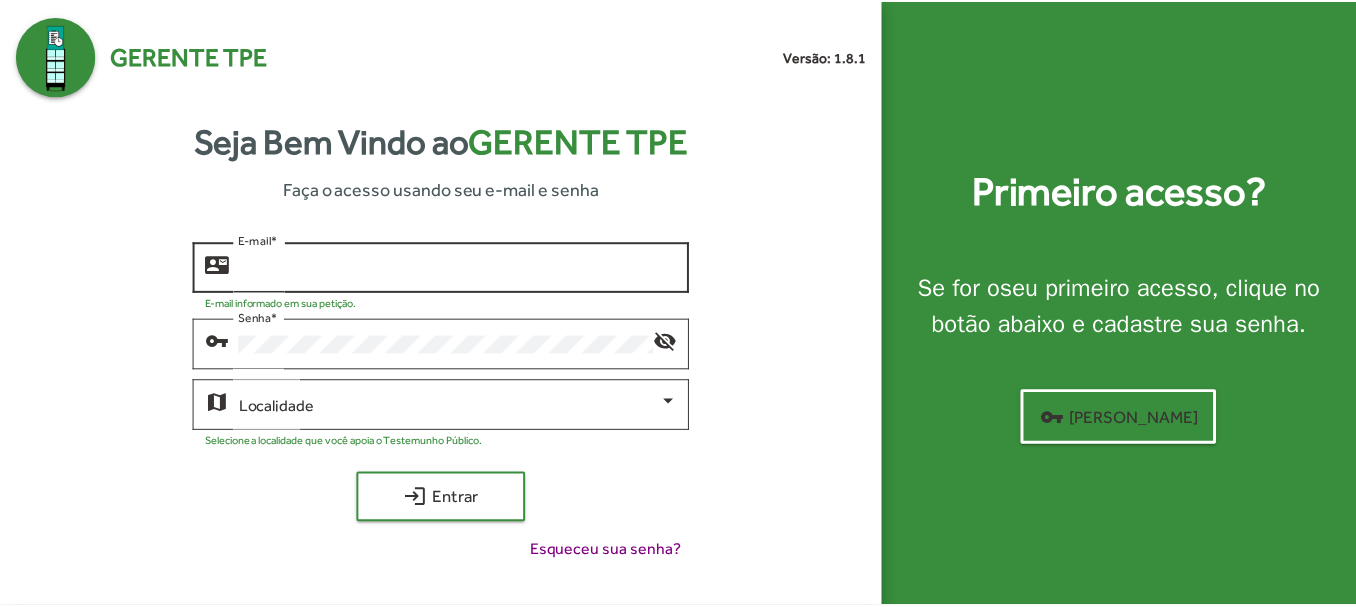 scroll, scrollTop: 0, scrollLeft: 0, axis: both 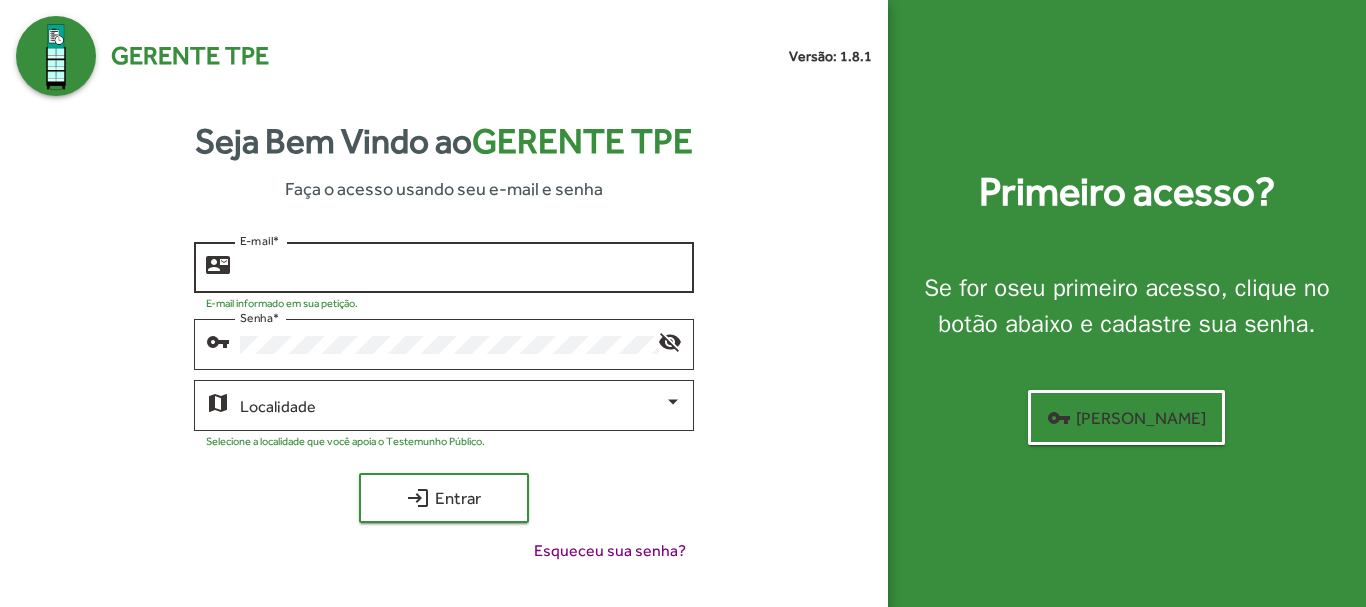 type on "**********" 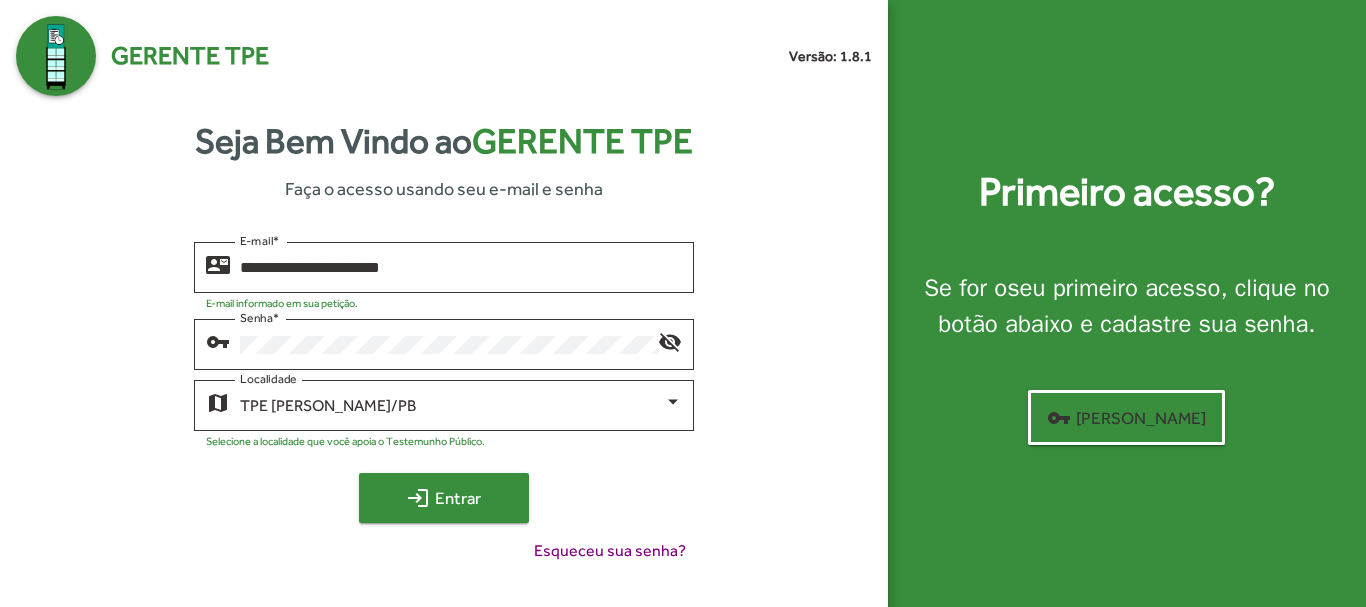 click on "login" 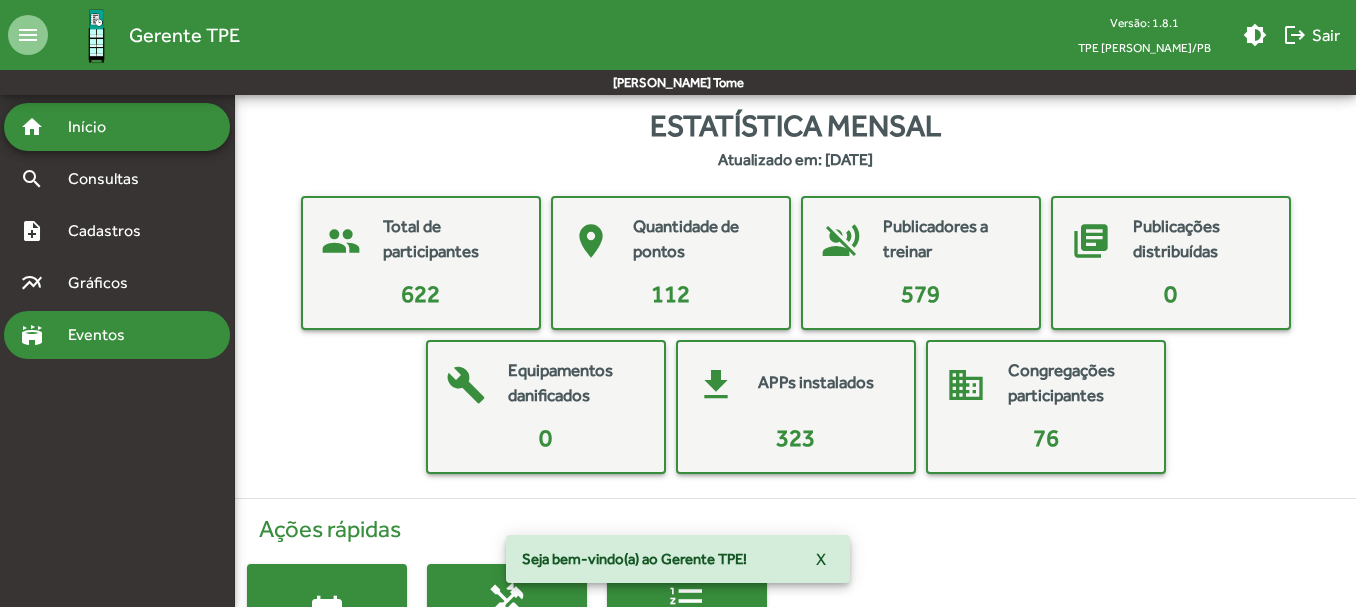 click on "stadium" at bounding box center [32, 335] 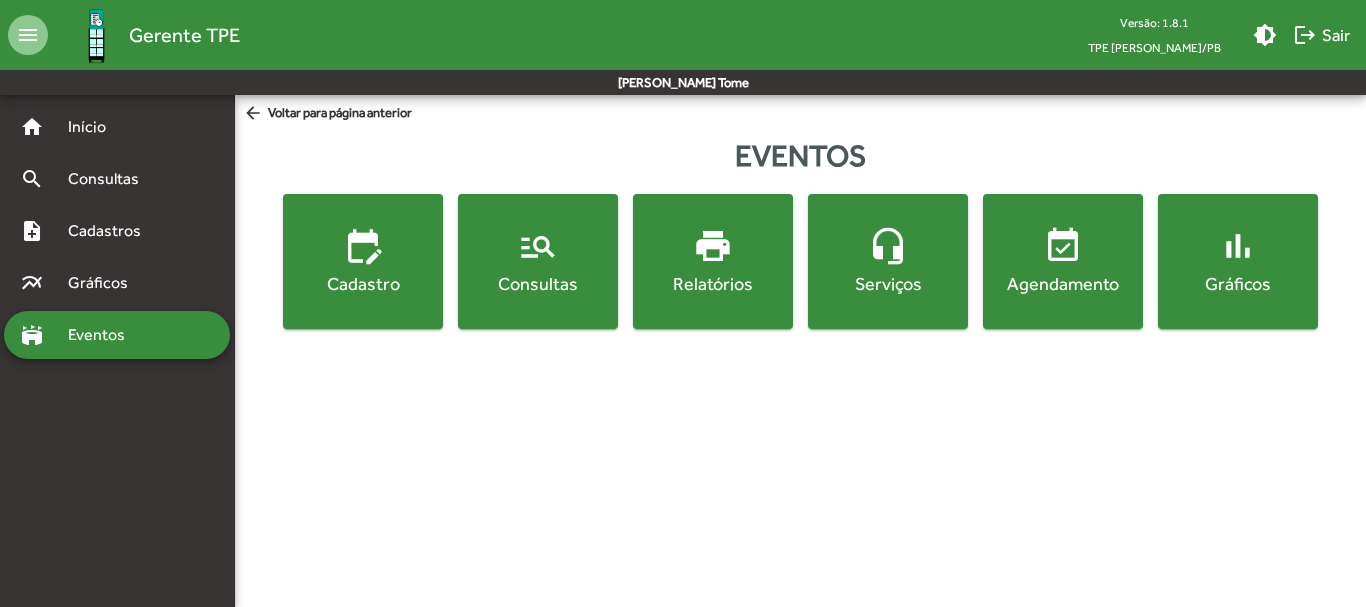 click on "Consultas" 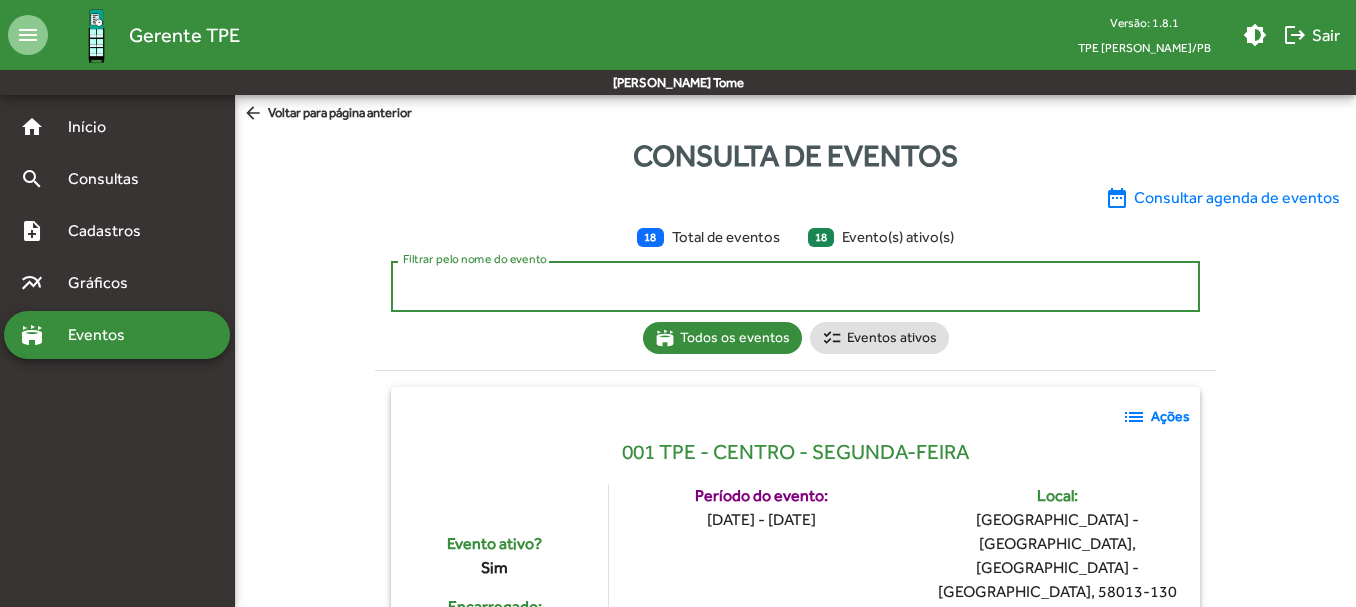 click on "Filtrar pelo nome do evento" at bounding box center (795, 287) 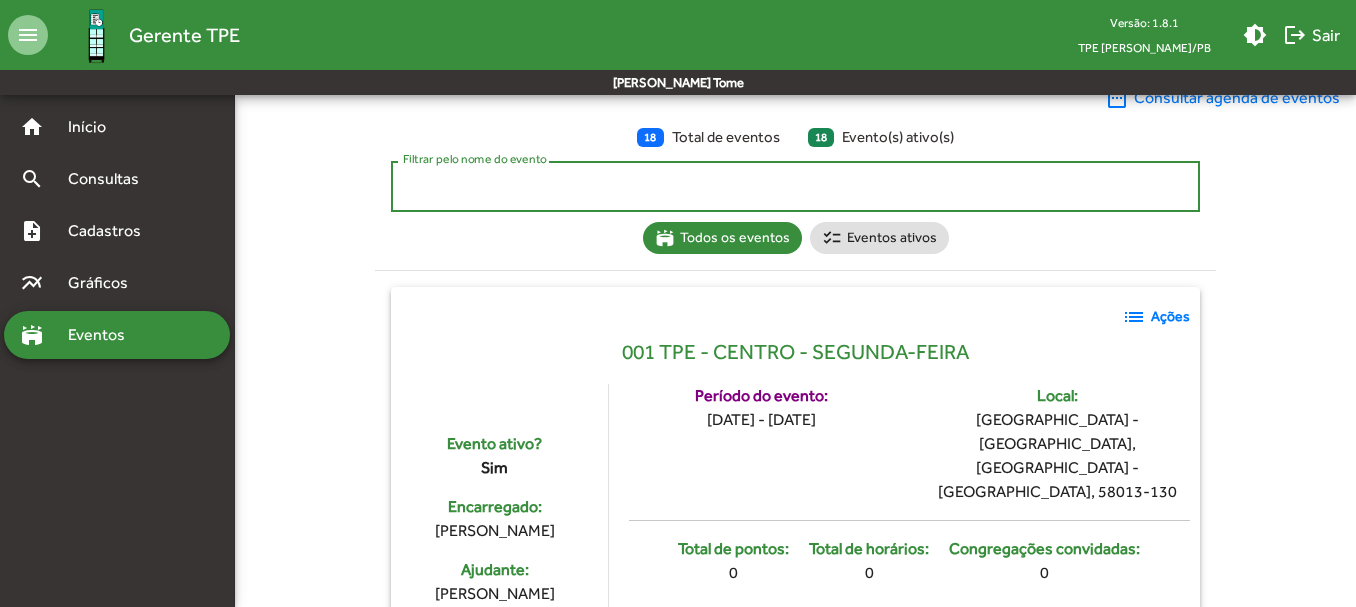 scroll, scrollTop: 0, scrollLeft: 0, axis: both 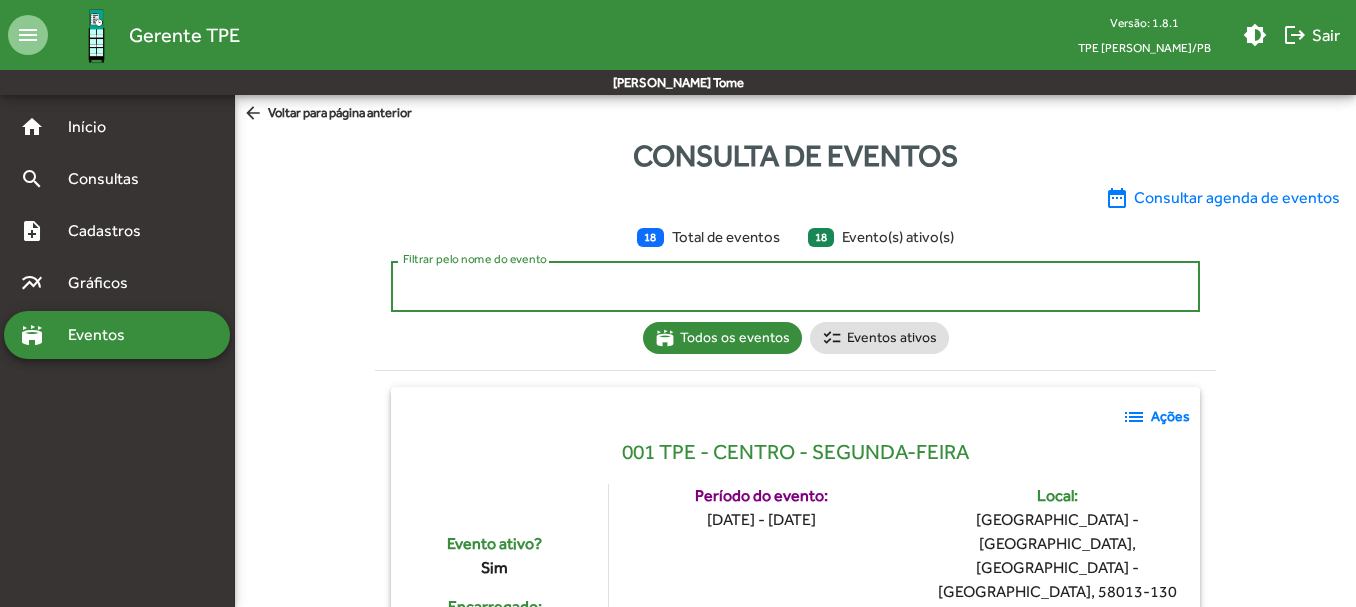 click on "Filtrar pelo nome do evento" at bounding box center [795, 287] 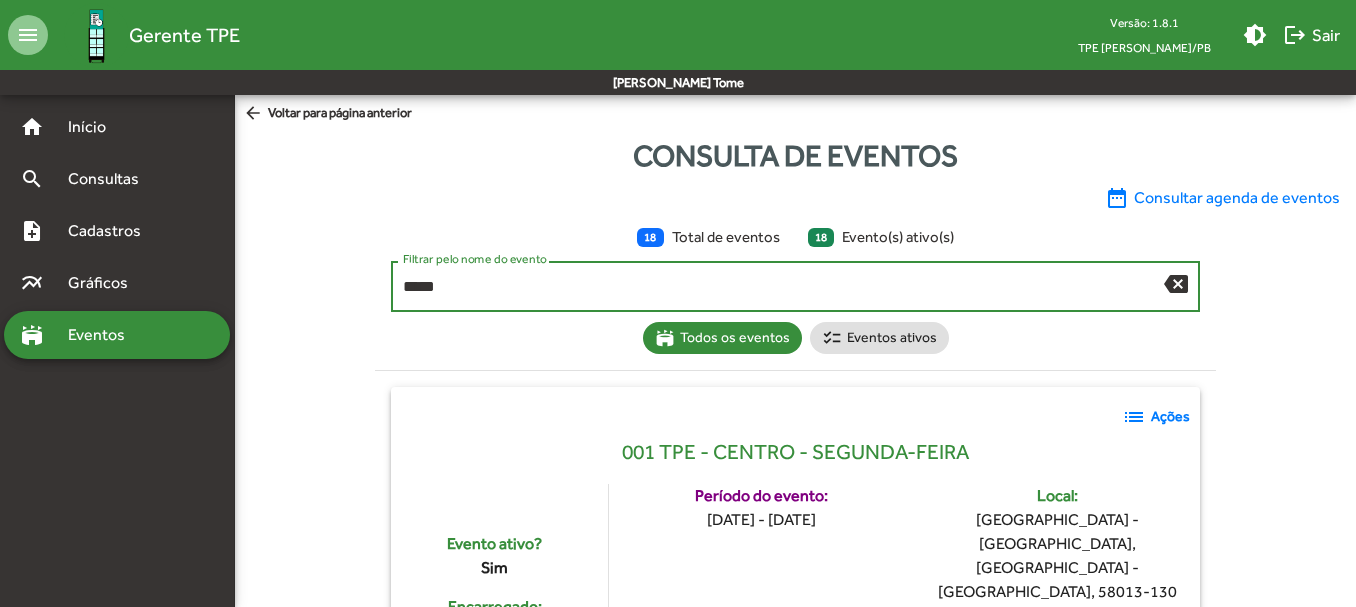 type on "******" 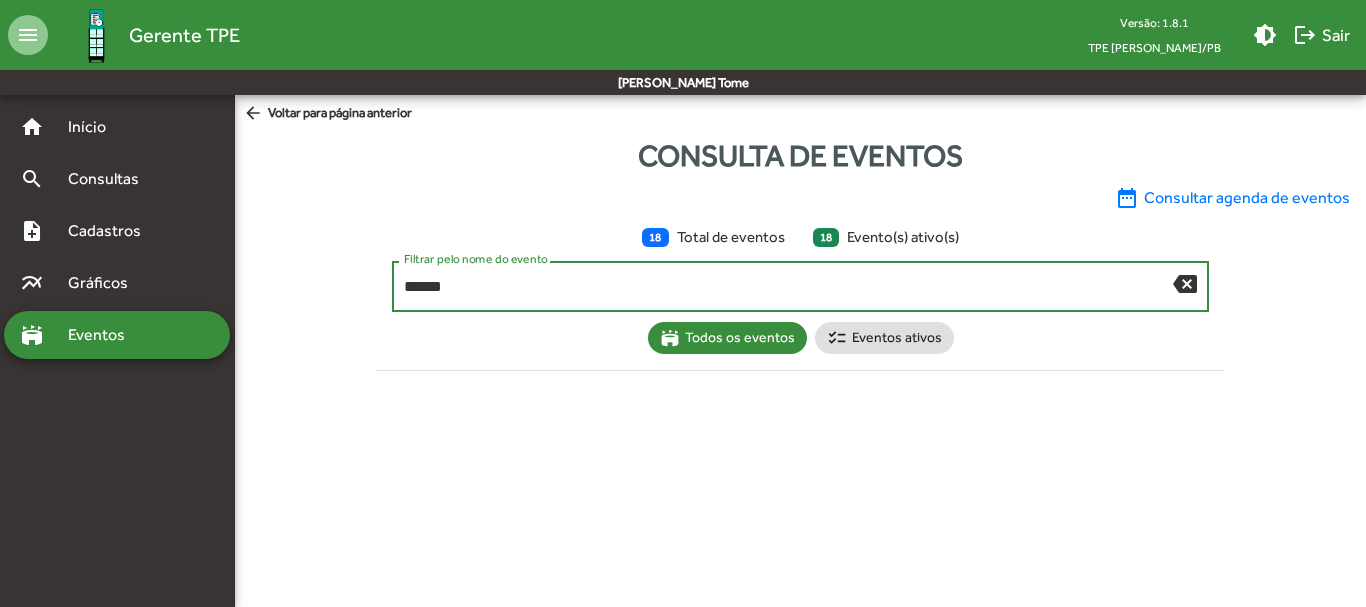 drag, startPoint x: 404, startPoint y: 291, endPoint x: 311, endPoint y: 281, distance: 93.53609 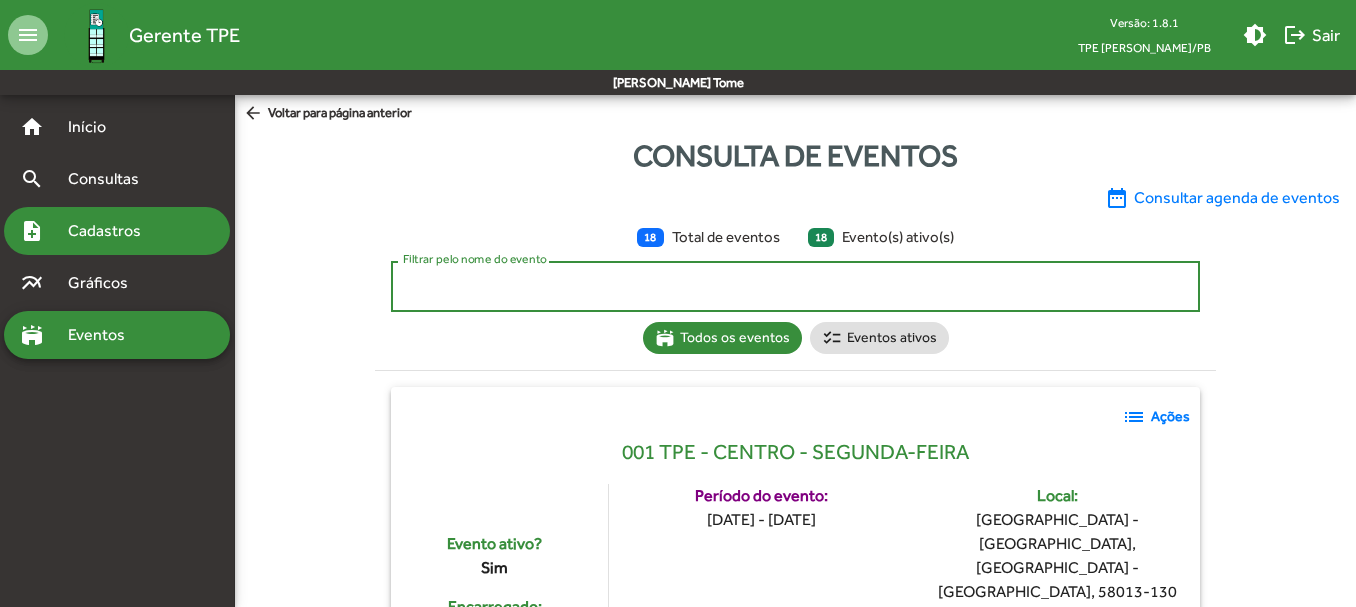 click on "Cadastros" at bounding box center [111, 231] 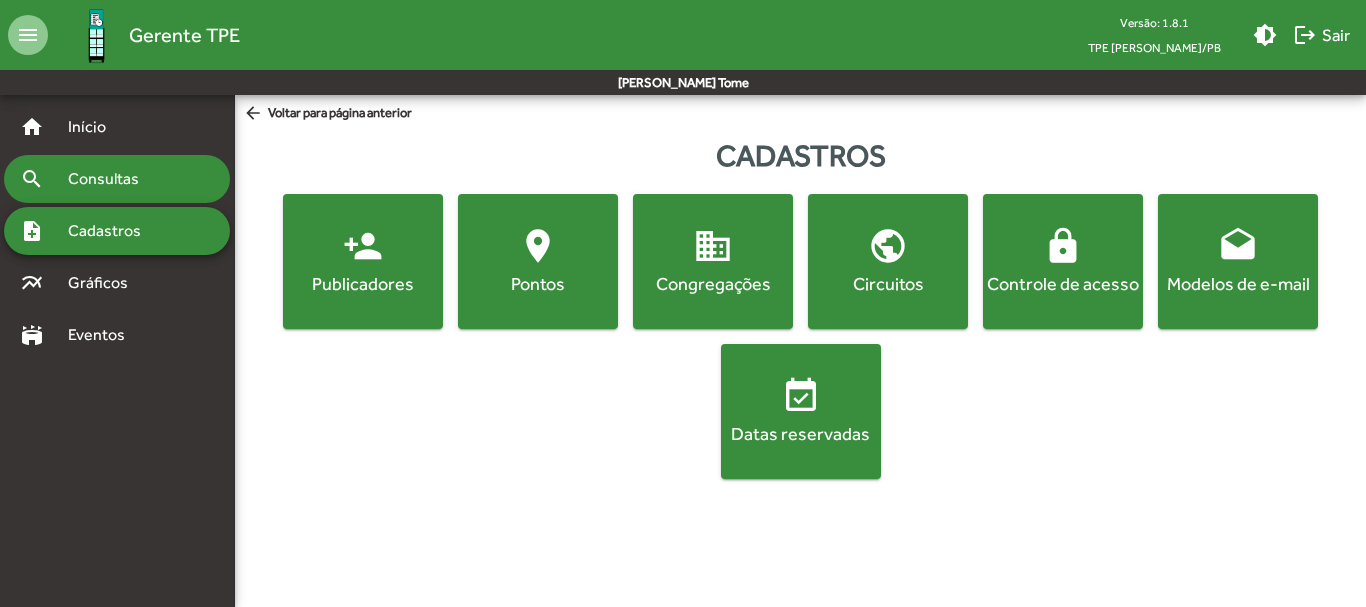 click on "search Consultas" at bounding box center [117, 179] 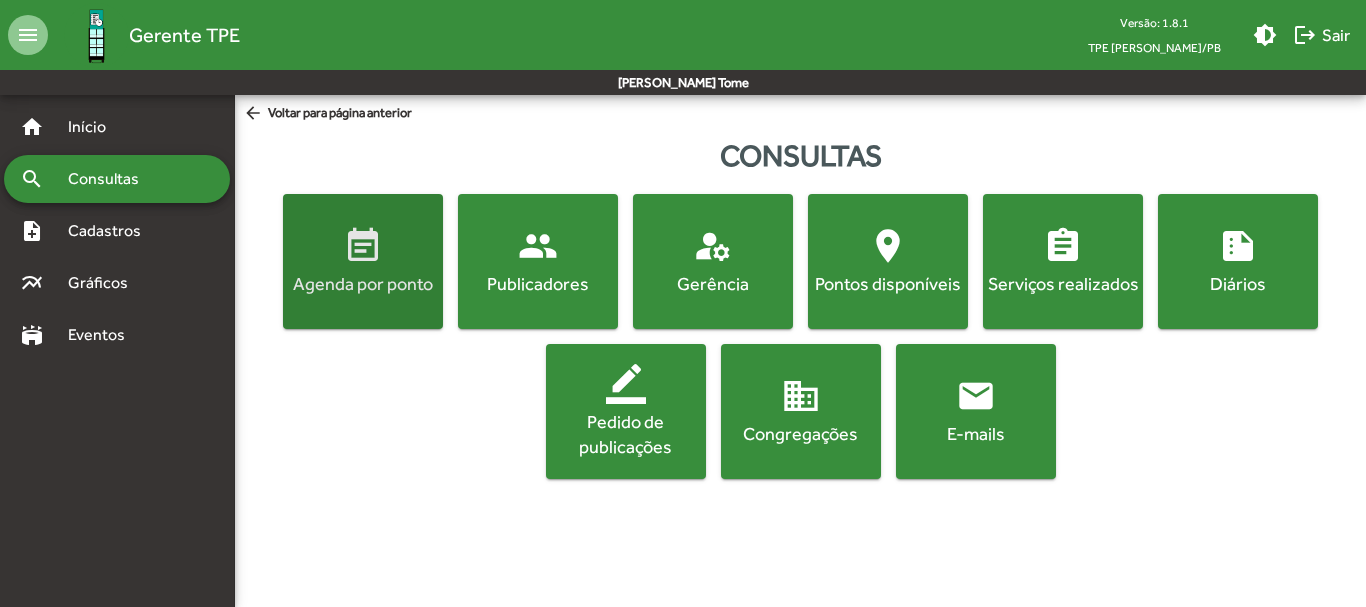 click on "event_note" 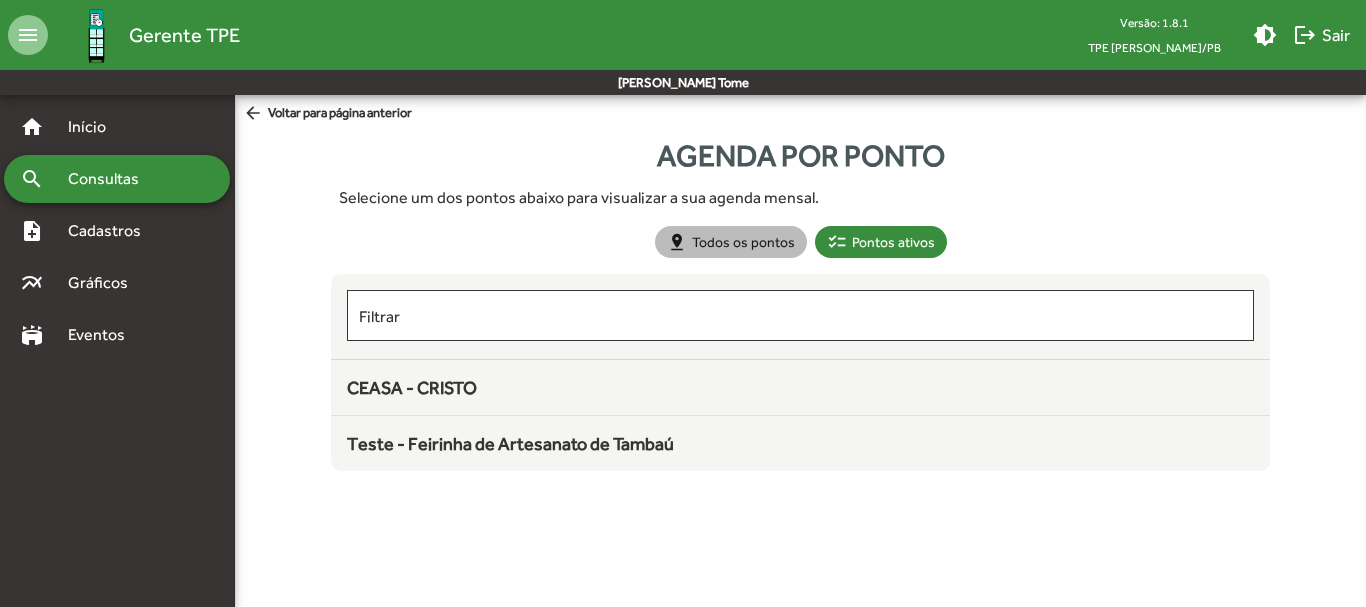 click on "pin_drop  Todos os pontos" at bounding box center (731, 242) 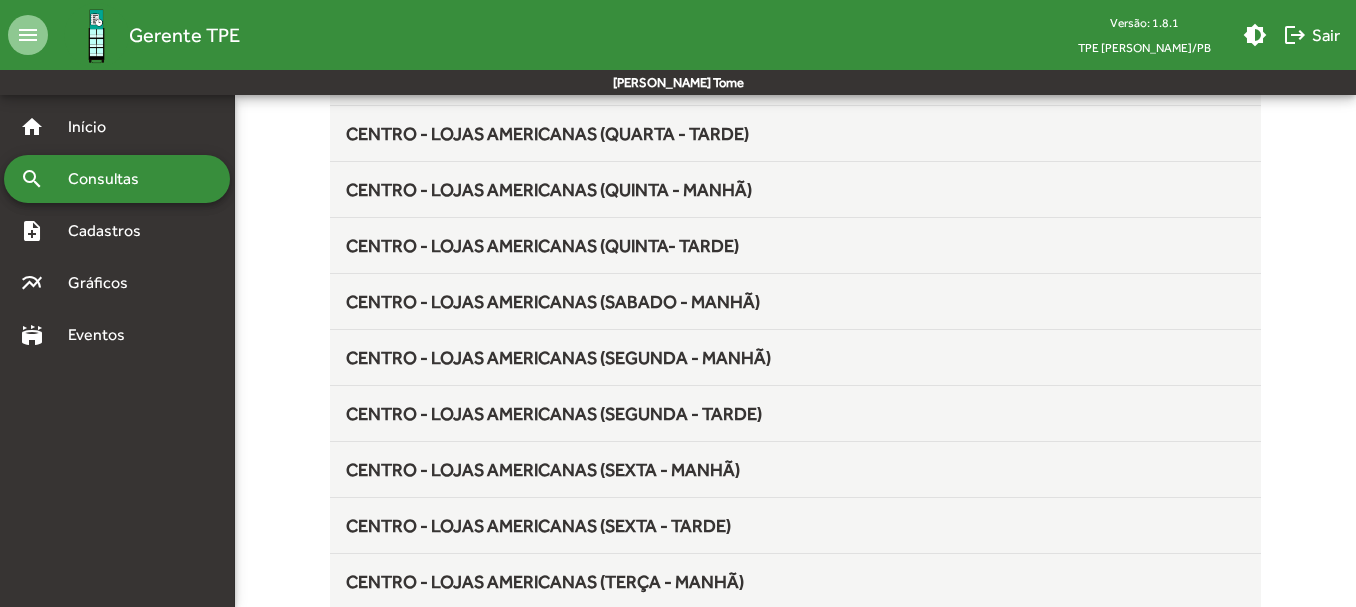 scroll, scrollTop: 5800, scrollLeft: 0, axis: vertical 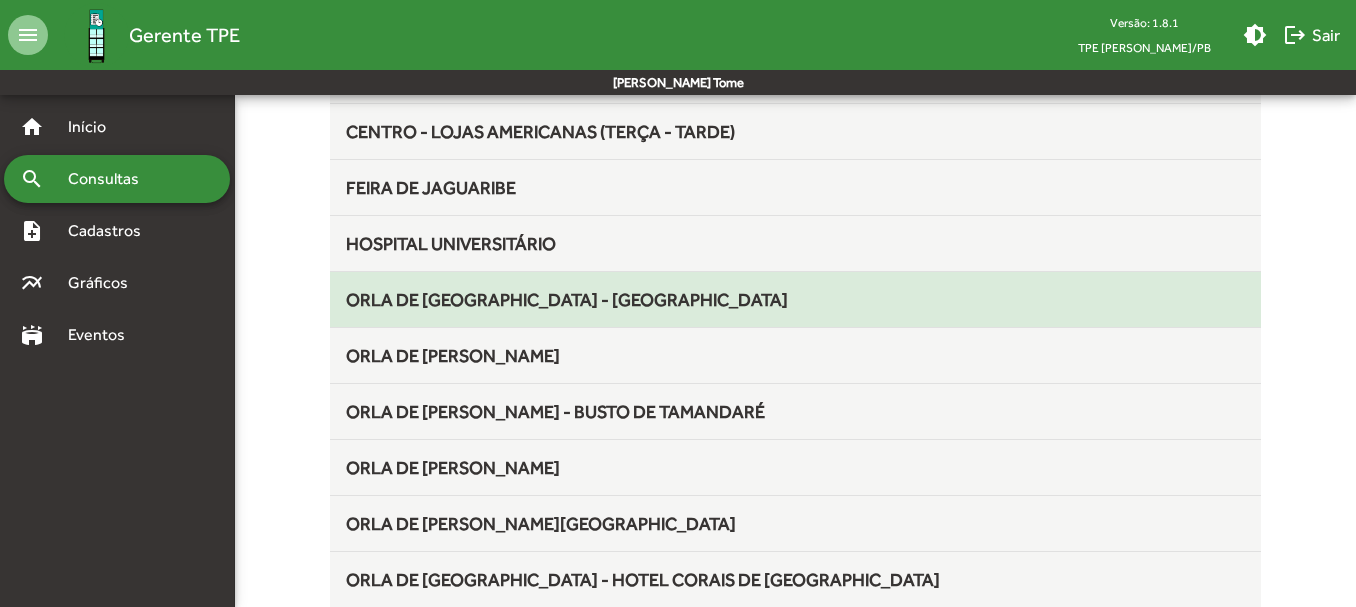 click on "ORLA DE [GEOGRAPHIC_DATA] - [GEOGRAPHIC_DATA]" 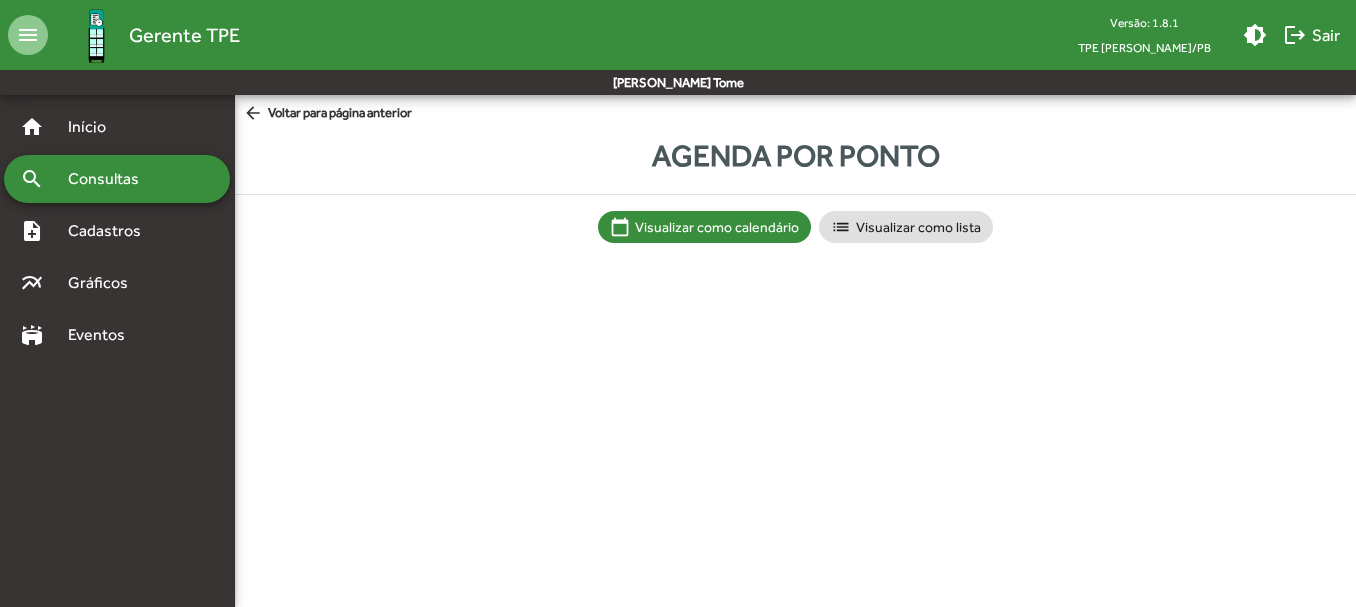 scroll, scrollTop: 0, scrollLeft: 0, axis: both 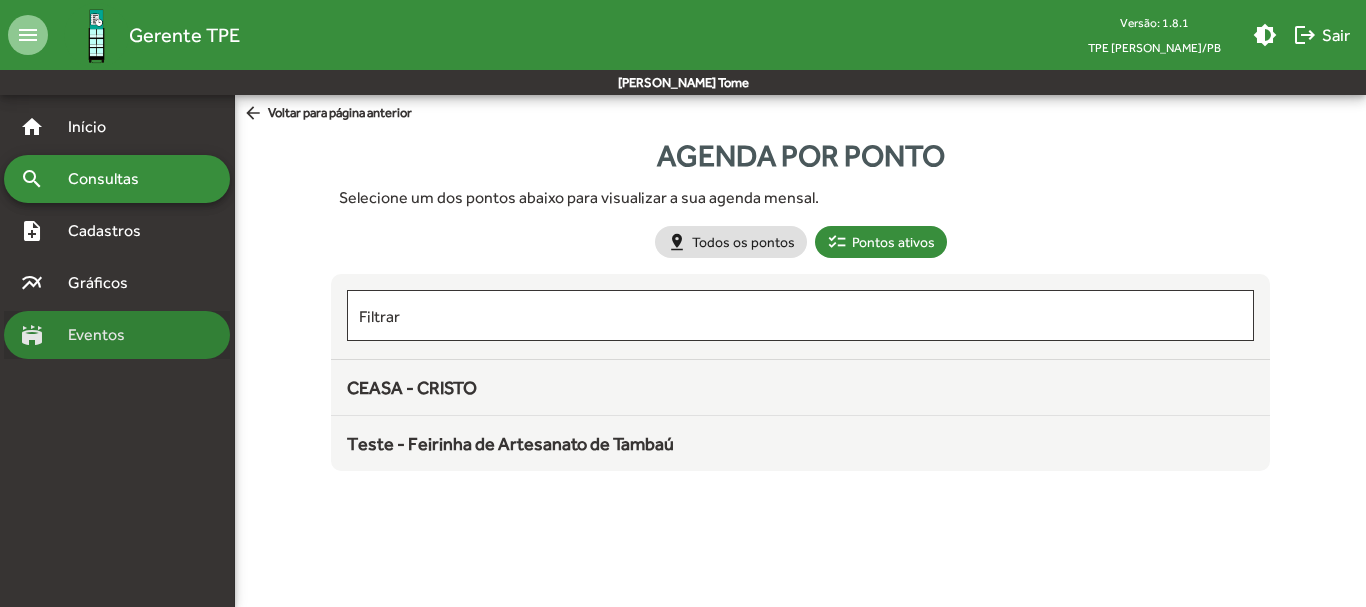 click on "Eventos" at bounding box center (104, 335) 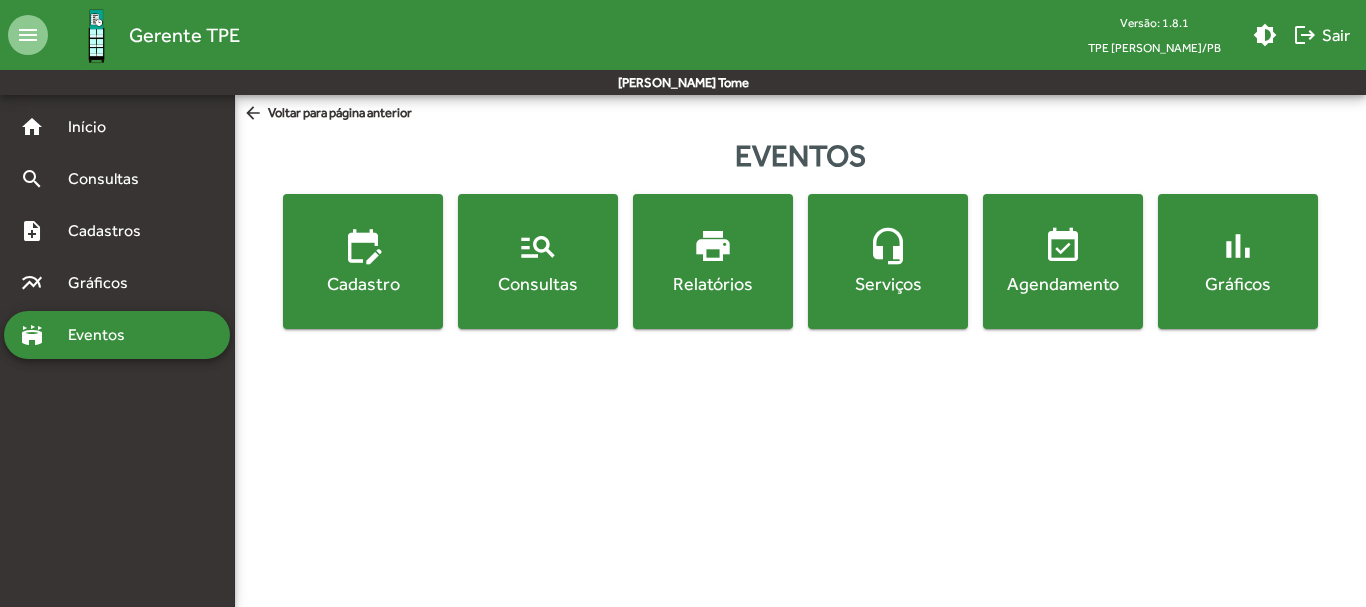 click on "Consultas" 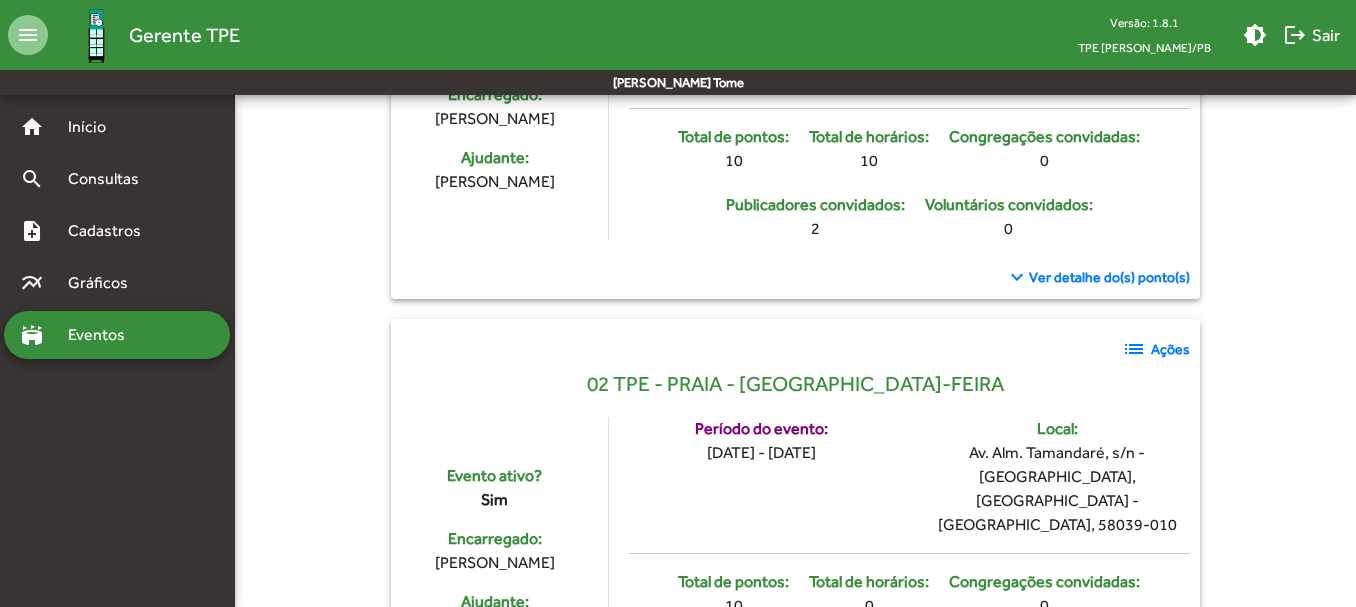 scroll, scrollTop: 3100, scrollLeft: 0, axis: vertical 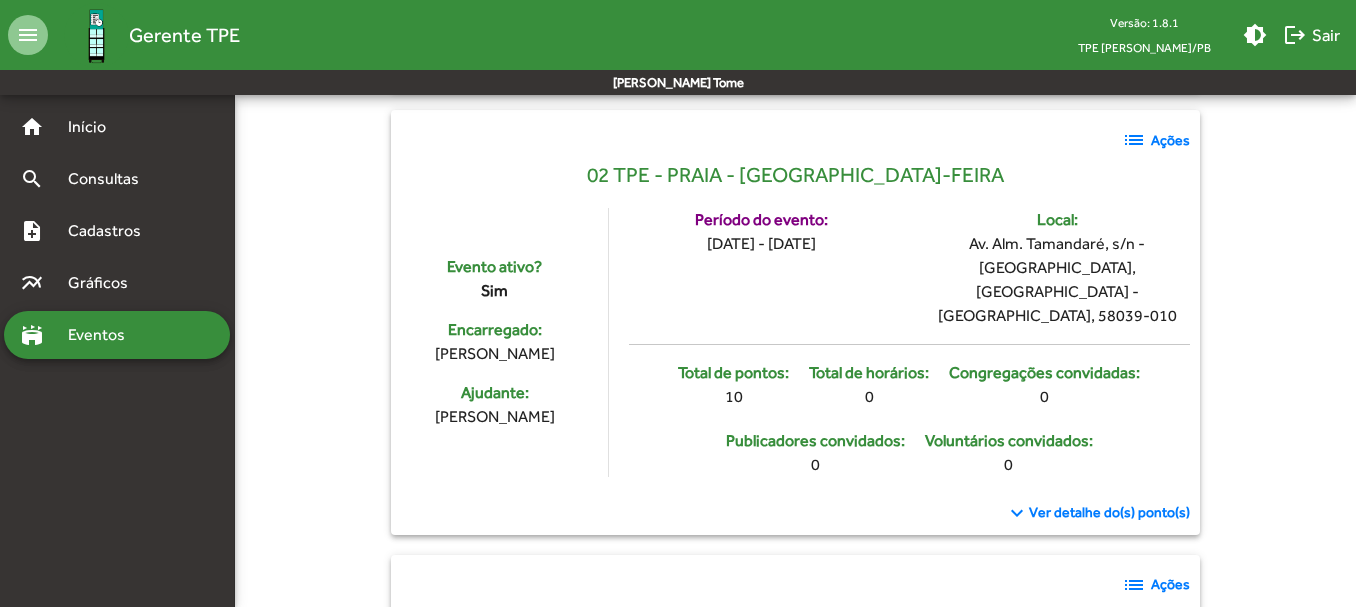click on "Ações" 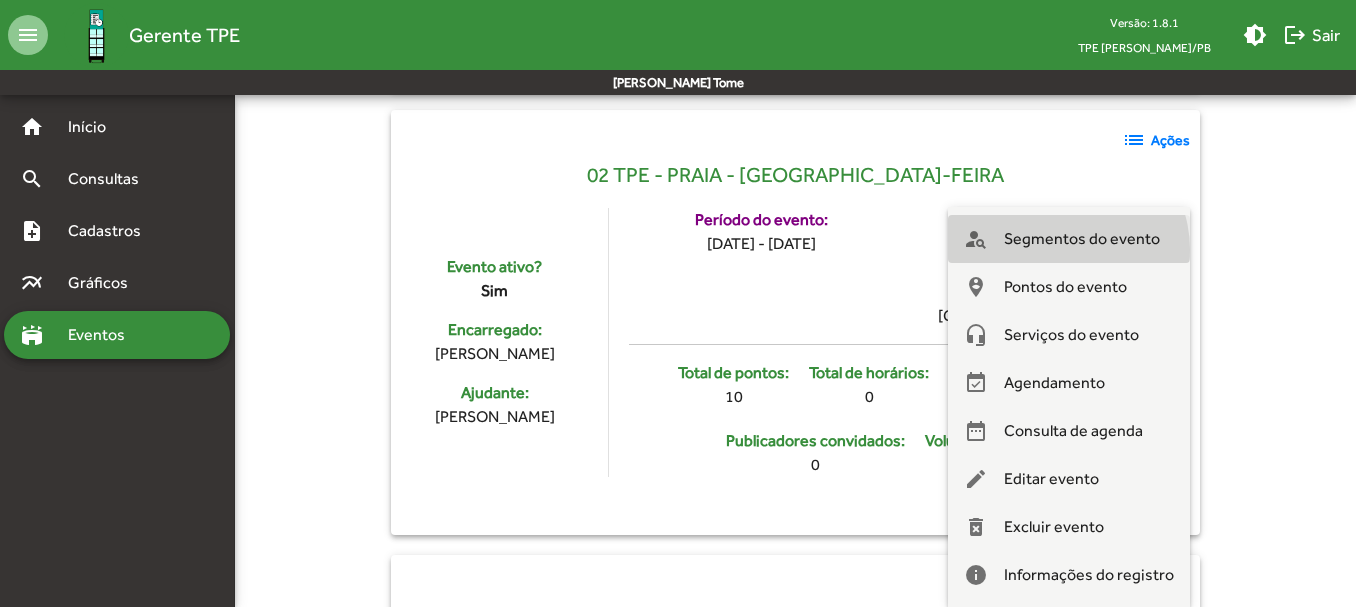 click on "Segmentos do evento" at bounding box center [1082, 239] 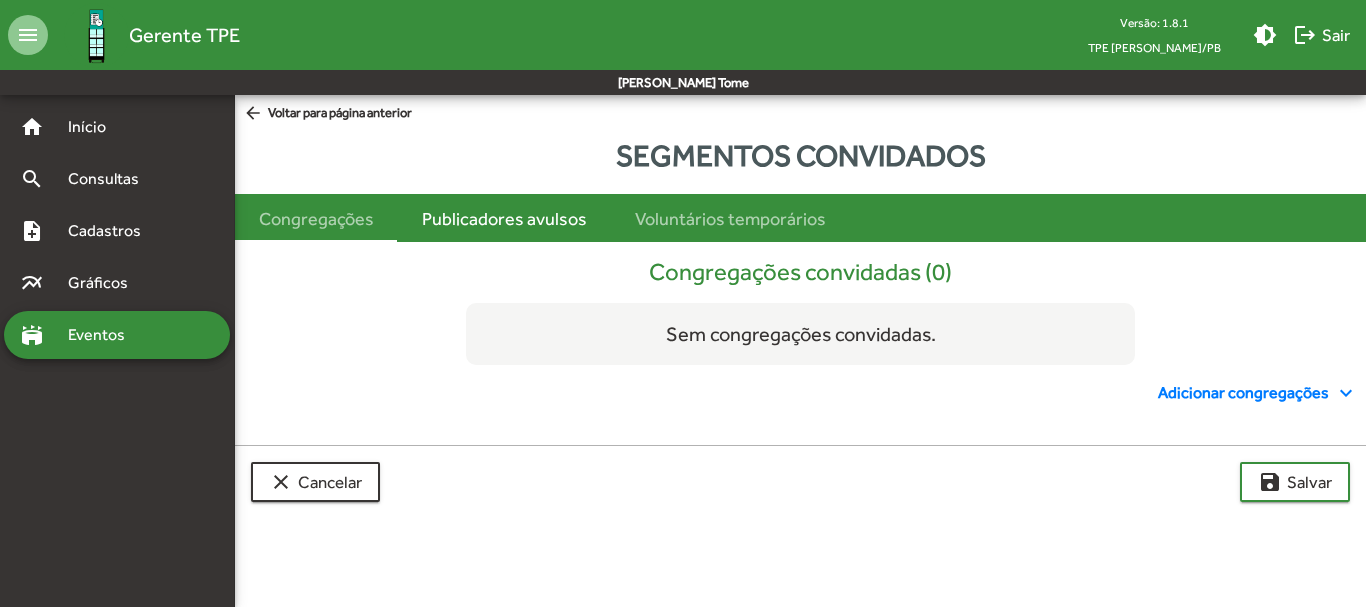 click on "Publicadores avulsos" at bounding box center (504, 218) 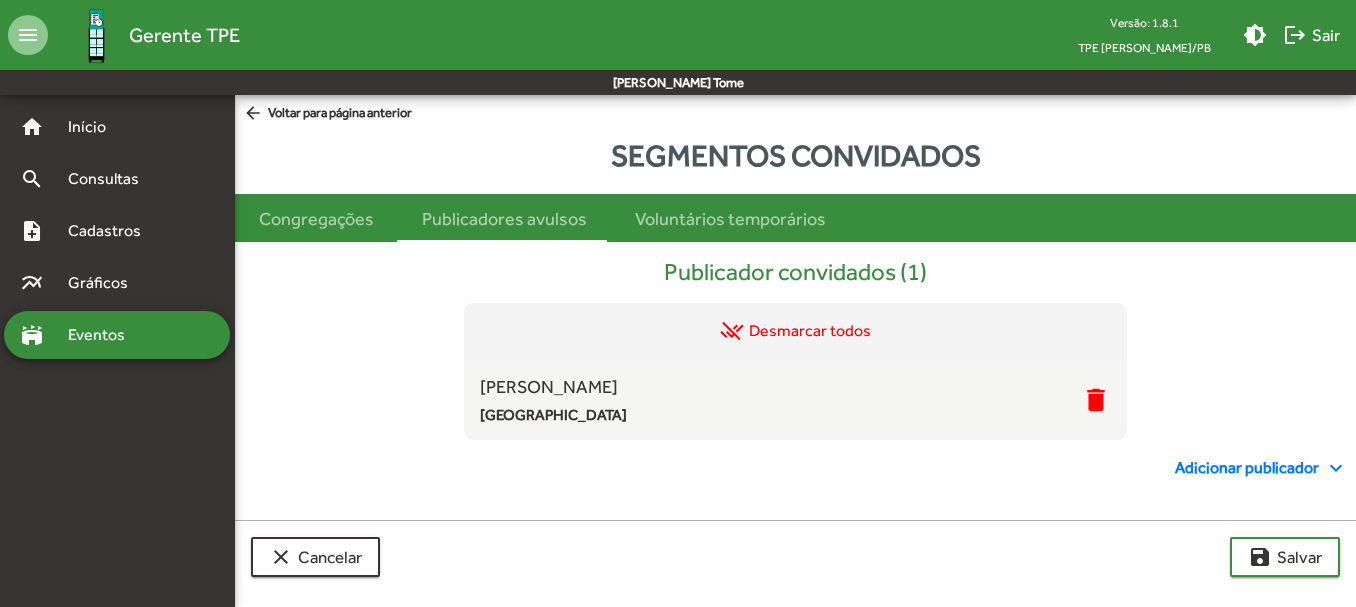 click on "Adicionar publicador  expand_more" at bounding box center [1261, 468] 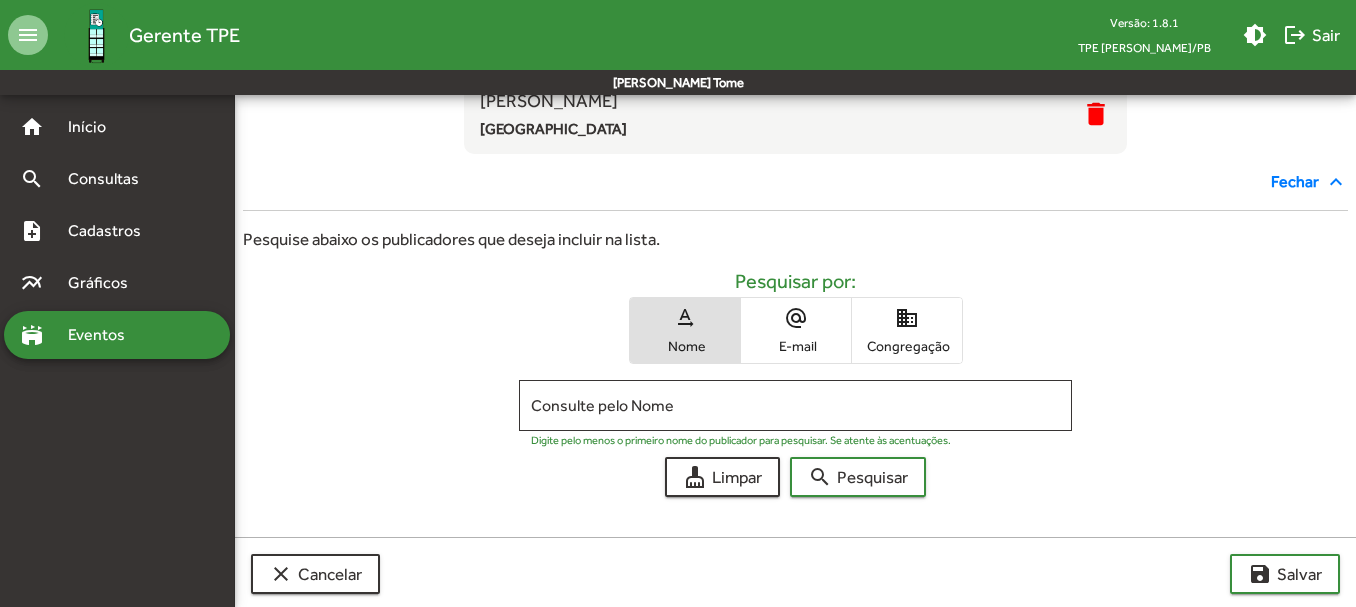 scroll, scrollTop: 313, scrollLeft: 0, axis: vertical 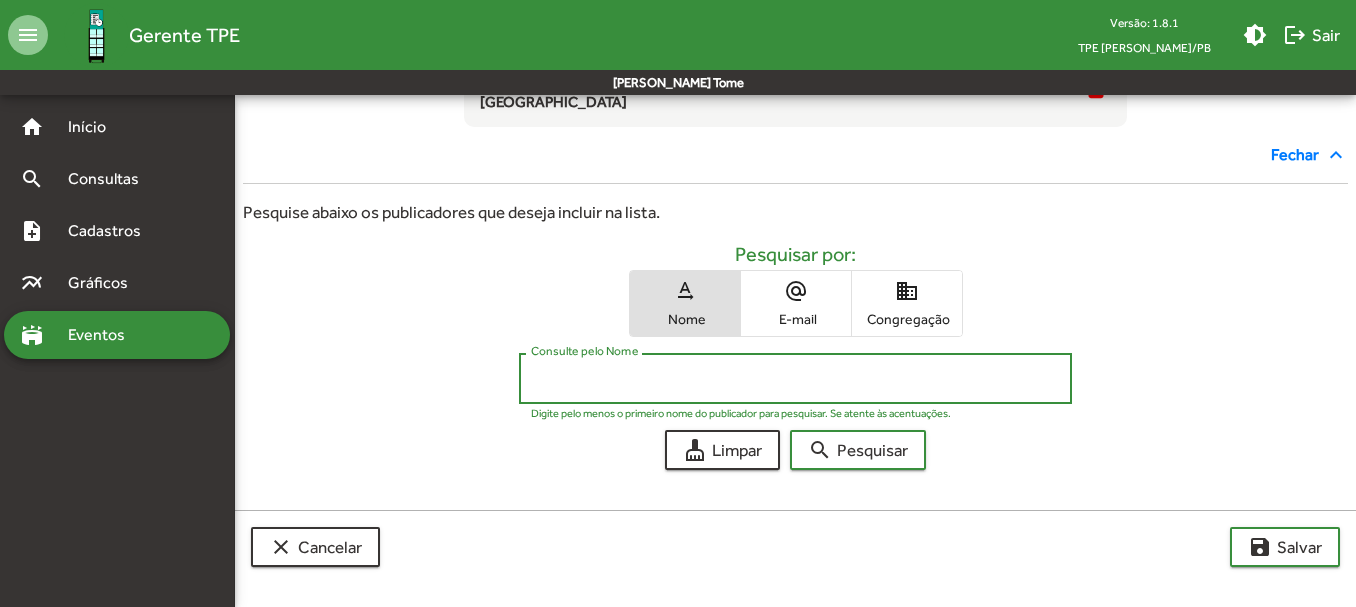 click on "Consulte pelo Nome" at bounding box center (795, 379) 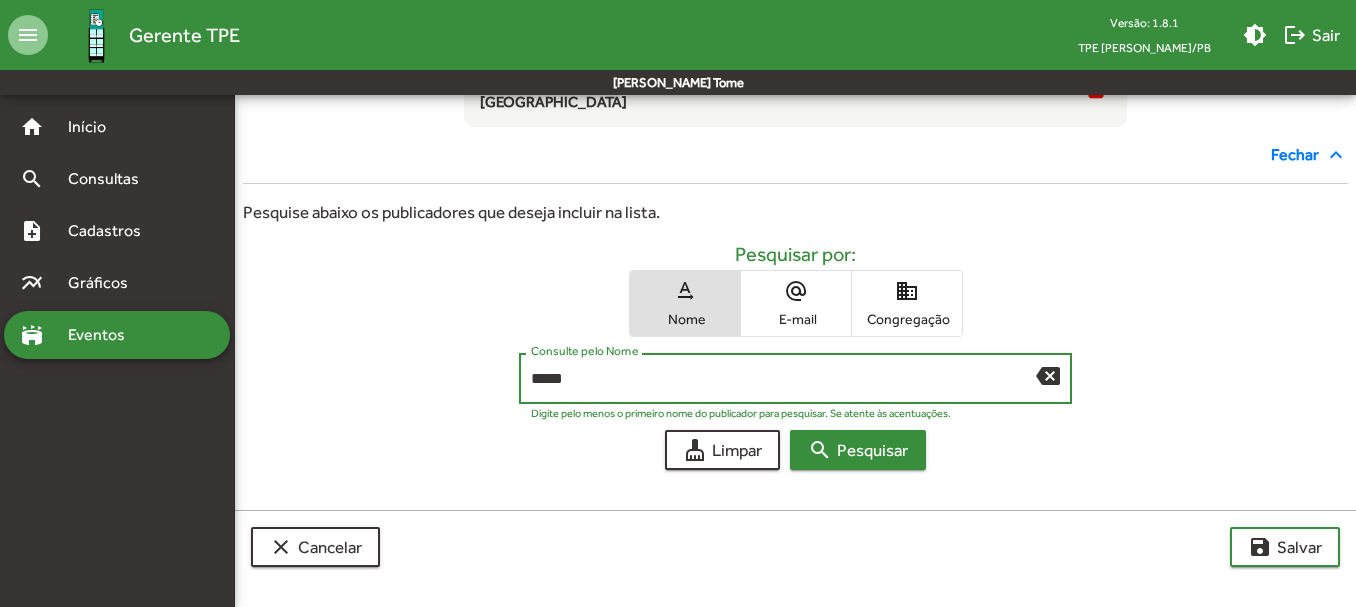 type on "*****" 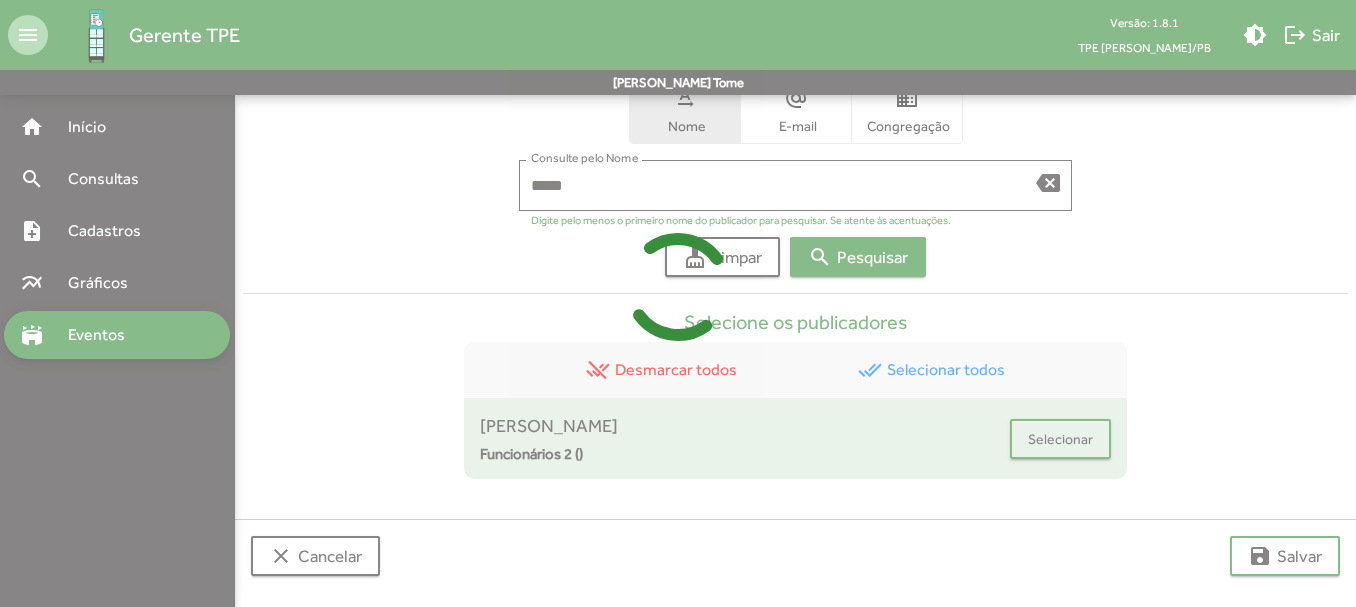 scroll, scrollTop: 515, scrollLeft: 0, axis: vertical 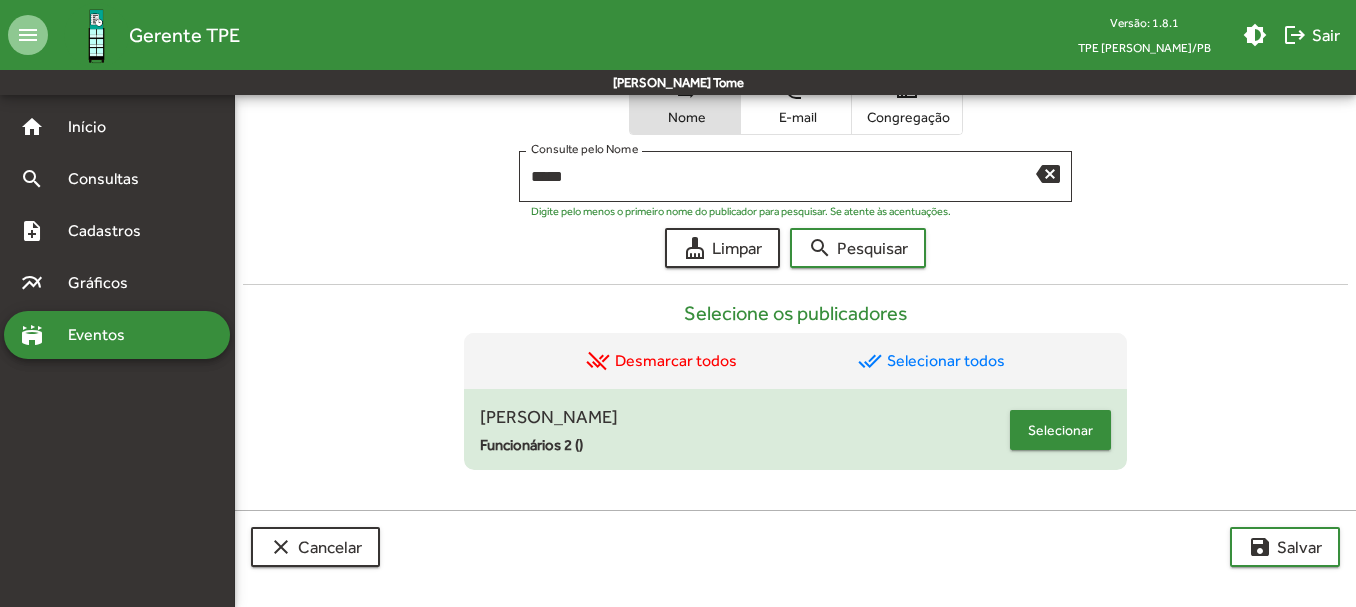 click on "Selecionar" at bounding box center [1060, 430] 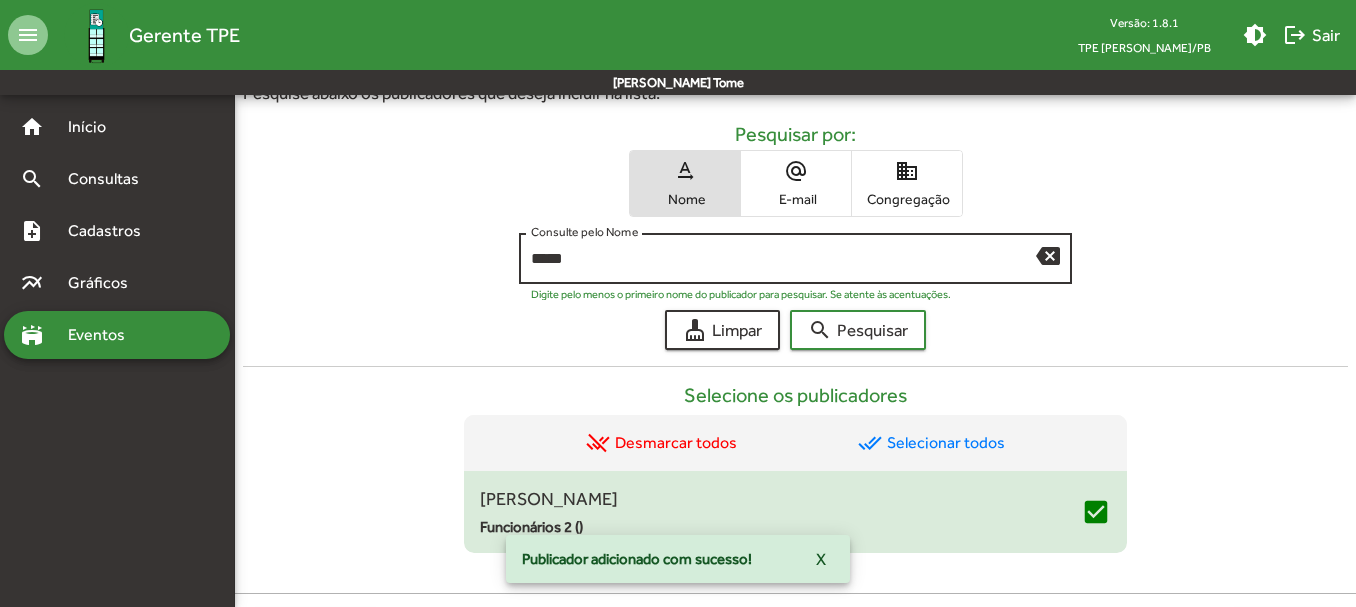 click on "backspace" at bounding box center (1048, 255) 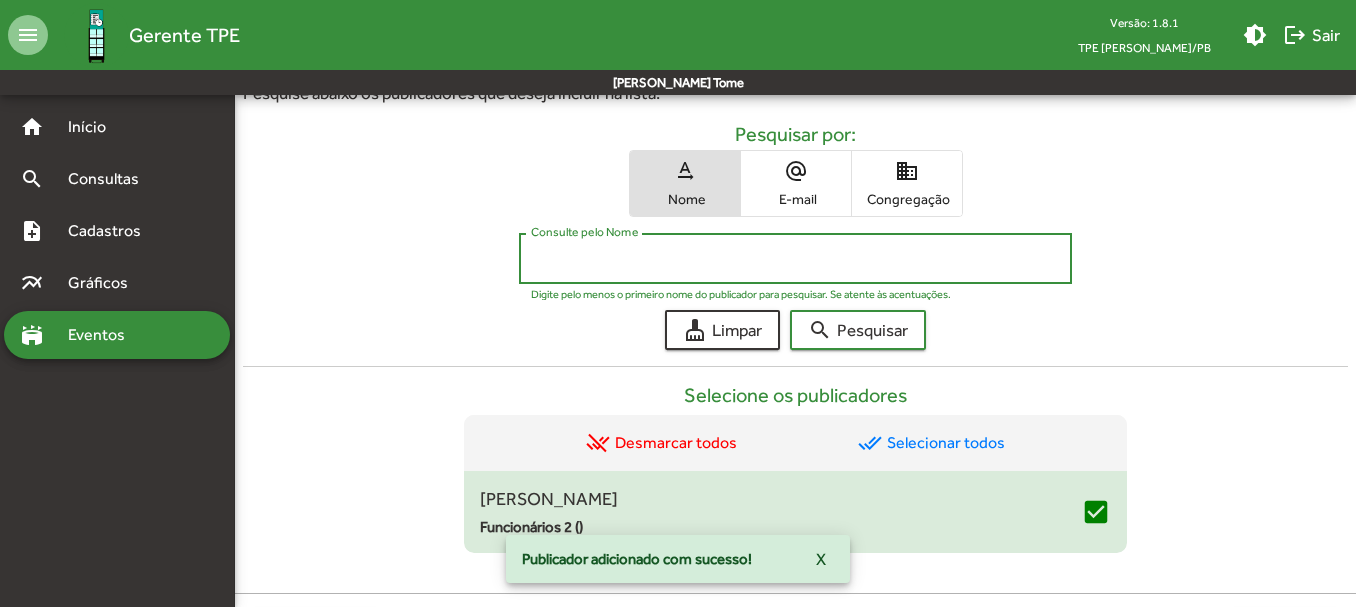 click on "Consulte pelo Nome" at bounding box center [795, 259] 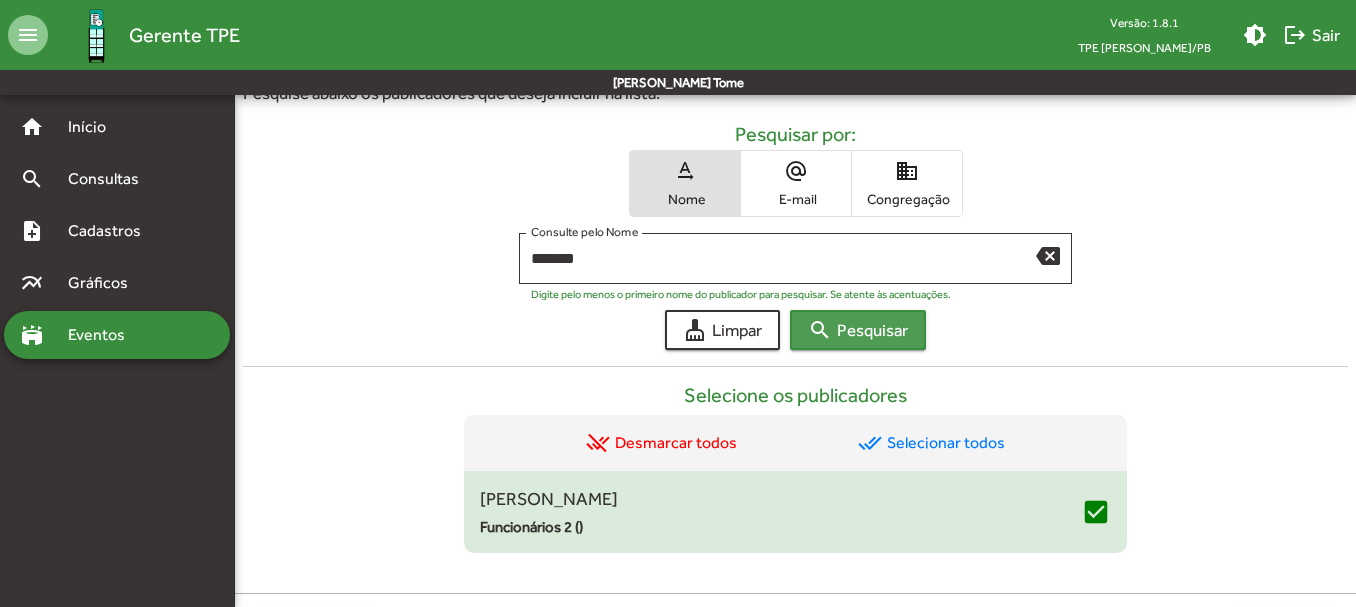 click on "search  Pesquisar" at bounding box center (858, 330) 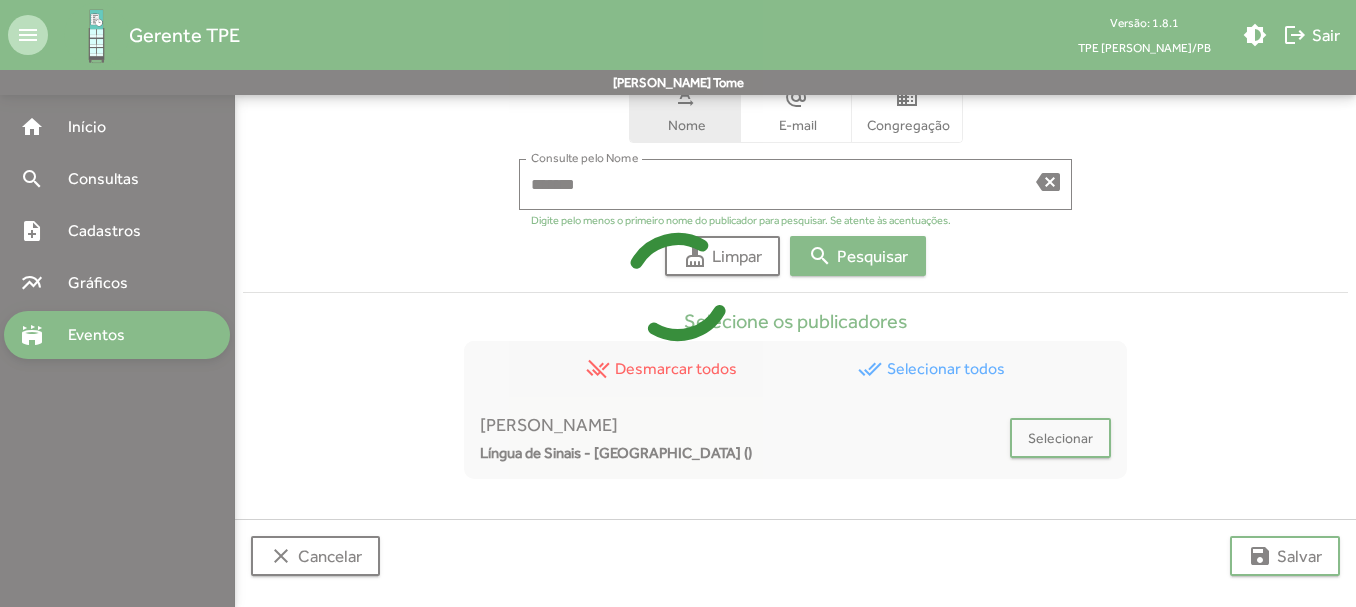scroll, scrollTop: 598, scrollLeft: 0, axis: vertical 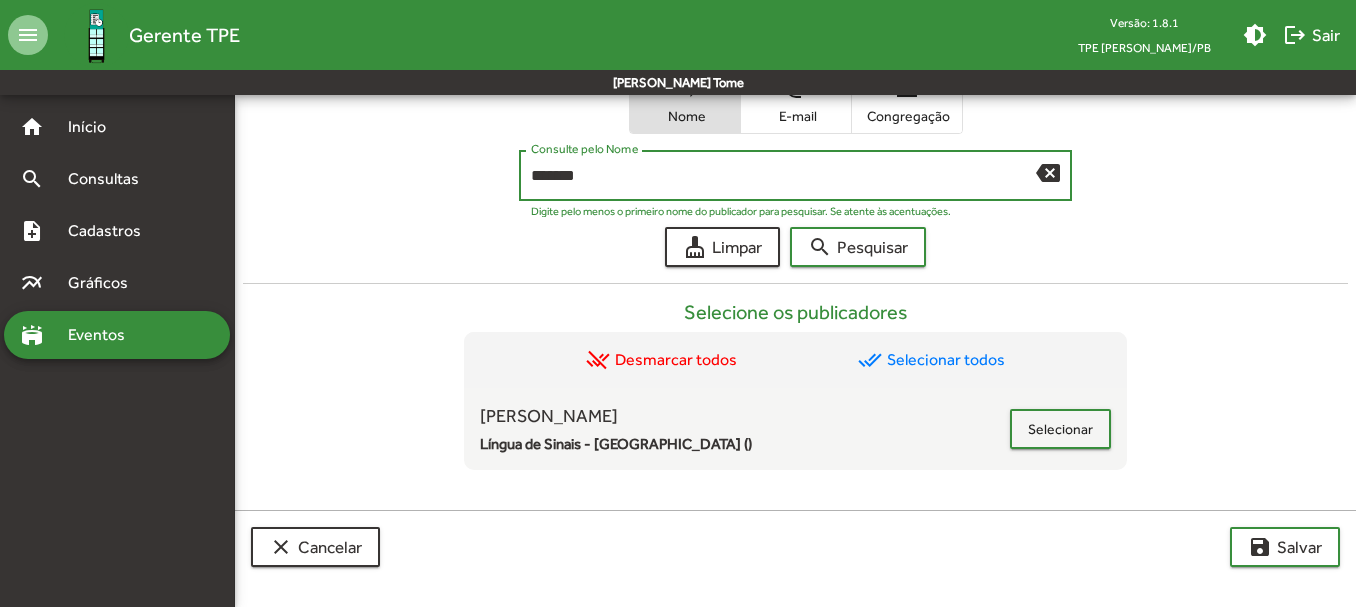 drag, startPoint x: 629, startPoint y: 183, endPoint x: 386, endPoint y: 171, distance: 243.29611 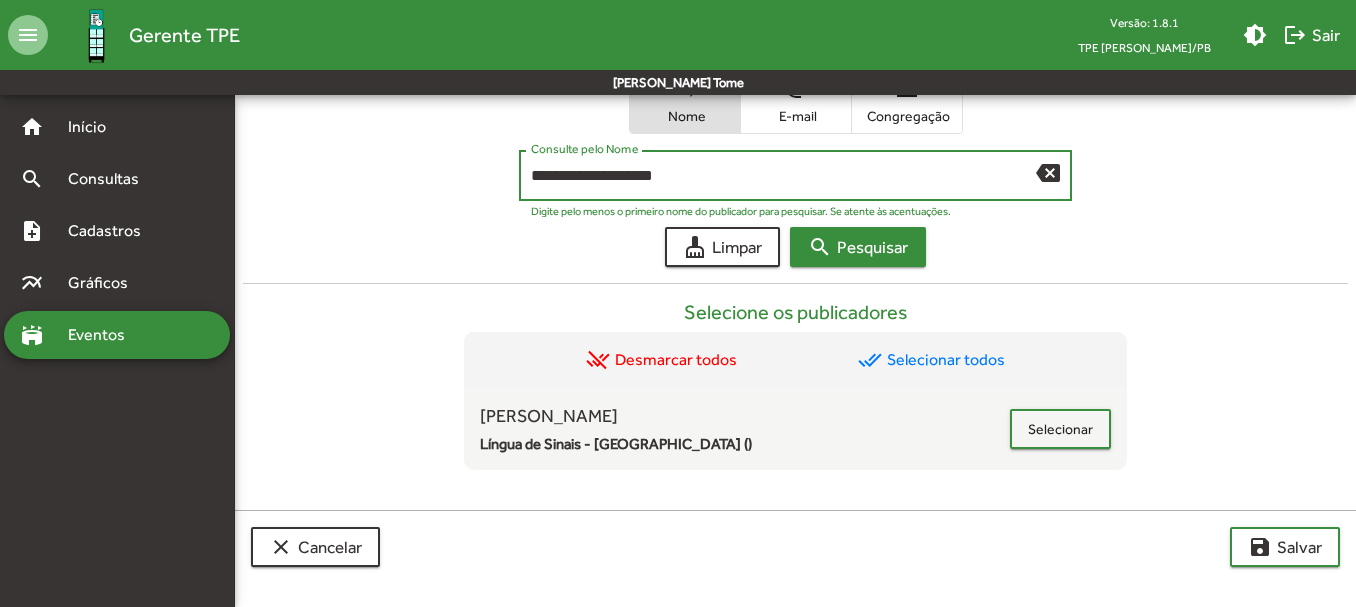 type on "**********" 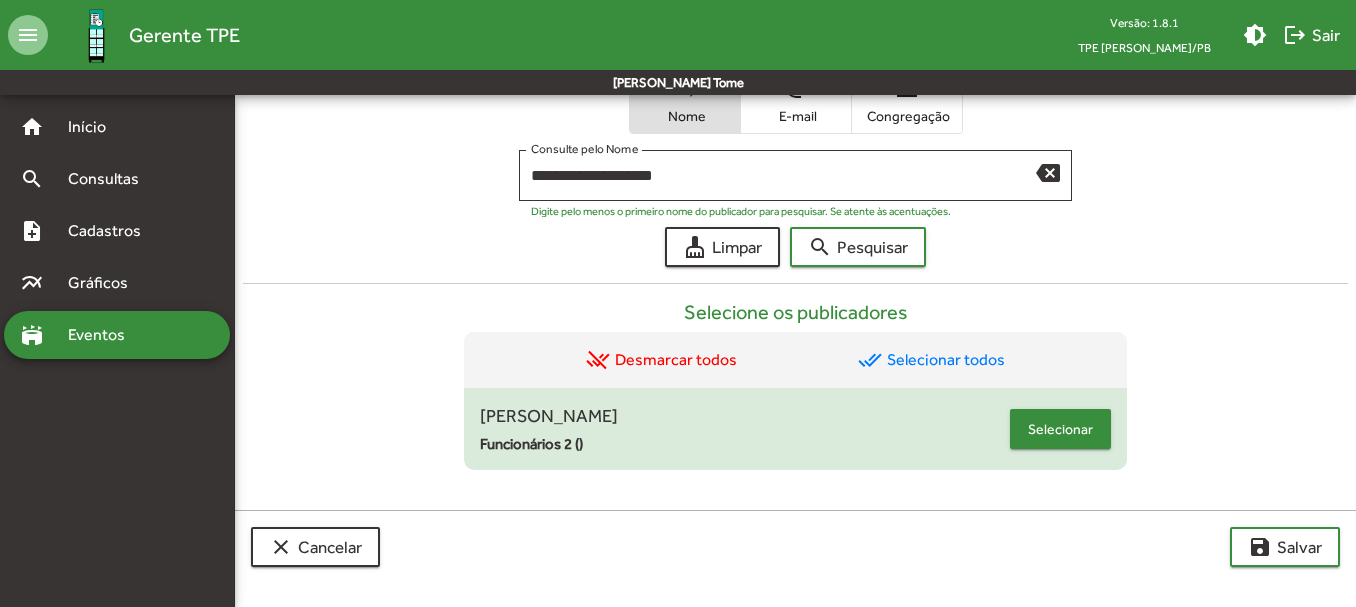 click on "Selecionar" at bounding box center (1060, 429) 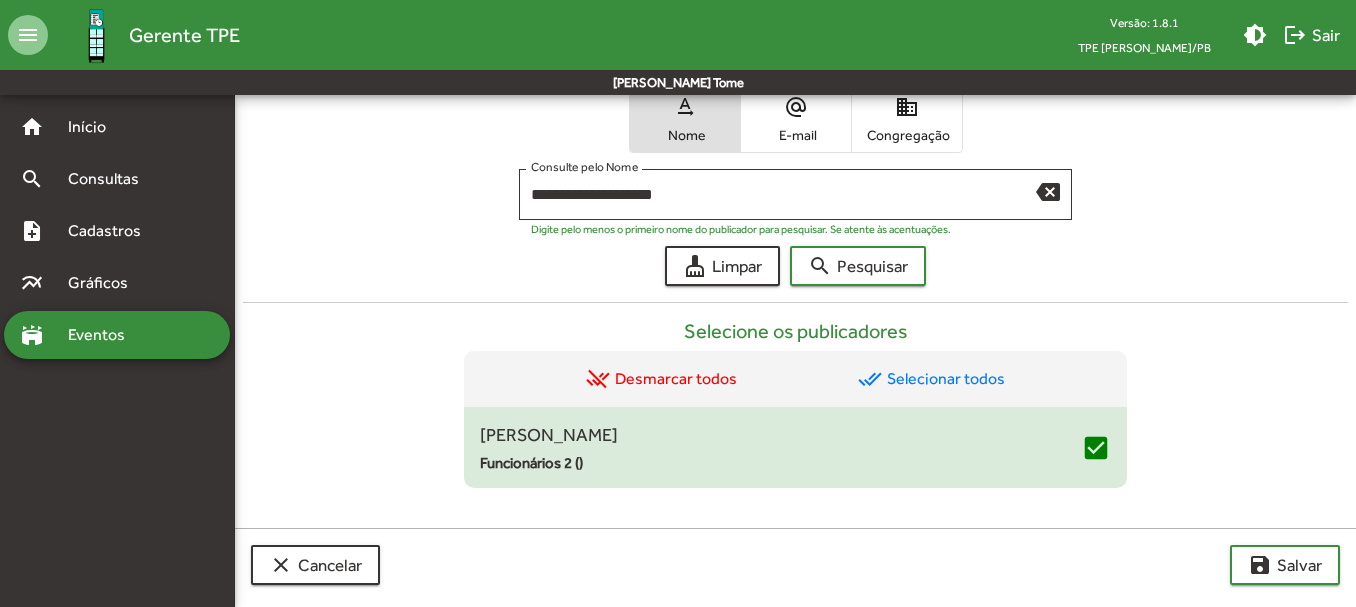 scroll, scrollTop: 680, scrollLeft: 0, axis: vertical 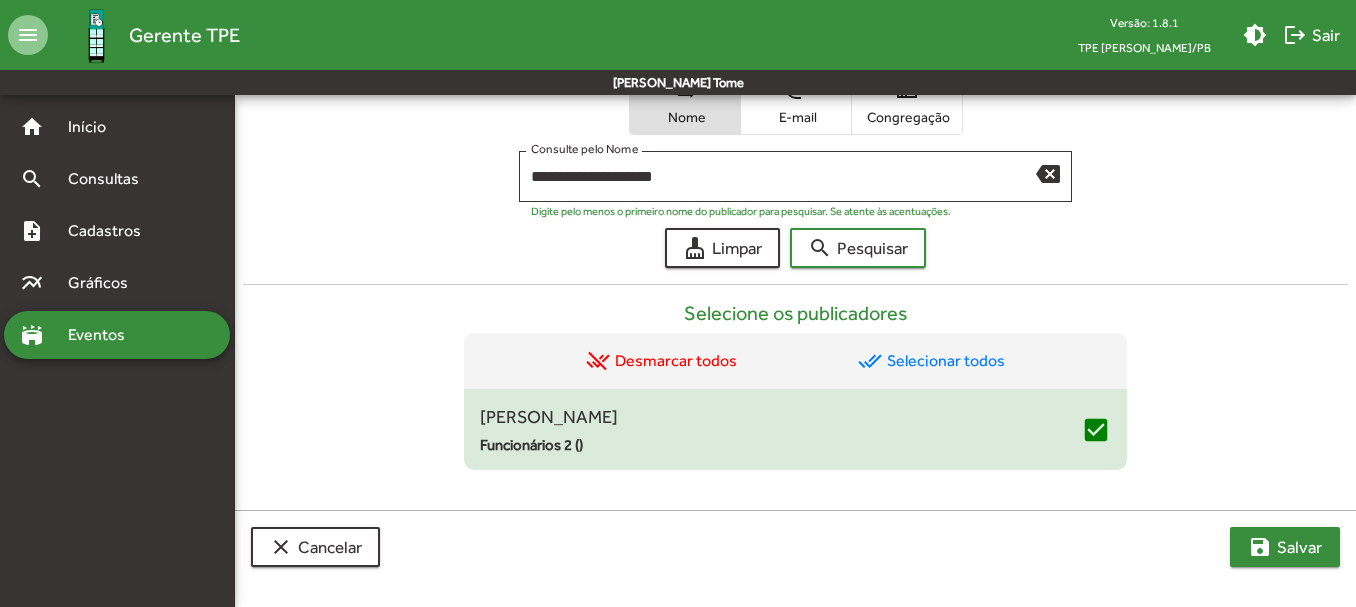 click on "save  [PERSON_NAME]" 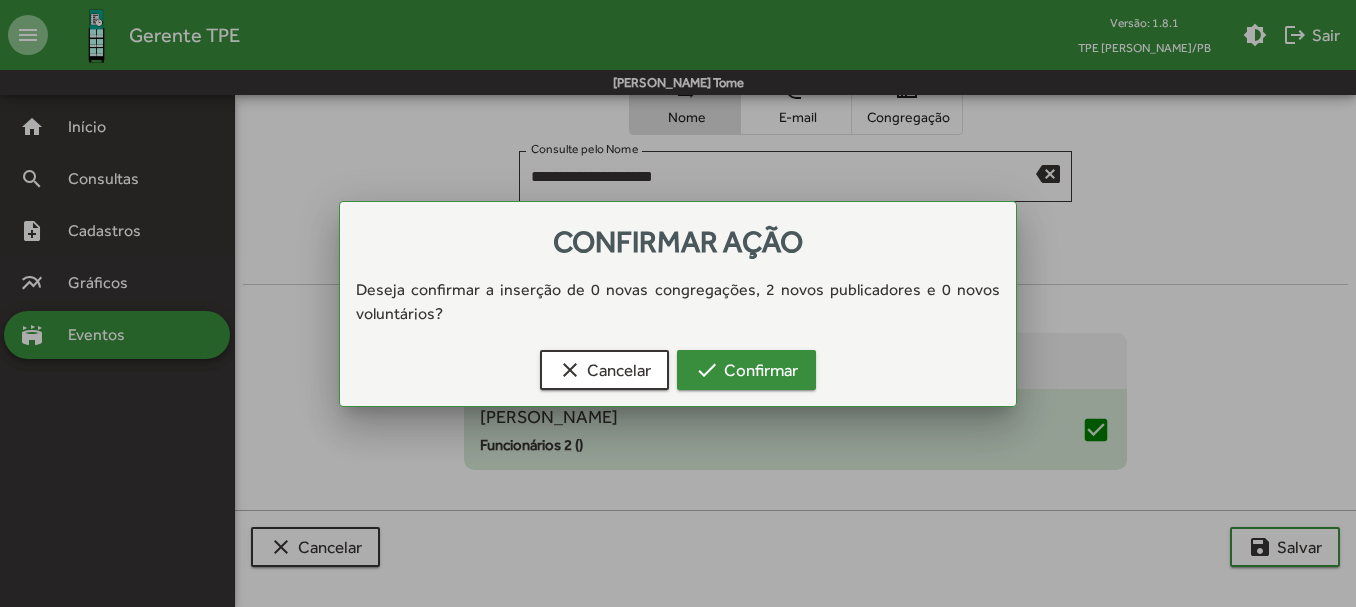 click on "check  Confirmar" at bounding box center (746, 370) 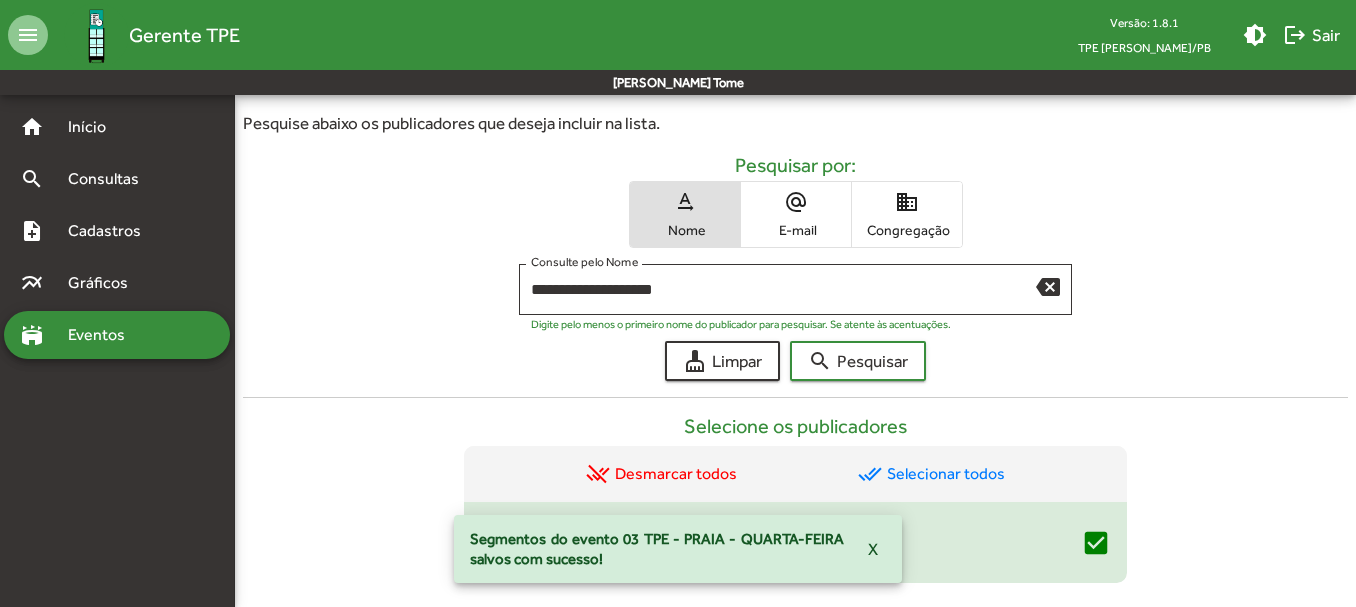 scroll, scrollTop: 680, scrollLeft: 0, axis: vertical 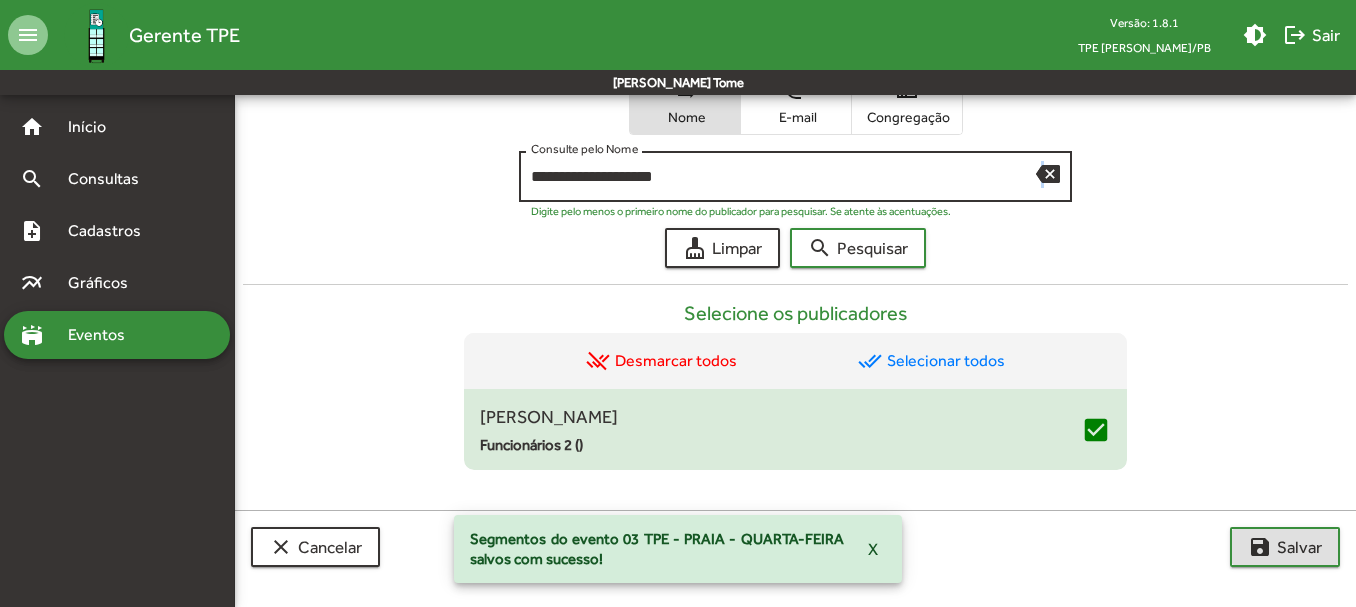 click on "backspace" at bounding box center (1048, 173) 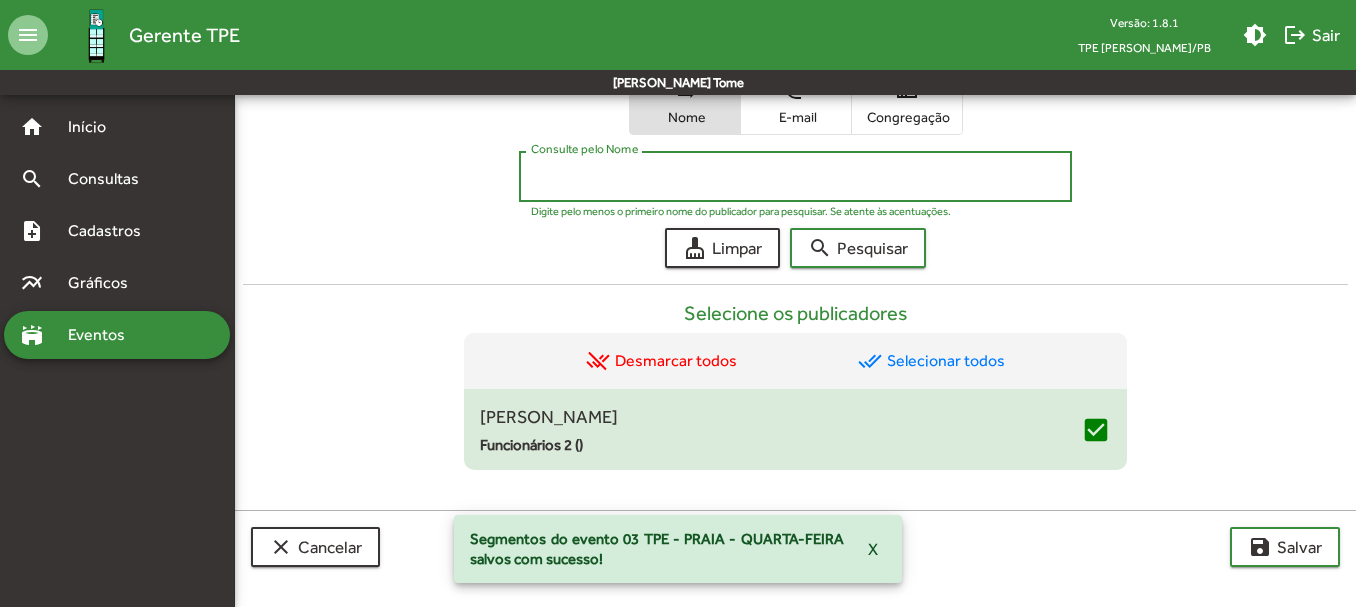 paste on "**********" 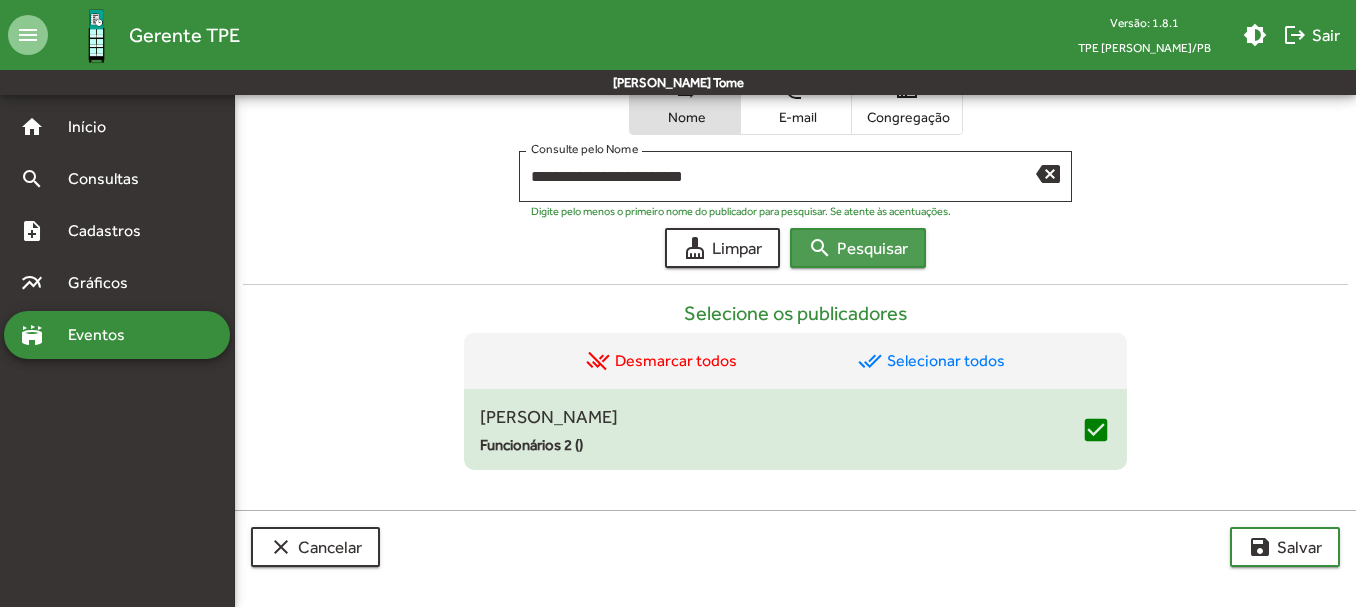 click on "search  Pesquisar" at bounding box center [858, 248] 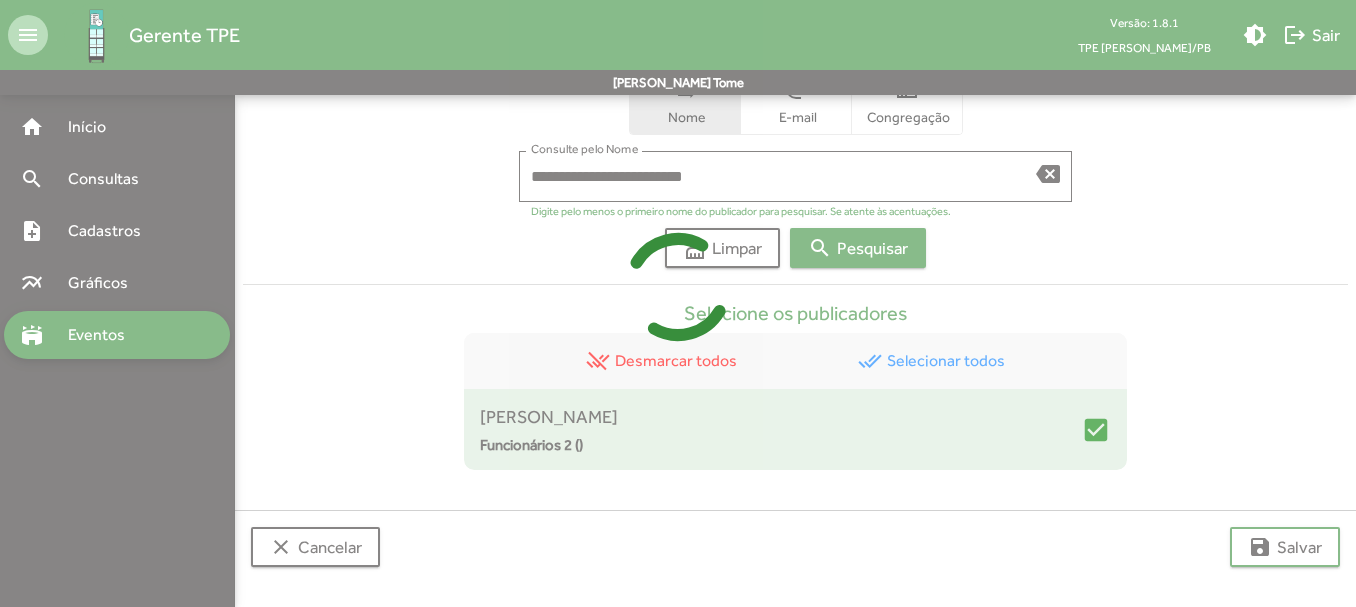 scroll, scrollTop: 478, scrollLeft: 0, axis: vertical 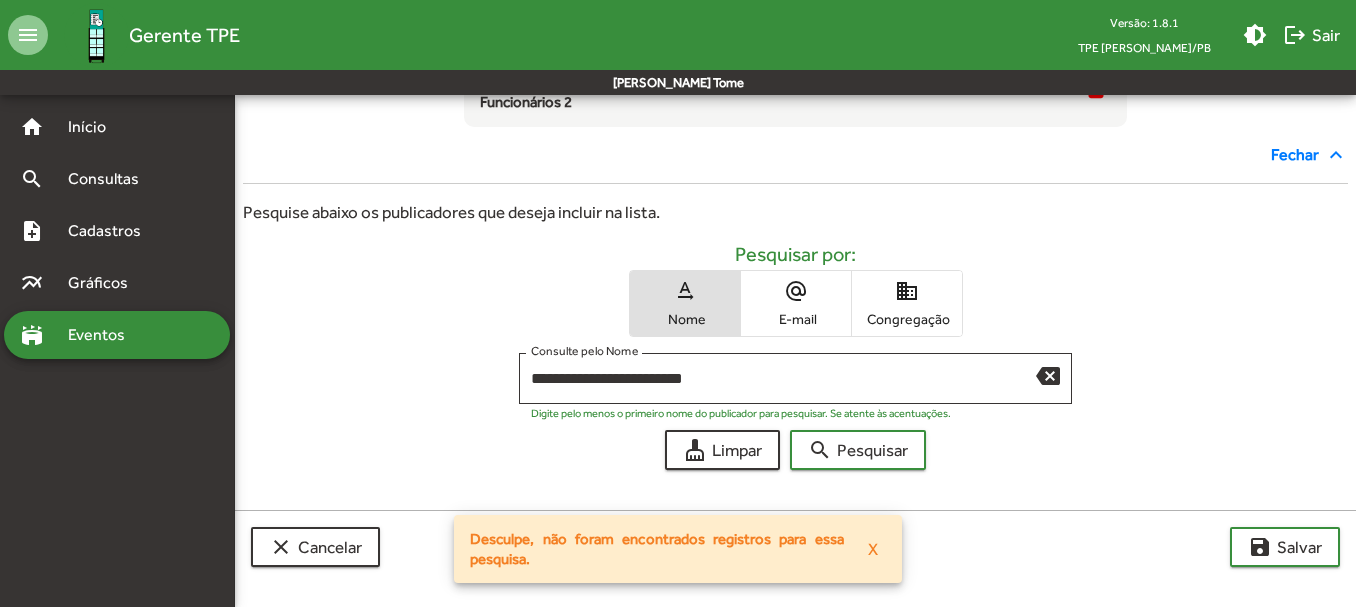 click on "**********" at bounding box center [795, 356] 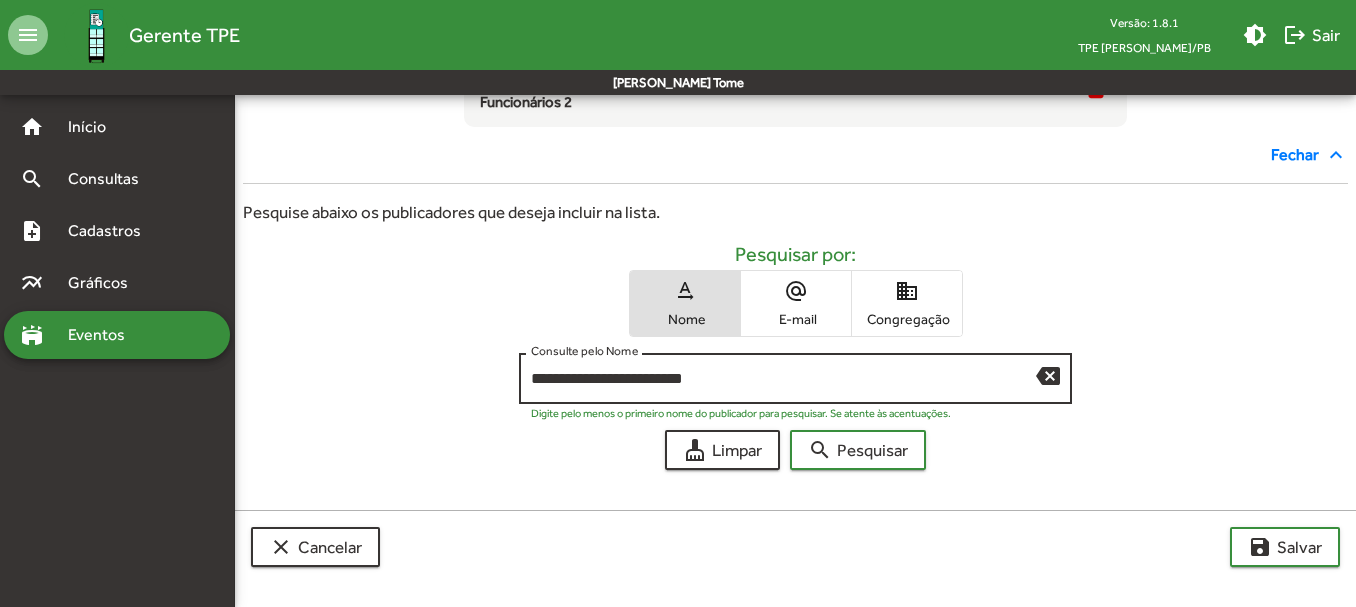 drag, startPoint x: 741, startPoint y: 368, endPoint x: 763, endPoint y: 380, distance: 25.059929 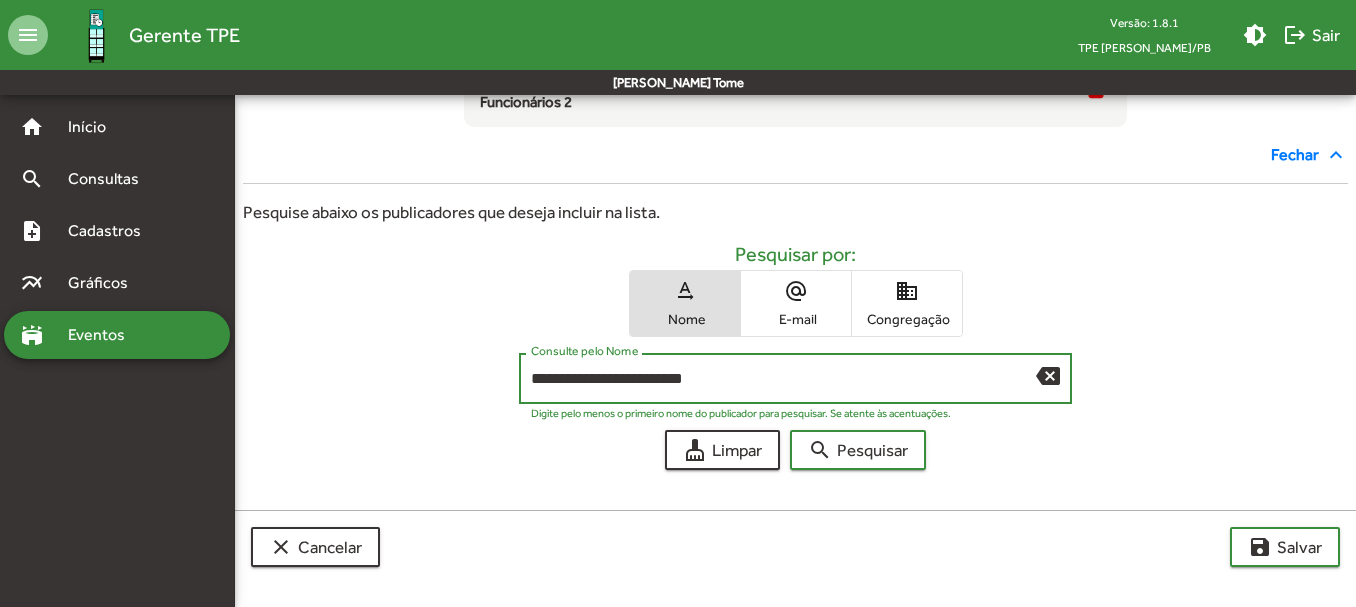 drag, startPoint x: 761, startPoint y: 380, endPoint x: 719, endPoint y: 381, distance: 42.0119 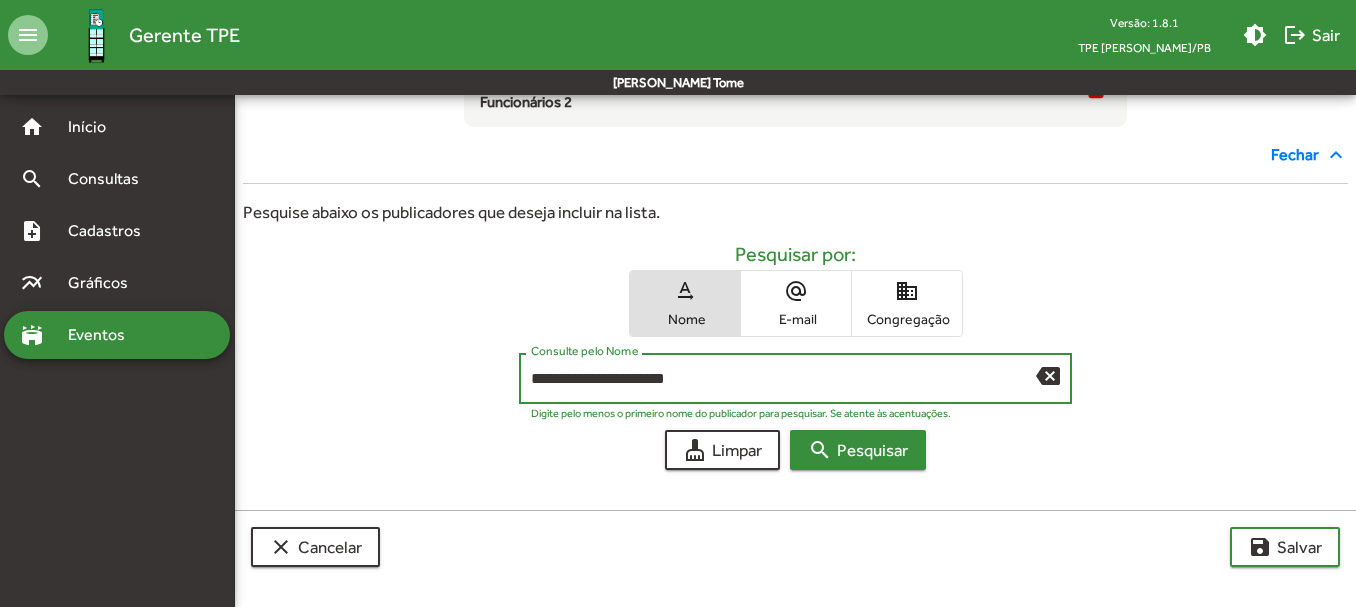 click on "search  Pesquisar" at bounding box center (858, 450) 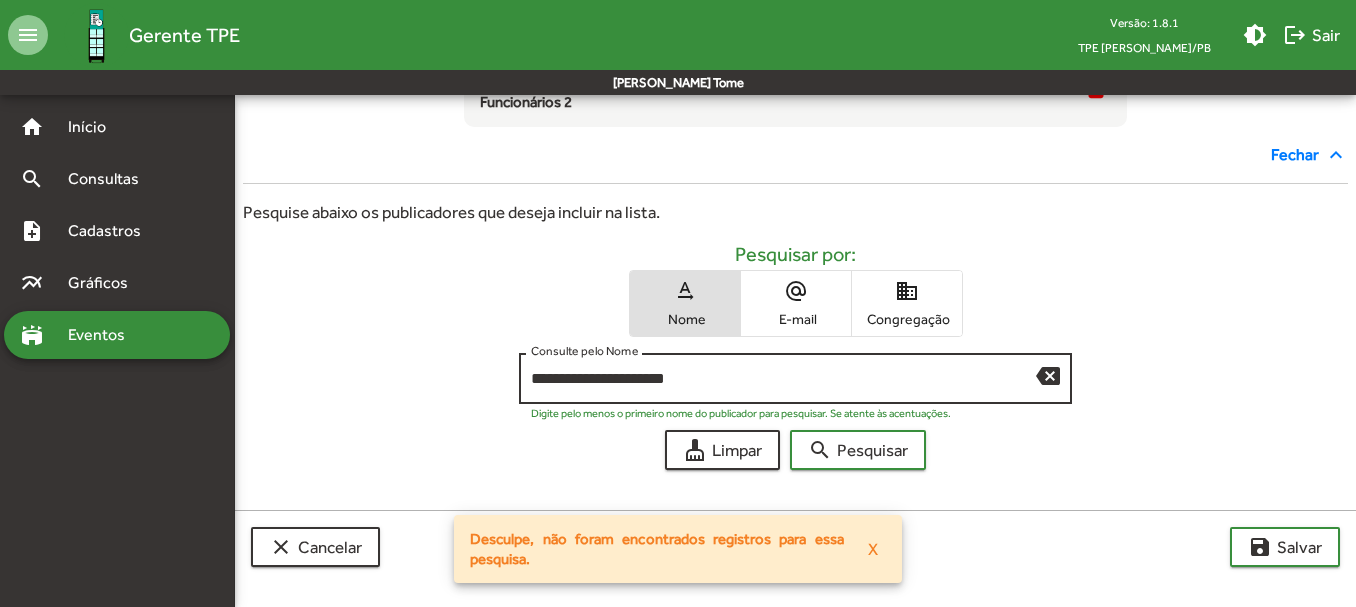 drag, startPoint x: 716, startPoint y: 390, endPoint x: 699, endPoint y: 377, distance: 21.400934 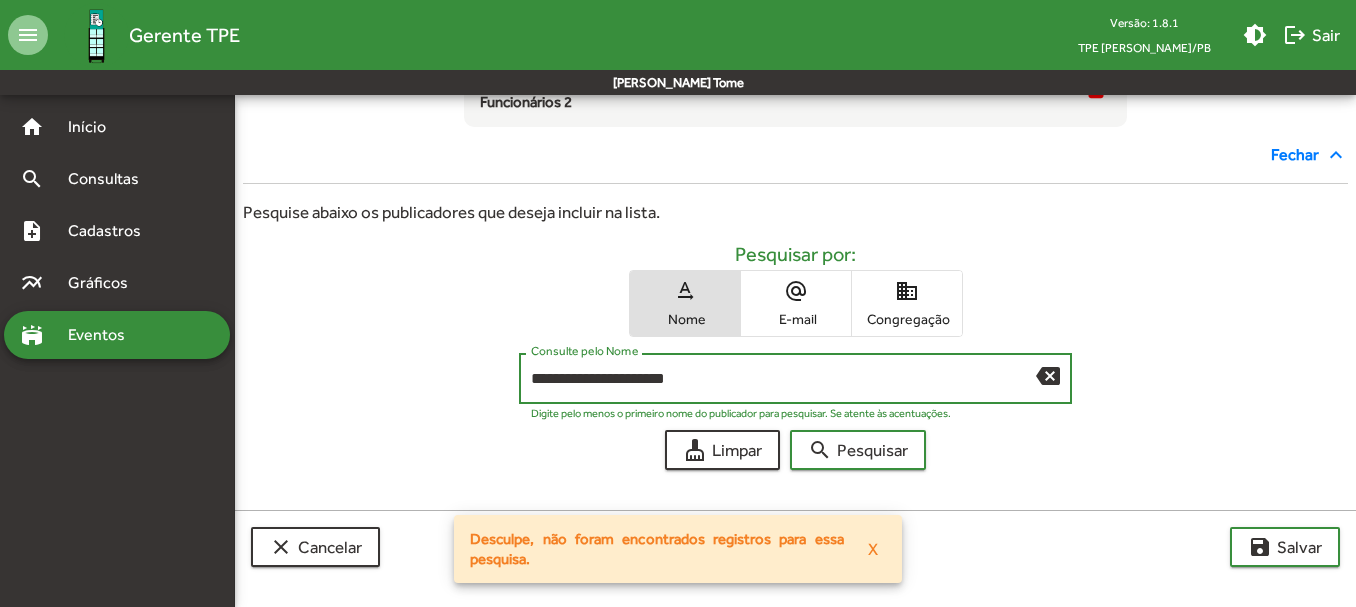 drag, startPoint x: 712, startPoint y: 382, endPoint x: 643, endPoint y: 375, distance: 69.354164 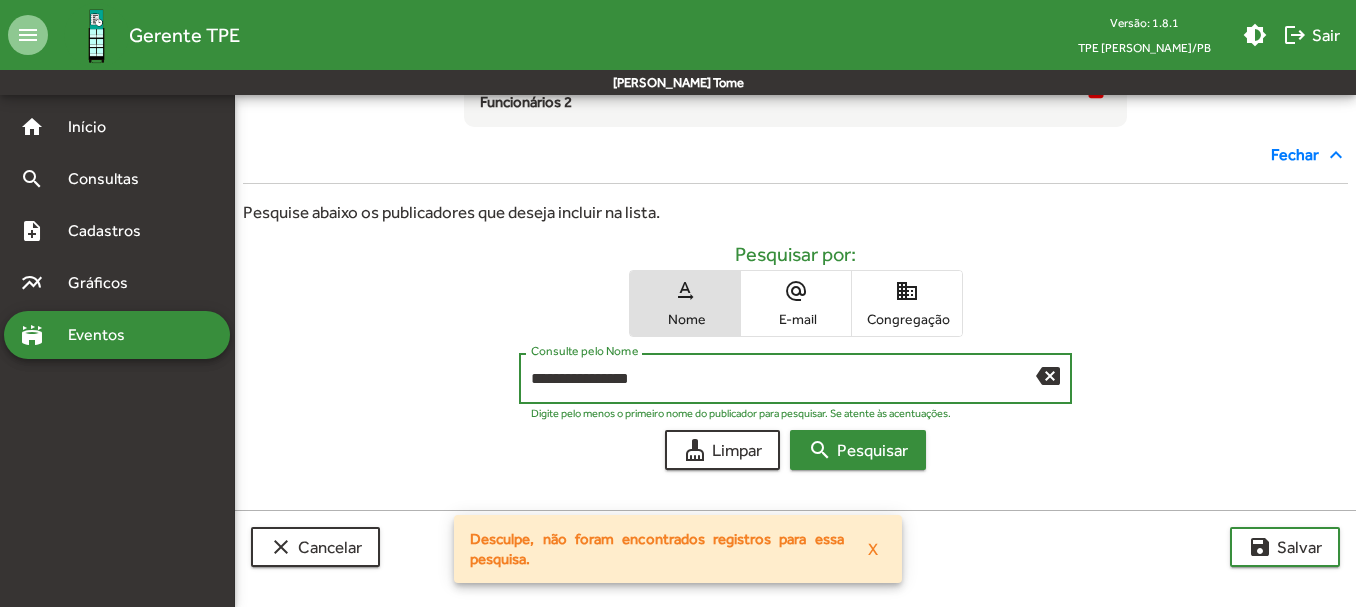 type on "**********" 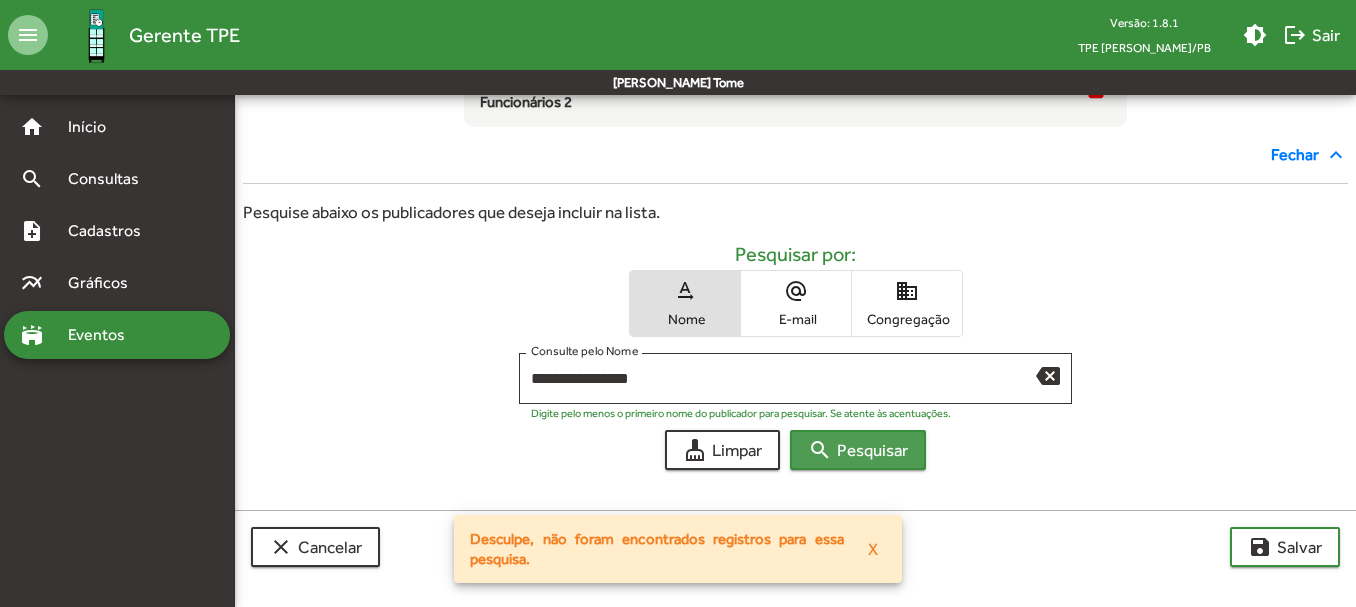 click on "search  Pesquisar" at bounding box center [858, 450] 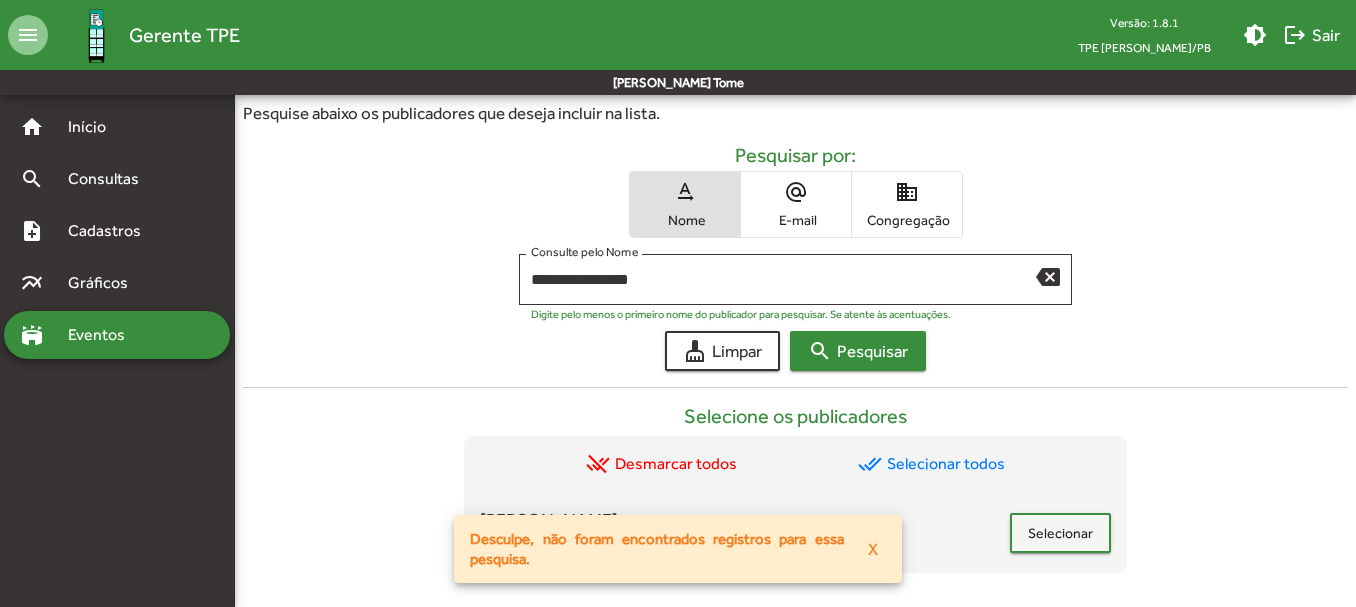 scroll, scrollTop: 680, scrollLeft: 0, axis: vertical 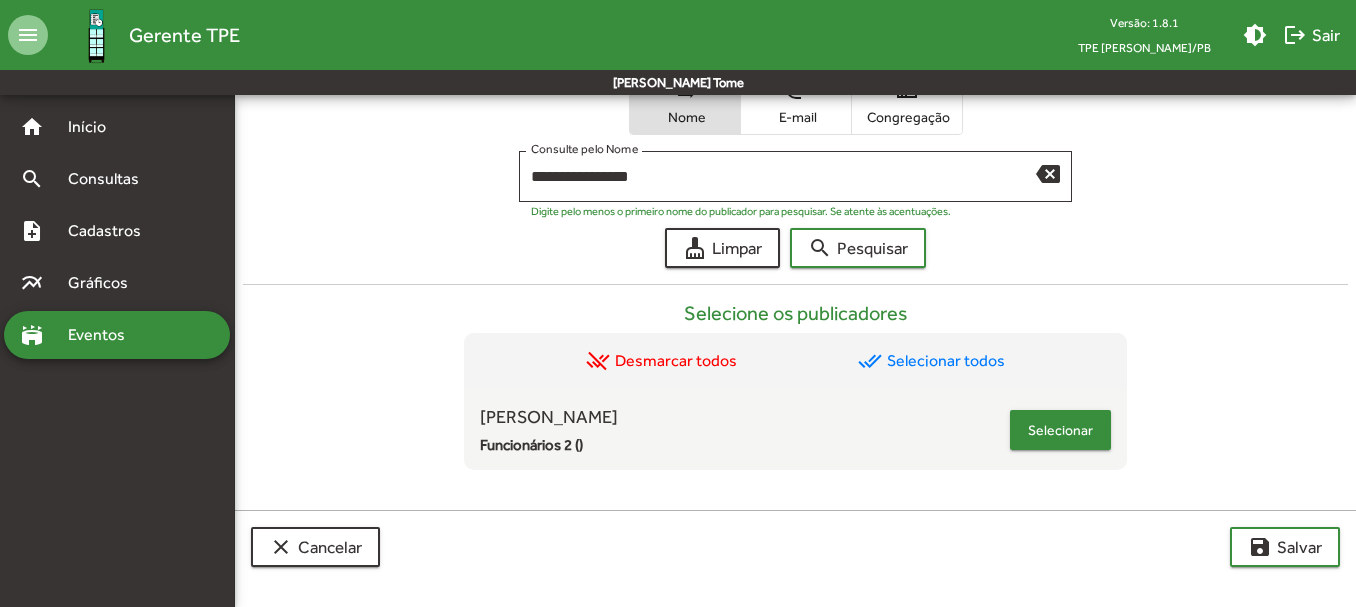 click on "Selecionar" at bounding box center (1060, 430) 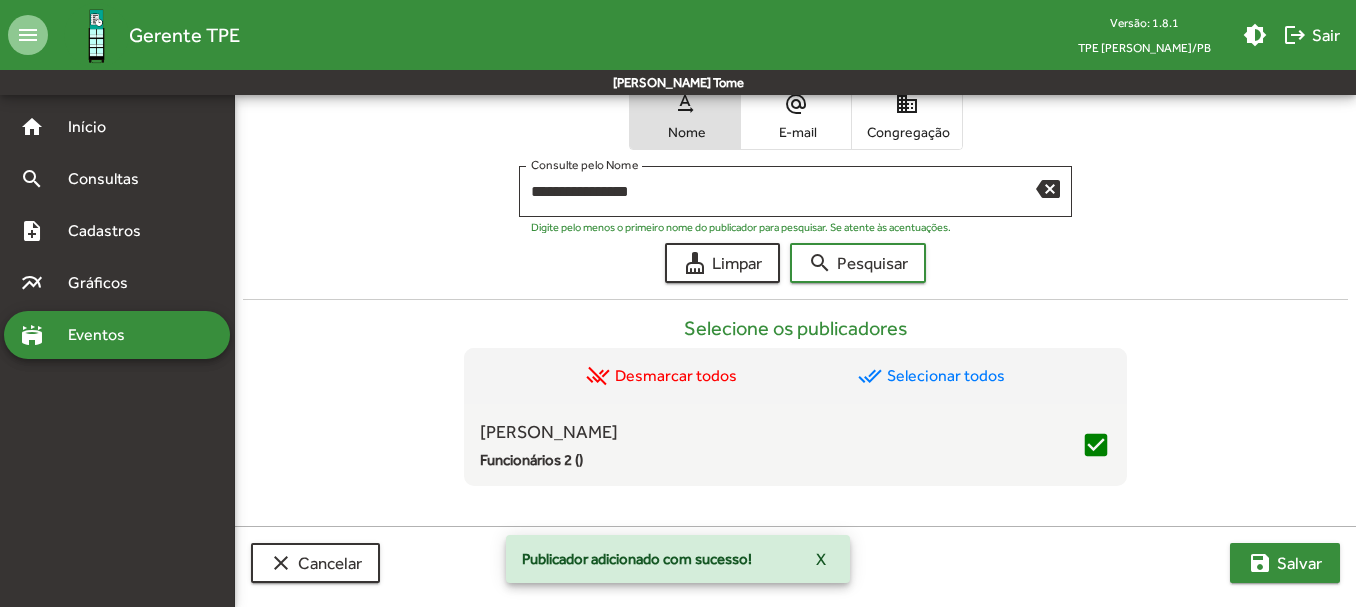 scroll, scrollTop: 728, scrollLeft: 0, axis: vertical 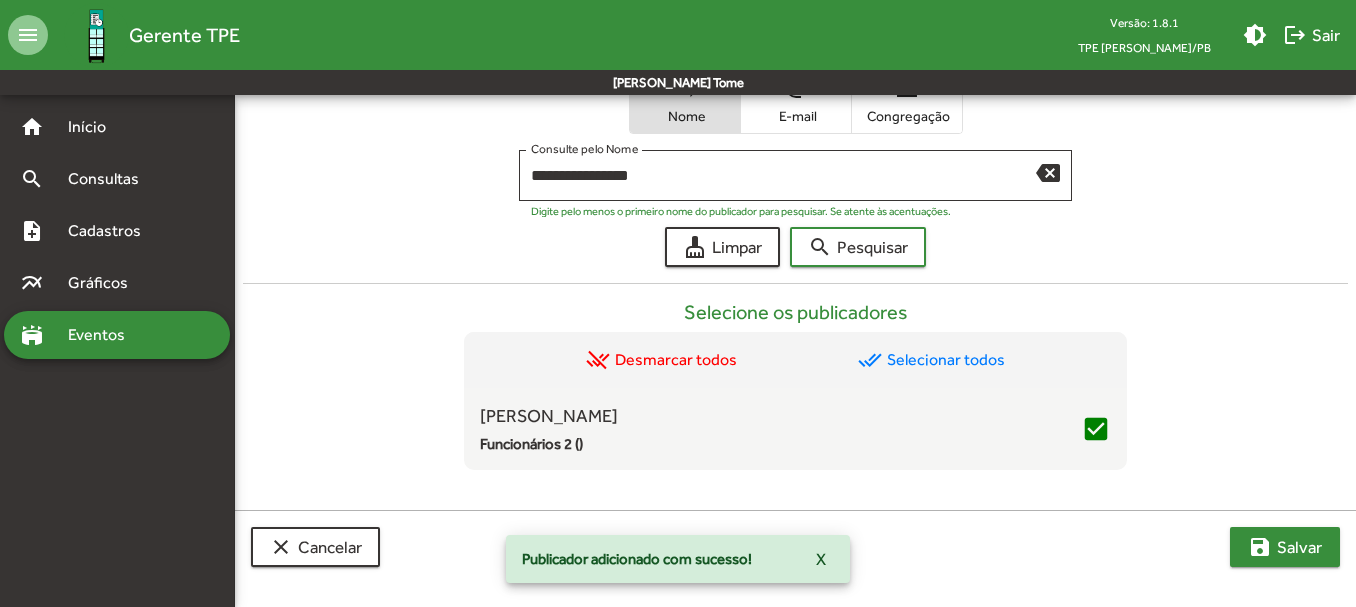 click on "save" 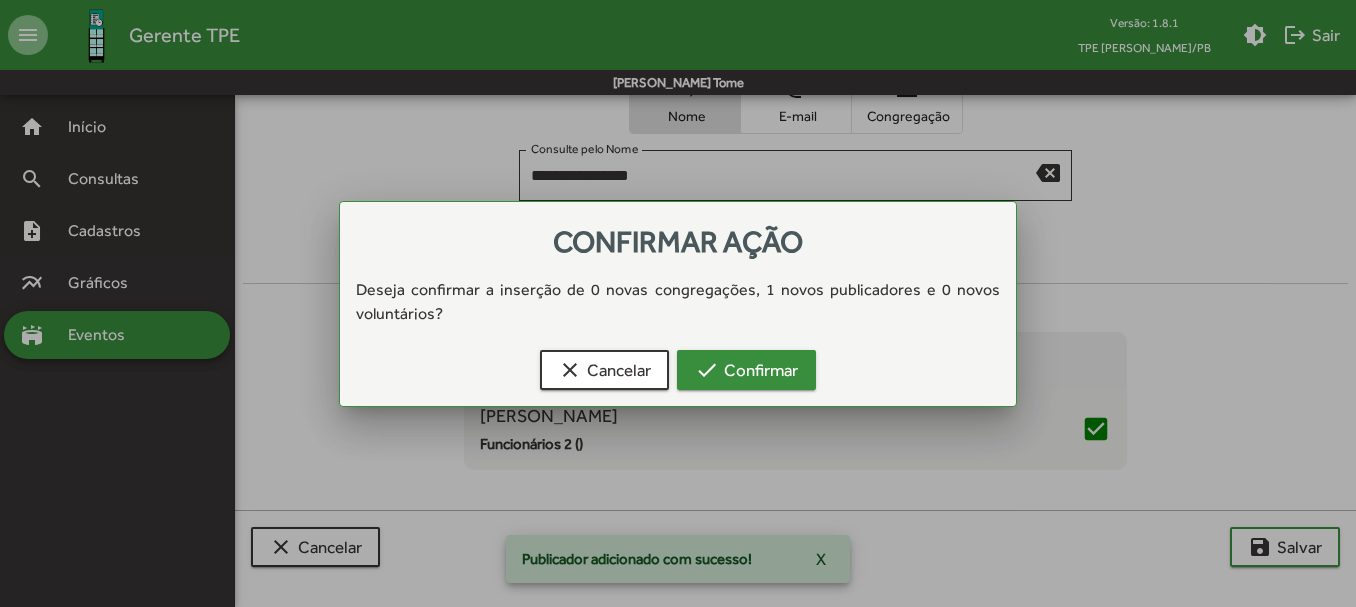 click on "check  Confirmar" at bounding box center (746, 370) 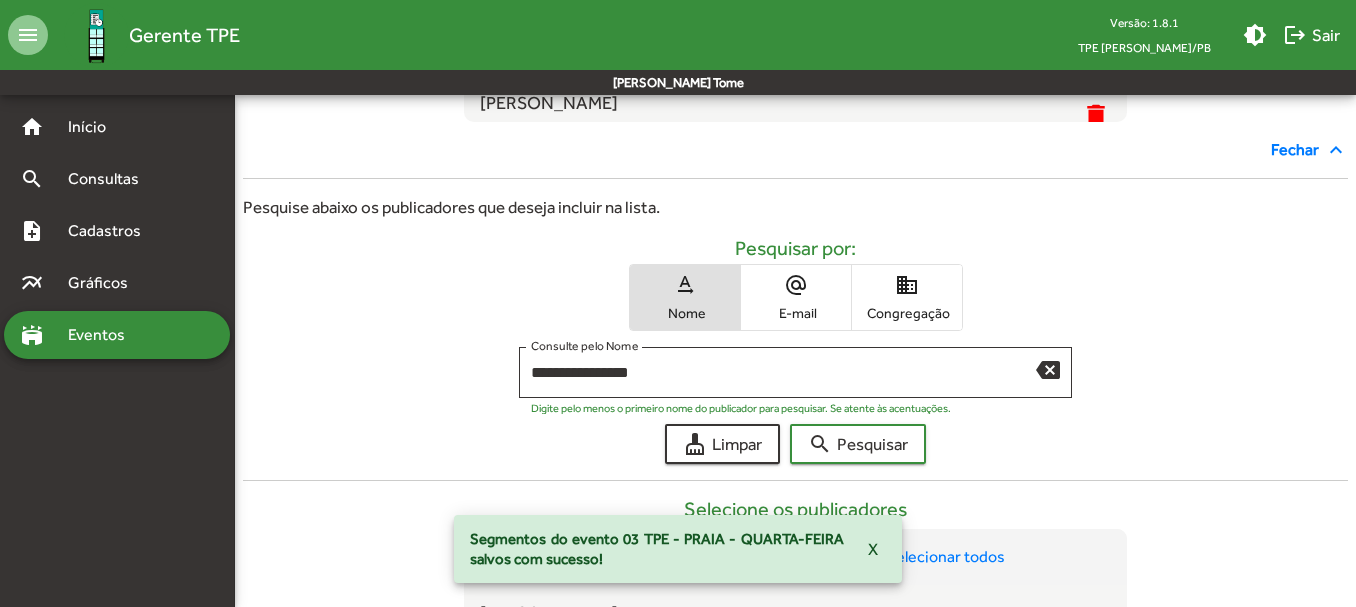 scroll, scrollTop: 528, scrollLeft: 0, axis: vertical 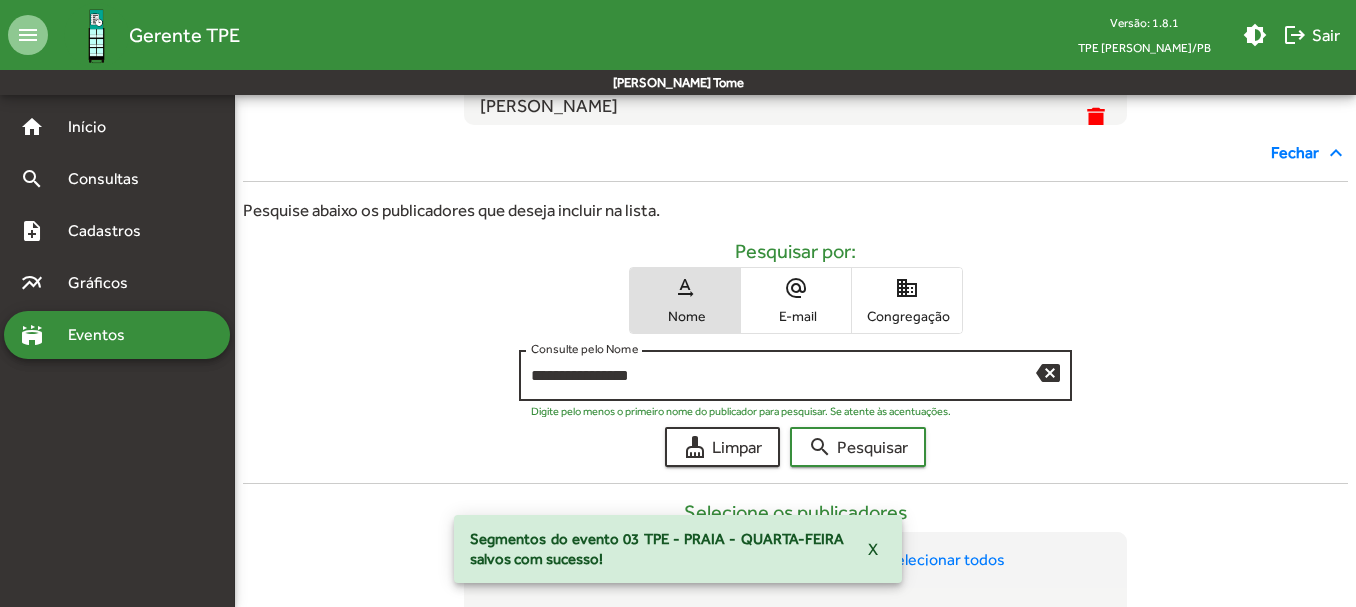 click on "backspace" at bounding box center [1048, 372] 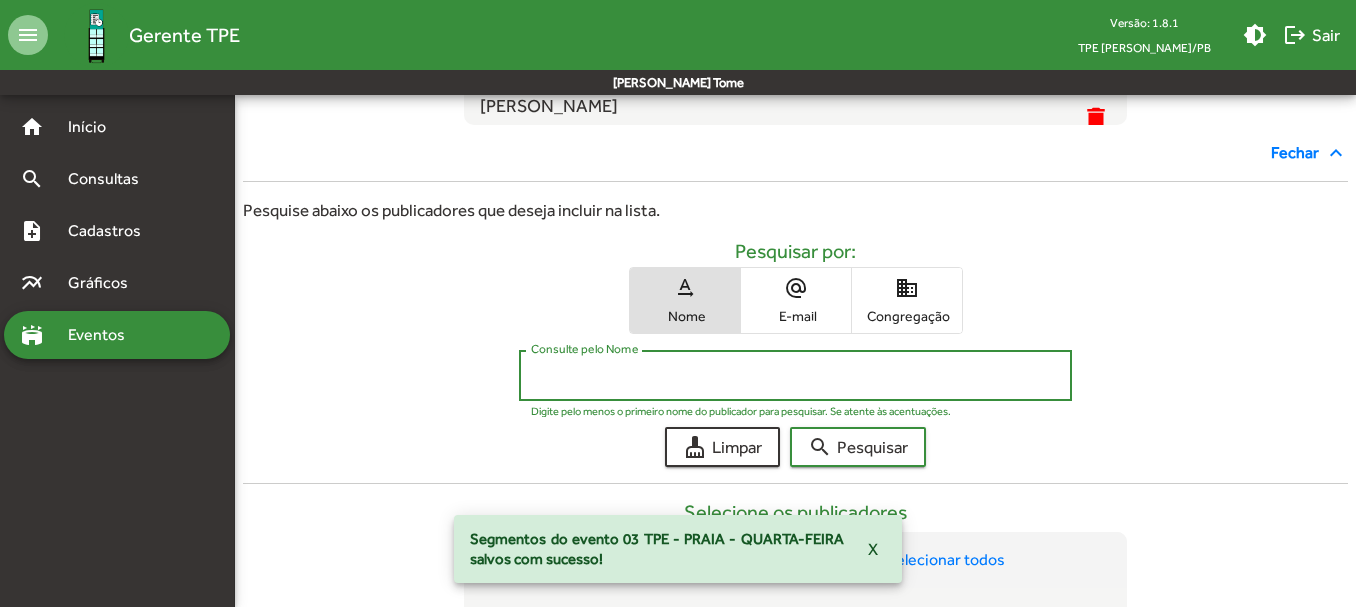 click on "Consulte pelo Nome" at bounding box center [795, 376] 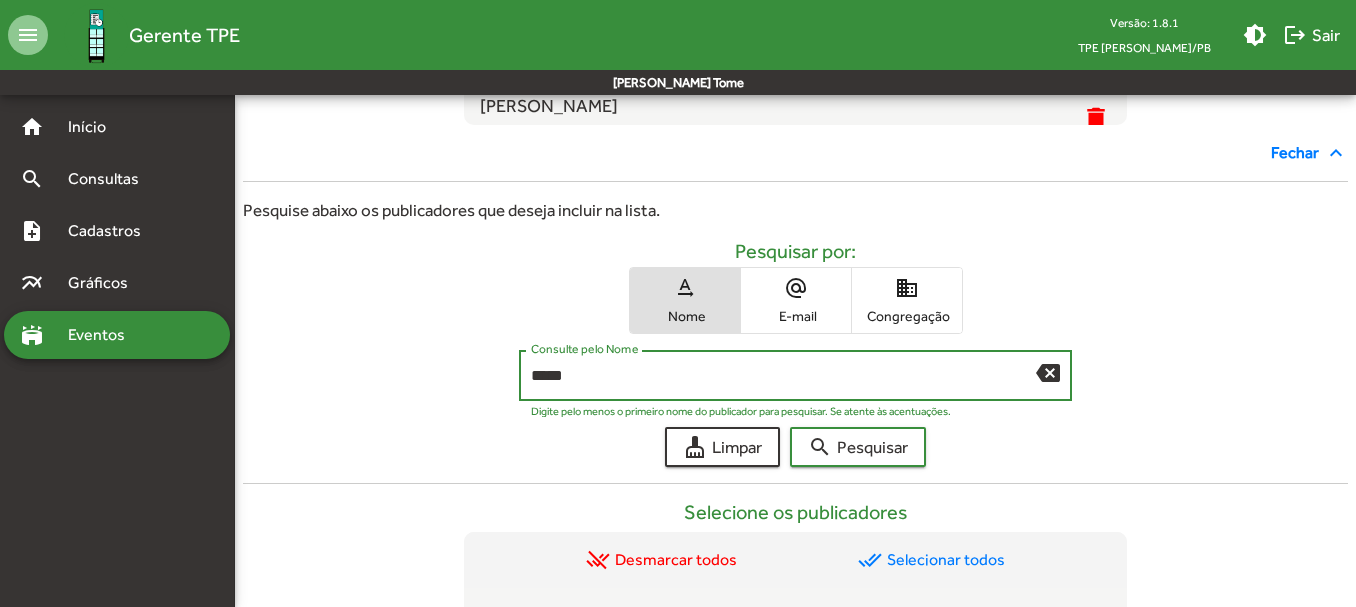 type on "*****" 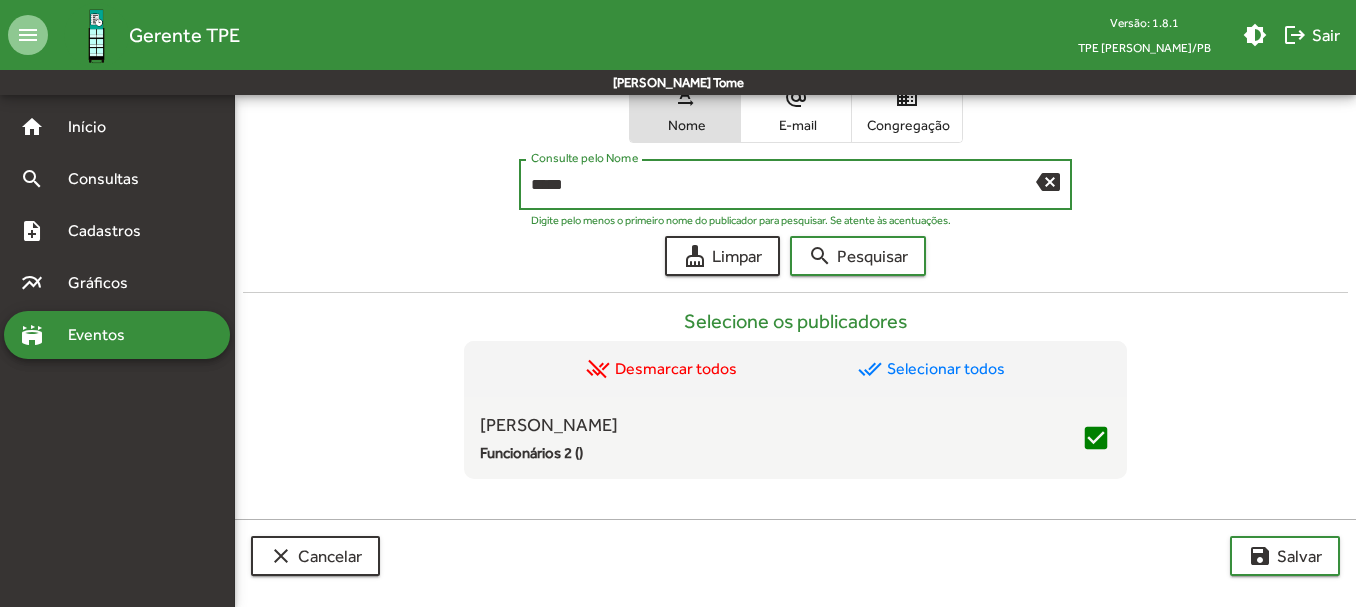scroll, scrollTop: 728, scrollLeft: 0, axis: vertical 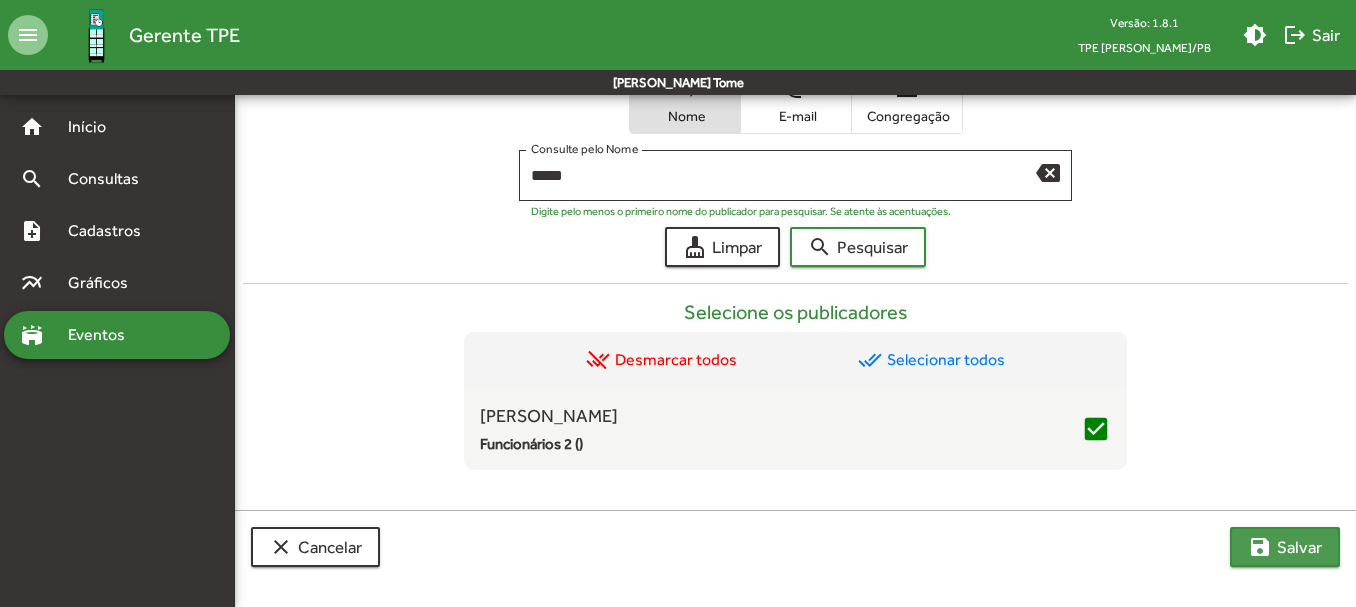 click on "save" 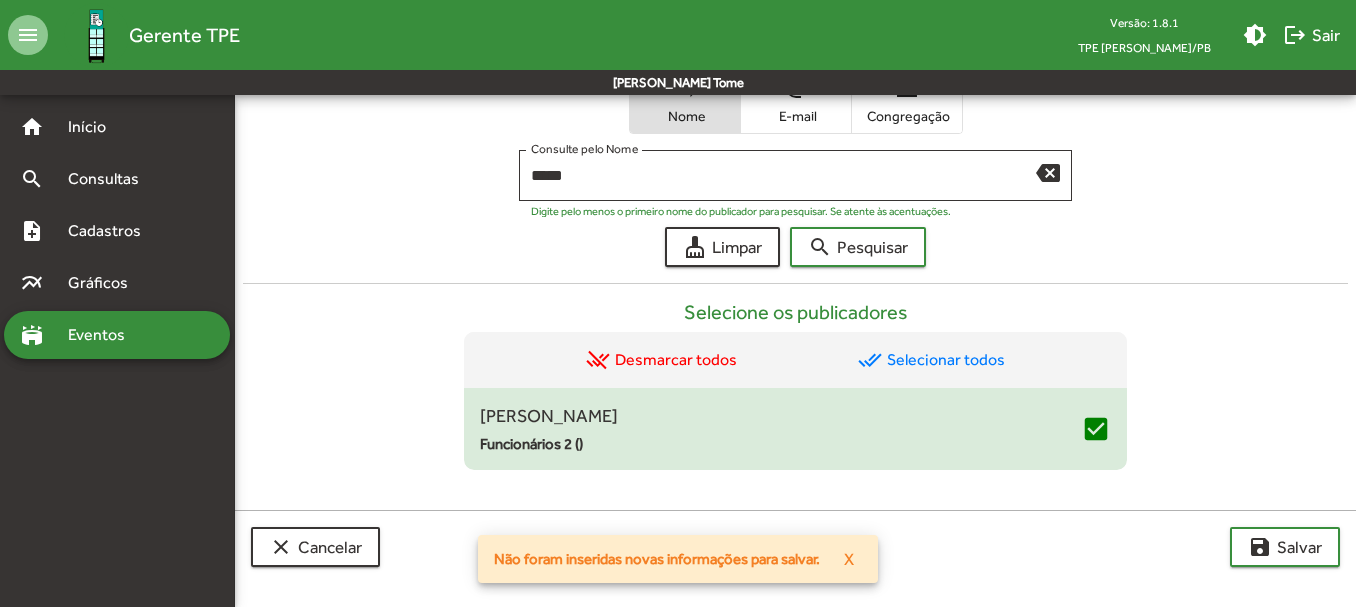 click on "Funcionários 2 ()" at bounding box center [780, 444] 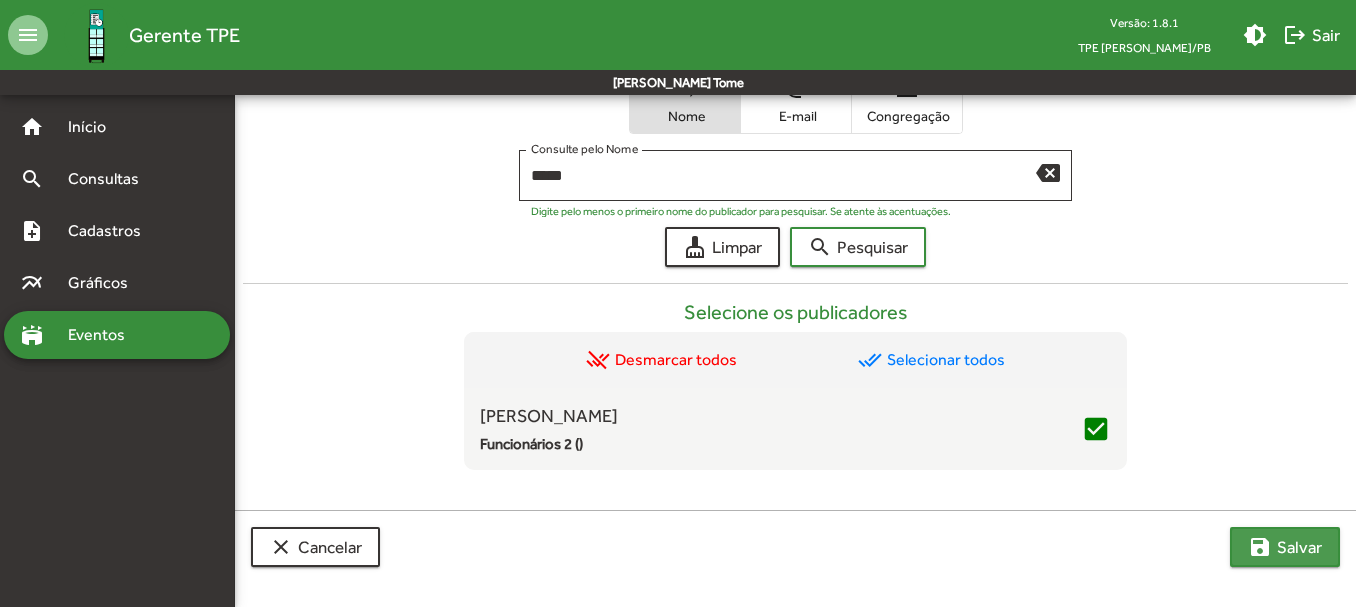 click on "save  [PERSON_NAME]" 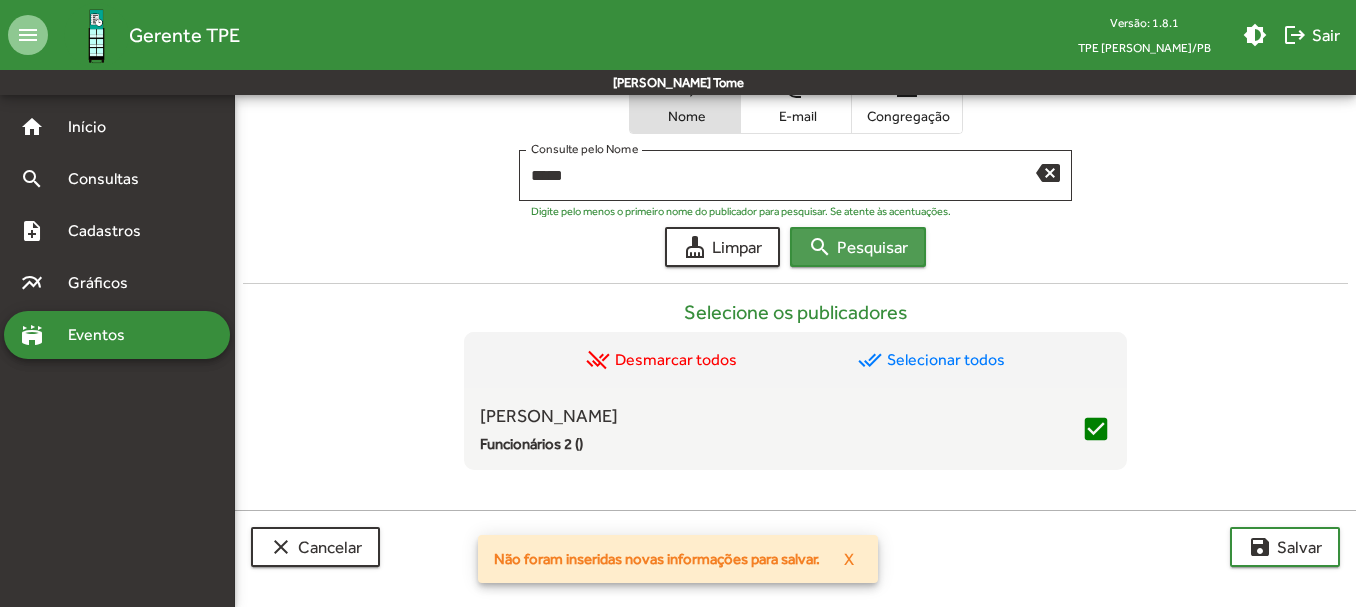 click on "search  Pesquisar" at bounding box center (858, 247) 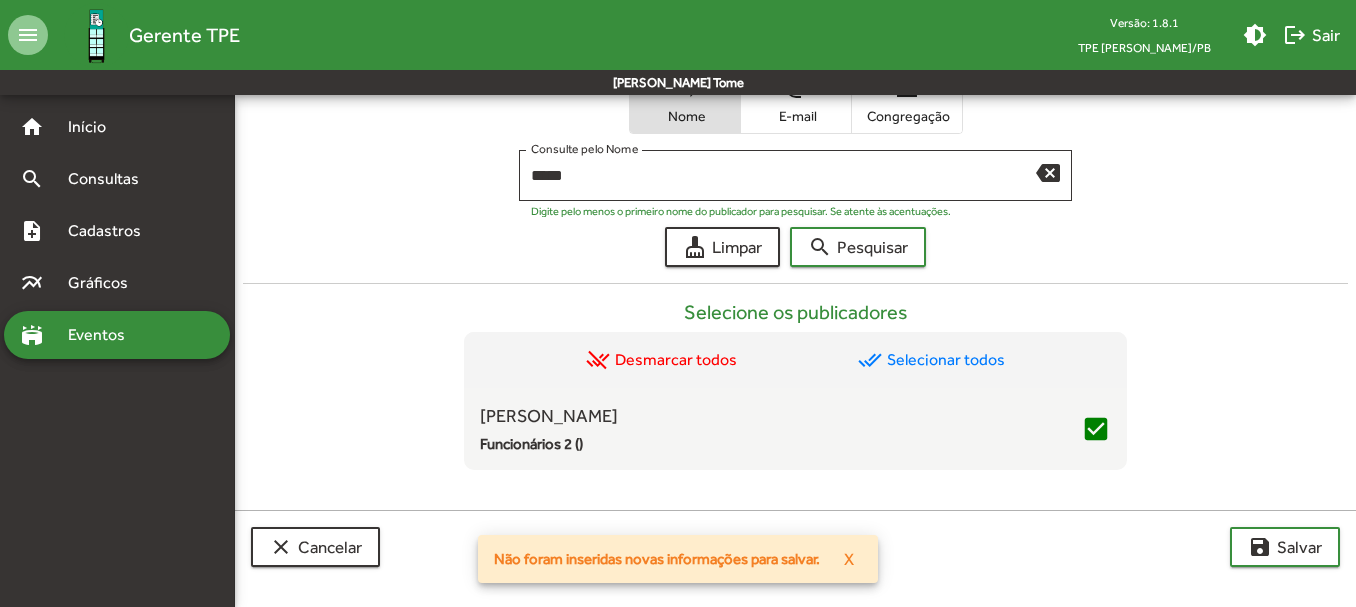 click on "done_all  Selecionar todos" at bounding box center (931, 360) 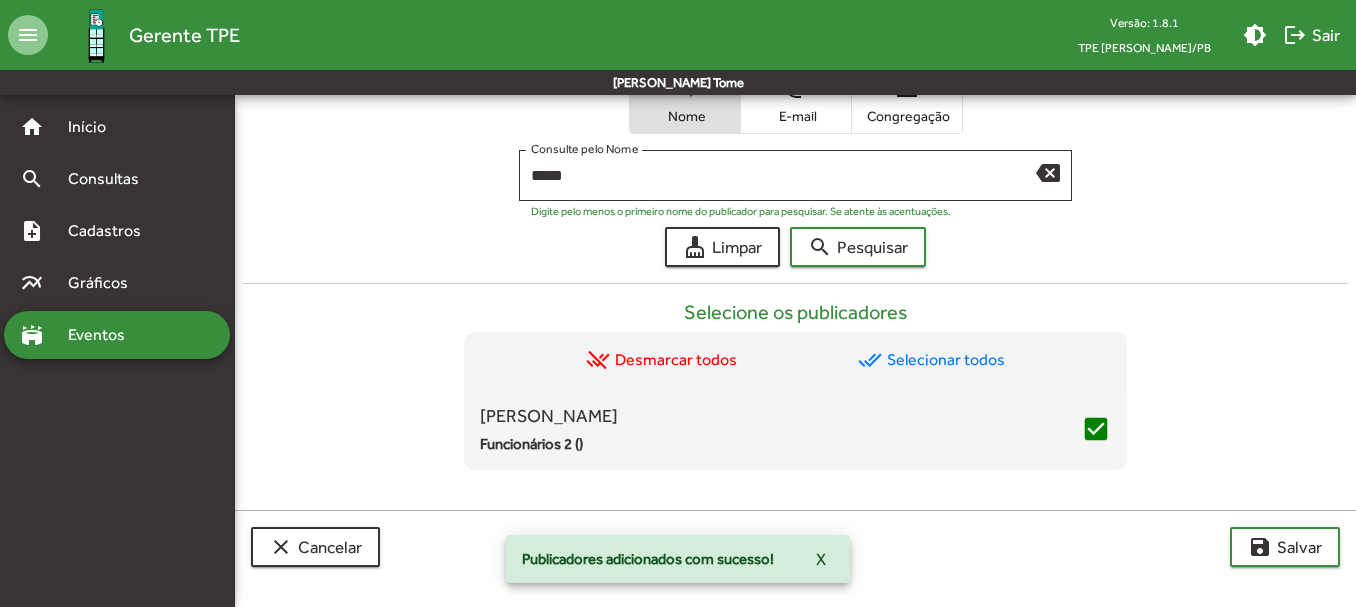click on "done_all  Selecionar todos" at bounding box center [931, 360] 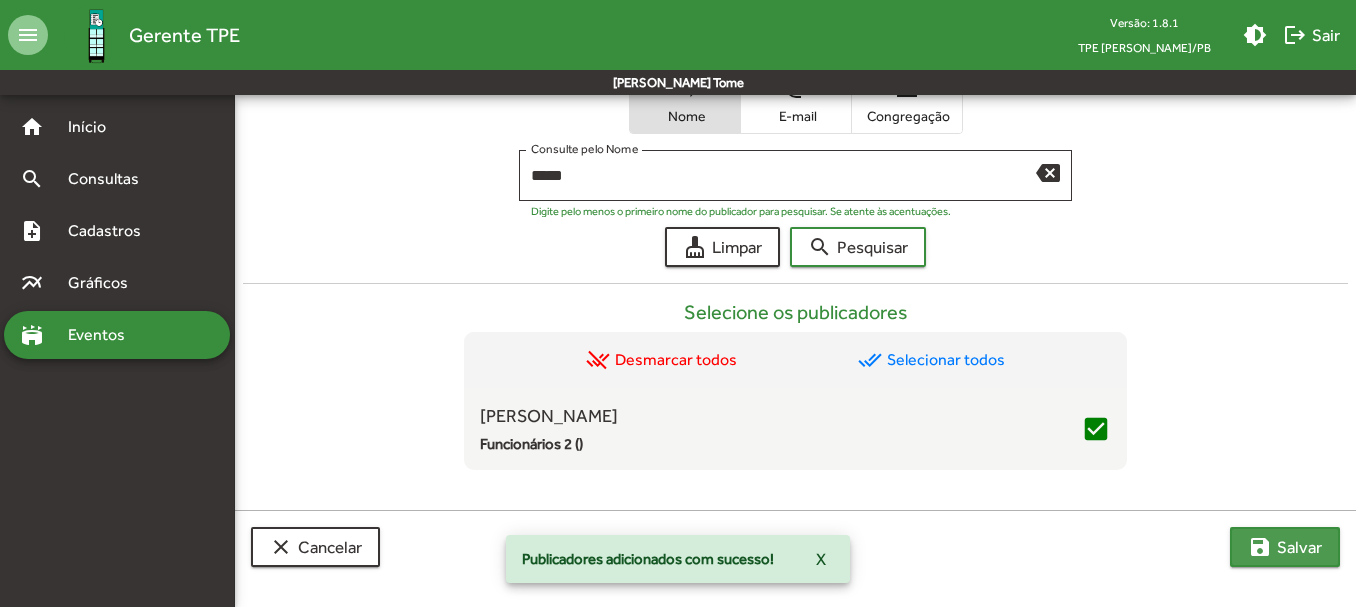 click on "save" 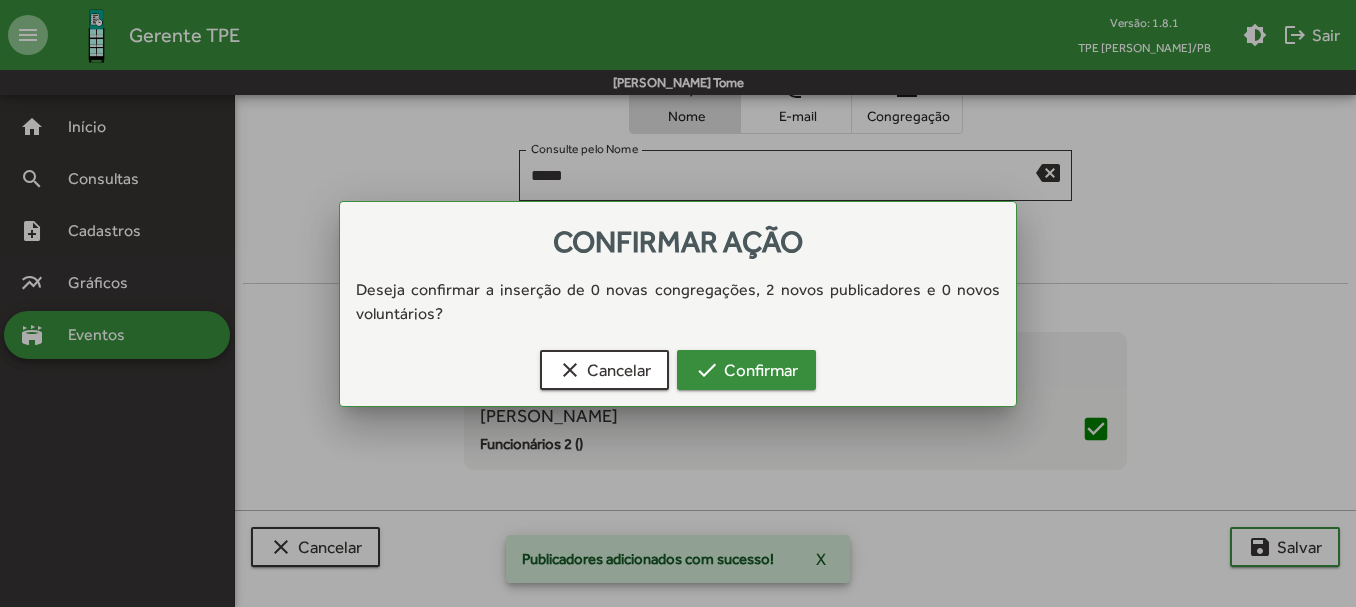click on "check  Confirmar" at bounding box center (746, 370) 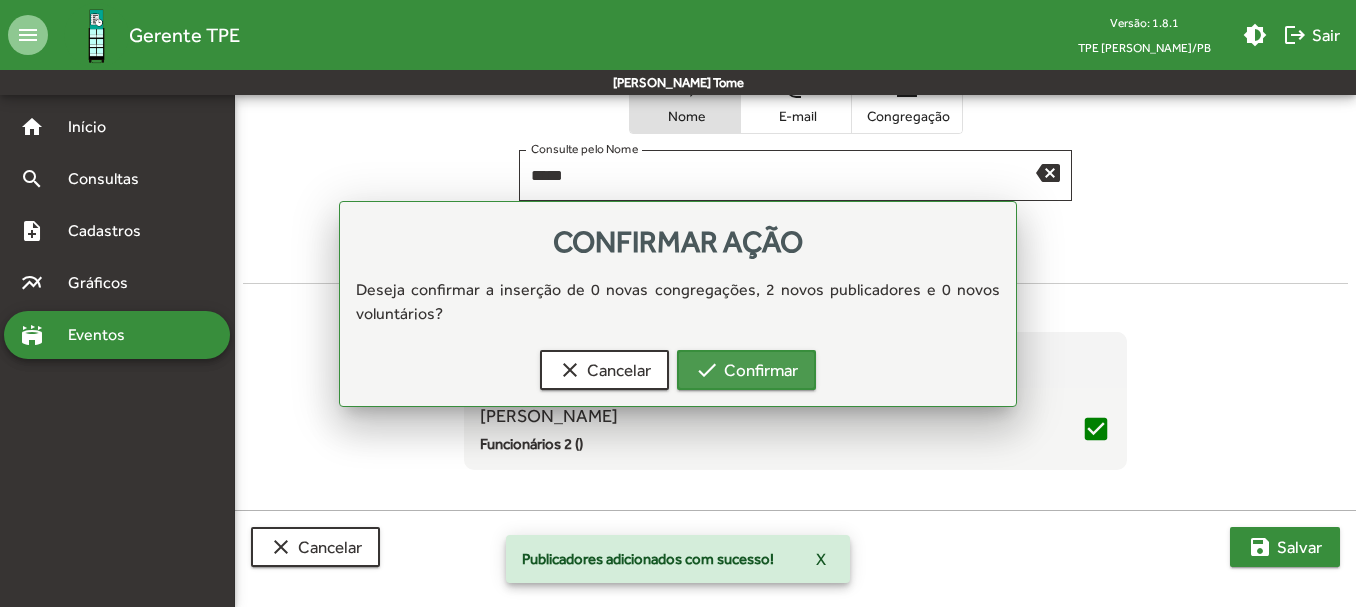 scroll, scrollTop: 728, scrollLeft: 0, axis: vertical 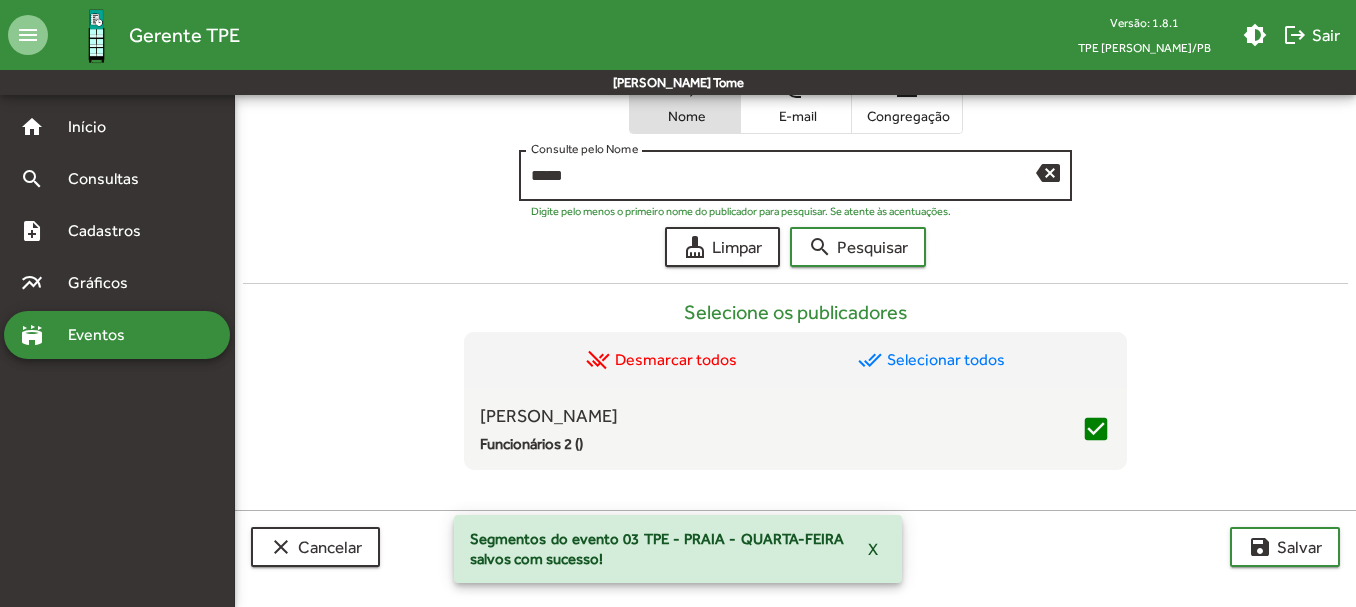 click on "backspace" at bounding box center (1048, 172) 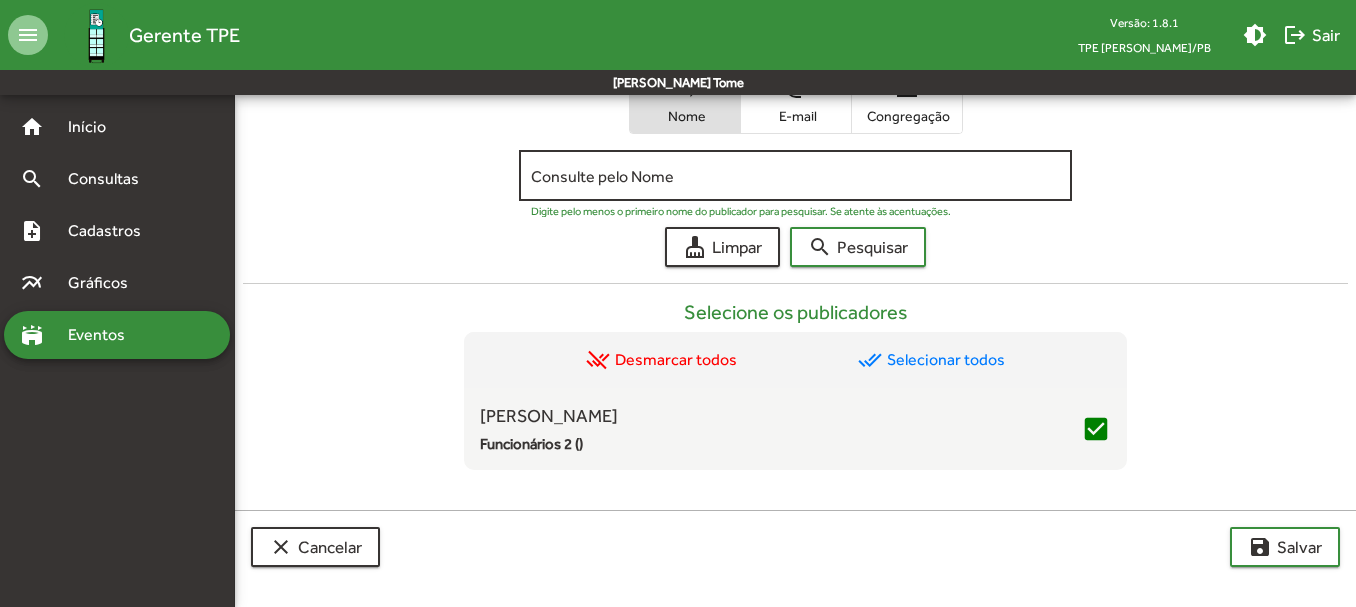 click on "Consulte pelo Nome" at bounding box center [795, 173] 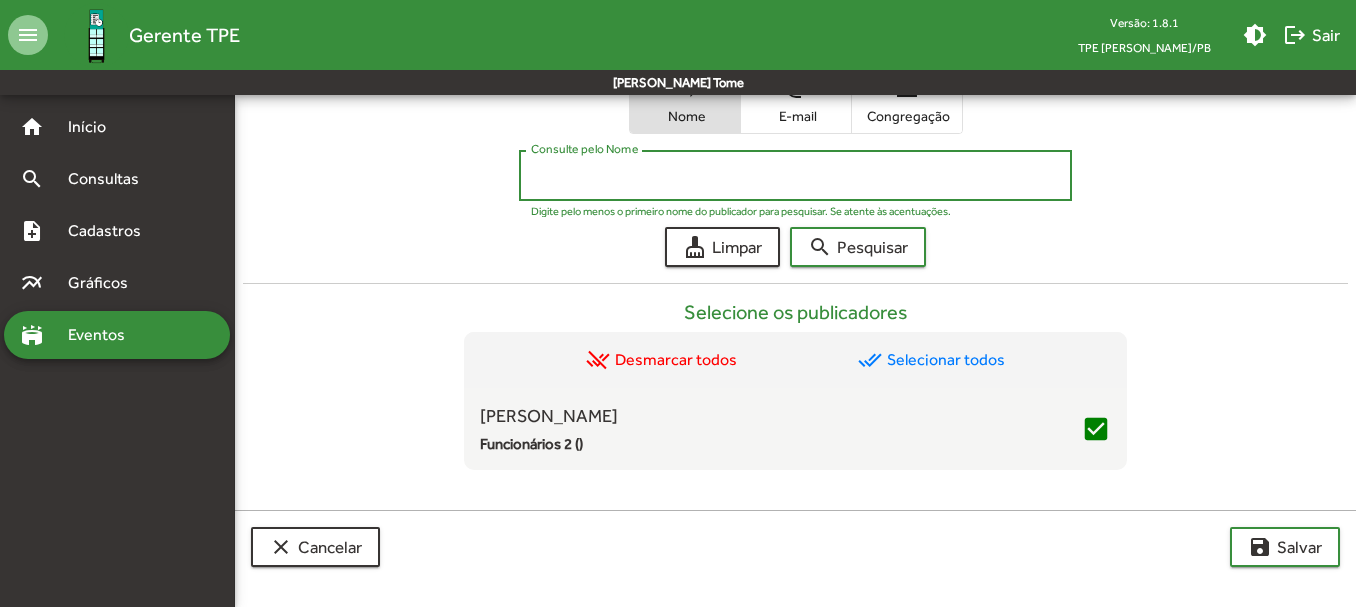paste on "**********" 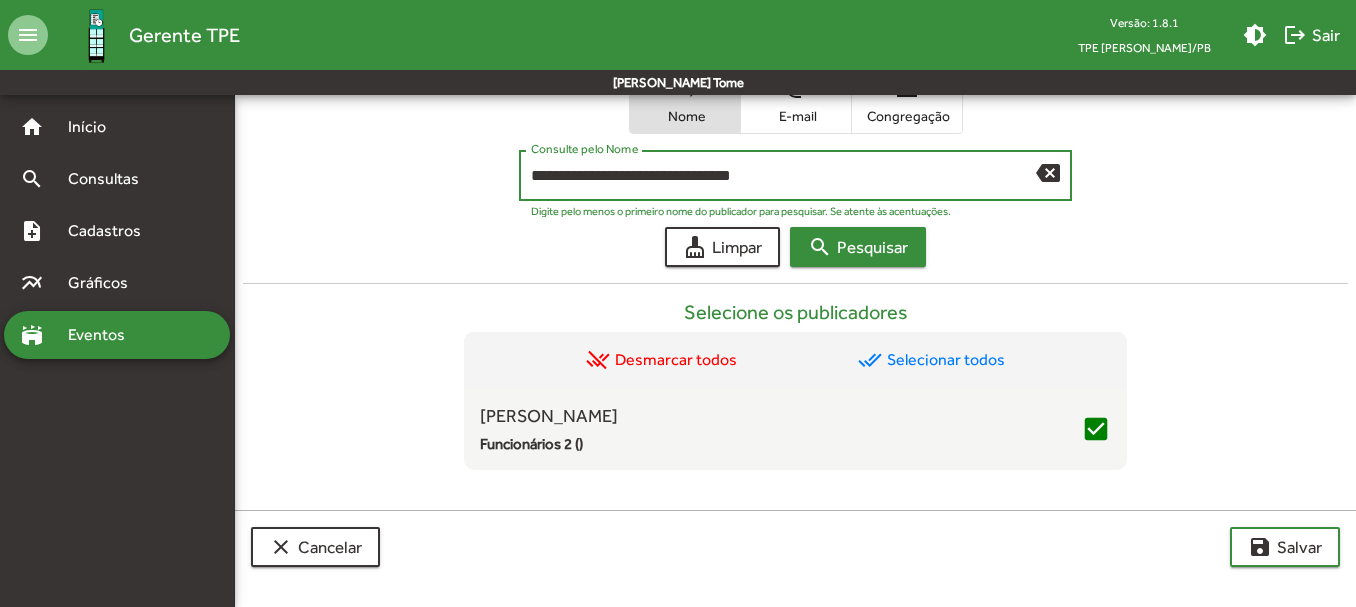type on "**********" 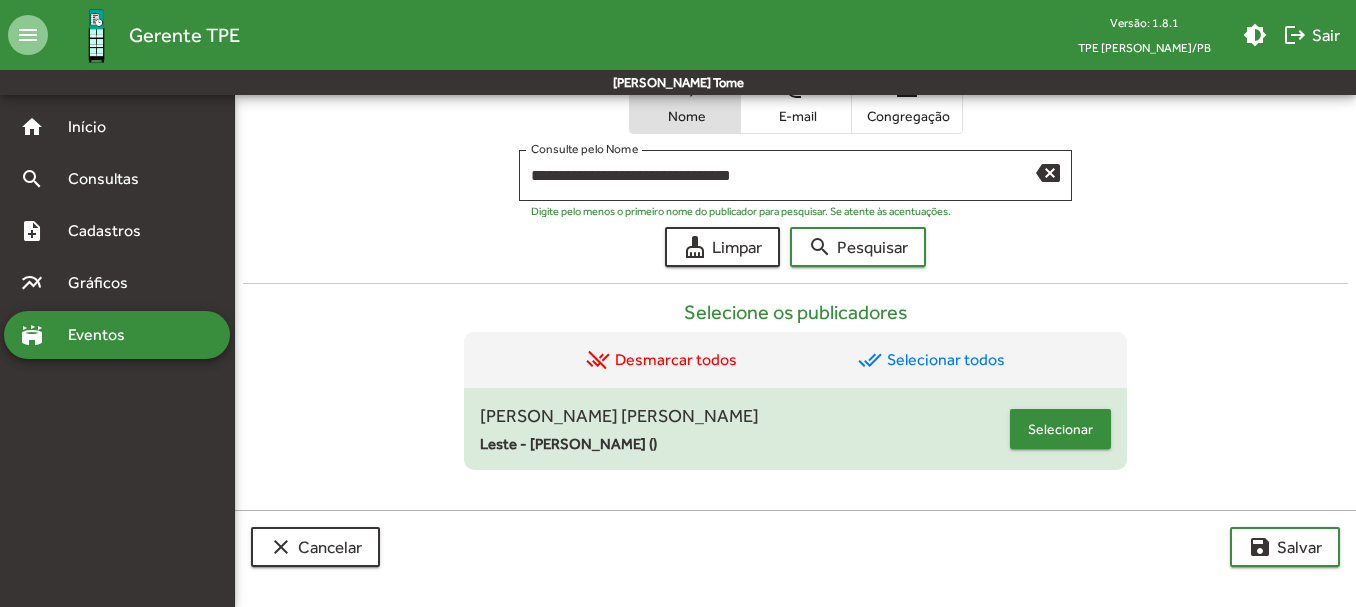 click on "Selecionar" at bounding box center (1060, 429) 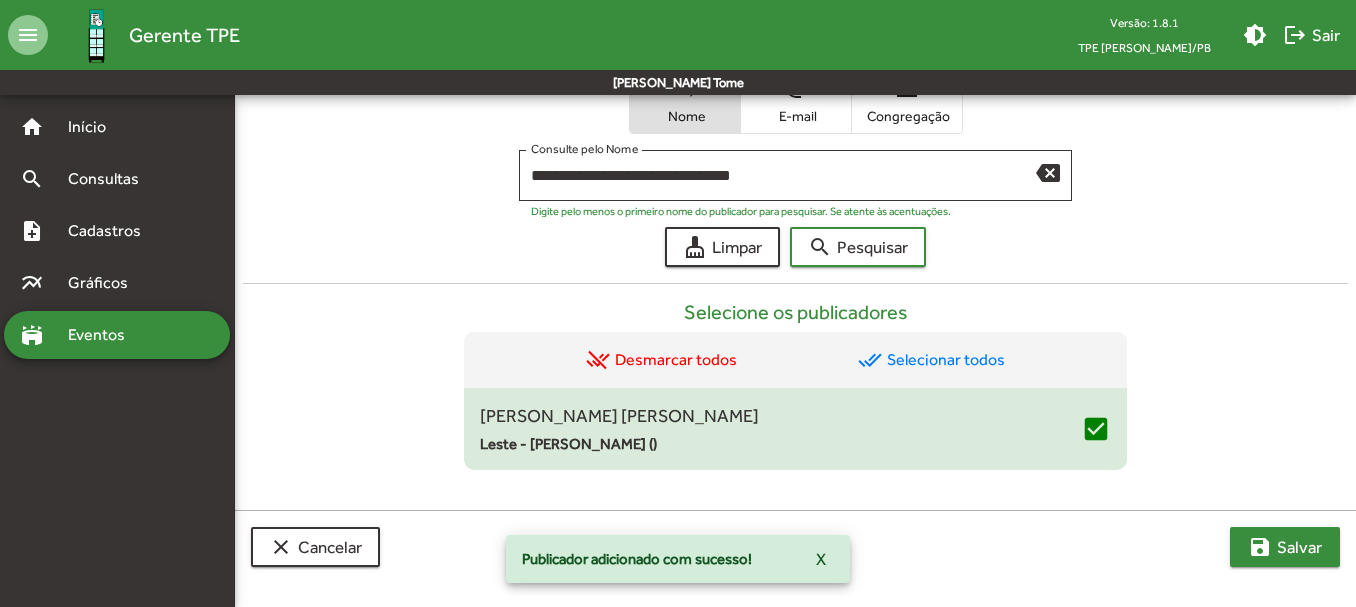 click on "save  [PERSON_NAME]" 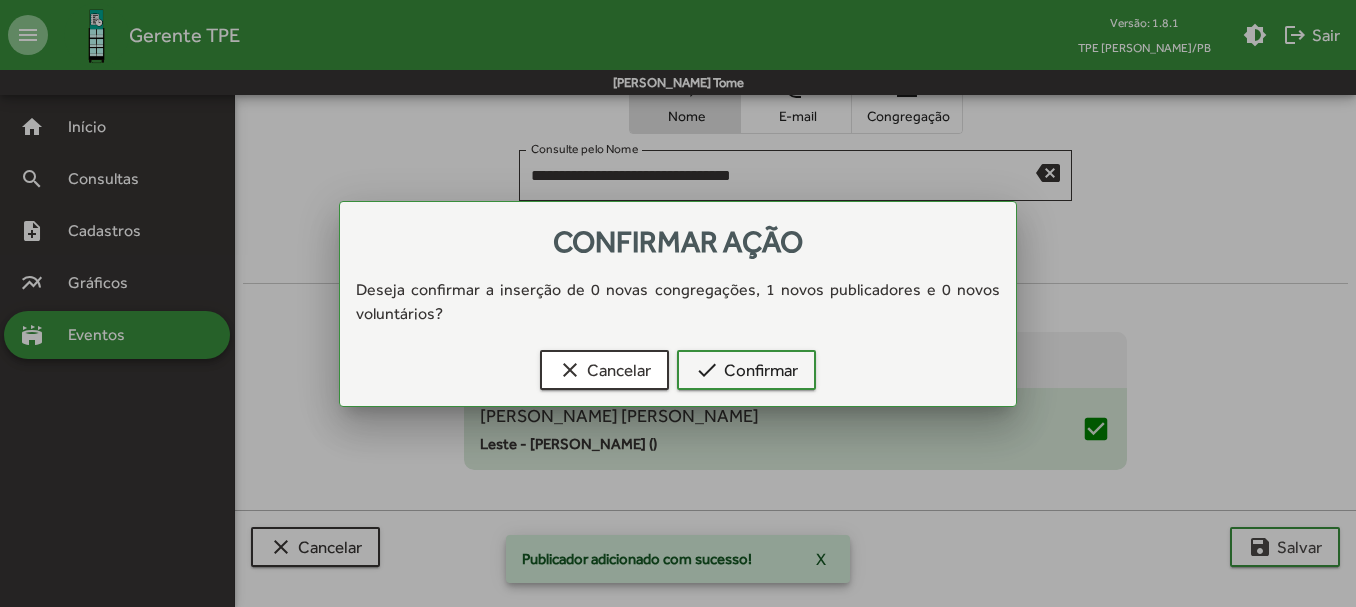 scroll, scrollTop: 0, scrollLeft: 0, axis: both 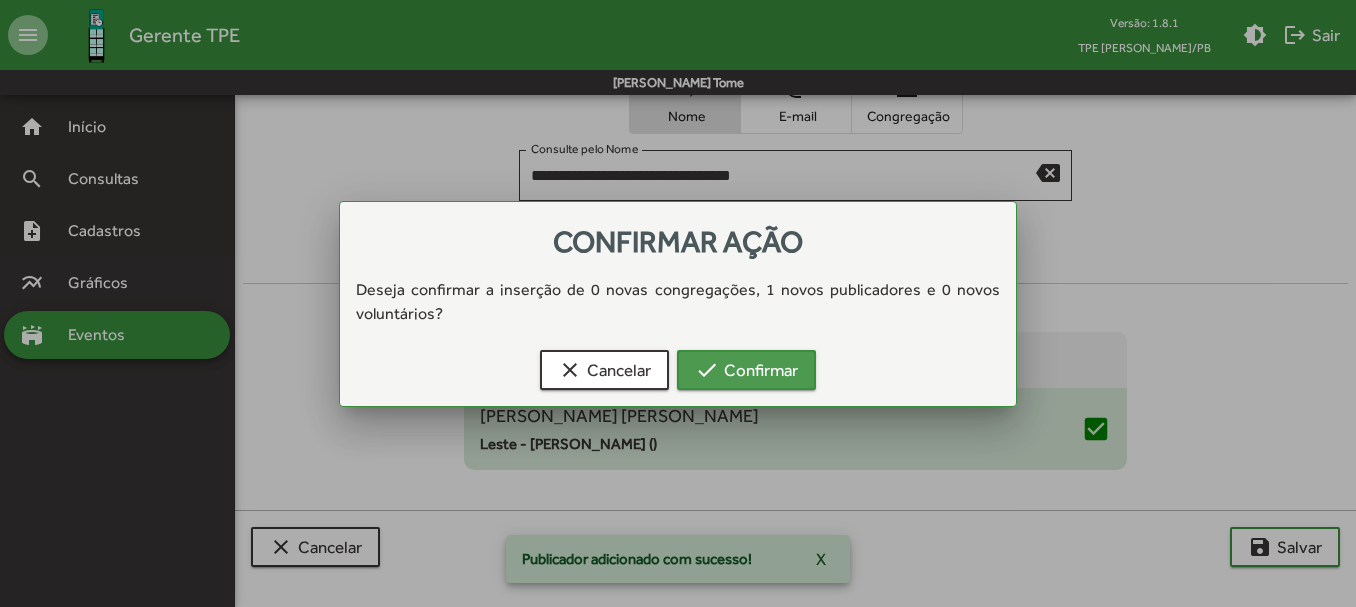 click on "check  Confirmar" at bounding box center [746, 370] 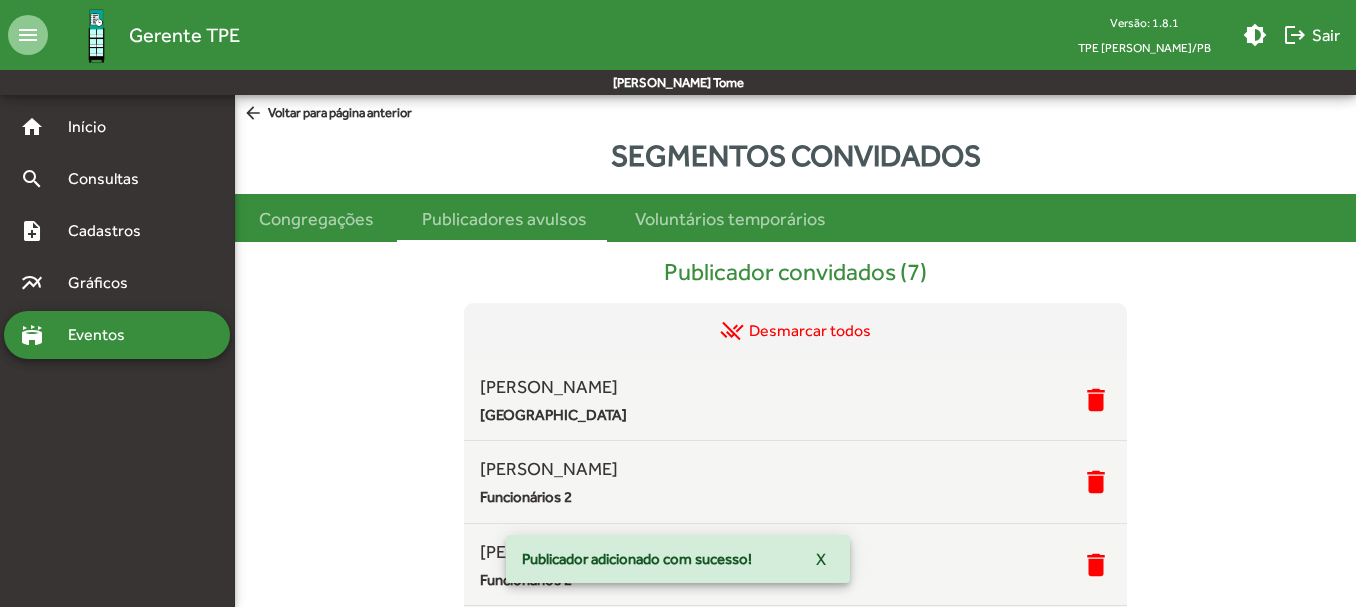 scroll, scrollTop: 728, scrollLeft: 0, axis: vertical 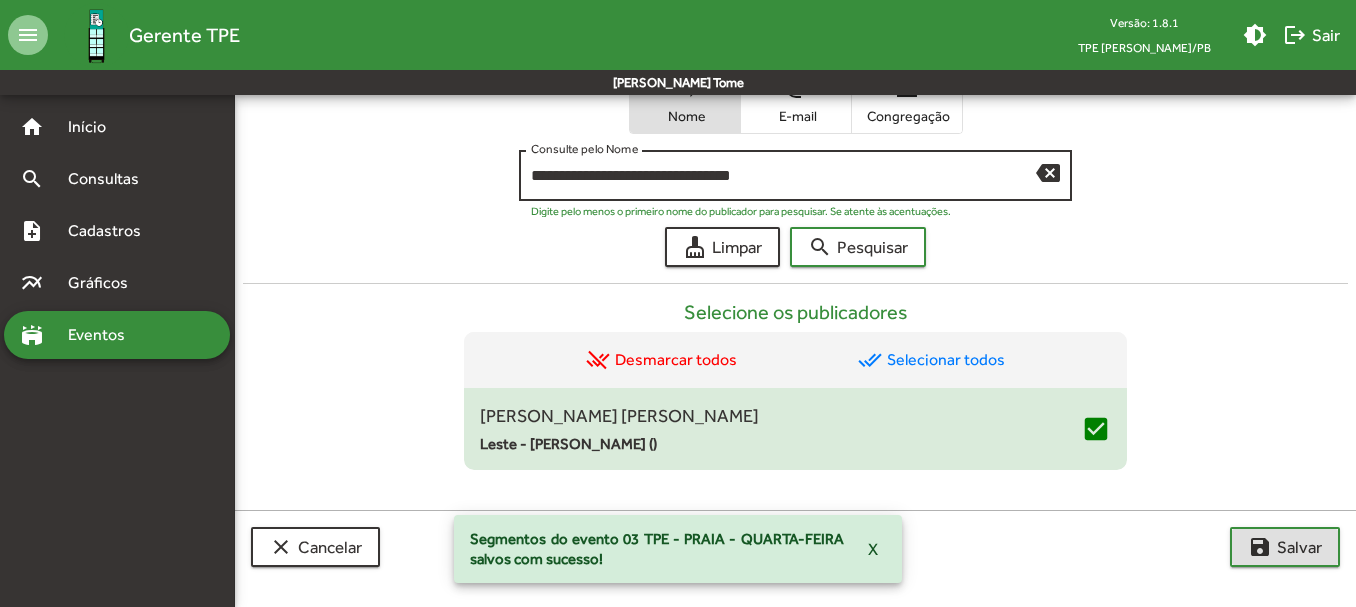 click on "backspace" at bounding box center (1048, 172) 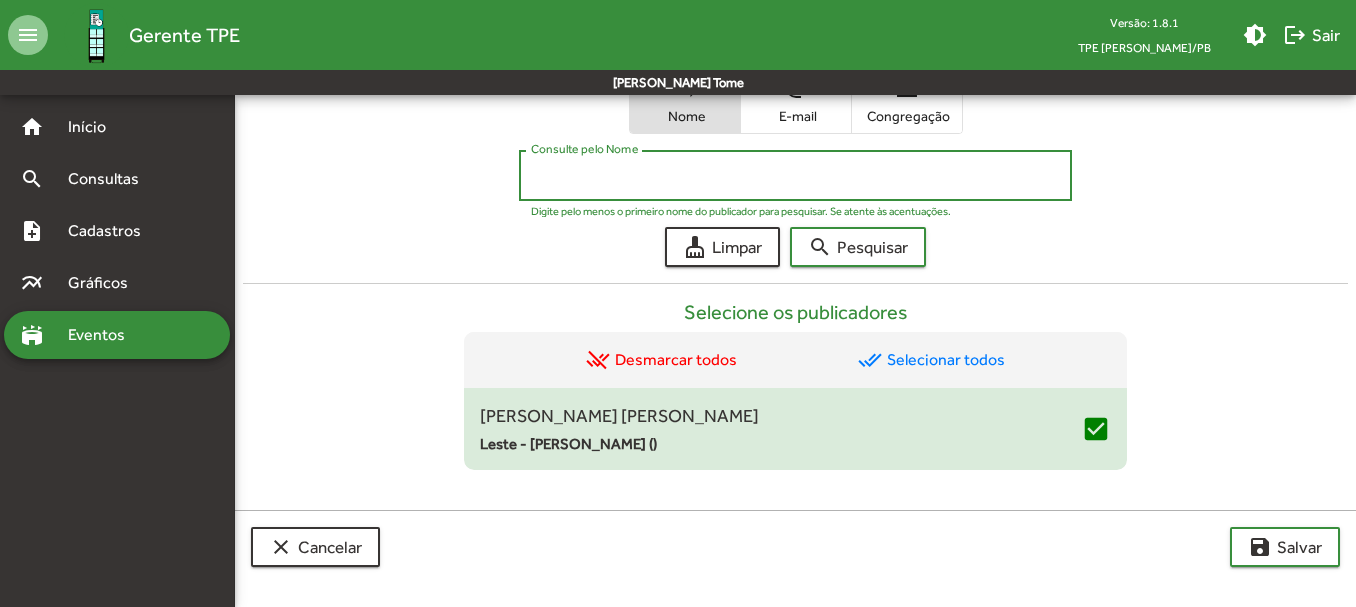 click on "Consulte pelo Nome" at bounding box center [795, 176] 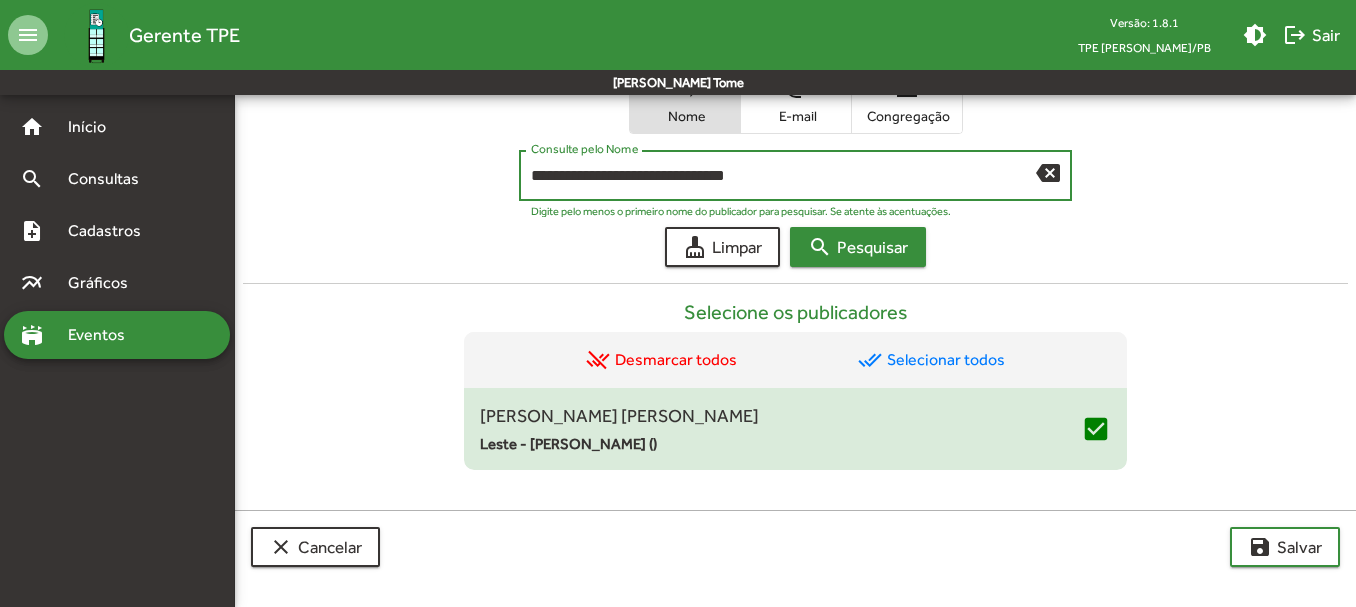 type on "**********" 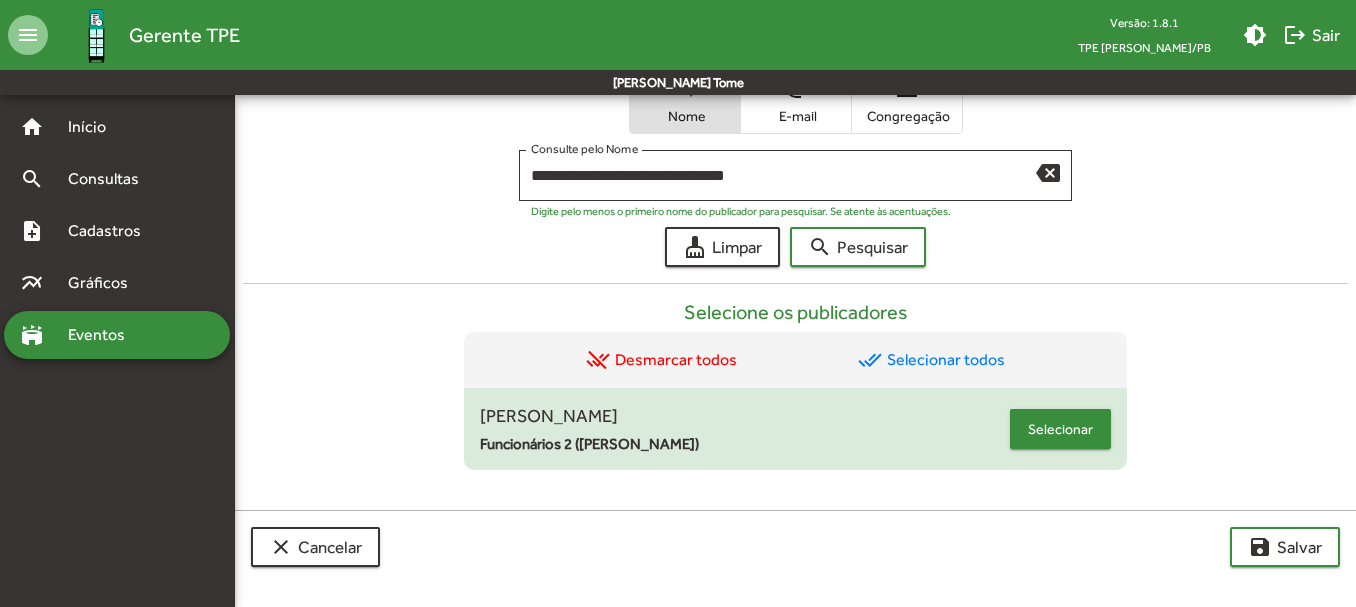 click on "Selecionar" at bounding box center [1060, 429] 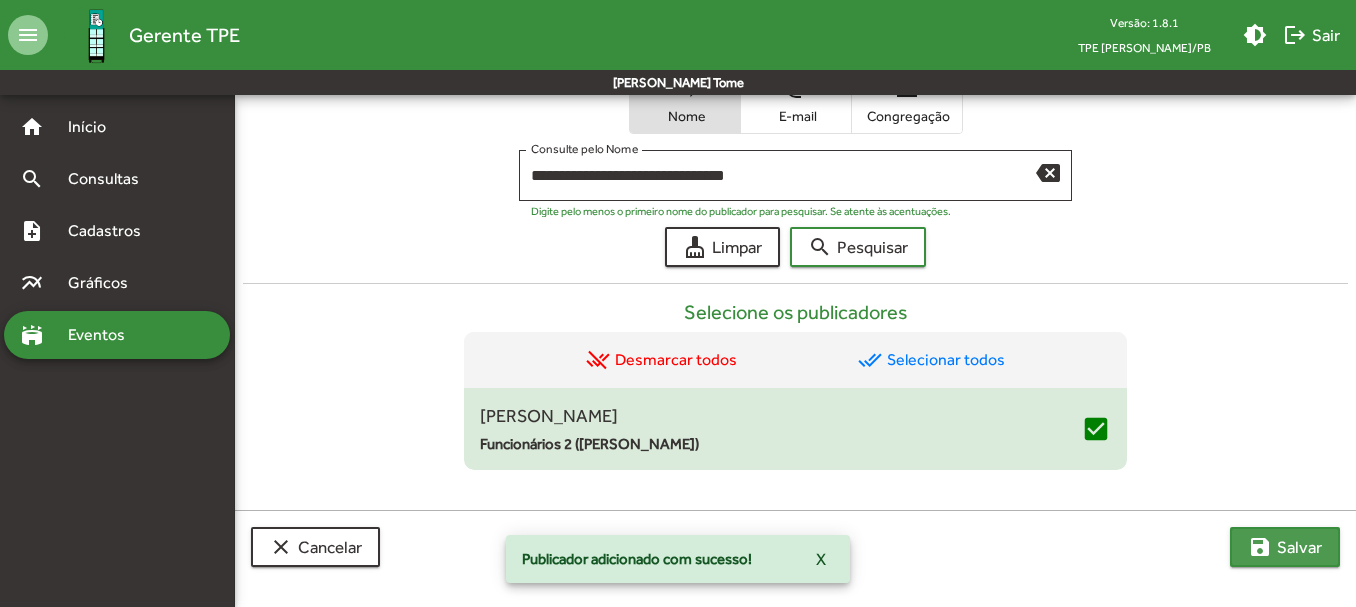 click on "save  [PERSON_NAME]" 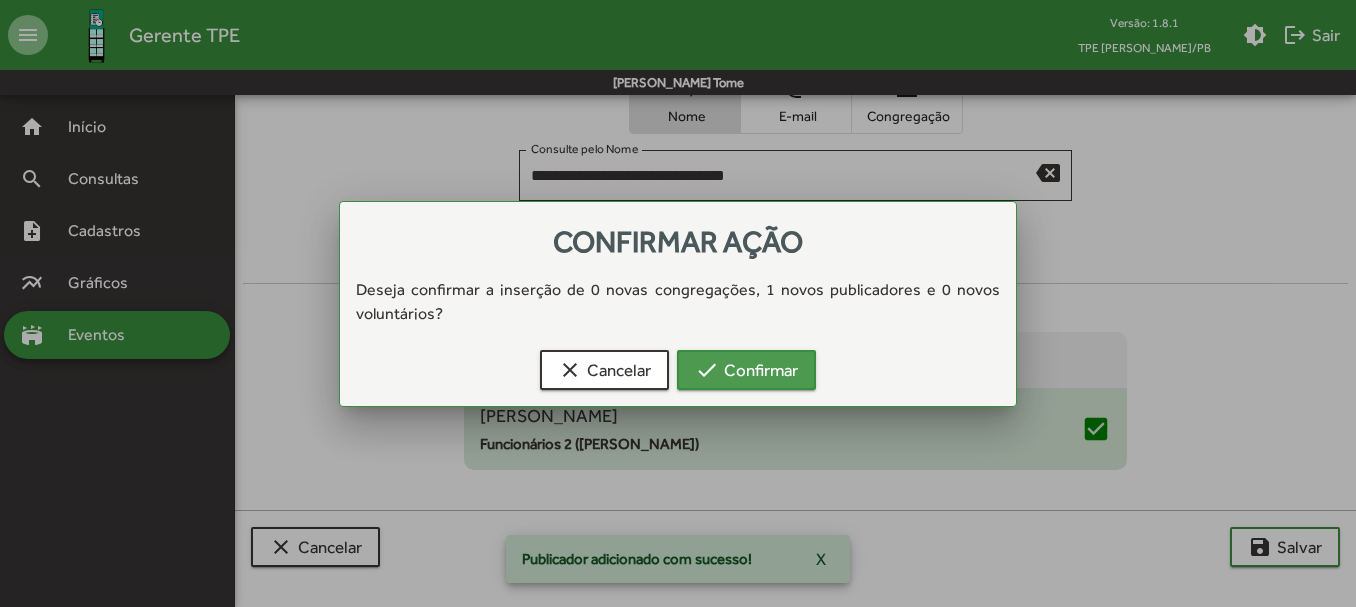 click on "check" at bounding box center [707, 370] 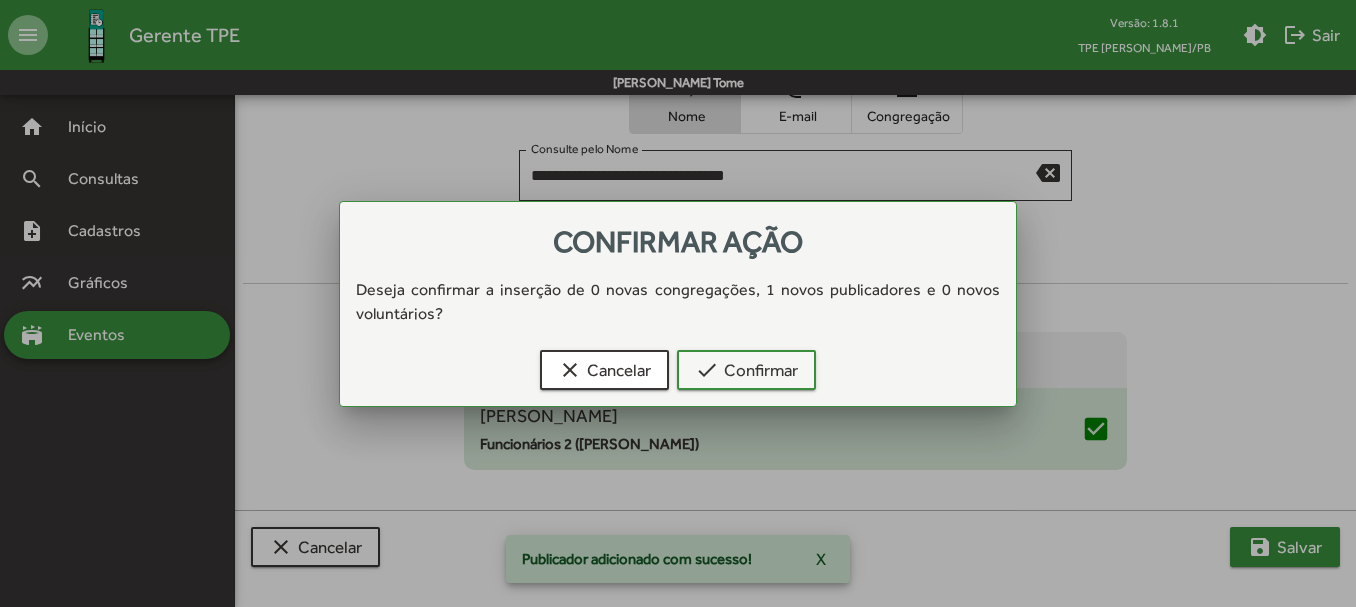 scroll, scrollTop: 728, scrollLeft: 0, axis: vertical 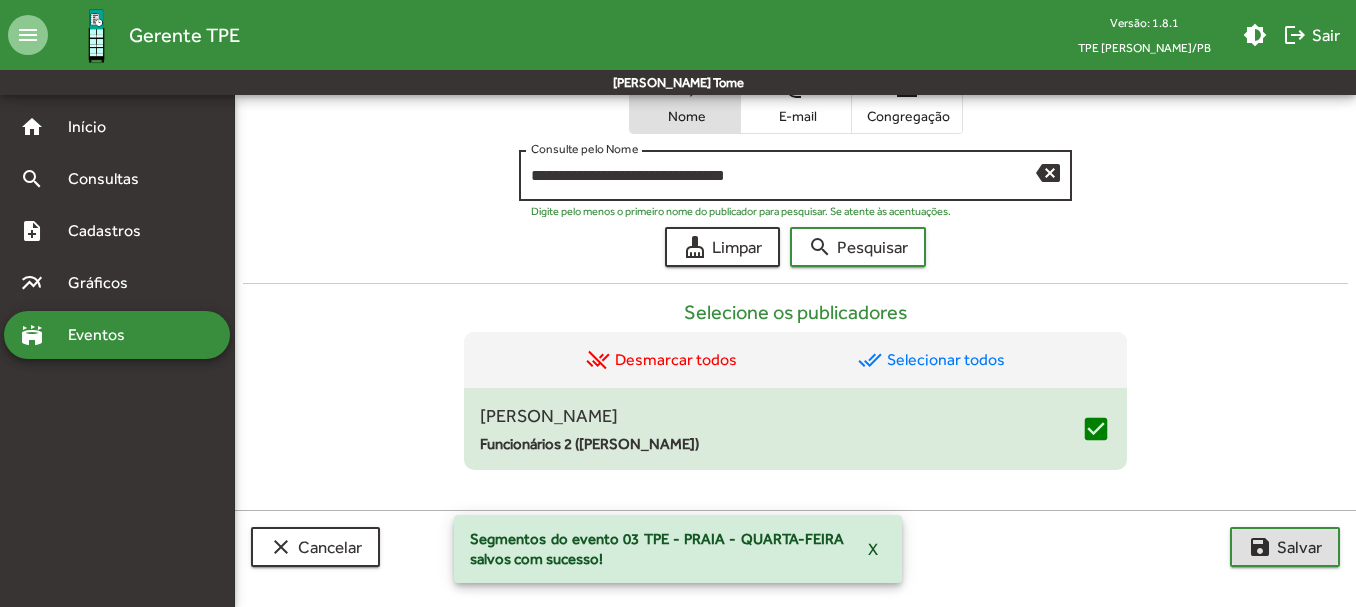 click on "backspace" at bounding box center (1048, 172) 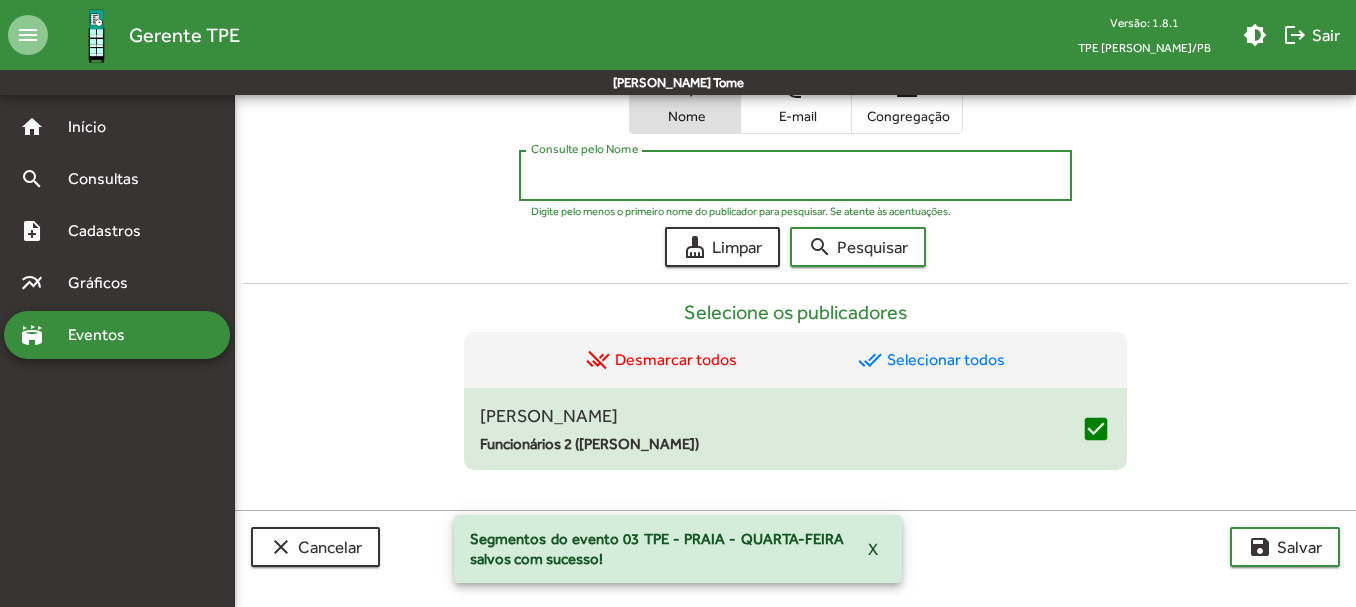 click on "Consulte pelo Nome" at bounding box center (795, 176) 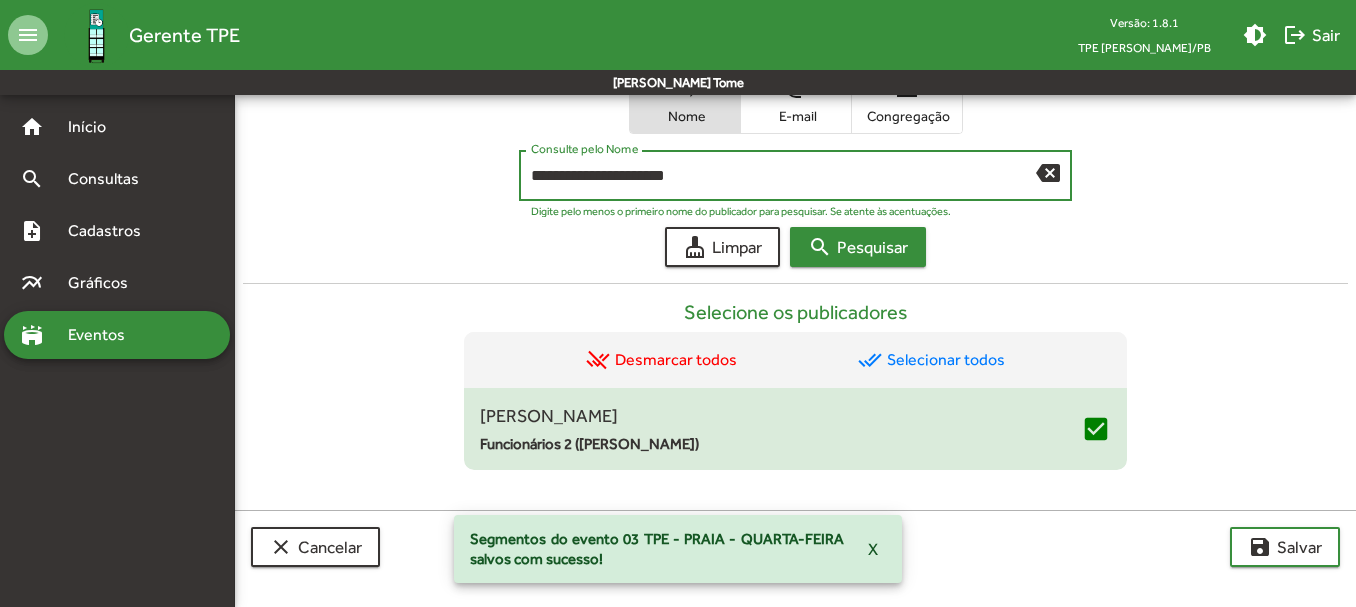 type on "**********" 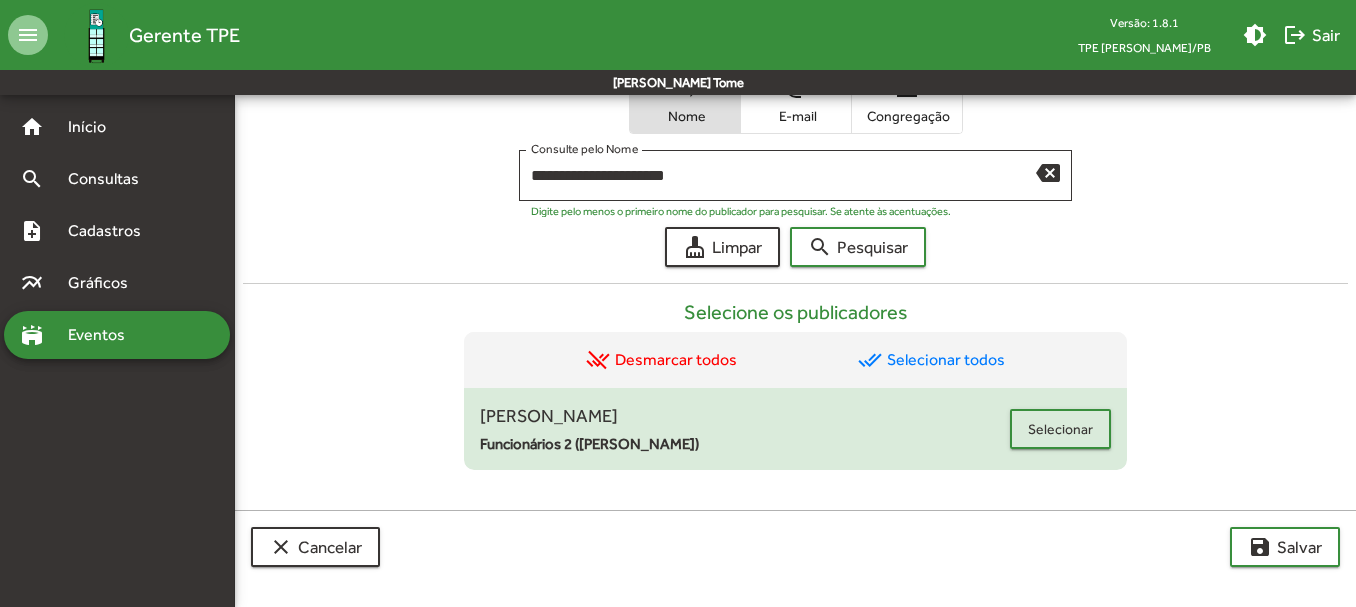 click on "[PERSON_NAME]" at bounding box center (745, 415) 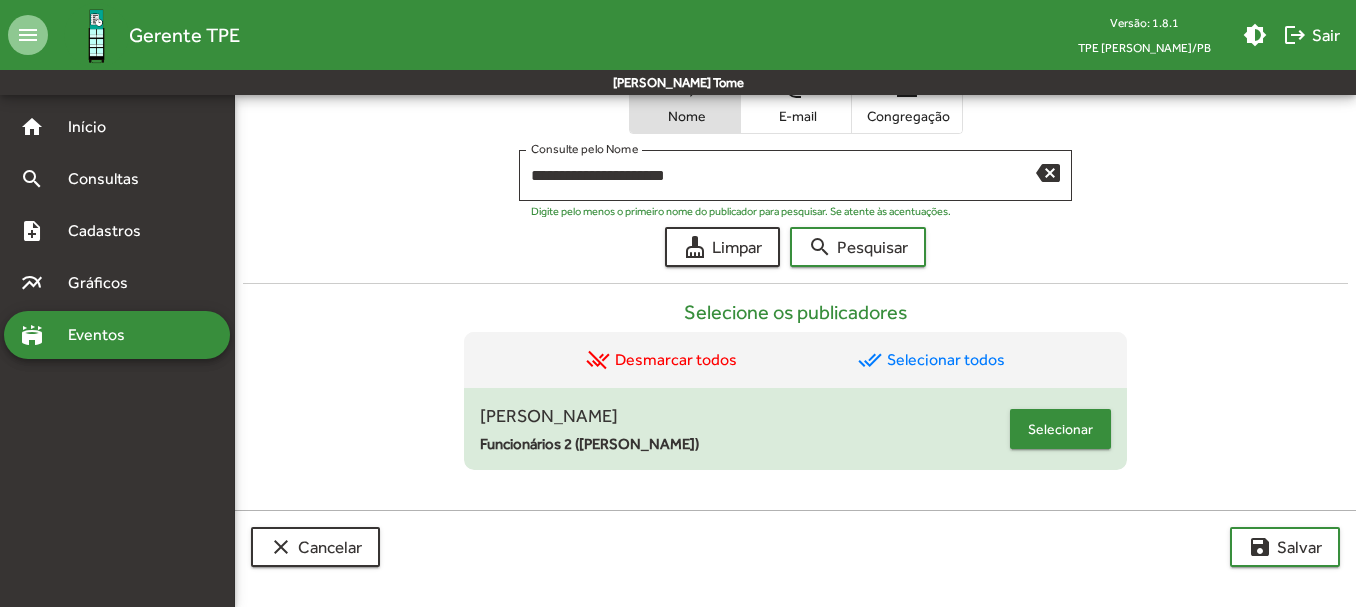 click on "Selecionar" at bounding box center (1060, 429) 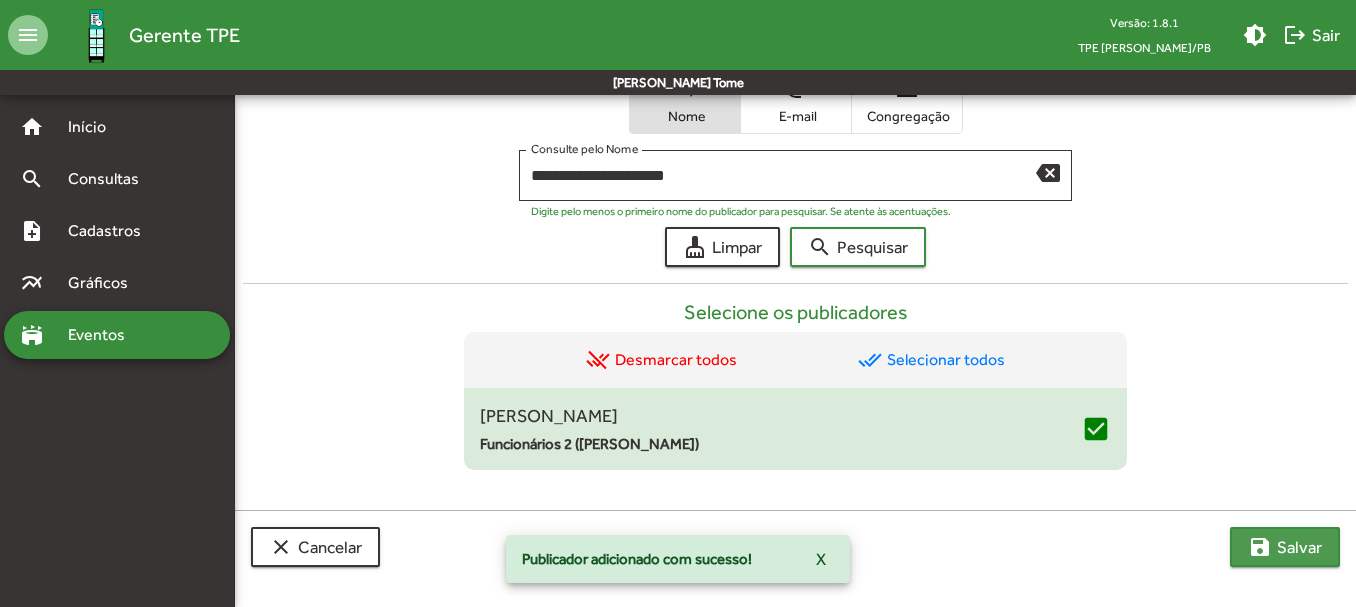 click on "save" 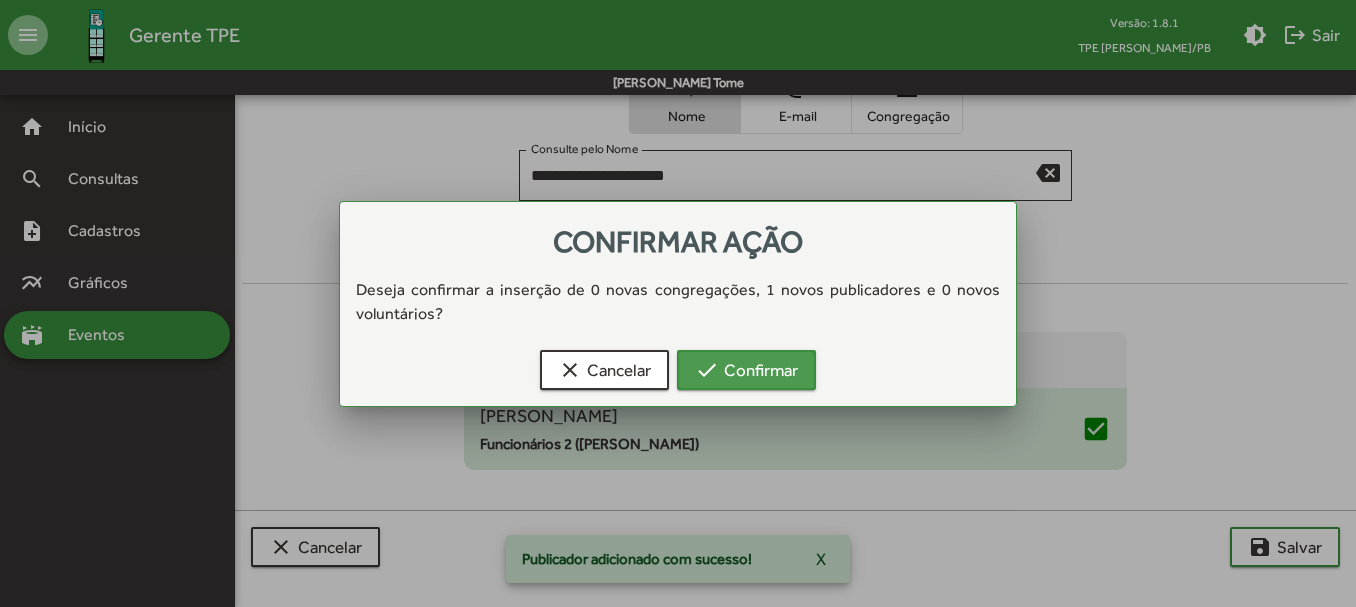 click on "check  Confirmar" at bounding box center [746, 370] 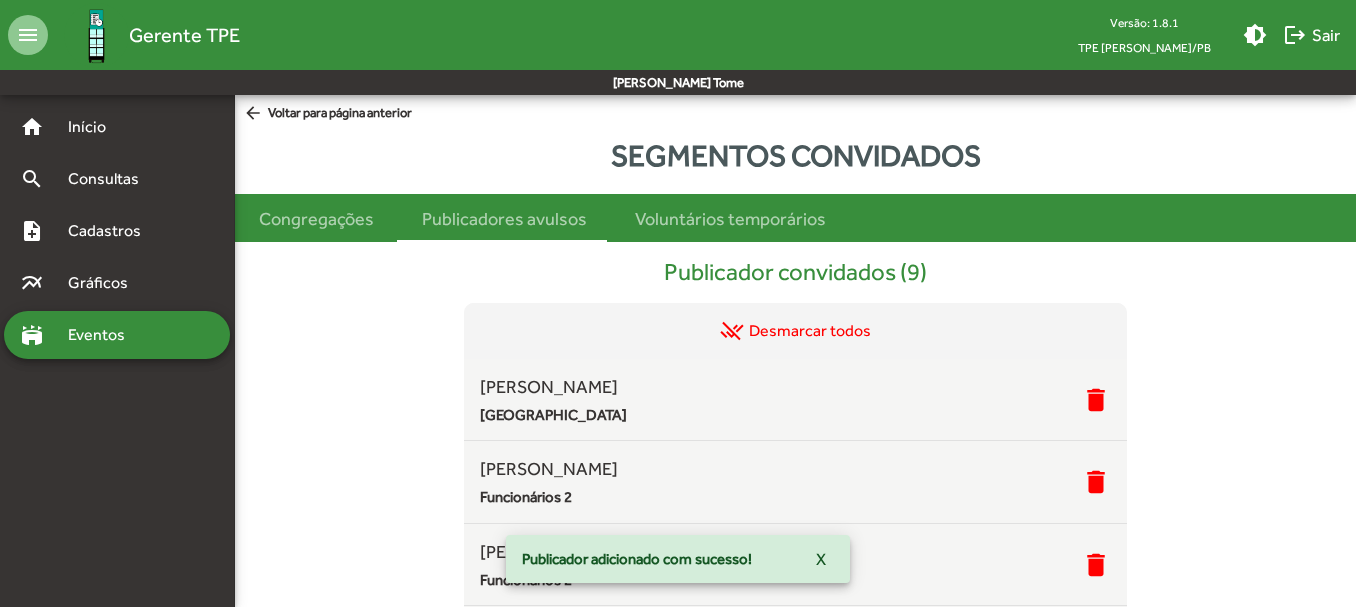scroll, scrollTop: 728, scrollLeft: 0, axis: vertical 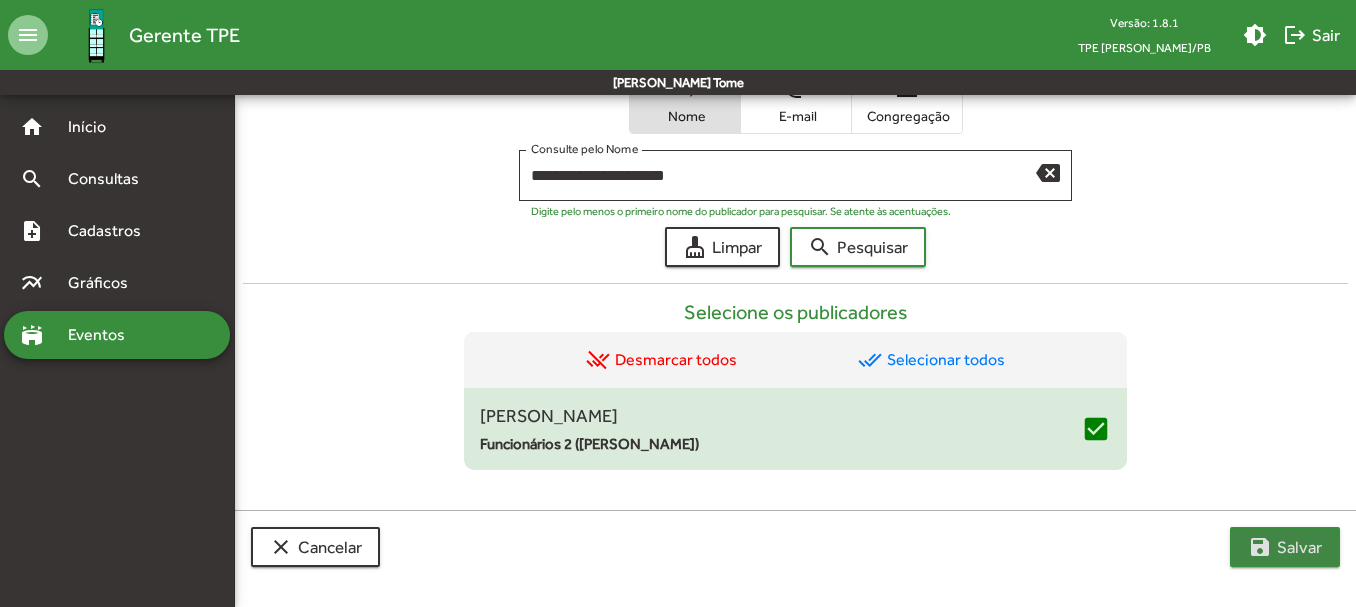 click on "save  [PERSON_NAME]" 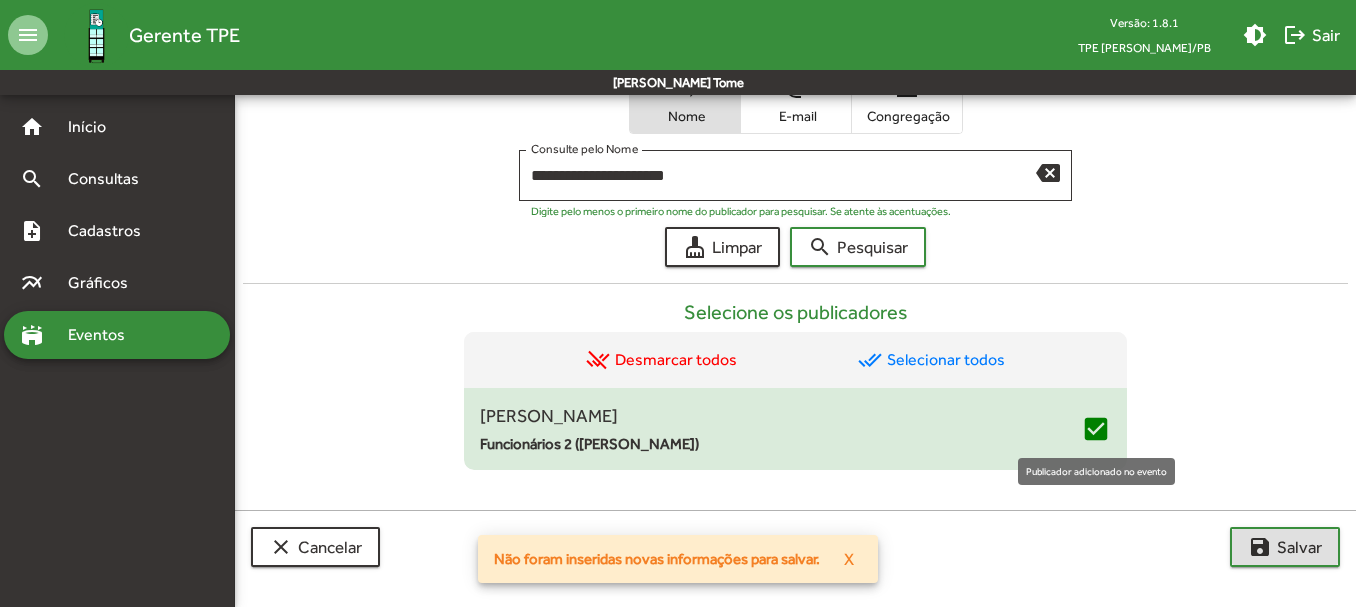 click on "check_box" at bounding box center (1096, 429) 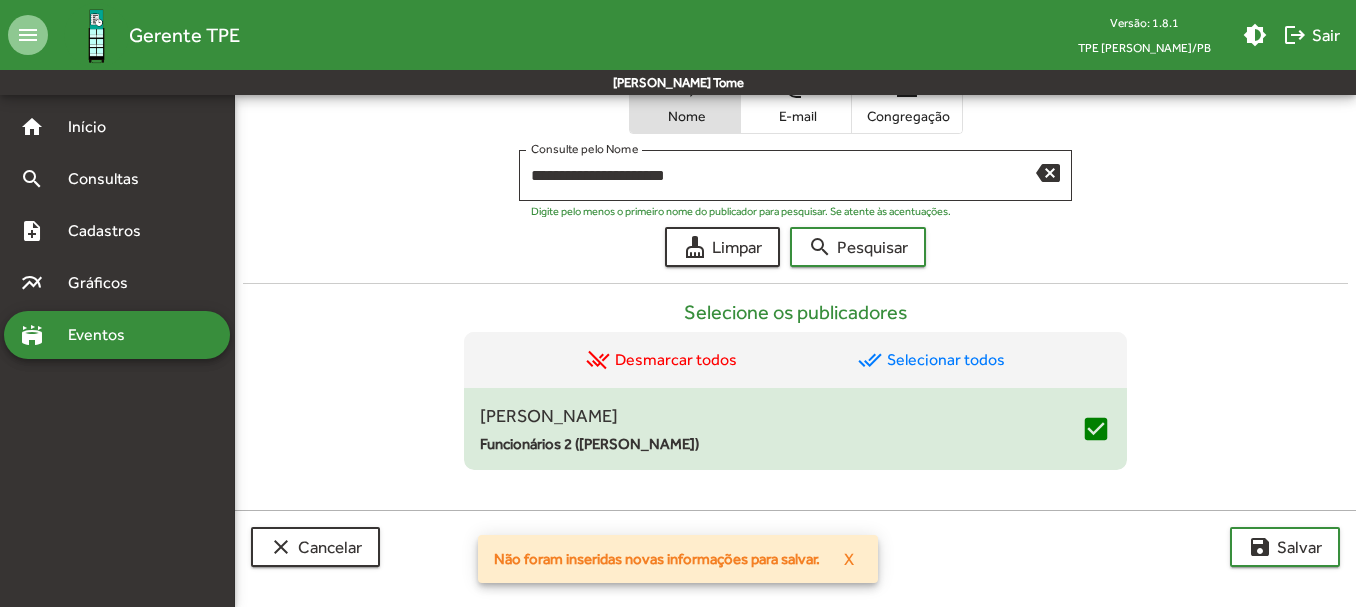 click on "check_box" at bounding box center [1096, 429] 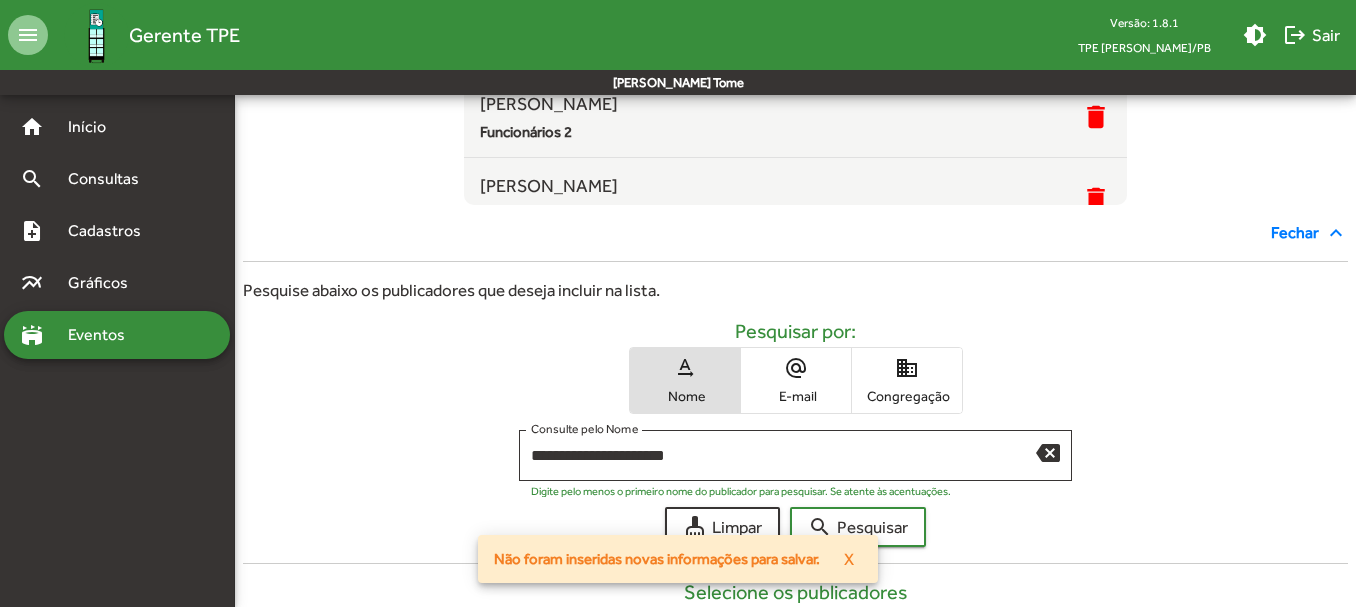 scroll, scrollTop: 128, scrollLeft: 0, axis: vertical 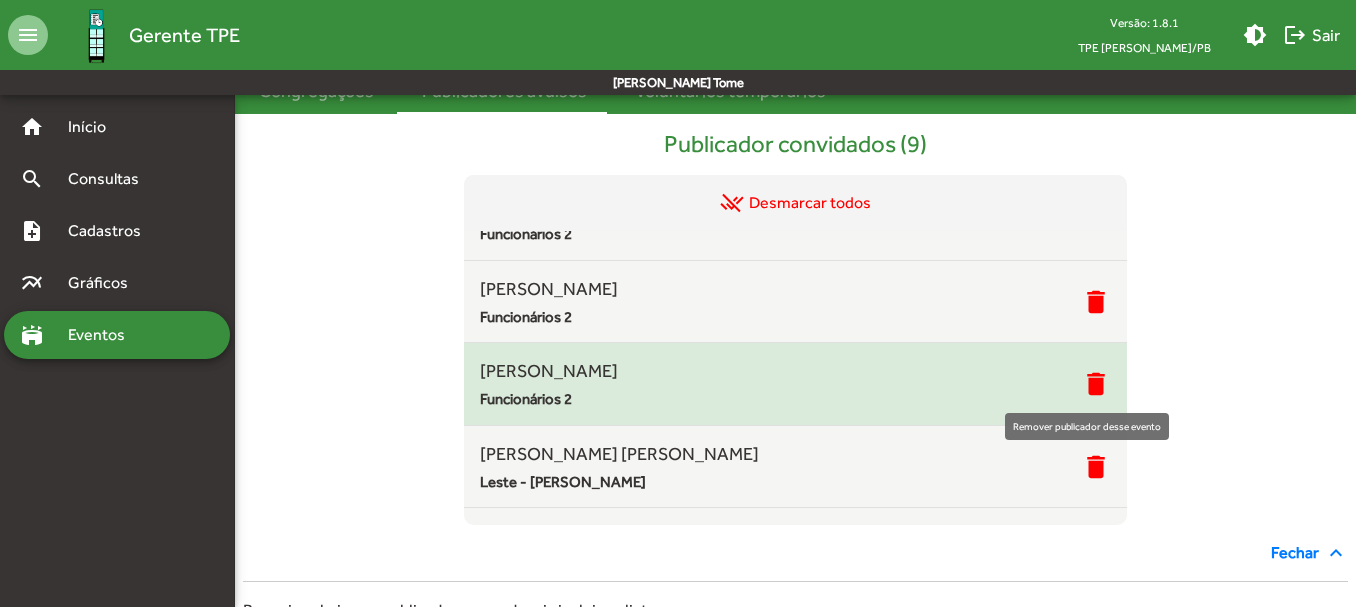 click on "delete" at bounding box center [1096, 384] 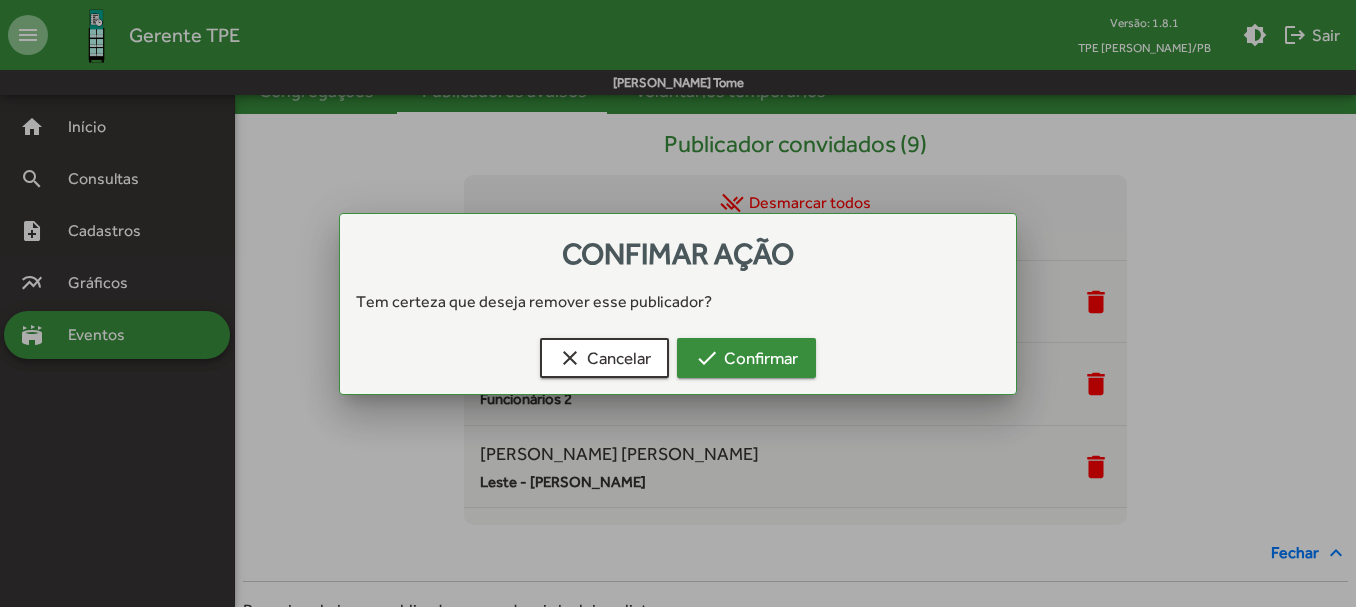 click on "check" at bounding box center [707, 358] 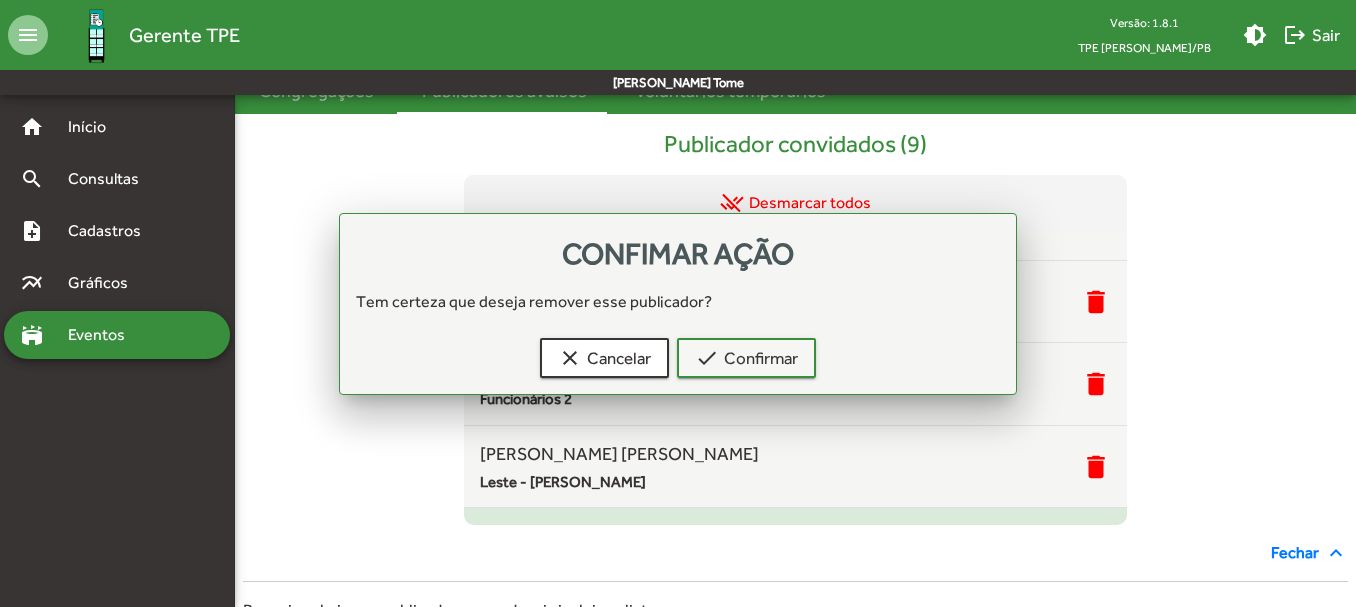 scroll, scrollTop: 128, scrollLeft: 0, axis: vertical 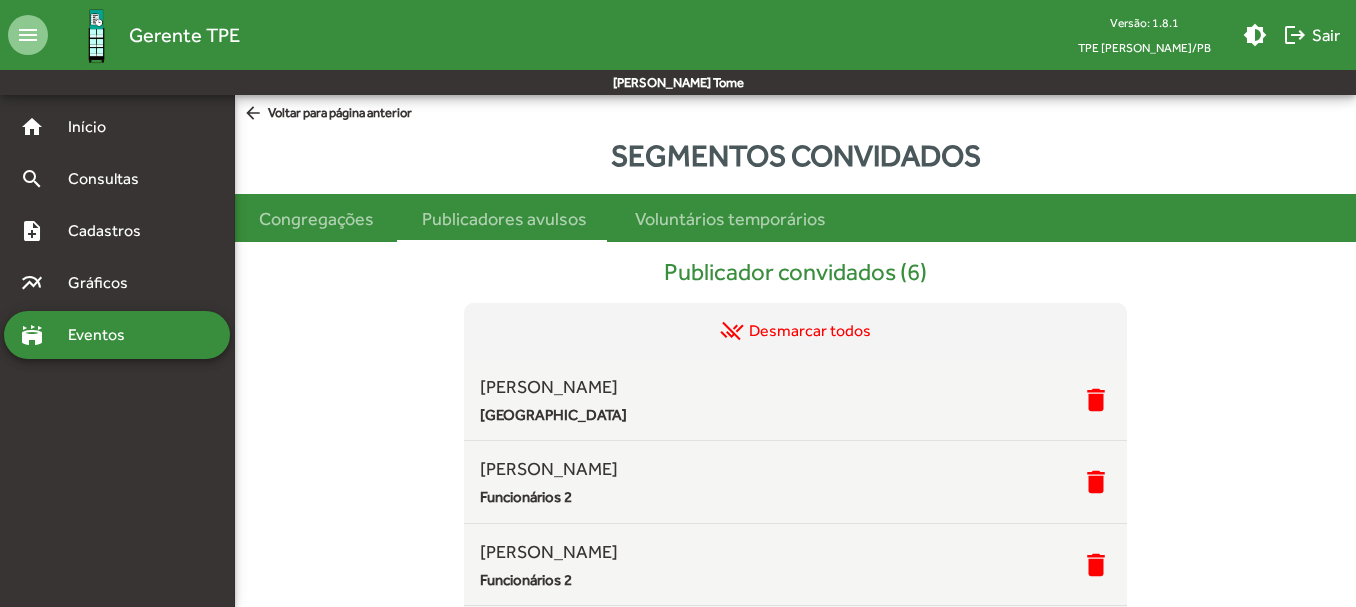 click on "arrow_back  Voltar para página anterior" 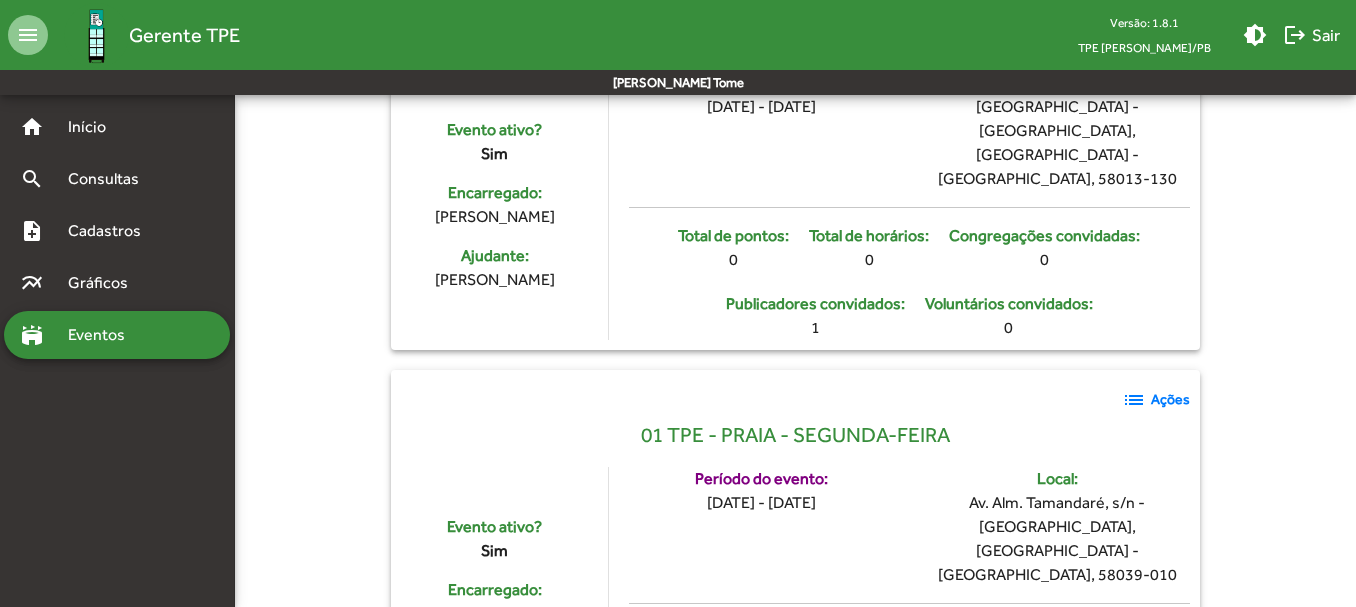 scroll, scrollTop: 2400, scrollLeft: 0, axis: vertical 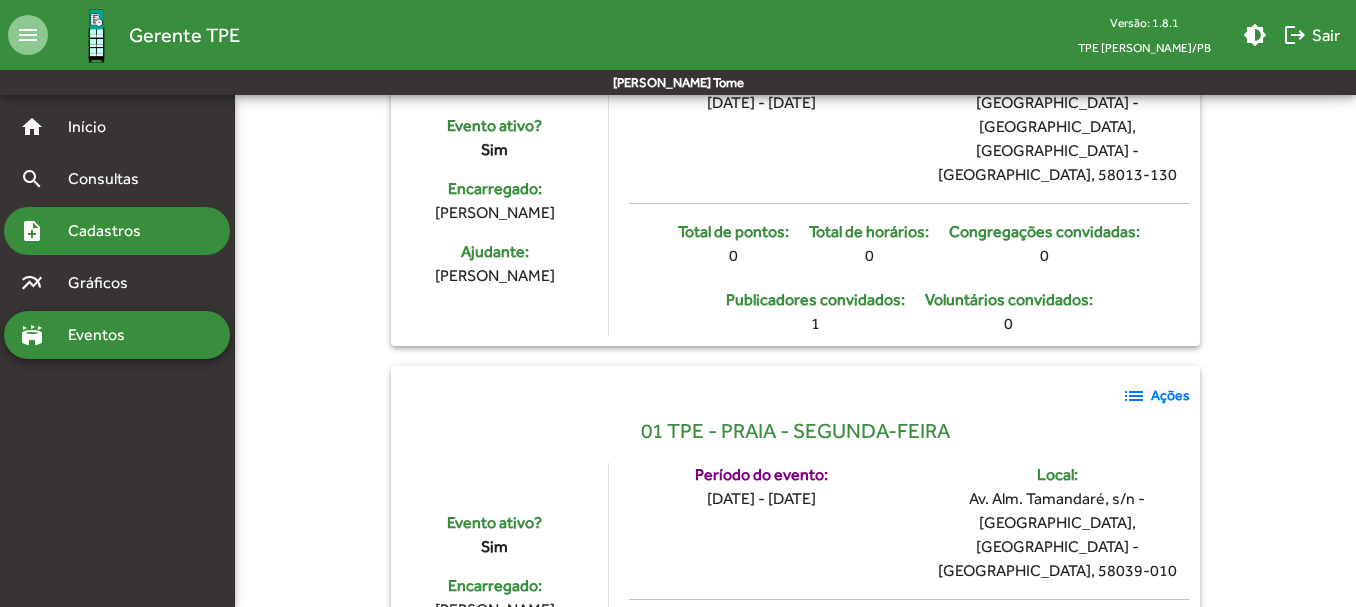 click on "note_add Cadastros" at bounding box center (117, 231) 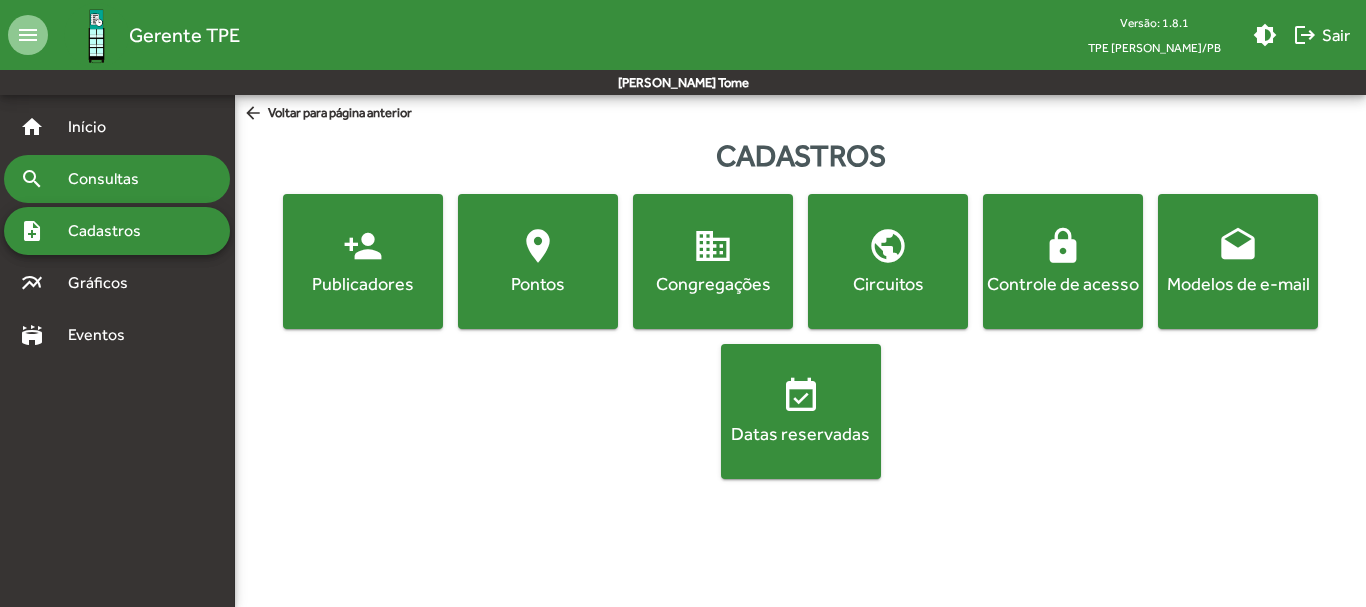 click on "Consultas" at bounding box center (110, 179) 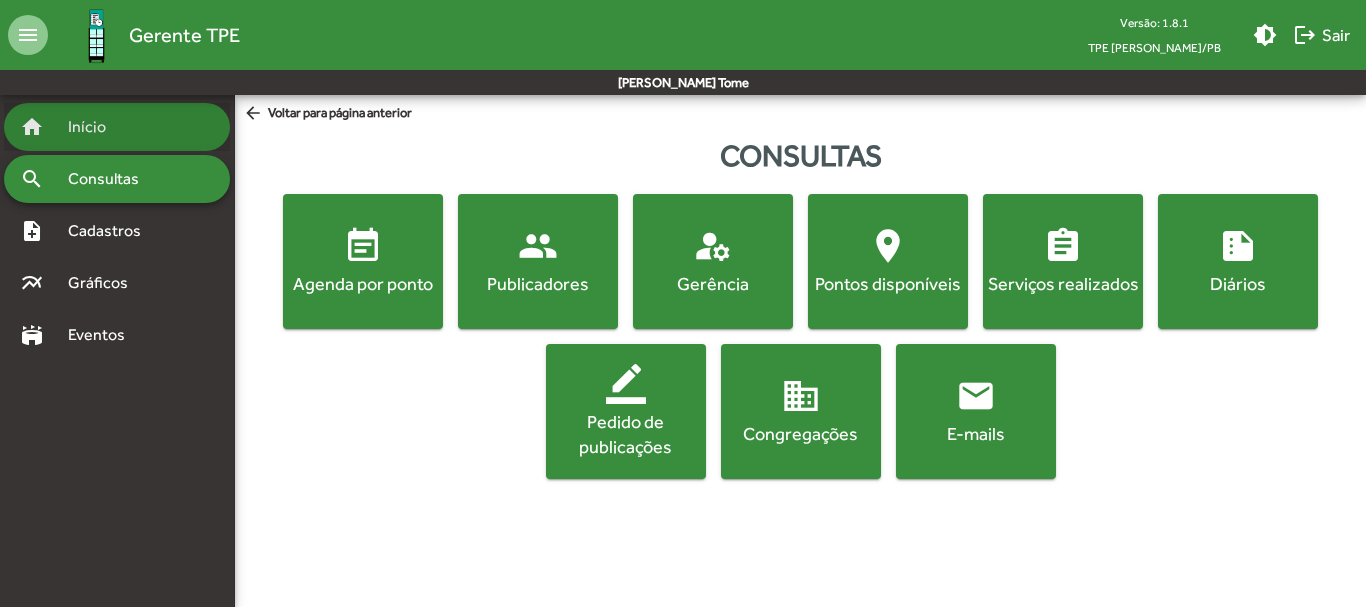 click on "Início" at bounding box center (95, 127) 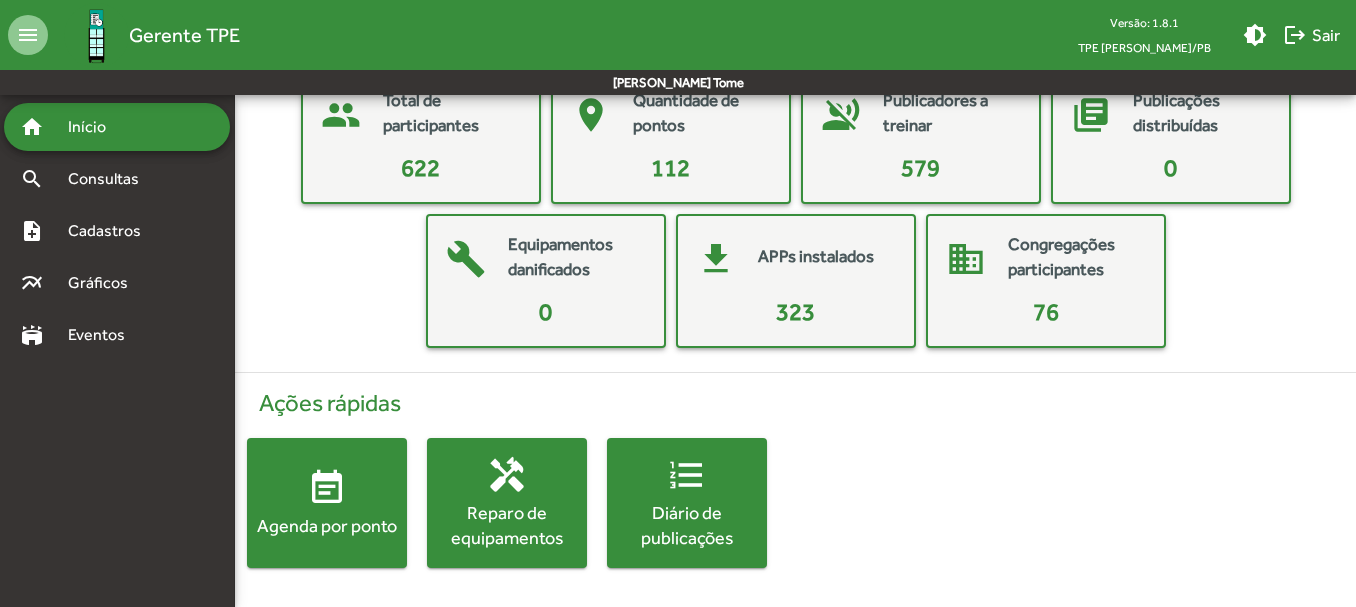 scroll, scrollTop: 127, scrollLeft: 0, axis: vertical 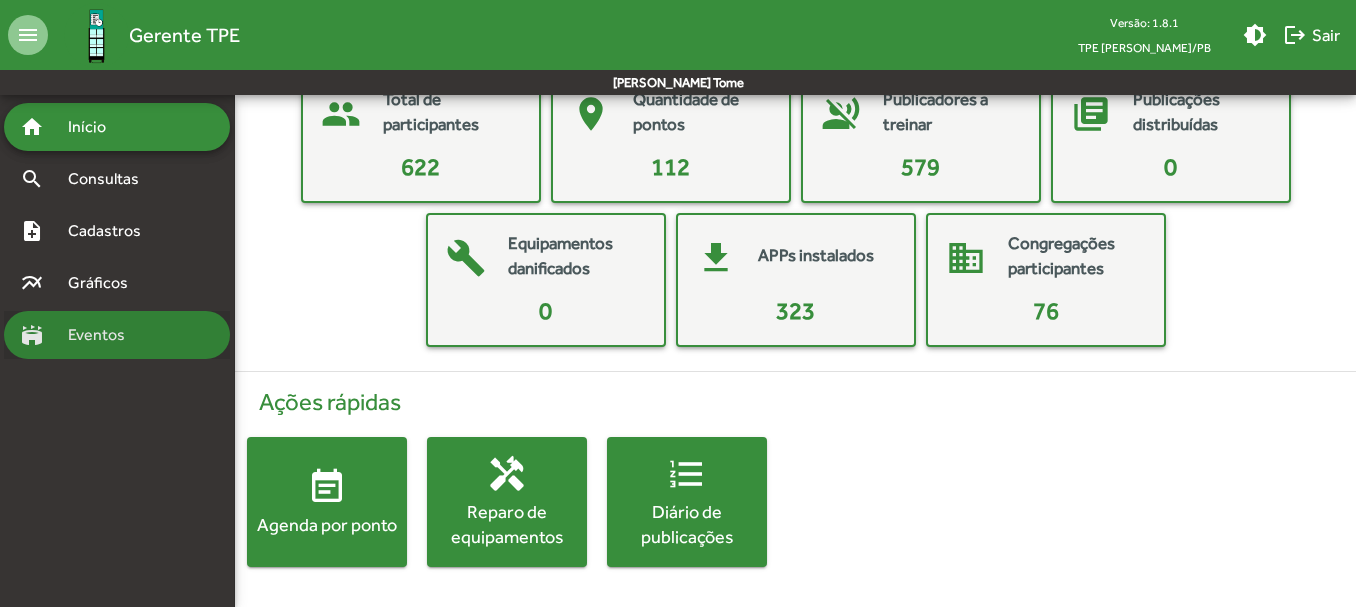 click on "Eventos" at bounding box center [104, 335] 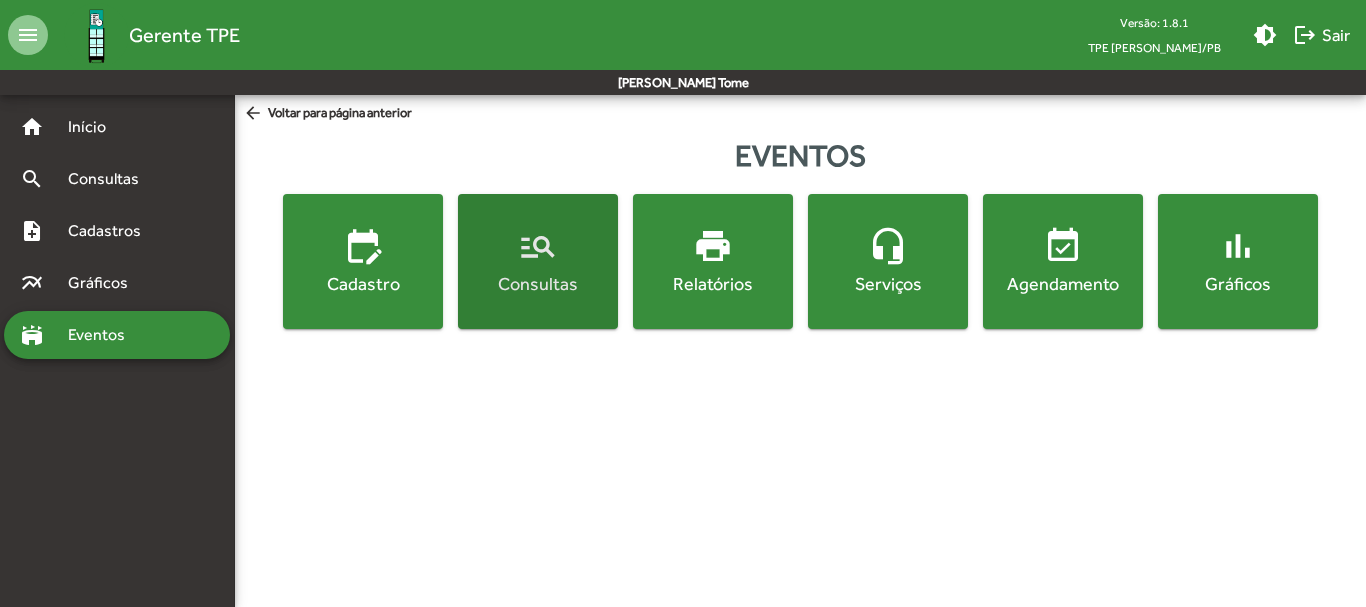 click on "manage_search  Consultas" 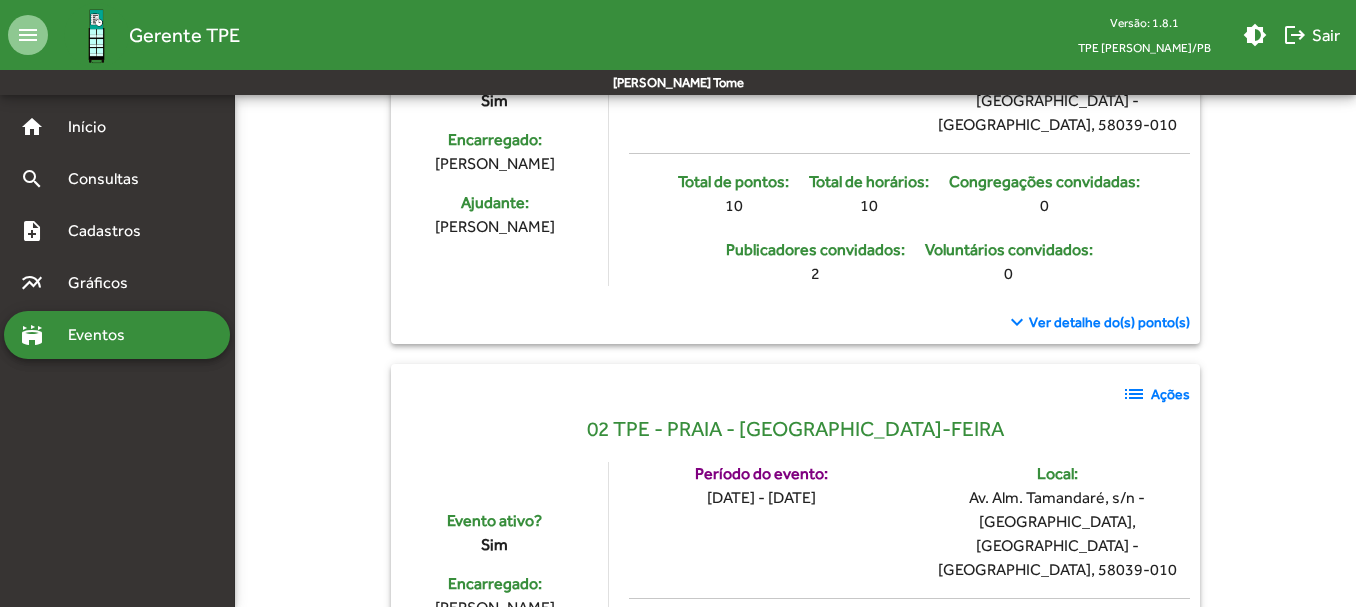 scroll, scrollTop: 3100, scrollLeft: 0, axis: vertical 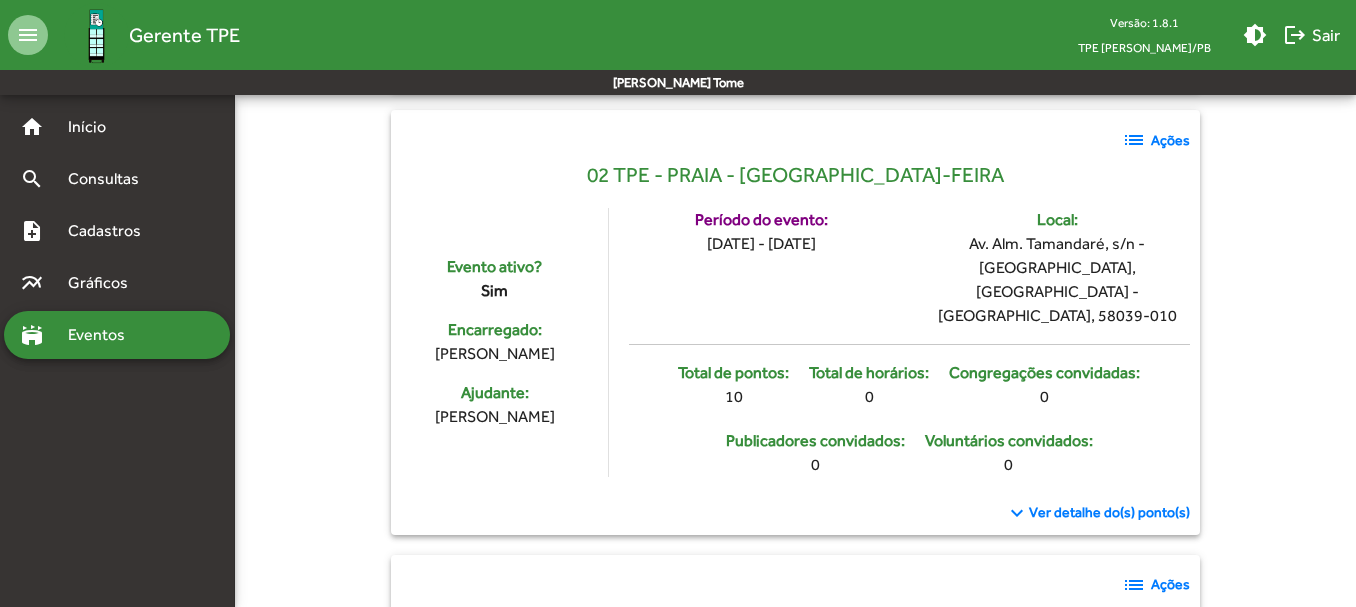 click on "Ações" 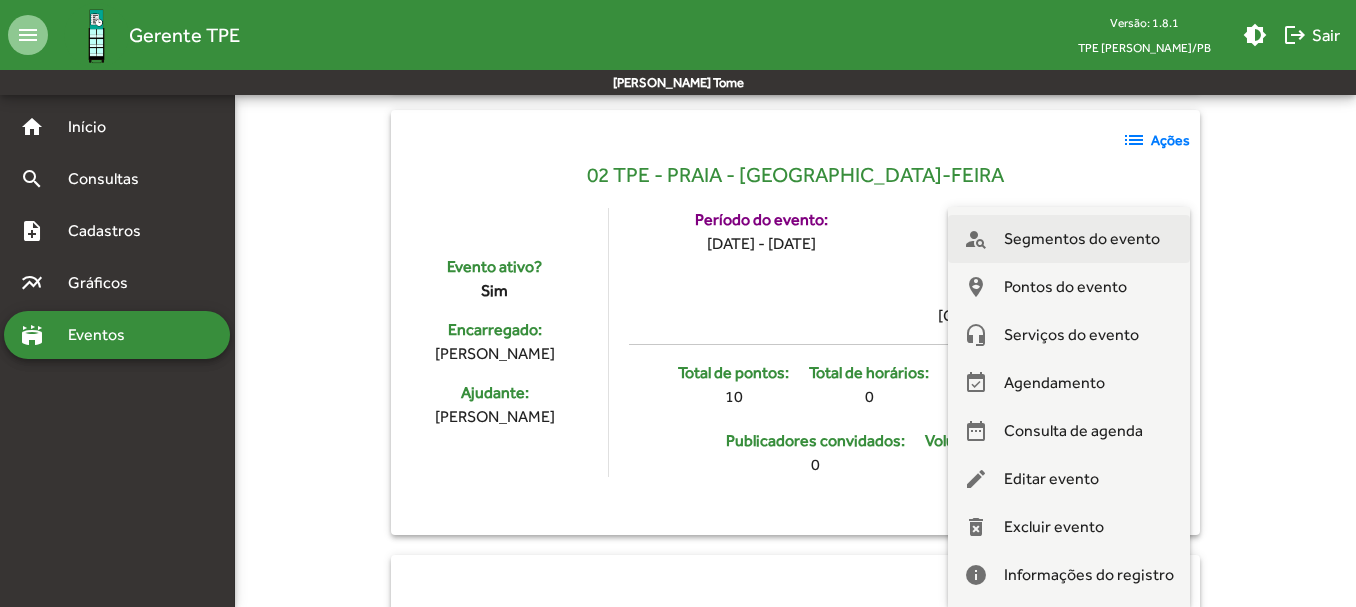 click on "Segmentos do evento" at bounding box center (1082, 239) 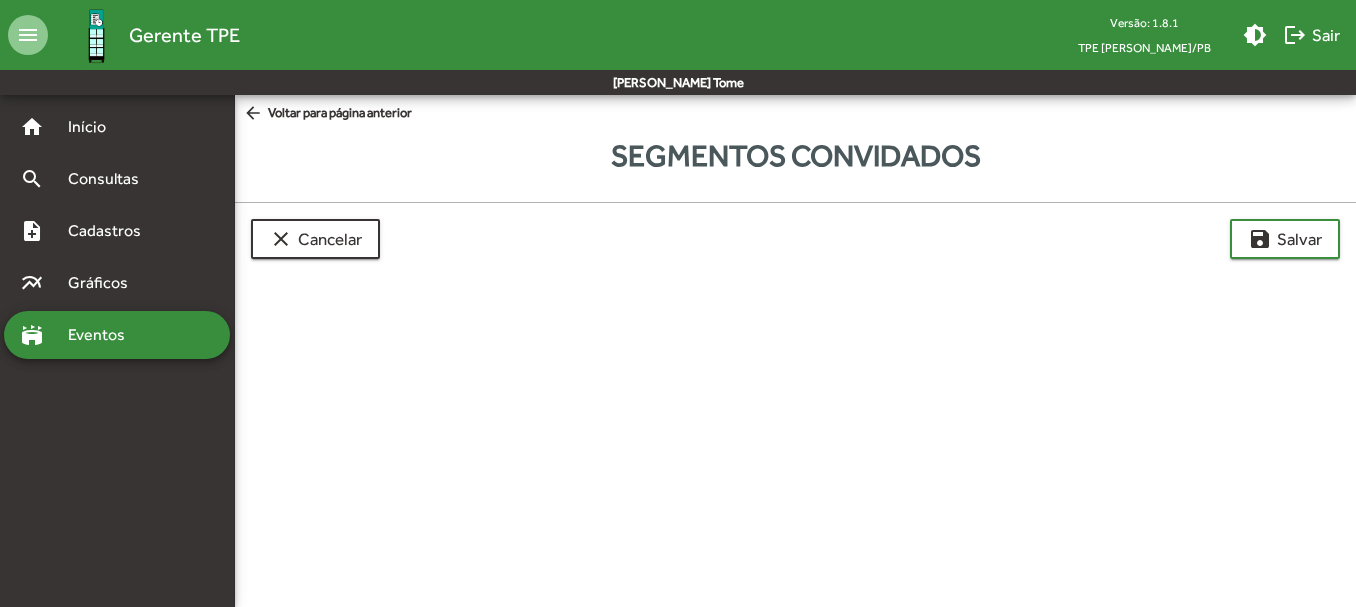 scroll, scrollTop: 0, scrollLeft: 0, axis: both 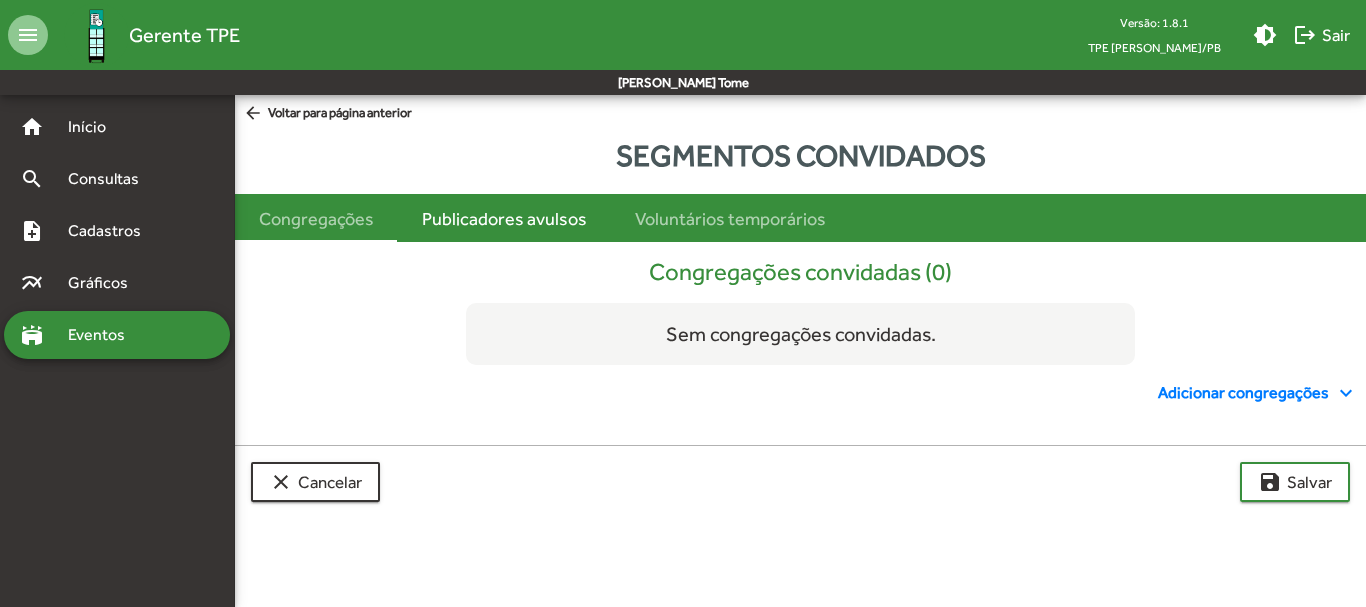 click on "Publicadores avulsos" at bounding box center (504, 218) 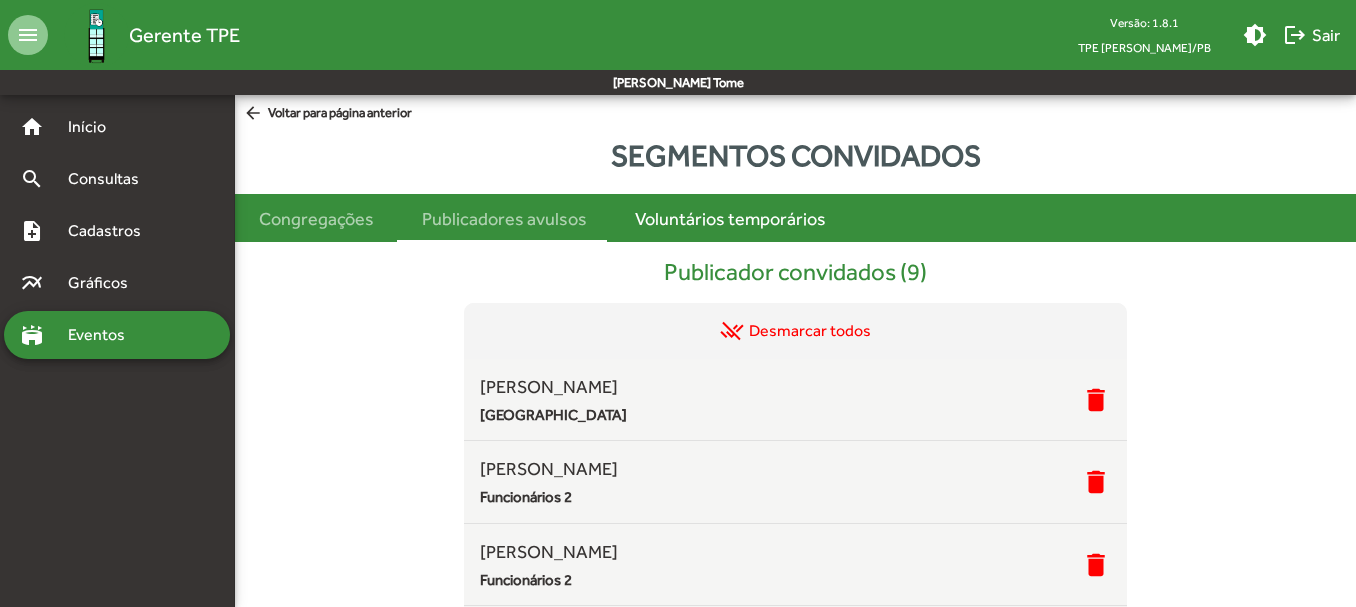 click on "Voluntários temporários" at bounding box center [730, 218] 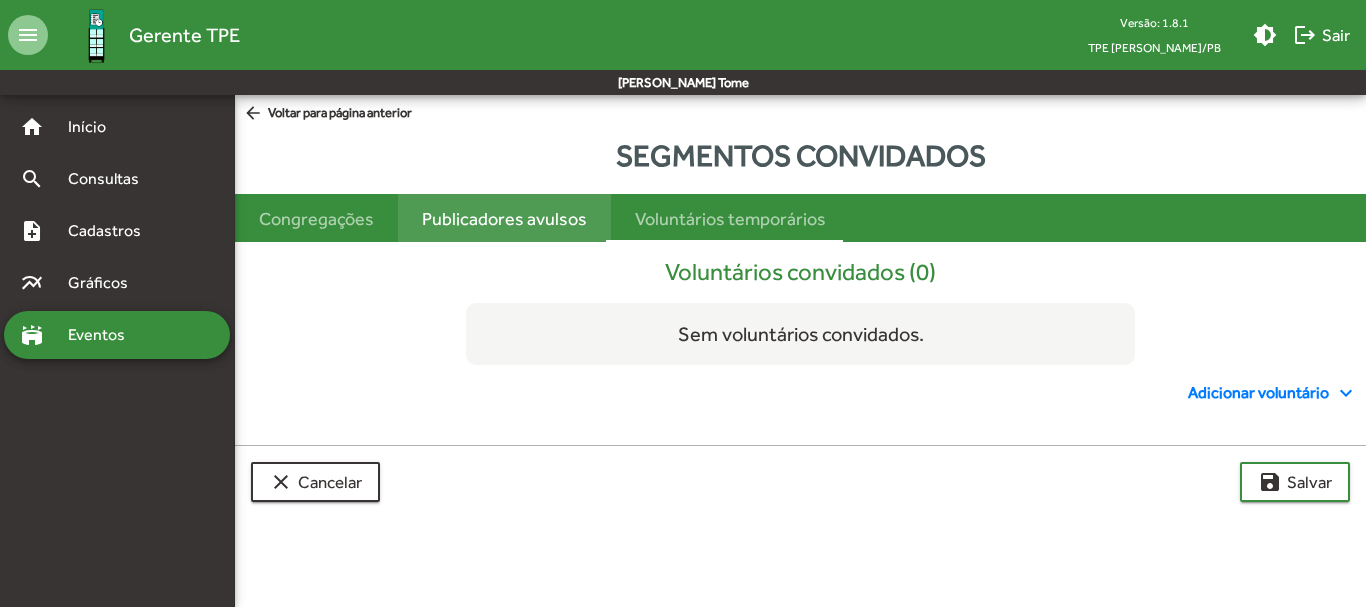 click on "Publicadores avulsos" at bounding box center [504, 218] 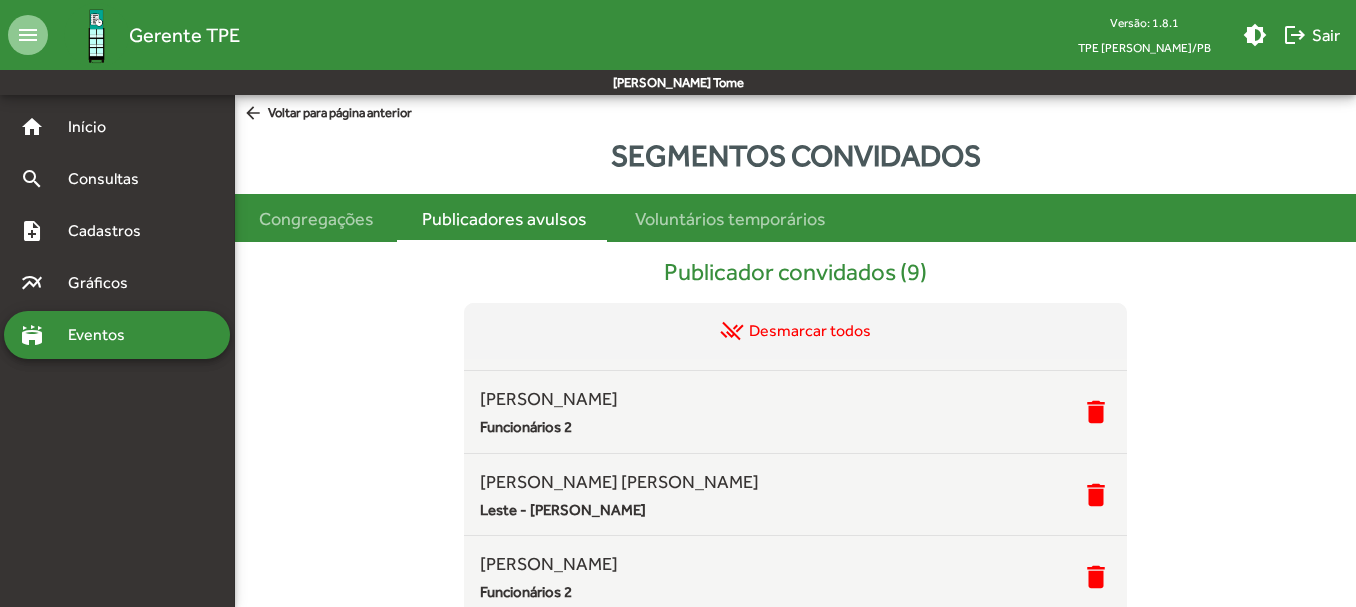 scroll, scrollTop: 447, scrollLeft: 0, axis: vertical 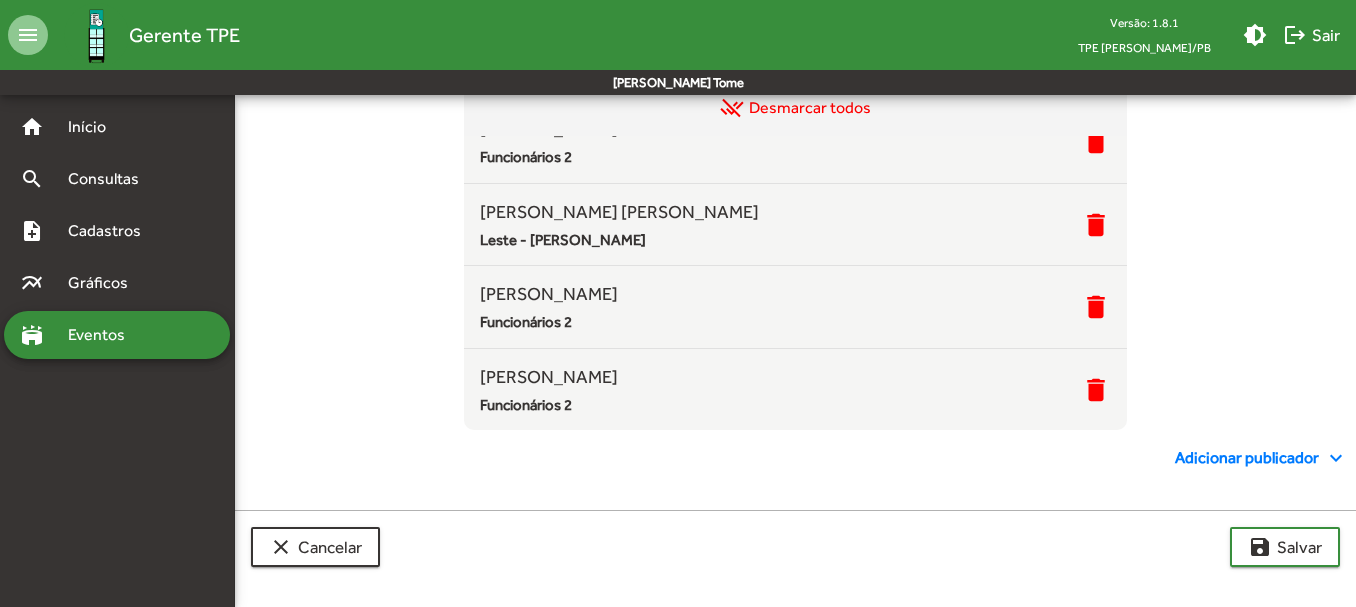 click on "stadium Eventos" at bounding box center [117, 335] 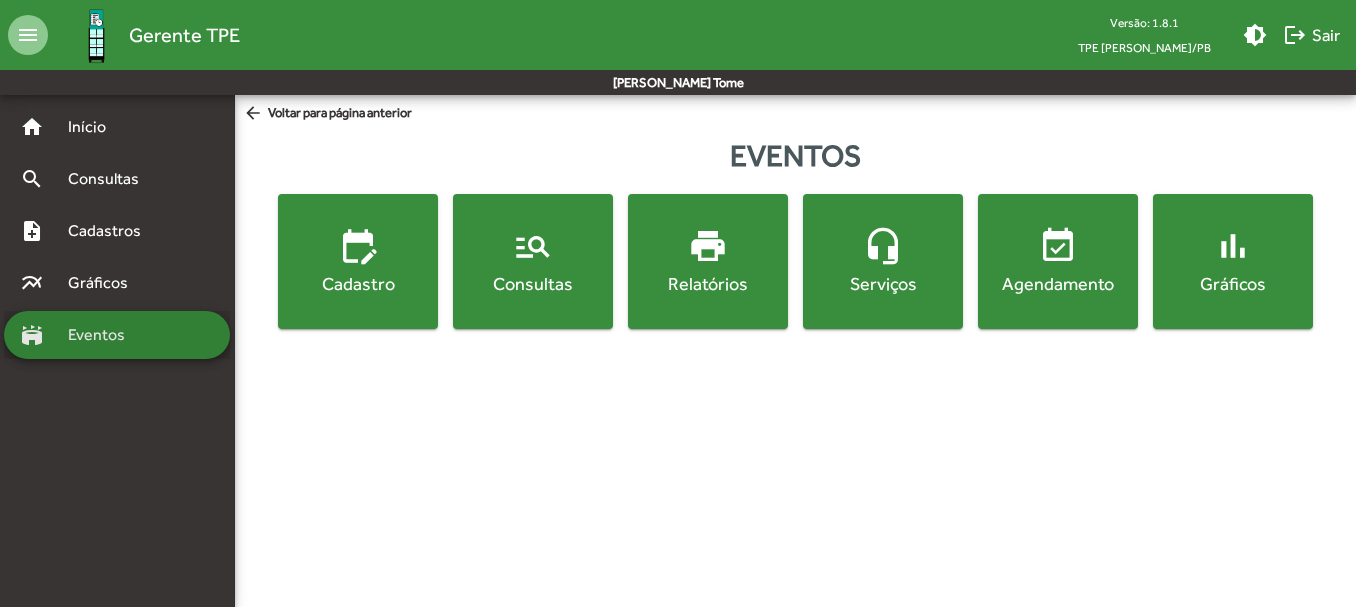 scroll, scrollTop: 0, scrollLeft: 0, axis: both 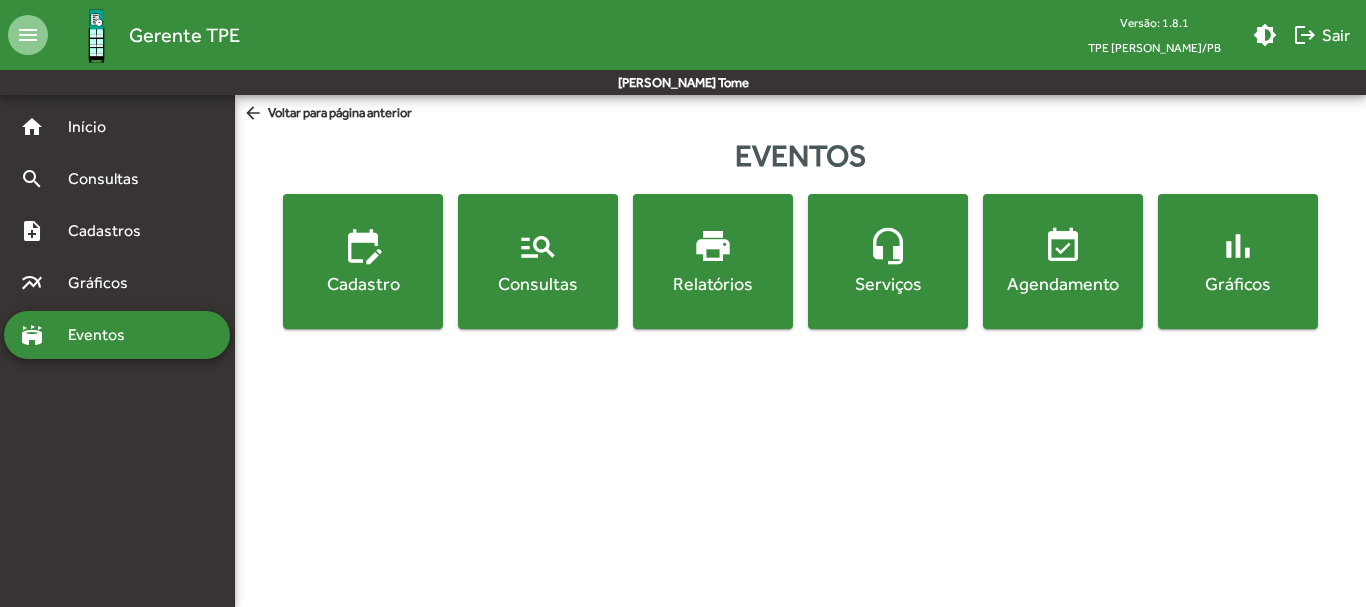 click on "manage_search  Consultas" 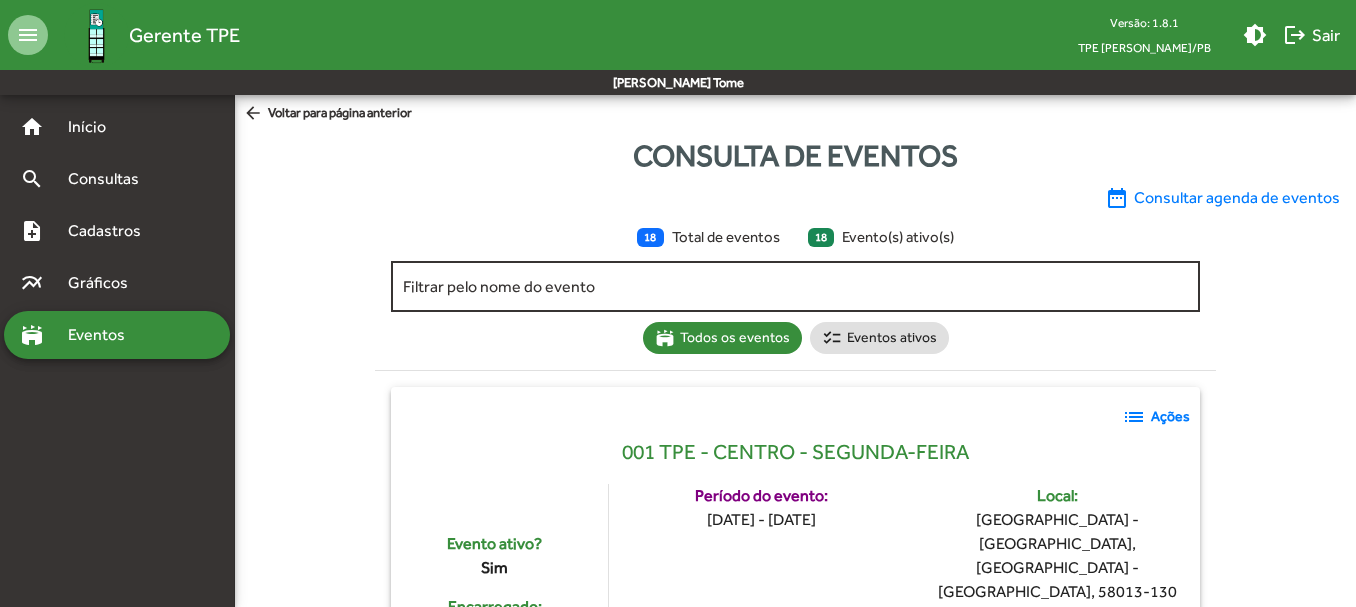 click on "Filtrar pelo nome do evento" at bounding box center [795, 287] 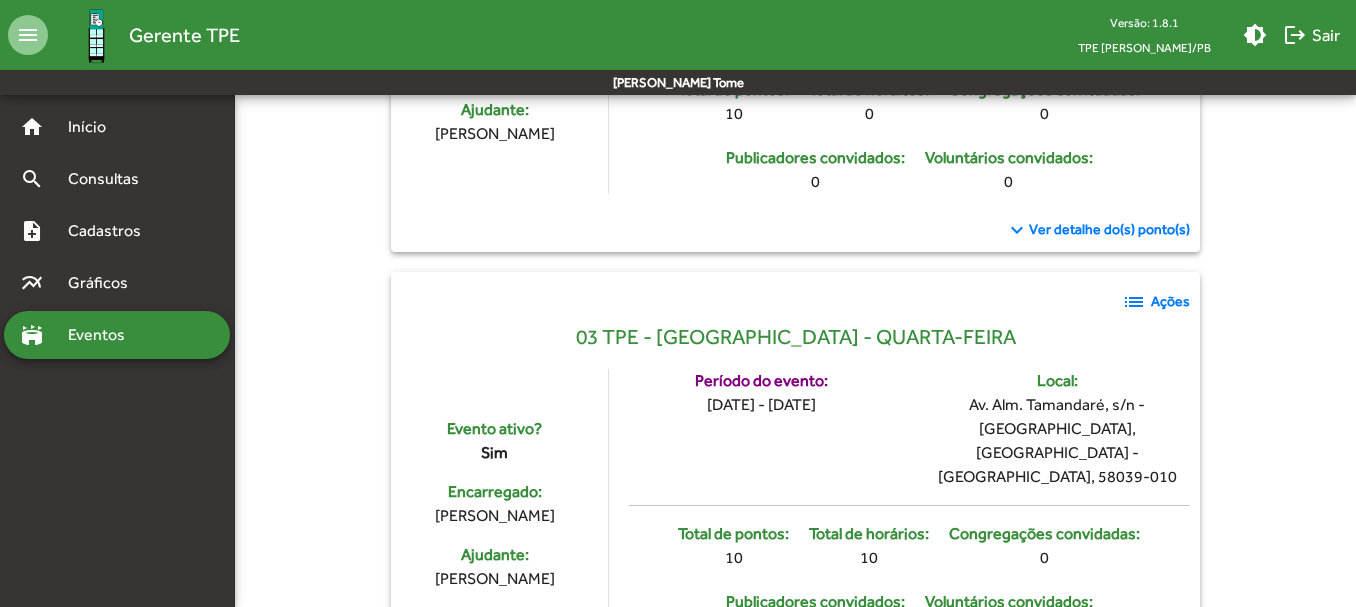 scroll, scrollTop: 1000, scrollLeft: 0, axis: vertical 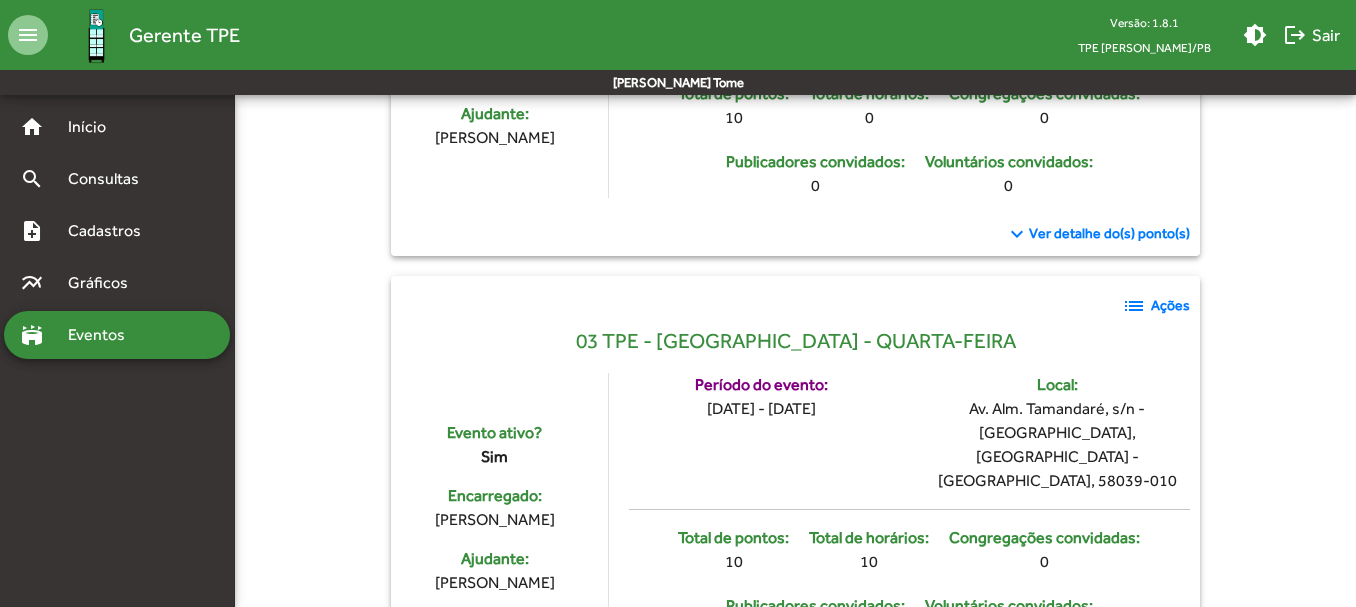 type on "*****" 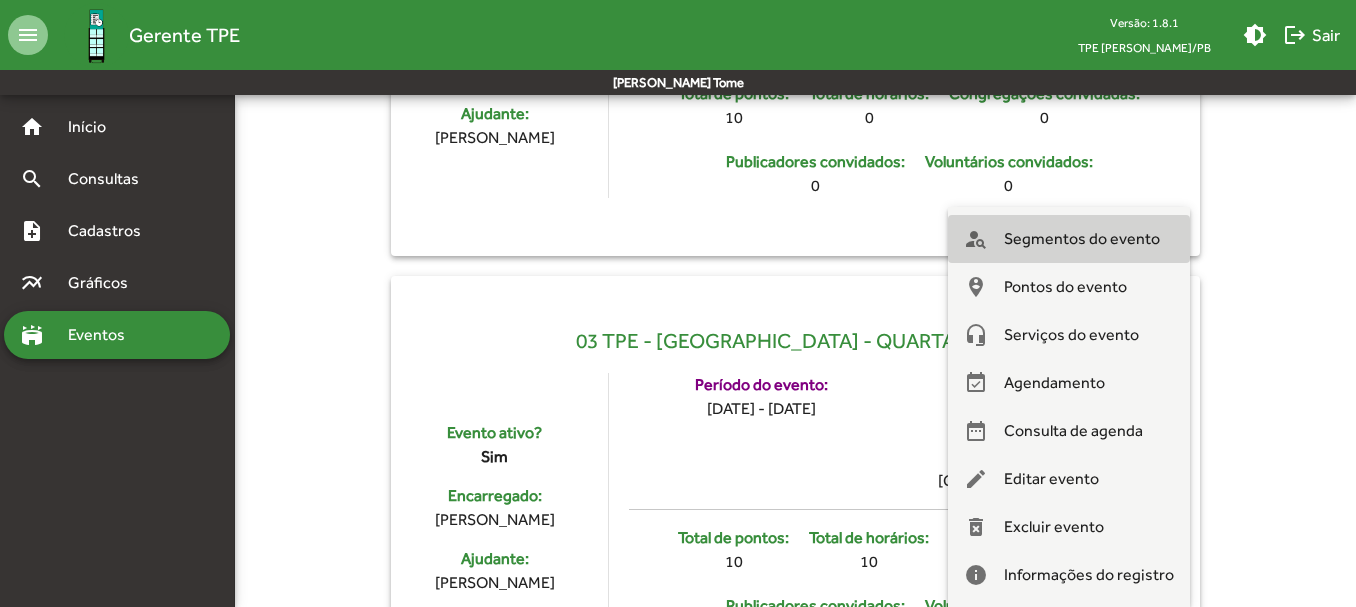 click on "Segmentos do evento" at bounding box center [1082, 239] 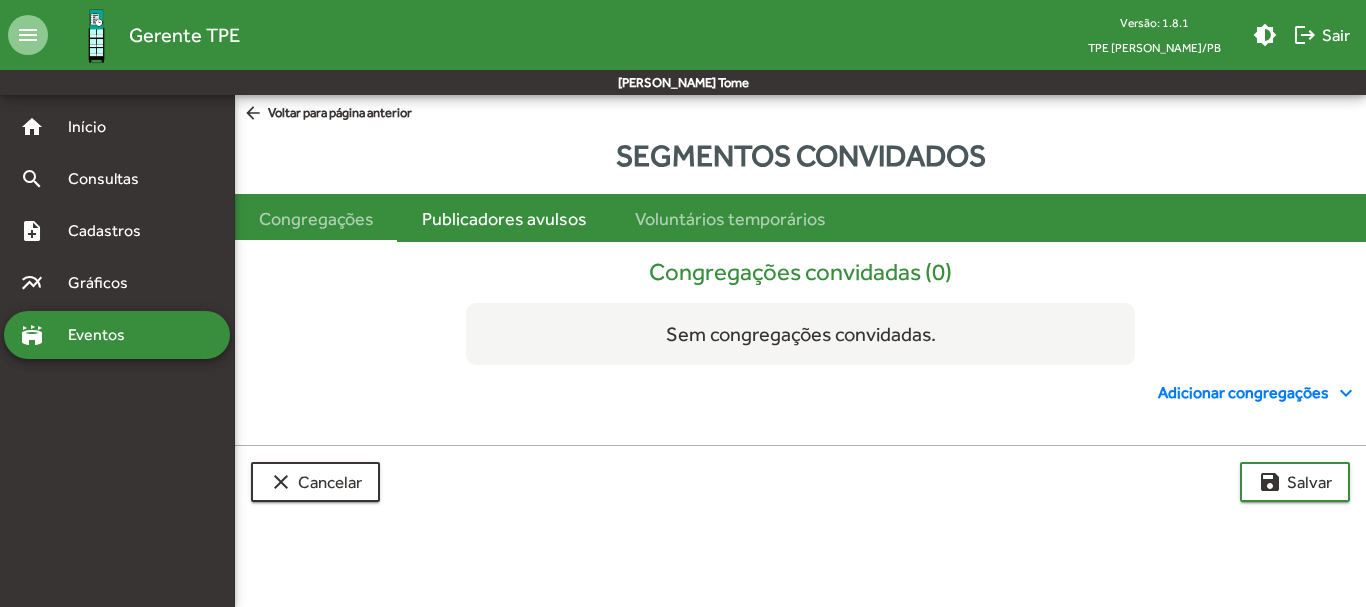 click on "Publicadores avulsos" at bounding box center [504, 218] 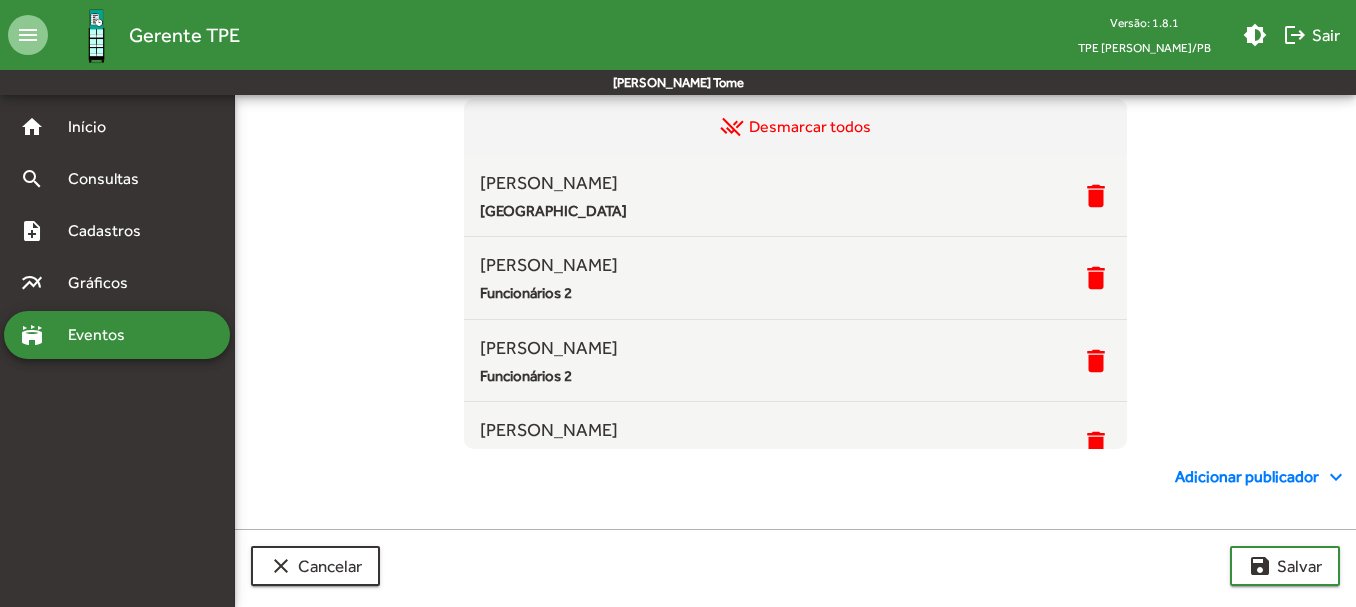 scroll, scrollTop: 223, scrollLeft: 0, axis: vertical 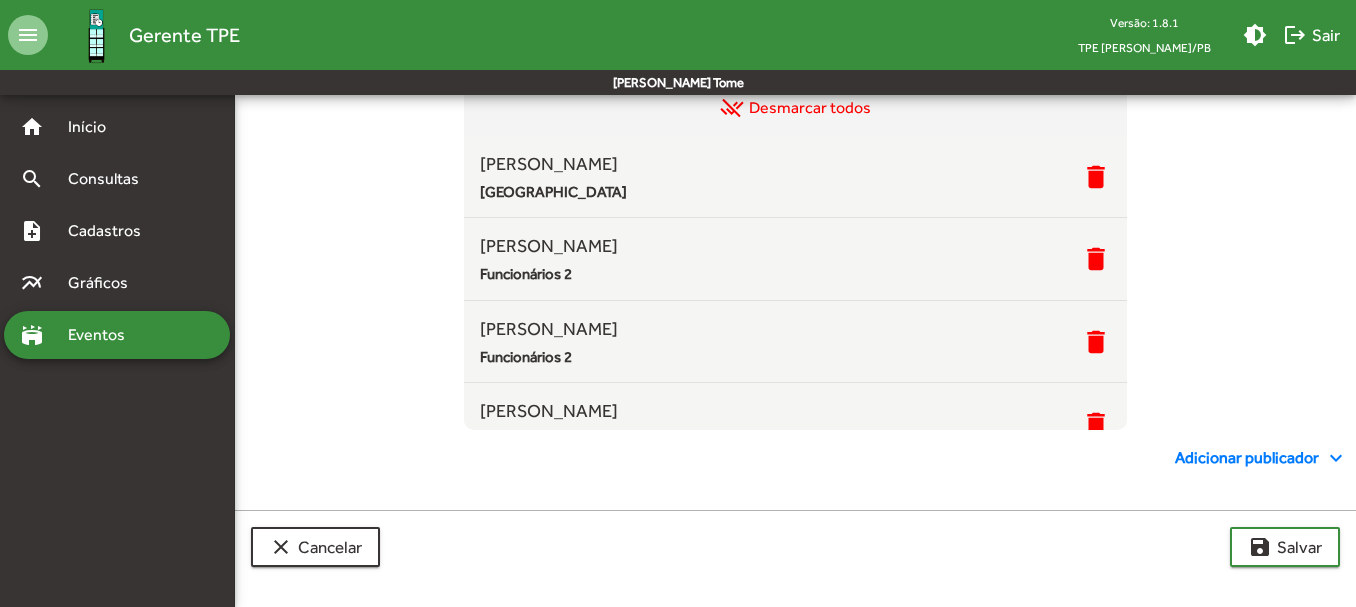click on "Adicionar publicador  expand_more" at bounding box center [1261, 458] 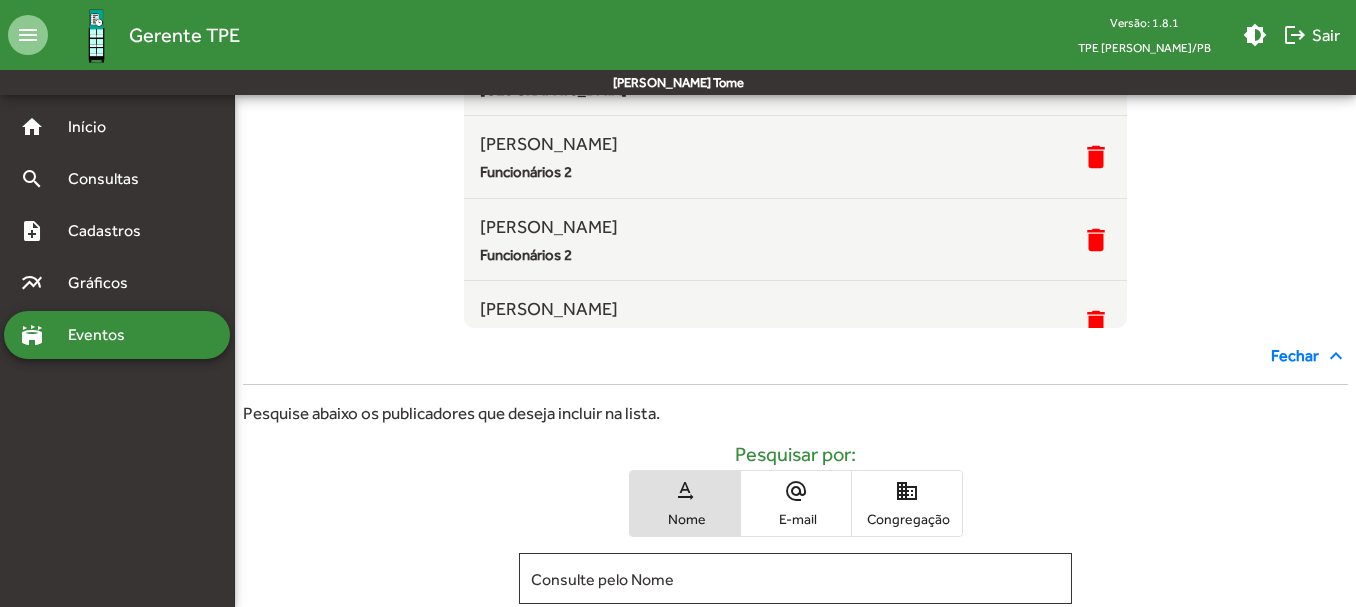scroll, scrollTop: 525, scrollLeft: 0, axis: vertical 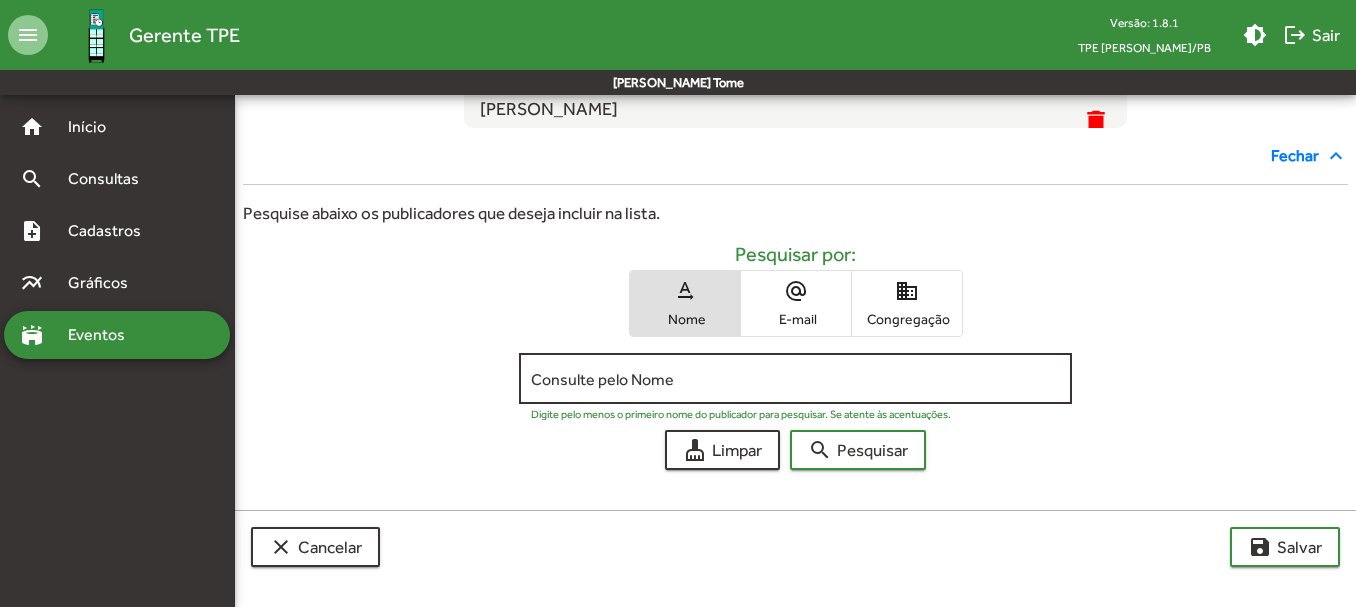 click on "Consulte pelo Nome" at bounding box center (795, 376) 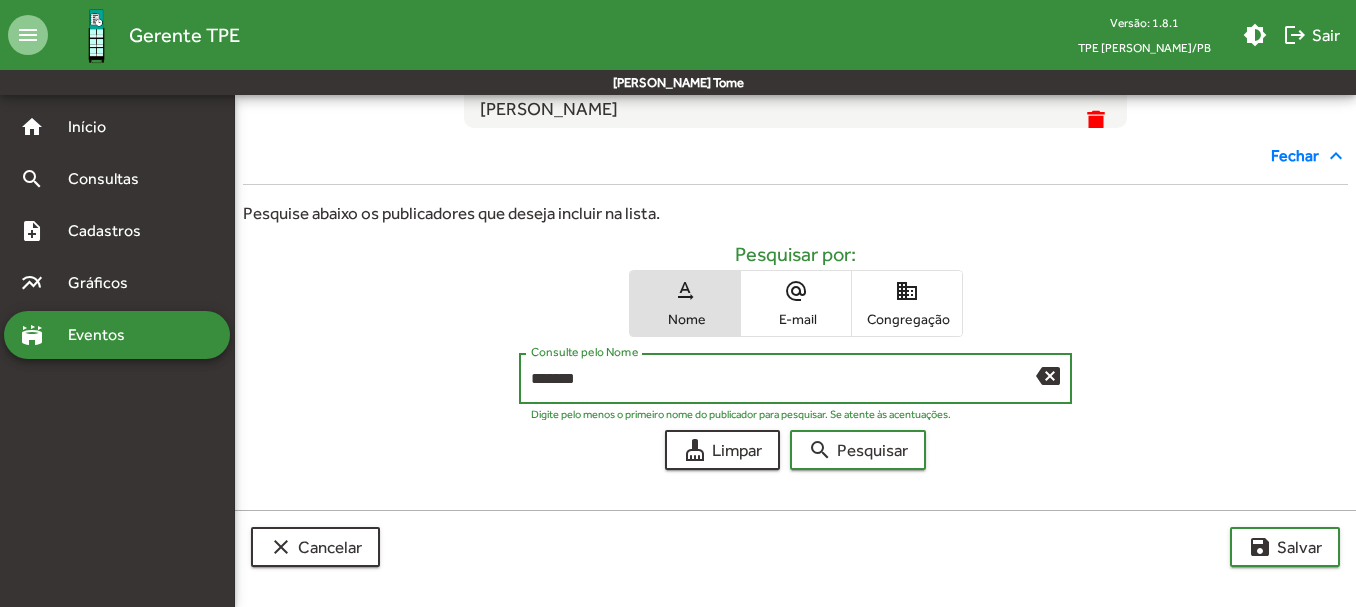 click on "search  Pesquisar" at bounding box center [858, 450] 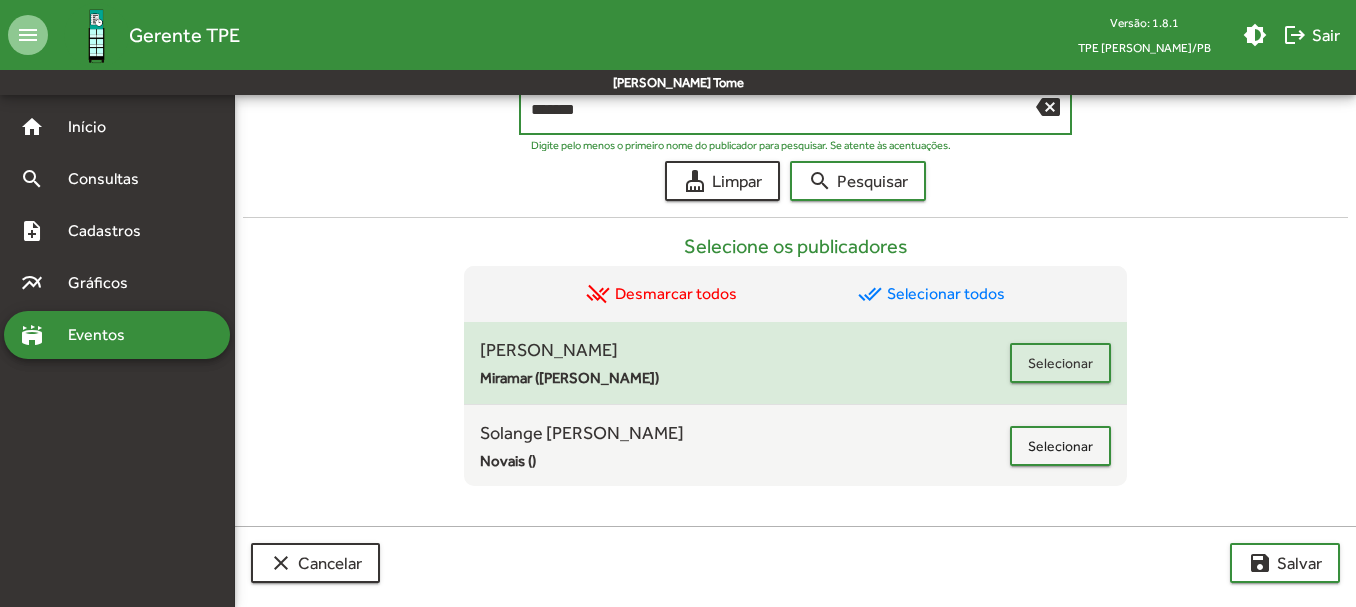 scroll, scrollTop: 810, scrollLeft: 0, axis: vertical 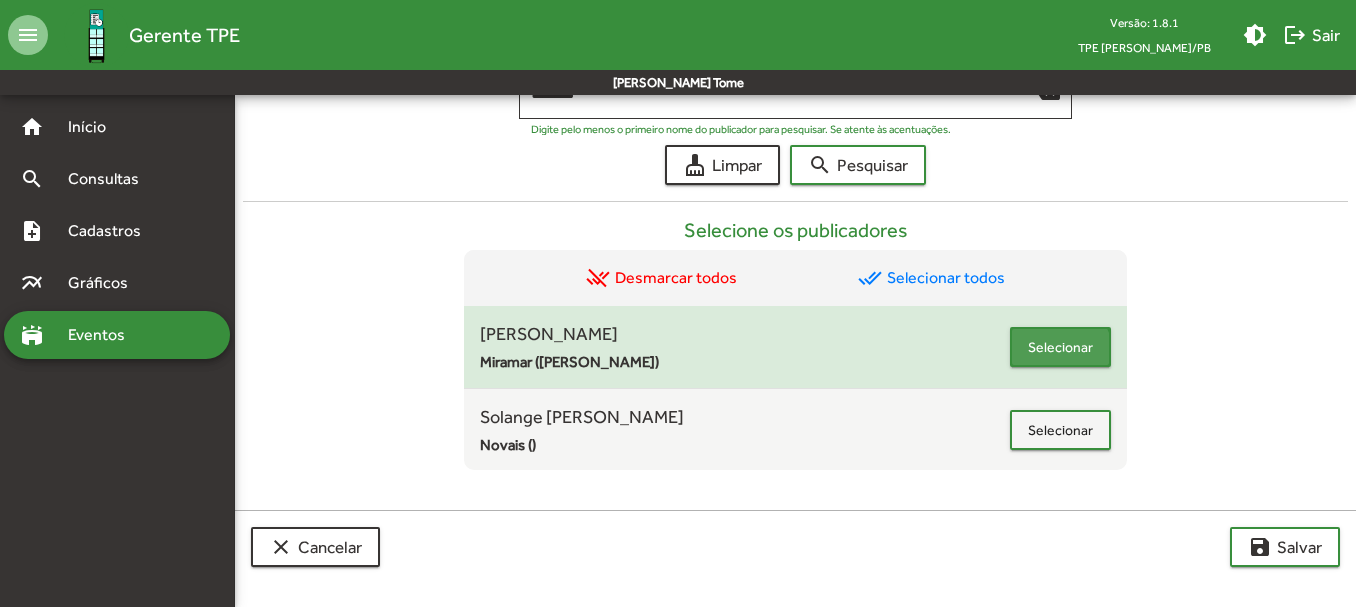 click on "Selecionar" at bounding box center (1060, 347) 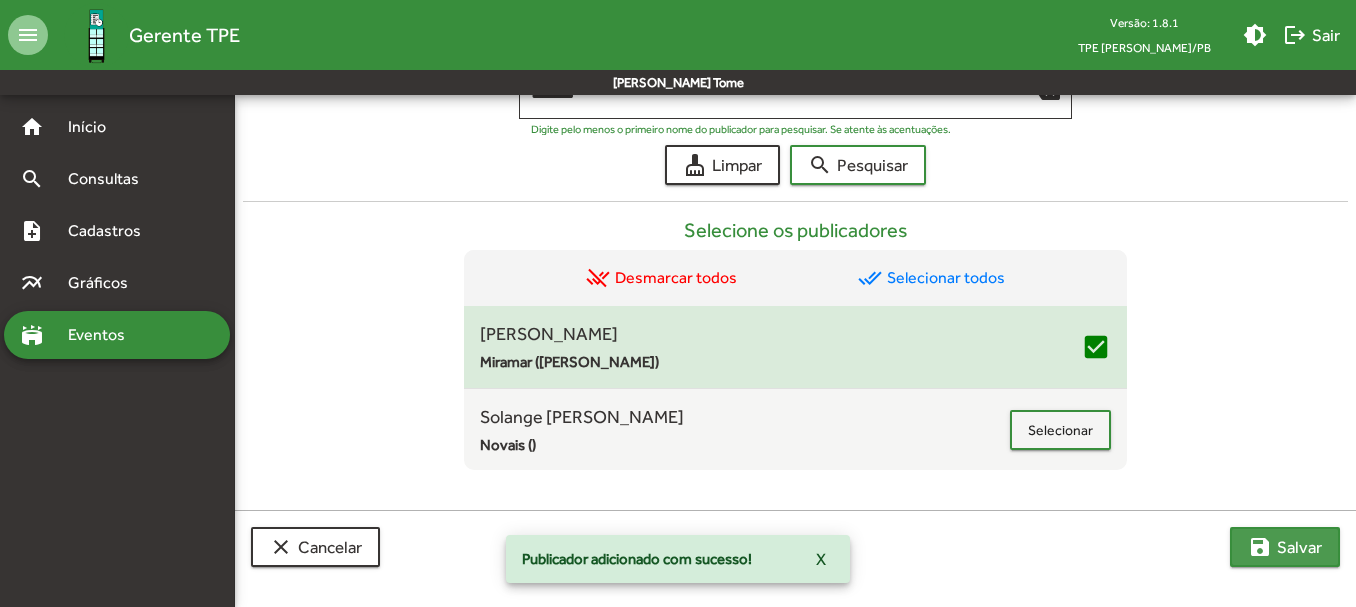 click on "save  [PERSON_NAME]" 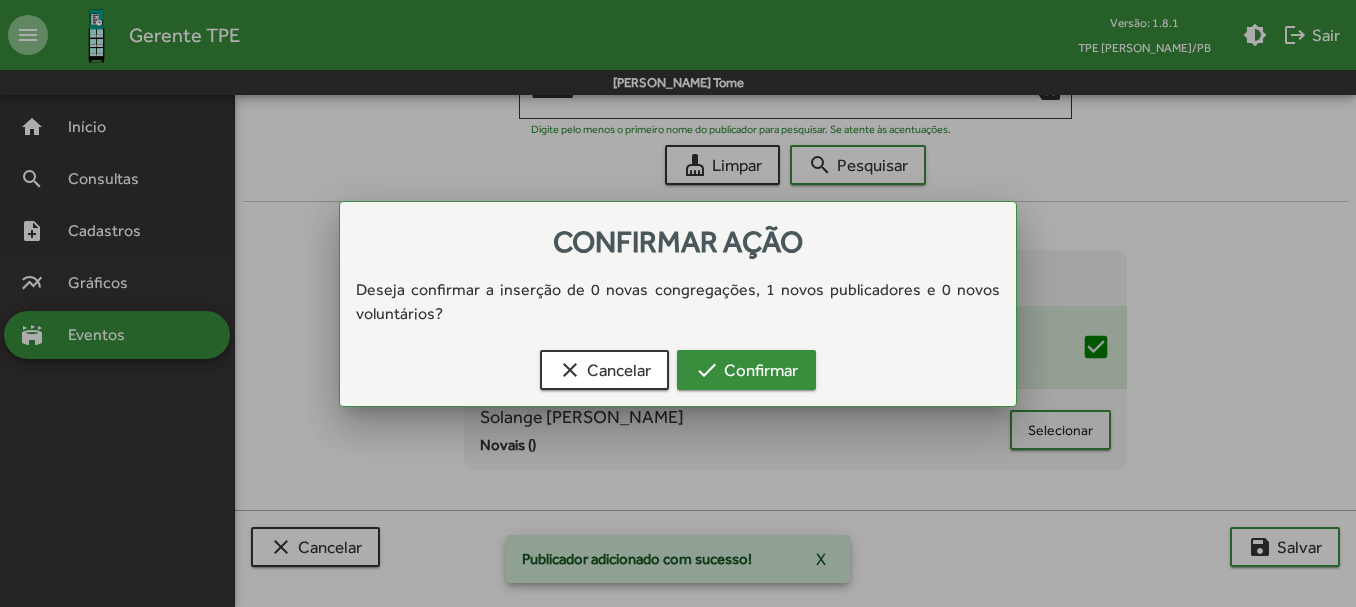 click on "check" at bounding box center [707, 370] 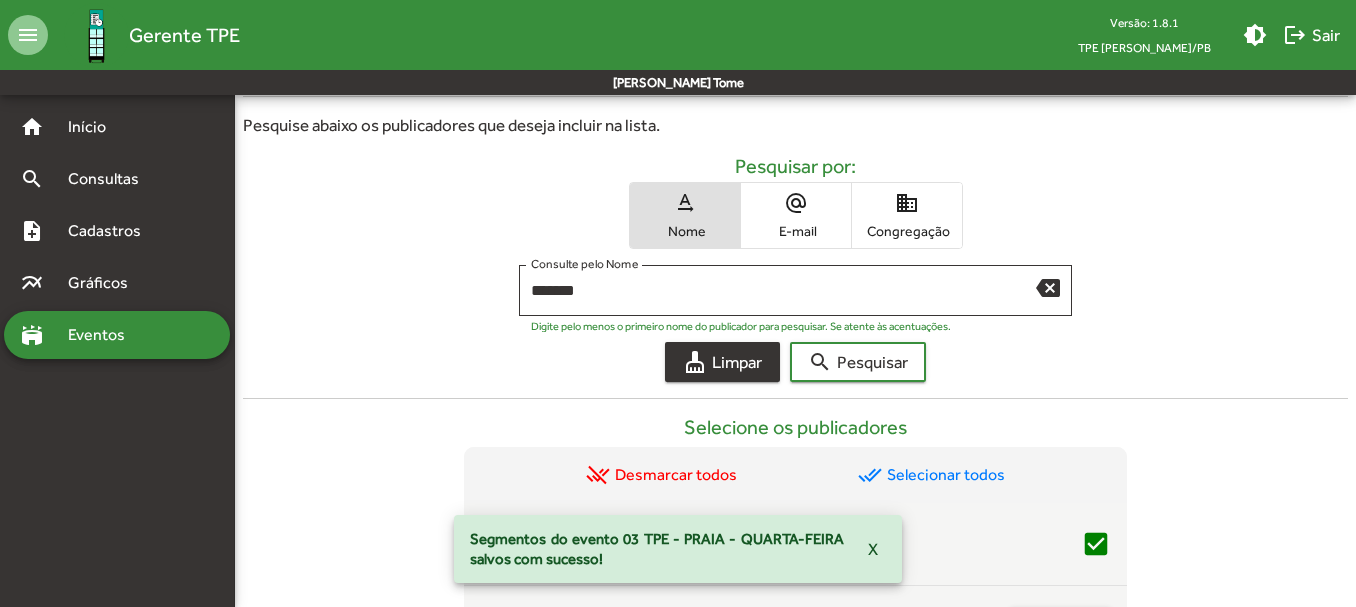 scroll, scrollTop: 610, scrollLeft: 0, axis: vertical 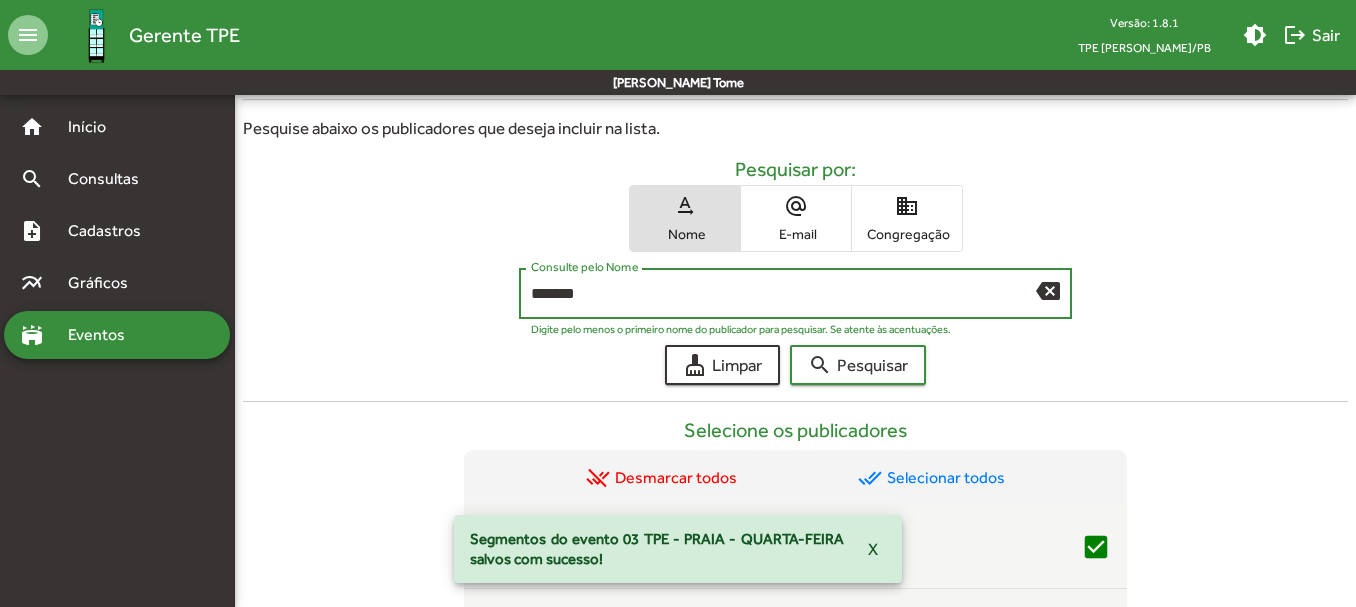 drag, startPoint x: 604, startPoint y: 296, endPoint x: 431, endPoint y: 280, distance: 173.73831 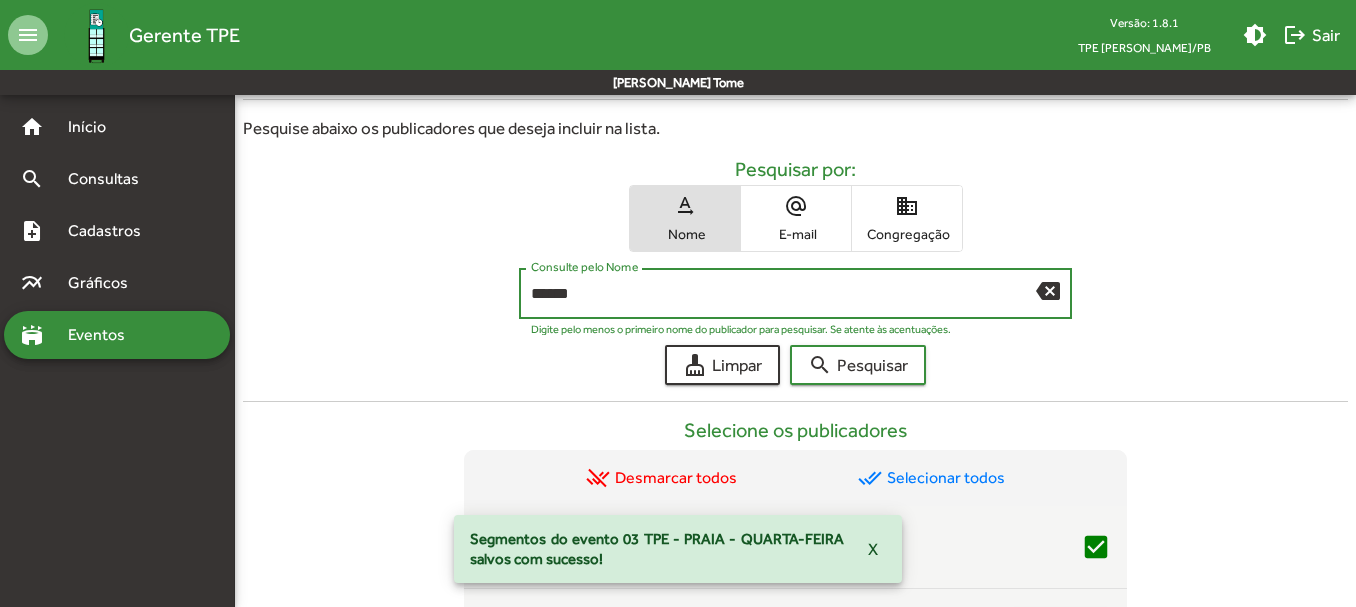 click on "search  Pesquisar" at bounding box center (858, 365) 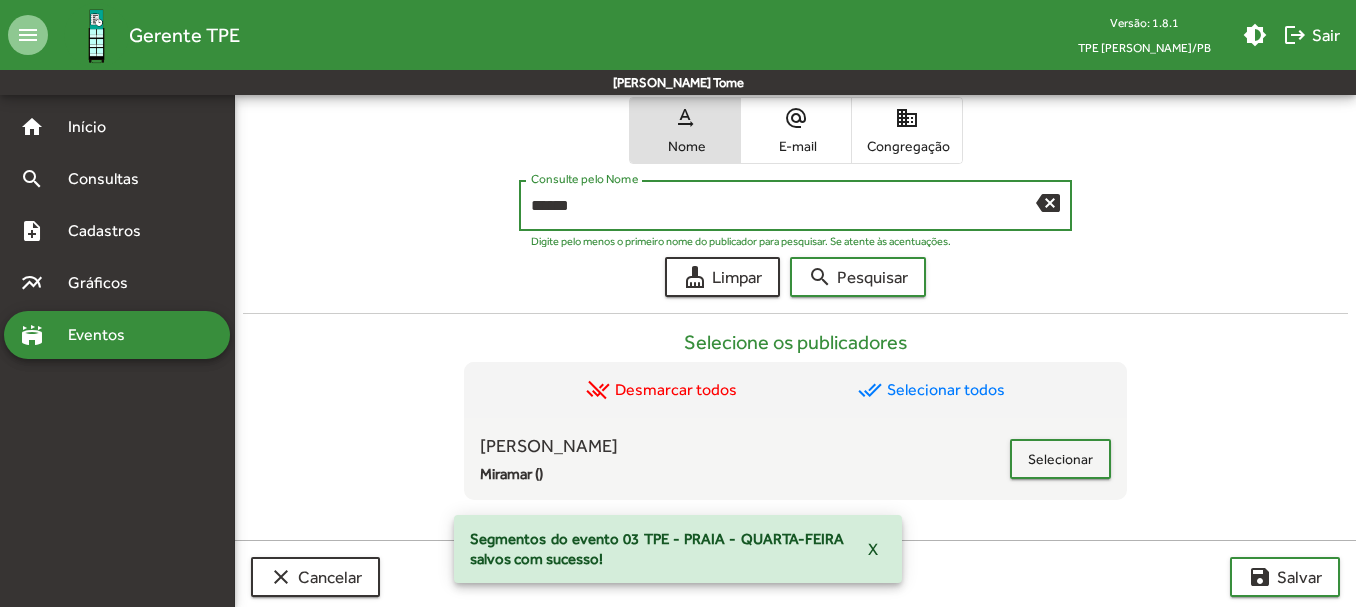 scroll, scrollTop: 728, scrollLeft: 0, axis: vertical 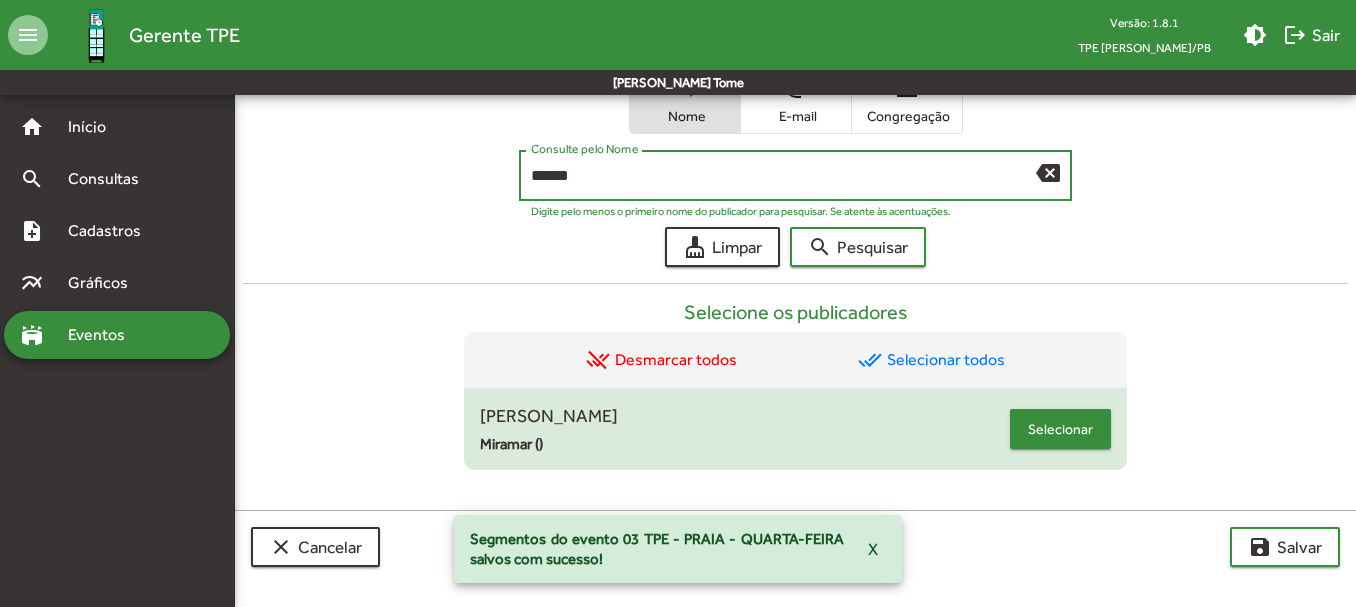 click on "Selecionar" at bounding box center [1060, 429] 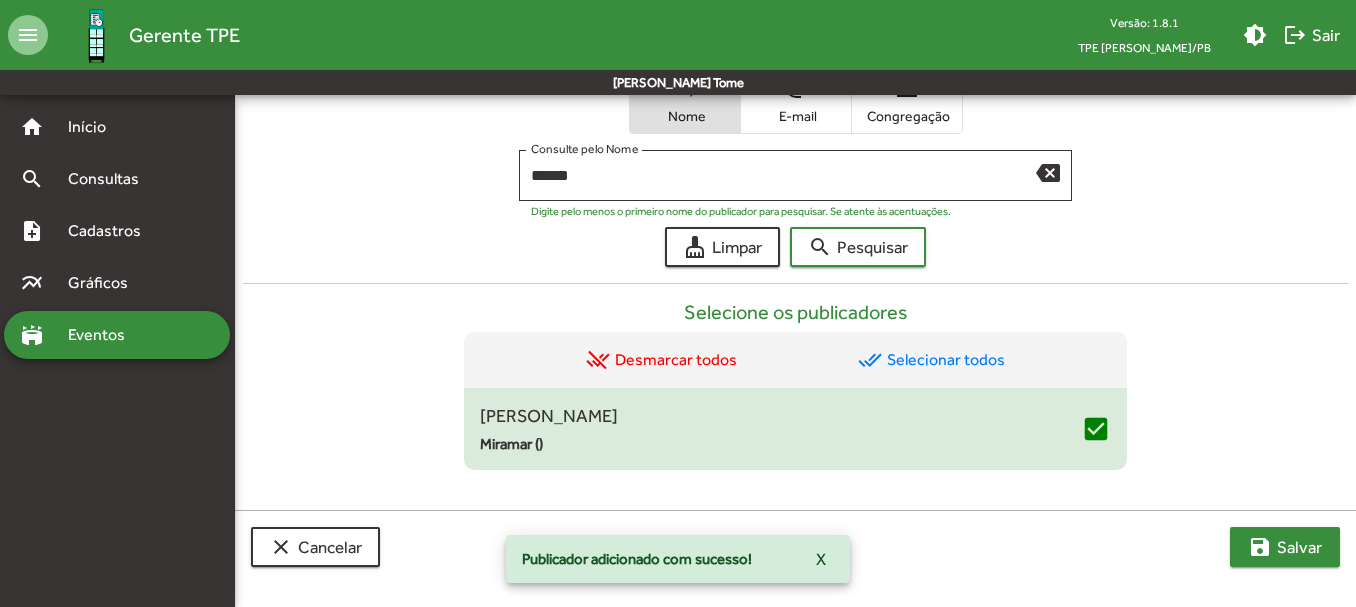 click on "save" 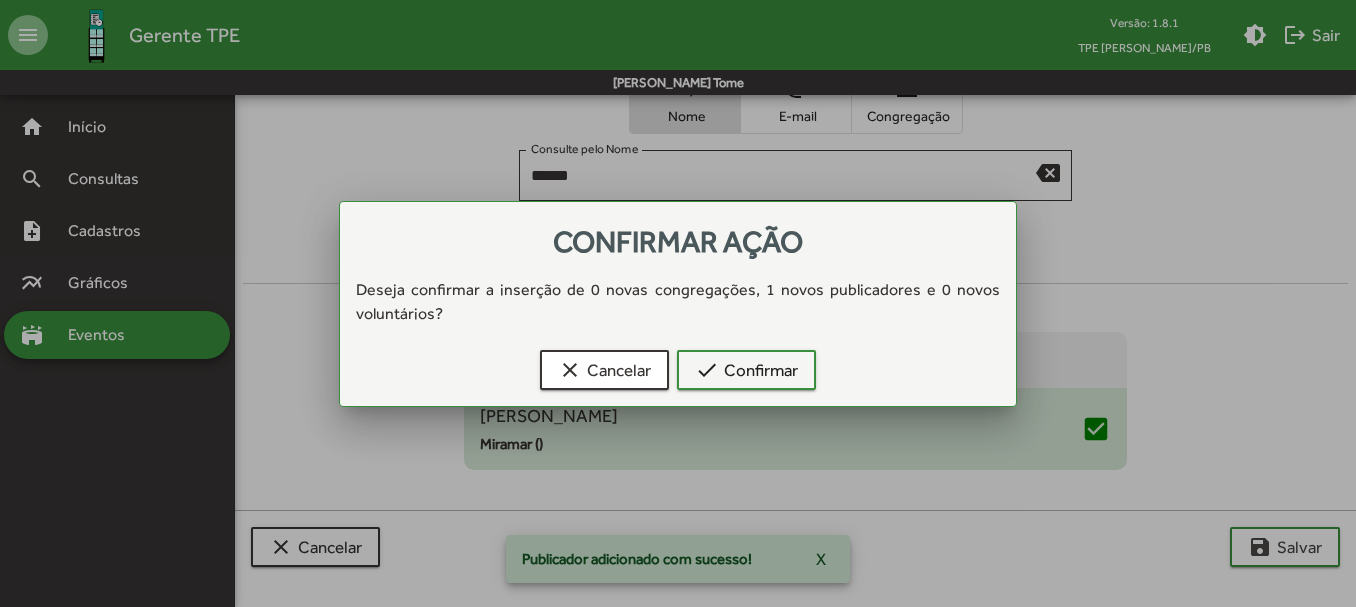 scroll, scrollTop: 0, scrollLeft: 0, axis: both 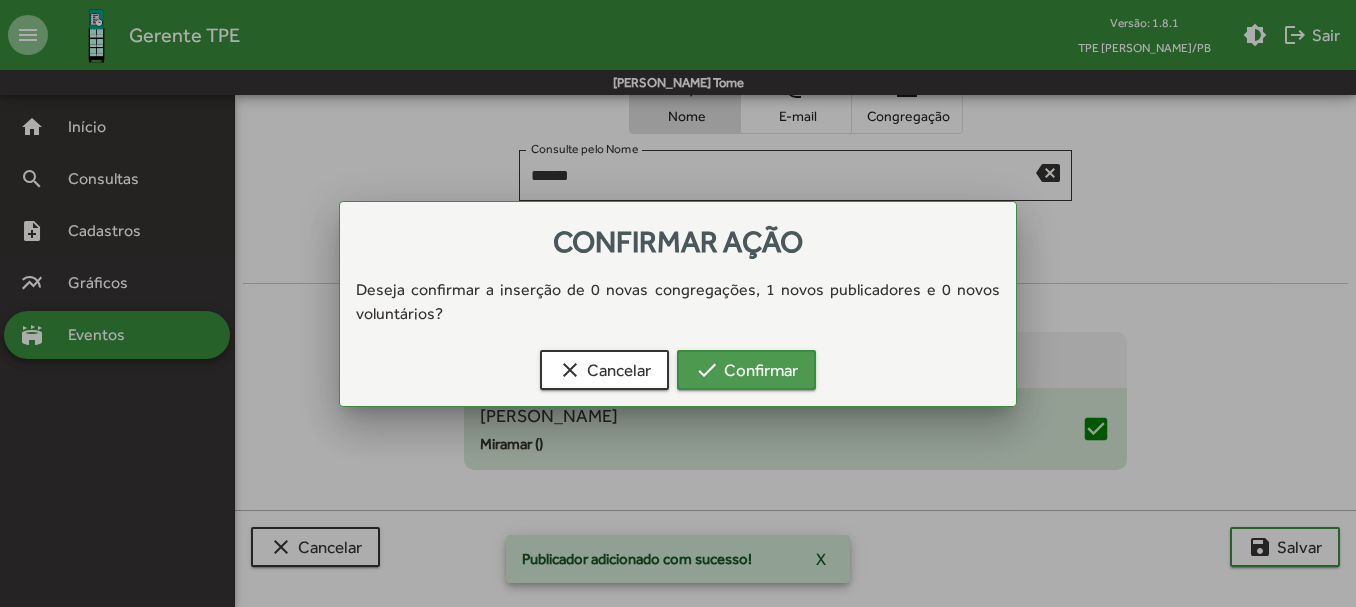 click on "check" at bounding box center [707, 370] 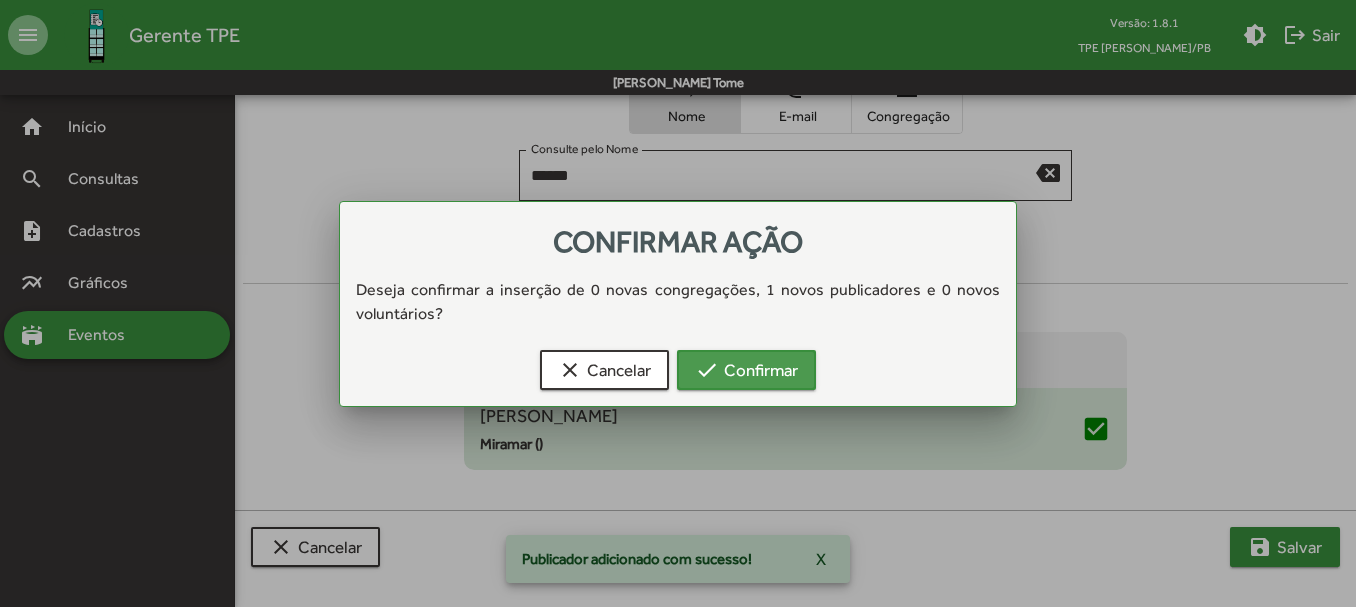 scroll, scrollTop: 728, scrollLeft: 0, axis: vertical 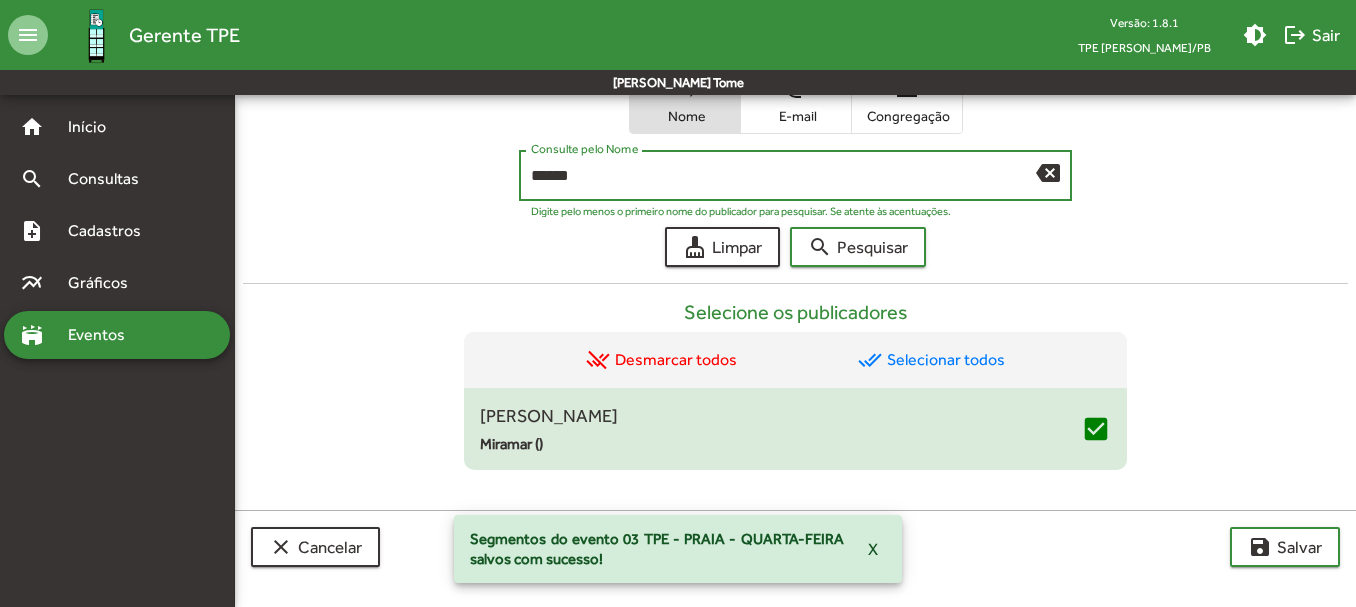 drag, startPoint x: 639, startPoint y: 178, endPoint x: 424, endPoint y: 184, distance: 215.08371 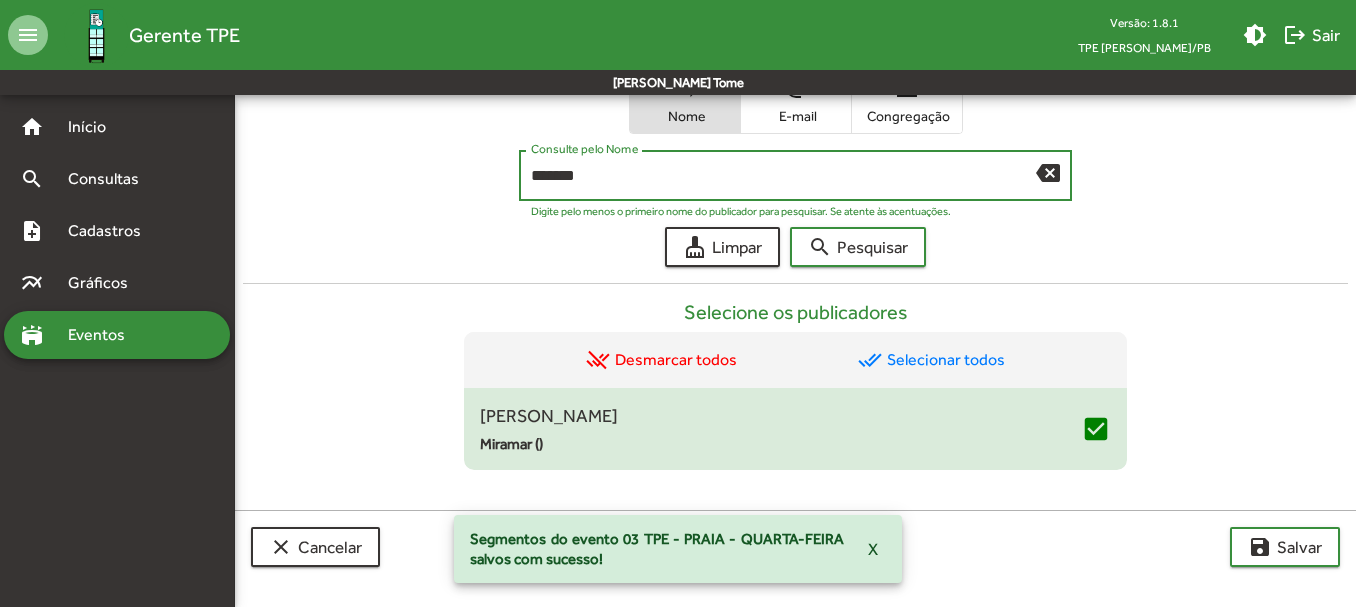 type on "*******" 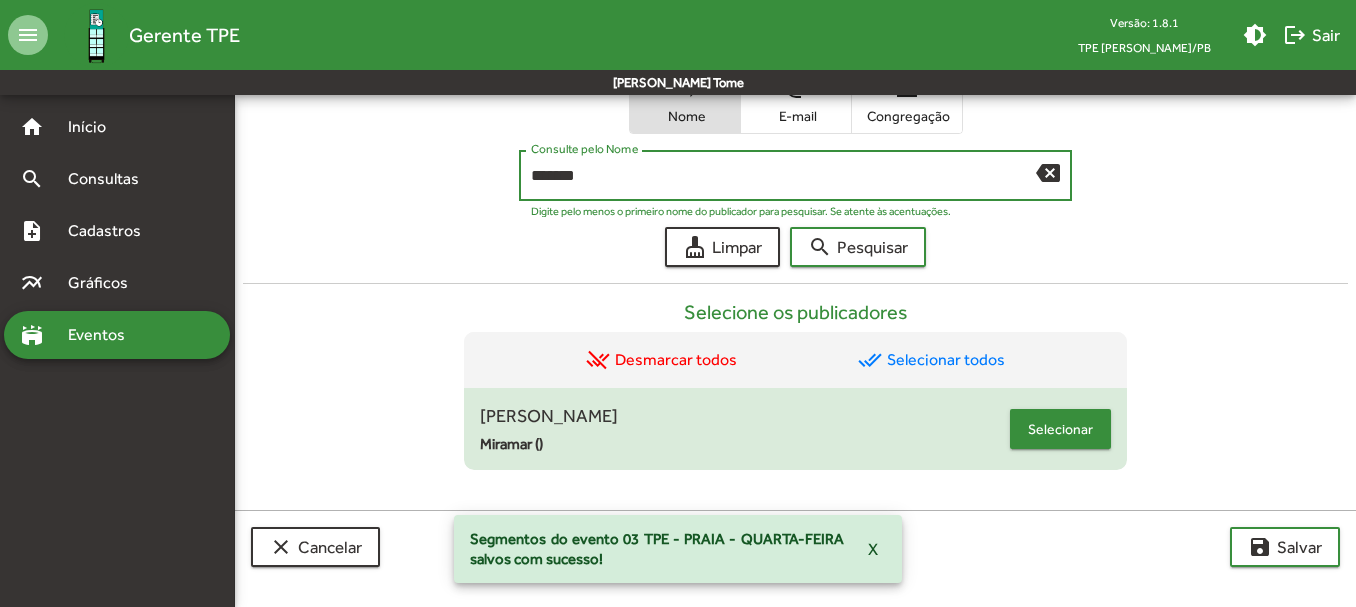 click on "Selecionar" at bounding box center [1060, 429] 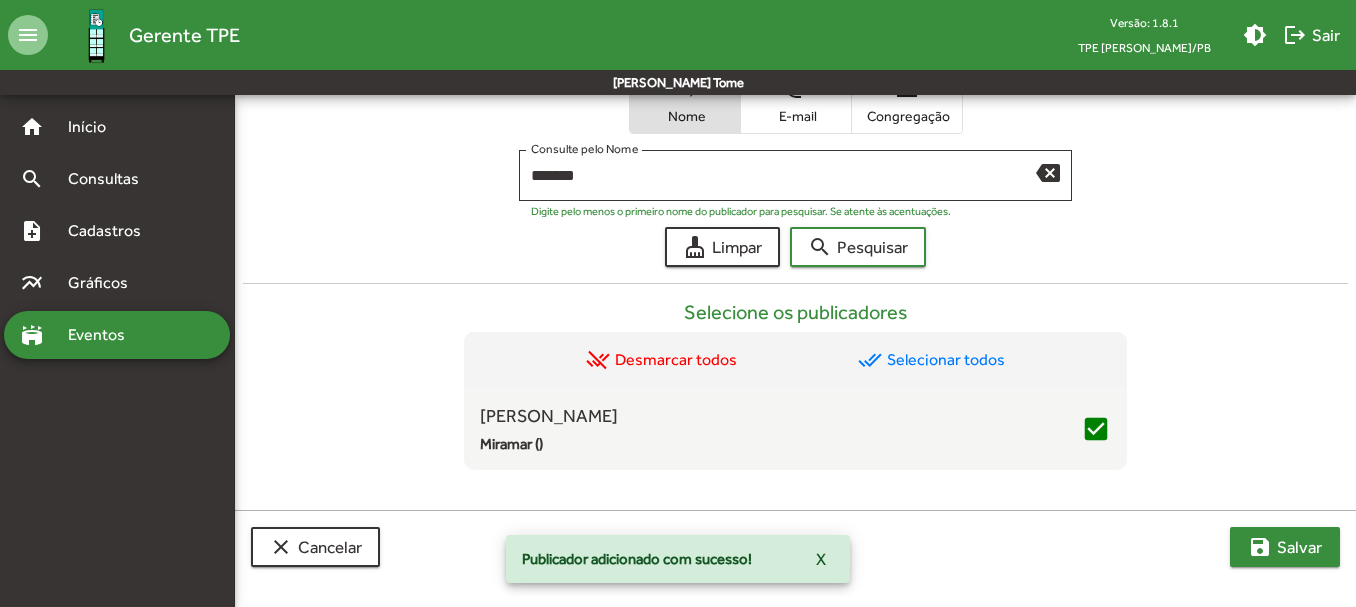 click on "save" 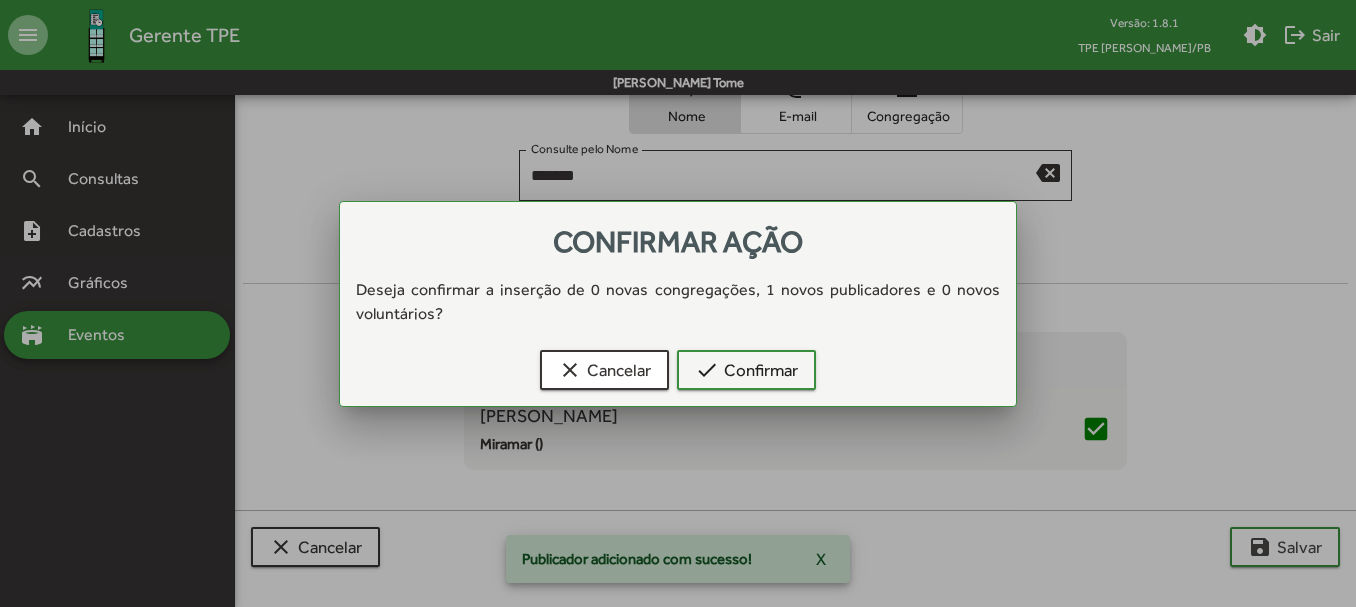 scroll, scrollTop: 0, scrollLeft: 0, axis: both 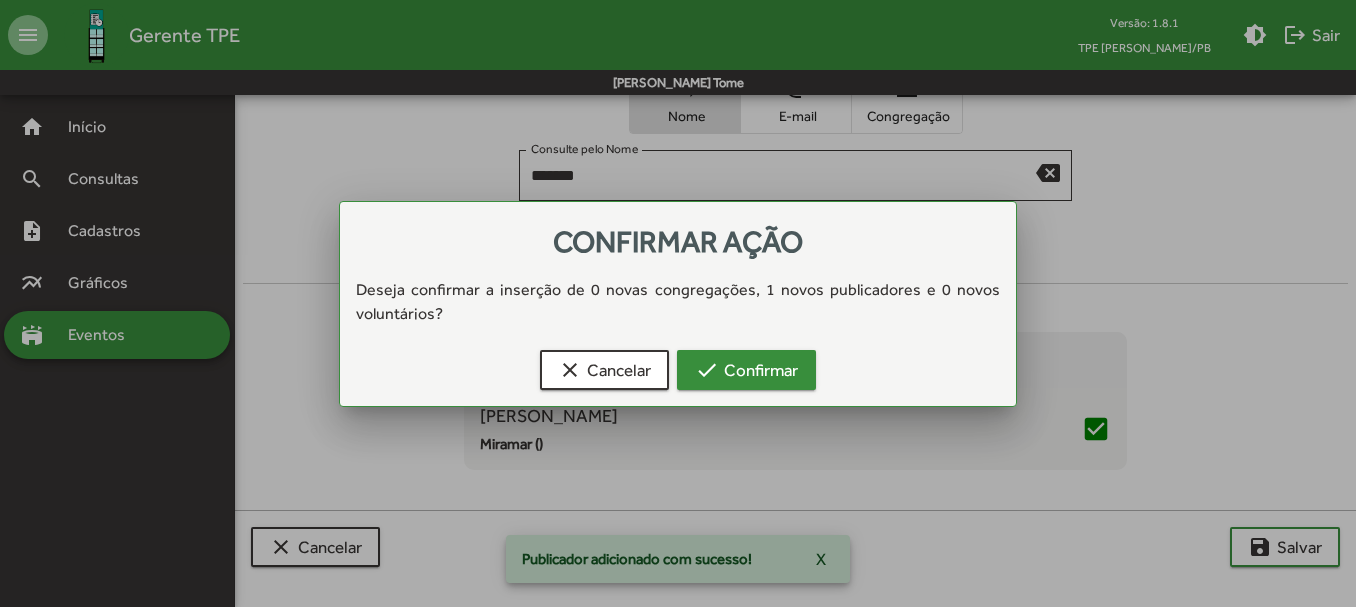 click on "check  Confirmar" at bounding box center [746, 370] 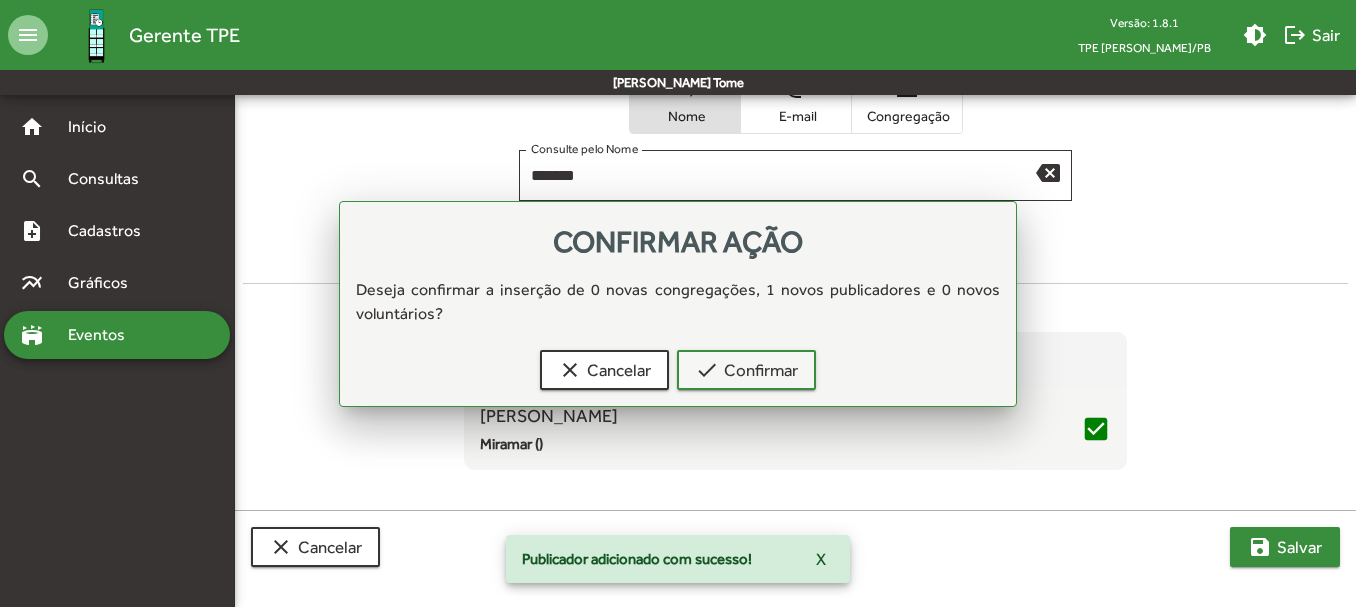 scroll, scrollTop: 728, scrollLeft: 0, axis: vertical 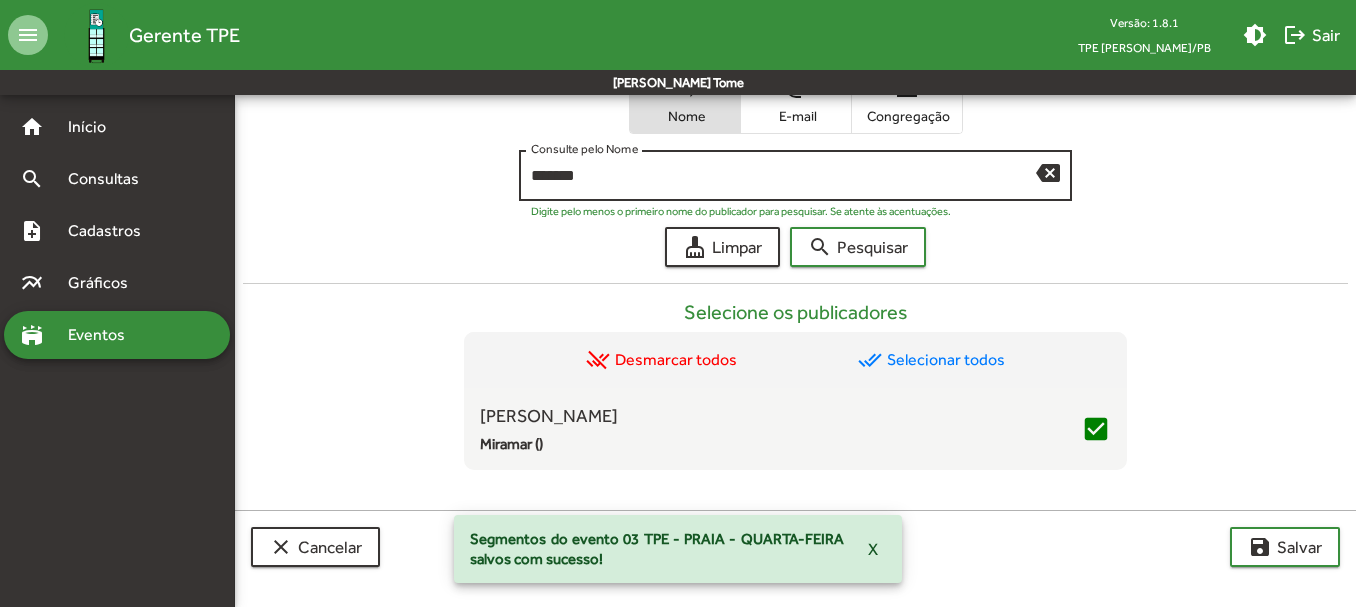 drag, startPoint x: 1043, startPoint y: 173, endPoint x: 1015, endPoint y: 170, distance: 28.160255 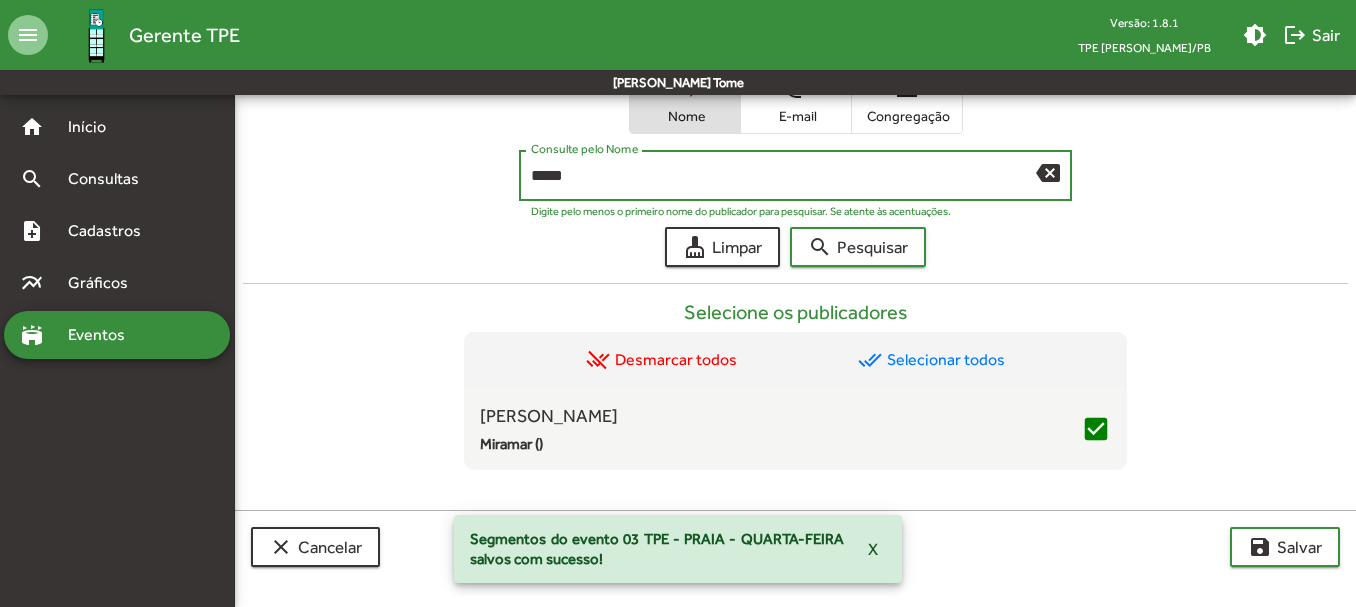 click on "search  Pesquisar" at bounding box center (858, 247) 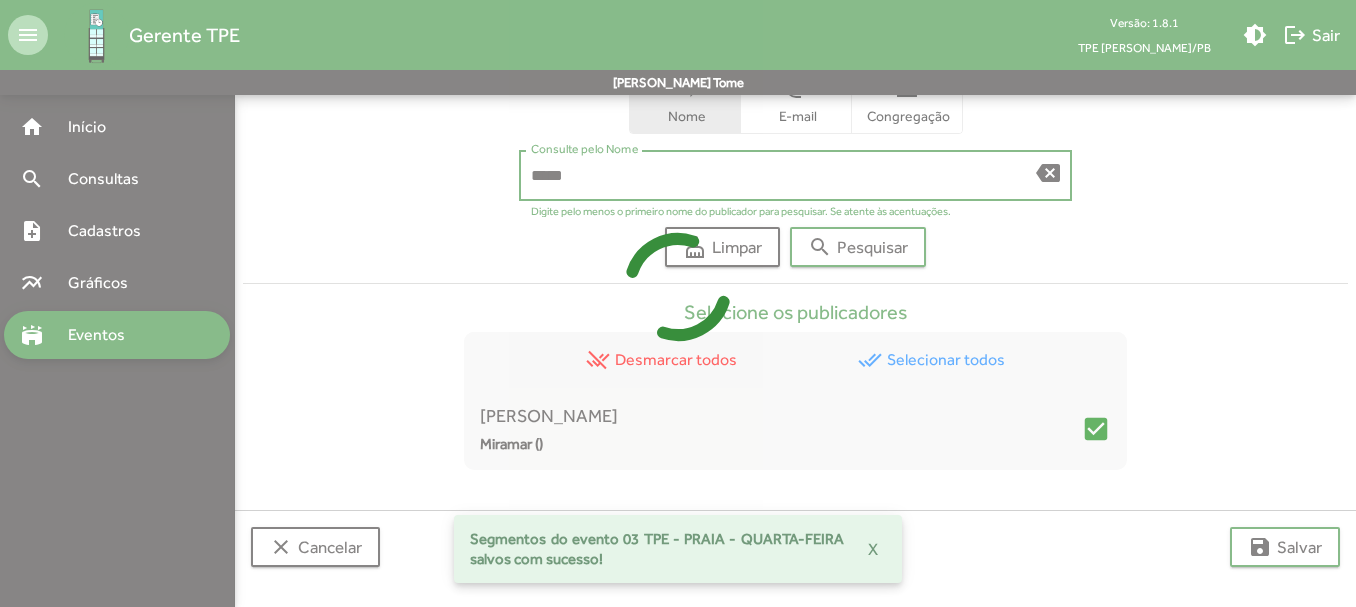 scroll, scrollTop: 525, scrollLeft: 0, axis: vertical 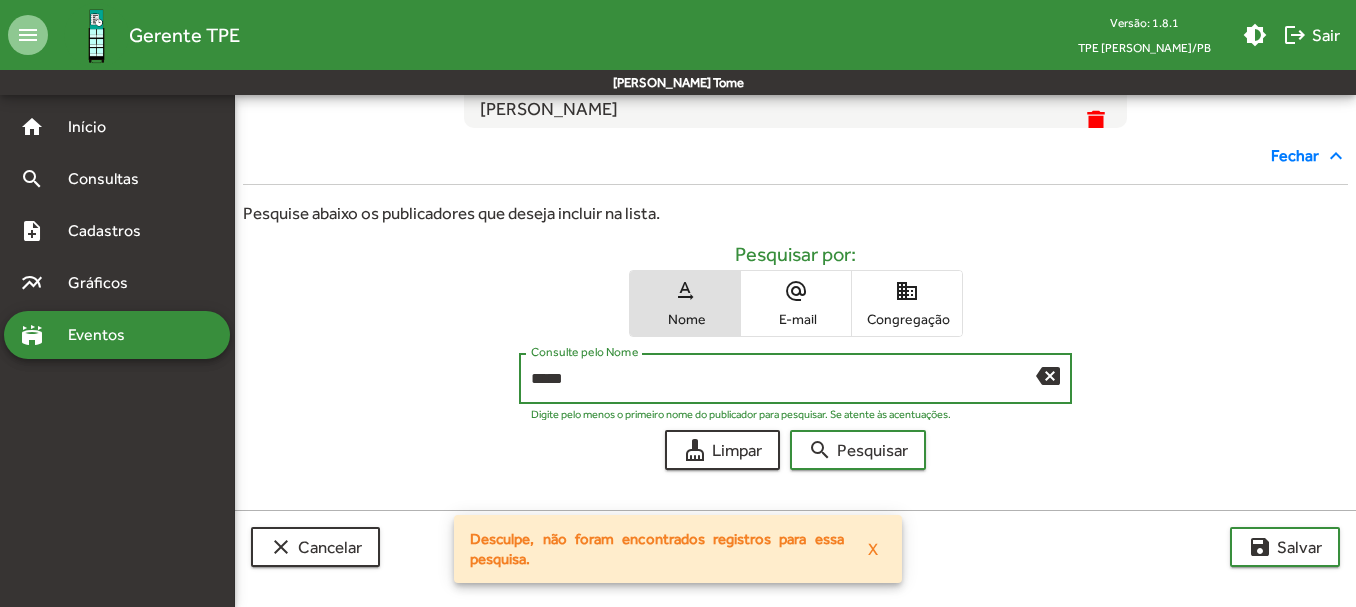 drag, startPoint x: 614, startPoint y: 378, endPoint x: 404, endPoint y: 378, distance: 210 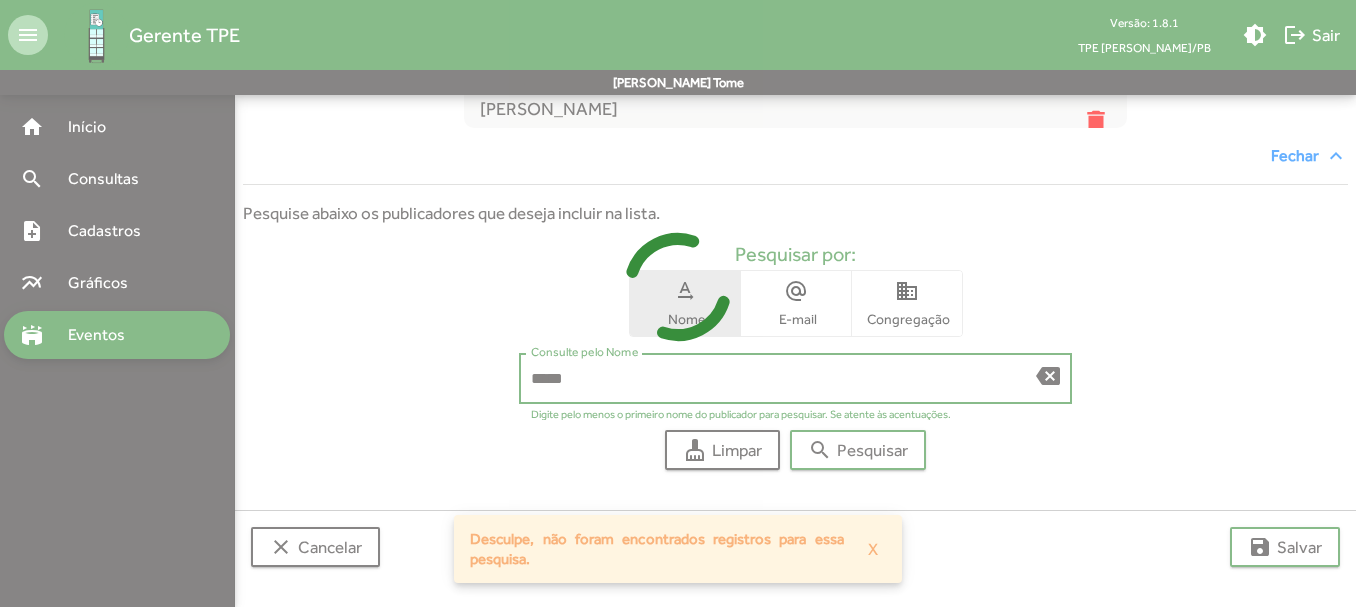 scroll, scrollTop: 728, scrollLeft: 0, axis: vertical 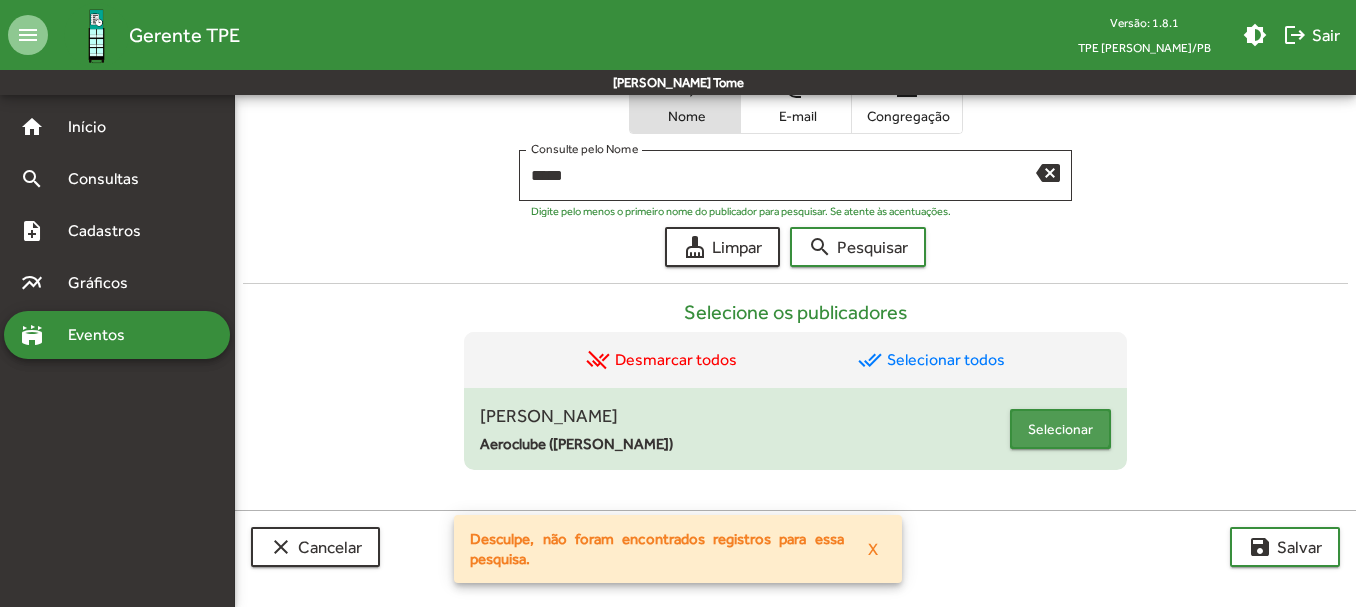 click on "Selecionar" at bounding box center (1060, 429) 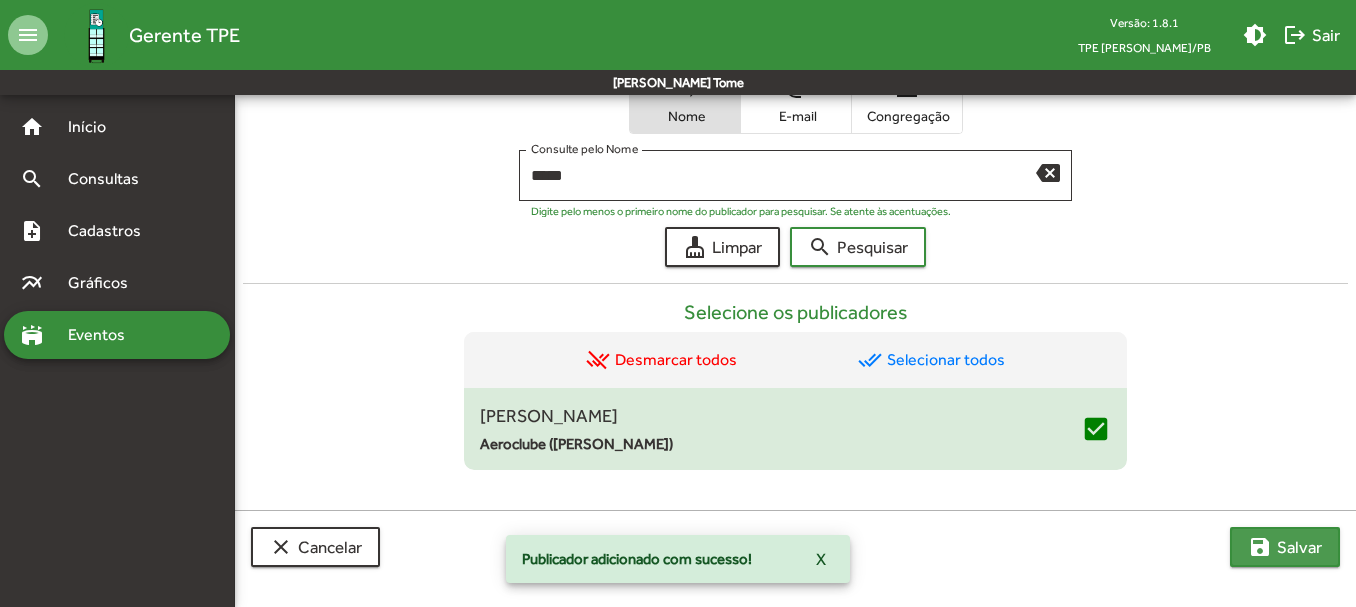 click on "save  [PERSON_NAME]" 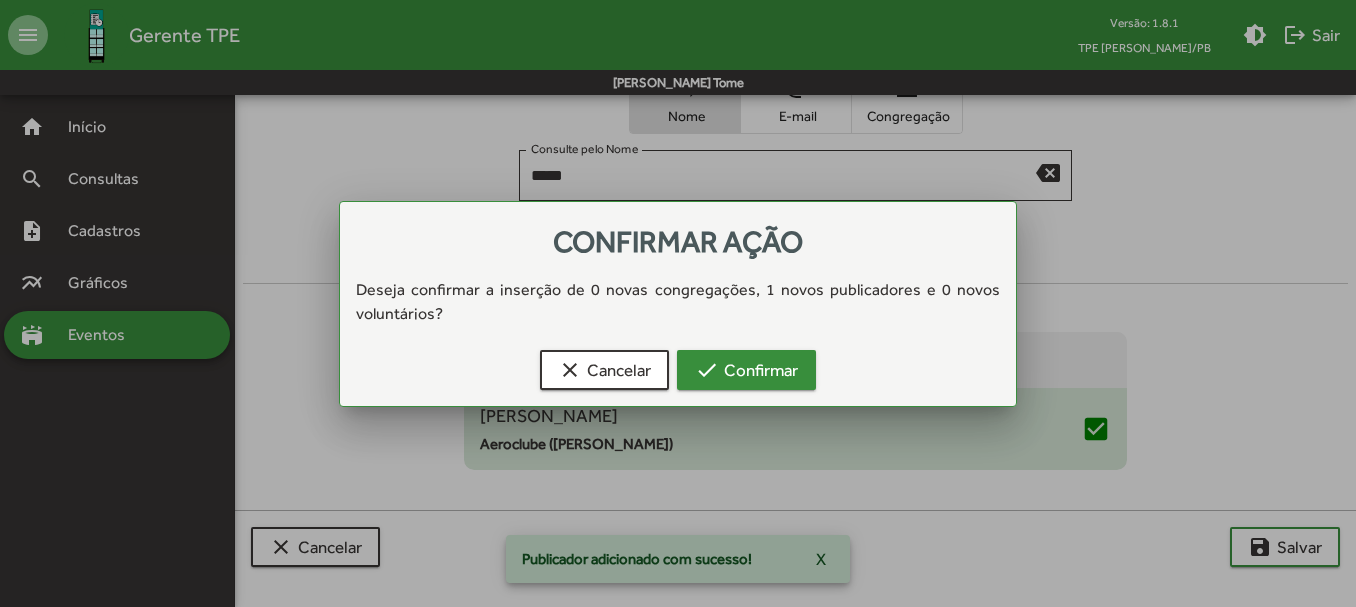 click on "check  Confirmar" at bounding box center (746, 370) 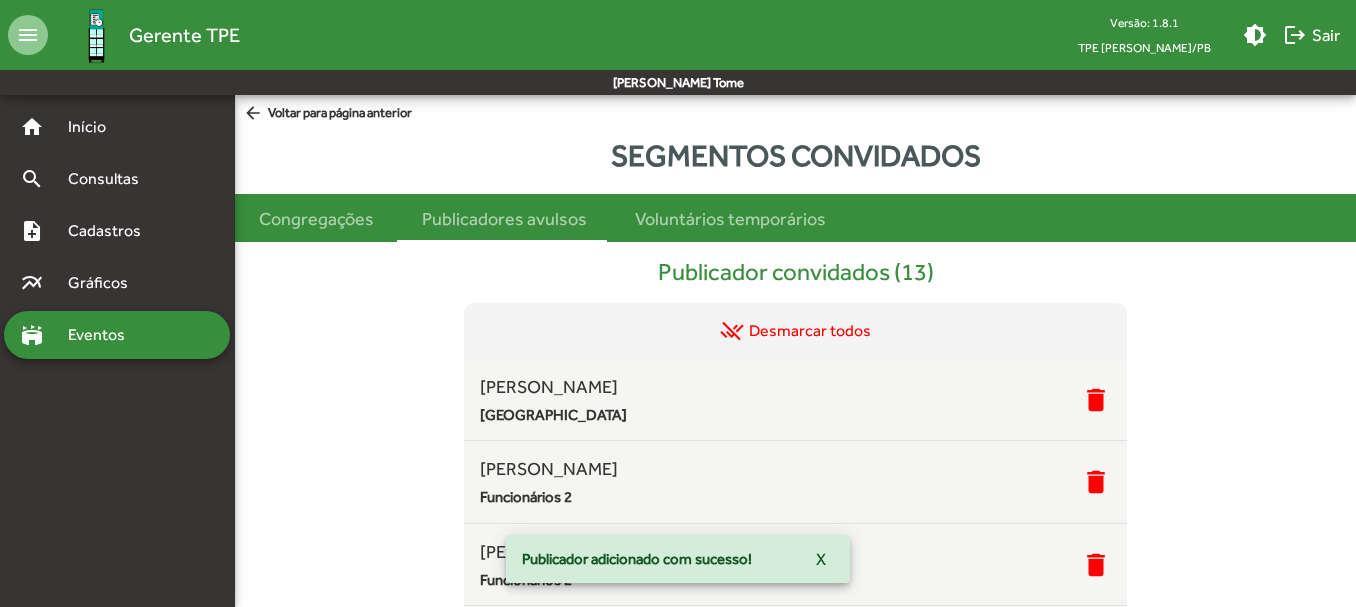 scroll, scrollTop: 728, scrollLeft: 0, axis: vertical 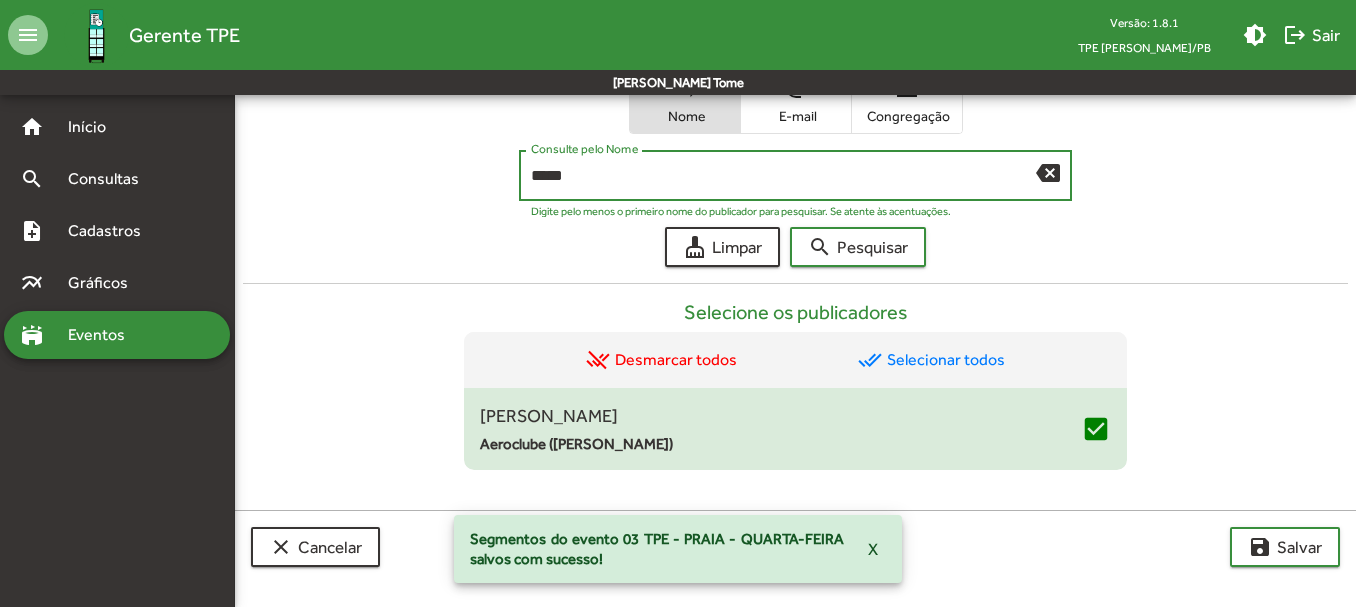 drag, startPoint x: 589, startPoint y: 181, endPoint x: 381, endPoint y: 179, distance: 208.00961 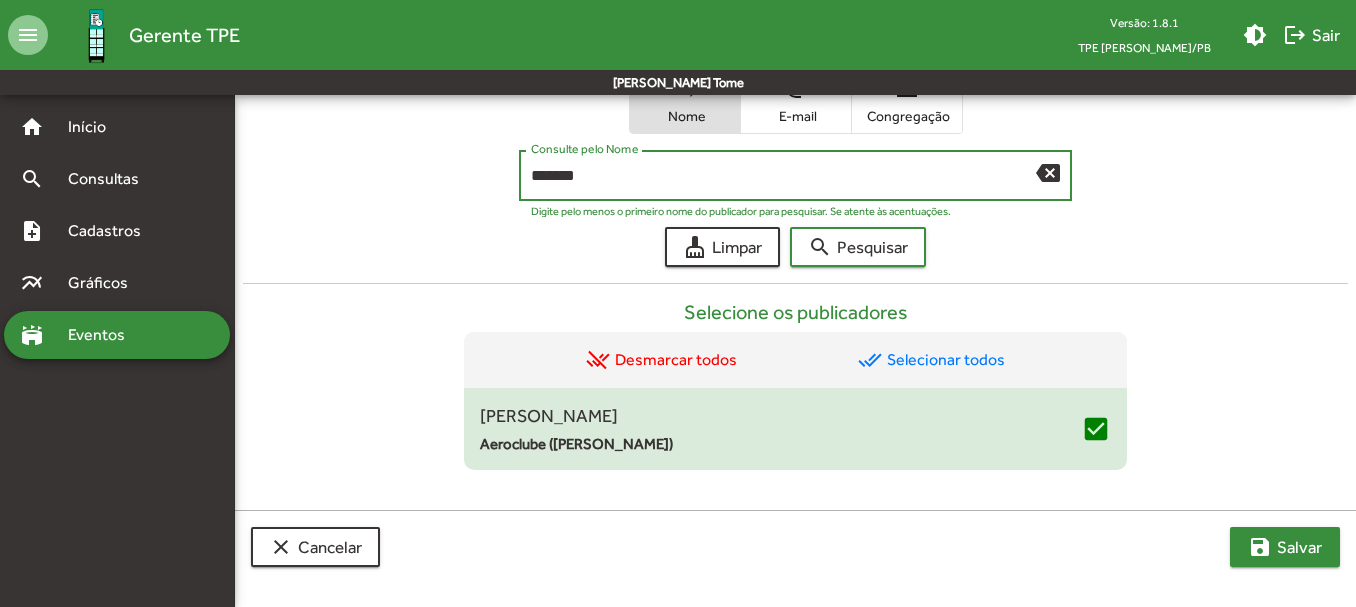click on "save  [PERSON_NAME]" 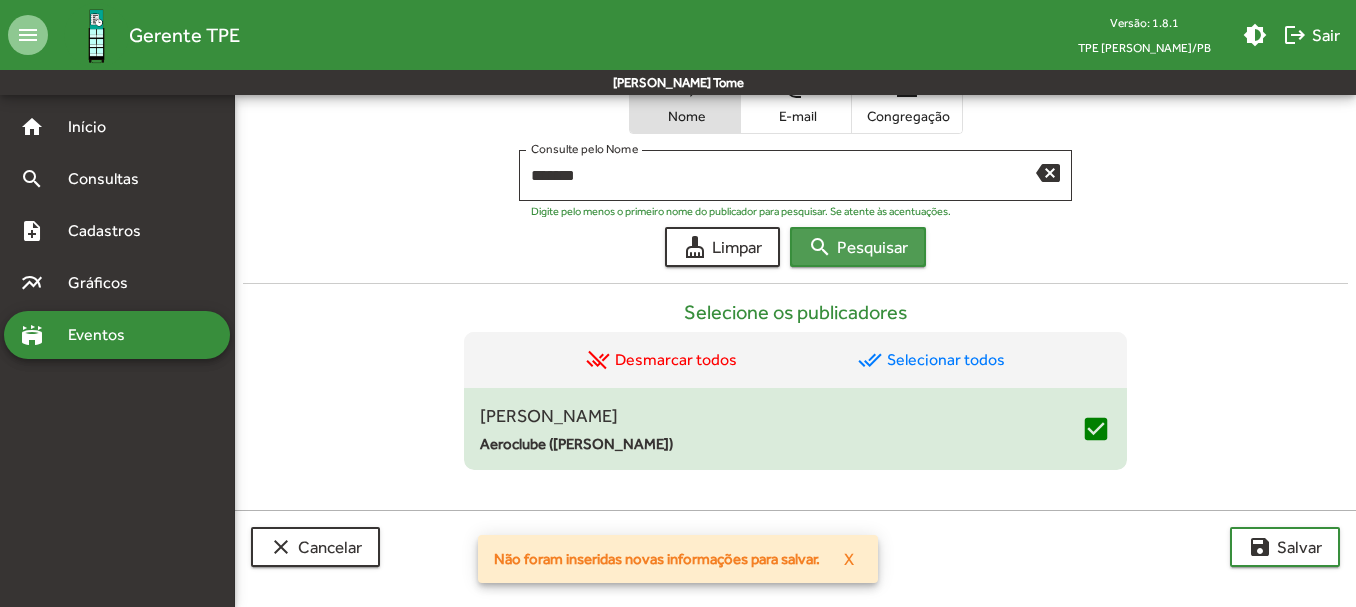 click on "search  Pesquisar" at bounding box center [858, 247] 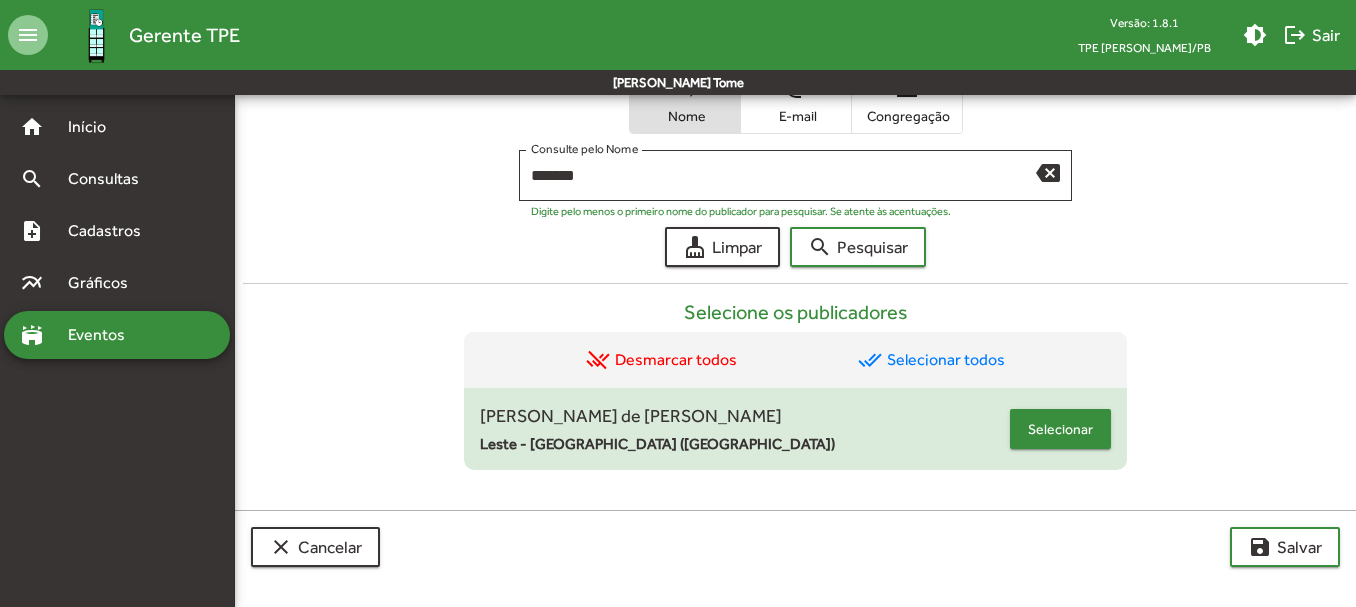 click on "Selecionar" at bounding box center (1060, 429) 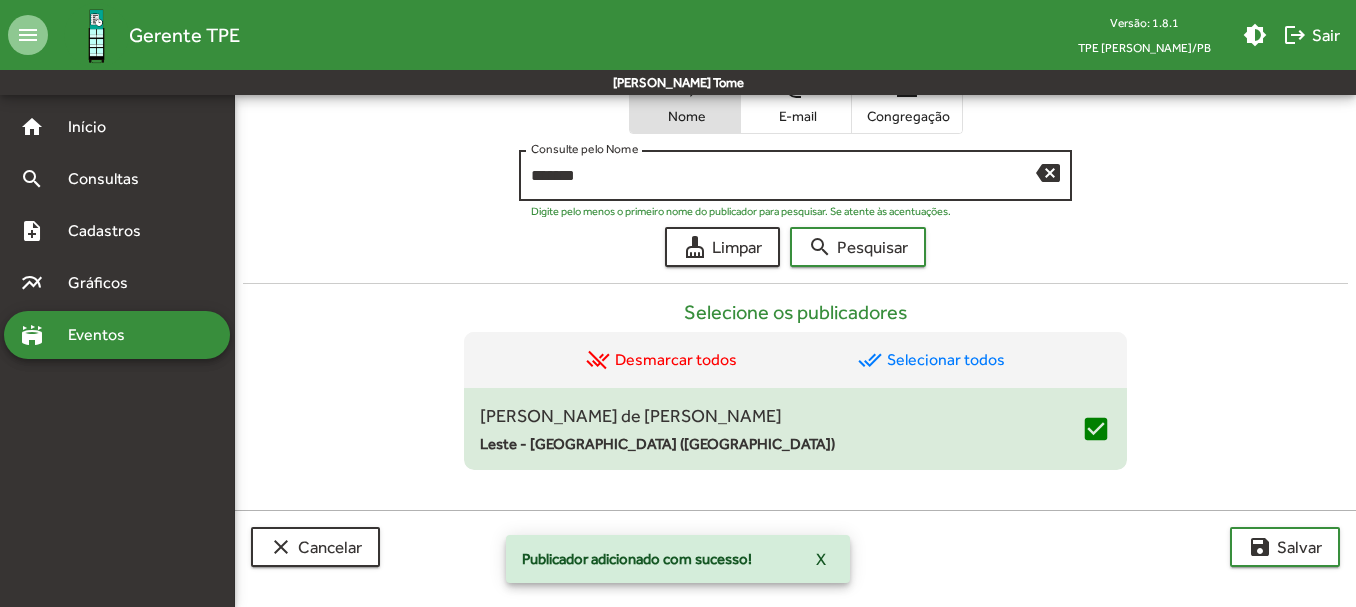 drag, startPoint x: 606, startPoint y: 185, endPoint x: 579, endPoint y: 177, distance: 28.160255 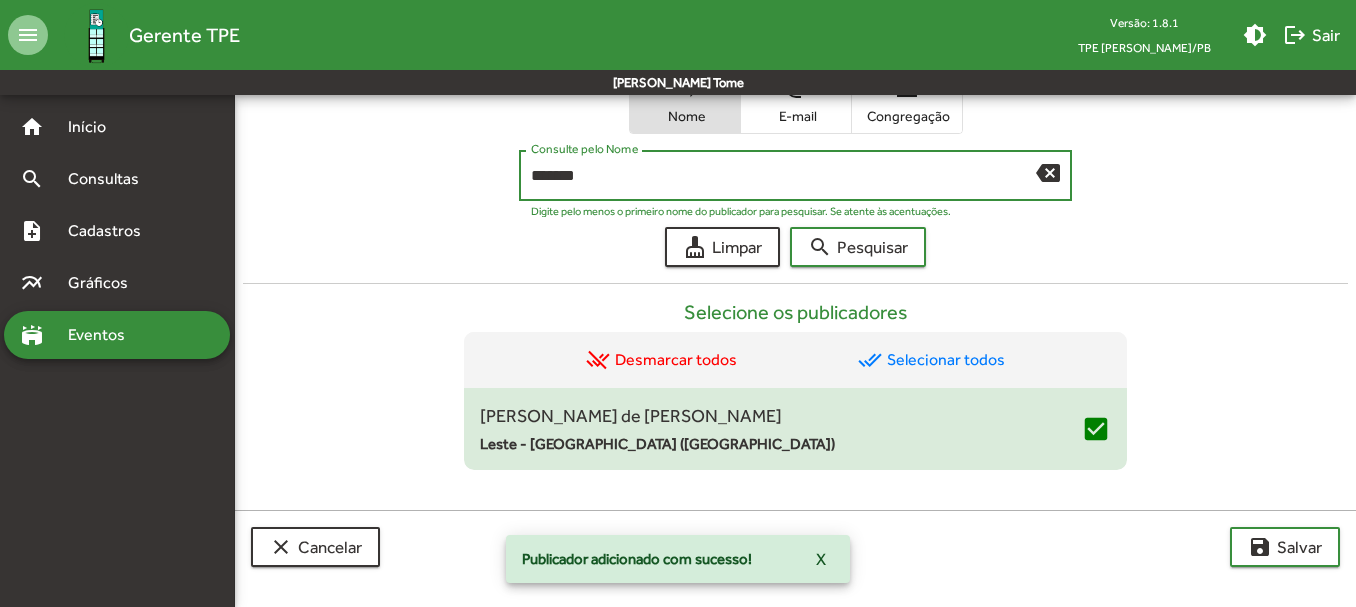drag, startPoint x: 581, startPoint y: 175, endPoint x: 351, endPoint y: 154, distance: 230.95671 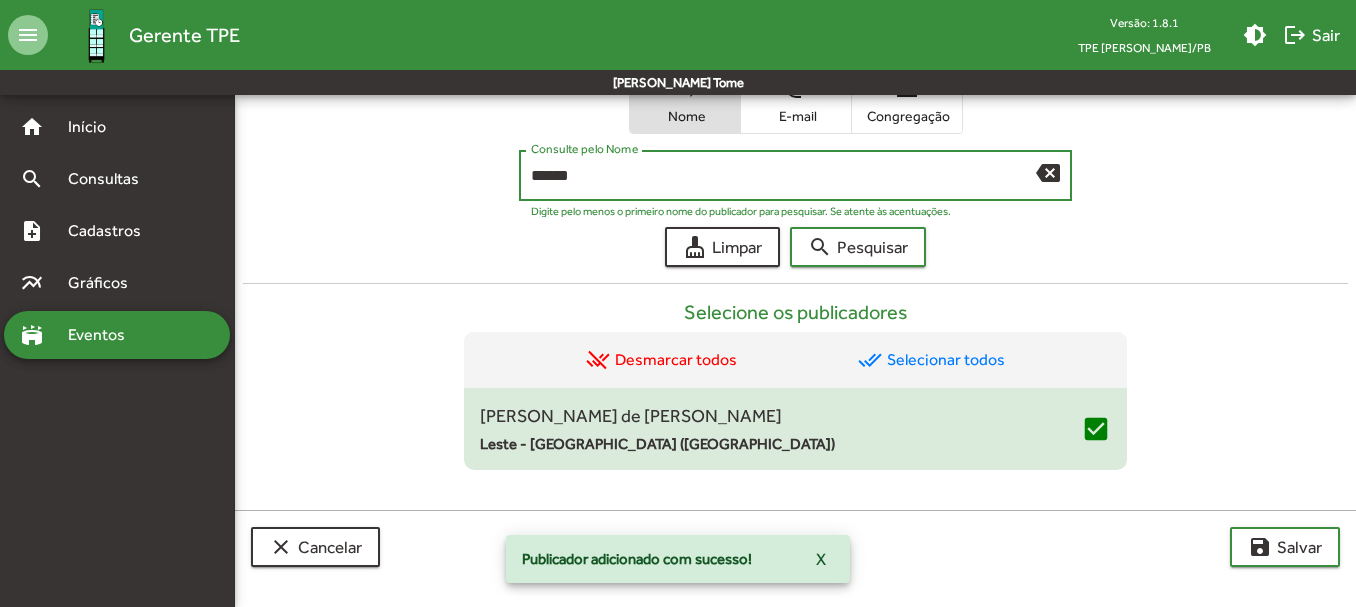 click on "search  Pesquisar" at bounding box center (858, 247) 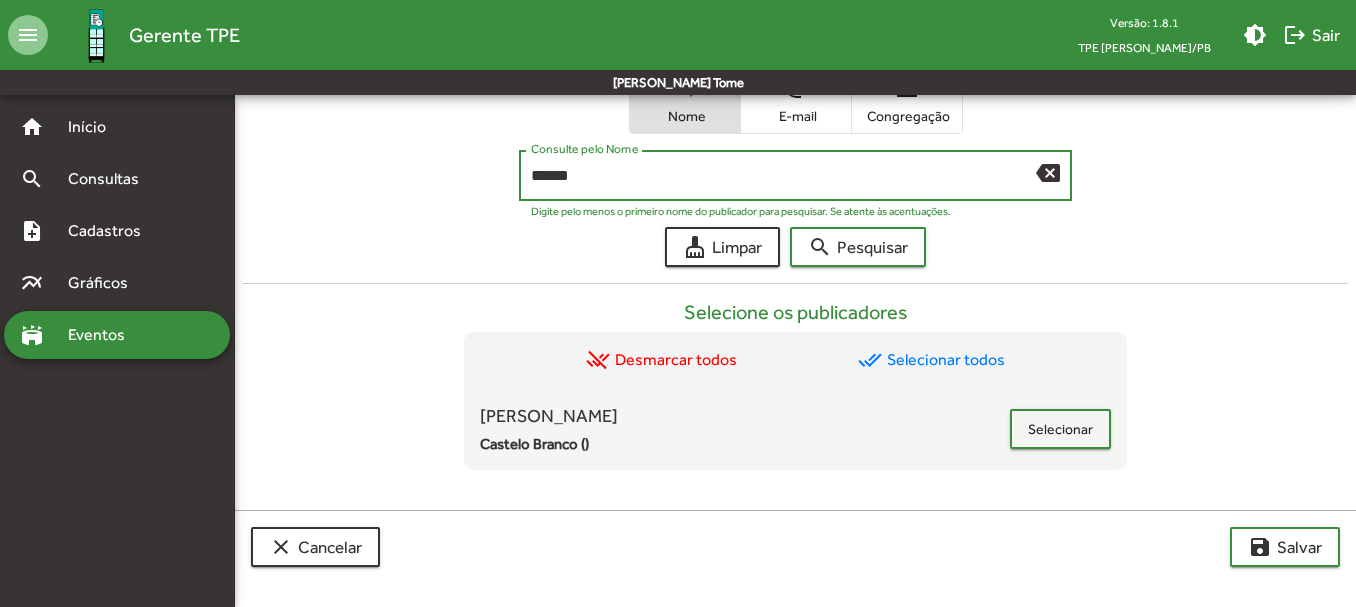 click on "******" at bounding box center (783, 176) 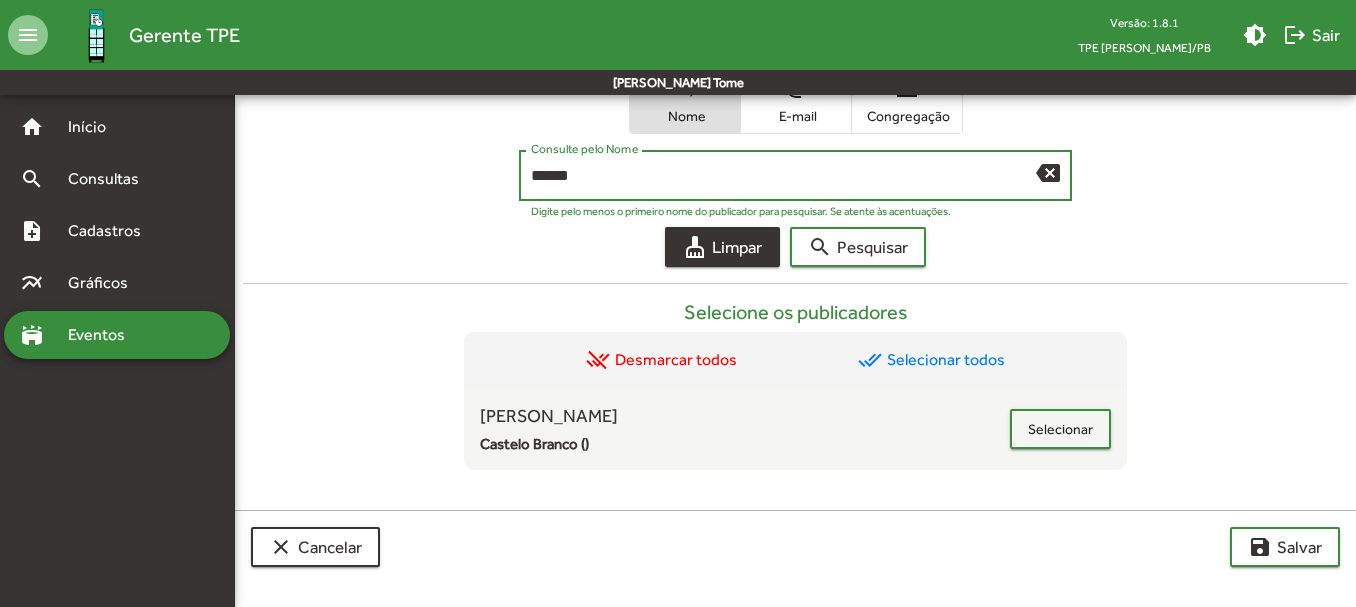 click on "search  Pesquisar" at bounding box center (858, 247) 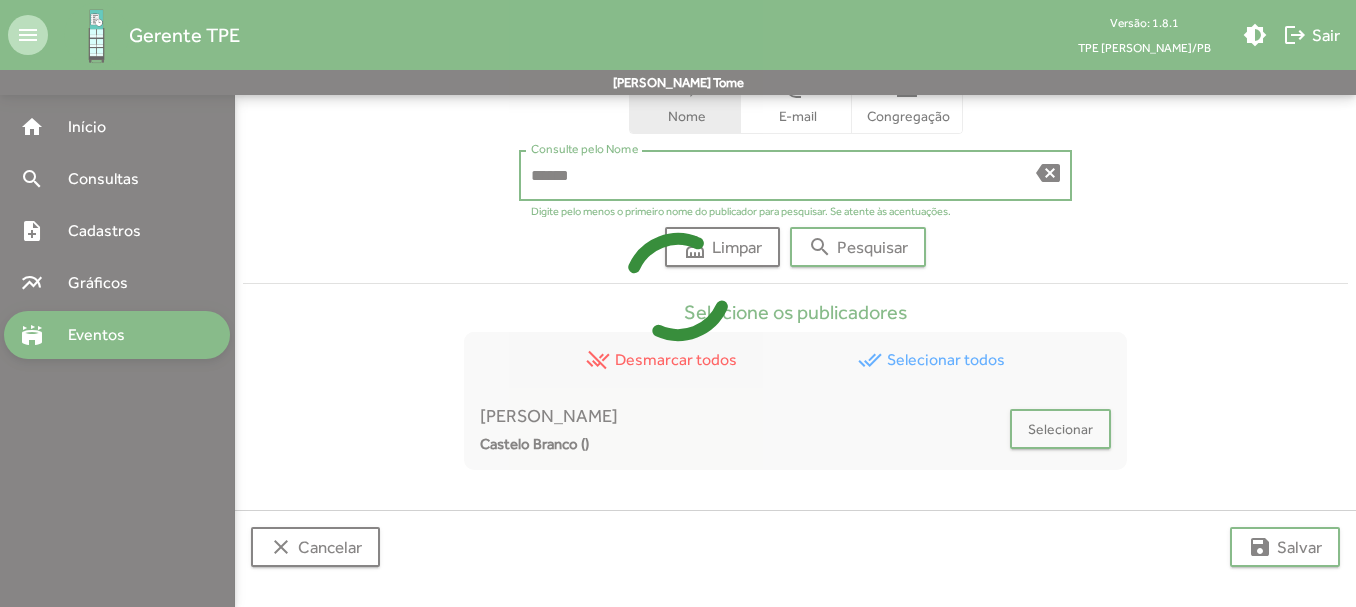 scroll, scrollTop: 525, scrollLeft: 0, axis: vertical 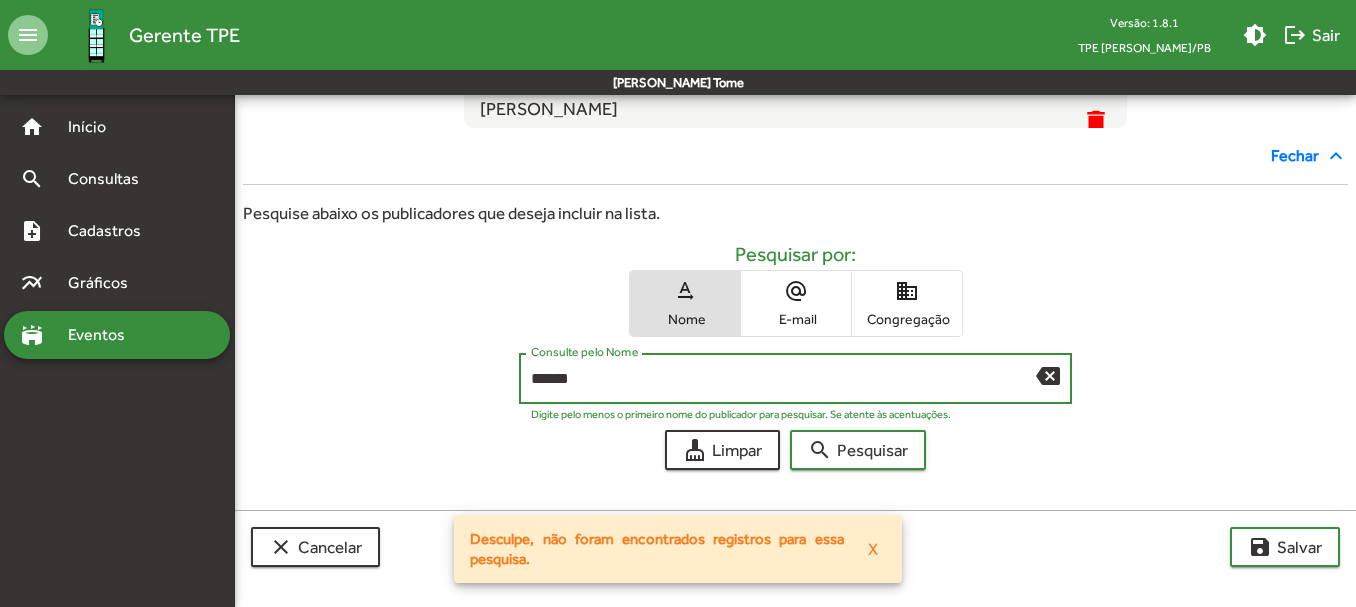 click on "****** Consulte pelo Nome" at bounding box center (783, 376) 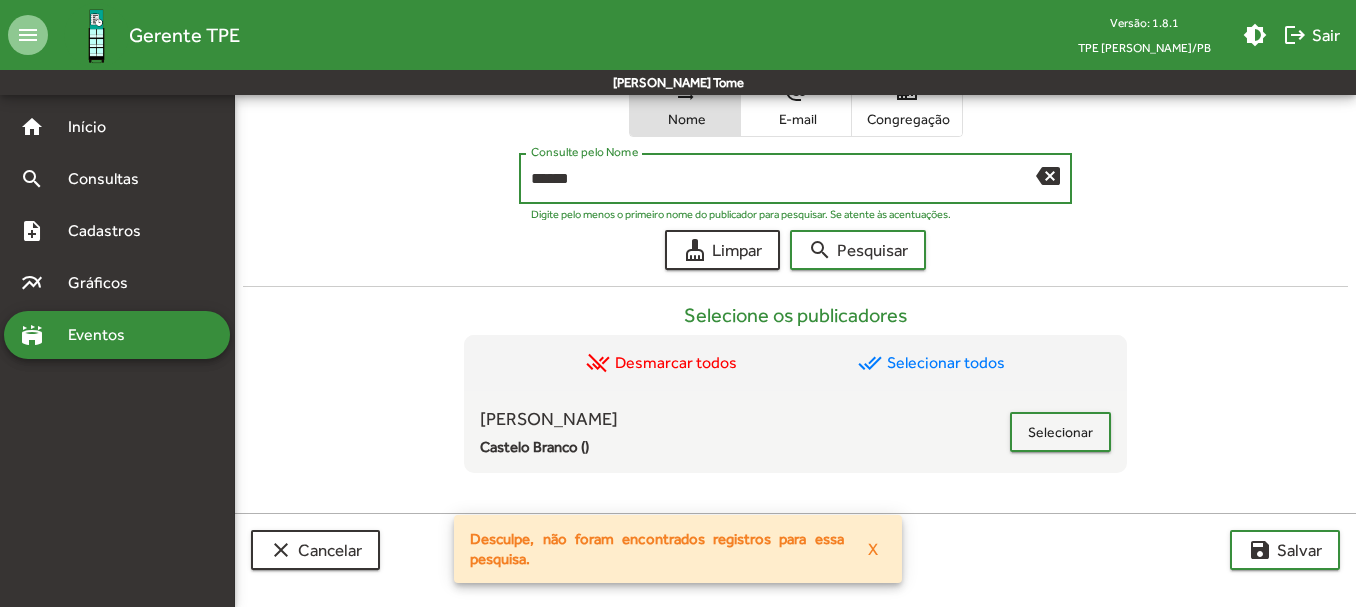 scroll, scrollTop: 728, scrollLeft: 0, axis: vertical 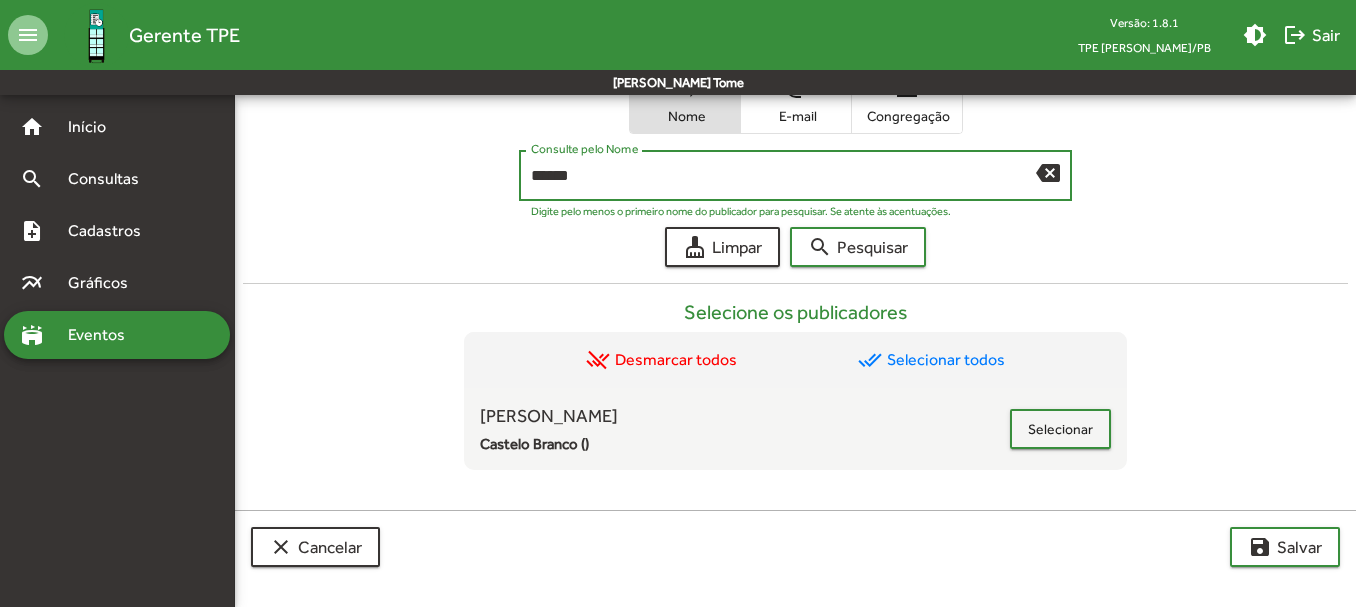 drag, startPoint x: 583, startPoint y: 182, endPoint x: 463, endPoint y: 186, distance: 120.06665 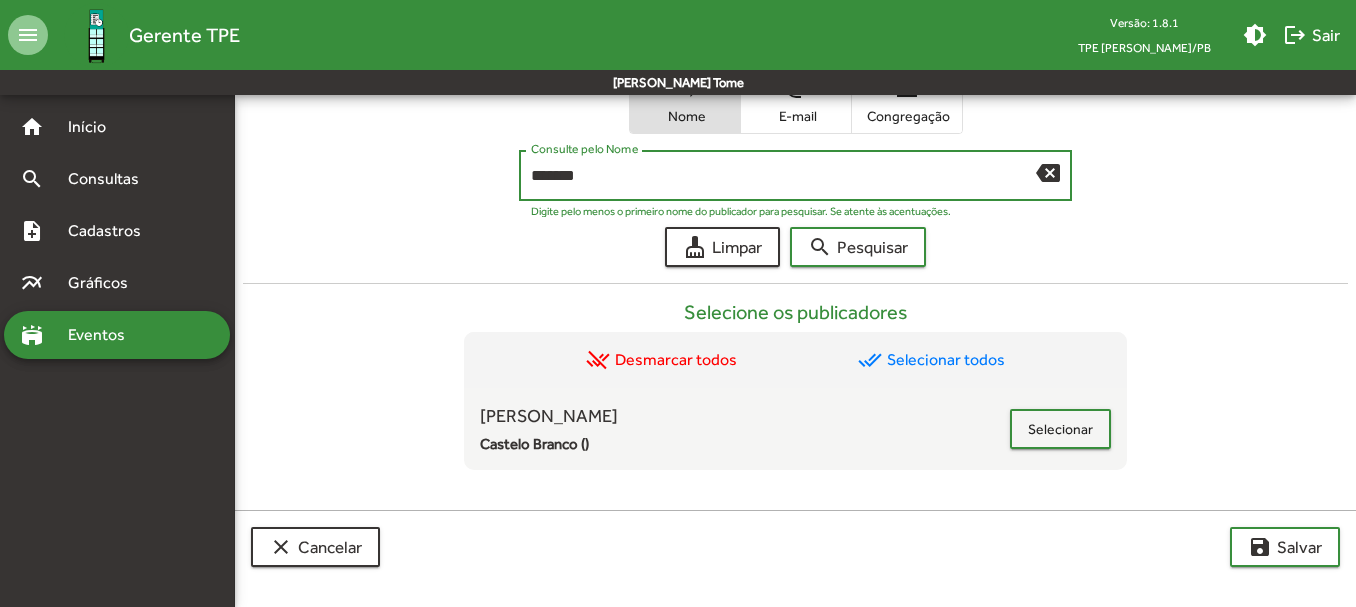 click on "search  Pesquisar" at bounding box center (858, 247) 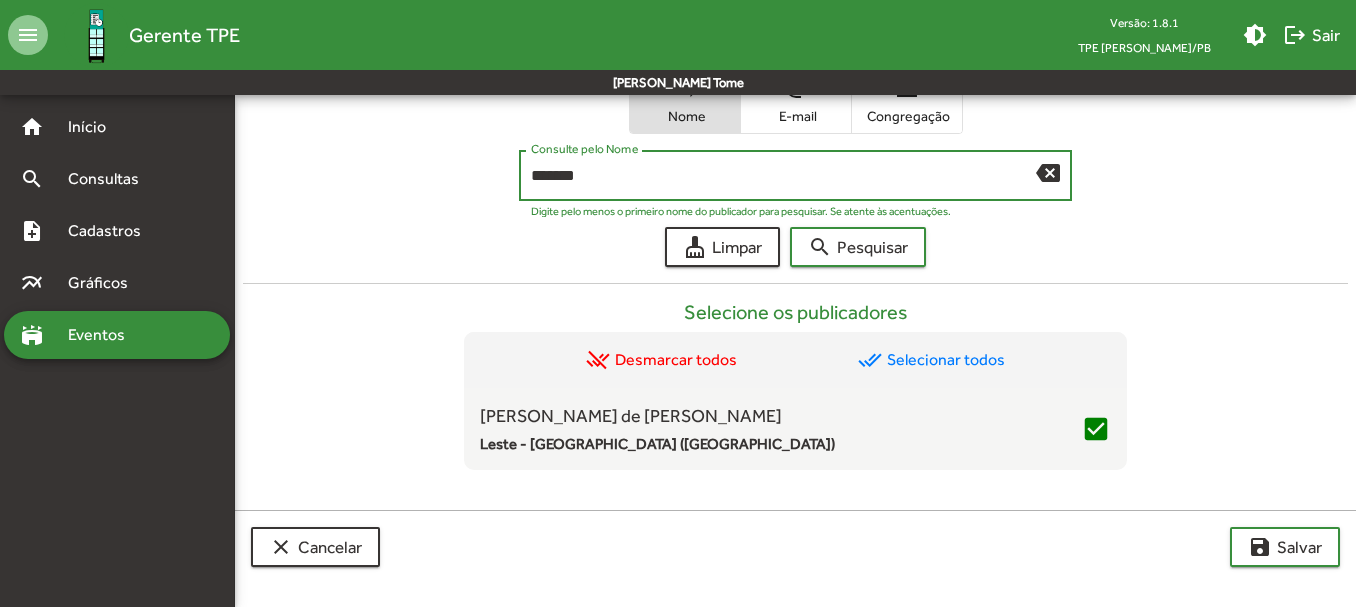 drag, startPoint x: 583, startPoint y: 164, endPoint x: 471, endPoint y: 158, distance: 112.1606 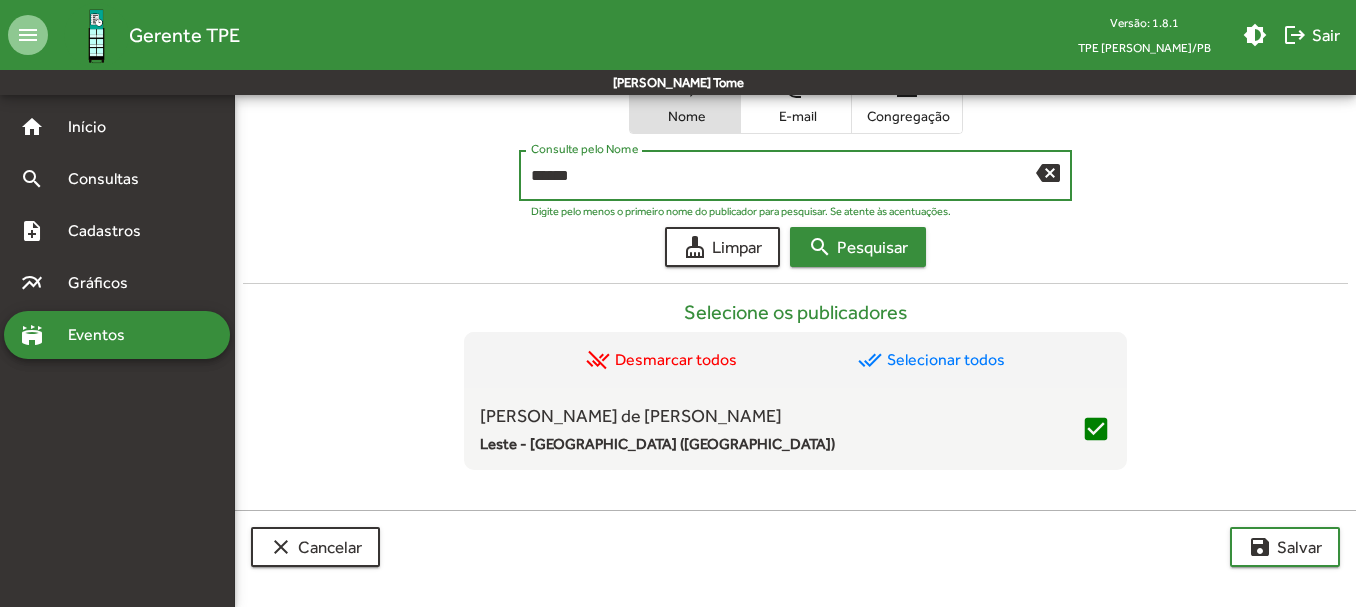 click on "search  Pesquisar" at bounding box center [858, 247] 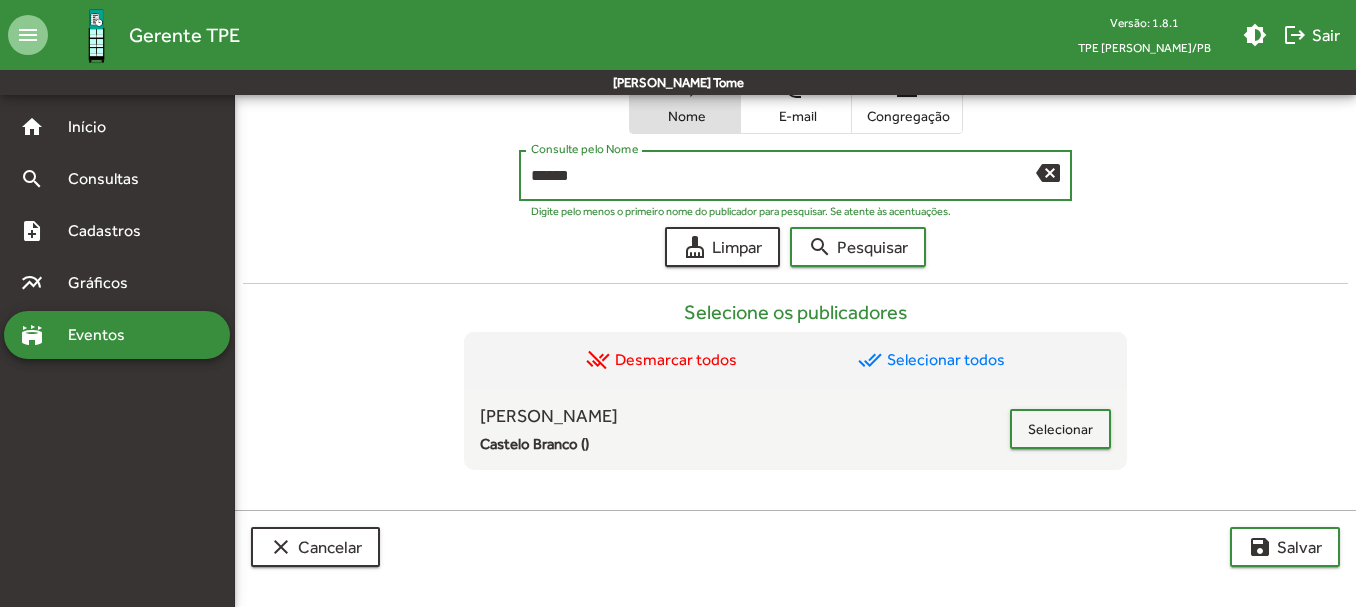 drag, startPoint x: 613, startPoint y: 183, endPoint x: 177, endPoint y: 153, distance: 437.03088 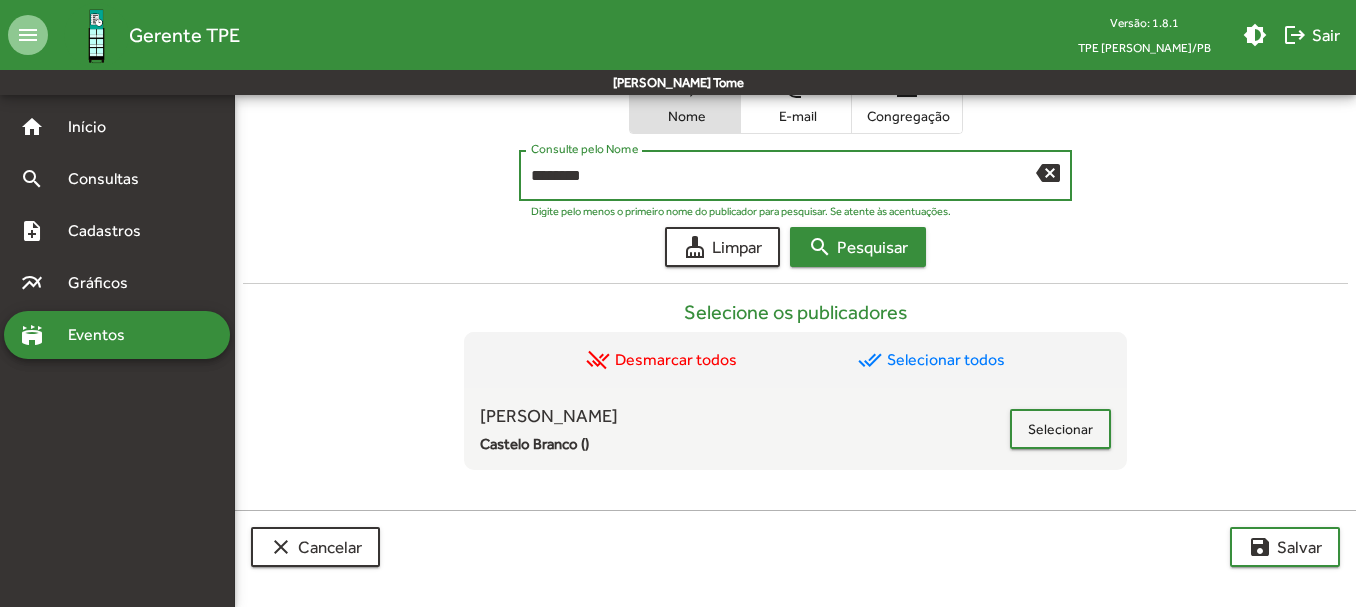click on "search  Pesquisar" at bounding box center [858, 247] 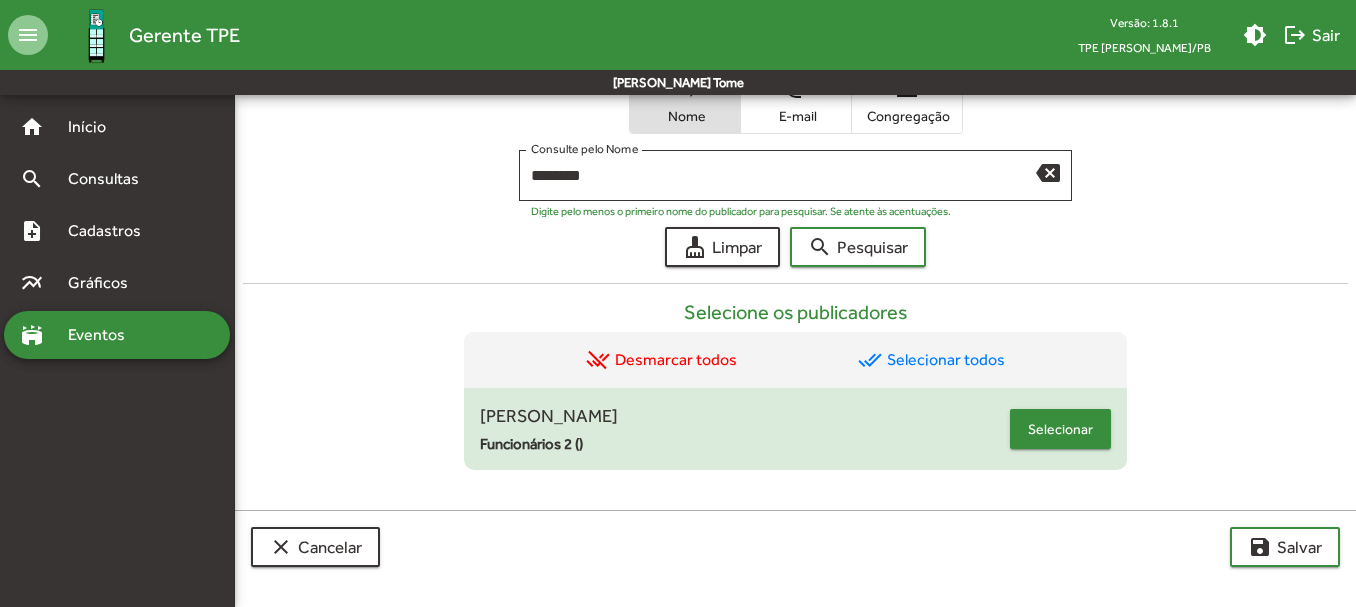 click on "Selecionar" at bounding box center (1060, 429) 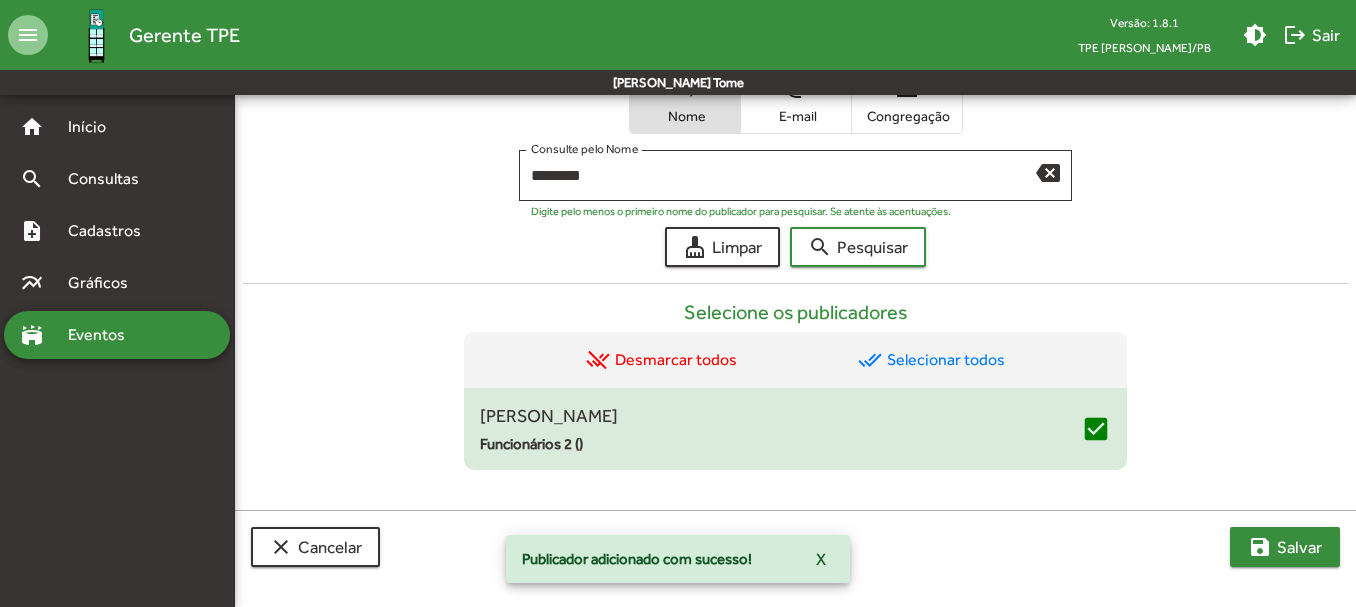 click on "save" 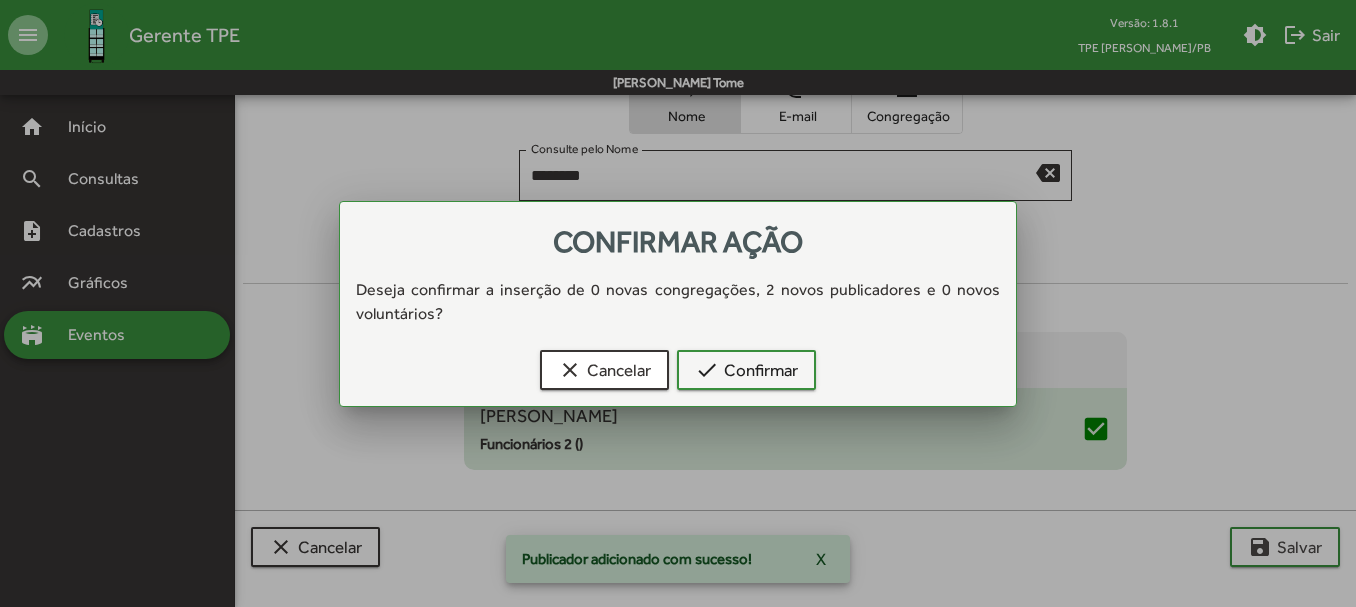 scroll, scrollTop: 0, scrollLeft: 0, axis: both 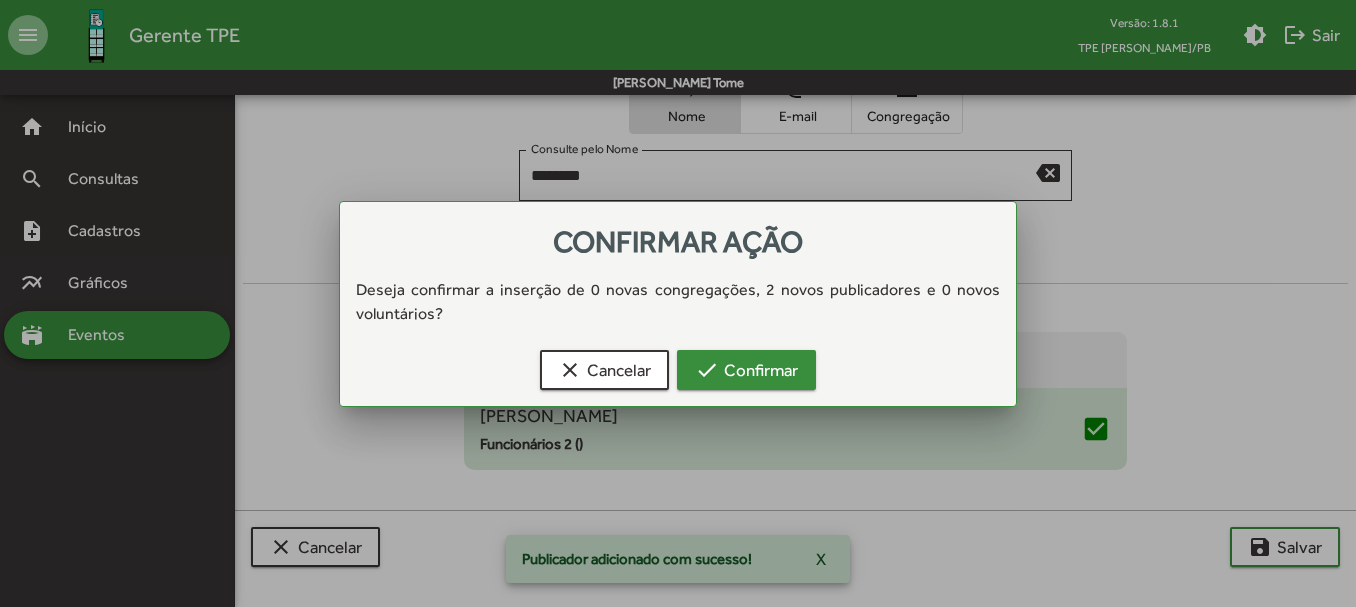 click on "check" at bounding box center [707, 370] 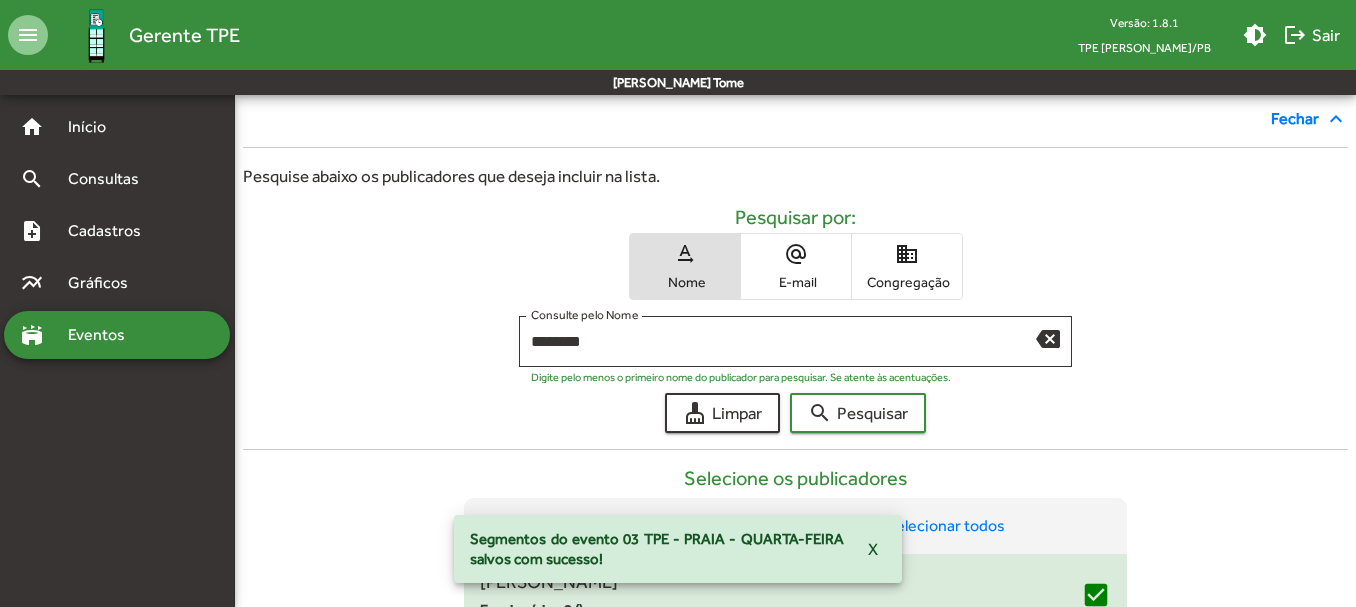 scroll, scrollTop: 128, scrollLeft: 0, axis: vertical 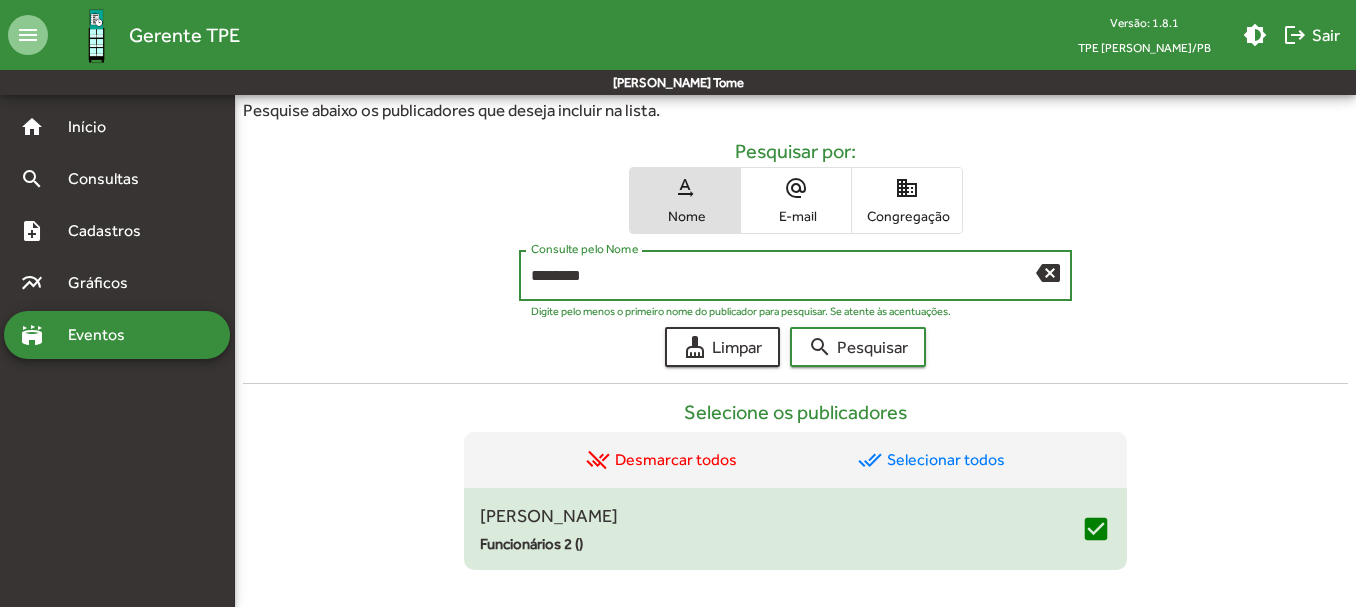 drag, startPoint x: 615, startPoint y: 279, endPoint x: 284, endPoint y: 302, distance: 331.79813 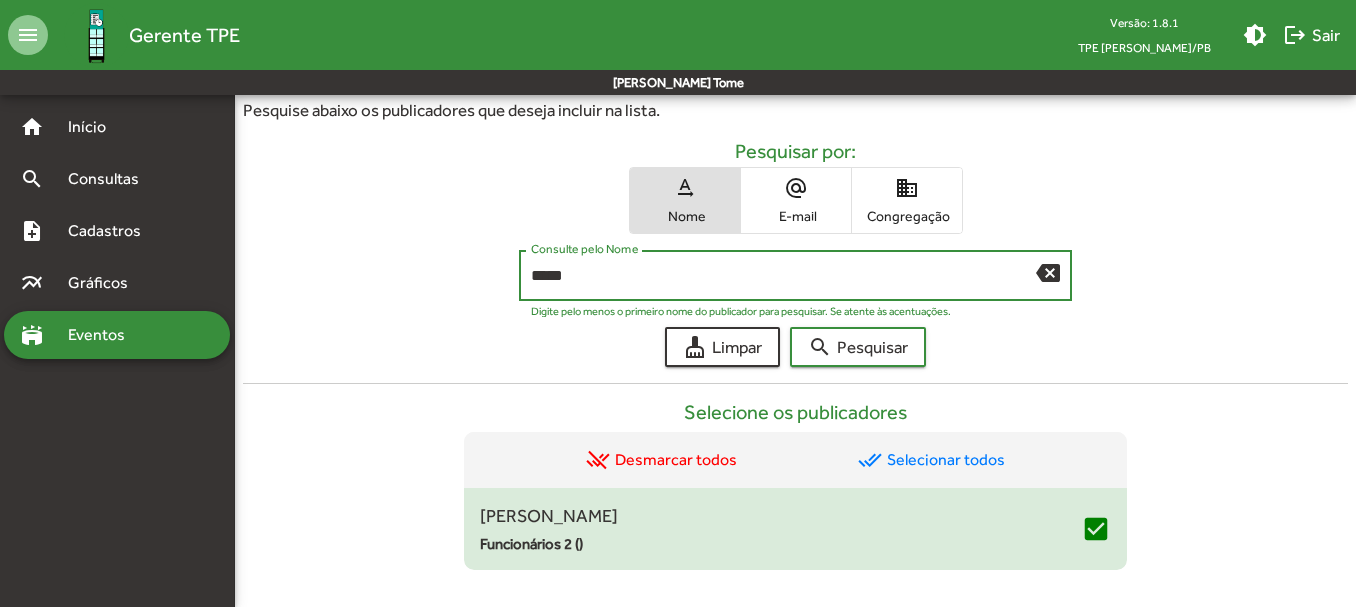 click on "search  Pesquisar" at bounding box center [858, 347] 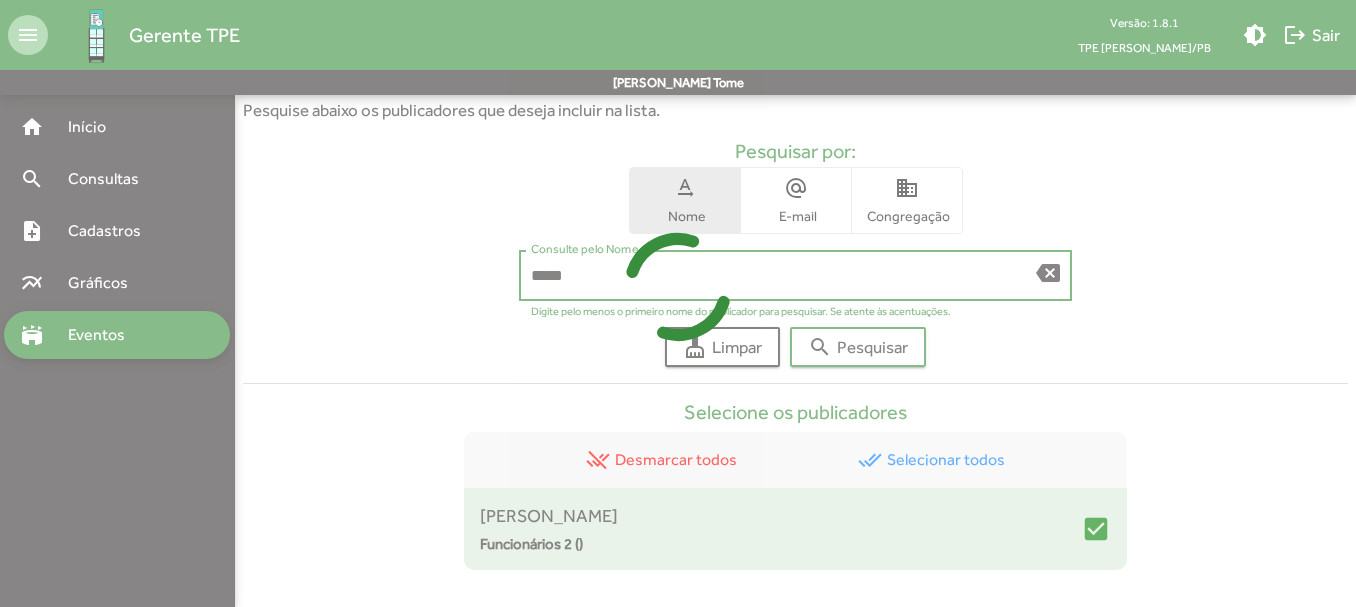 scroll, scrollTop: 525, scrollLeft: 0, axis: vertical 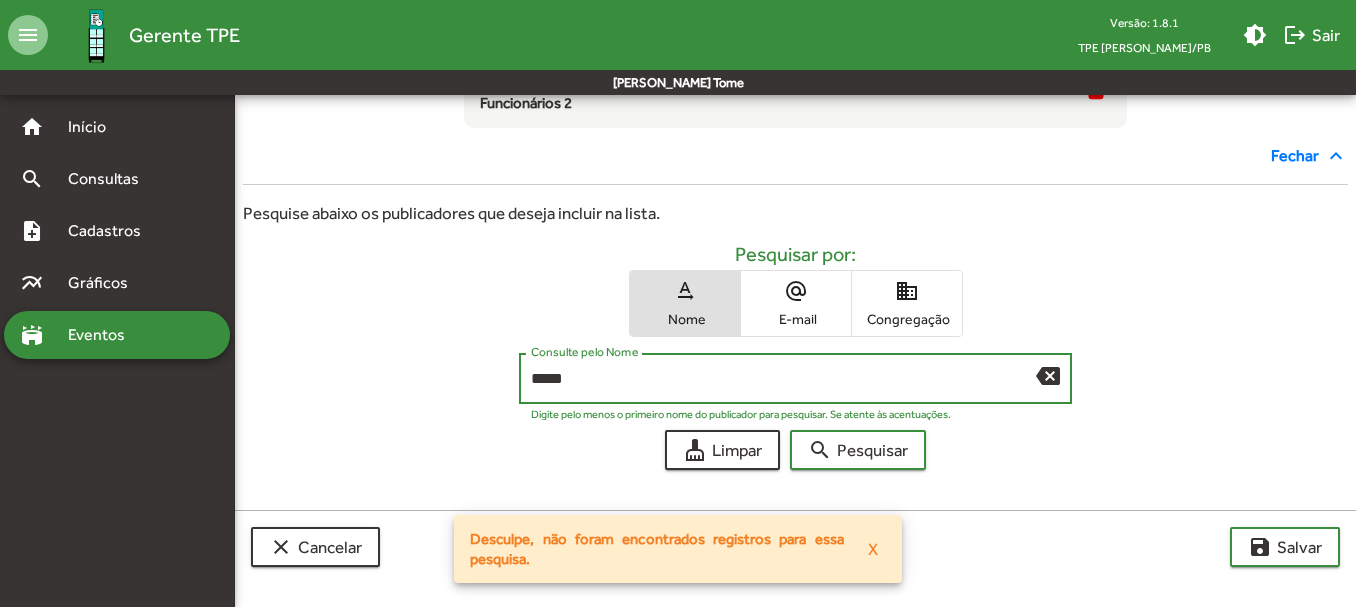 click on "search  Pesquisar" at bounding box center [858, 450] 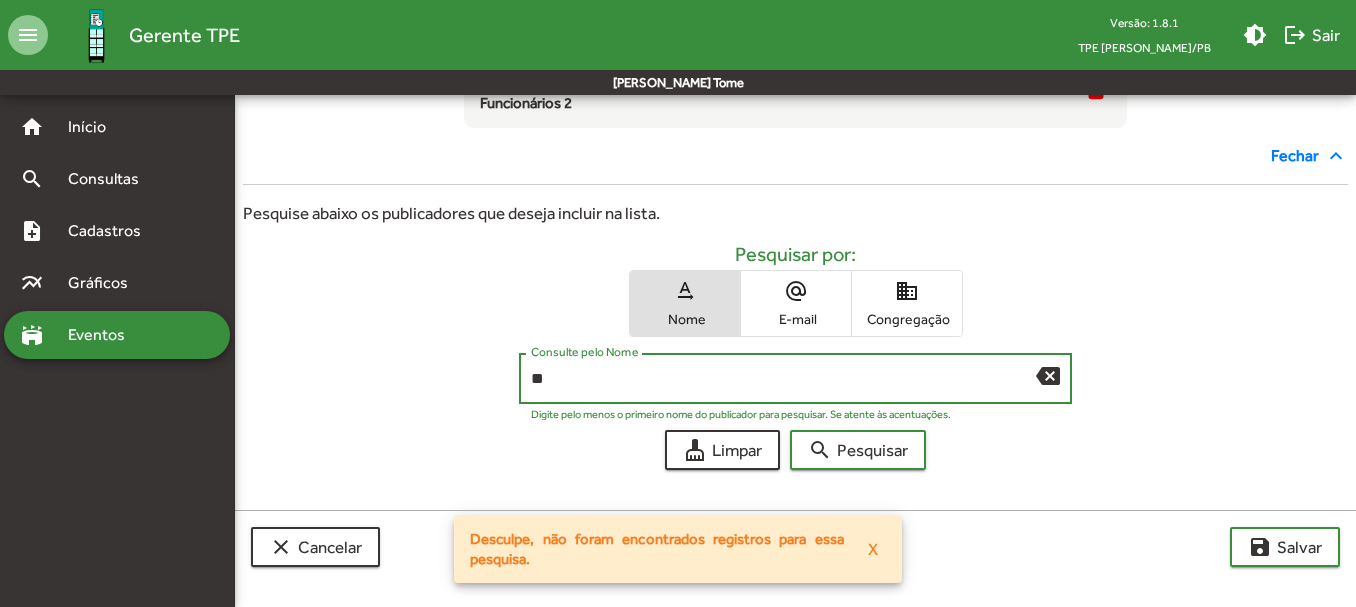 type on "*" 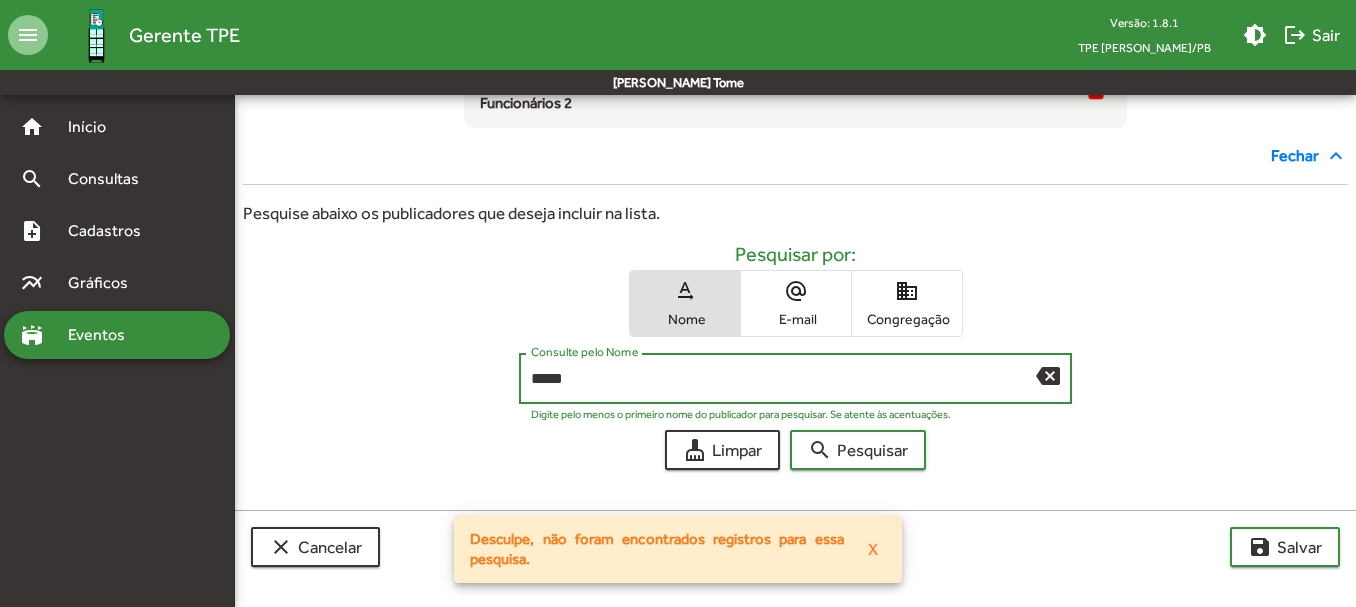 click on "search  Pesquisar" at bounding box center [858, 450] 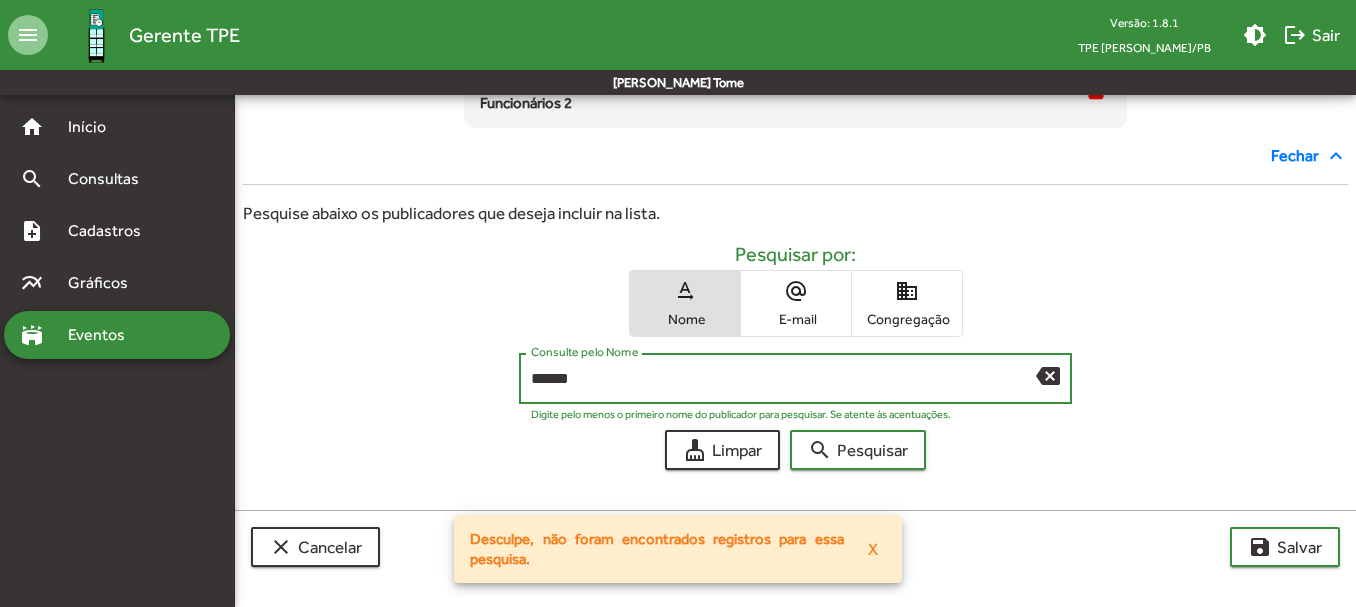 click on "search  Pesquisar" at bounding box center (858, 450) 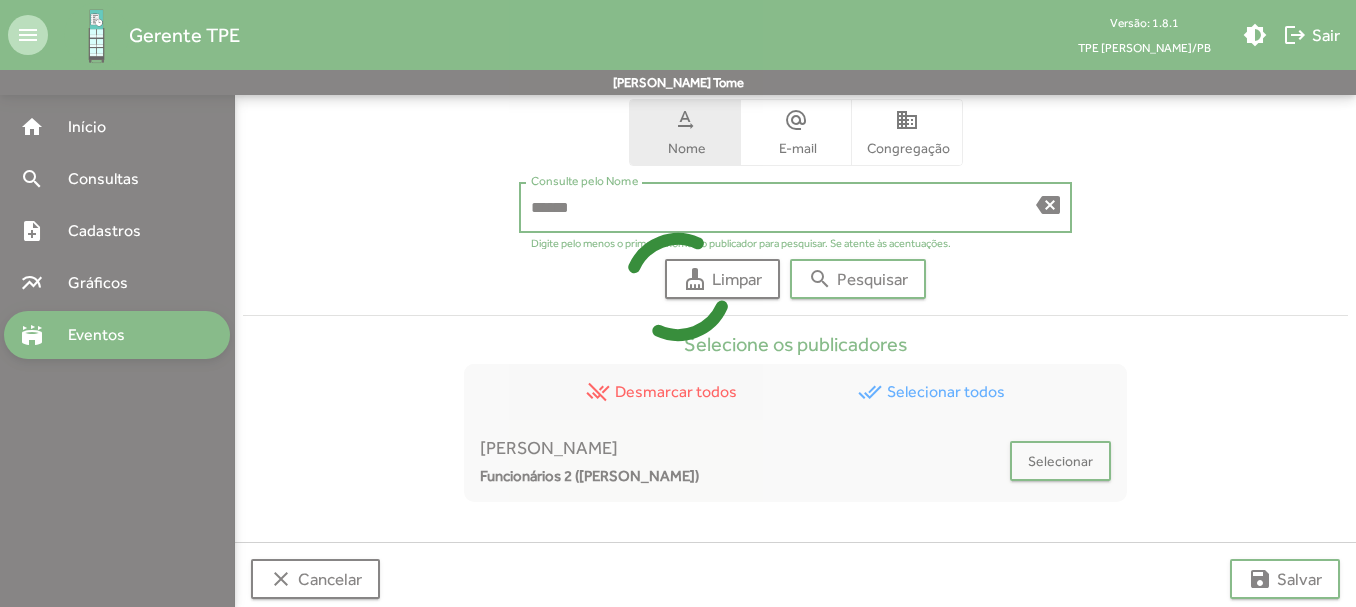 scroll, scrollTop: 728, scrollLeft: 0, axis: vertical 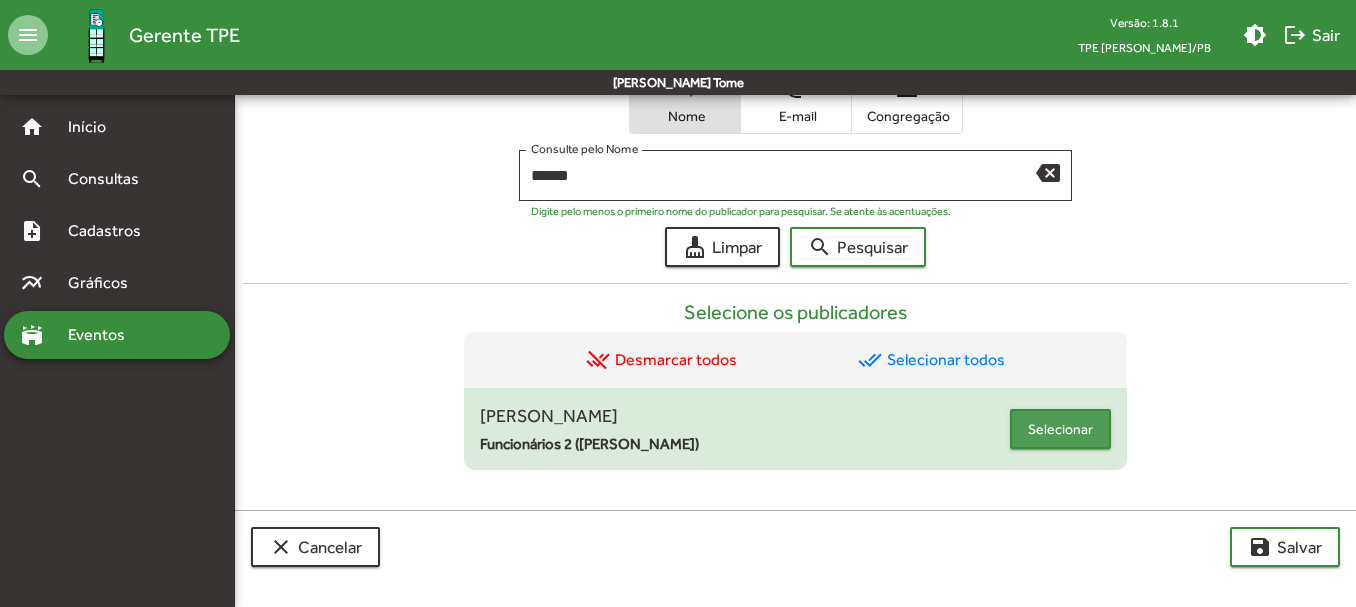 click on "Selecionar" at bounding box center (1060, 429) 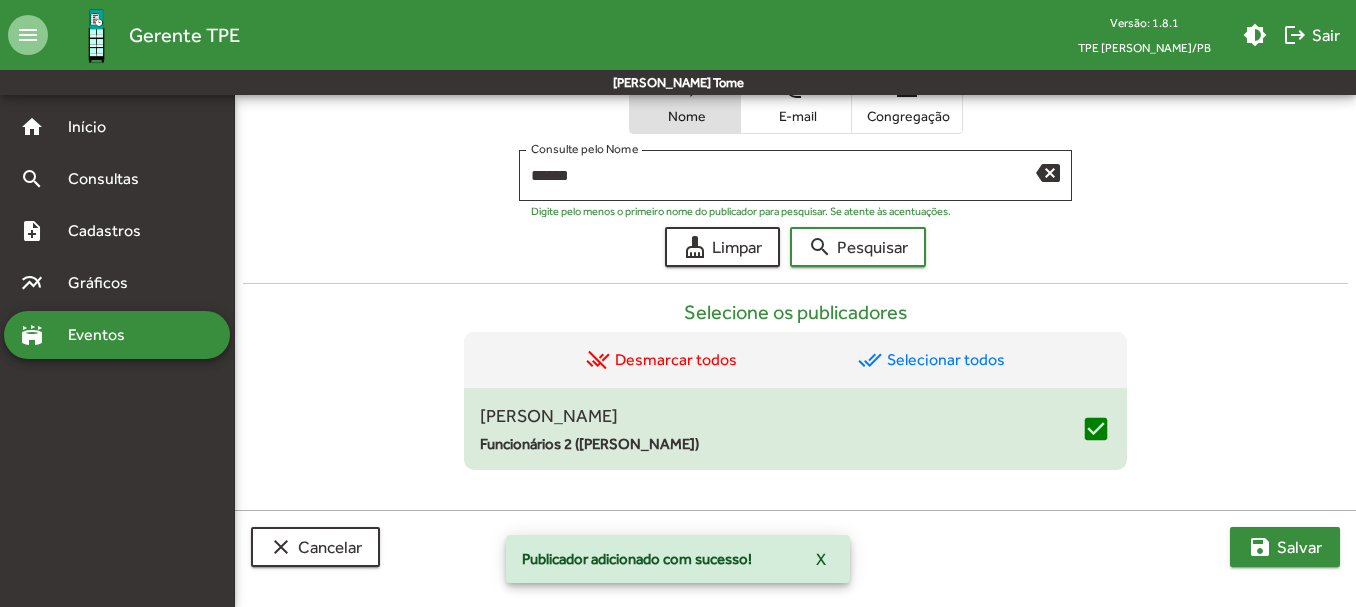 click on "save" 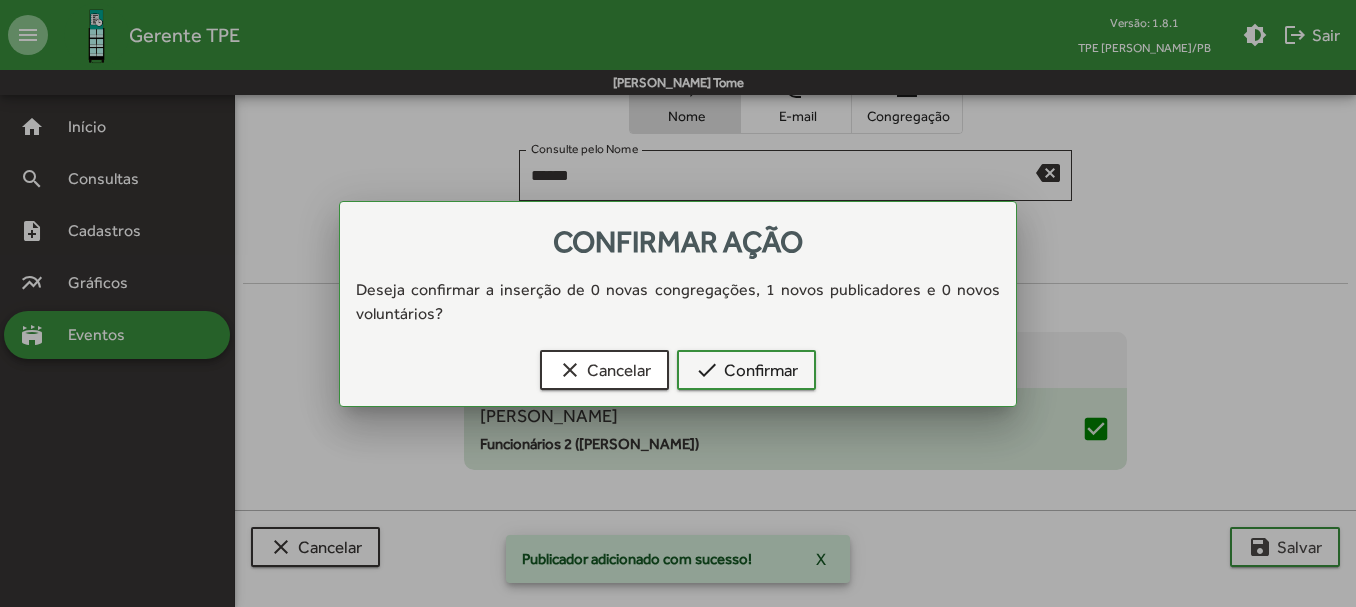 scroll, scrollTop: 0, scrollLeft: 0, axis: both 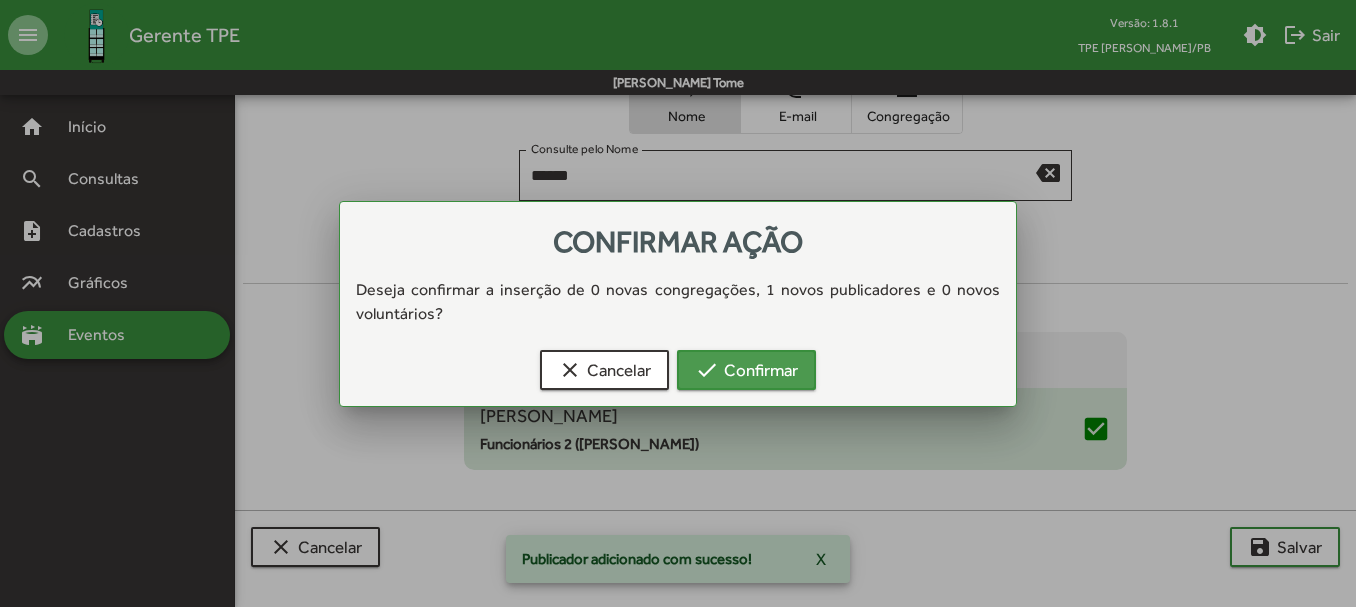 click on "check  Confirmar" at bounding box center [746, 370] 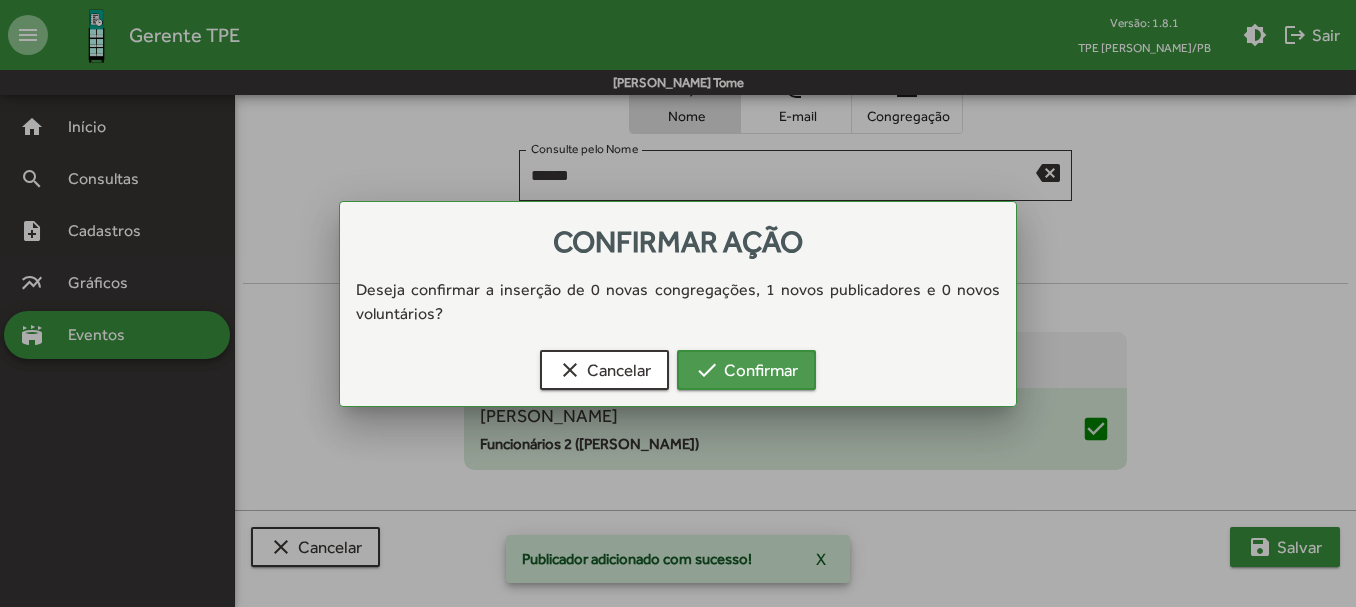 scroll, scrollTop: 728, scrollLeft: 0, axis: vertical 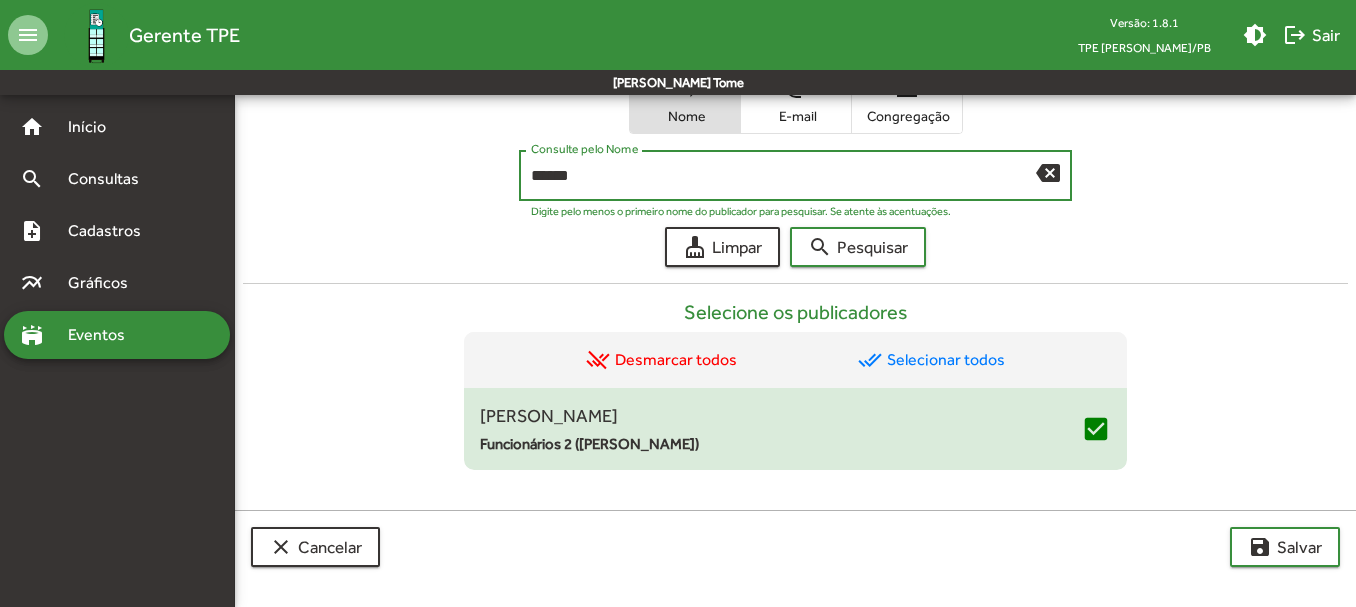 drag, startPoint x: 612, startPoint y: 181, endPoint x: 394, endPoint y: 170, distance: 218.27734 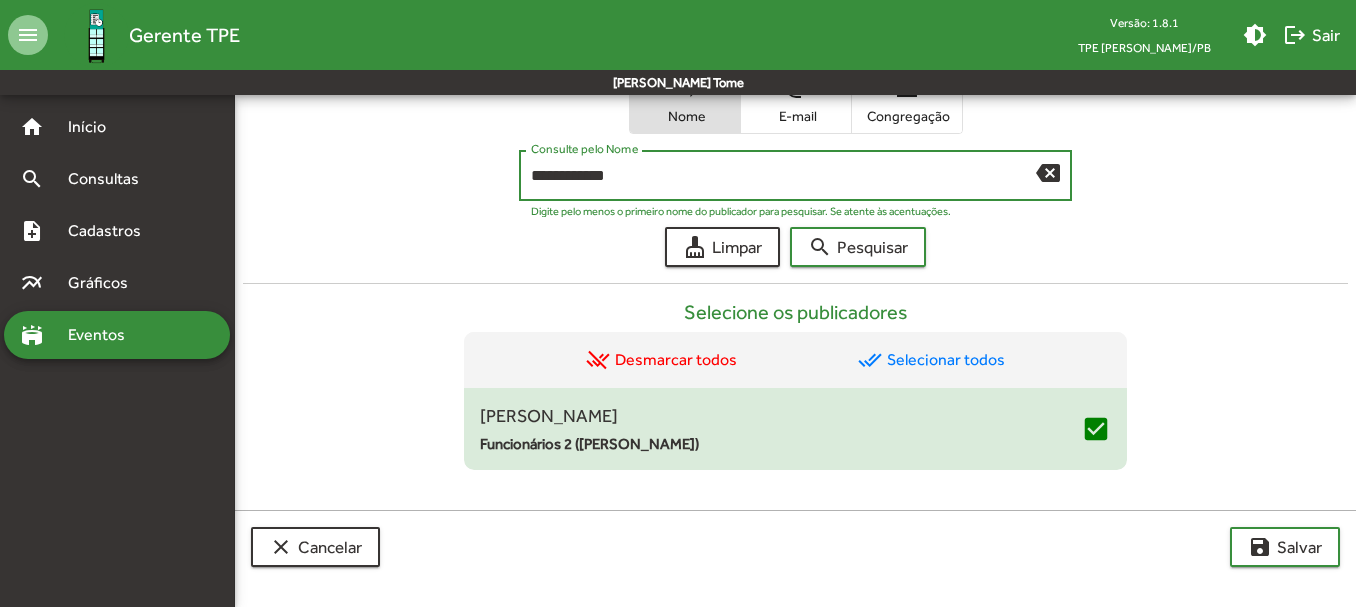 click on "search  Pesquisar" at bounding box center (858, 247) 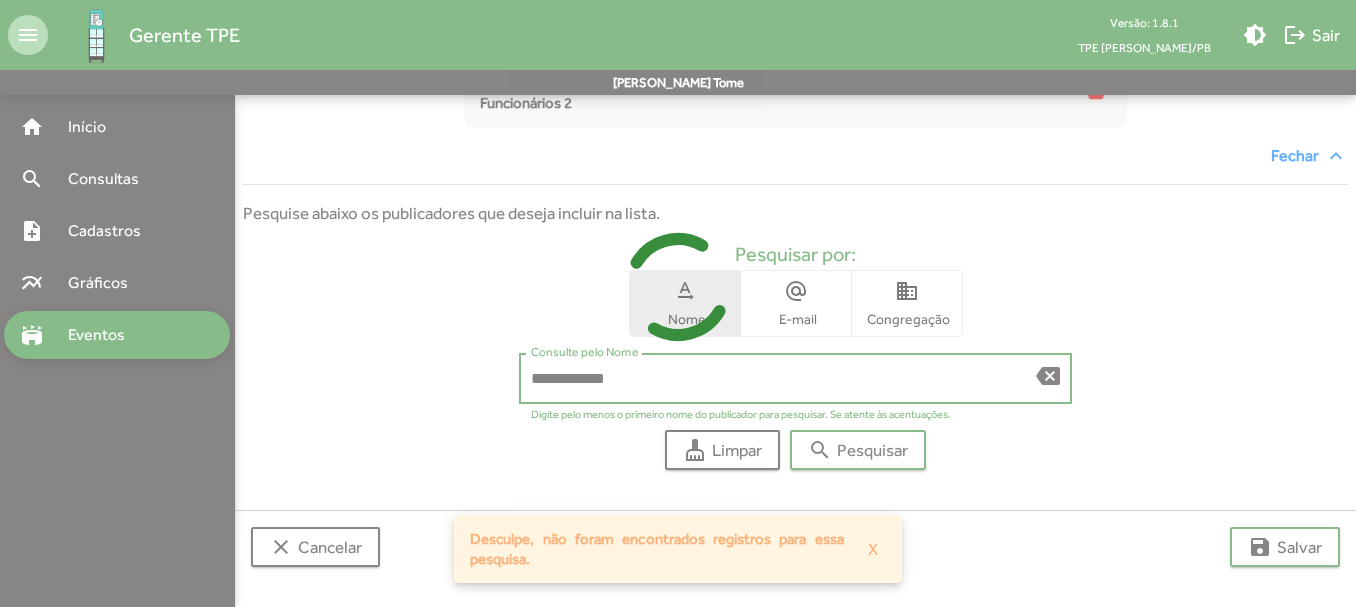 scroll, scrollTop: 525, scrollLeft: 0, axis: vertical 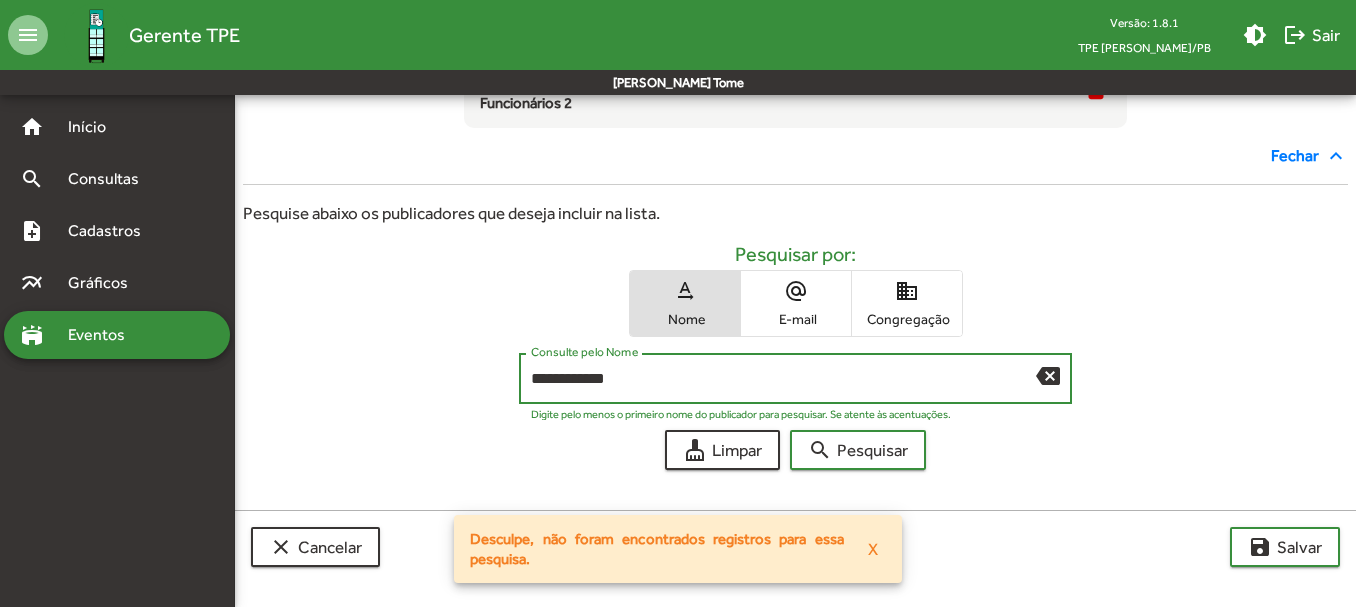 drag, startPoint x: 581, startPoint y: 383, endPoint x: 819, endPoint y: 345, distance: 241.01453 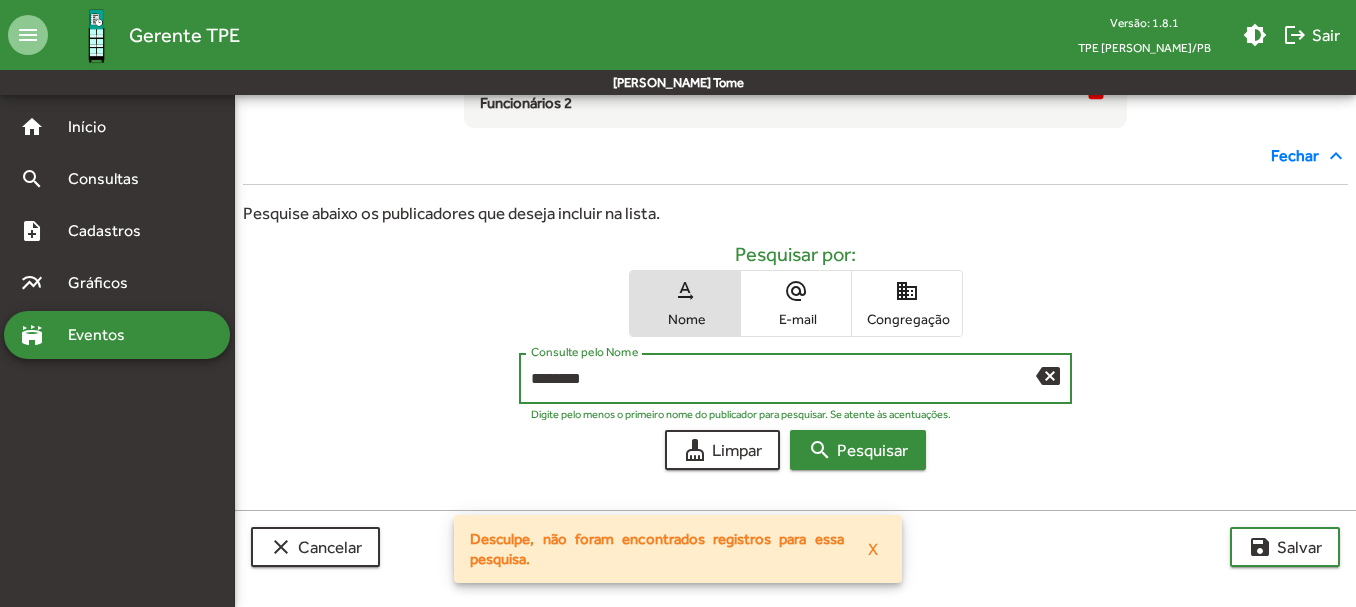 click on "search  Pesquisar" at bounding box center [858, 450] 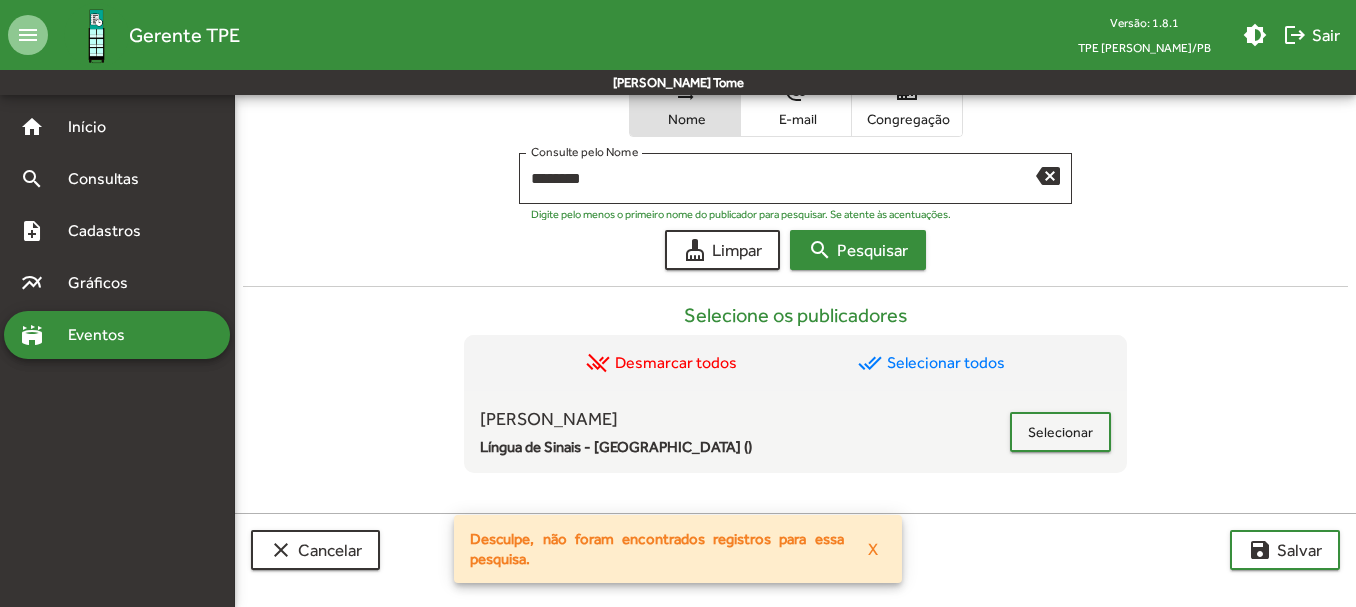 scroll, scrollTop: 728, scrollLeft: 0, axis: vertical 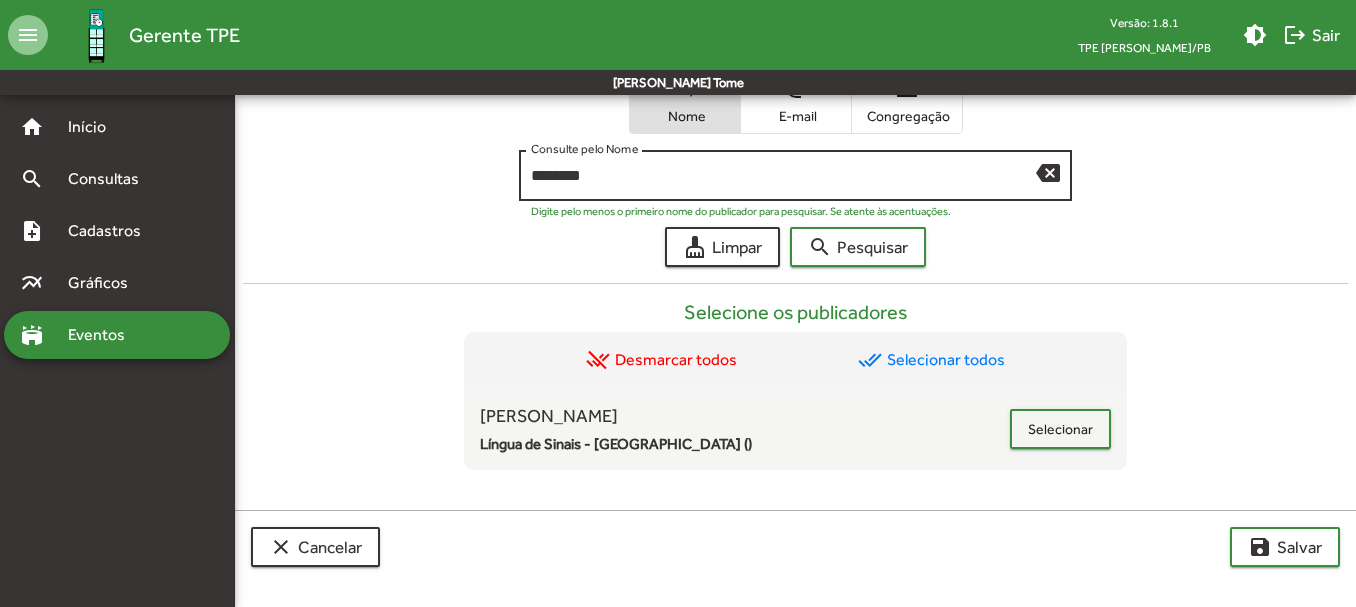 click on "*******" at bounding box center [783, 176] 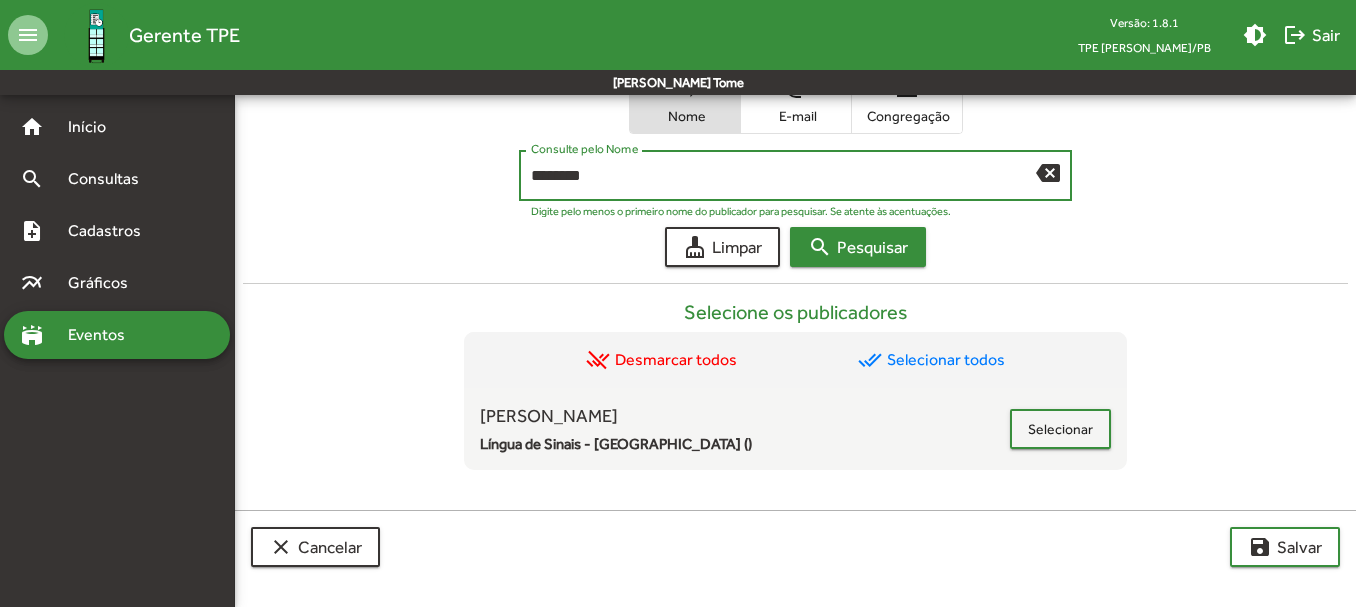 type on "********" 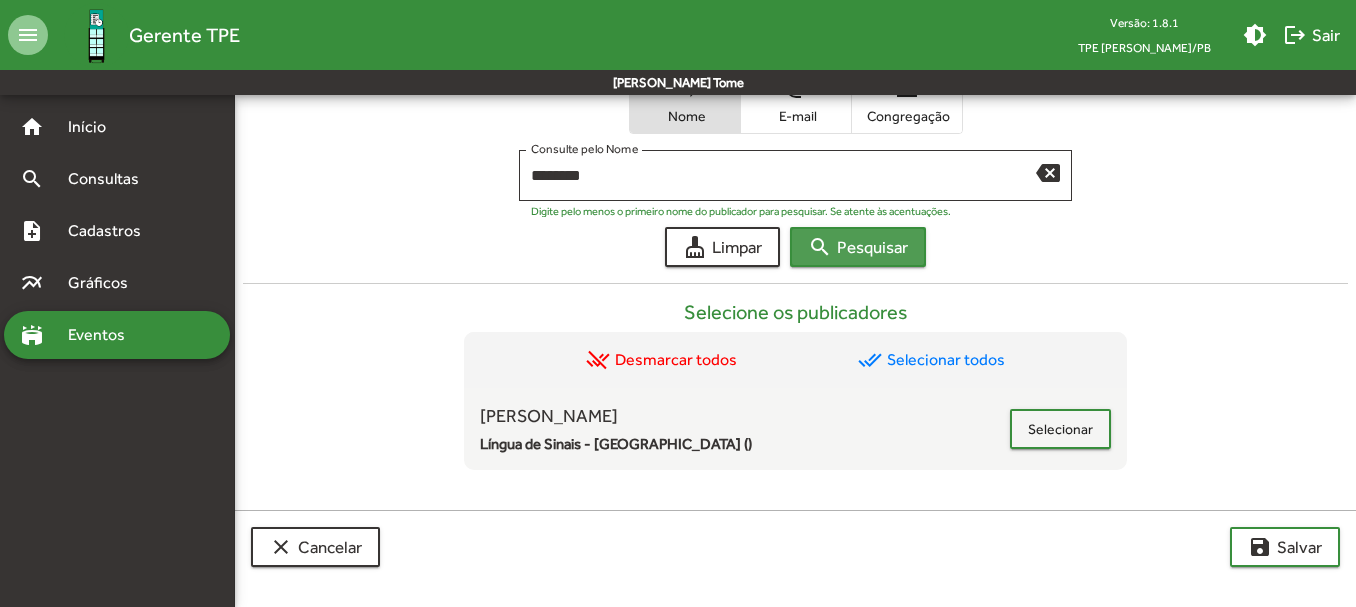click on "search  Pesquisar" at bounding box center [858, 247] 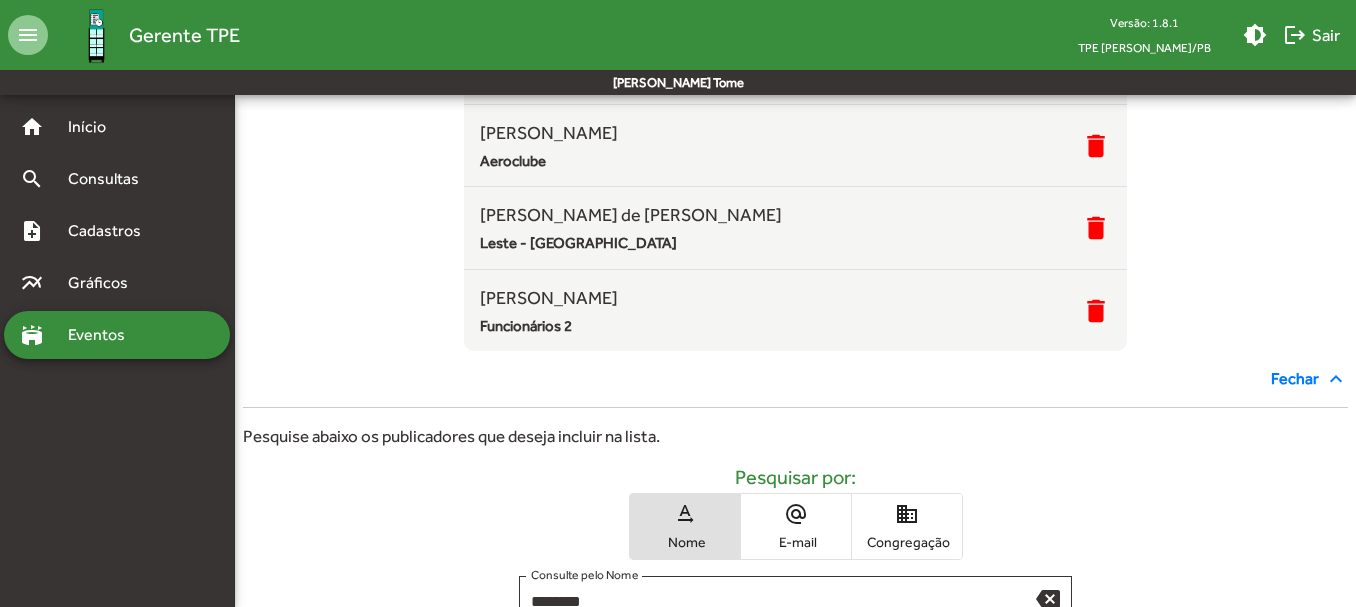 scroll, scrollTop: 210, scrollLeft: 0, axis: vertical 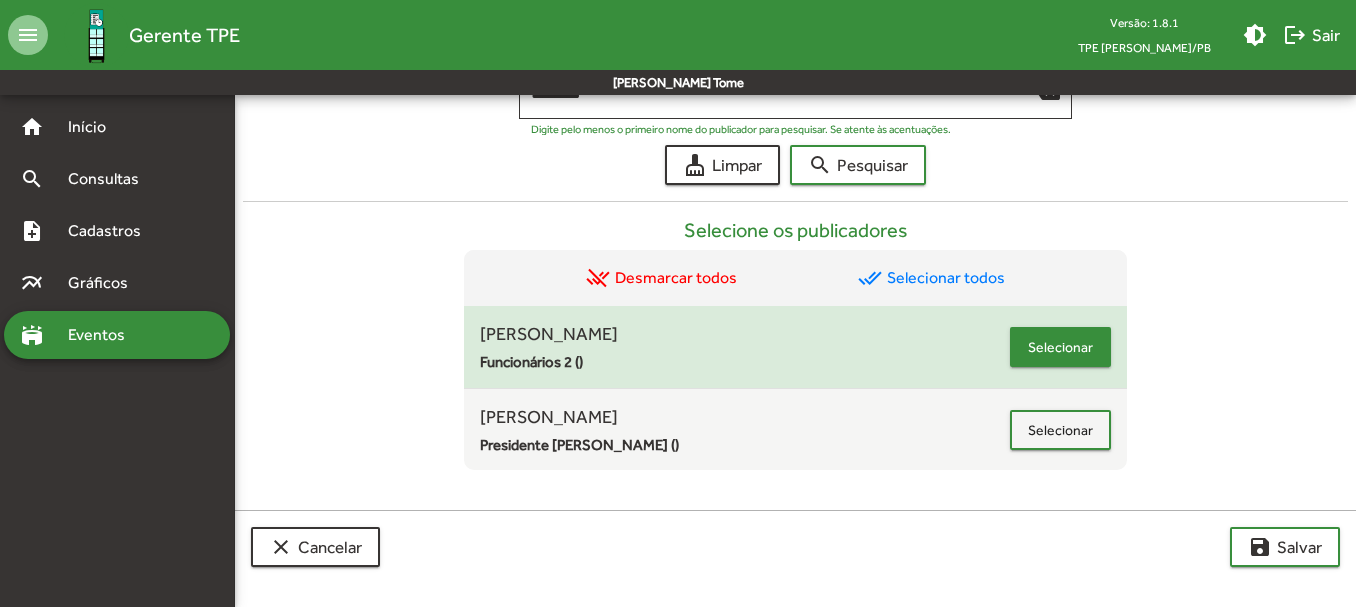 click on "Selecionar" at bounding box center [1060, 347] 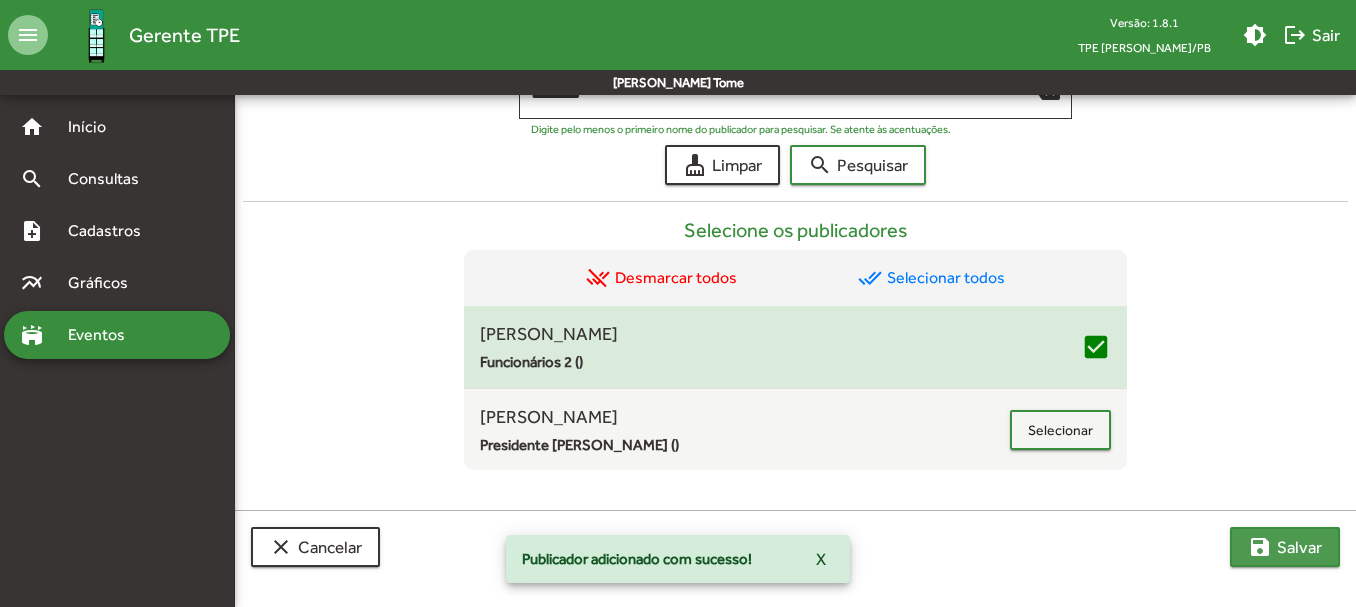 click on "save  [PERSON_NAME]" 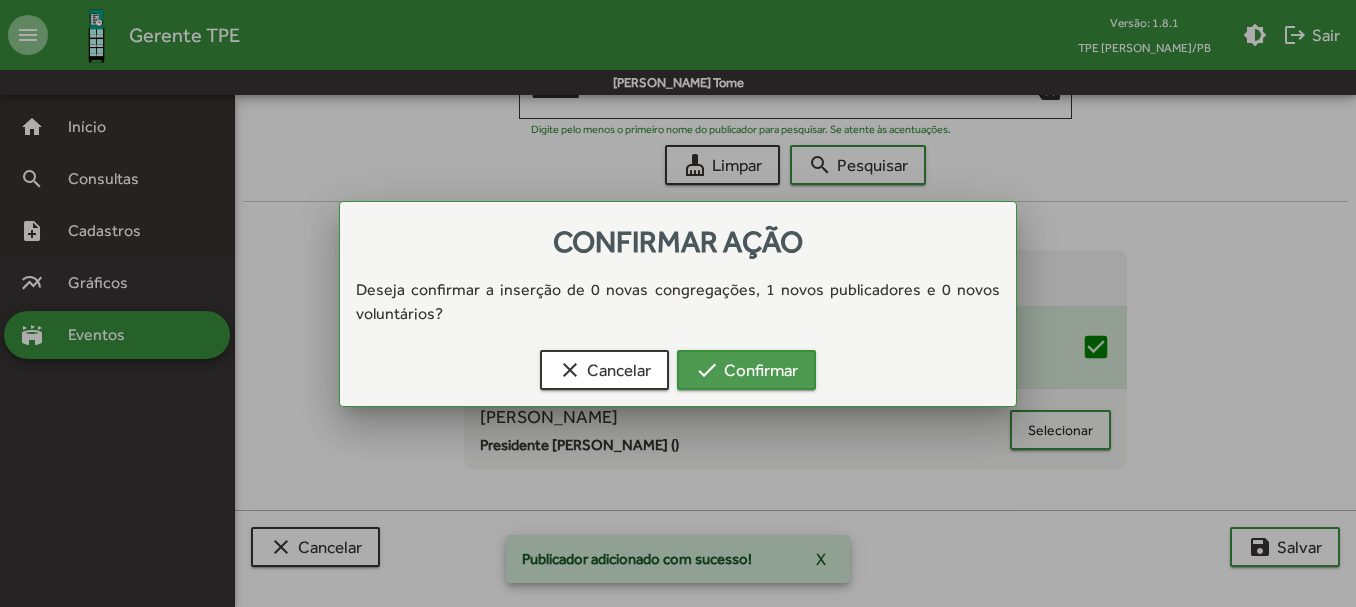 click on "check  Confirmar" at bounding box center [746, 370] 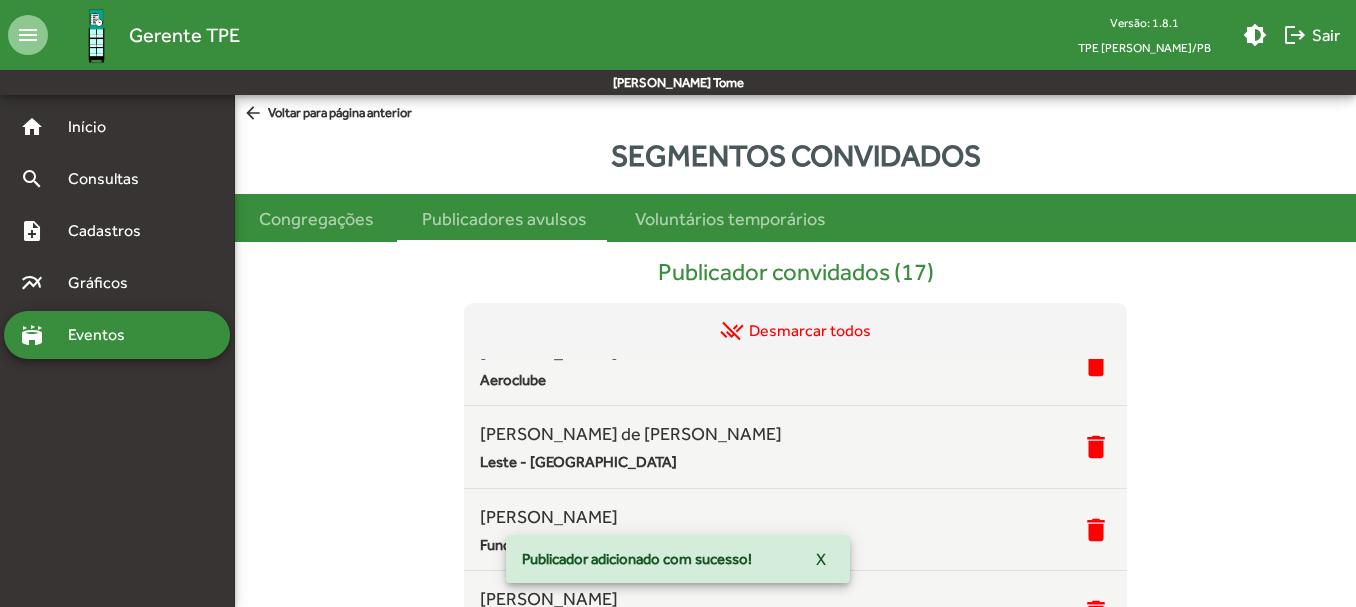 scroll, scrollTop: 810, scrollLeft: 0, axis: vertical 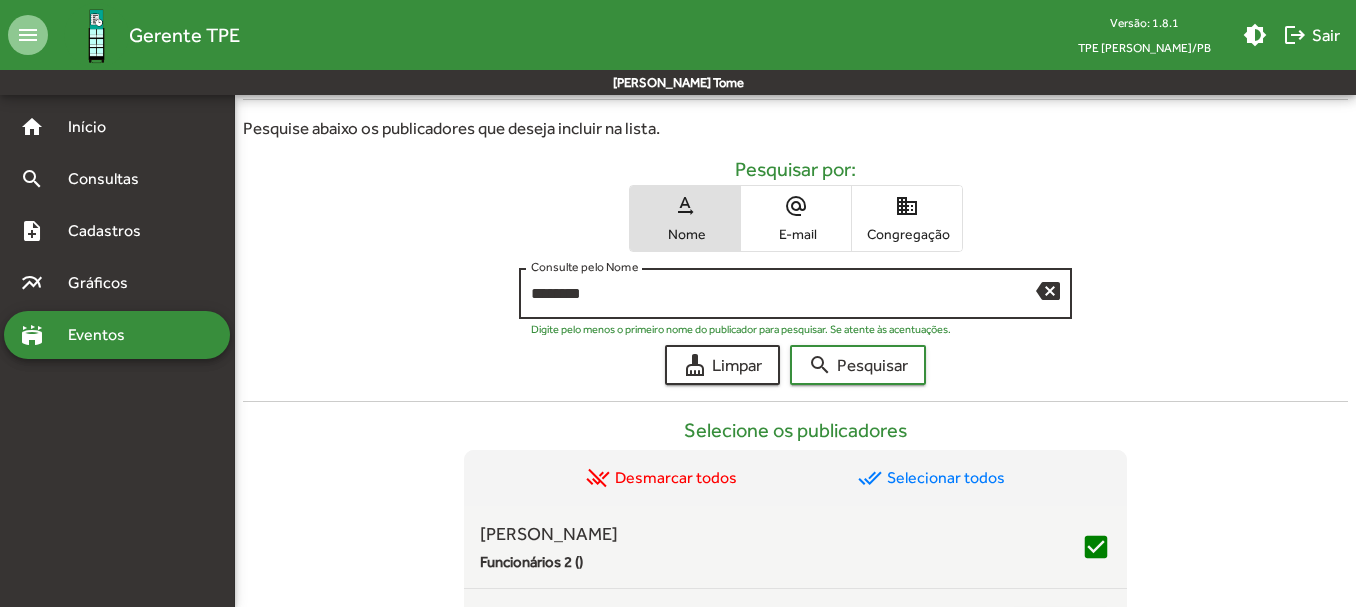 click on "backspace" at bounding box center (1048, 290) 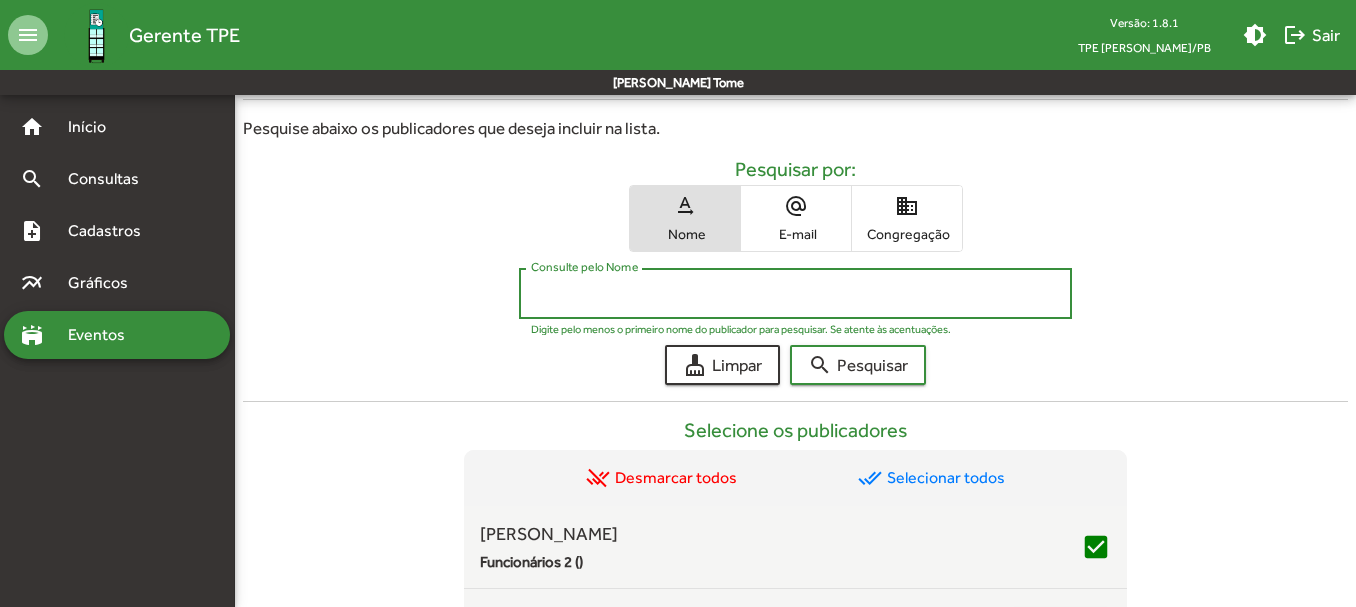 click on "Consulte pelo Nome" at bounding box center (795, 294) 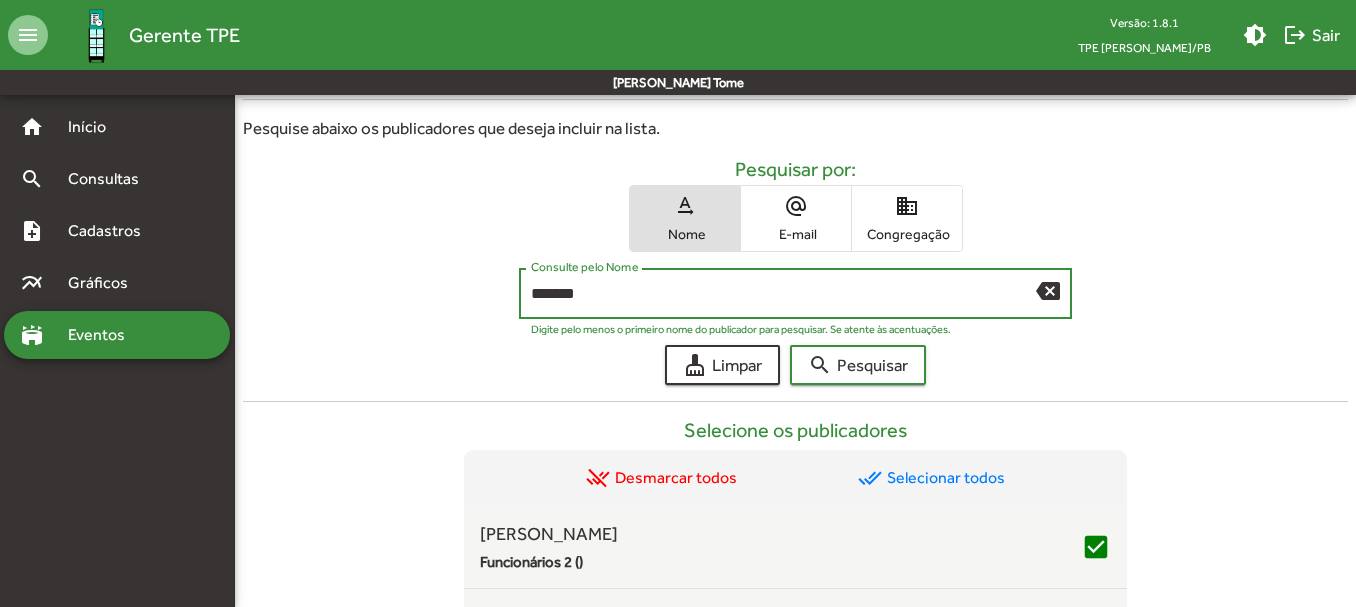 click on "search  Pesquisar" at bounding box center (858, 365) 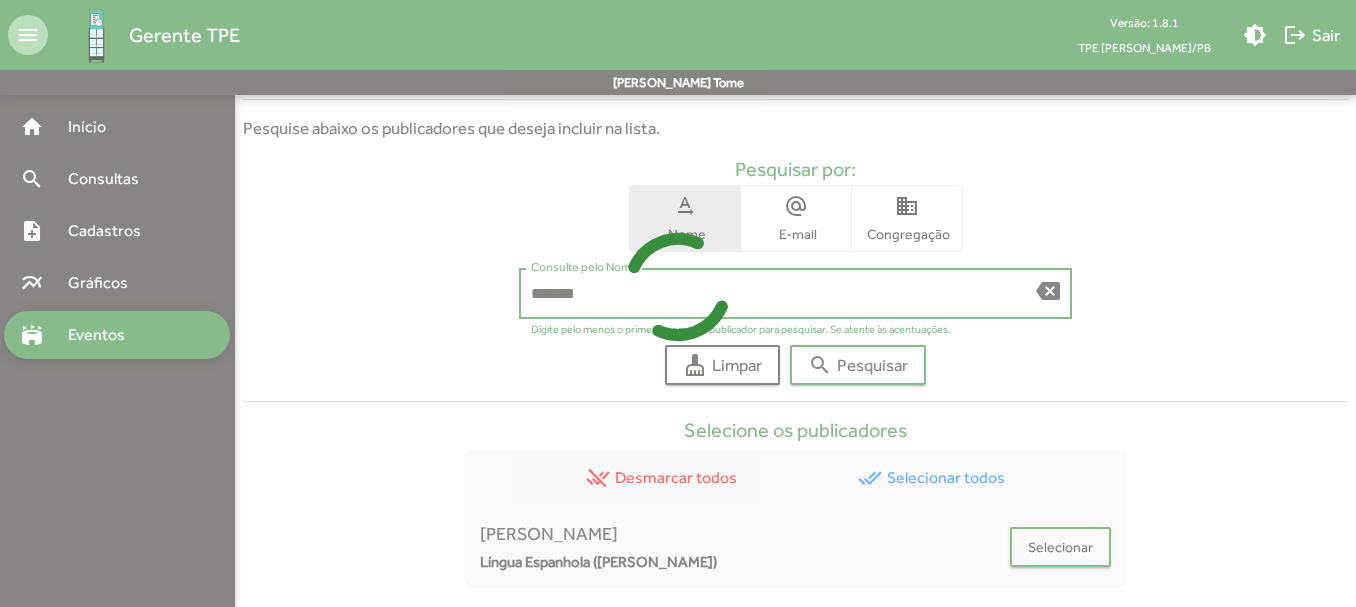 scroll, scrollTop: 728, scrollLeft: 0, axis: vertical 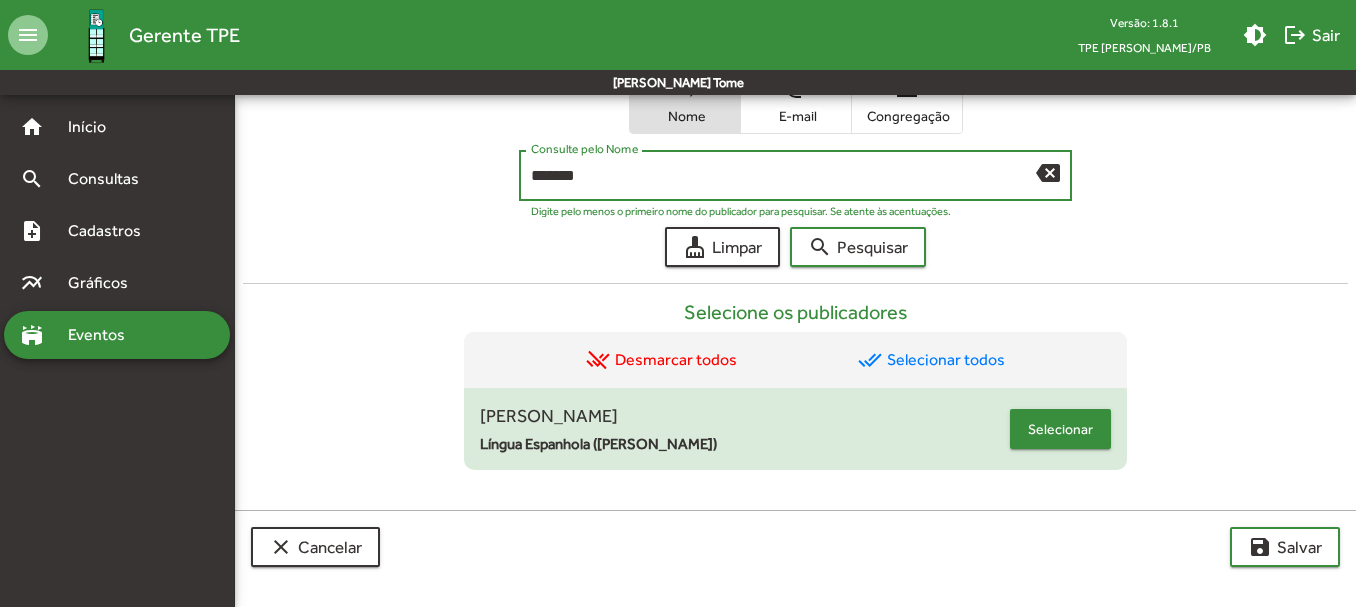 drag, startPoint x: 1065, startPoint y: 425, endPoint x: 1080, endPoint y: 423, distance: 15.132746 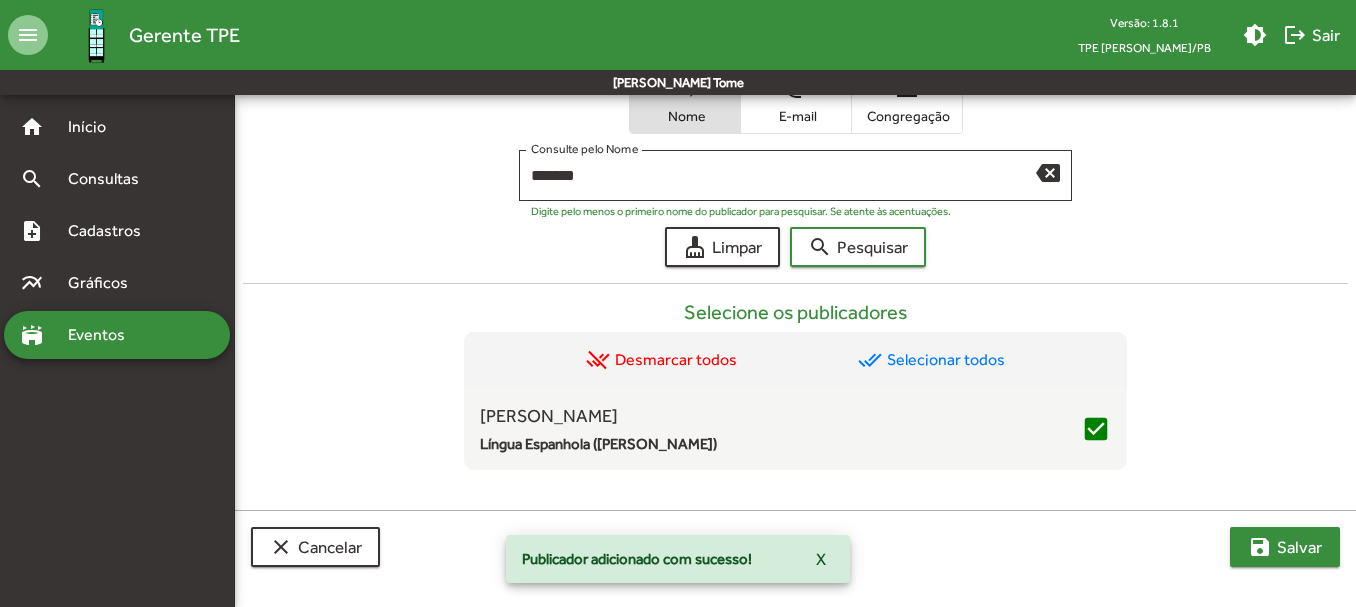 click on "save" 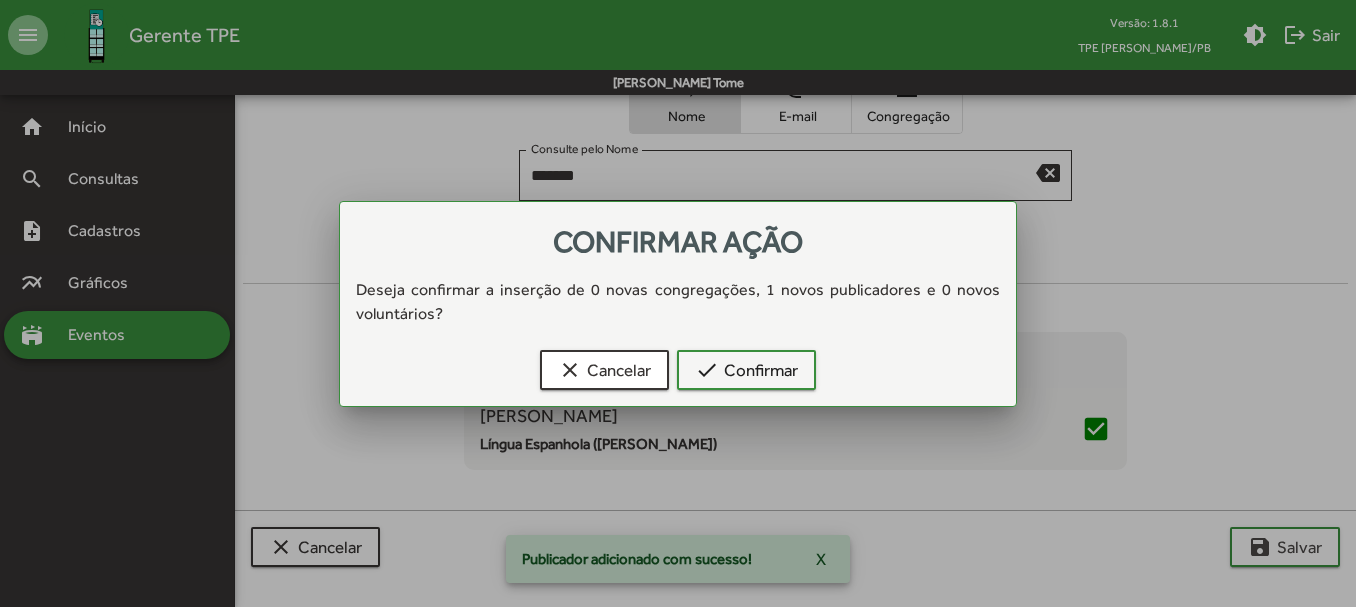 scroll, scrollTop: 0, scrollLeft: 0, axis: both 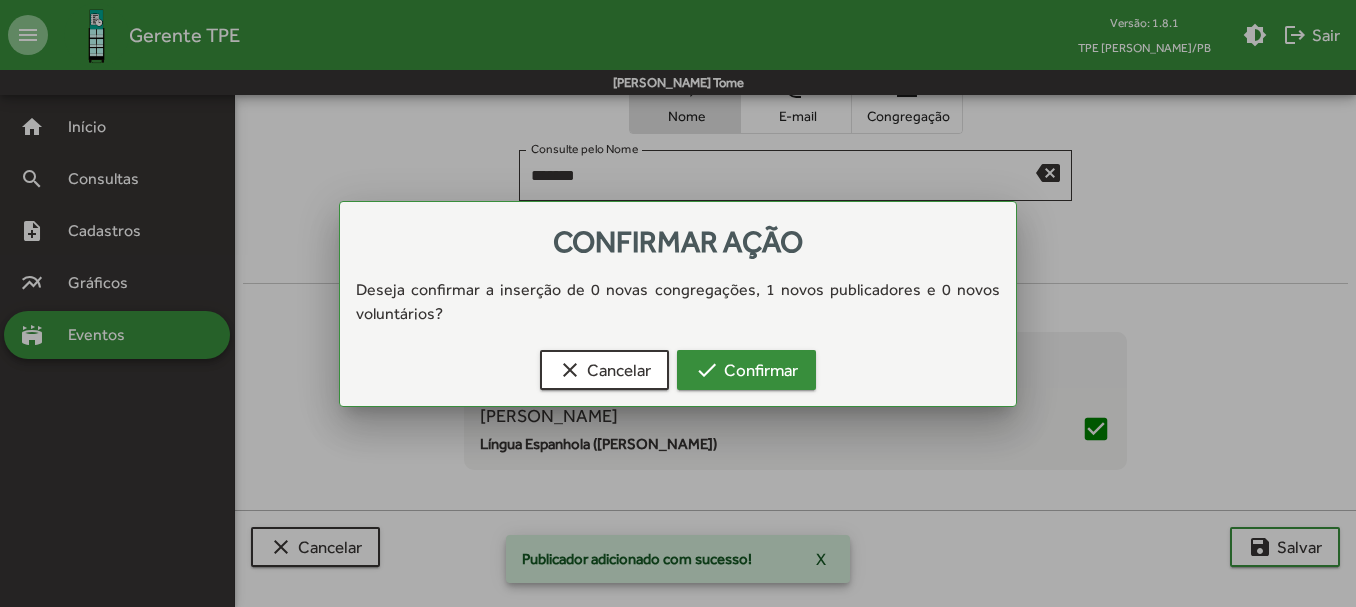 click on "check  Confirmar" at bounding box center [746, 370] 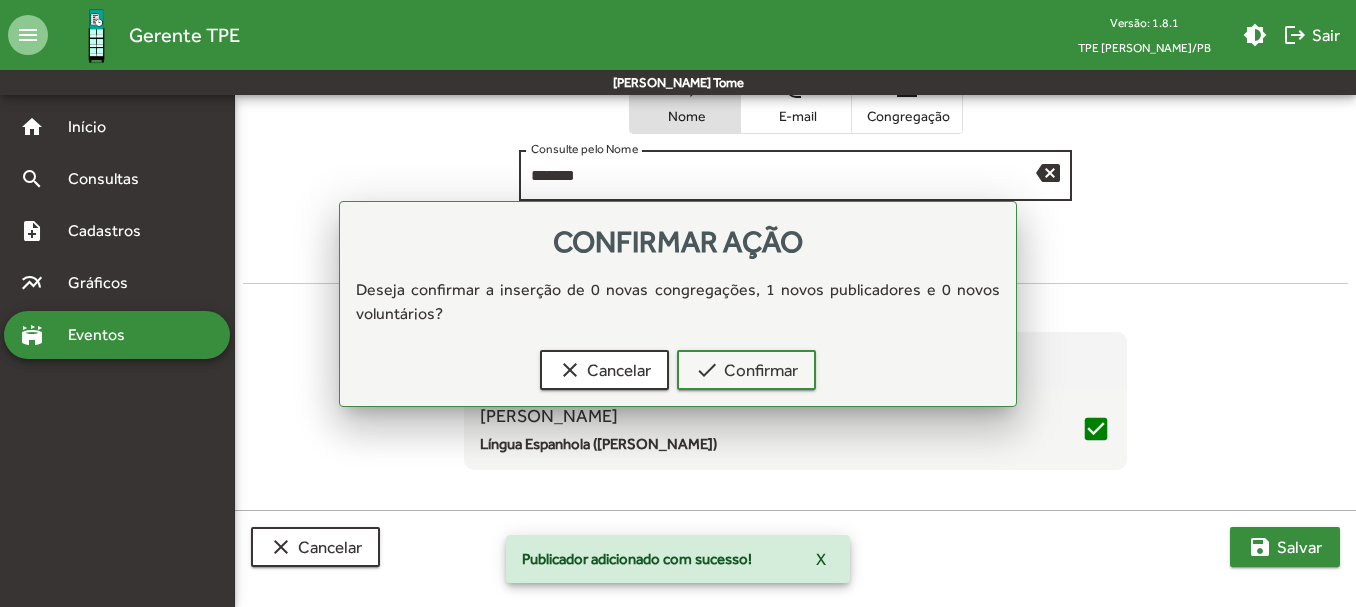 scroll, scrollTop: 728, scrollLeft: 0, axis: vertical 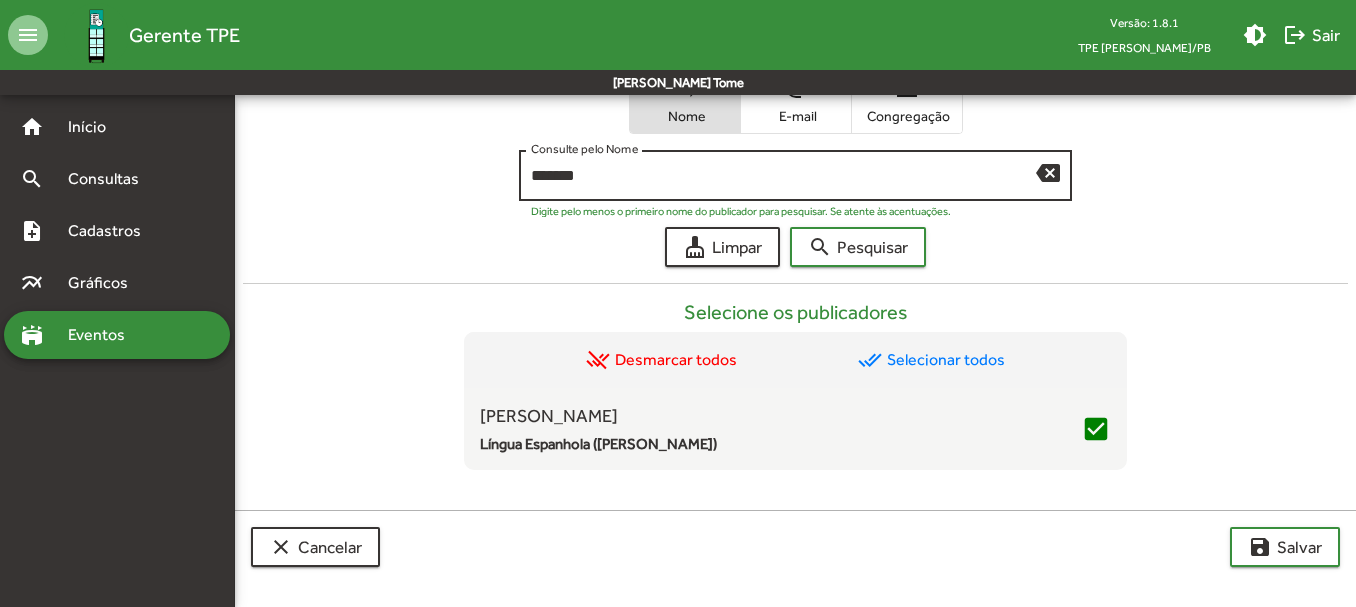 drag, startPoint x: 648, startPoint y: 182, endPoint x: 526, endPoint y: 172, distance: 122.40915 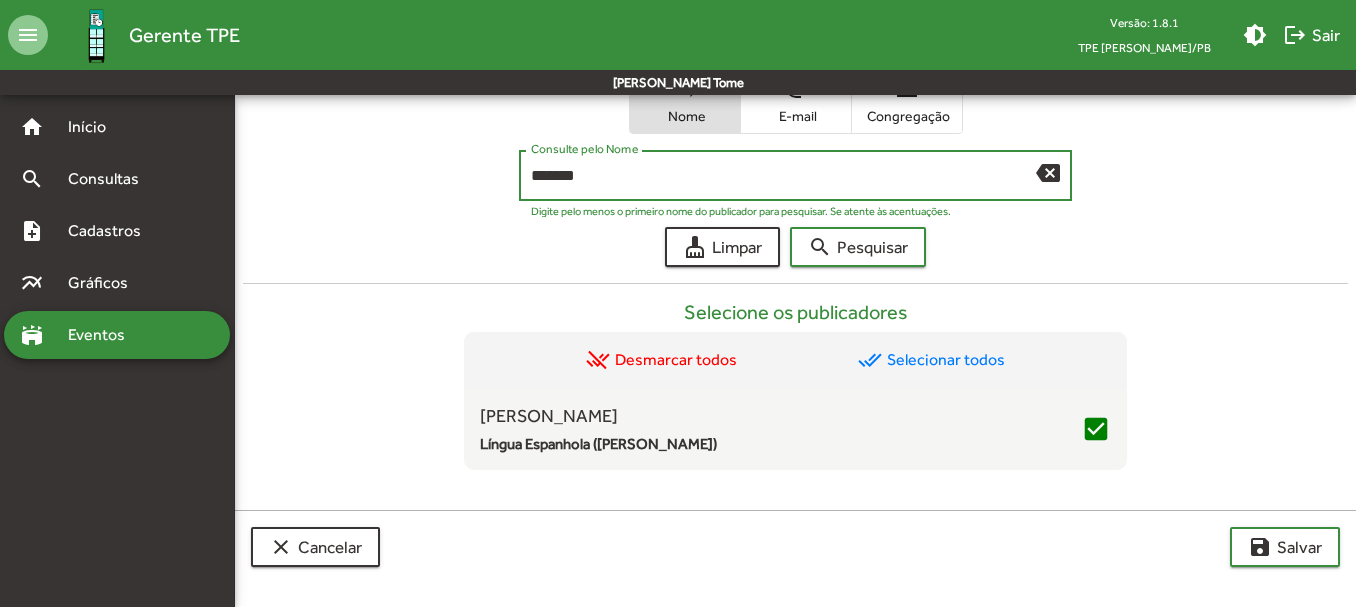 drag, startPoint x: 583, startPoint y: 170, endPoint x: 424, endPoint y: 162, distance: 159.20113 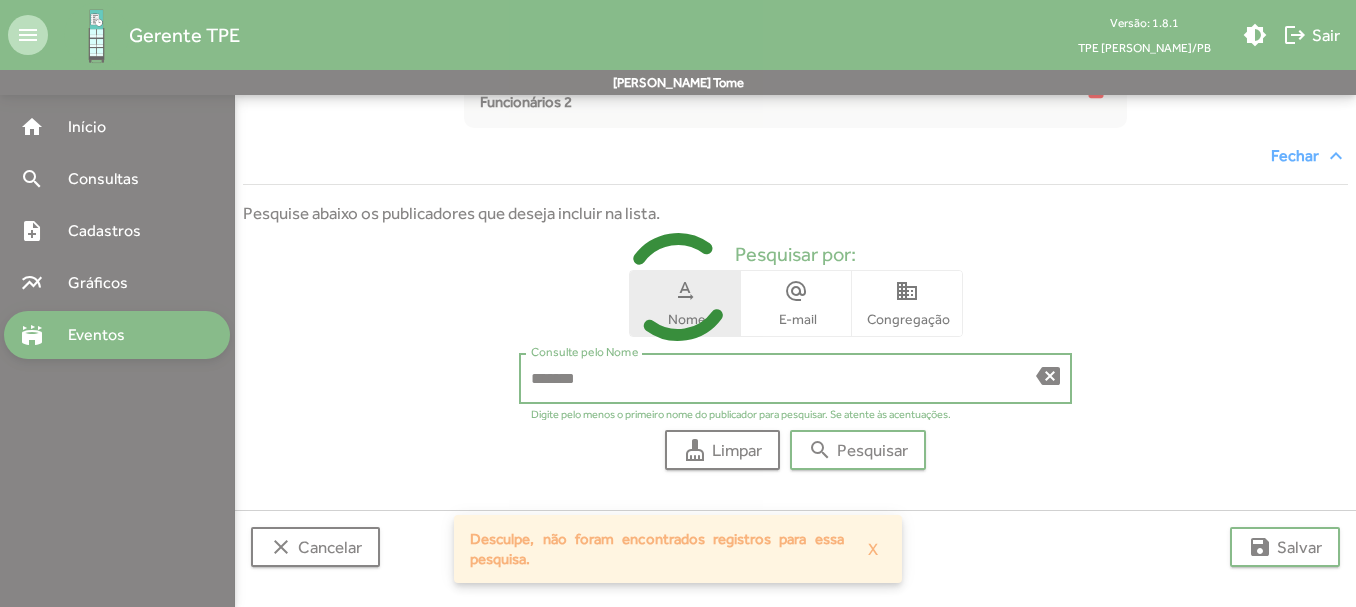 scroll, scrollTop: 525, scrollLeft: 0, axis: vertical 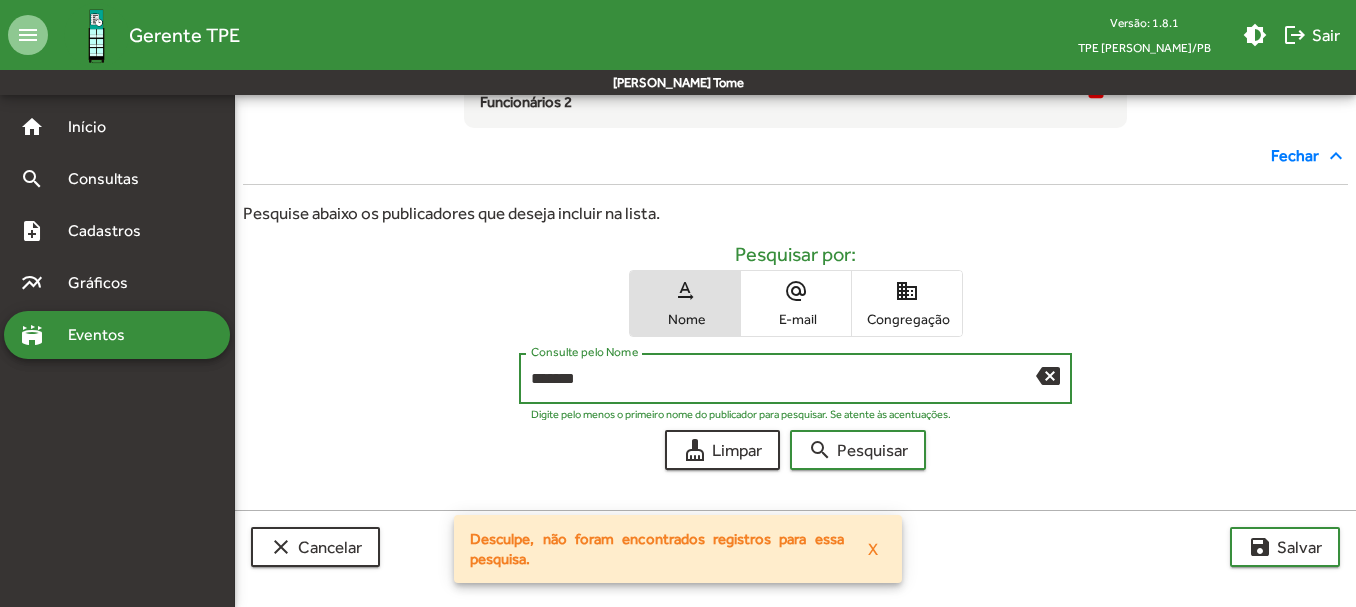 click on "*******" at bounding box center (783, 379) 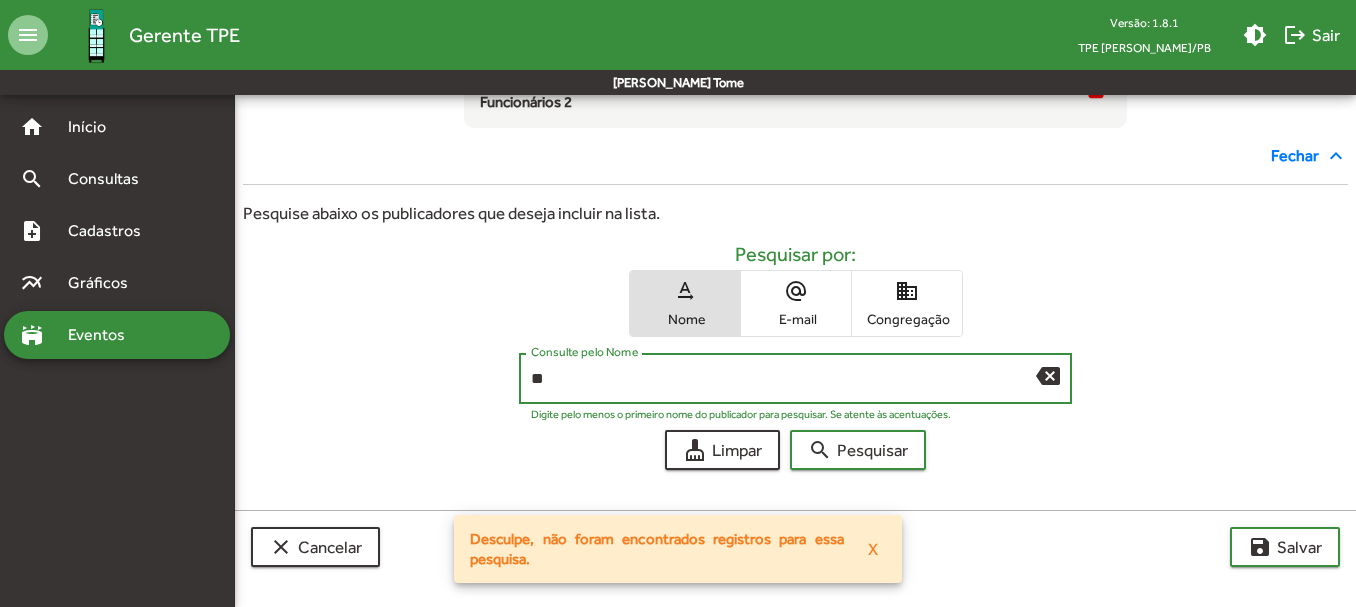 type on "*" 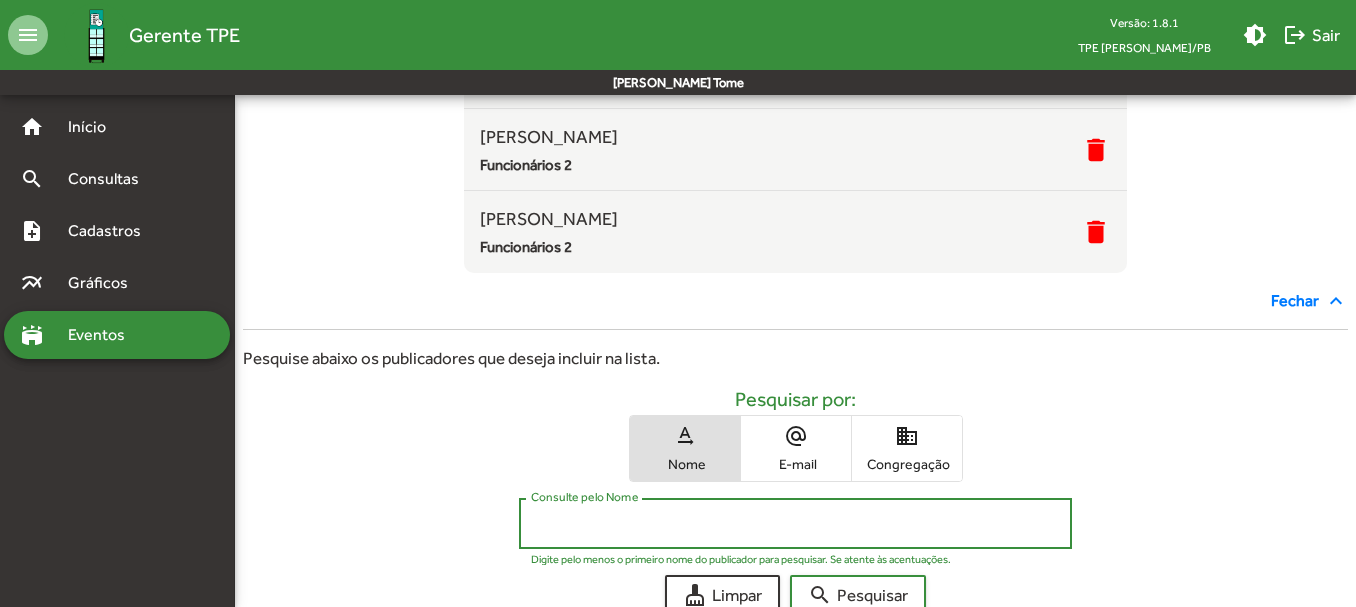 scroll, scrollTop: 25, scrollLeft: 0, axis: vertical 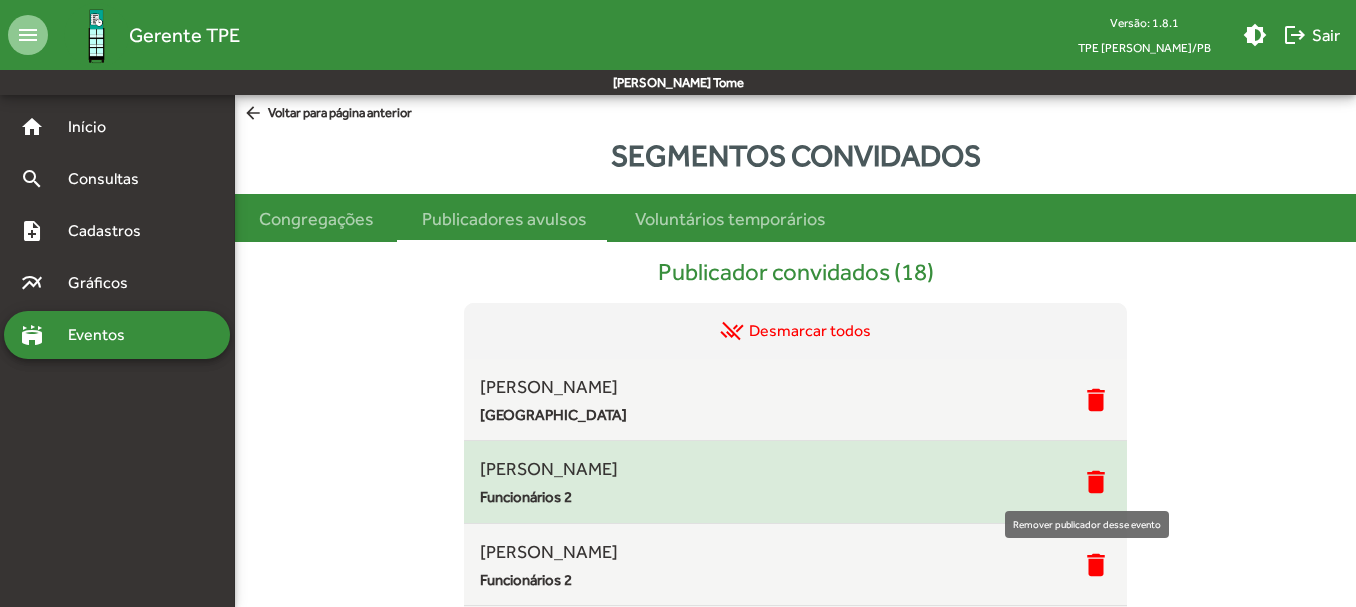 click on "delete" at bounding box center (1096, 482) 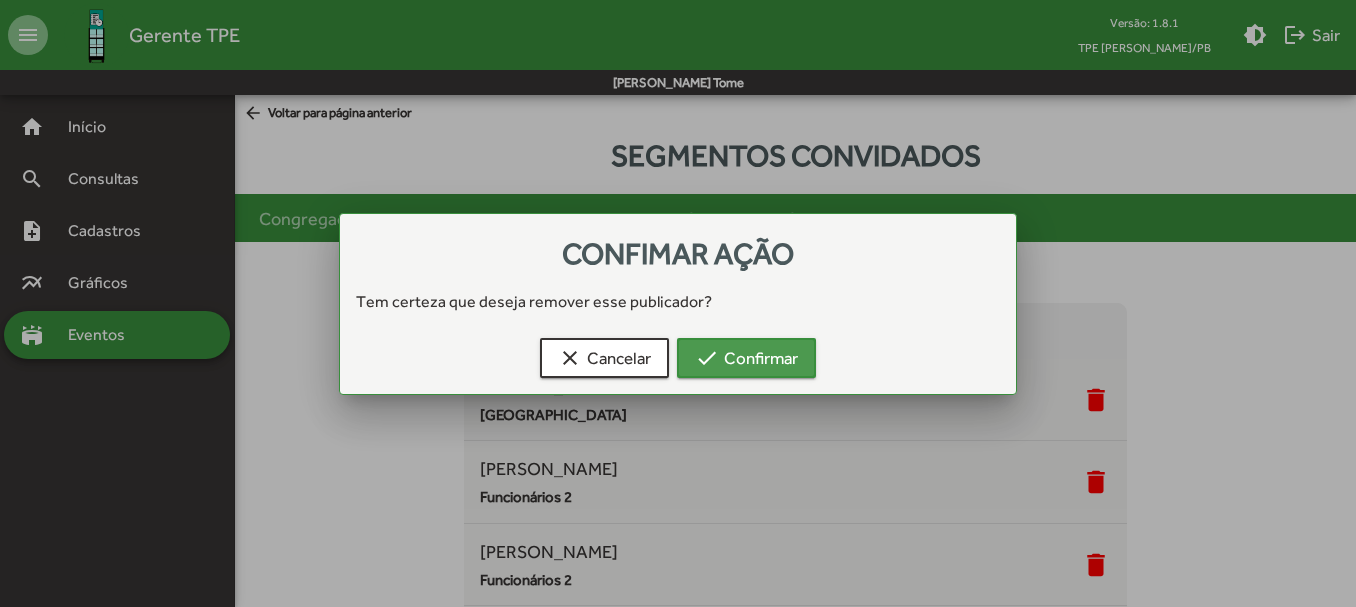 click on "check  Confirmar" at bounding box center [746, 358] 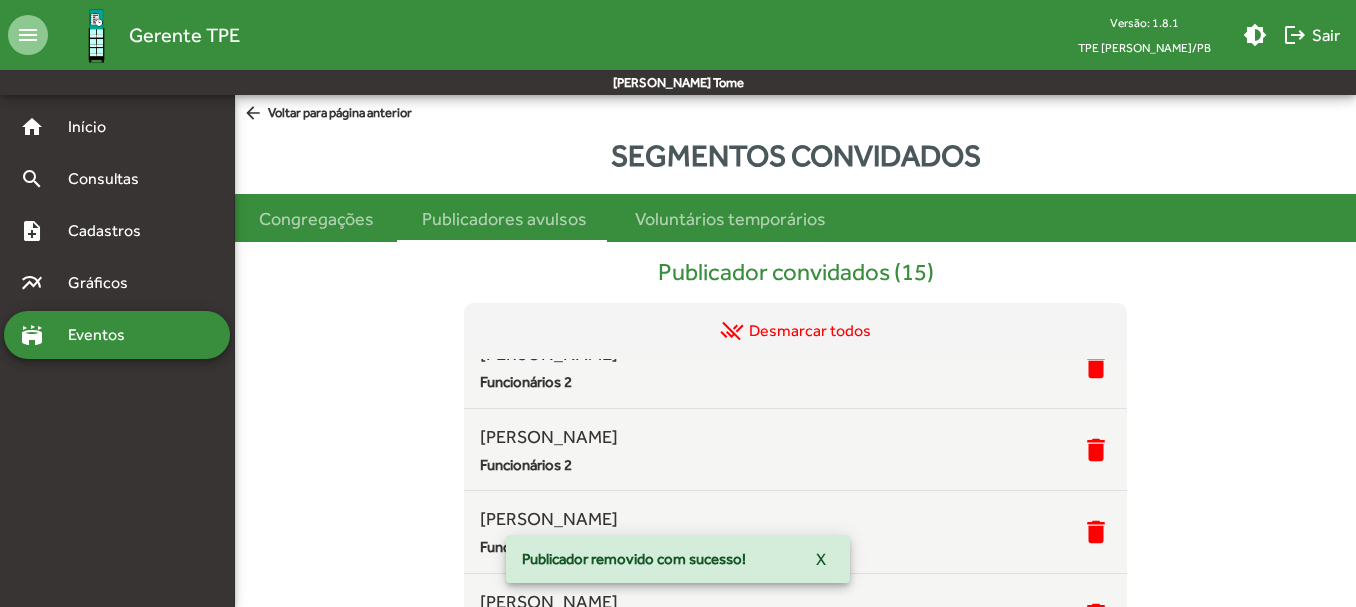 scroll, scrollTop: 942, scrollLeft: 0, axis: vertical 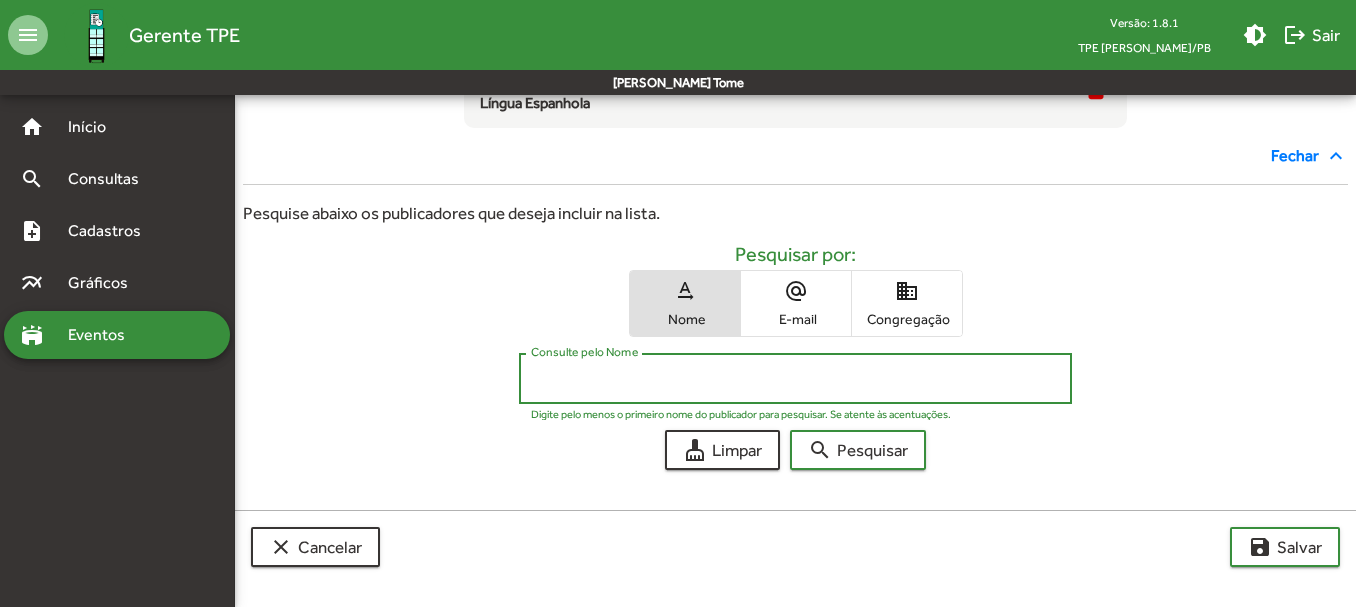 click on "Consulte pelo Nome" at bounding box center (795, 379) 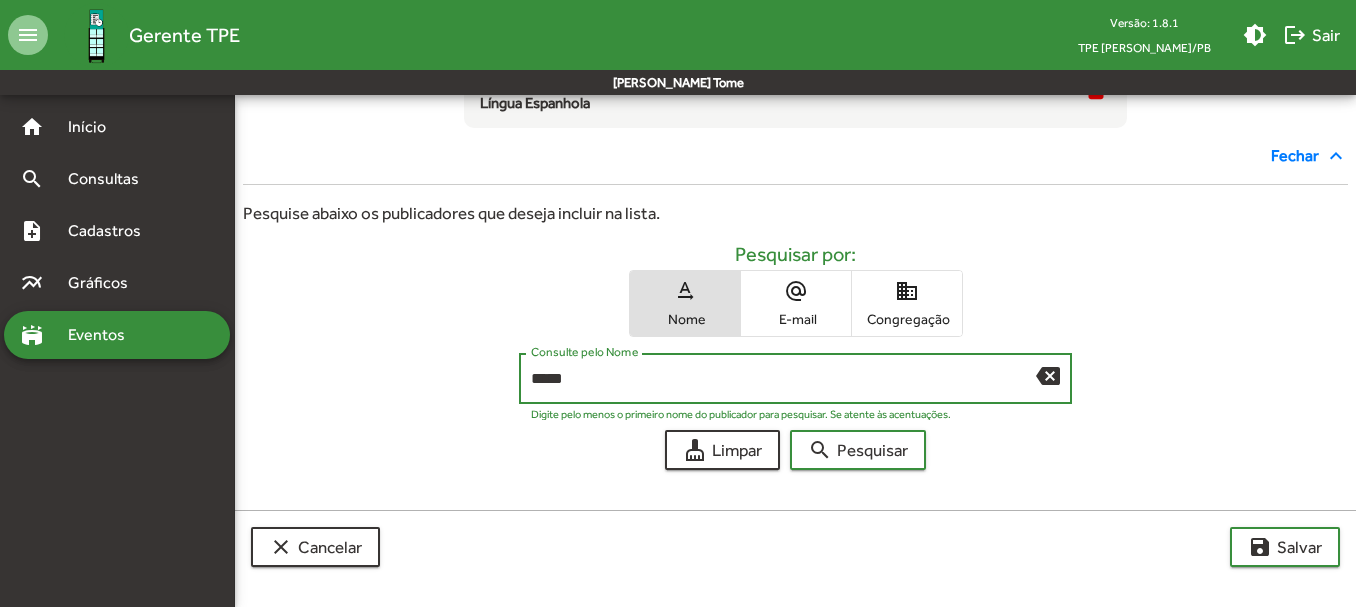 click on "search  Pesquisar" at bounding box center (858, 450) 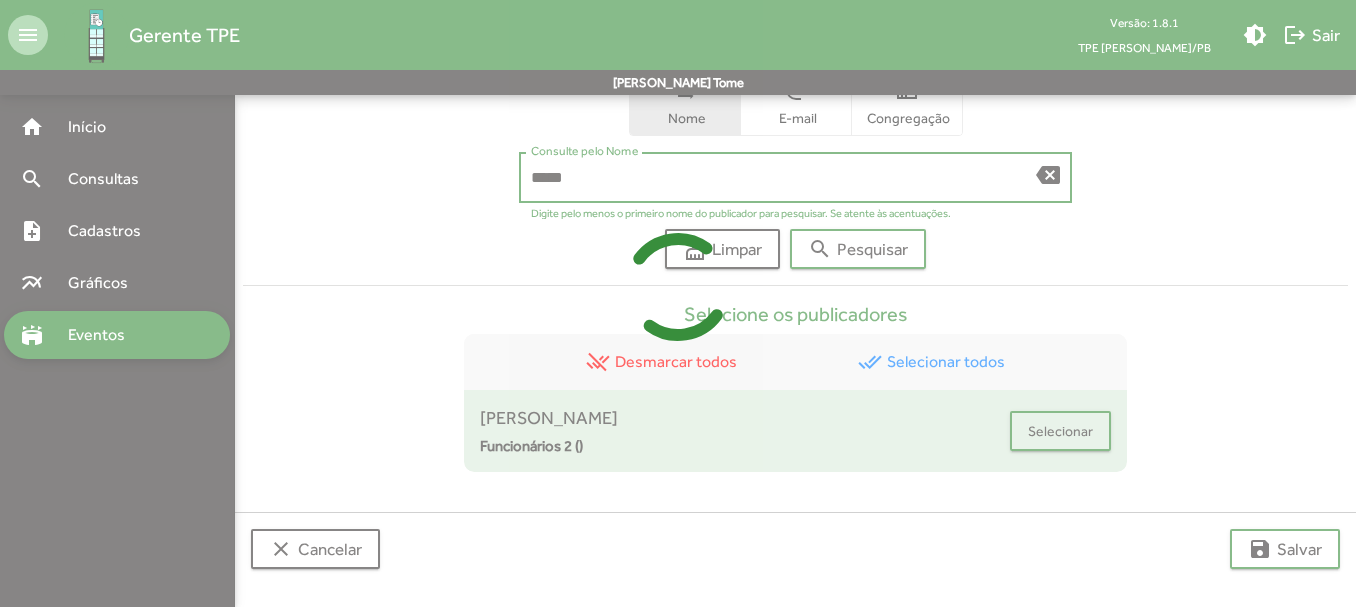 scroll, scrollTop: 728, scrollLeft: 0, axis: vertical 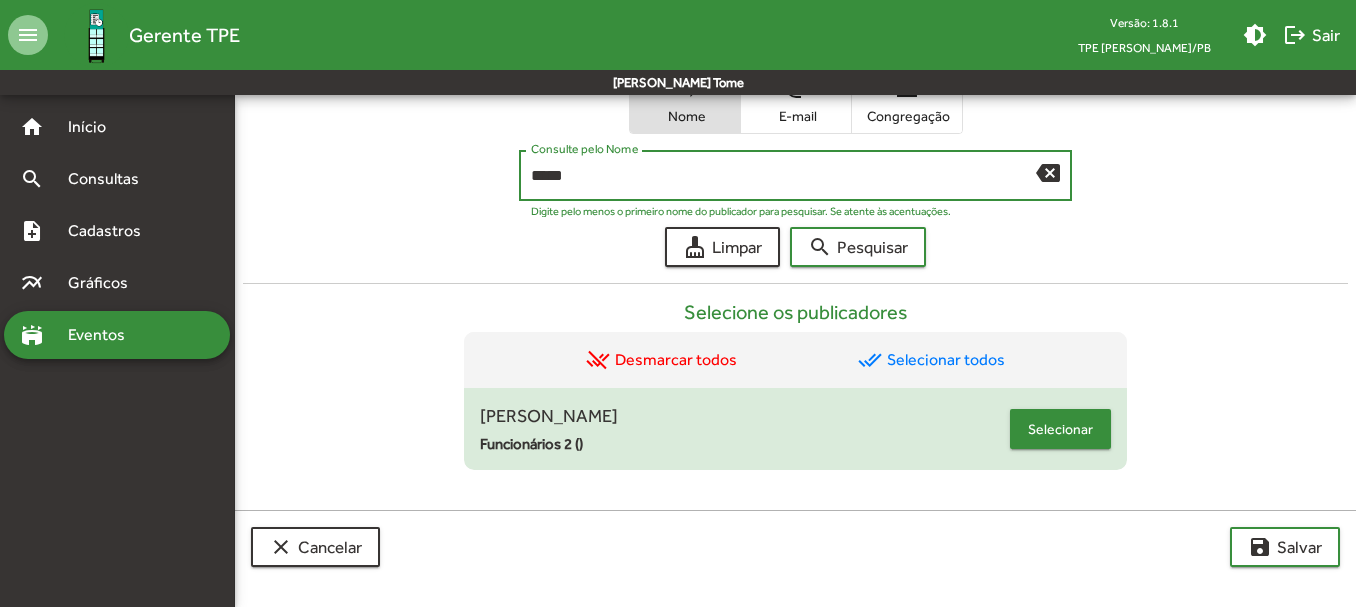click on "Selecionar" at bounding box center (1060, 429) 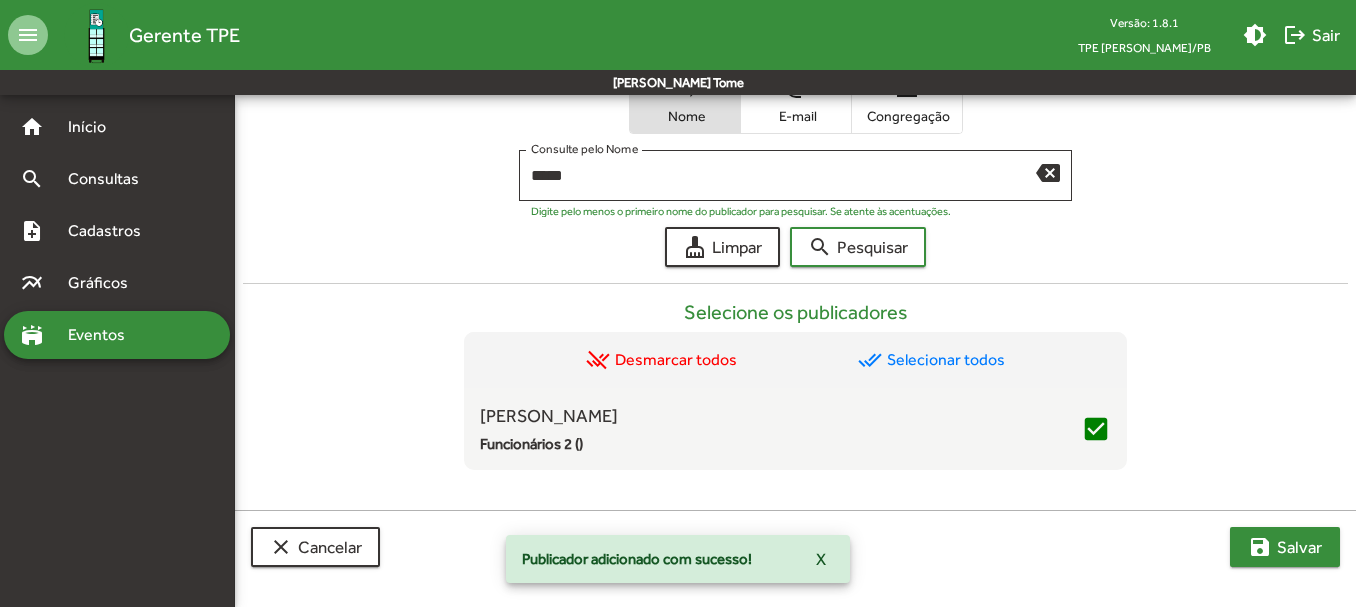 click on "save" 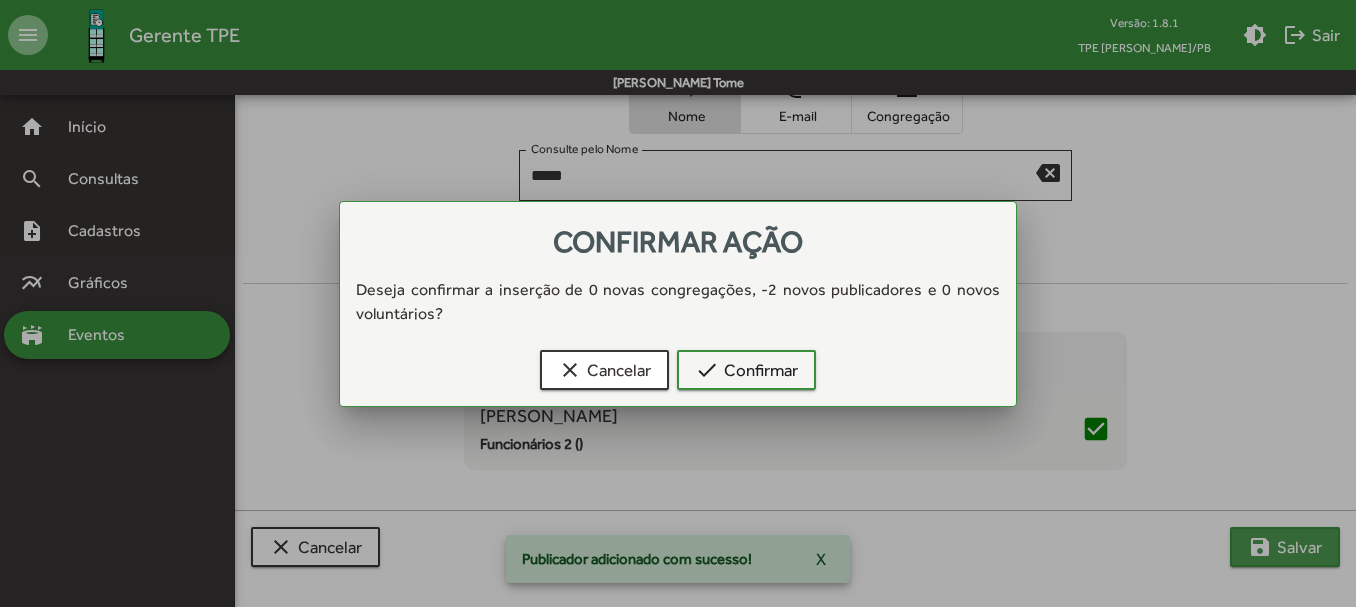 scroll, scrollTop: 0, scrollLeft: 0, axis: both 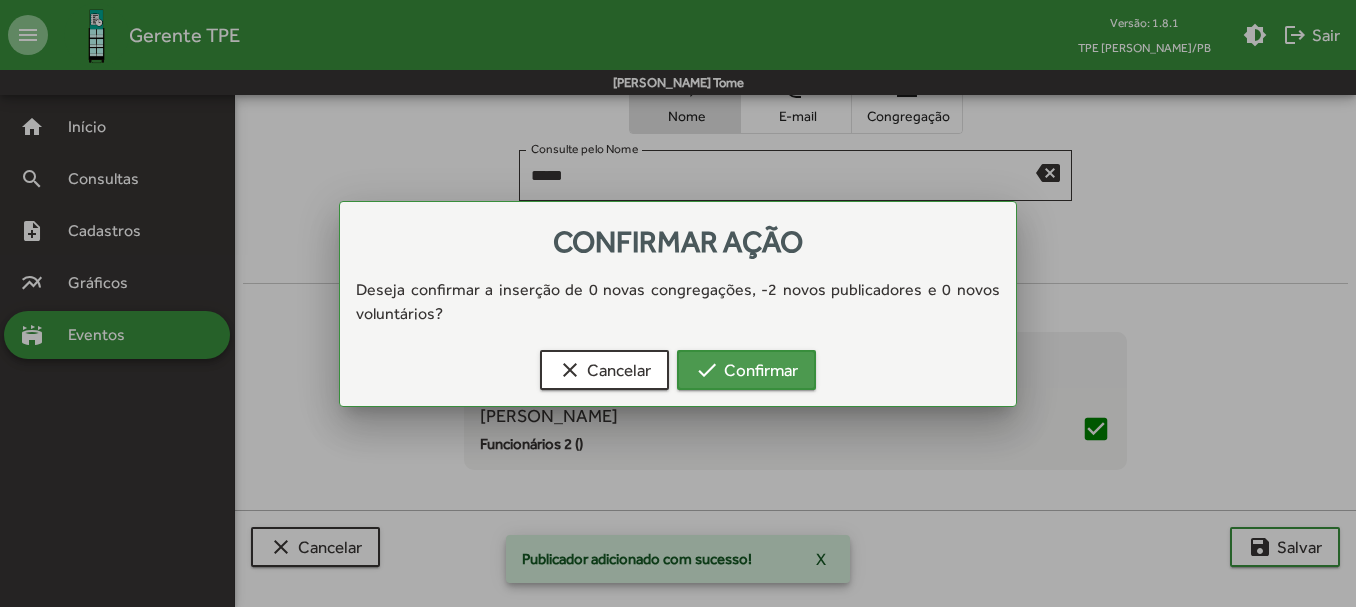 click on "check  Confirmar" at bounding box center (746, 370) 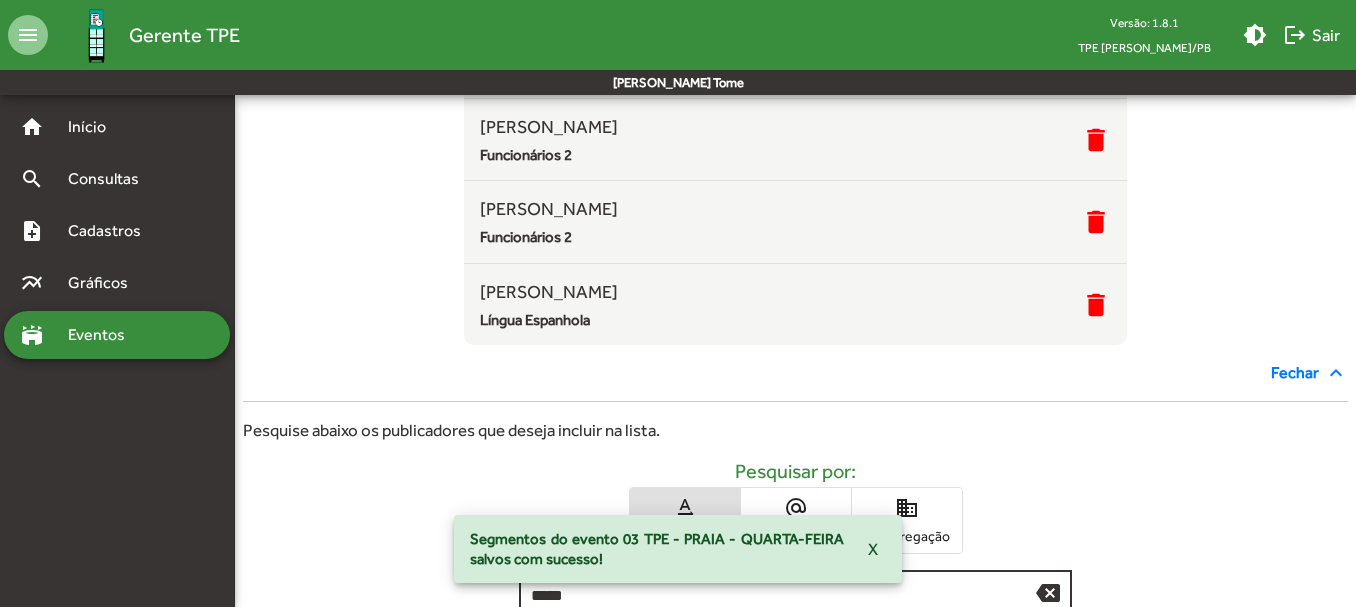 scroll, scrollTop: 228, scrollLeft: 0, axis: vertical 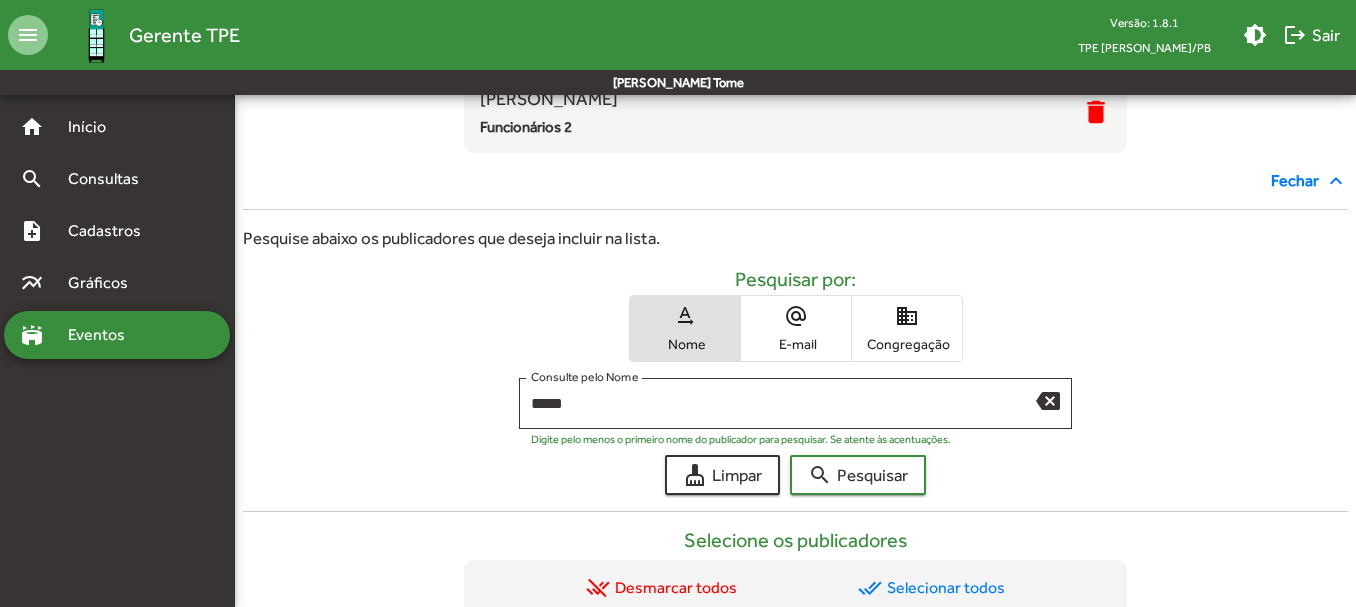 drag, startPoint x: 598, startPoint y: 408, endPoint x: 415, endPoint y: 410, distance: 183.01093 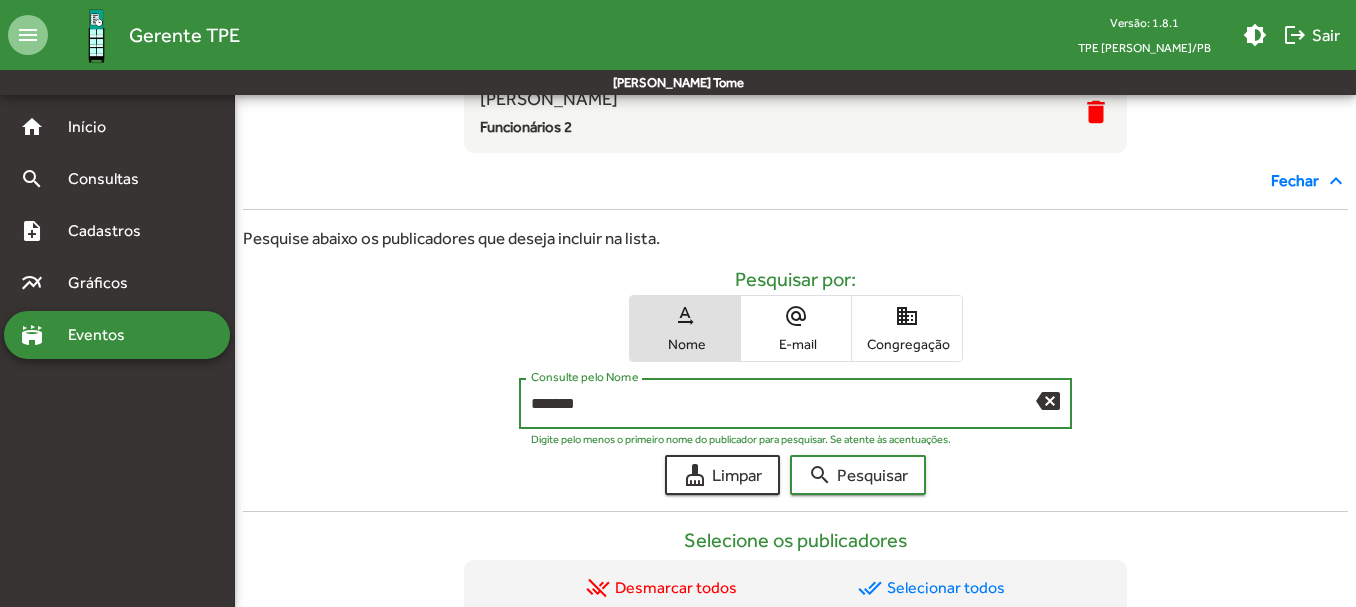 type on "*******" 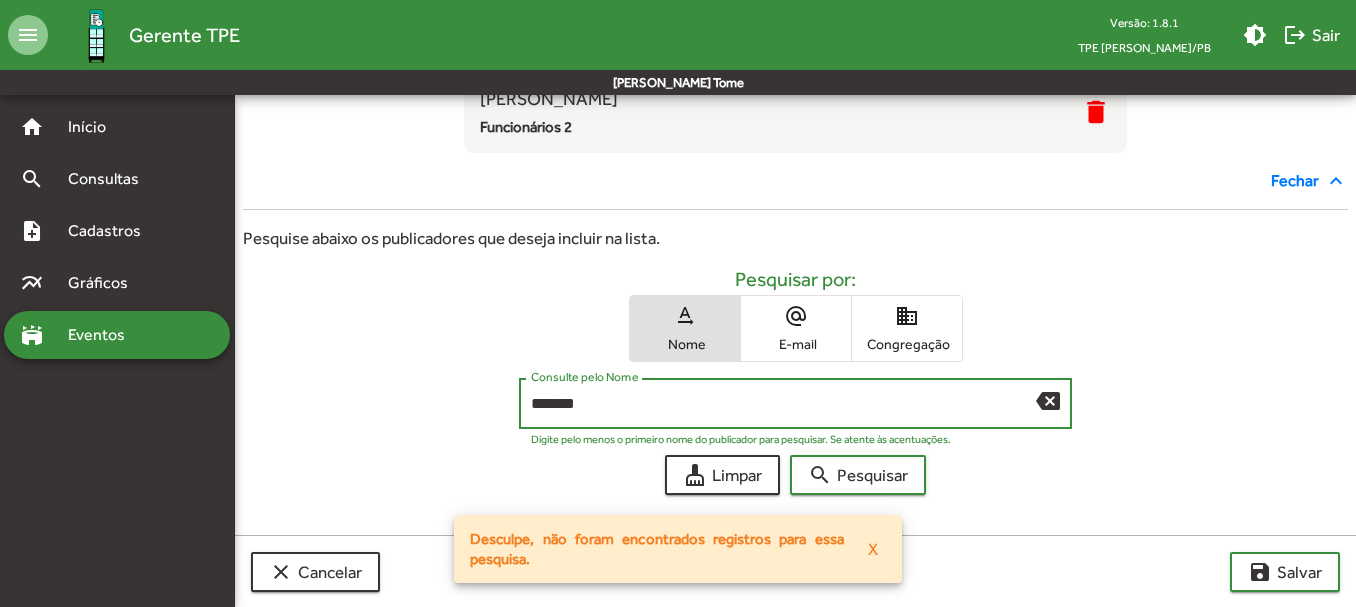 drag, startPoint x: 638, startPoint y: 408, endPoint x: 437, endPoint y: 396, distance: 201.3579 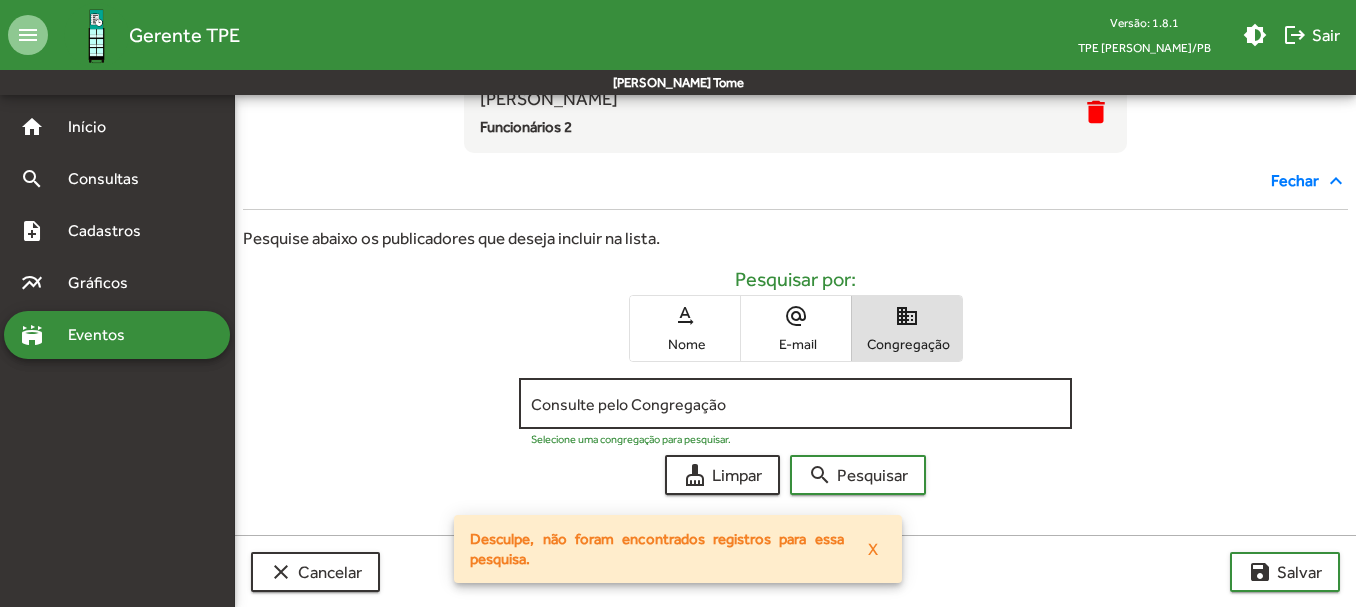 click on "Consulte pelo Congregação" at bounding box center [795, 404] 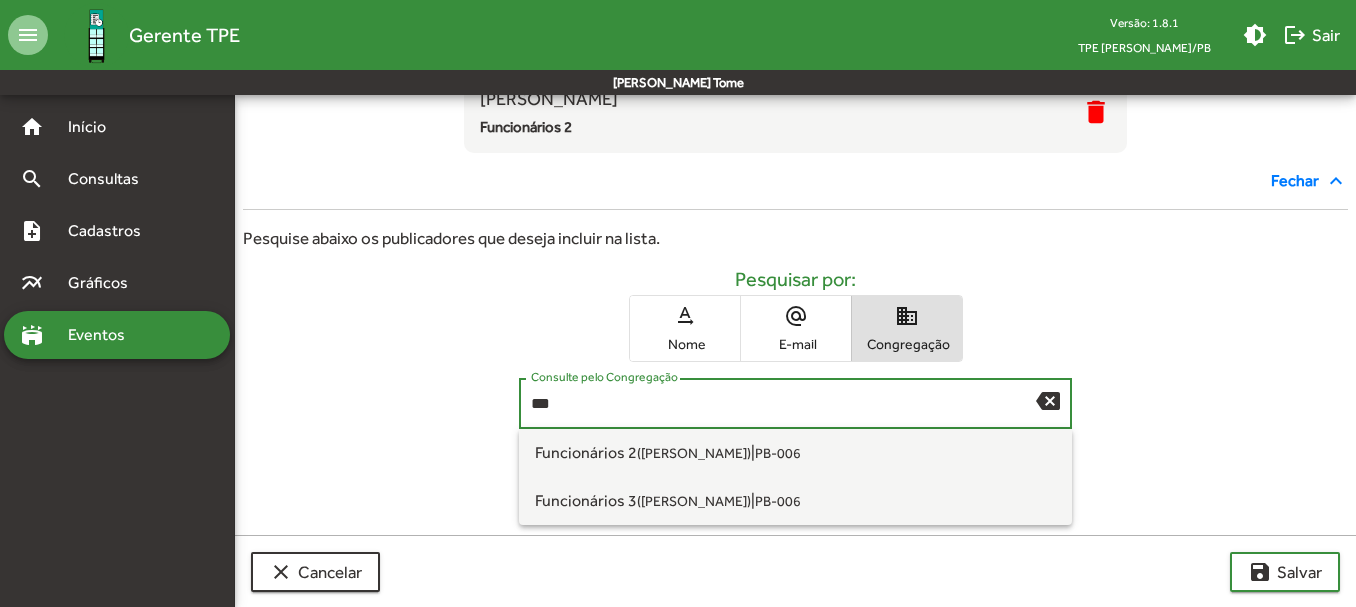 click on "Selecione uma congregação para pesquisar." at bounding box center [795, 435] 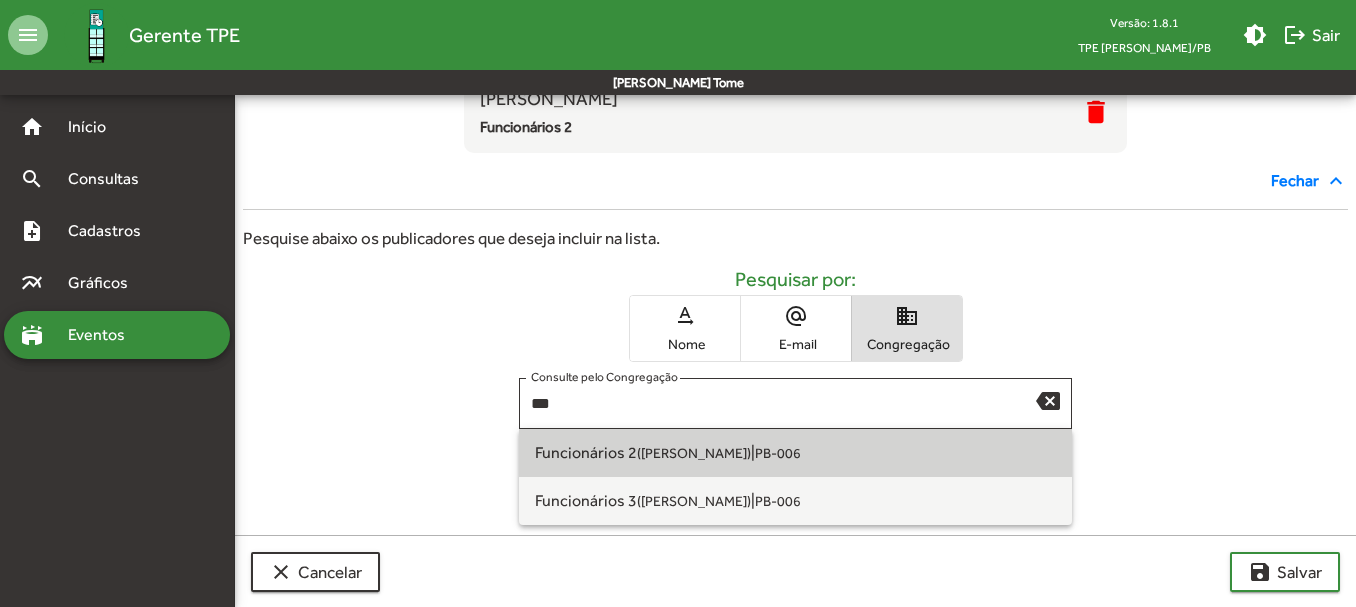 click on "(João Pessoa)" at bounding box center [694, 453] 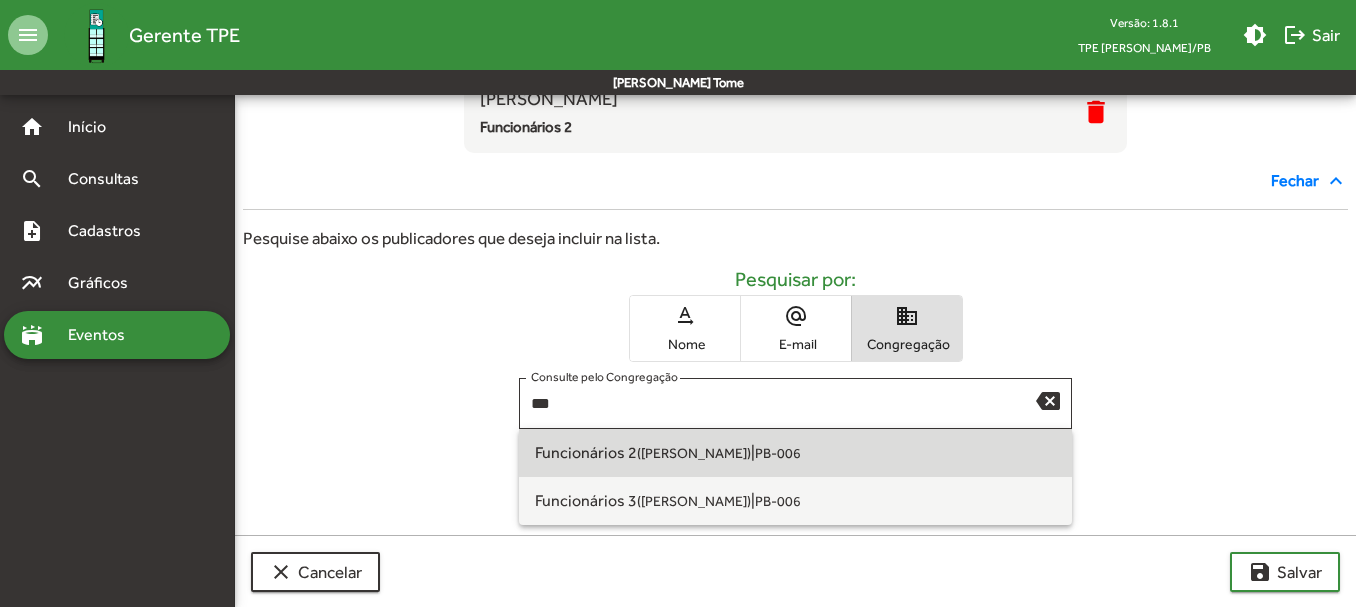 type on "**********" 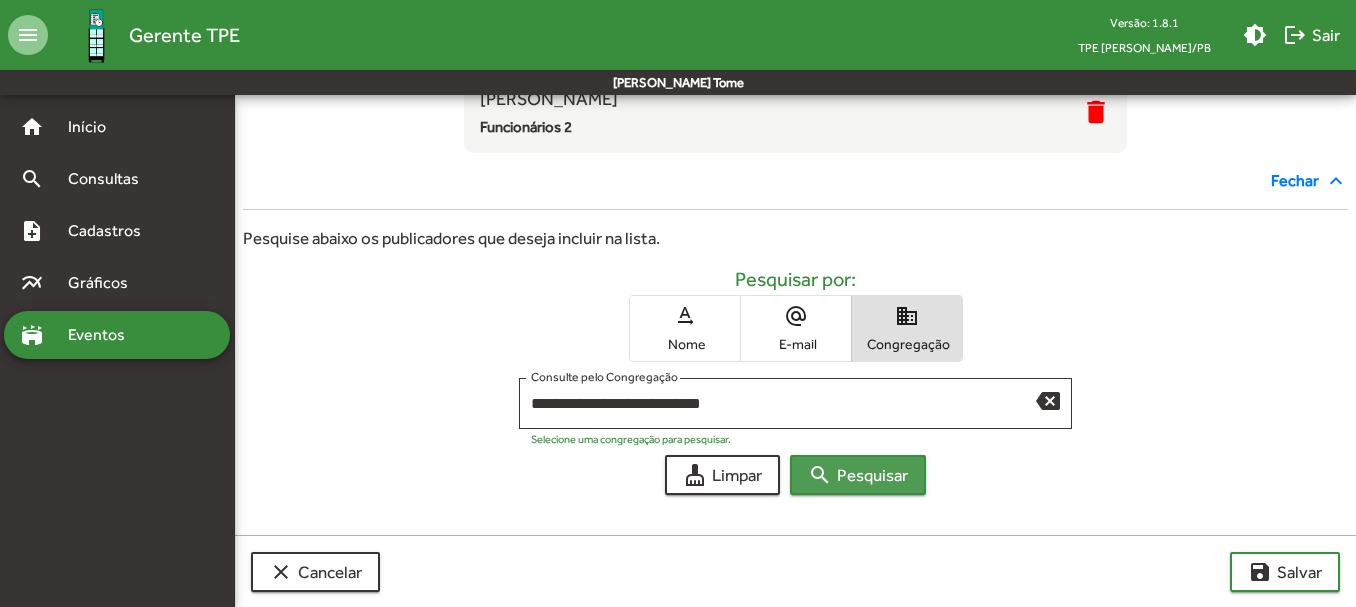 click on "search  Pesquisar" at bounding box center (858, 475) 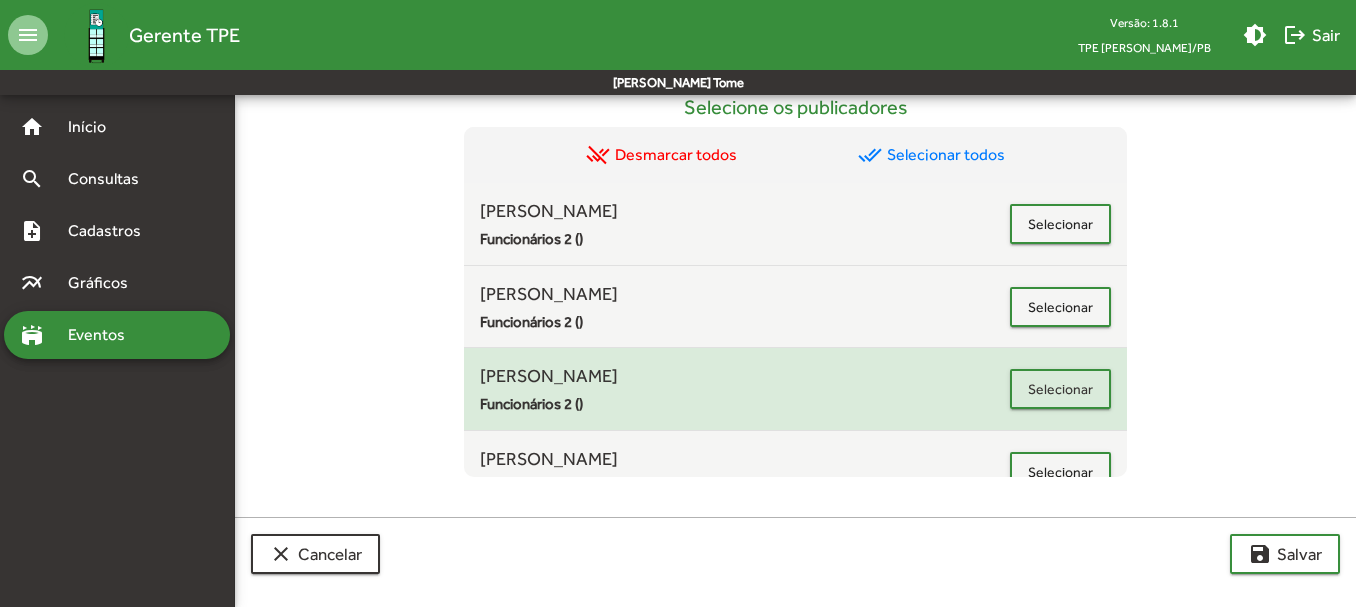scroll, scrollTop: 940, scrollLeft: 0, axis: vertical 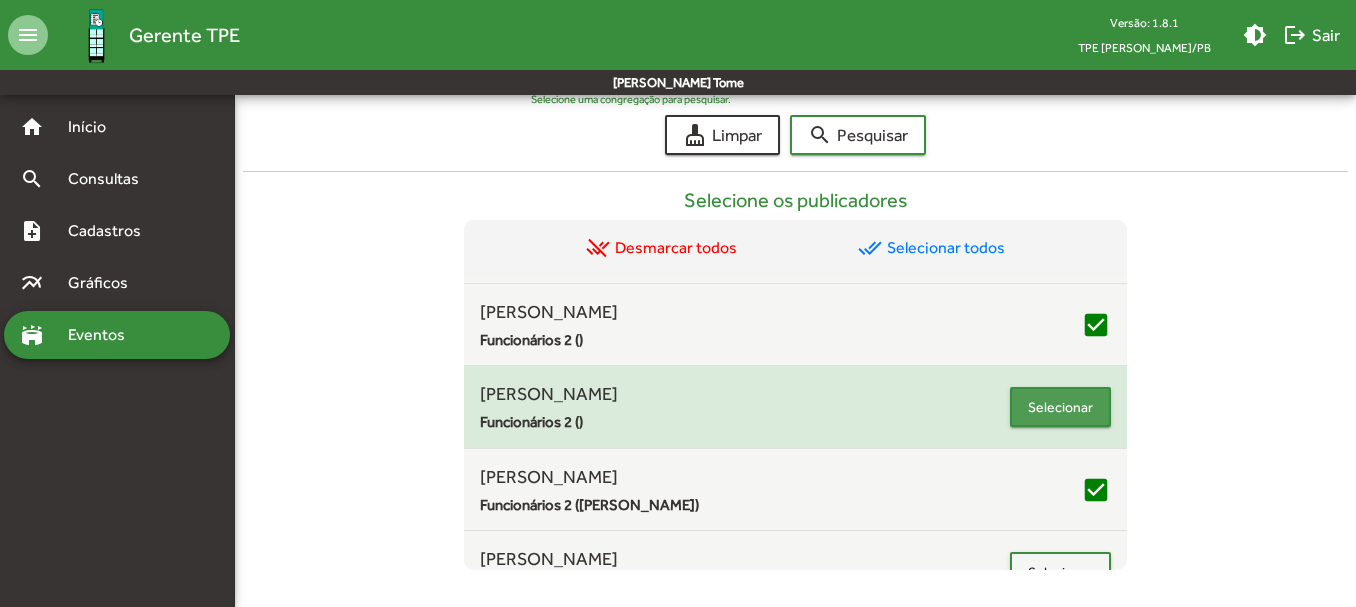 click on "Selecionar" at bounding box center (1060, 407) 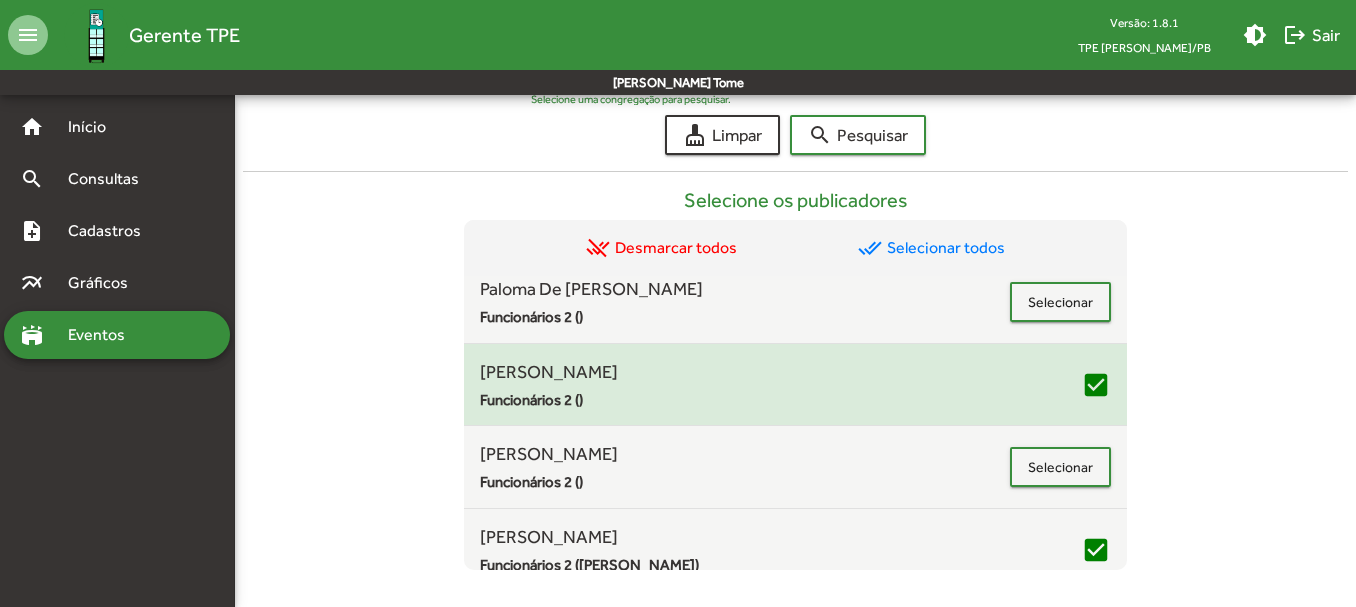 scroll, scrollTop: 1520, scrollLeft: 0, axis: vertical 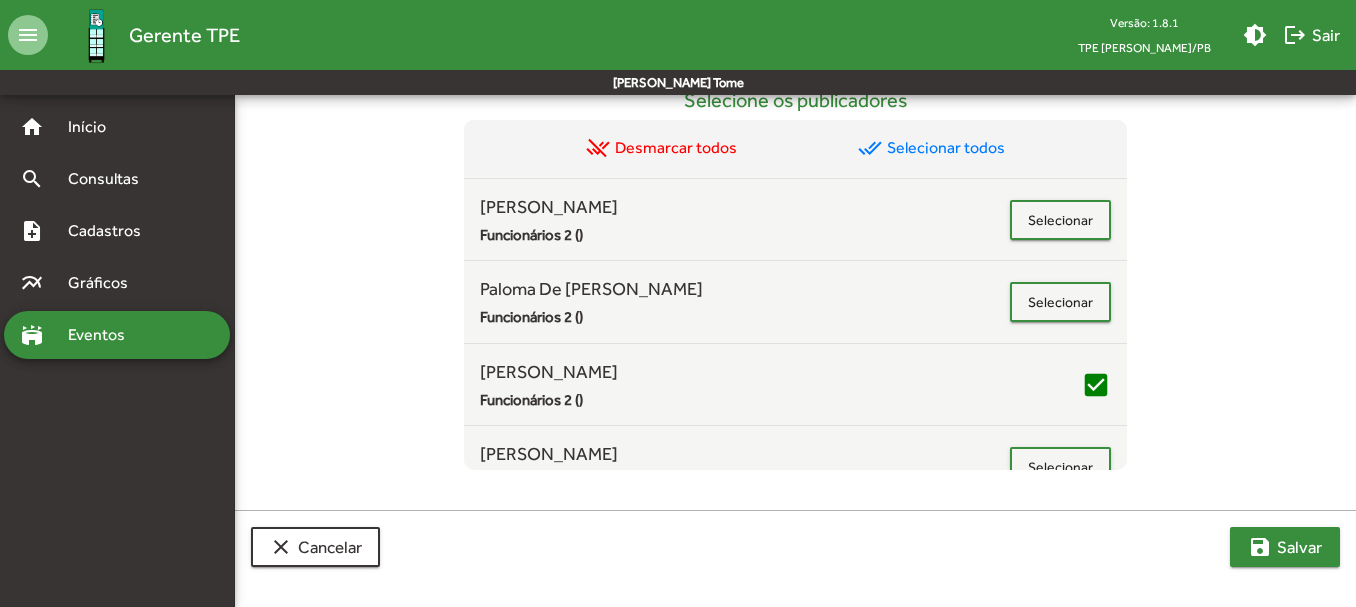 click on "save" 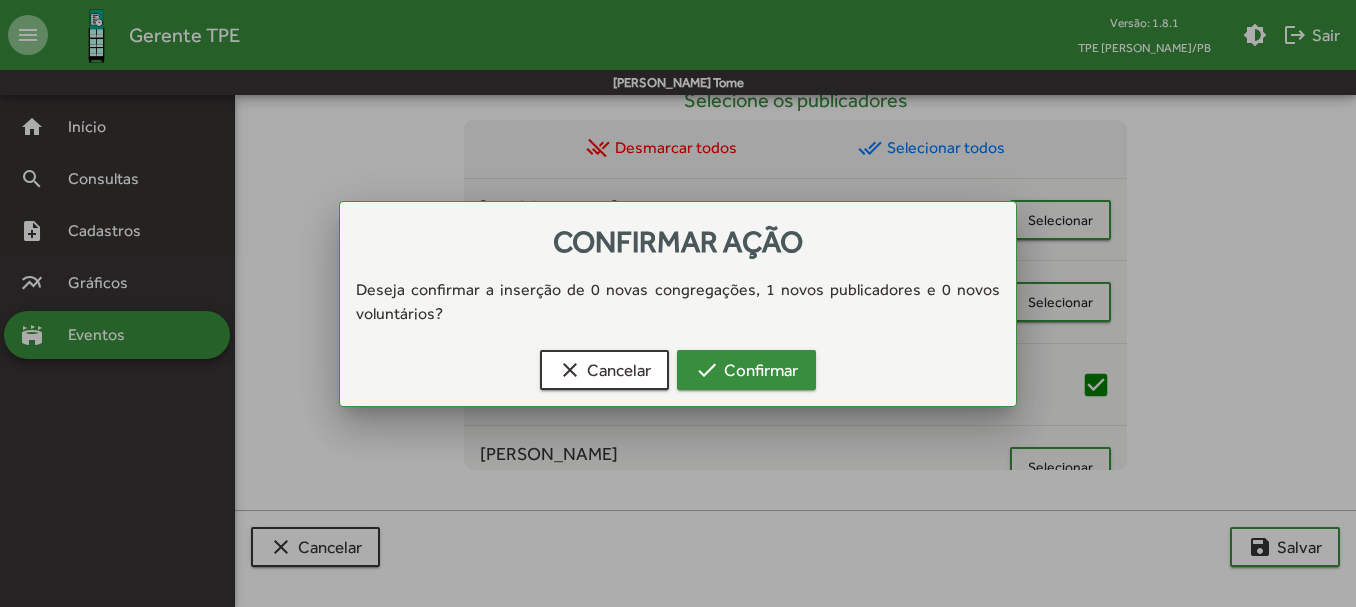 click on "check  Confirmar" at bounding box center (746, 370) 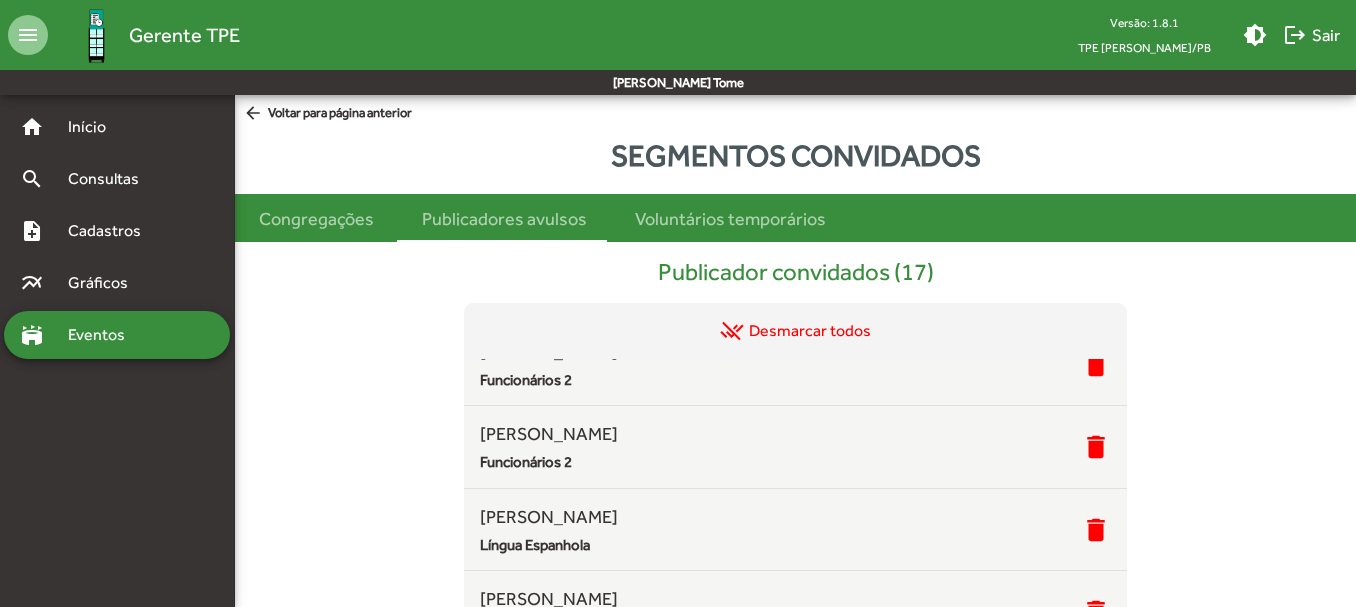 scroll, scrollTop: 940, scrollLeft: 0, axis: vertical 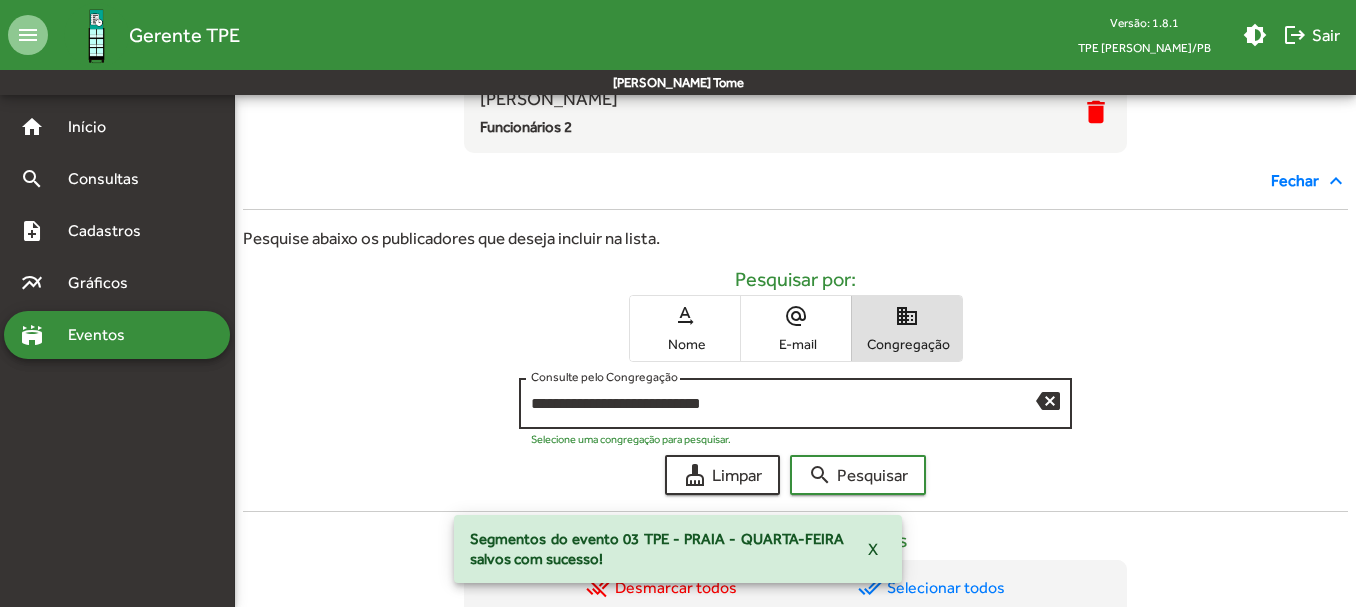 drag, startPoint x: 1051, startPoint y: 403, endPoint x: 841, endPoint y: 386, distance: 210.68697 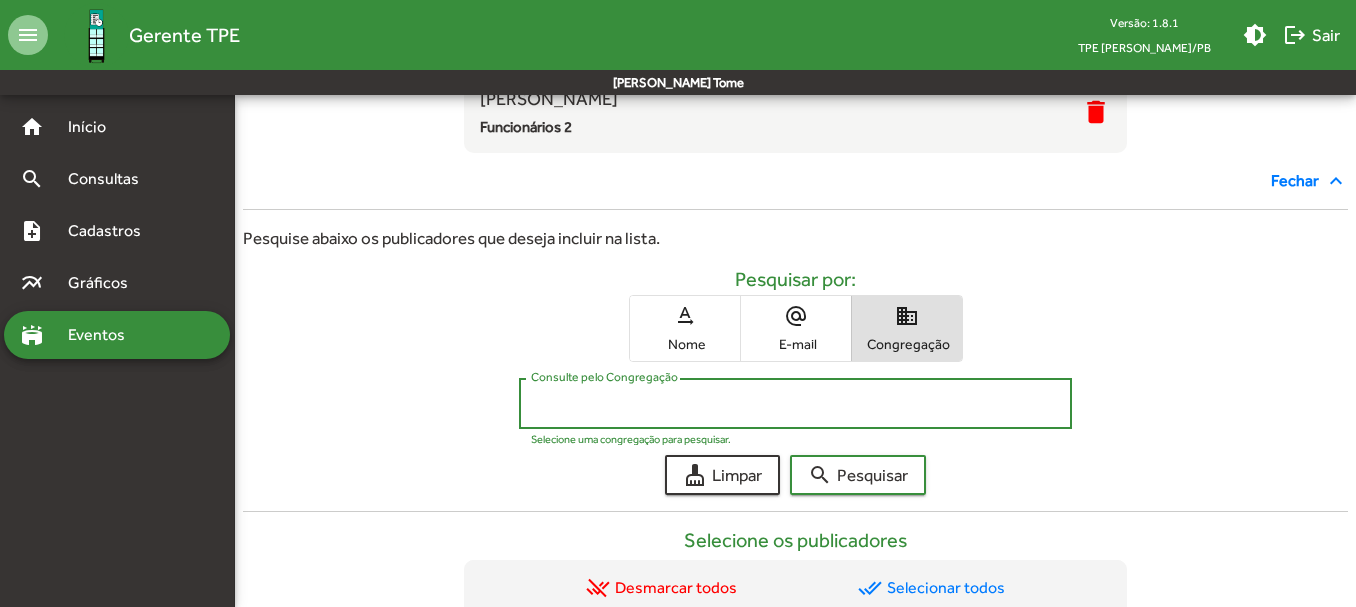 drag, startPoint x: 699, startPoint y: 403, endPoint x: 690, endPoint y: 409, distance: 10.816654 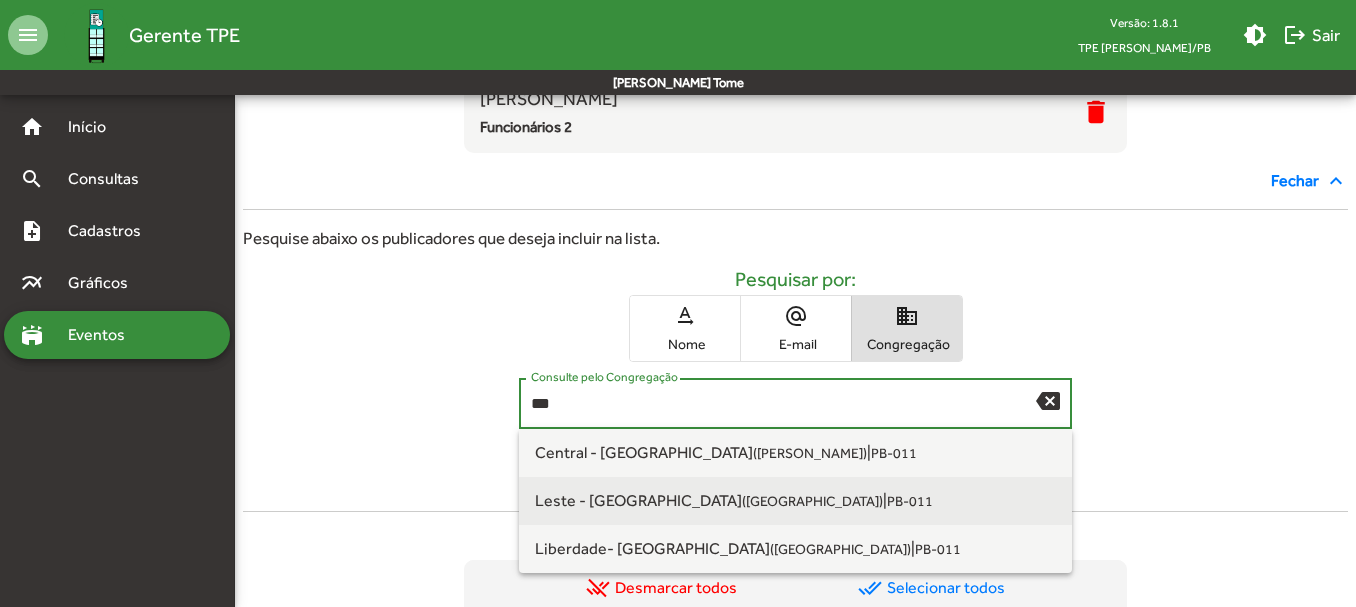click on "(Bayeux)" at bounding box center (812, 501) 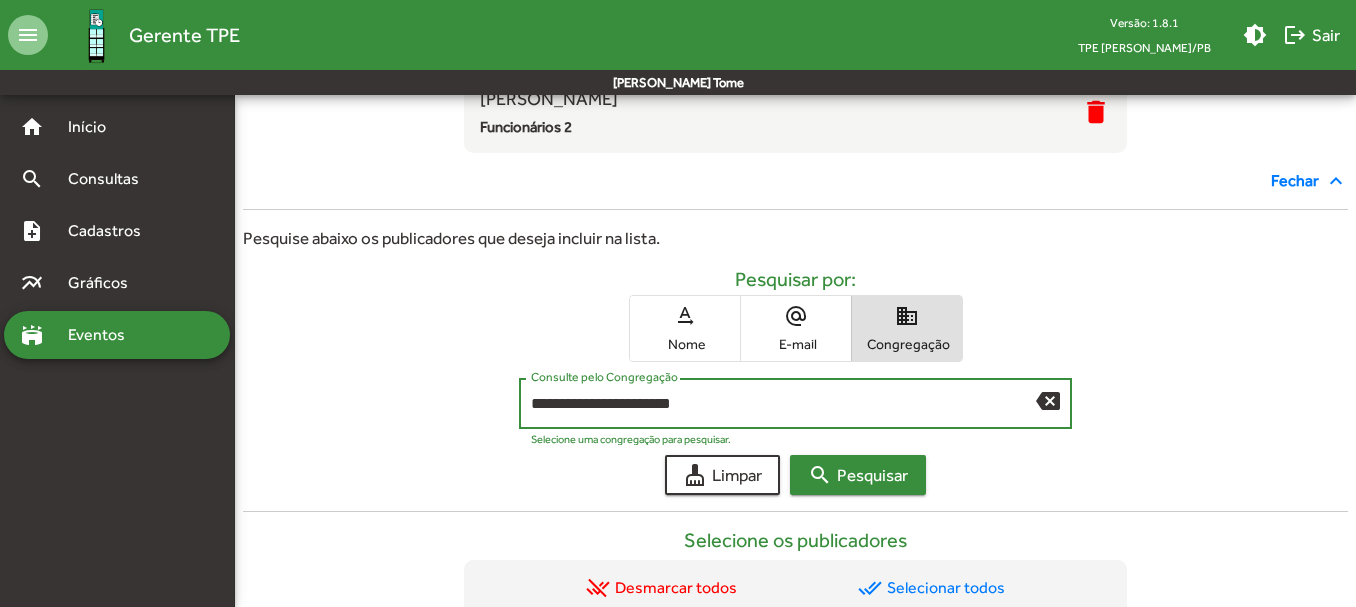 click on "search  Pesquisar" at bounding box center [858, 475] 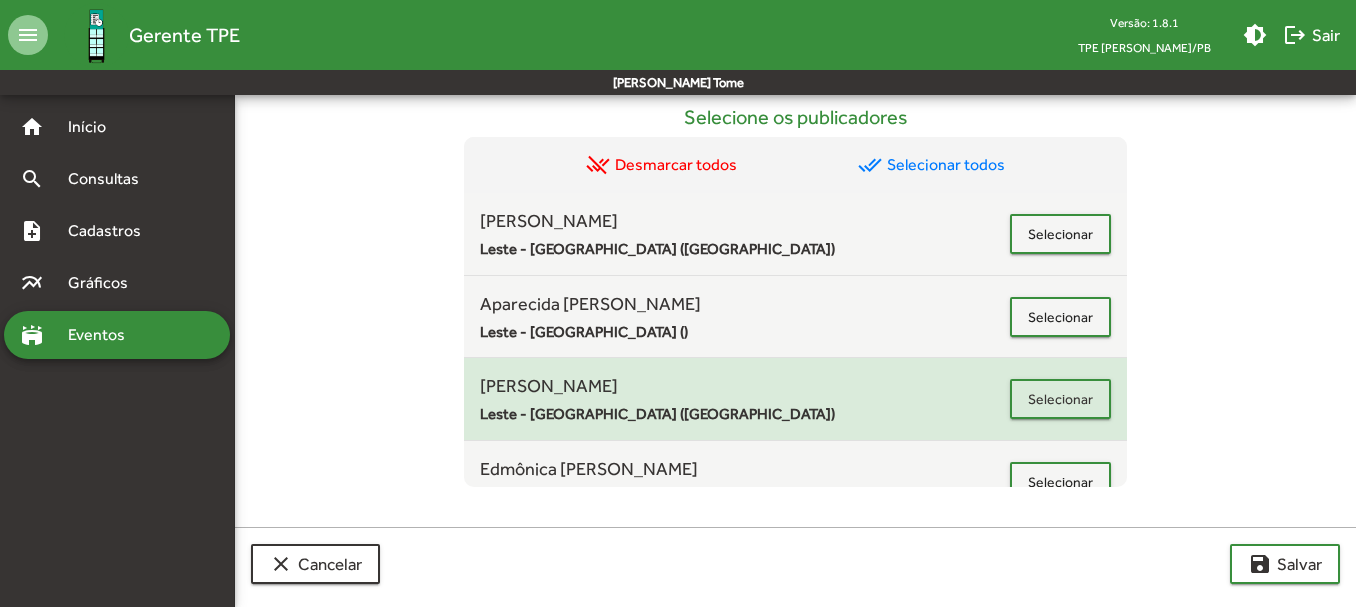 scroll, scrollTop: 940, scrollLeft: 0, axis: vertical 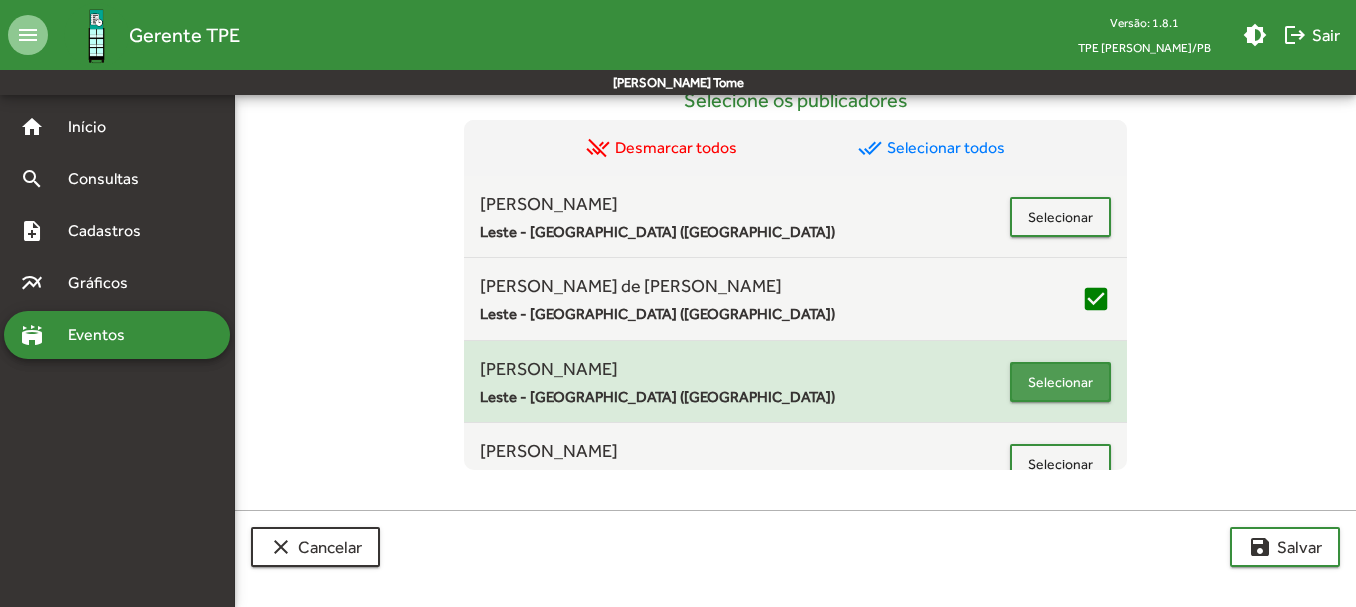 click on "Selecionar" at bounding box center [1060, 382] 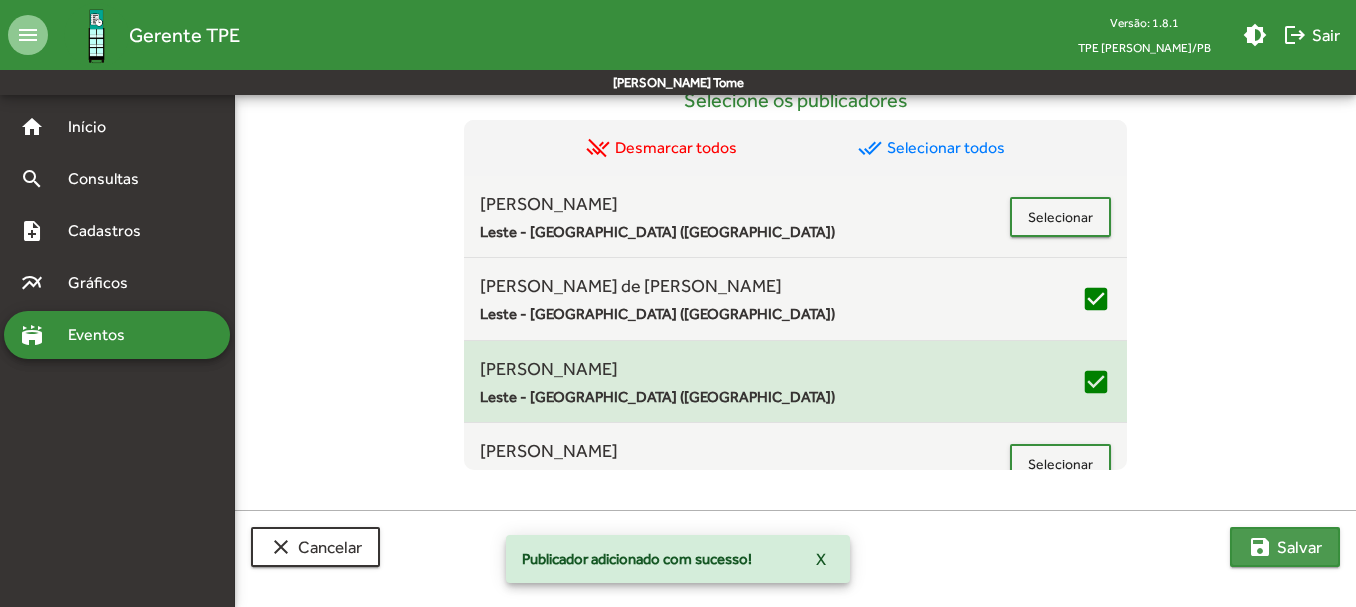 click on "save  [PERSON_NAME]" 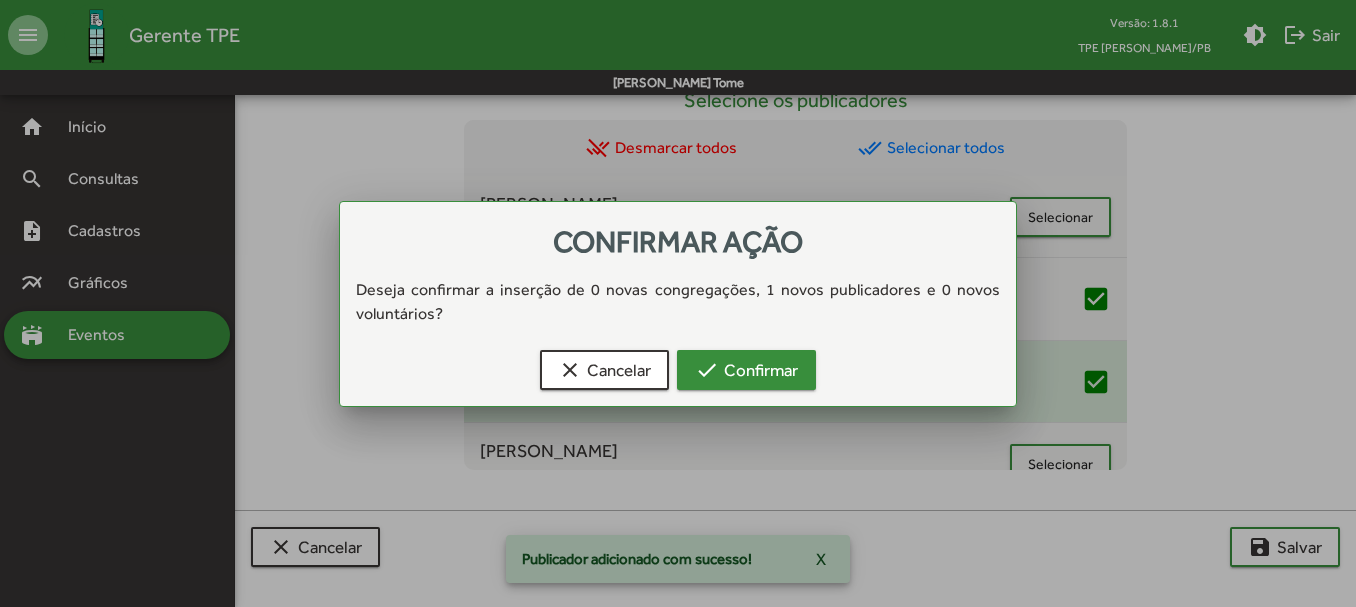 click on "check  Confirmar" at bounding box center (746, 370) 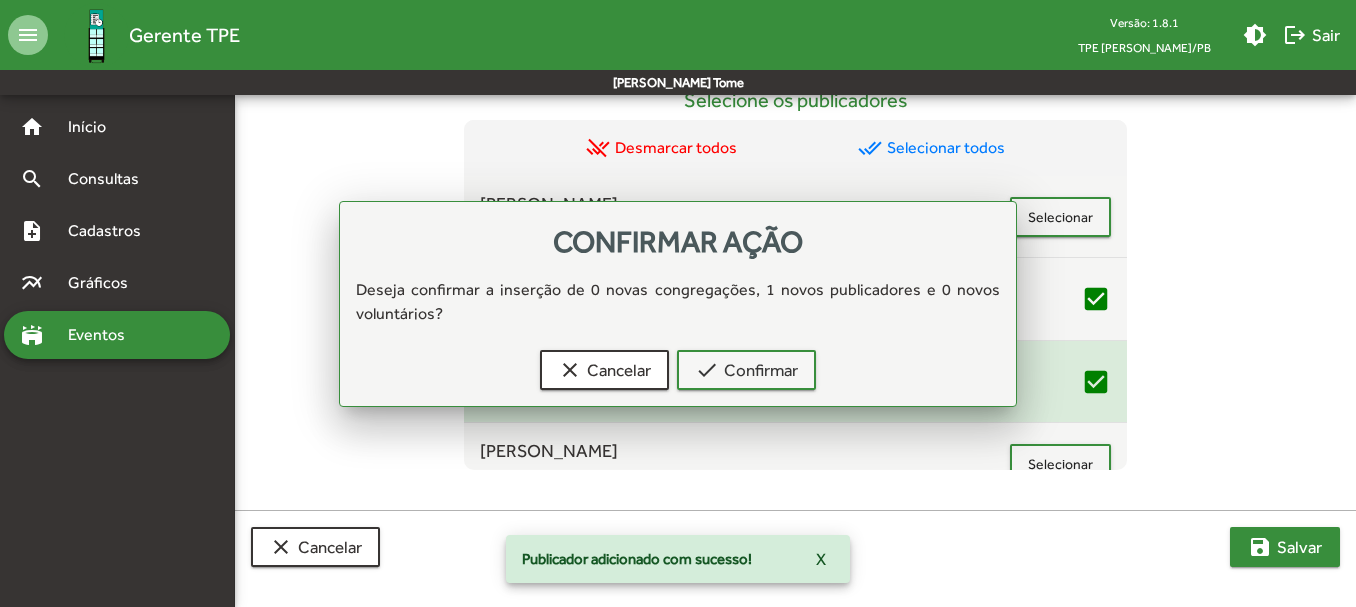 scroll, scrollTop: 940, scrollLeft: 0, axis: vertical 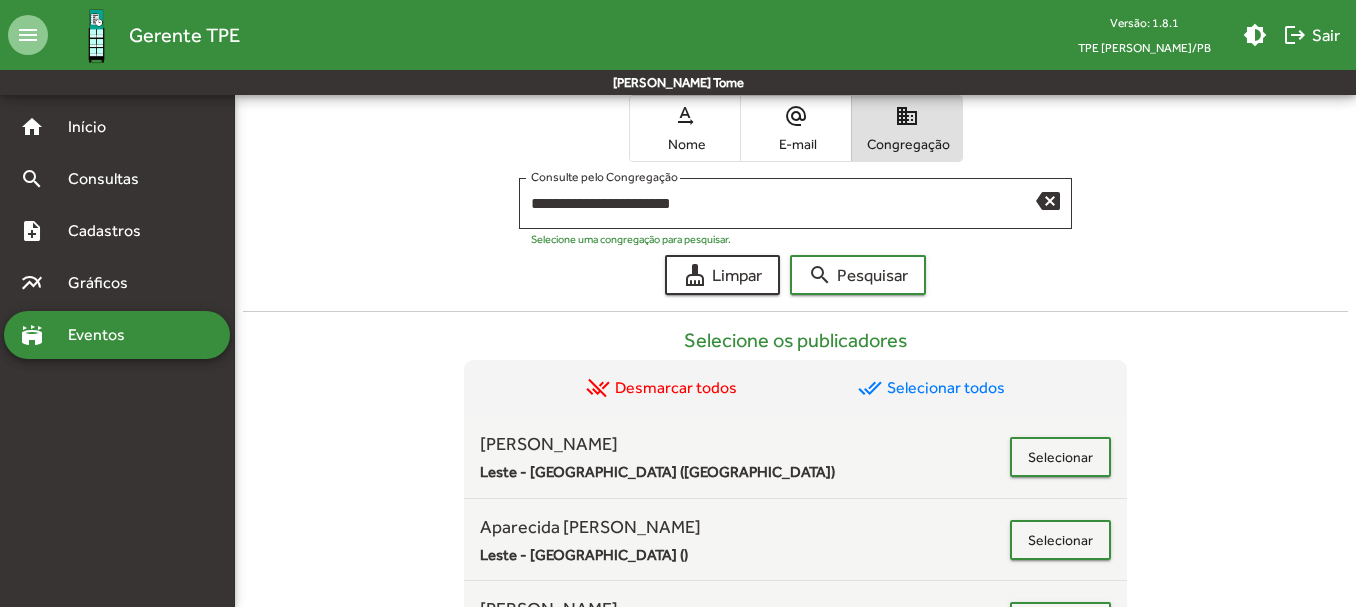 click on "text_rotation_none Nome" at bounding box center (685, 128) 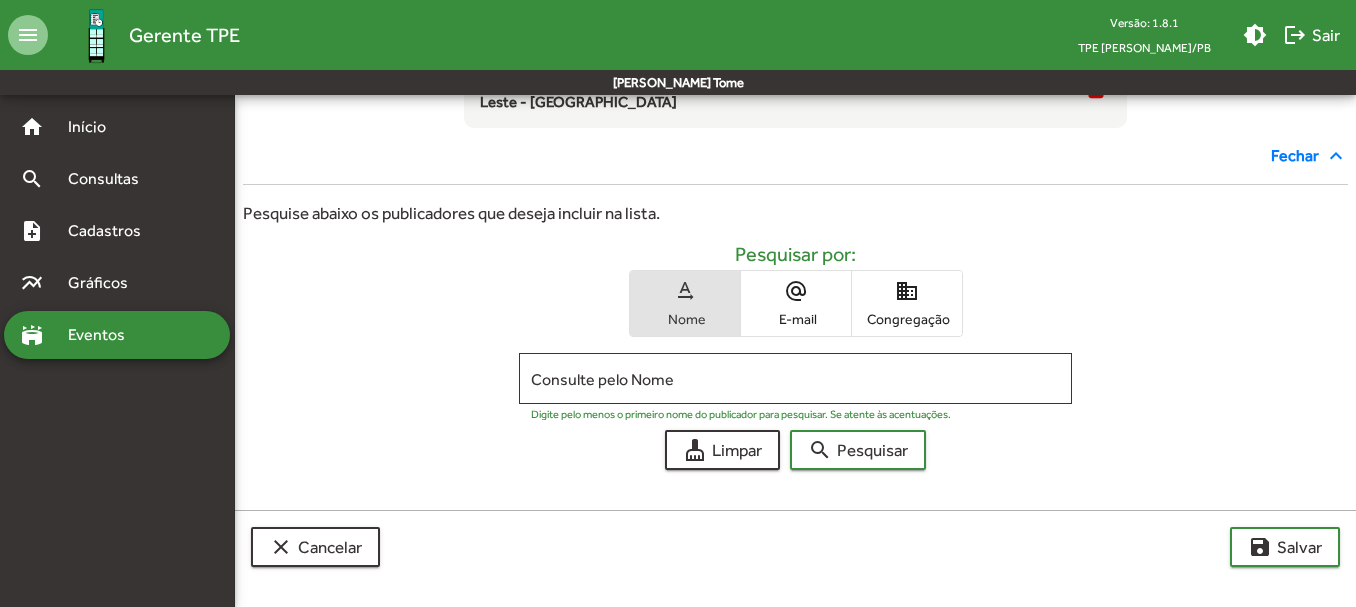 scroll, scrollTop: 525, scrollLeft: 0, axis: vertical 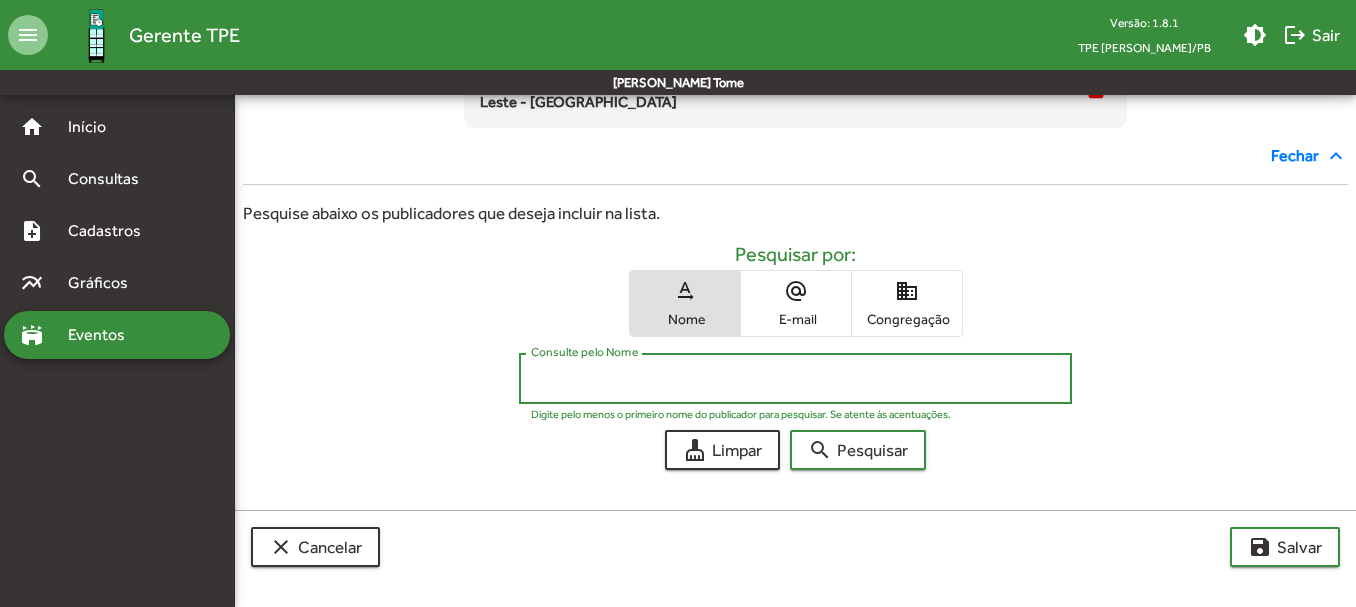 click on "Consulte pelo Nome" at bounding box center (795, 379) 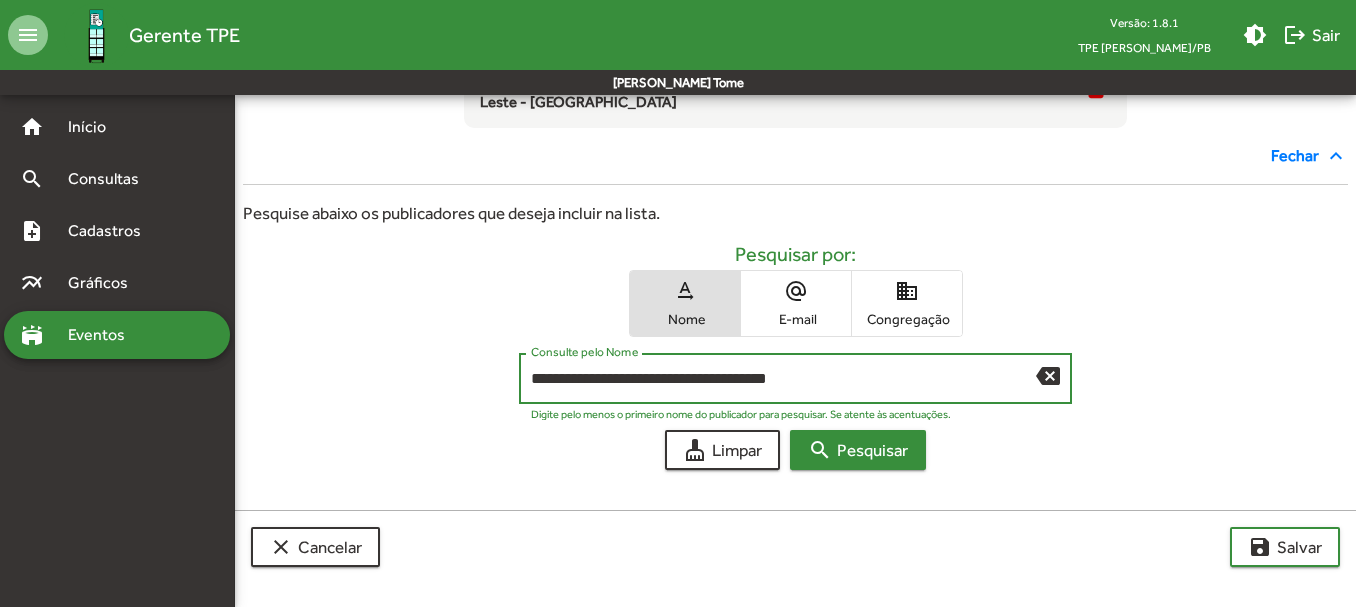 click on "search  Pesquisar" at bounding box center [858, 450] 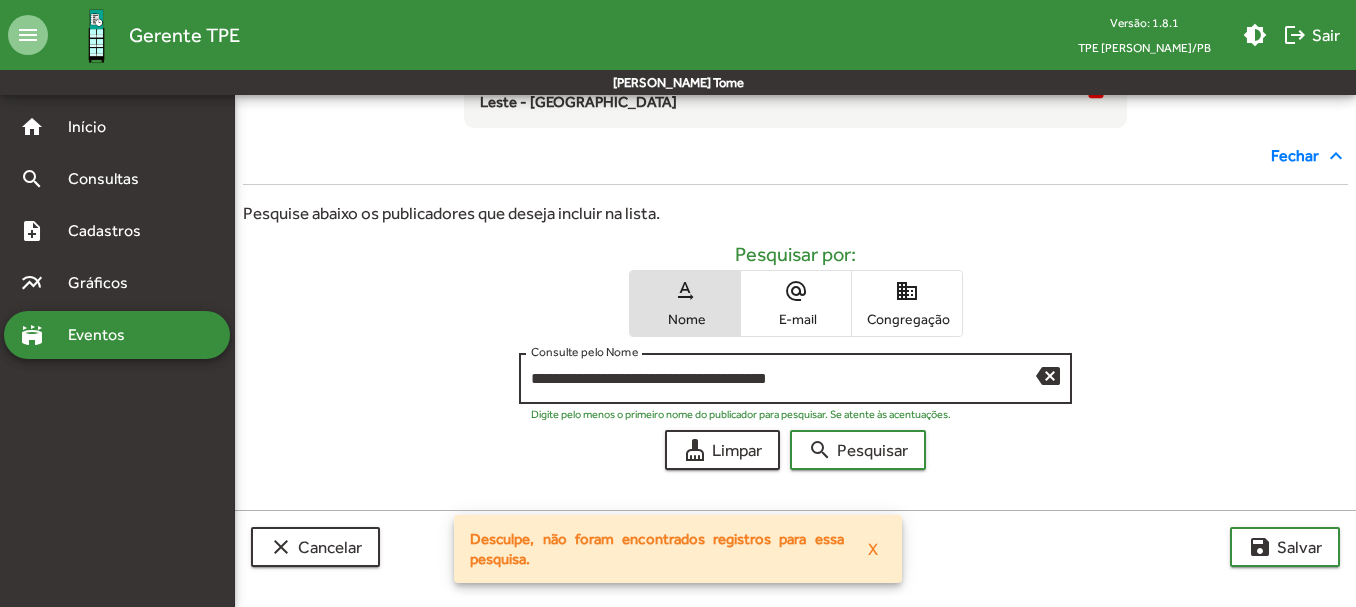 click on "**********" at bounding box center [783, 379] 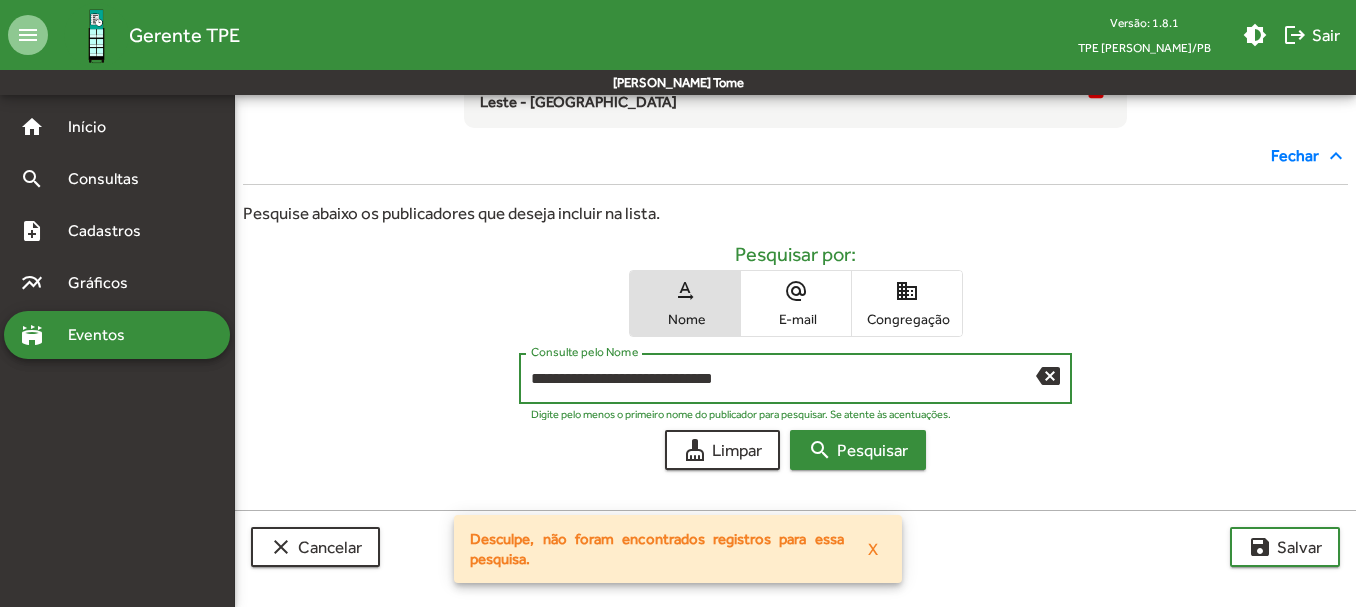 click on "search  Pesquisar" at bounding box center [858, 450] 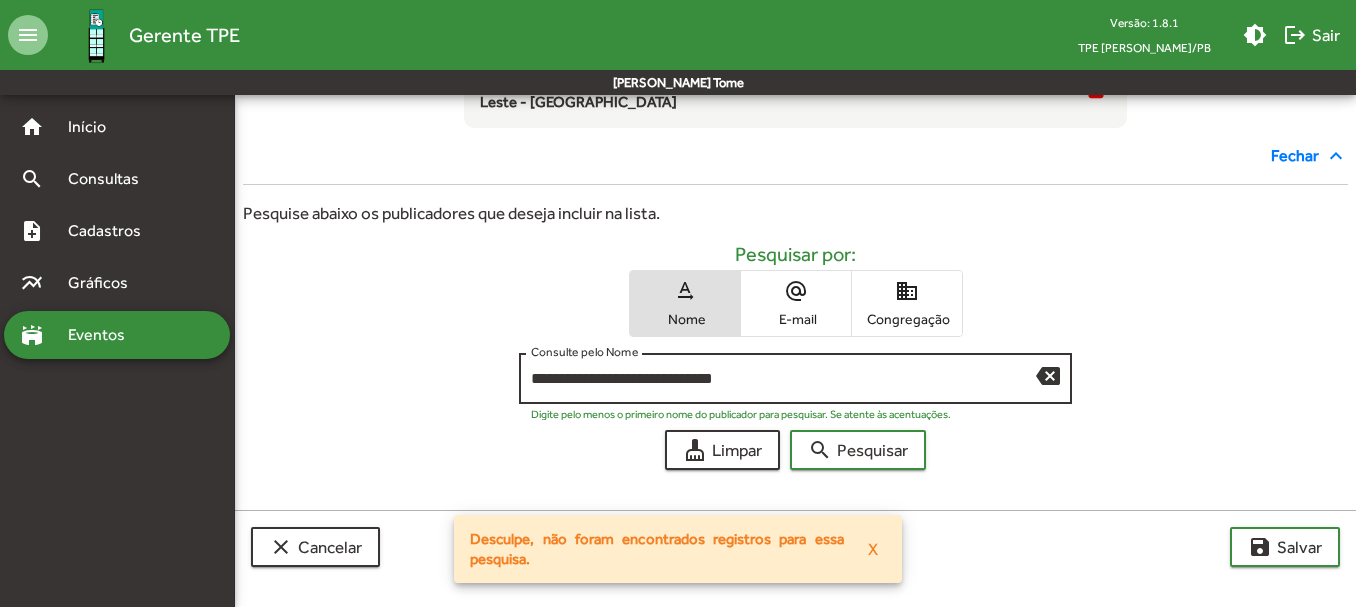 click on "**********" at bounding box center (783, 379) 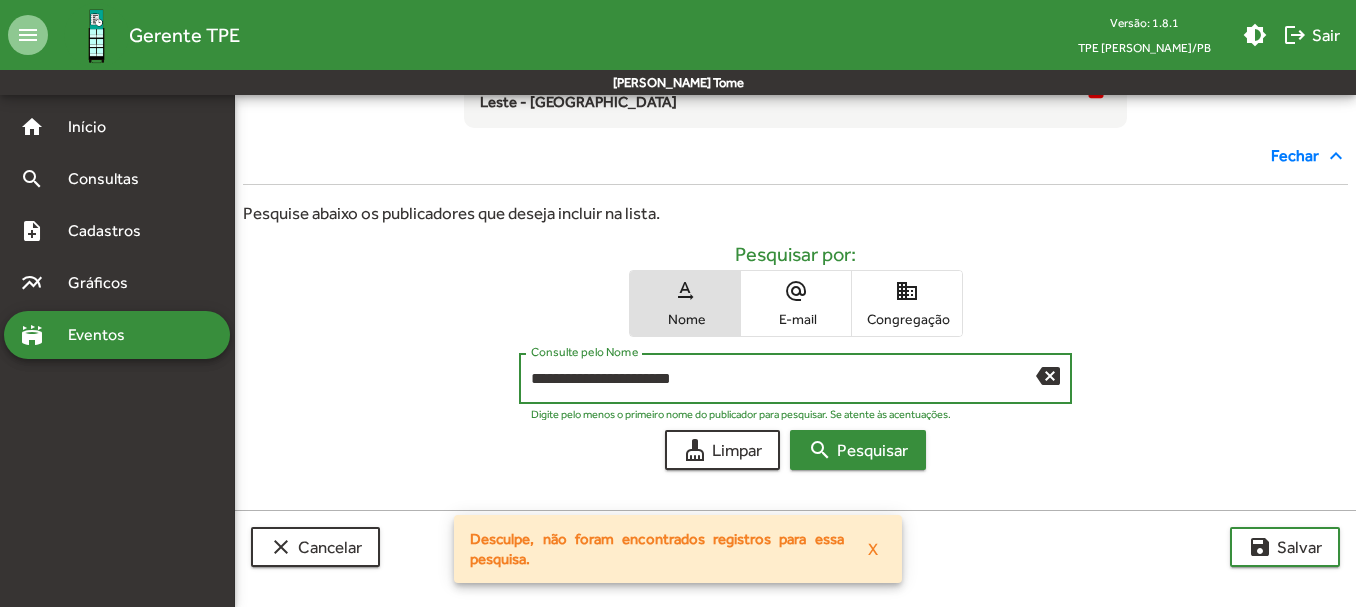 click on "search  Pesquisar" at bounding box center (858, 450) 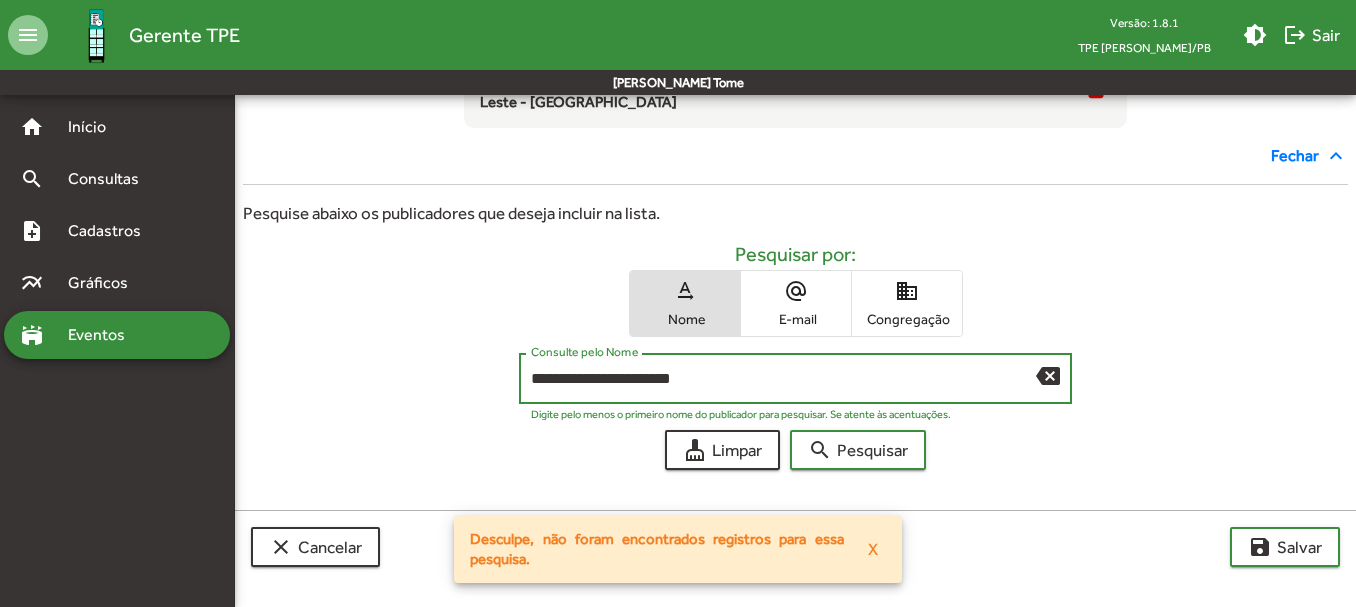 drag, startPoint x: 694, startPoint y: 379, endPoint x: 631, endPoint y: 377, distance: 63.03174 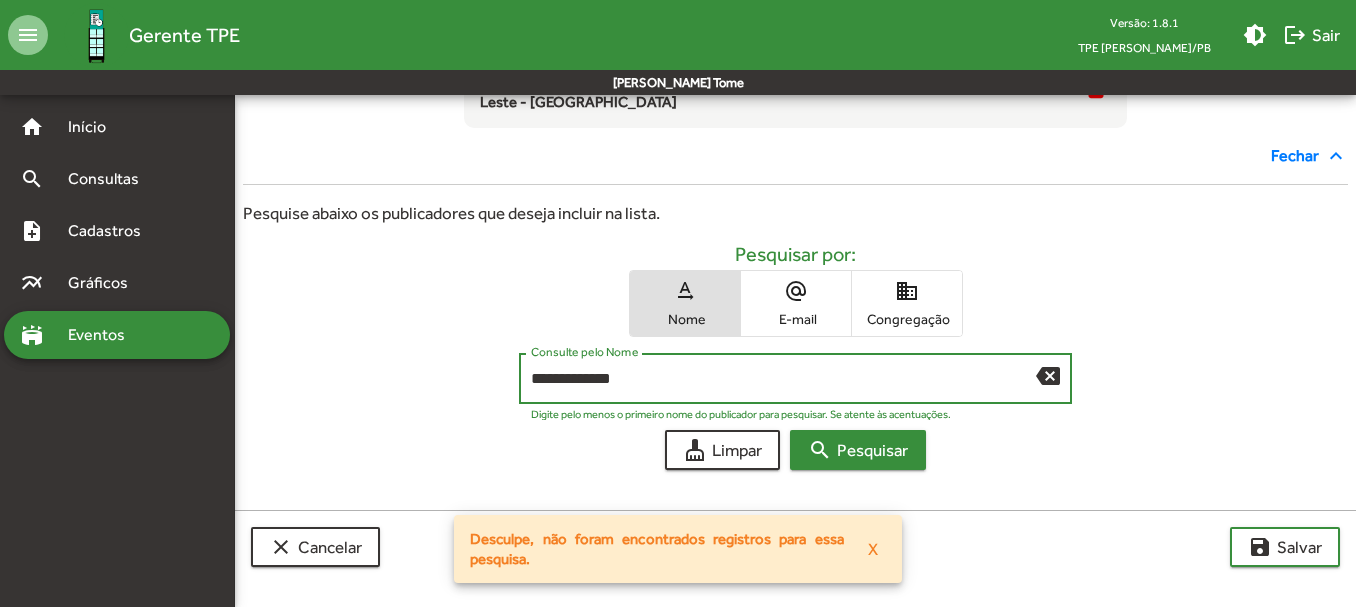type on "**********" 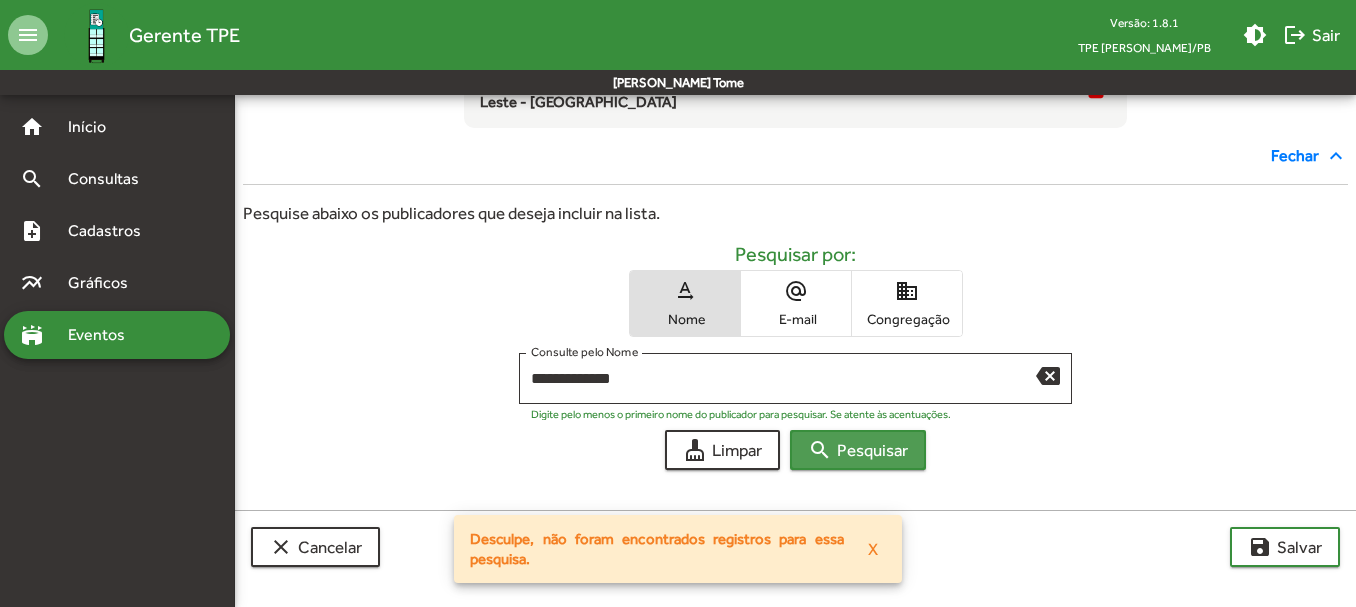 click on "search  Pesquisar" at bounding box center (858, 450) 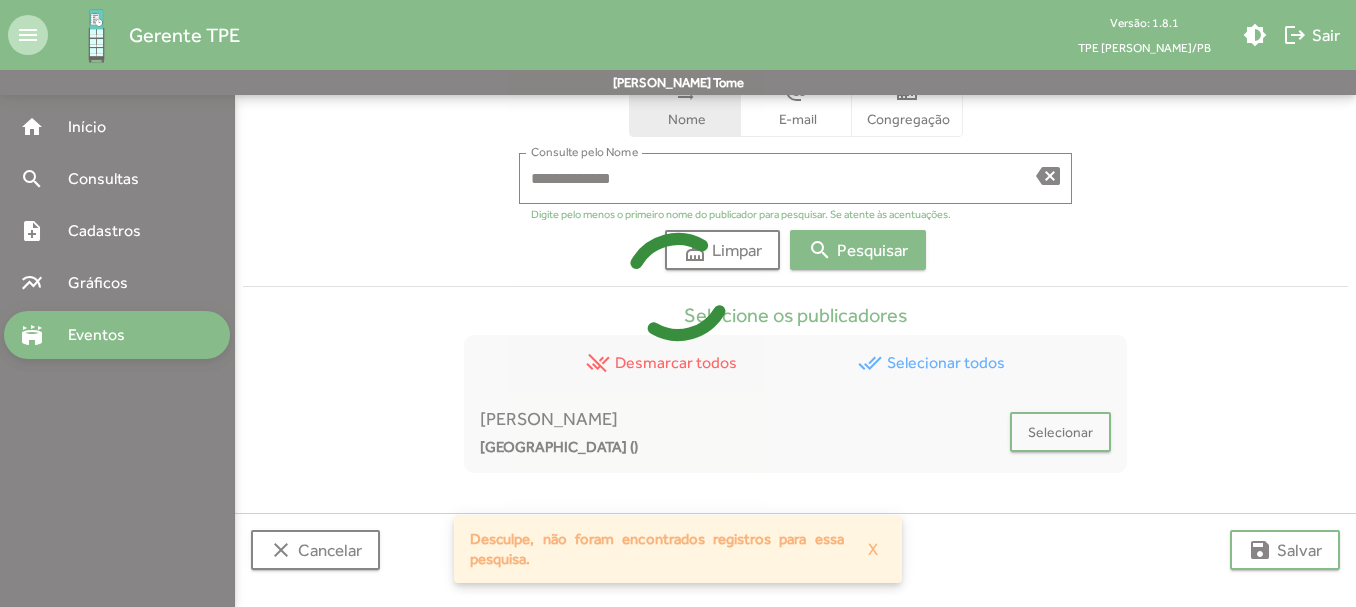 scroll, scrollTop: 728, scrollLeft: 0, axis: vertical 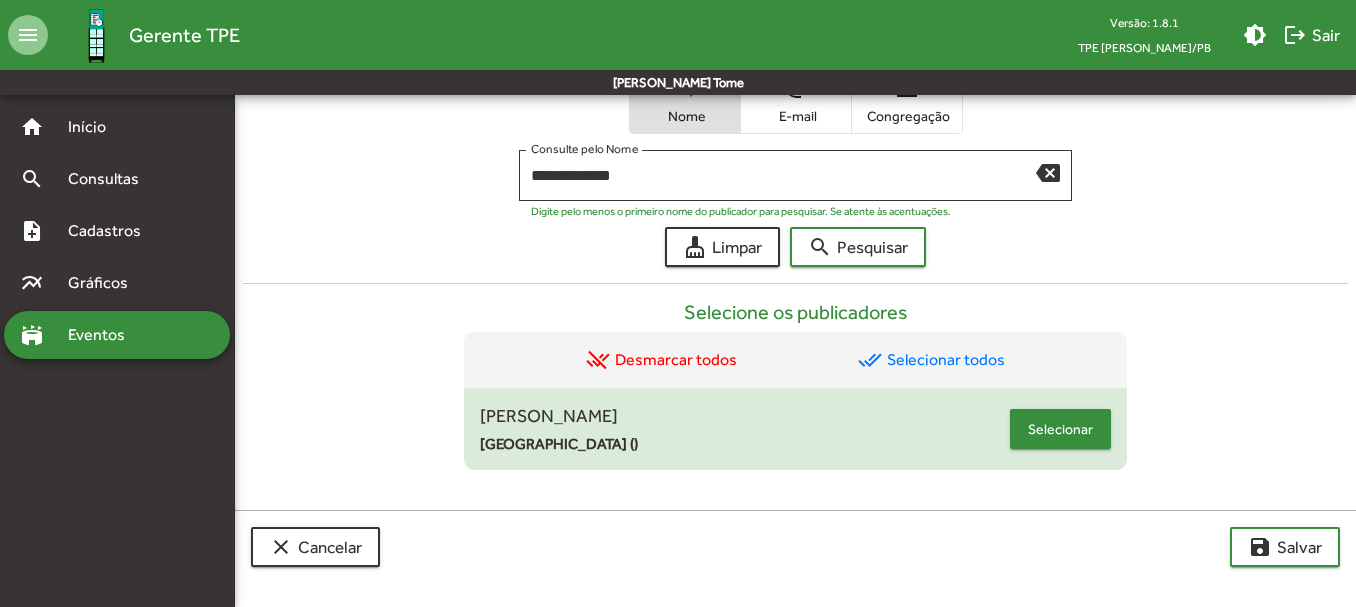 click on "Selecionar" at bounding box center (1060, 429) 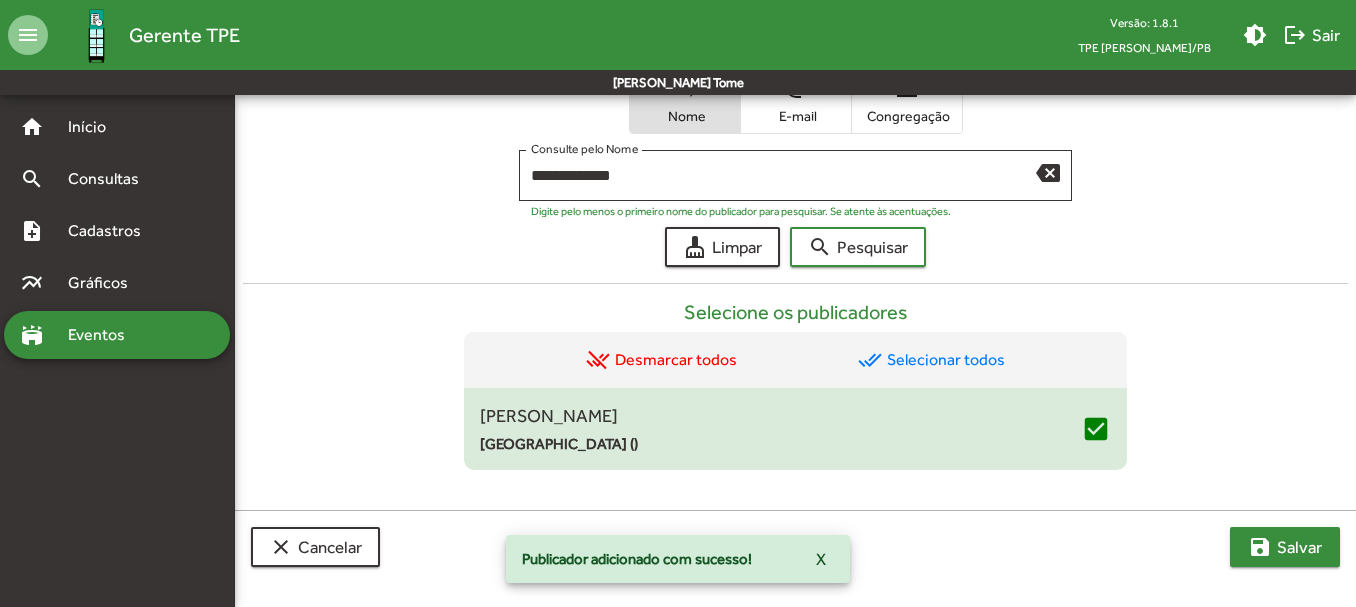 click on "save  [PERSON_NAME]" 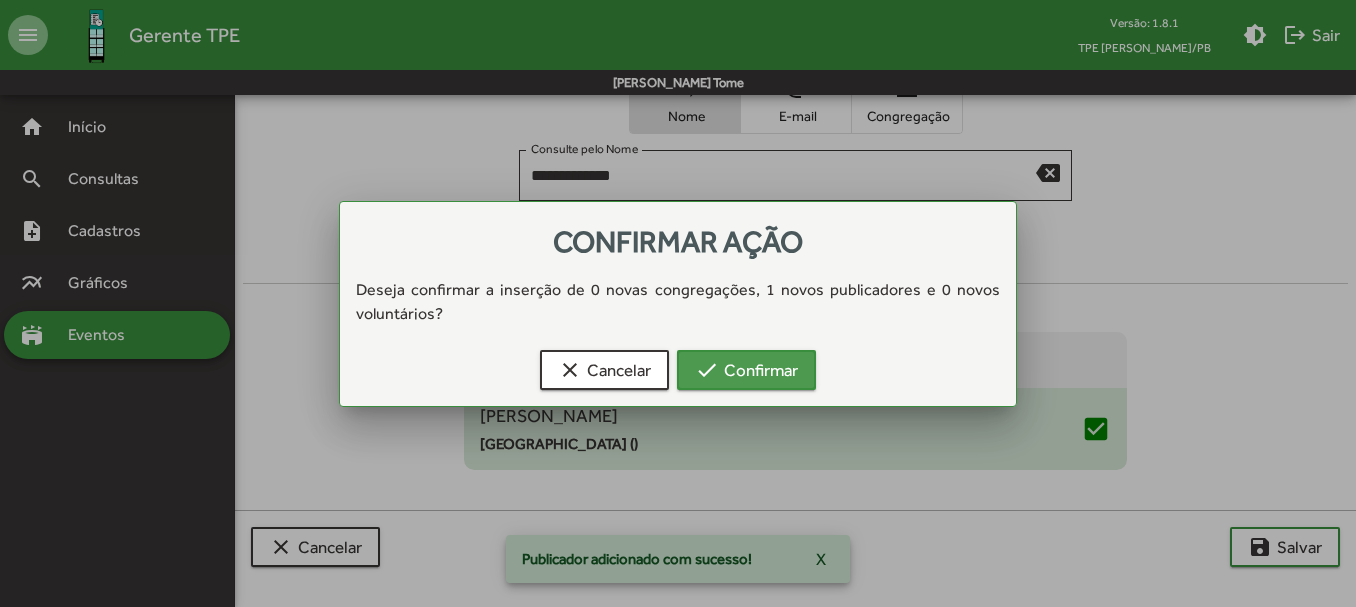 click on "check  Confirmar" at bounding box center (746, 370) 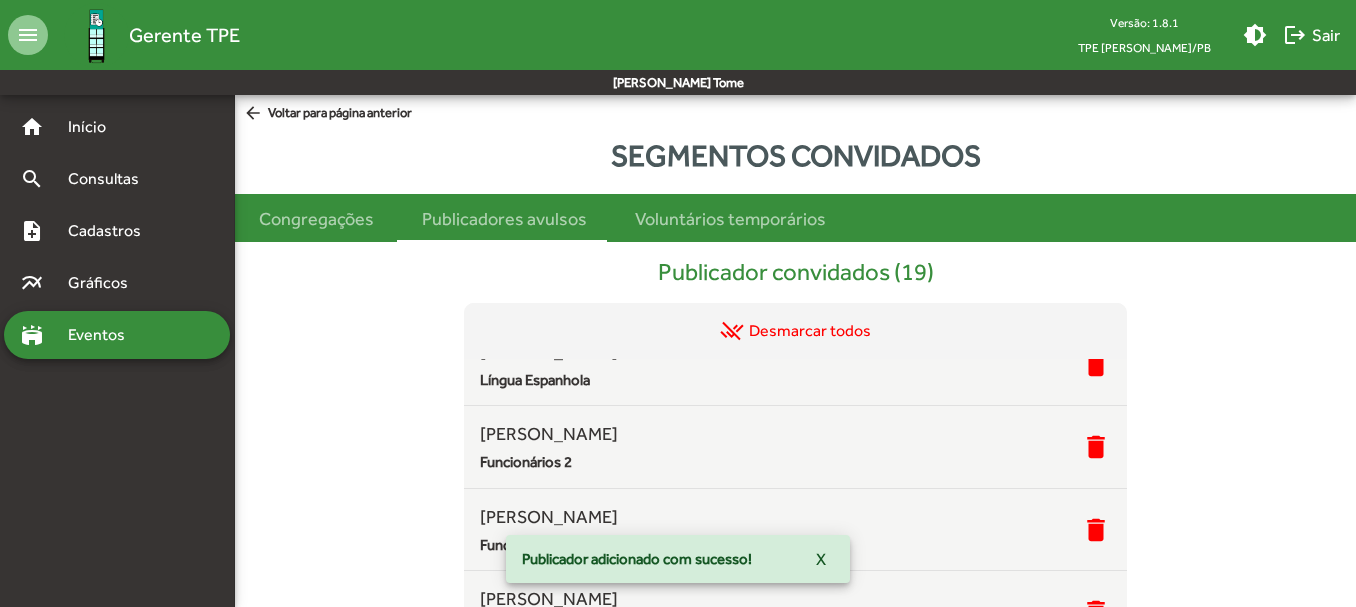 scroll, scrollTop: 728, scrollLeft: 0, axis: vertical 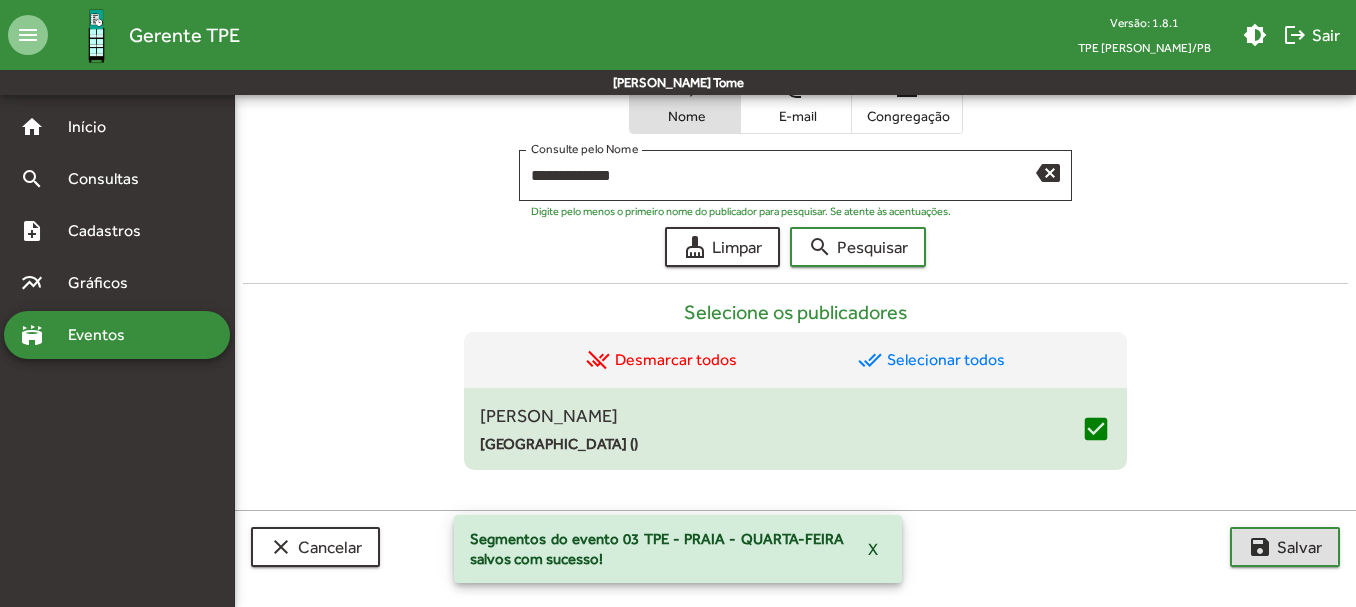 click on "Congregação" at bounding box center (907, 116) 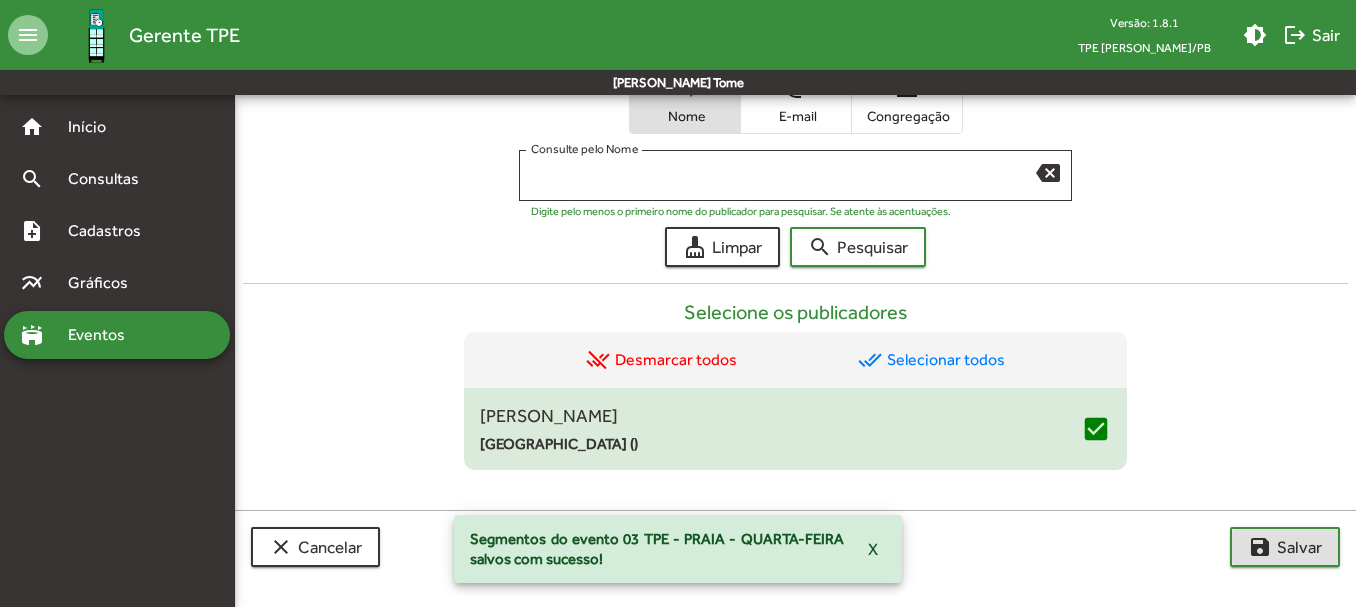 scroll, scrollTop: 525, scrollLeft: 0, axis: vertical 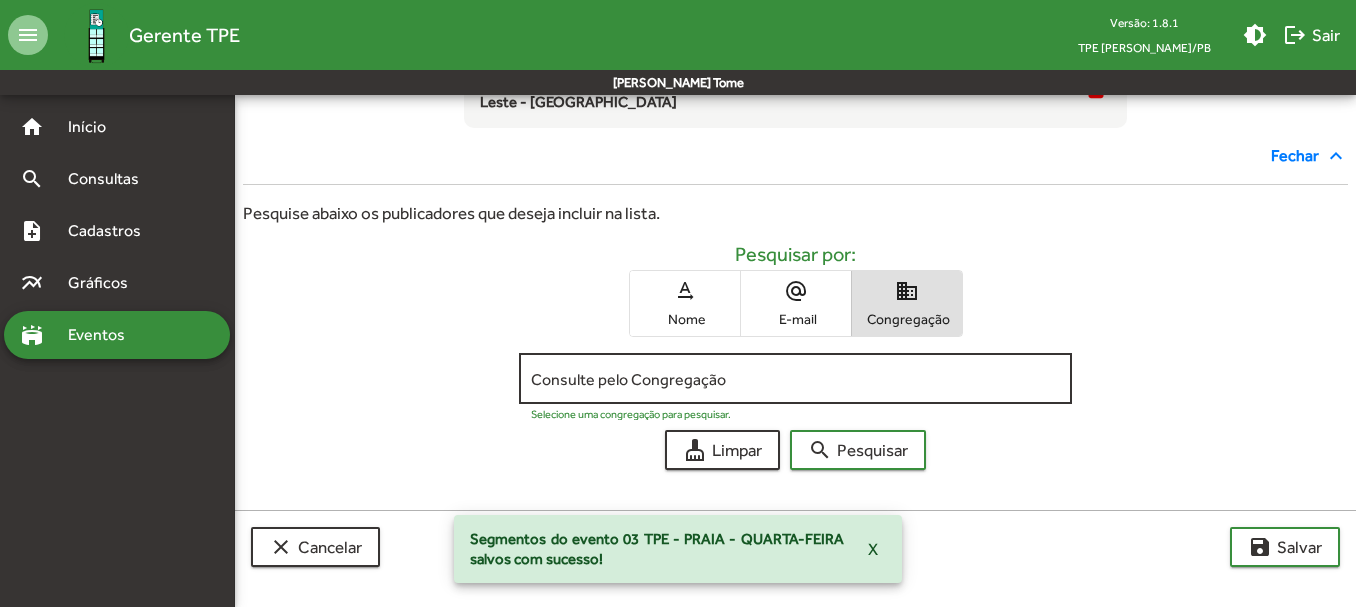 click on "Consulte pelo Congregação" at bounding box center [795, 379] 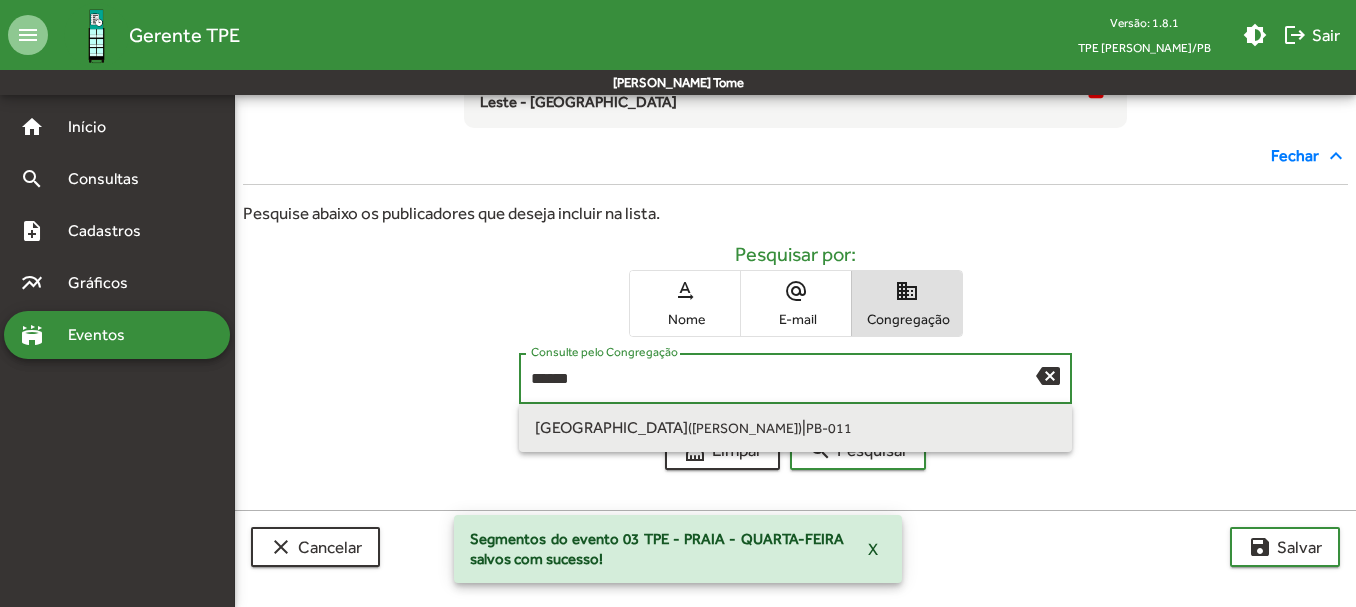 click on "Buenos Aires  (João Pessoa)" at bounding box center (668, 427) 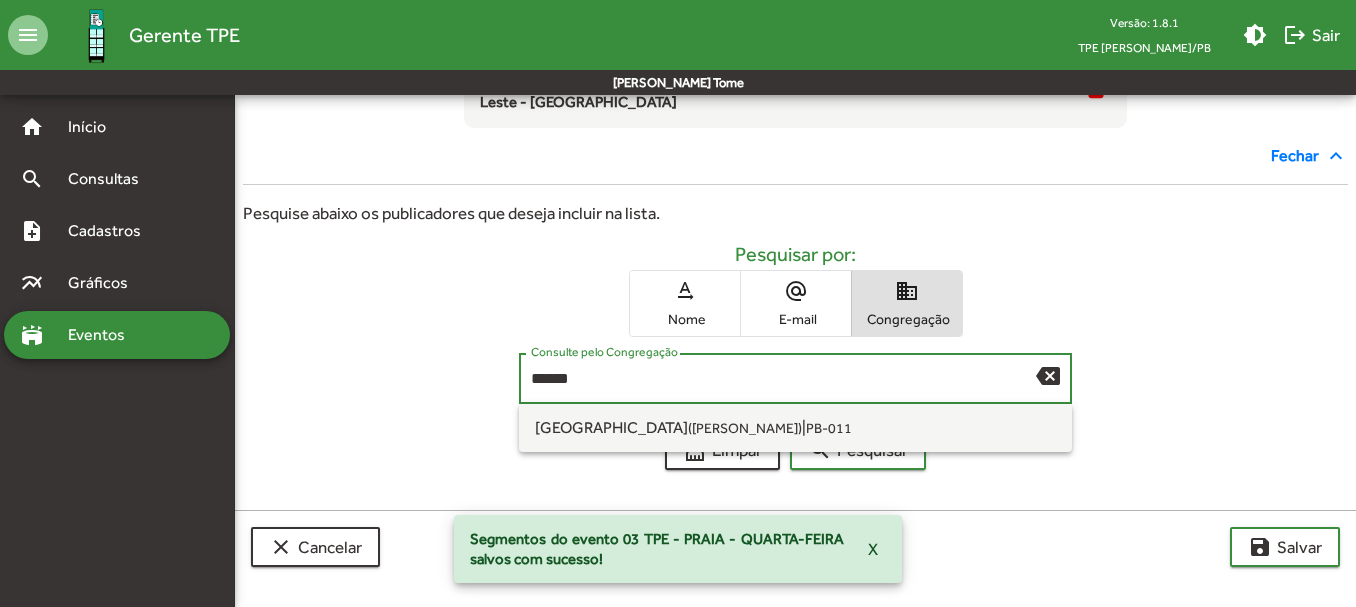 type on "**********" 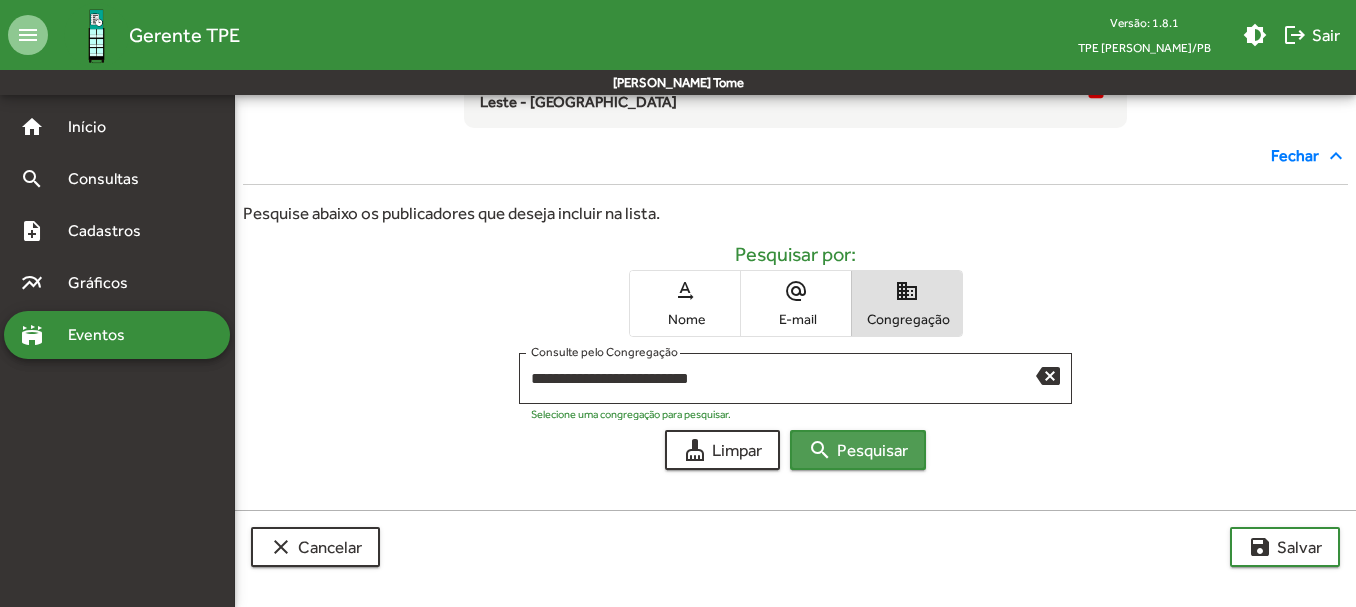 click on "search  Pesquisar" at bounding box center (858, 450) 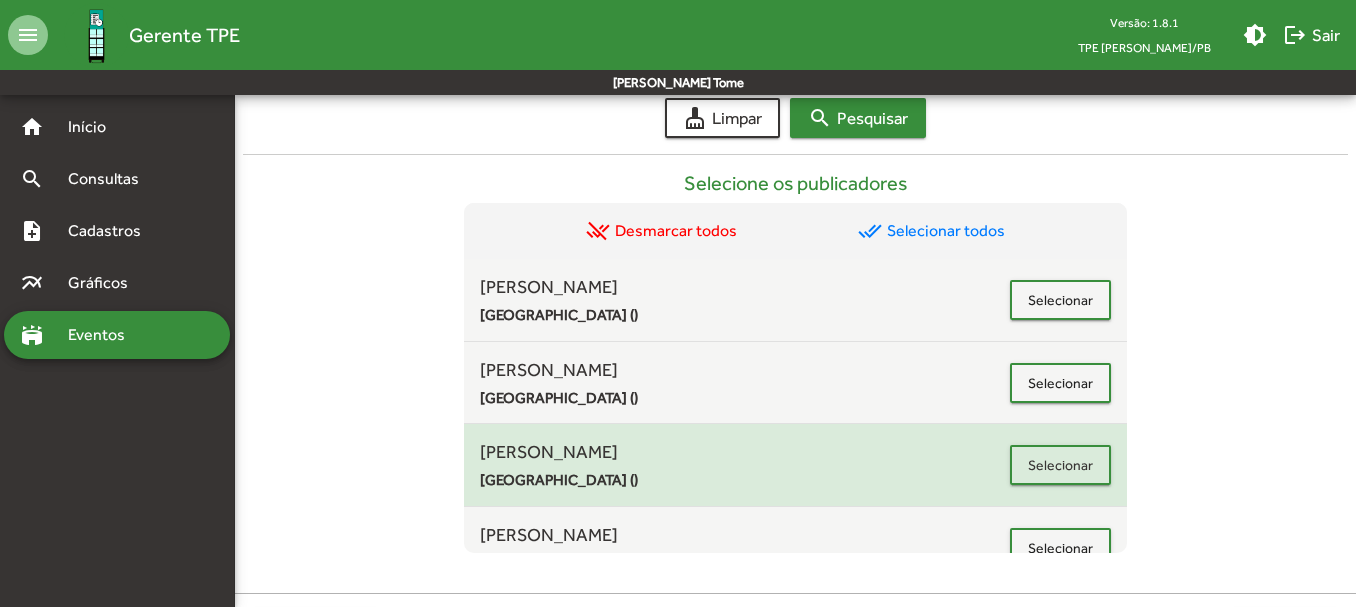 scroll, scrollTop: 940, scrollLeft: 0, axis: vertical 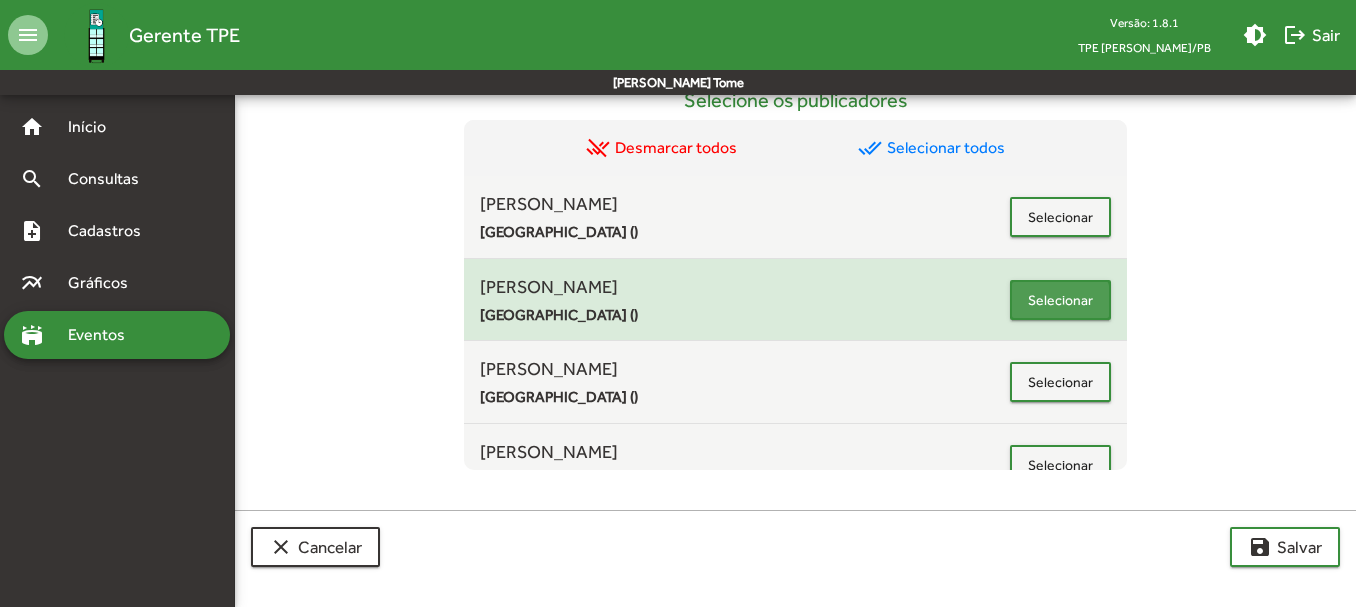 click on "Selecionar" at bounding box center (1060, 300) 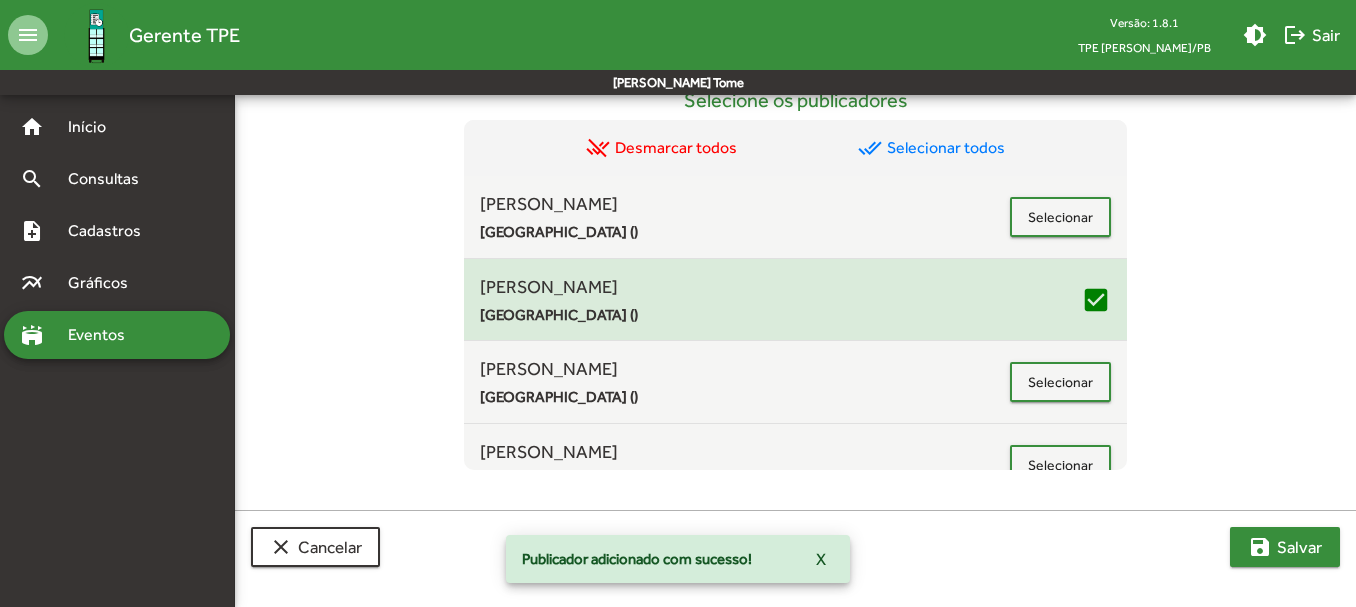 click on "save" 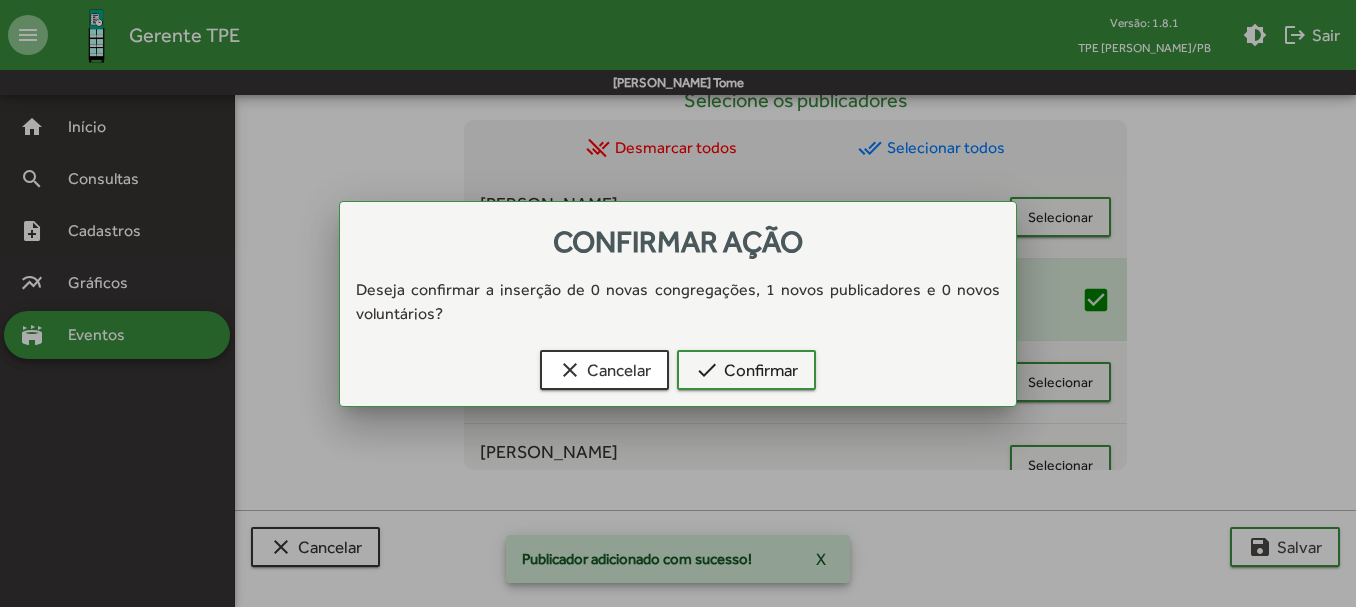 scroll, scrollTop: 0, scrollLeft: 0, axis: both 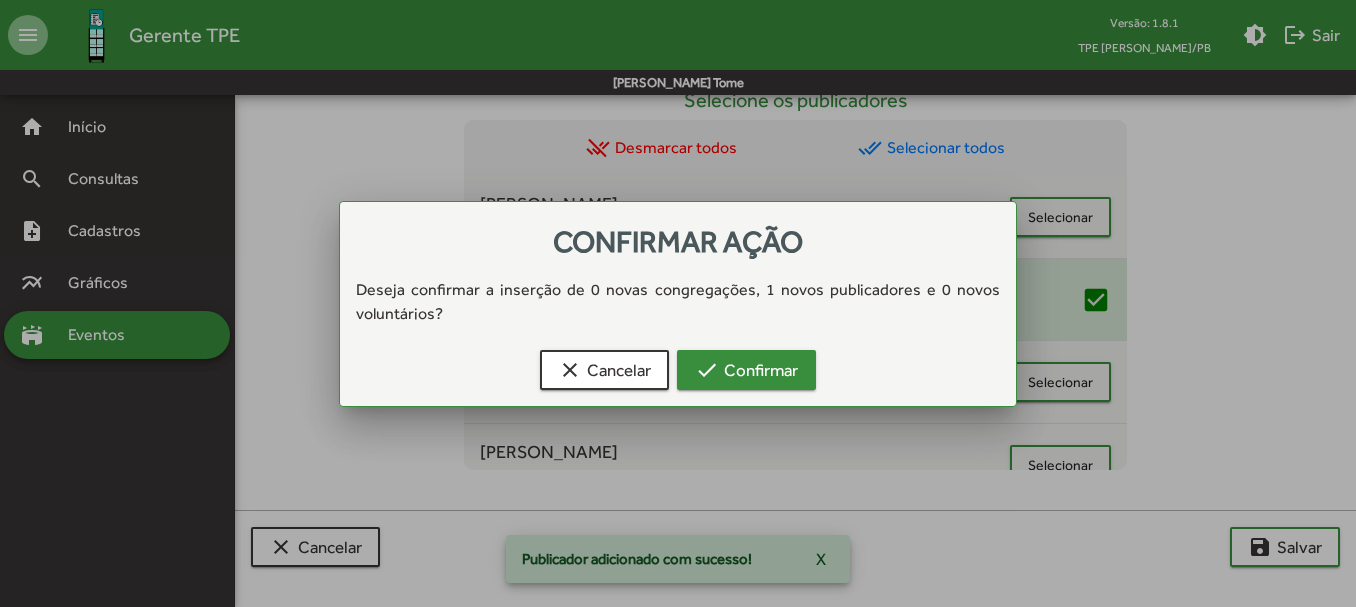click on "check  Confirmar" at bounding box center [746, 370] 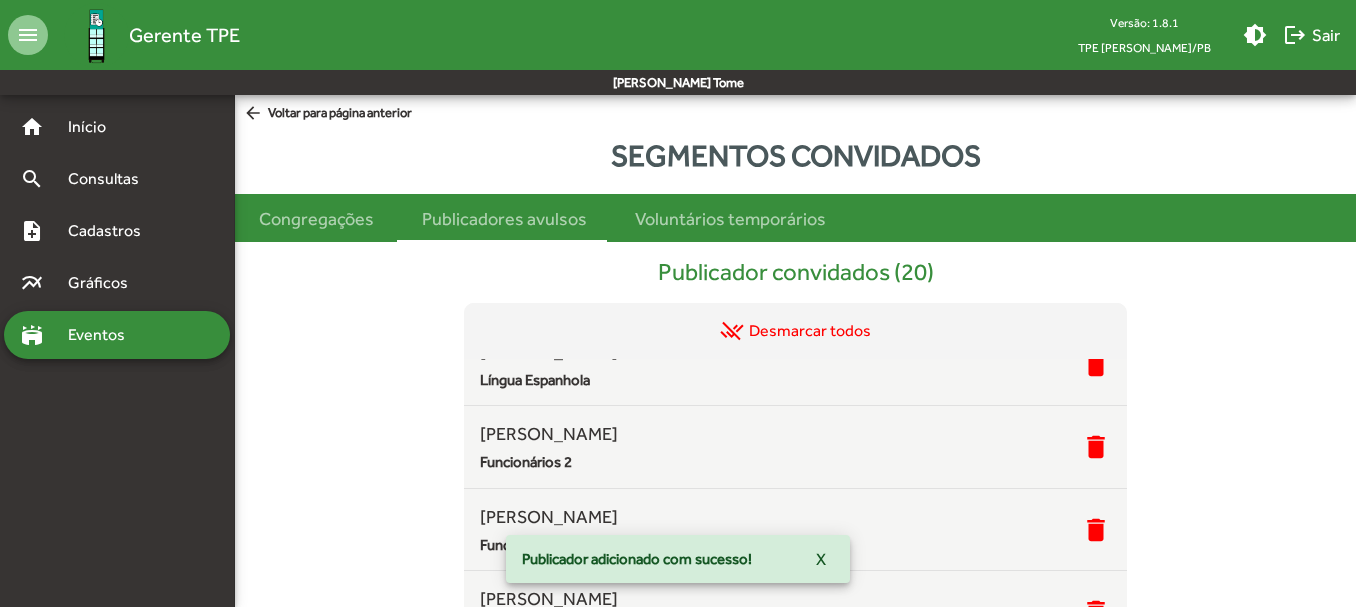 scroll, scrollTop: 940, scrollLeft: 0, axis: vertical 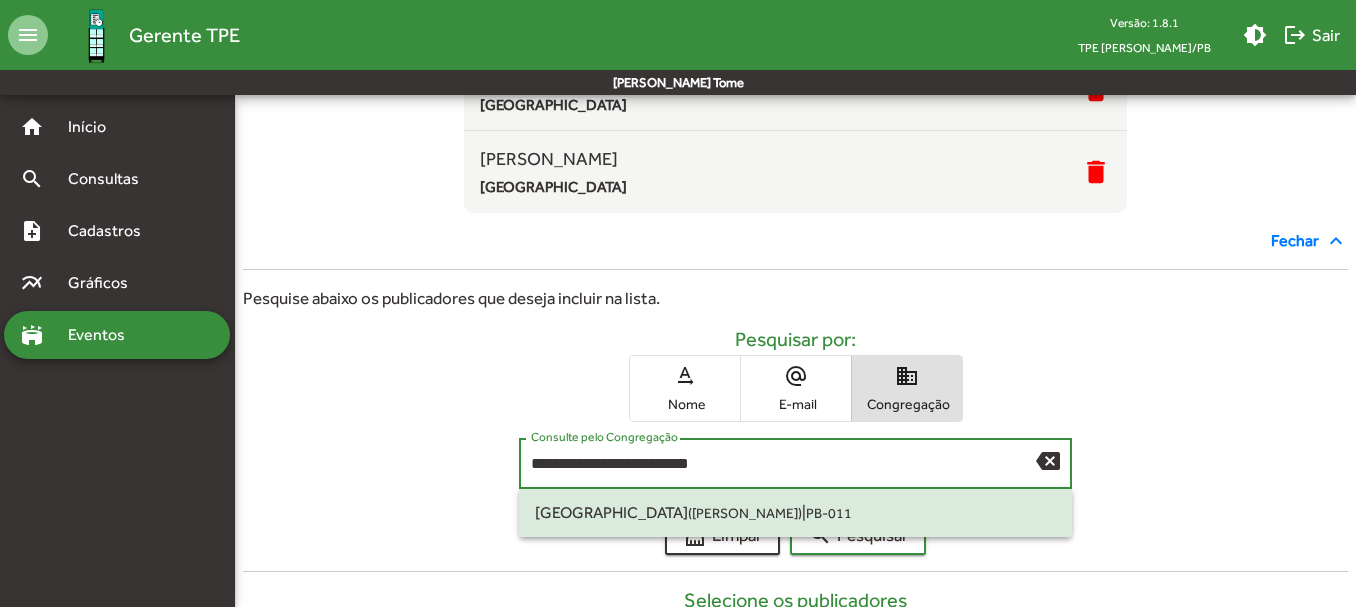 click on "**********" at bounding box center (783, 464) 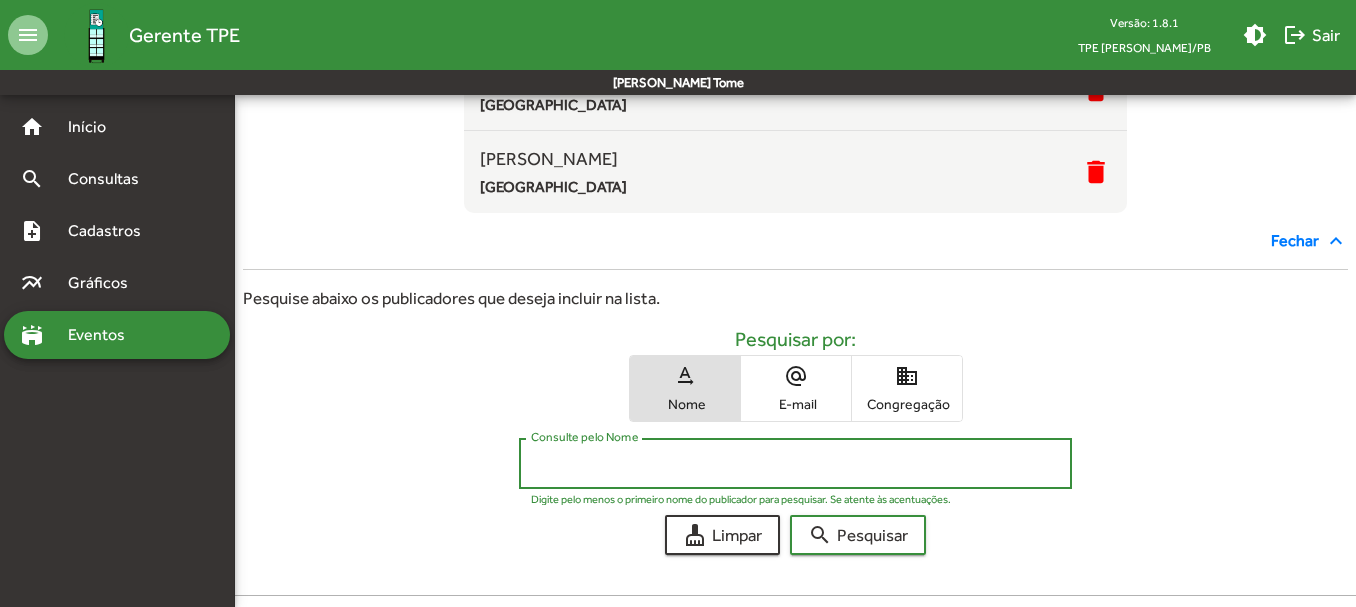 click on "Consulte pelo Nome" at bounding box center (795, 464) 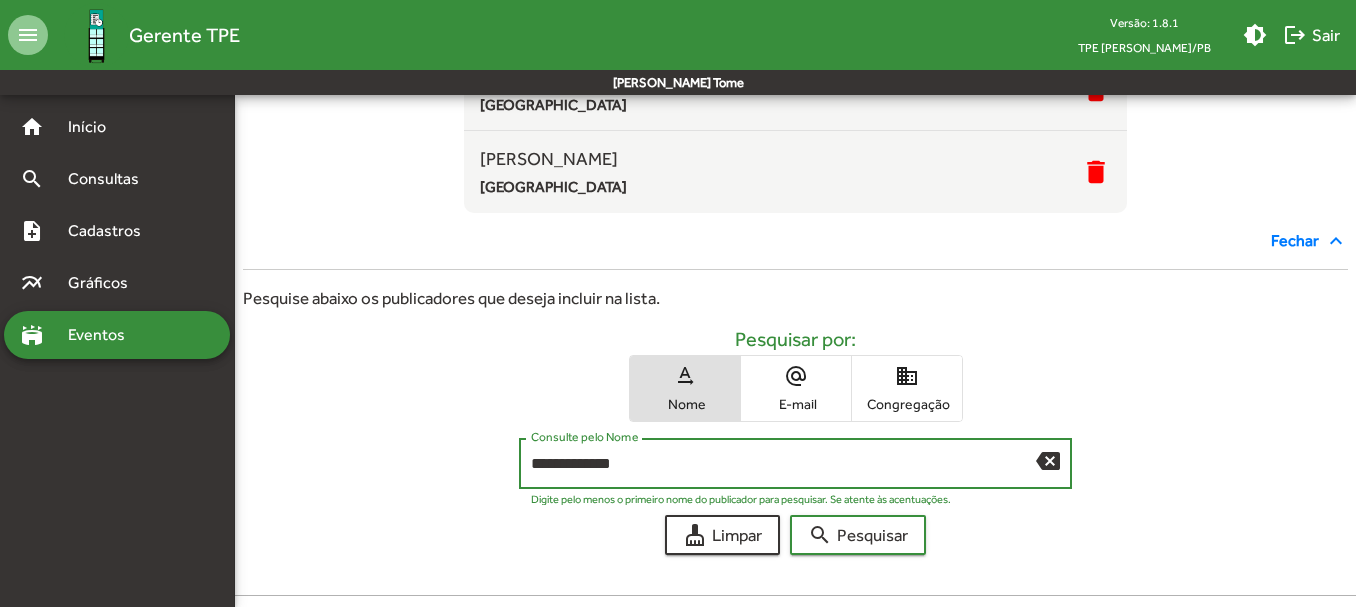 type on "**********" 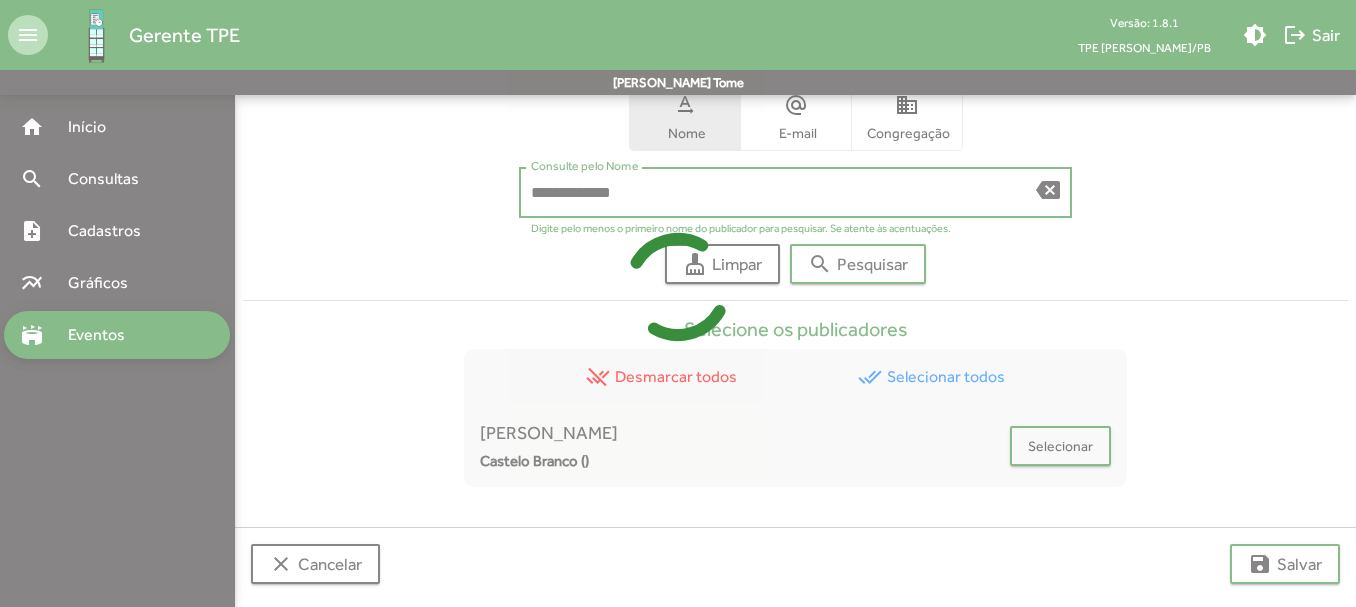 scroll, scrollTop: 728, scrollLeft: 0, axis: vertical 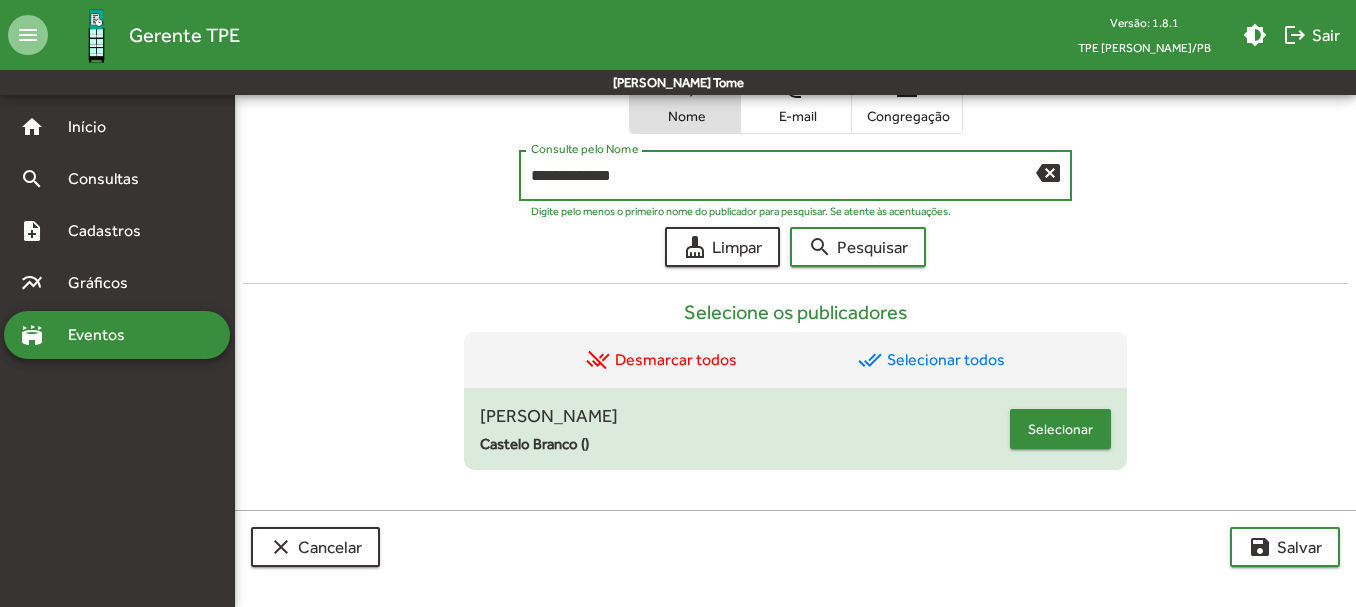 click on "Selecionar" at bounding box center (1060, 429) 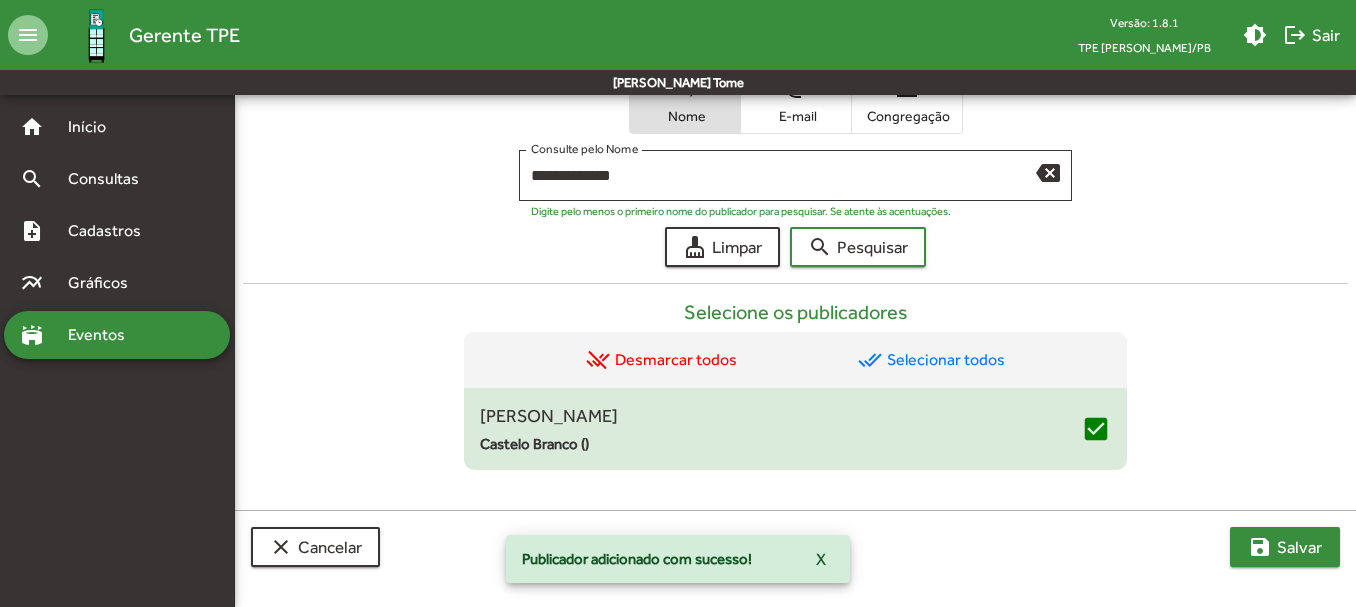 click on "save  [PERSON_NAME]" 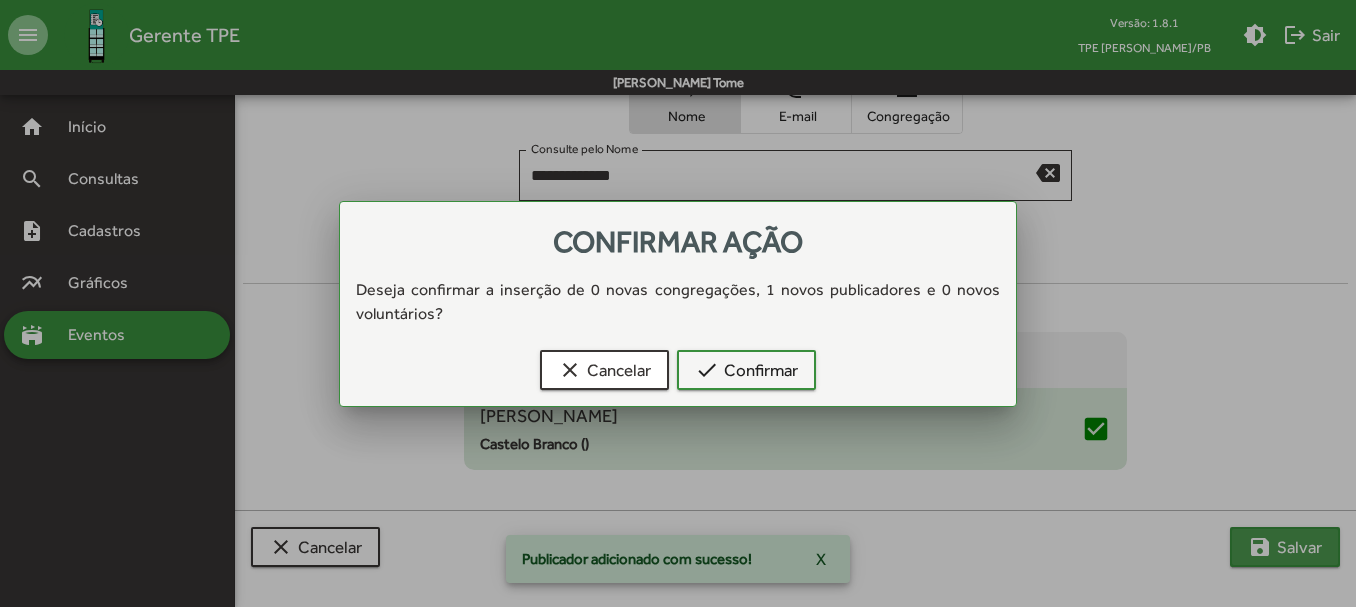 scroll, scrollTop: 0, scrollLeft: 0, axis: both 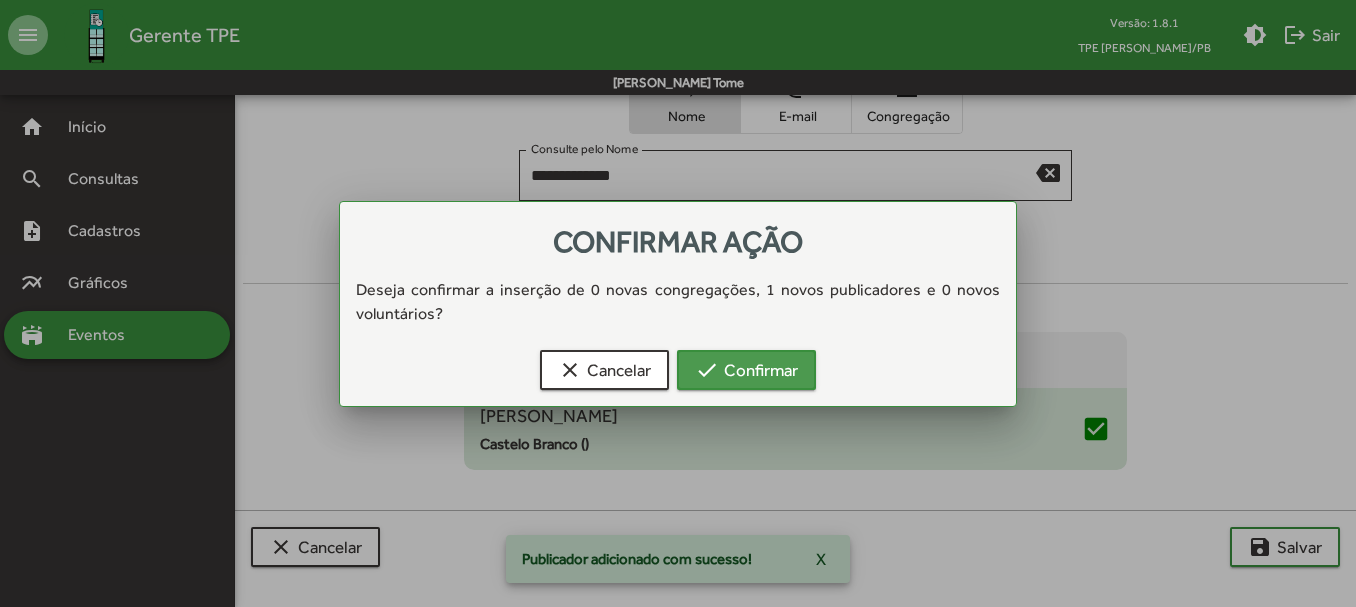 drag, startPoint x: 738, startPoint y: 353, endPoint x: 768, endPoint y: 478, distance: 128.5496 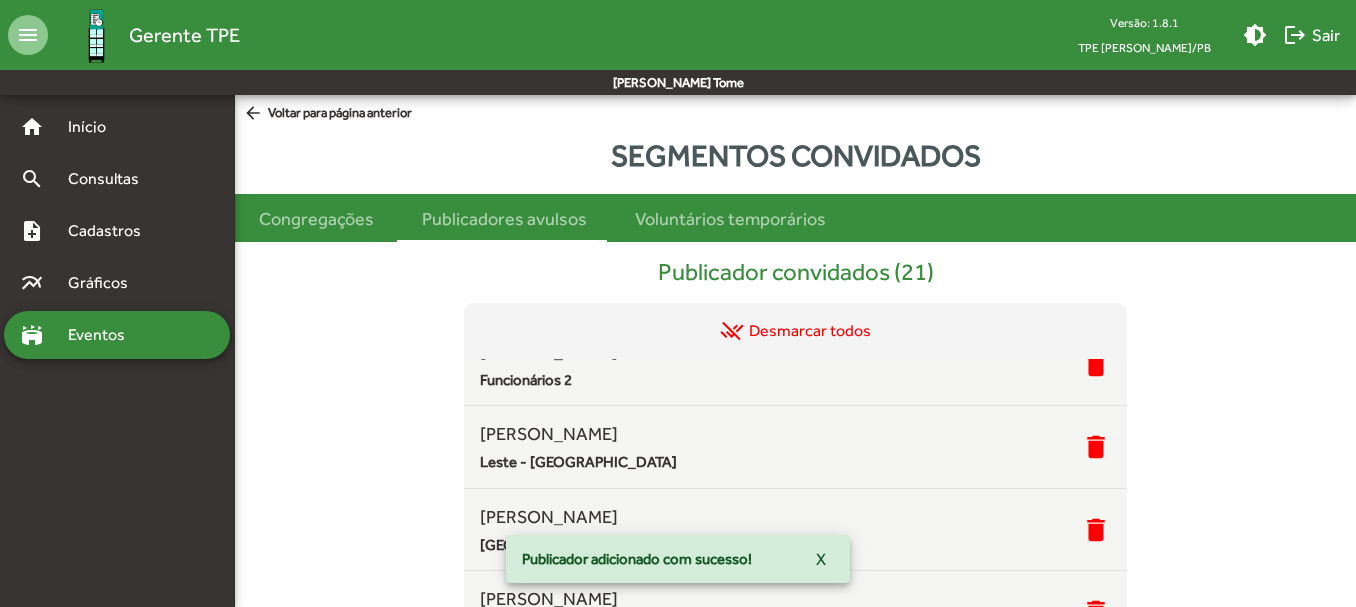 scroll, scrollTop: 728, scrollLeft: 0, axis: vertical 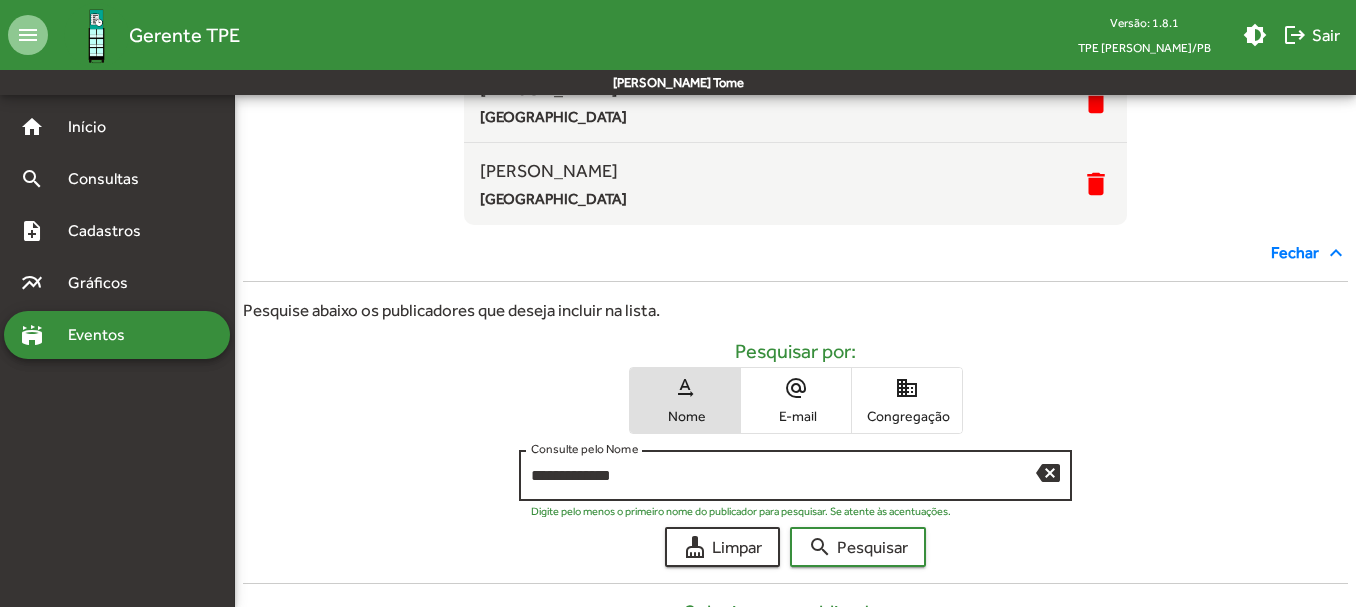 click on "**********" at bounding box center (783, 476) 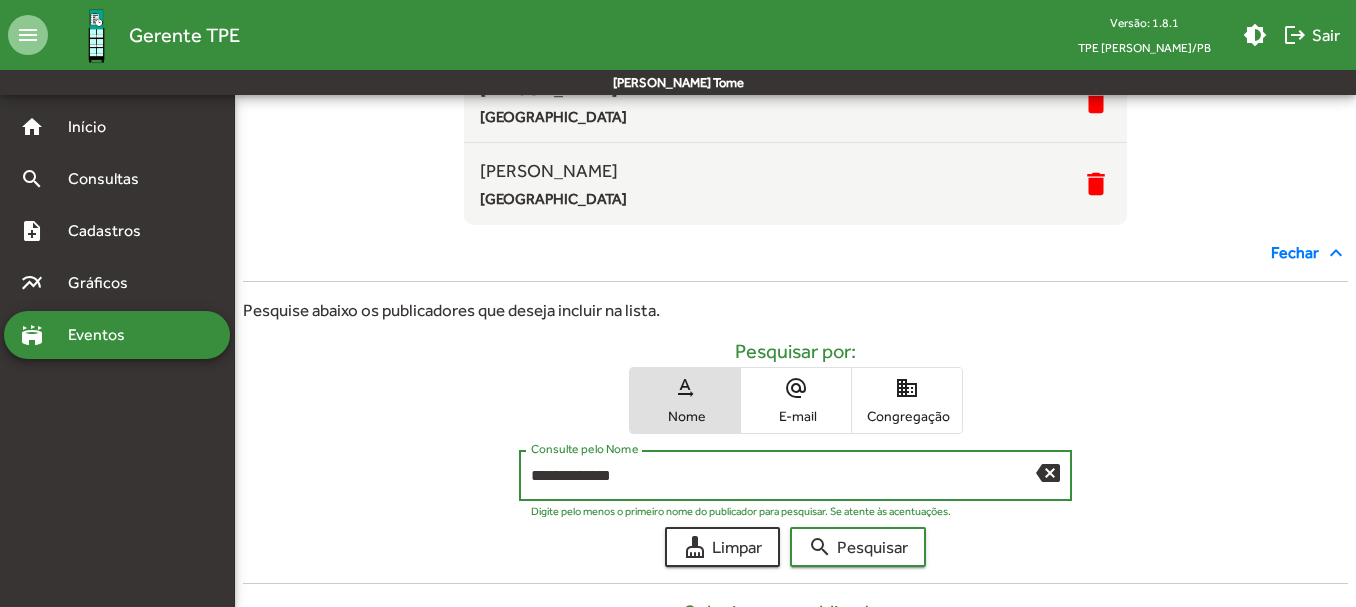 drag, startPoint x: 644, startPoint y: 482, endPoint x: 643, endPoint y: 450, distance: 32.01562 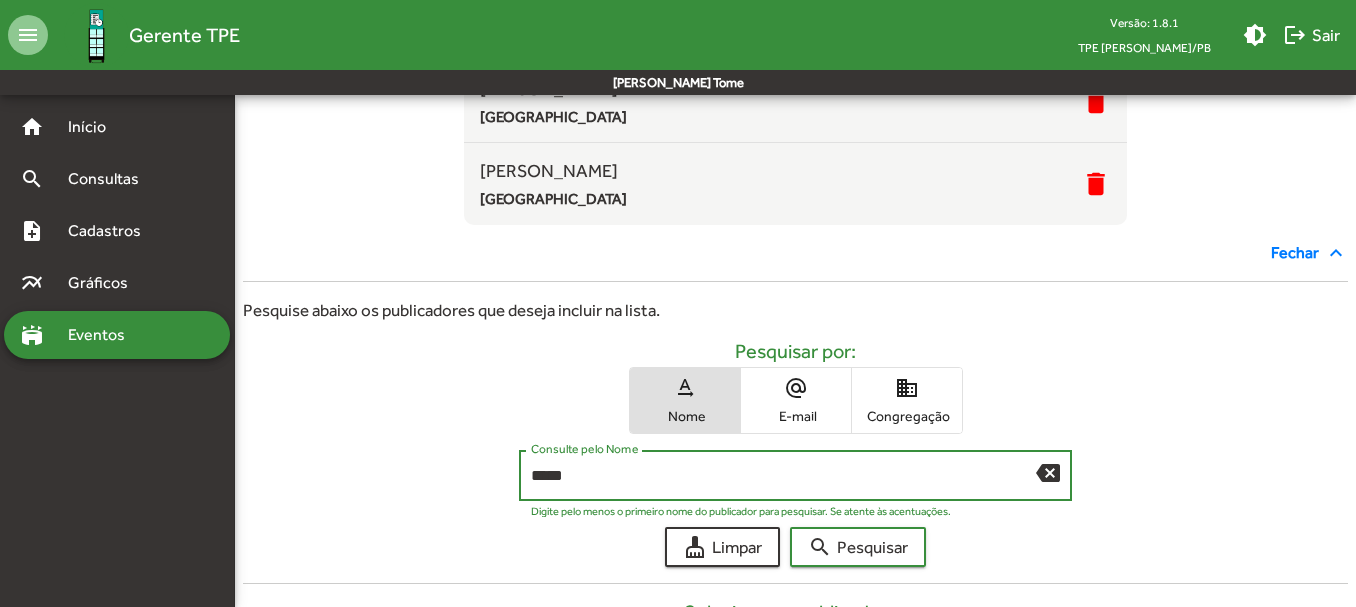 type on "*****" 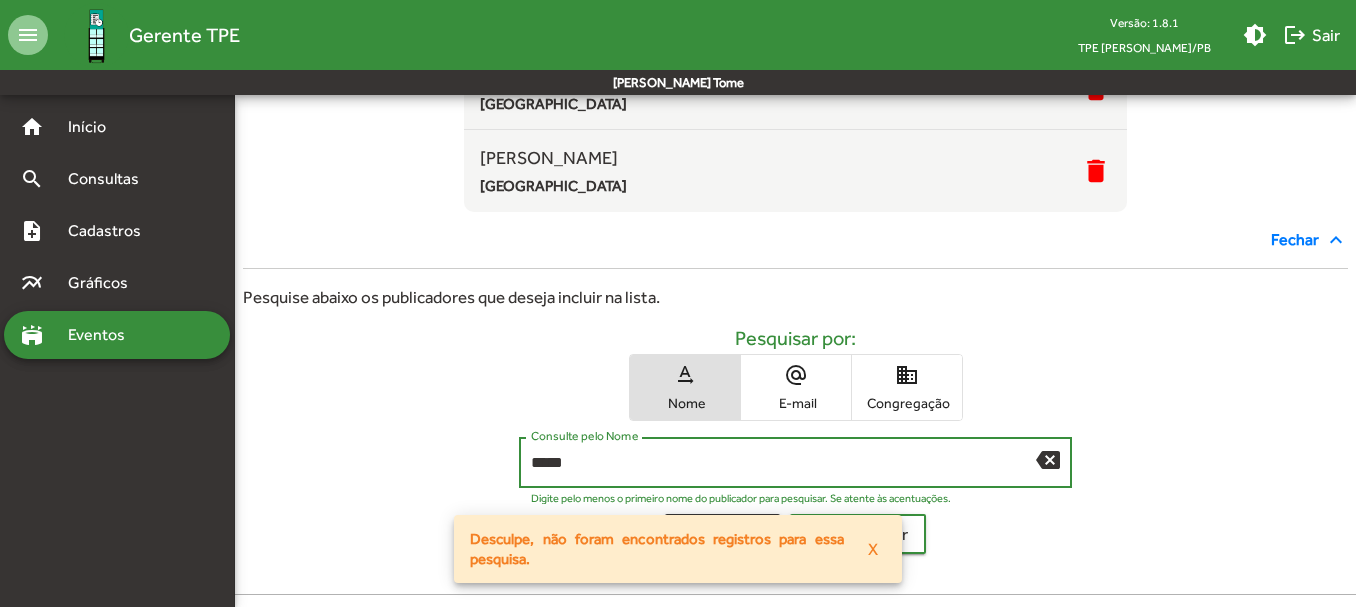 scroll, scrollTop: 525, scrollLeft: 0, axis: vertical 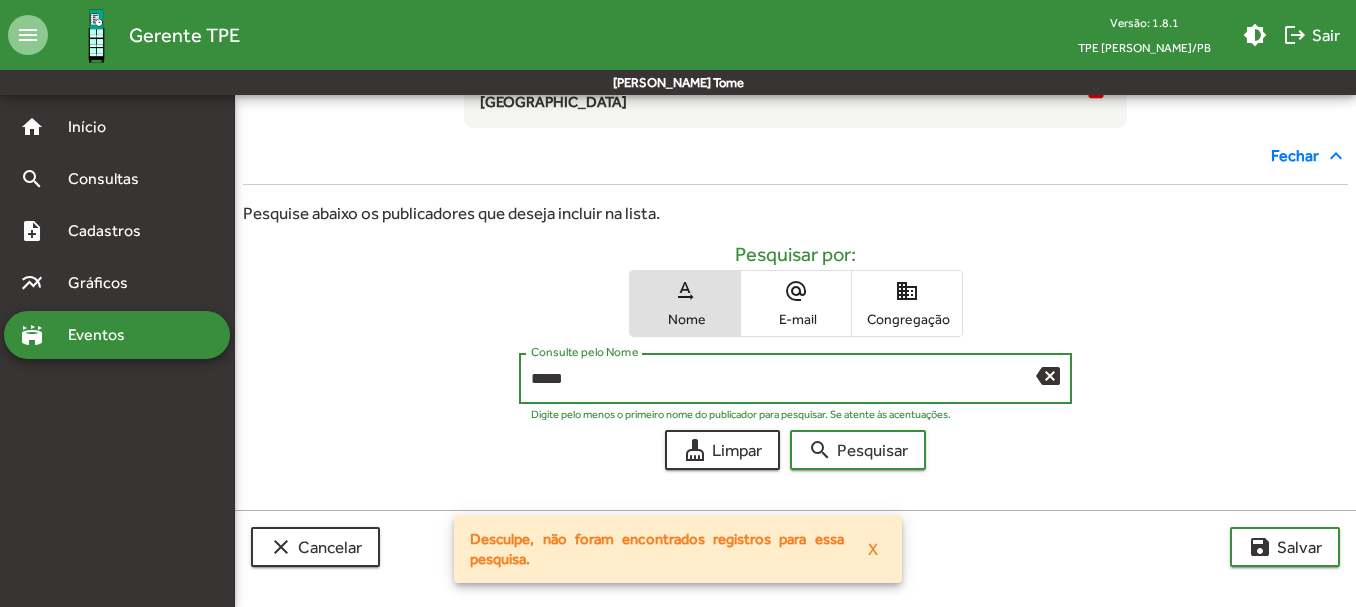click on "domain Congregação" at bounding box center [907, 303] 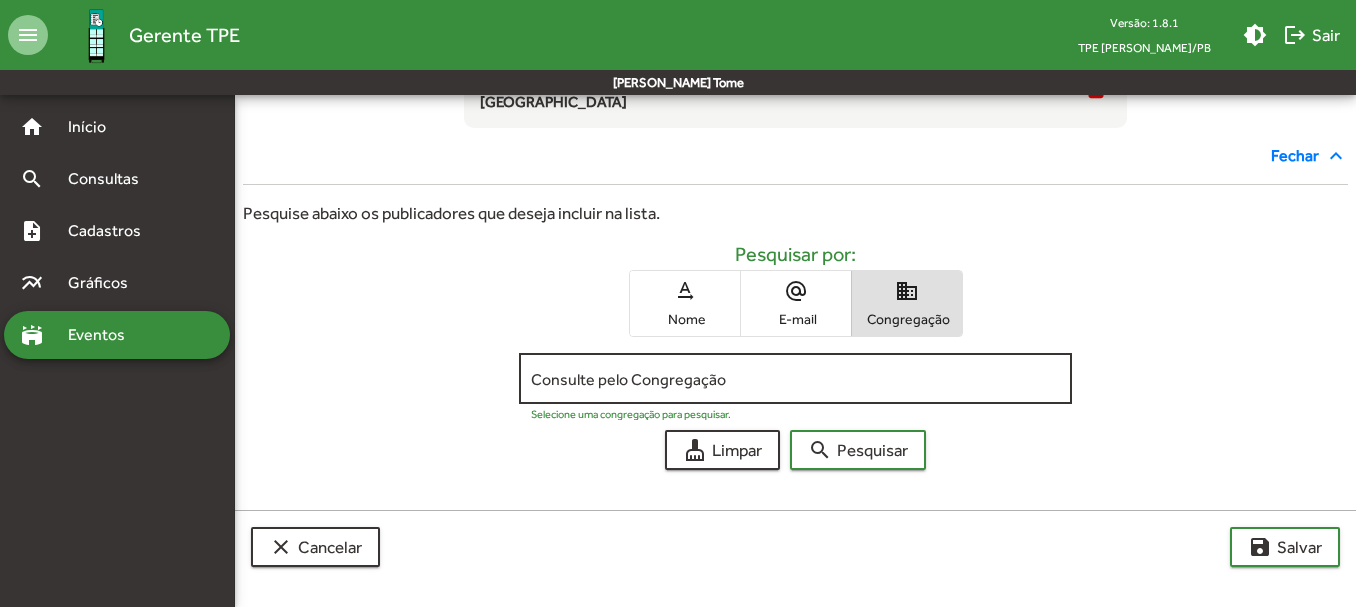 click on "Consulte pelo Congregação" at bounding box center [795, 379] 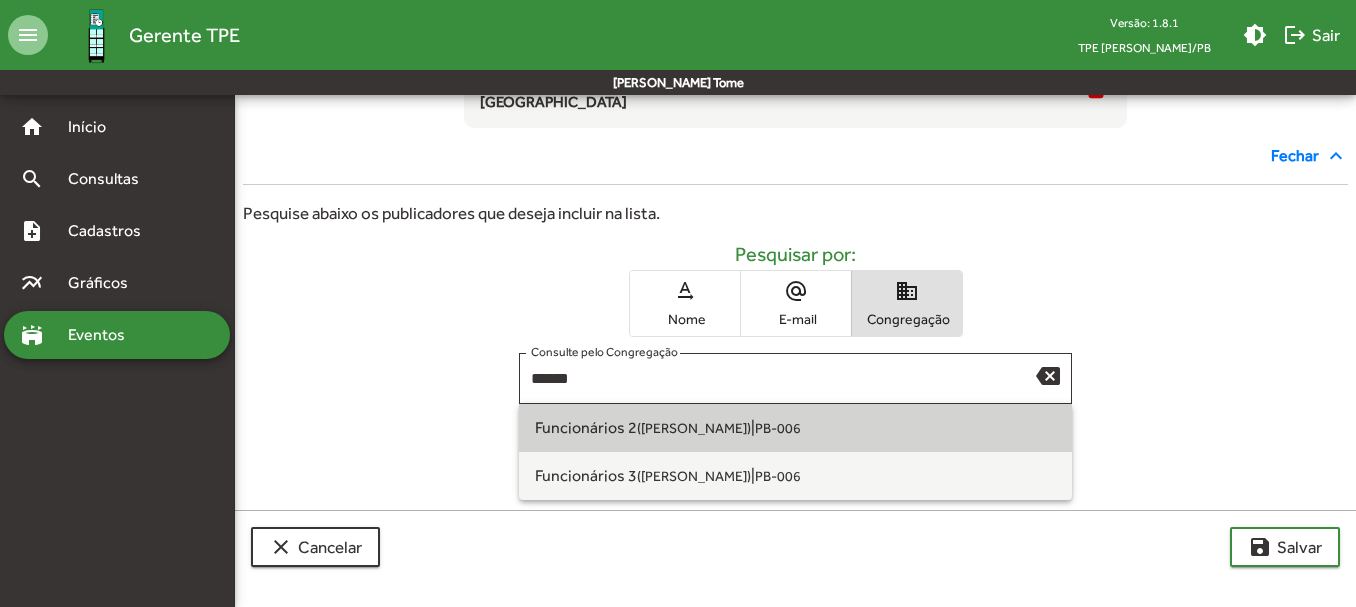 click on "Funcionários 2  (João Pessoa)  |  PB-006" at bounding box center (795, 428) 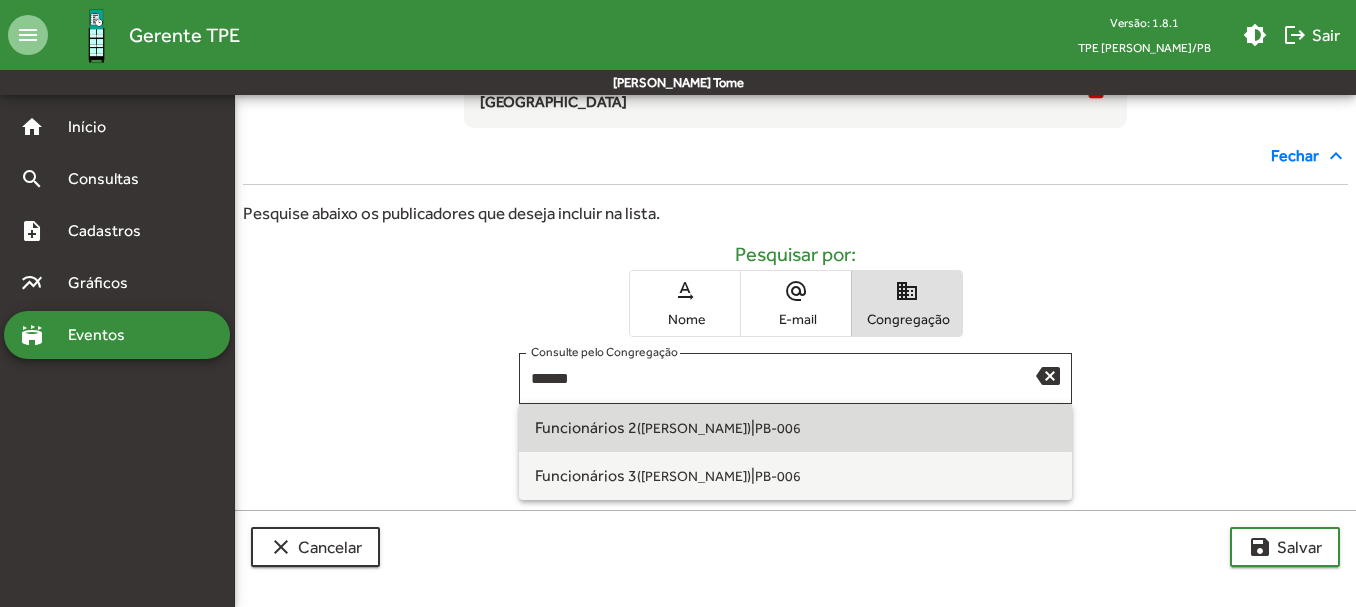 type on "**********" 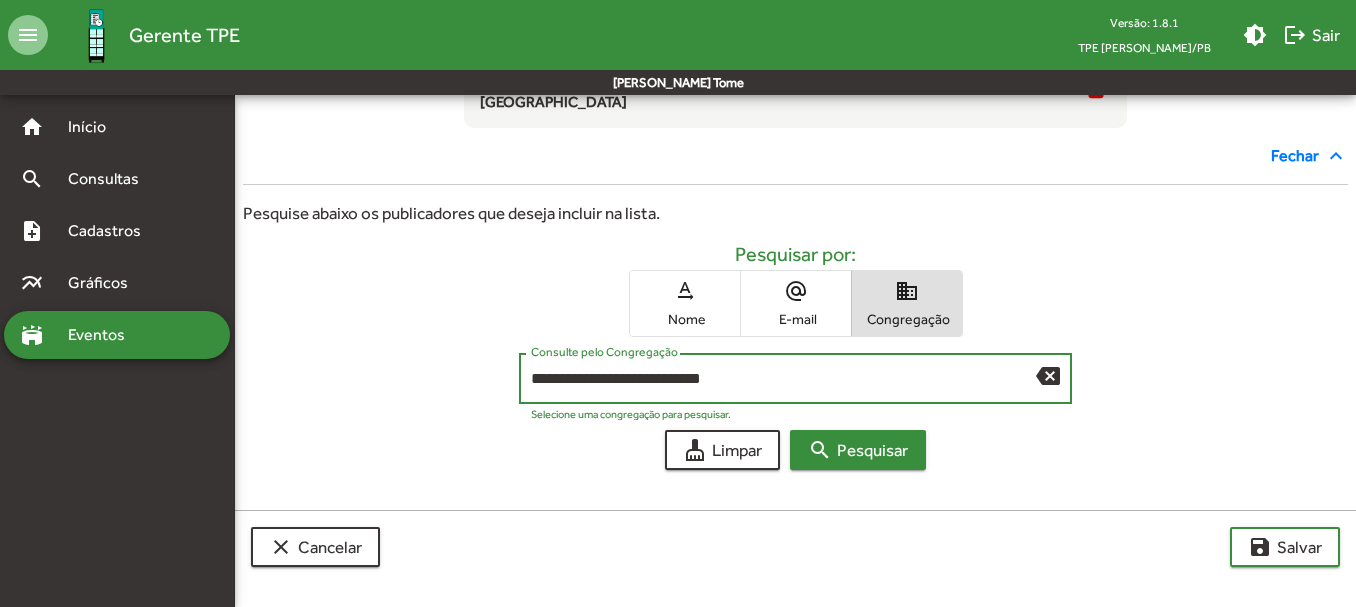 click on "search  Pesquisar" at bounding box center (858, 450) 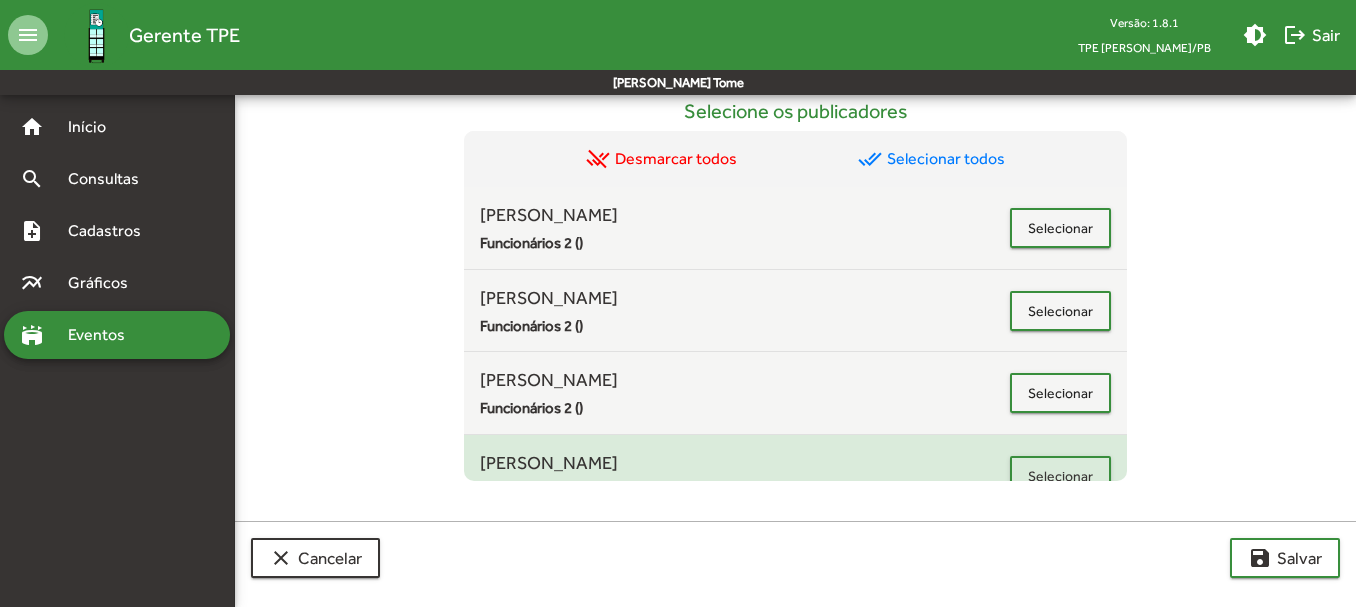 scroll, scrollTop: 940, scrollLeft: 0, axis: vertical 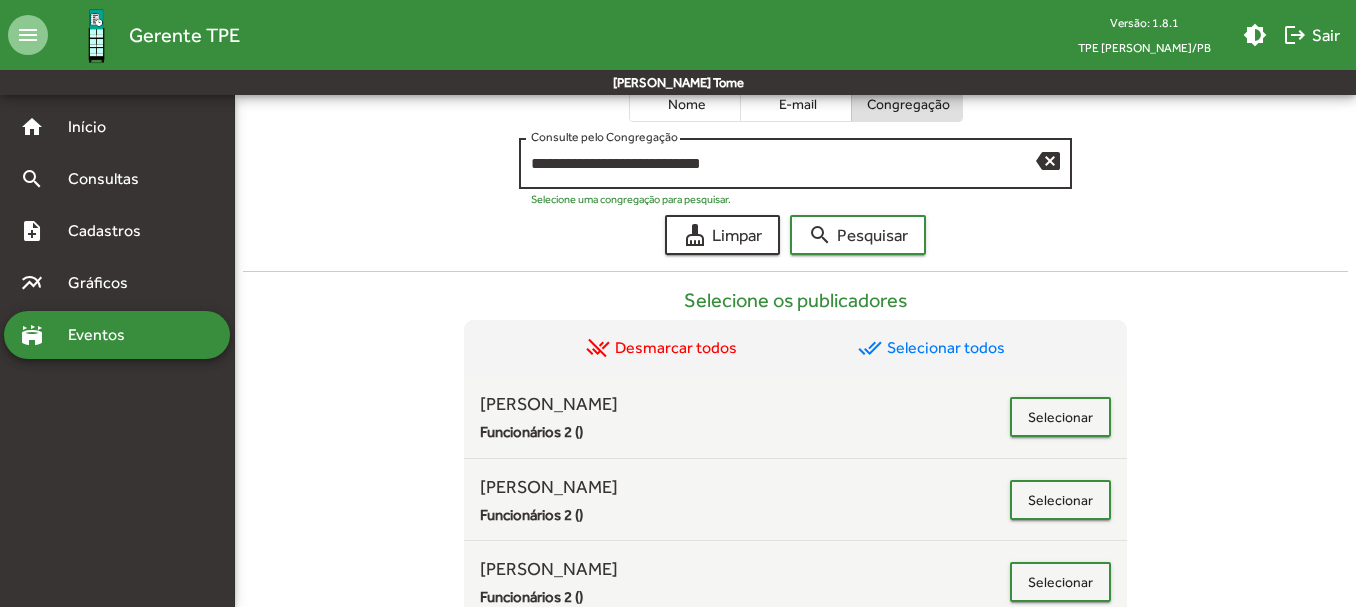 click on "backspace" at bounding box center [1048, 160] 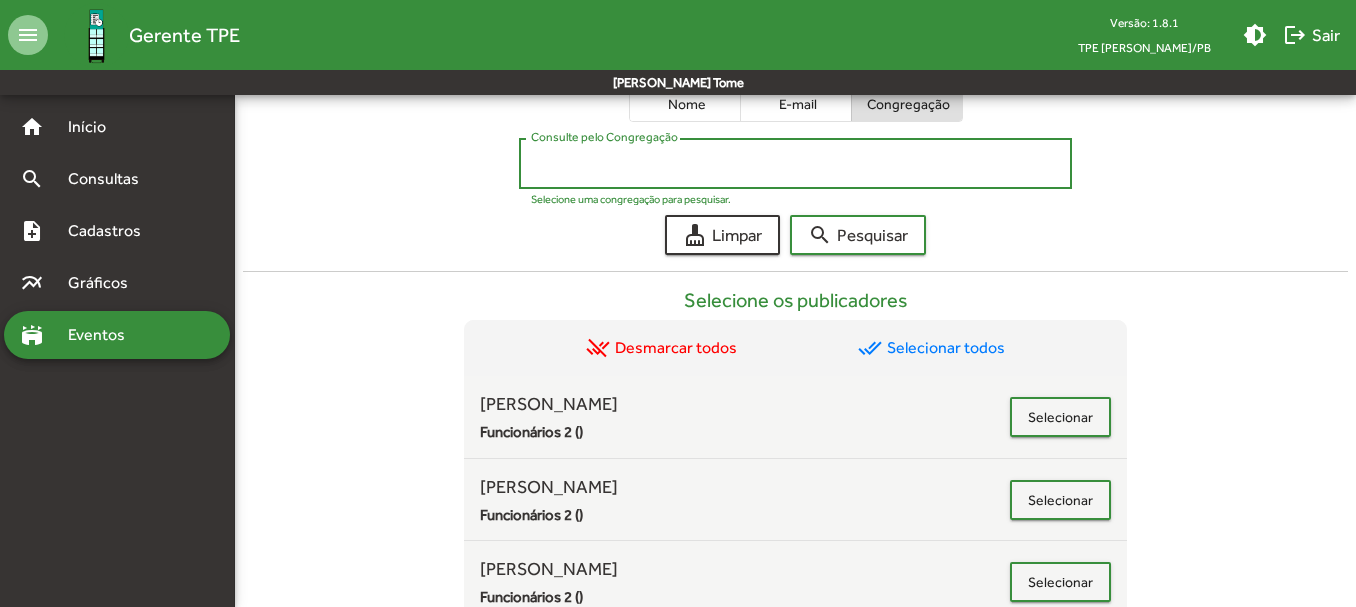 click on "text_rotation_none Nome" at bounding box center (685, 88) 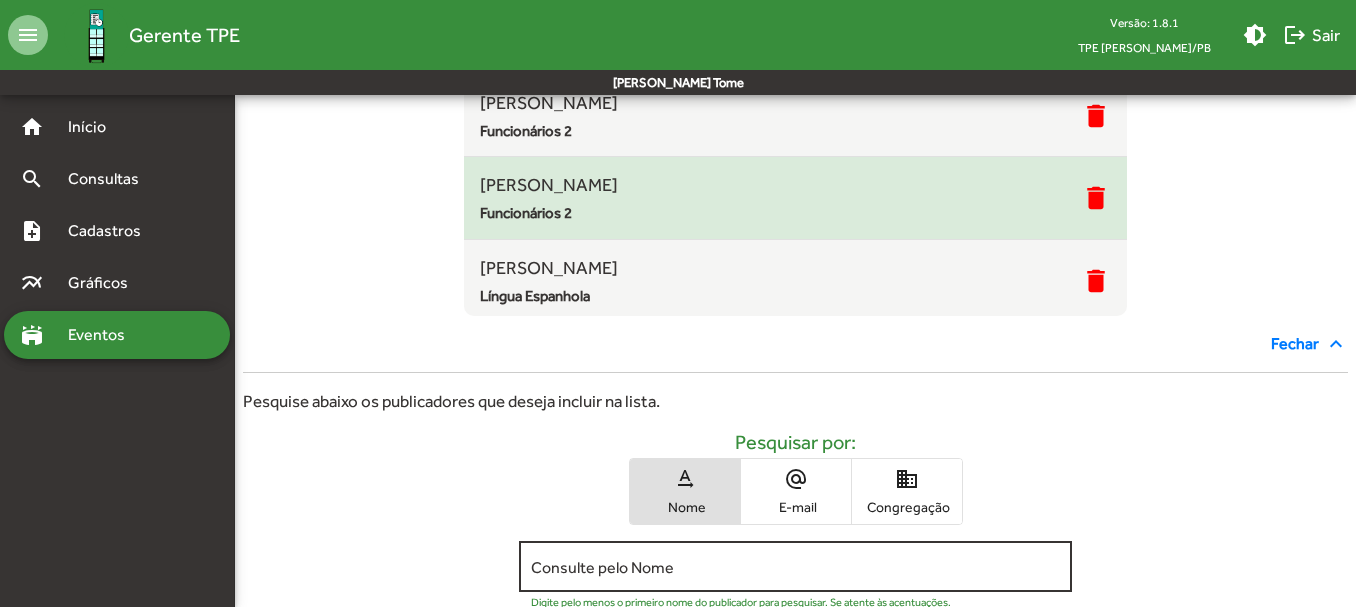 scroll, scrollTop: 325, scrollLeft: 0, axis: vertical 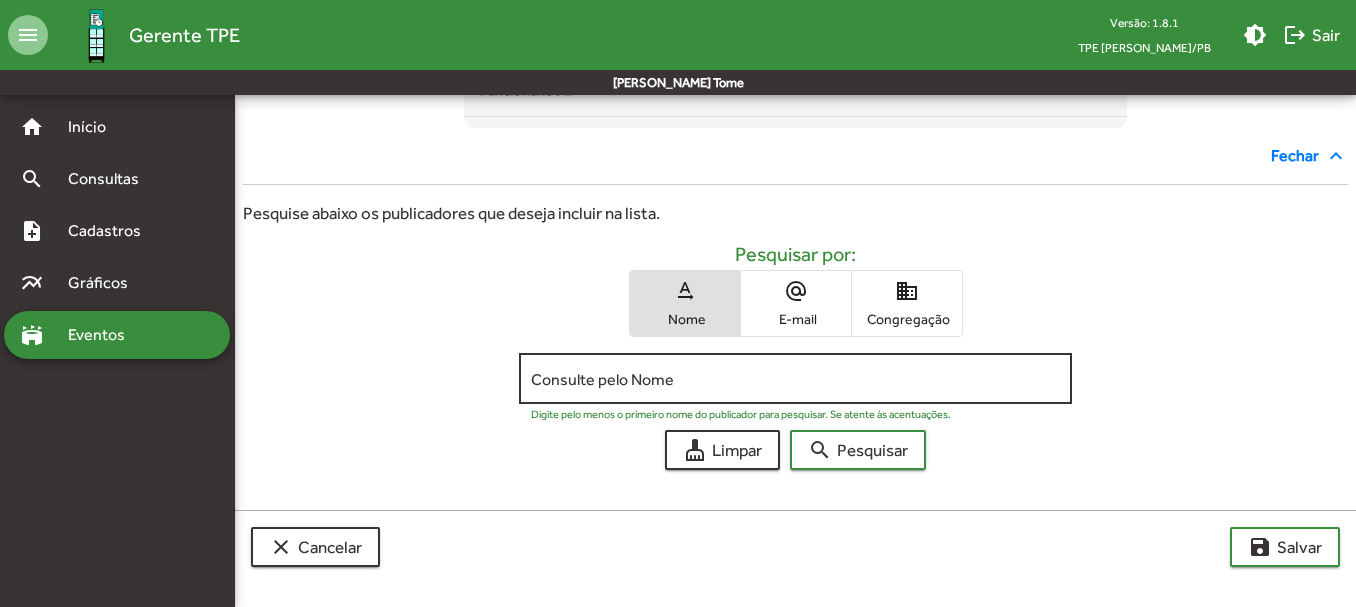 click on "Consulte pelo Nome" at bounding box center (795, 376) 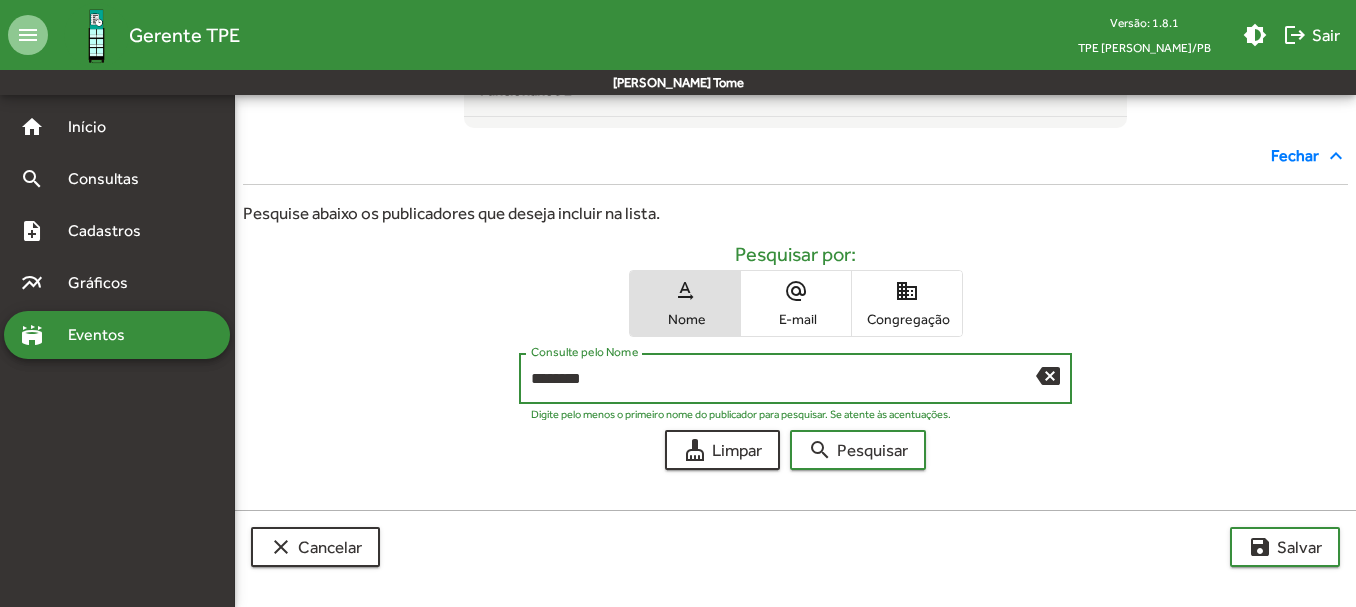 click on "search  Pesquisar" at bounding box center [858, 450] 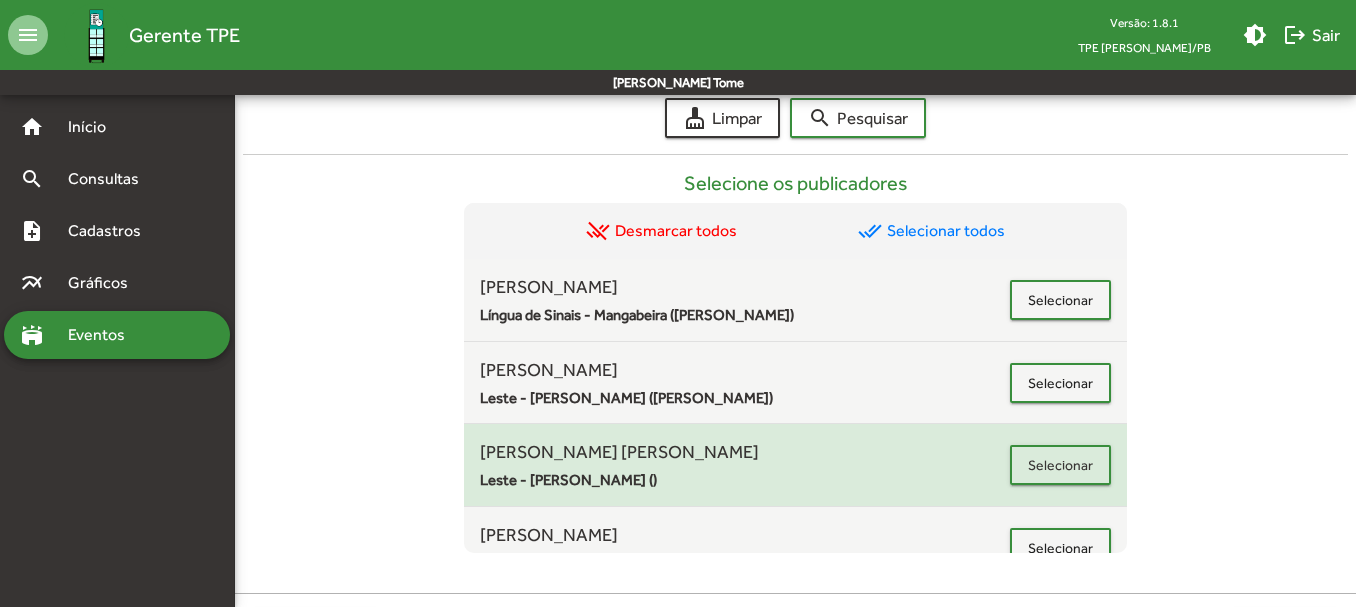 scroll, scrollTop: 940, scrollLeft: 0, axis: vertical 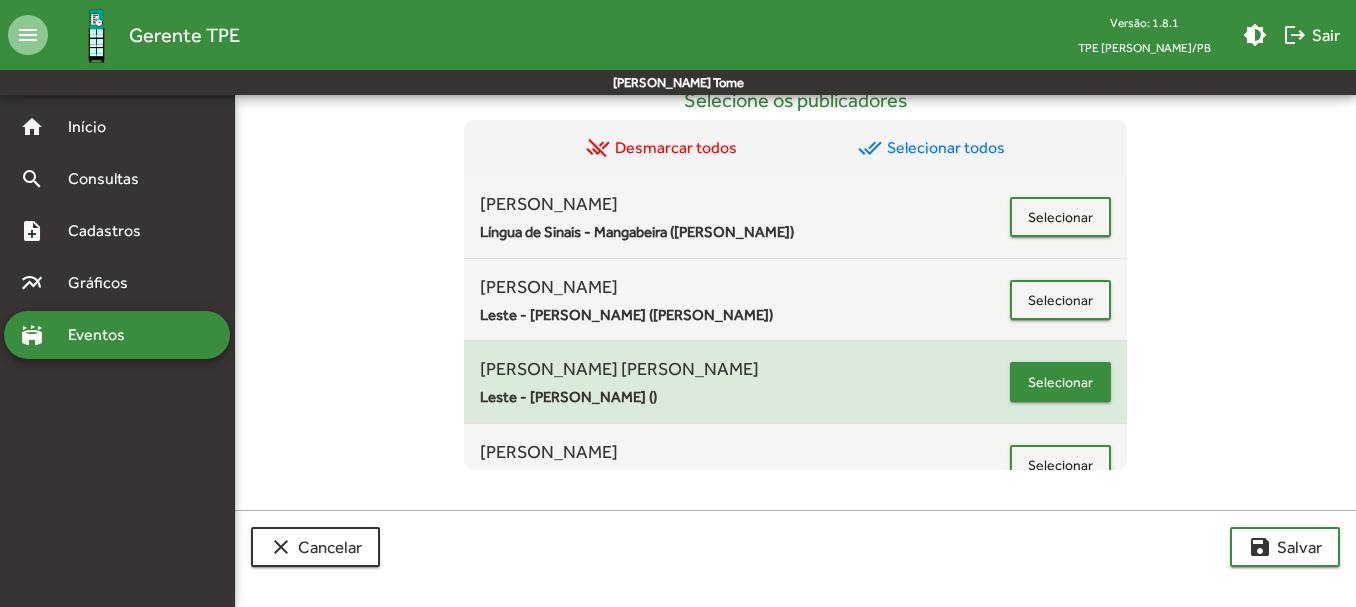 click on "Selecionar" at bounding box center (1060, 382) 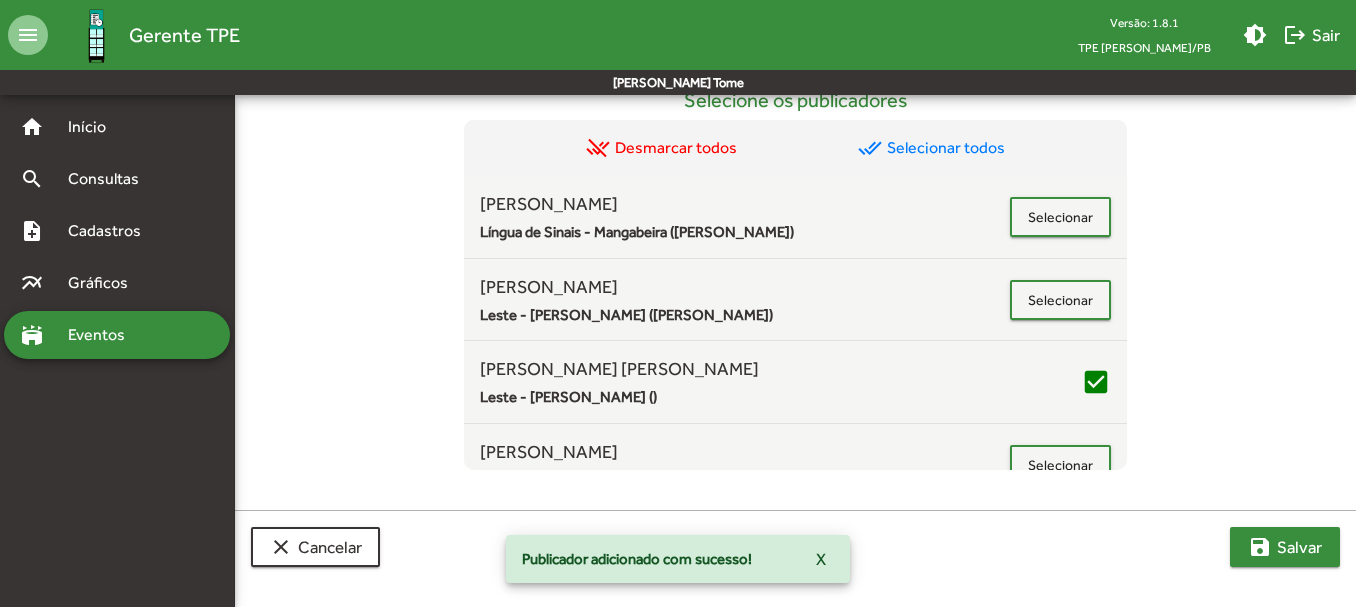 click on "save" 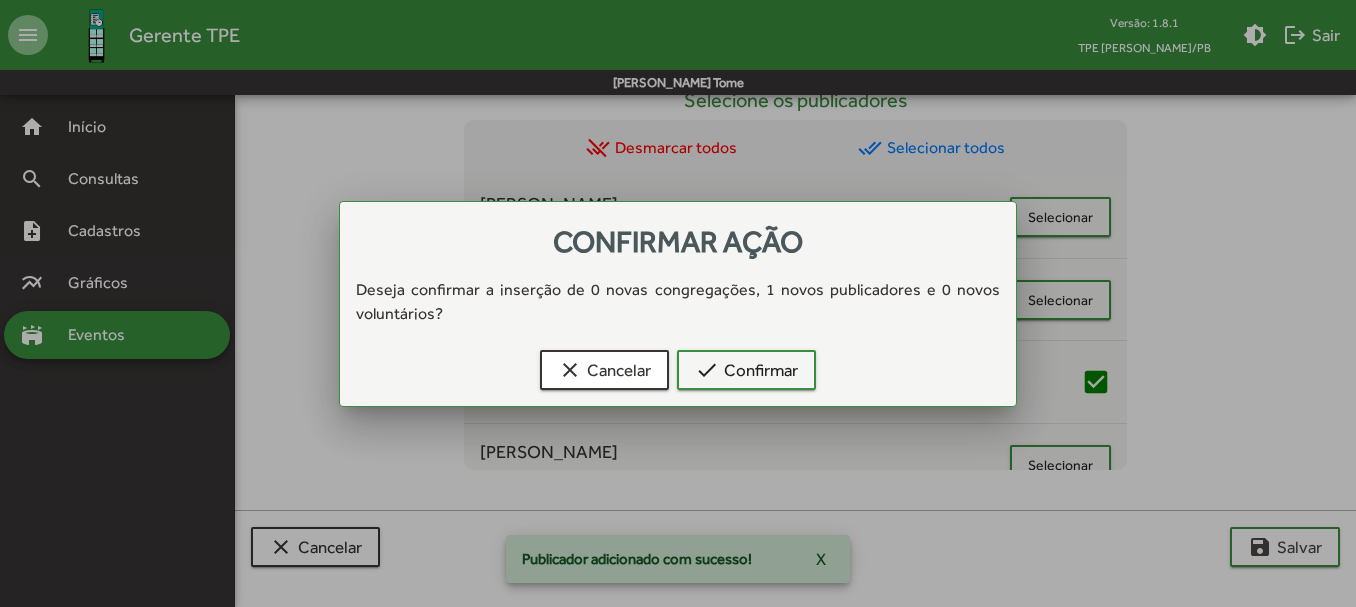 scroll, scrollTop: 0, scrollLeft: 0, axis: both 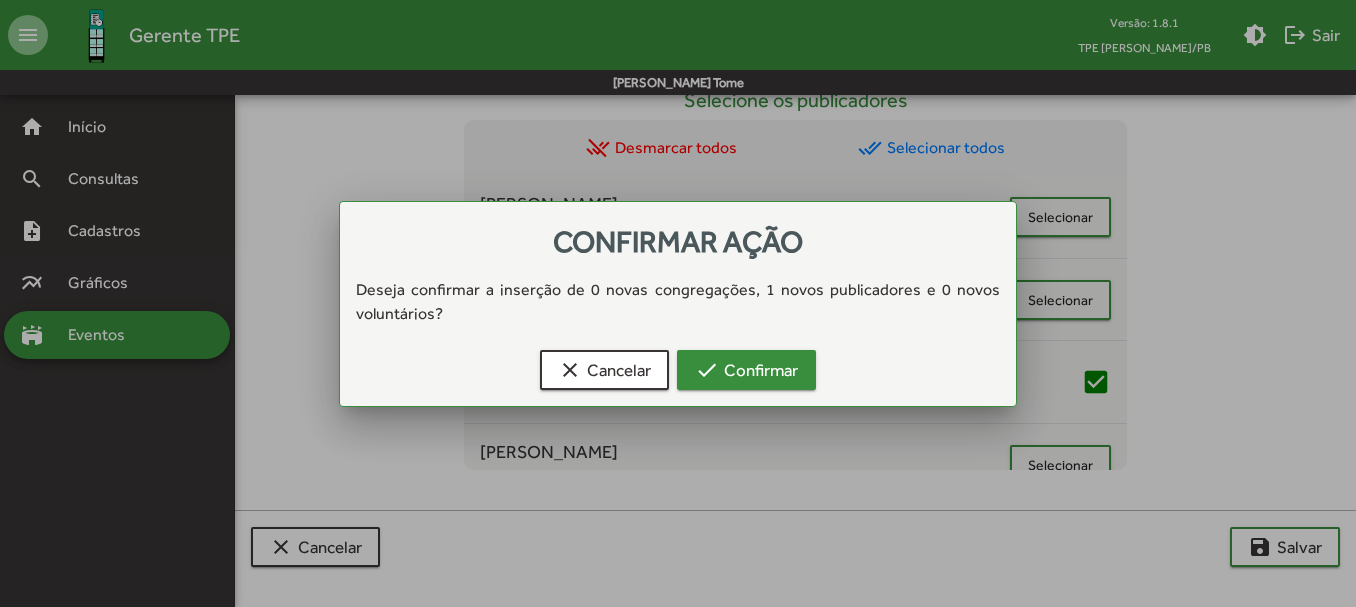 click on "check  Confirmar" at bounding box center (746, 370) 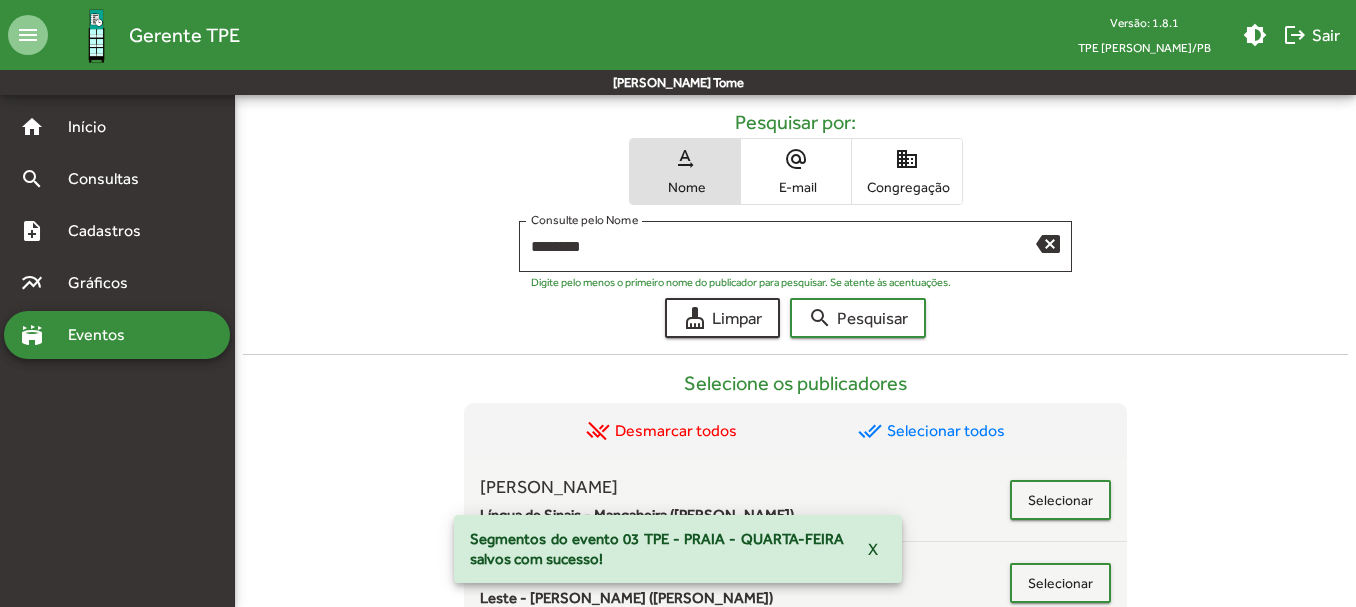 scroll, scrollTop: 640, scrollLeft: 0, axis: vertical 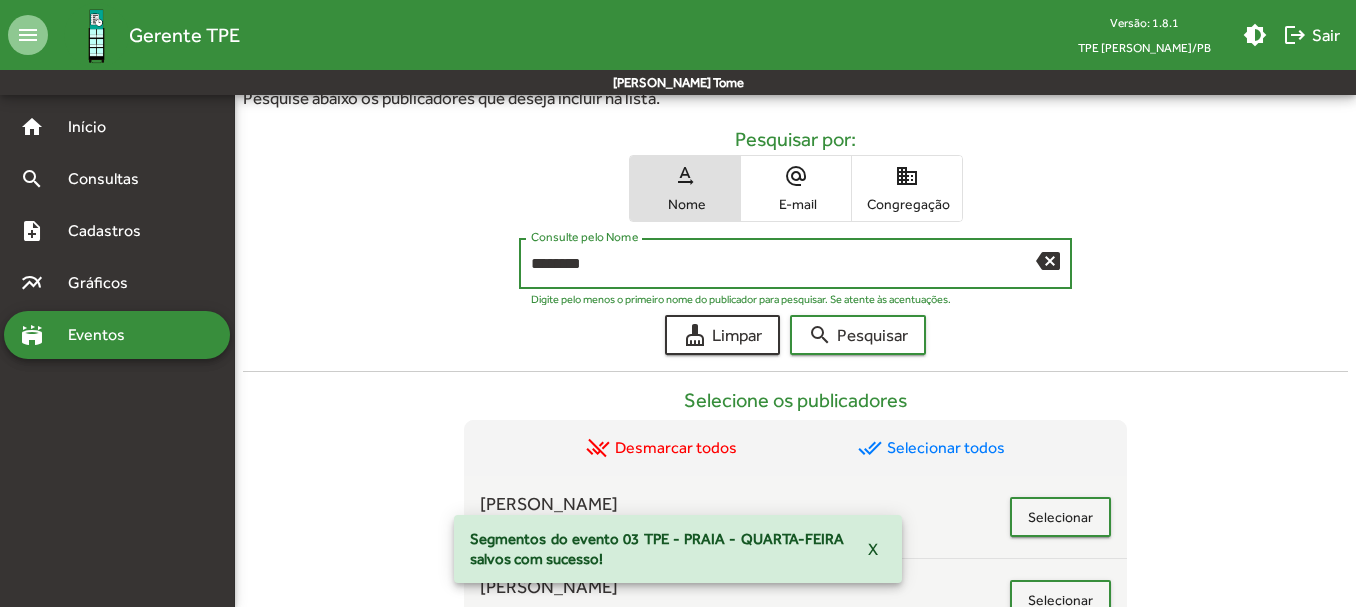 drag, startPoint x: 621, startPoint y: 252, endPoint x: 0, endPoint y: 254, distance: 621.00323 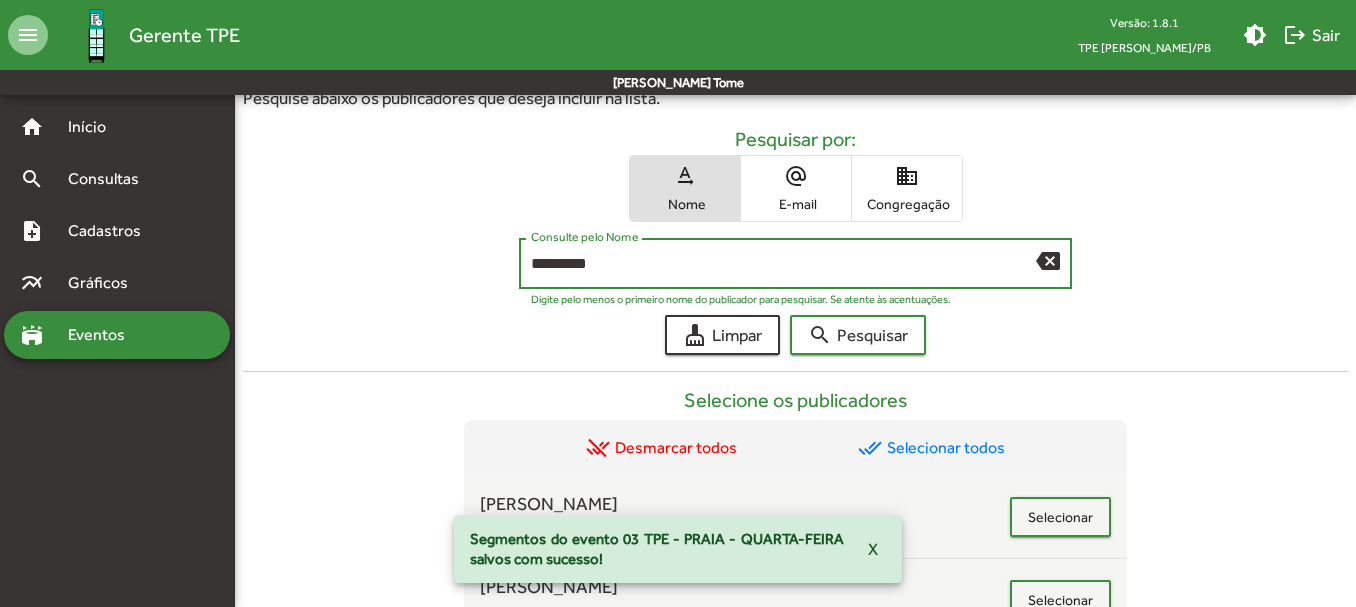 type on "*********" 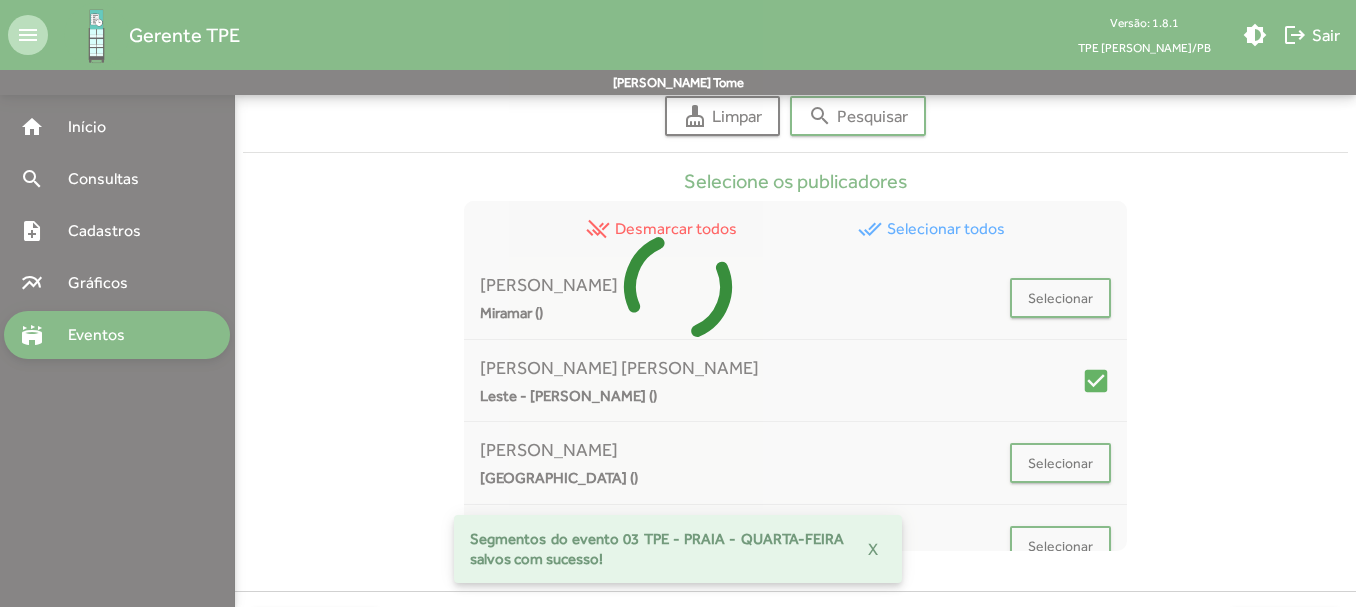 scroll, scrollTop: 940, scrollLeft: 0, axis: vertical 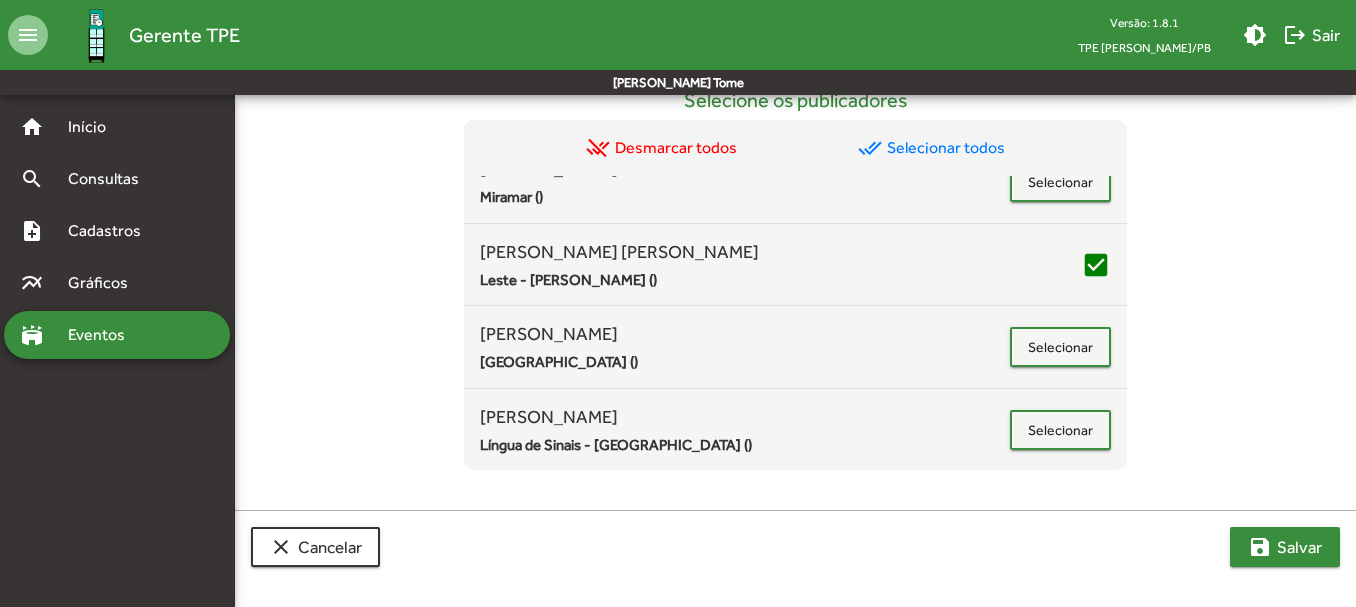 click on "save  [PERSON_NAME]" 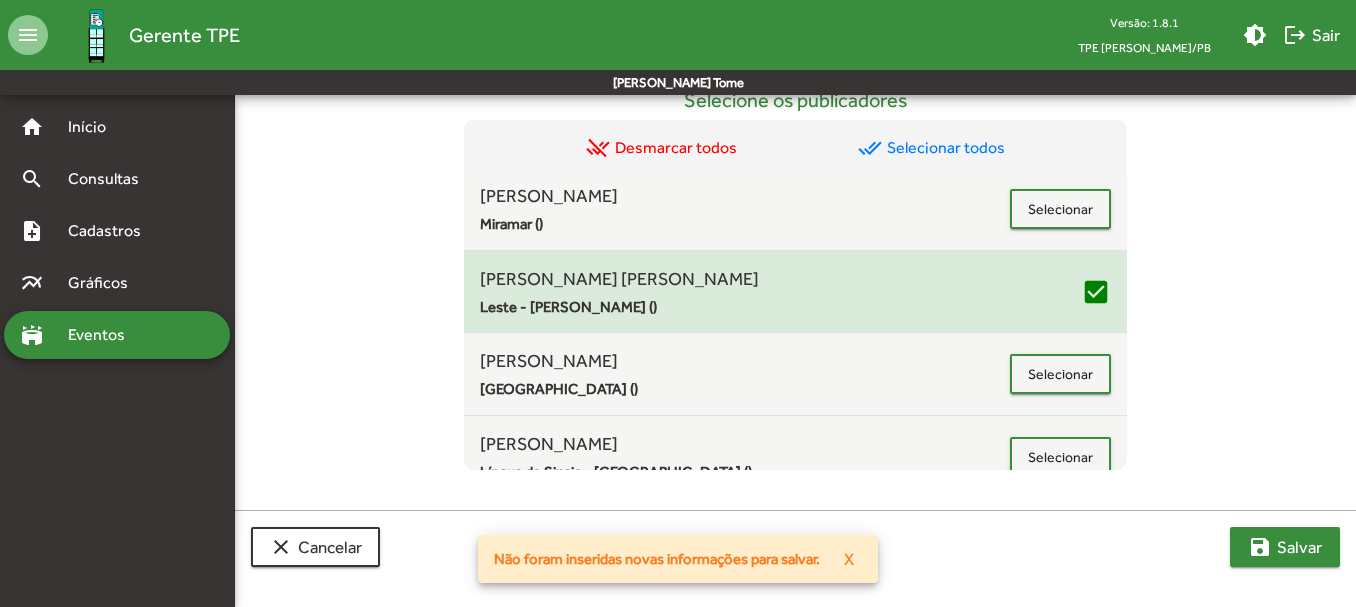 scroll, scrollTop: 0, scrollLeft: 0, axis: both 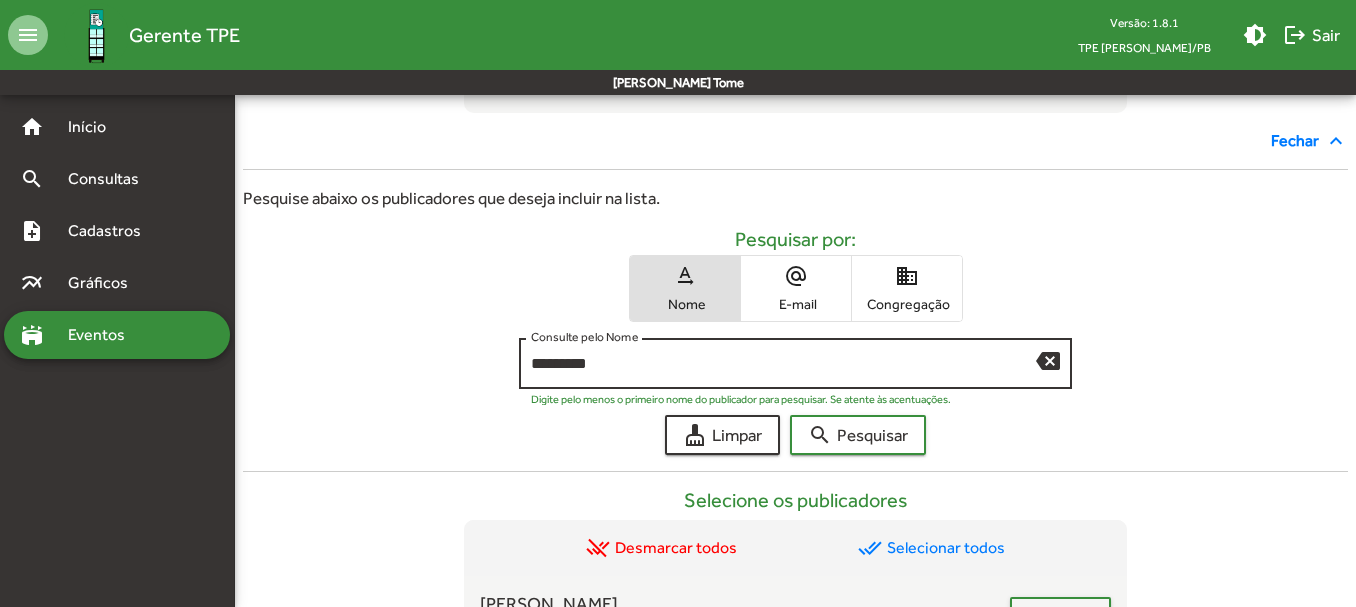 drag, startPoint x: 1038, startPoint y: 355, endPoint x: 996, endPoint y: 361, distance: 42.426407 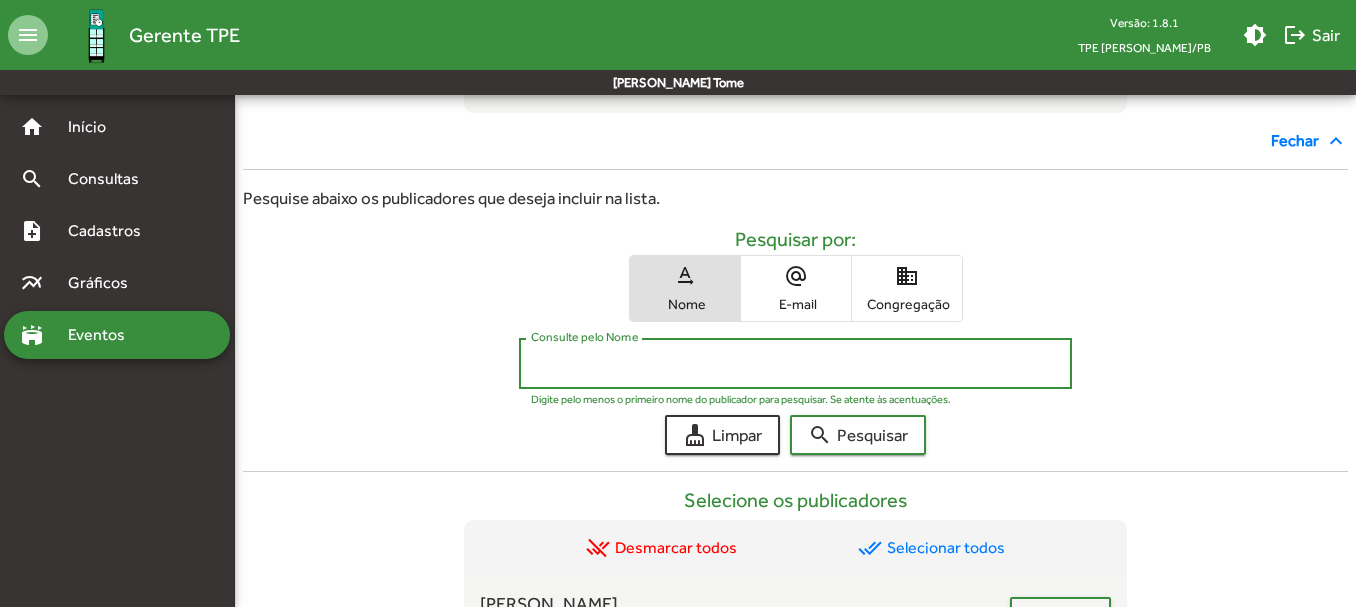 click on "Consulte pelo Nome" at bounding box center (795, 364) 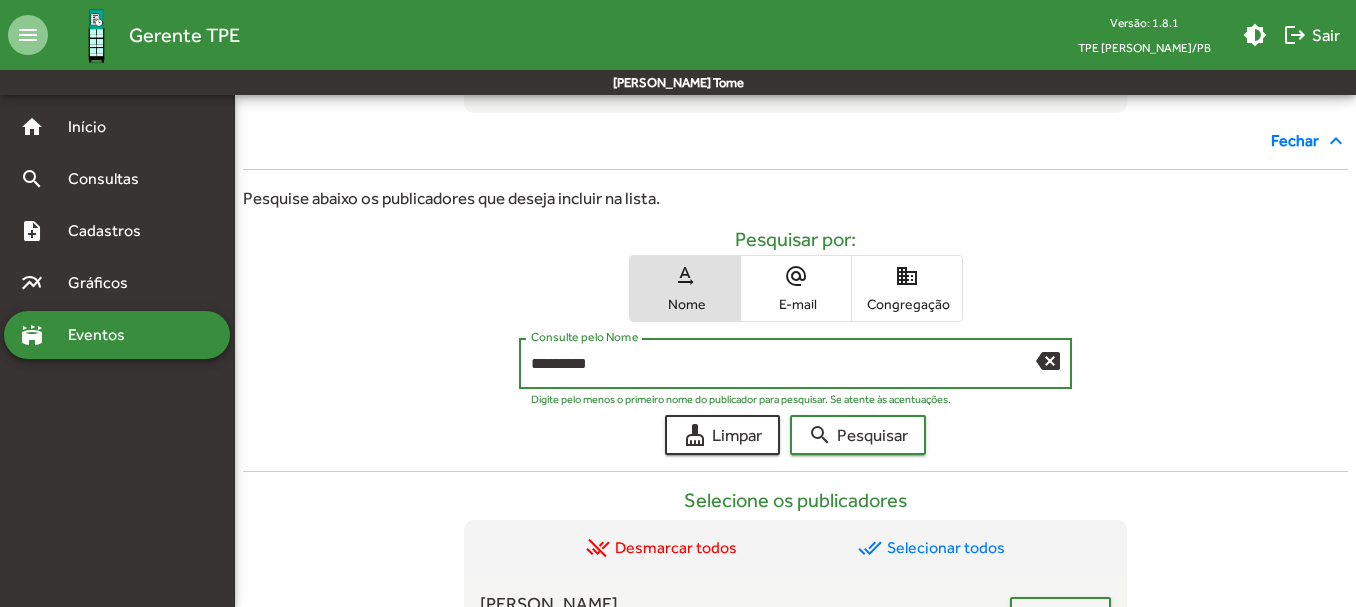 click on "search  Pesquisar" at bounding box center [858, 435] 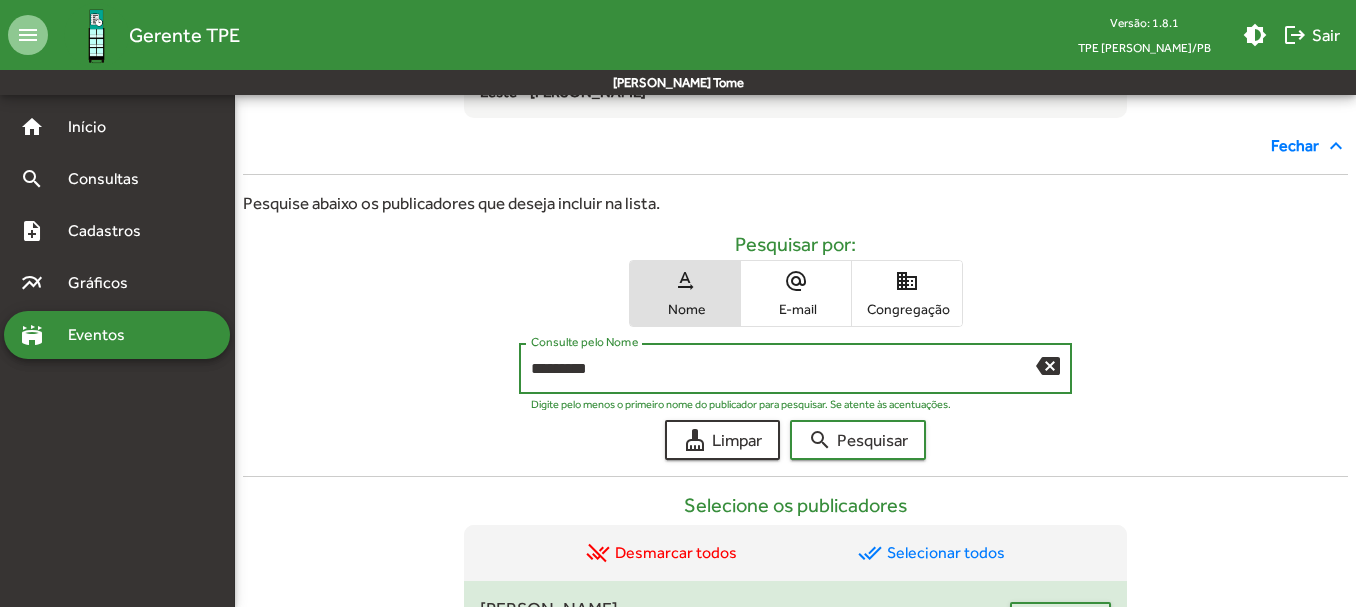 scroll, scrollTop: 528, scrollLeft: 0, axis: vertical 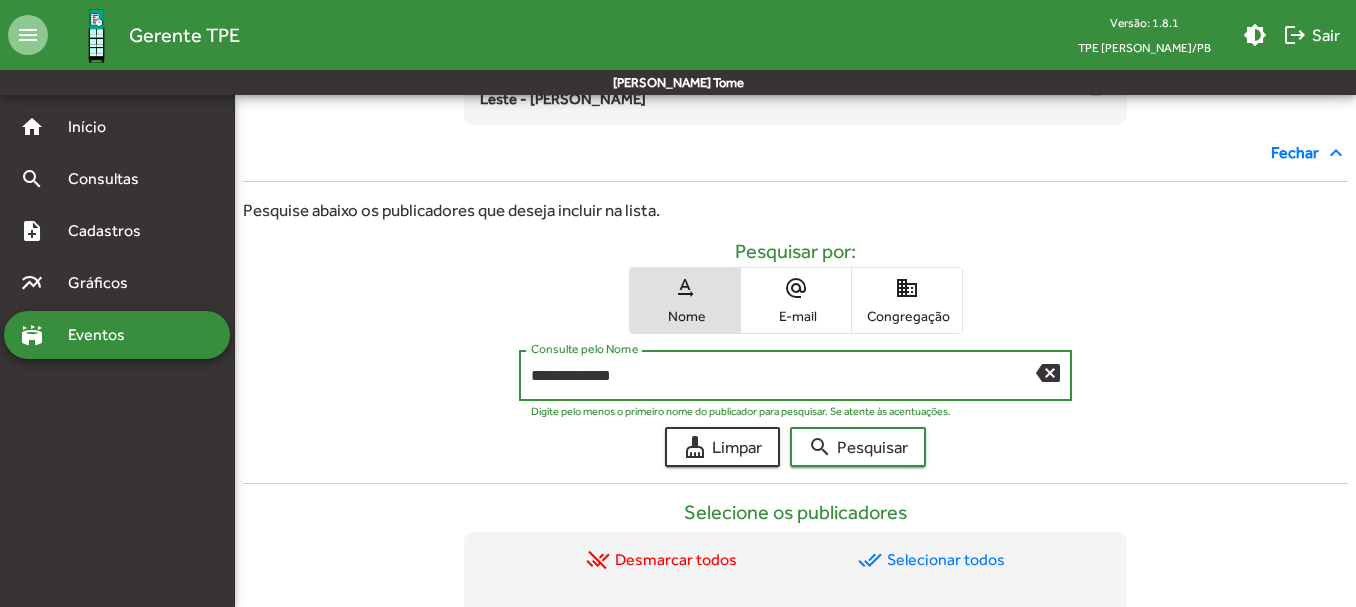 click on "search  Pesquisar" at bounding box center (858, 447) 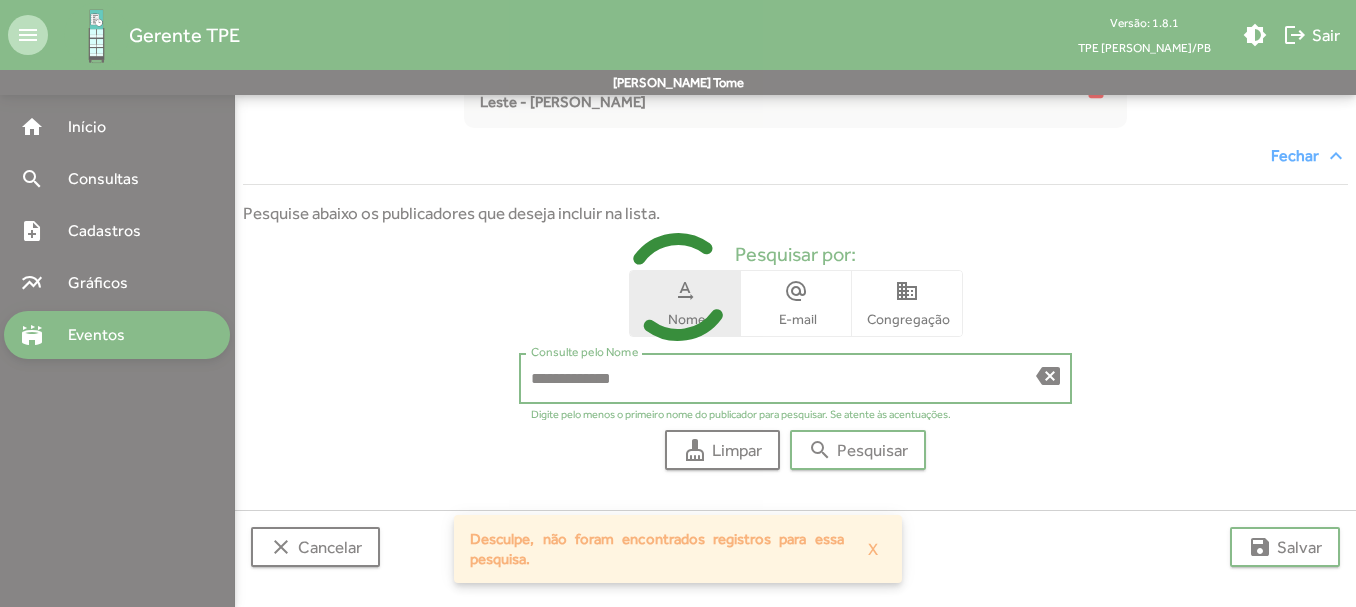 scroll, scrollTop: 525, scrollLeft: 0, axis: vertical 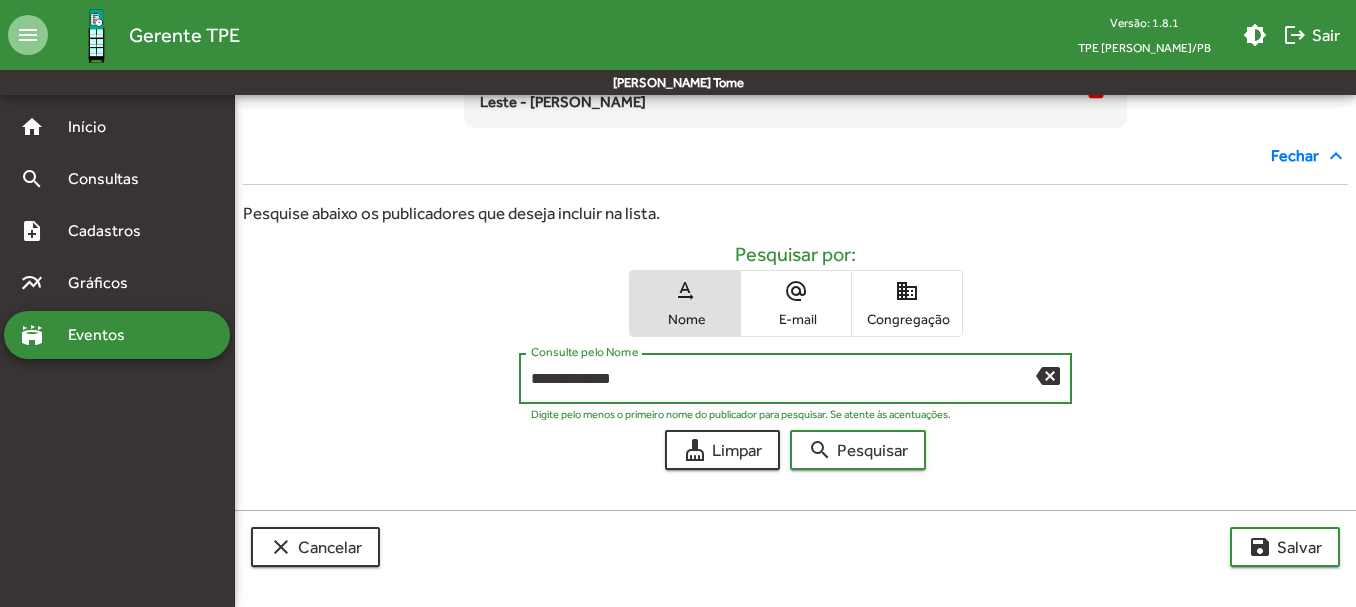 drag, startPoint x: 654, startPoint y: 385, endPoint x: 82, endPoint y: 380, distance: 572.02185 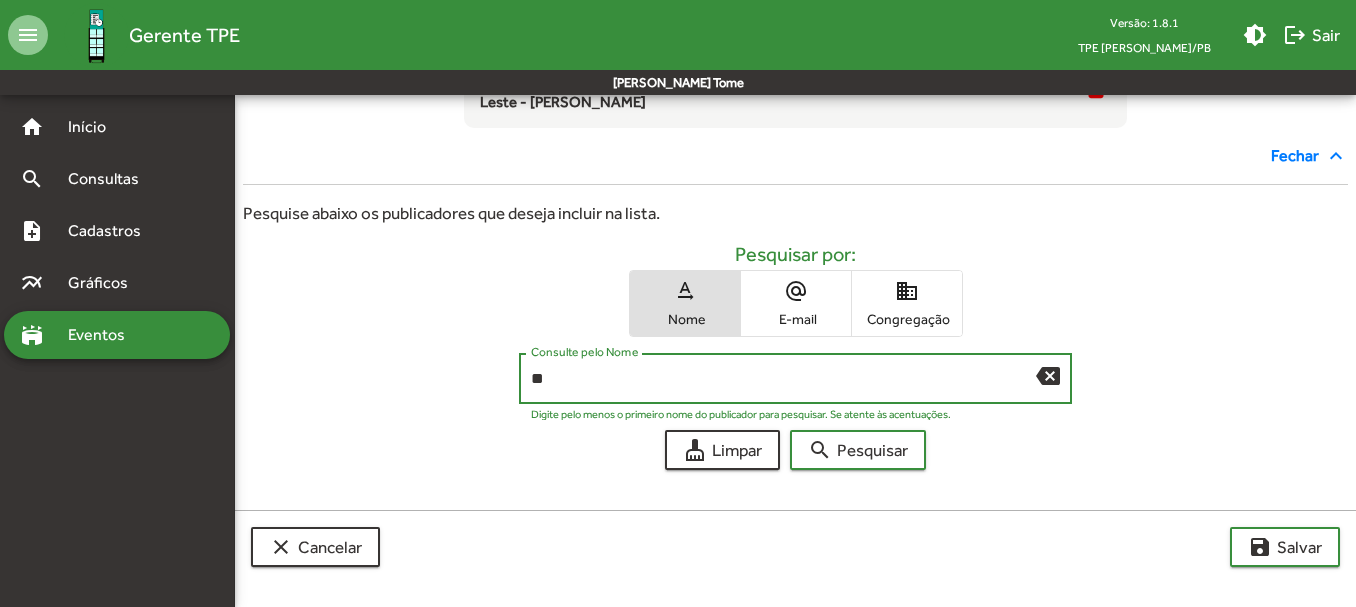 type on "*" 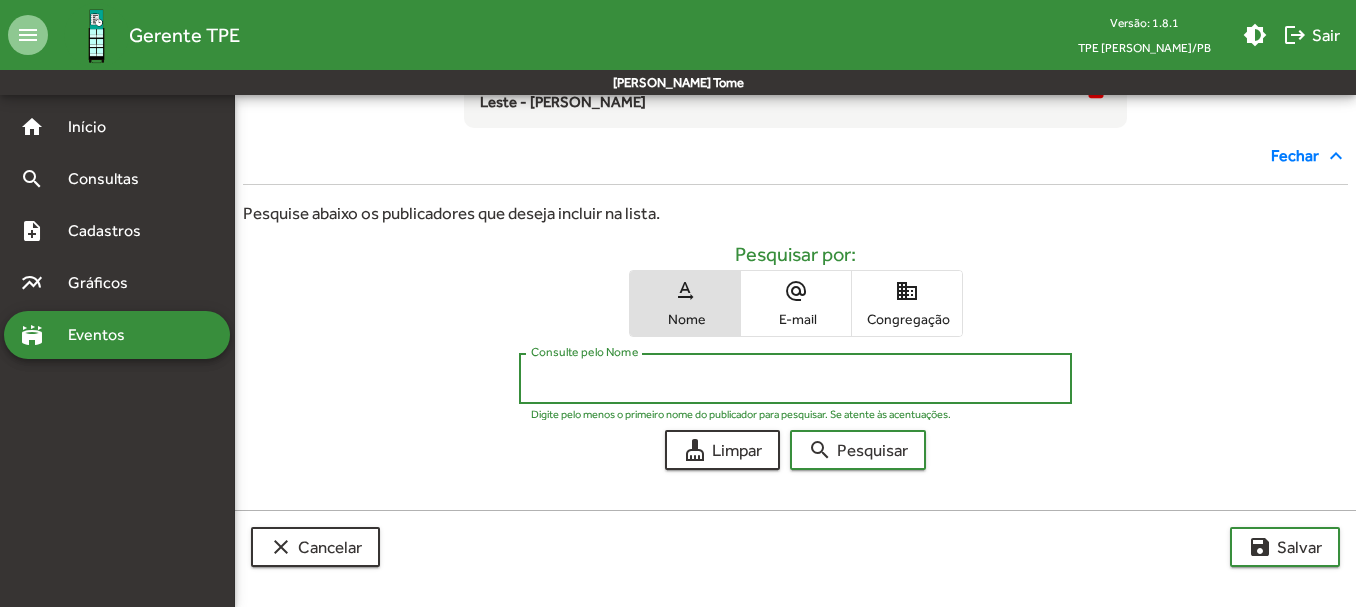 paste on "**********" 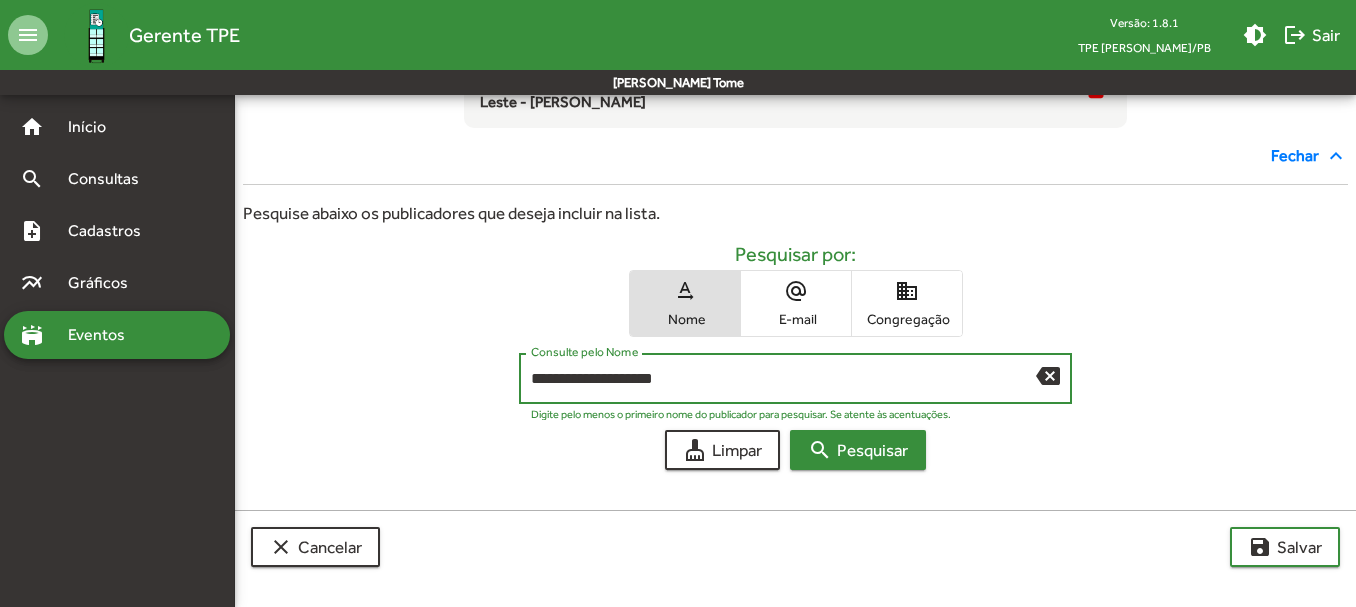 type on "**********" 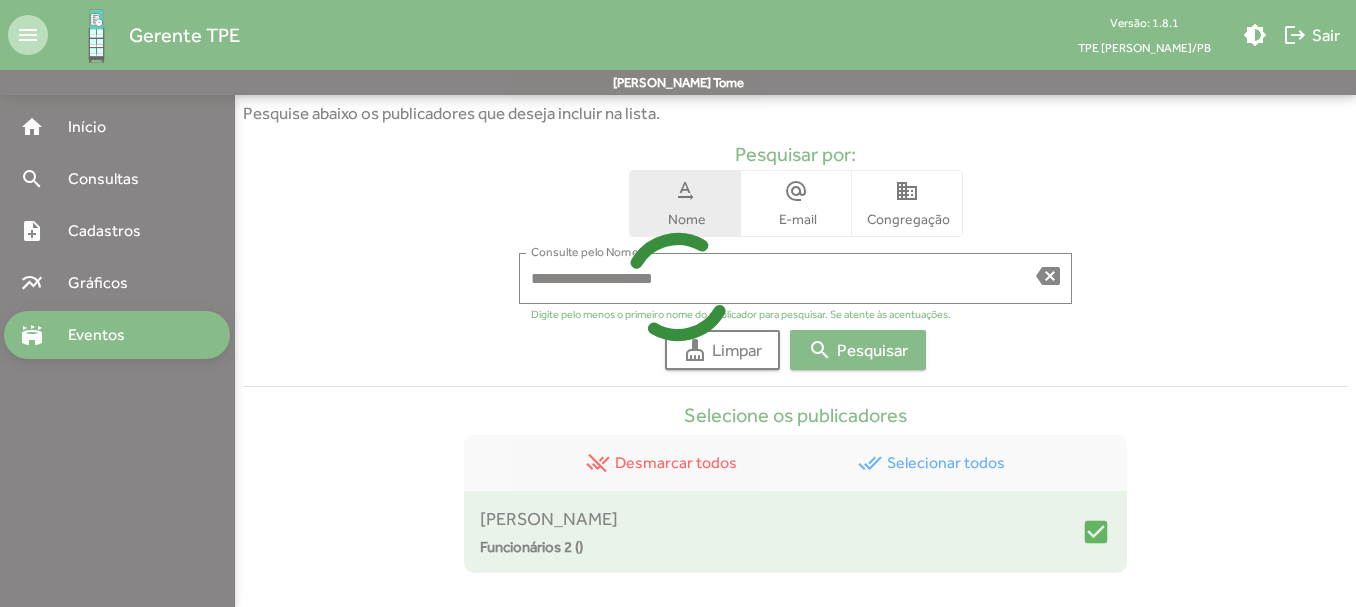 scroll, scrollTop: 728, scrollLeft: 0, axis: vertical 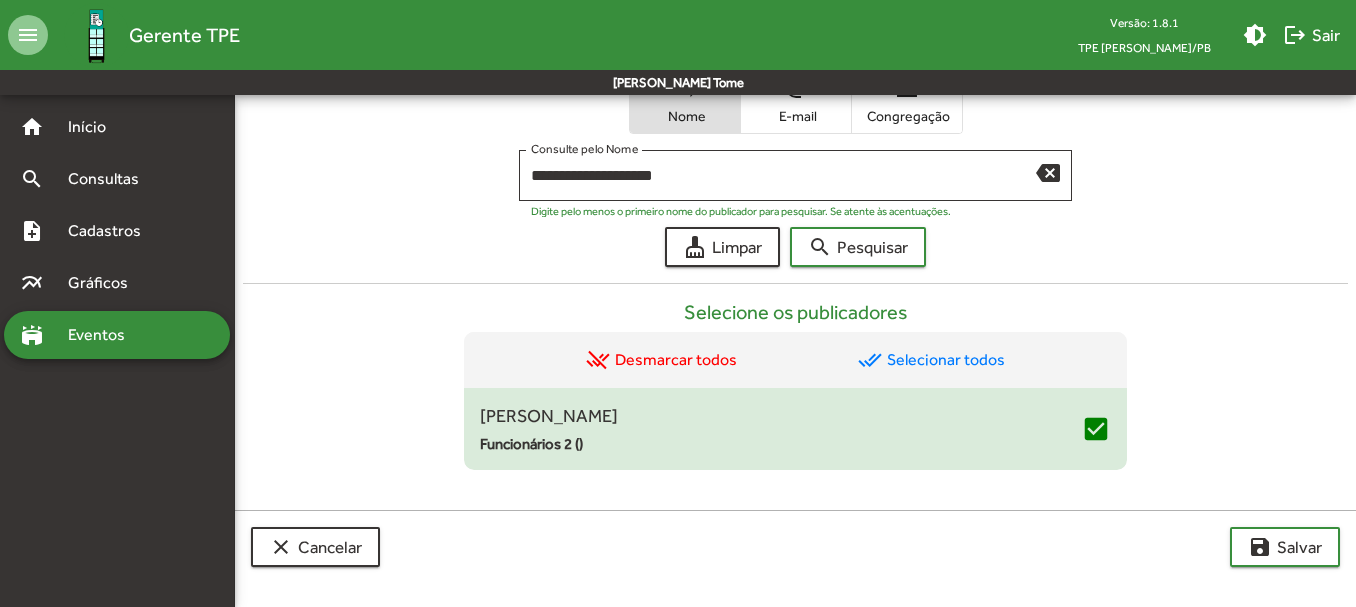 click on "Letícia Soares Alves Funcionários 2 ()" at bounding box center [780, 429] 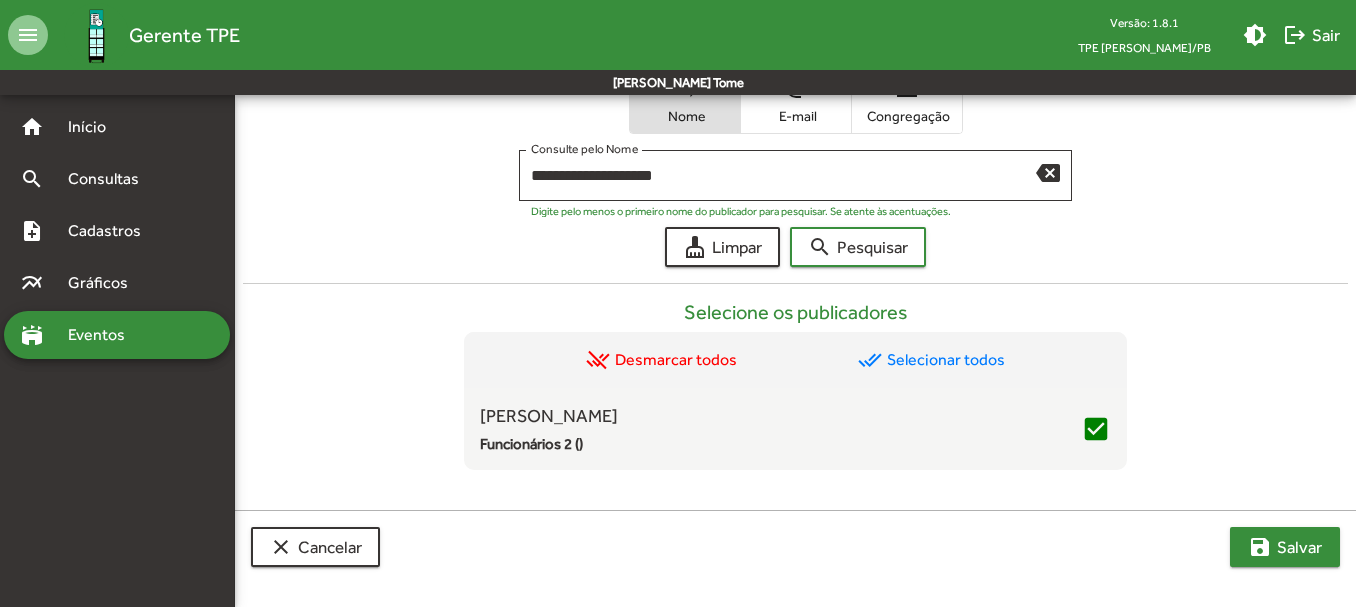 click on "save  [PERSON_NAME]" 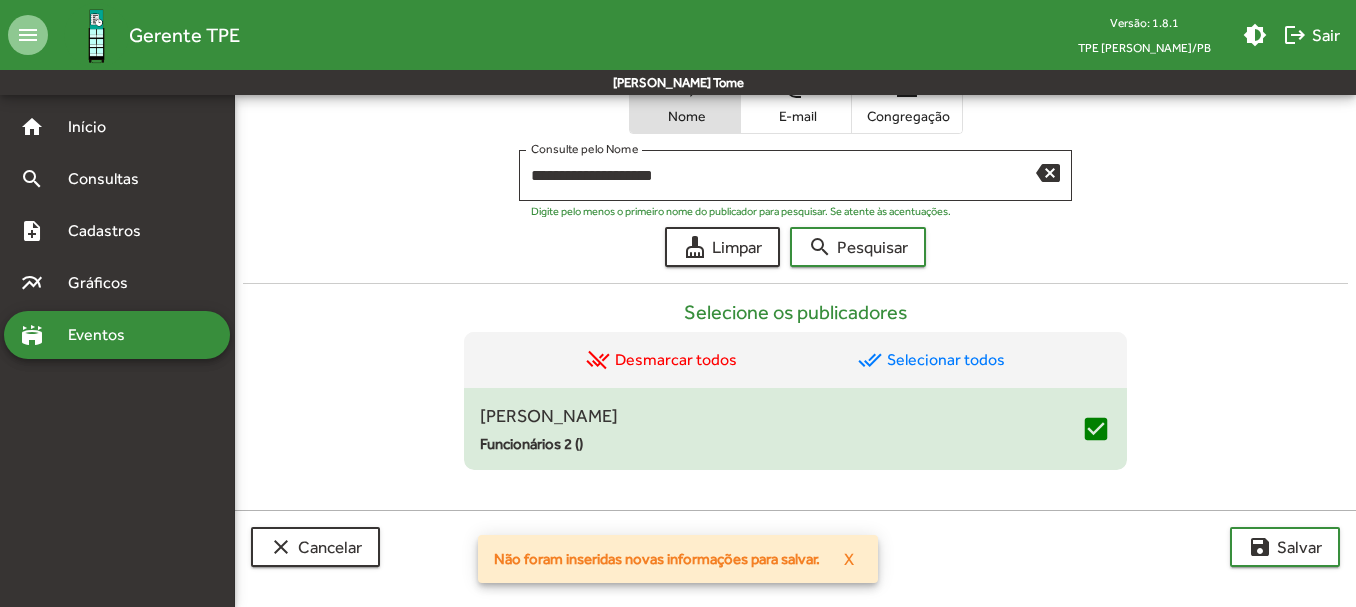 click on "Funcionários 2 ()" at bounding box center (780, 444) 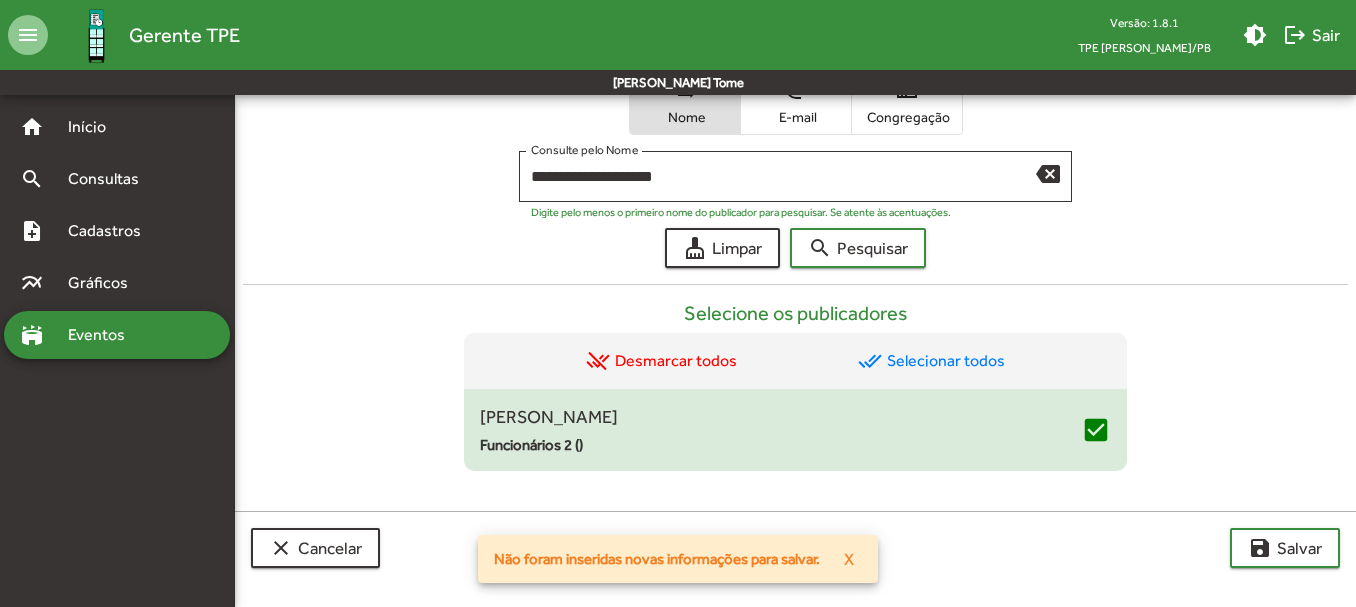 scroll, scrollTop: 728, scrollLeft: 0, axis: vertical 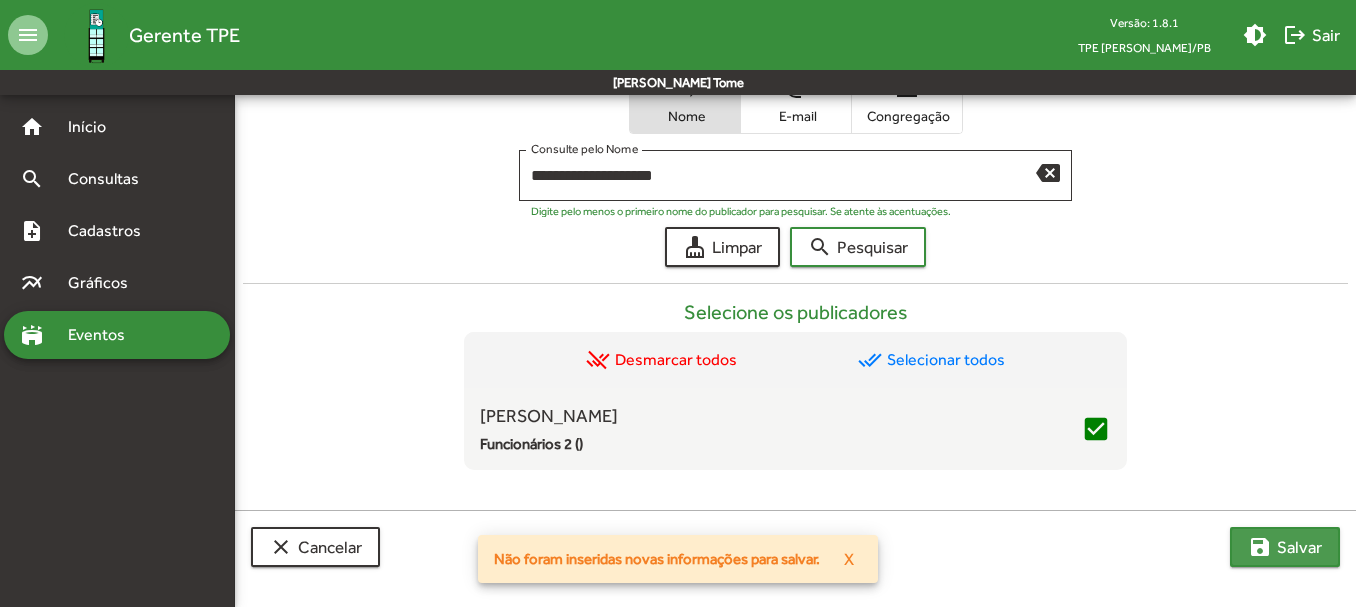 click on "save  [PERSON_NAME]" 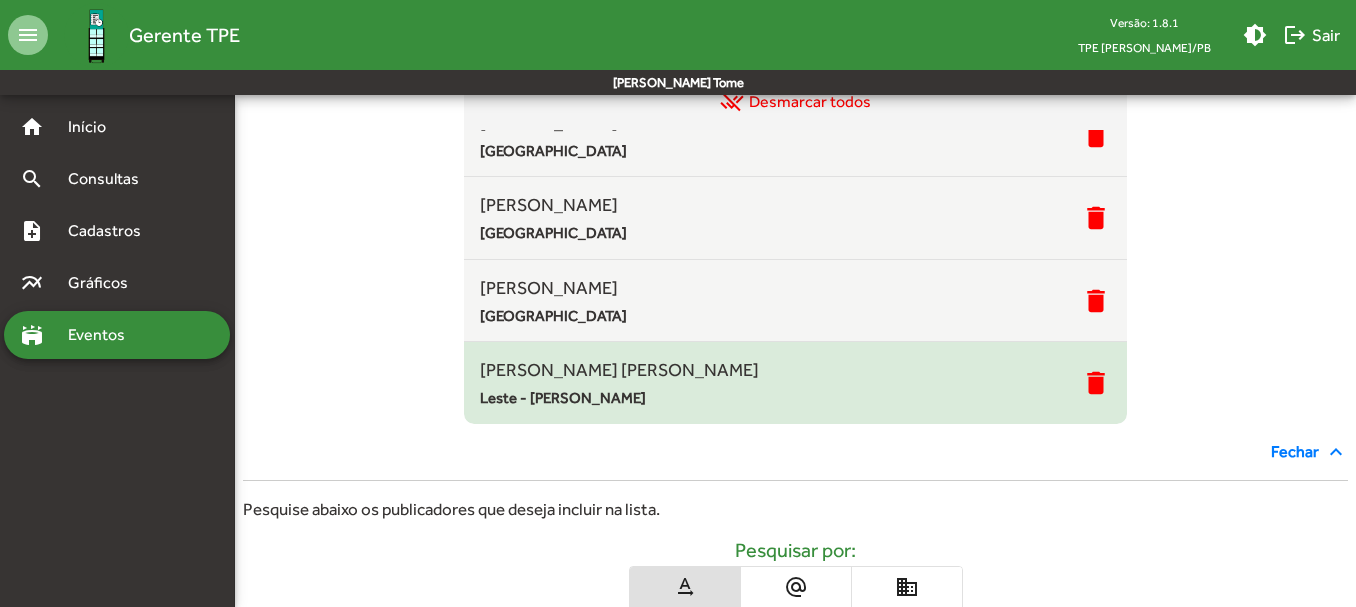 scroll, scrollTop: 228, scrollLeft: 0, axis: vertical 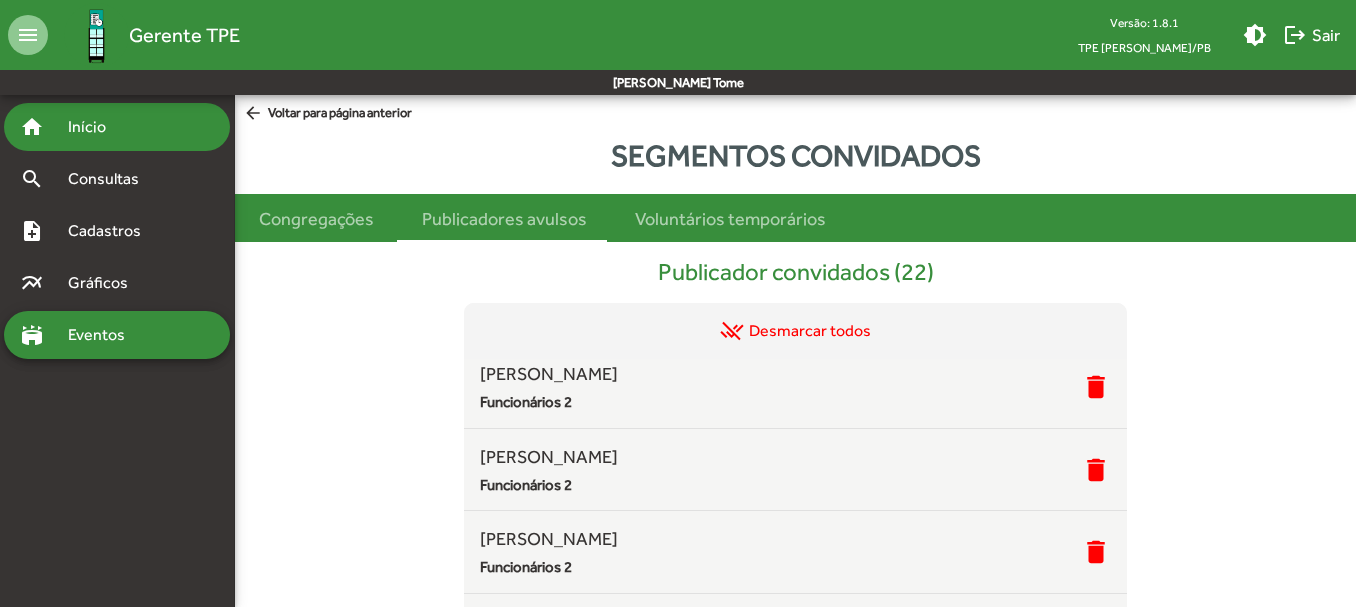 click on "home Início" at bounding box center (117, 127) 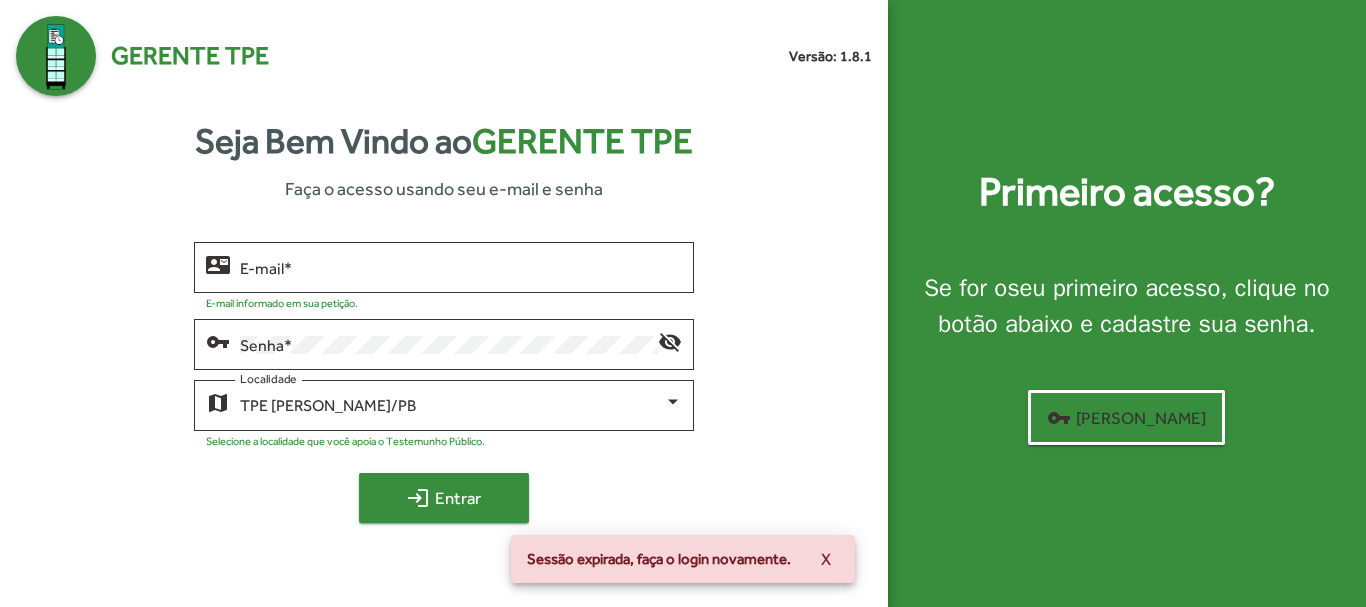 click on "login  Entrar" 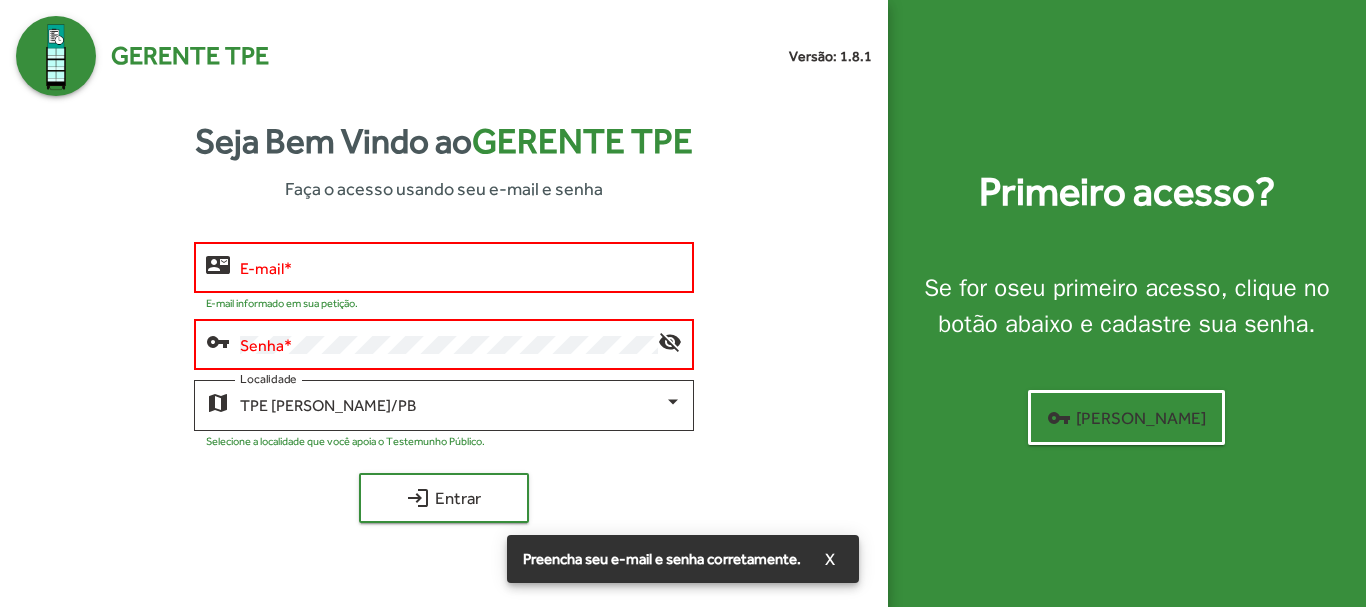 click on "E-mail   *" 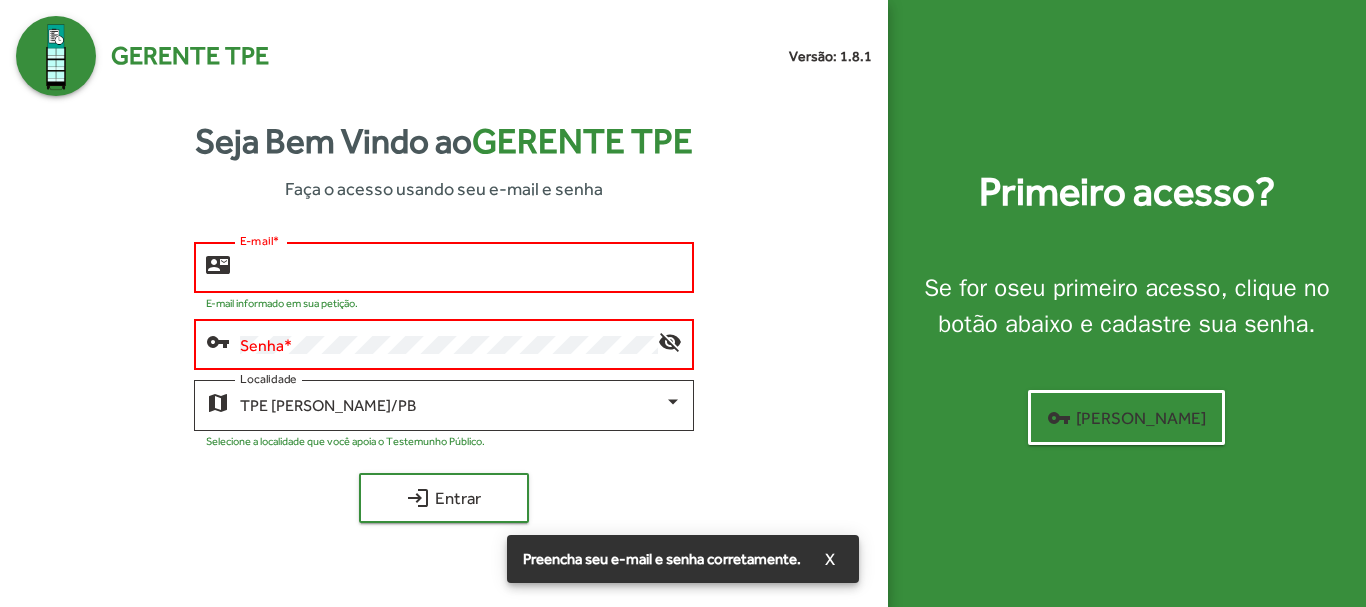click on "E-mail   *" at bounding box center [460, 268] 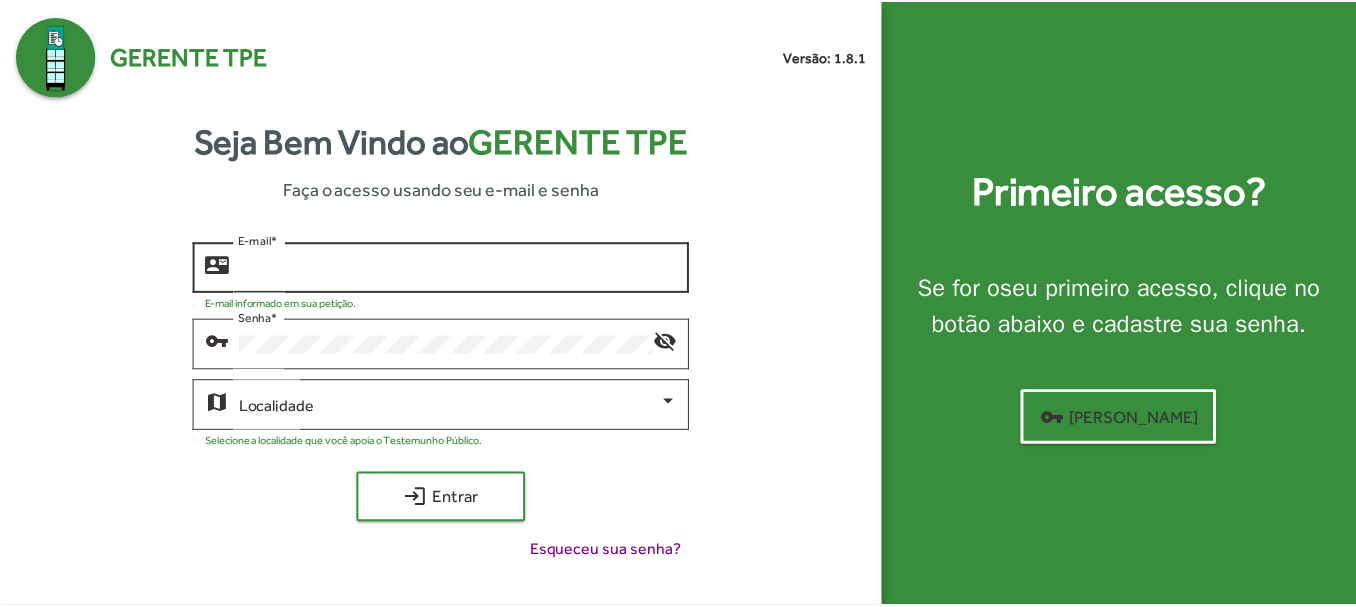 scroll, scrollTop: 0, scrollLeft: 0, axis: both 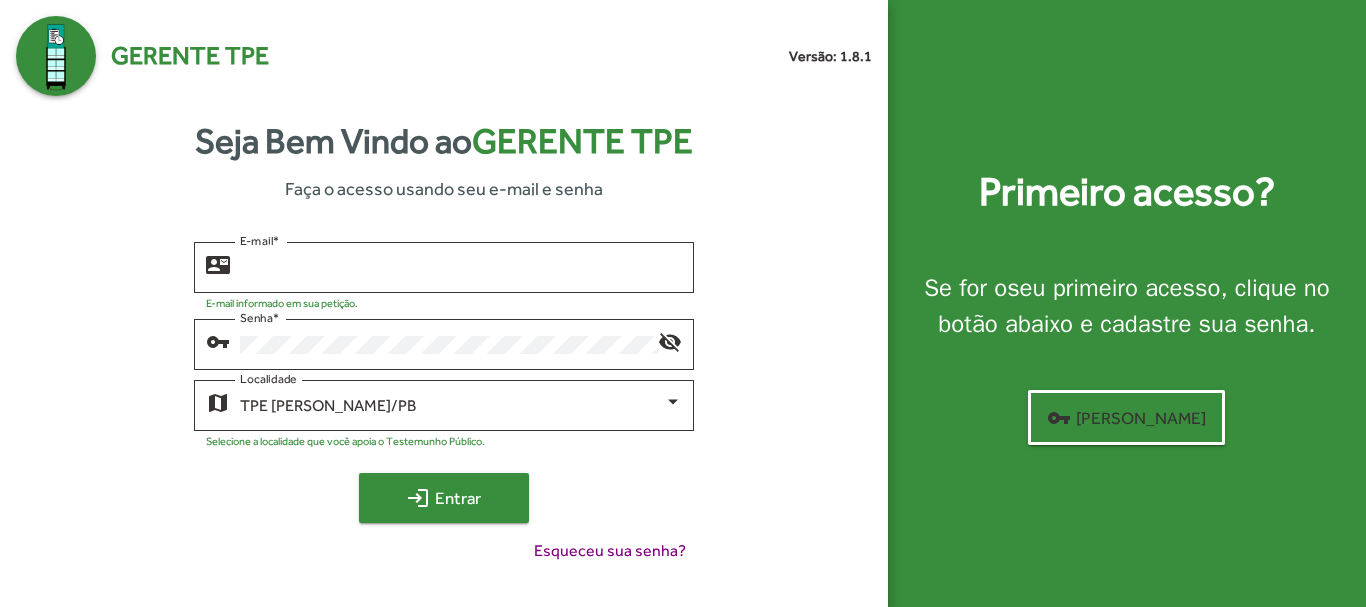 type on "**********" 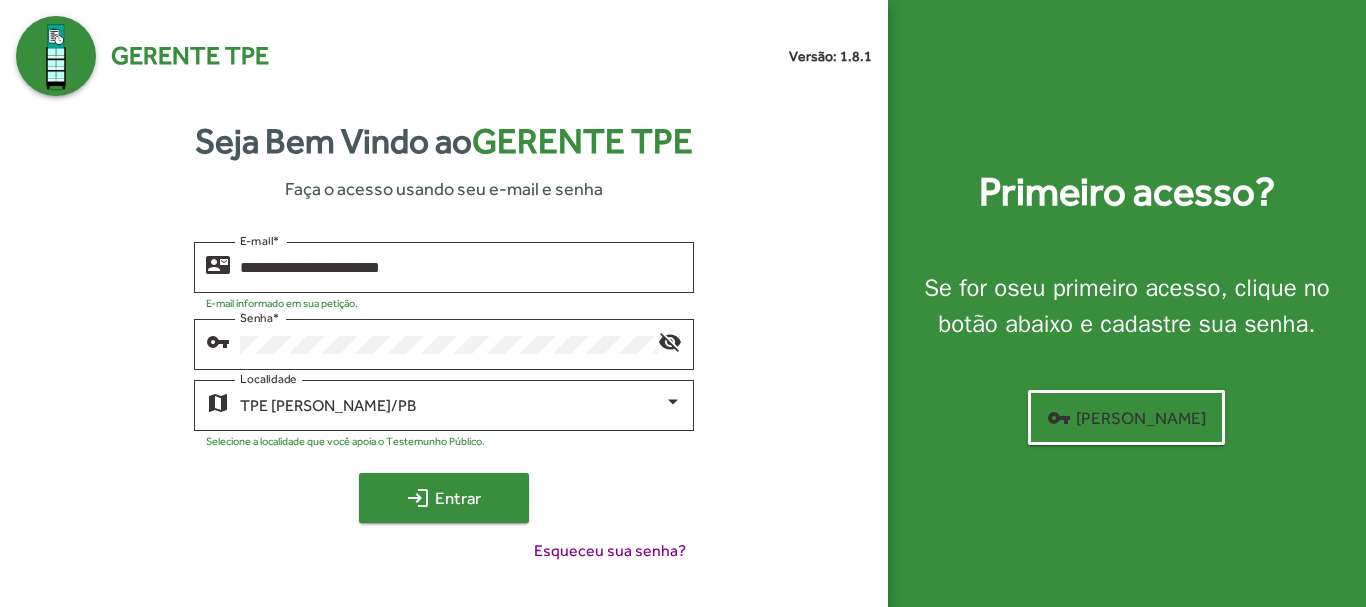 click on "login  Entrar" 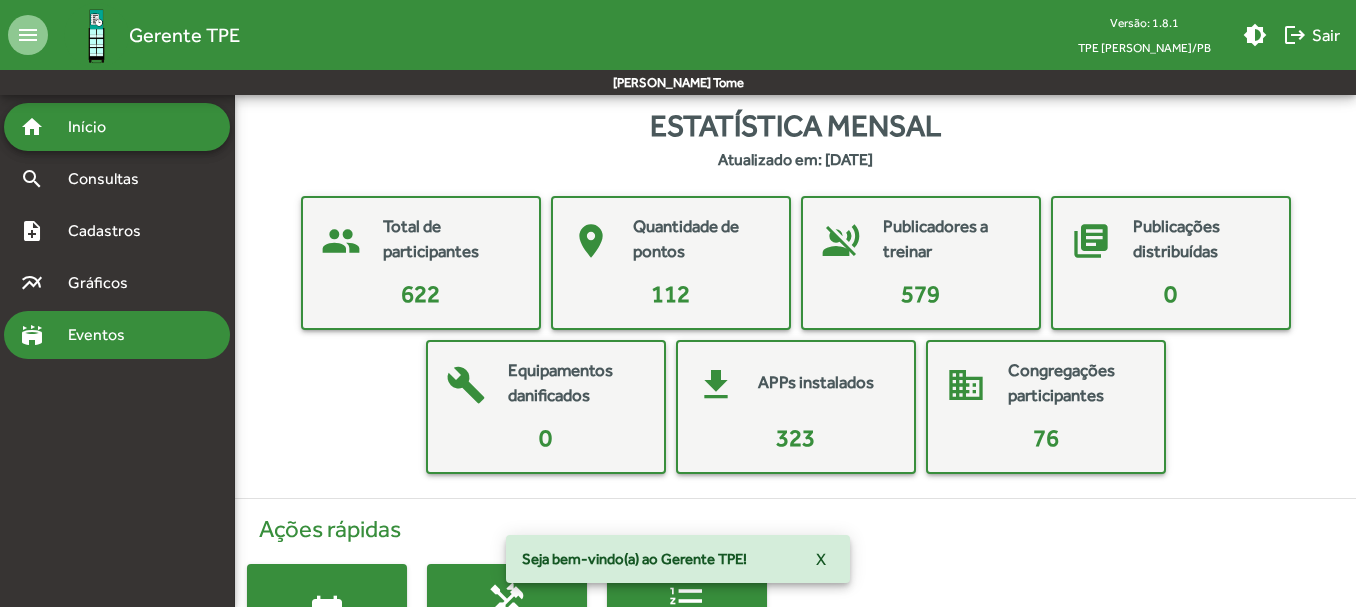 click on "stadium Eventos" at bounding box center (117, 335) 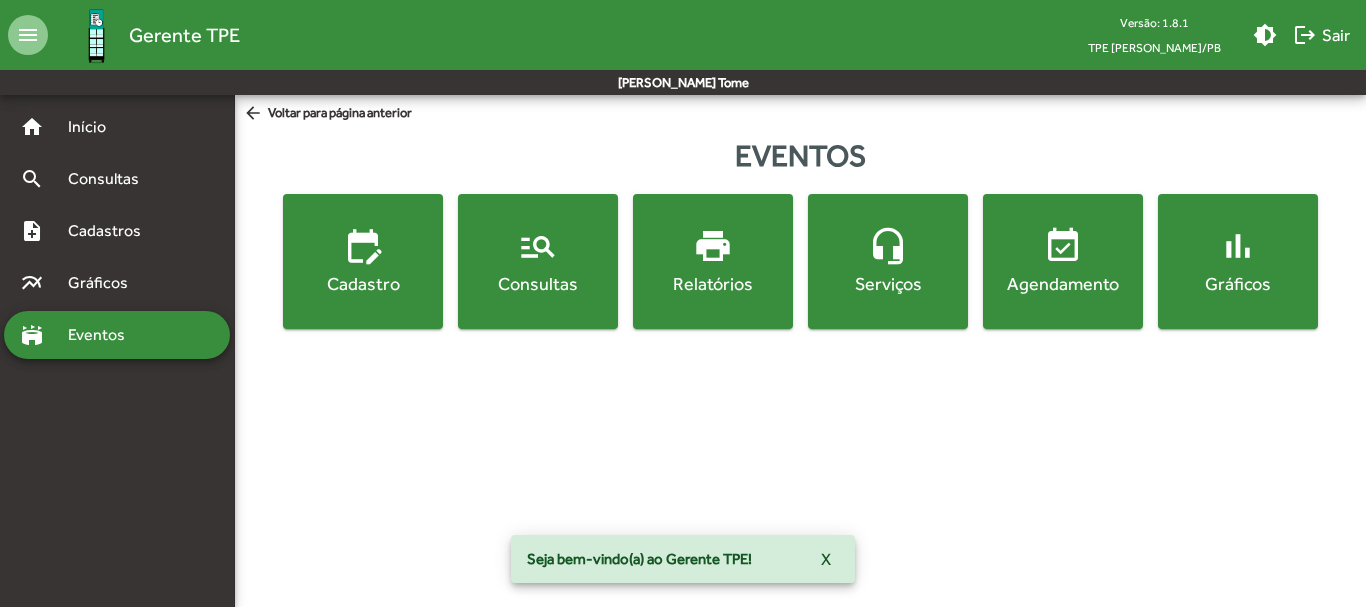 click on "Agendamento" 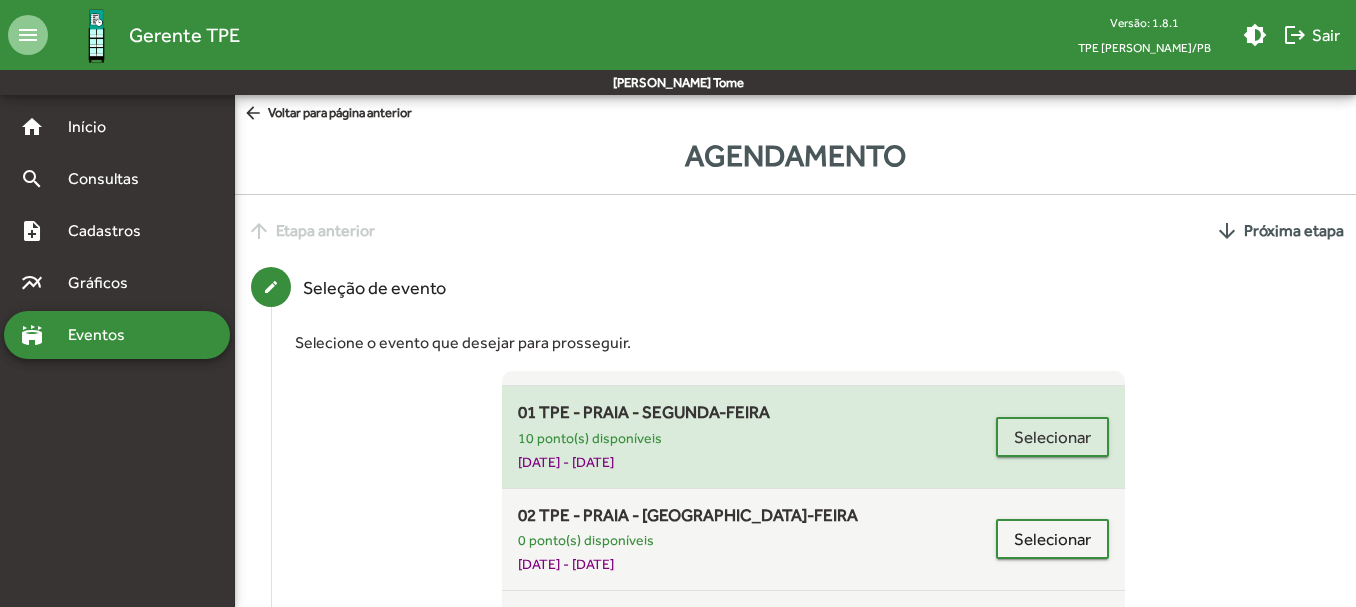 scroll, scrollTop: 800, scrollLeft: 0, axis: vertical 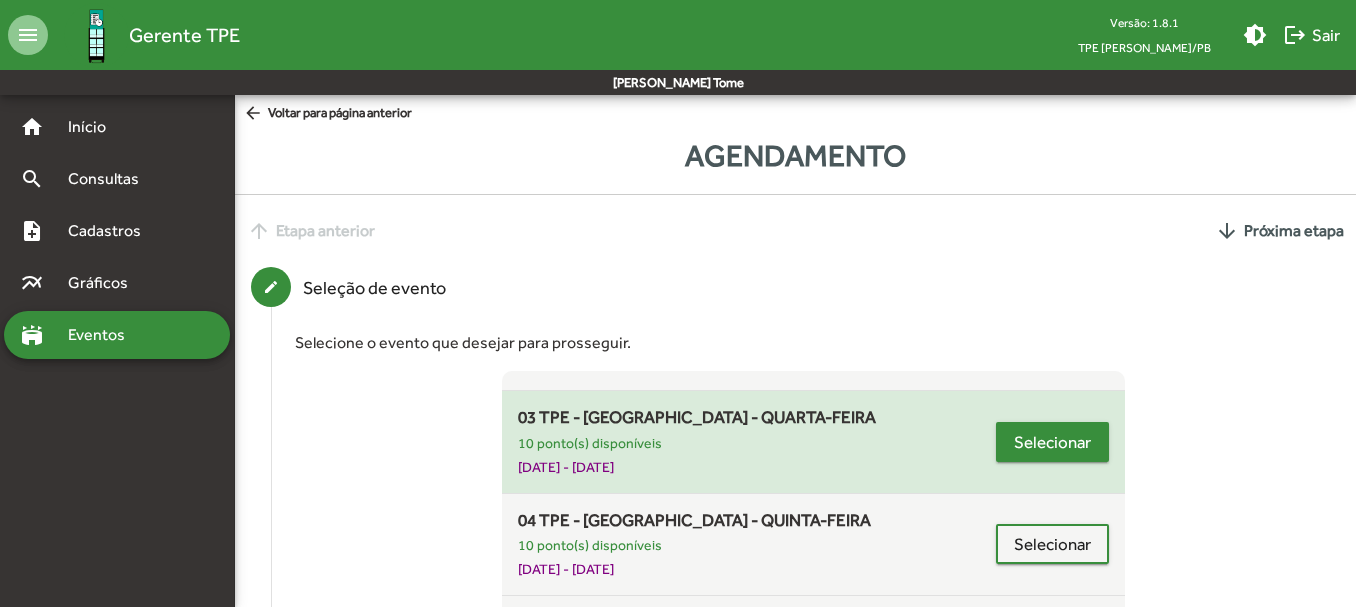 click on "Selecionar" at bounding box center (1052, 442) 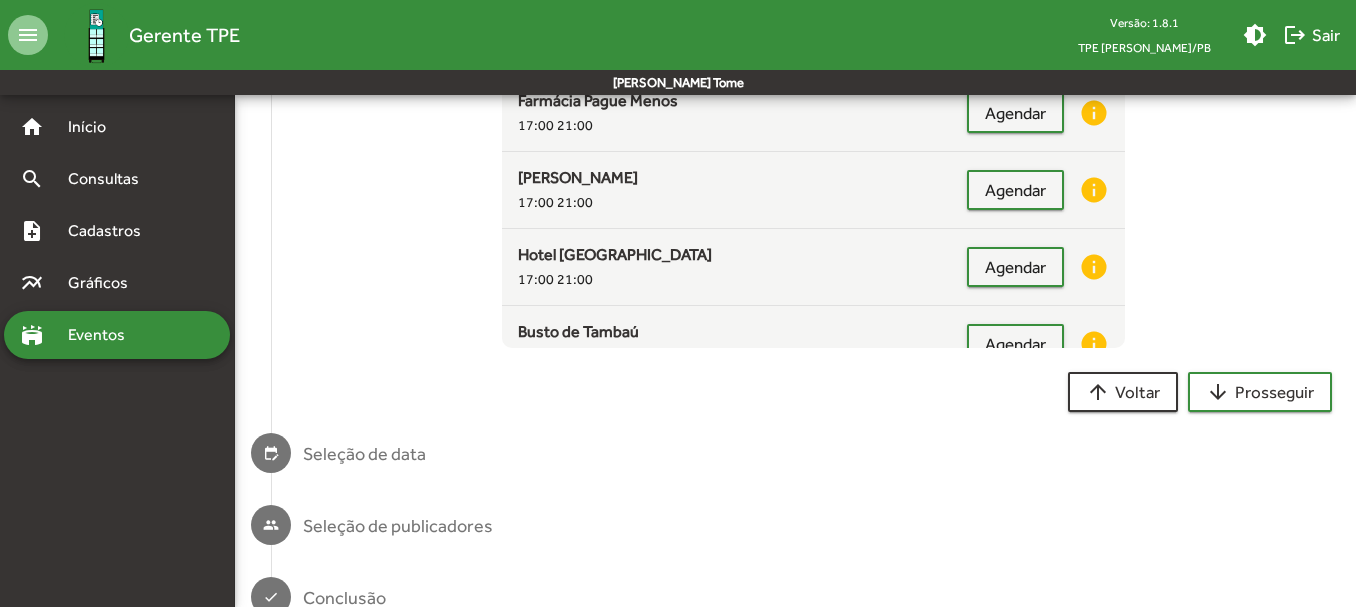 scroll, scrollTop: 495, scrollLeft: 0, axis: vertical 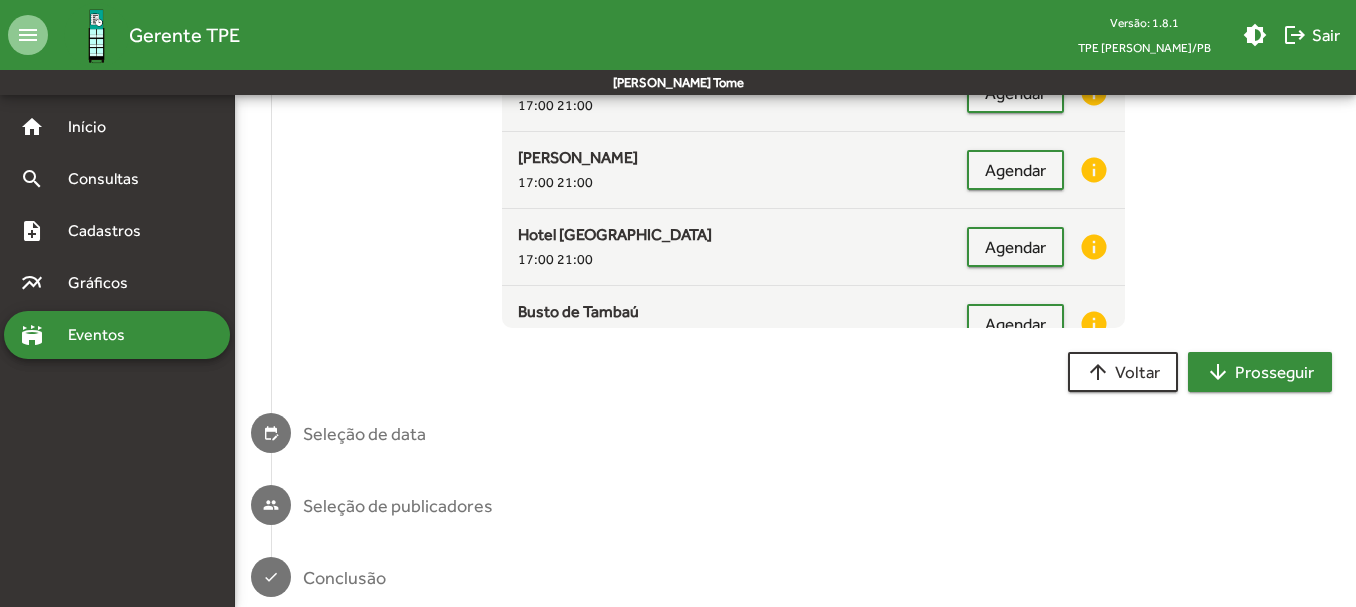 click on "arrow_downward  Prosseguir" 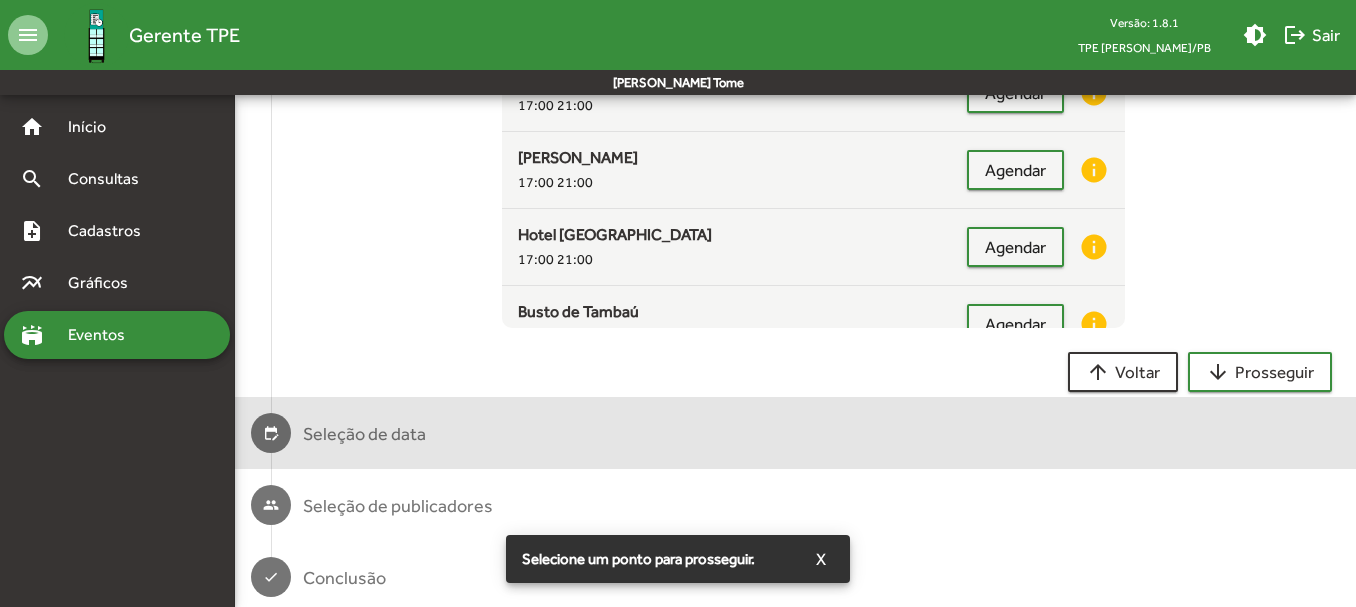 click on "Seleção de data" at bounding box center (364, 433) 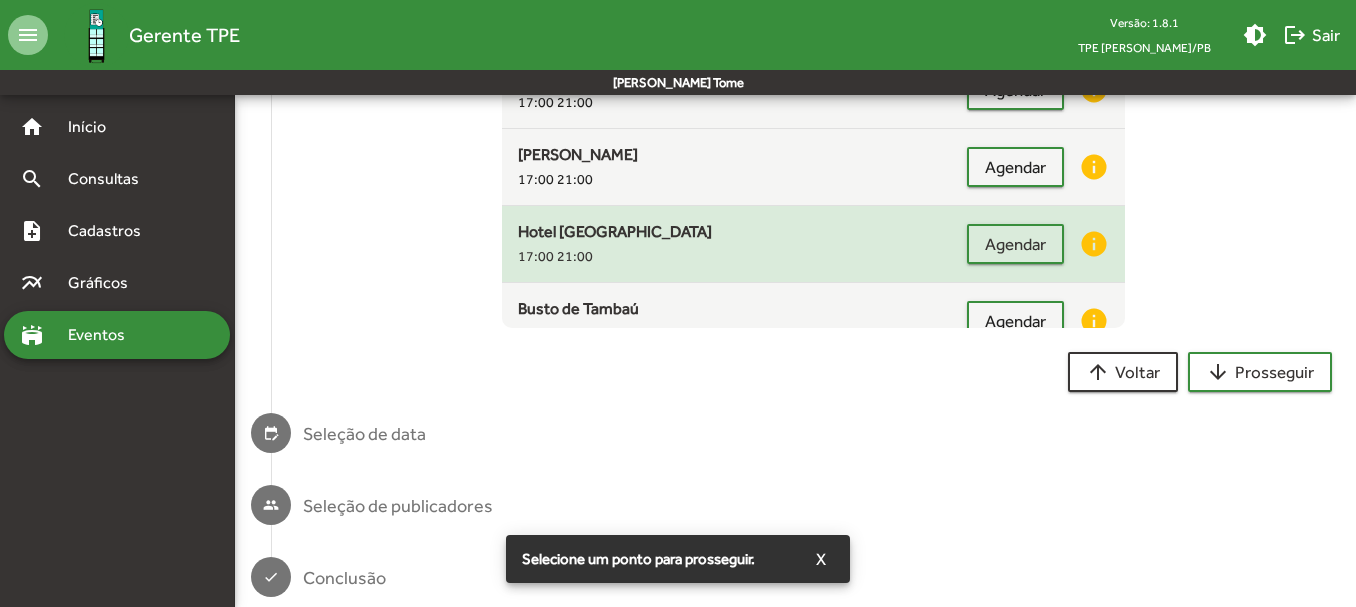 scroll, scrollTop: 0, scrollLeft: 0, axis: both 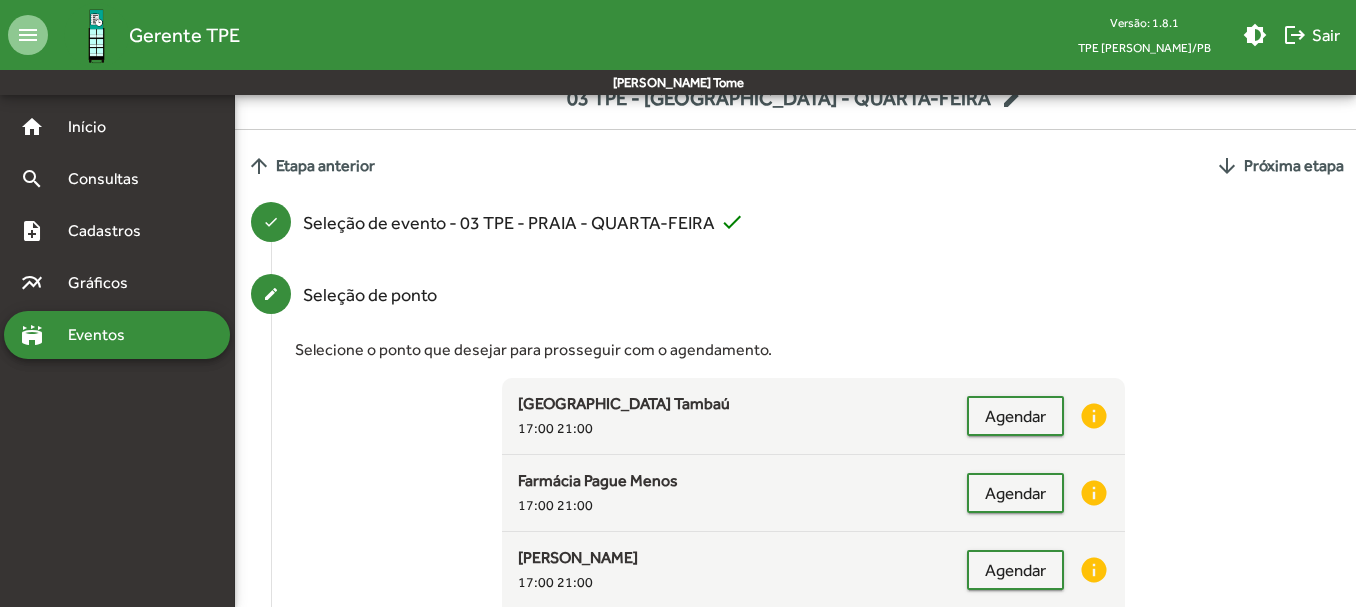 click on "Eventos" at bounding box center (104, 335) 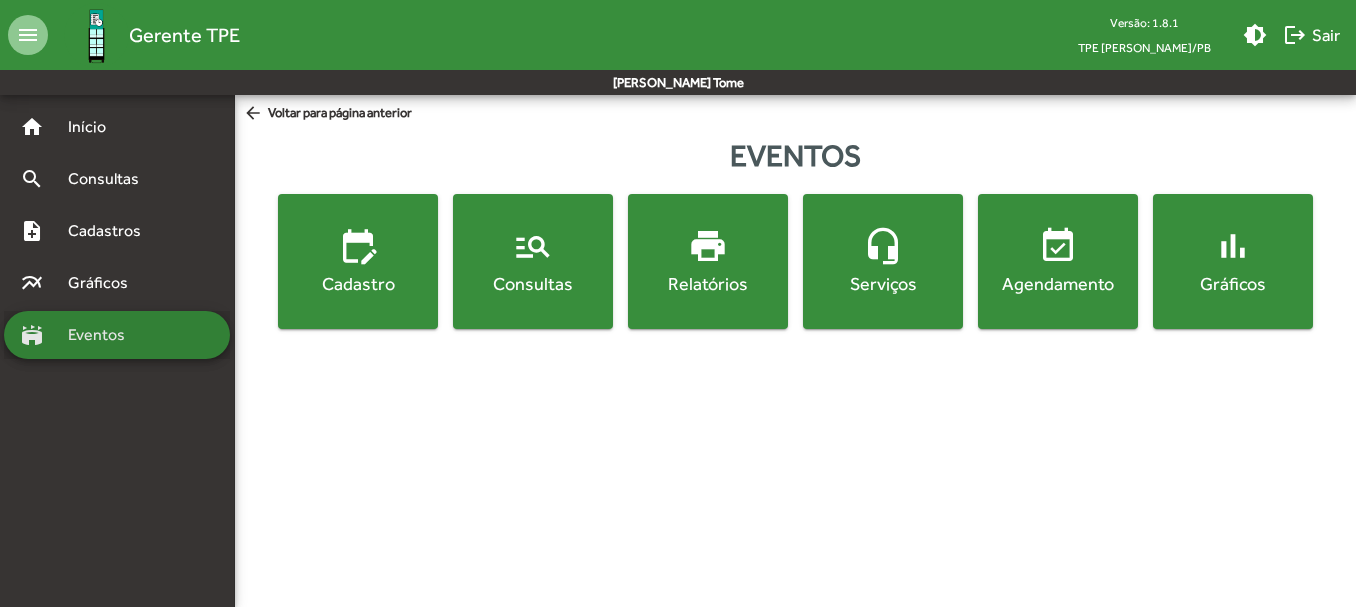 scroll, scrollTop: 0, scrollLeft: 0, axis: both 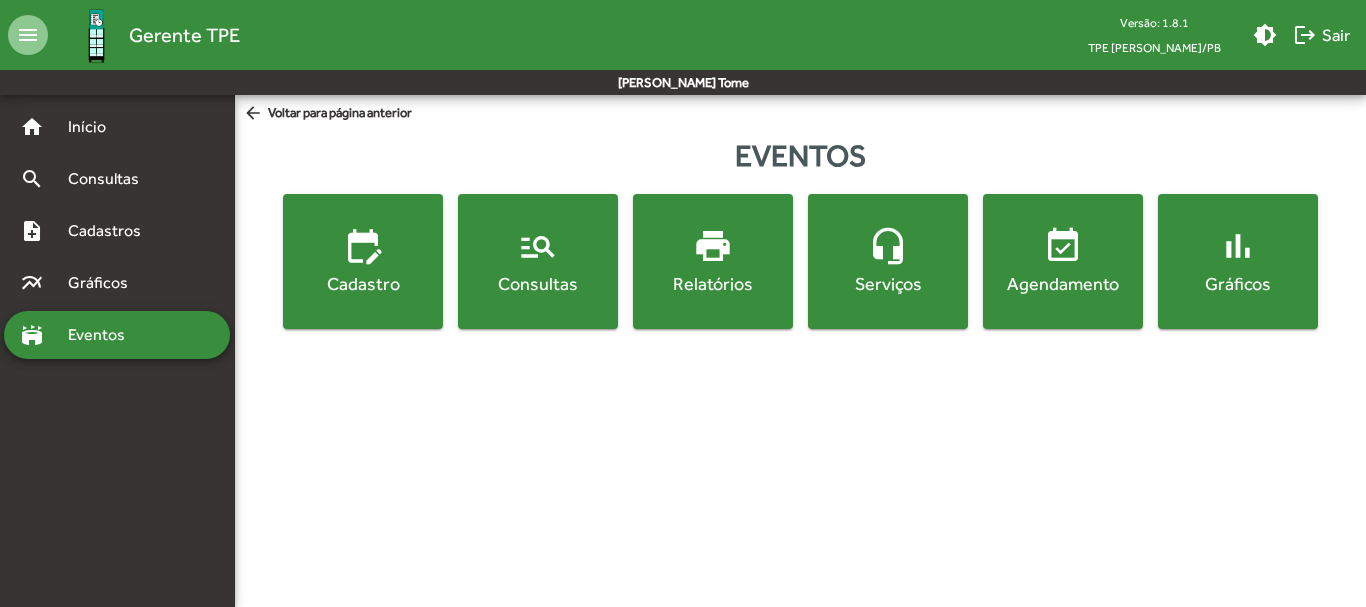 click on "manage_search  Consultas" 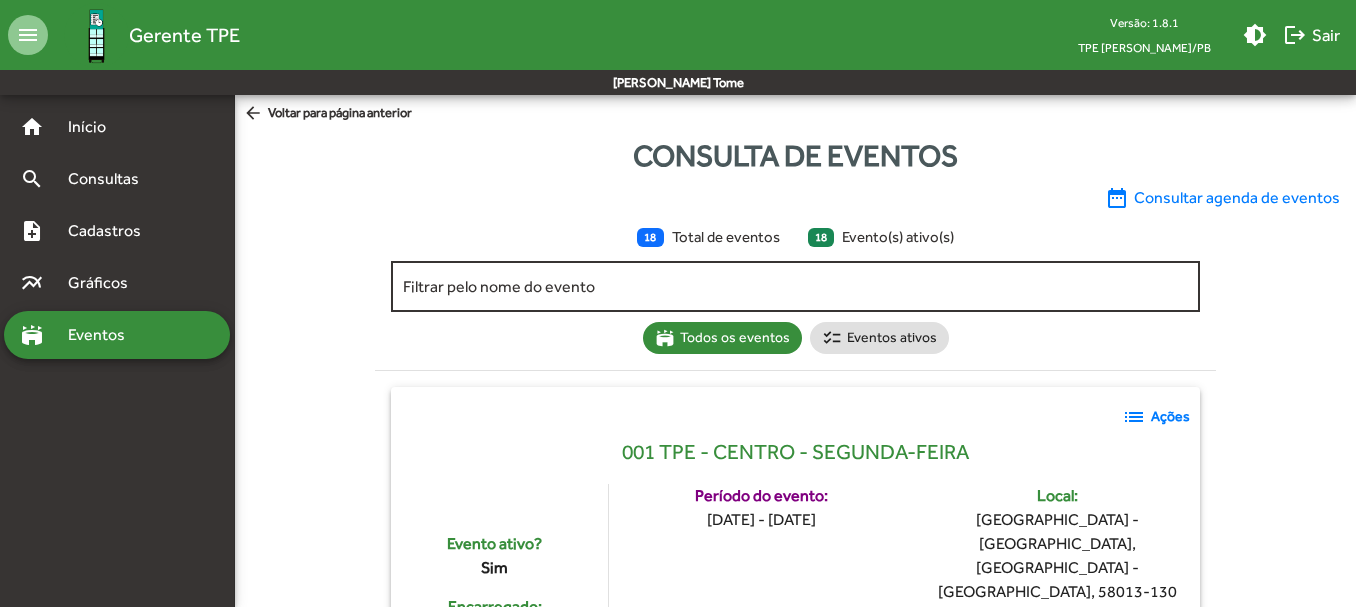 click on "Filtrar pelo nome do evento" at bounding box center (795, 287) 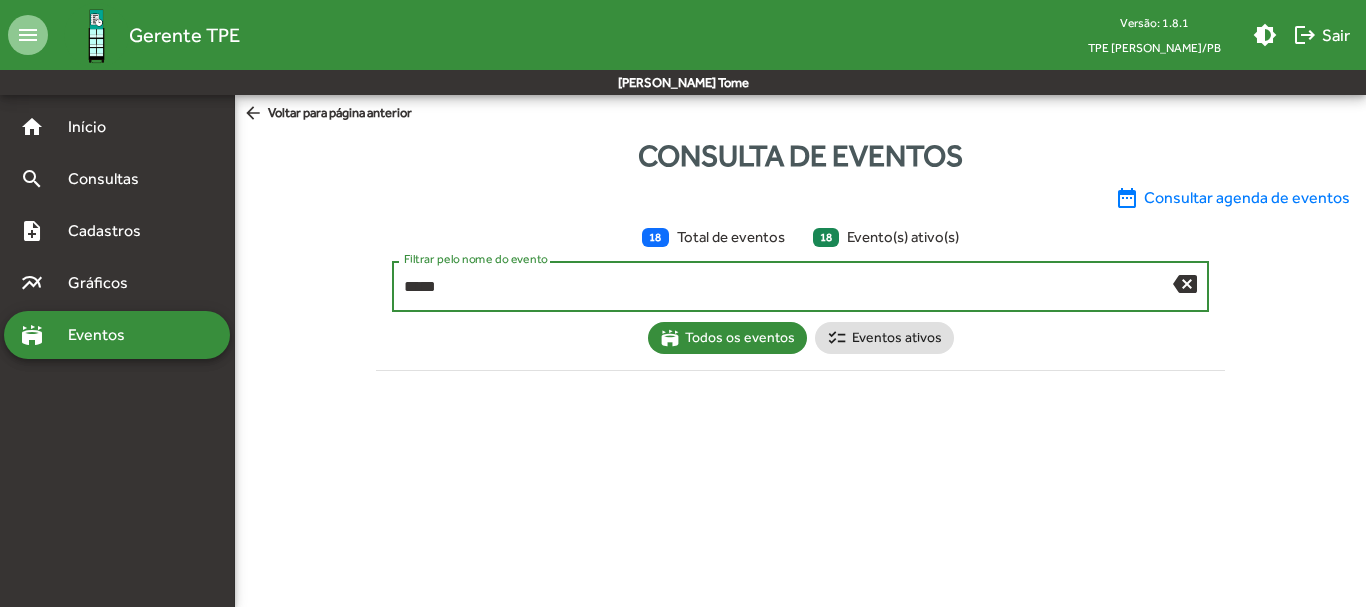 type on "*****" 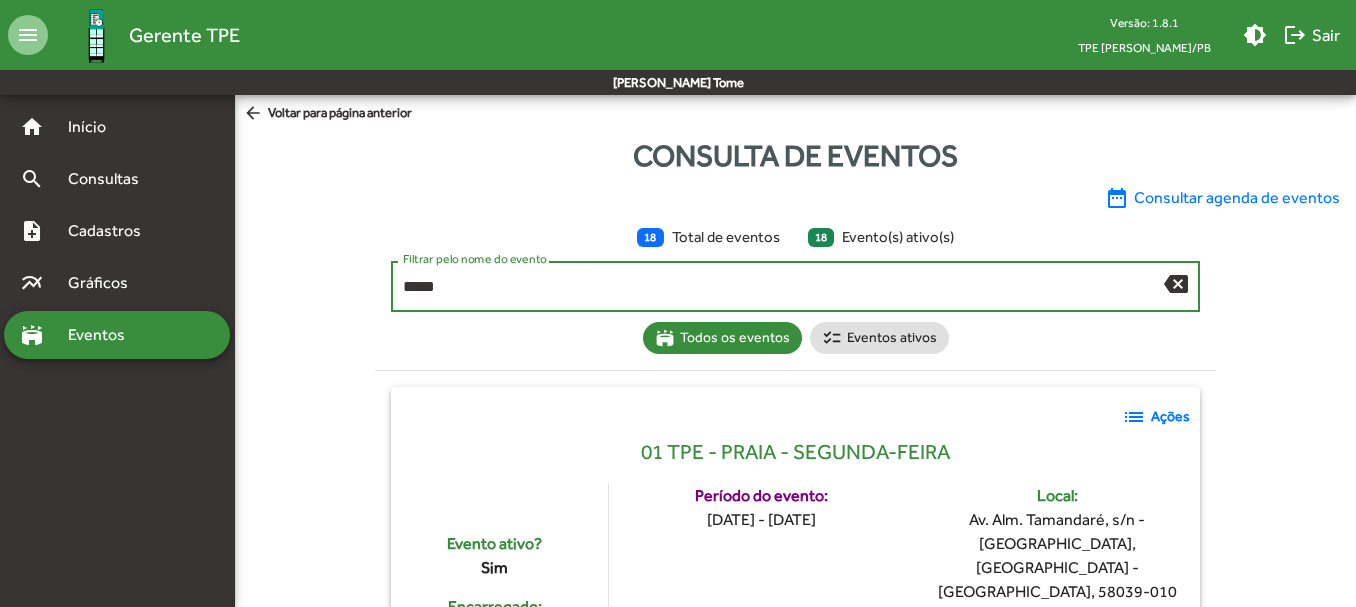 type on "*****" 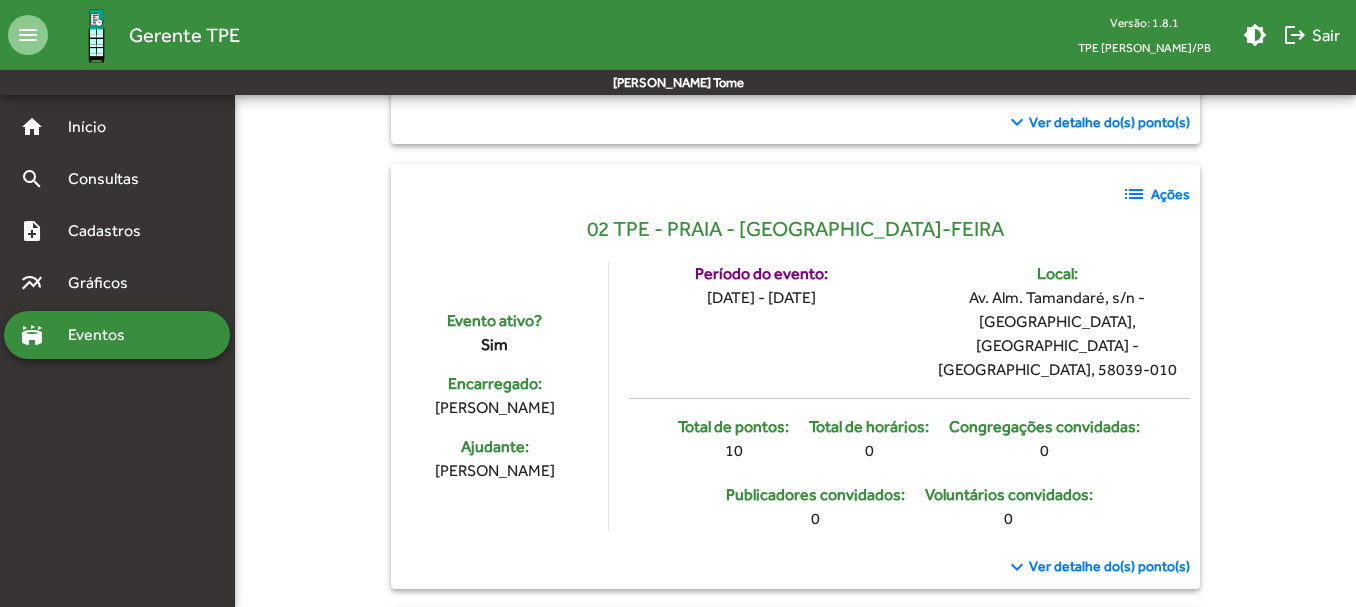 scroll, scrollTop: 800, scrollLeft: 0, axis: vertical 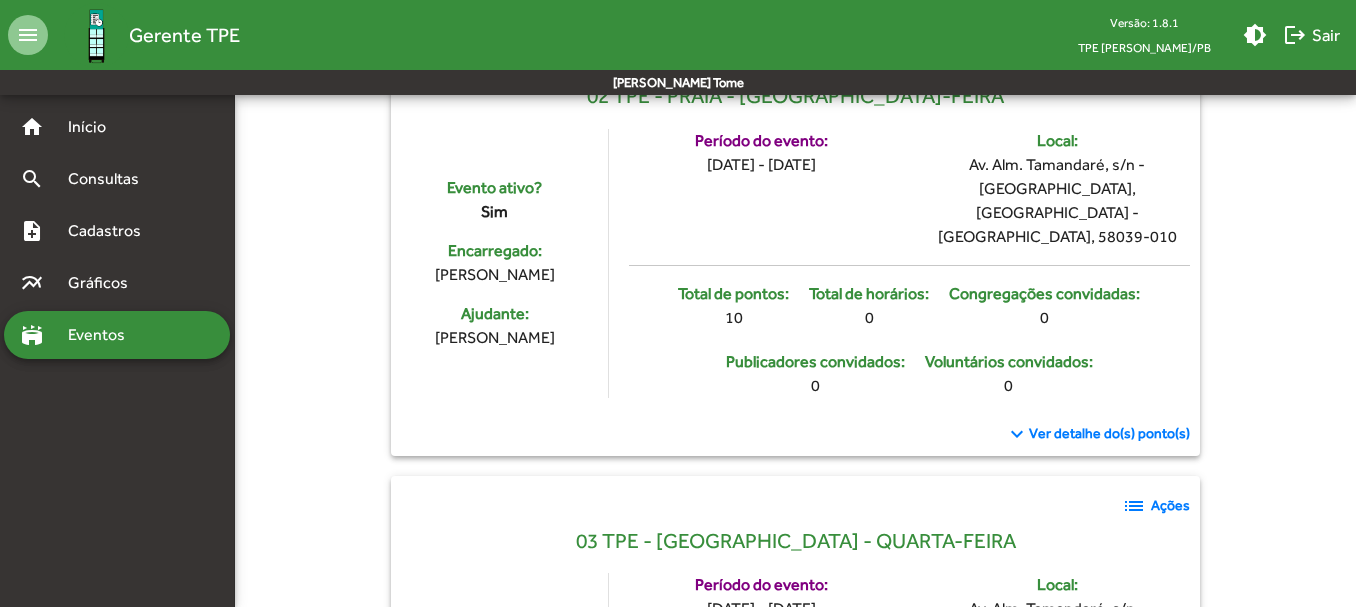 click on "03 TPE - [GEOGRAPHIC_DATA] - QUARTA-FEIRA" 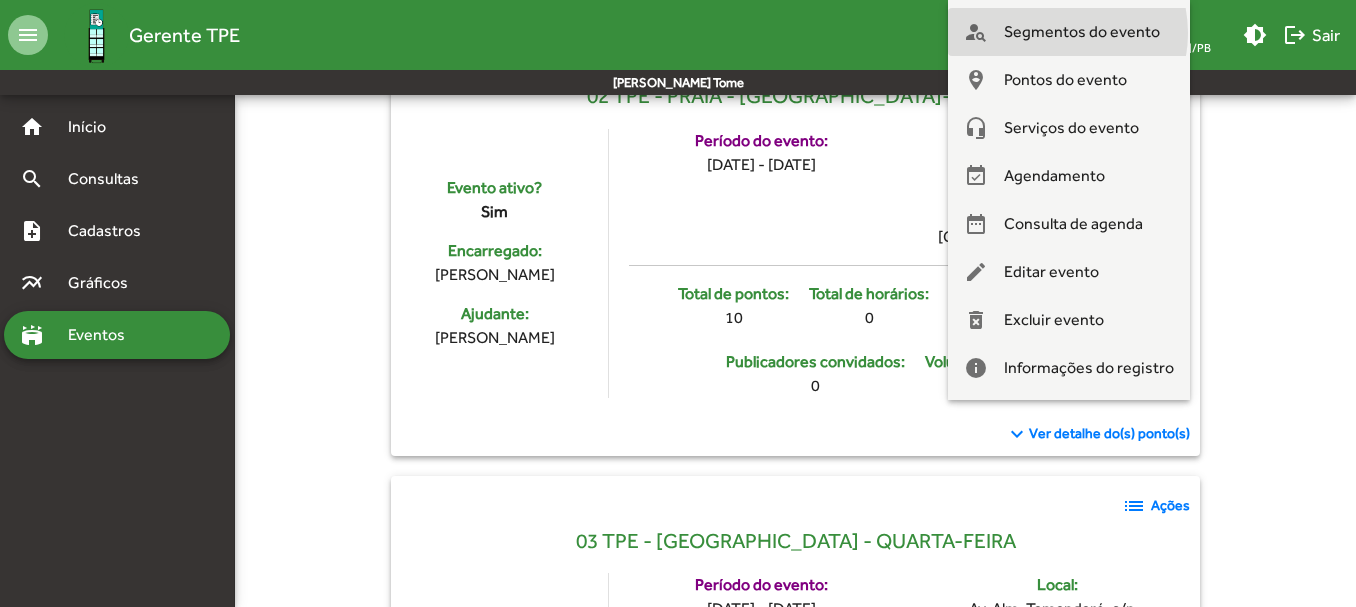 click on "Segmentos do evento" at bounding box center (1082, 32) 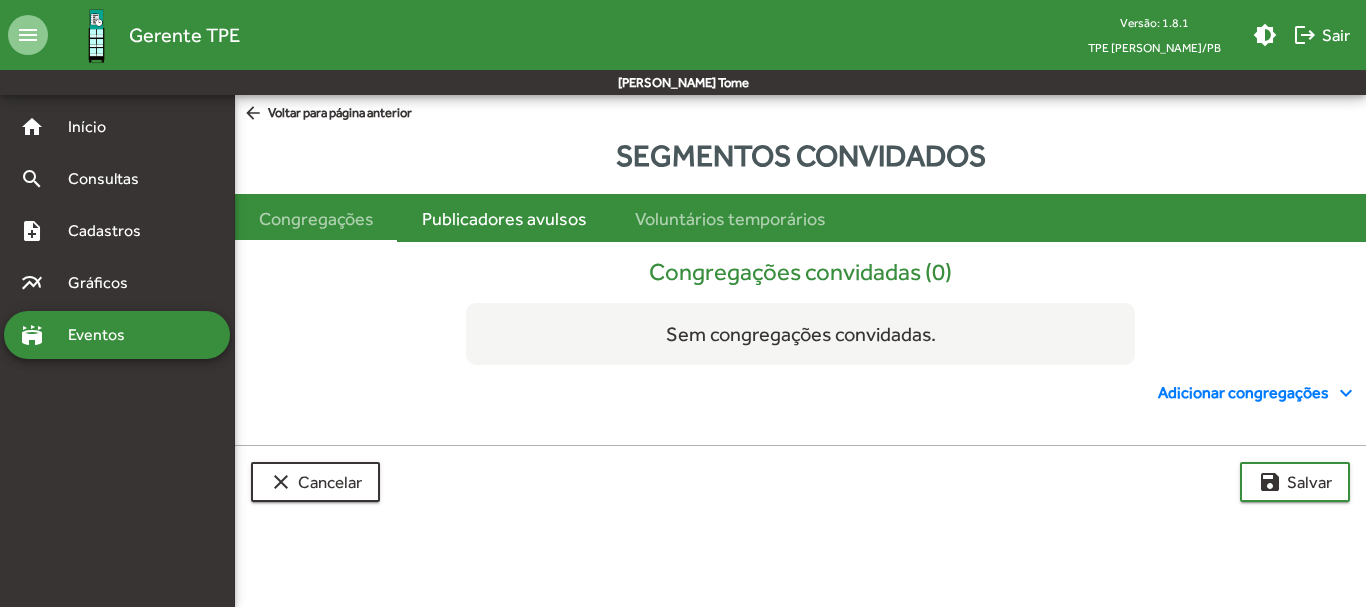 click on "Publicadores avulsos" at bounding box center [504, 218] 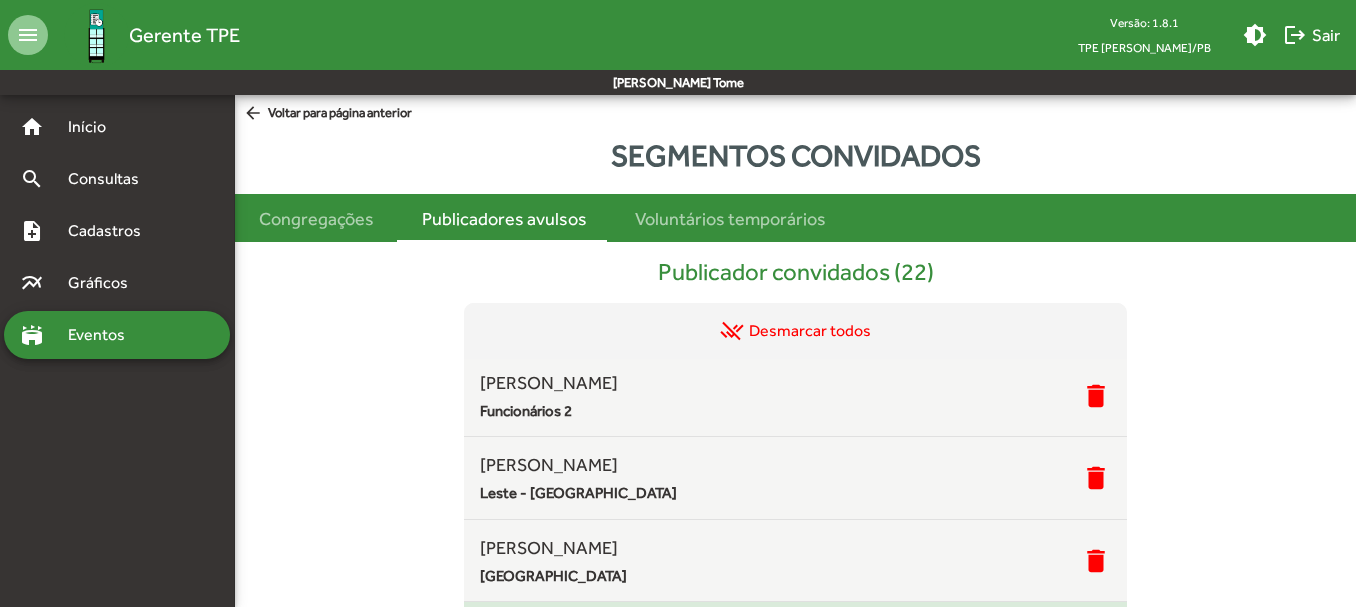 scroll, scrollTop: 1520, scrollLeft: 0, axis: vertical 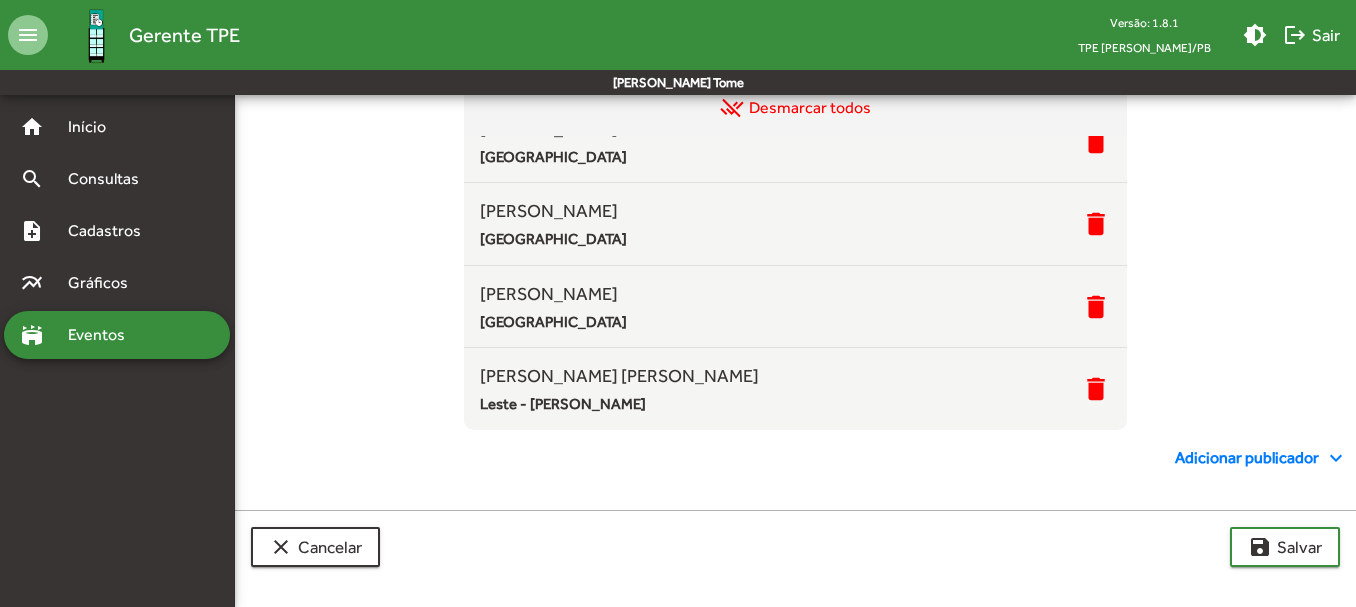 click on "Adicionar publicador  expand_more" at bounding box center (1261, 458) 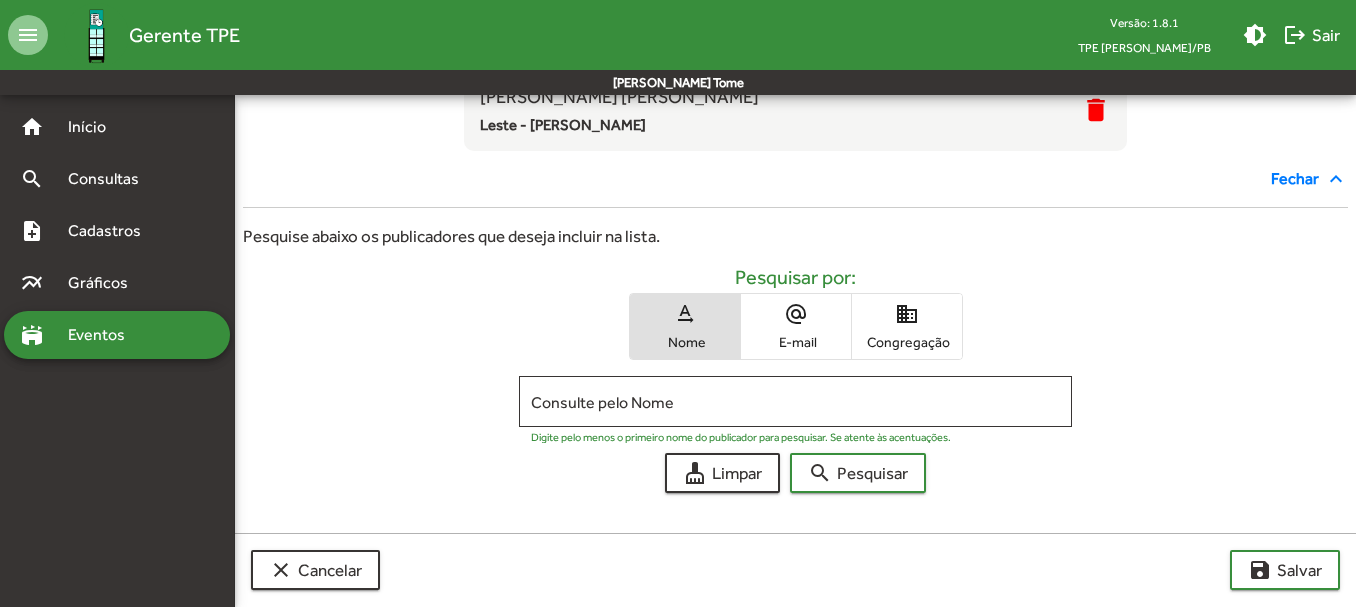 scroll, scrollTop: 525, scrollLeft: 0, axis: vertical 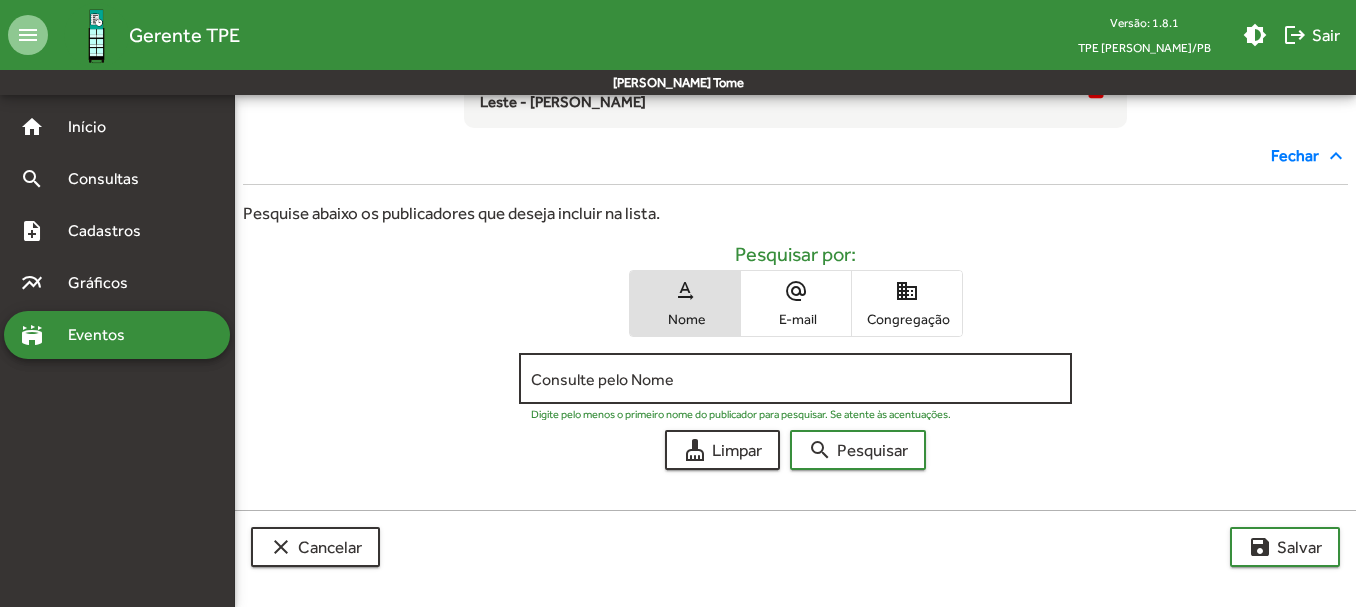 click on "Consulte pelo Nome" at bounding box center [795, 379] 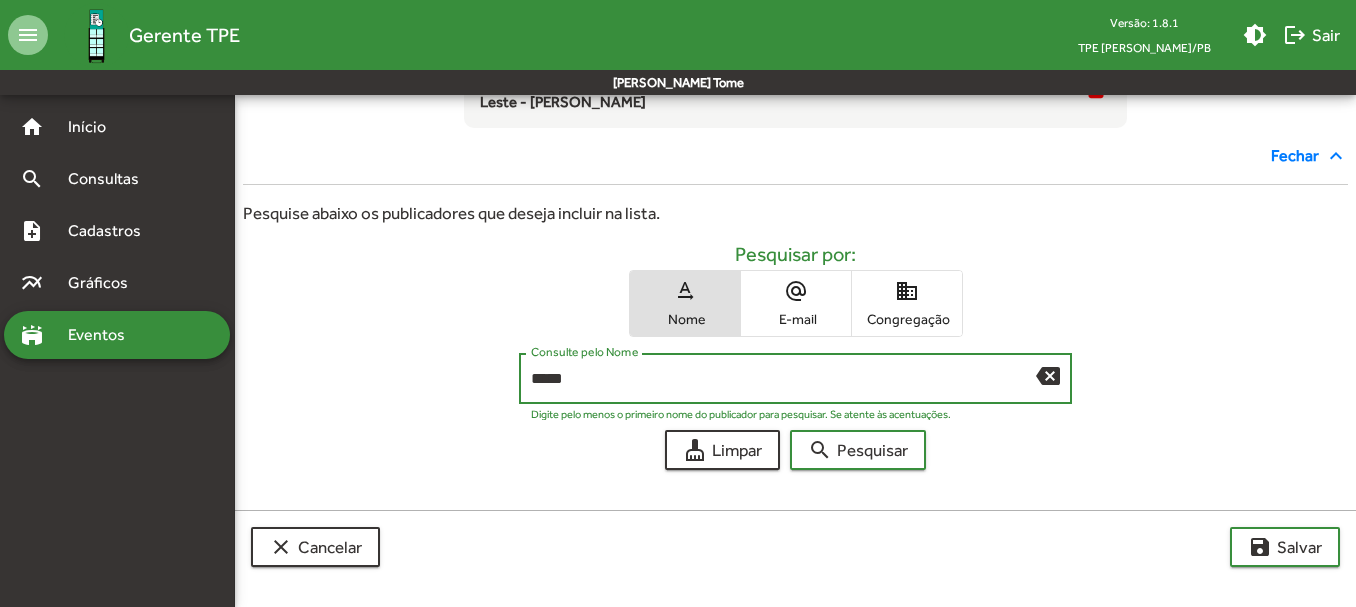 type on "*****" 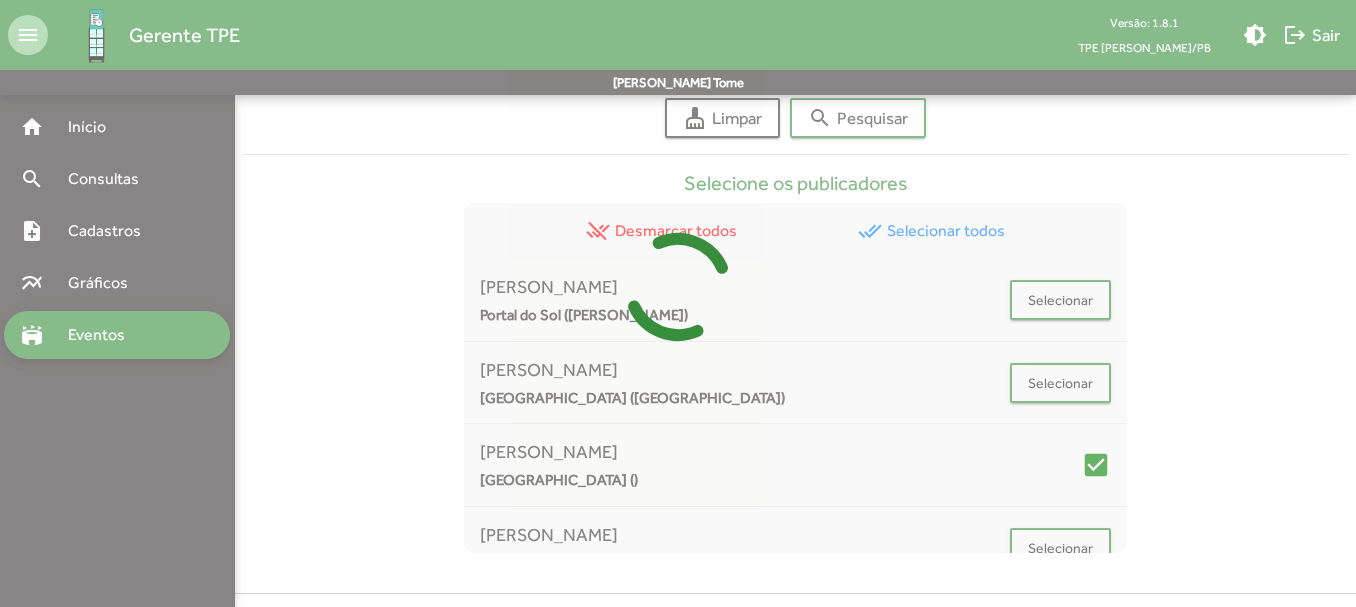 scroll, scrollTop: 940, scrollLeft: 0, axis: vertical 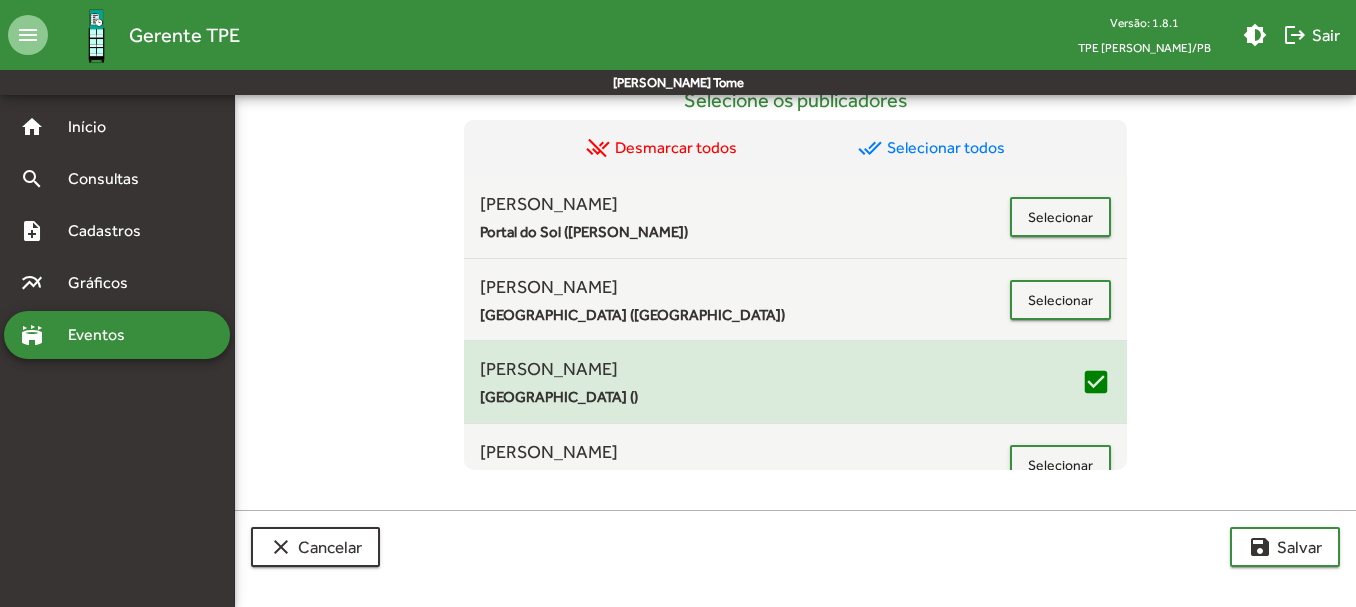 click on "[PERSON_NAME]" at bounding box center (780, 368) 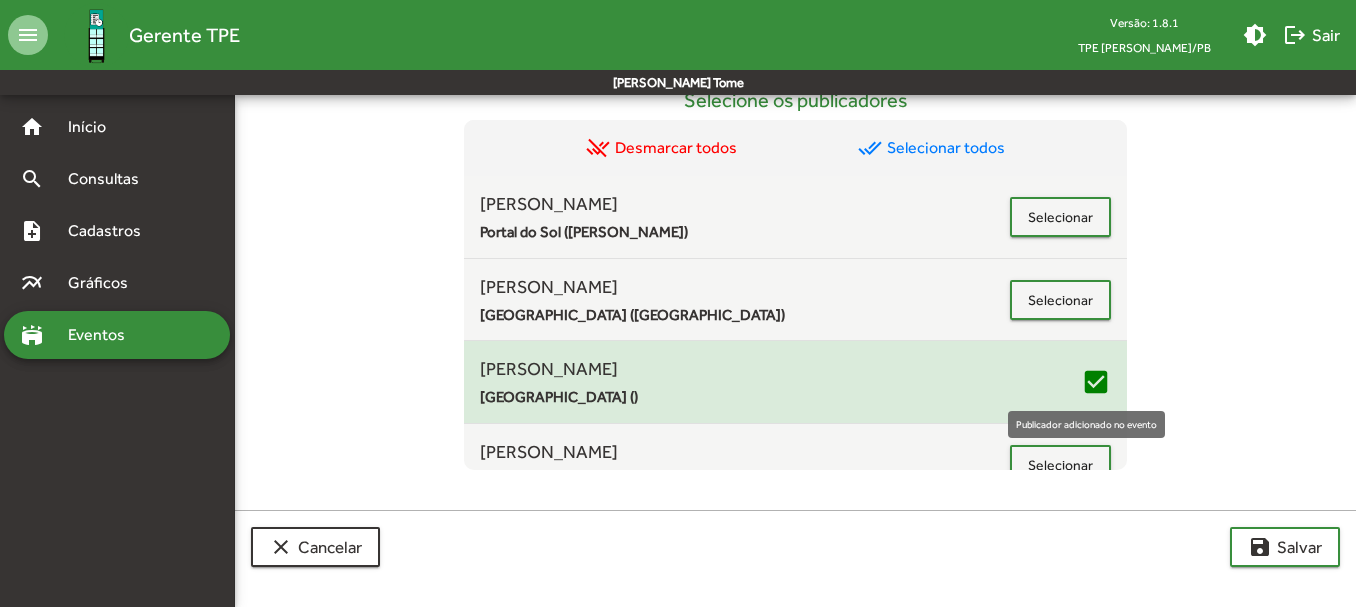 drag, startPoint x: 1088, startPoint y: 372, endPoint x: 1101, endPoint y: 376, distance: 13.601471 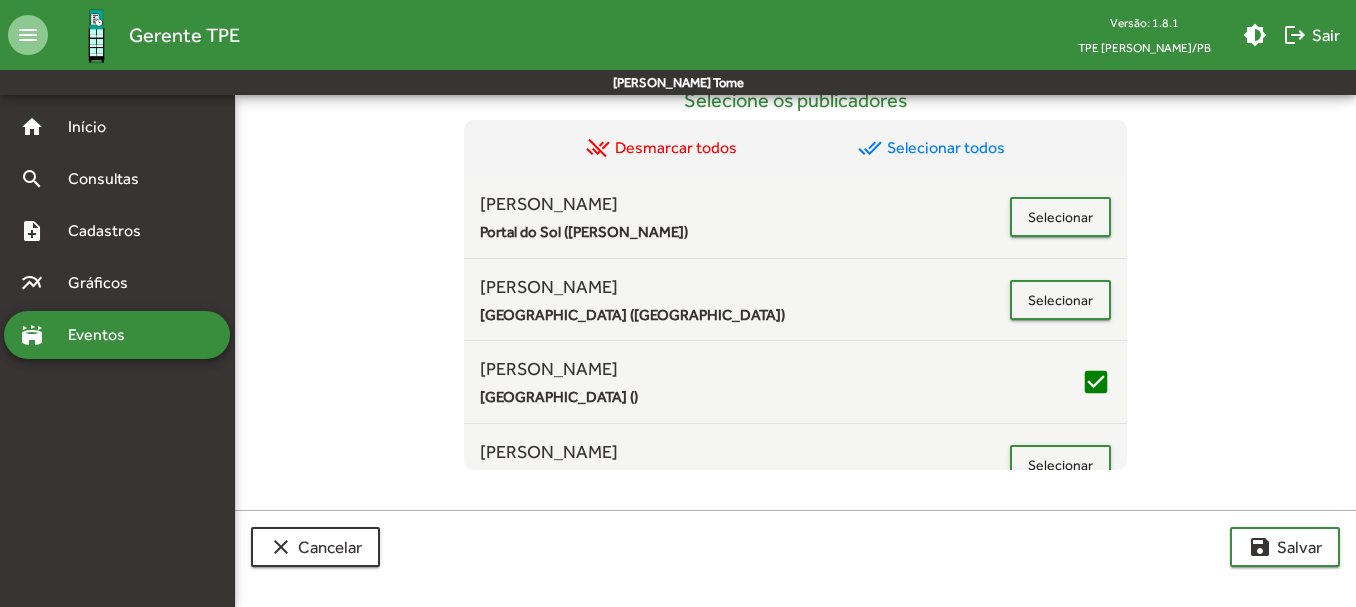 scroll, scrollTop: 35, scrollLeft: 0, axis: vertical 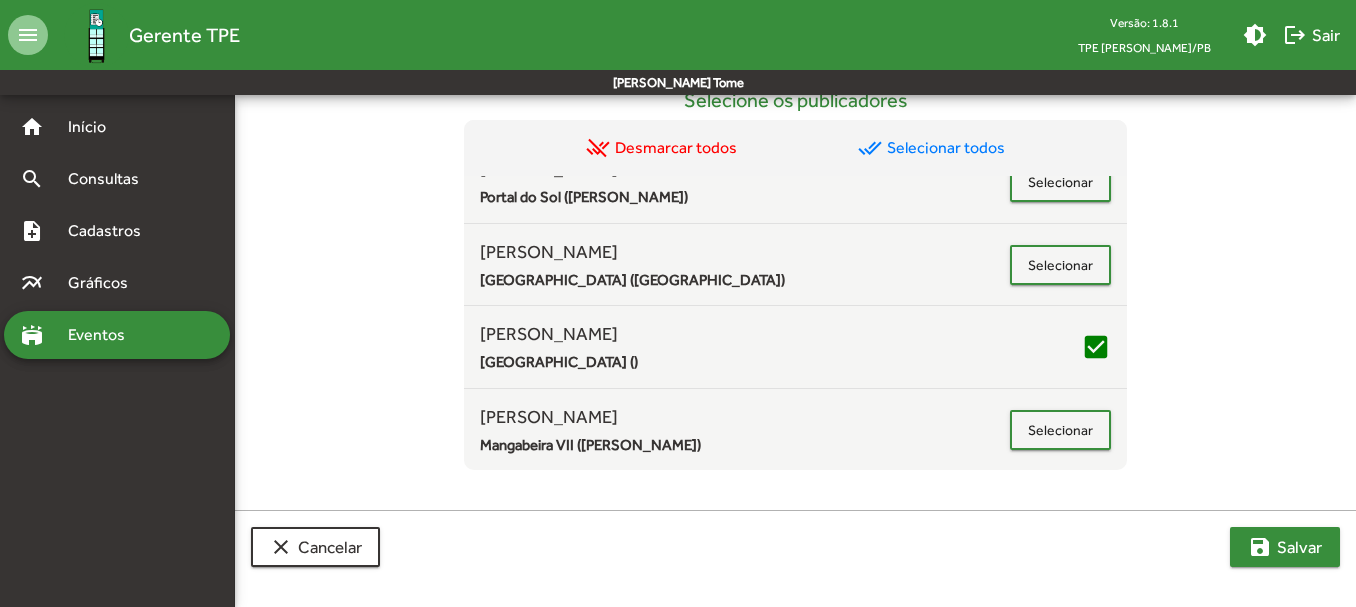click on "save  [PERSON_NAME]" 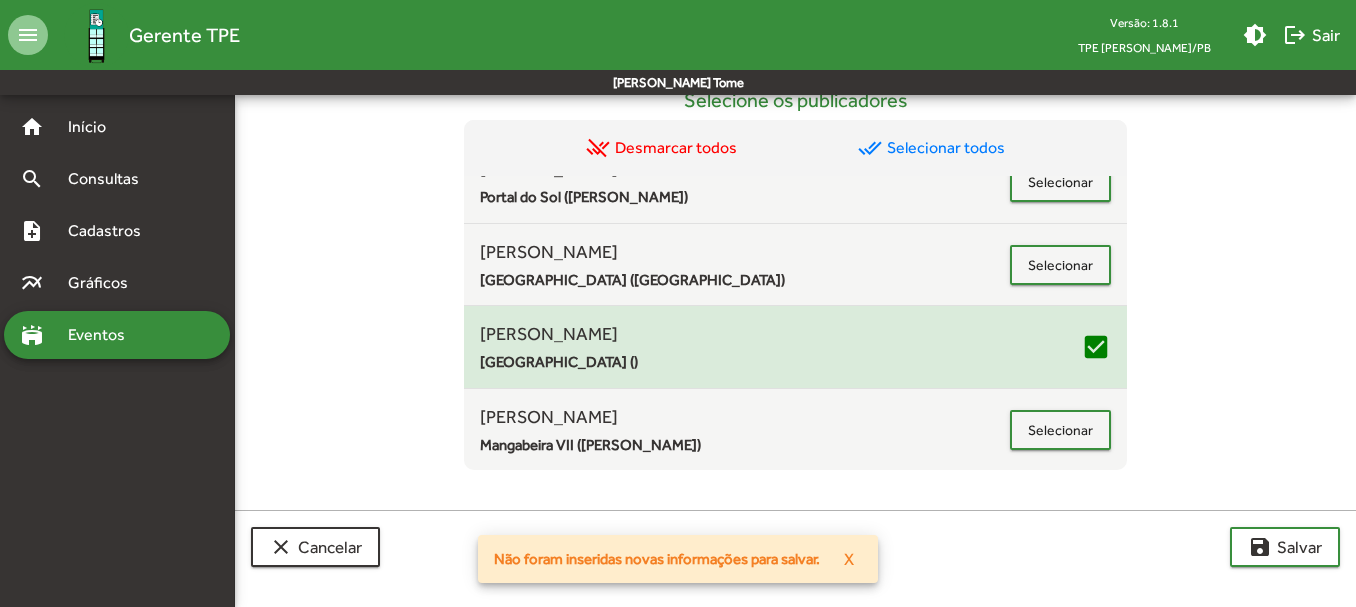 click on "[PERSON_NAME]" at bounding box center [780, 333] 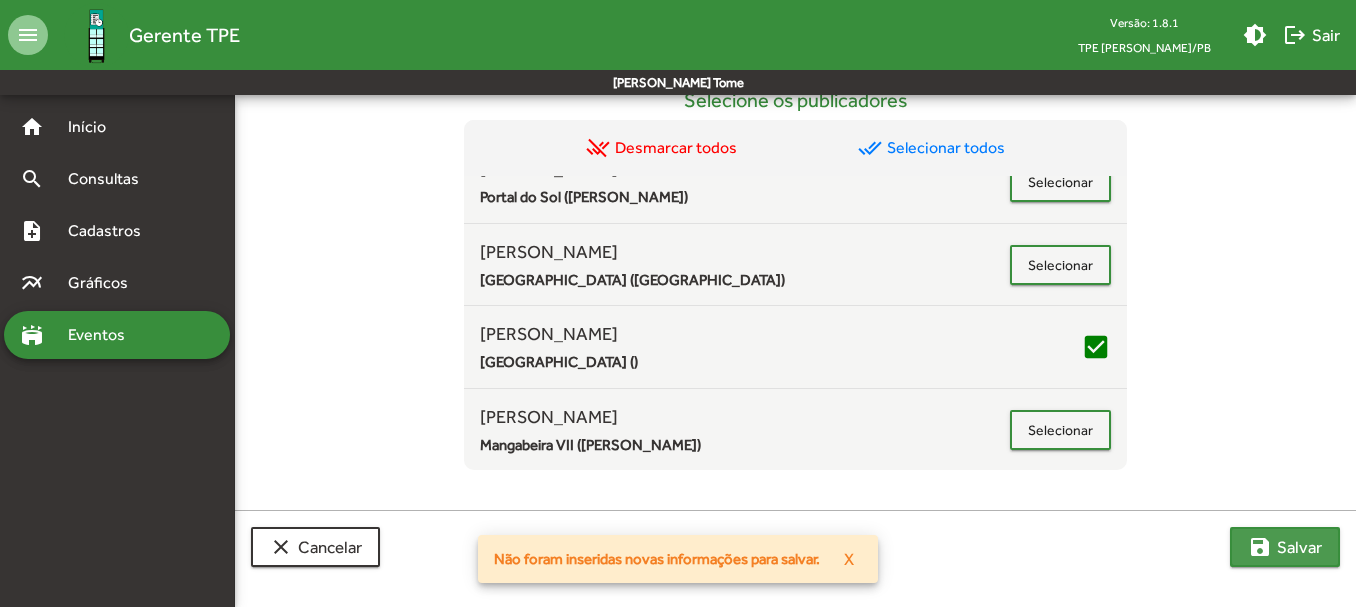 click on "save  [PERSON_NAME]" 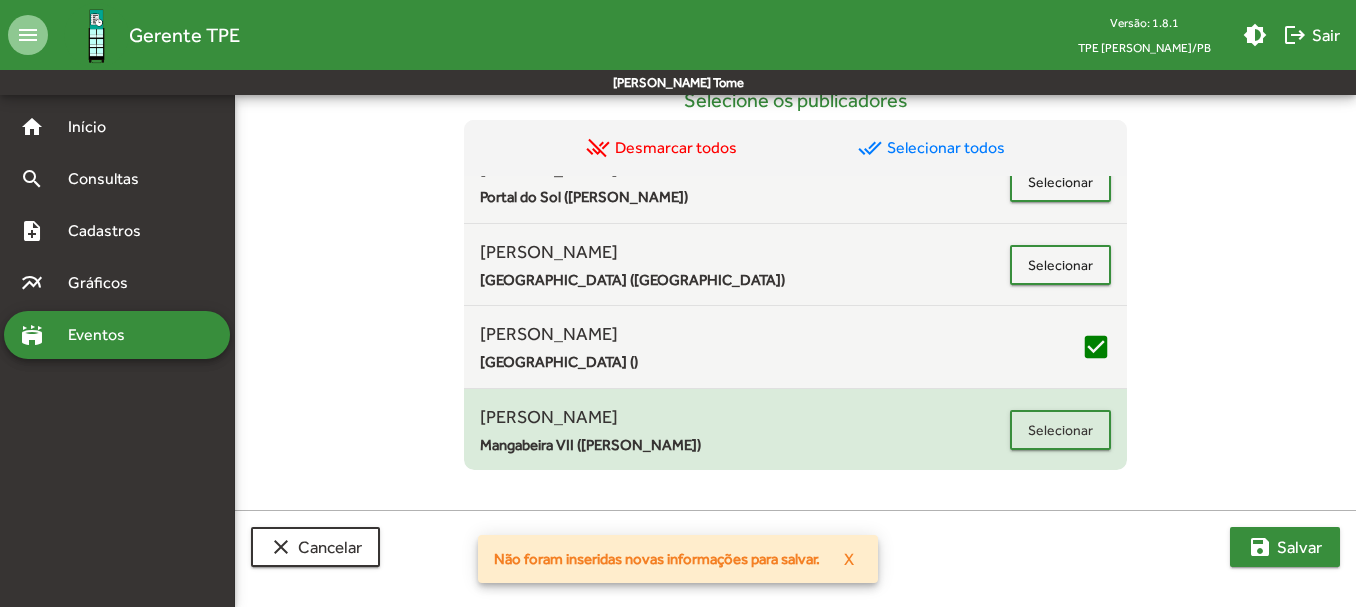 scroll, scrollTop: 0, scrollLeft: 0, axis: both 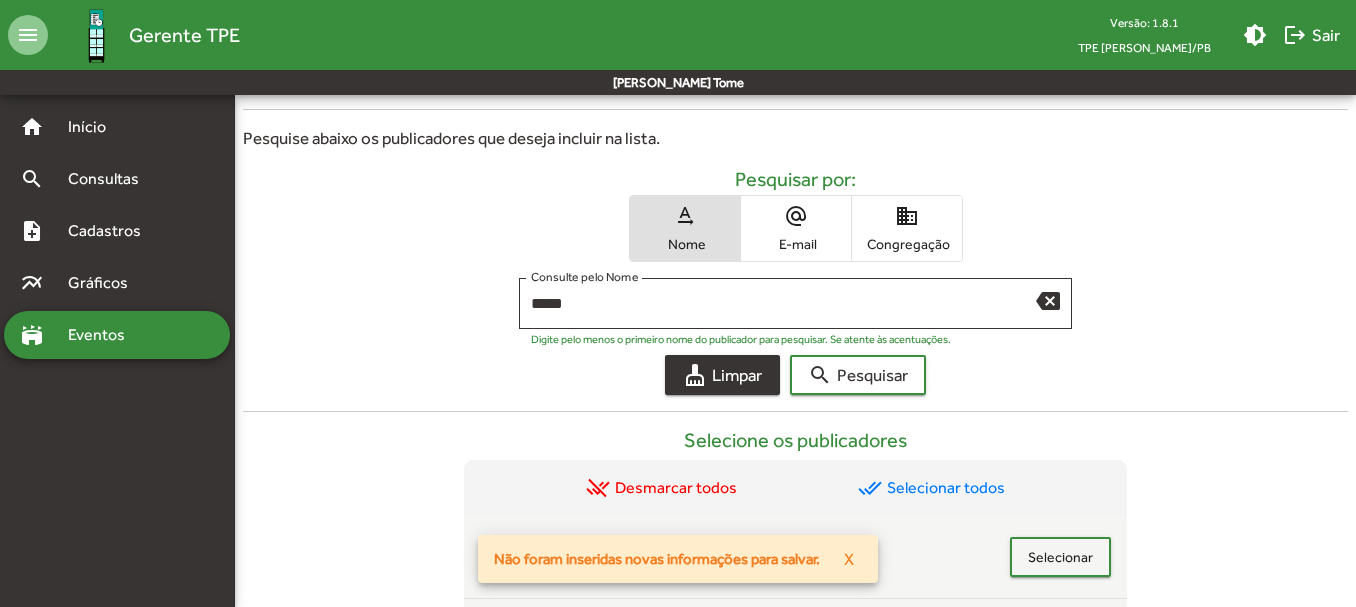 click on "cleaning_services  Limpar" at bounding box center (722, 375) 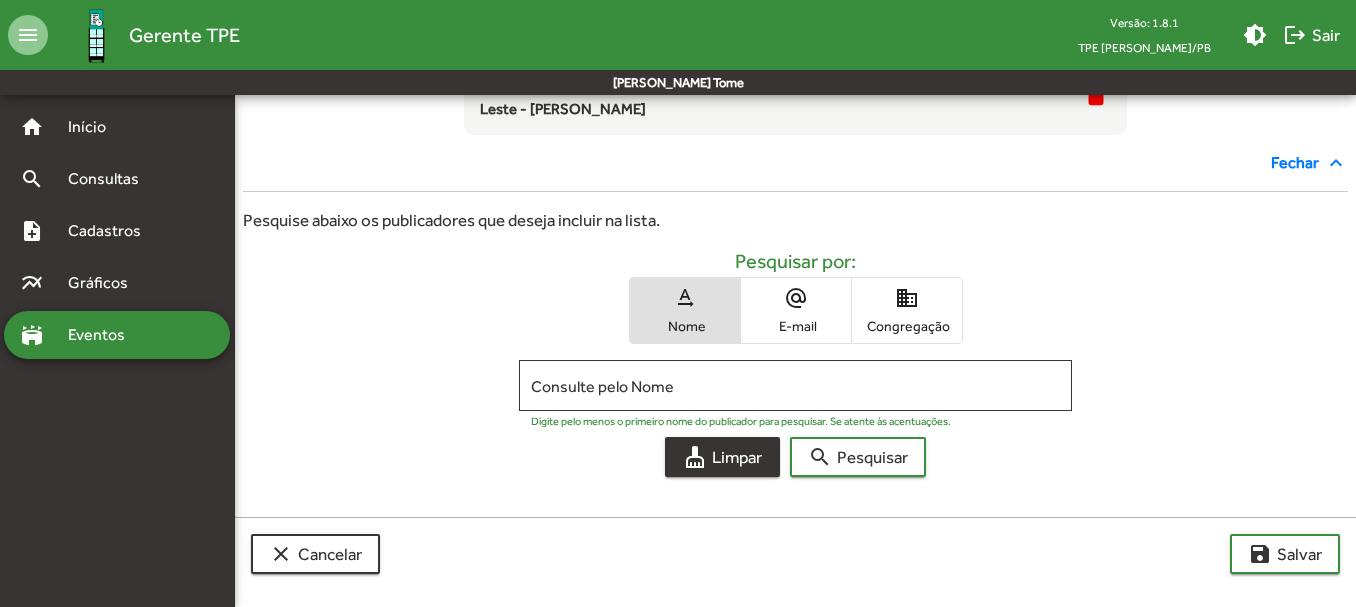 scroll, scrollTop: 25, scrollLeft: 0, axis: vertical 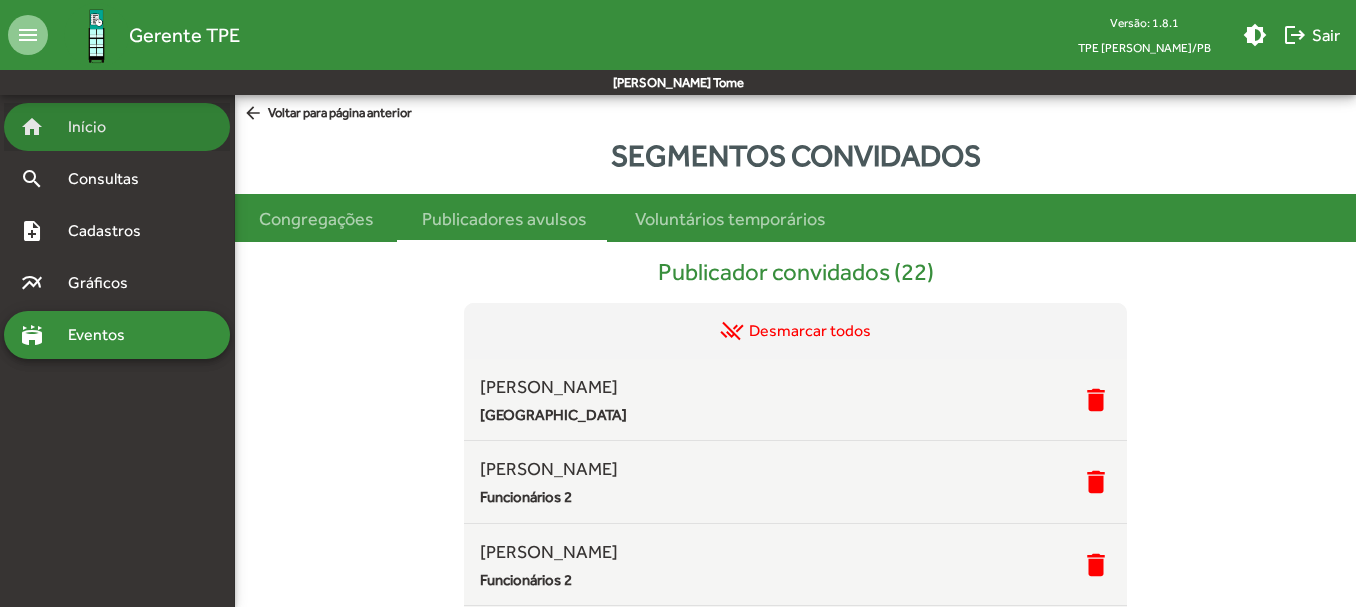 click on "Início" at bounding box center [95, 127] 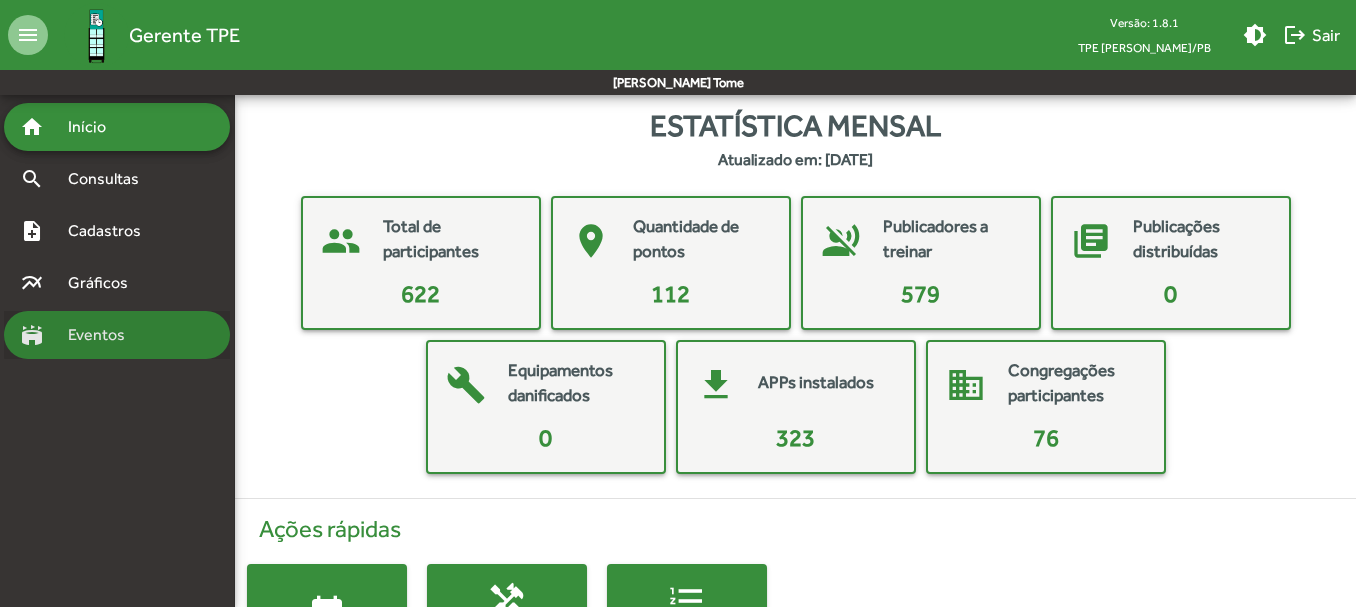 click on "Eventos" at bounding box center (104, 335) 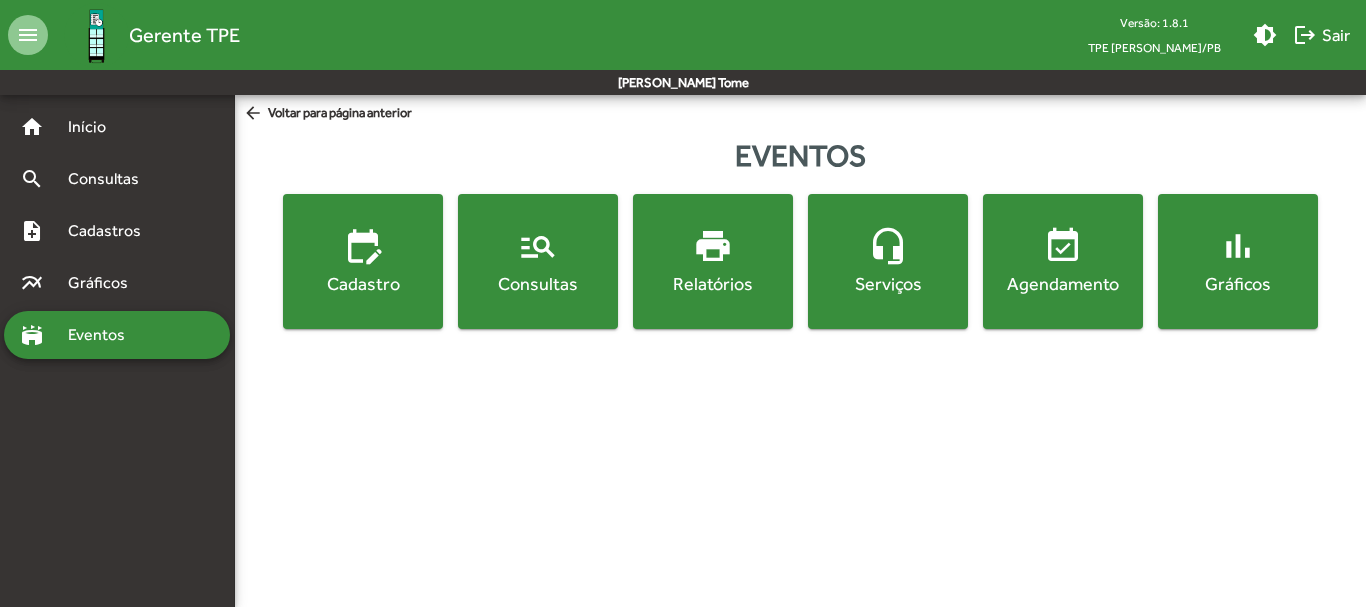 click on "event_available  Agendamento" 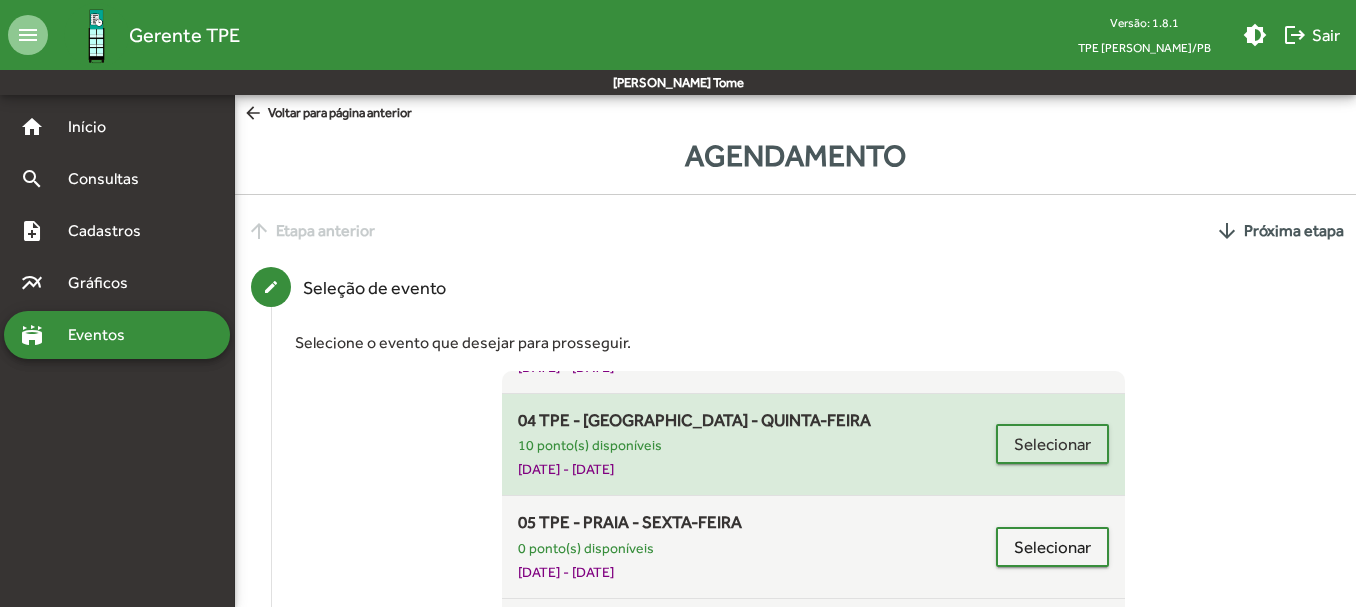 scroll, scrollTop: 800, scrollLeft: 0, axis: vertical 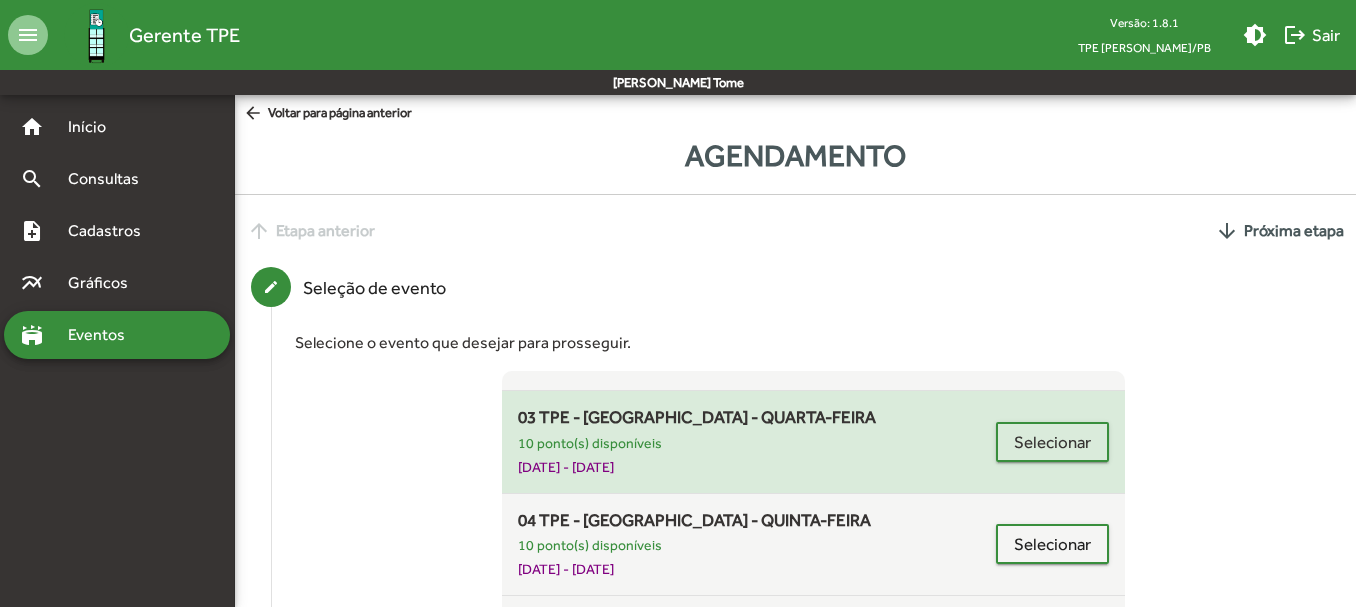 click on "10 ponto(s) disponíveis" at bounding box center (756, 443) 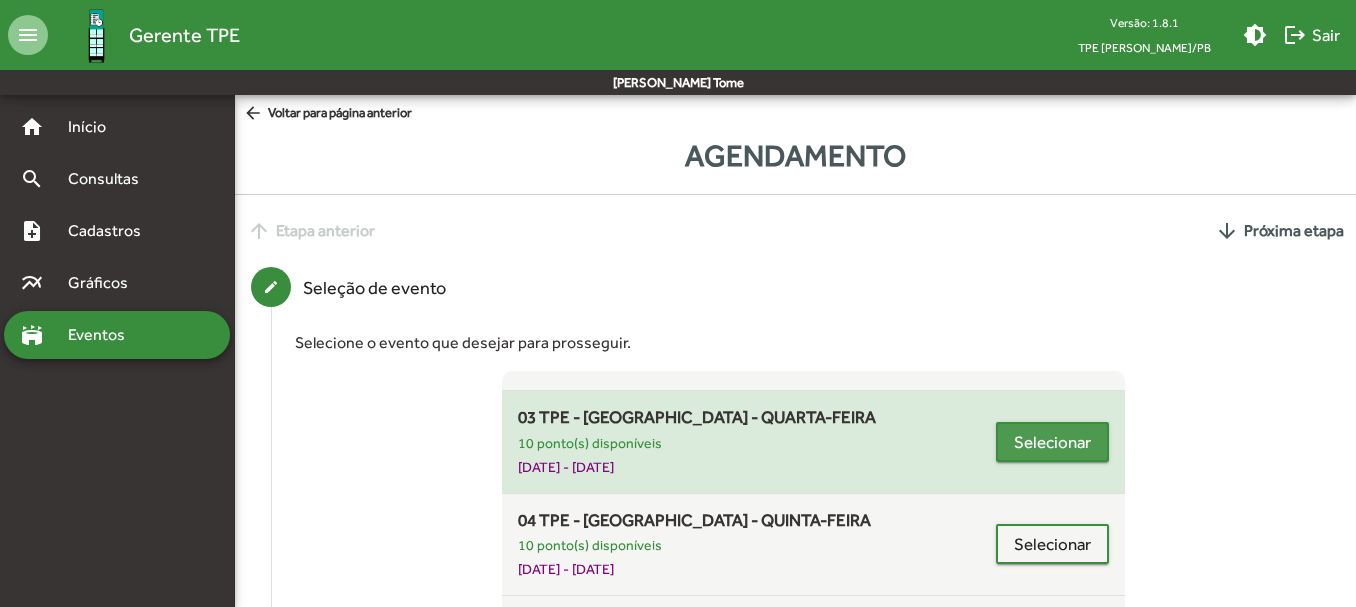 click on "Selecionar" at bounding box center [1052, 442] 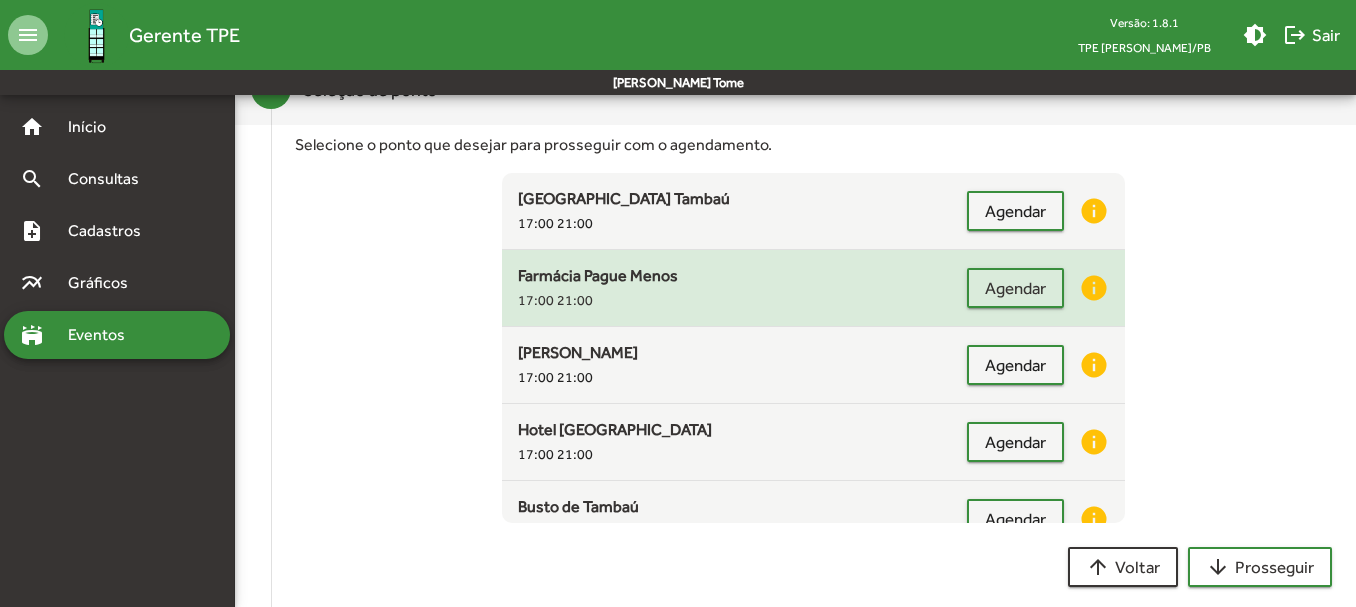 scroll, scrollTop: 295, scrollLeft: 0, axis: vertical 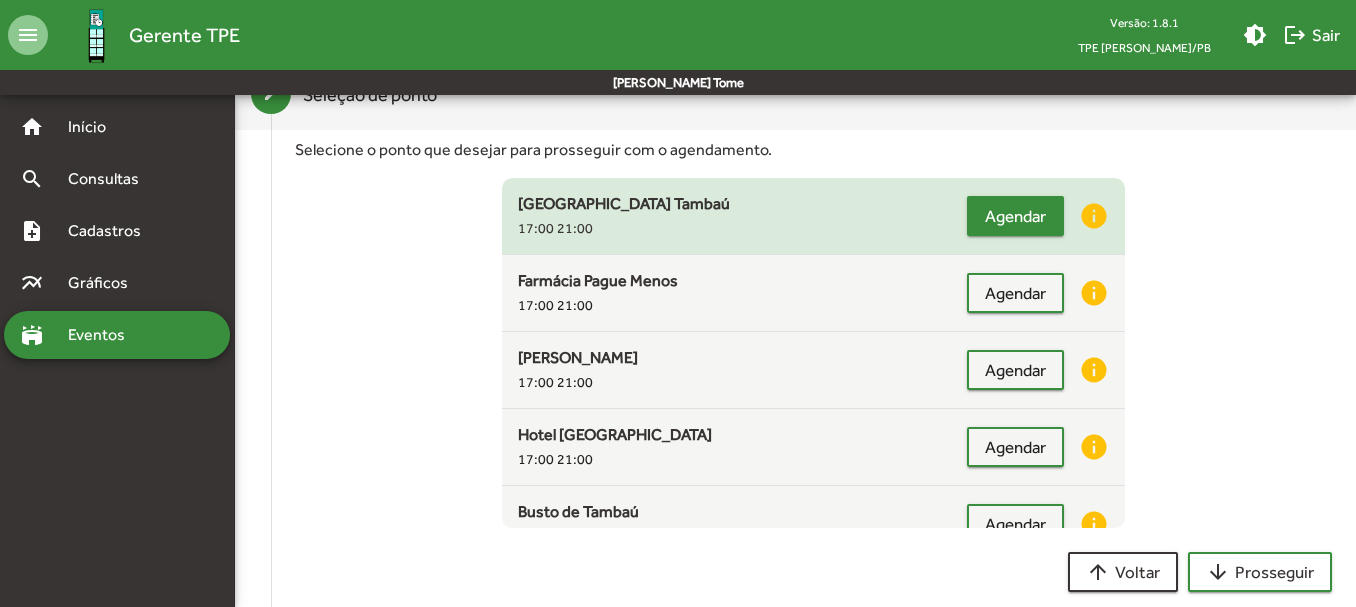 click on "Agendar" at bounding box center [1015, 216] 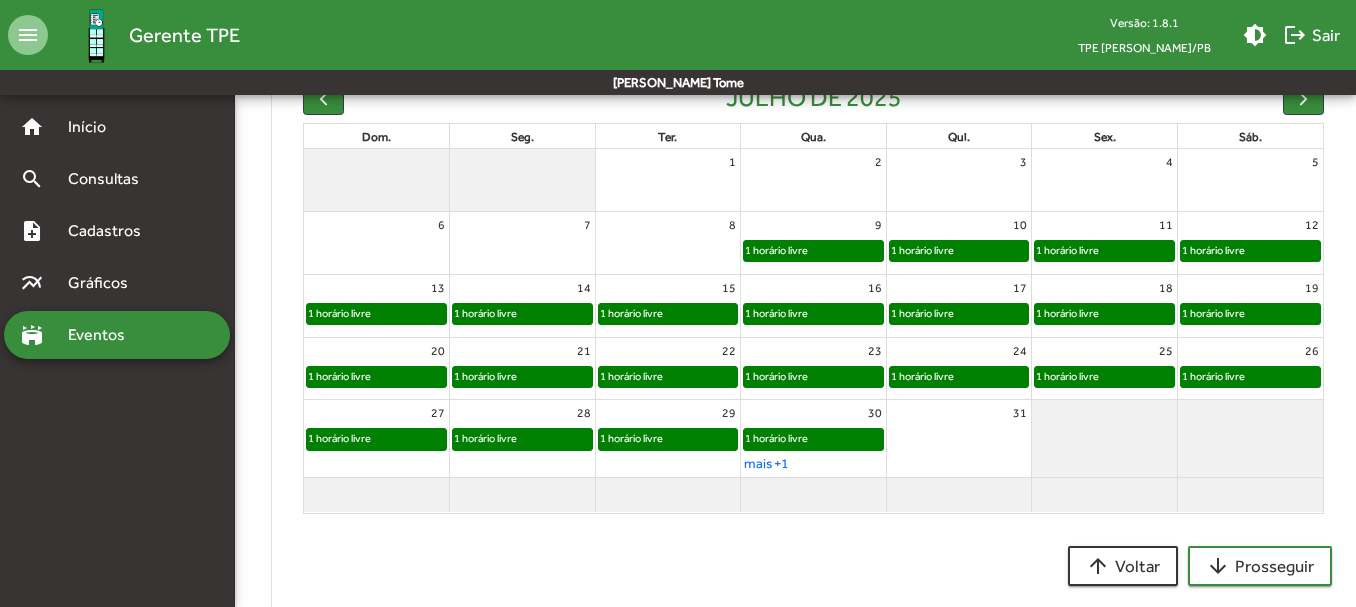 scroll, scrollTop: 557, scrollLeft: 0, axis: vertical 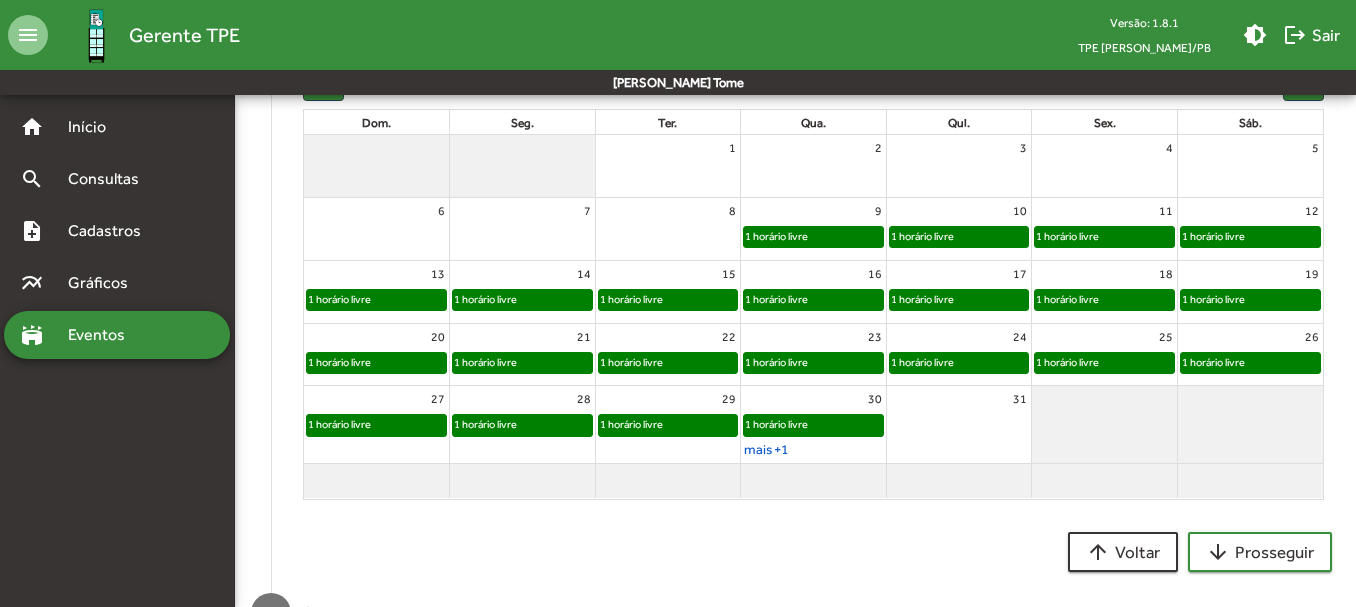 click on "mais +1" at bounding box center (766, 449) 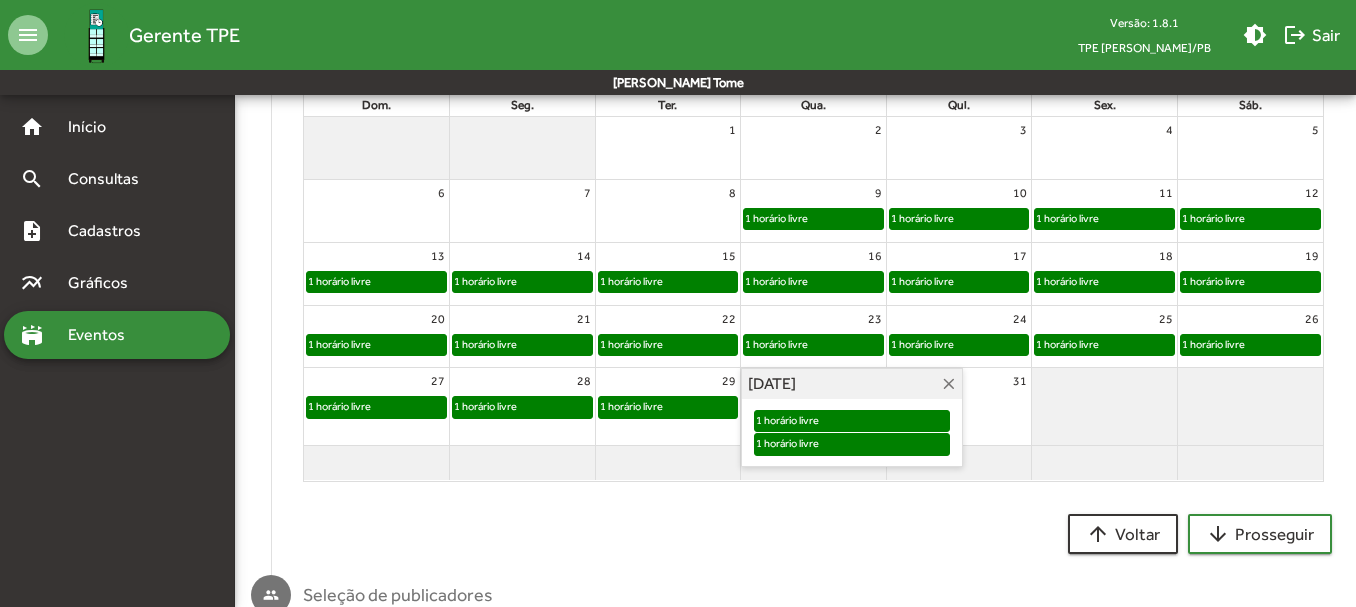 scroll, scrollTop: 295, scrollLeft: 0, axis: vertical 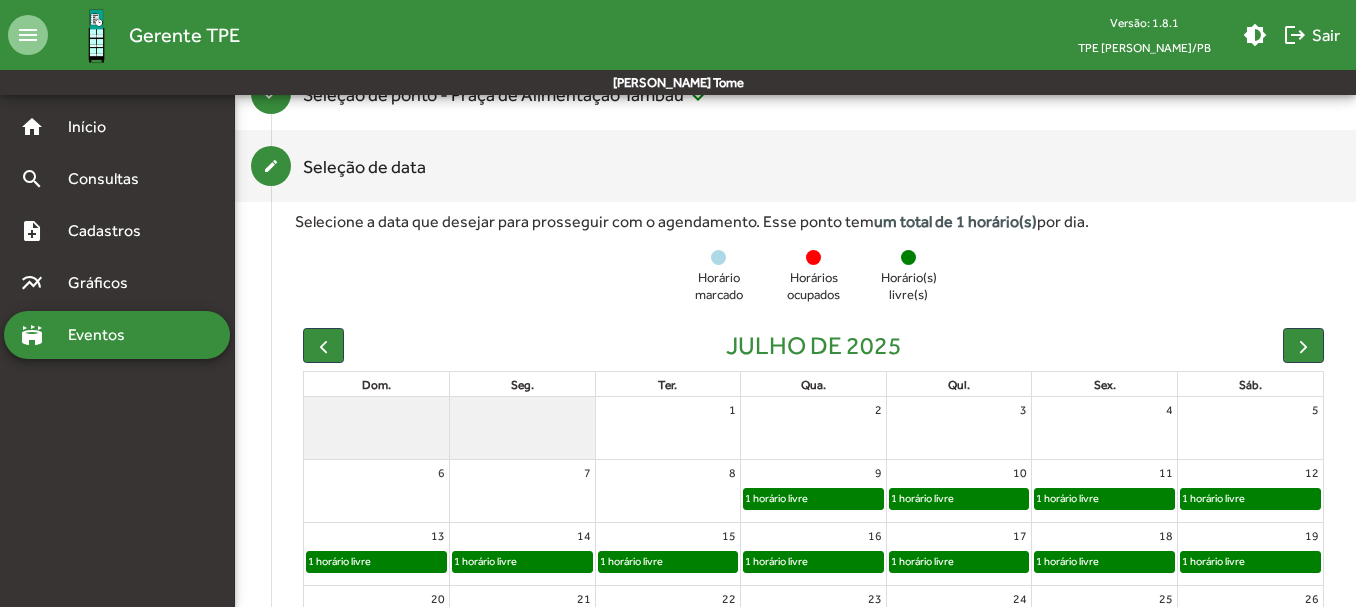 click on "1 horário livre" 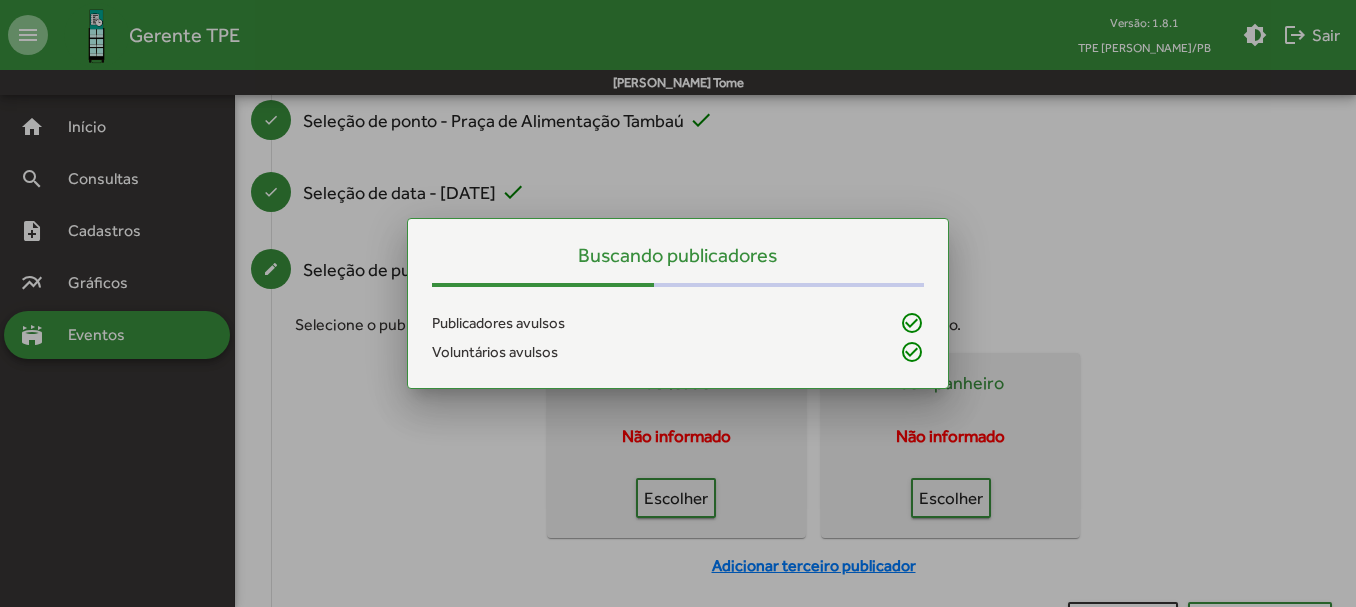 scroll, scrollTop: 0, scrollLeft: 0, axis: both 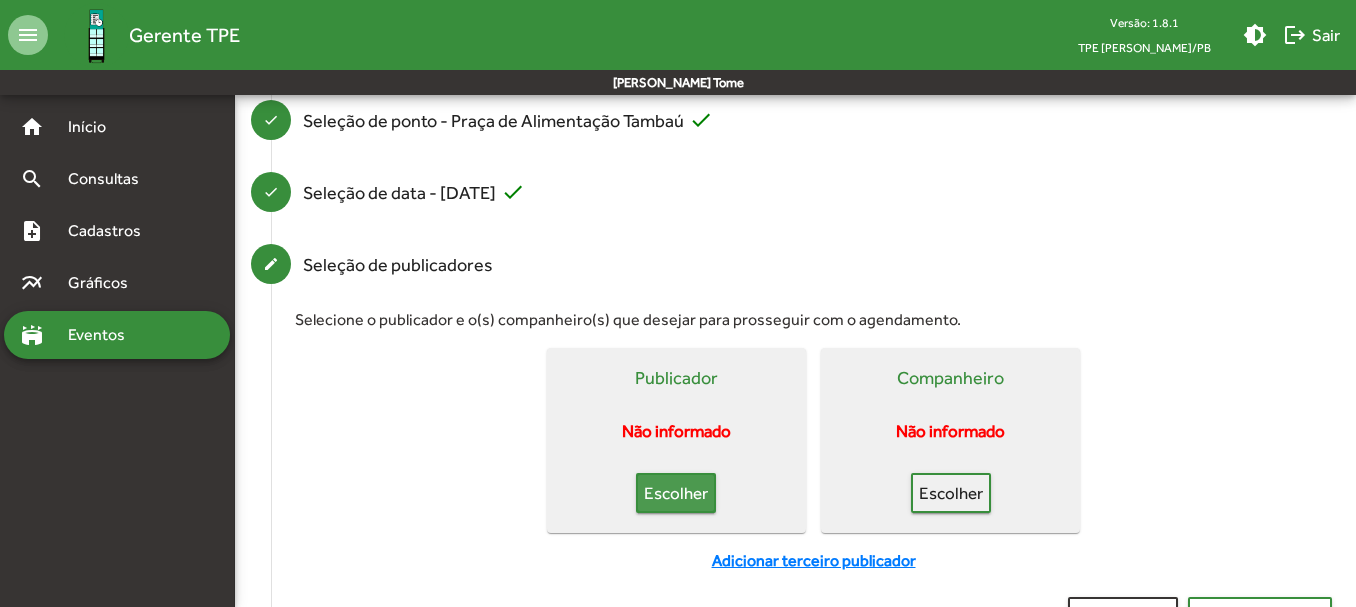 click on "Escolher" 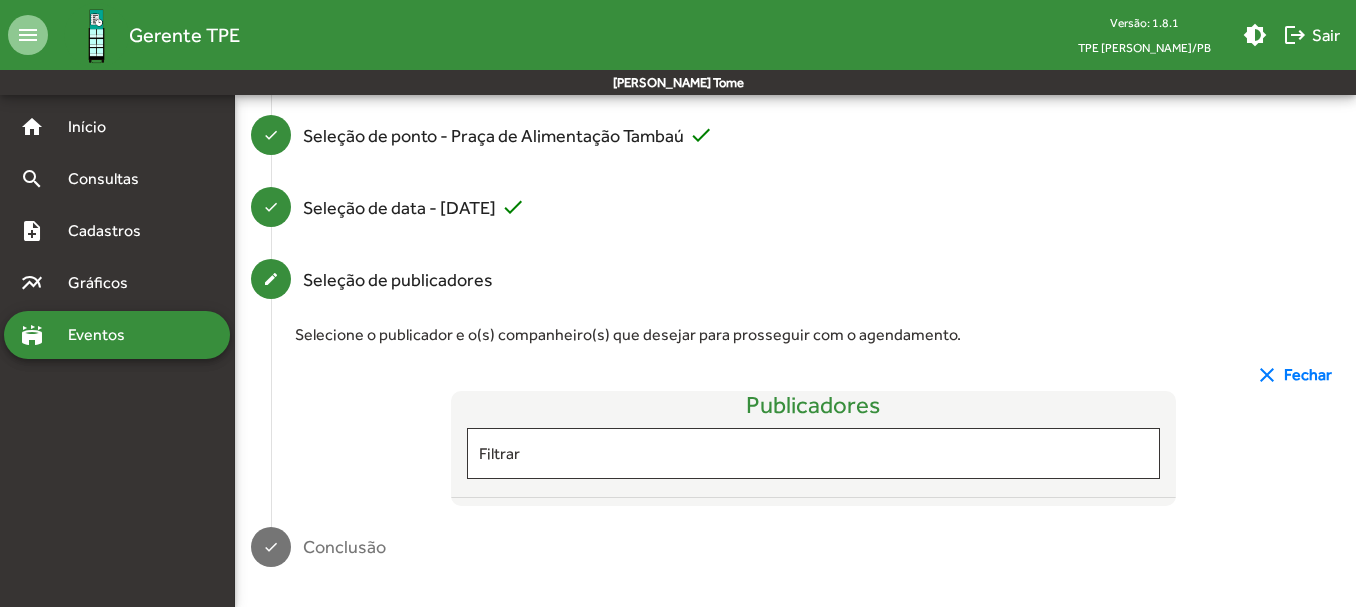 scroll, scrollTop: 269, scrollLeft: 0, axis: vertical 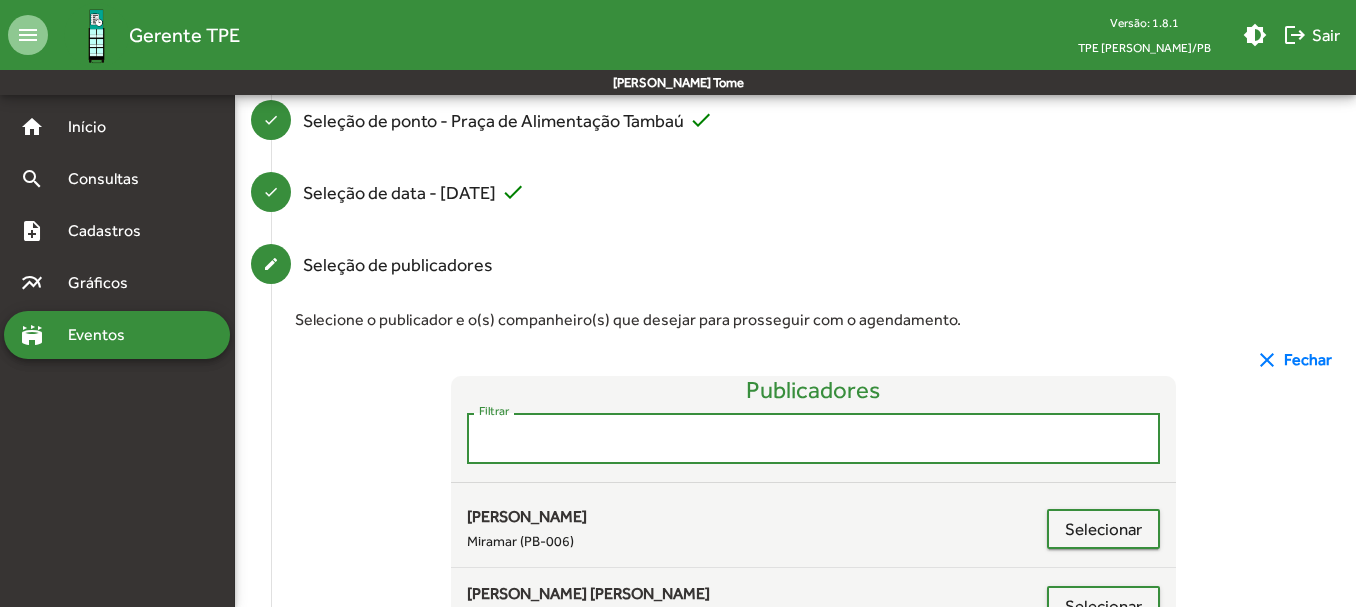 click on "Filtrar" at bounding box center [814, 439] 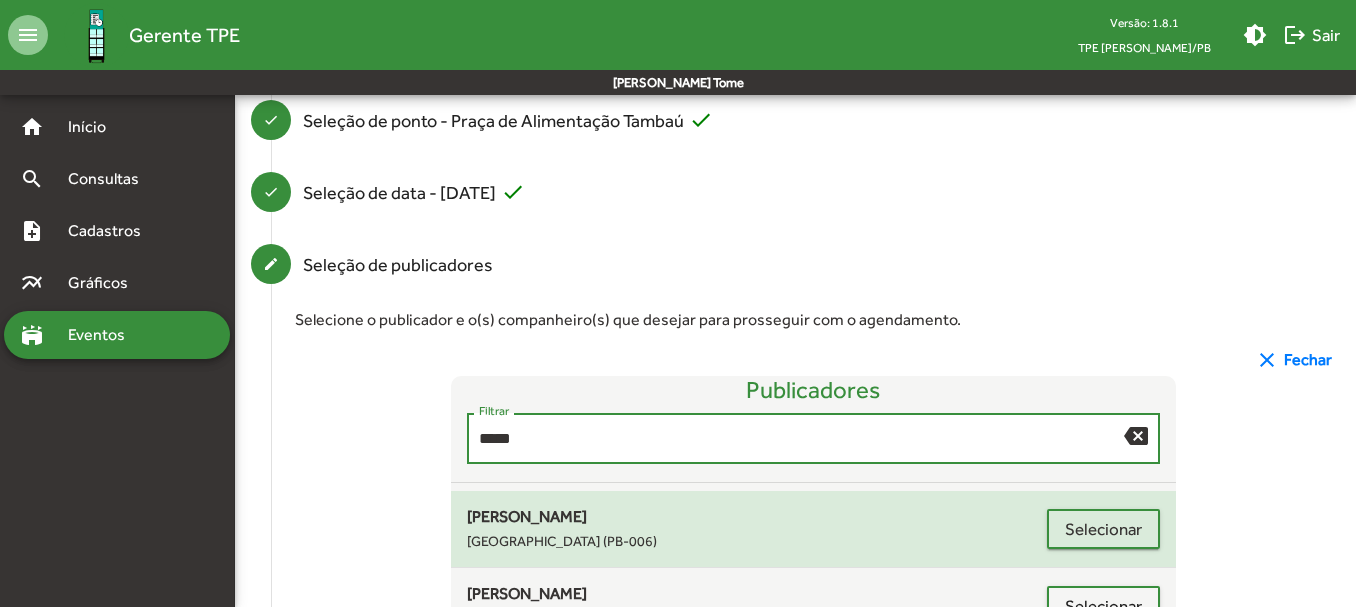 type on "*****" 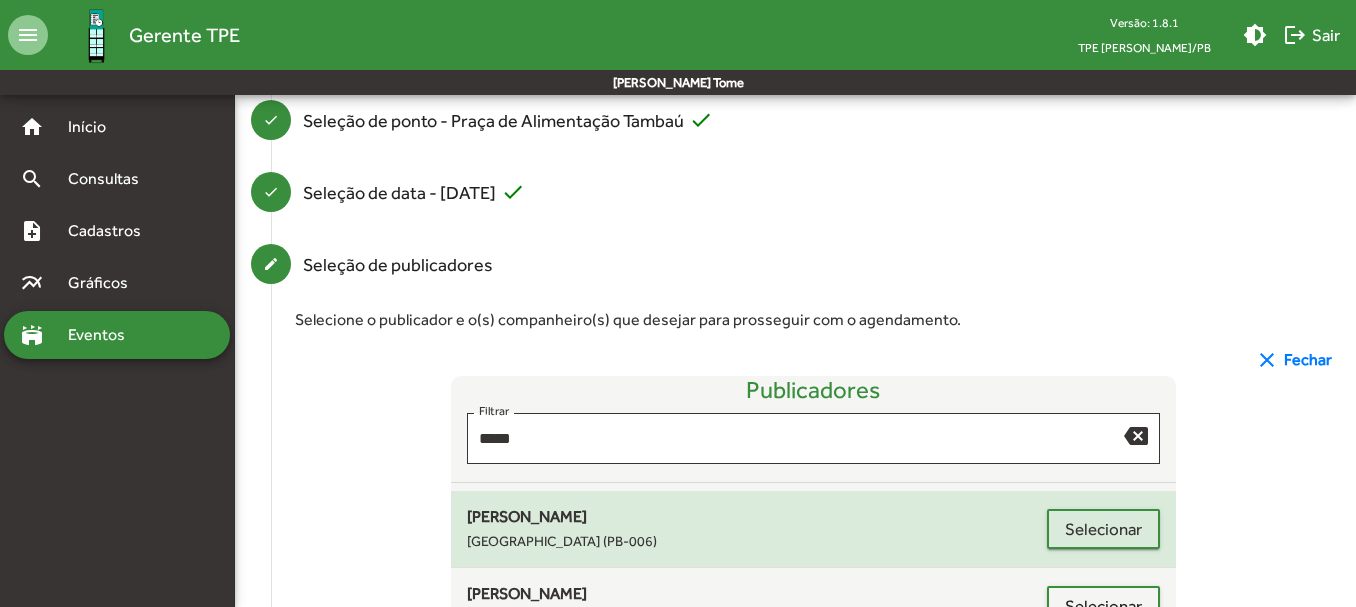 click on "[GEOGRAPHIC_DATA] (PB-006)" at bounding box center (540, 618) 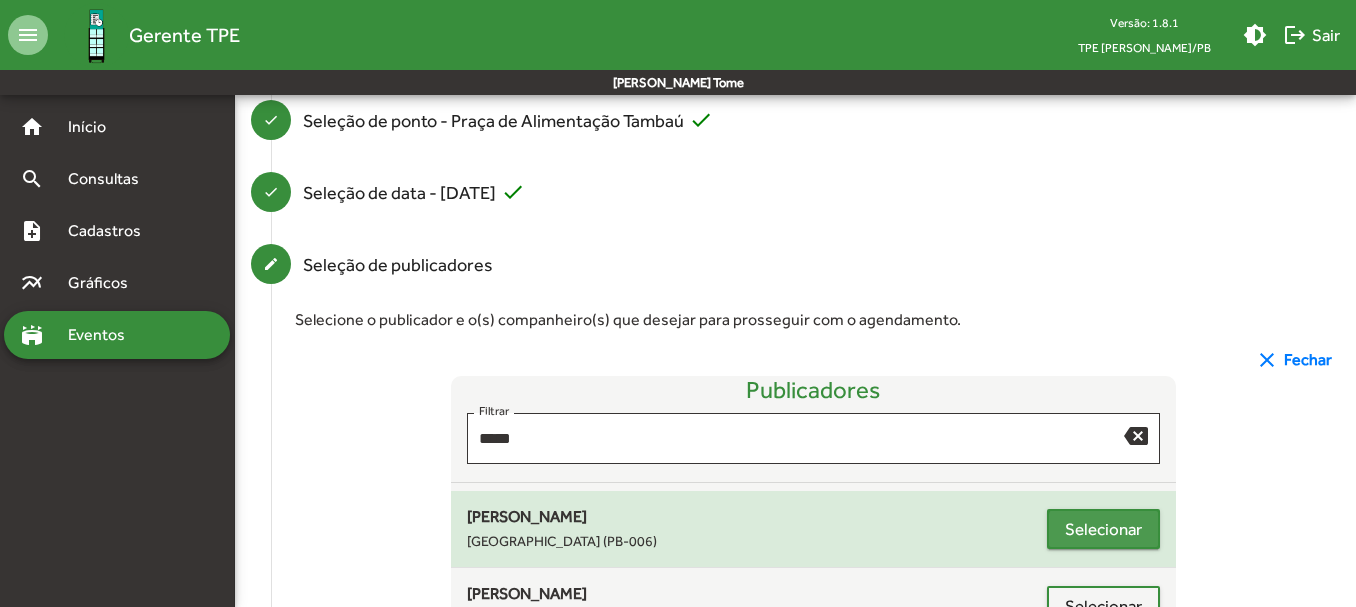 click on "Selecionar" 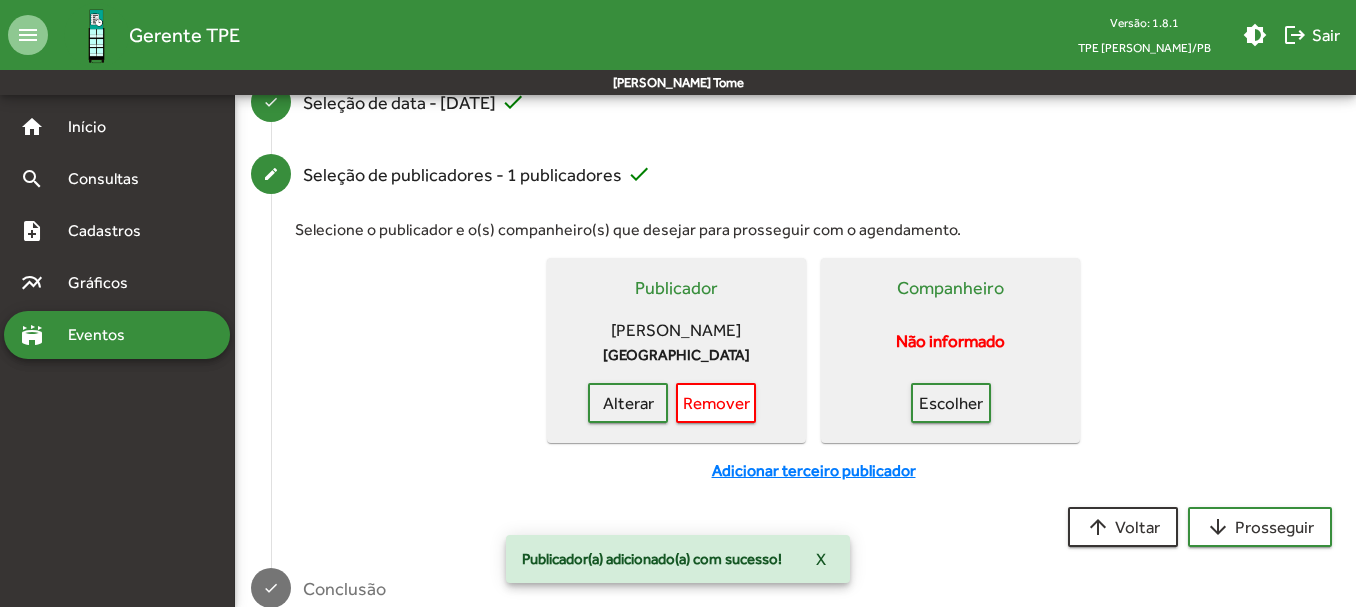 scroll, scrollTop: 400, scrollLeft: 0, axis: vertical 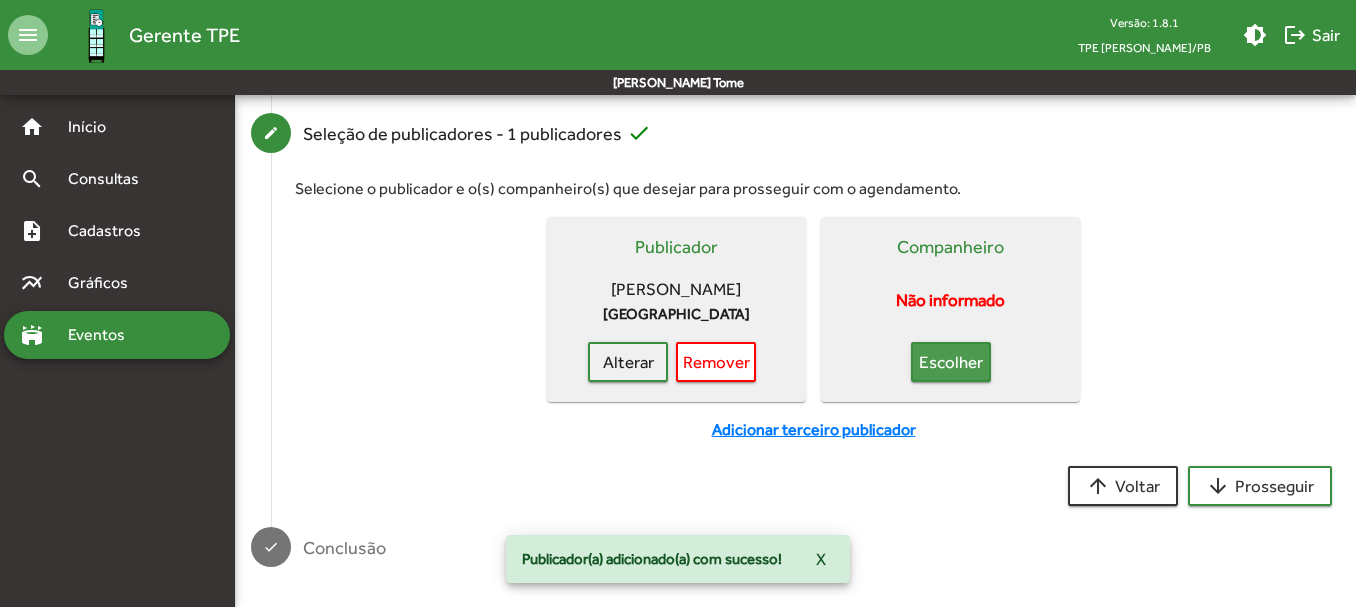 click on "Escolher" 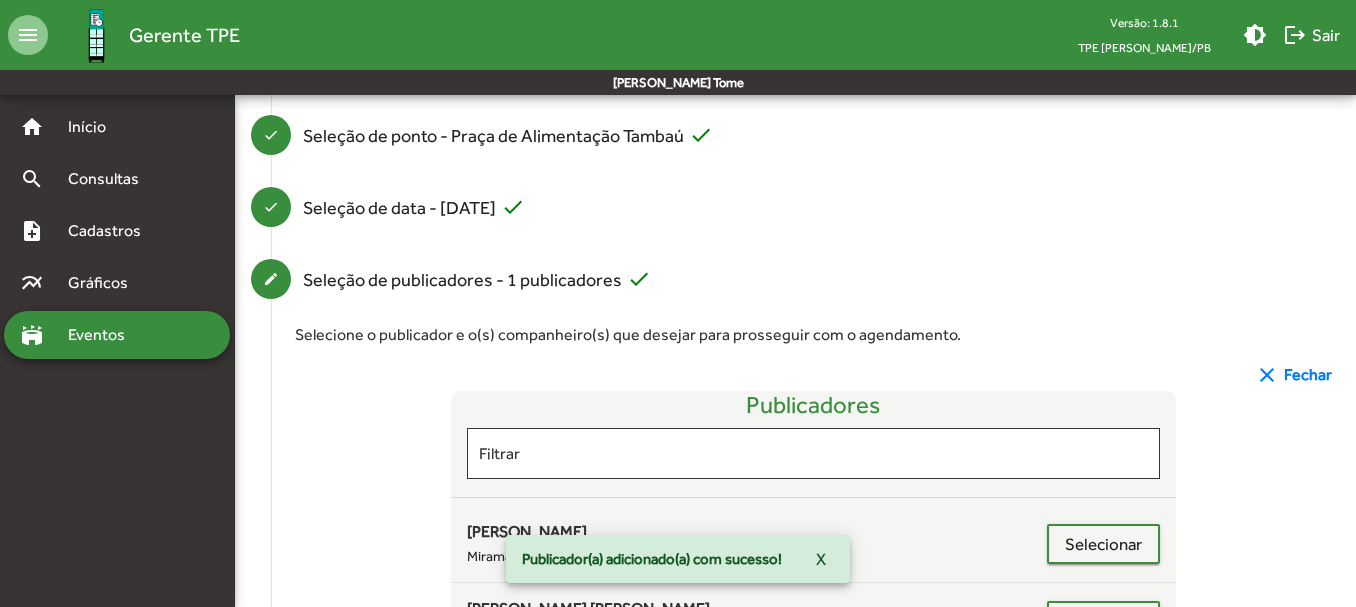 scroll, scrollTop: 400, scrollLeft: 0, axis: vertical 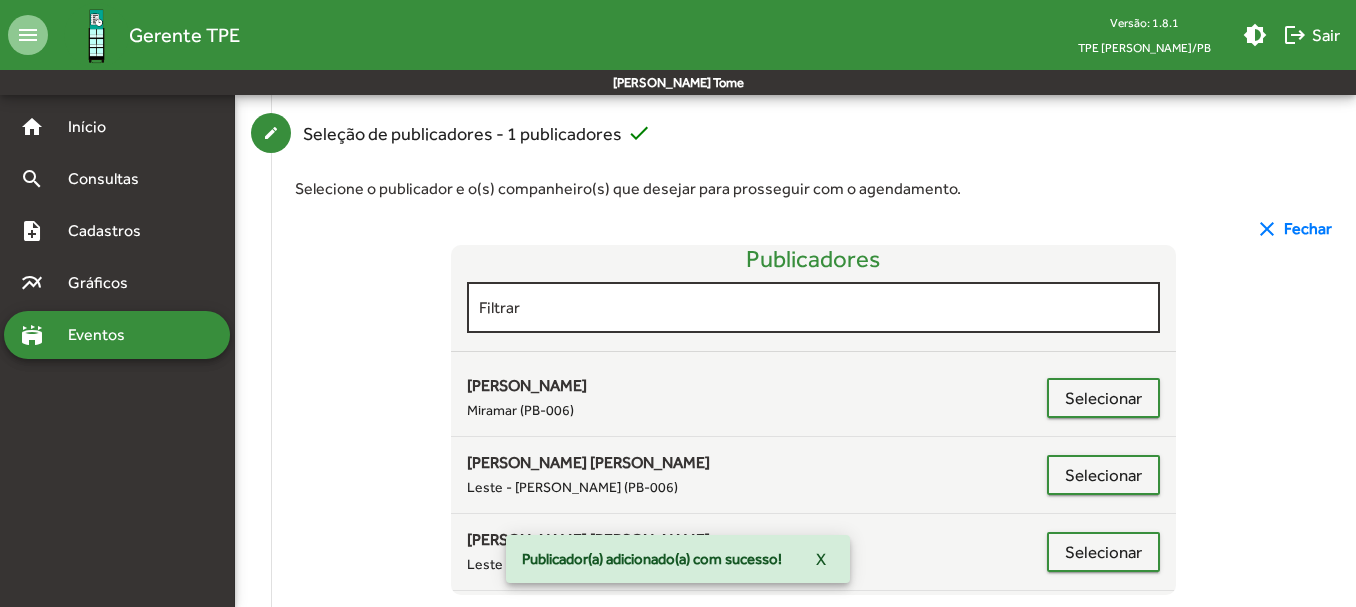 click on "Filtrar" at bounding box center (814, 305) 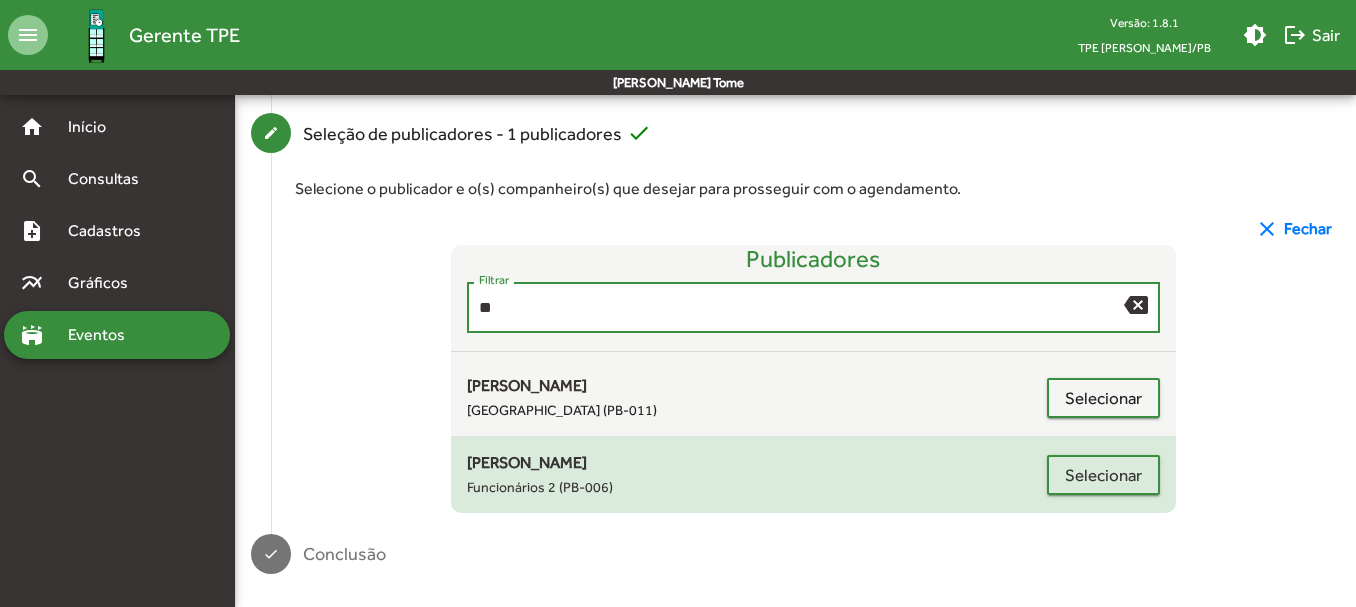 type on "**" 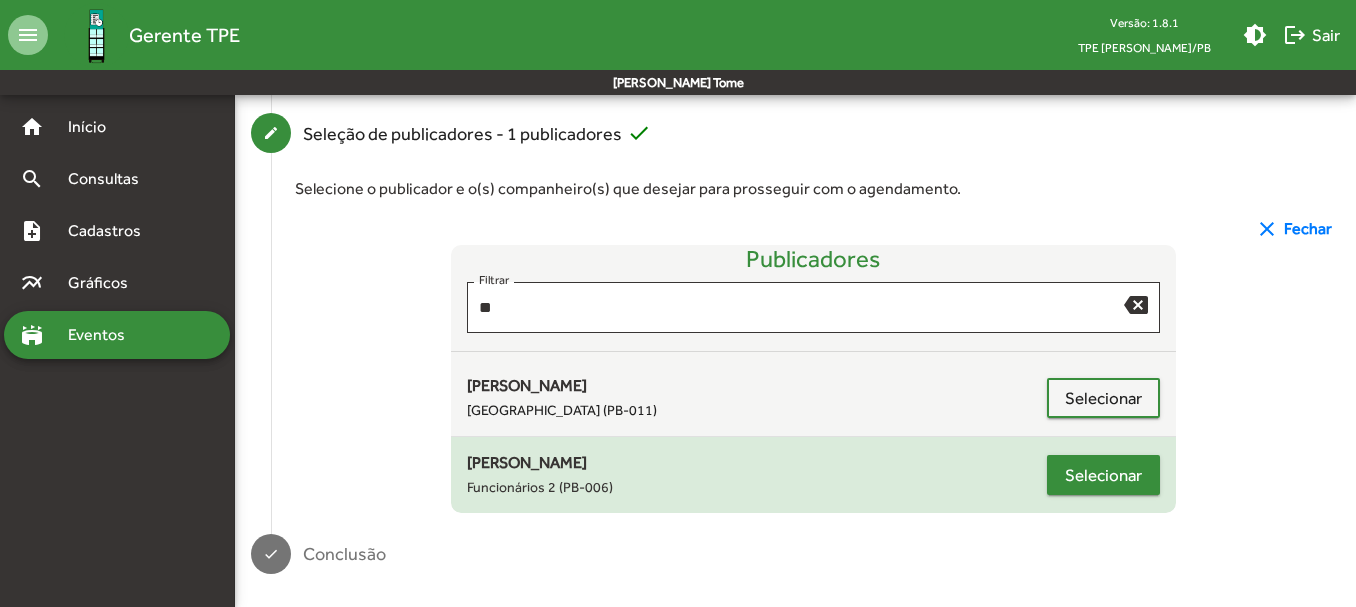 click on "Selecionar" 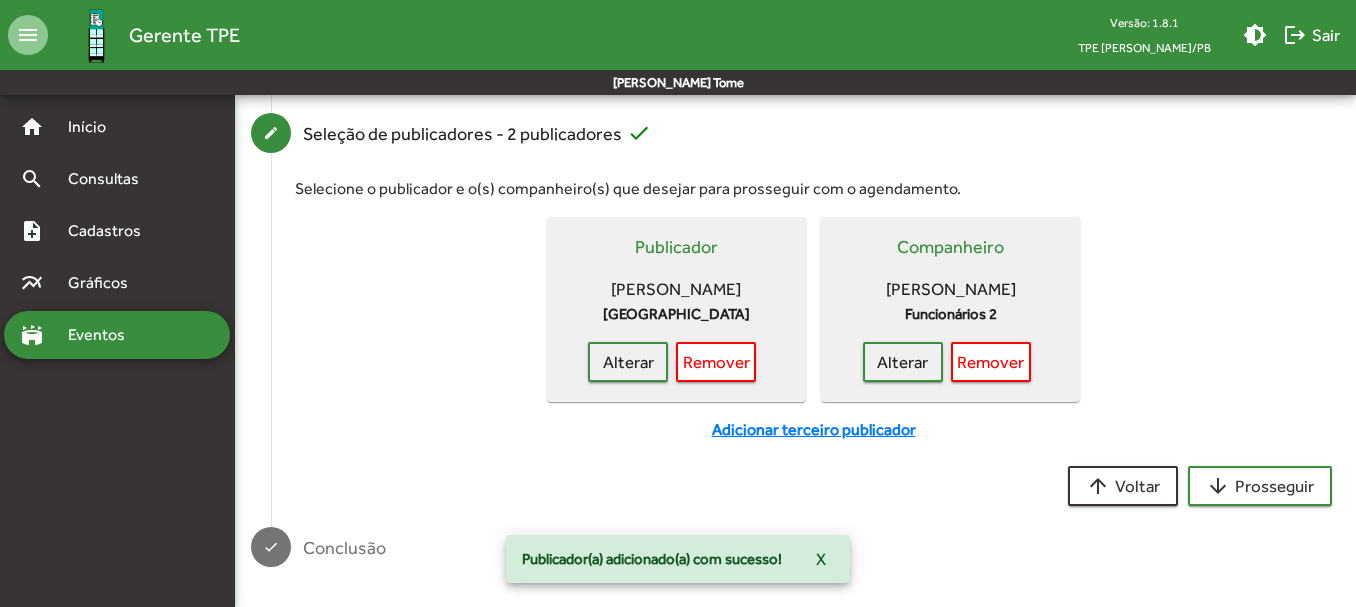 scroll, scrollTop: 423, scrollLeft: 0, axis: vertical 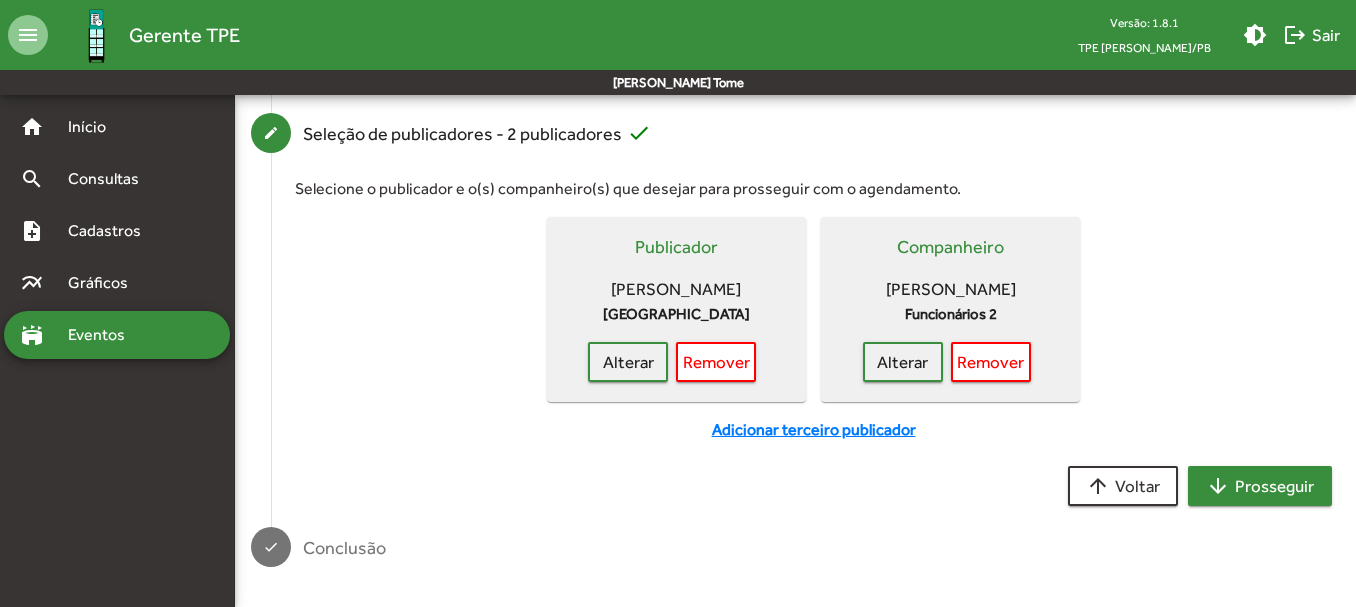 click on "arrow_downward  Prosseguir" at bounding box center (1260, 486) 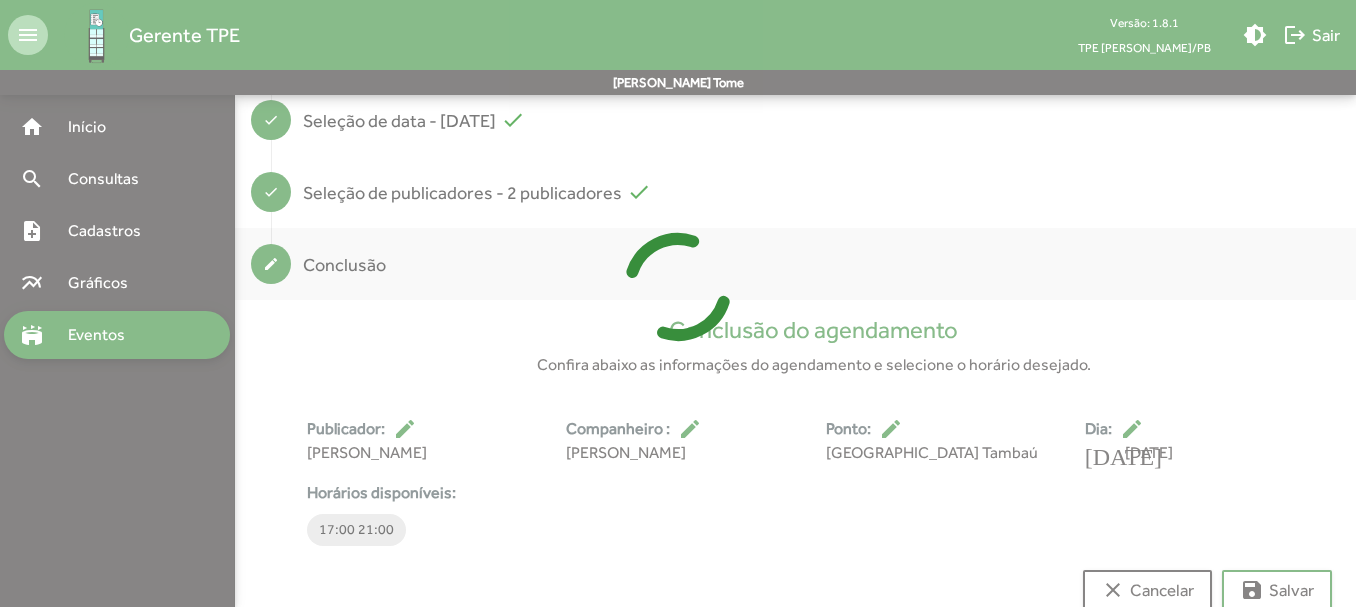 scroll, scrollTop: 373, scrollLeft: 0, axis: vertical 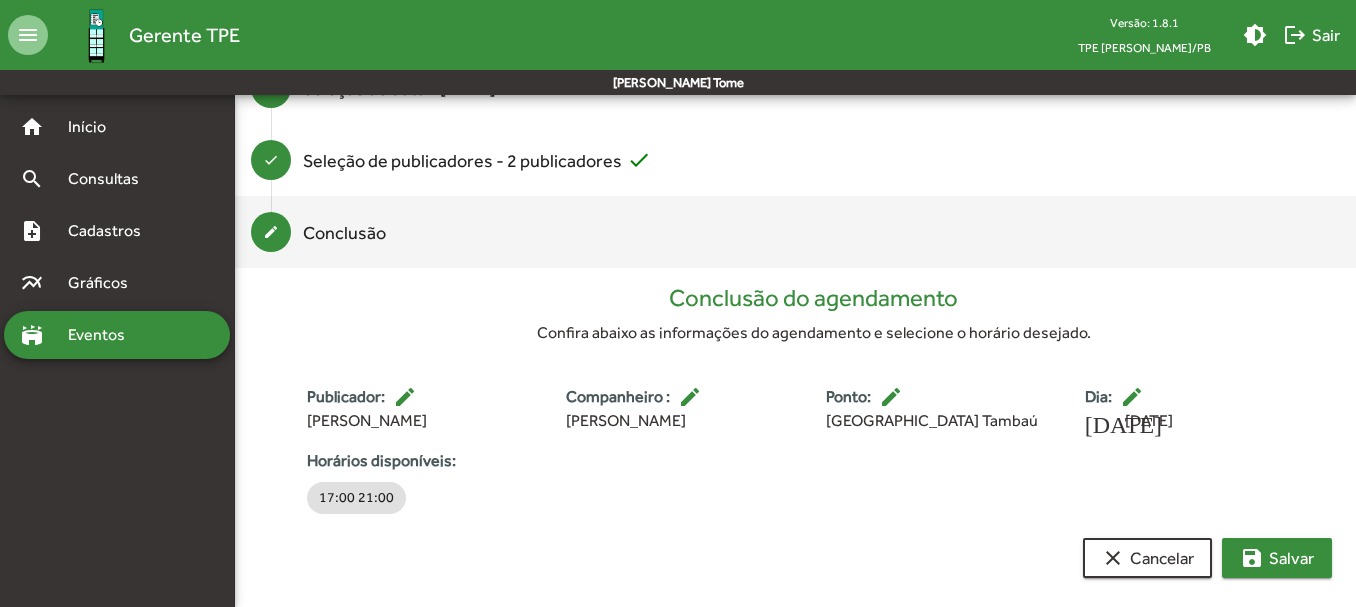 click on "save  [PERSON_NAME]" at bounding box center (1277, 558) 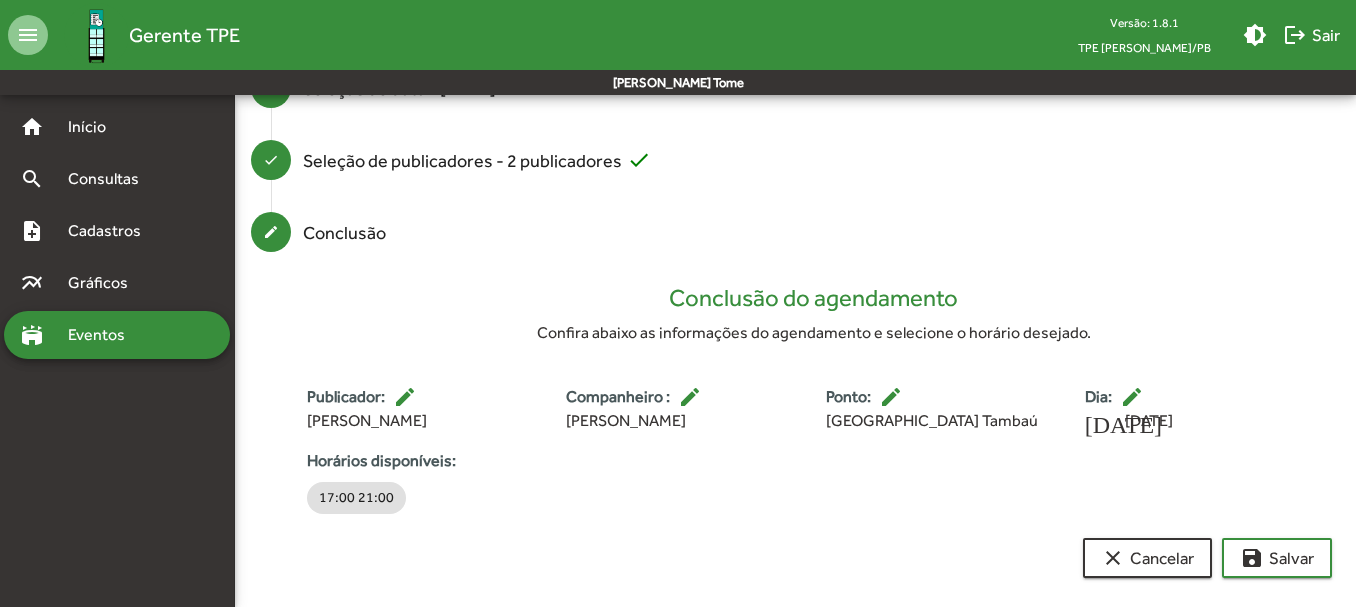 click on "[PERSON_NAME]" at bounding box center (683, 421) 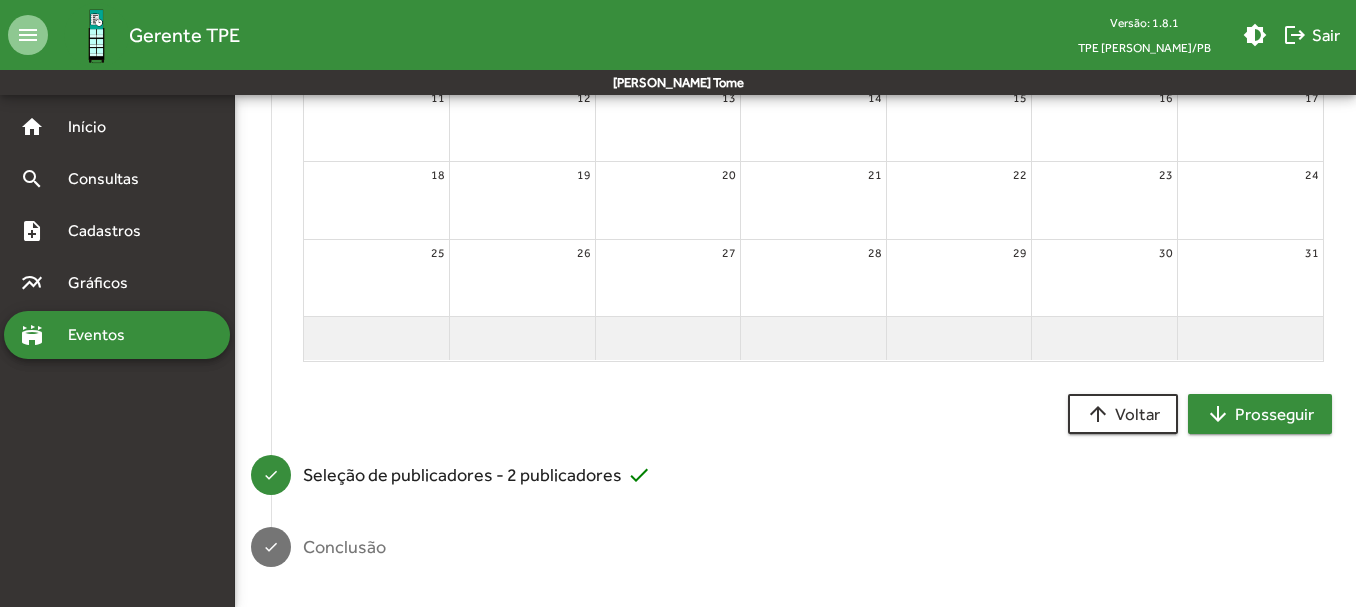 click on "arrow_downward  Prosseguir" 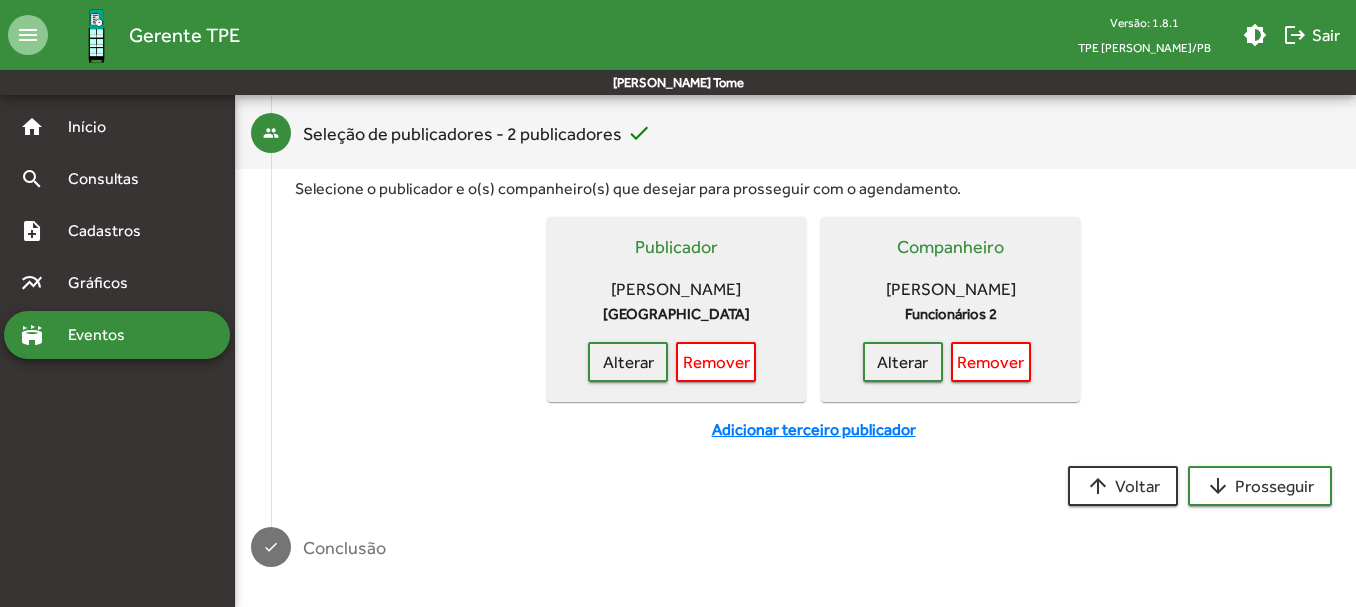 scroll, scrollTop: 423, scrollLeft: 0, axis: vertical 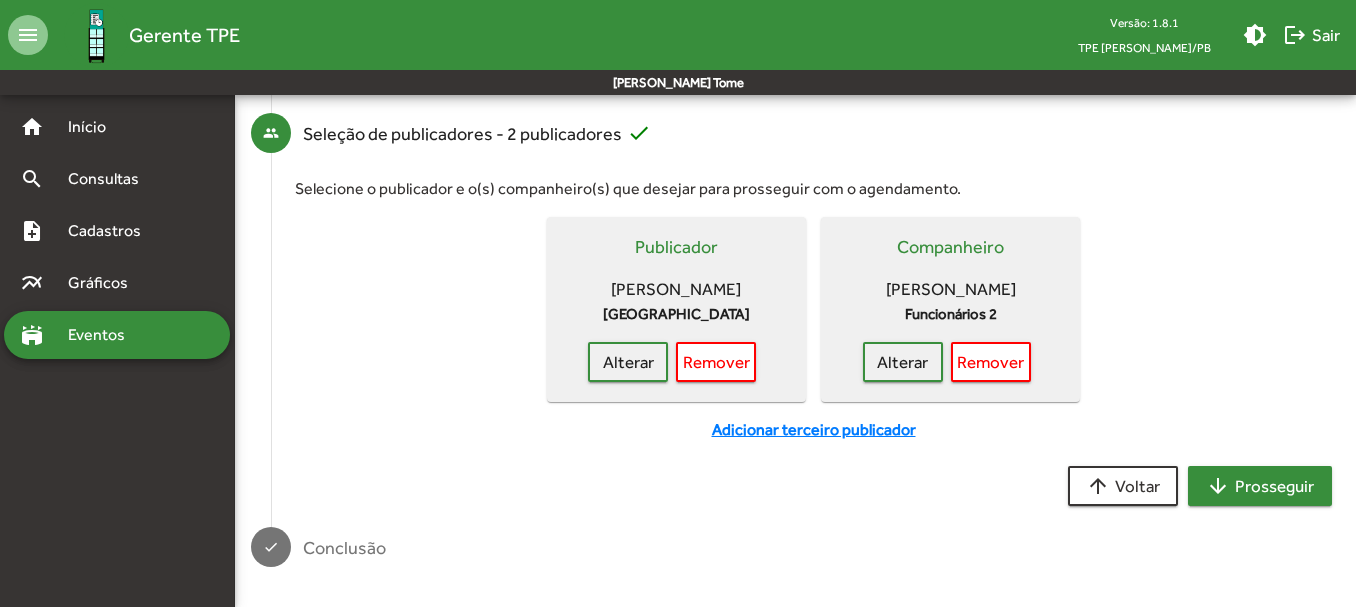 click on "arrow_downward" at bounding box center [1218, 486] 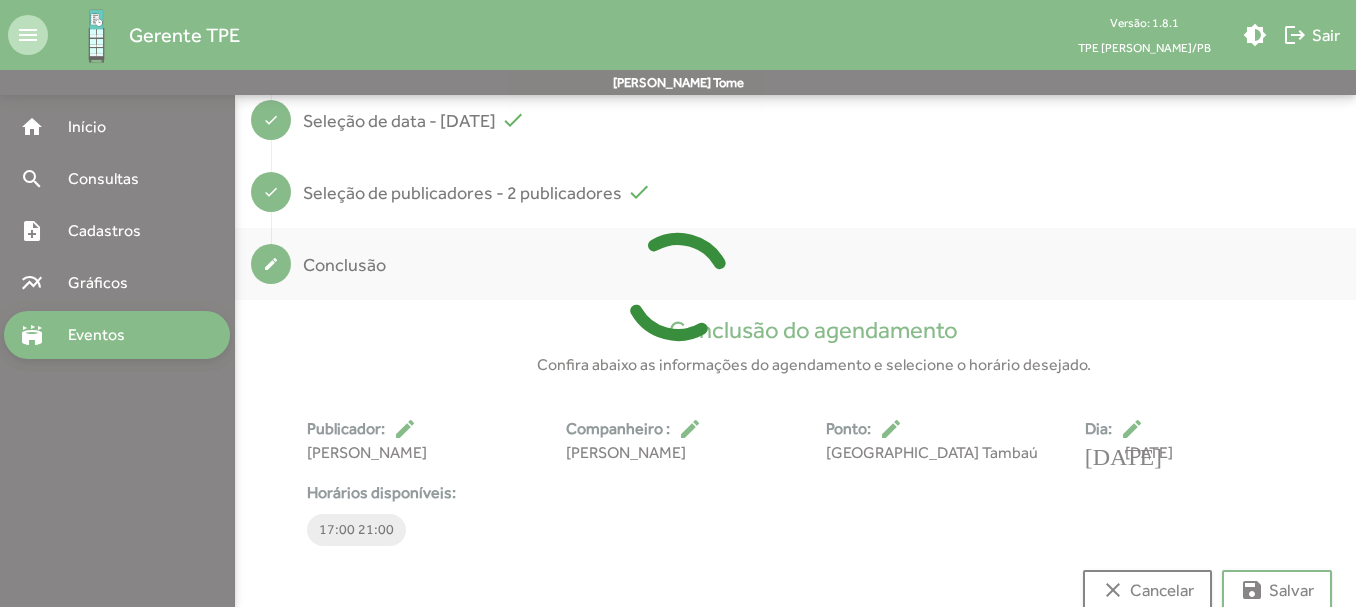 scroll, scrollTop: 373, scrollLeft: 0, axis: vertical 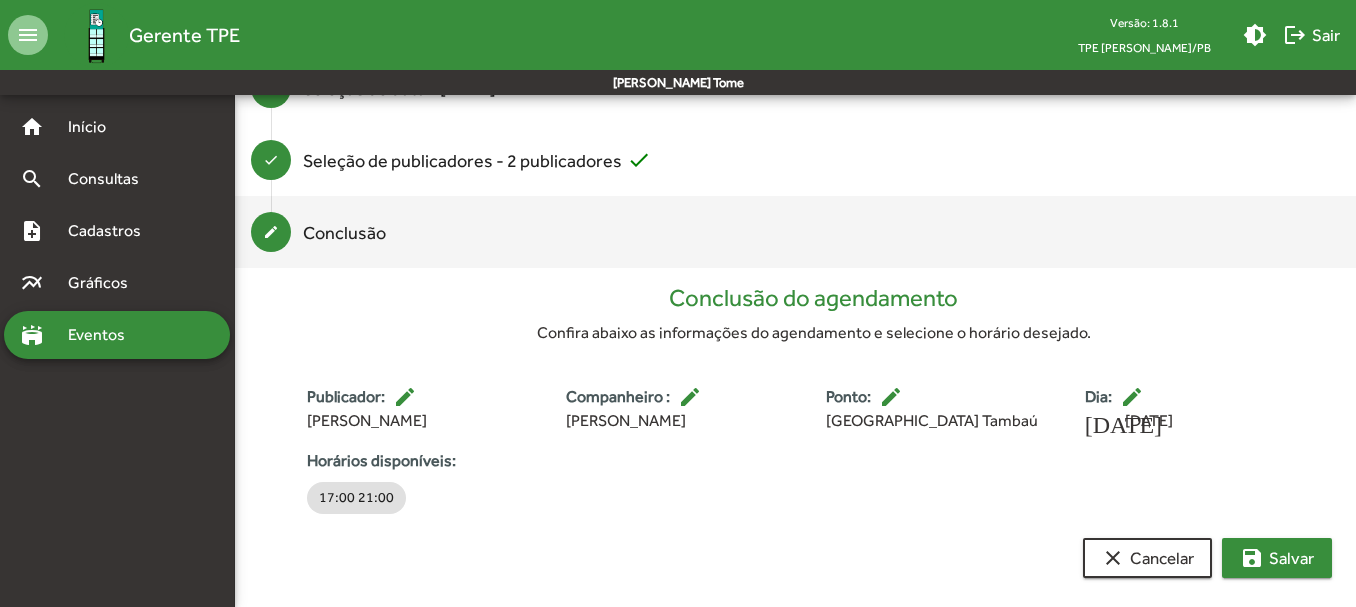 click on "save  [PERSON_NAME]" at bounding box center [1277, 558] 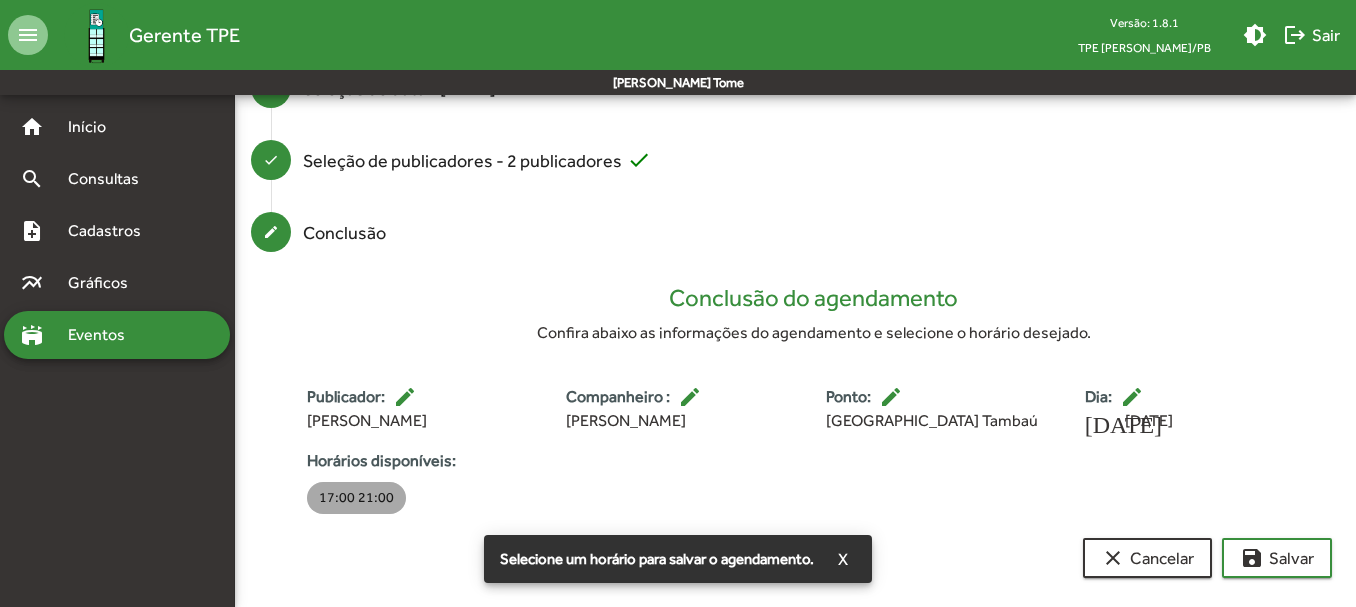 click on "17:00 21:00" at bounding box center [356, 498] 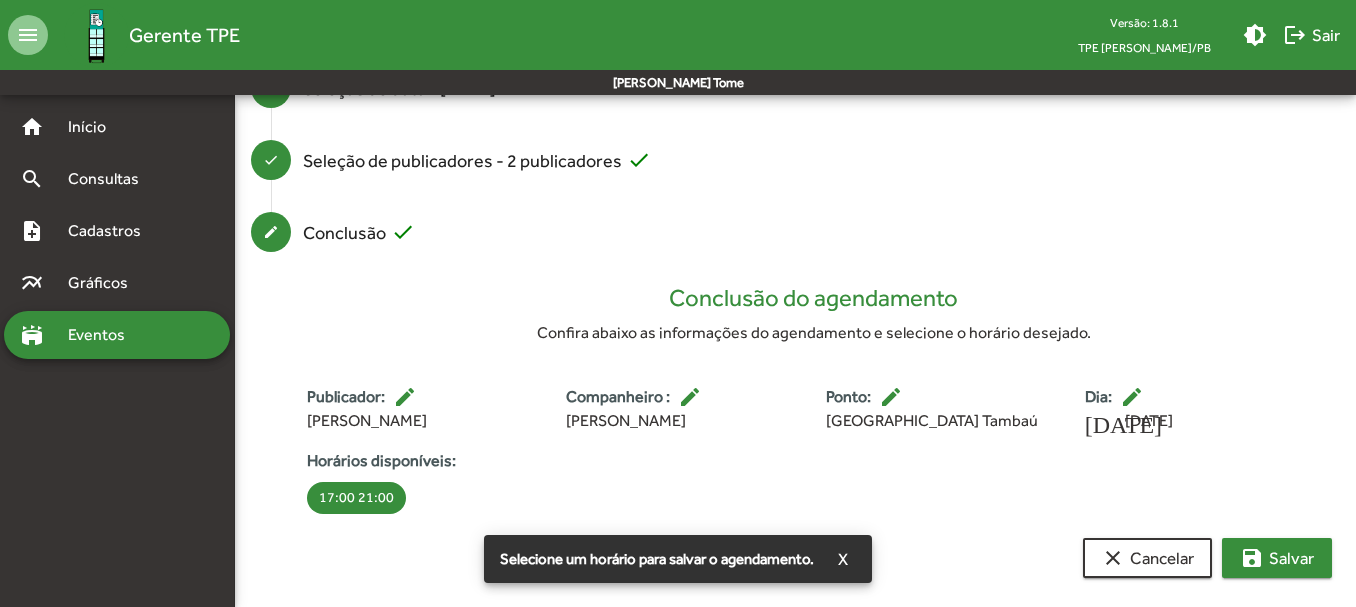 click on "save  [PERSON_NAME]" at bounding box center [1277, 558] 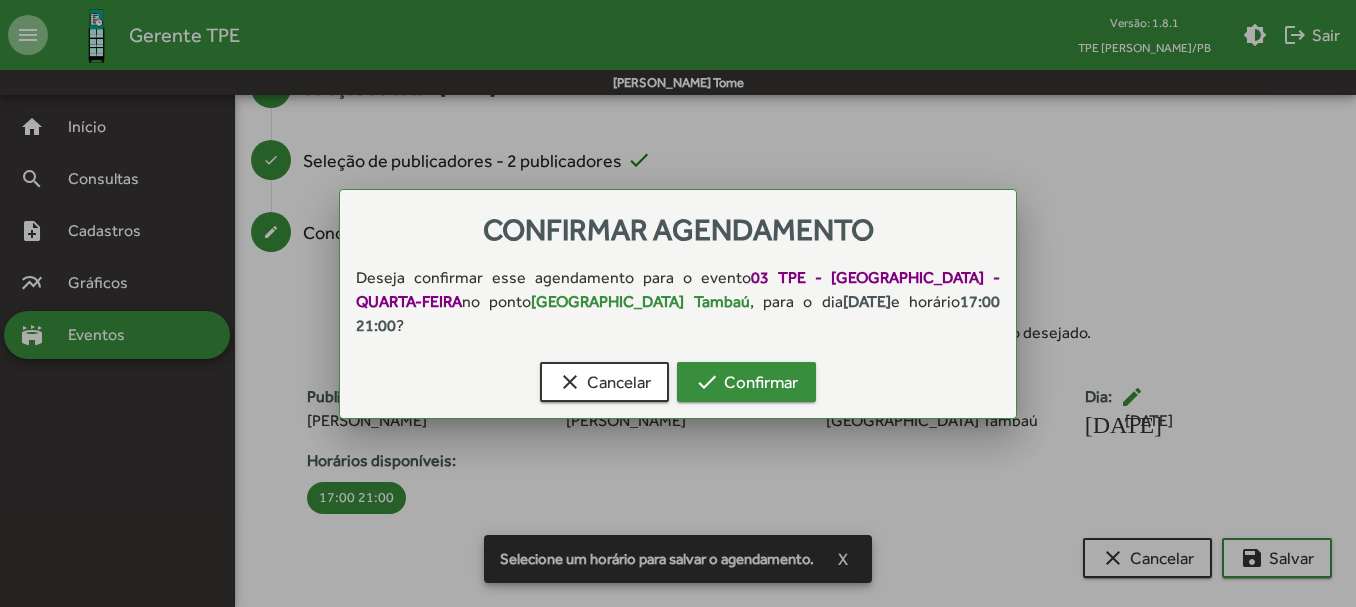 click on "check  Confirmar" at bounding box center [746, 382] 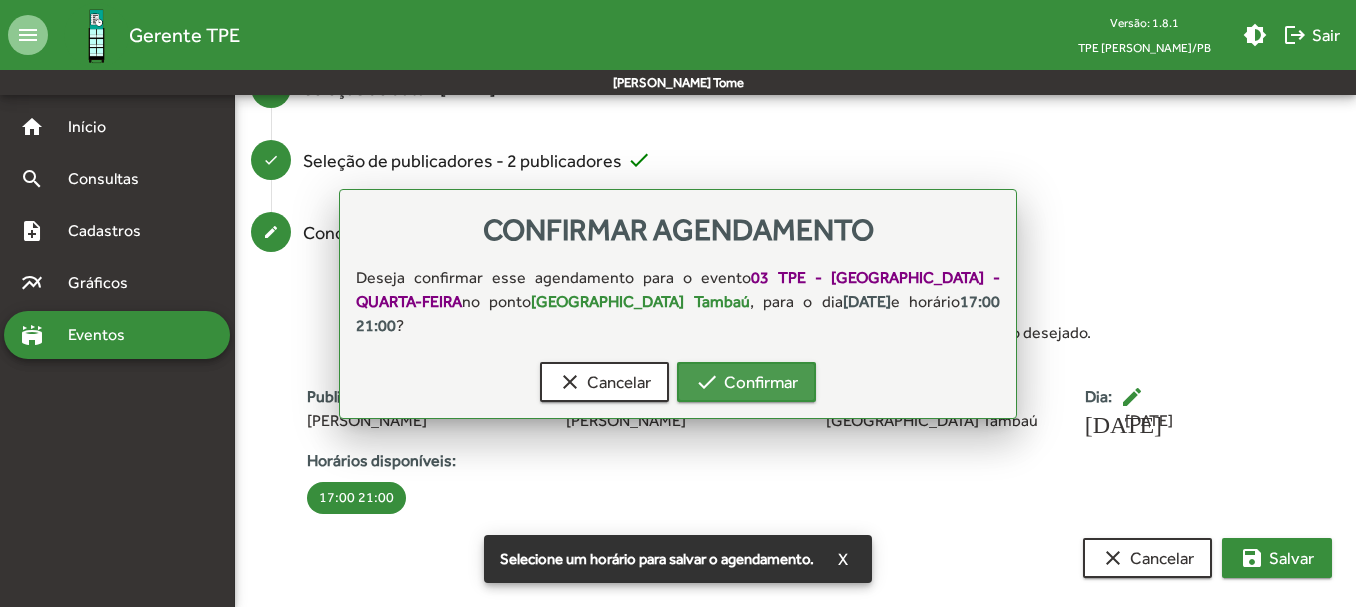 scroll, scrollTop: 373, scrollLeft: 0, axis: vertical 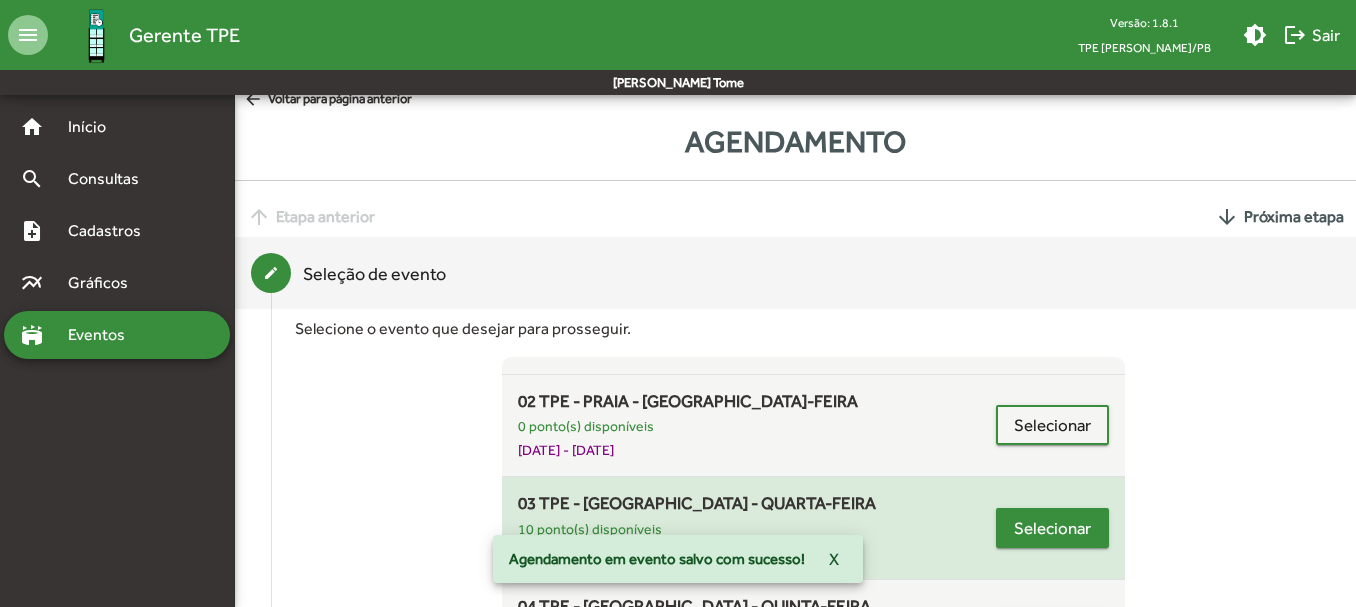 click on "Selecionar" at bounding box center (1052, 528) 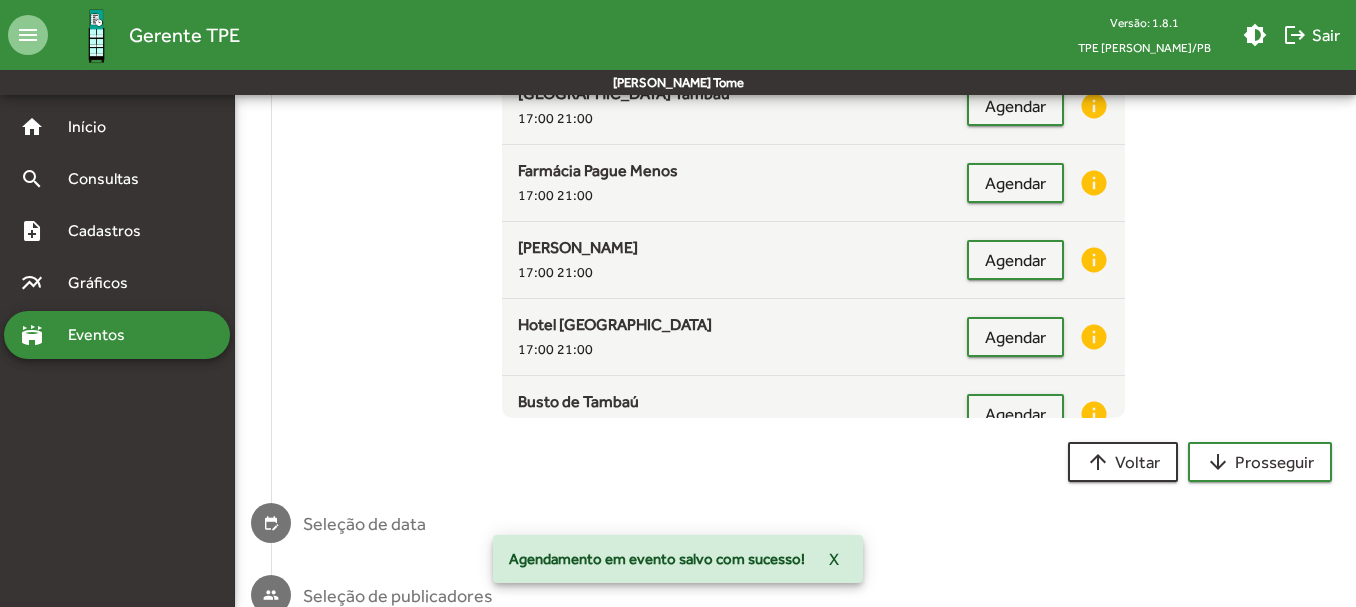 scroll, scrollTop: 295, scrollLeft: 0, axis: vertical 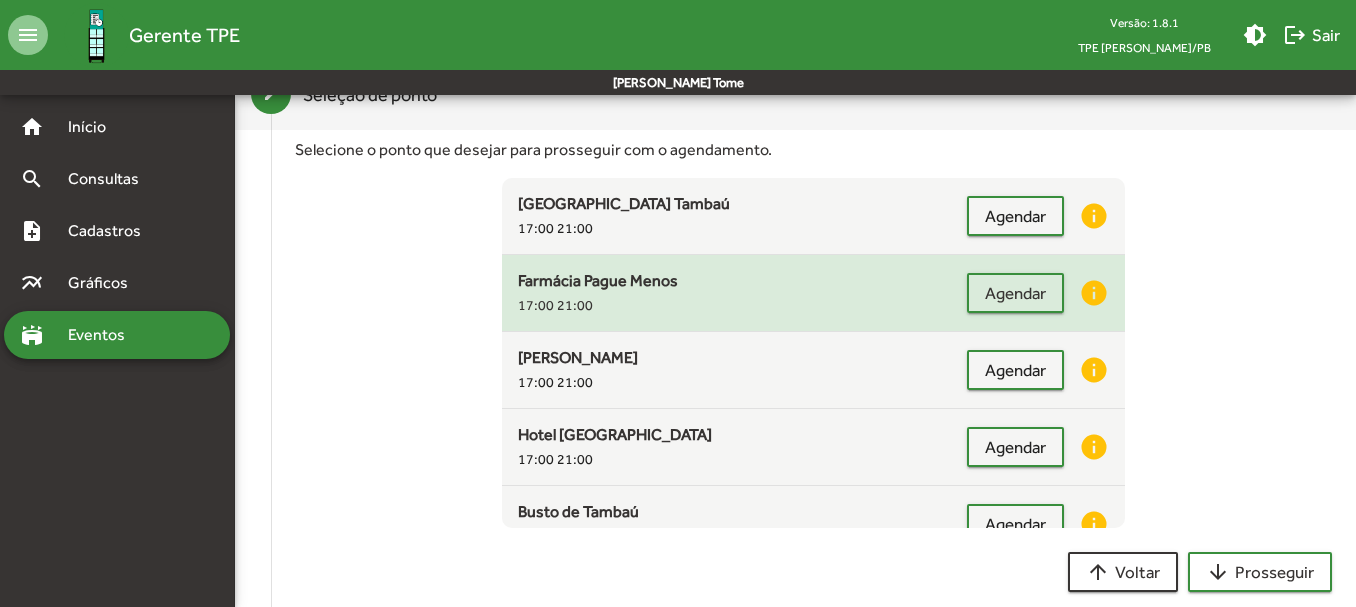 click on "info" at bounding box center (1094, 293) 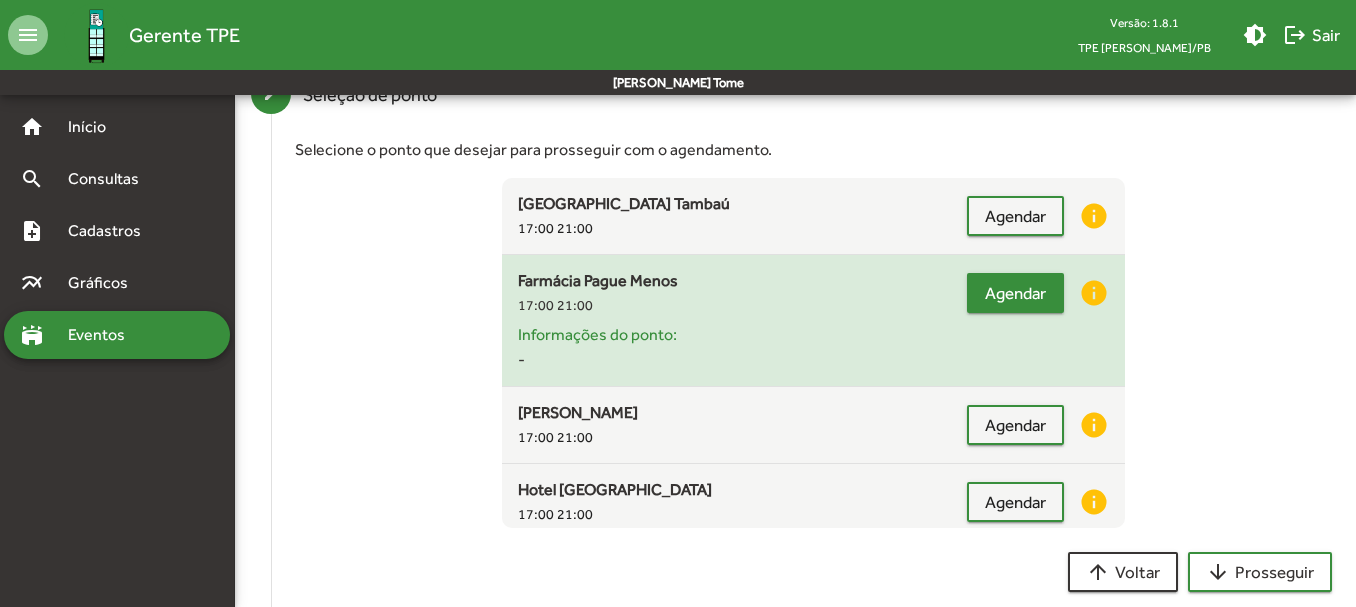 click on "Agendar" at bounding box center [1015, 293] 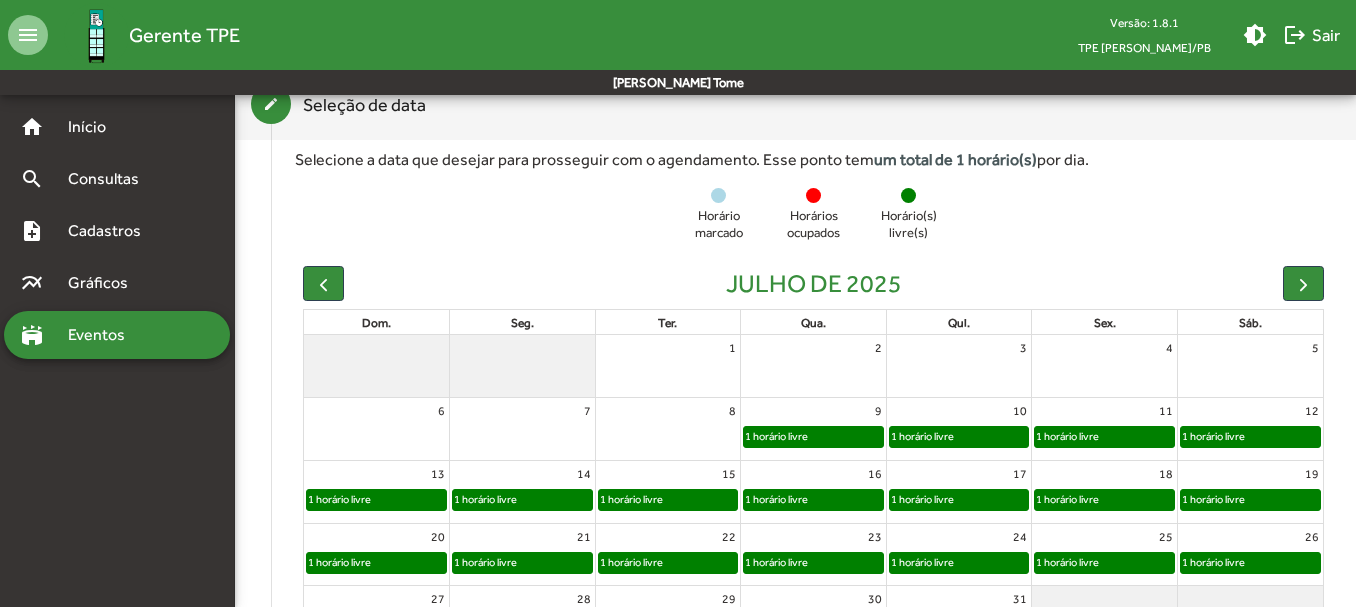 scroll, scrollTop: 457, scrollLeft: 0, axis: vertical 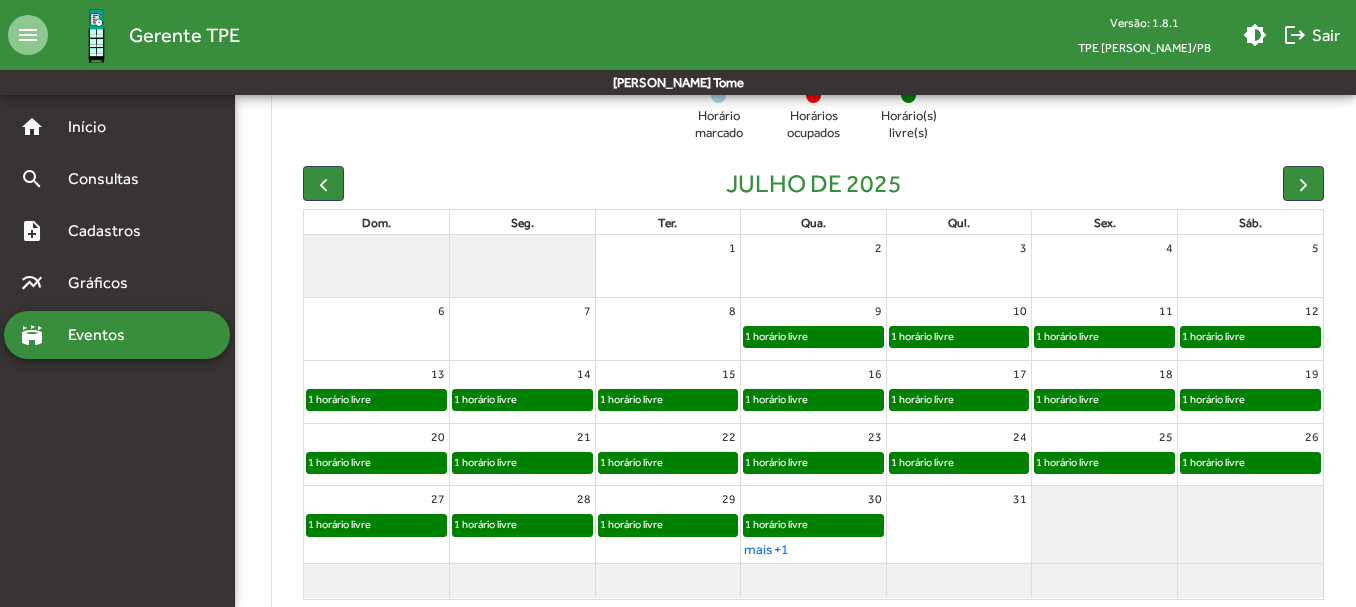 click on "1 horário livre" at bounding box center (776, 336) 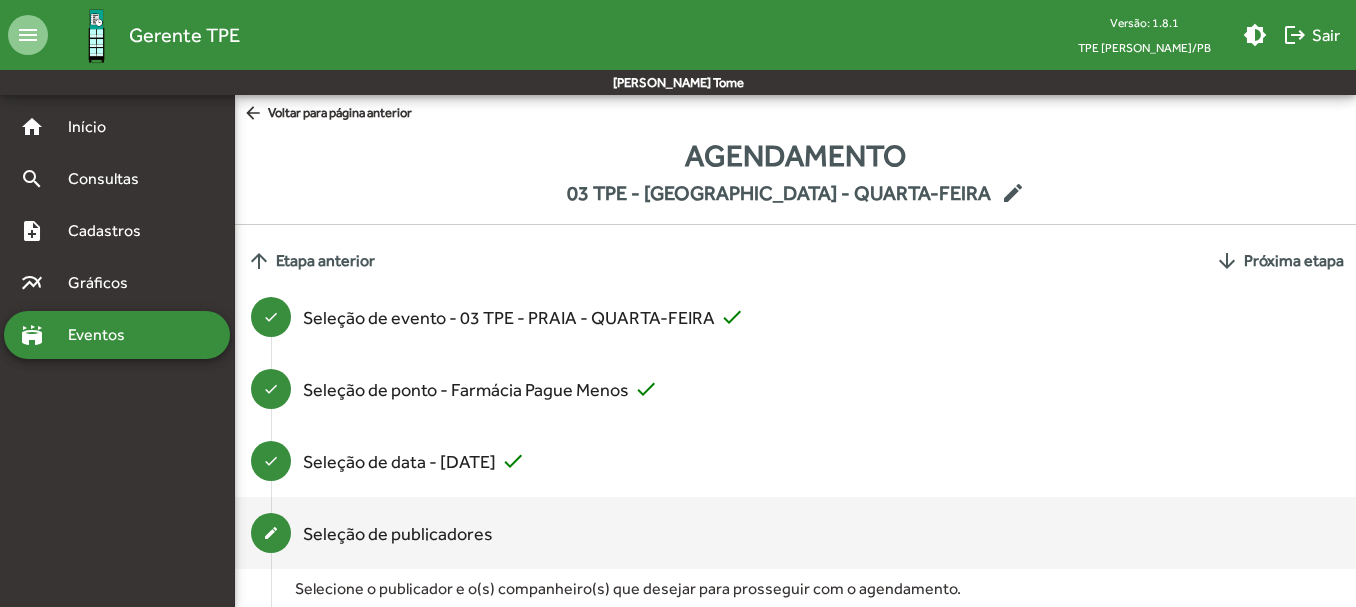 scroll, scrollTop: 269, scrollLeft: 0, axis: vertical 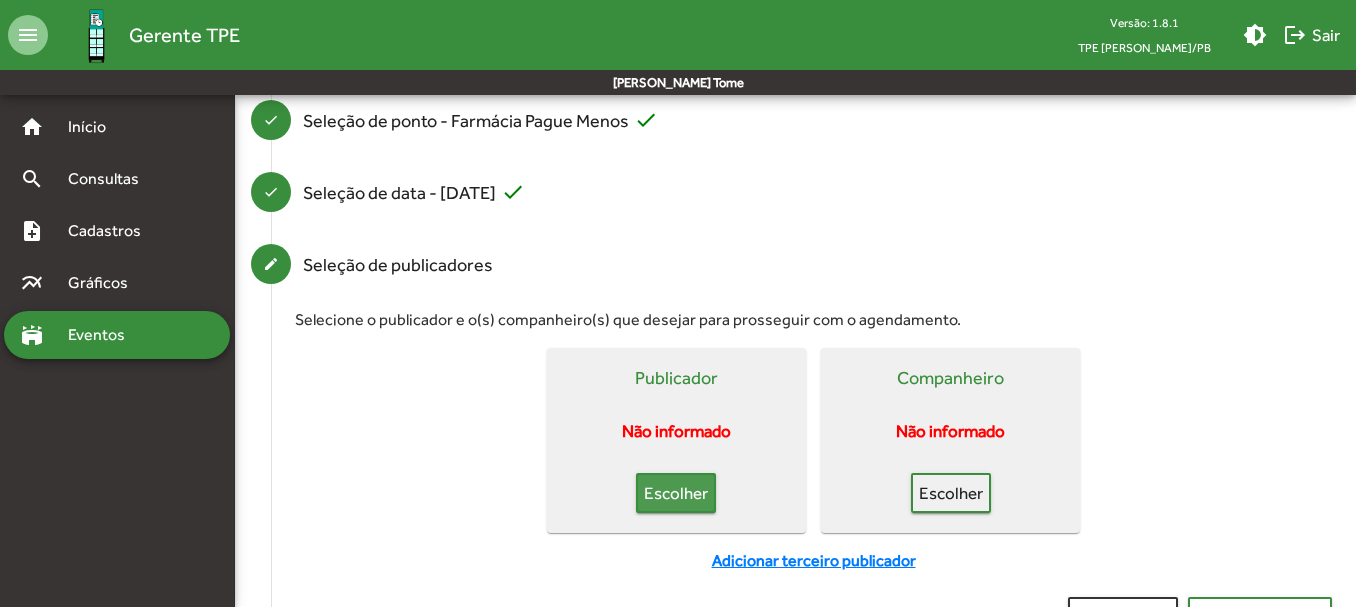 click on "Escolher" 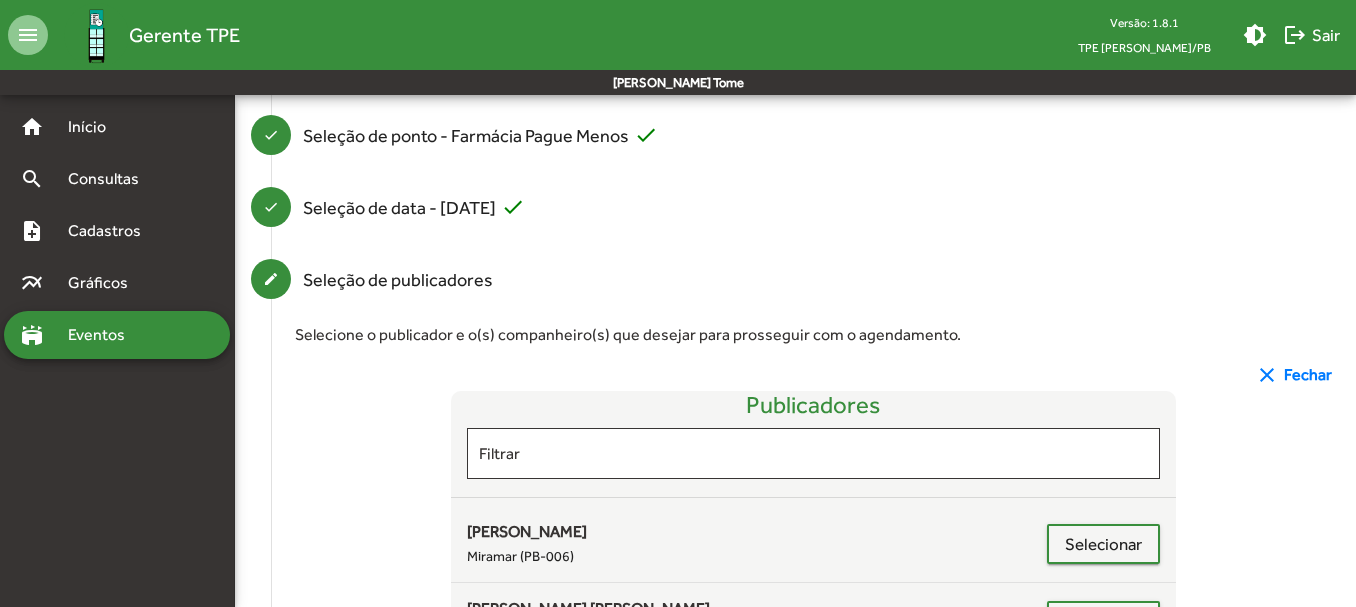 scroll, scrollTop: 269, scrollLeft: 0, axis: vertical 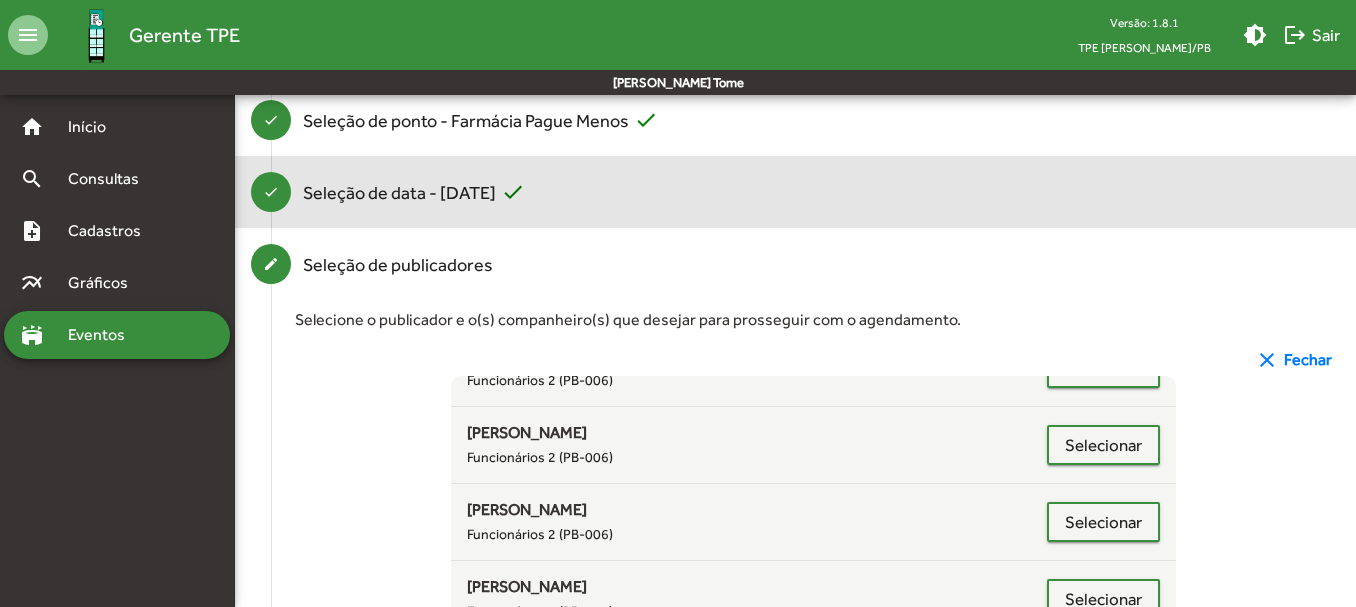 click on "Seleção de data - [DATE]  check" at bounding box center (414, 192) 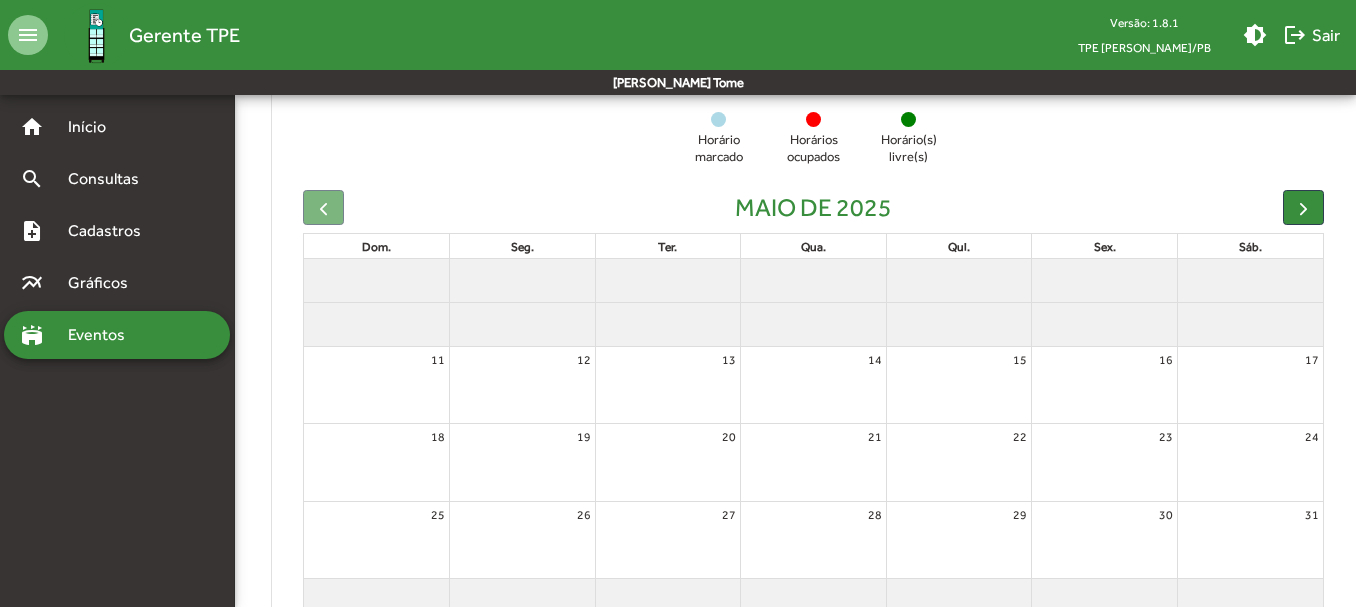 scroll, scrollTop: 469, scrollLeft: 0, axis: vertical 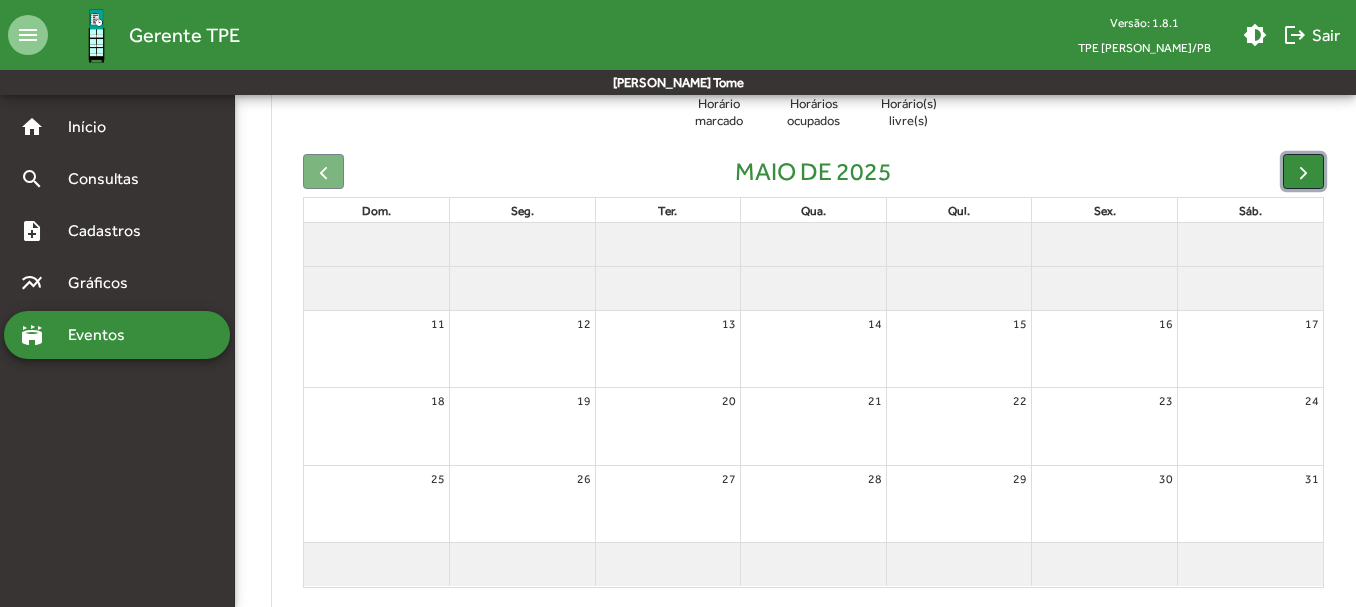 click at bounding box center (1303, 172) 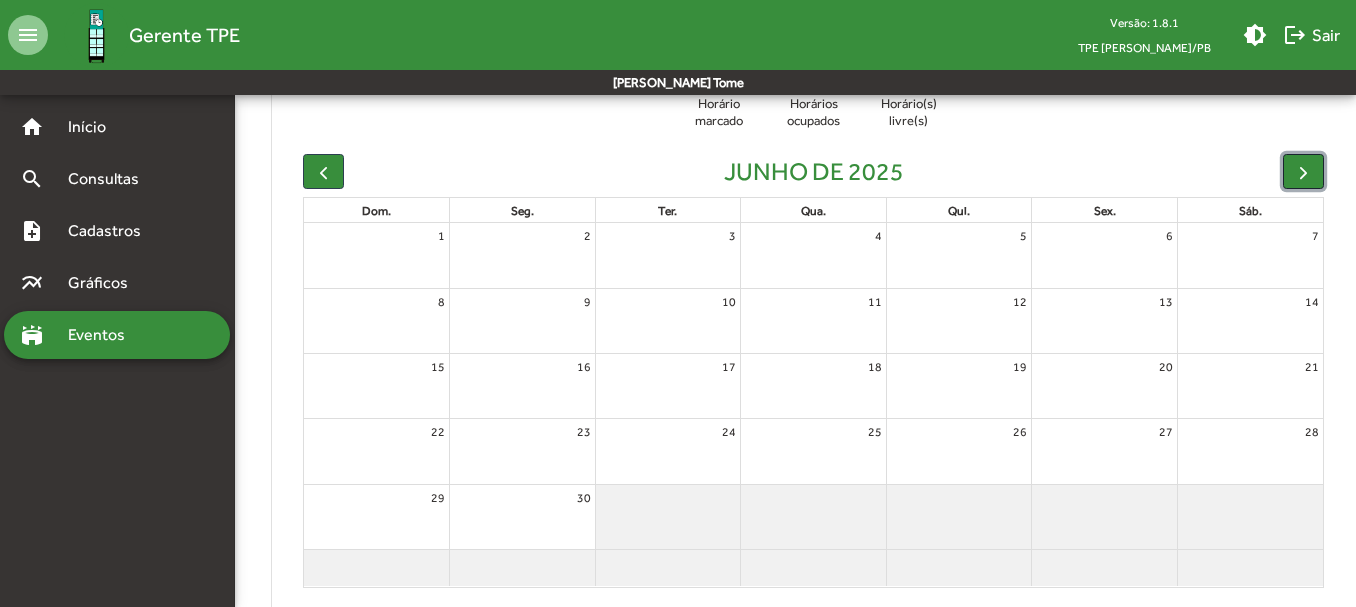 click at bounding box center [1303, 172] 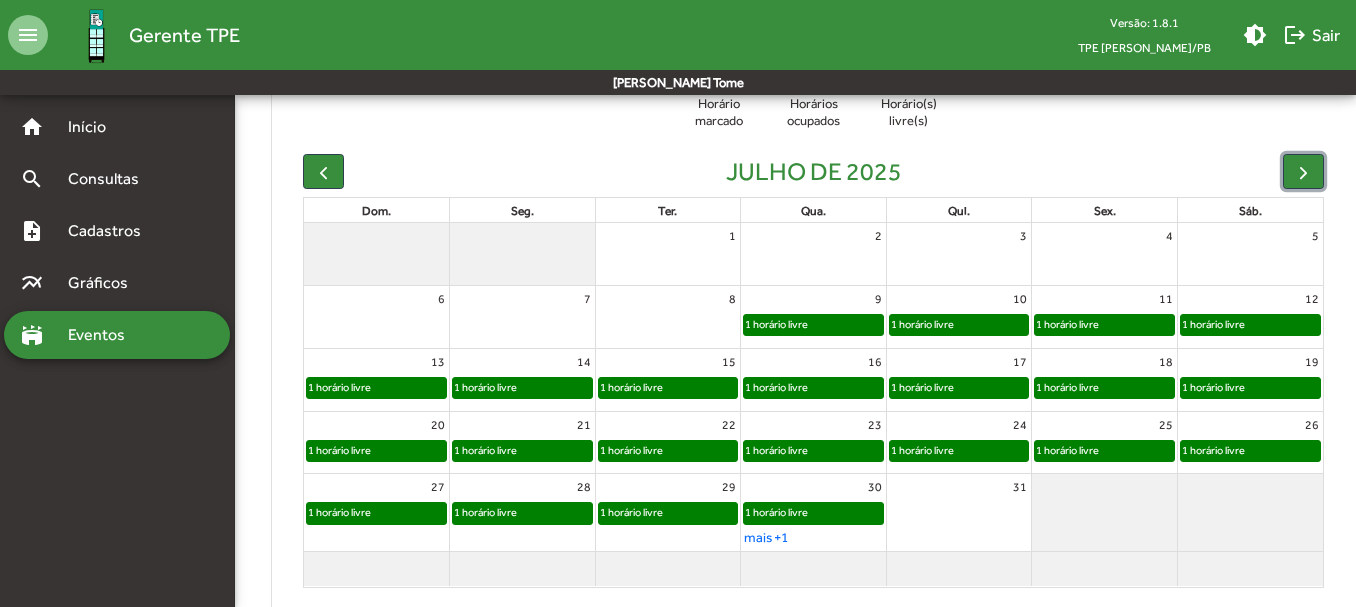 click on "1 horário livre" 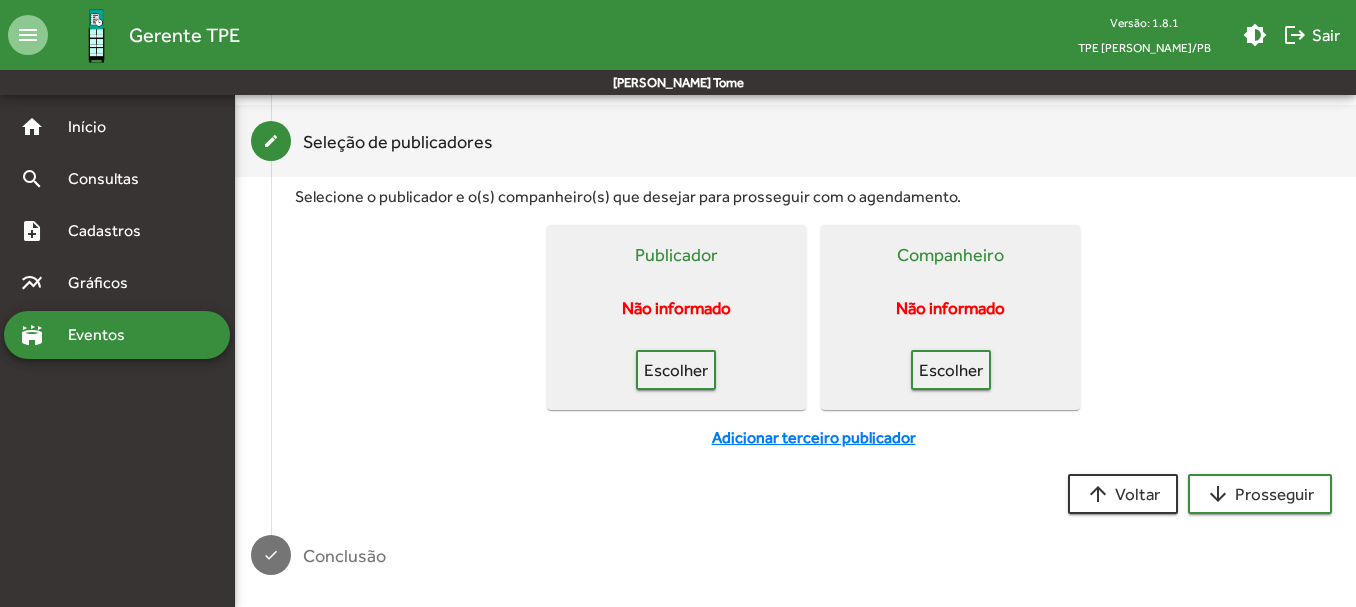 scroll, scrollTop: 400, scrollLeft: 0, axis: vertical 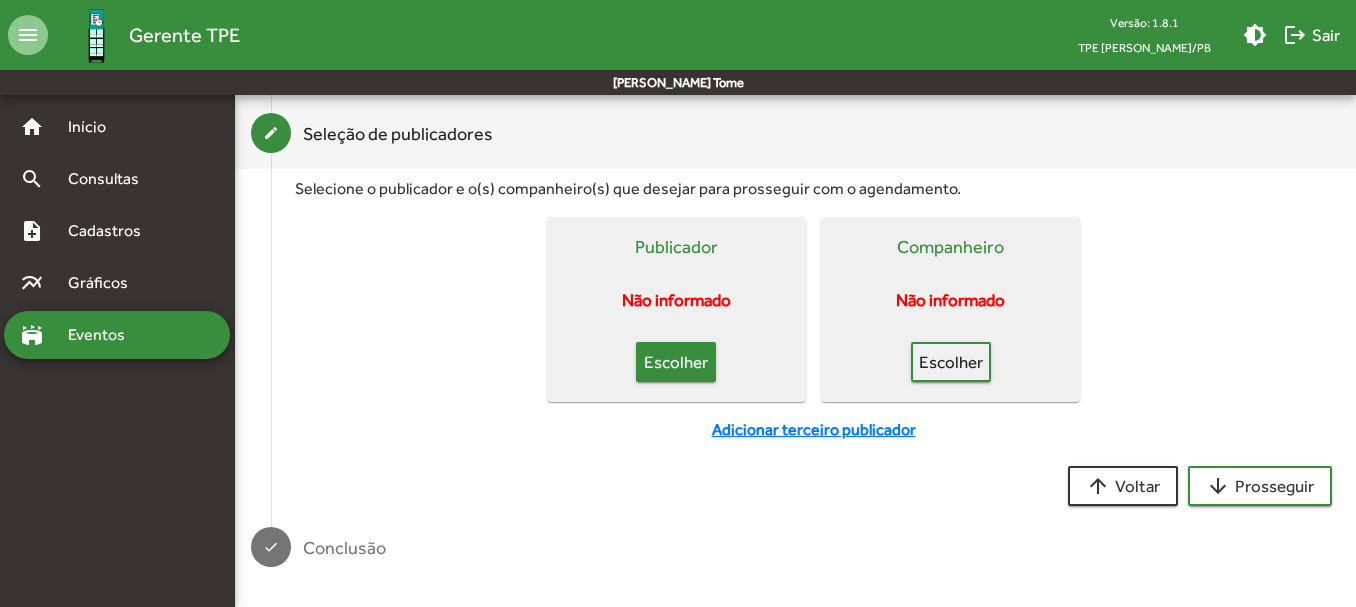drag, startPoint x: 711, startPoint y: 358, endPoint x: 700, endPoint y: 360, distance: 11.18034 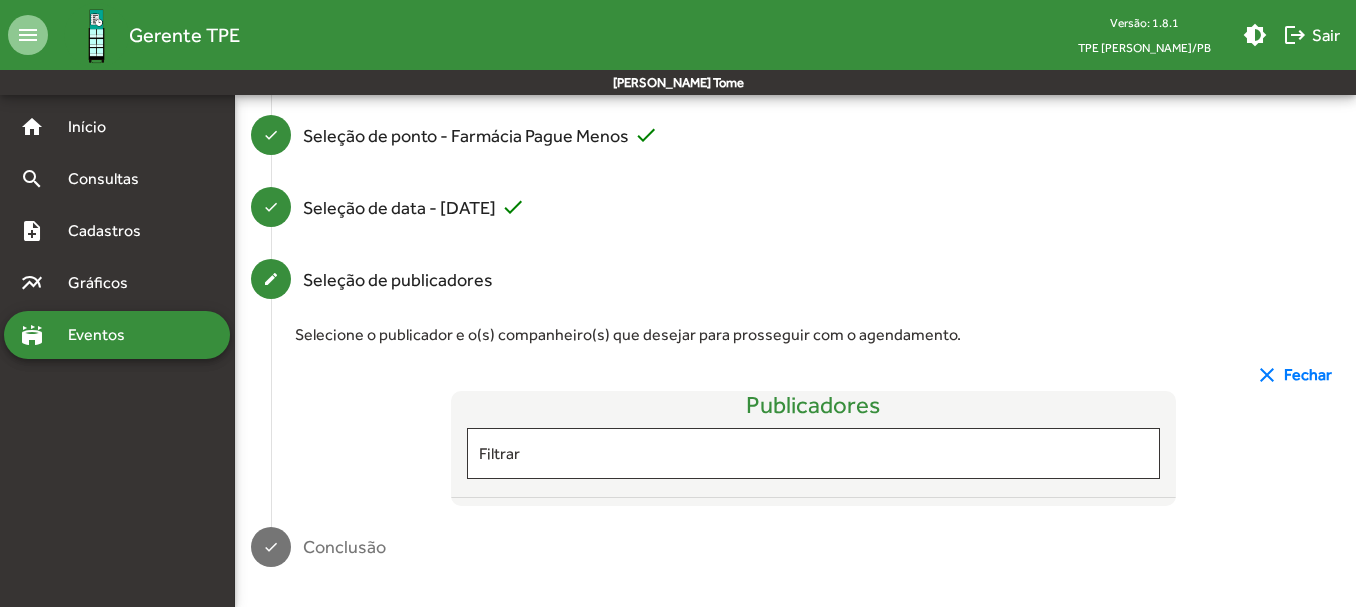 scroll, scrollTop: 400, scrollLeft: 0, axis: vertical 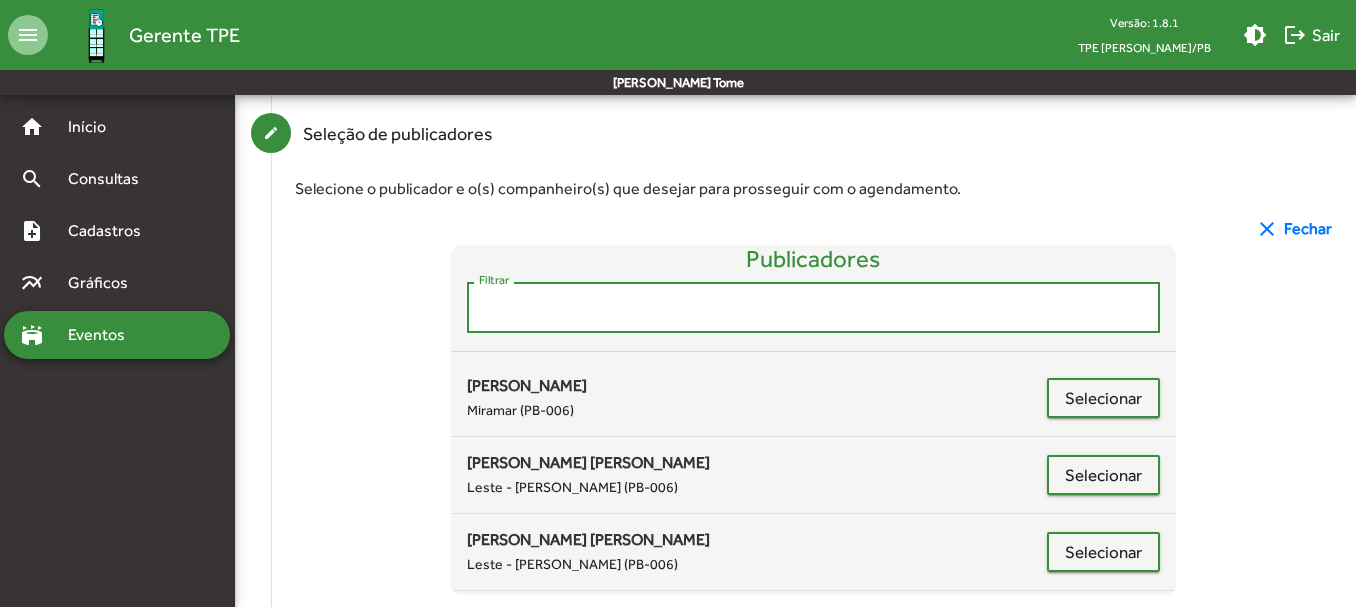 click on "Filtrar" at bounding box center (814, 308) 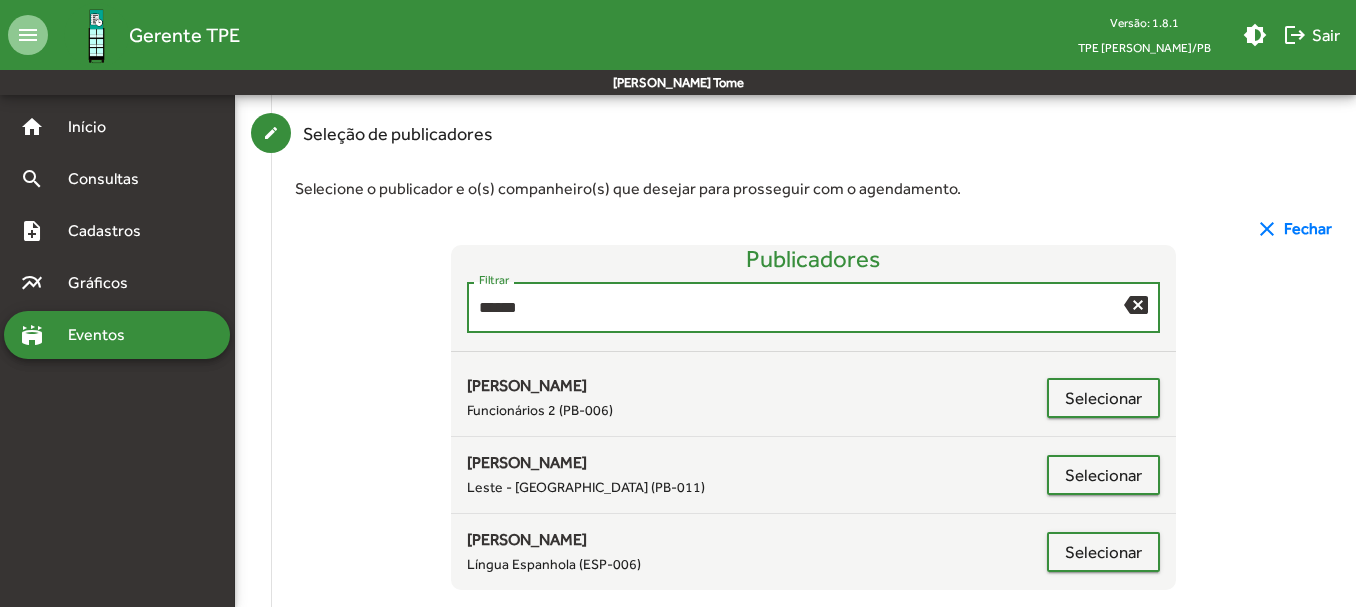 scroll, scrollTop: 330, scrollLeft: 0, axis: vertical 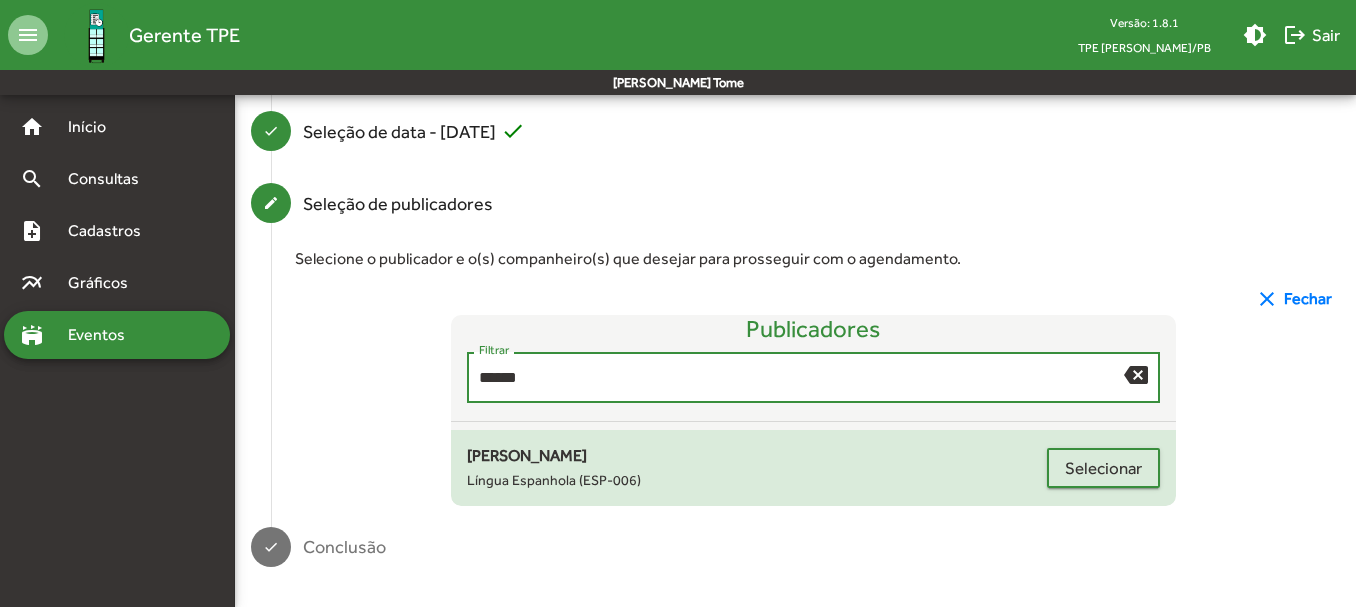 type on "******" 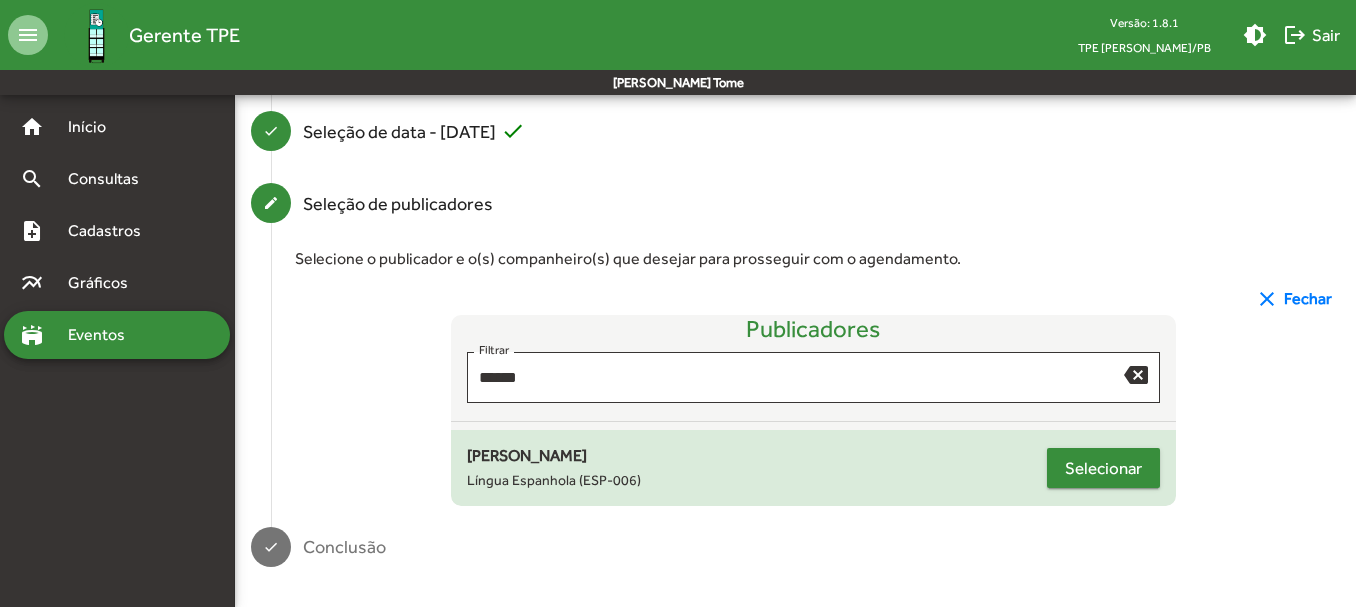 click on "[PERSON_NAME] Espanhola (ESP-006)  Selecionar" 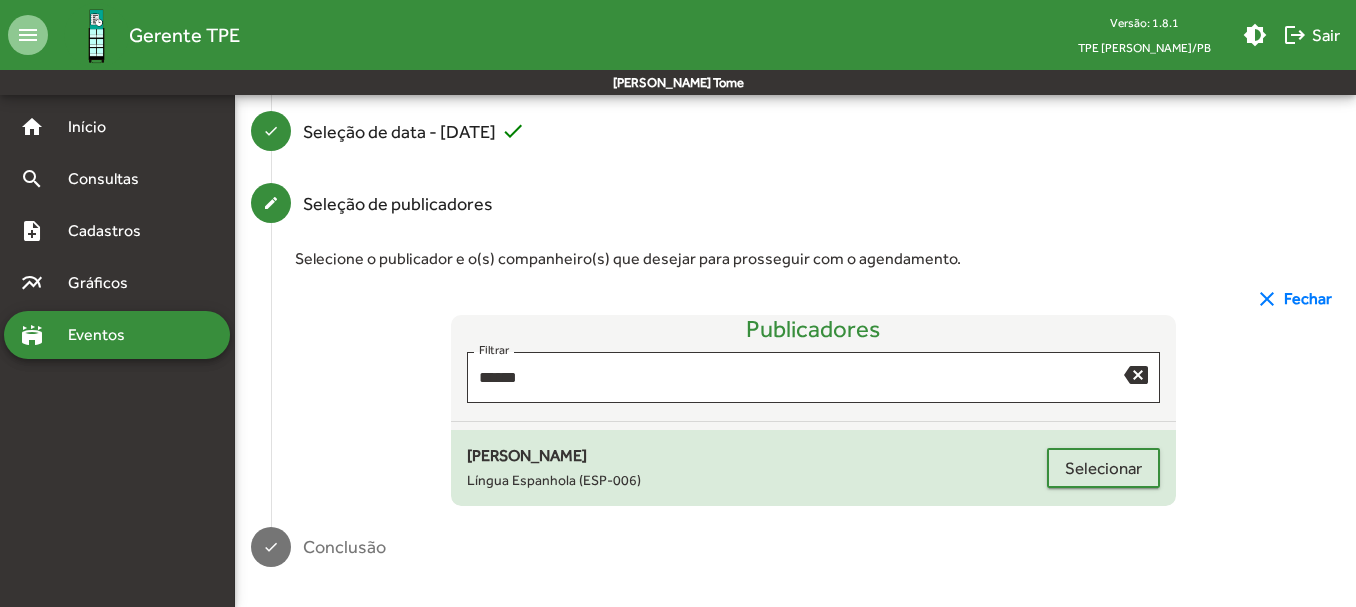 click on "[PERSON_NAME]" 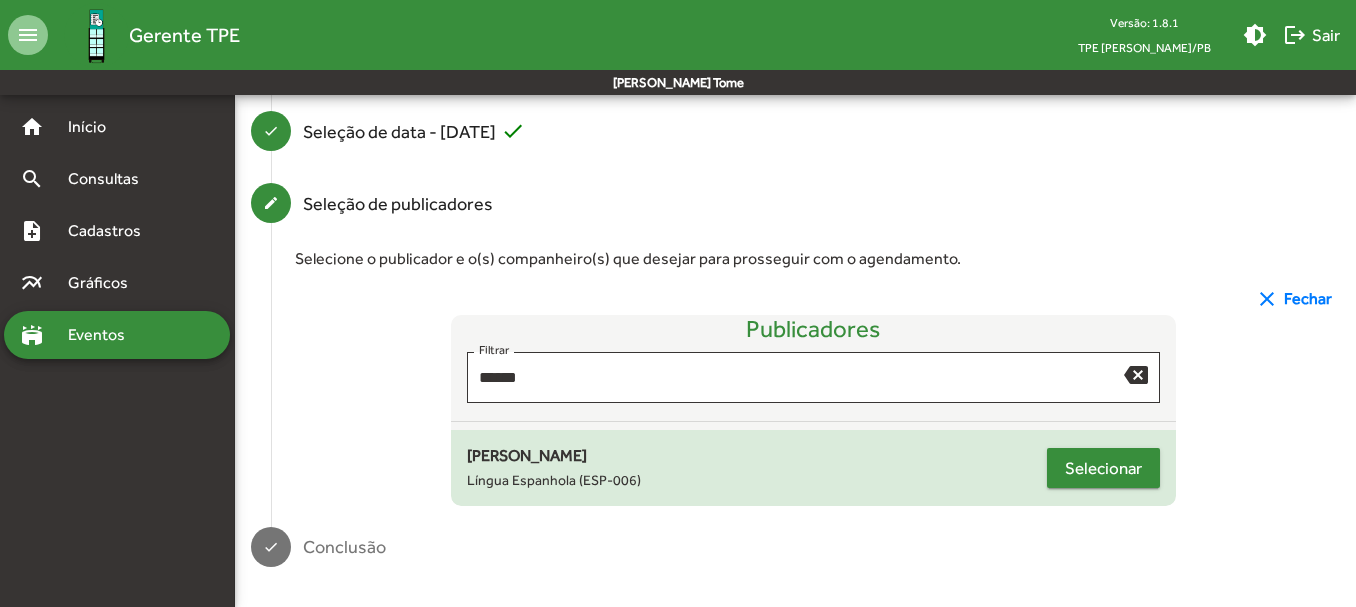 click on "Selecionar" 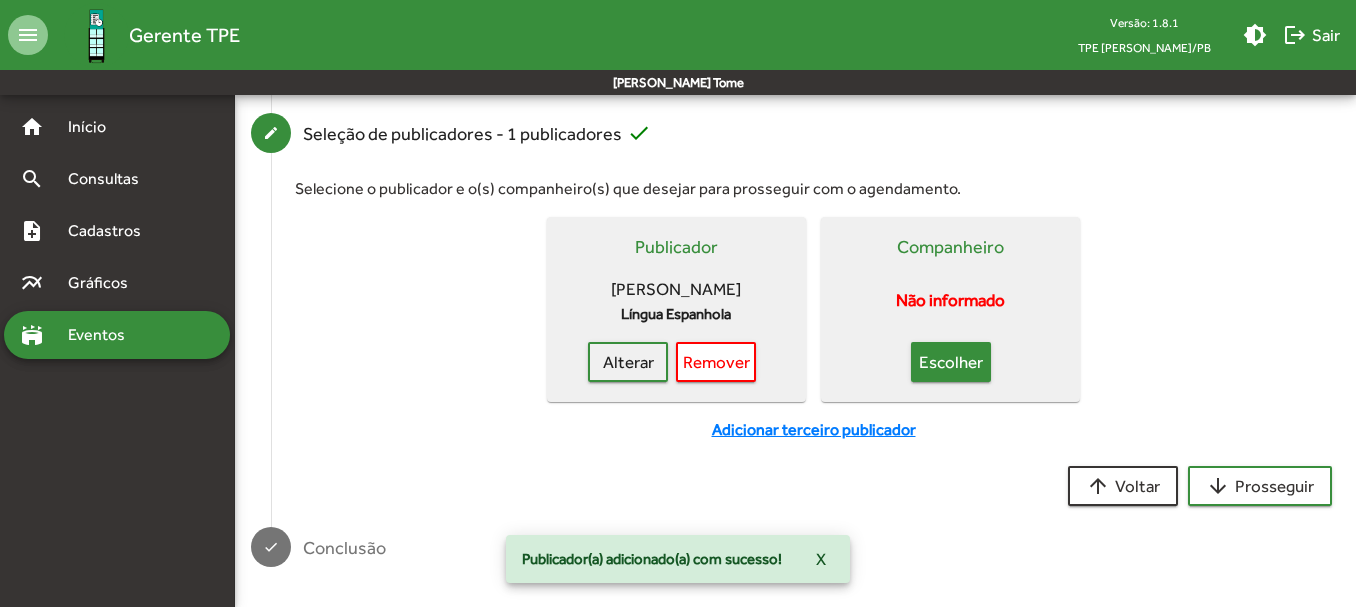 click on "Escolher" 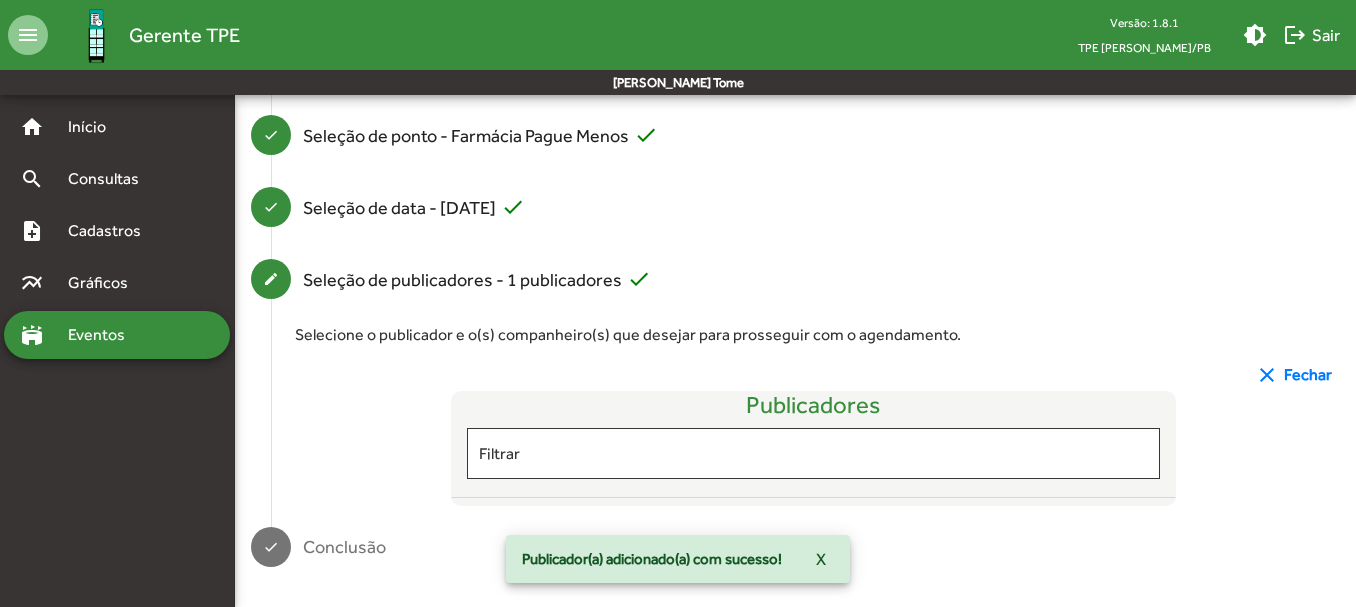 scroll, scrollTop: 400, scrollLeft: 0, axis: vertical 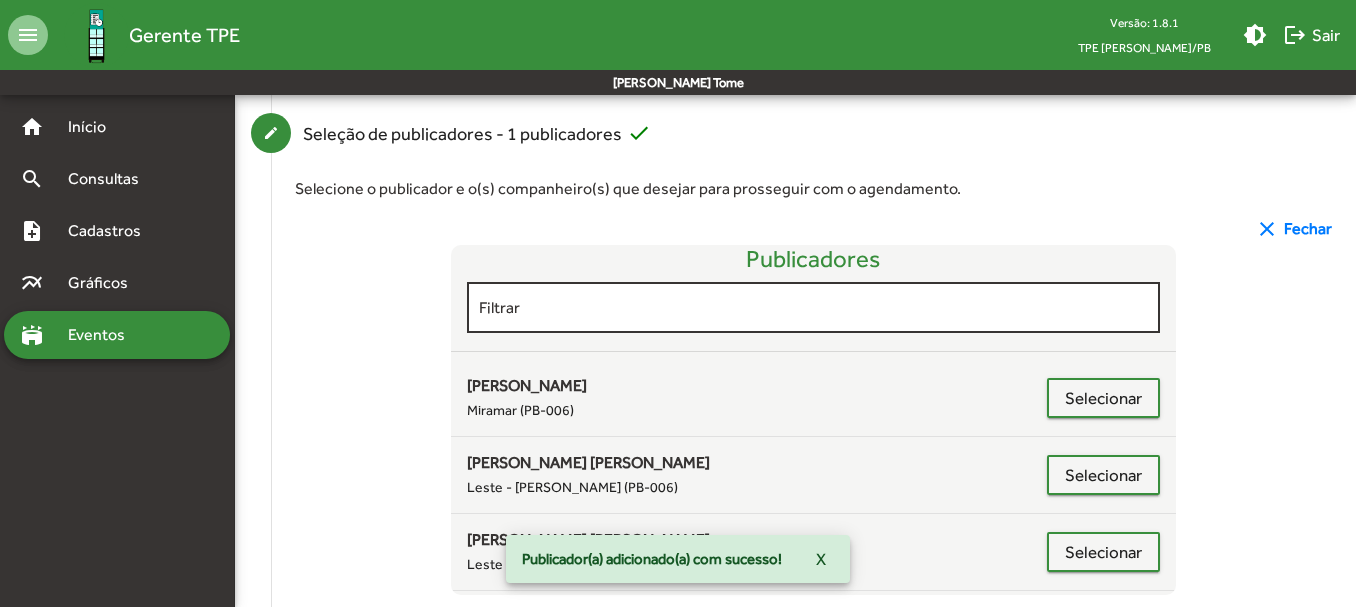 click on "Filtrar" at bounding box center [814, 308] 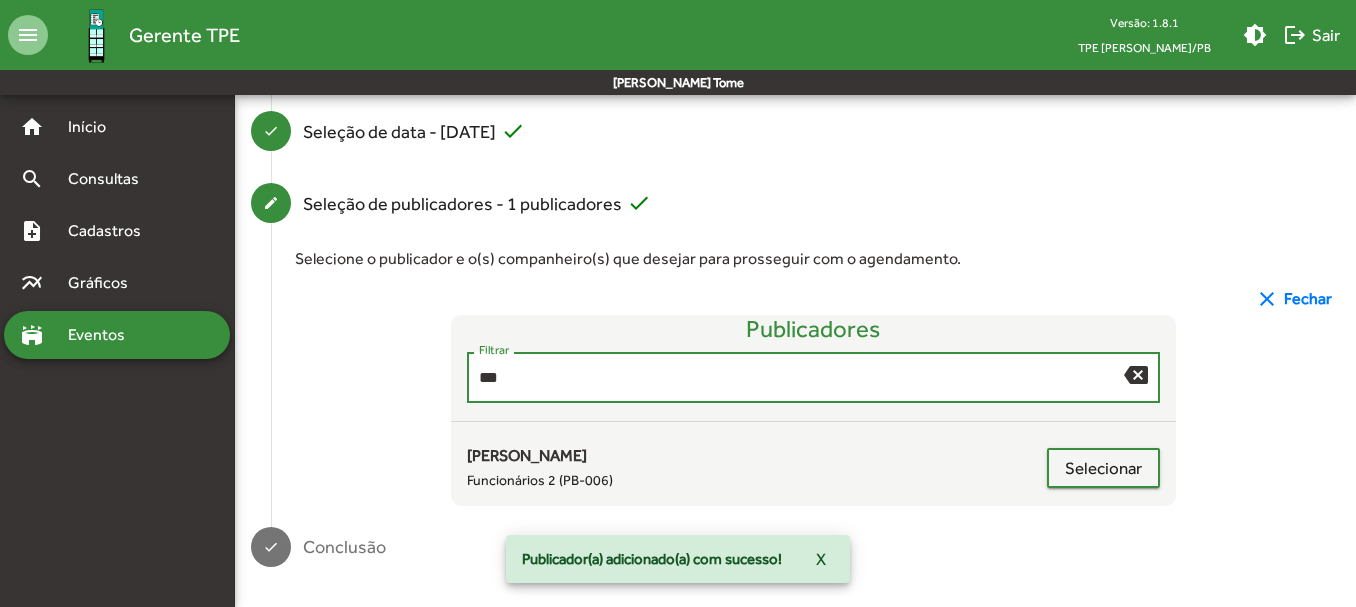 scroll, scrollTop: 330, scrollLeft: 0, axis: vertical 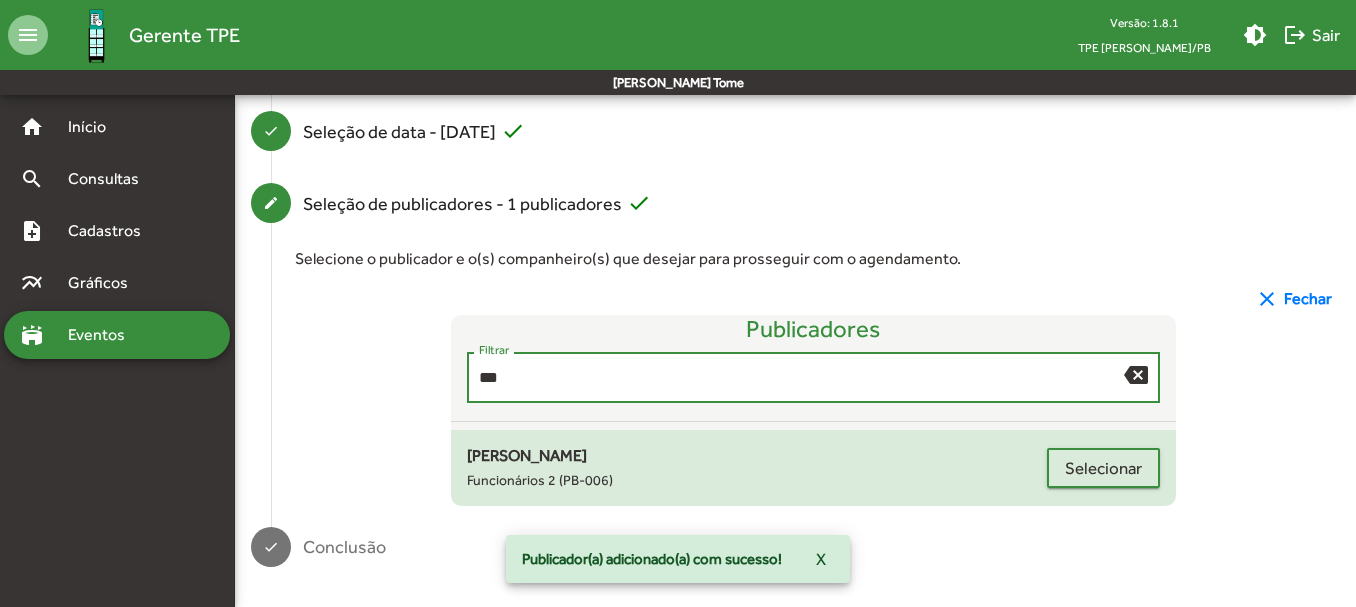 type on "***" 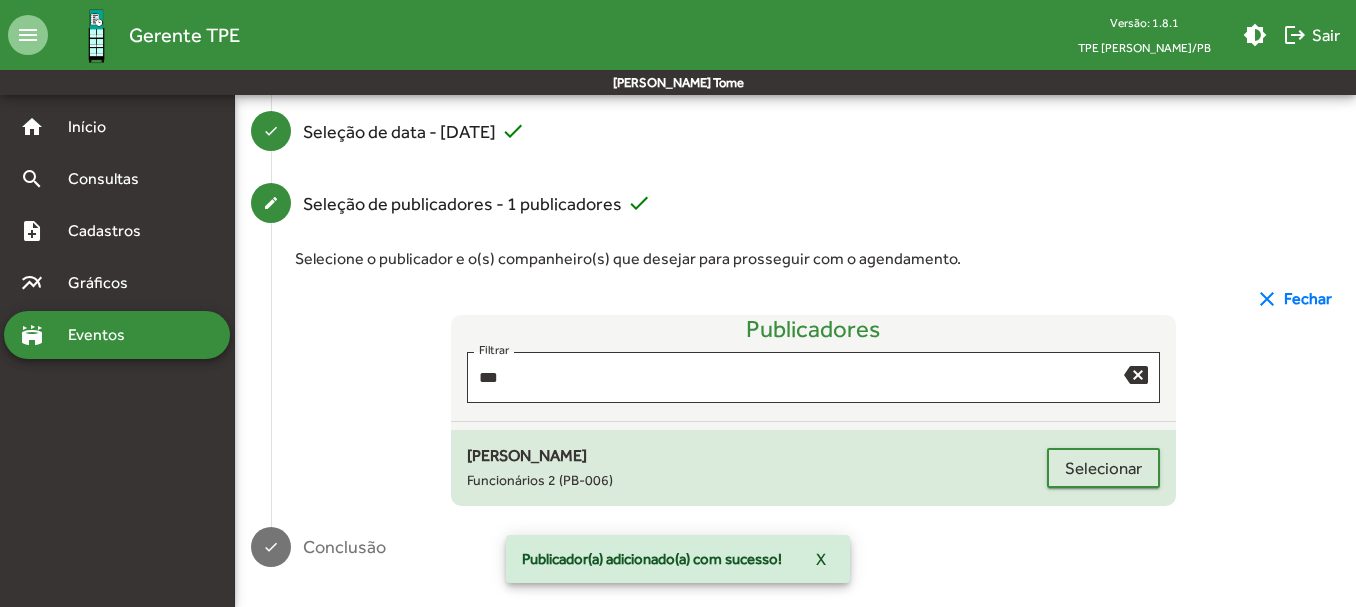 click on "[PERSON_NAME]" 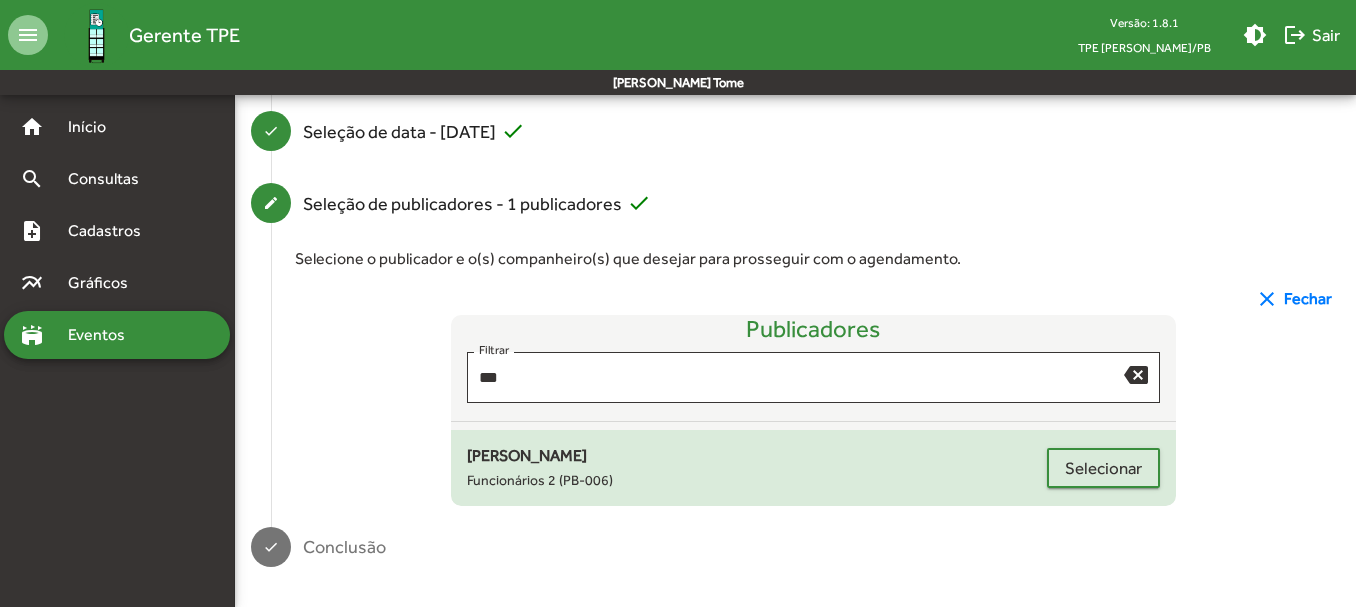 drag, startPoint x: 582, startPoint y: 473, endPoint x: 1024, endPoint y: 481, distance: 442.0724 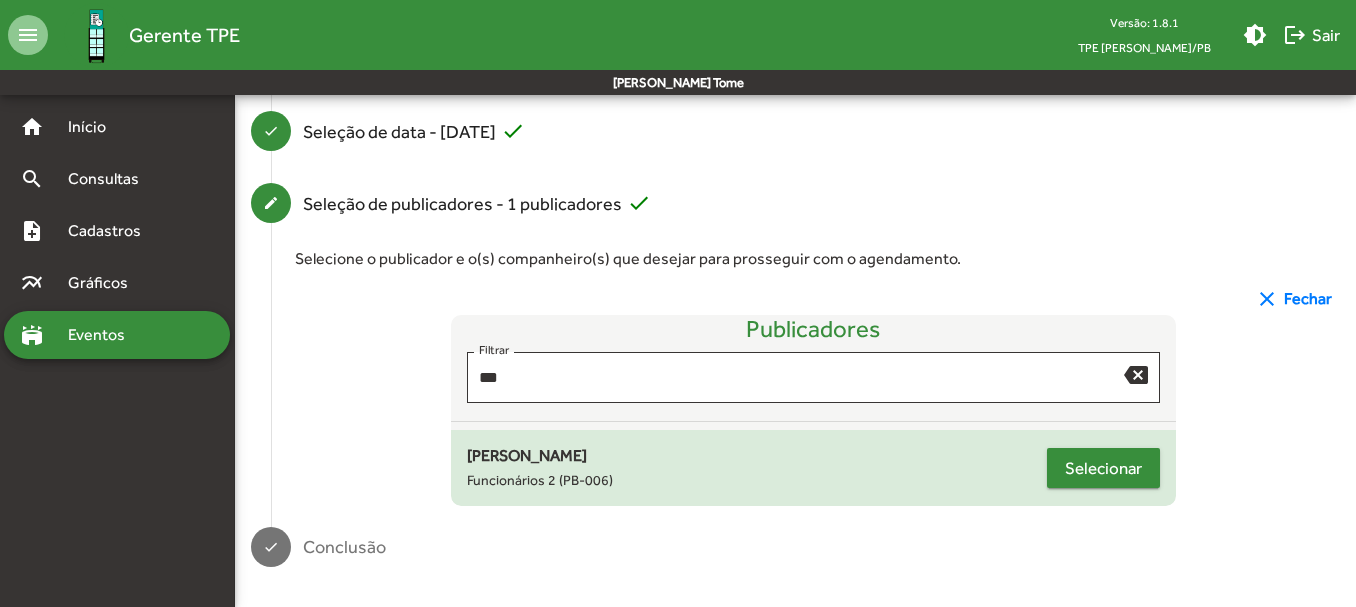 click on "Selecionar" 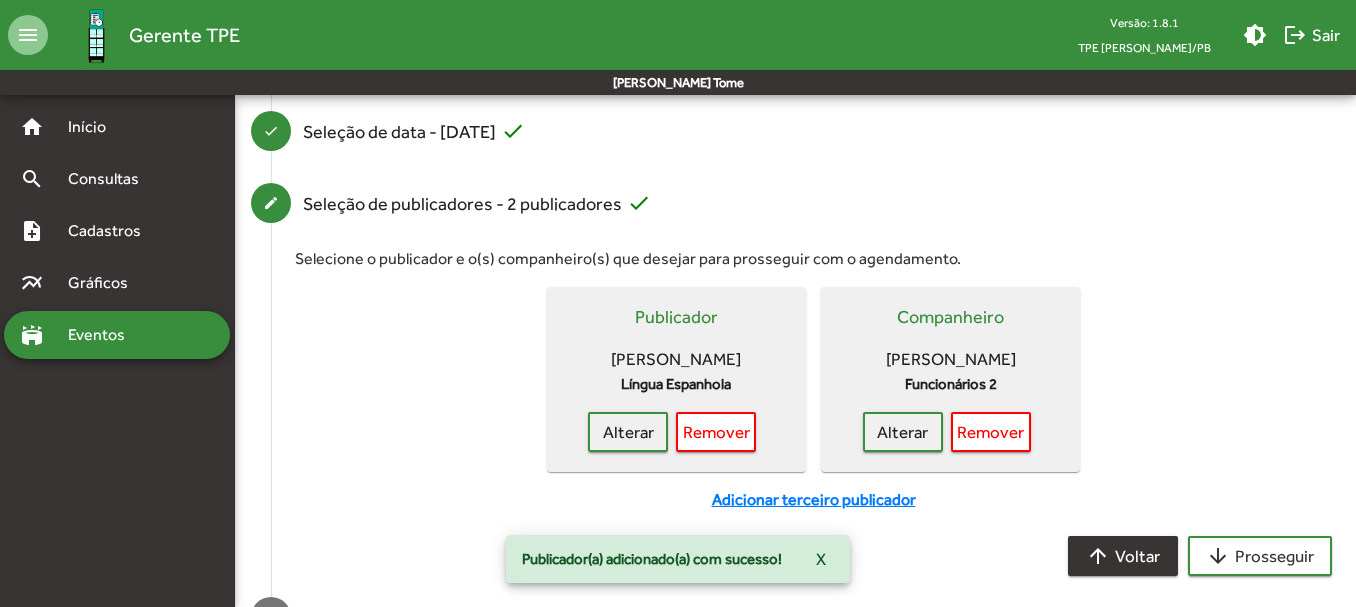 scroll, scrollTop: 400, scrollLeft: 0, axis: vertical 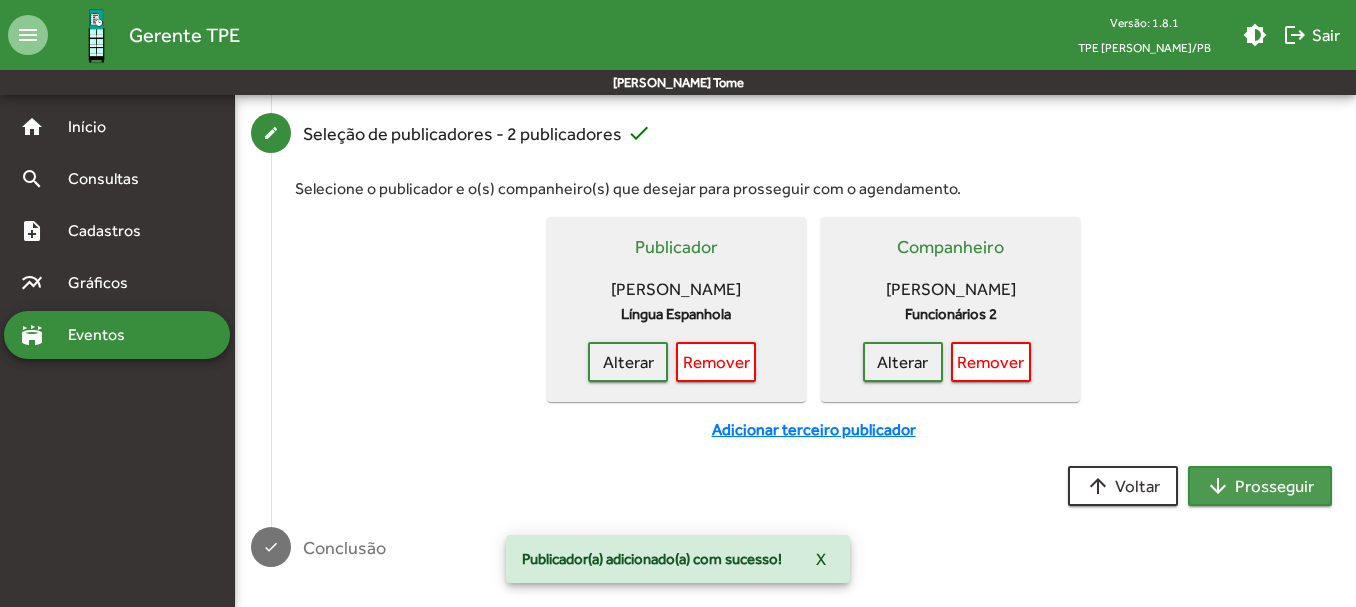 click on "arrow_downward  Prosseguir" at bounding box center (1260, 486) 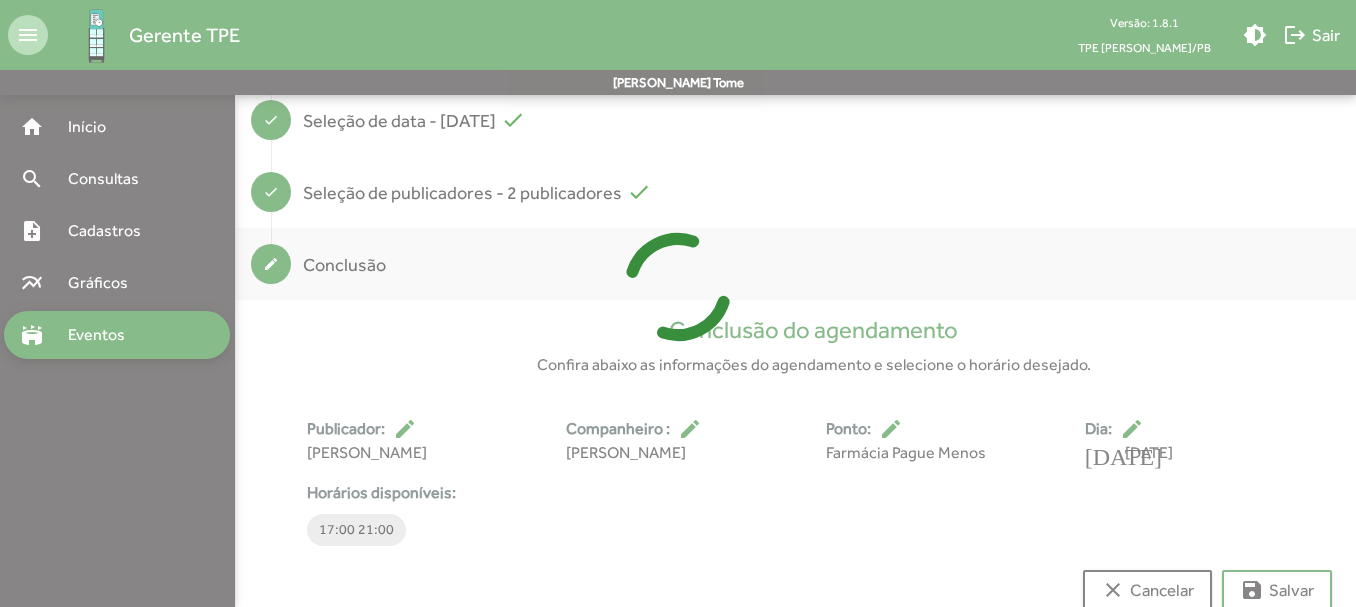 scroll, scrollTop: 373, scrollLeft: 0, axis: vertical 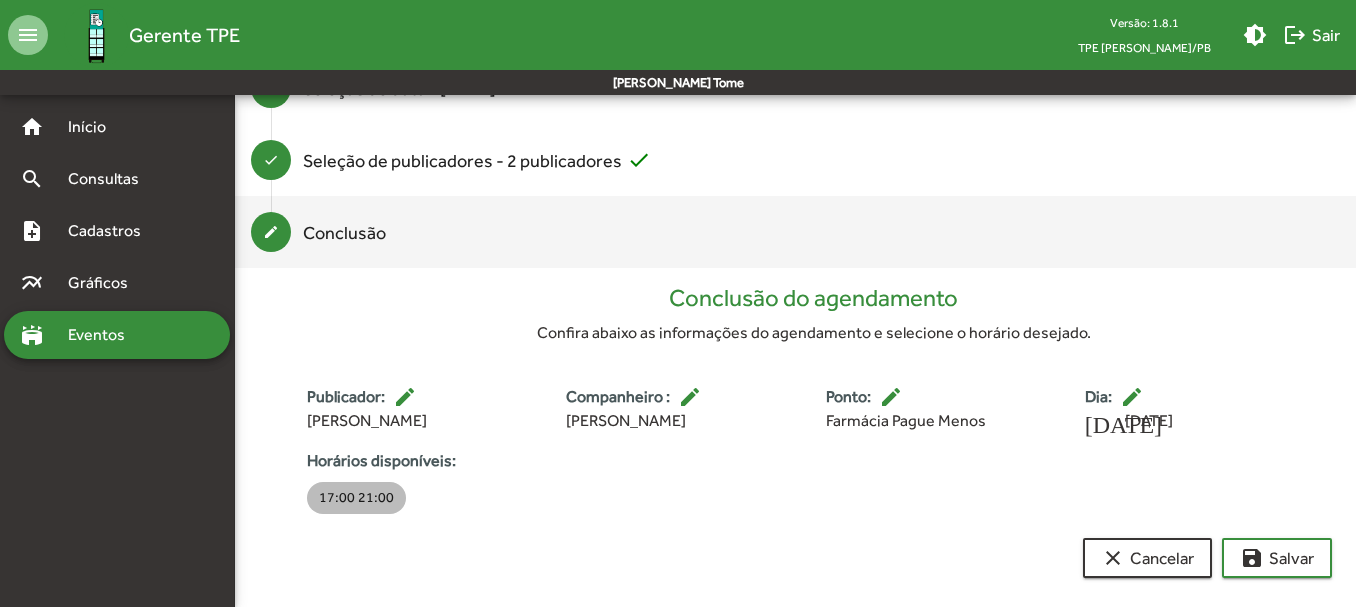 click on "17:00 21:00" at bounding box center (356, 498) 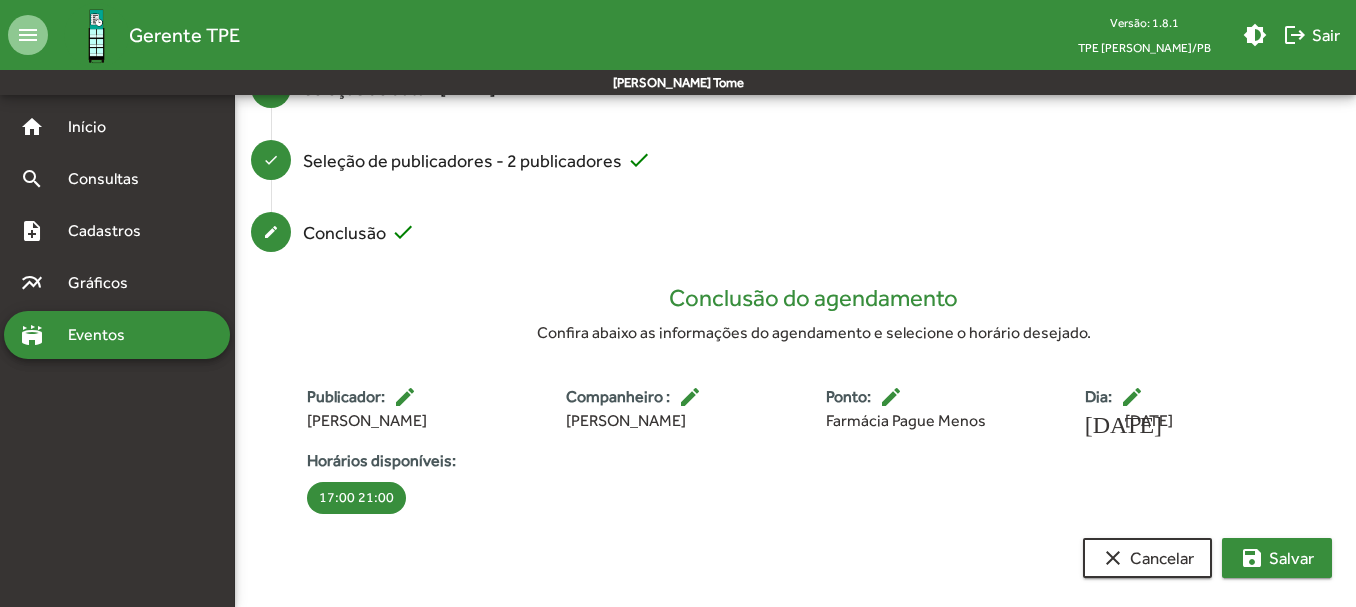 click on "save  [PERSON_NAME]" at bounding box center (1277, 558) 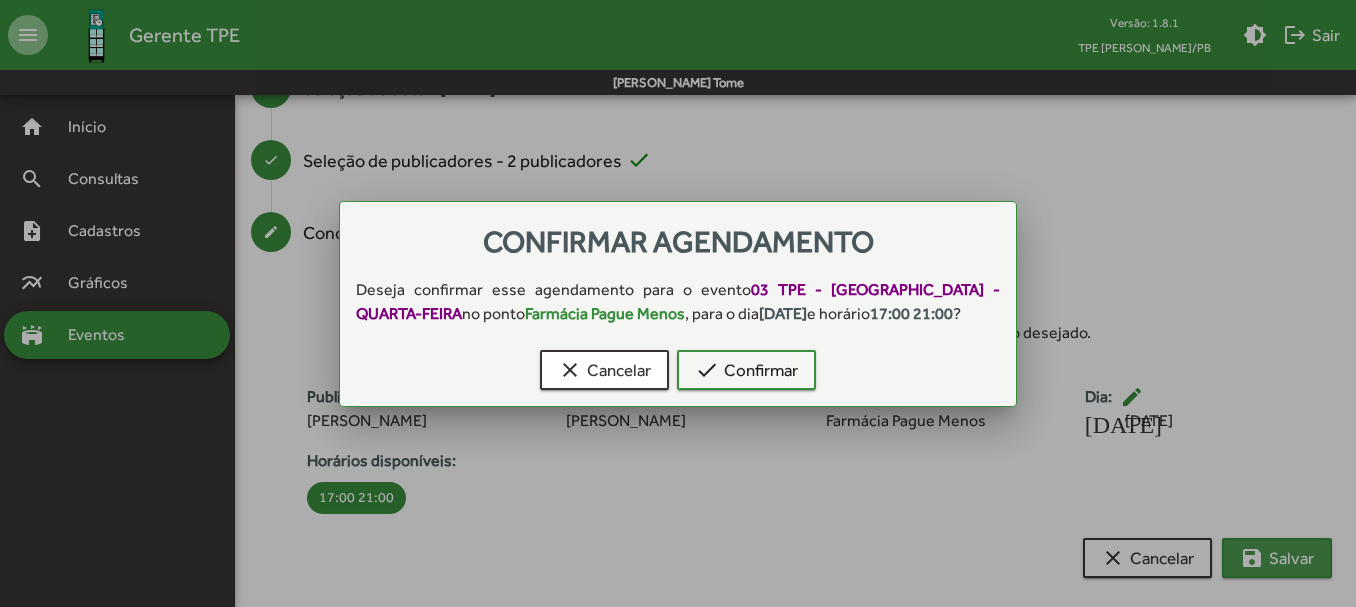 scroll, scrollTop: 0, scrollLeft: 0, axis: both 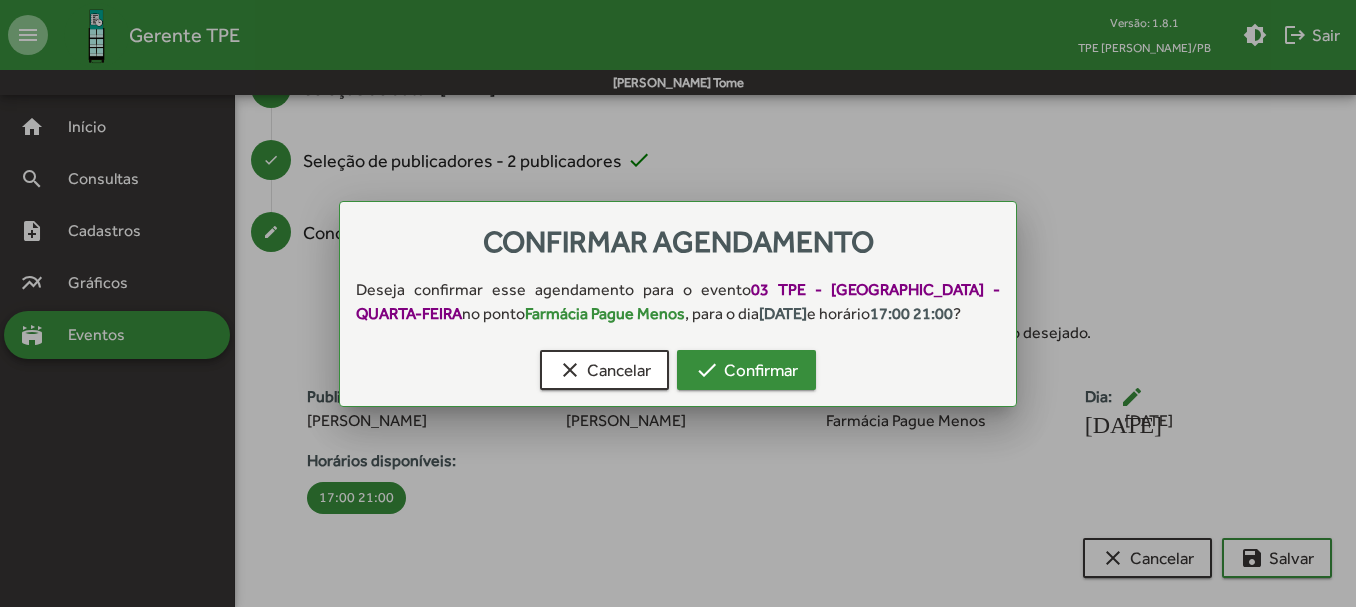 click on "check  Confirmar" at bounding box center [746, 370] 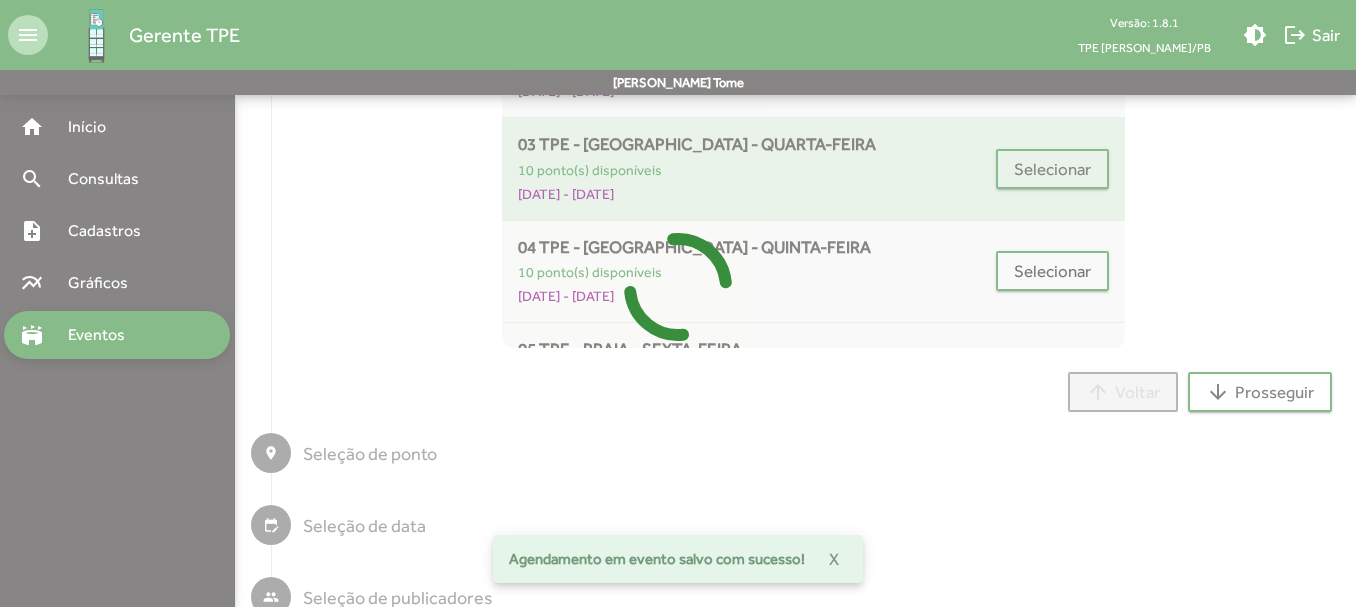 scroll, scrollTop: 14, scrollLeft: 0, axis: vertical 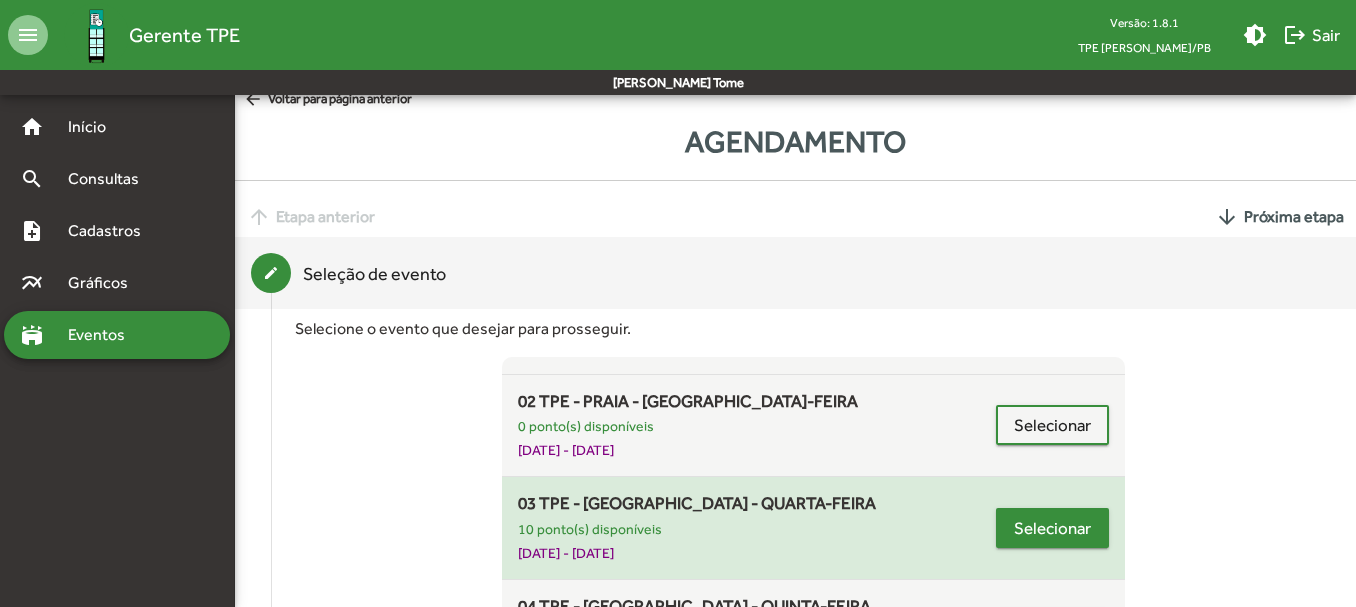 click on "Selecionar" at bounding box center [1052, 528] 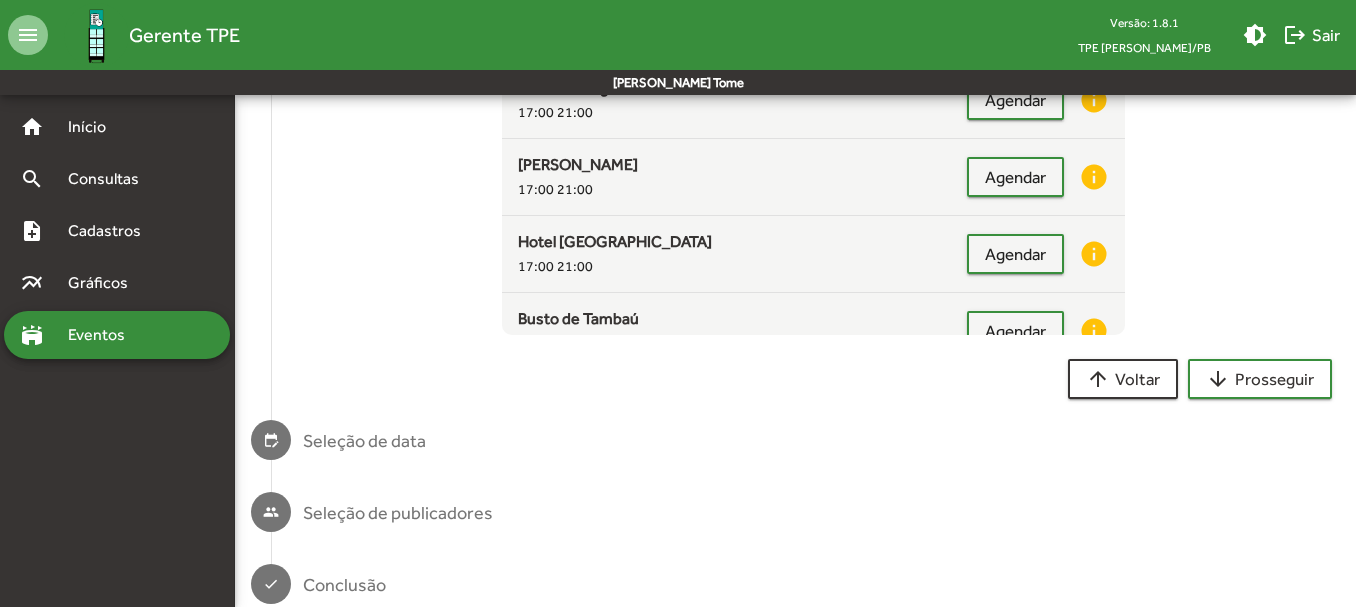 scroll, scrollTop: 495, scrollLeft: 0, axis: vertical 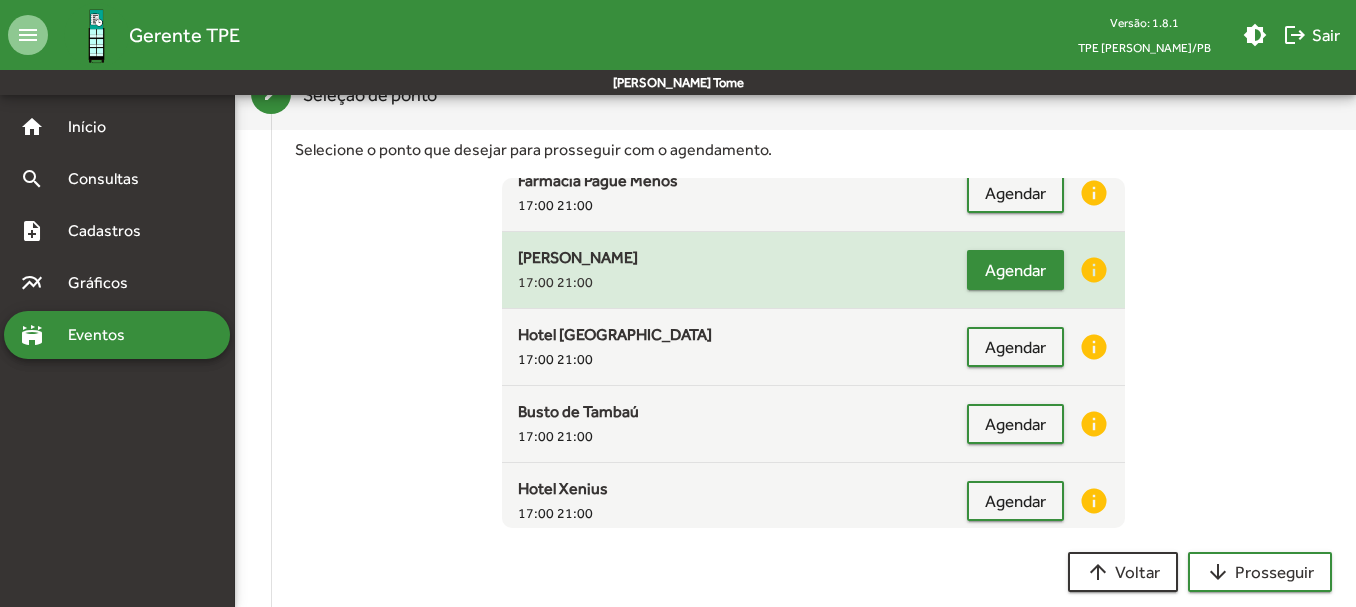 click on "Agendar" at bounding box center [1015, 270] 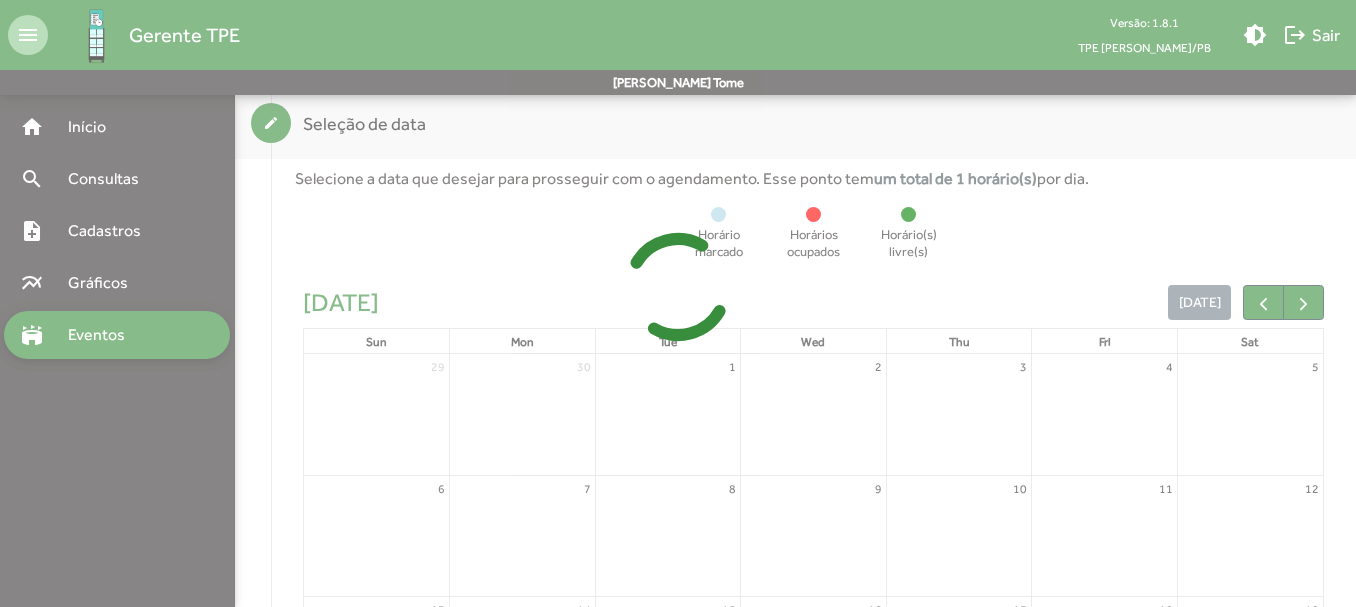 scroll, scrollTop: 357, scrollLeft: 0, axis: vertical 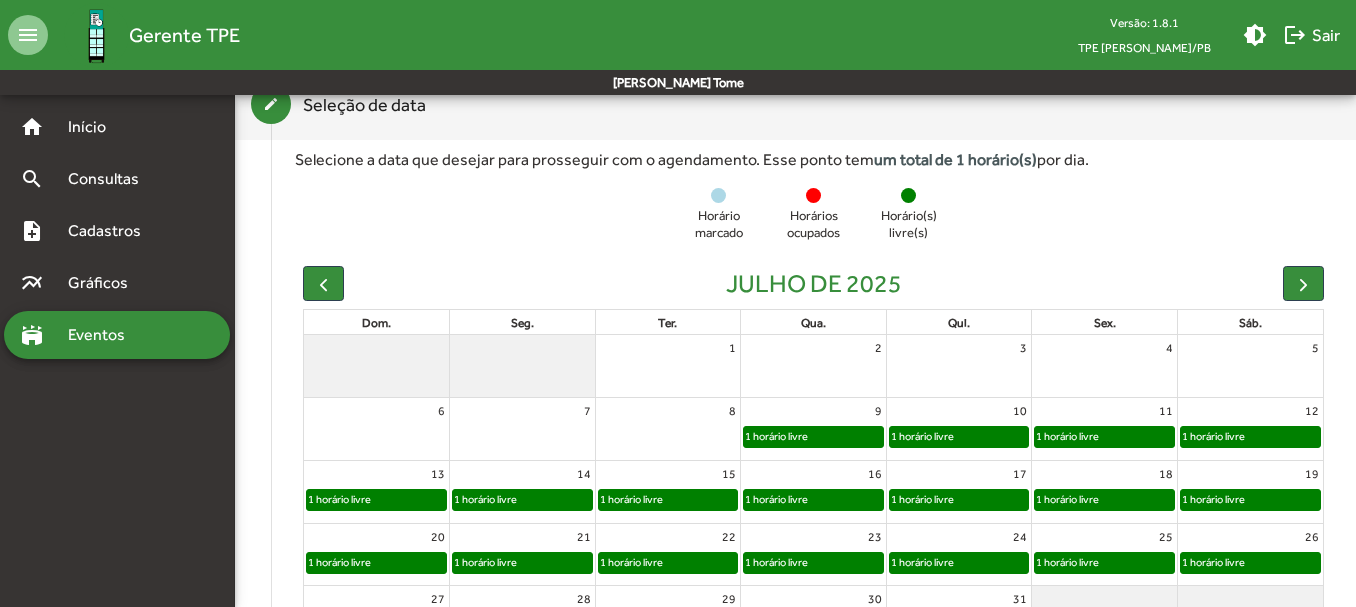 click on "1 horário livre" at bounding box center [776, 436] 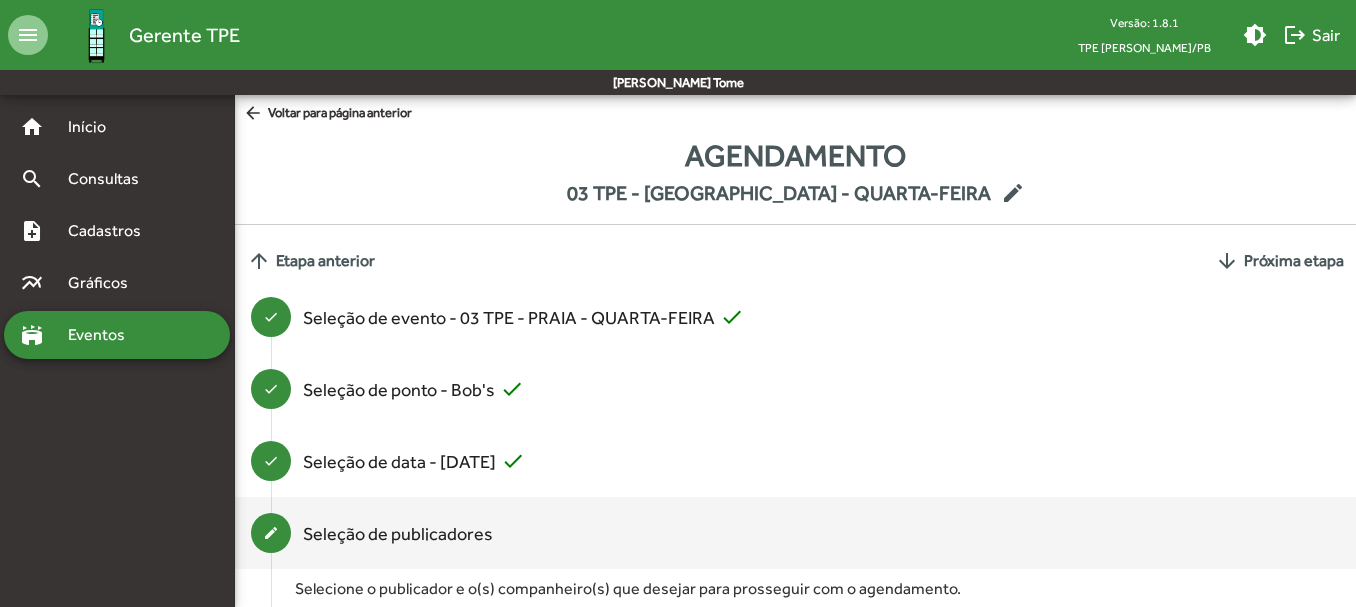 scroll, scrollTop: 269, scrollLeft: 0, axis: vertical 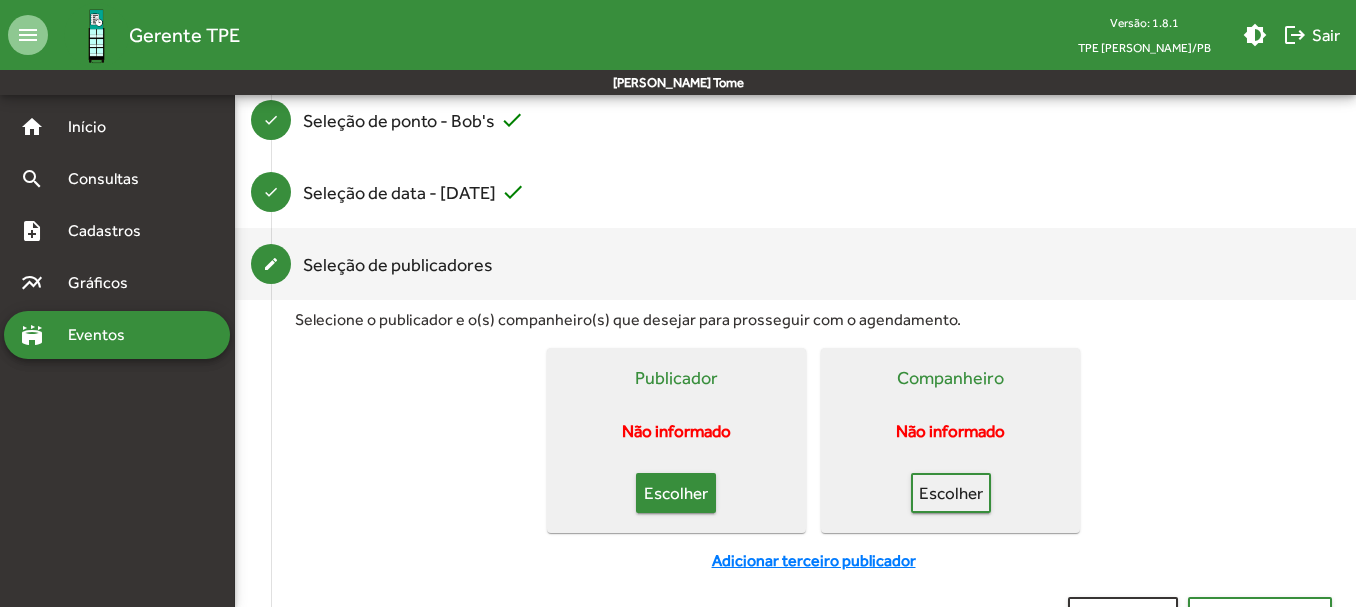 click on "Escolher" 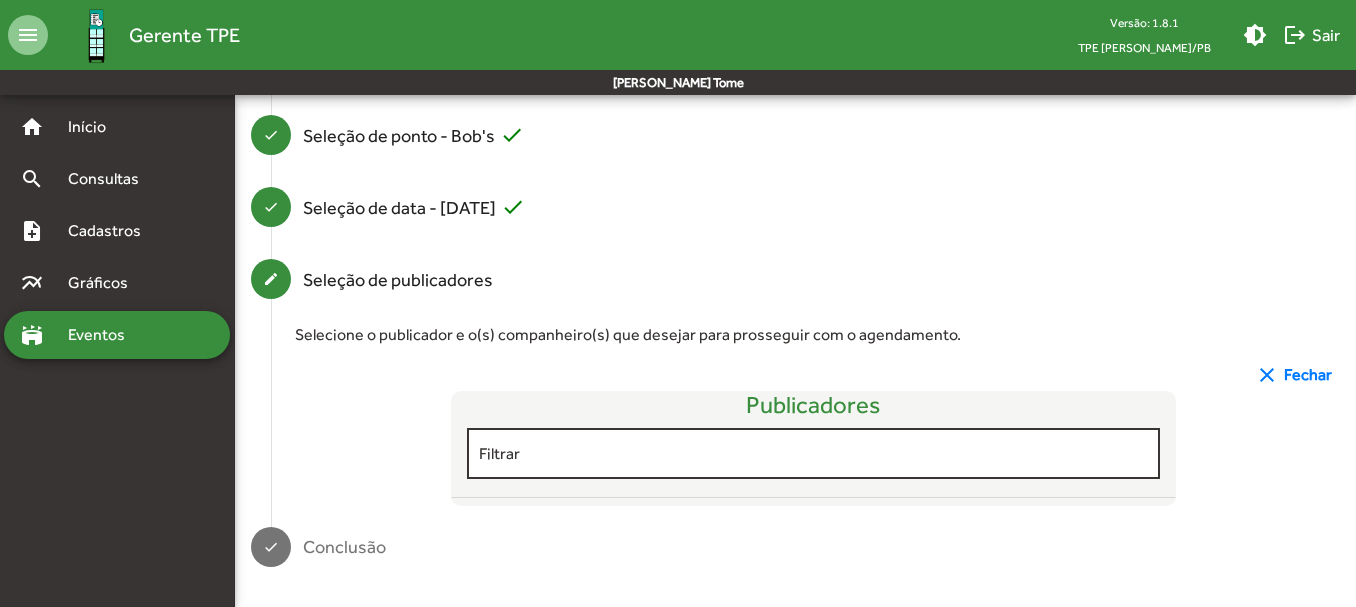 scroll, scrollTop: 269, scrollLeft: 0, axis: vertical 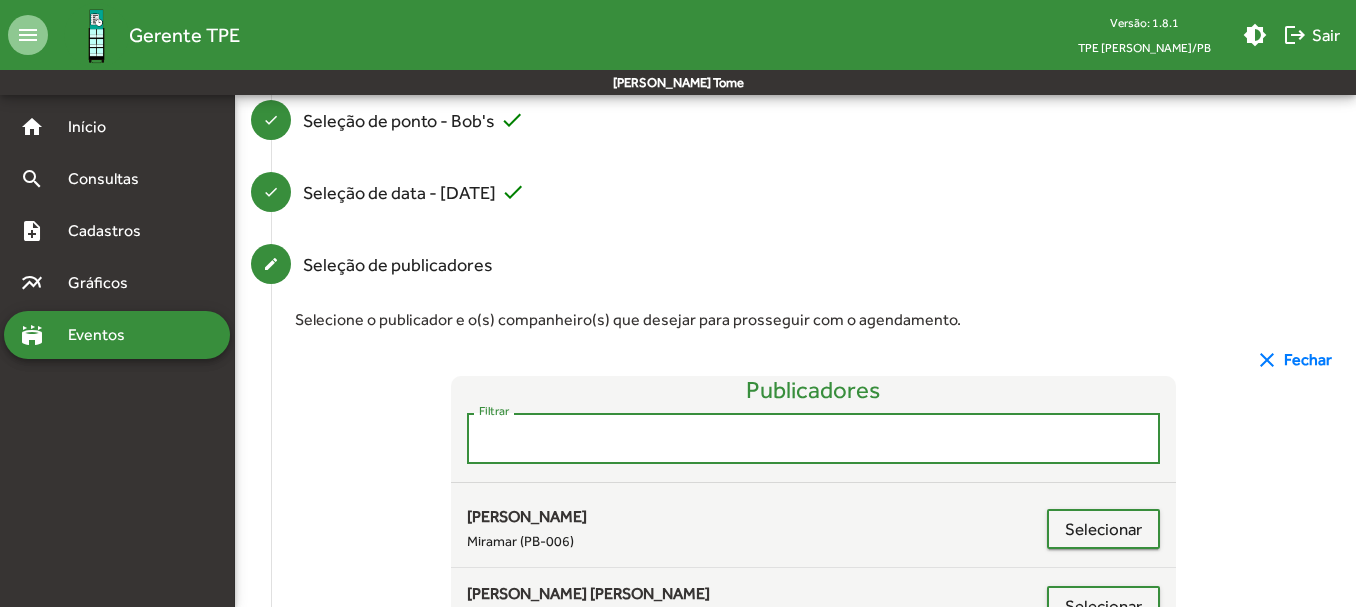 click on "Filtrar" at bounding box center (814, 439) 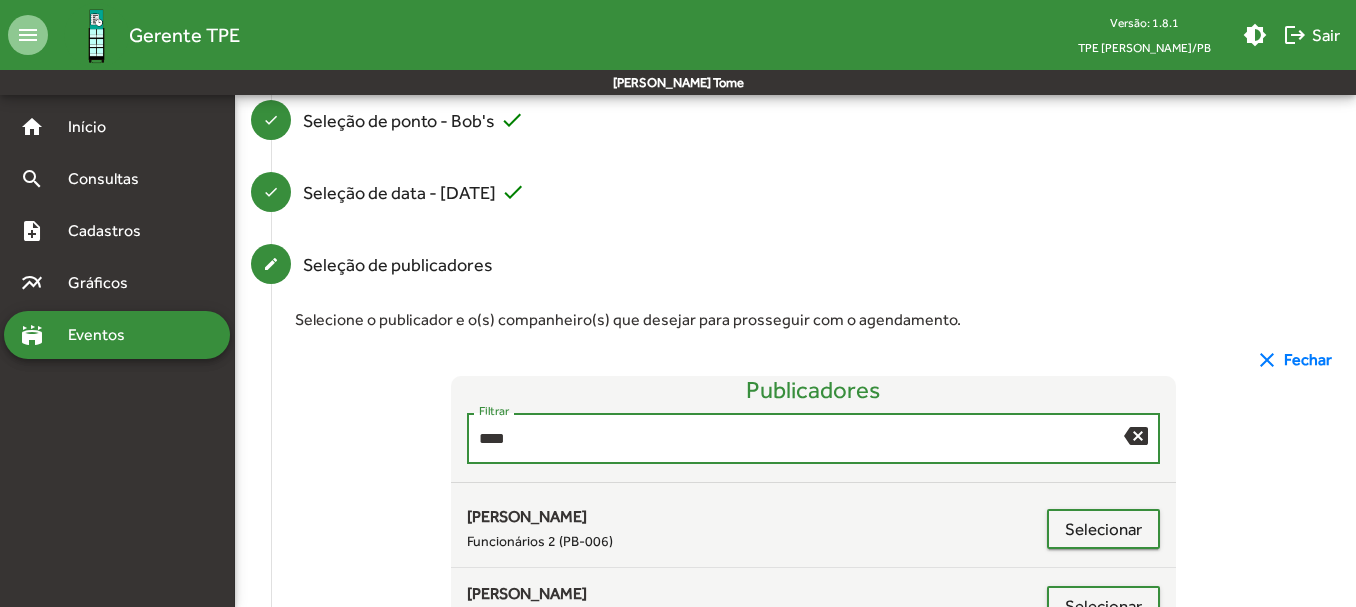 scroll, scrollTop: 254, scrollLeft: 0, axis: vertical 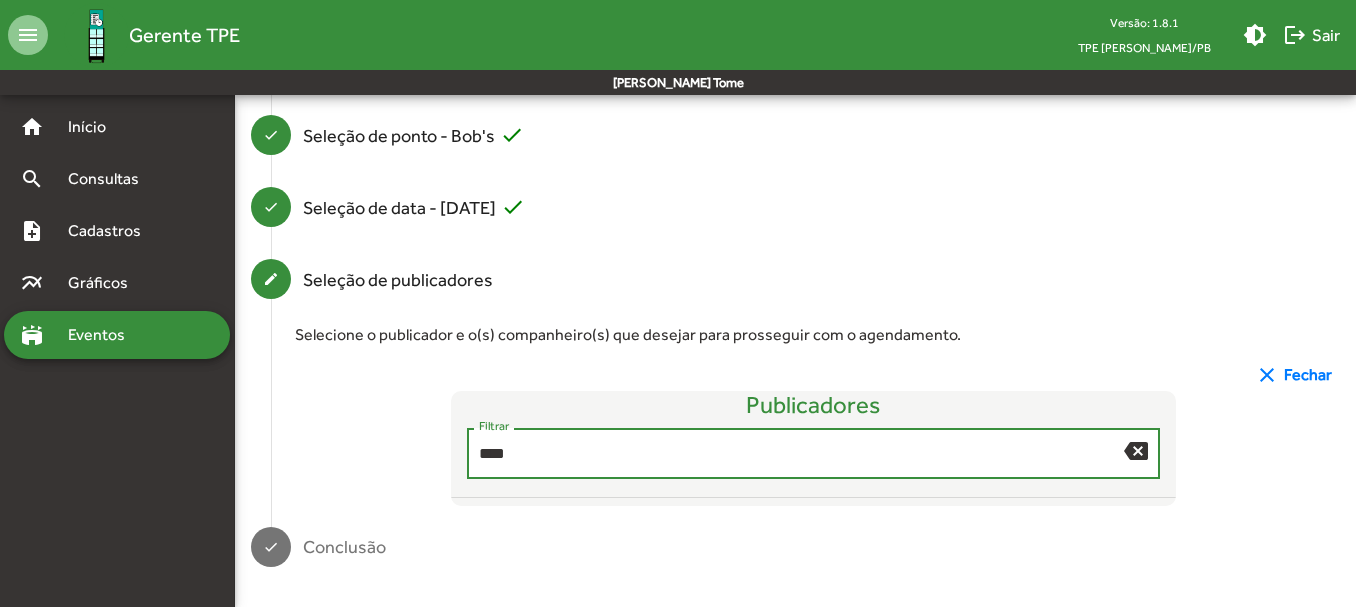 click on "****" at bounding box center (802, 454) 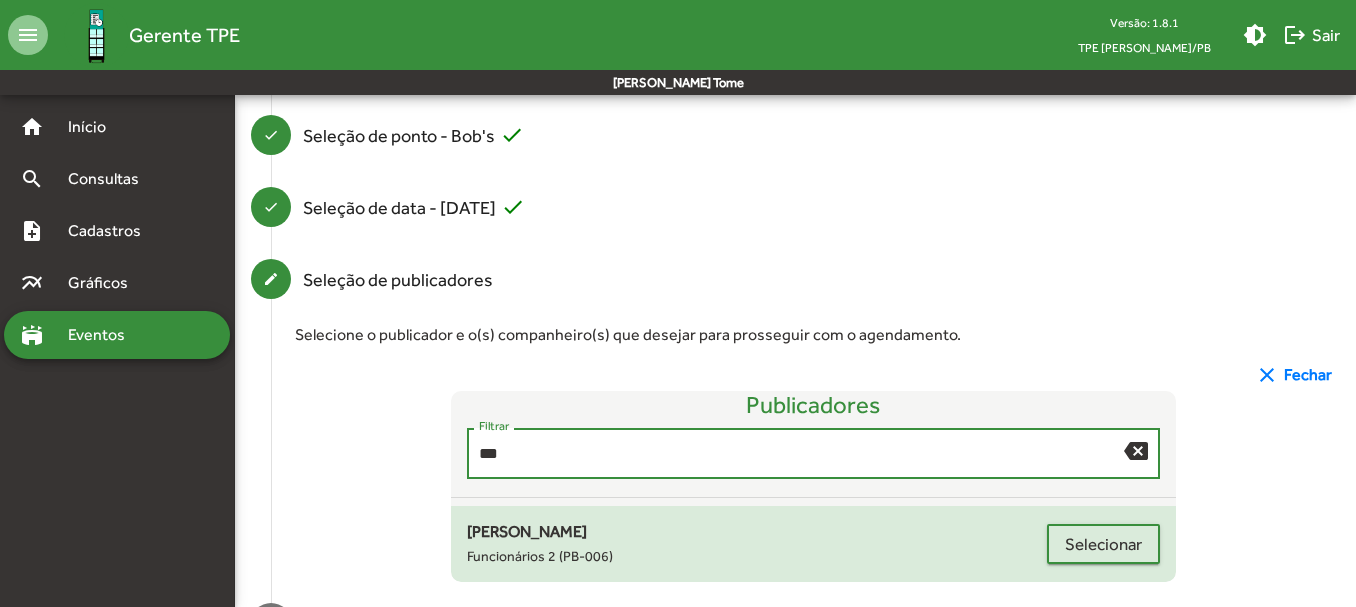 type on "***" 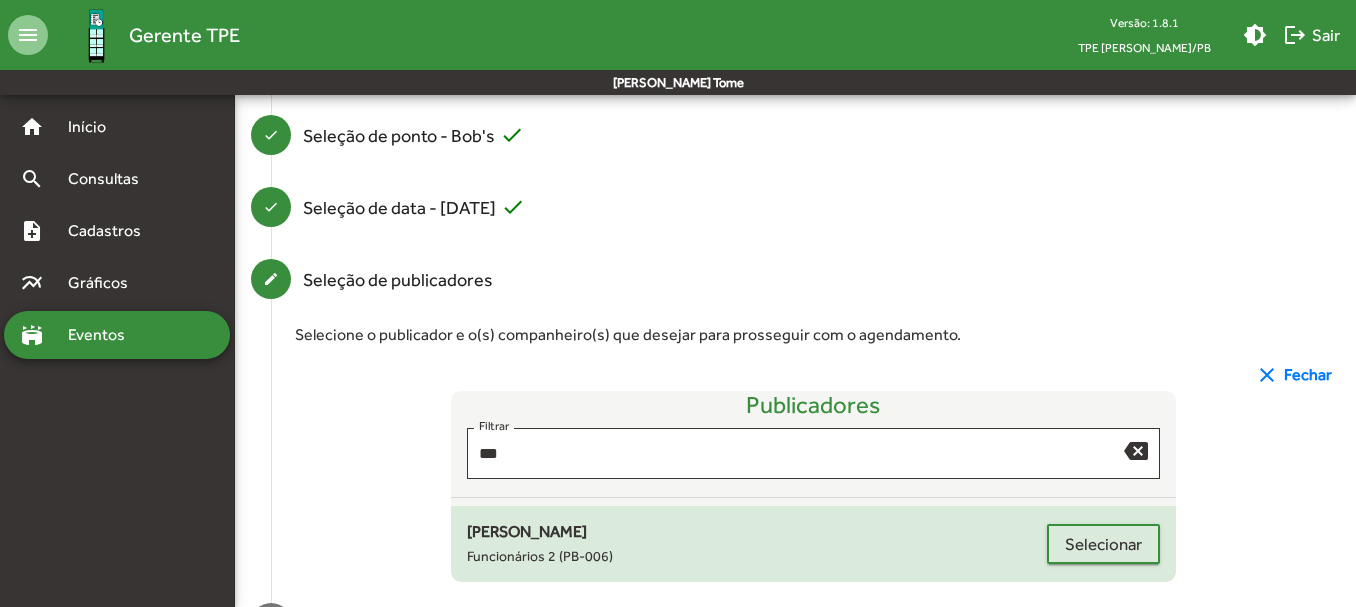 click on "[PERSON_NAME]" 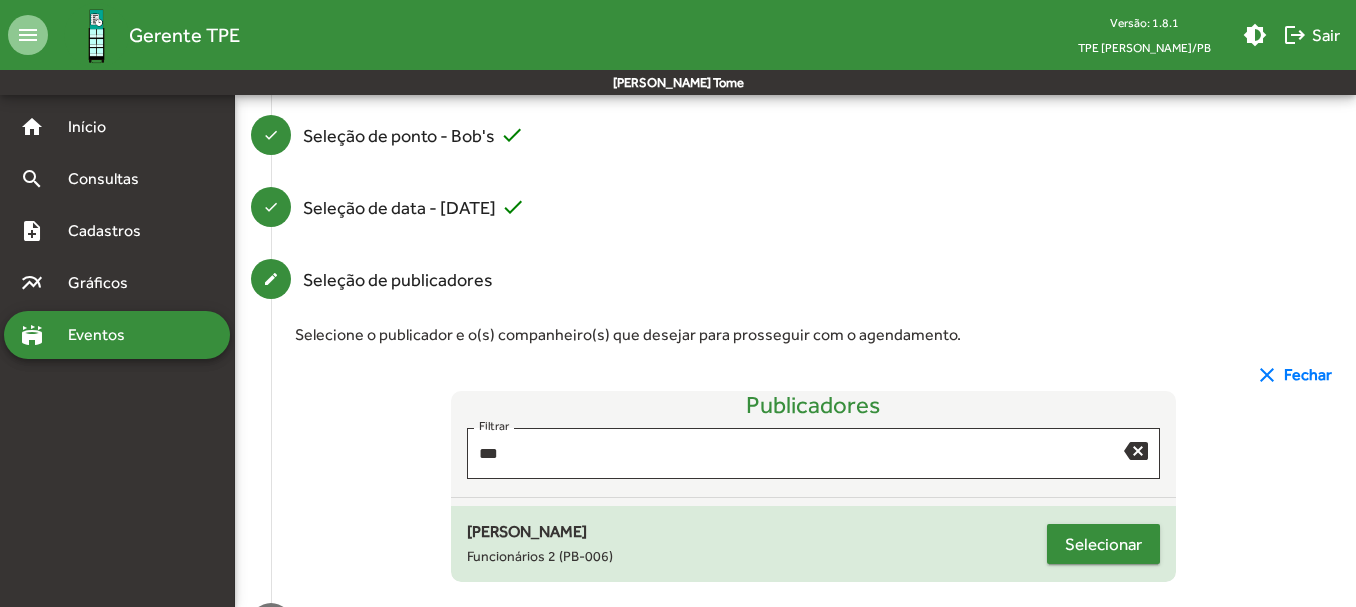 click on "Selecionar" 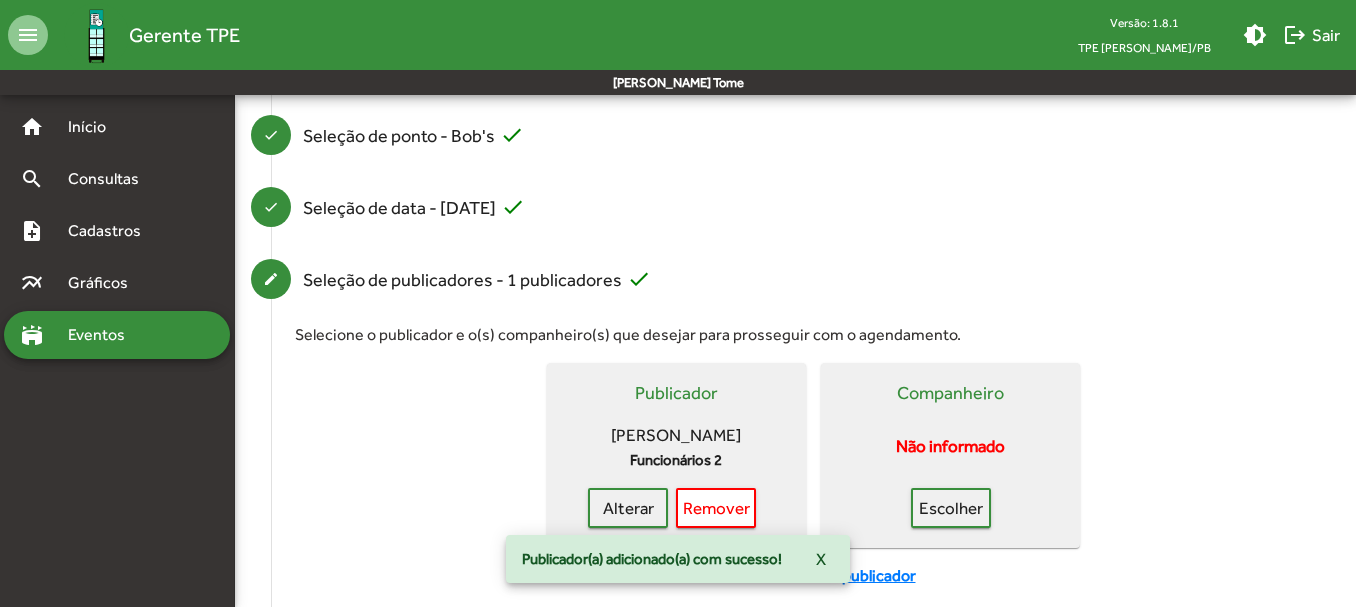 scroll, scrollTop: 400, scrollLeft: 0, axis: vertical 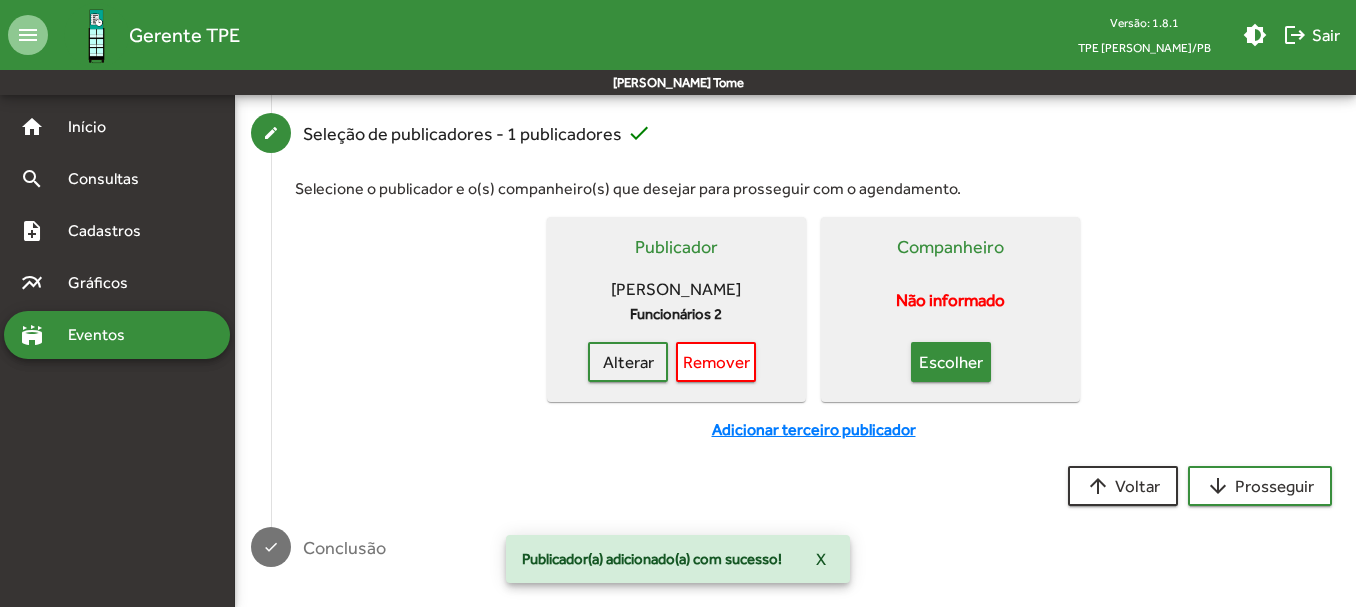 click on "Escolher" 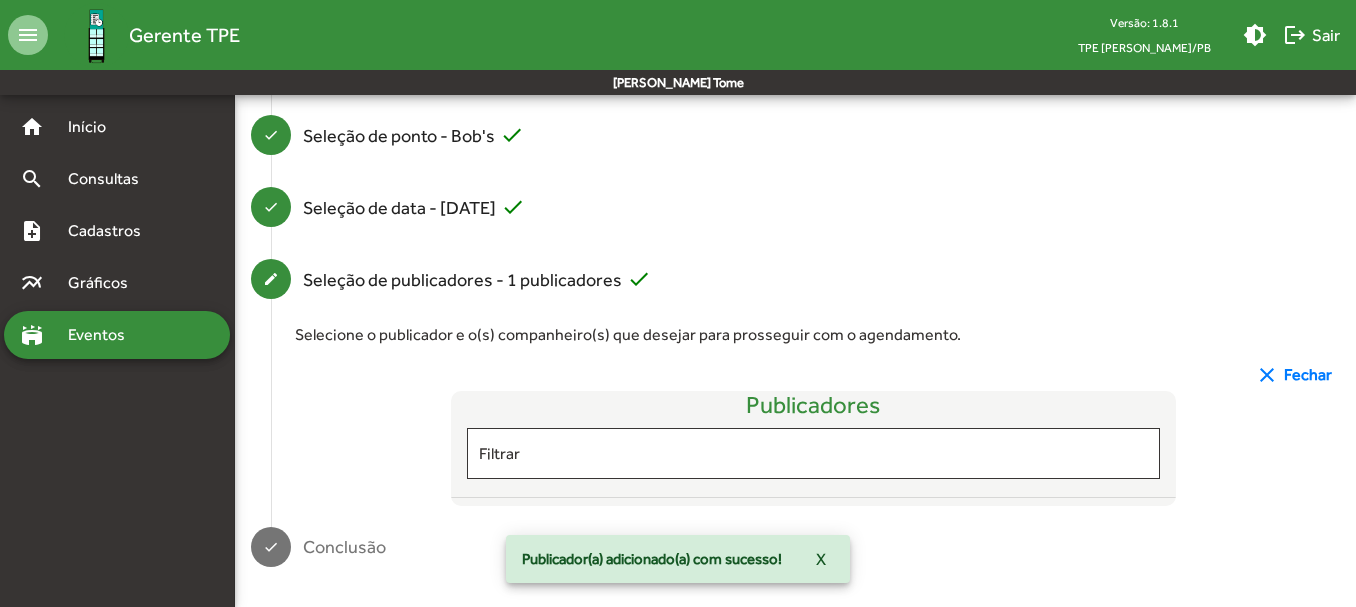 scroll, scrollTop: 400, scrollLeft: 0, axis: vertical 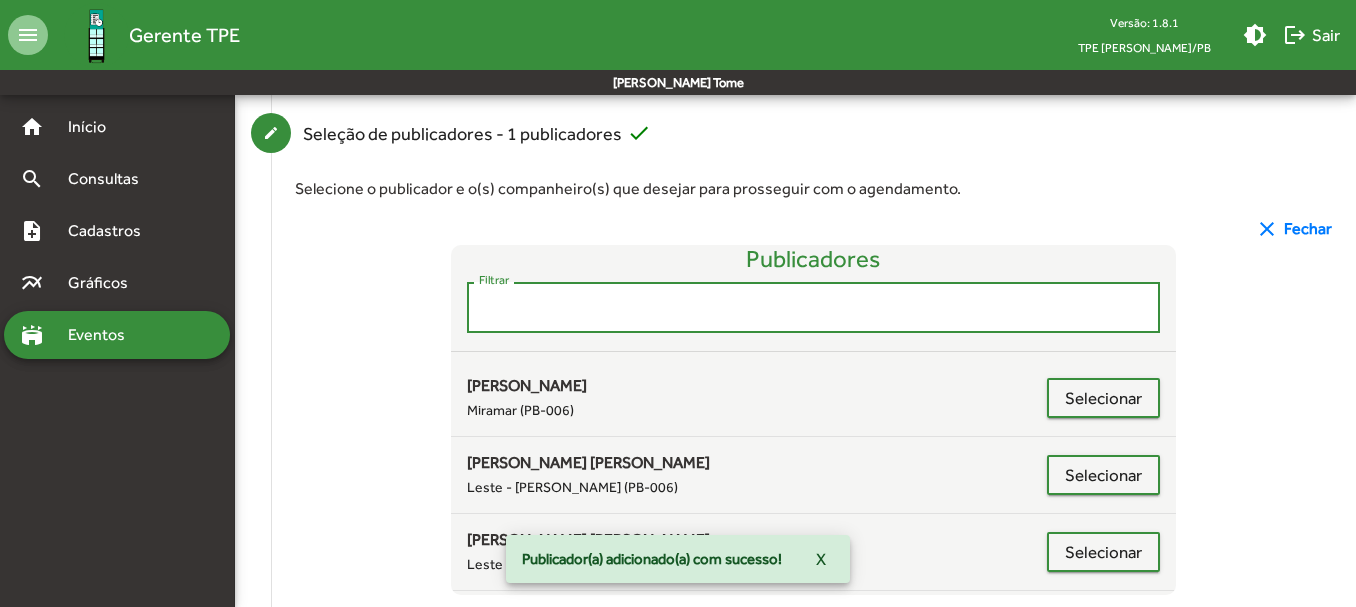 click on "Filtrar" at bounding box center (814, 308) 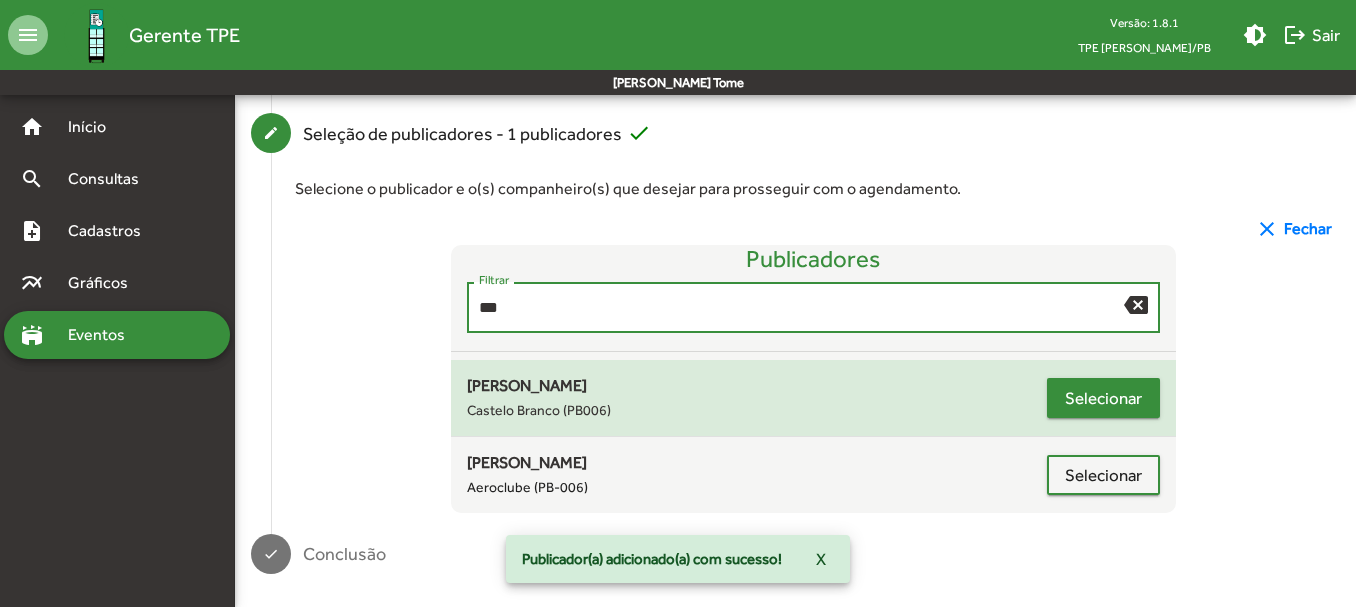 type on "***" 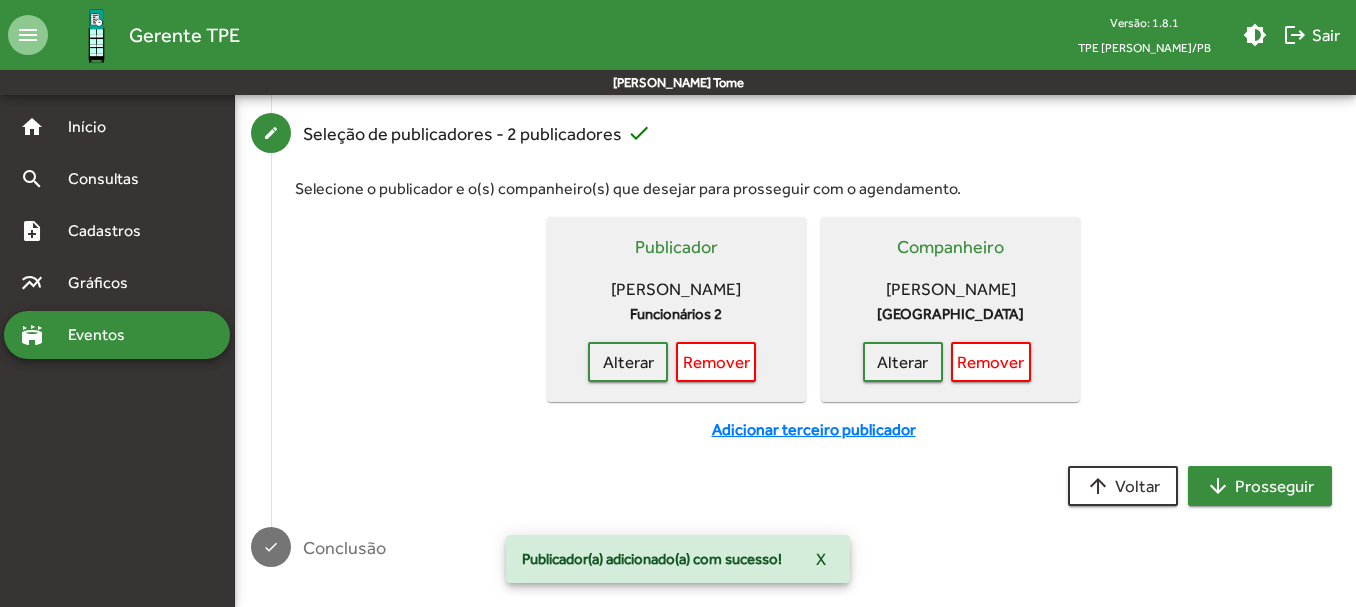 click on "arrow_downward  Prosseguir" at bounding box center [1260, 486] 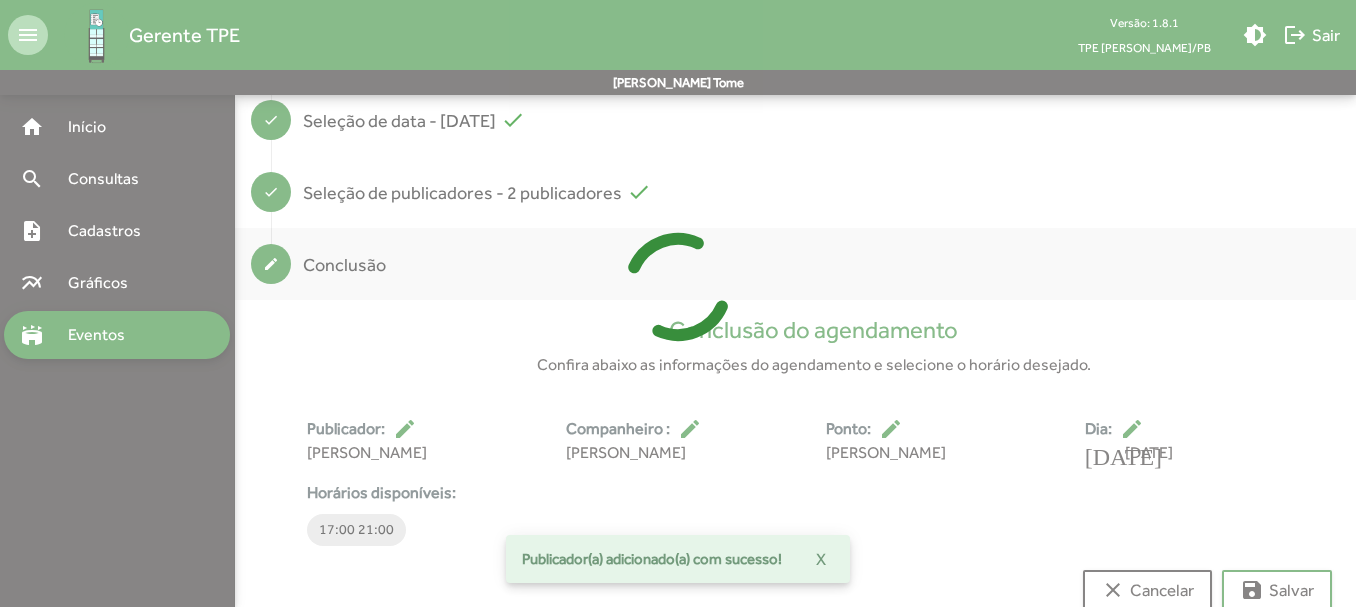 scroll, scrollTop: 373, scrollLeft: 0, axis: vertical 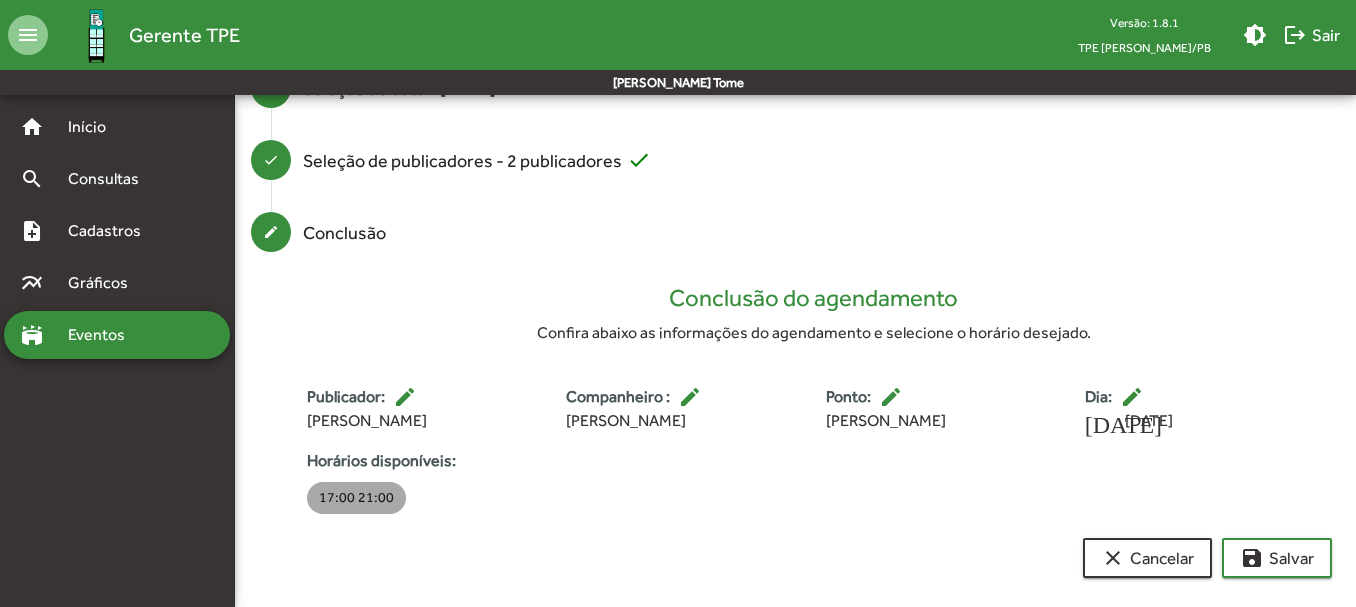 click on "17:00 21:00" at bounding box center (356, 498) 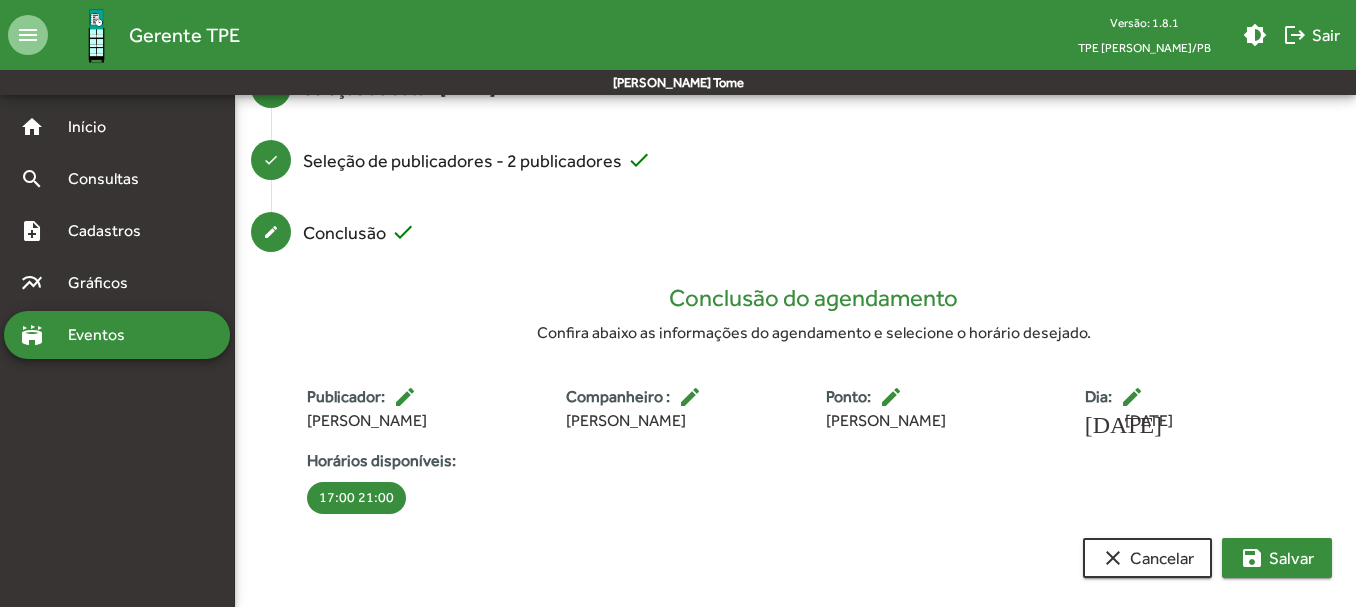 click on "save  [PERSON_NAME]" at bounding box center [1277, 558] 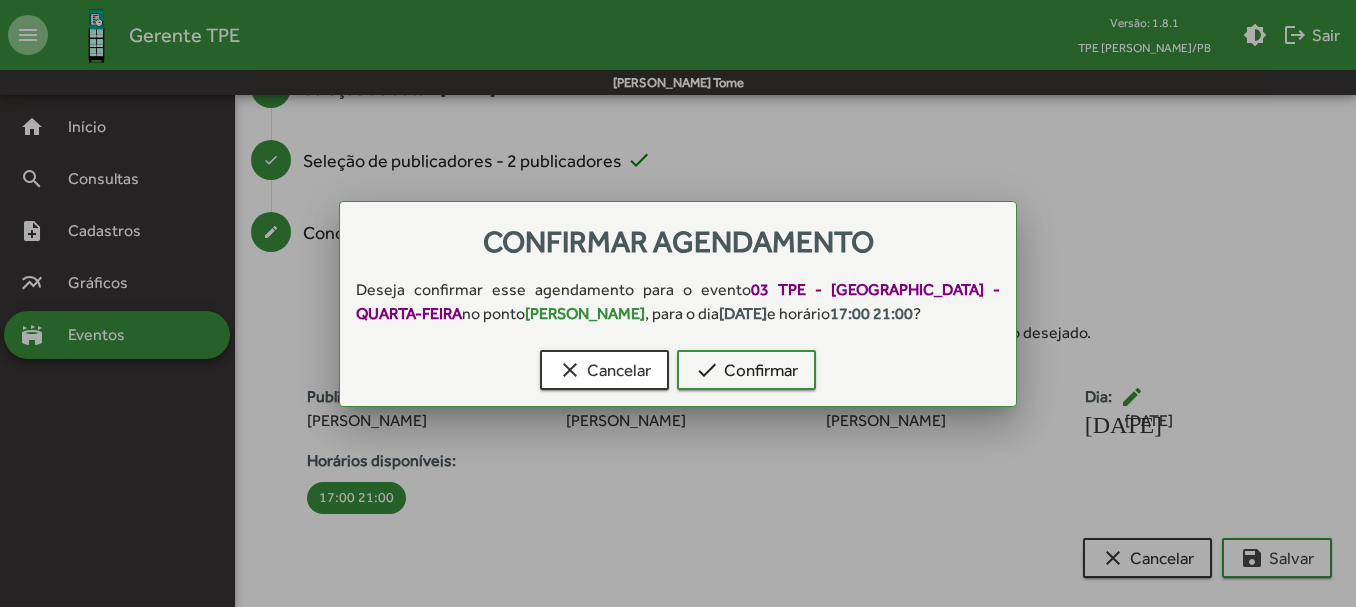 scroll, scrollTop: 0, scrollLeft: 0, axis: both 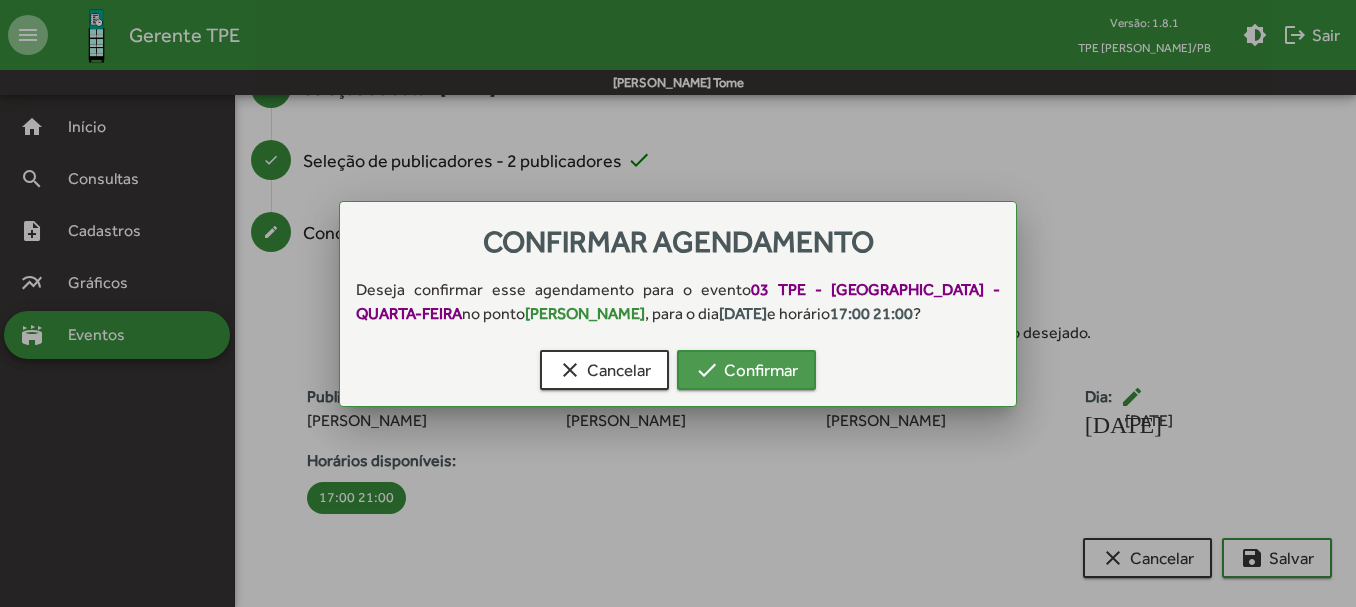 click on "check  Confirmar" at bounding box center (746, 370) 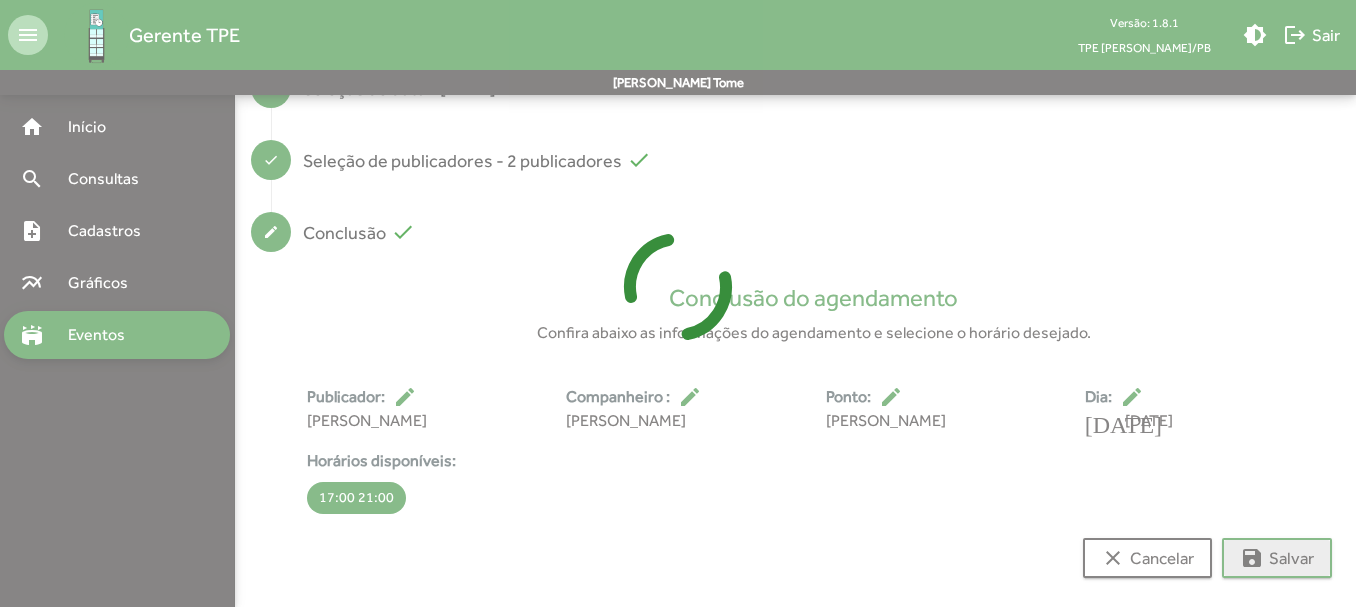 scroll, scrollTop: 14, scrollLeft: 0, axis: vertical 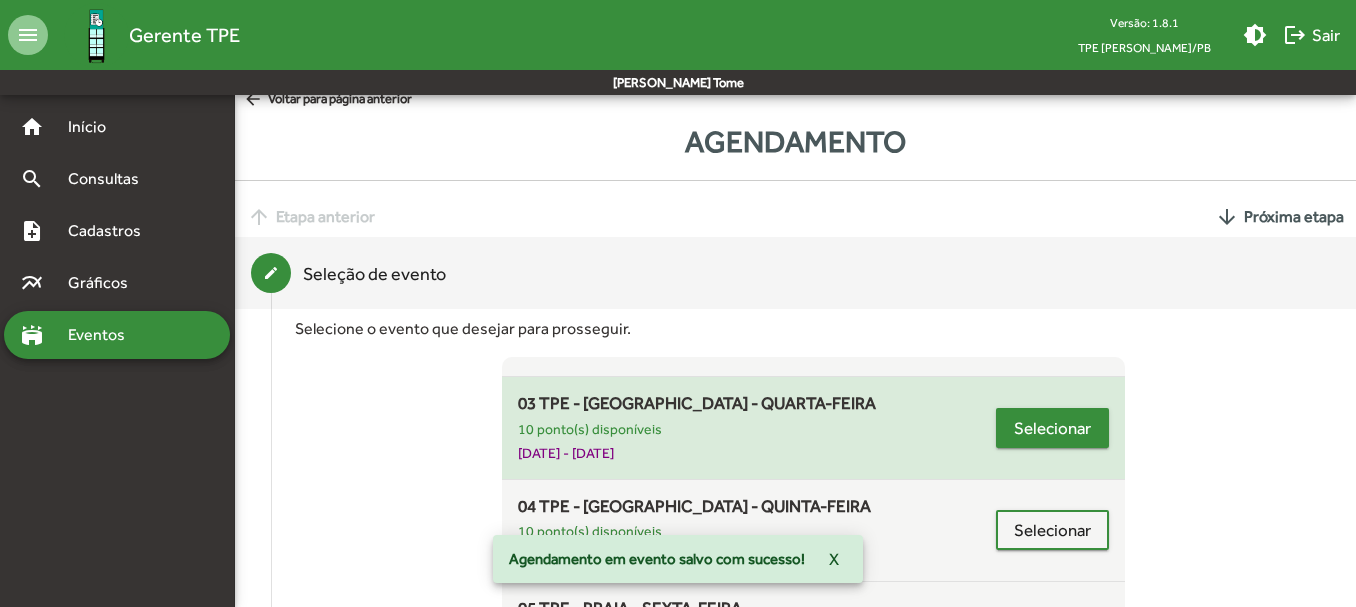 click on "Selecionar" at bounding box center (1052, 428) 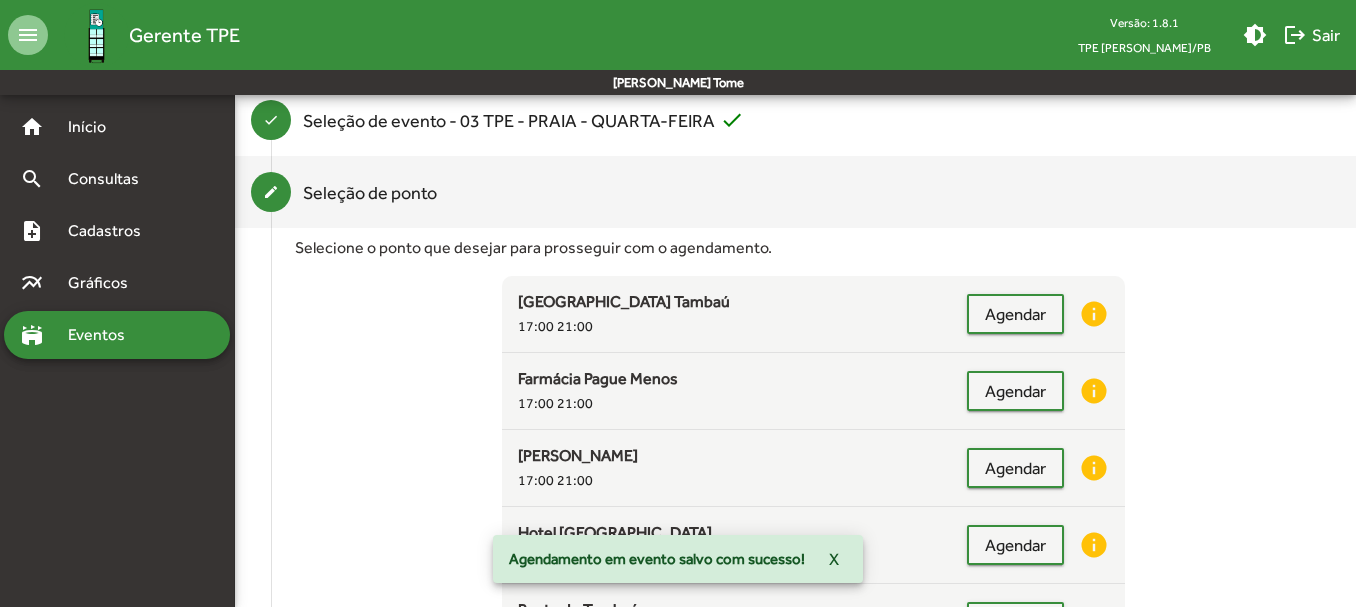 scroll, scrollTop: 195, scrollLeft: 0, axis: vertical 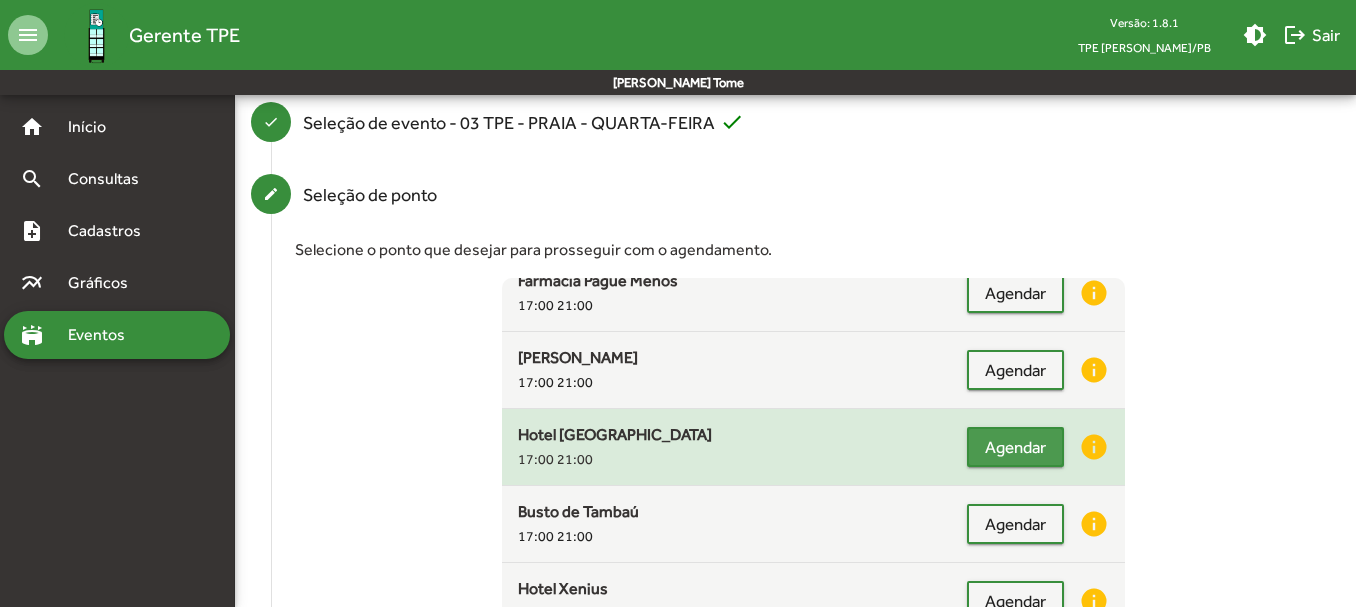 click on "Agendar" at bounding box center [1015, 447] 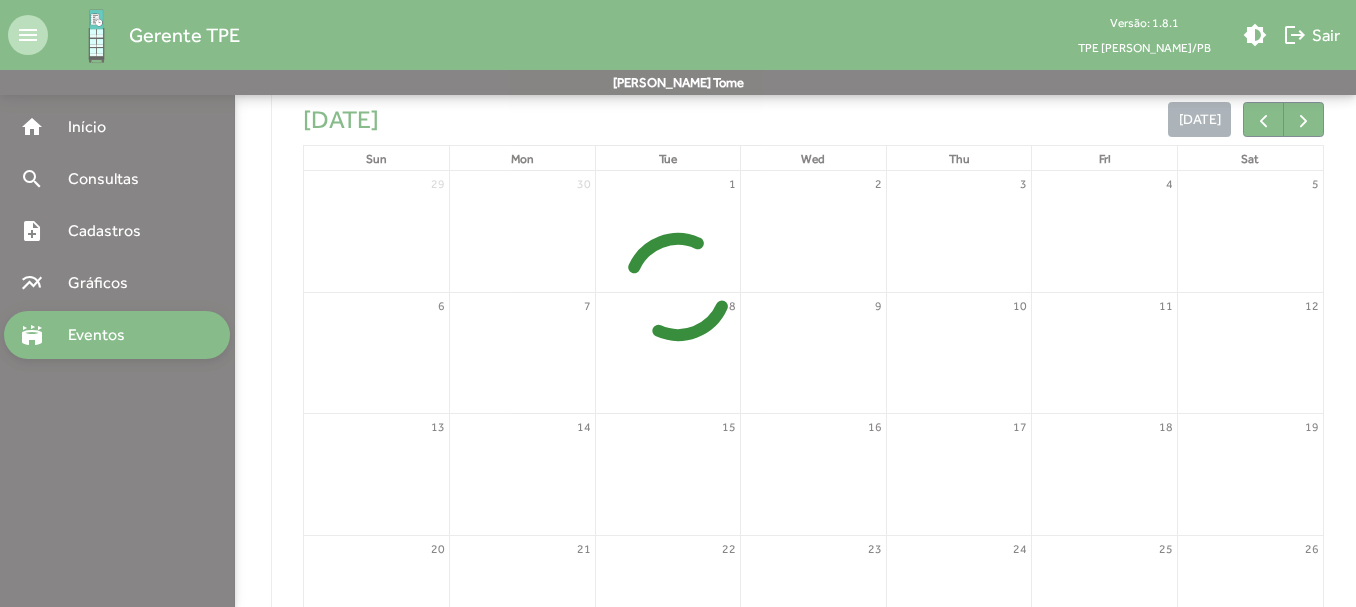 scroll, scrollTop: 525, scrollLeft: 0, axis: vertical 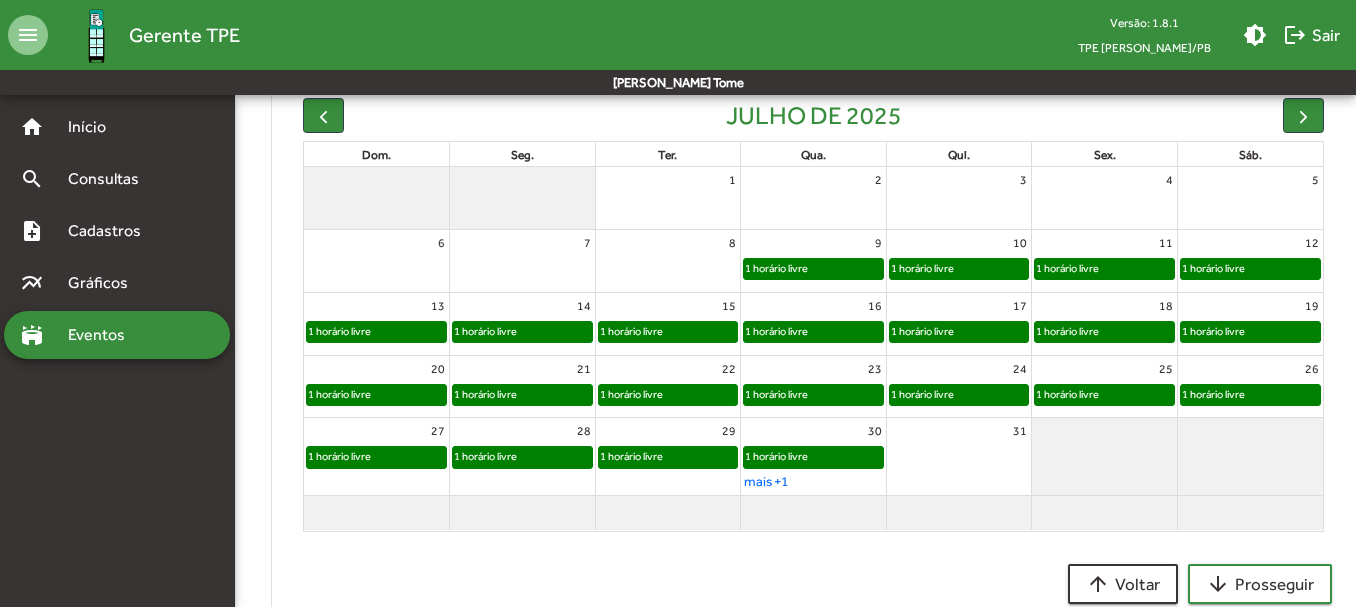 click on "1 horário livre" 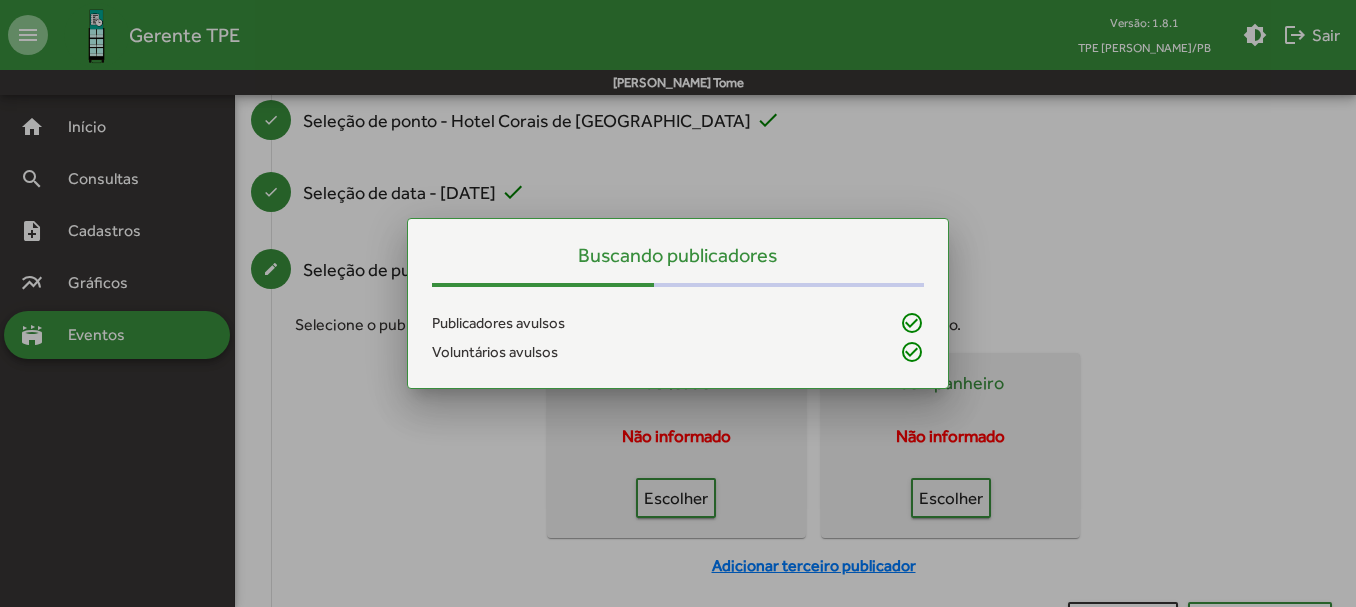 scroll, scrollTop: 0, scrollLeft: 0, axis: both 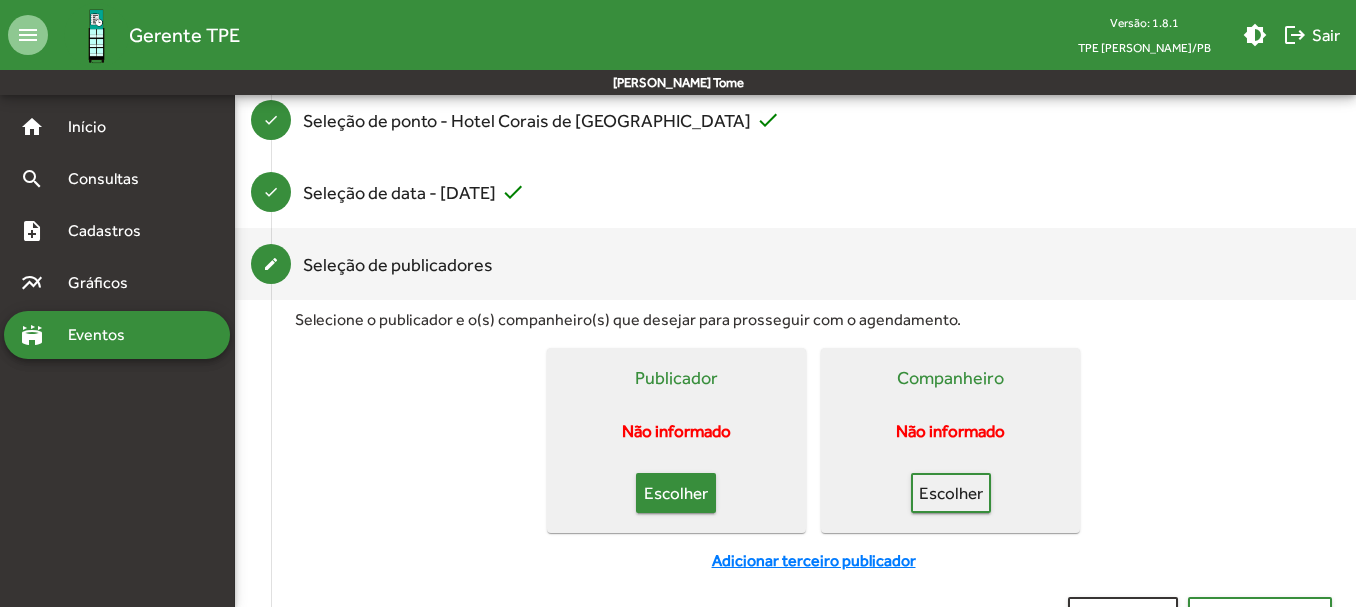 click on "Escolher" 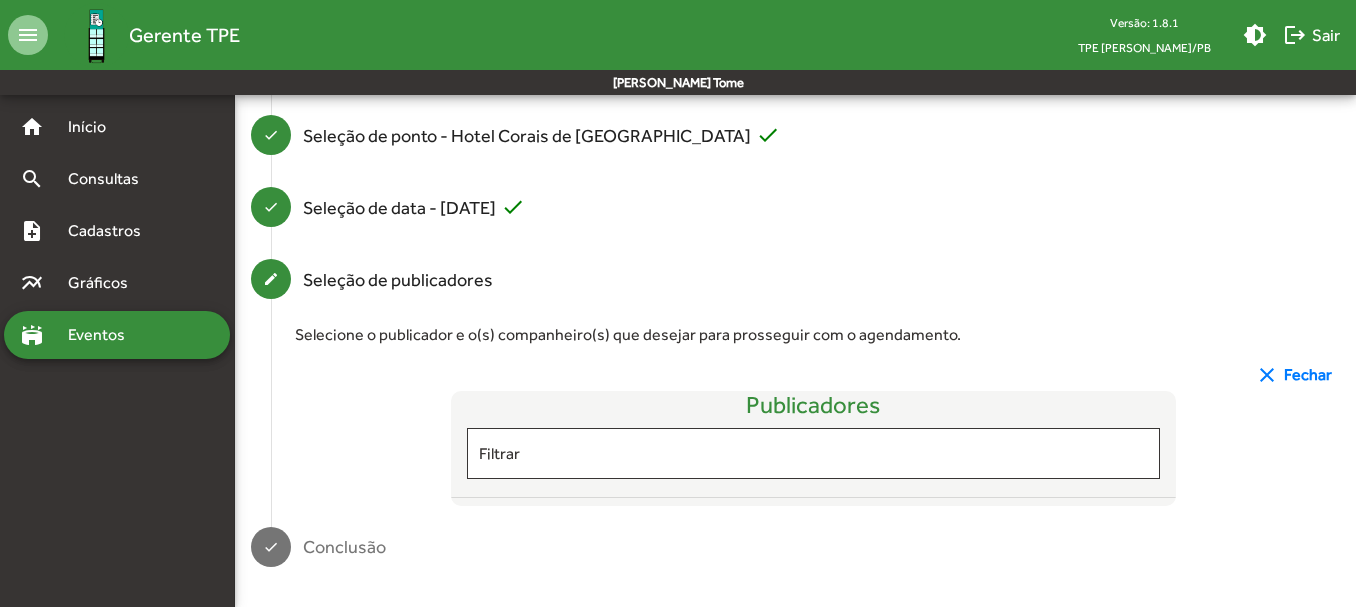 scroll, scrollTop: 269, scrollLeft: 0, axis: vertical 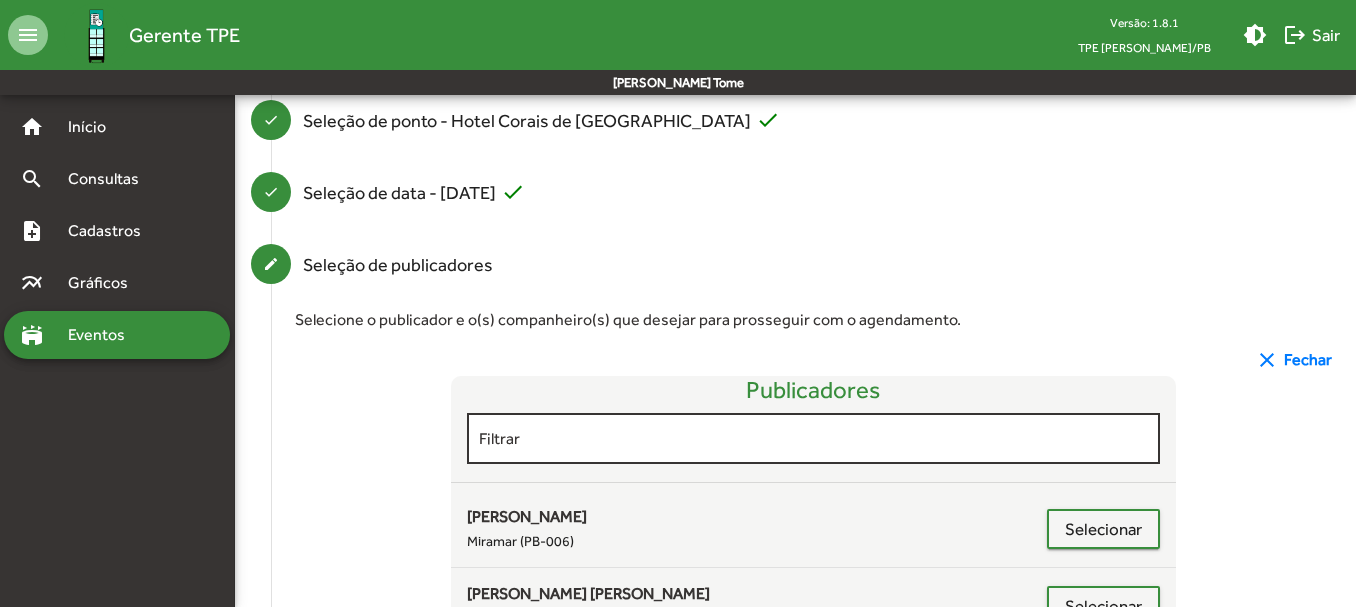 click on "Filtrar" at bounding box center [814, 436] 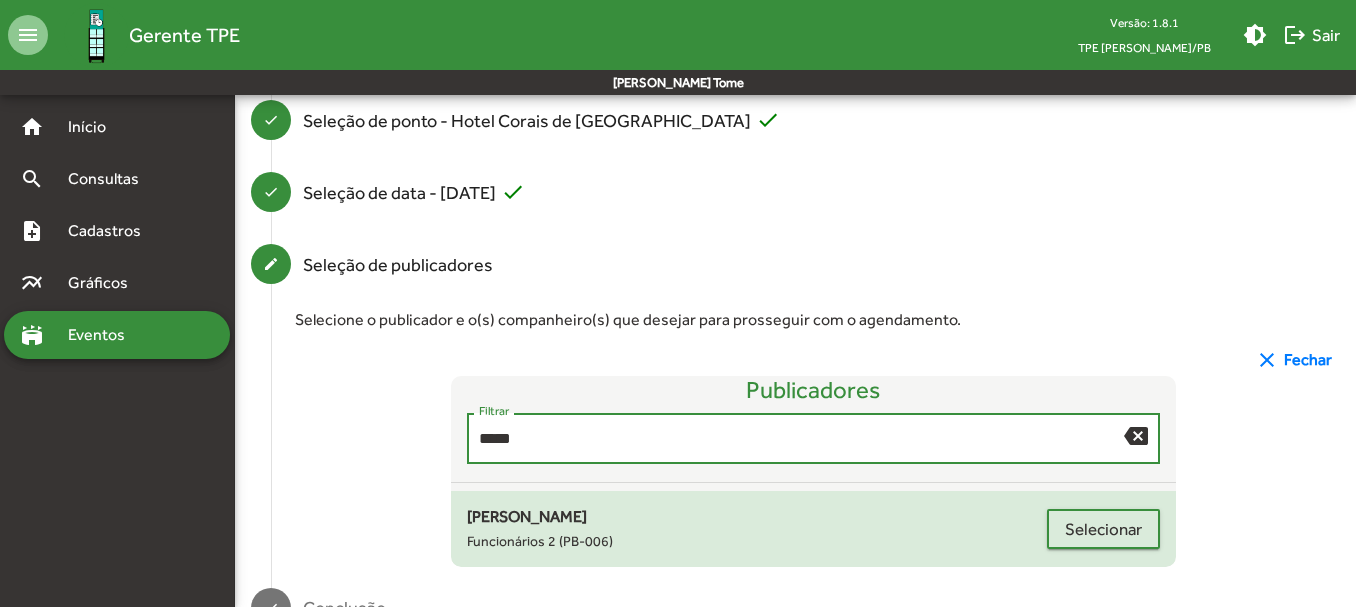 type on "*****" 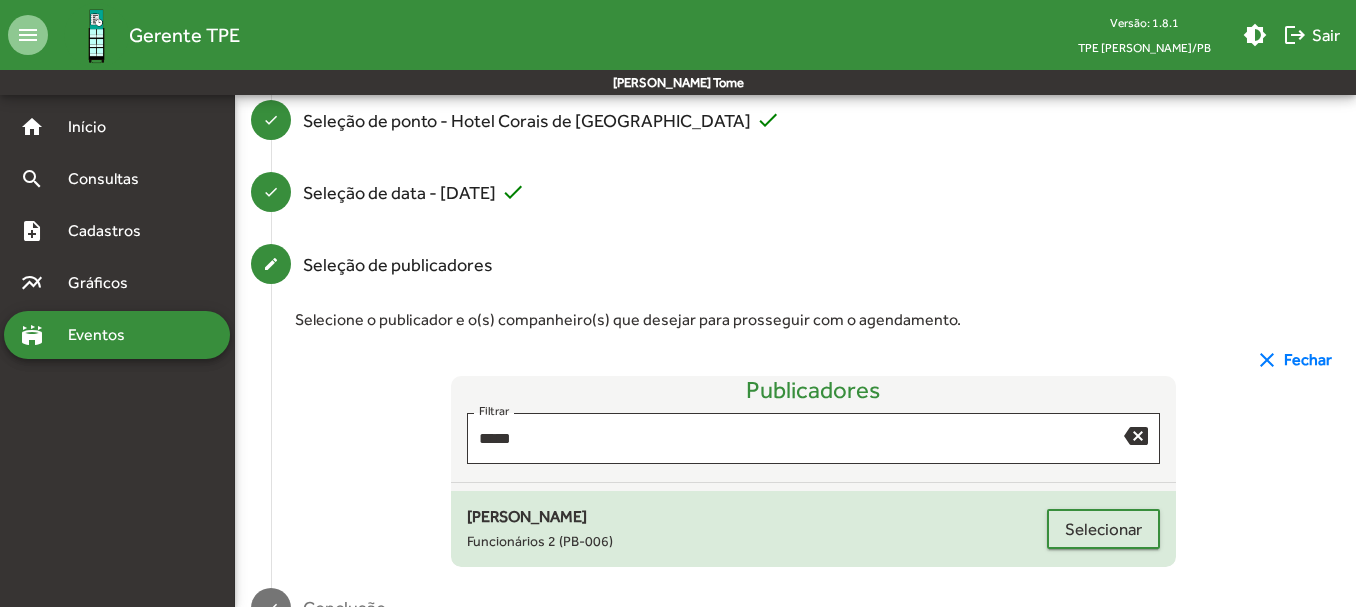 click on "[PERSON_NAME] Funcionários 2 (PB-006)" 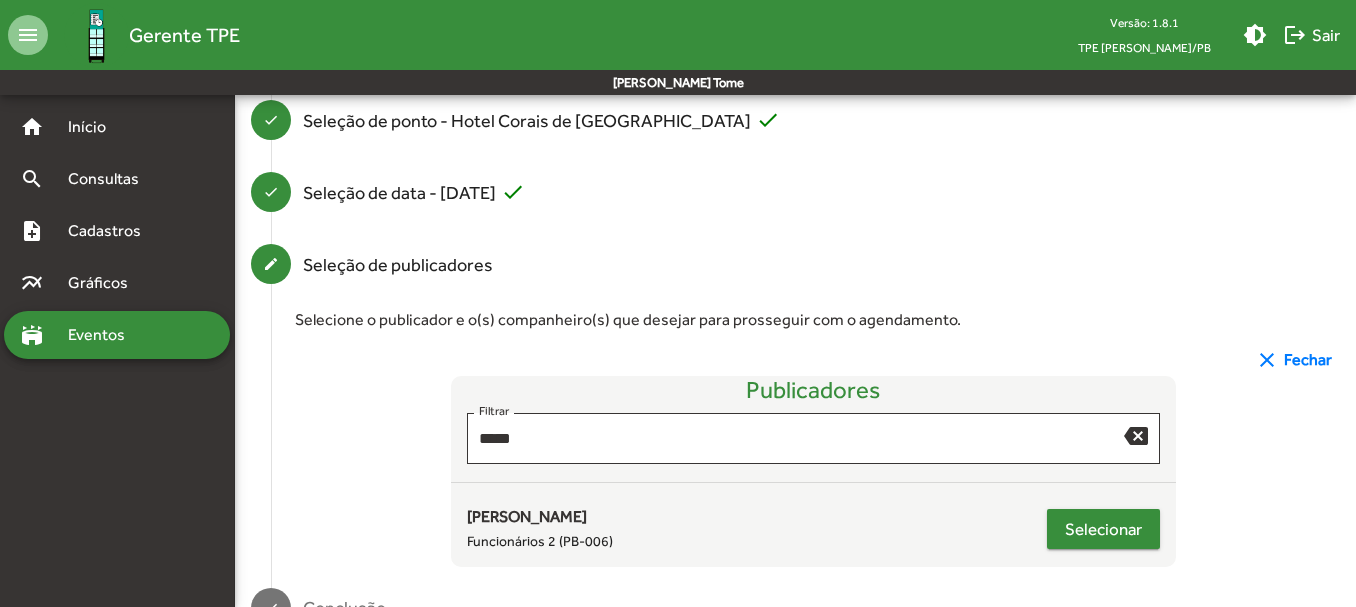 click on "Selecionar" 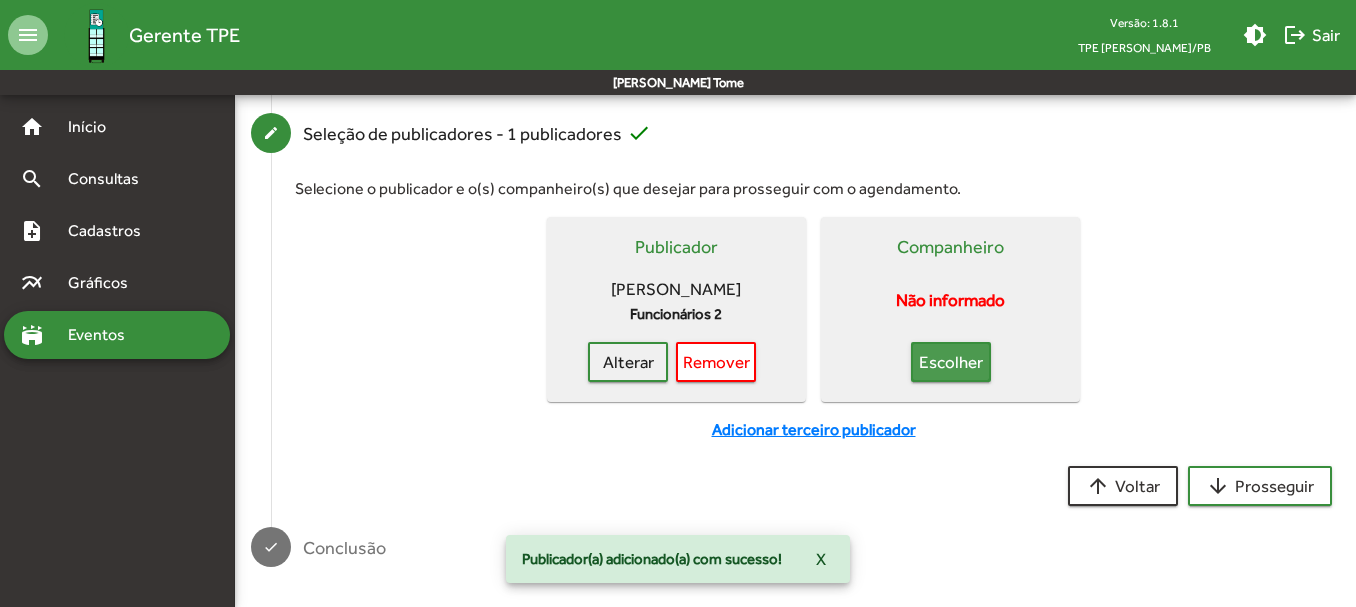 click on "Escolher" 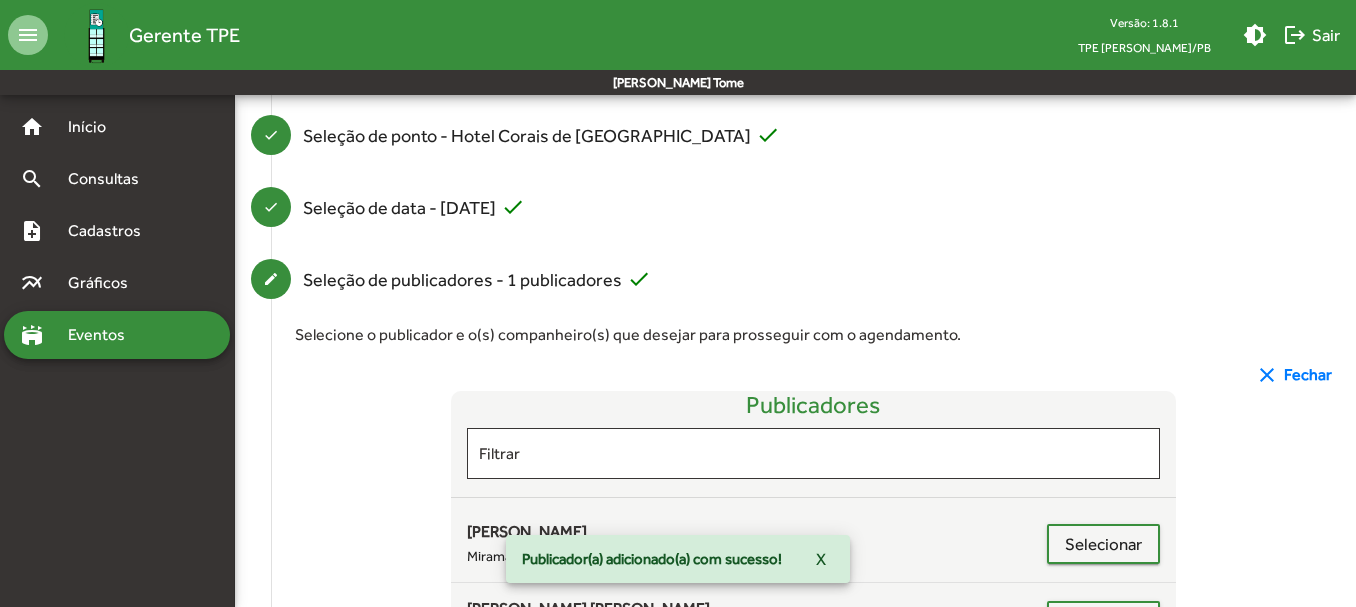 scroll, scrollTop: 400, scrollLeft: 0, axis: vertical 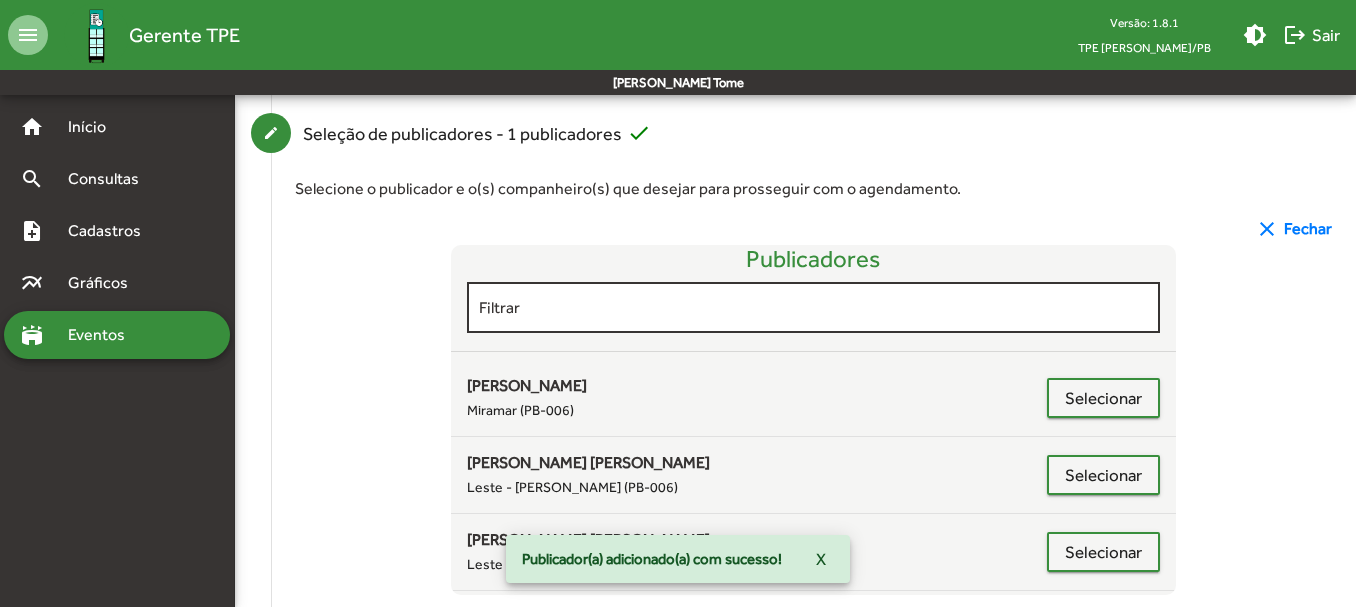 click on "Filtrar" at bounding box center [814, 305] 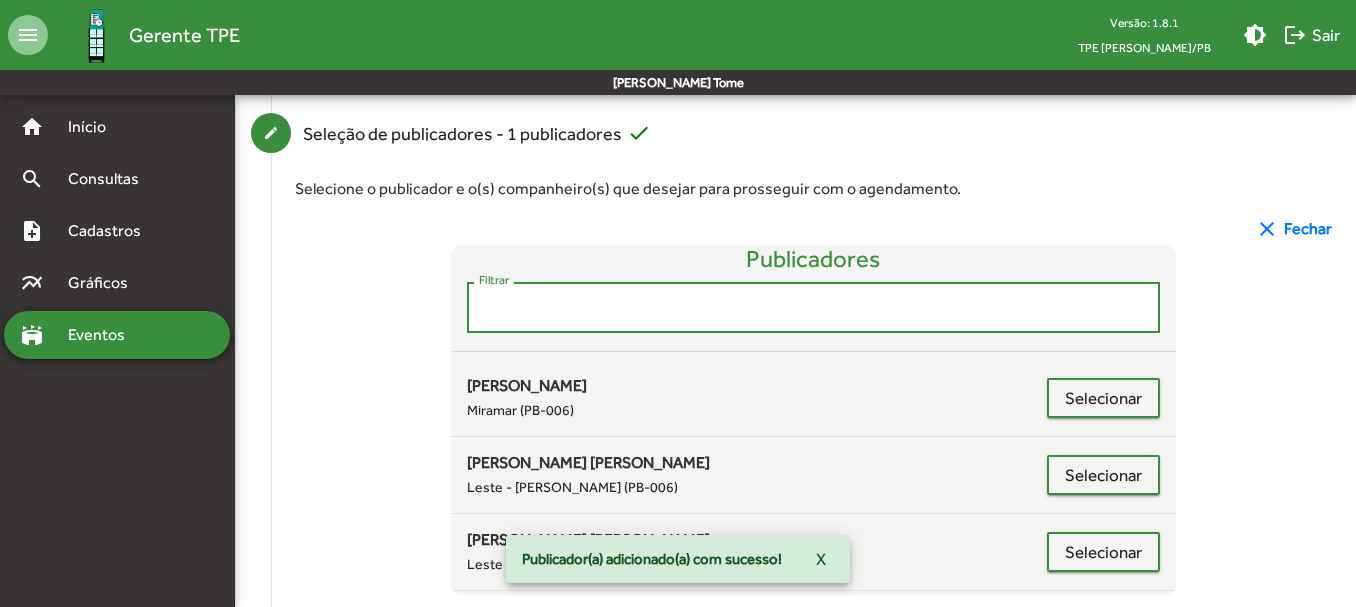 click on "Filtrar" at bounding box center [814, 308] 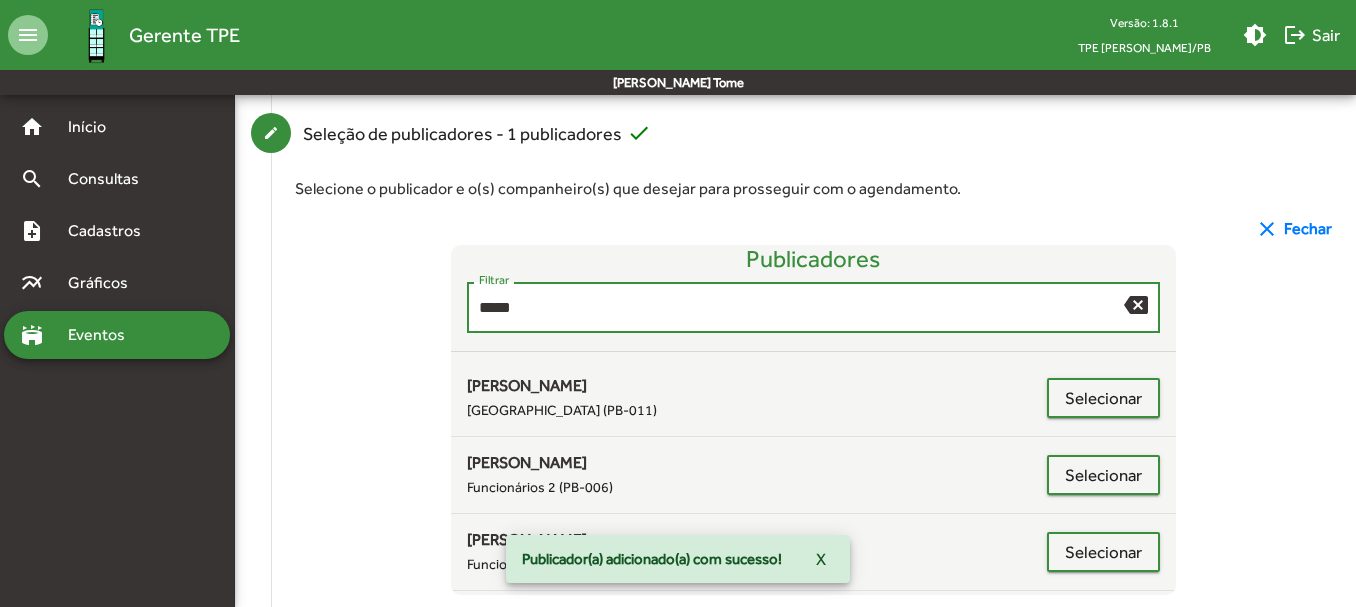 scroll, scrollTop: 330, scrollLeft: 0, axis: vertical 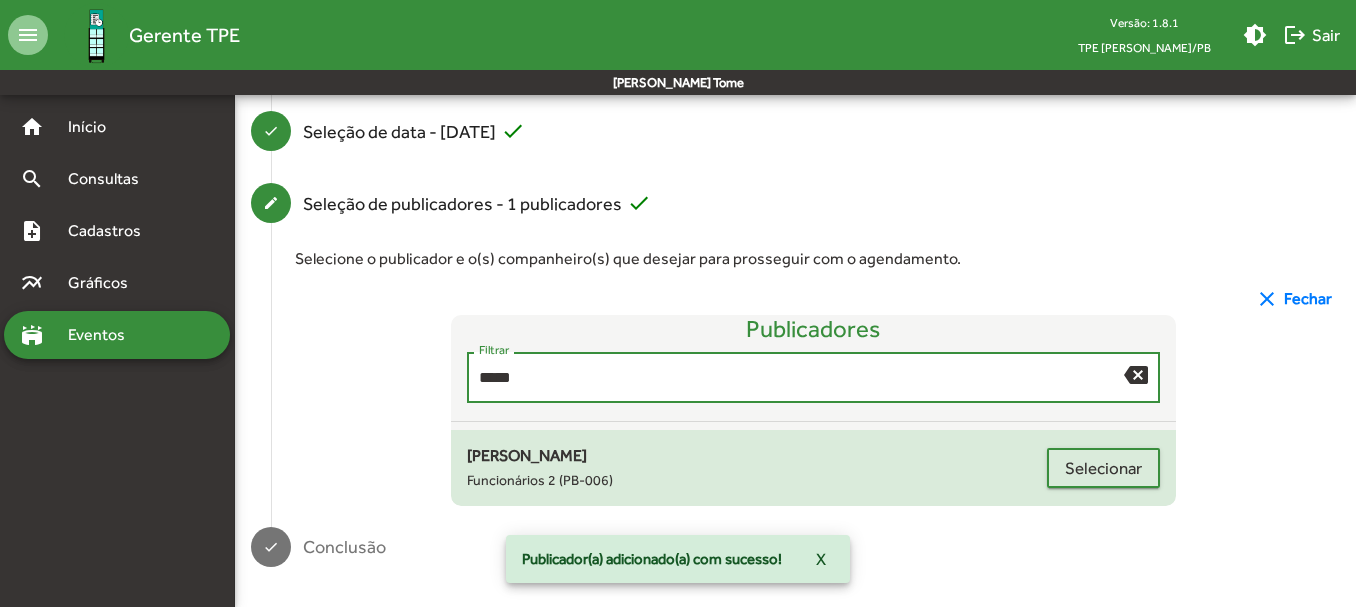 type on "*****" 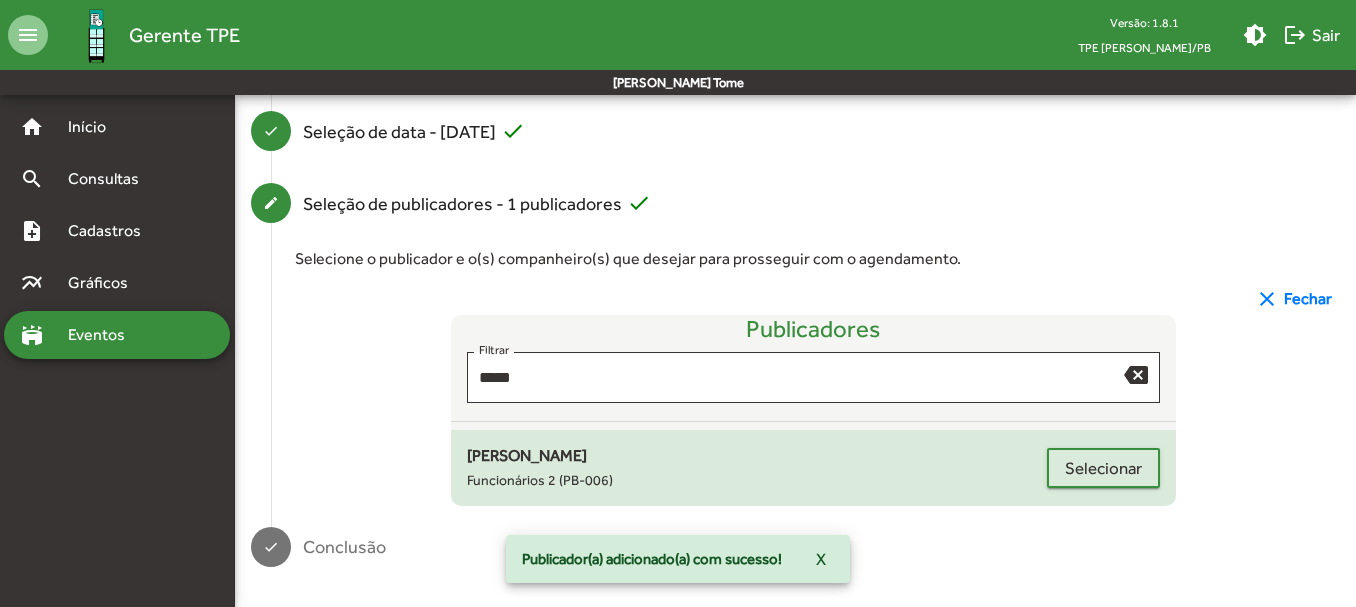 click on "[PERSON_NAME] Funcionários 2 (PB-006)" 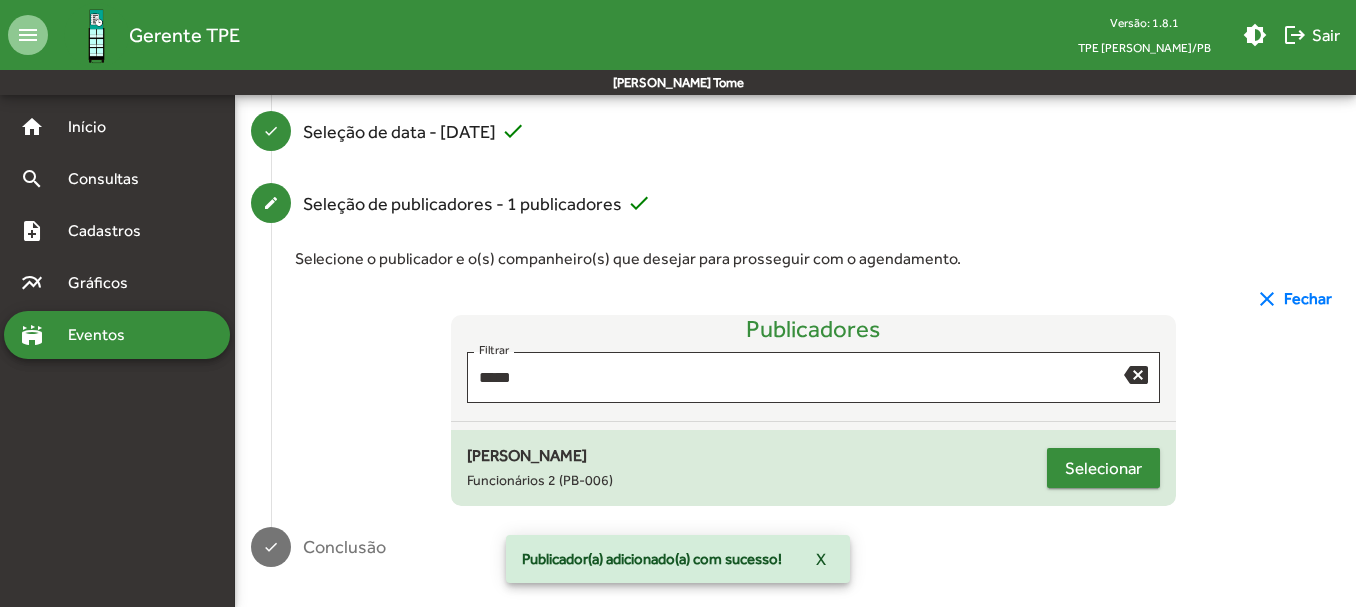 click on "Selecionar" 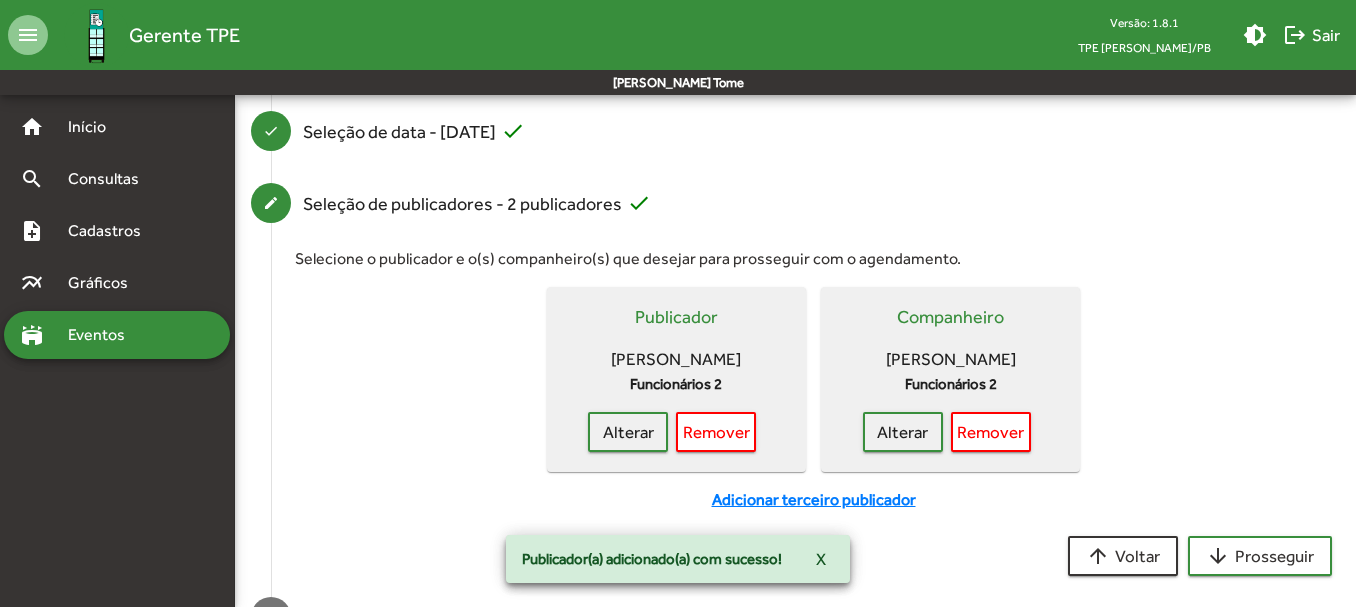 scroll, scrollTop: 400, scrollLeft: 0, axis: vertical 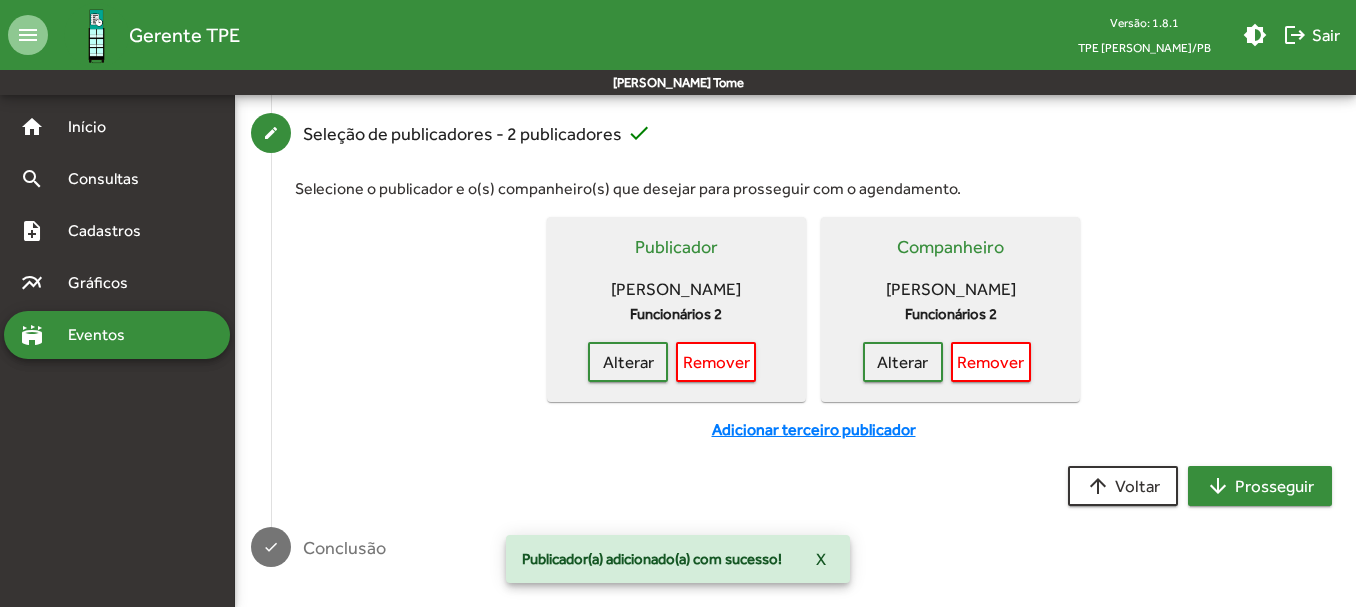 click on "arrow_downward  Prosseguir" at bounding box center [1260, 486] 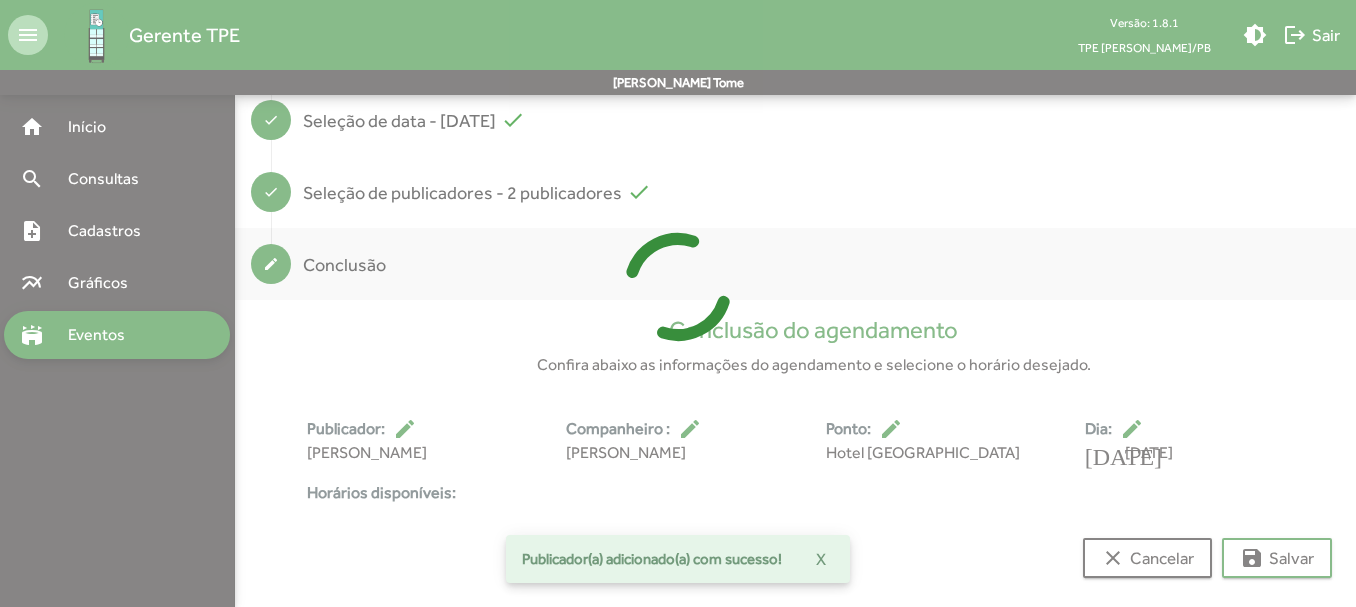scroll, scrollTop: 373, scrollLeft: 0, axis: vertical 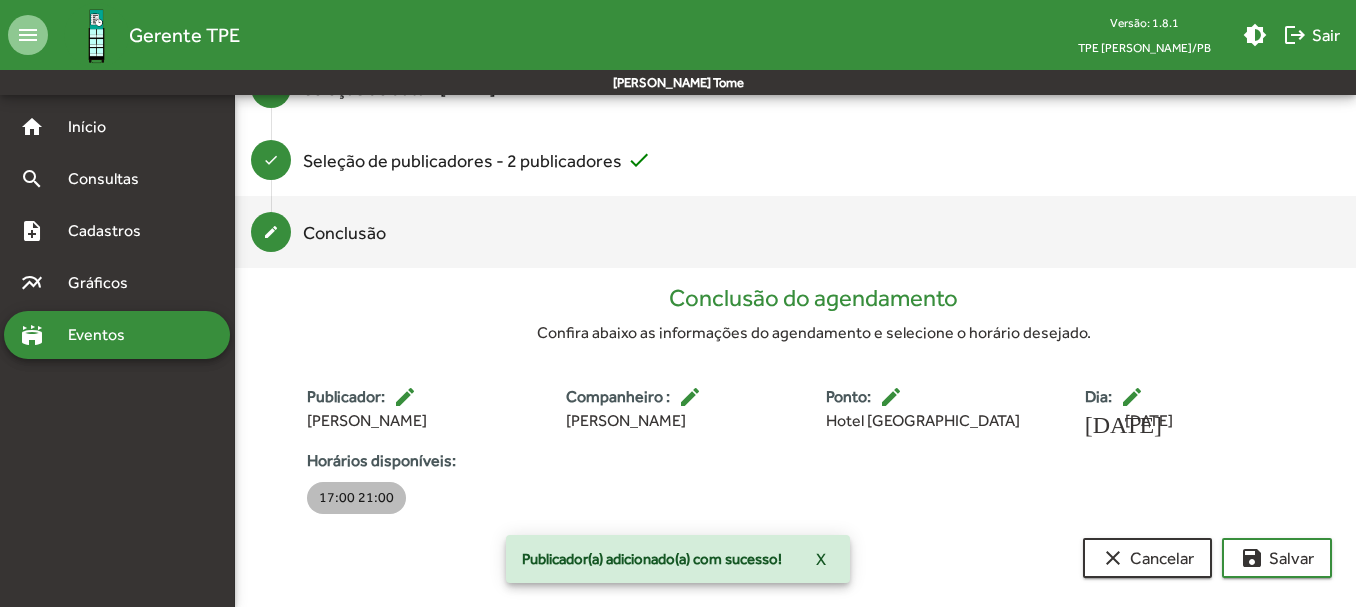 click on "17:00 21:00" at bounding box center [356, 498] 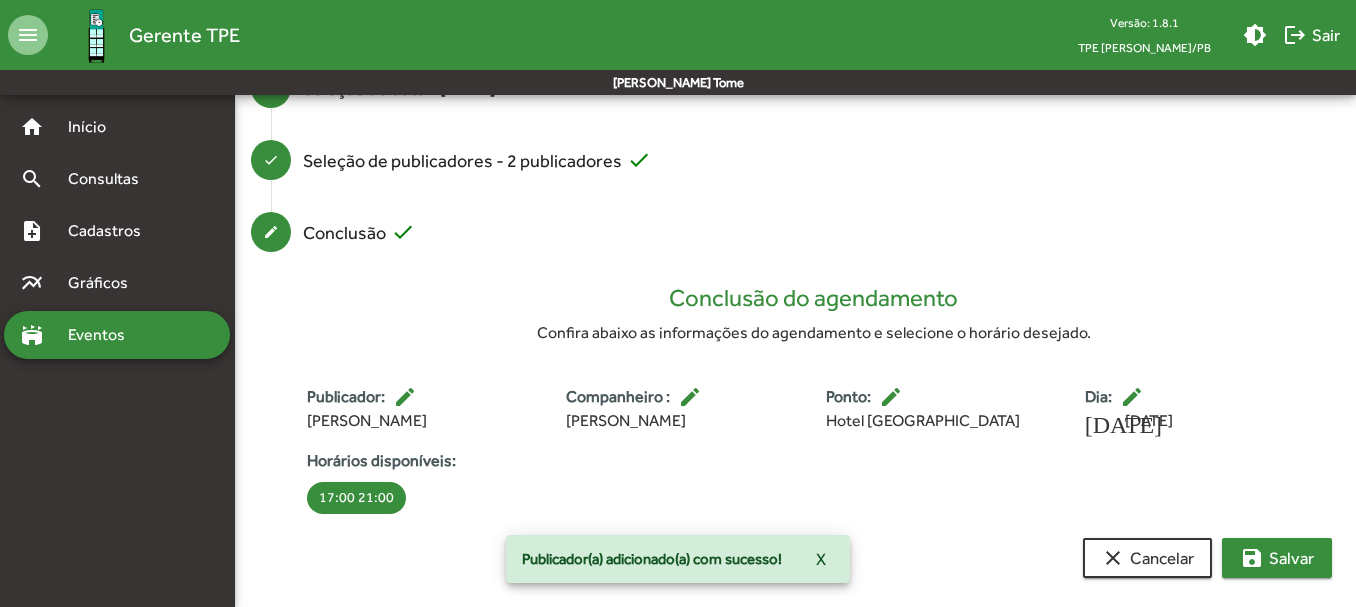 click on "save  [PERSON_NAME]" at bounding box center (1277, 558) 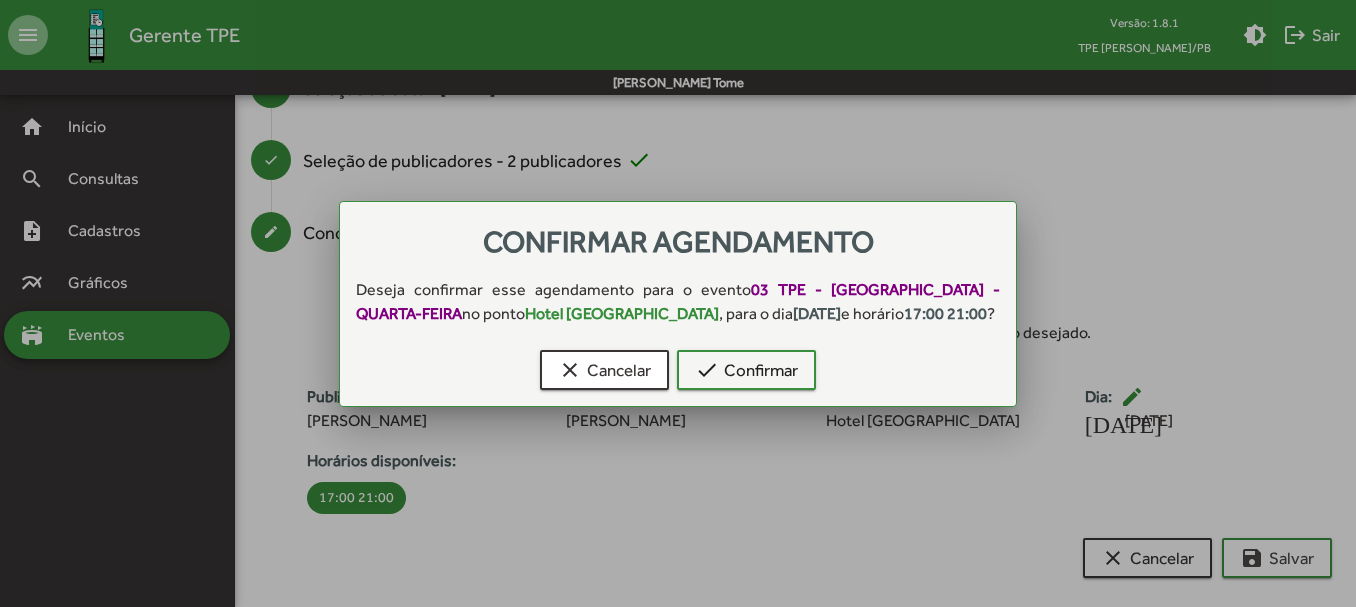 scroll, scrollTop: 0, scrollLeft: 0, axis: both 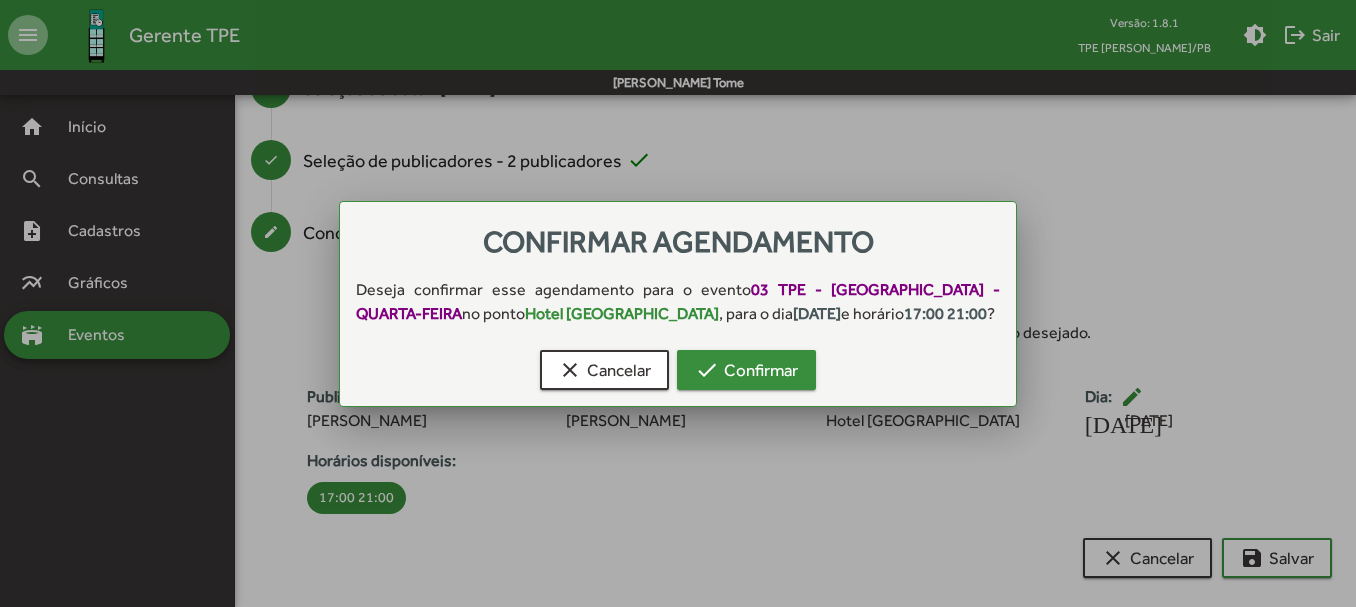 click on "check  Confirmar" at bounding box center (746, 370) 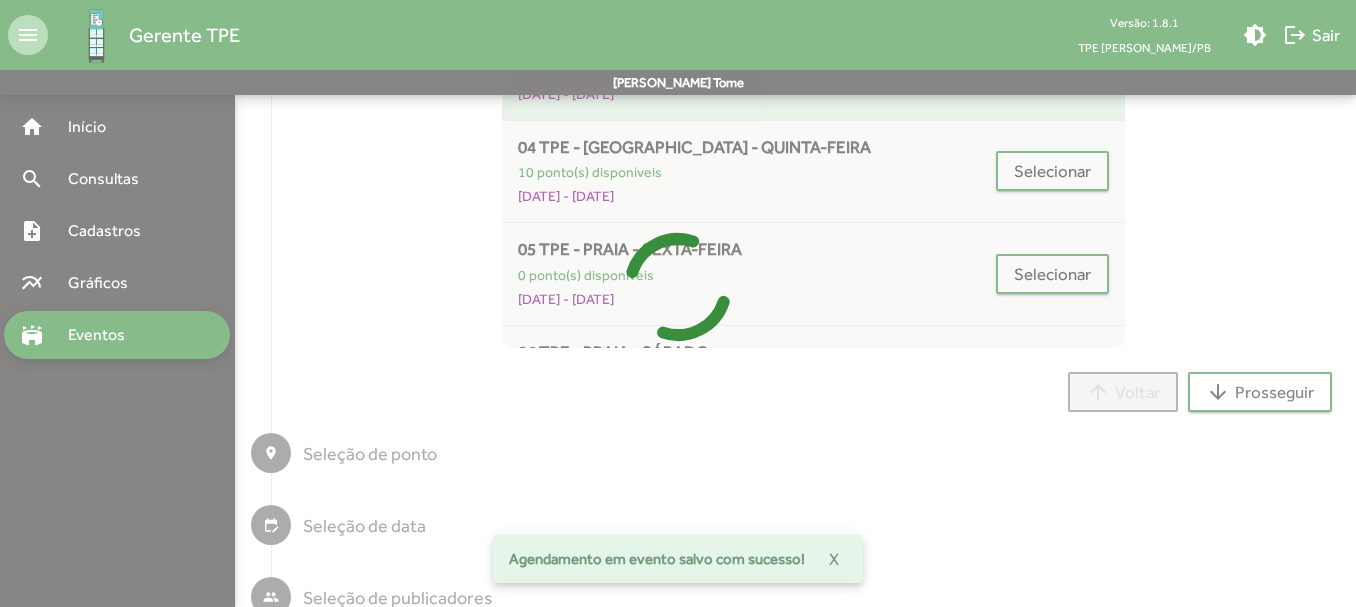 scroll, scrollTop: 14, scrollLeft: 0, axis: vertical 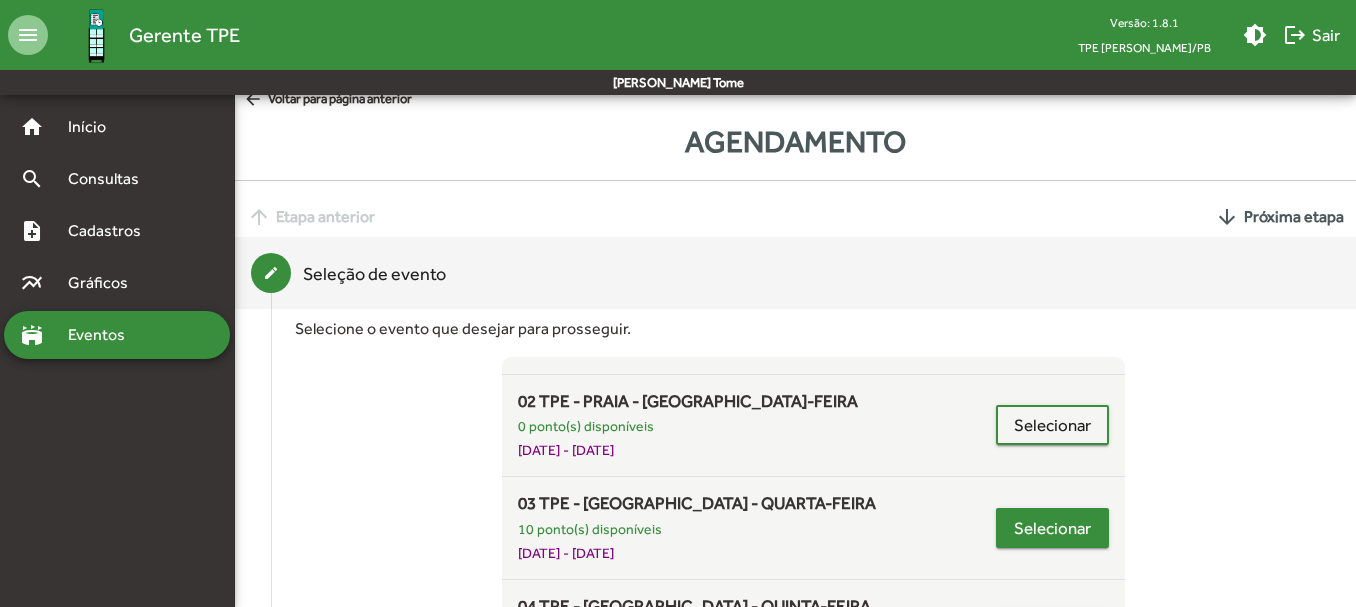 click on "Selecionar" at bounding box center (1052, 528) 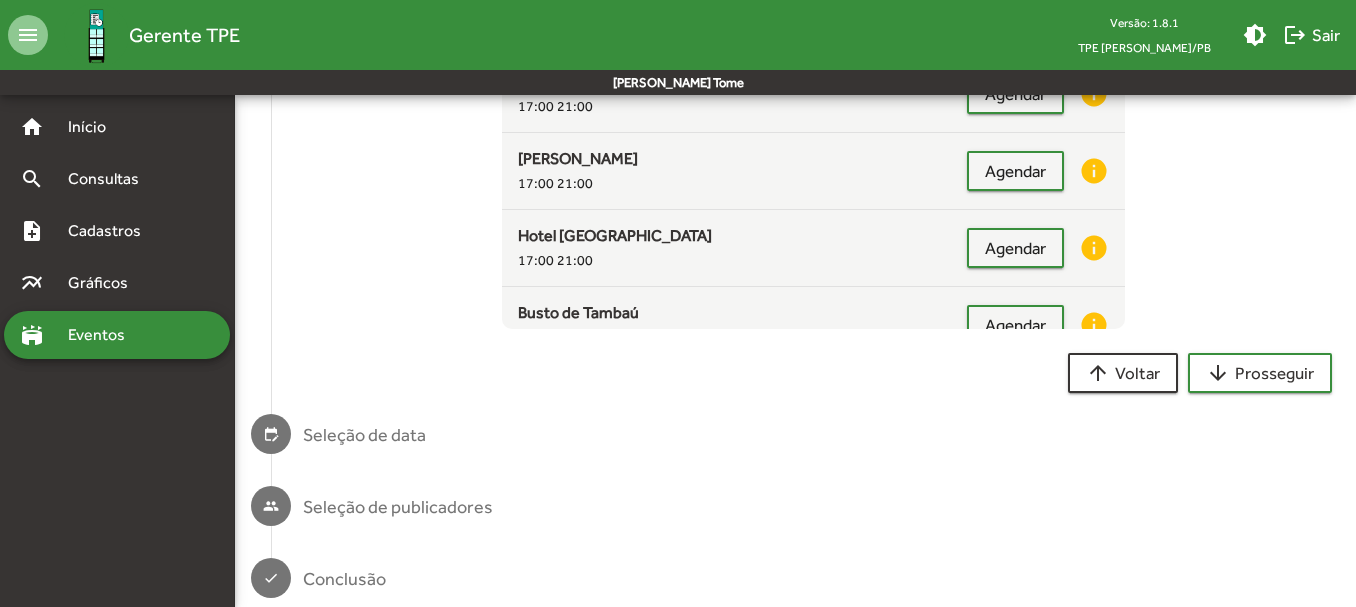 scroll, scrollTop: 495, scrollLeft: 0, axis: vertical 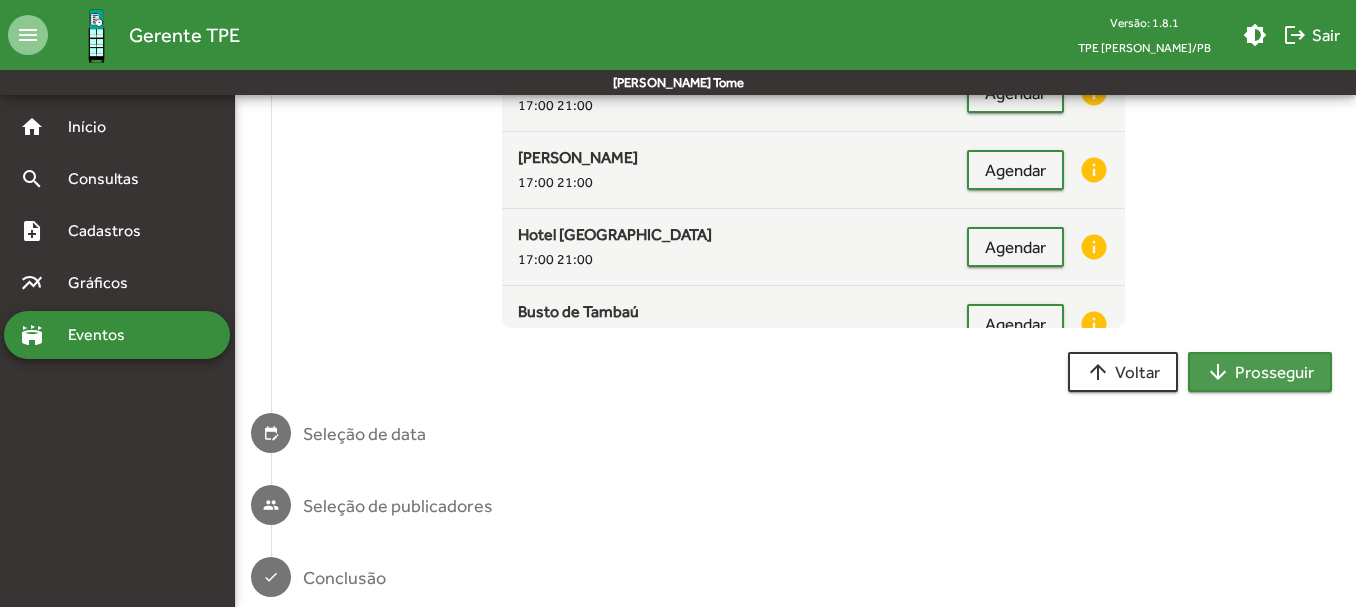 click on "arrow_downward  Prosseguir" 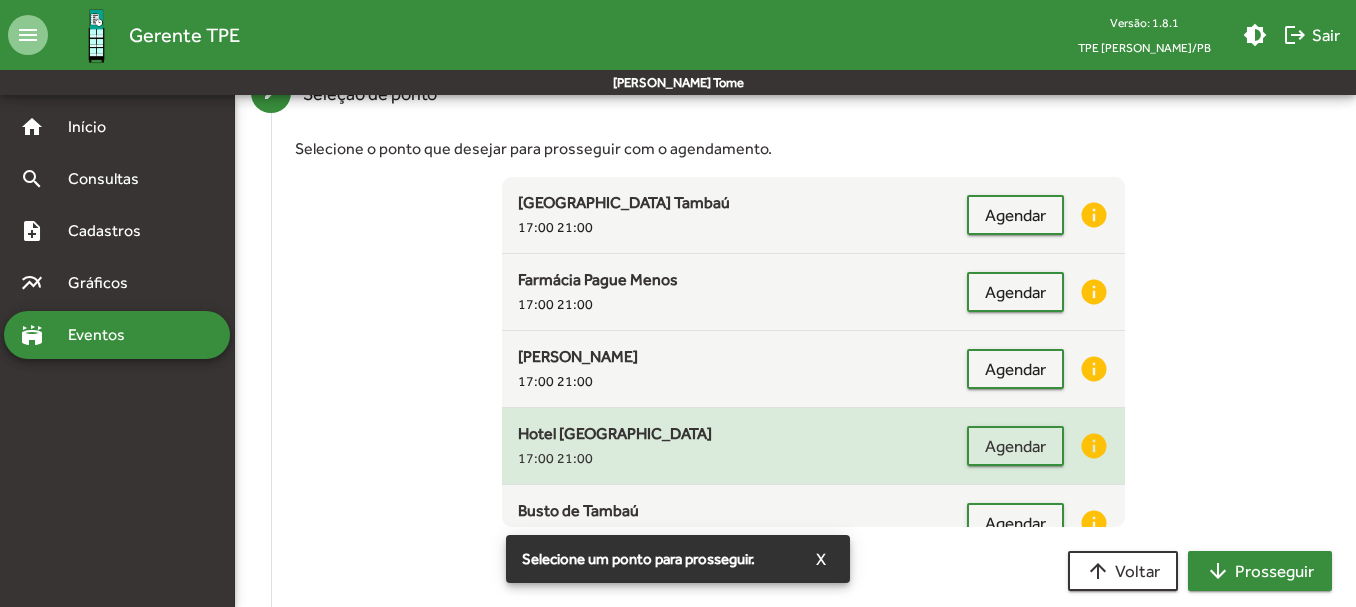 scroll, scrollTop: 295, scrollLeft: 0, axis: vertical 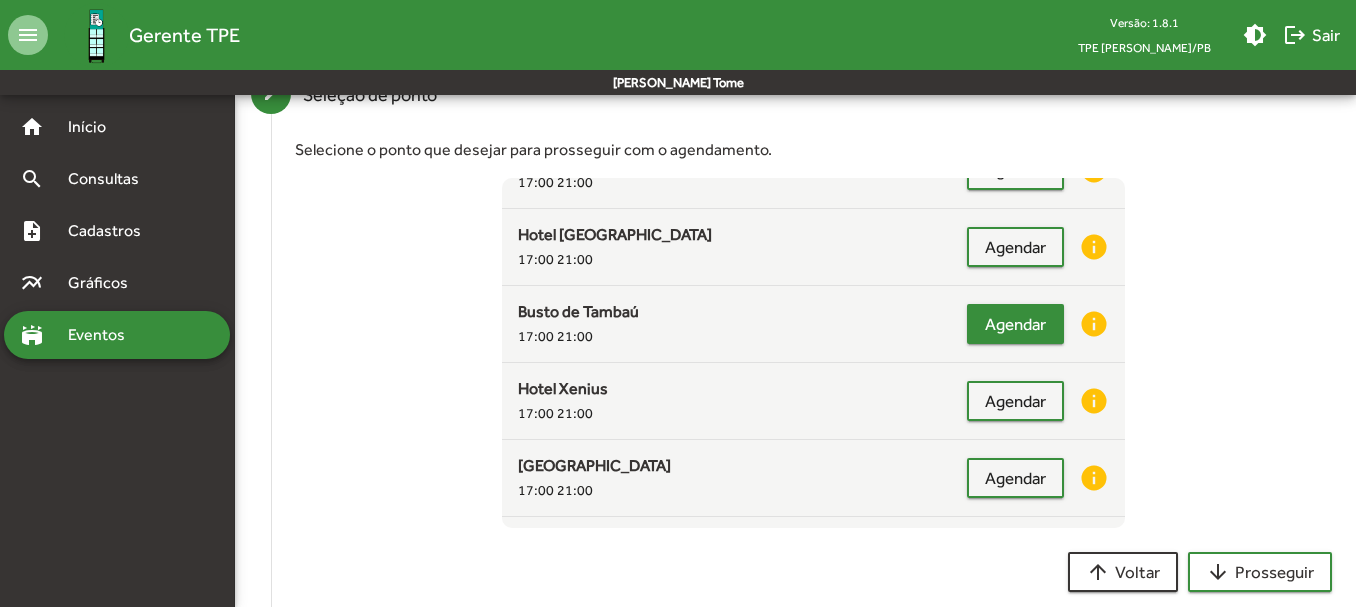 click on "Agendar" at bounding box center [1015, 324] 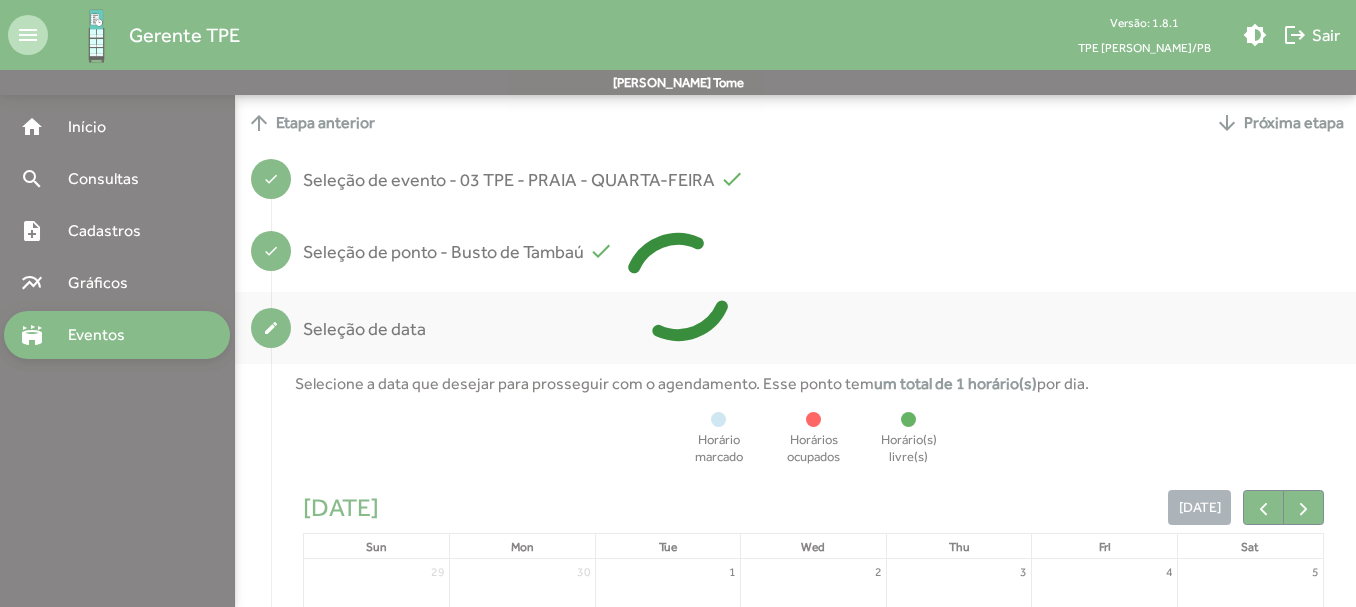 scroll, scrollTop: 357, scrollLeft: 0, axis: vertical 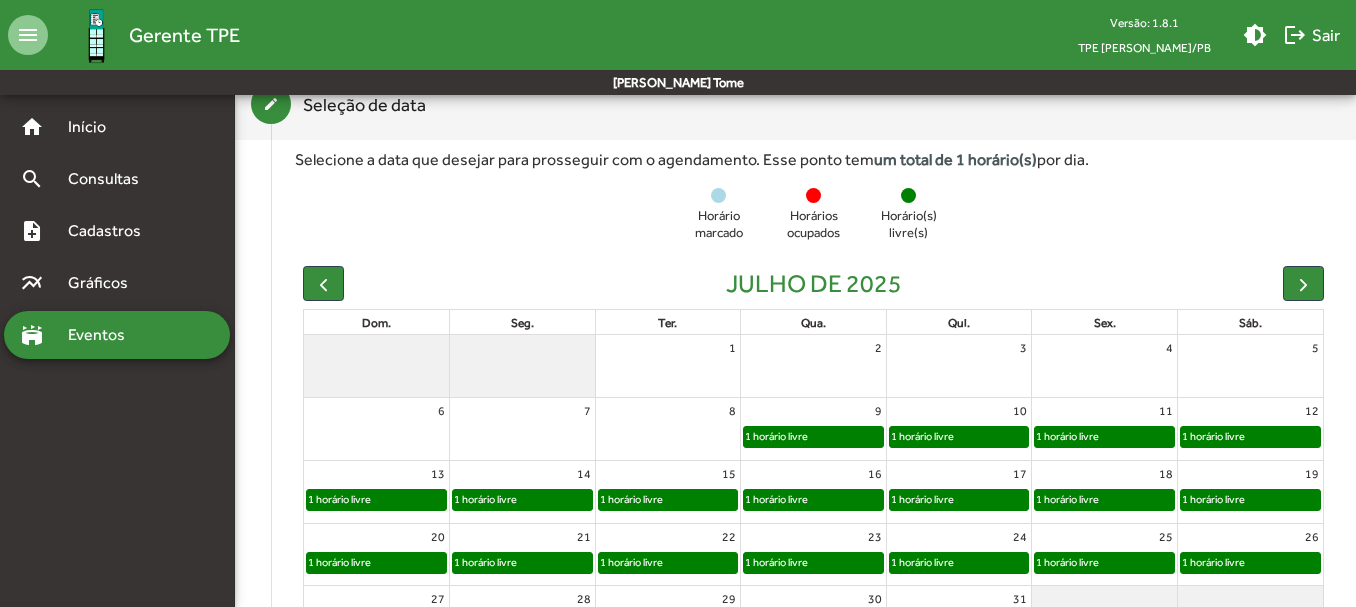 click on "1 horário livre" 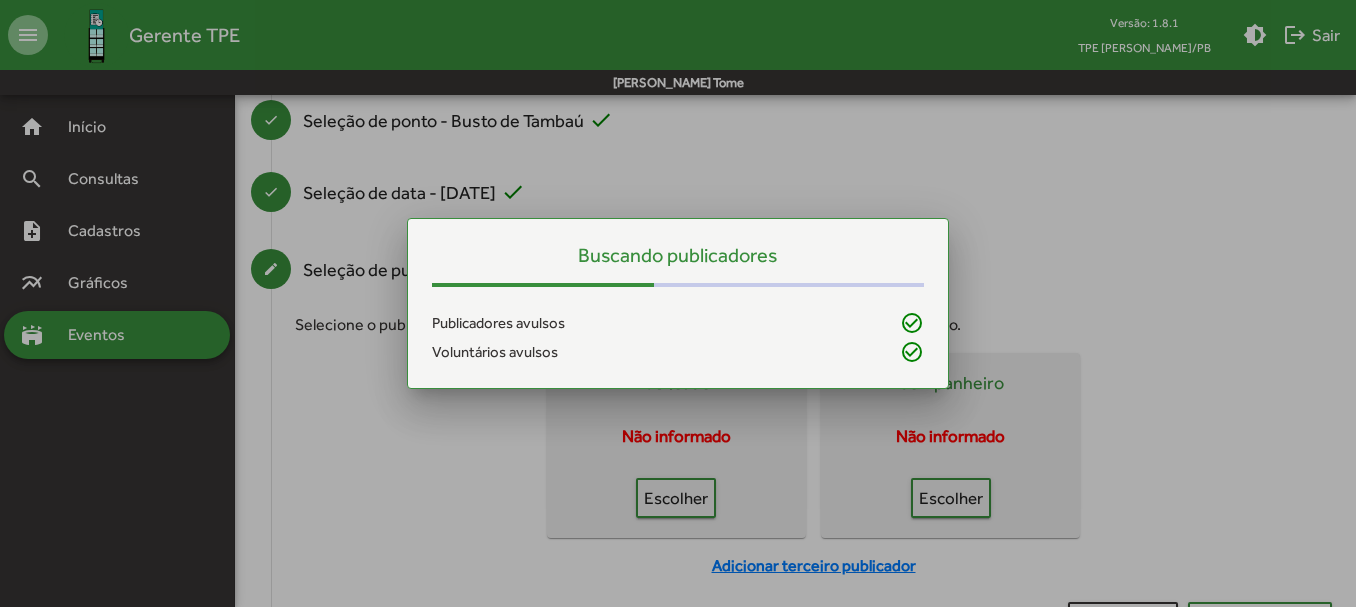 scroll, scrollTop: 0, scrollLeft: 0, axis: both 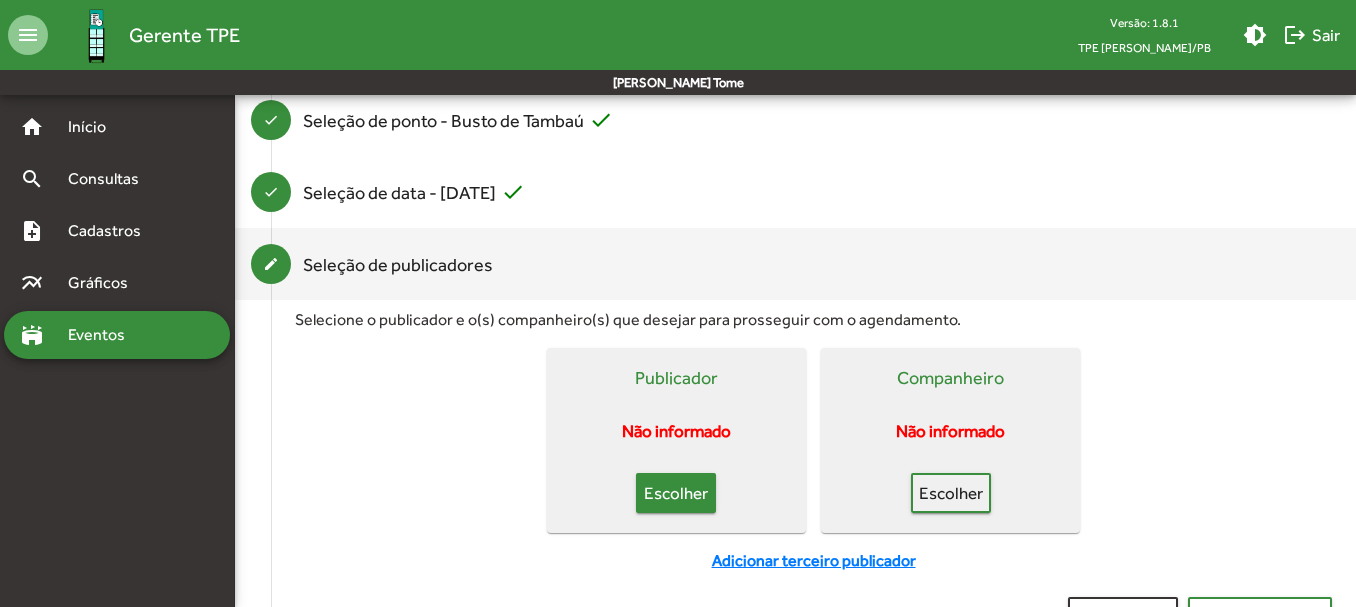 click on "Escolher" 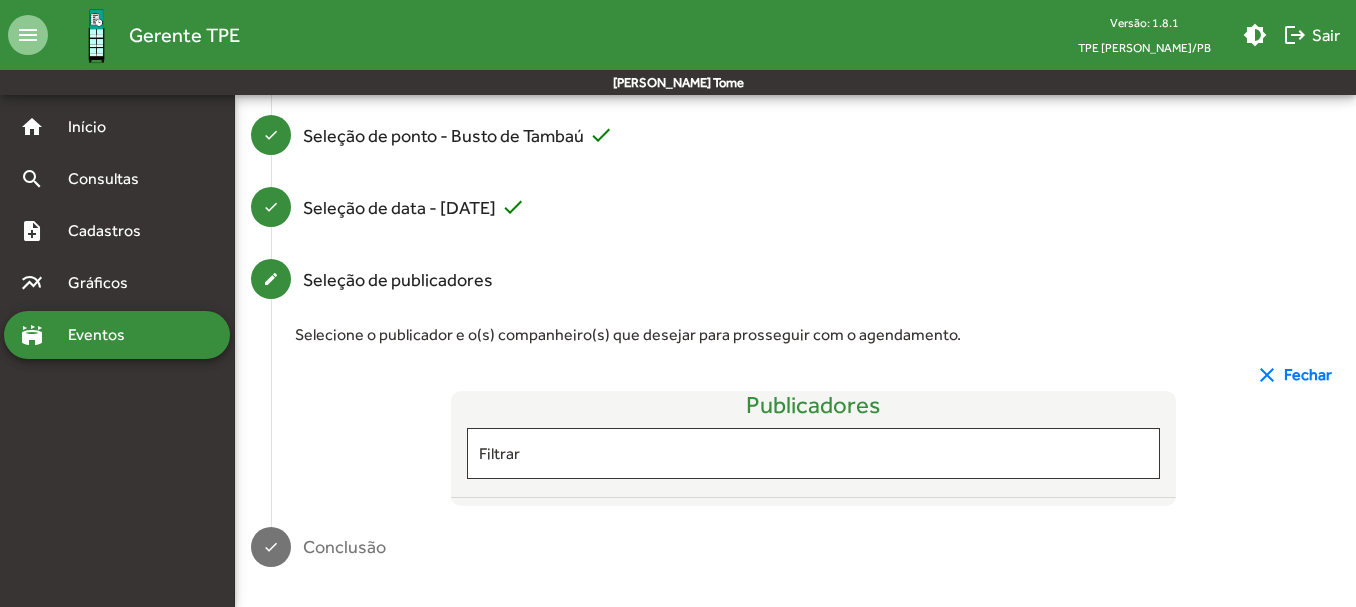 scroll, scrollTop: 269, scrollLeft: 0, axis: vertical 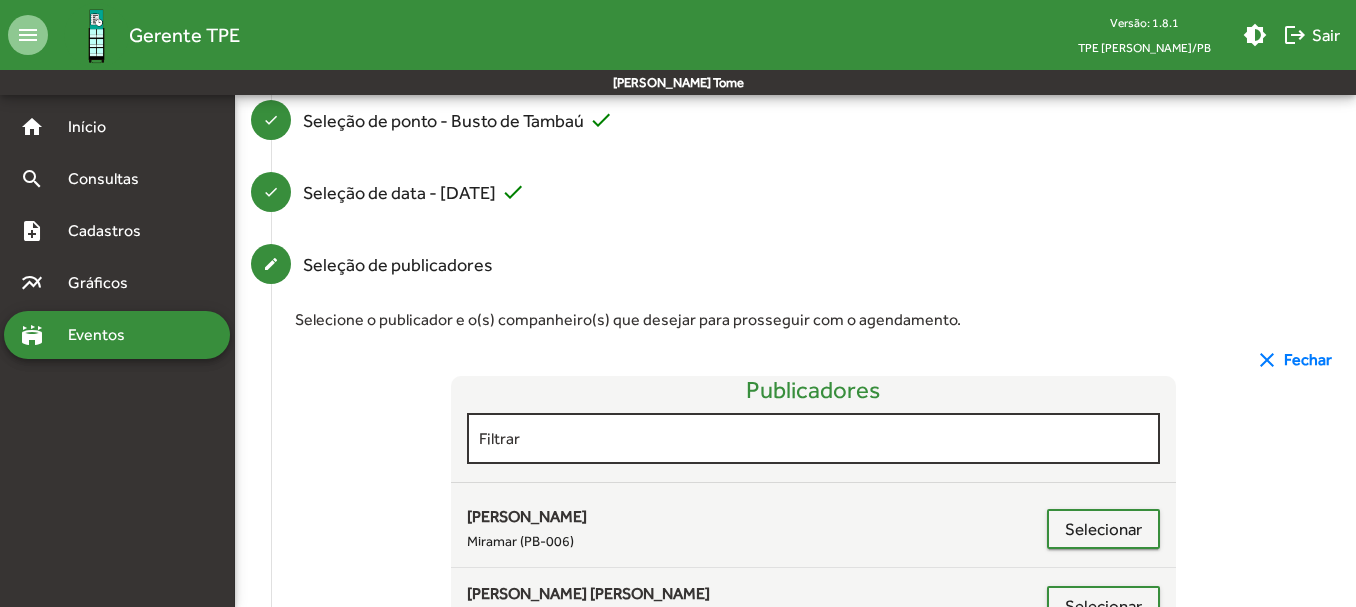 click on "Filtrar" at bounding box center [814, 436] 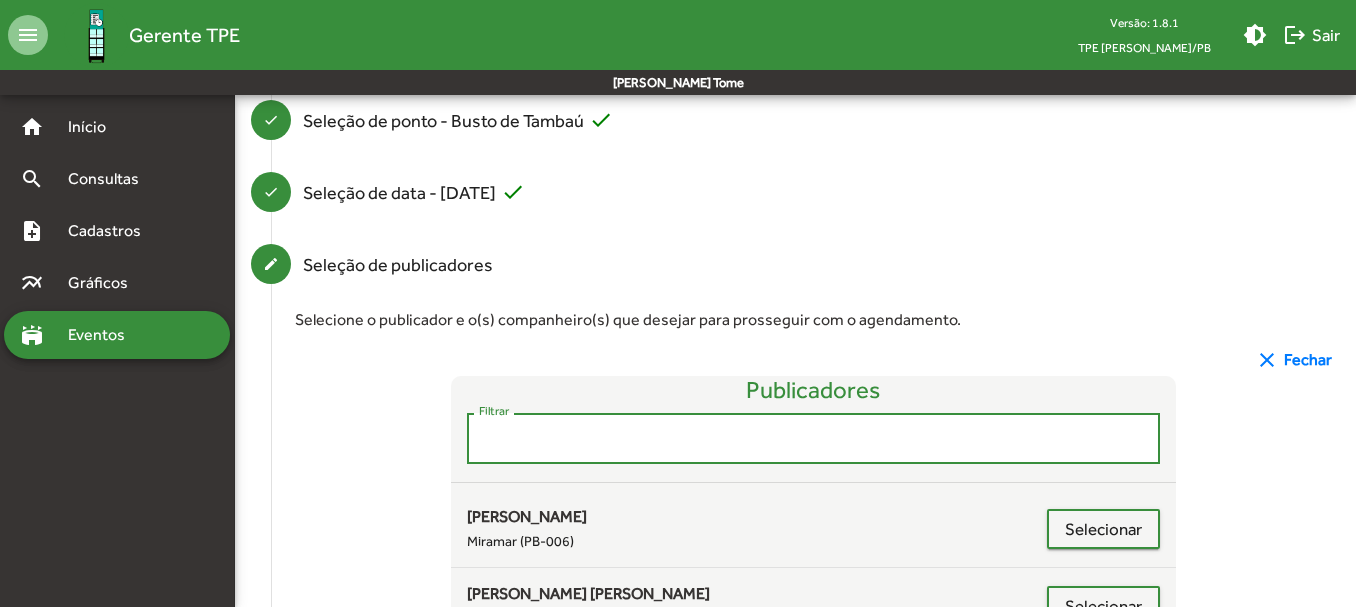 click on "Filtrar" at bounding box center (814, 436) 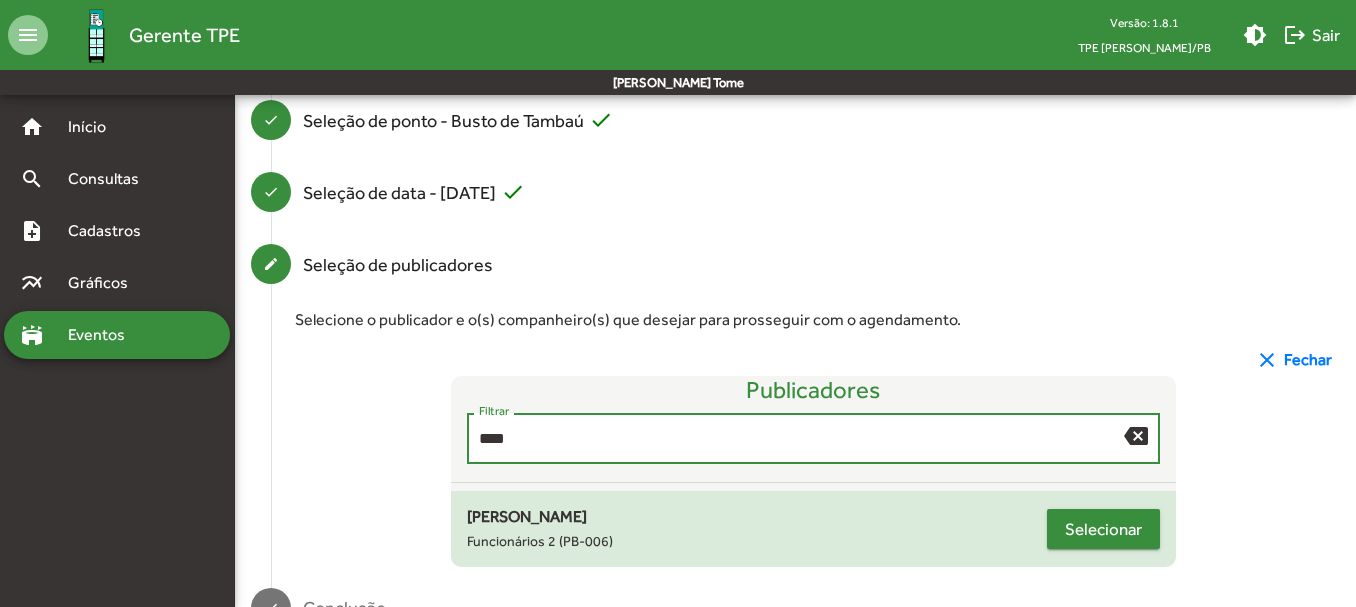 type on "****" 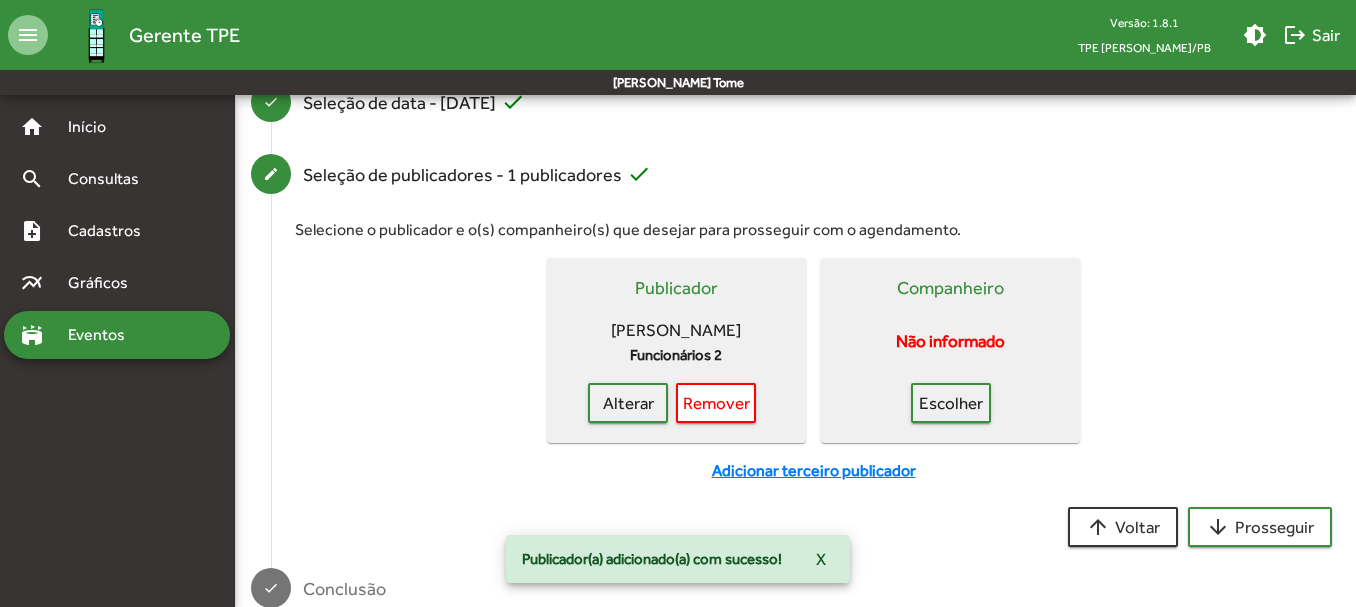 scroll, scrollTop: 400, scrollLeft: 0, axis: vertical 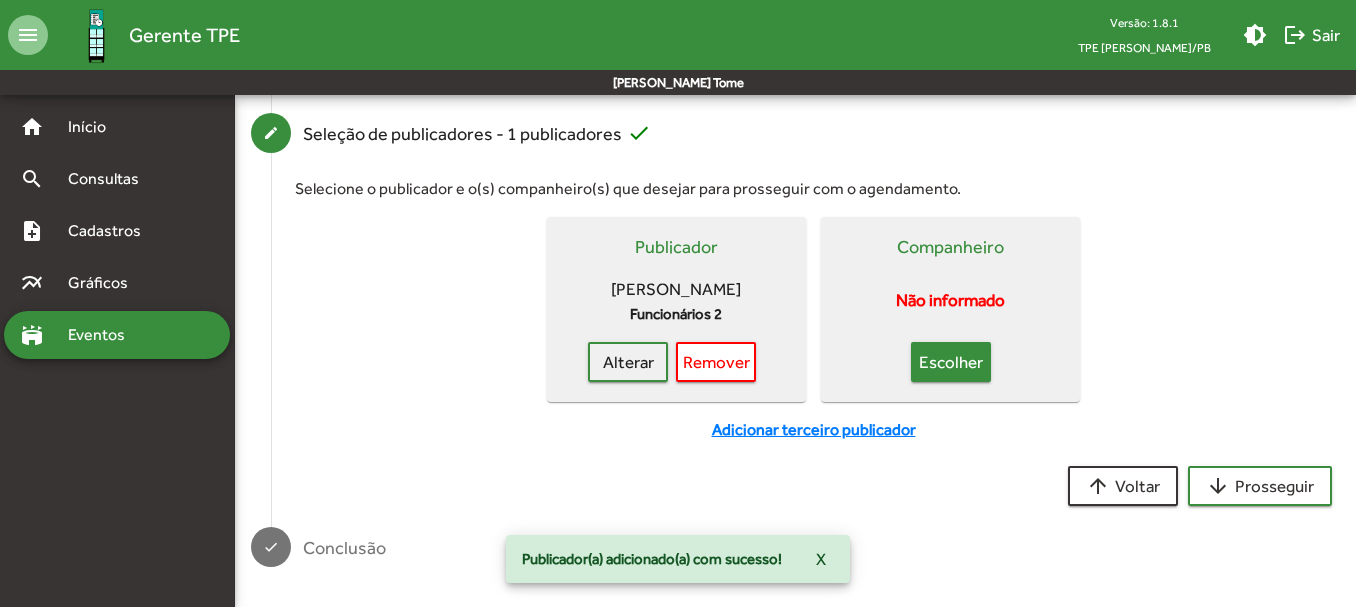 click on "Escolher" 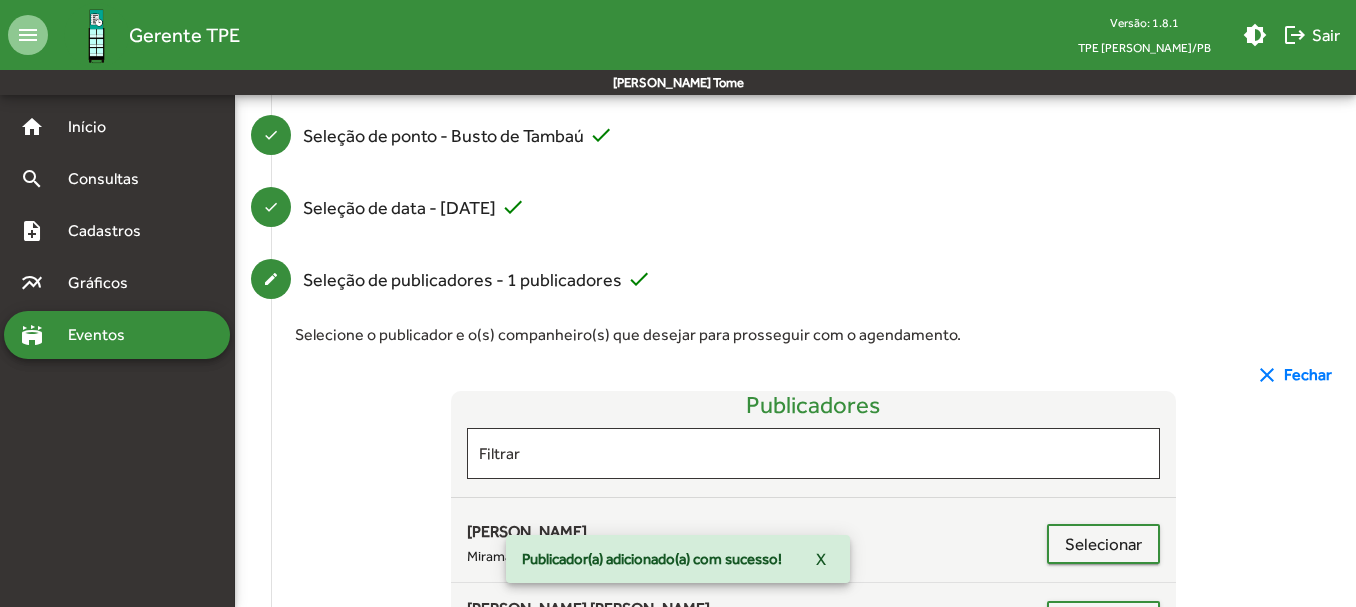 scroll, scrollTop: 400, scrollLeft: 0, axis: vertical 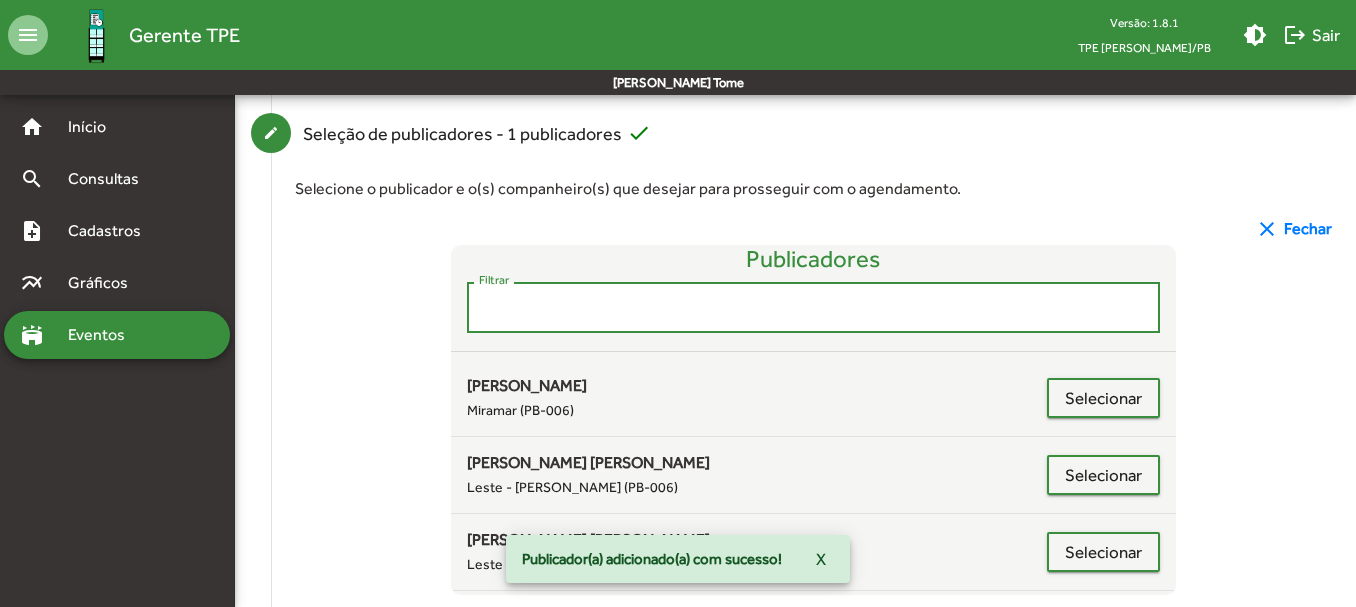 click on "Filtrar" at bounding box center [814, 308] 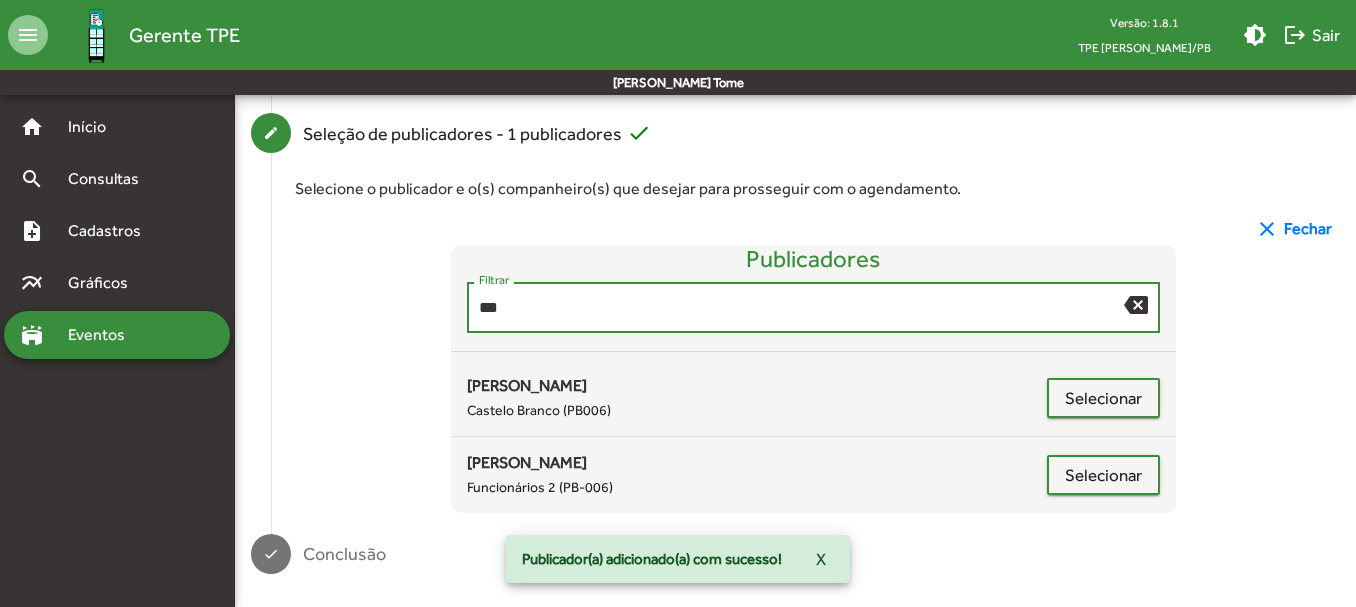 scroll, scrollTop: 330, scrollLeft: 0, axis: vertical 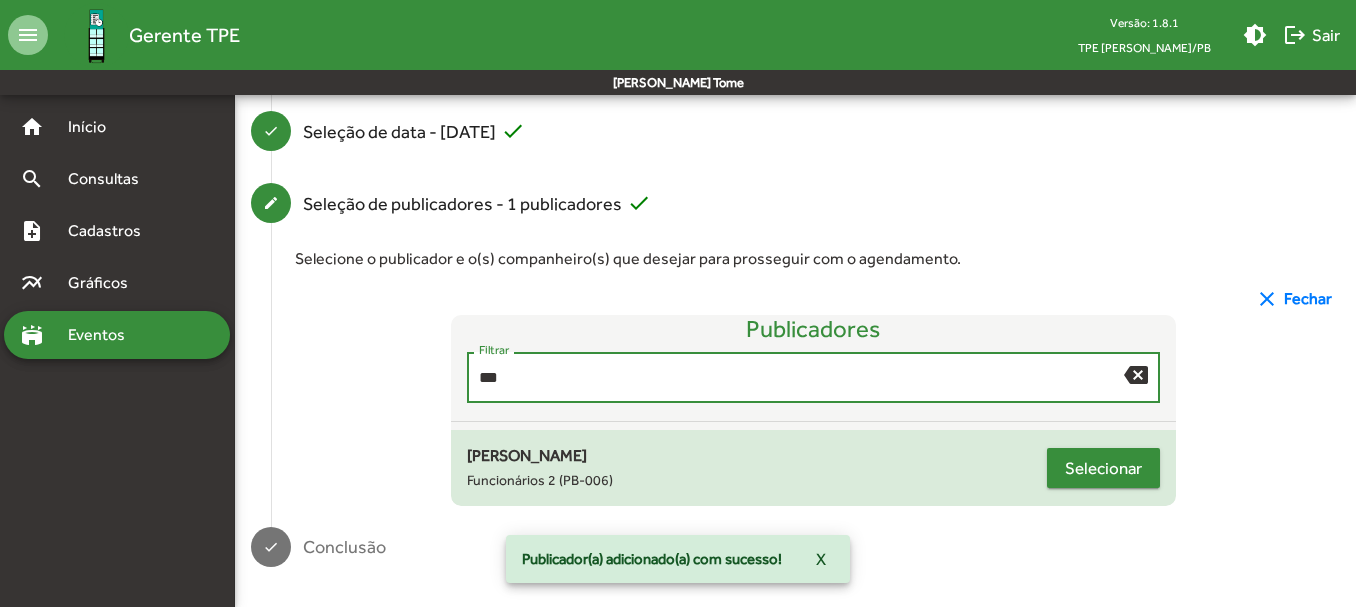 type on "***" 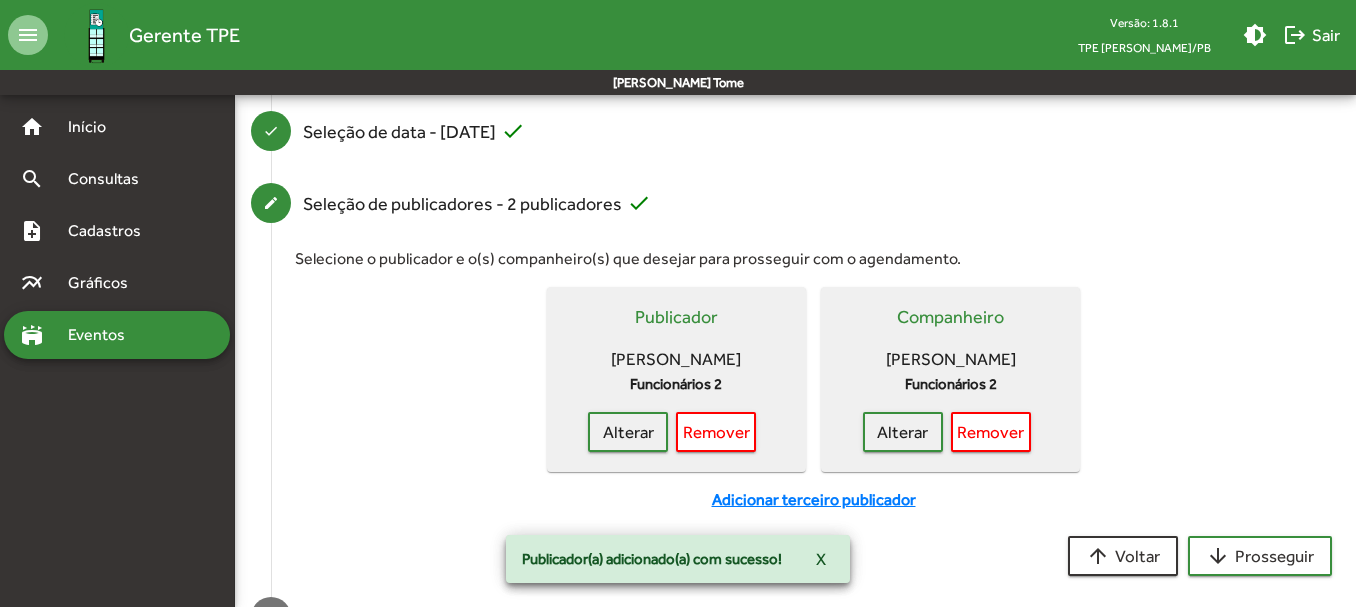 scroll, scrollTop: 423, scrollLeft: 0, axis: vertical 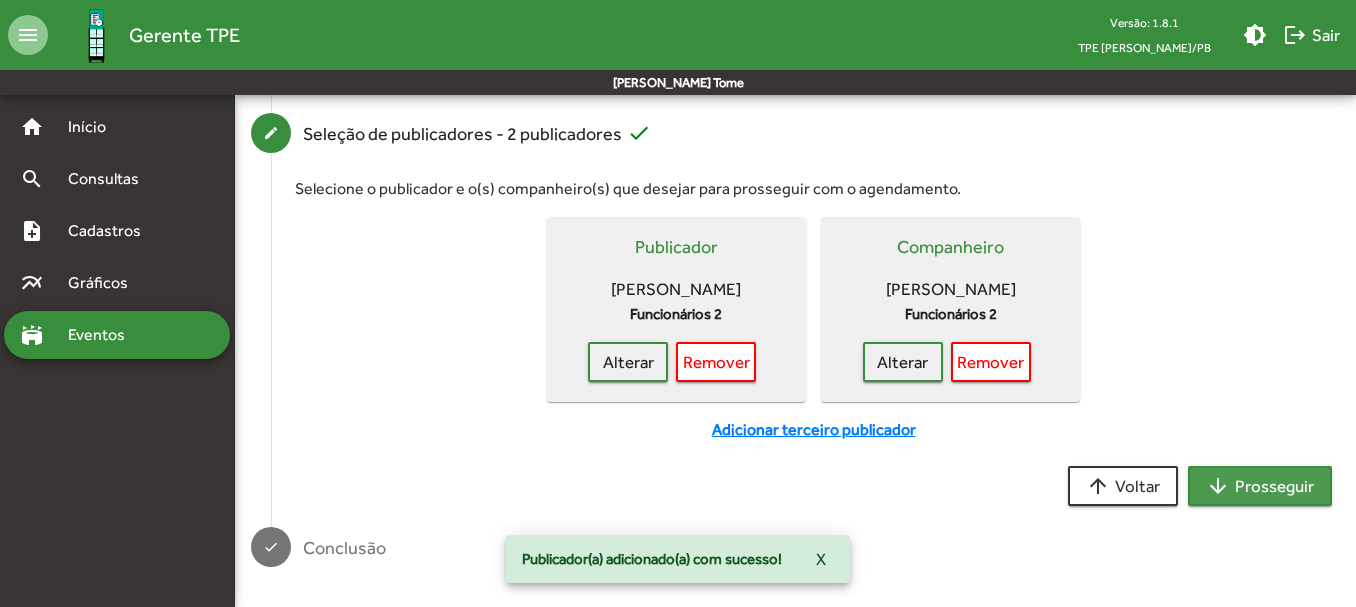 click on "arrow_downward  Prosseguir" at bounding box center (1260, 486) 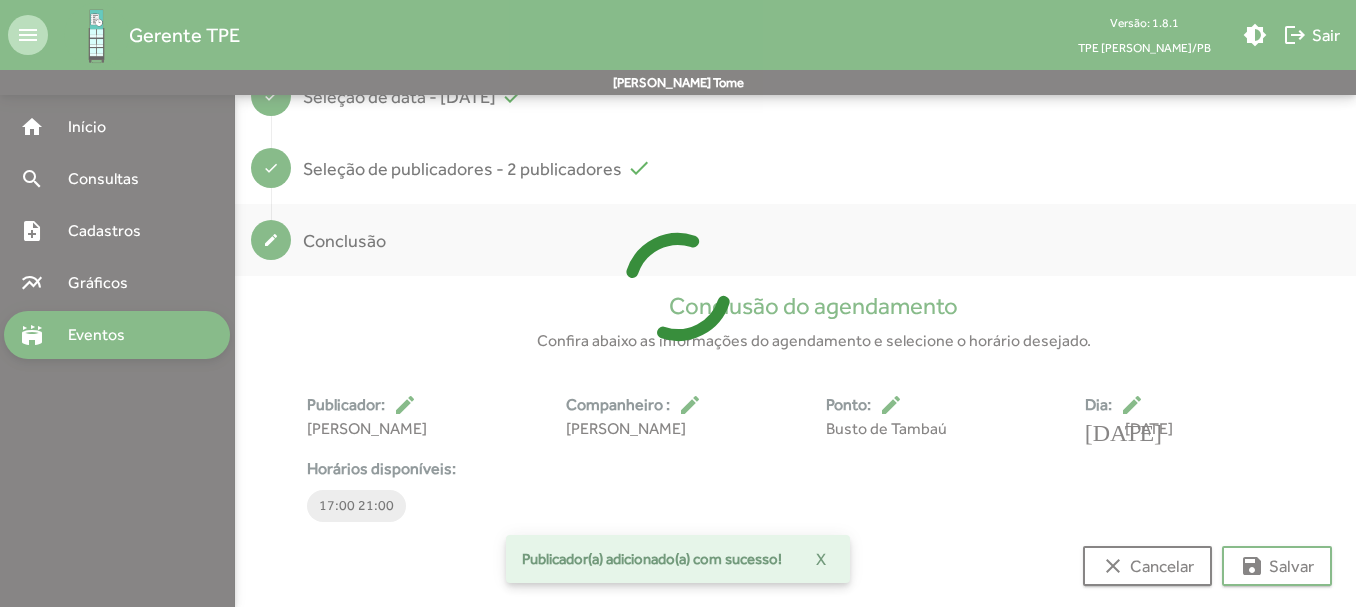scroll, scrollTop: 397, scrollLeft: 0, axis: vertical 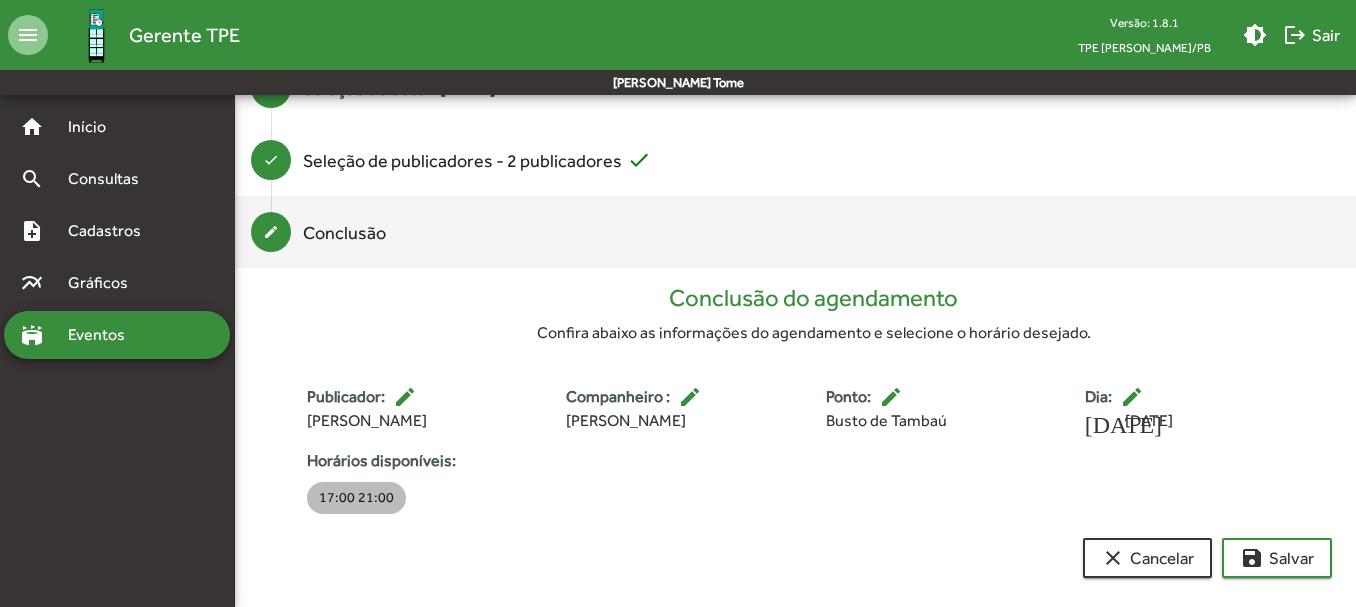 click on "17:00 21:00" at bounding box center (356, 498) 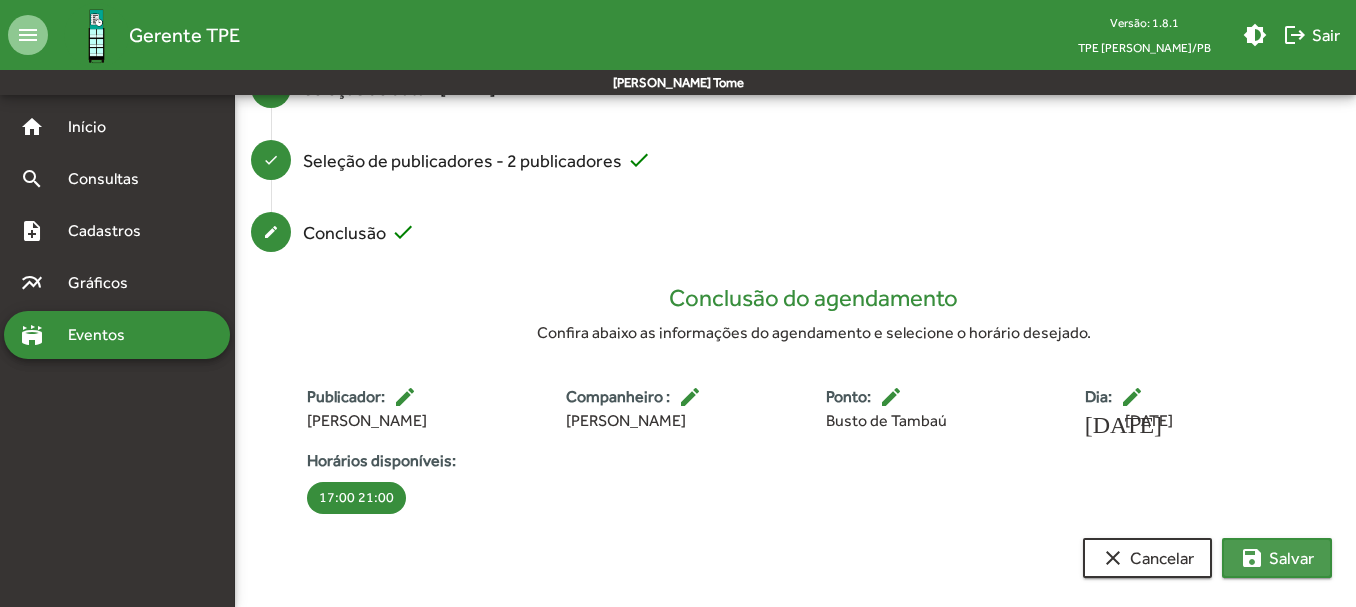 click on "save" at bounding box center (1252, 558) 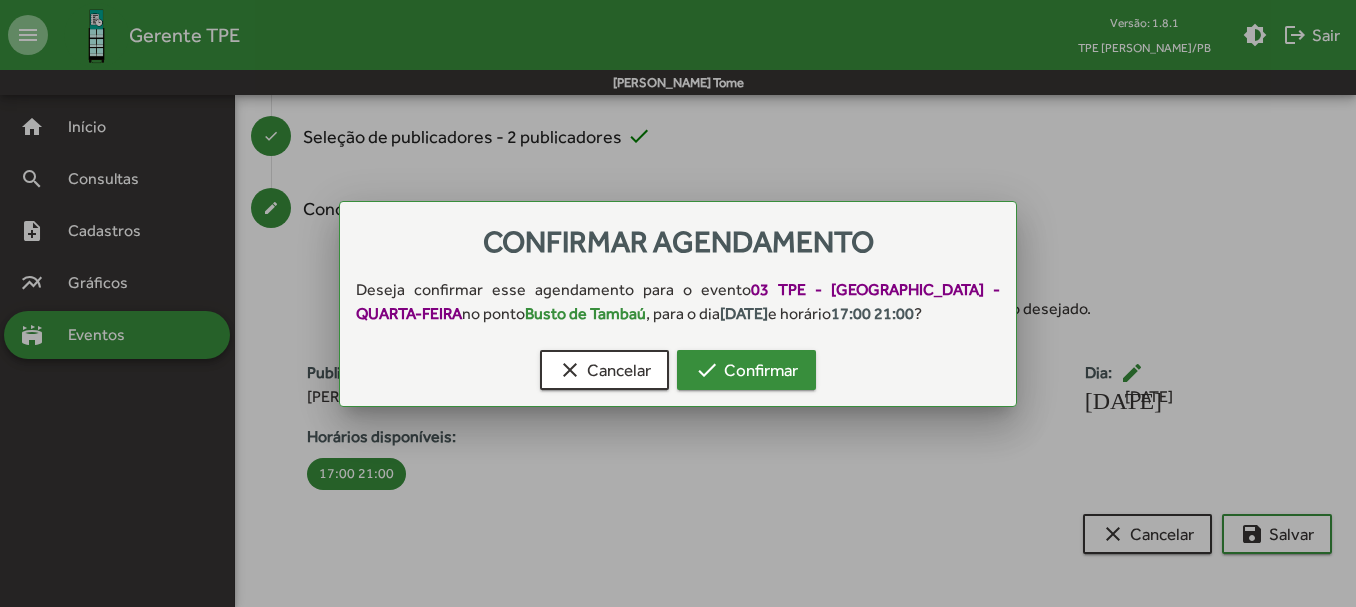 click on "check  Confirmar" at bounding box center [746, 370] 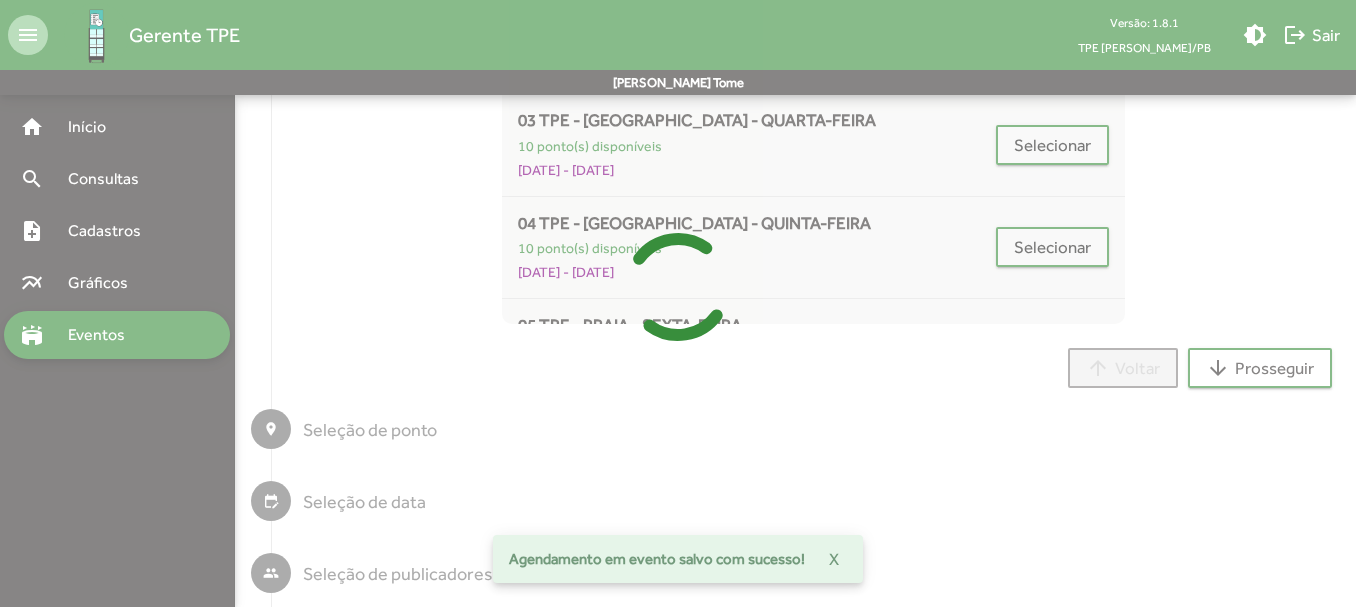 scroll, scrollTop: 14, scrollLeft: 0, axis: vertical 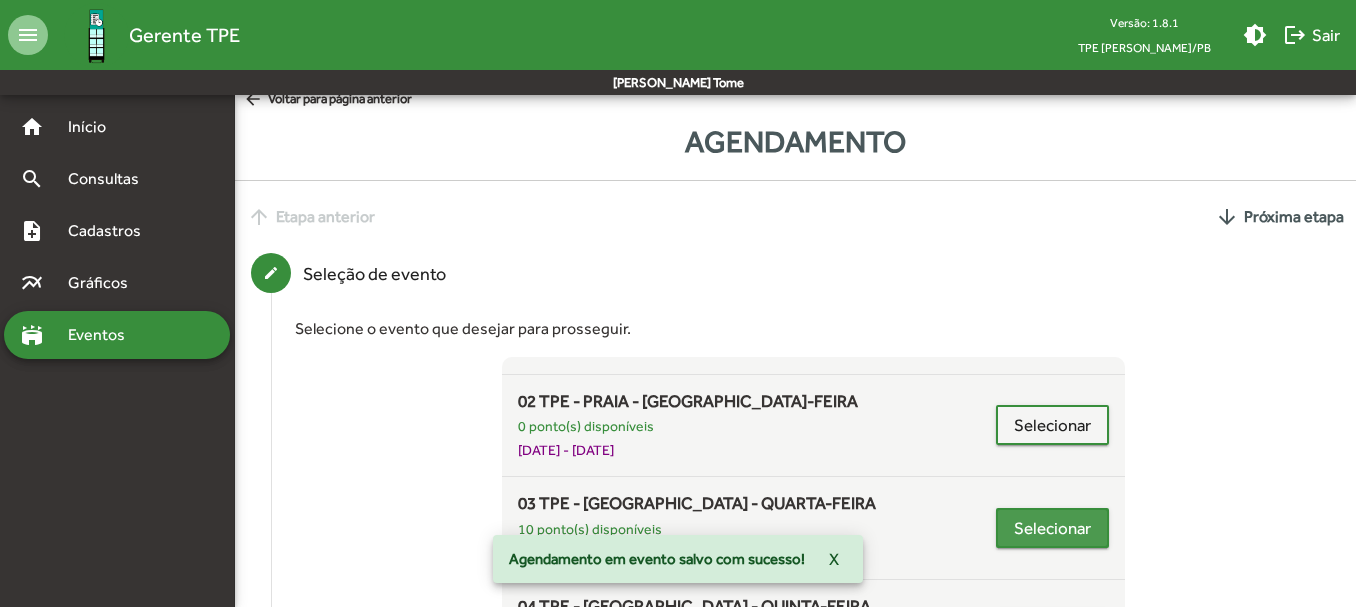 click on "Selecionar" at bounding box center [1052, 528] 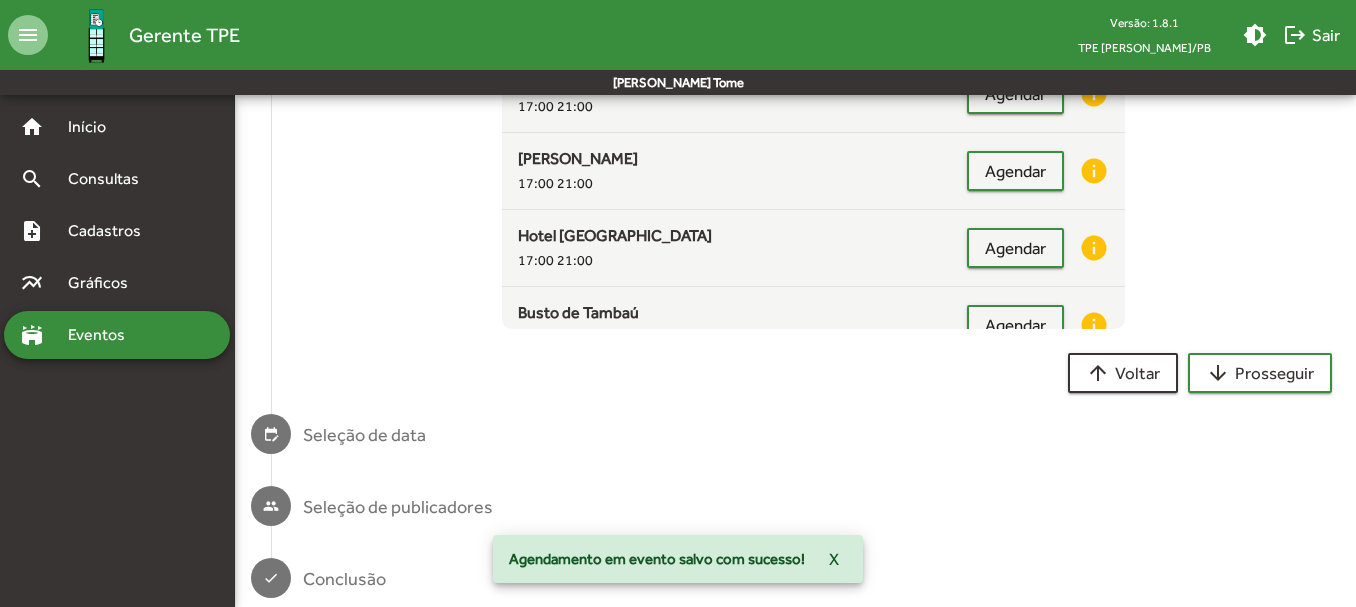 scroll, scrollTop: 495, scrollLeft: 0, axis: vertical 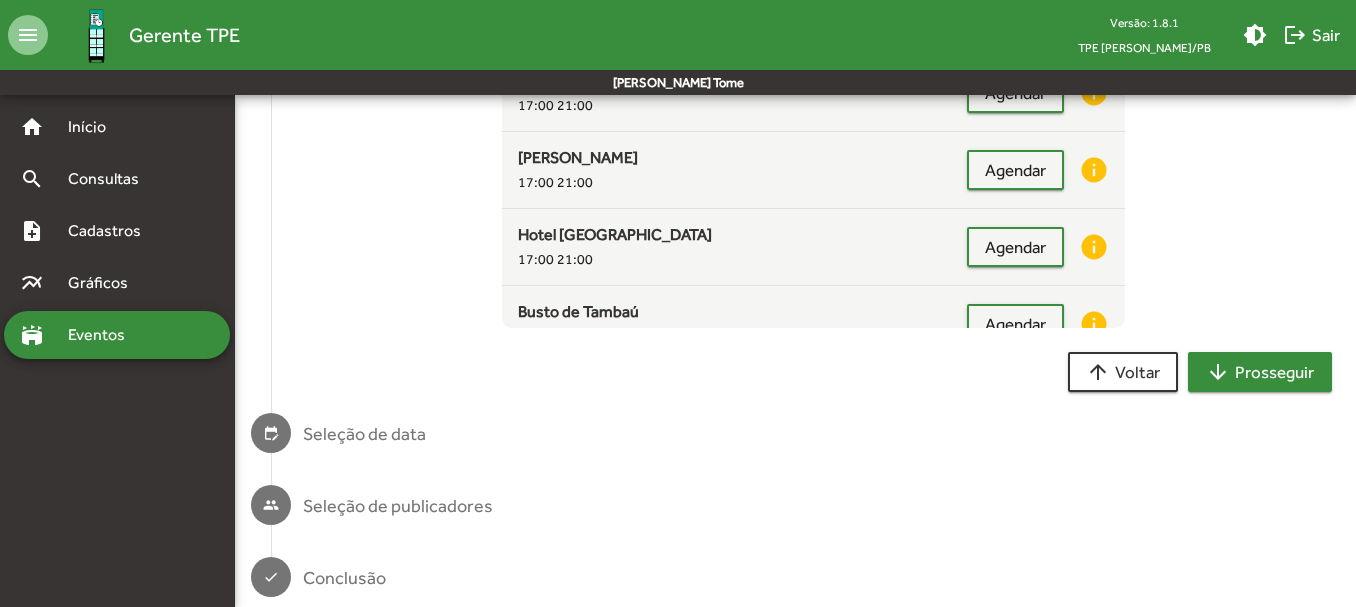 click on "arrow_downward  Prosseguir" 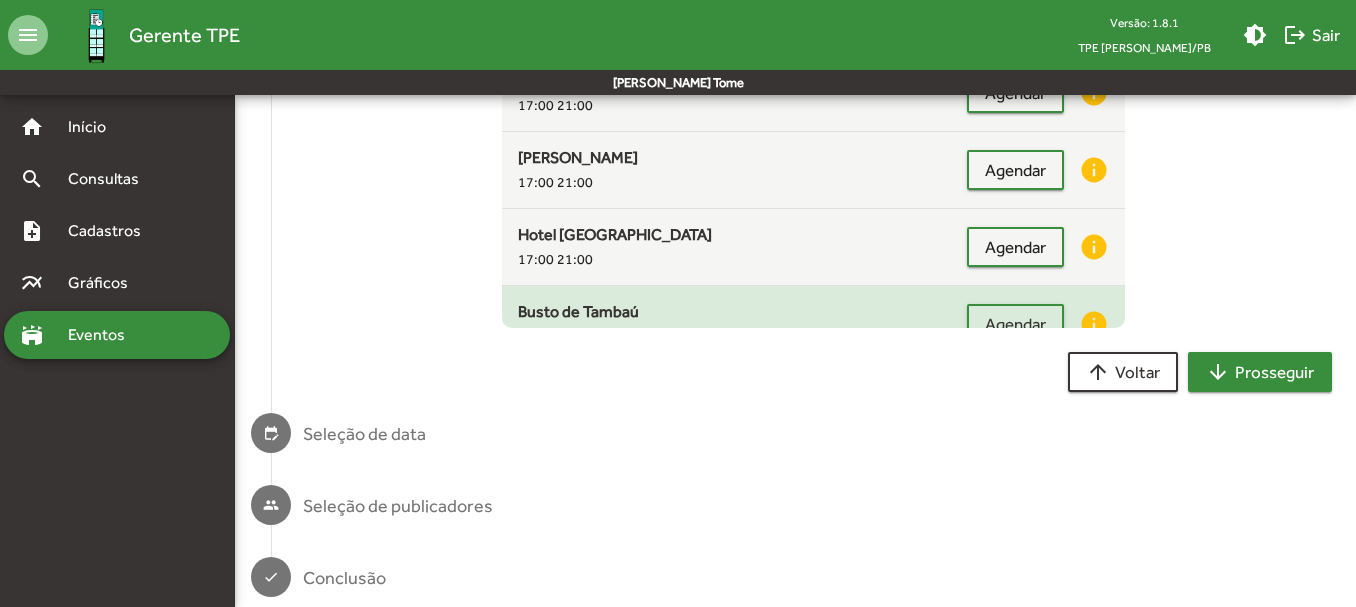 scroll, scrollTop: 295, scrollLeft: 0, axis: vertical 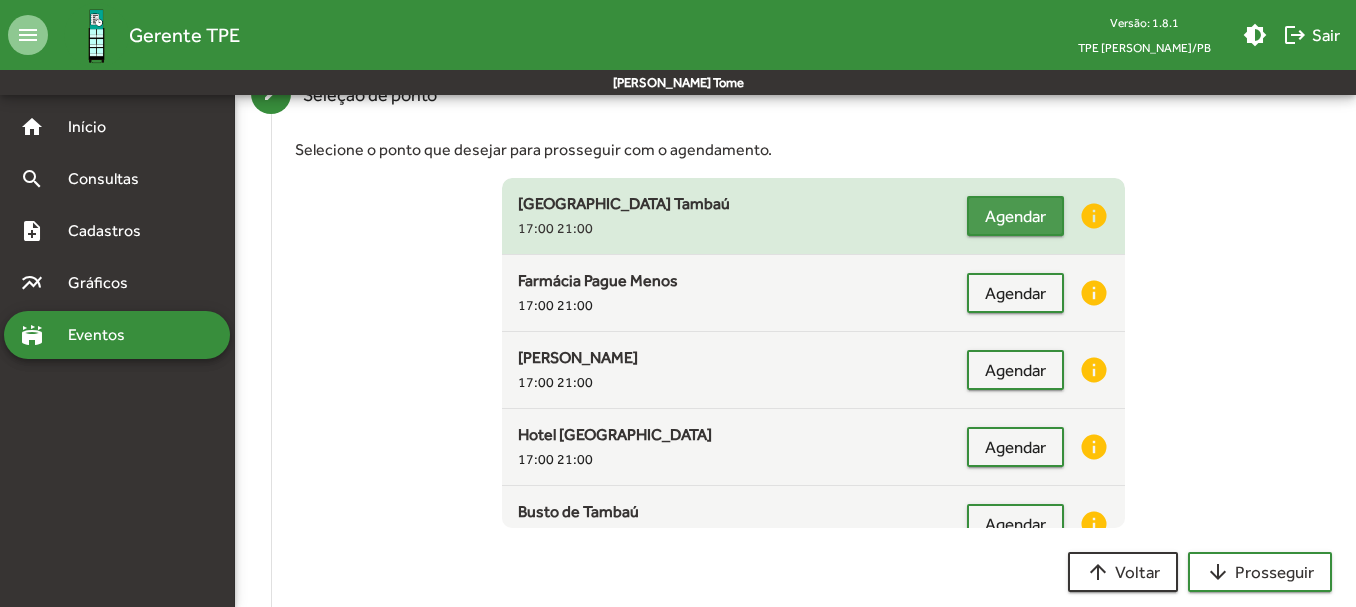 click on "Agendar" at bounding box center (1015, 216) 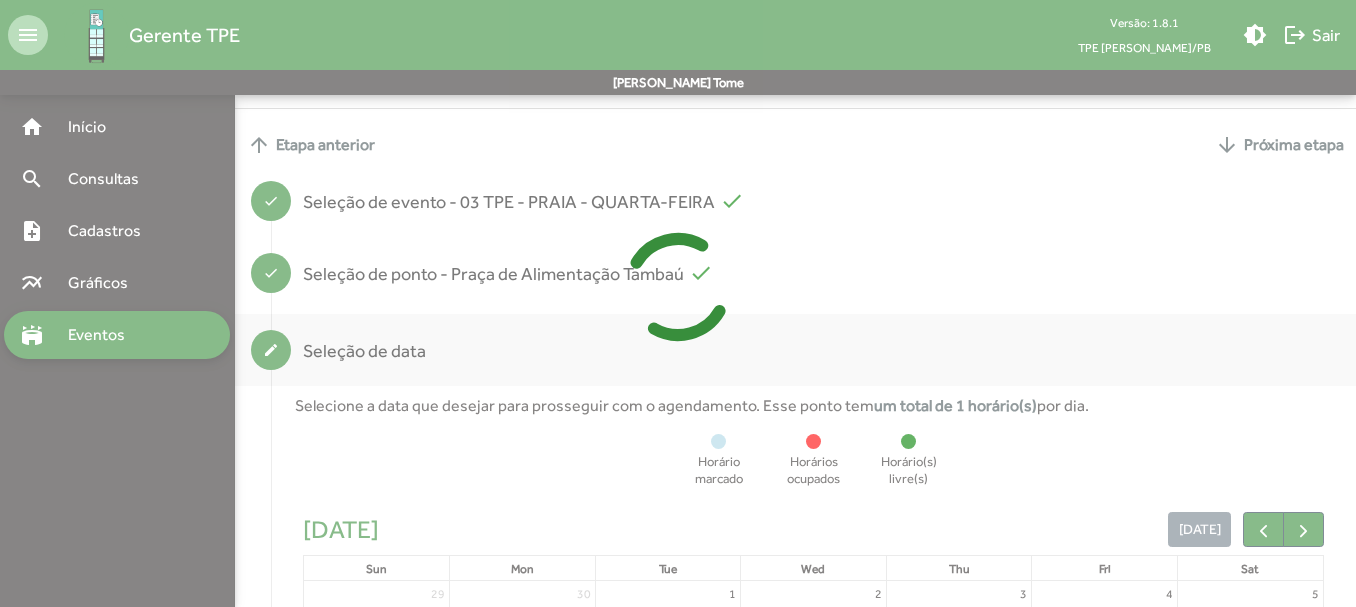 scroll, scrollTop: 357, scrollLeft: 0, axis: vertical 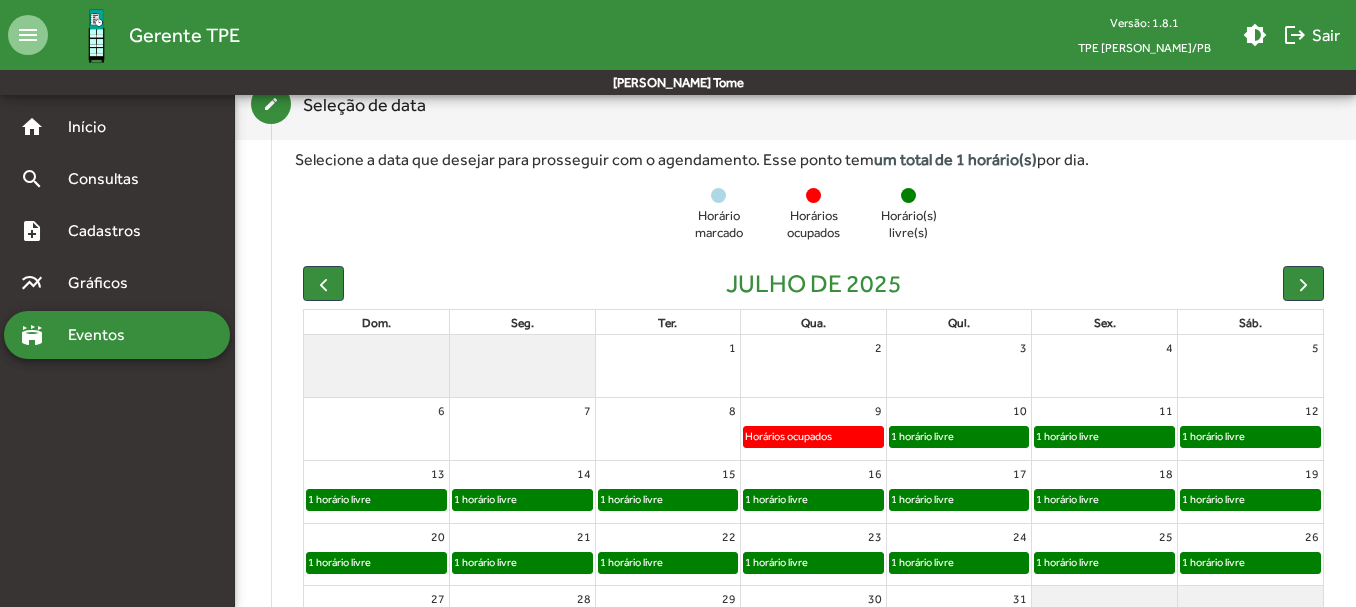 click on "Horários ocupados" 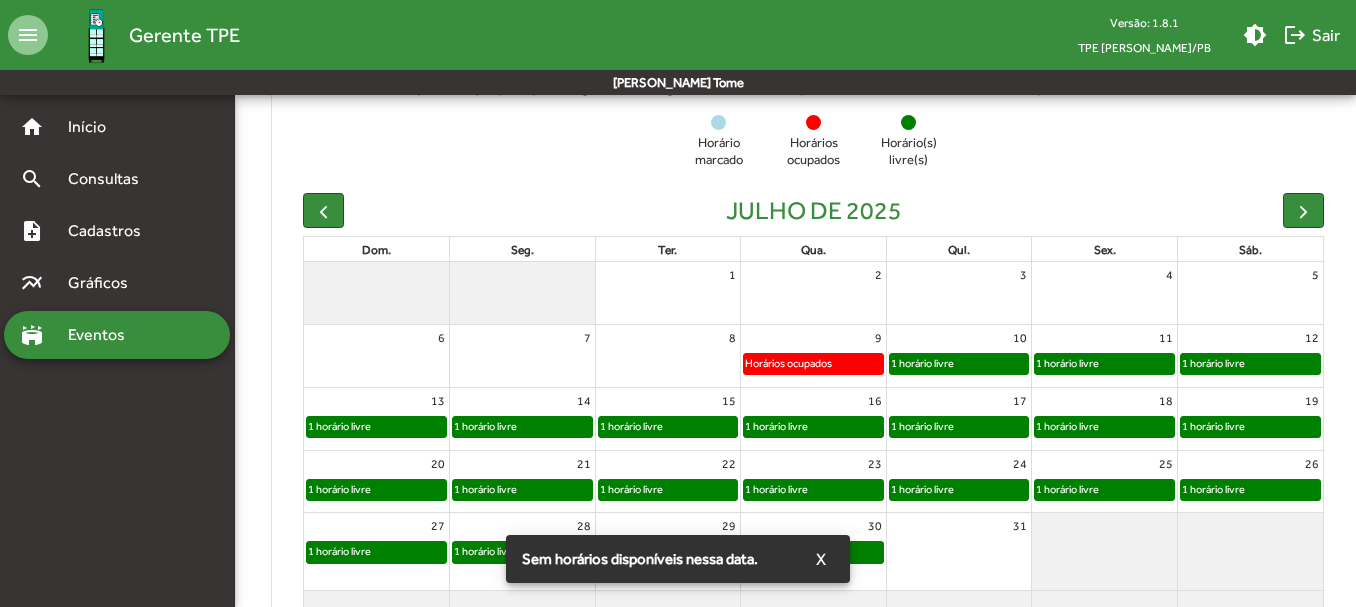 scroll, scrollTop: 457, scrollLeft: 0, axis: vertical 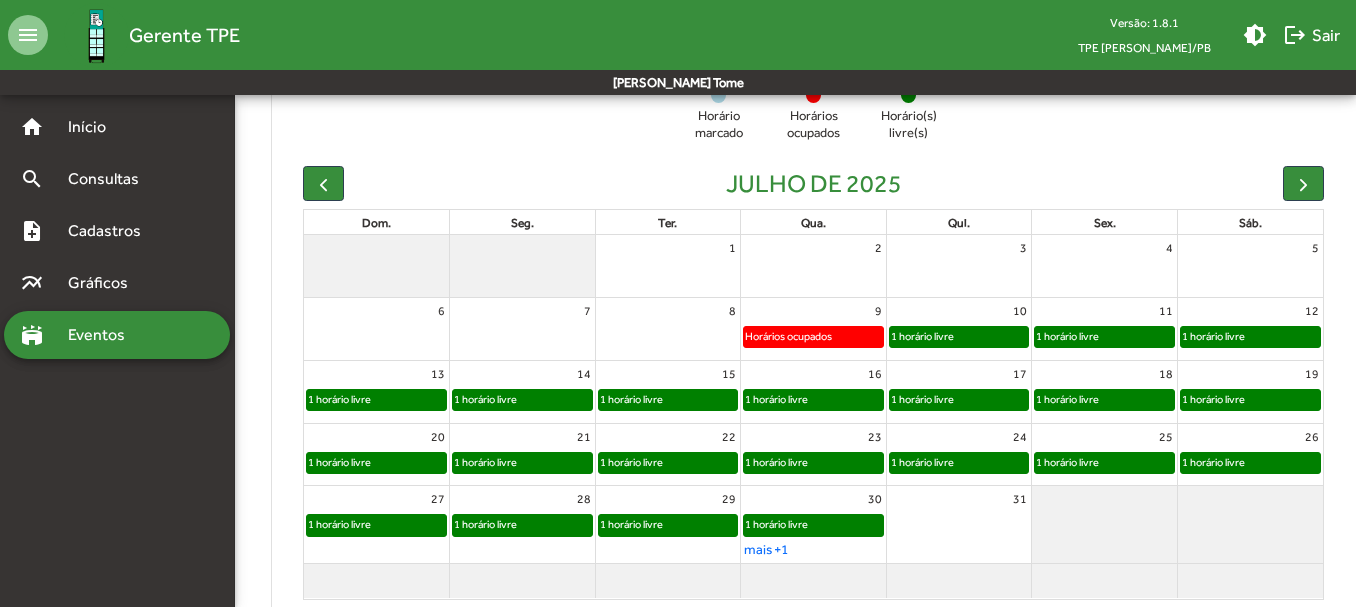 click on "1 horário livre" 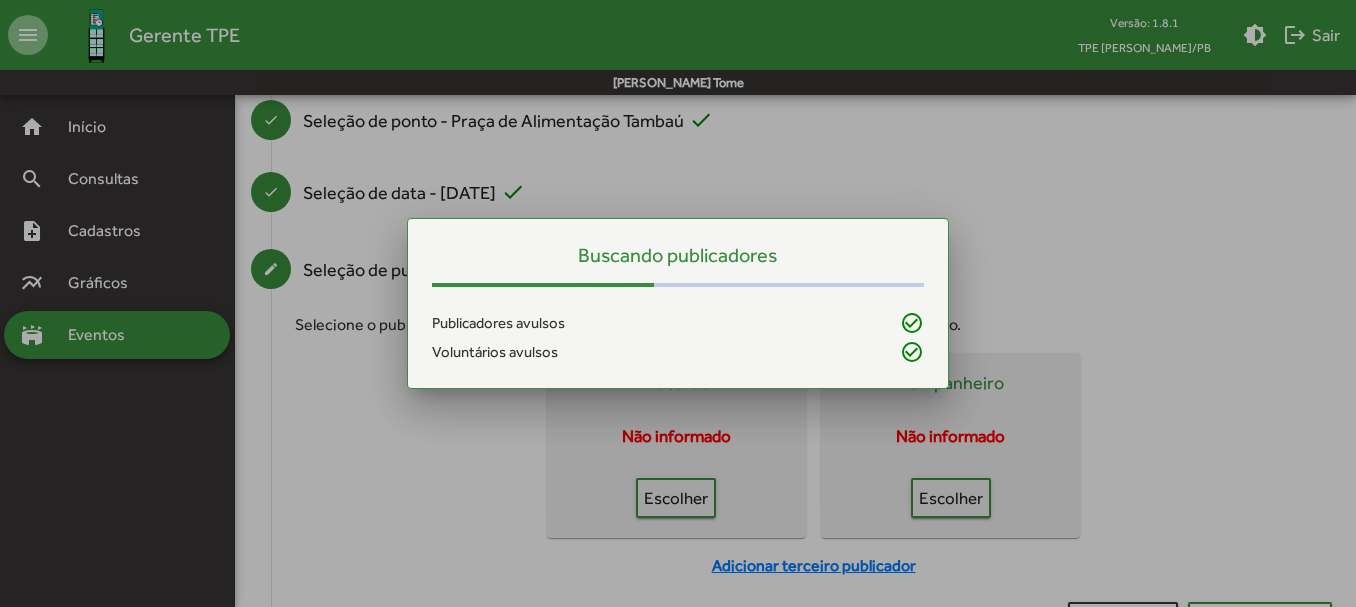 scroll, scrollTop: 0, scrollLeft: 0, axis: both 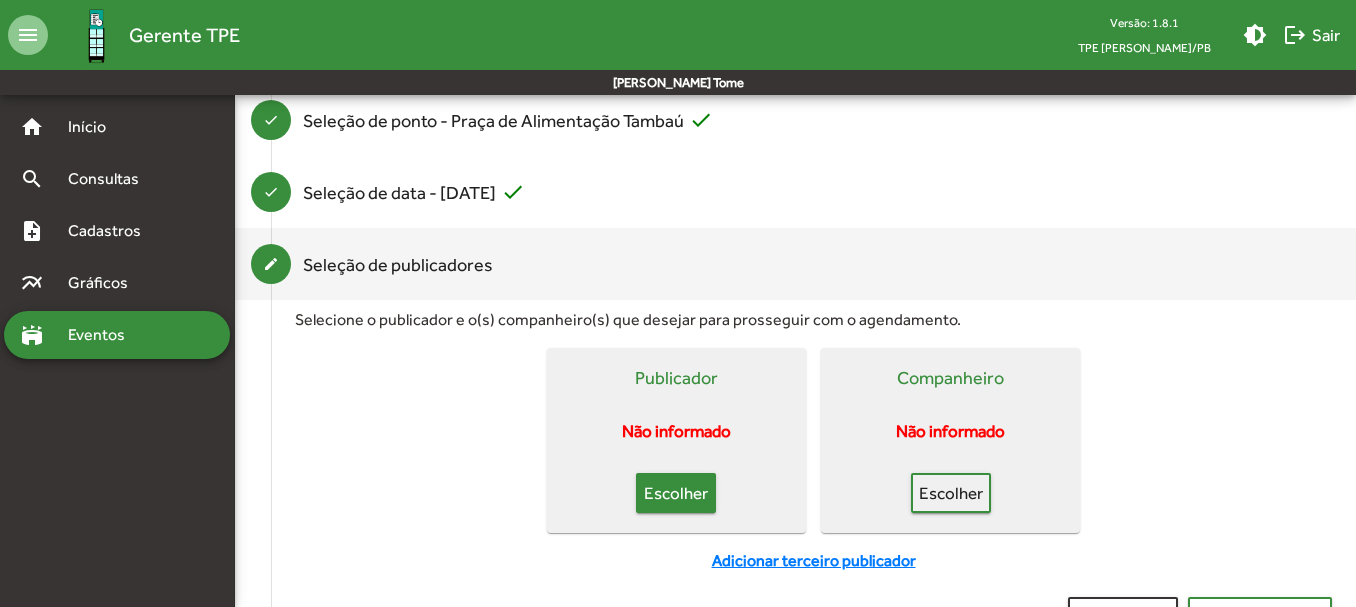 click on "Escolher" 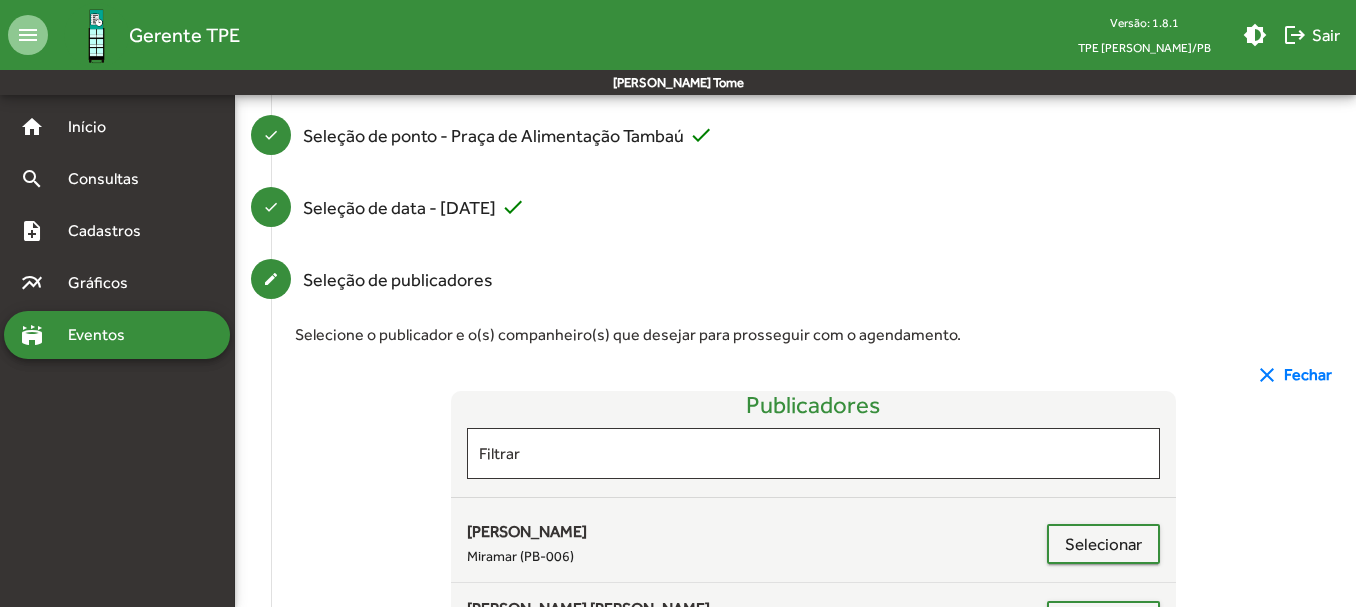 scroll, scrollTop: 269, scrollLeft: 0, axis: vertical 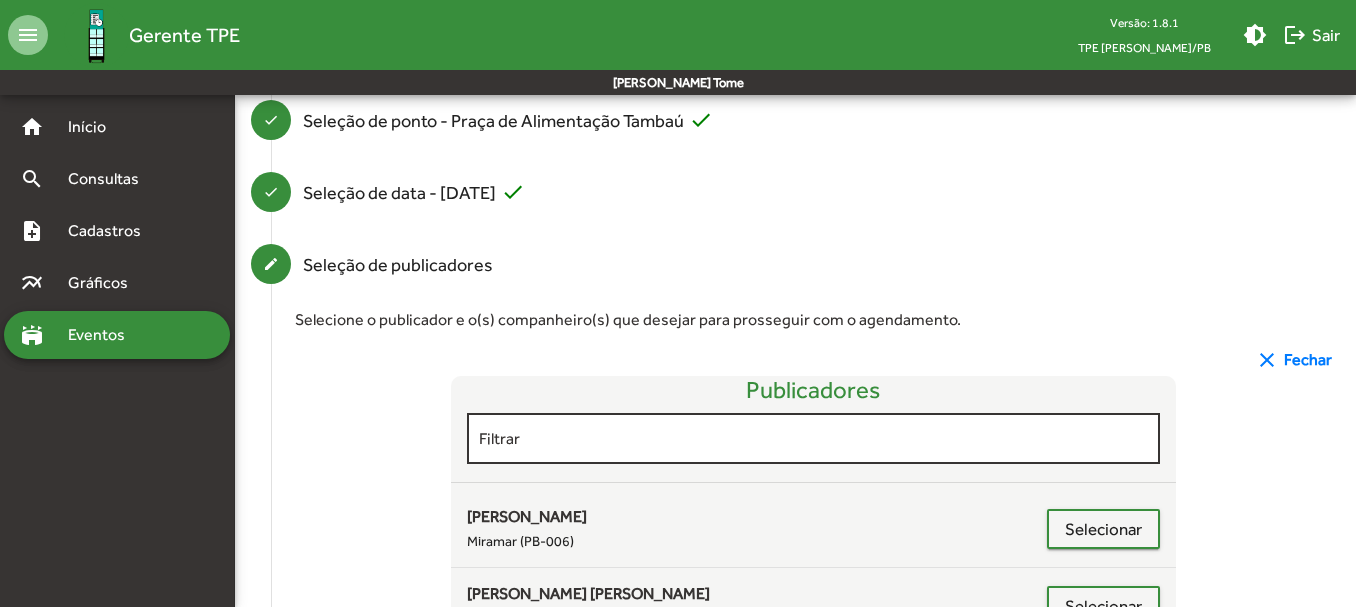 click on "Filtrar" at bounding box center (814, 439) 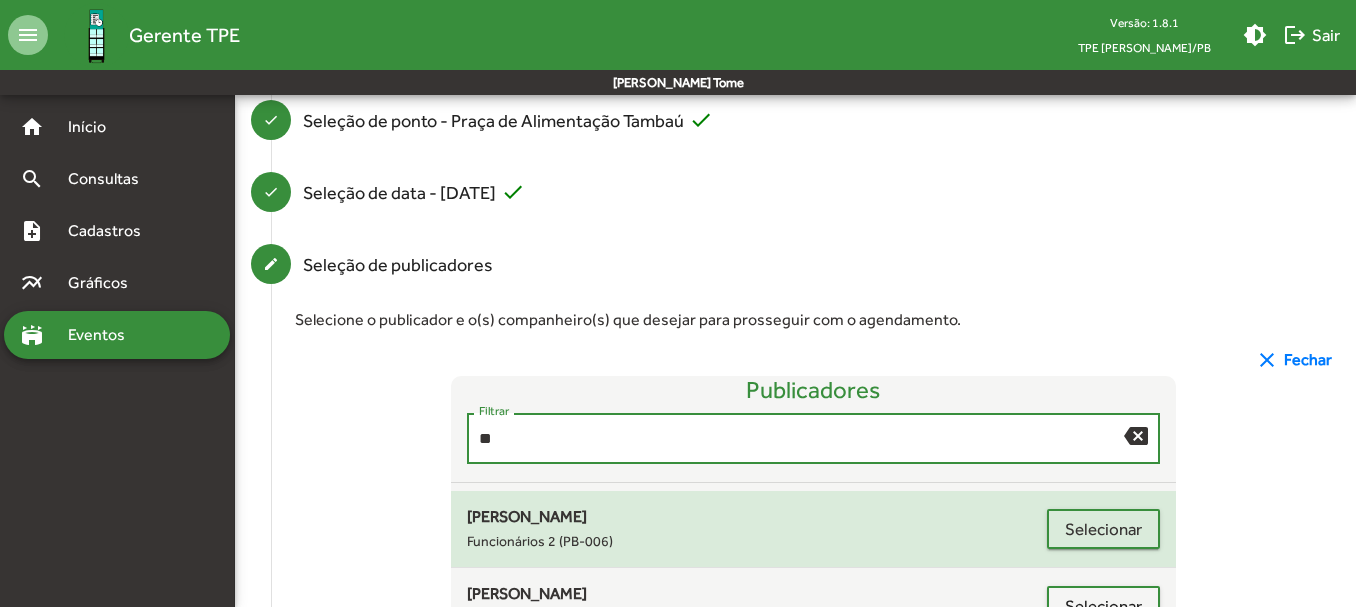 type on "**" 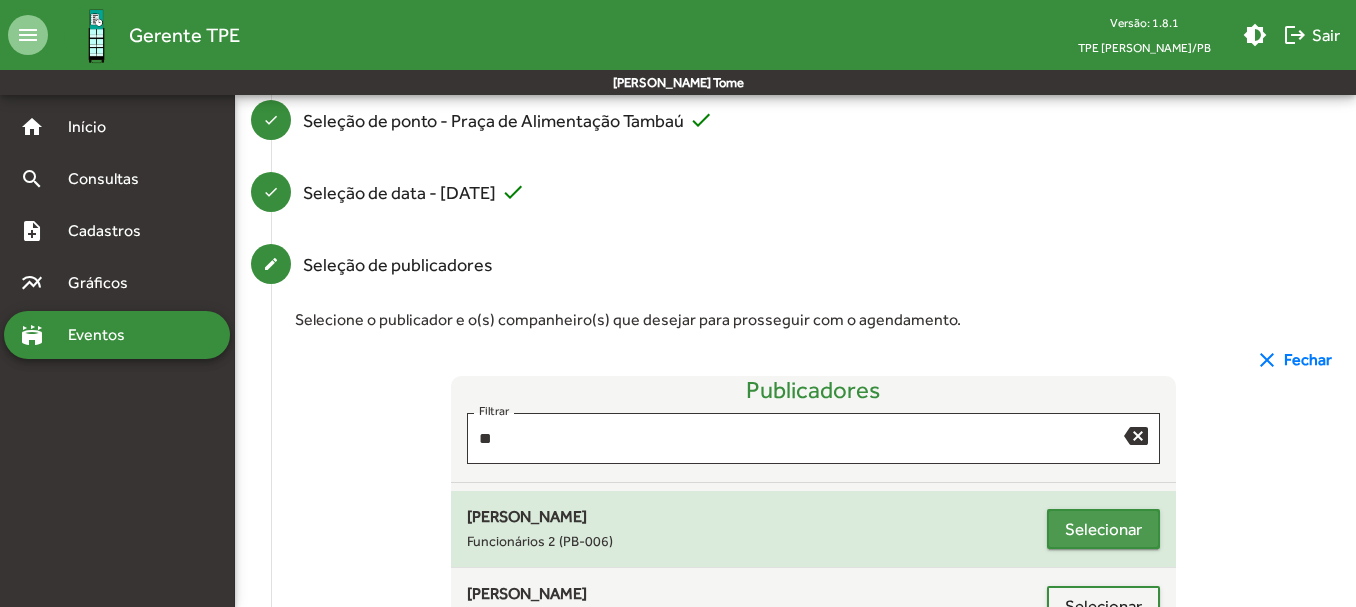 click on "Selecionar" 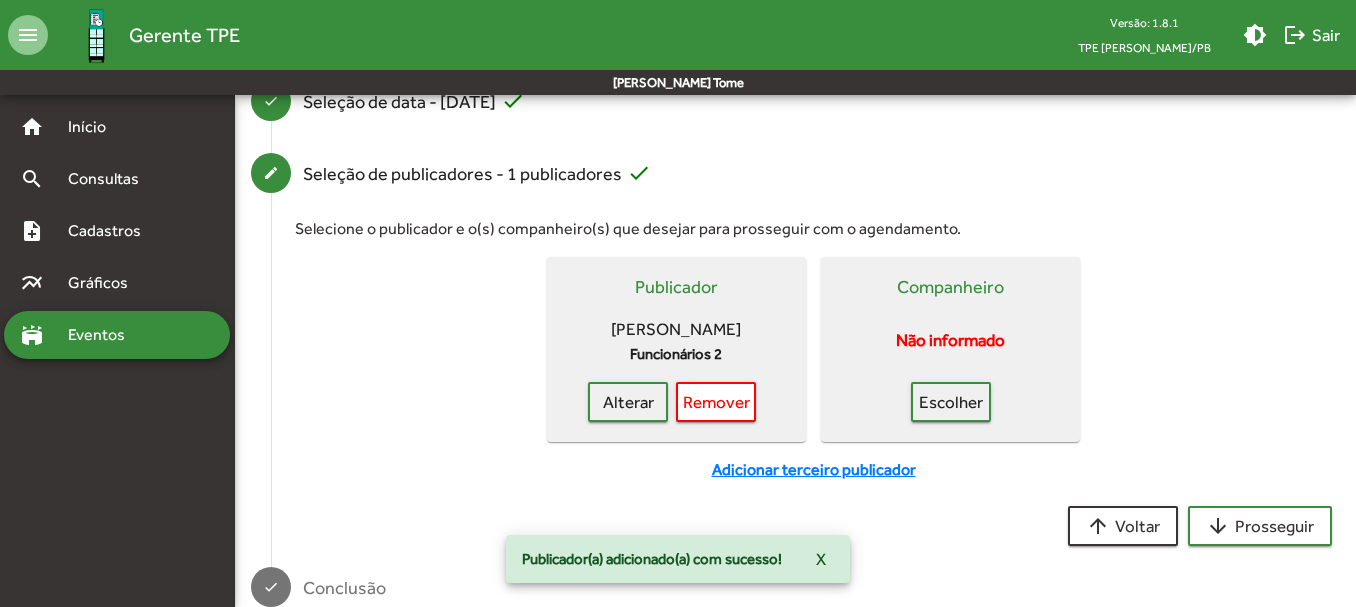 scroll, scrollTop: 400, scrollLeft: 0, axis: vertical 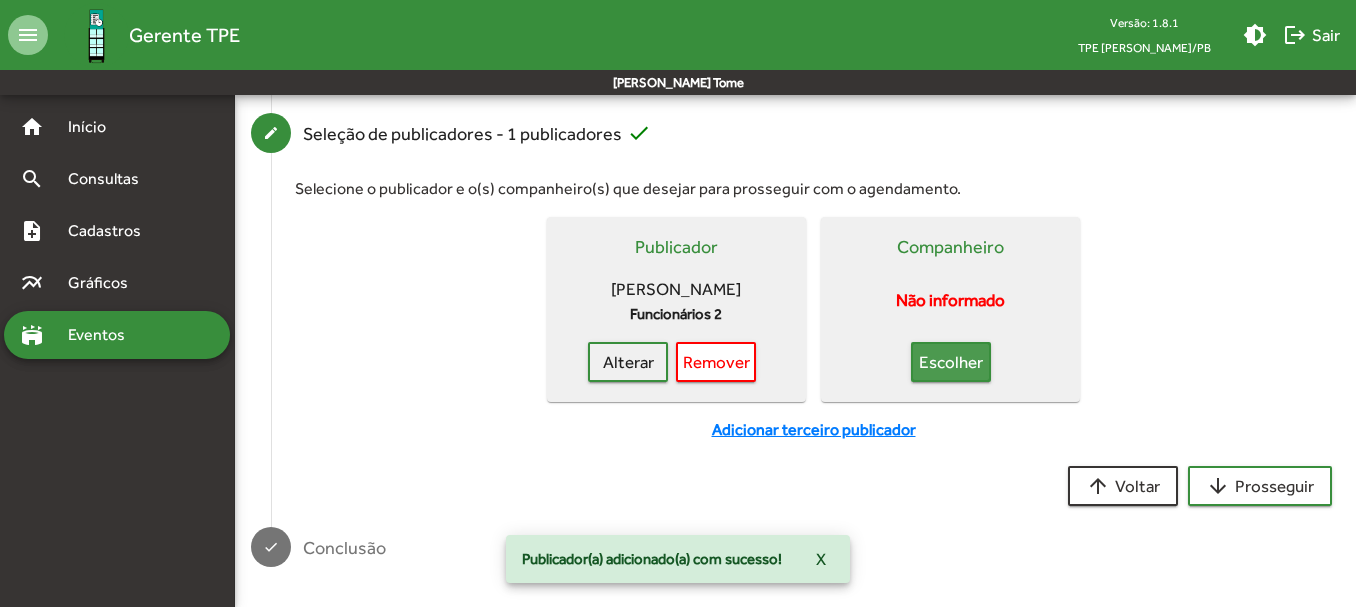 click on "Escolher" 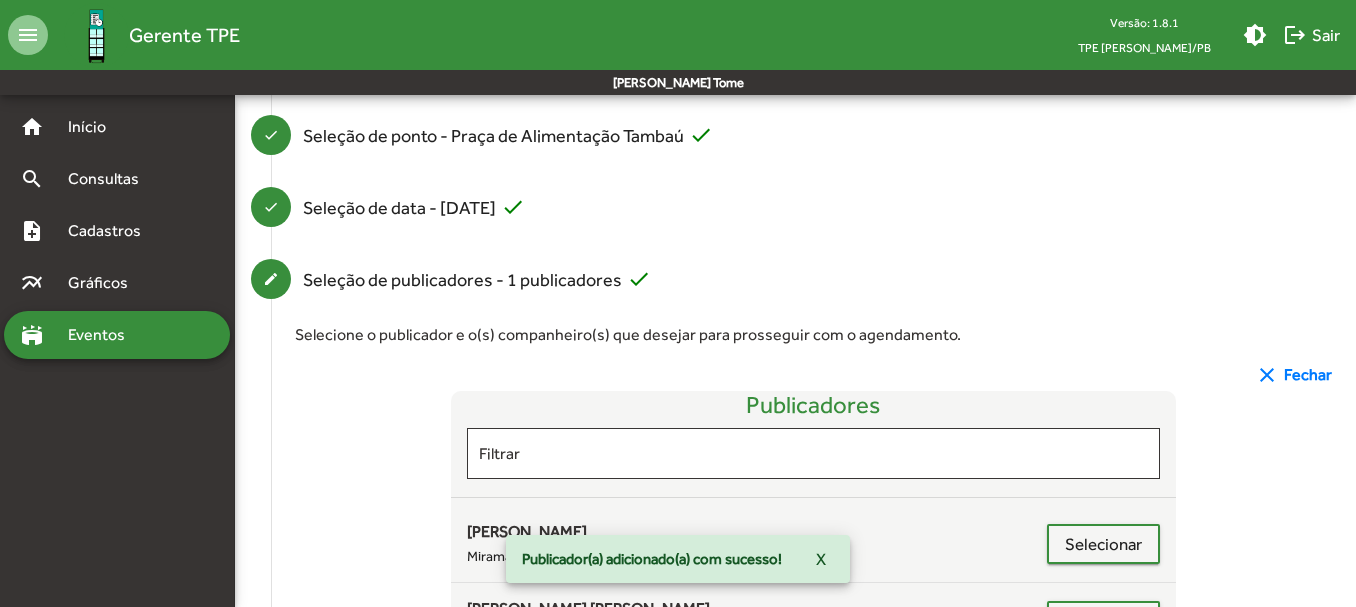 scroll, scrollTop: 400, scrollLeft: 0, axis: vertical 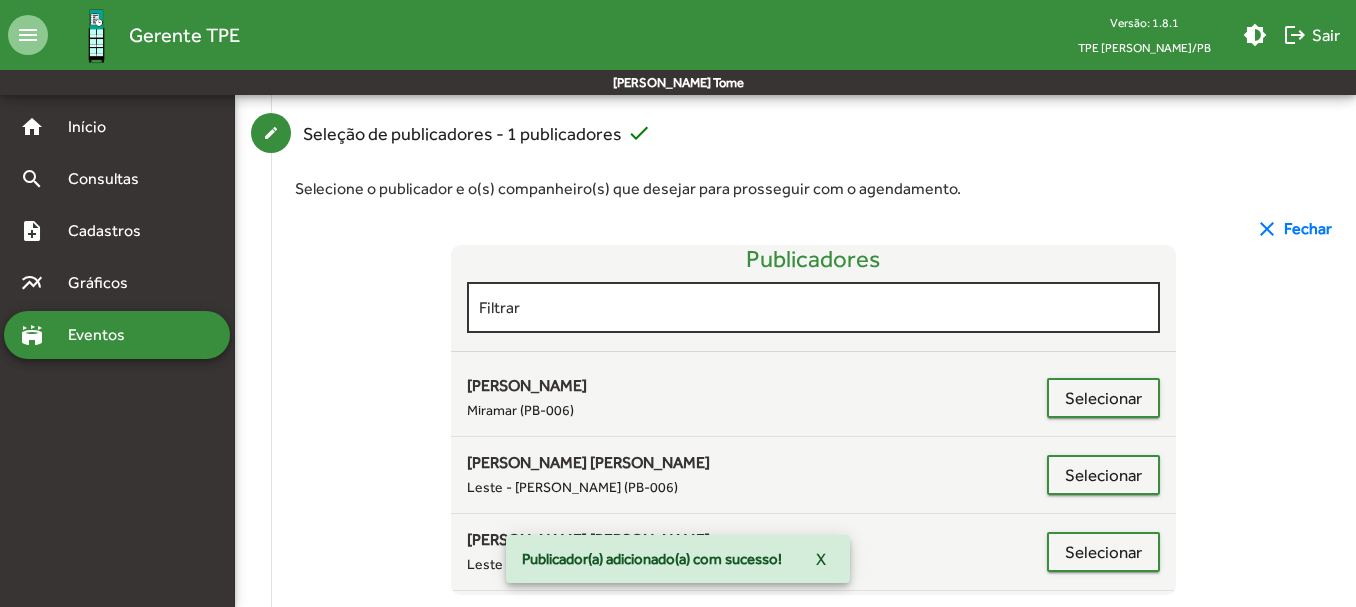 click on "Filtrar" at bounding box center [814, 305] 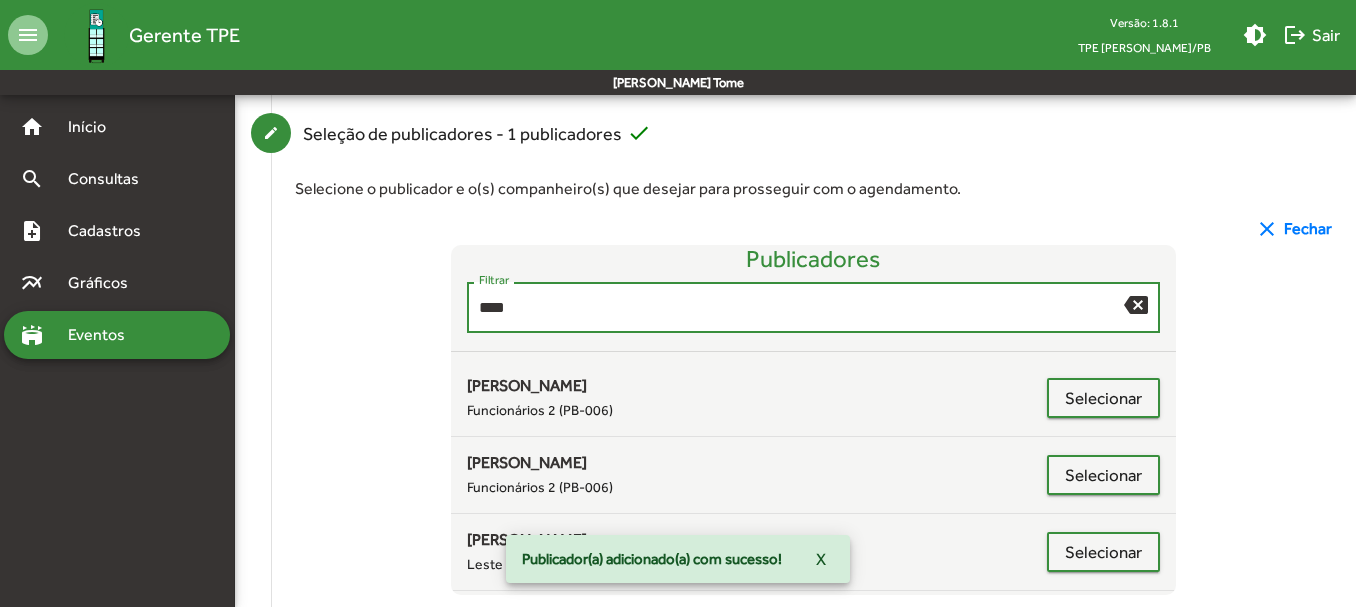 scroll, scrollTop: 330, scrollLeft: 0, axis: vertical 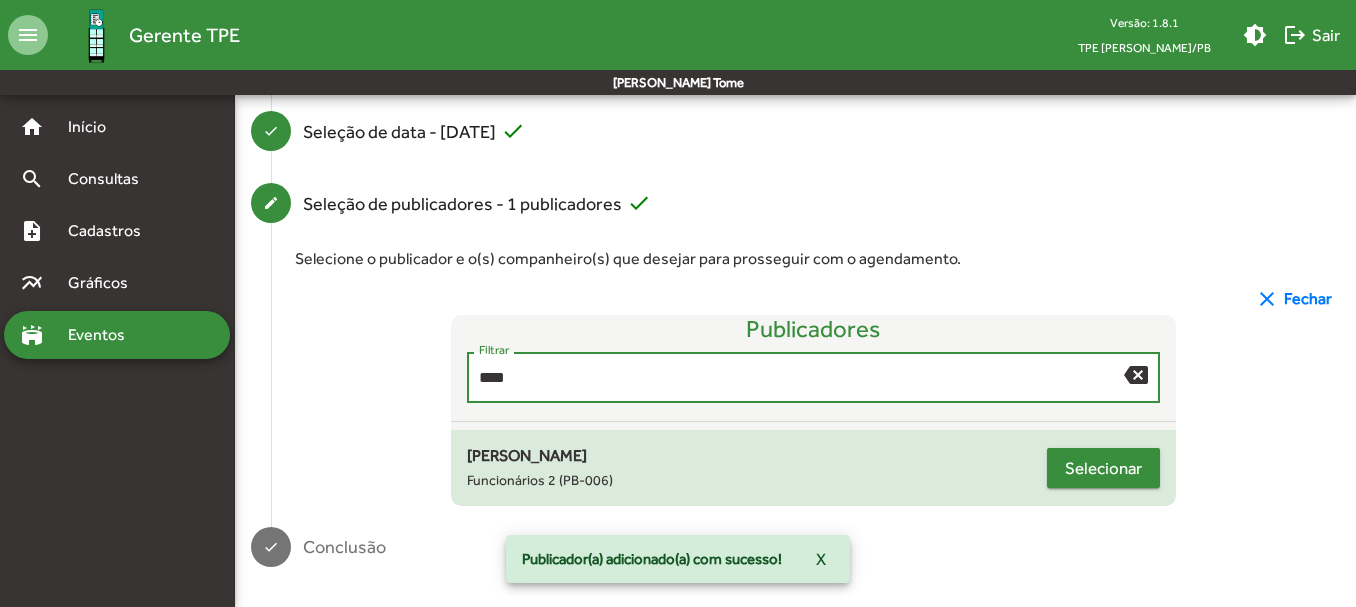 type on "****" 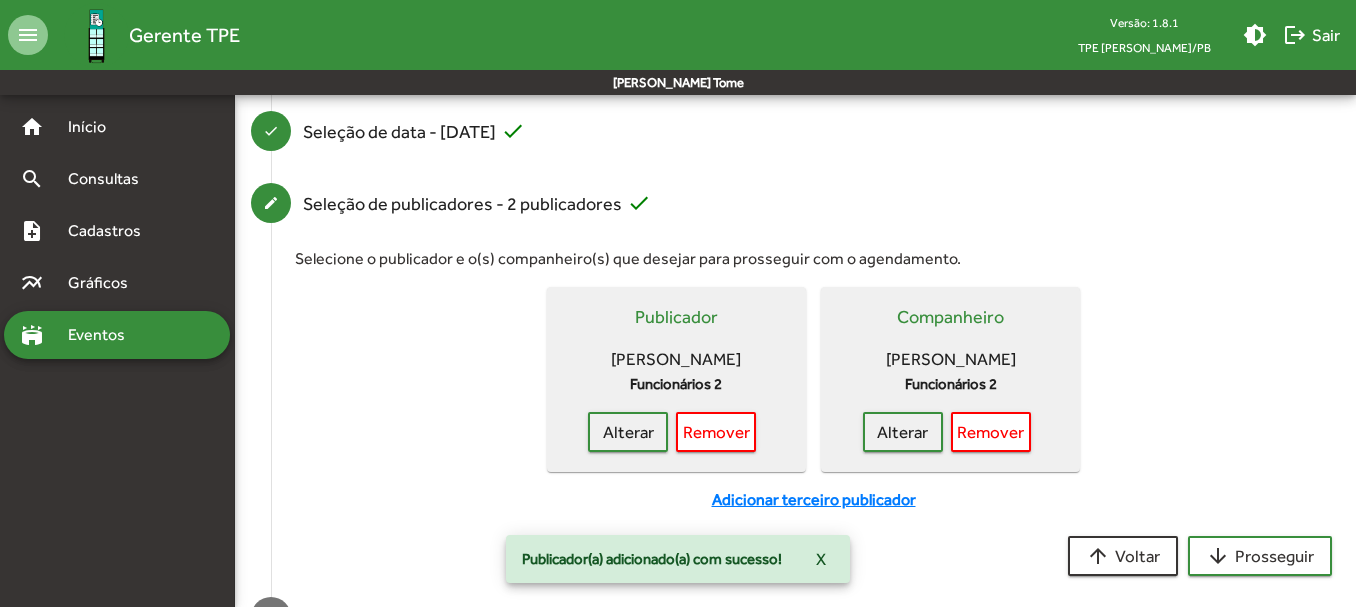 scroll, scrollTop: 423, scrollLeft: 0, axis: vertical 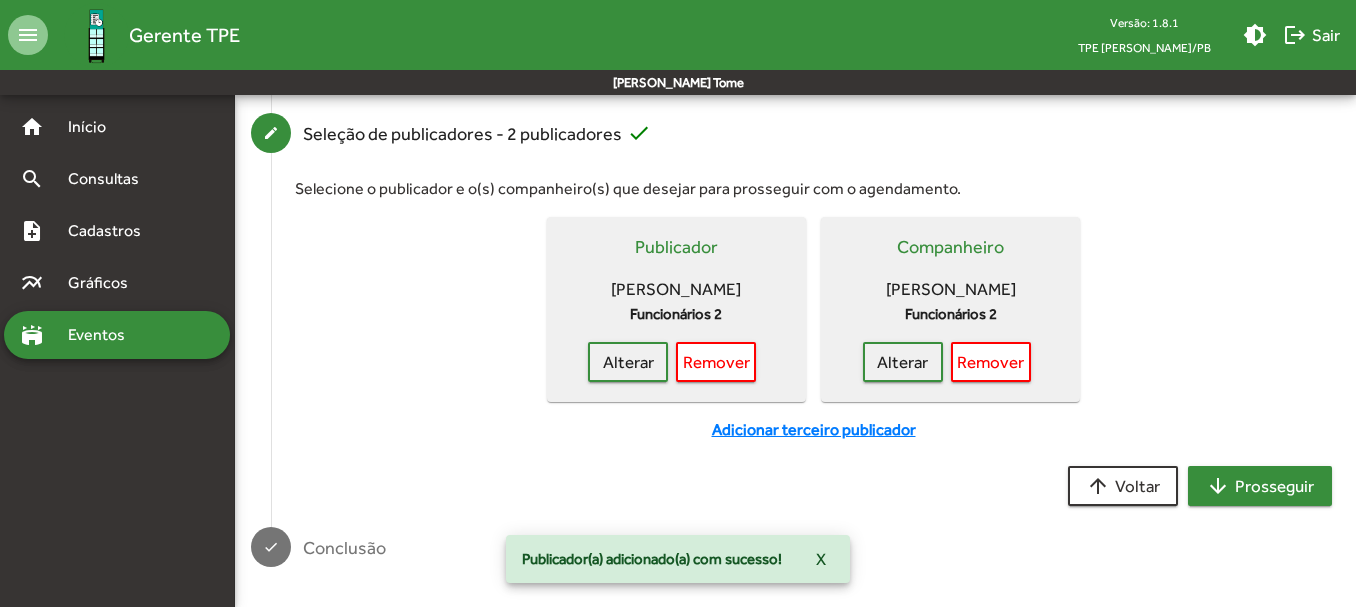 click on "arrow_downward  Prosseguir" at bounding box center [1260, 486] 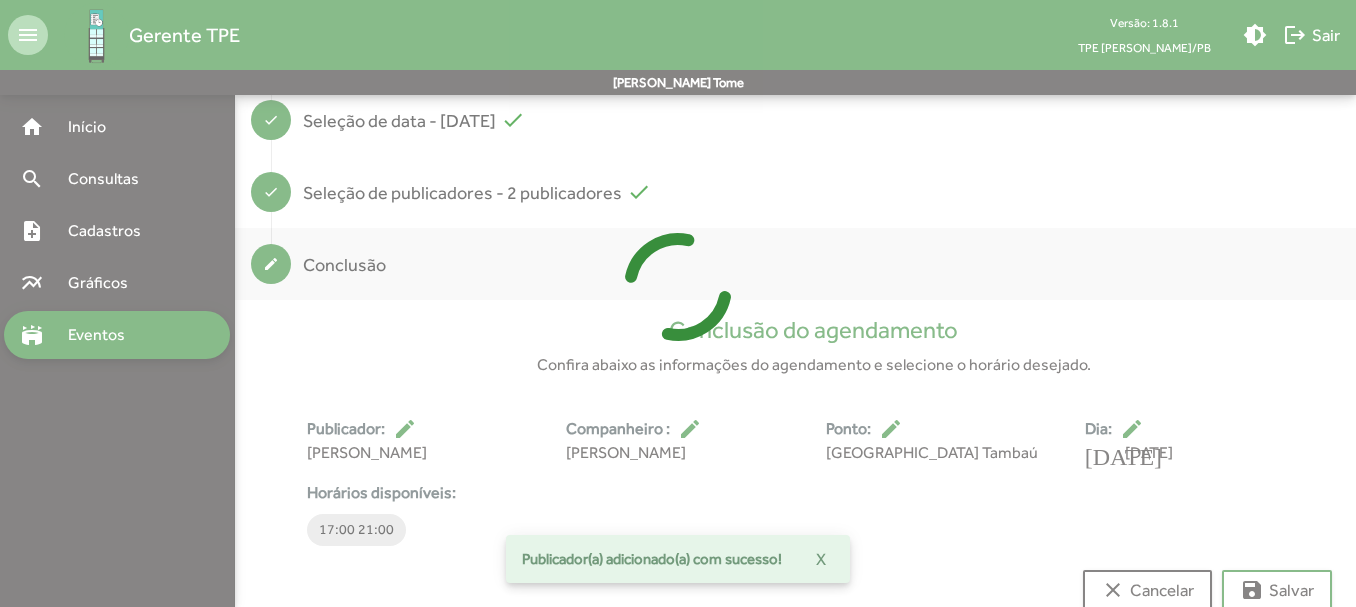 scroll, scrollTop: 373, scrollLeft: 0, axis: vertical 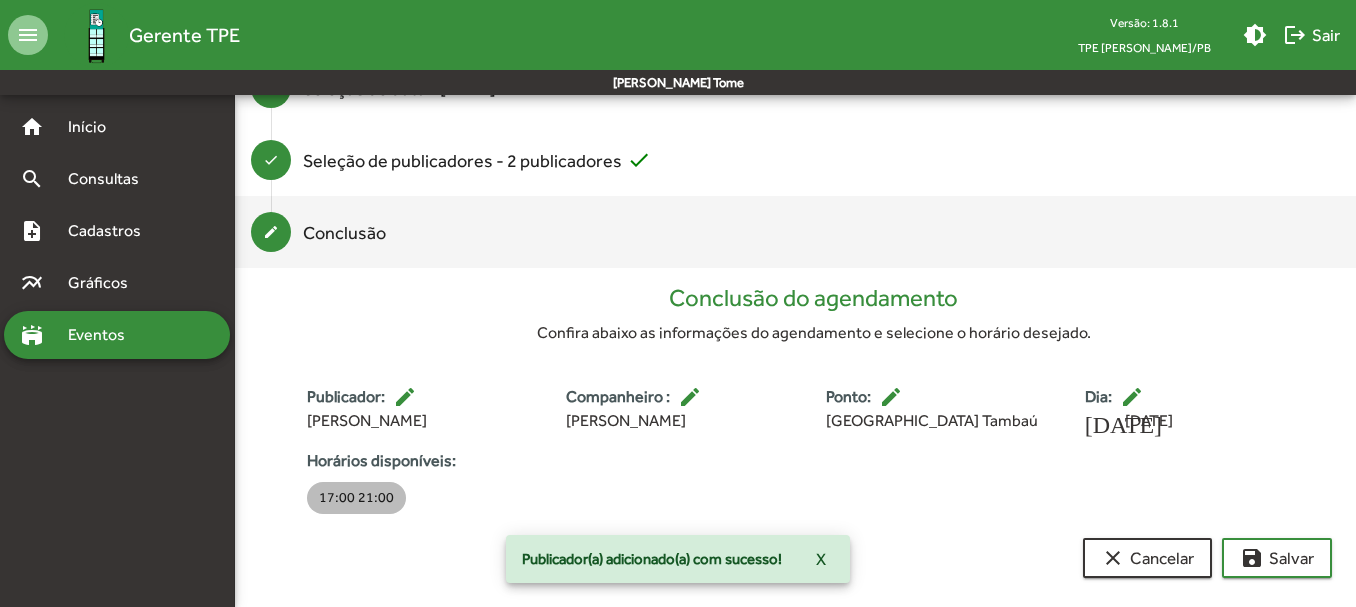 click on "17:00 21:00" at bounding box center [356, 498] 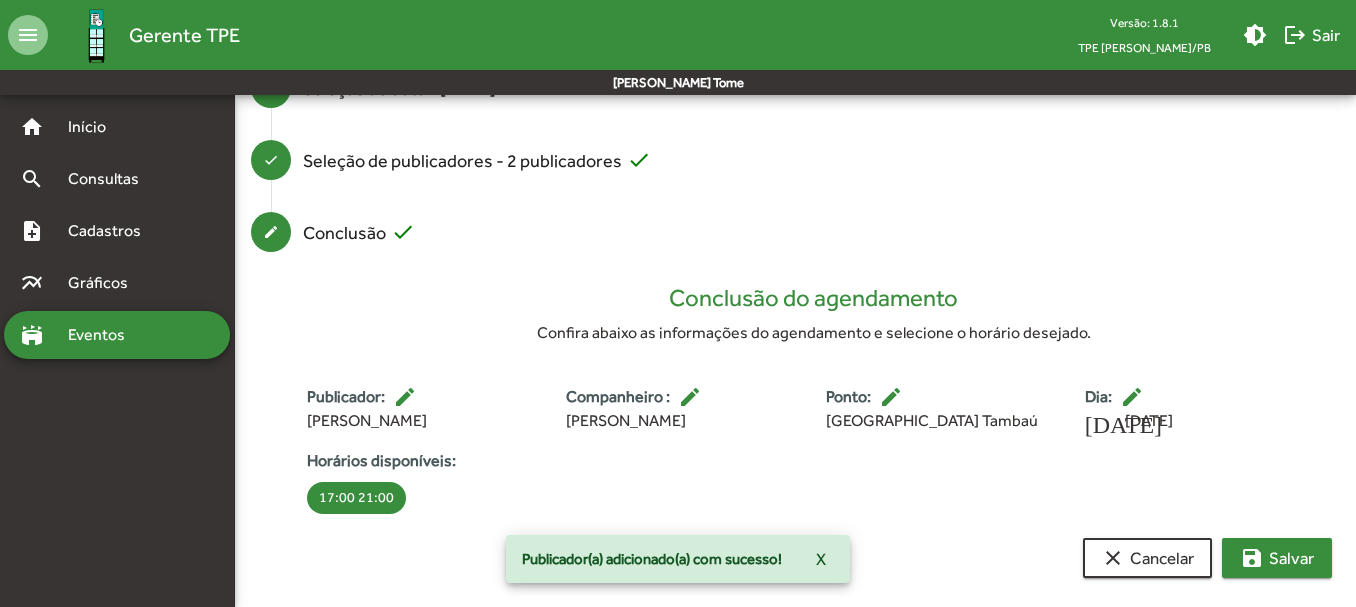 click on "save" at bounding box center (1252, 558) 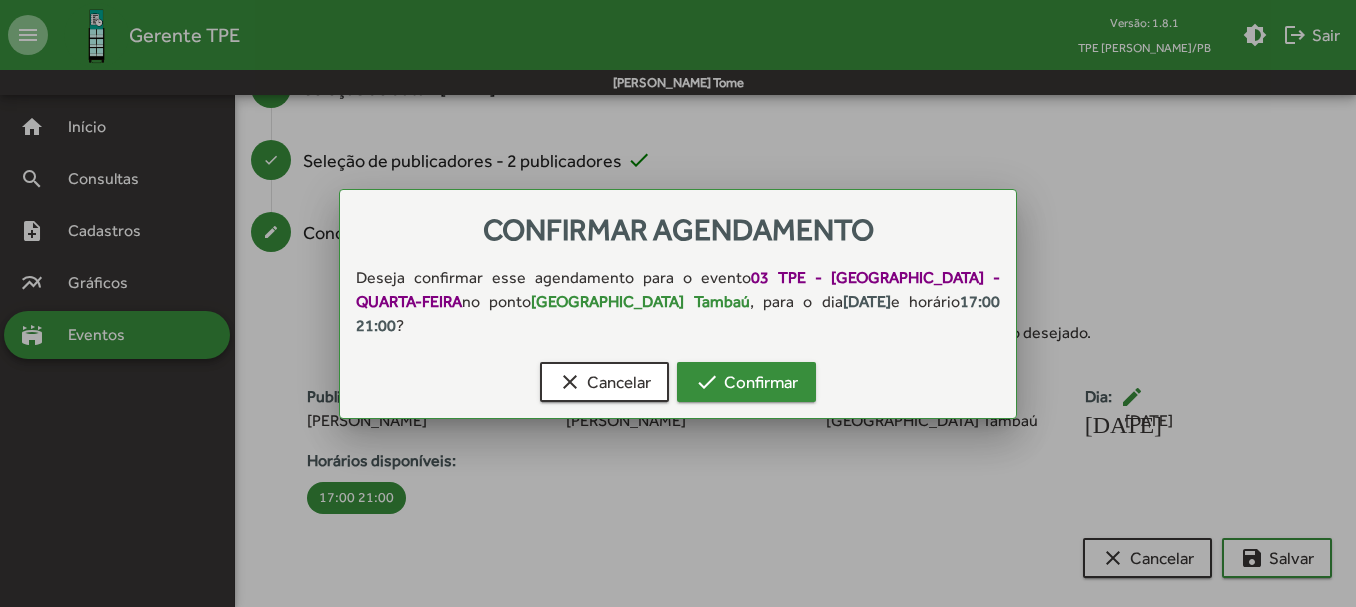 click on "check  Confirmar" at bounding box center (746, 382) 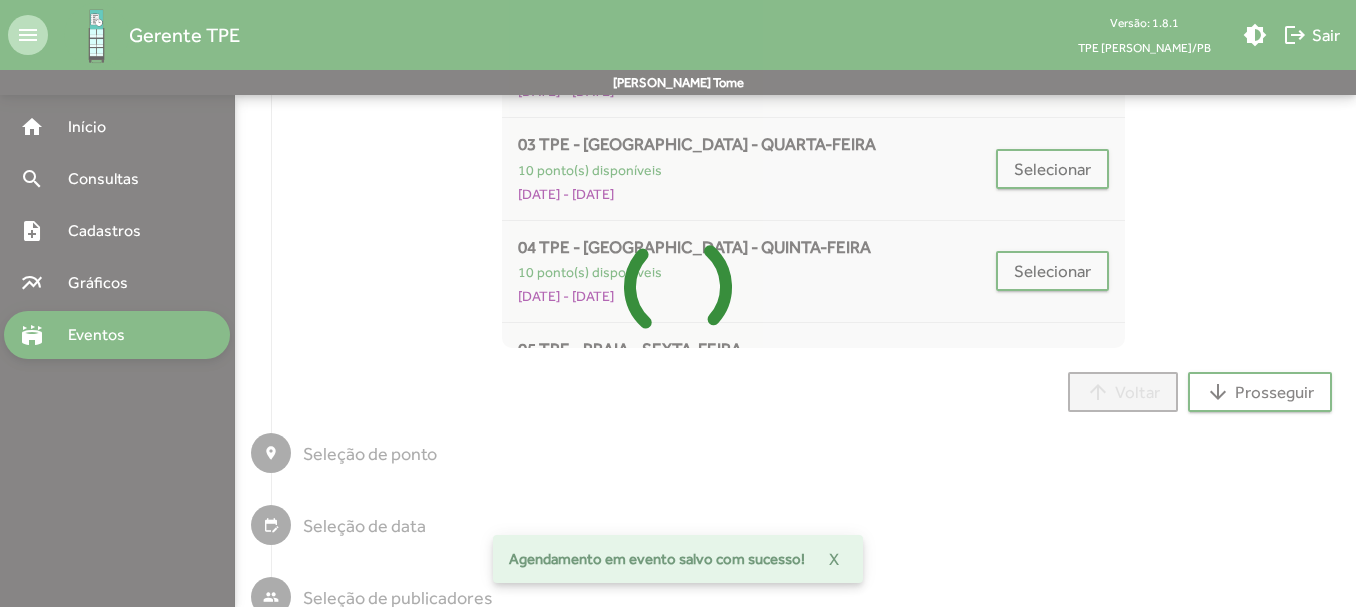 scroll, scrollTop: 14, scrollLeft: 0, axis: vertical 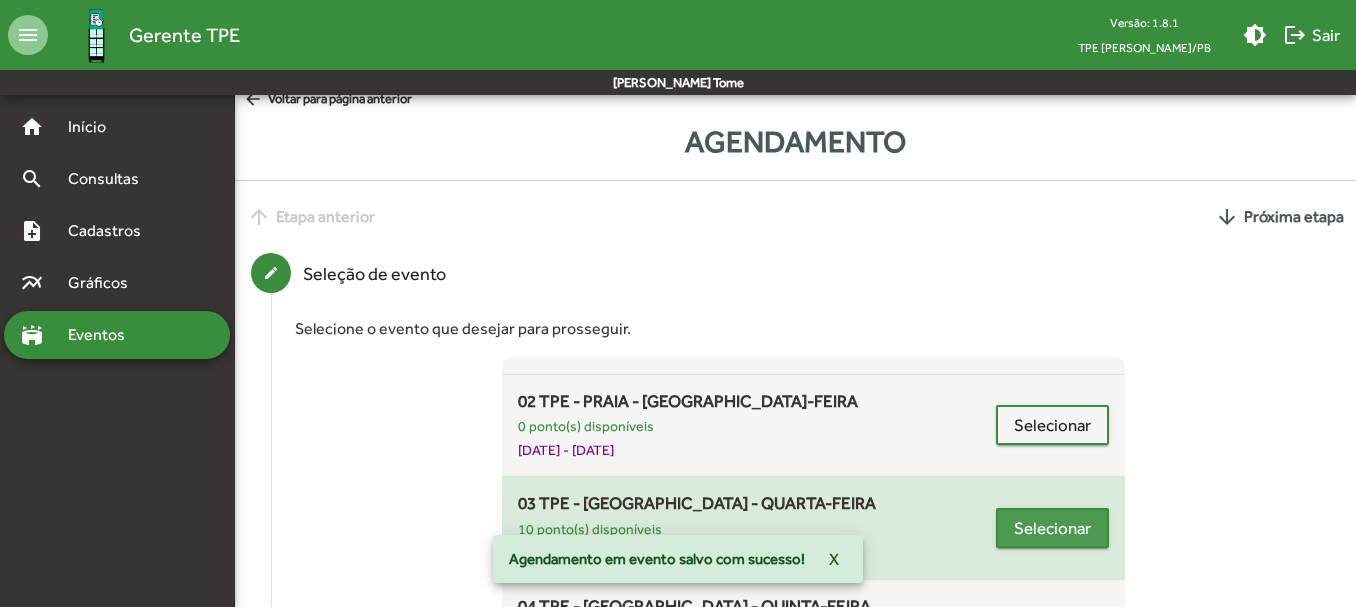 click on "Selecionar" at bounding box center [1052, 528] 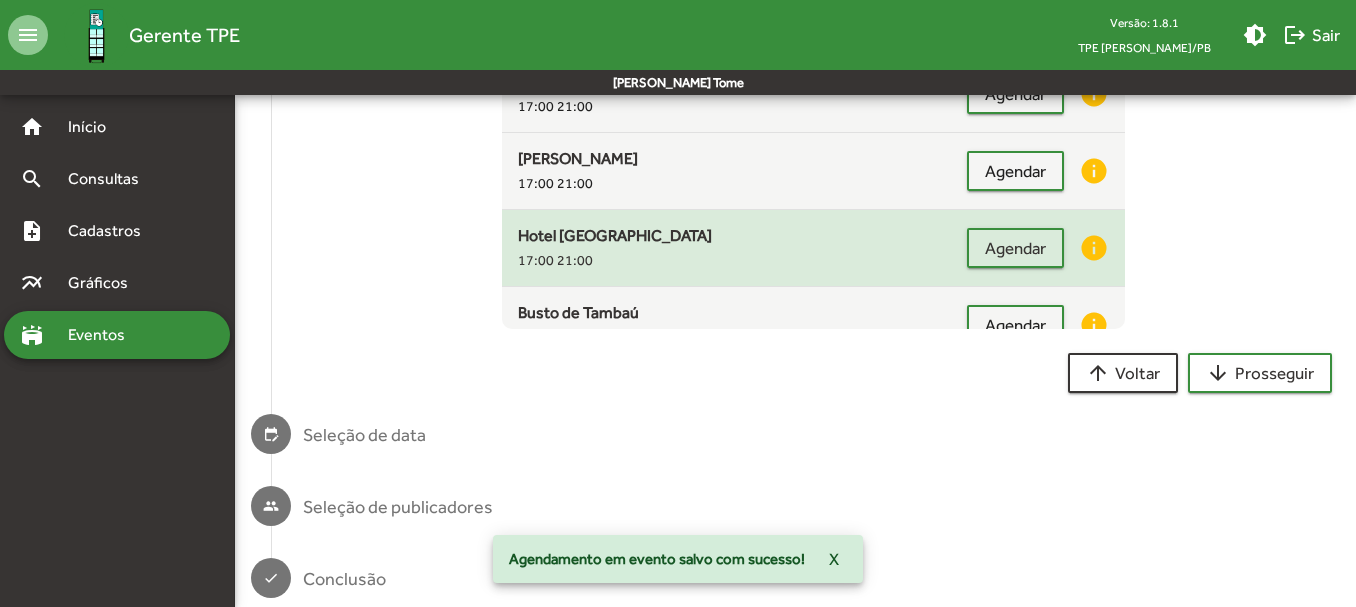 scroll, scrollTop: 495, scrollLeft: 0, axis: vertical 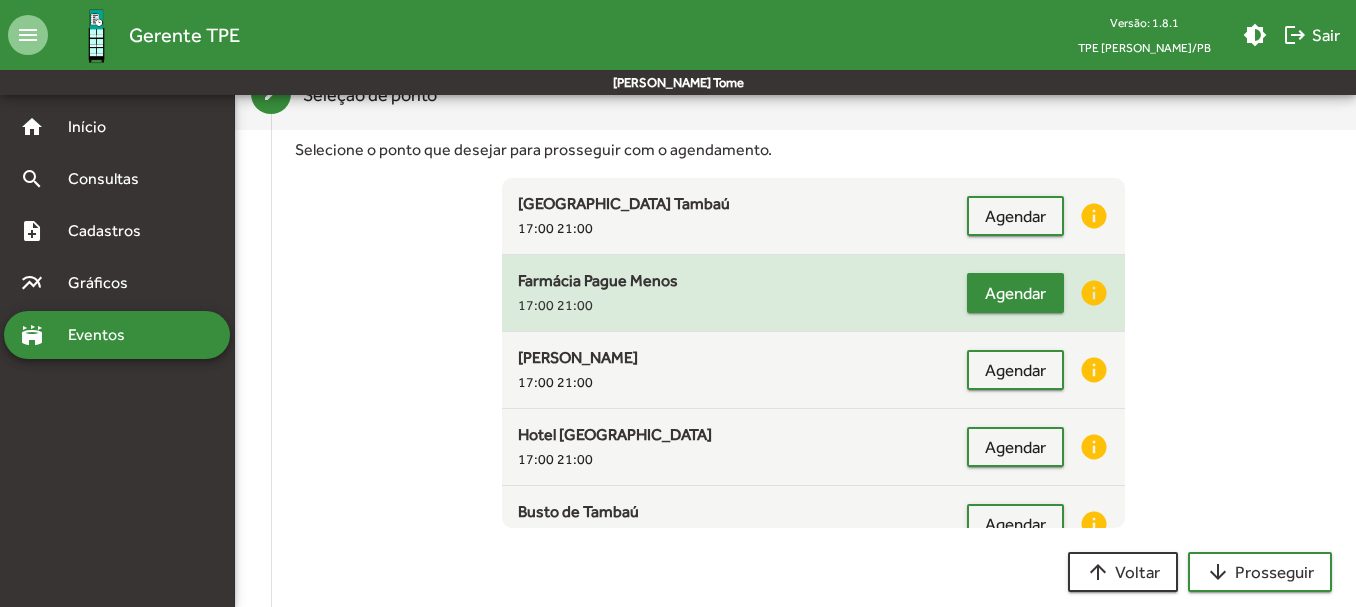 click on "Agendar" at bounding box center (1015, 293) 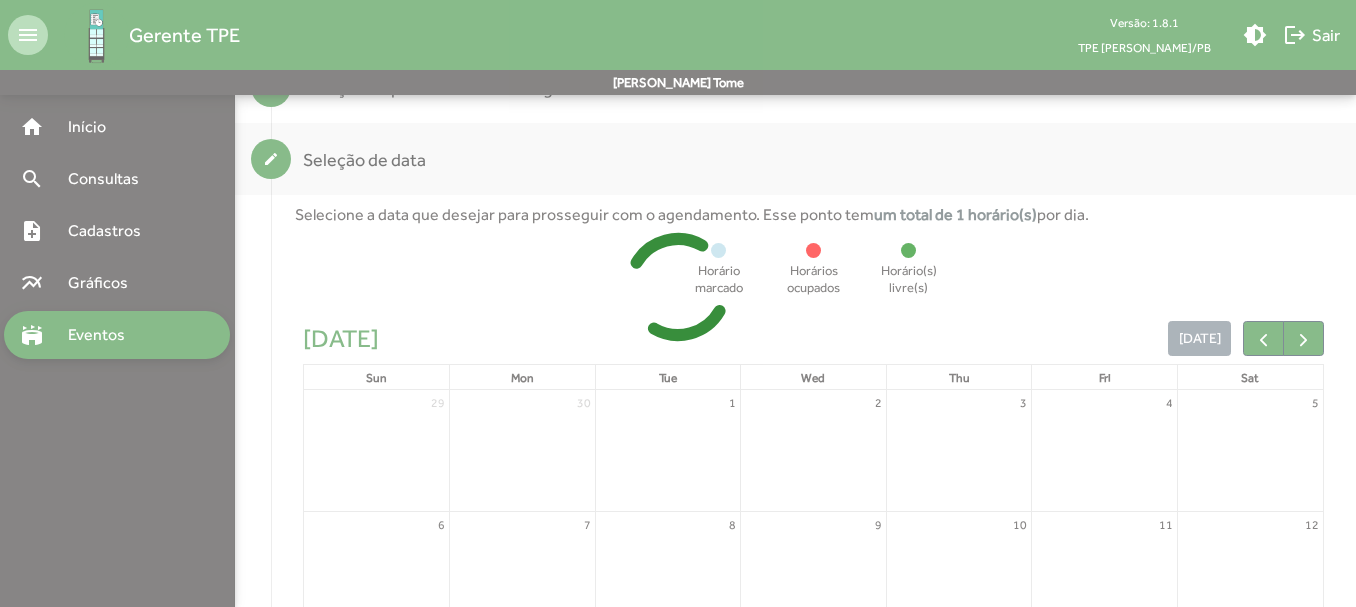 scroll, scrollTop: 357, scrollLeft: 0, axis: vertical 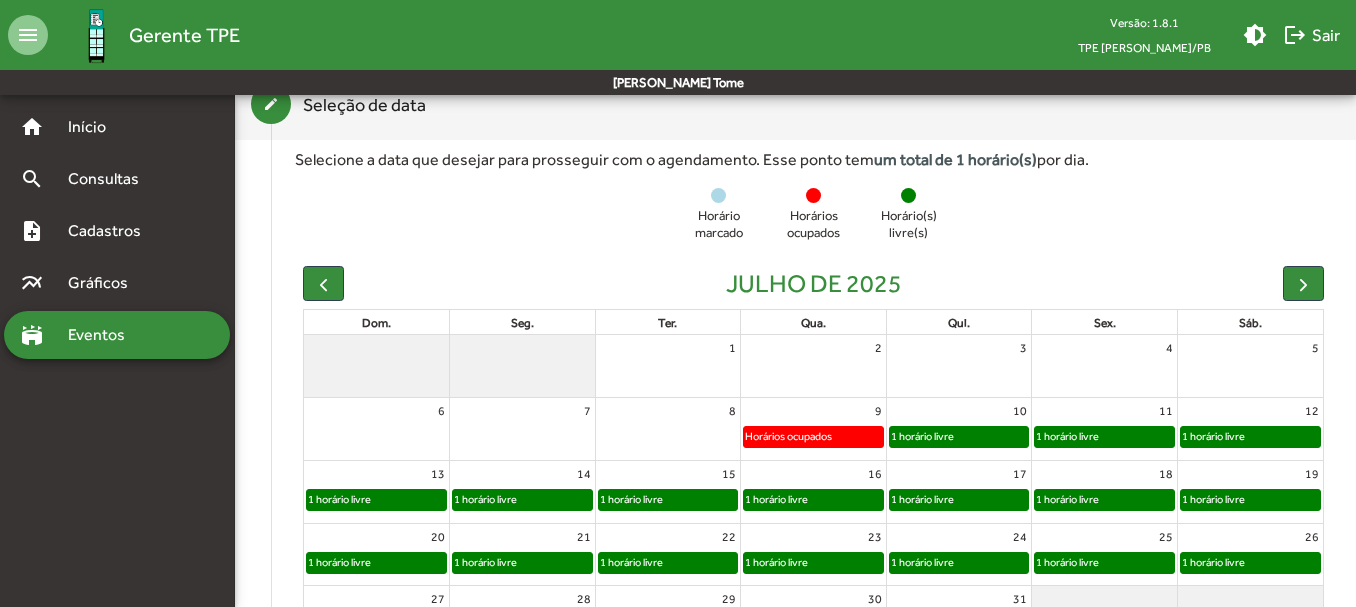 click on "1 horário livre" at bounding box center [776, 499] 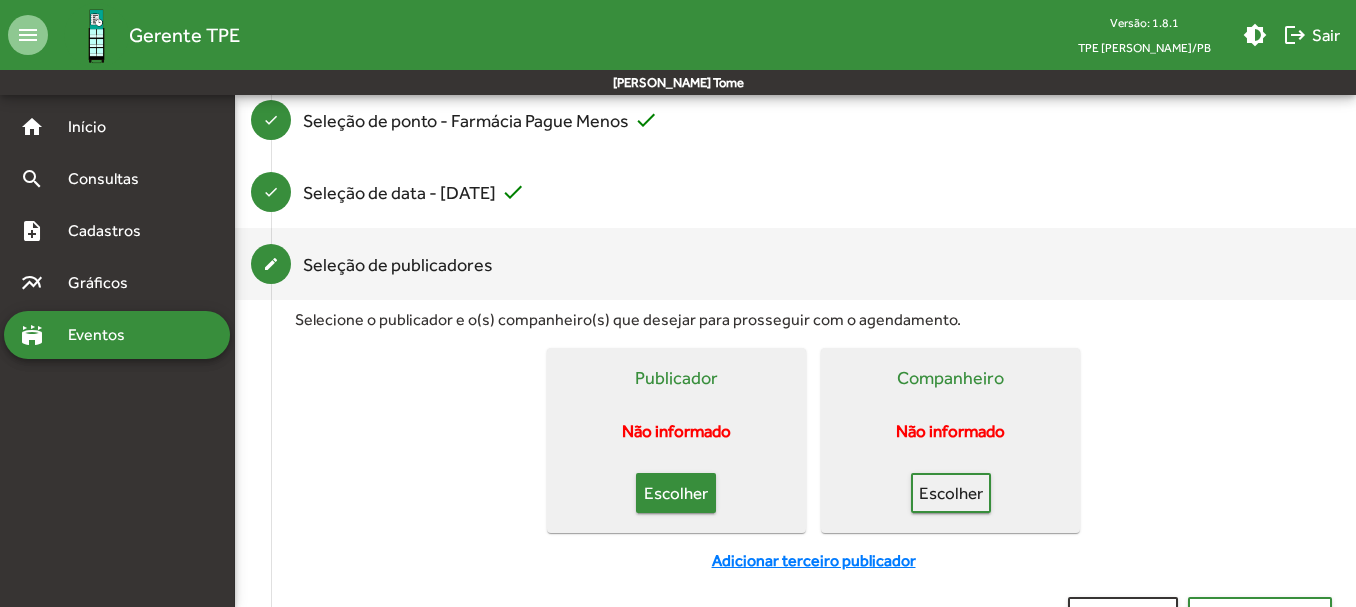 click on "Escolher" 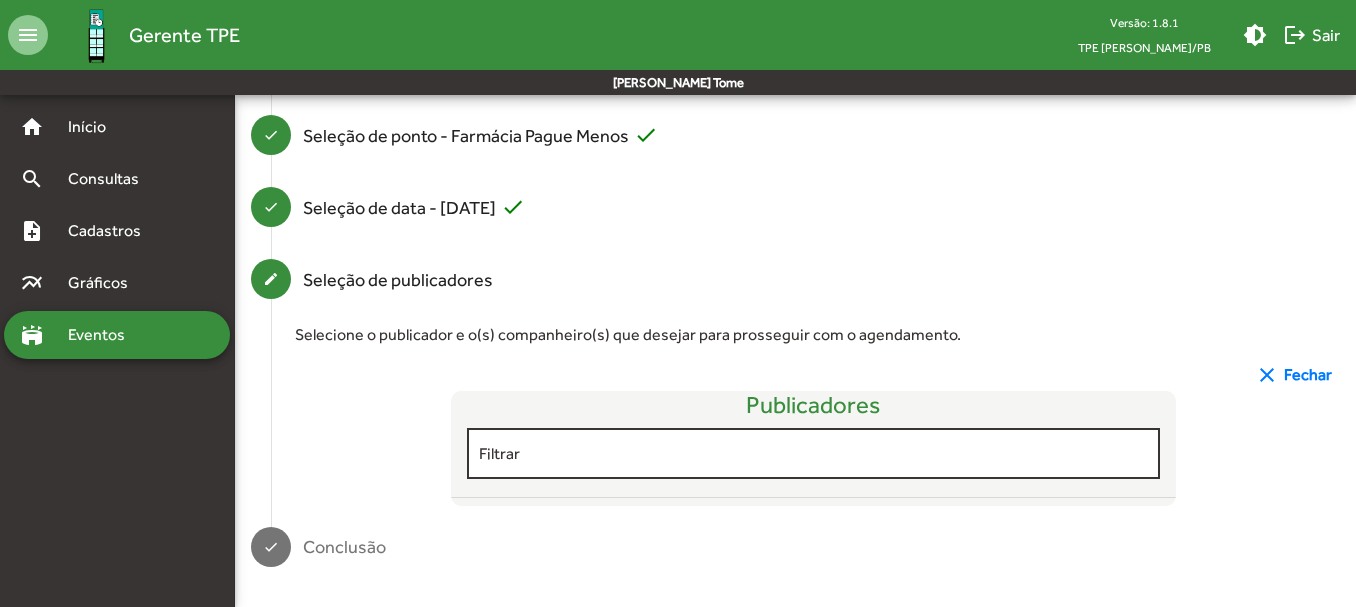 scroll, scrollTop: 269, scrollLeft: 0, axis: vertical 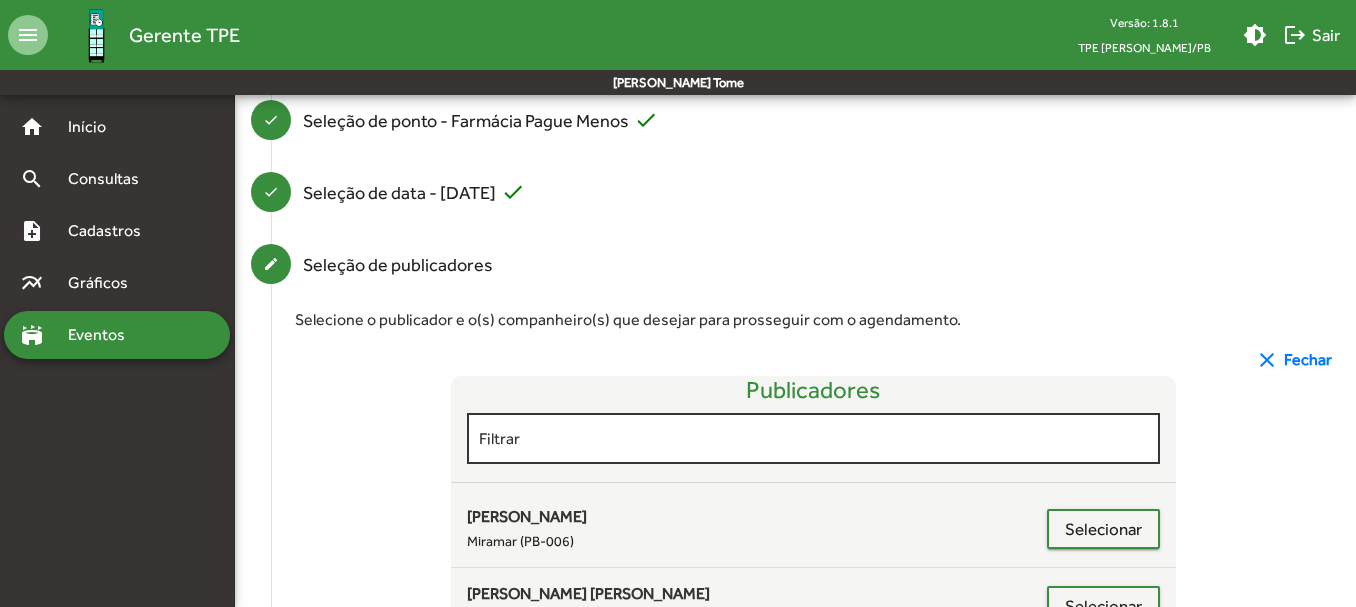 click on "Filtrar" at bounding box center [814, 436] 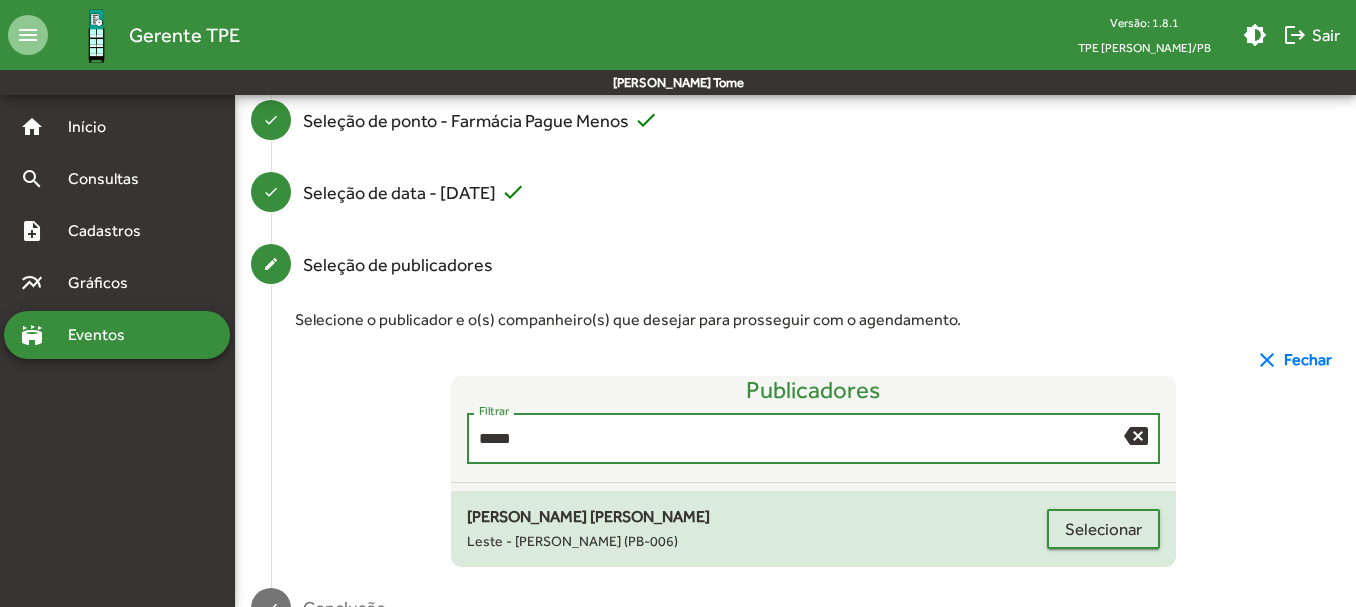 type on "*****" 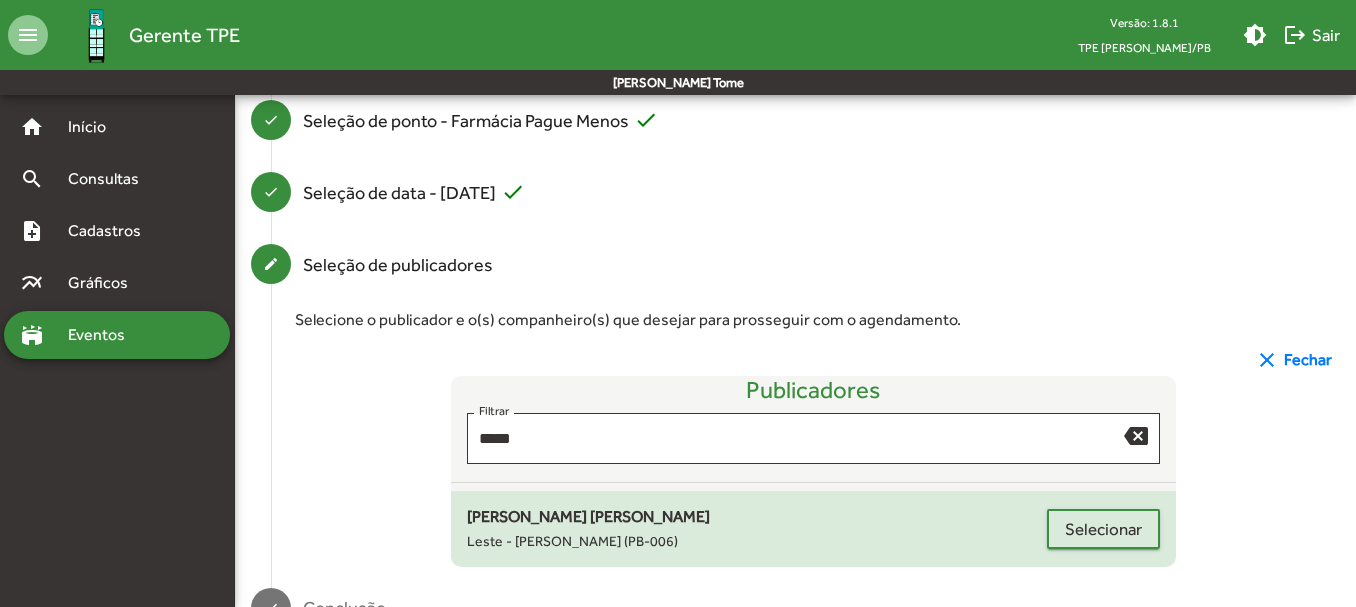click on "[PERSON_NAME] [PERSON_NAME]" 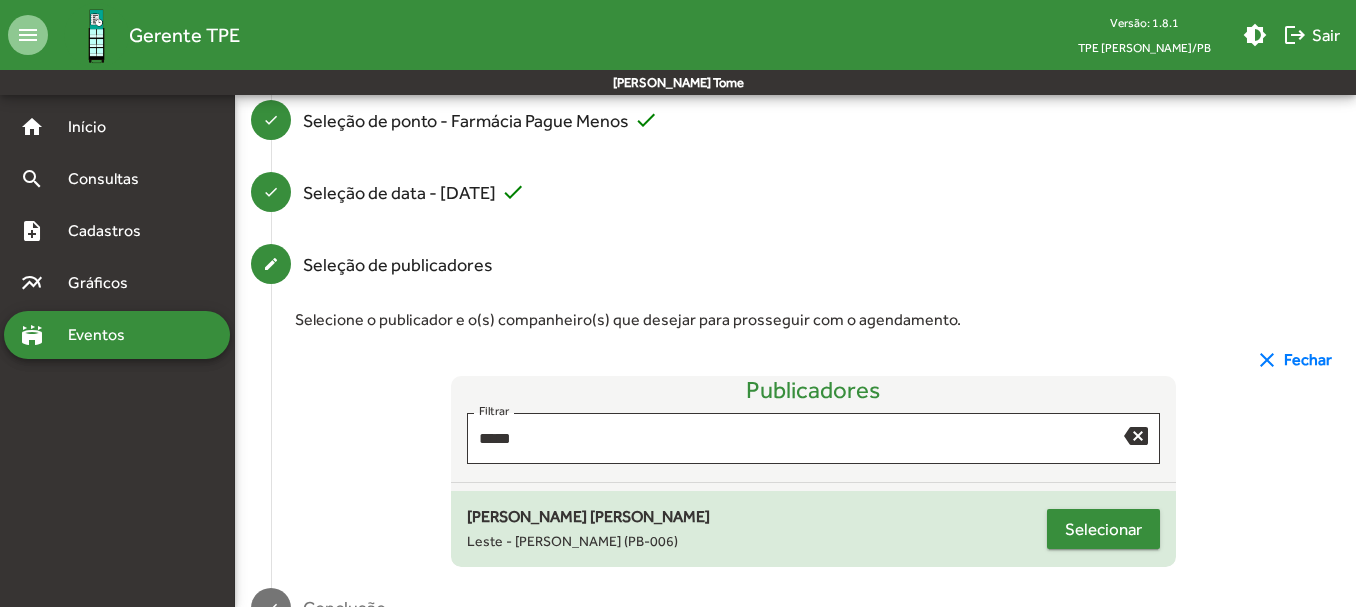 click on "Selecionar" 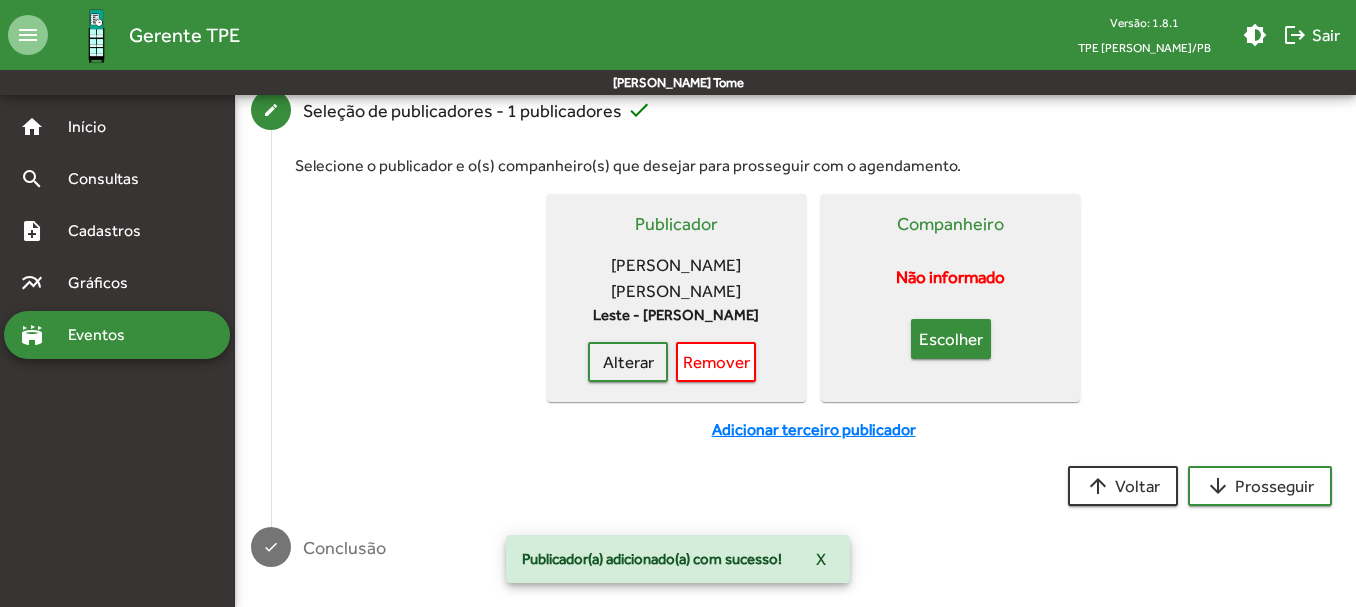 click on "Escolher" 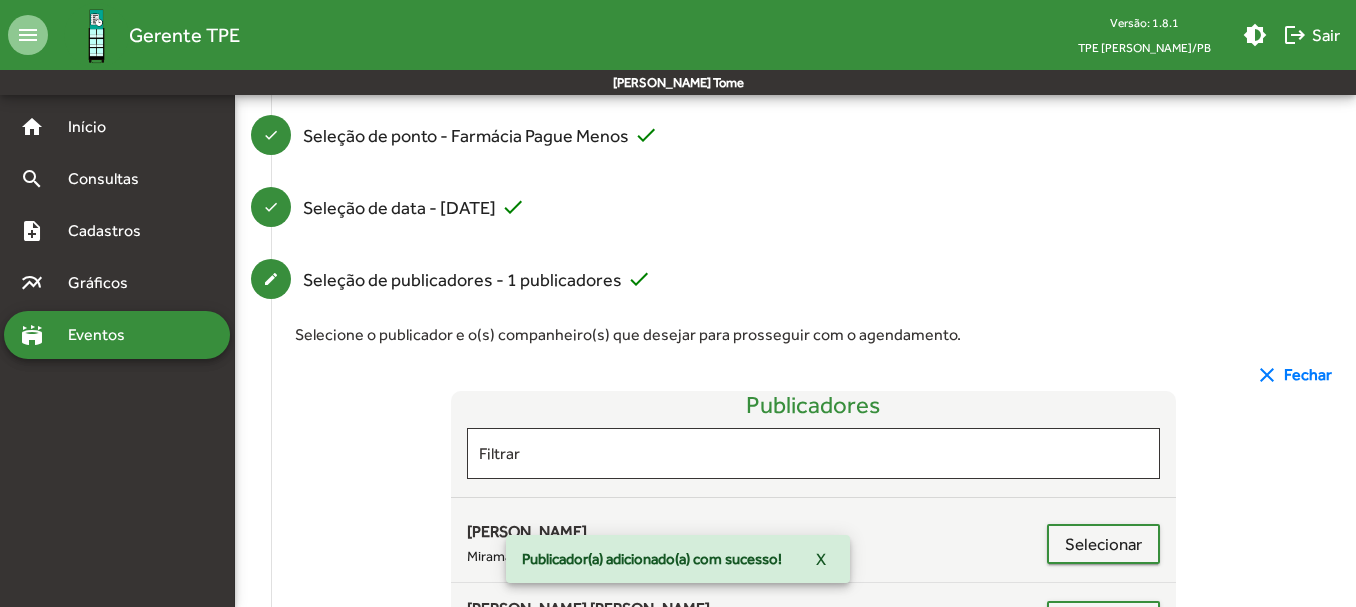 scroll, scrollTop: 423, scrollLeft: 0, axis: vertical 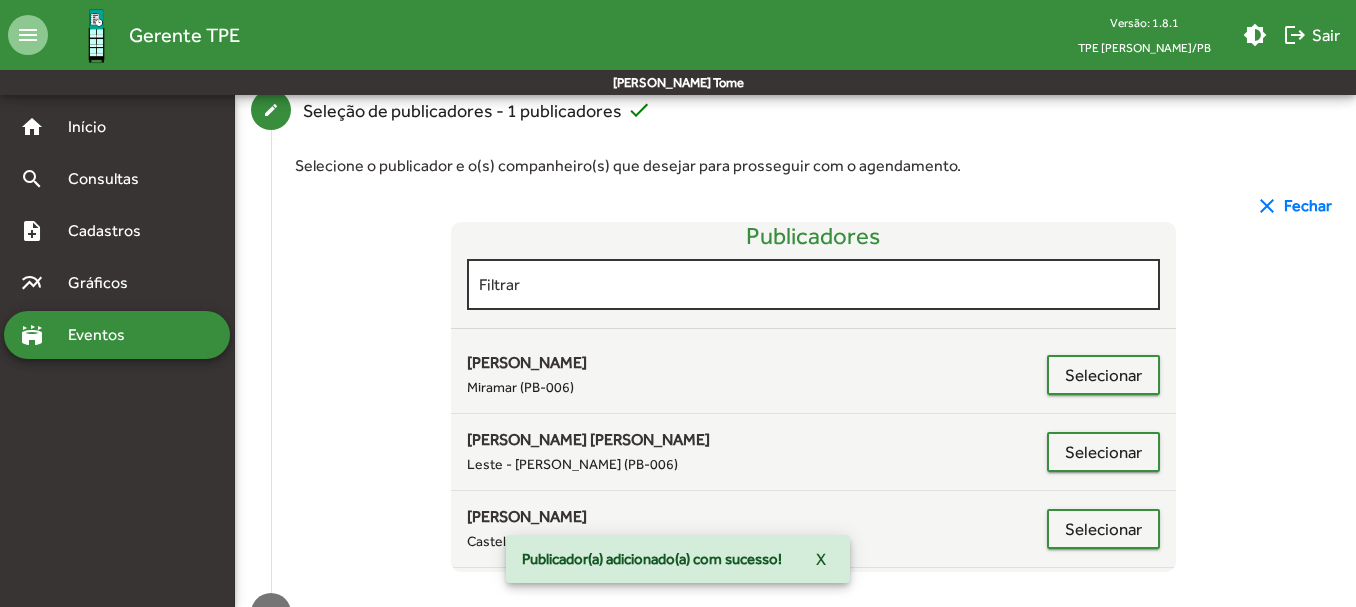 click on "Filtrar" at bounding box center [814, 285] 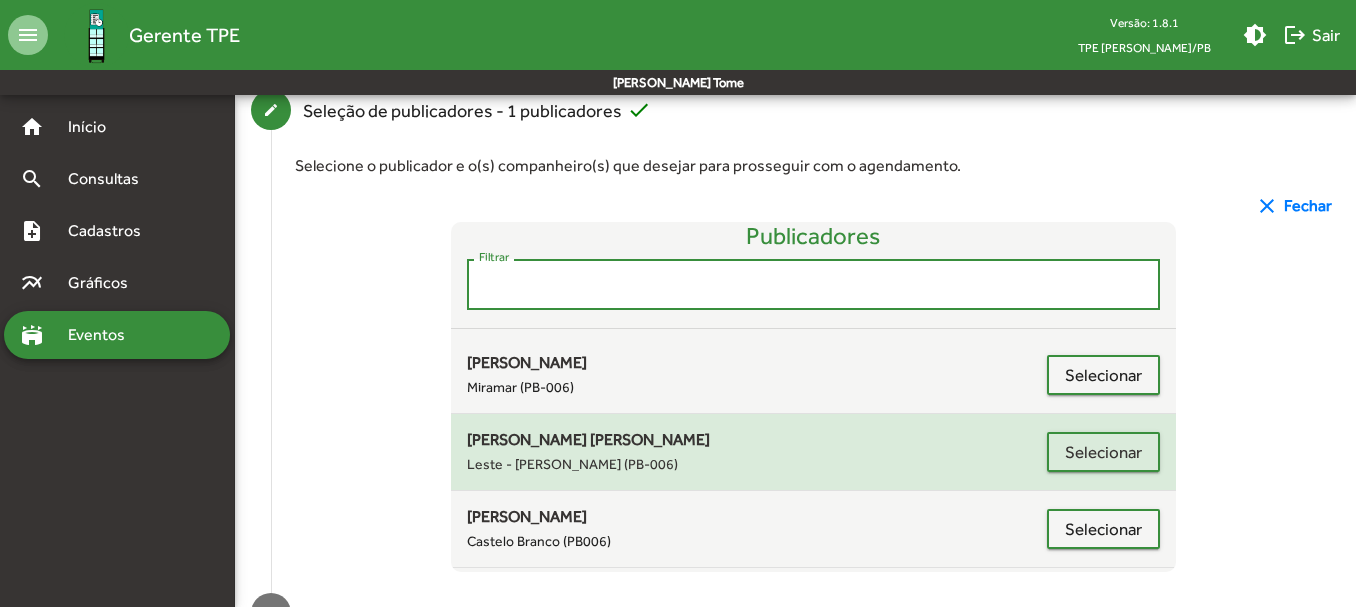drag, startPoint x: 544, startPoint y: 458, endPoint x: 795, endPoint y: 458, distance: 251 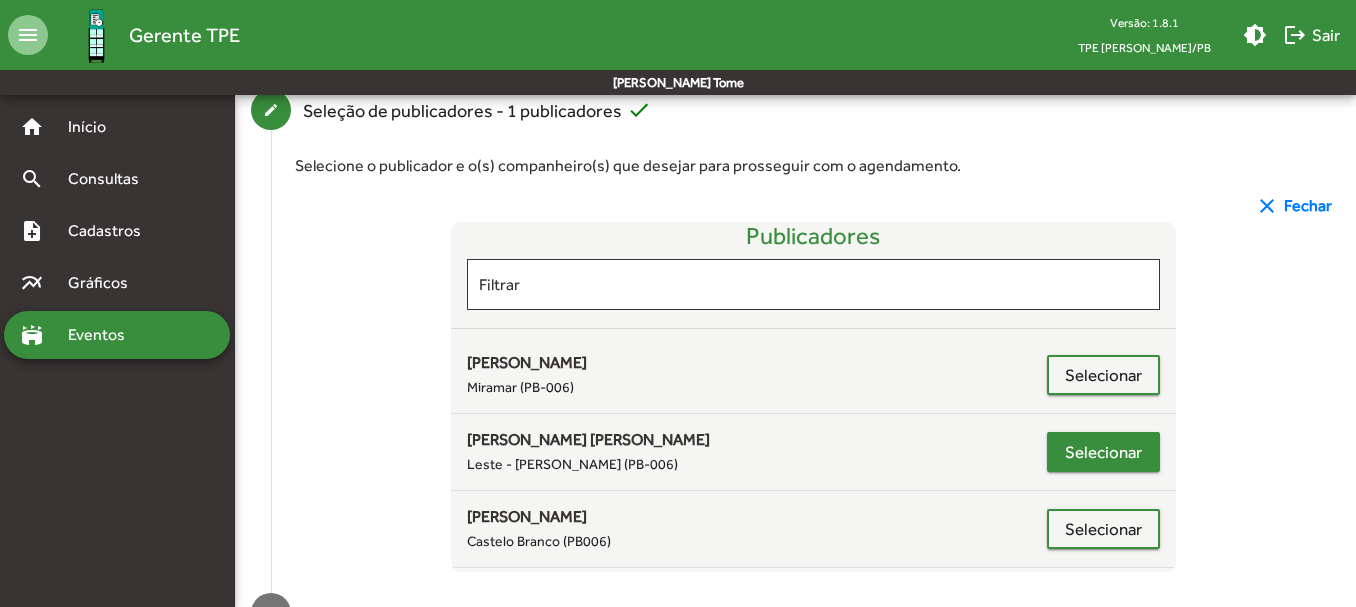 click on "Selecionar" at bounding box center [1103, 529] 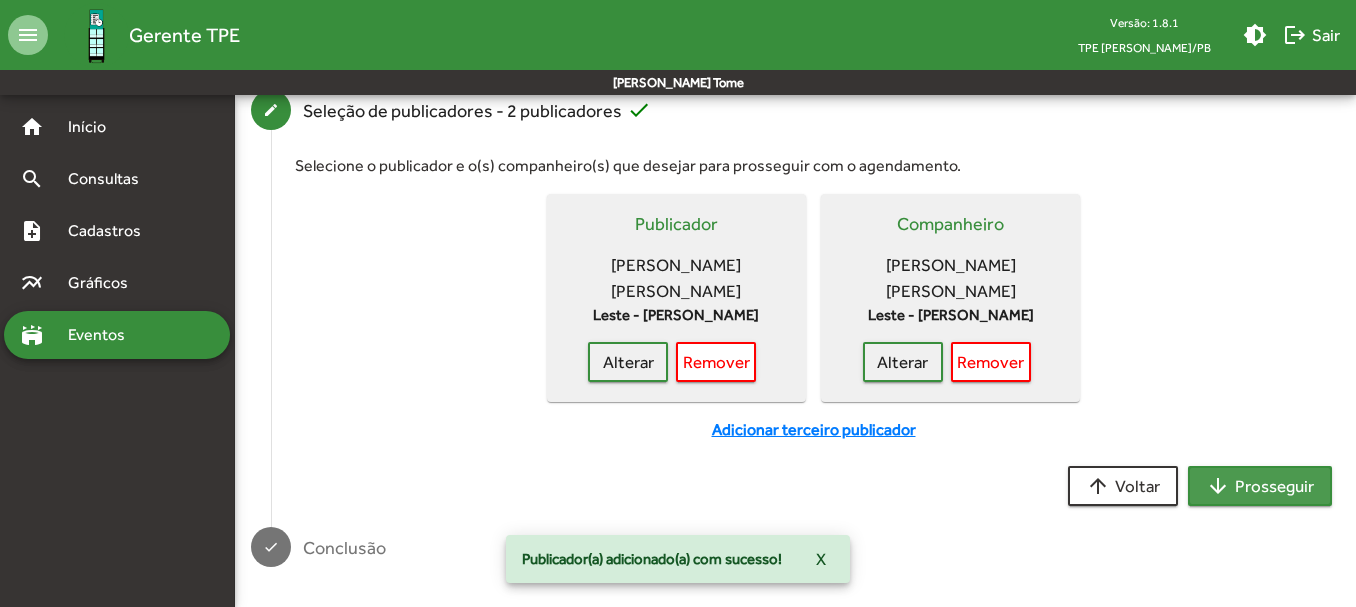 click on "arrow_downward  Prosseguir" at bounding box center [1260, 486] 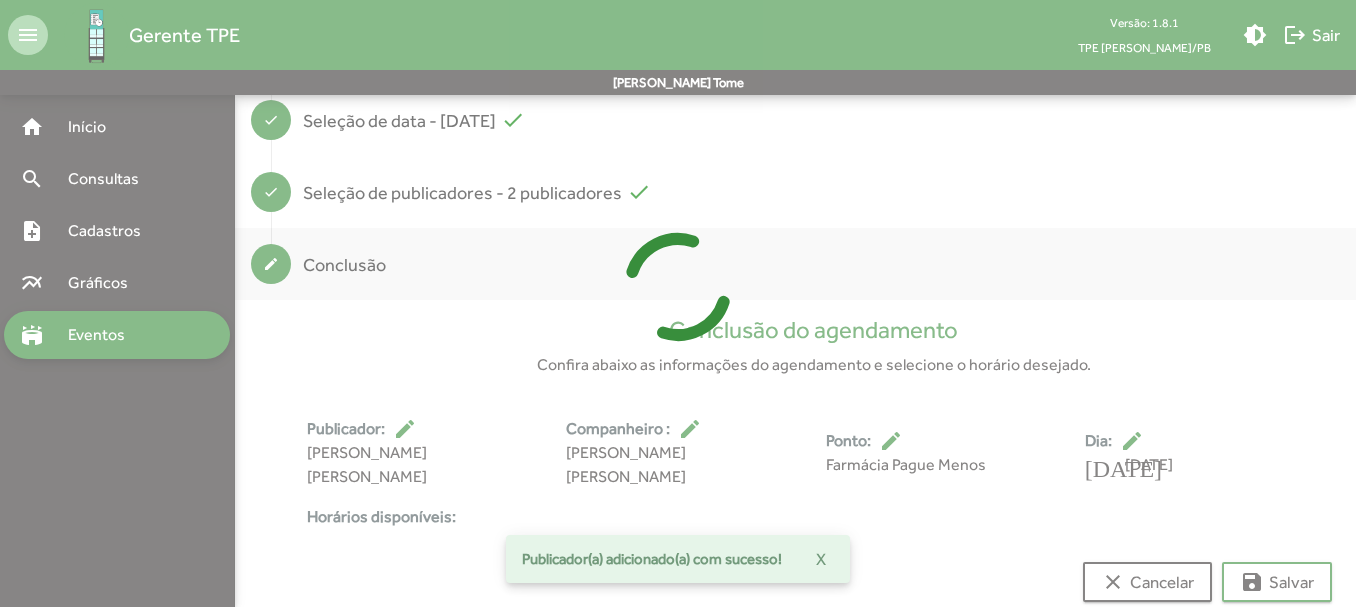 scroll, scrollTop: 373, scrollLeft: 0, axis: vertical 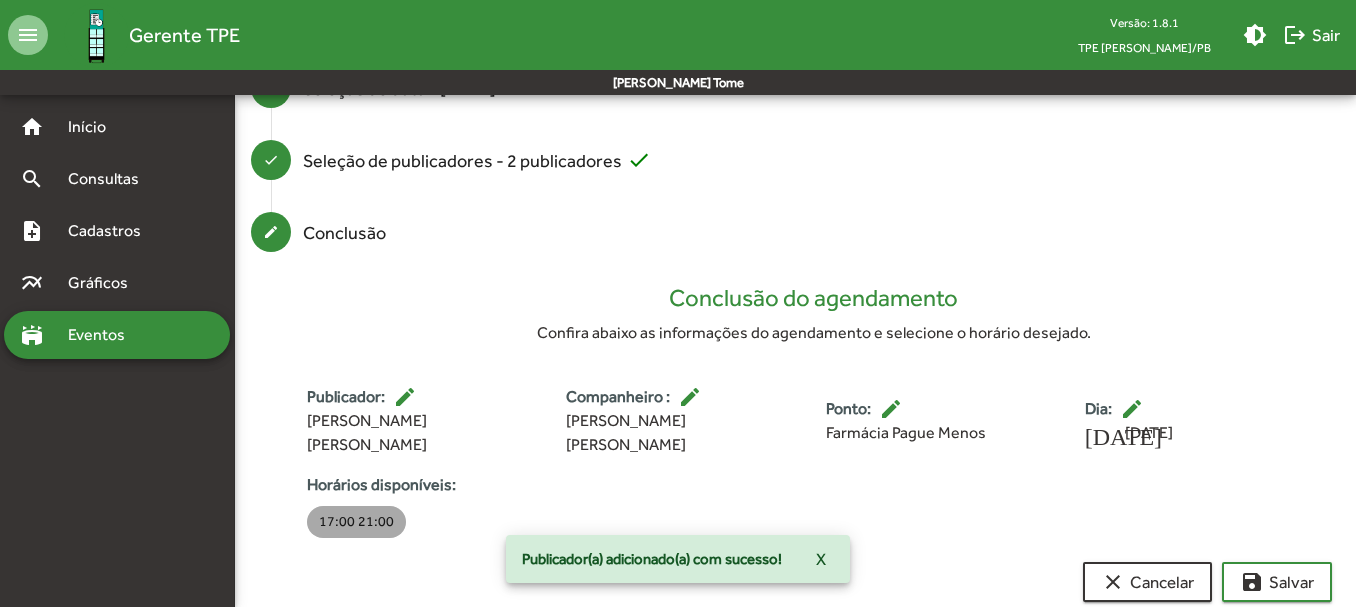 drag, startPoint x: 367, startPoint y: 502, endPoint x: 381, endPoint y: 495, distance: 15.652476 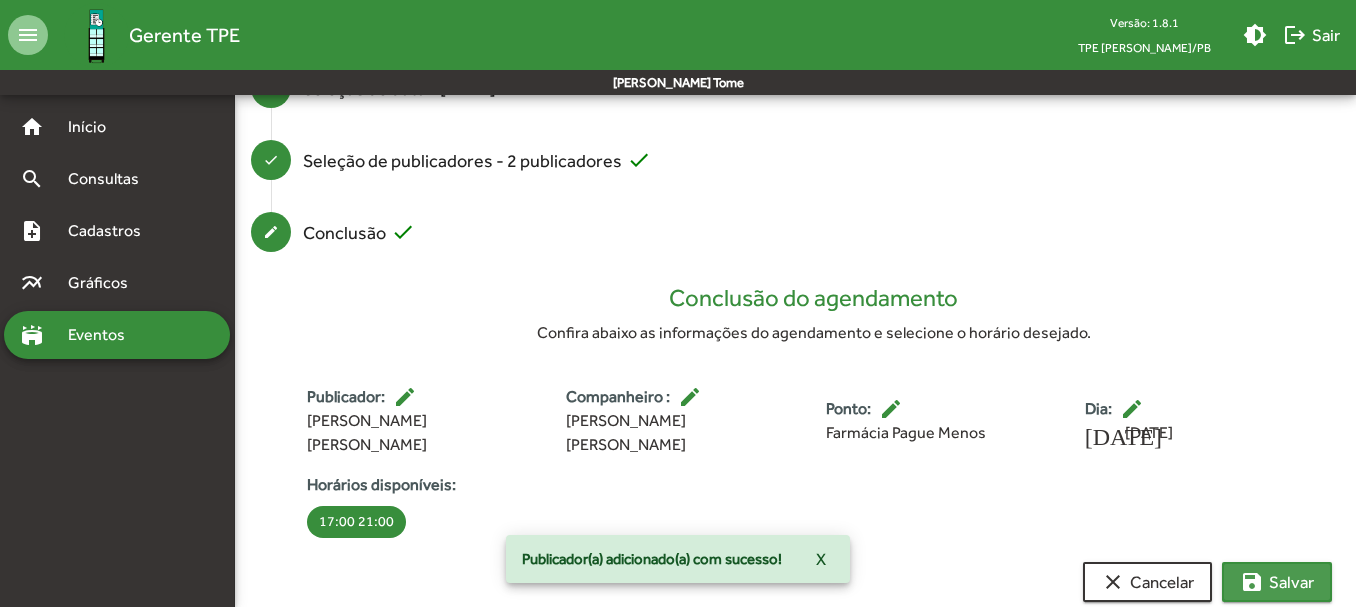 click on "save  [PERSON_NAME]" at bounding box center [1277, 582] 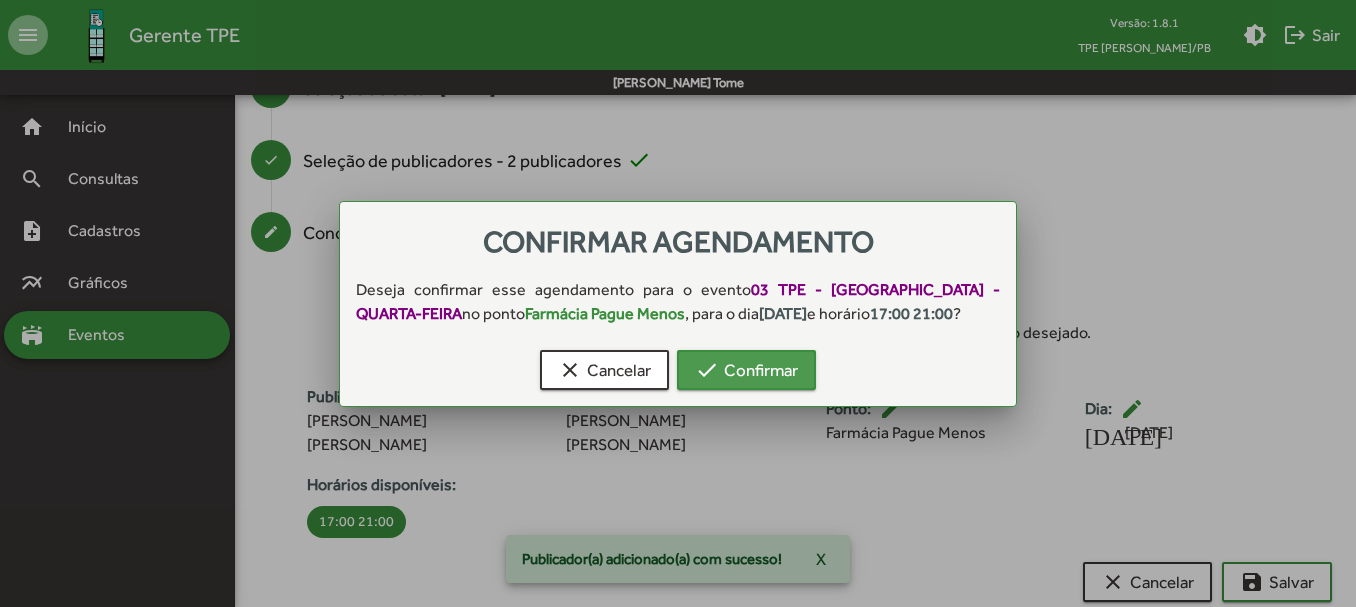 click on "check  Confirmar" at bounding box center (746, 370) 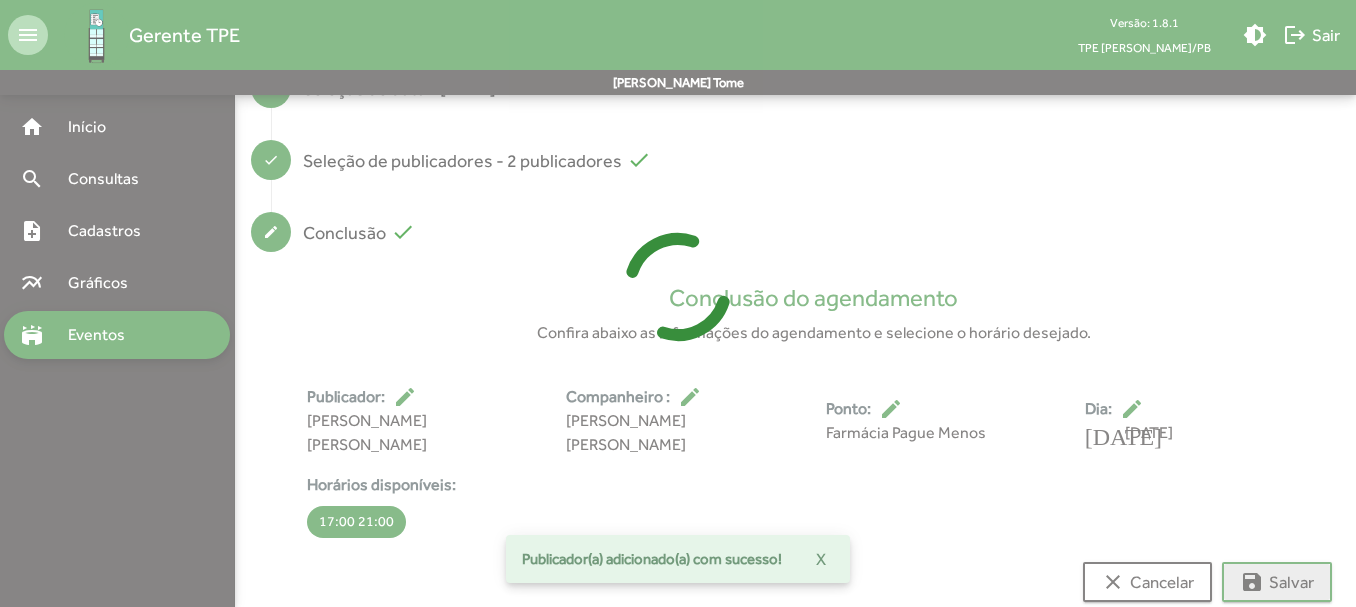 scroll, scrollTop: 14, scrollLeft: 0, axis: vertical 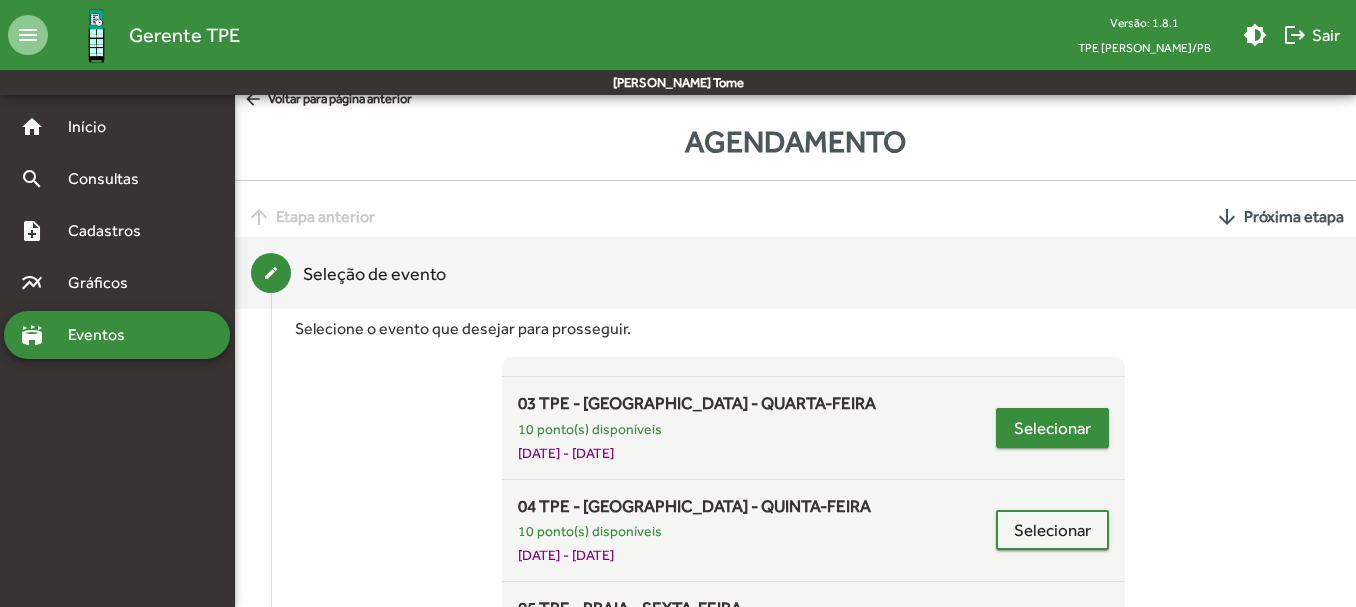 click on "Selecionar" at bounding box center [1052, 428] 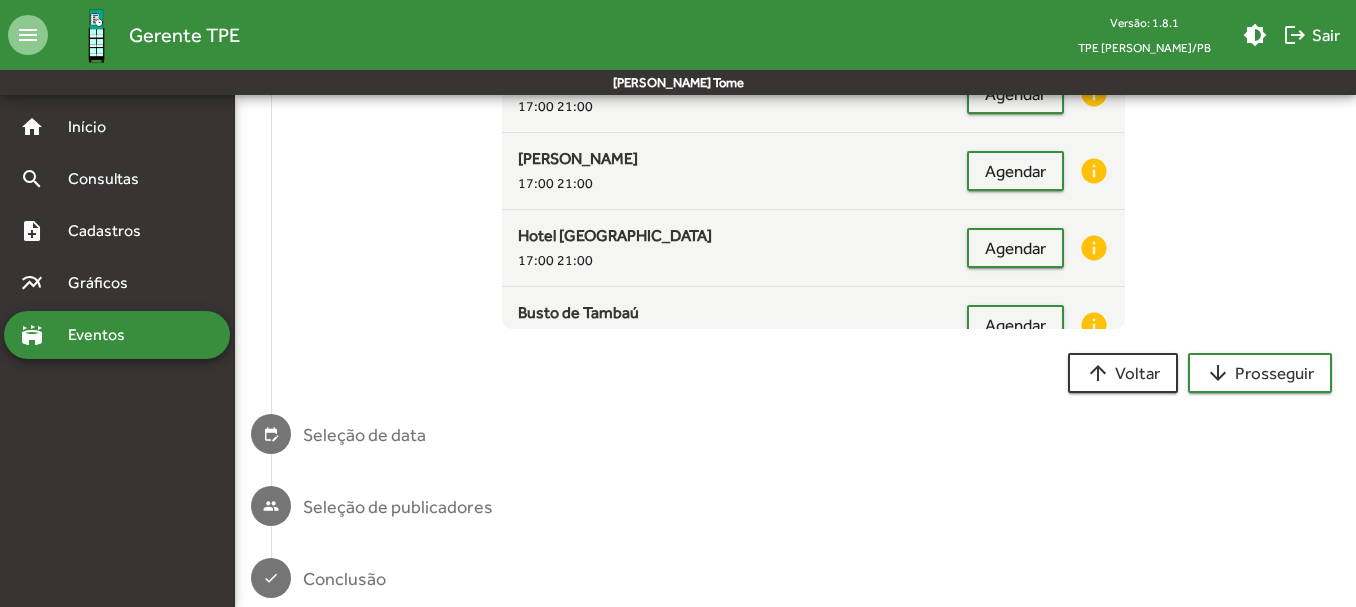 scroll, scrollTop: 495, scrollLeft: 0, axis: vertical 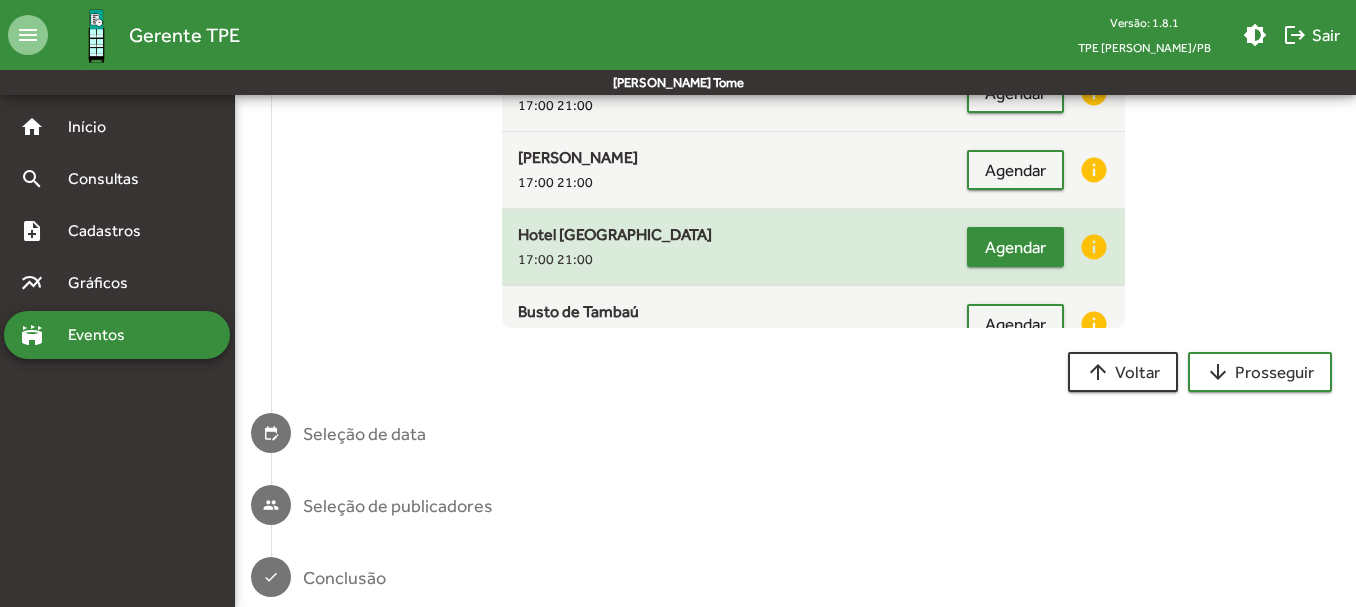 click on "Agendar" at bounding box center (1015, 247) 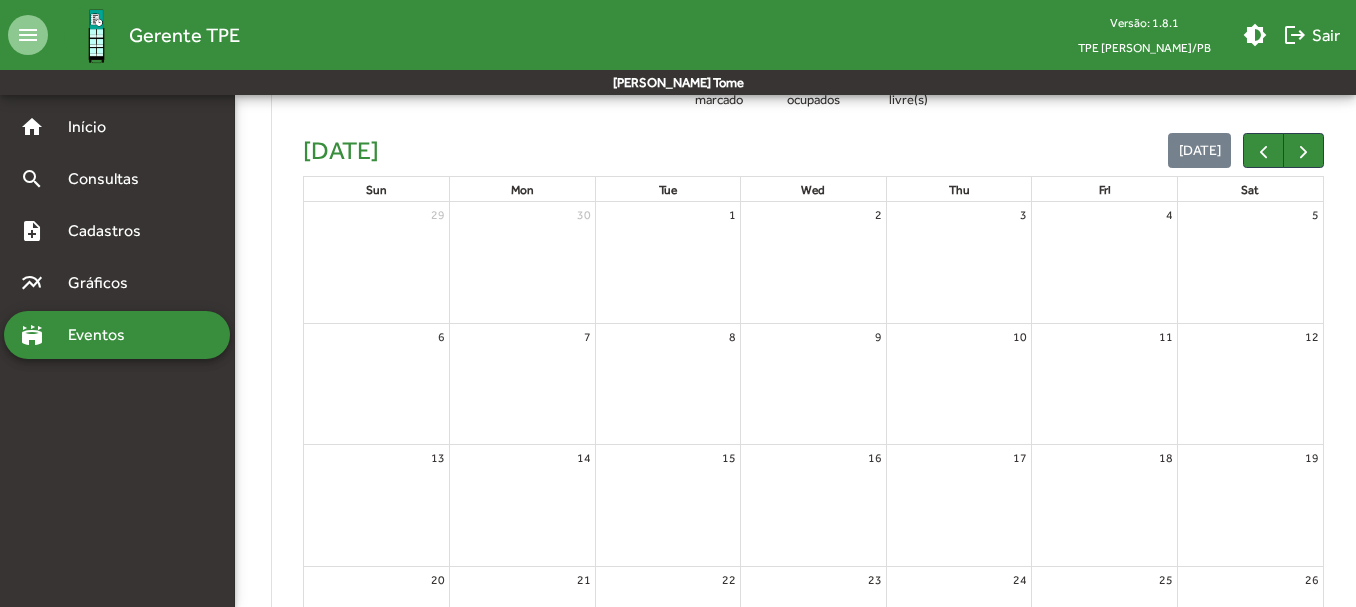 scroll, scrollTop: 495, scrollLeft: 0, axis: vertical 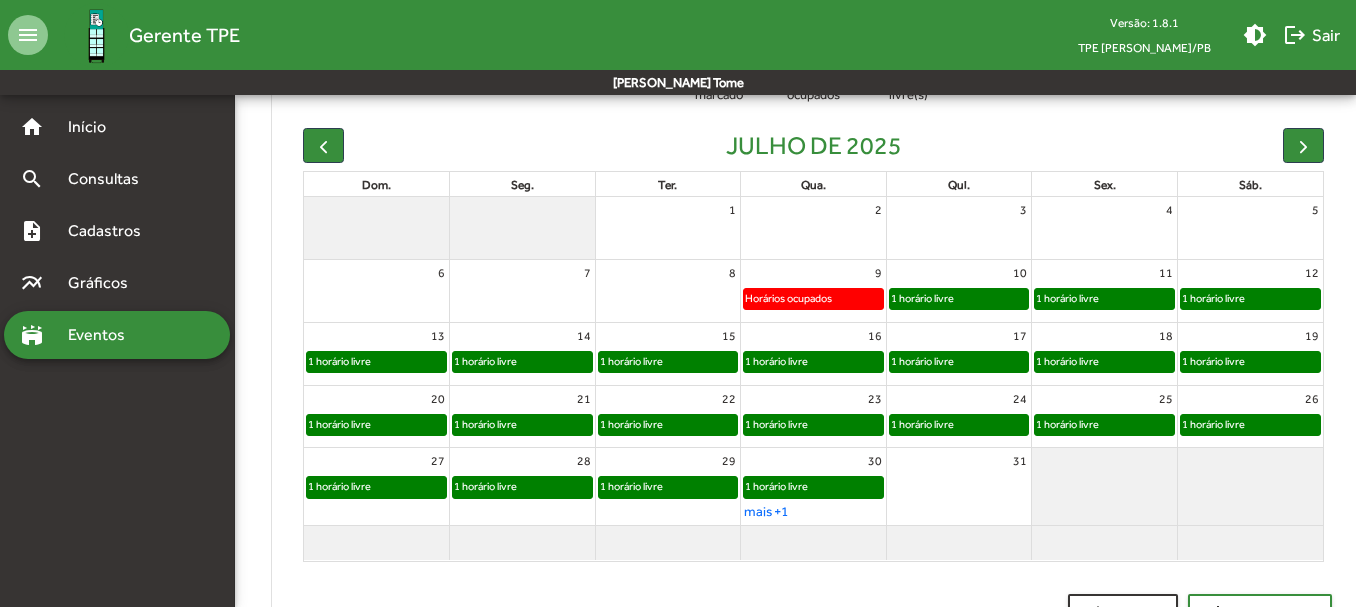 click on "1 horário livre" 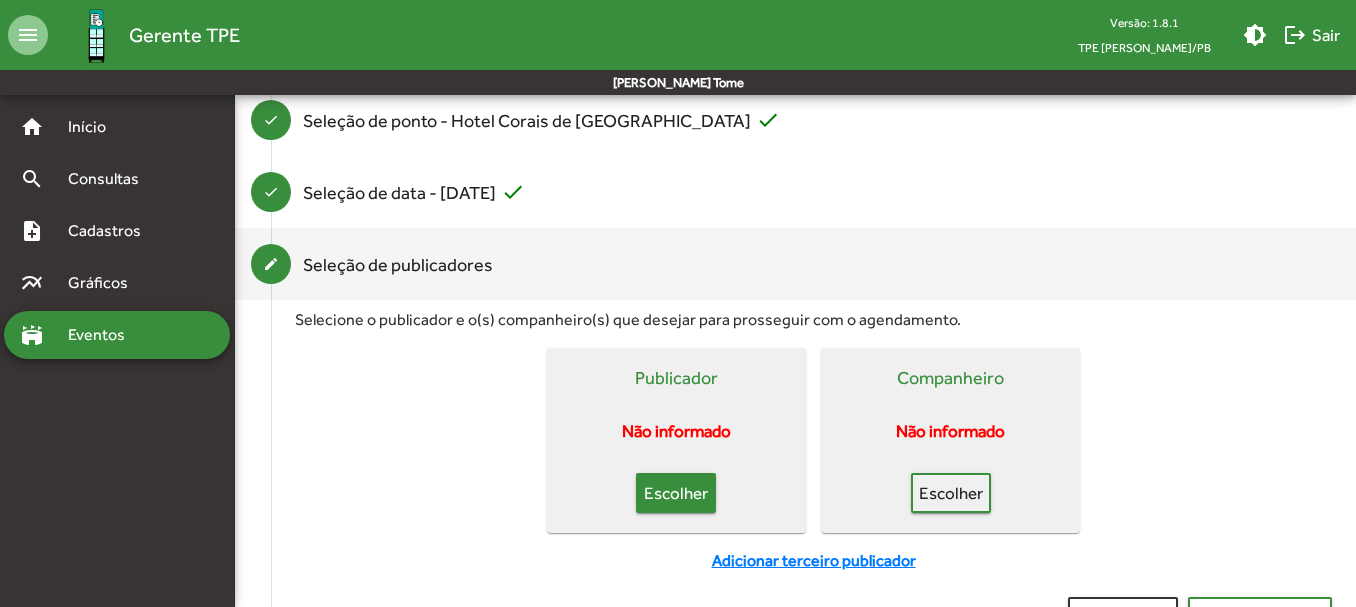 click on "Escolher" 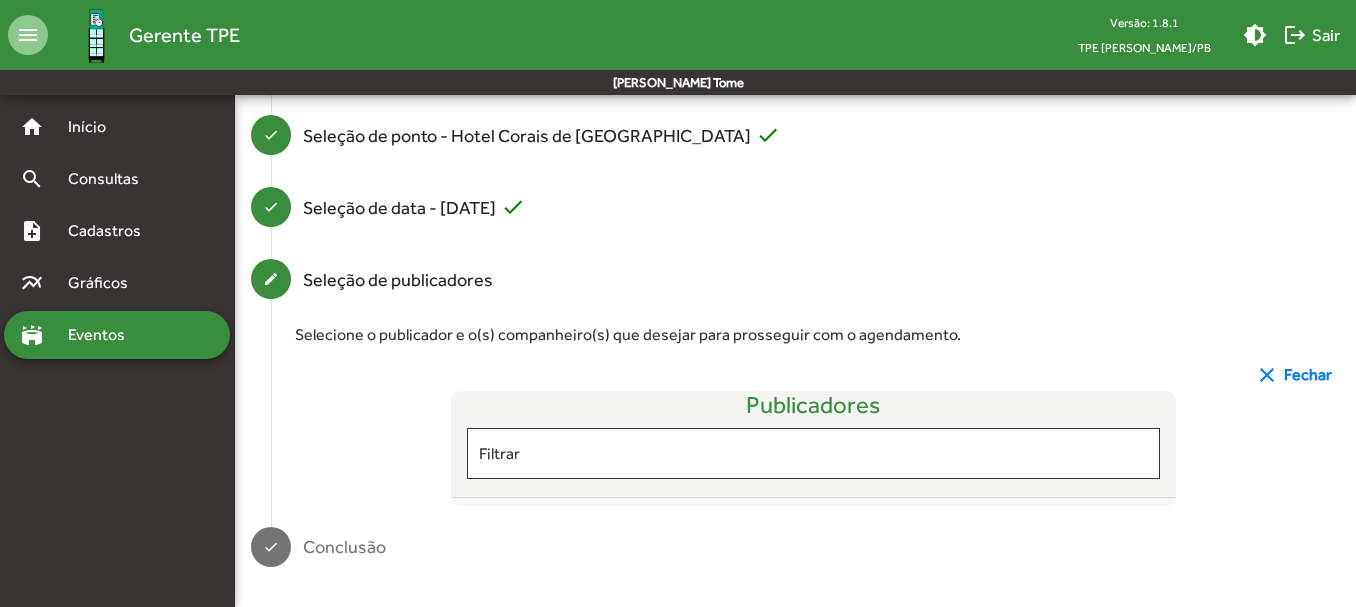 scroll, scrollTop: 269, scrollLeft: 0, axis: vertical 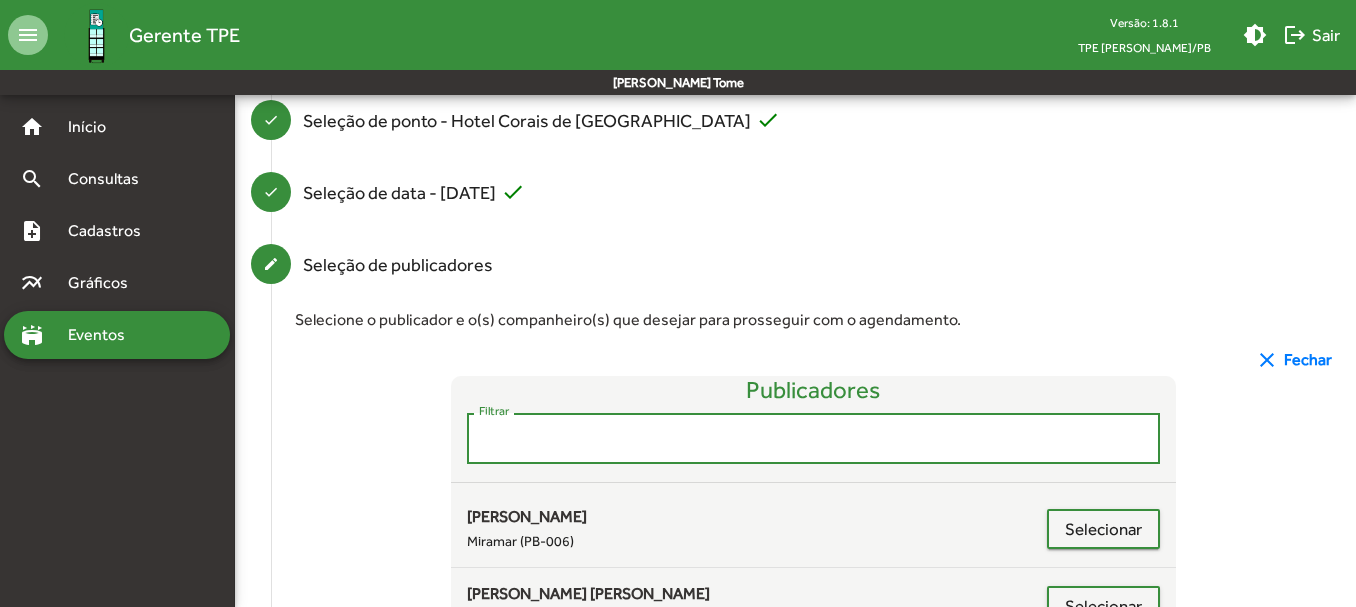 click on "Filtrar" at bounding box center [814, 439] 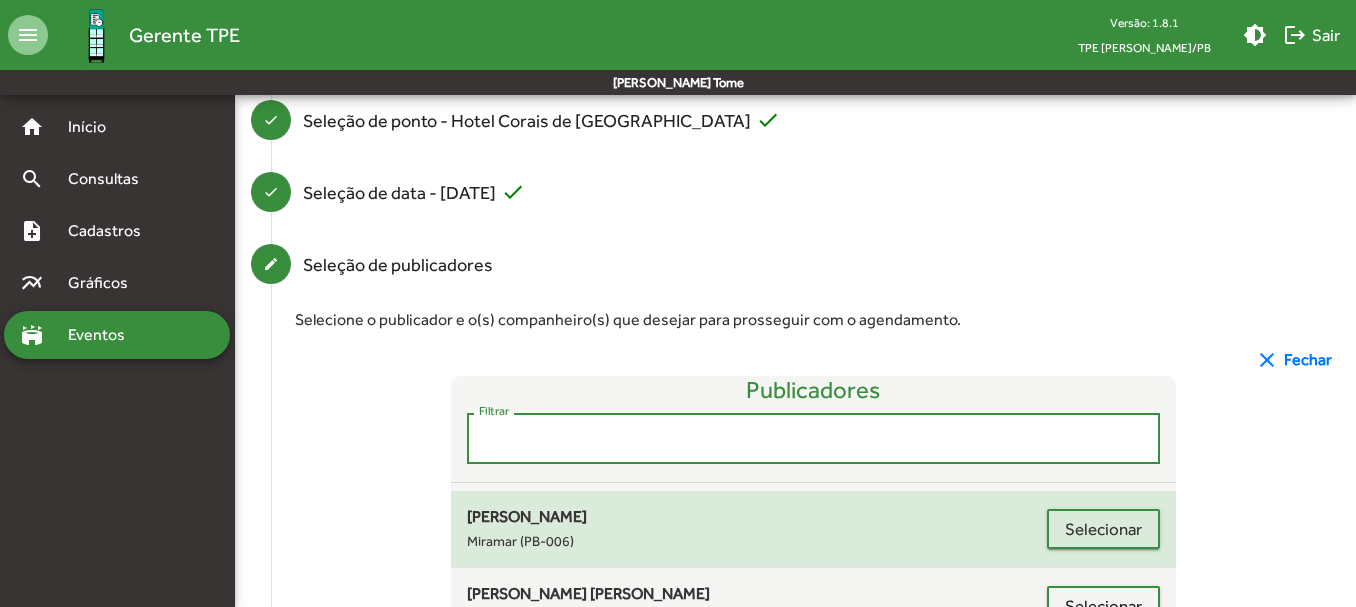 click on "[PERSON_NAME]" at bounding box center [757, 594] 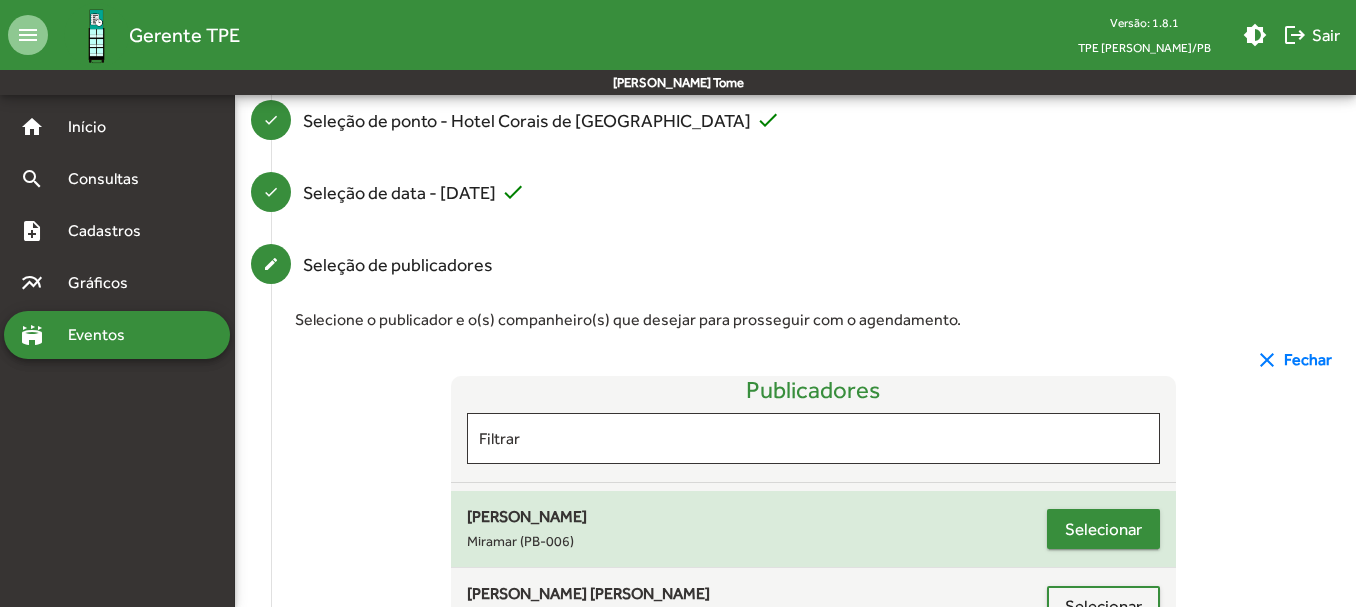 click on "Selecionar" at bounding box center (1103, 606) 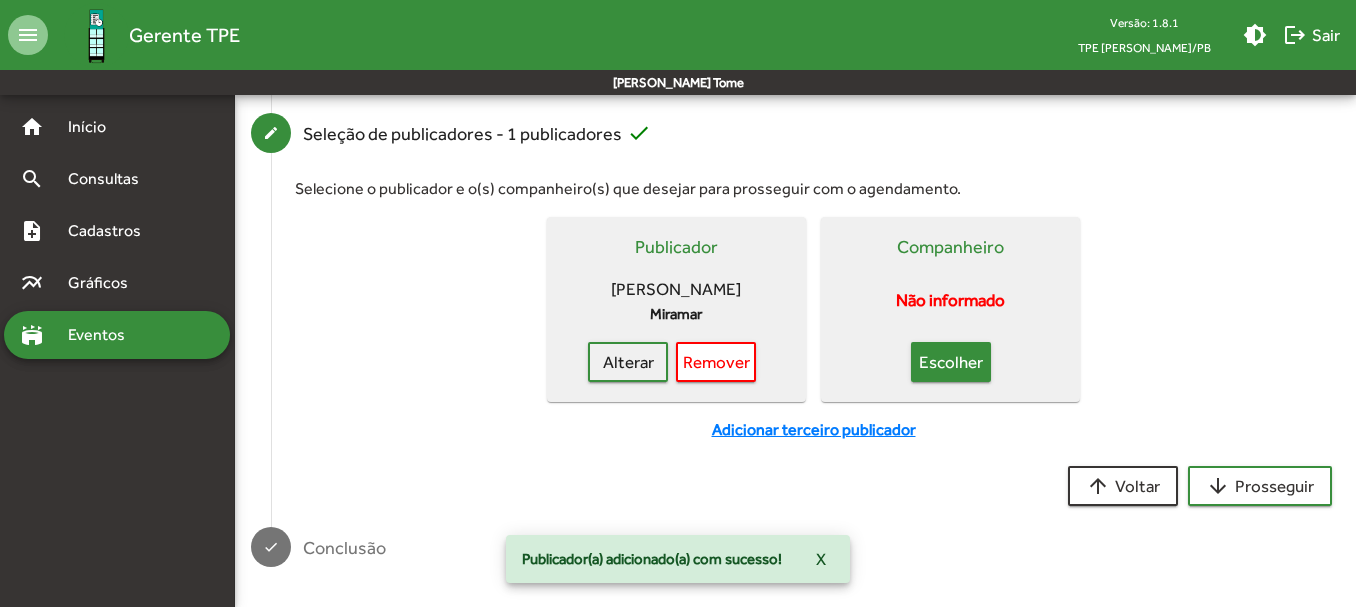 click on "Escolher" 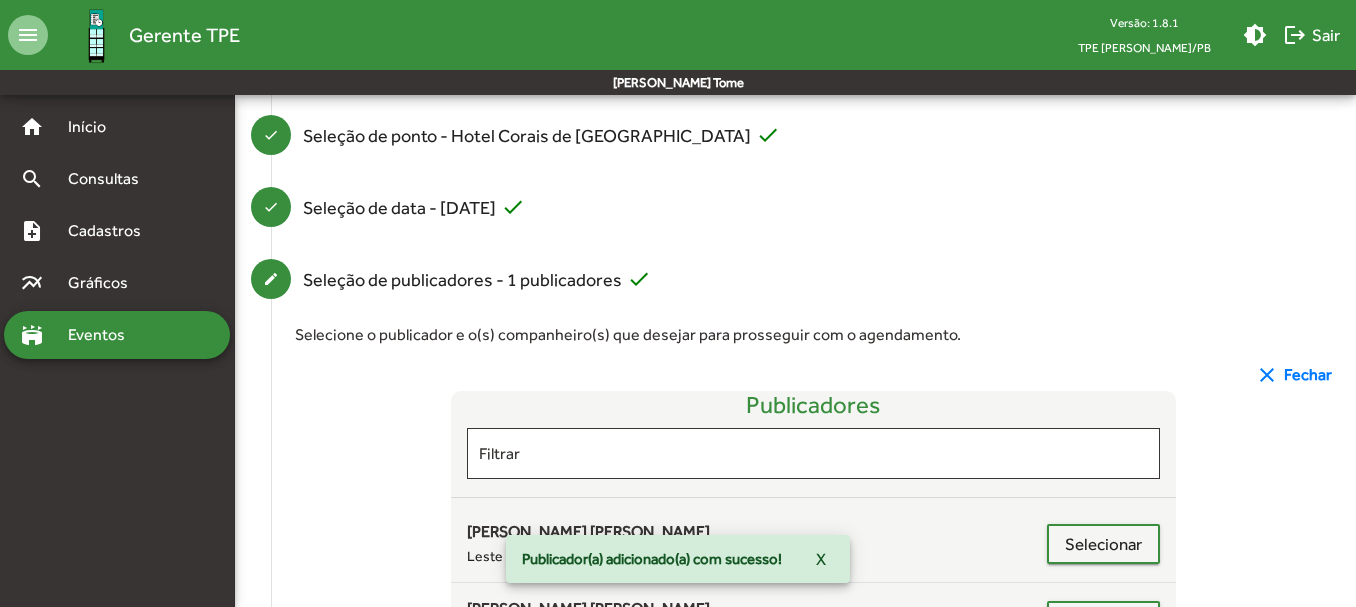 scroll, scrollTop: 400, scrollLeft: 0, axis: vertical 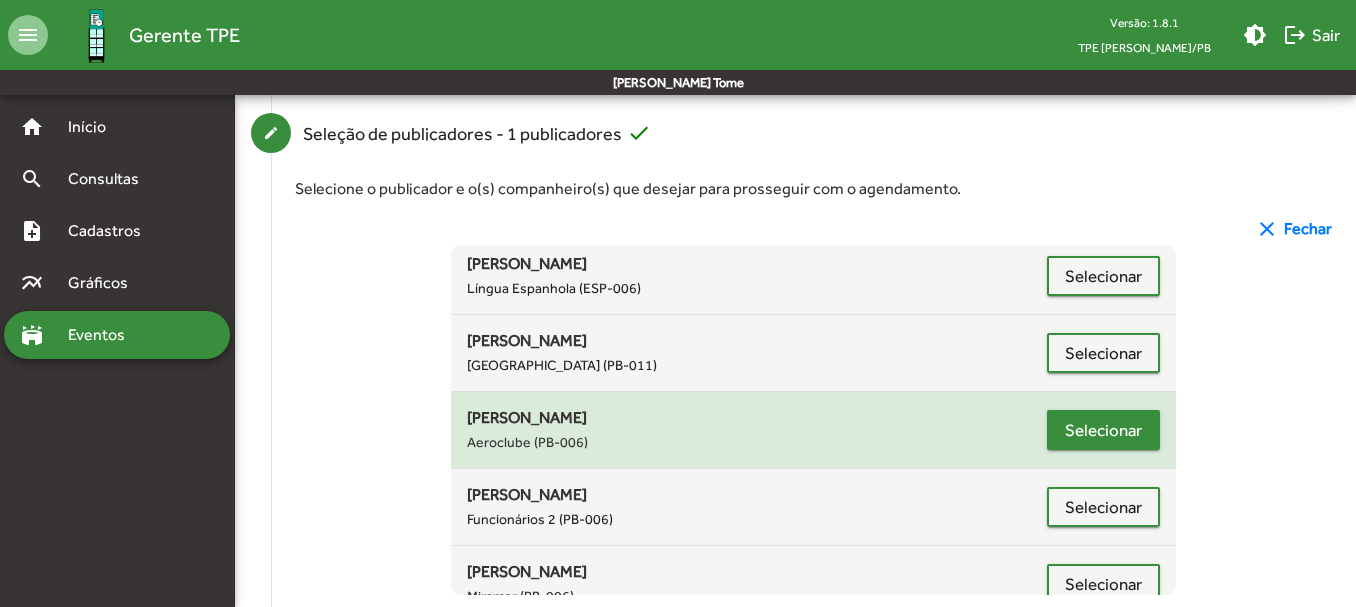 click on "Selecionar" at bounding box center [1103, 507] 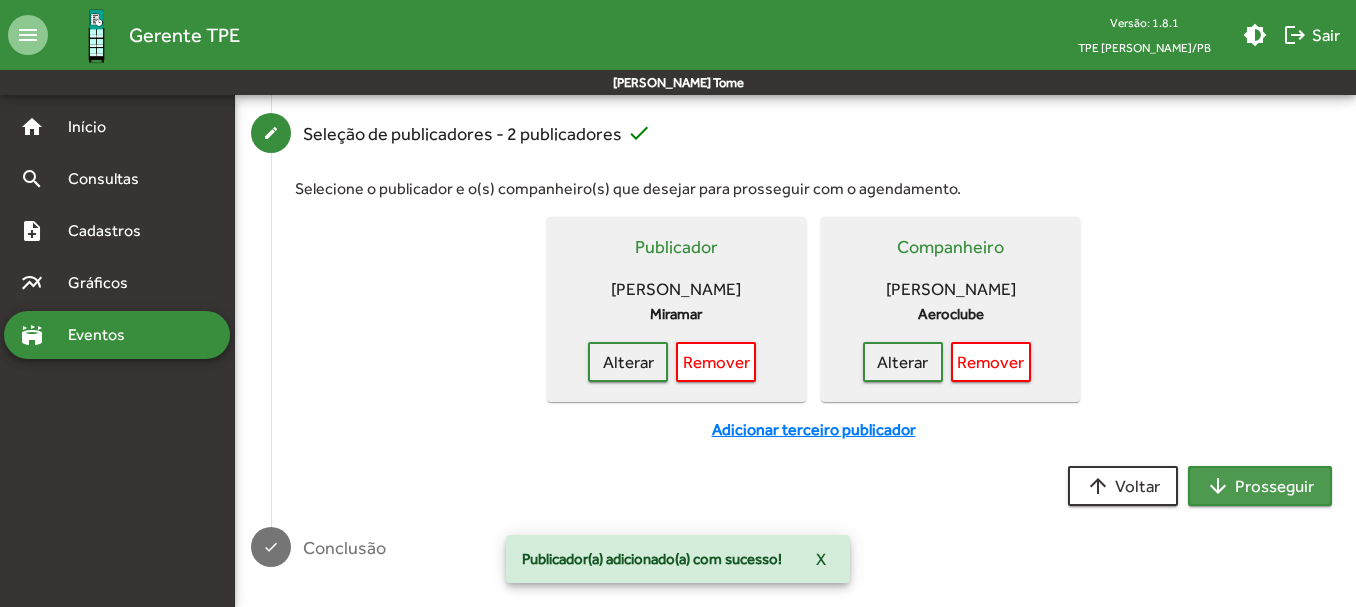 click on "arrow_downward  Prosseguir" at bounding box center (1260, 486) 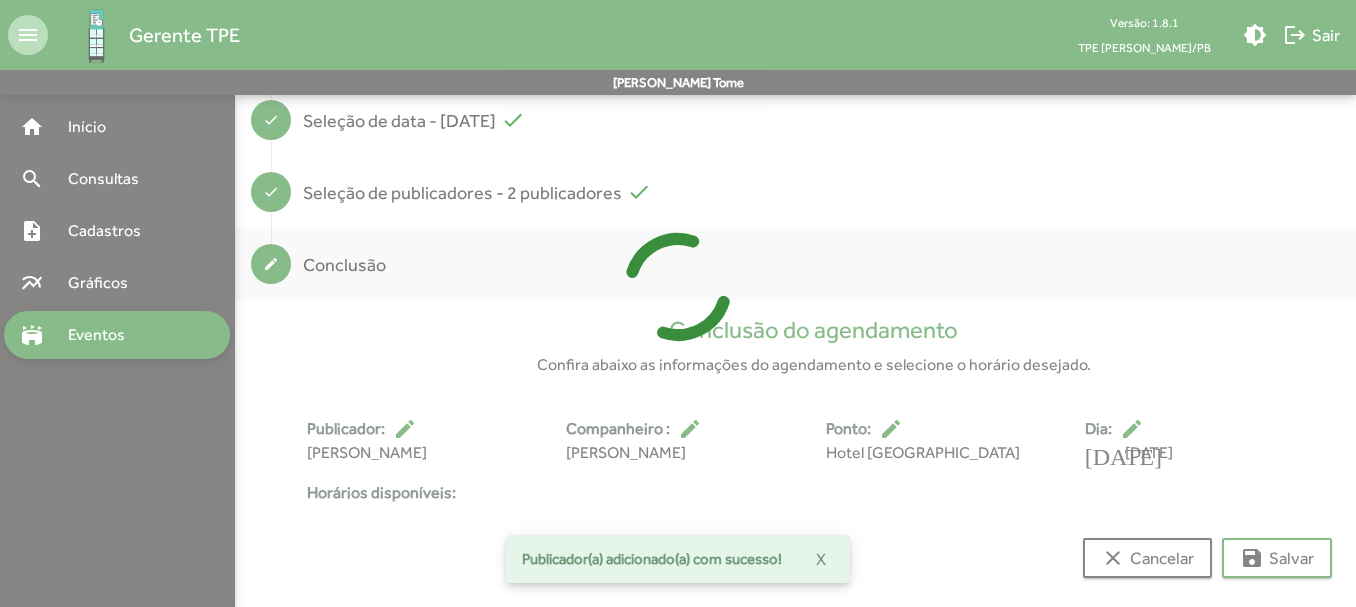 scroll, scrollTop: 373, scrollLeft: 0, axis: vertical 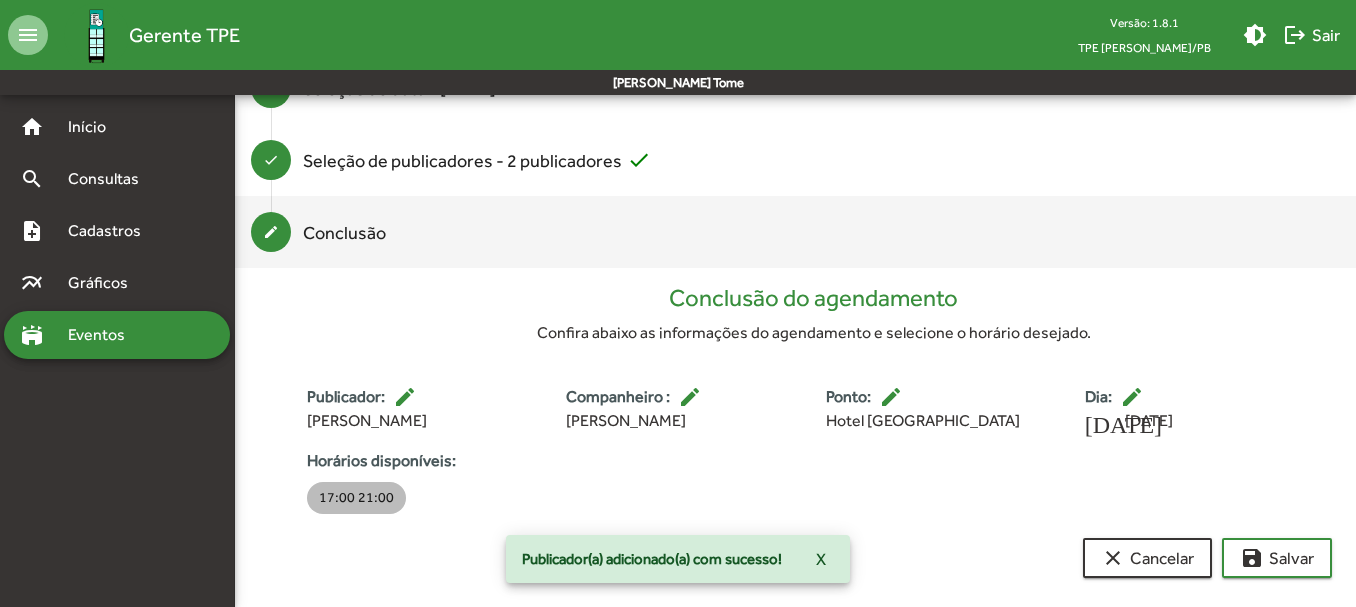 click on "17:00 21:00" at bounding box center [356, 498] 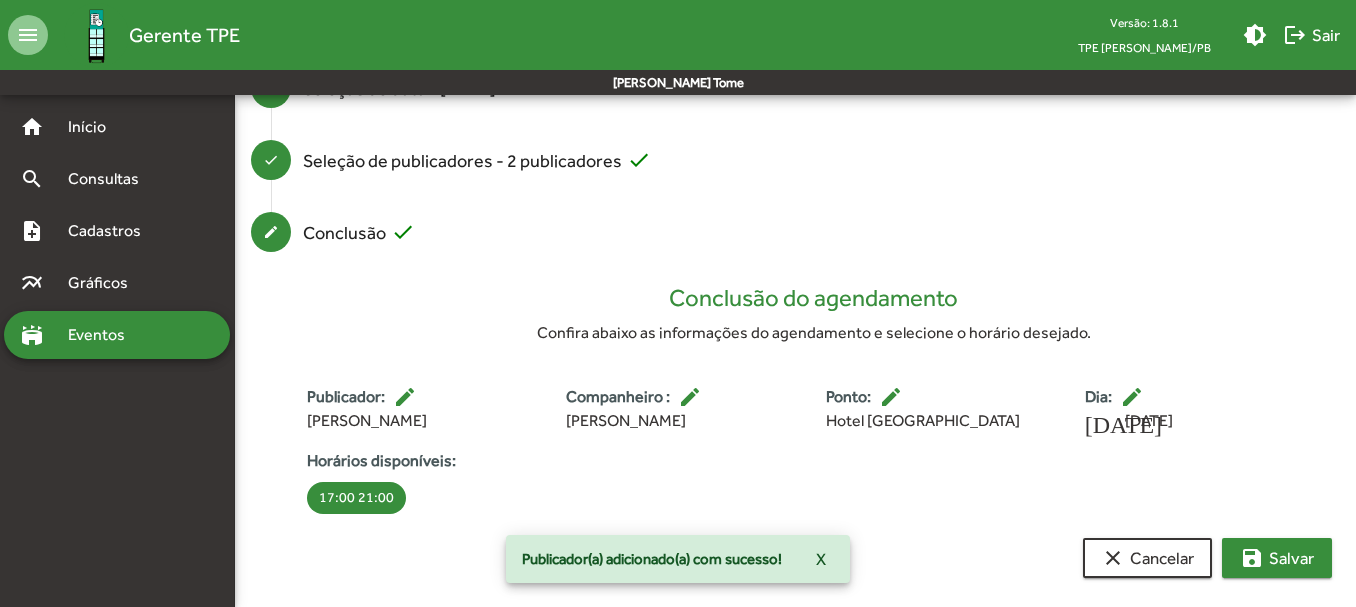 click on "save  [PERSON_NAME]" at bounding box center [1277, 558] 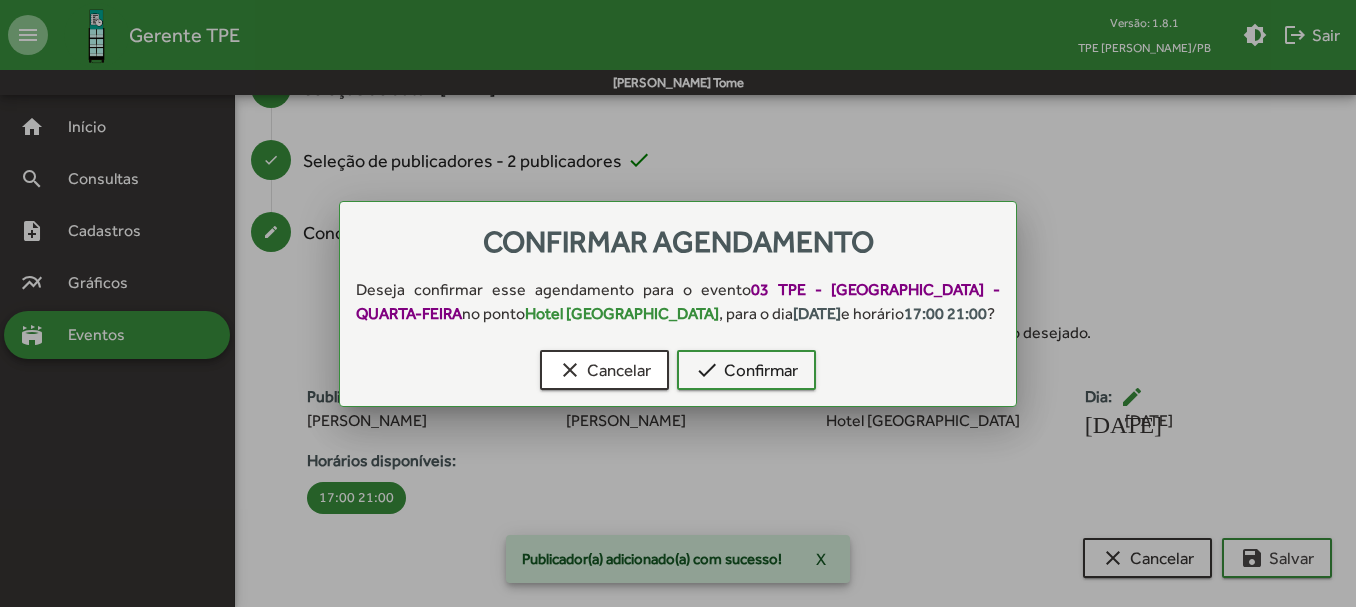 scroll, scrollTop: 0, scrollLeft: 0, axis: both 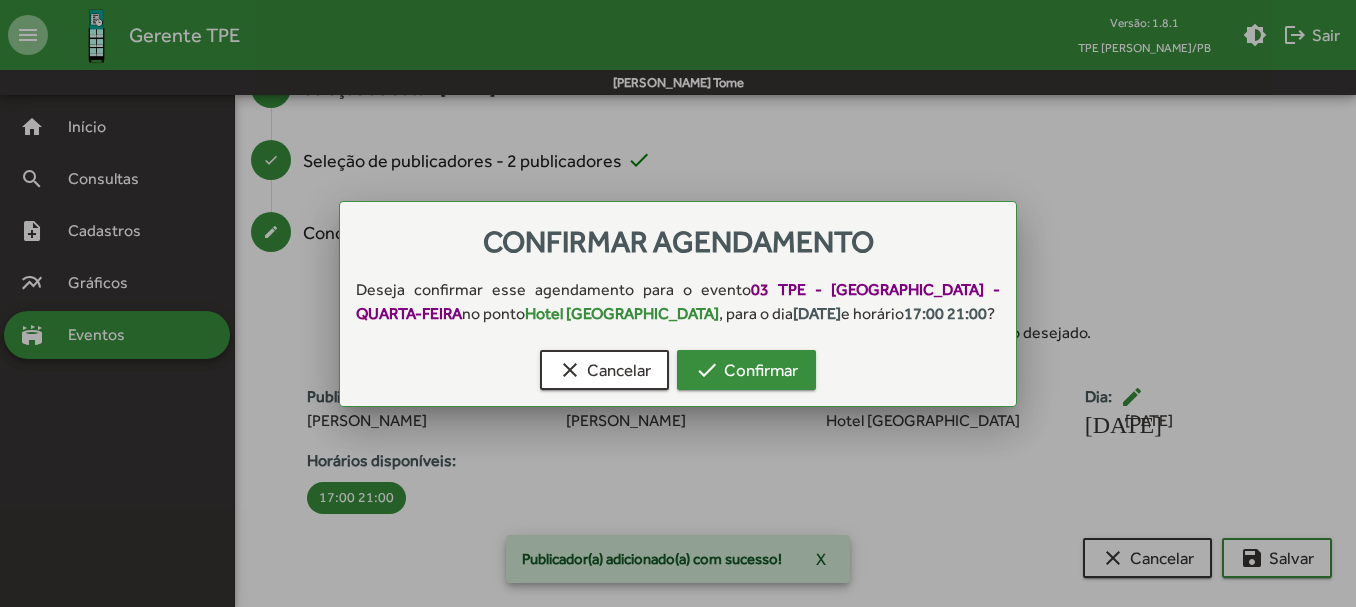 click on "check  Confirmar" at bounding box center [746, 370] 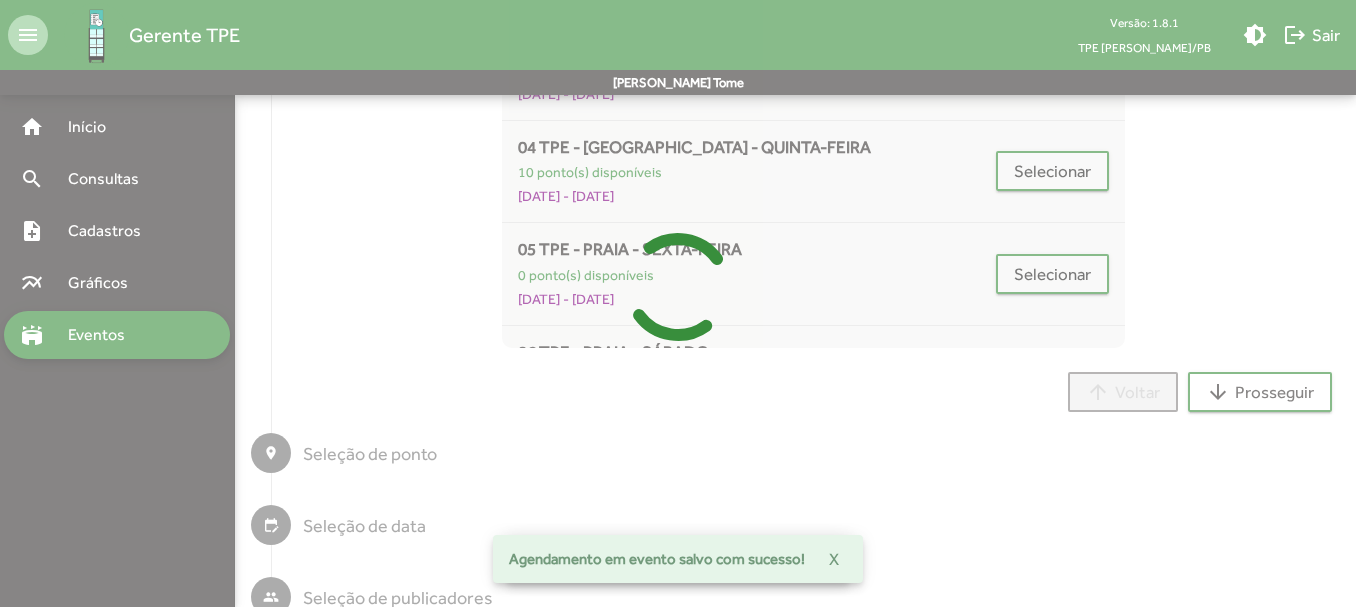 scroll, scrollTop: 14, scrollLeft: 0, axis: vertical 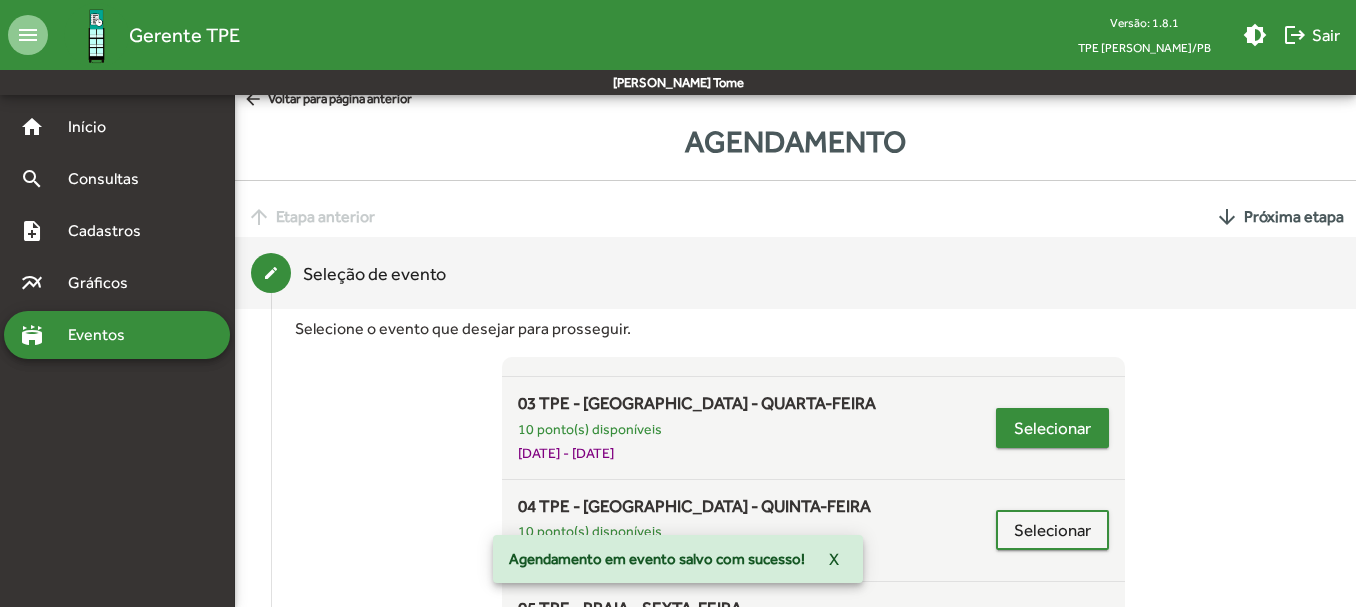click on "Selecionar" at bounding box center (1052, 428) 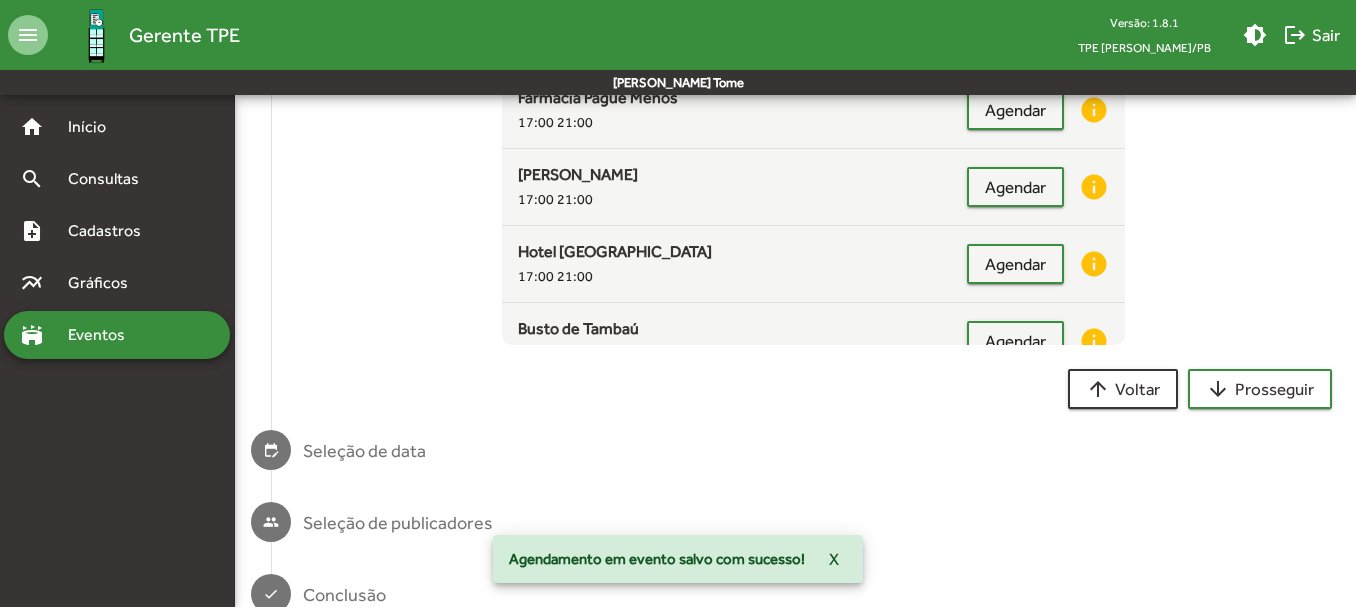 scroll, scrollTop: 495, scrollLeft: 0, axis: vertical 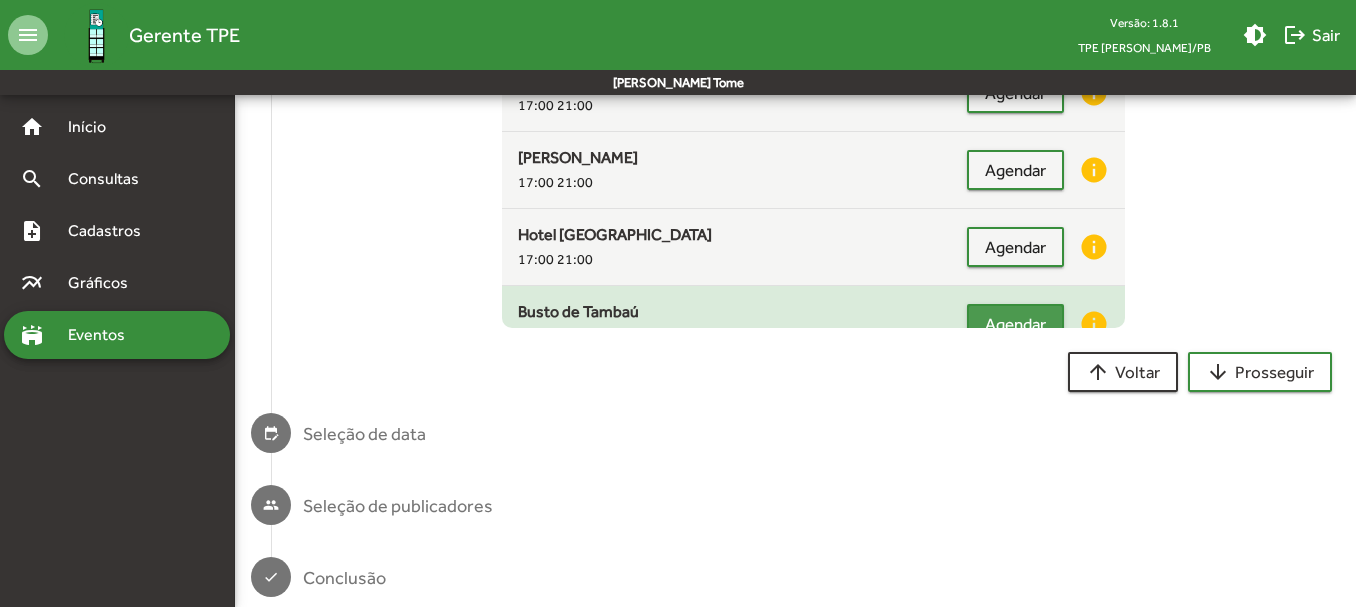 click on "Agendar" at bounding box center (1015, 324) 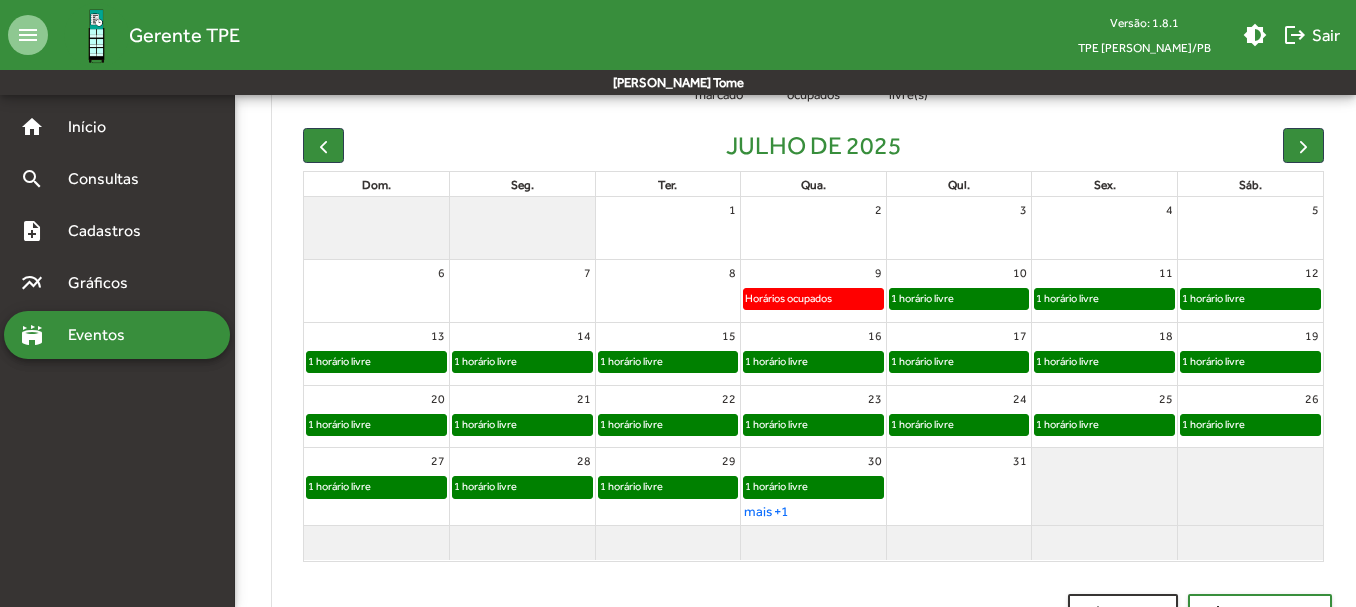 click on "1 horário livre" at bounding box center [813, 362] 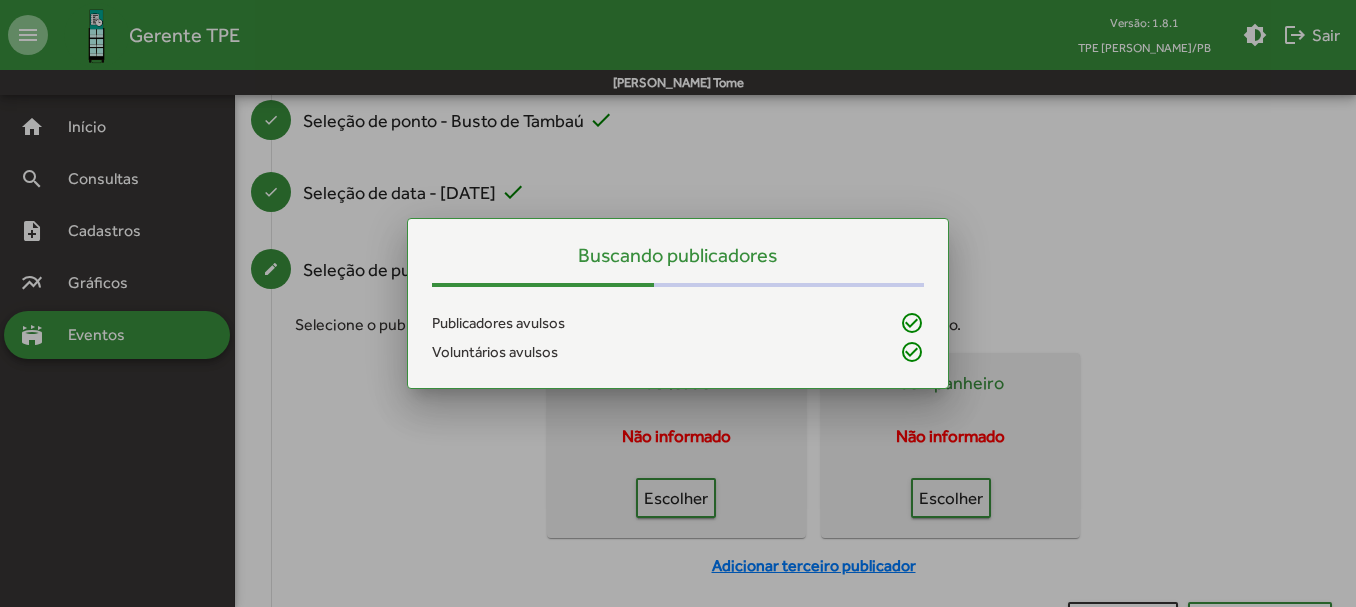 scroll, scrollTop: 0, scrollLeft: 0, axis: both 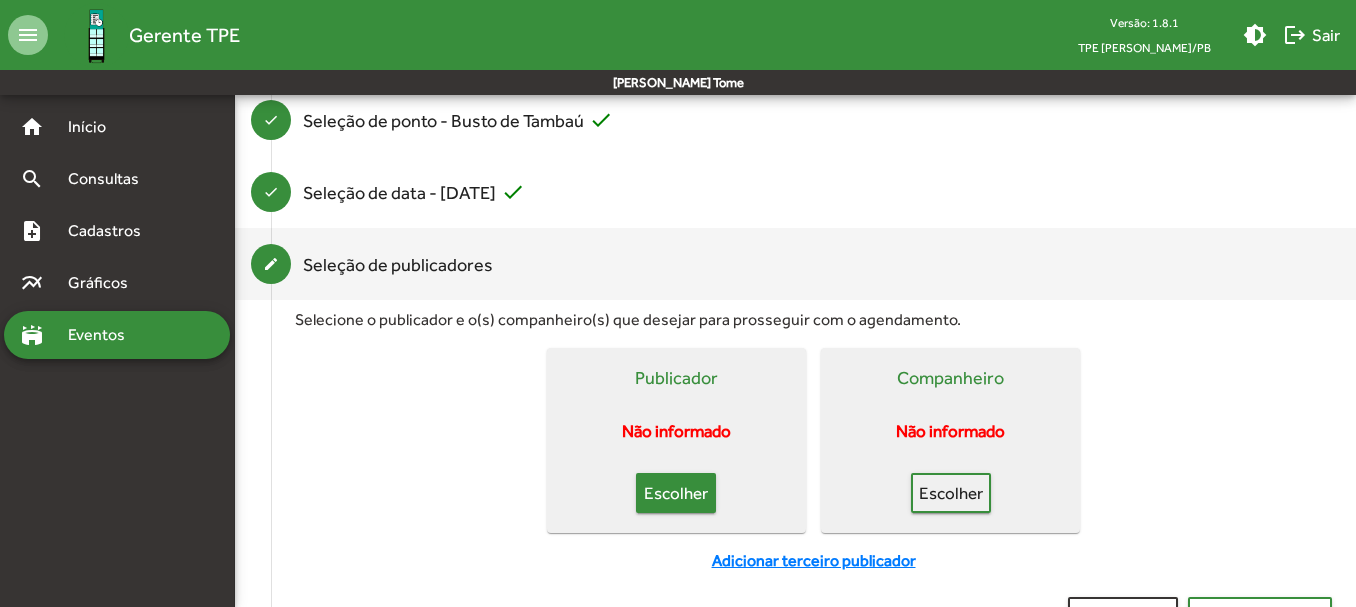 click on "Escolher" 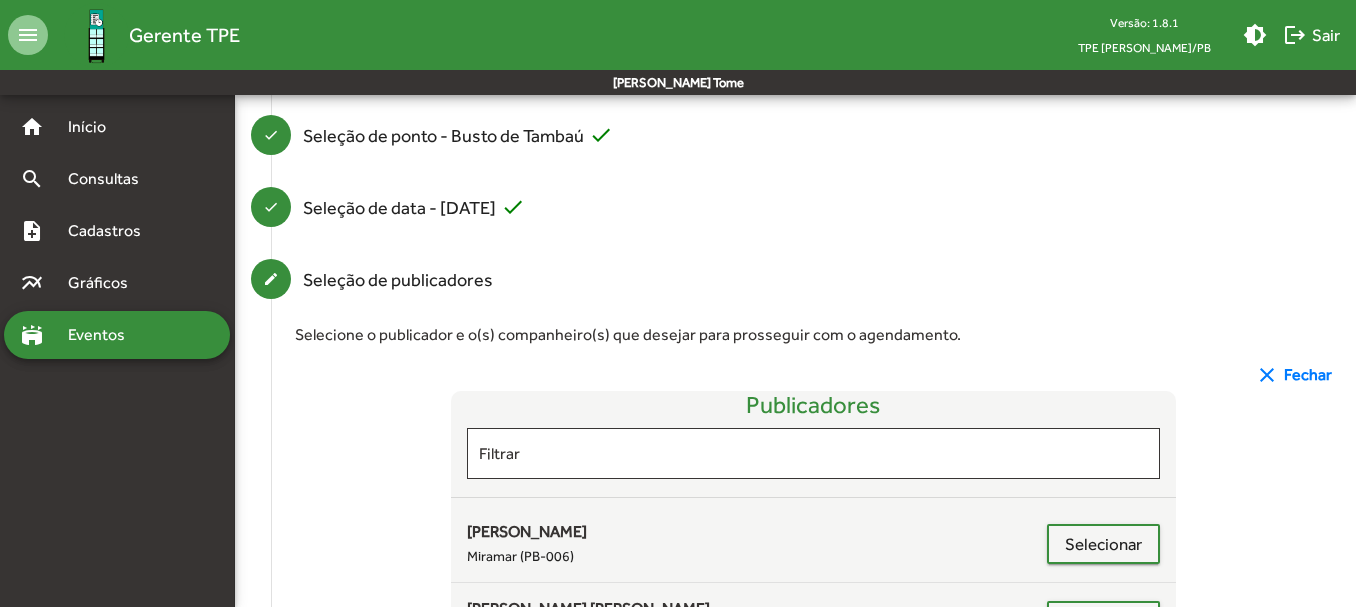 scroll, scrollTop: 269, scrollLeft: 0, axis: vertical 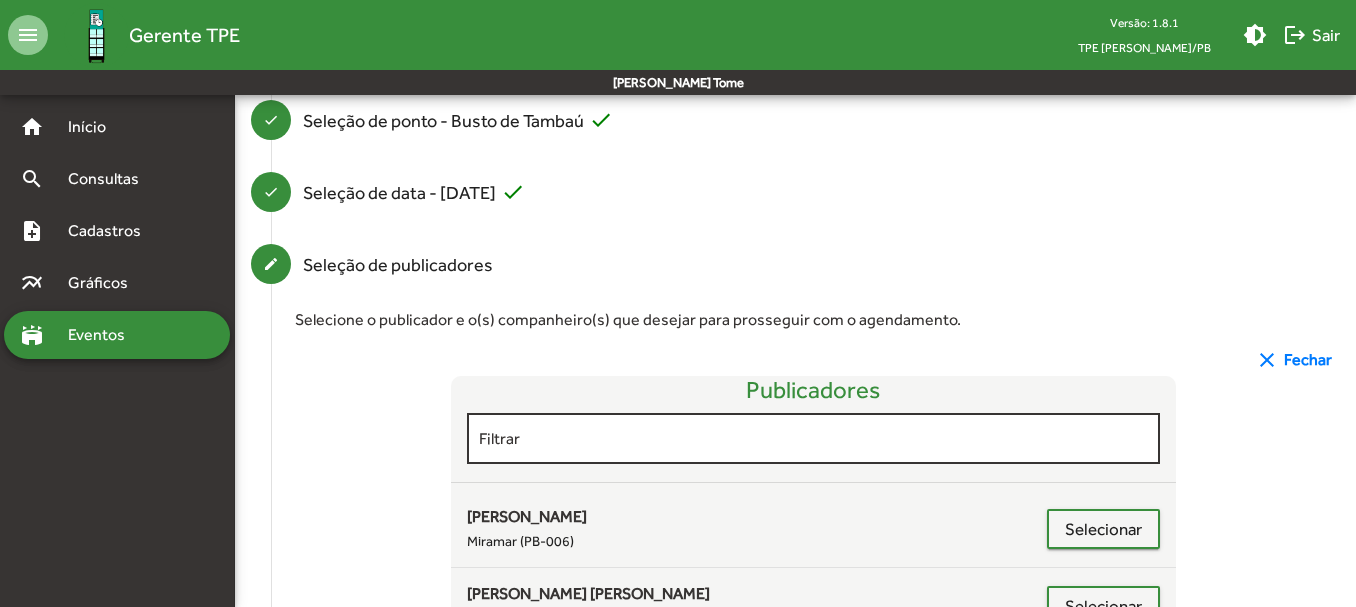 click on "Filtrar" at bounding box center (814, 436) 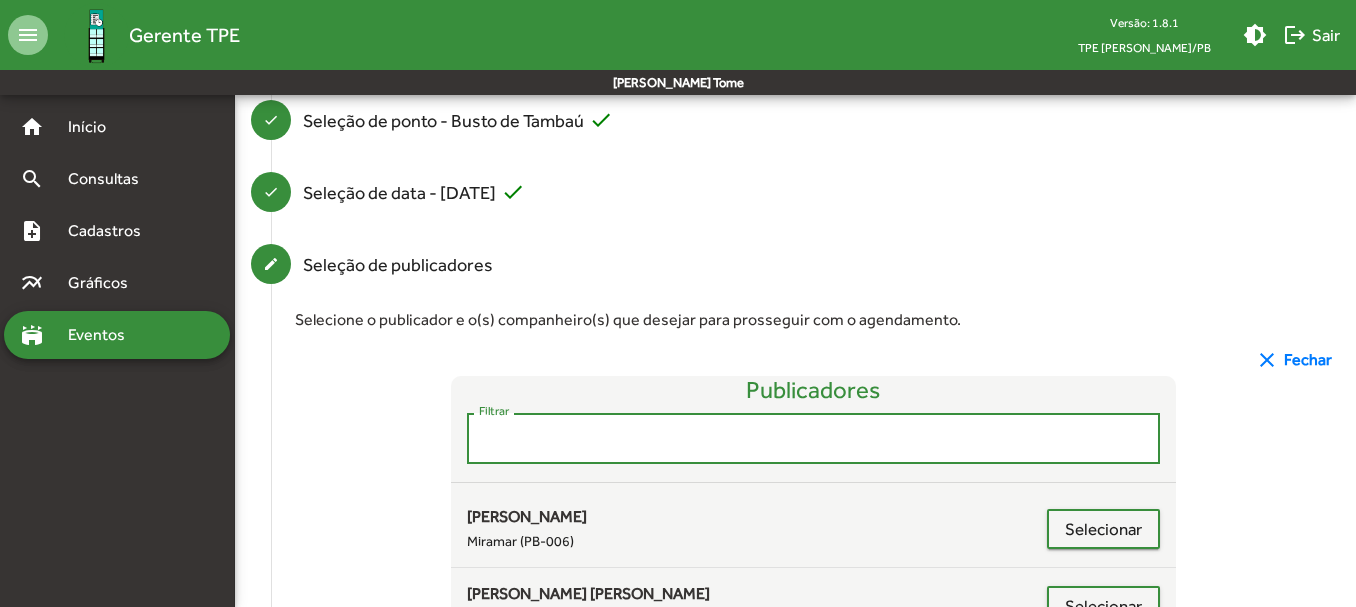 click on "Filtrar" at bounding box center (814, 439) 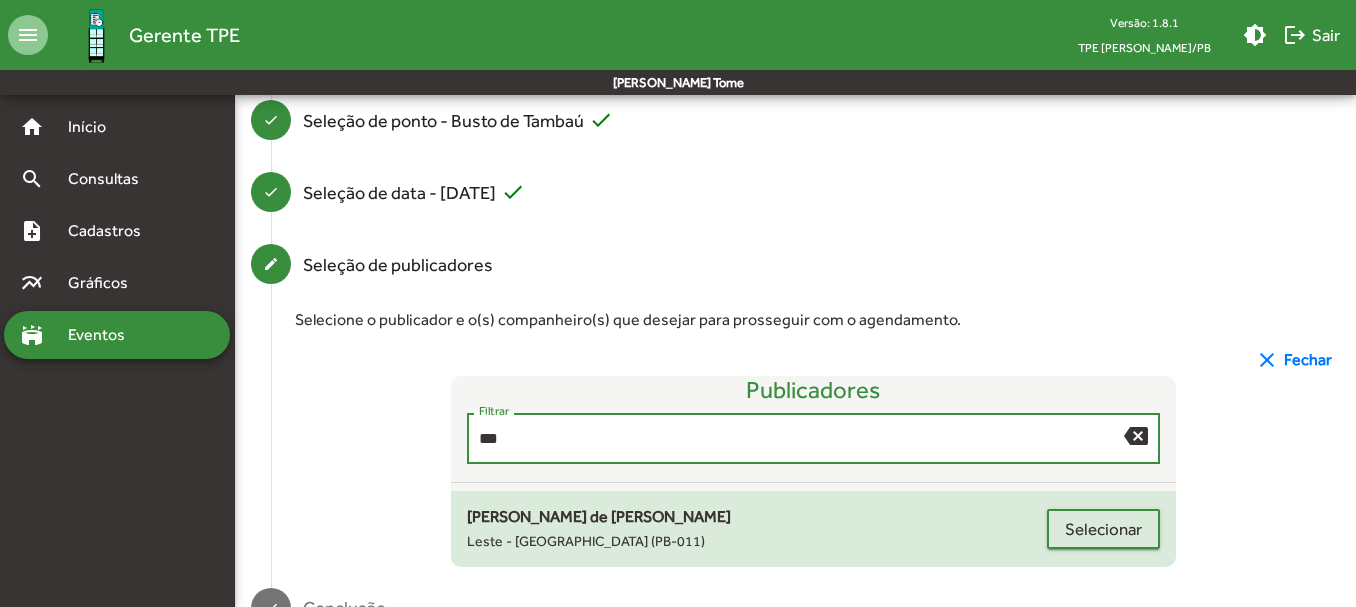 type on "***" 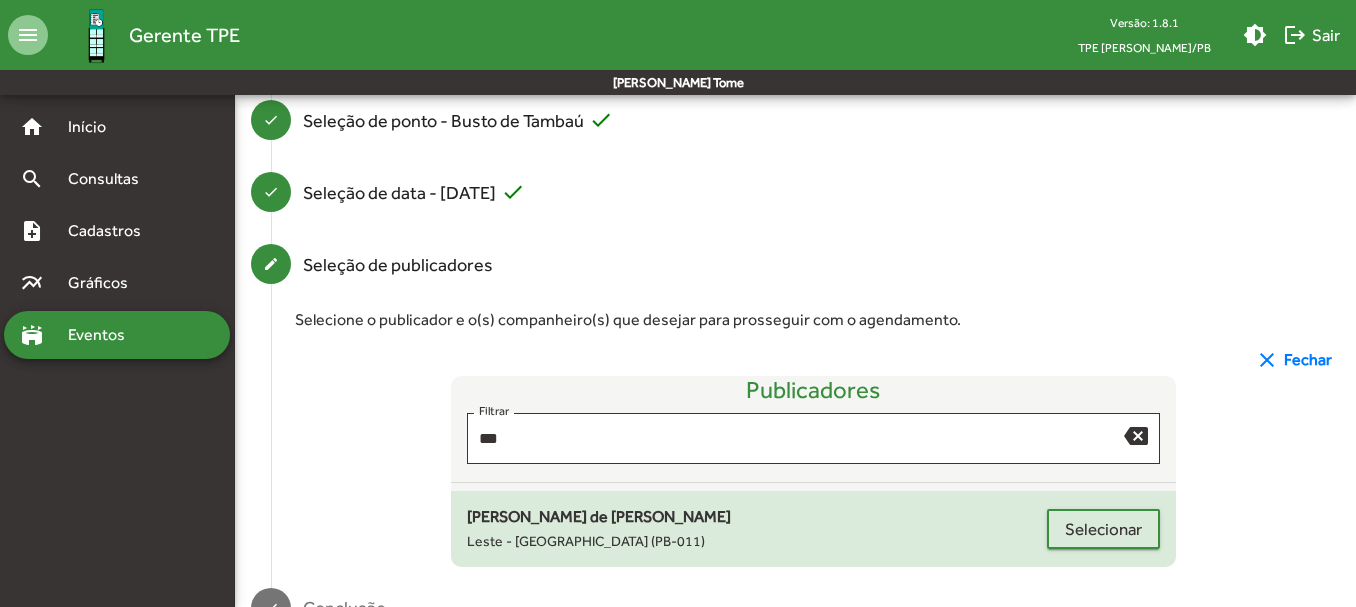 click on "[PERSON_NAME] de [PERSON_NAME]" 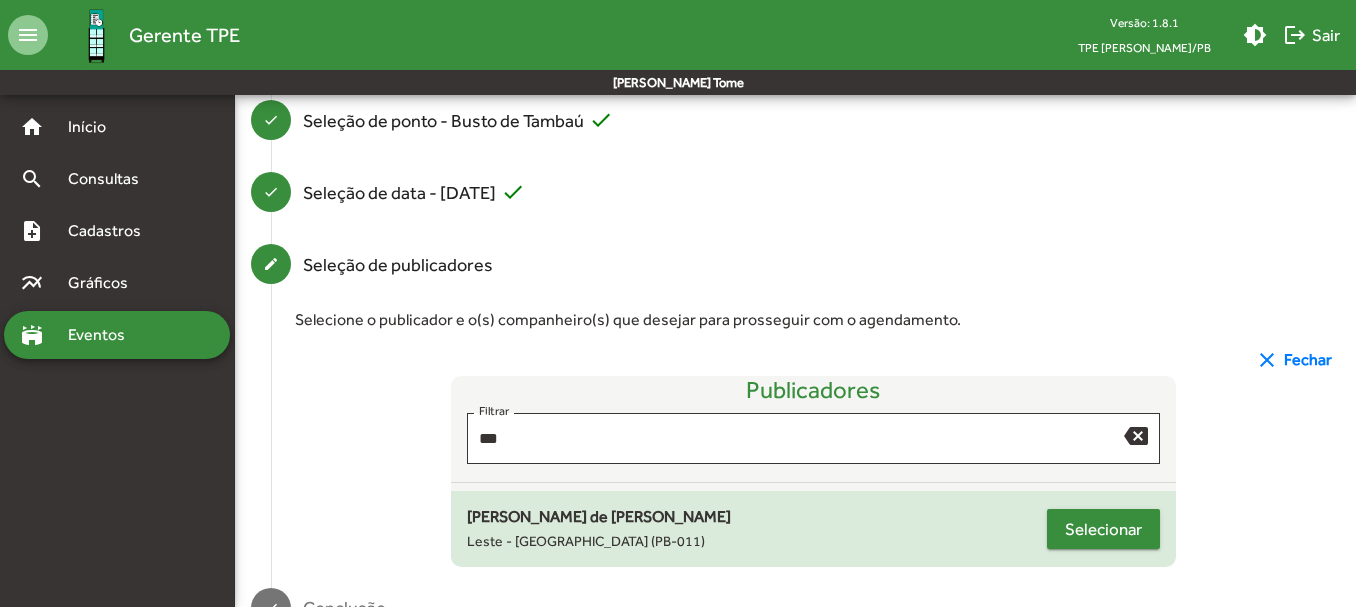 click on "Selecionar" 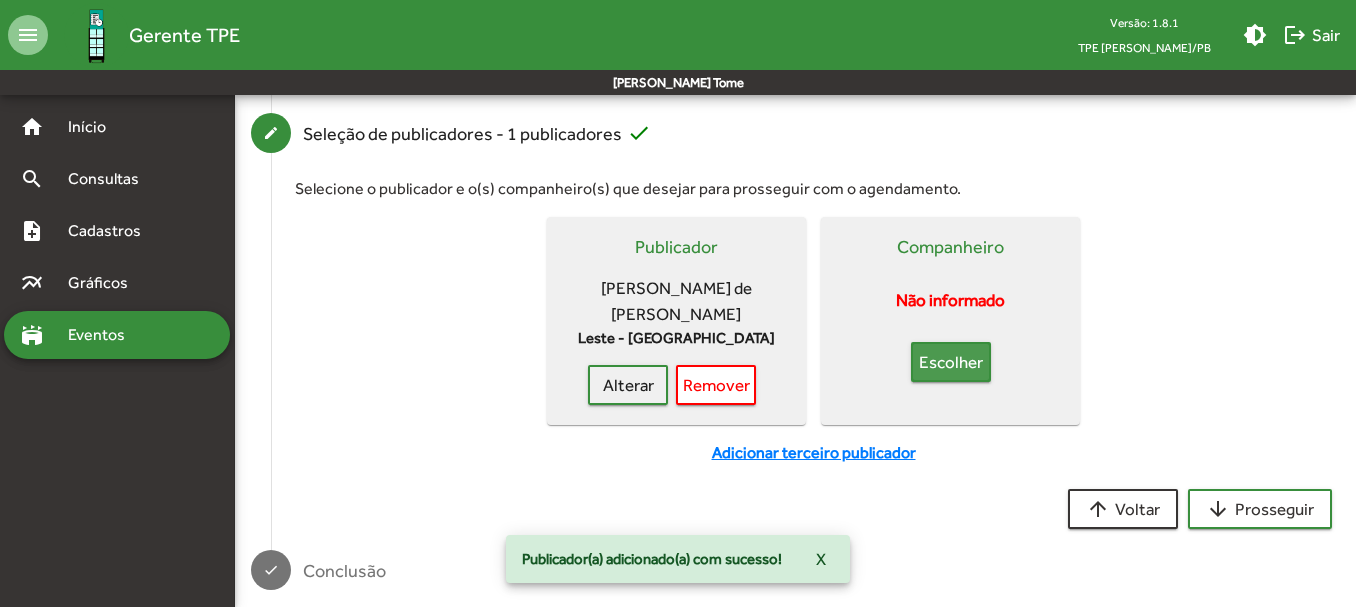 drag, startPoint x: 959, startPoint y: 370, endPoint x: 894, endPoint y: 340, distance: 71.5891 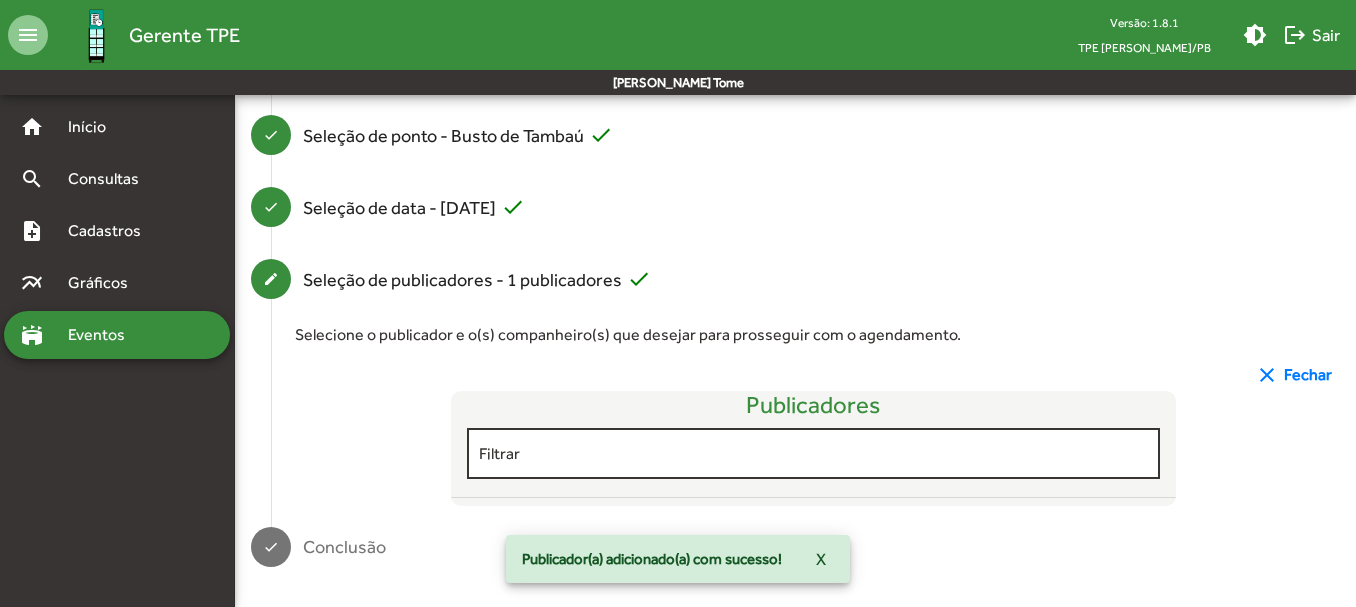 scroll, scrollTop: 400, scrollLeft: 0, axis: vertical 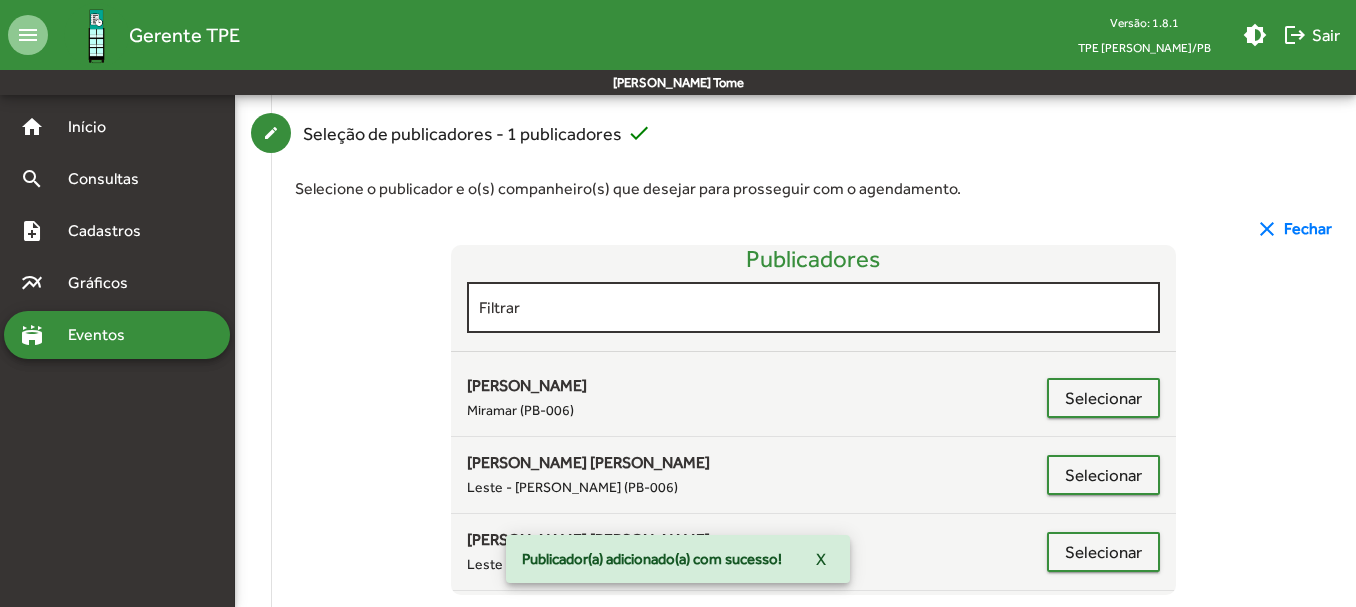 click on "Filtrar" at bounding box center [814, 305] 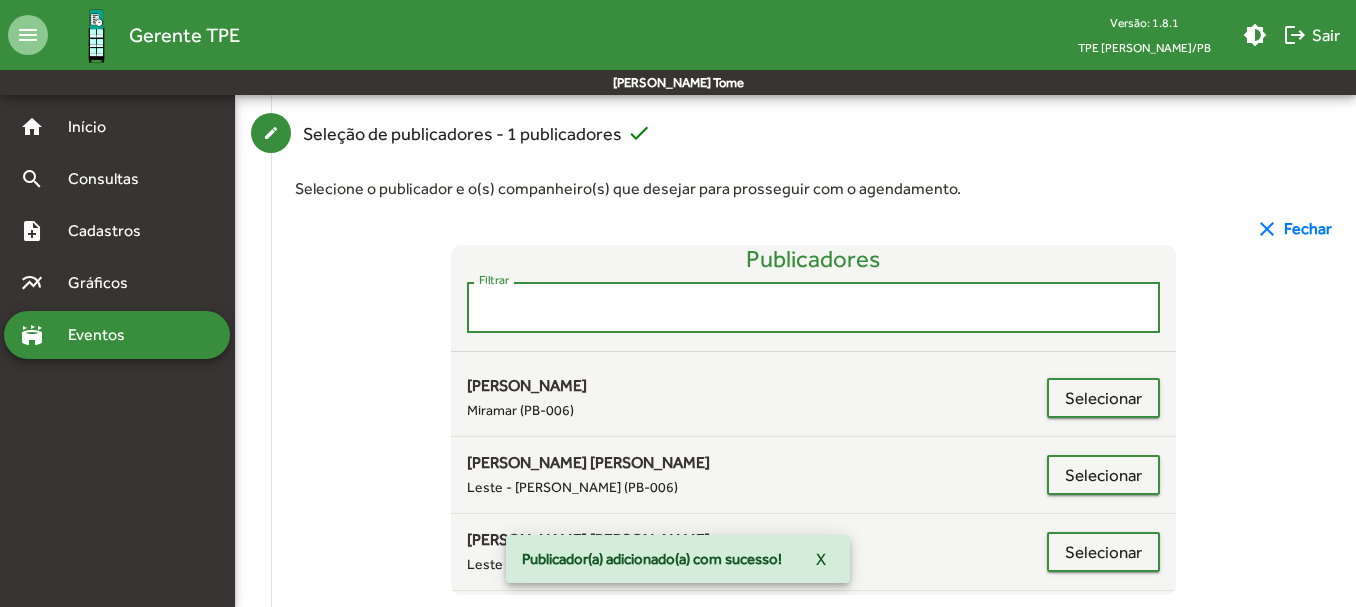click on "Filtrar" at bounding box center (814, 308) 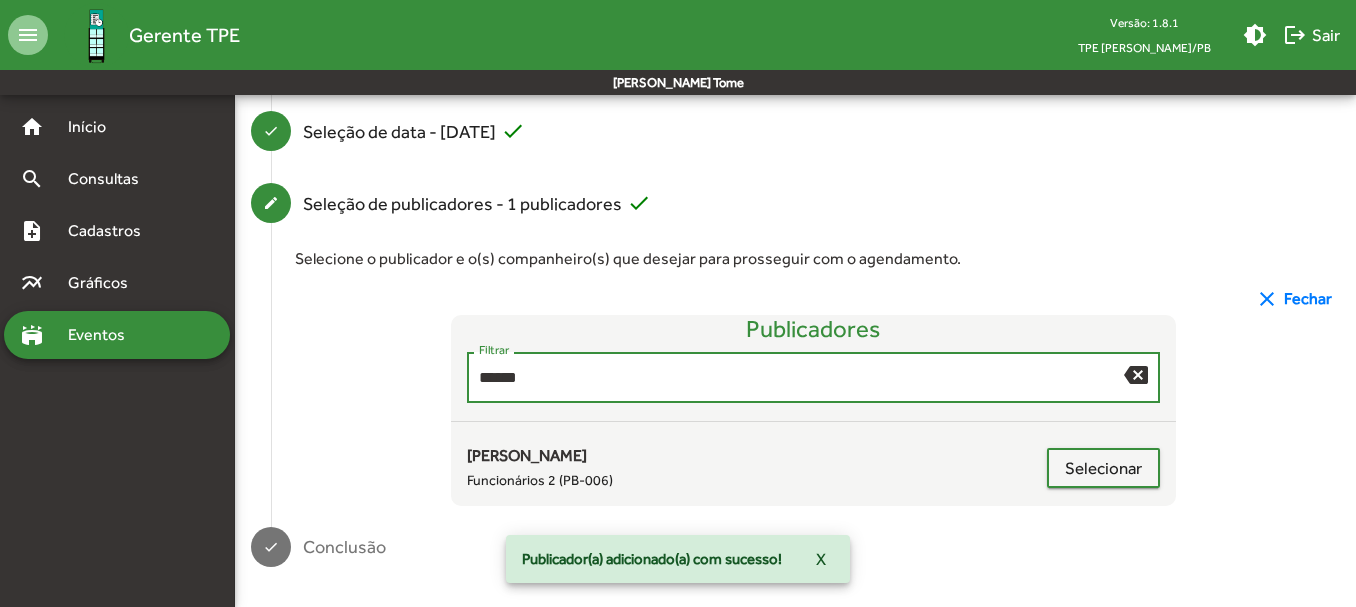 scroll, scrollTop: 254, scrollLeft: 0, axis: vertical 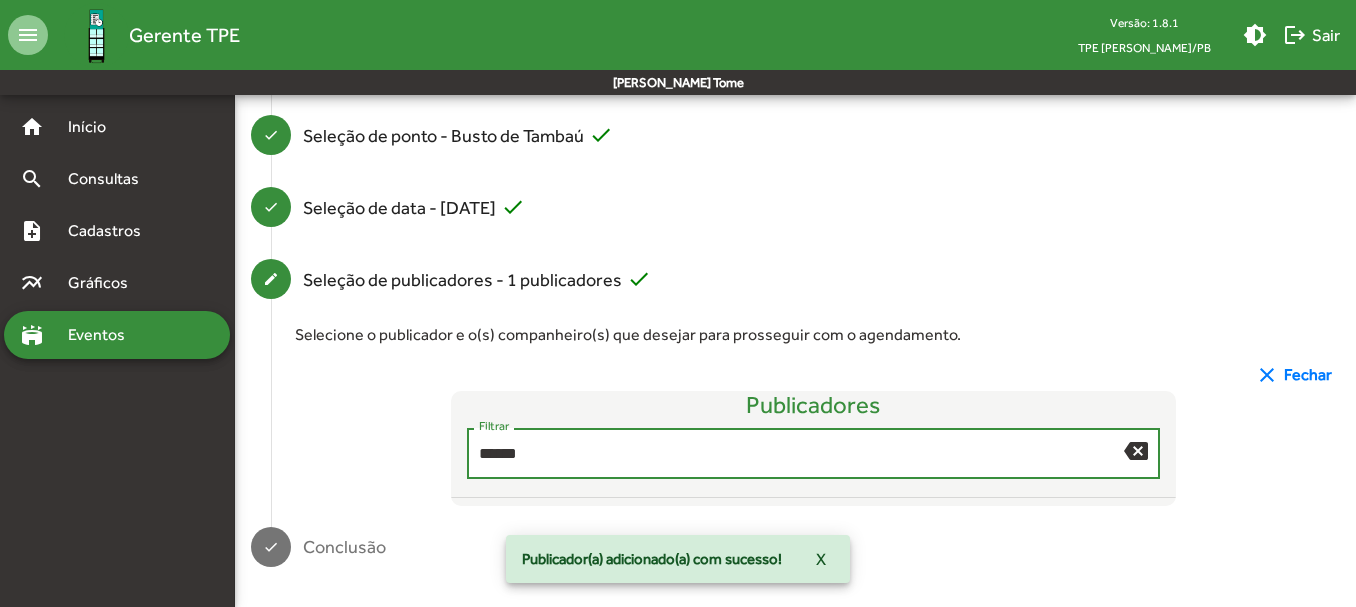 click on "******" at bounding box center (802, 454) 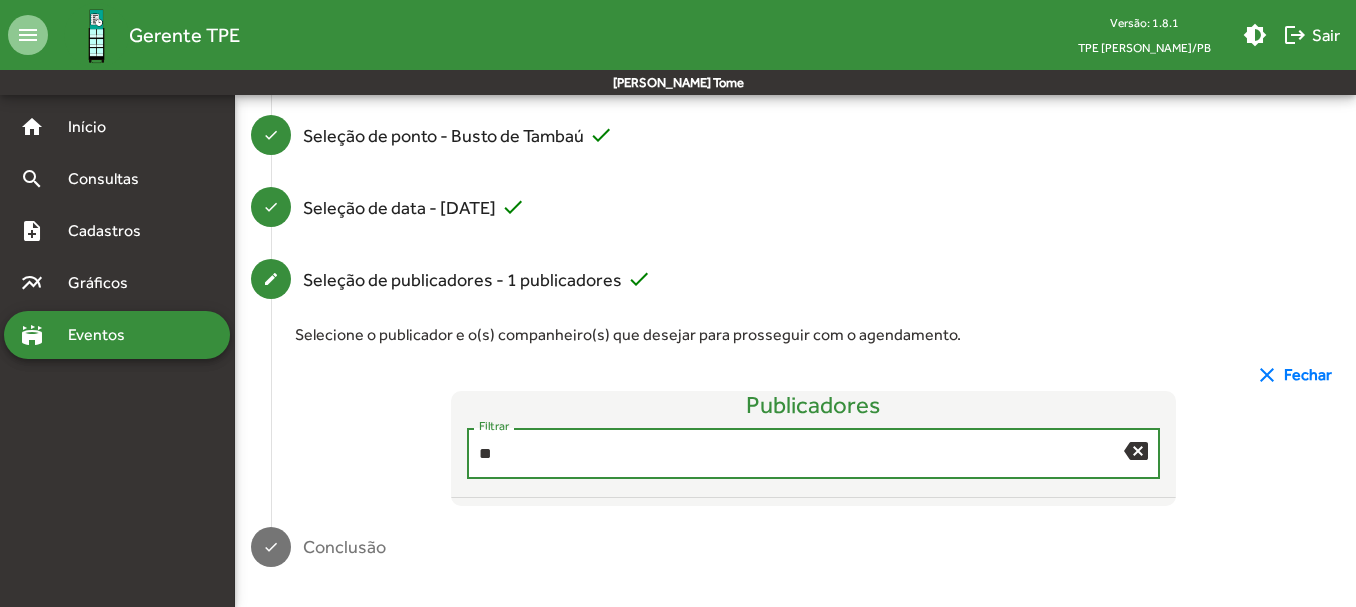 scroll, scrollTop: 330, scrollLeft: 0, axis: vertical 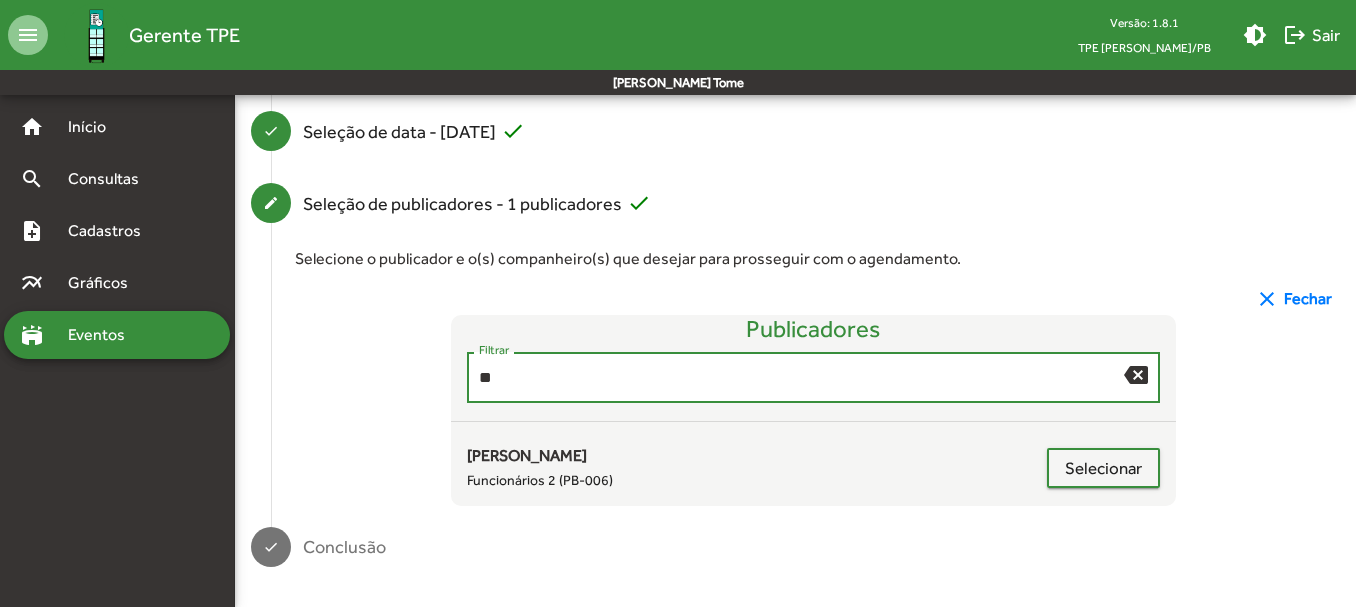 drag, startPoint x: 488, startPoint y: 360, endPoint x: 361, endPoint y: 369, distance: 127.3185 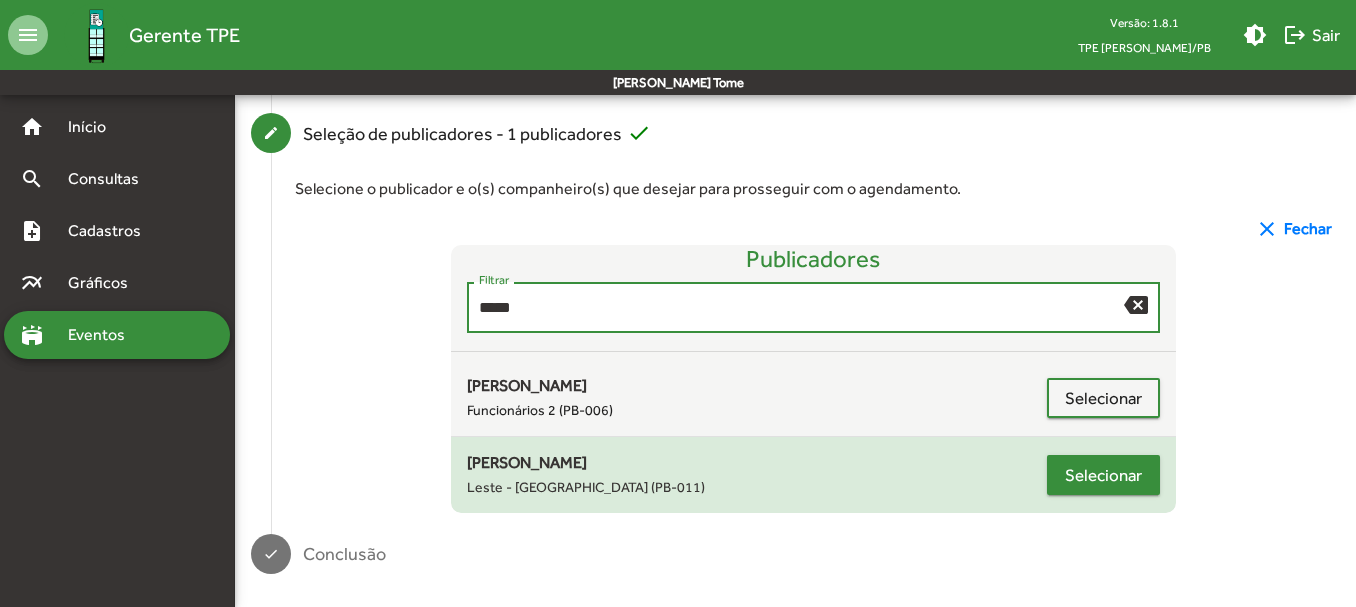 type on "*****" 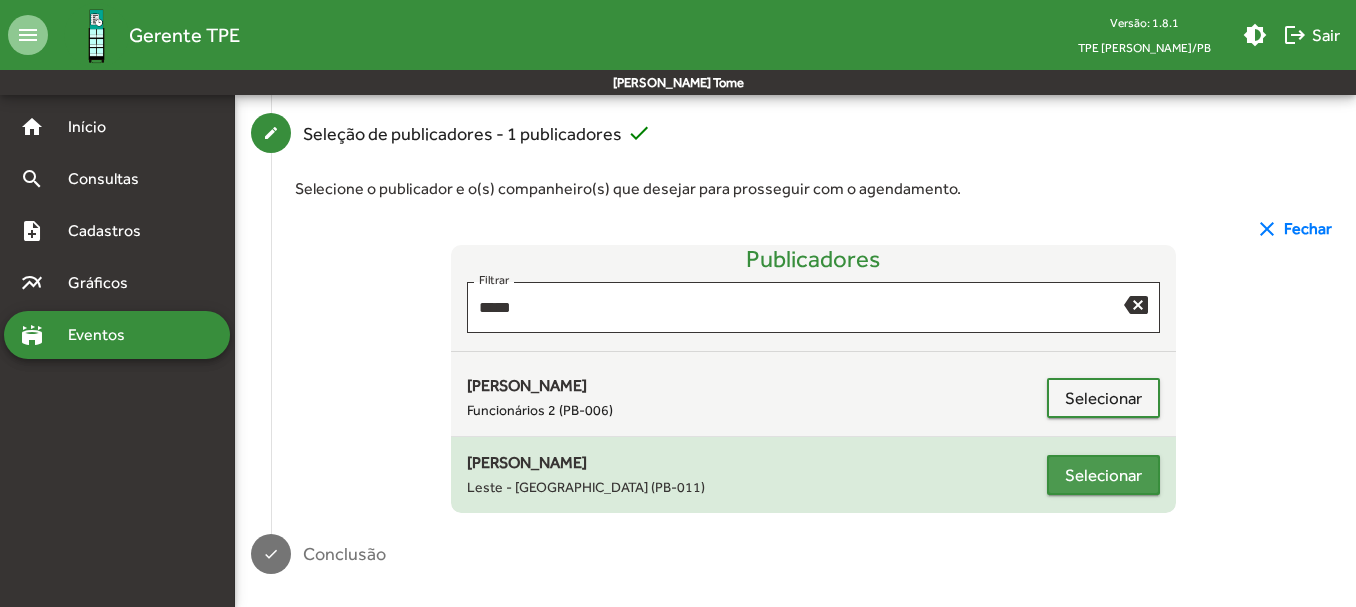click on "Selecionar" 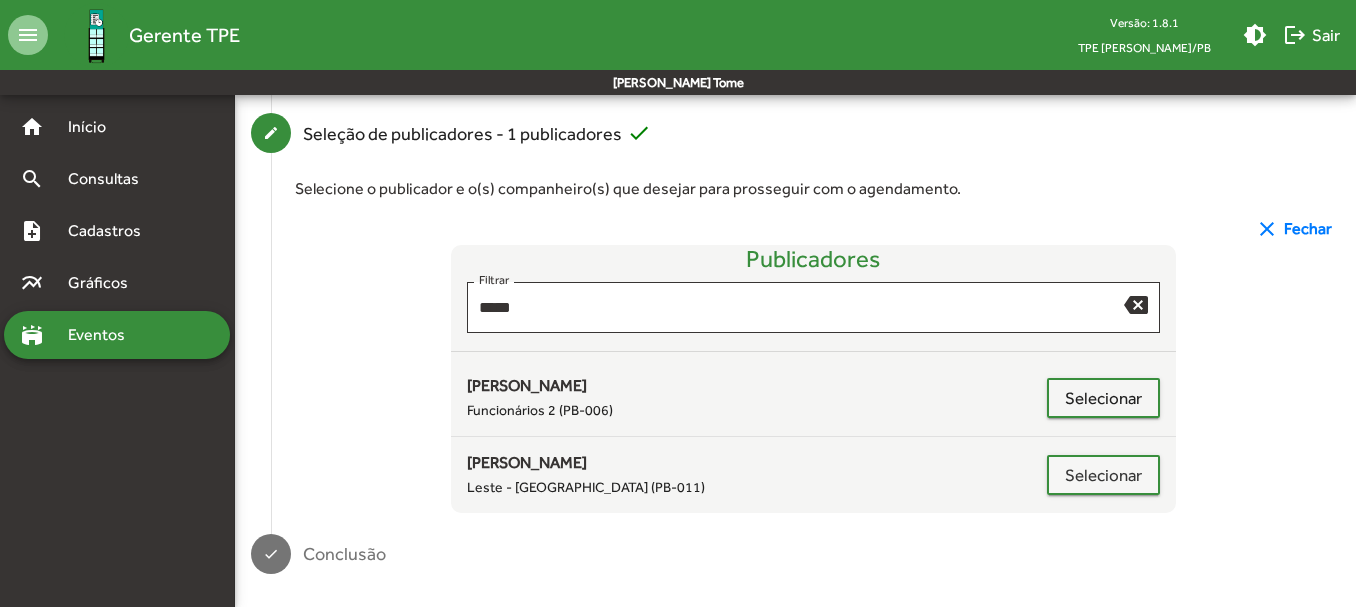scroll, scrollTop: 423, scrollLeft: 0, axis: vertical 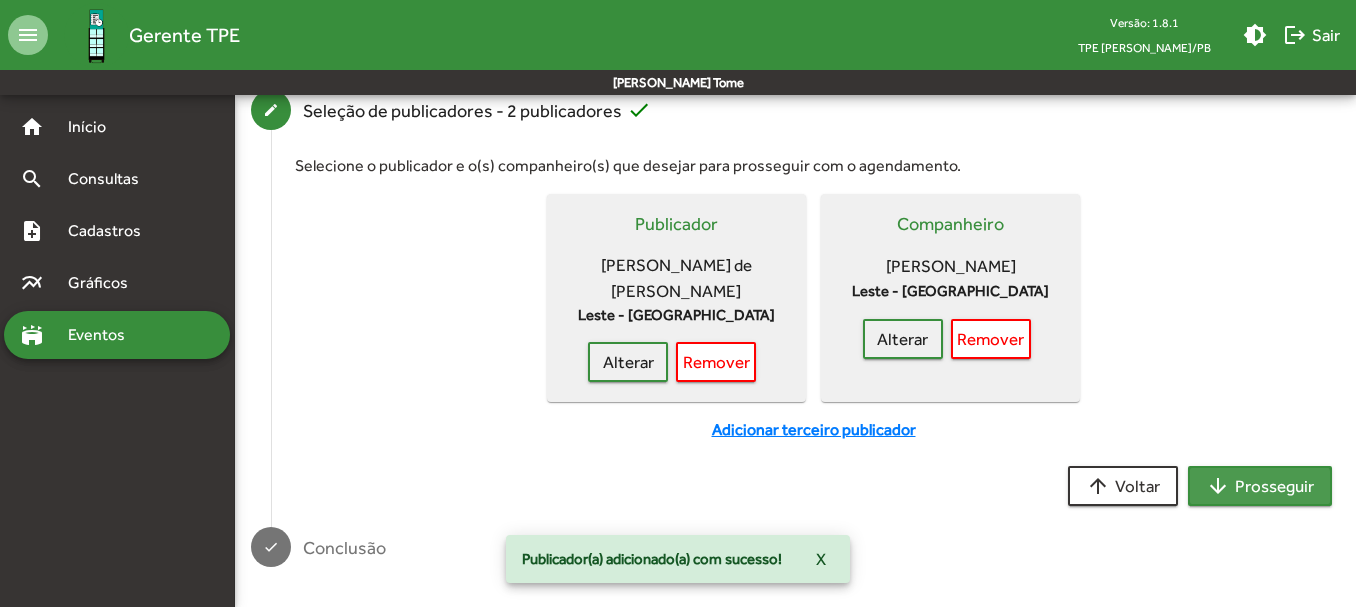 click on "arrow_downward  Prosseguir" at bounding box center [1260, 486] 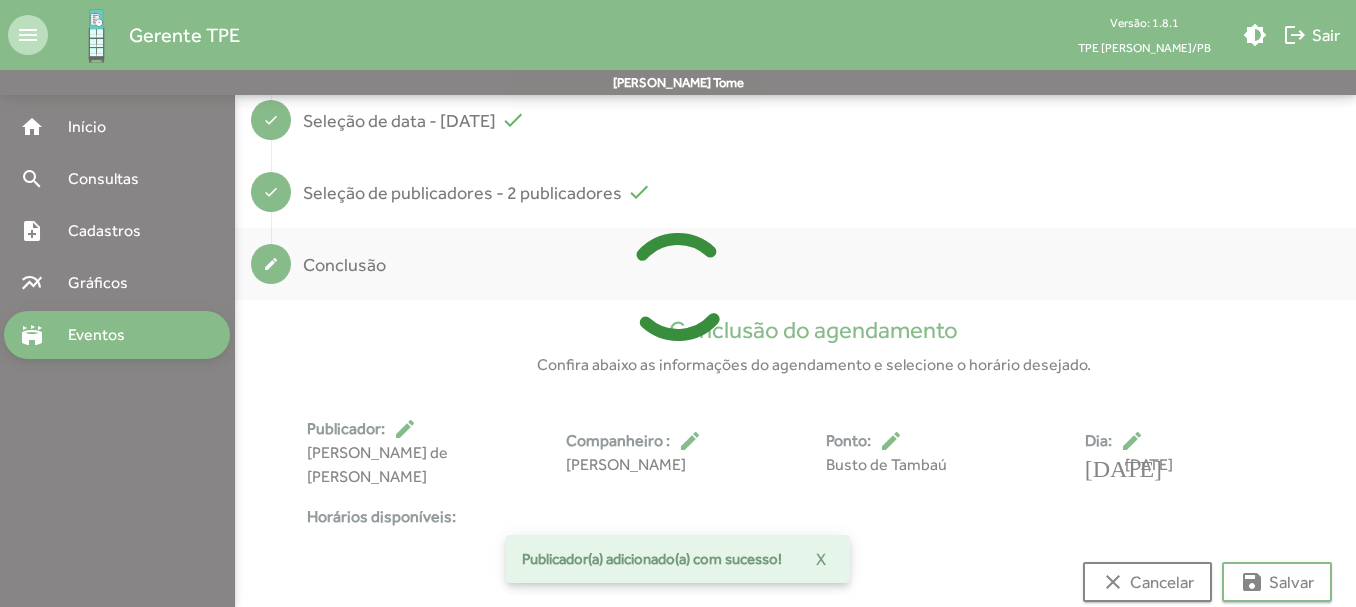 scroll, scrollTop: 373, scrollLeft: 0, axis: vertical 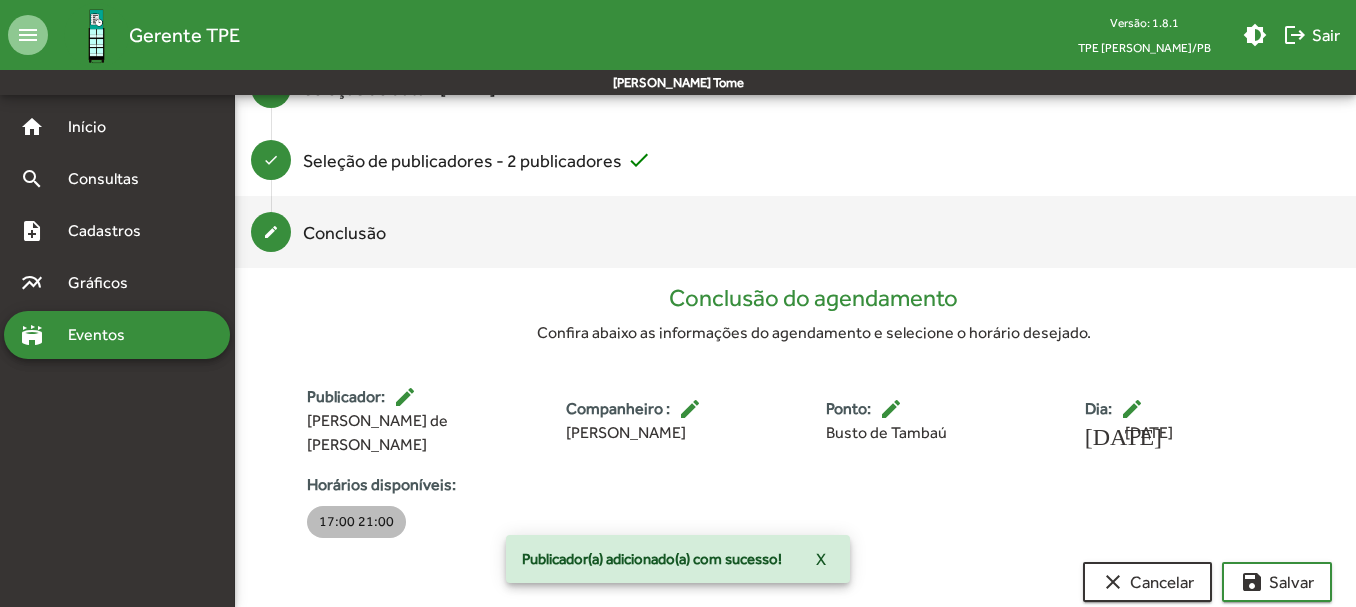 click on "17:00 21:00" at bounding box center (356, 522) 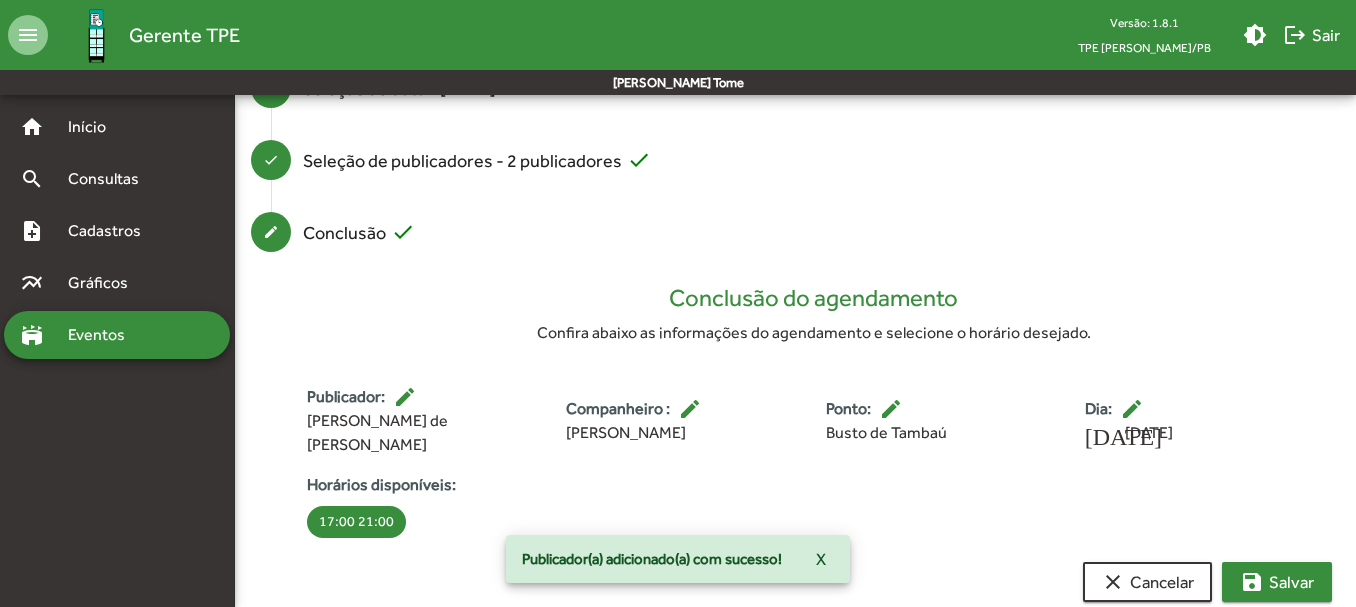 click on "save  [PERSON_NAME]" at bounding box center (1277, 582) 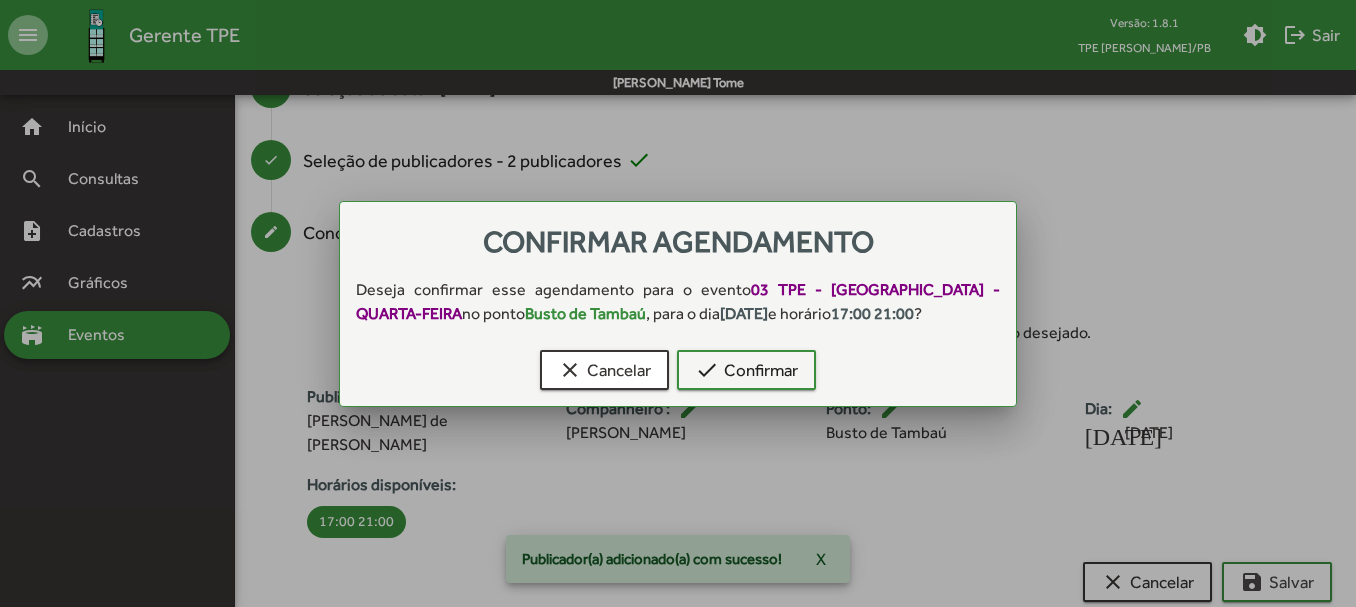 scroll, scrollTop: 0, scrollLeft: 0, axis: both 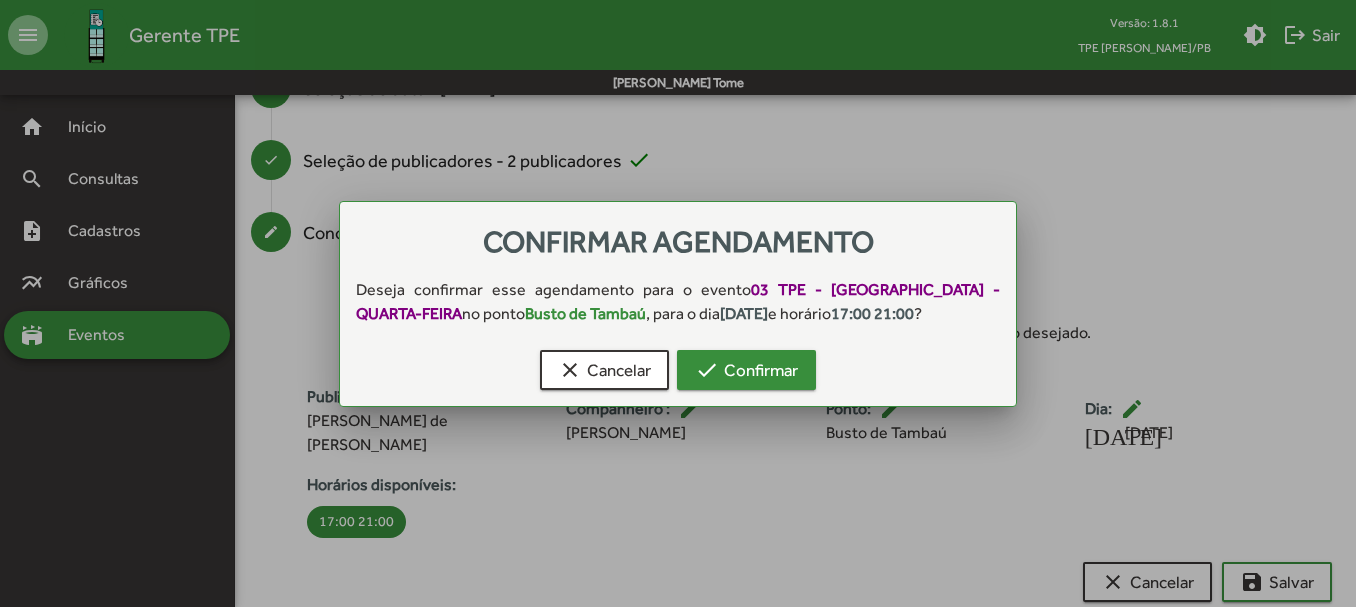 click on "check  Confirmar" at bounding box center [746, 370] 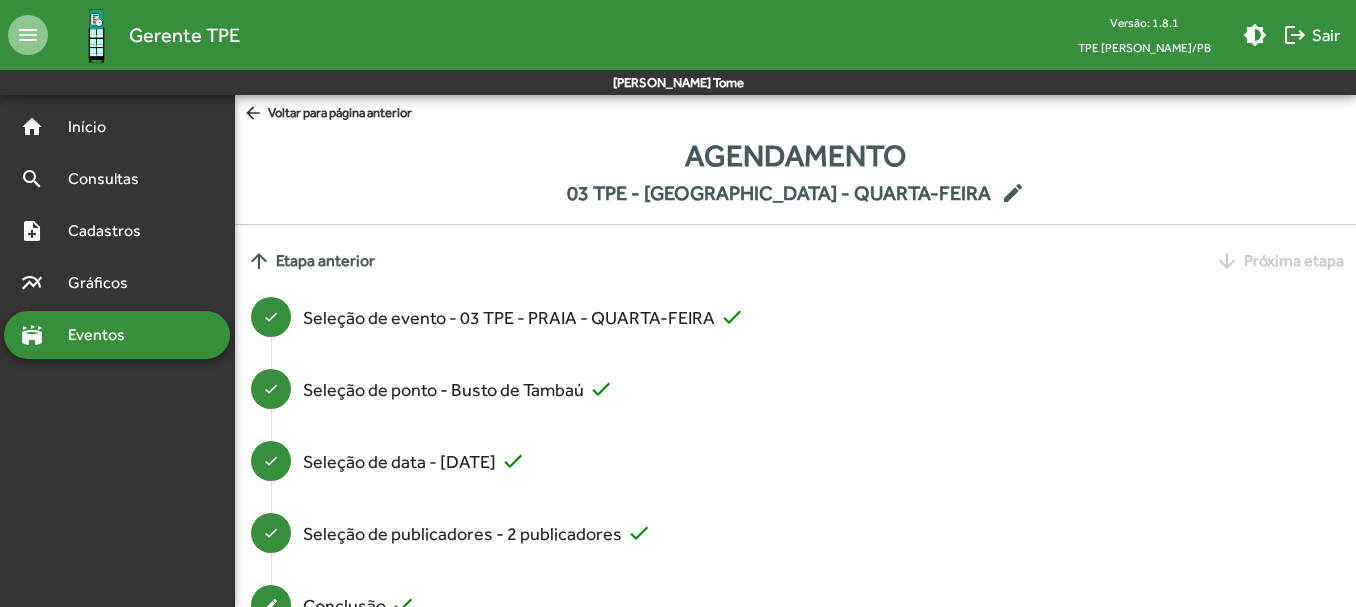 scroll, scrollTop: 373, scrollLeft: 0, axis: vertical 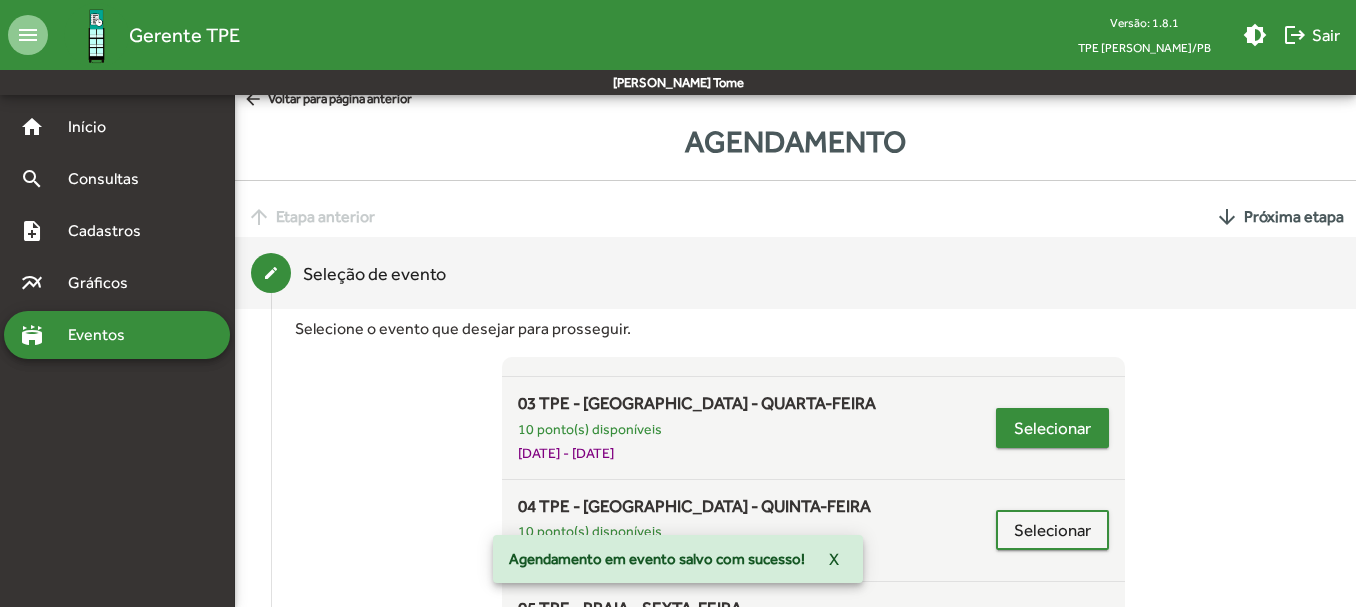 click on "Selecionar" at bounding box center (1052, 428) 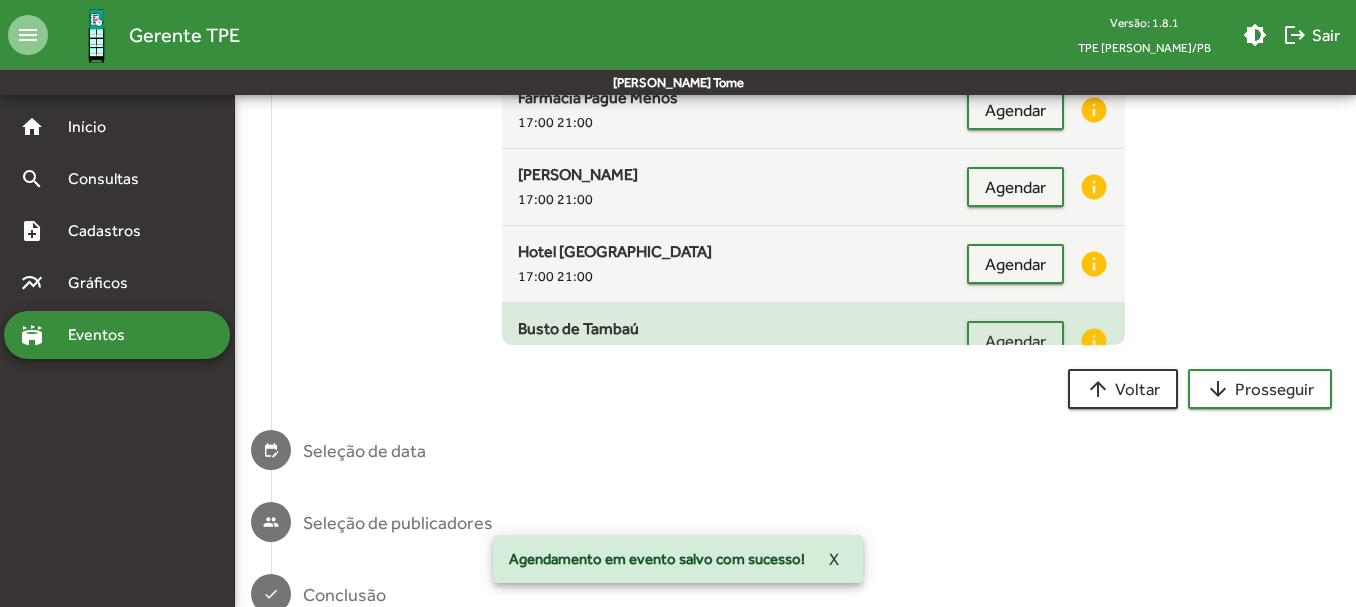 scroll, scrollTop: 495, scrollLeft: 0, axis: vertical 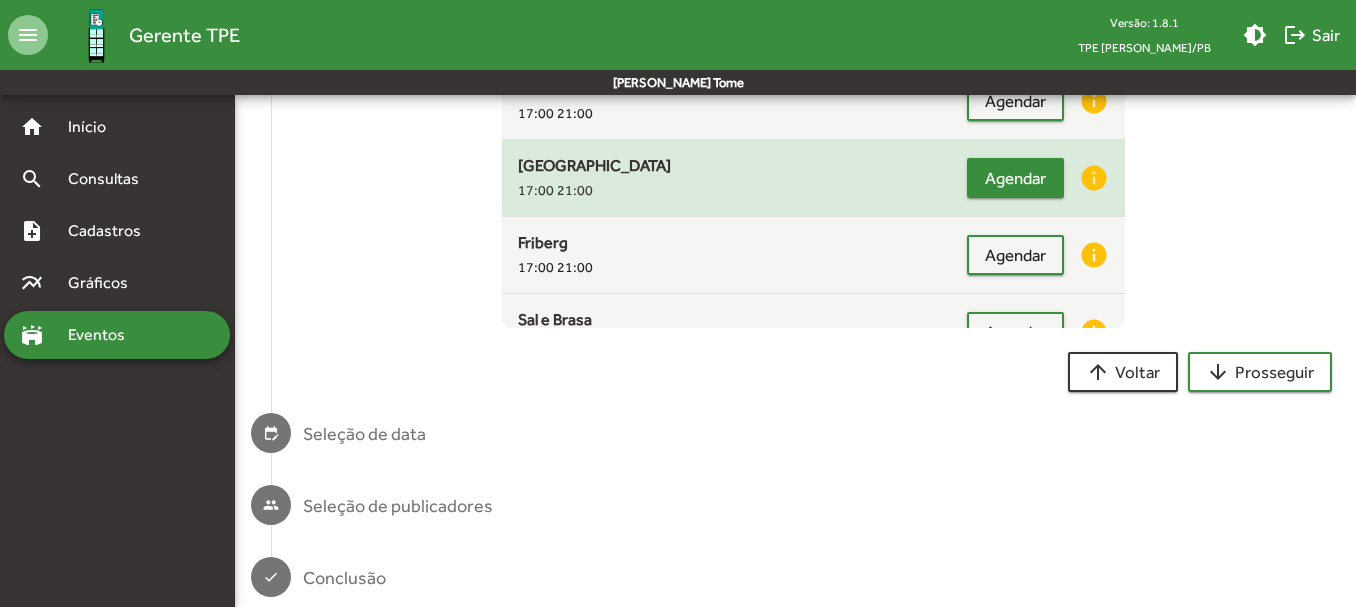 click on "Agendar" at bounding box center [1015, 178] 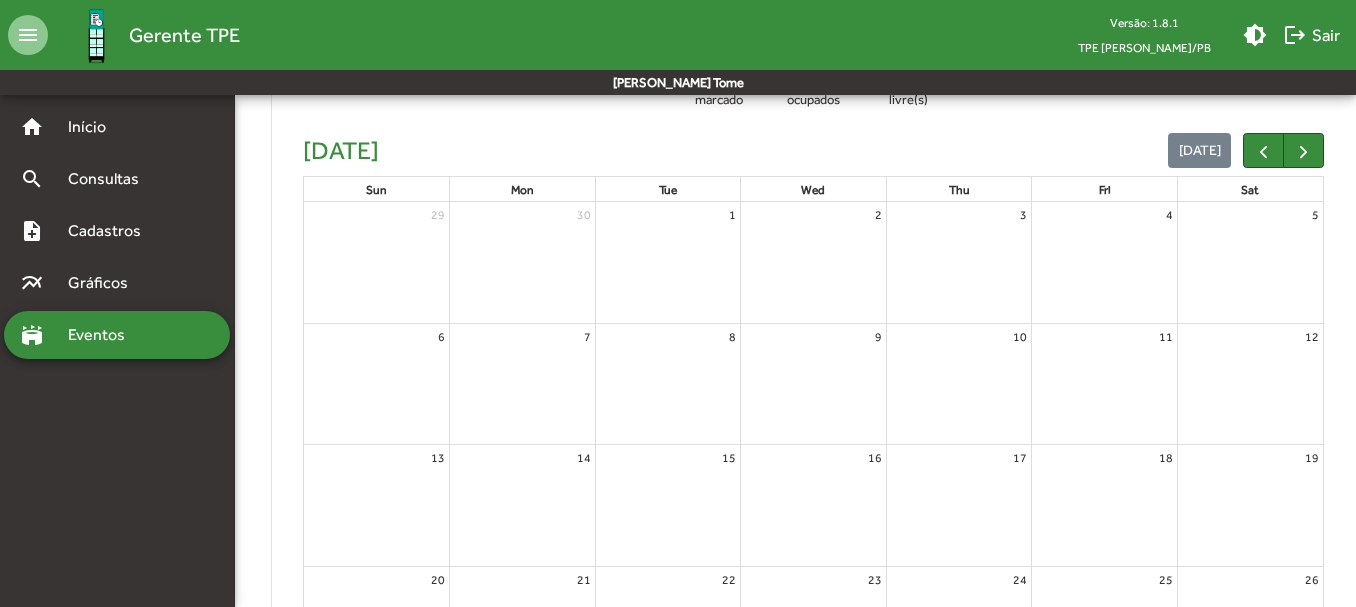 scroll, scrollTop: 495, scrollLeft: 0, axis: vertical 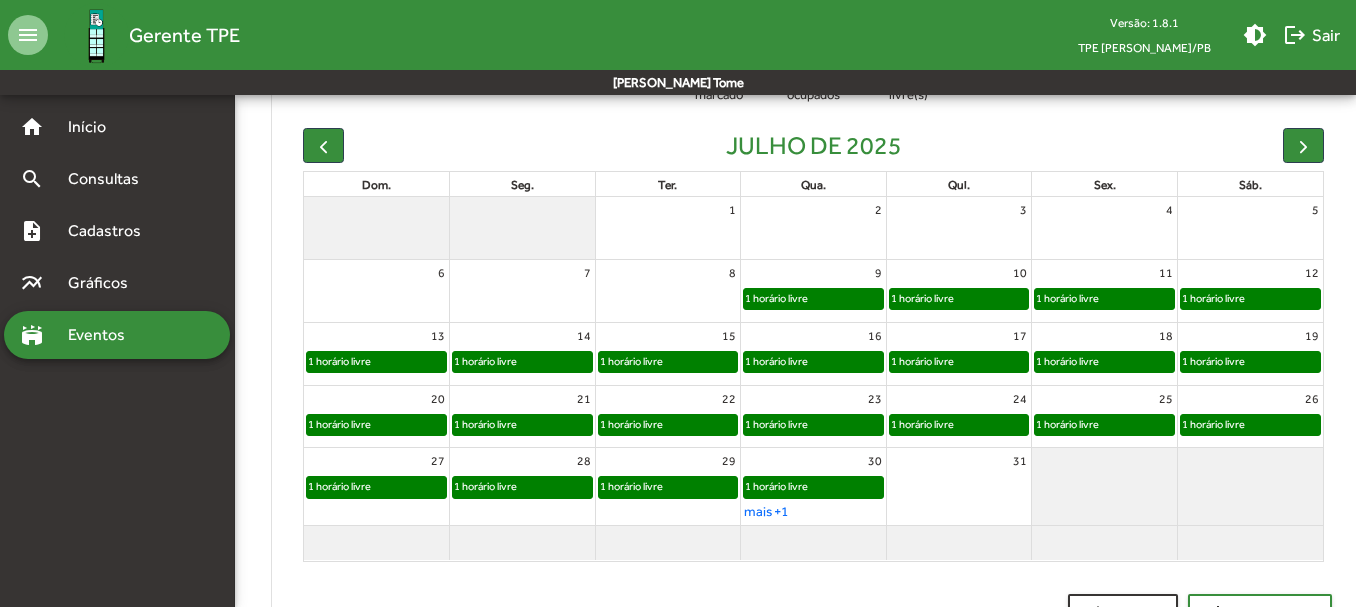 click on "1 horário livre" 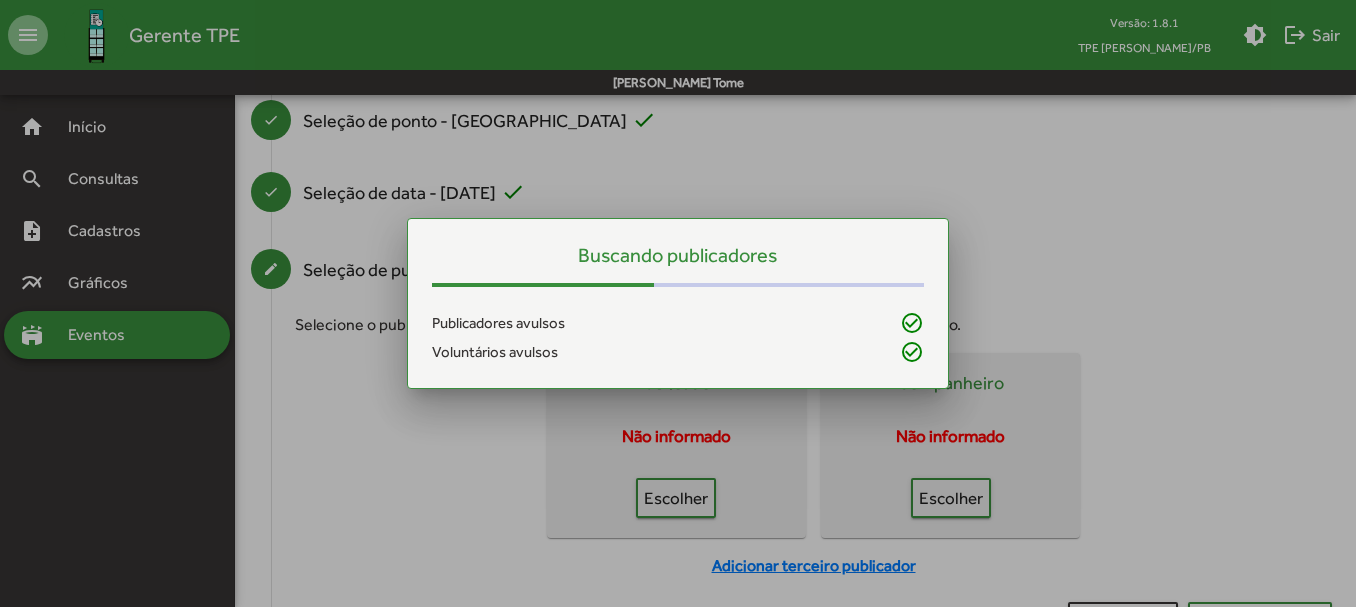 scroll, scrollTop: 0, scrollLeft: 0, axis: both 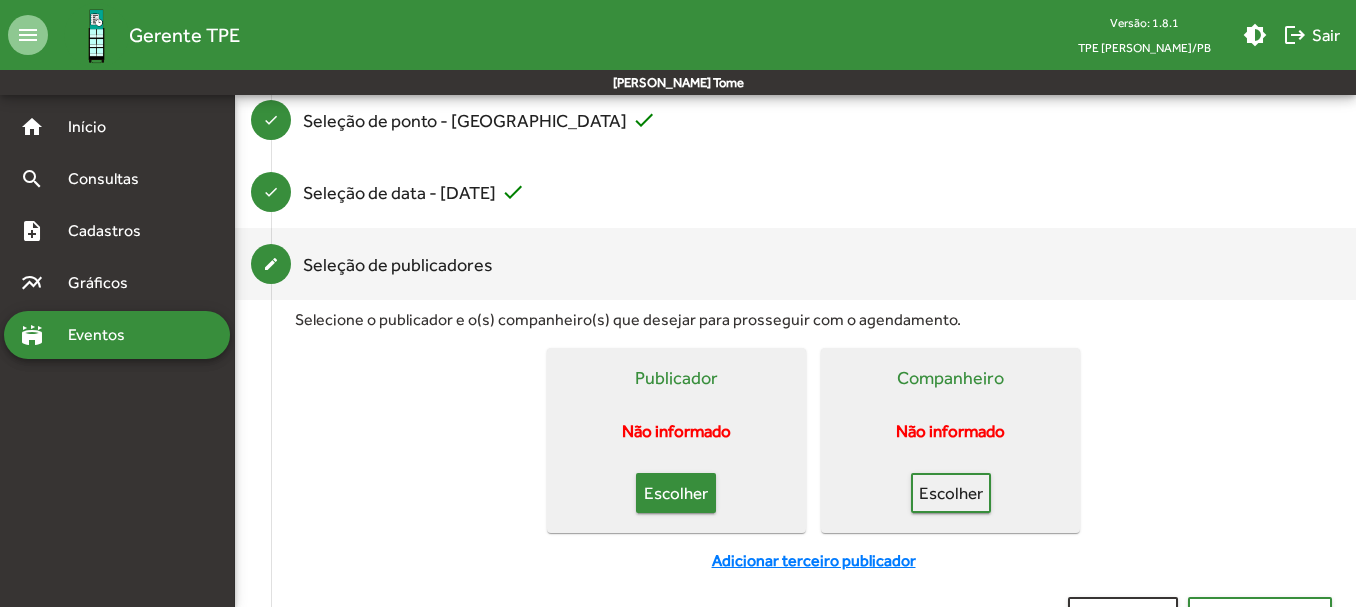 click on "Escolher" 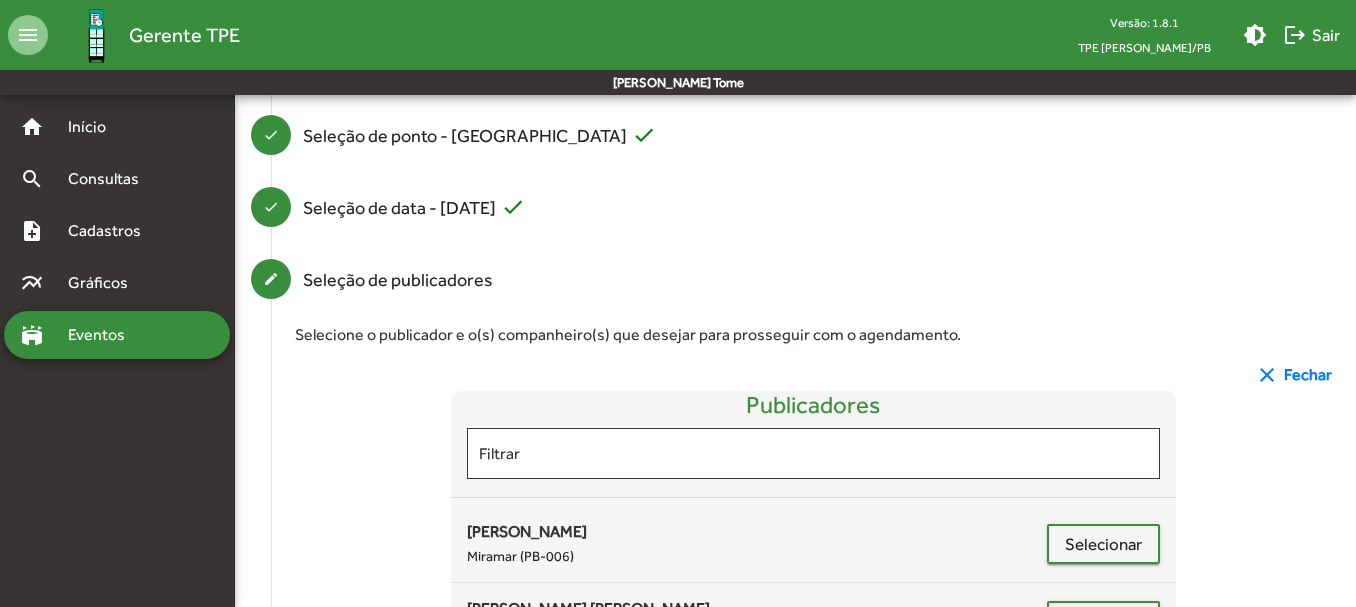 scroll, scrollTop: 269, scrollLeft: 0, axis: vertical 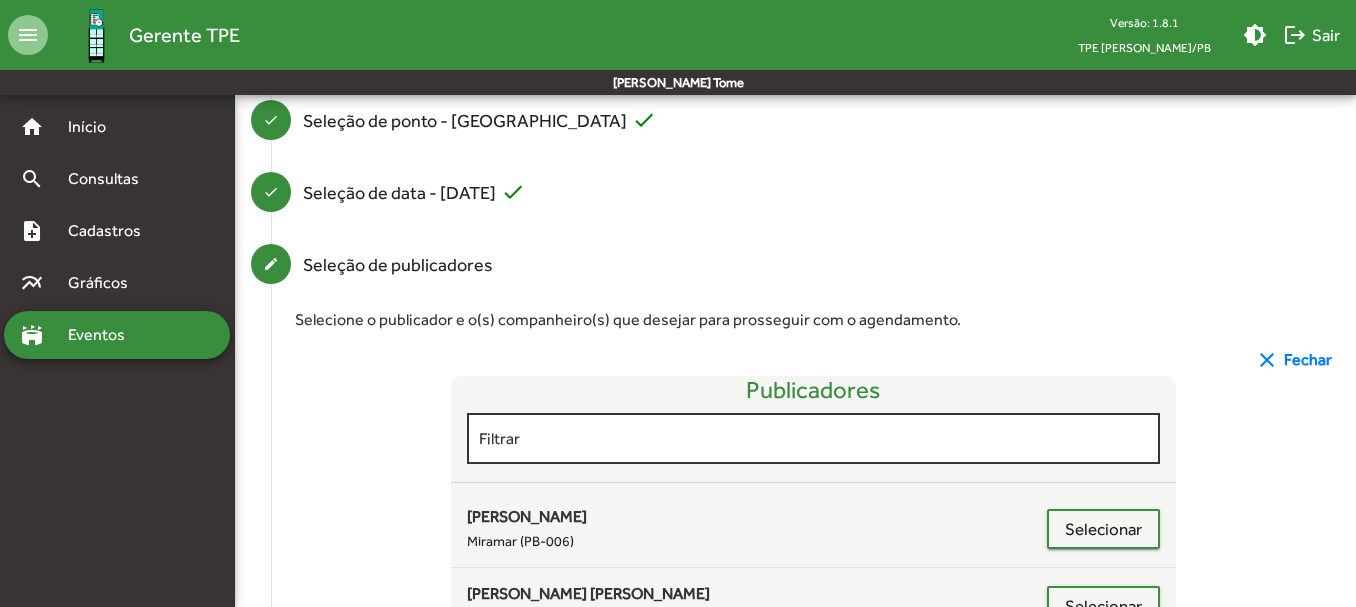 click on "Filtrar" at bounding box center (814, 439) 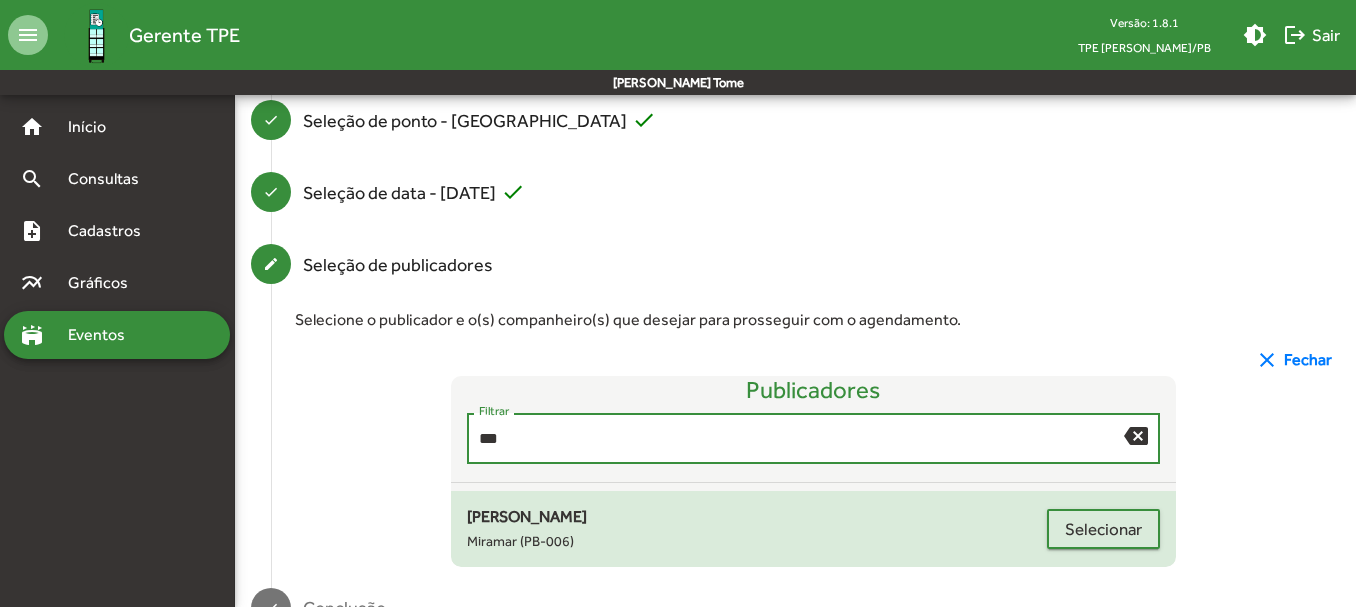 type on "***" 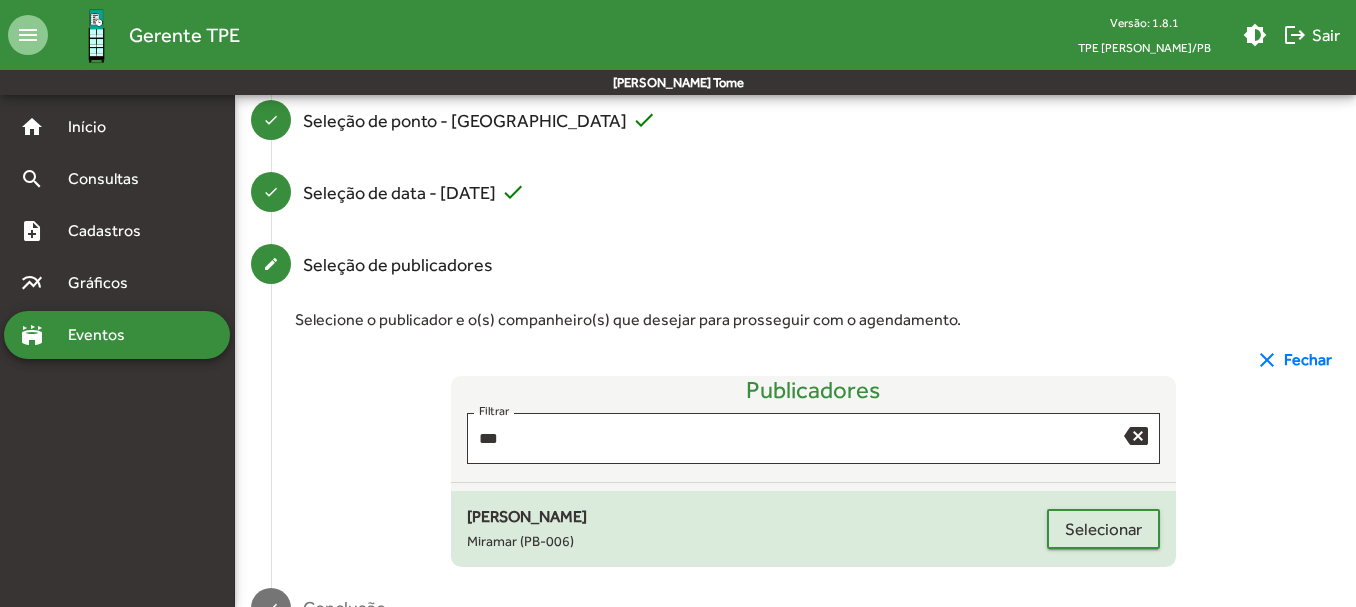 click on "[PERSON_NAME]" 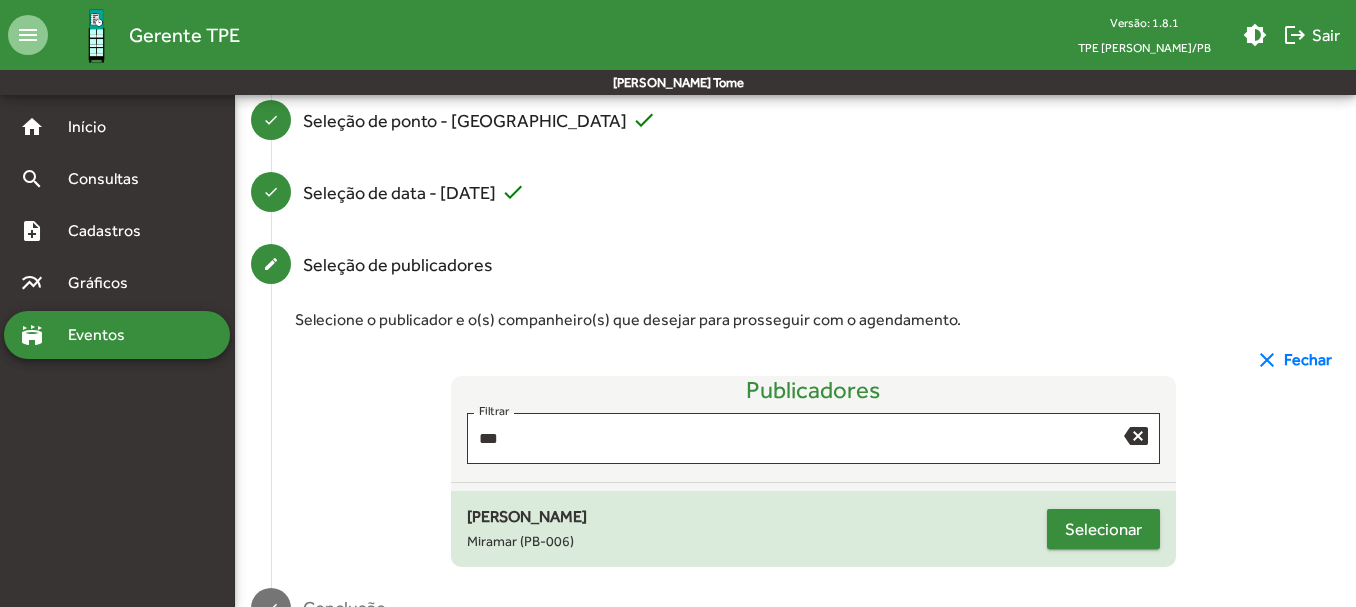 click on "Selecionar" 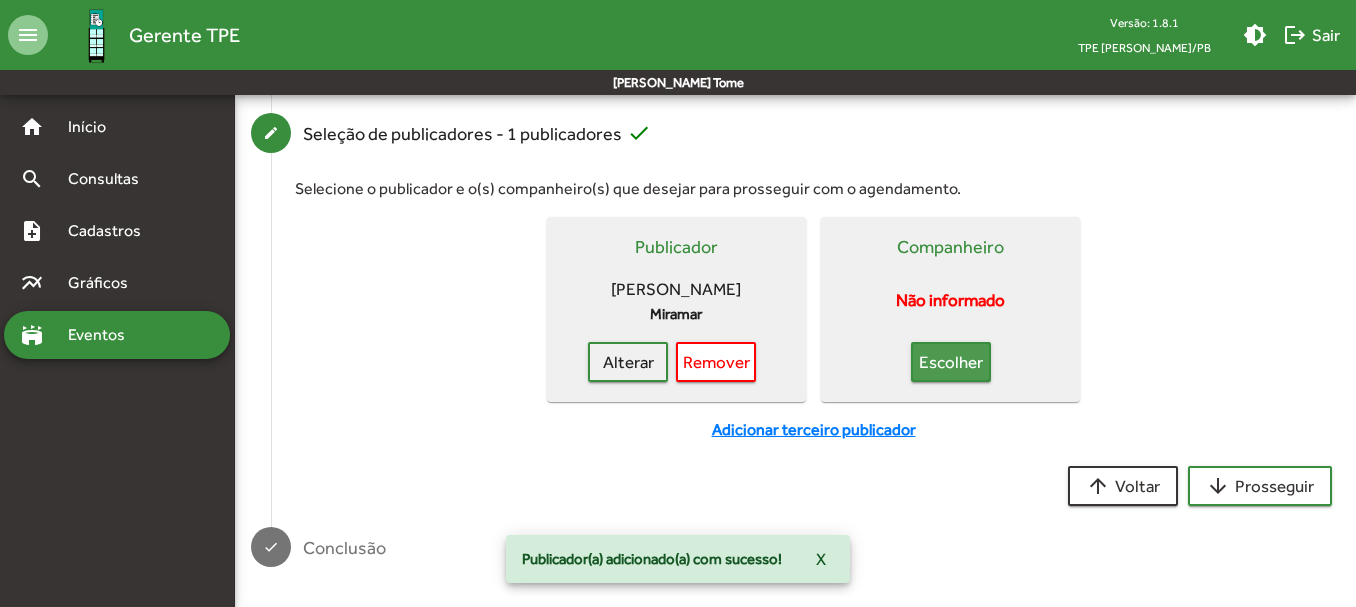 click on "Escolher" 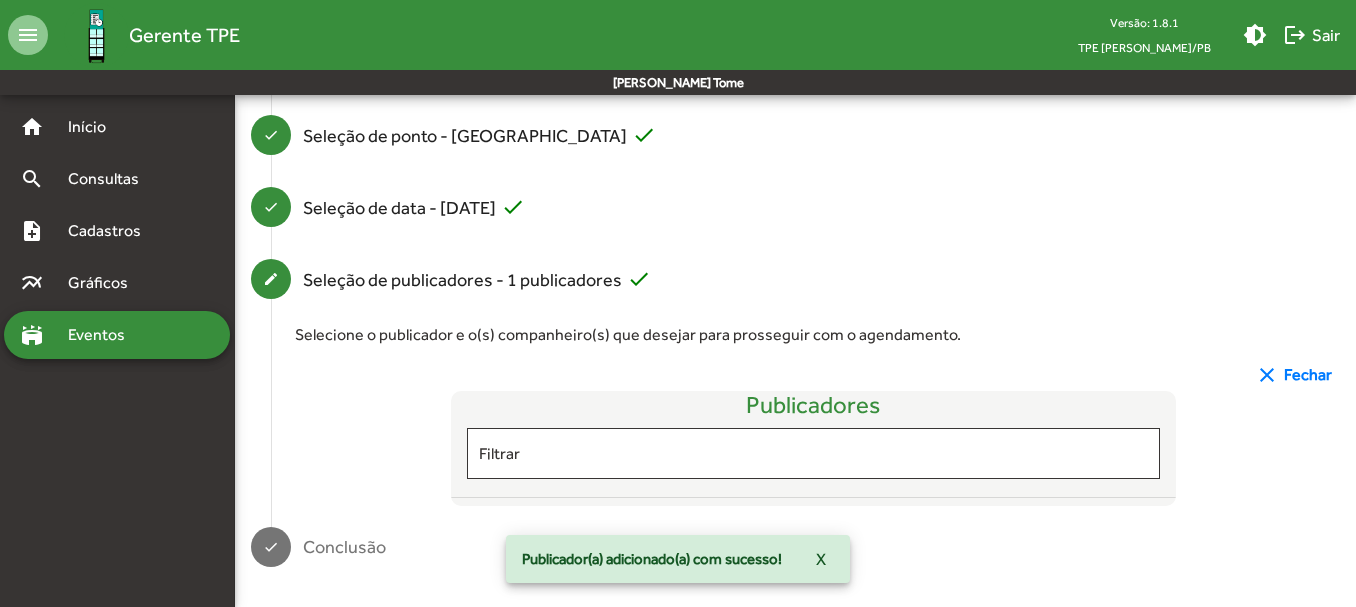 scroll, scrollTop: 400, scrollLeft: 0, axis: vertical 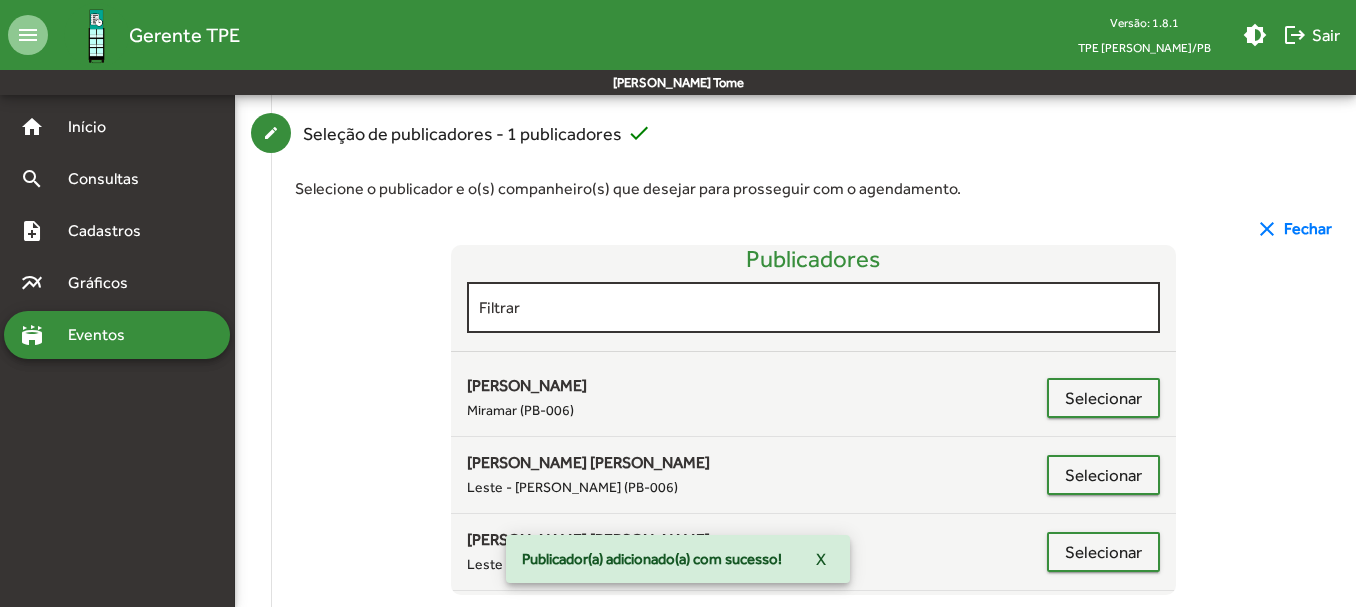 click on "Filtrar" at bounding box center (814, 308) 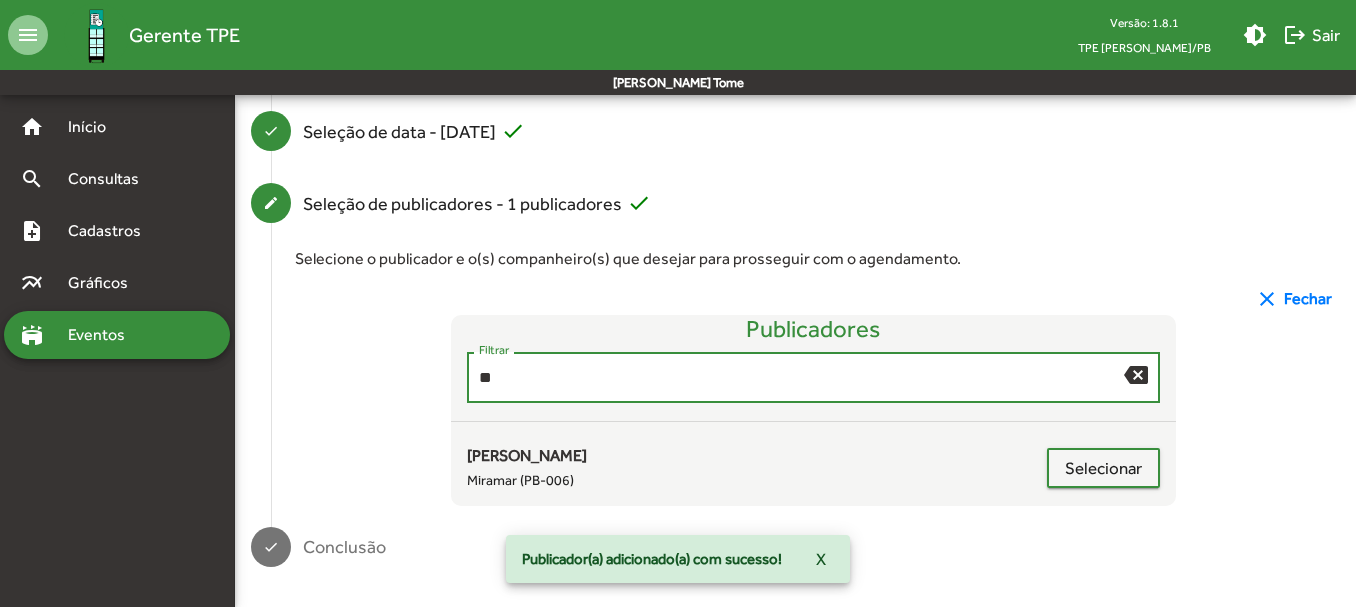 scroll, scrollTop: 330, scrollLeft: 0, axis: vertical 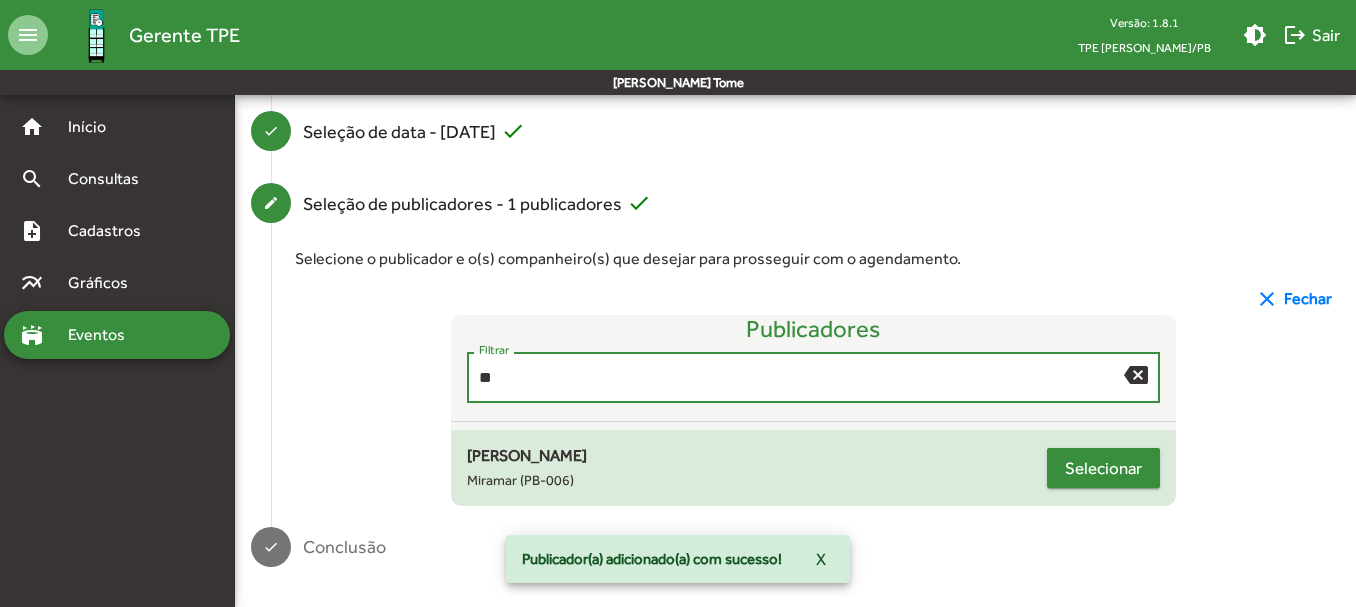 type on "**" 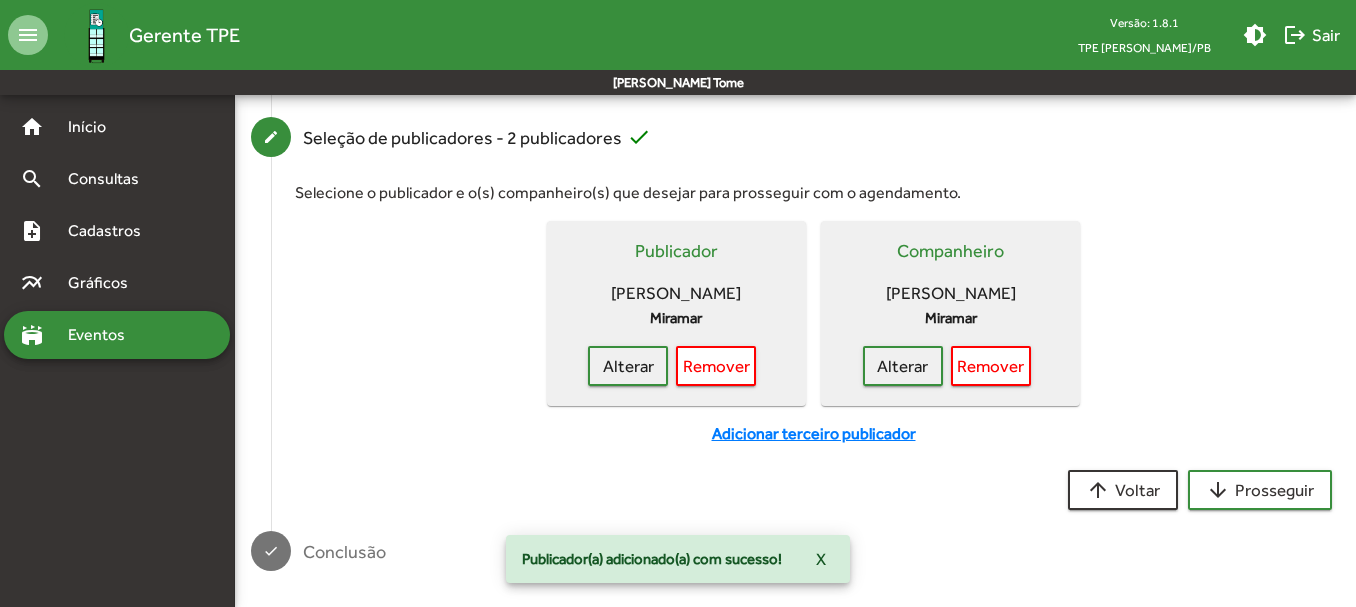 scroll, scrollTop: 400, scrollLeft: 0, axis: vertical 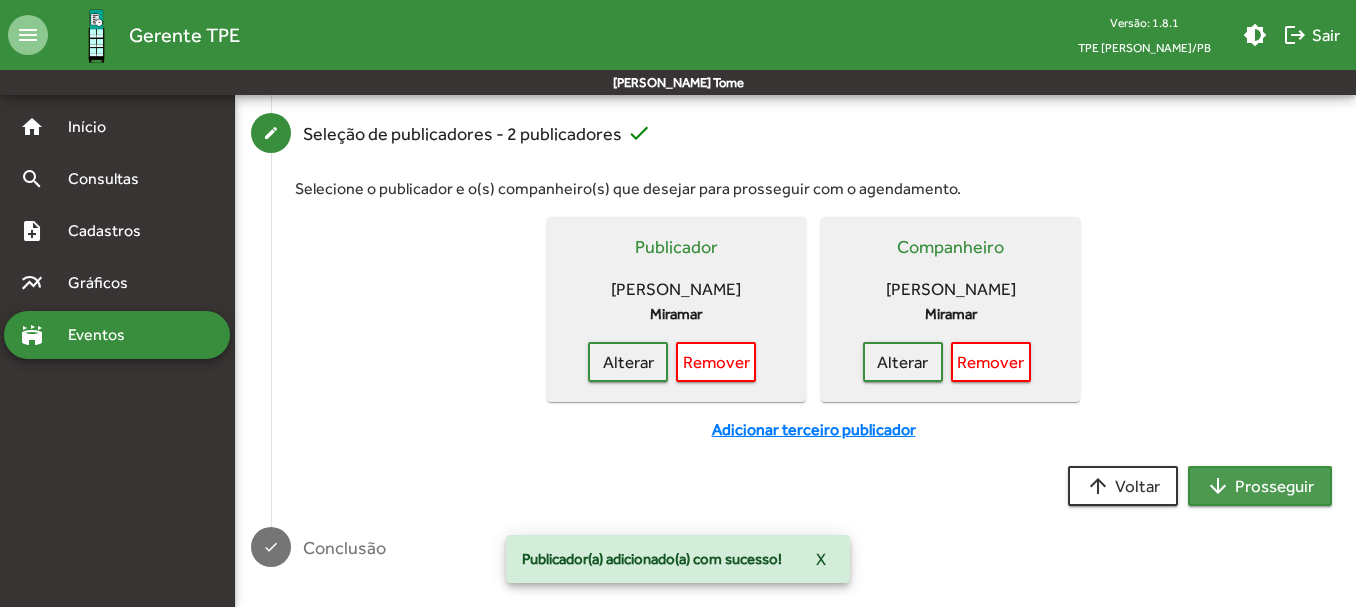 click on "arrow_downward  Prosseguir" at bounding box center (1260, 486) 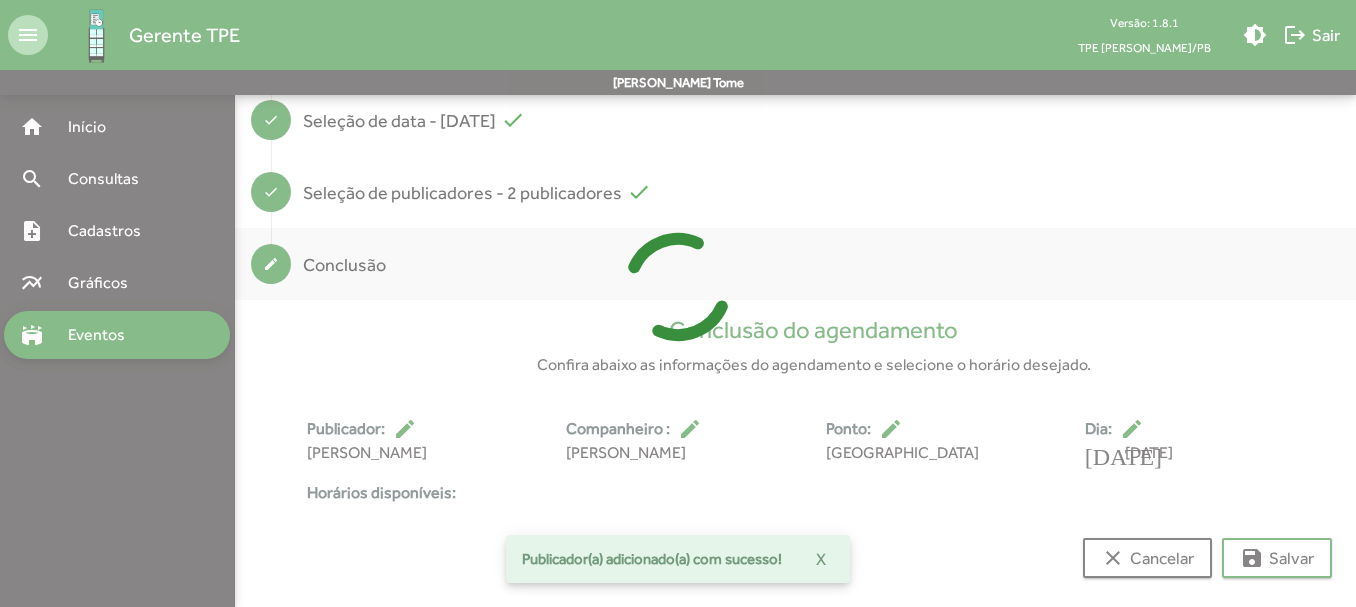 scroll, scrollTop: 373, scrollLeft: 0, axis: vertical 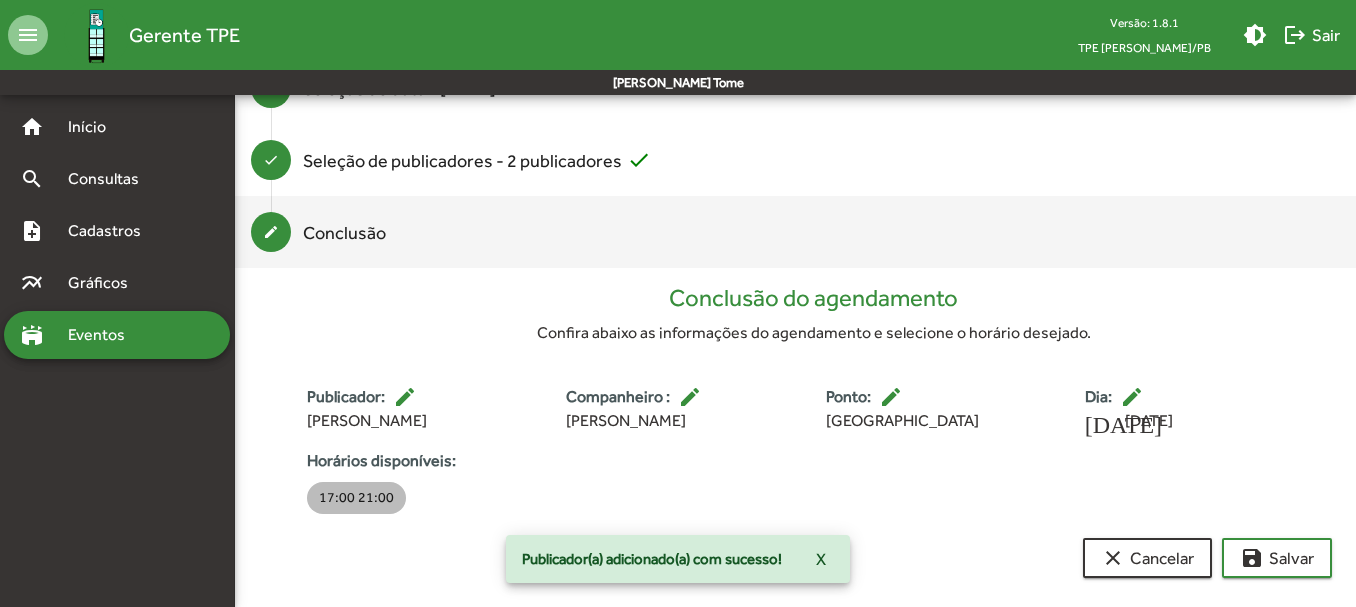 click on "17:00 21:00" at bounding box center [356, 498] 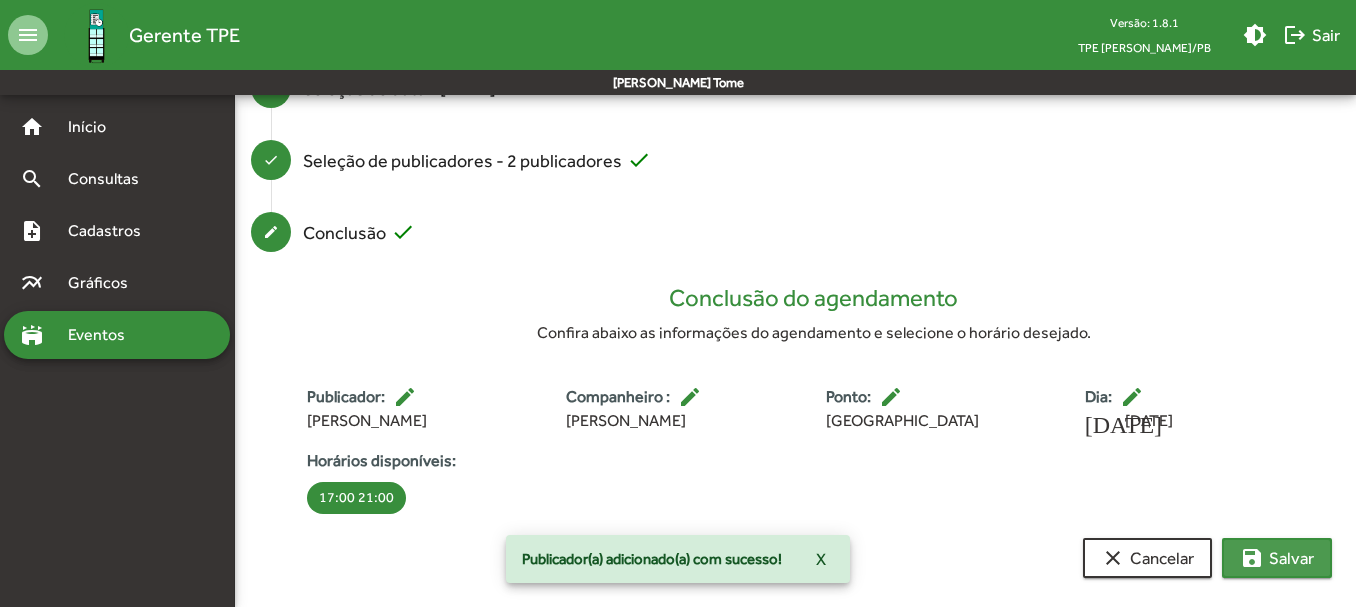 click on "save  [PERSON_NAME]" at bounding box center (1277, 558) 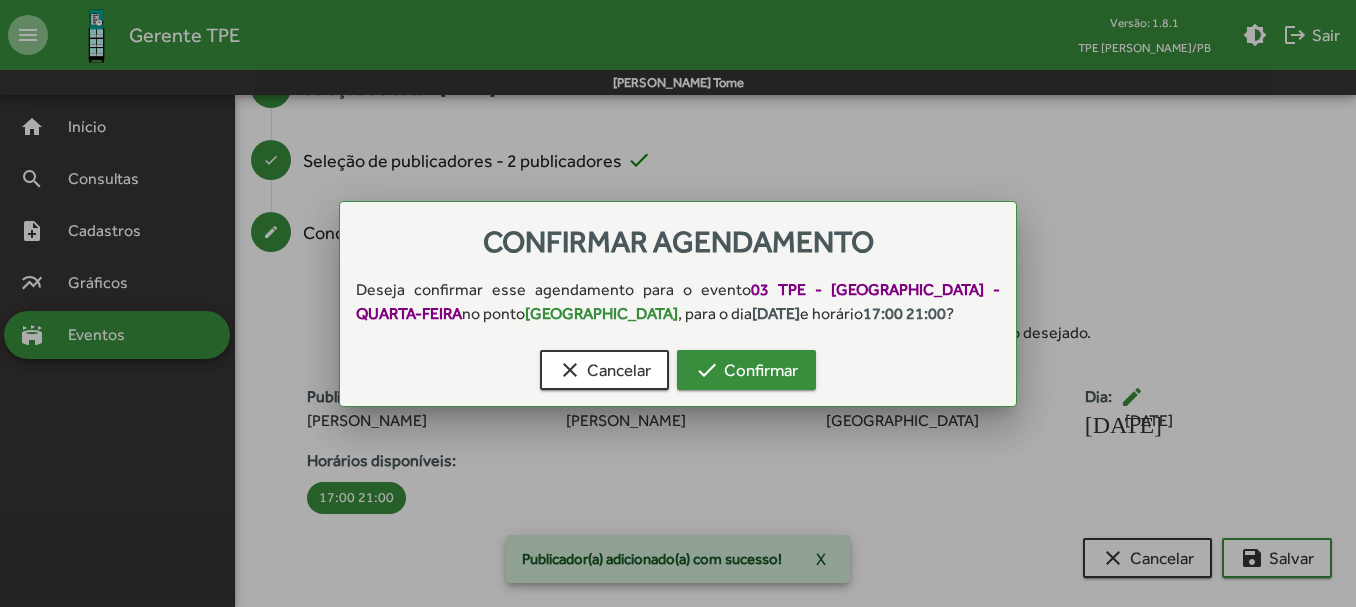 click on "check  Confirmar" at bounding box center [746, 370] 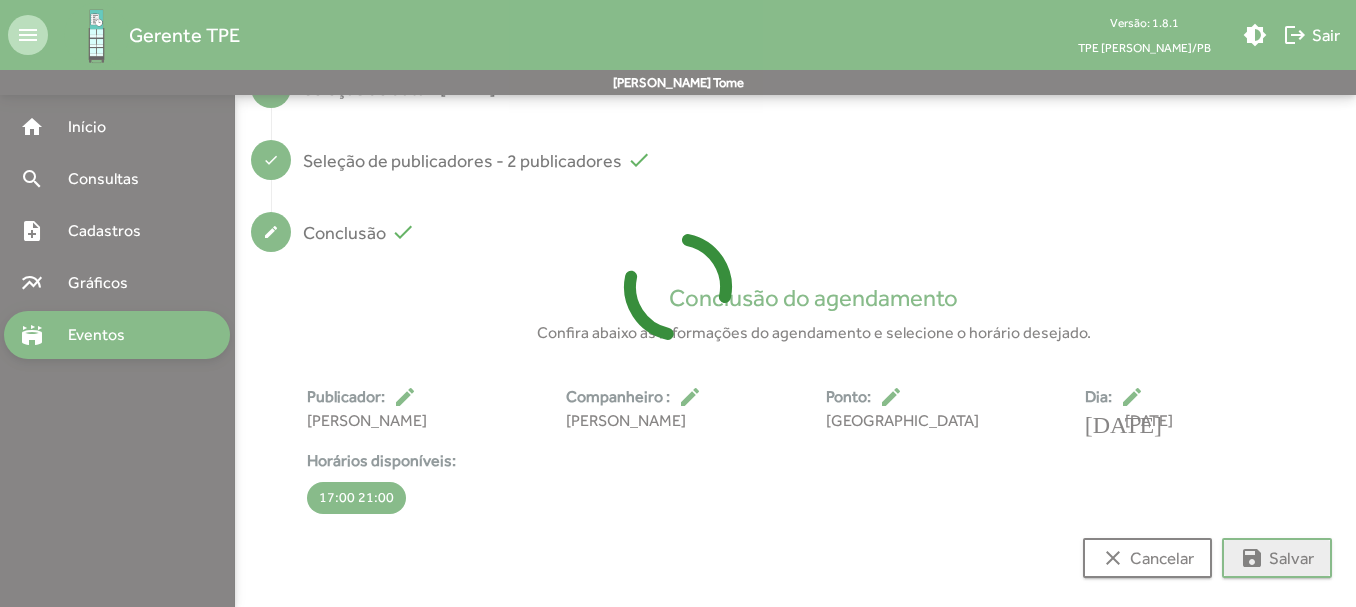 scroll, scrollTop: 14, scrollLeft: 0, axis: vertical 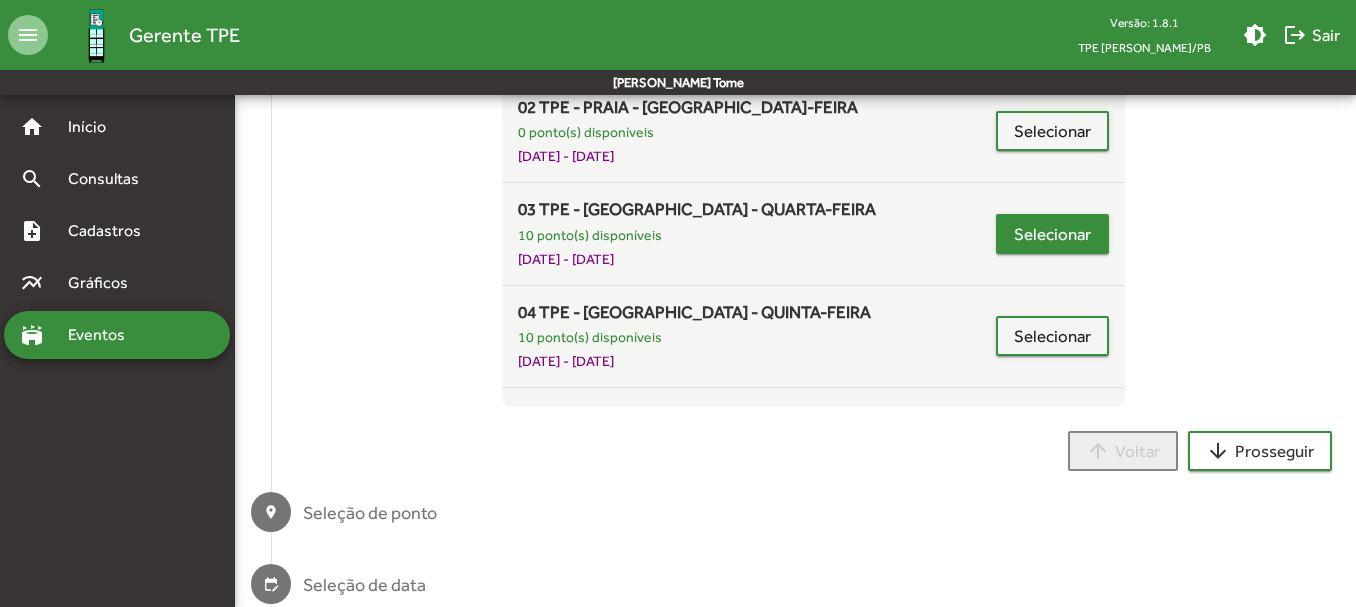 click on "Selecionar" at bounding box center [1052, 234] 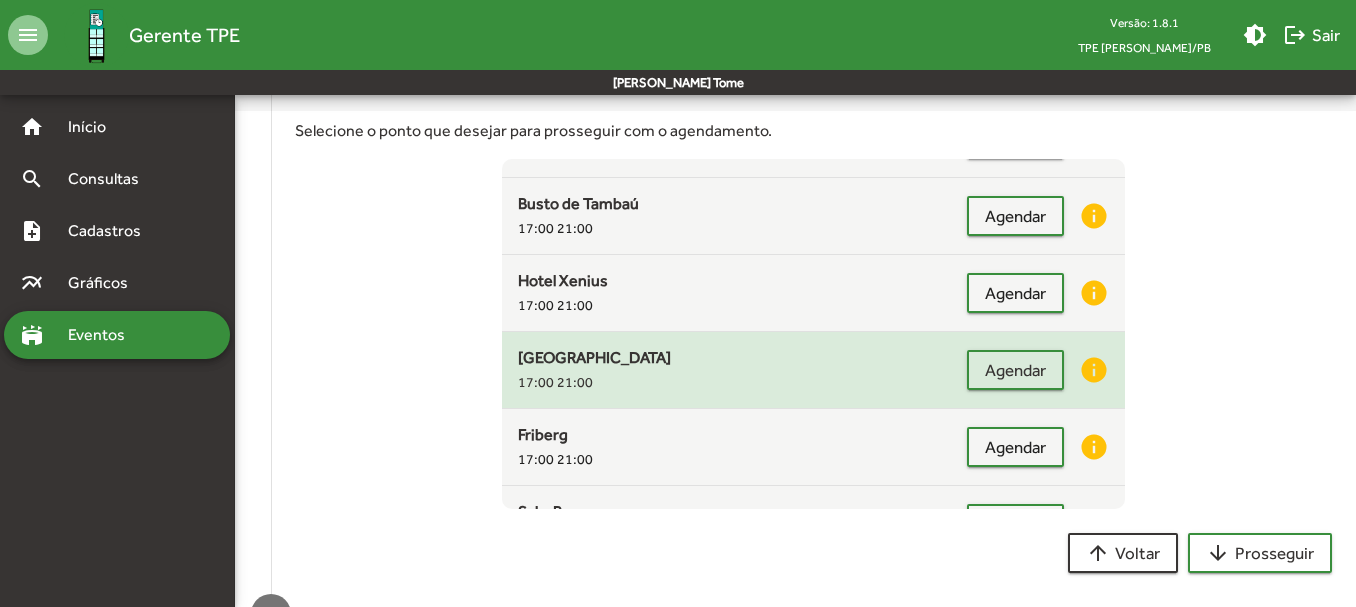 scroll, scrollTop: 300, scrollLeft: 0, axis: vertical 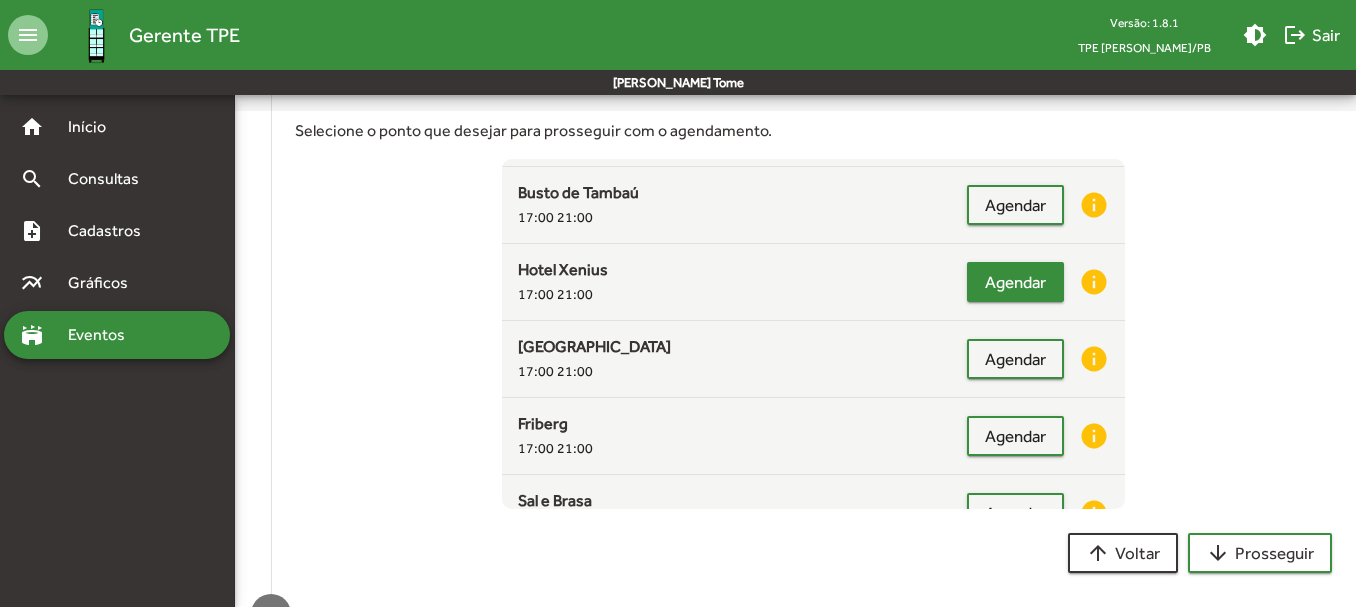 click on "Agendar" at bounding box center [1015, 282] 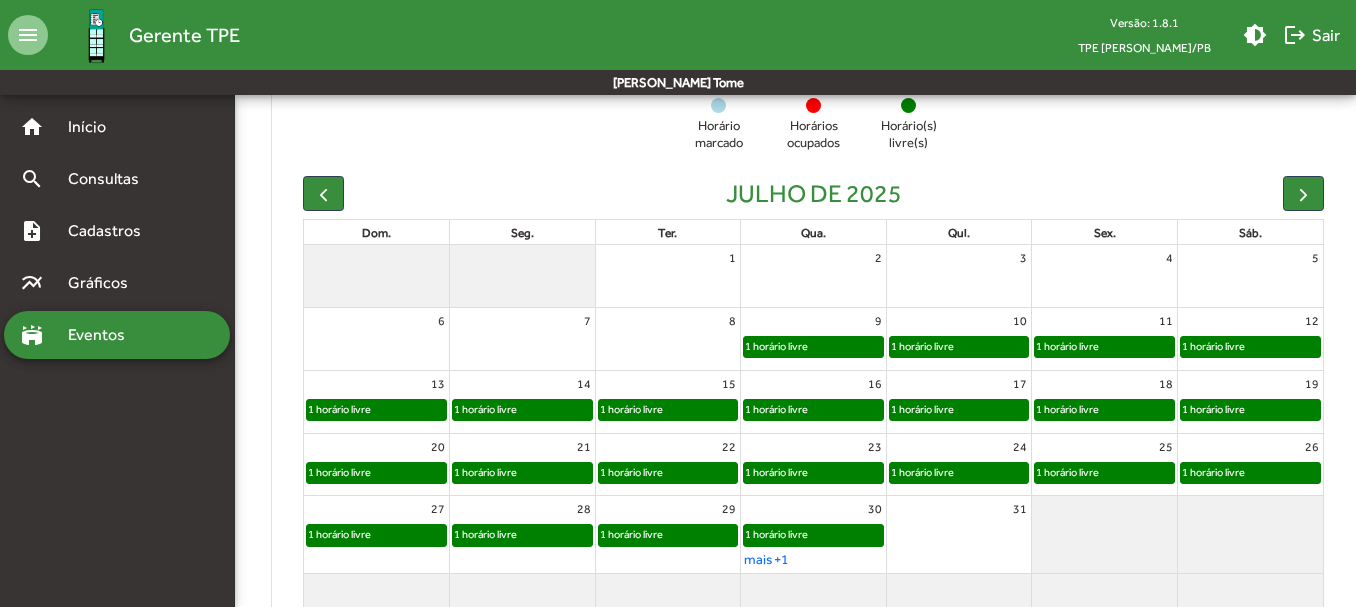 scroll, scrollTop: 557, scrollLeft: 0, axis: vertical 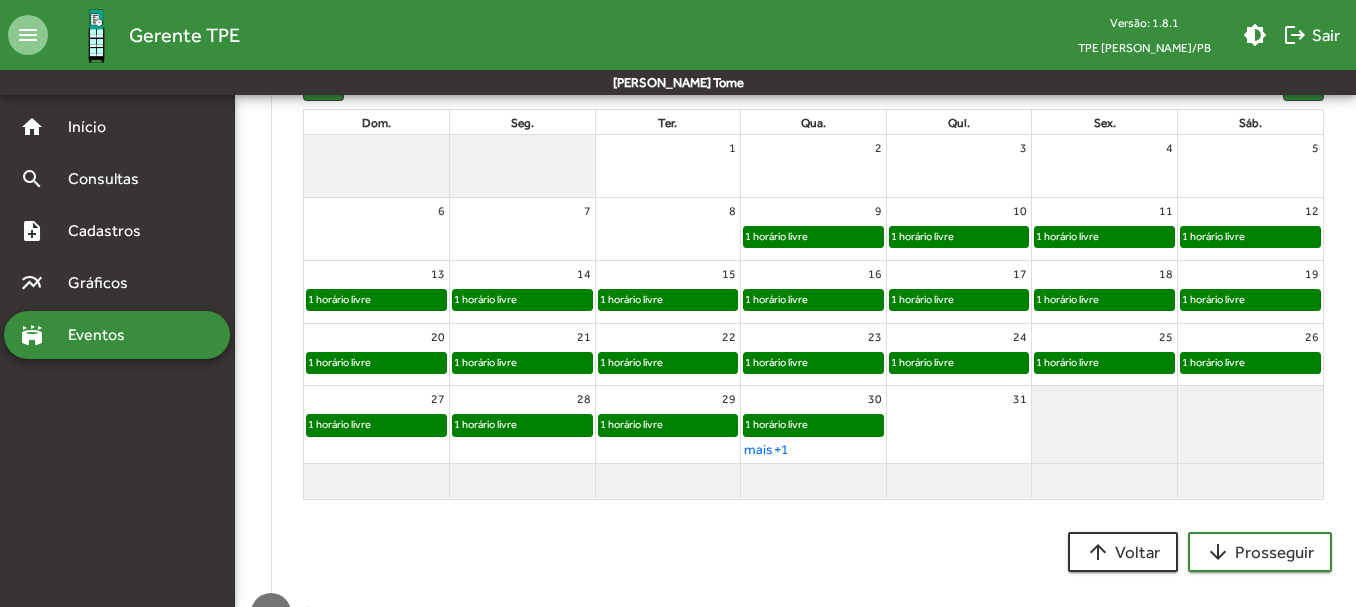 click on "1 horário livre" 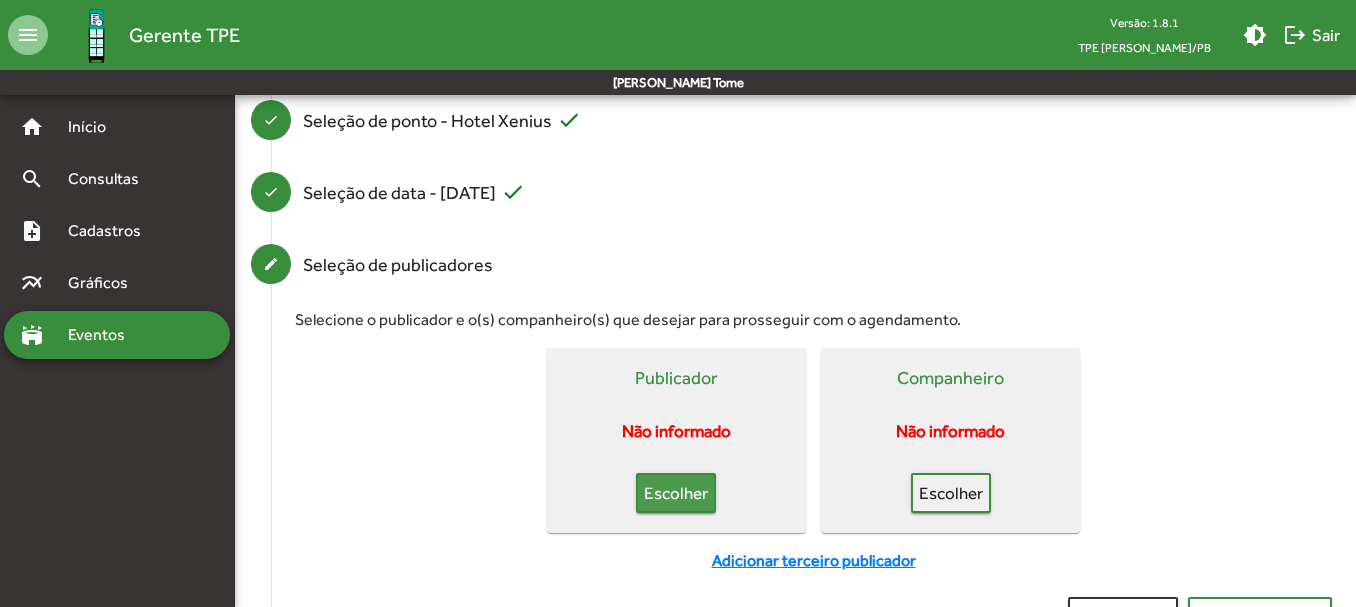 click on "Escolher" 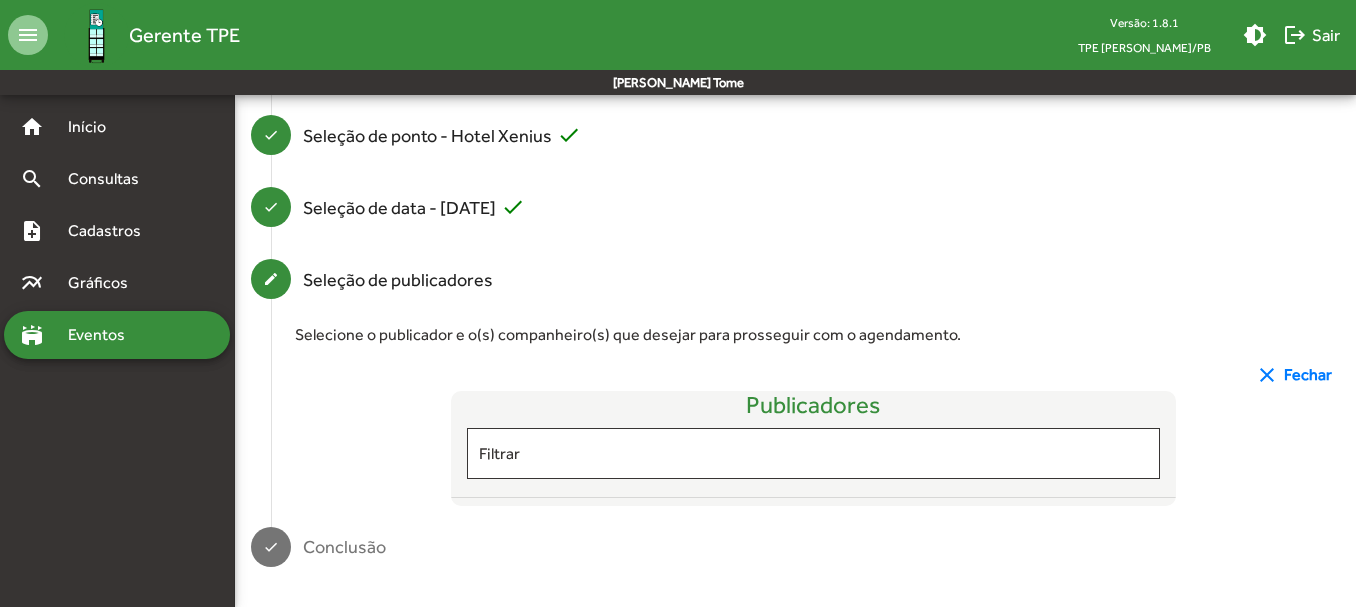 scroll, scrollTop: 269, scrollLeft: 0, axis: vertical 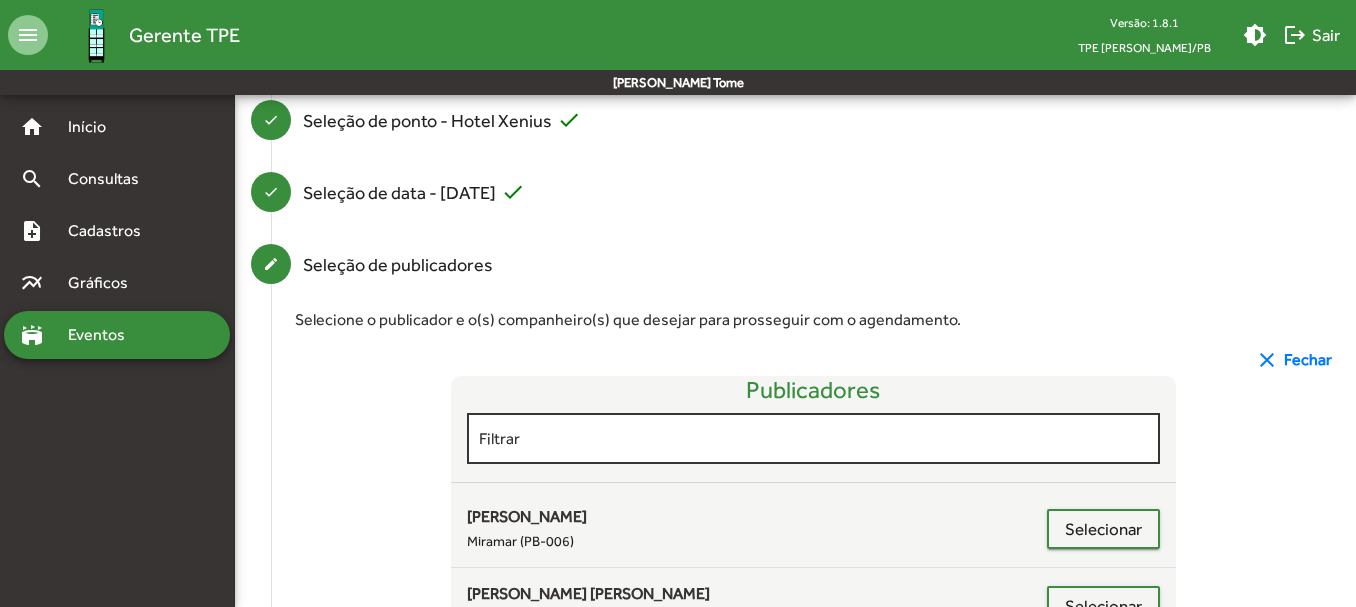 click on "Filtrar" at bounding box center [814, 439] 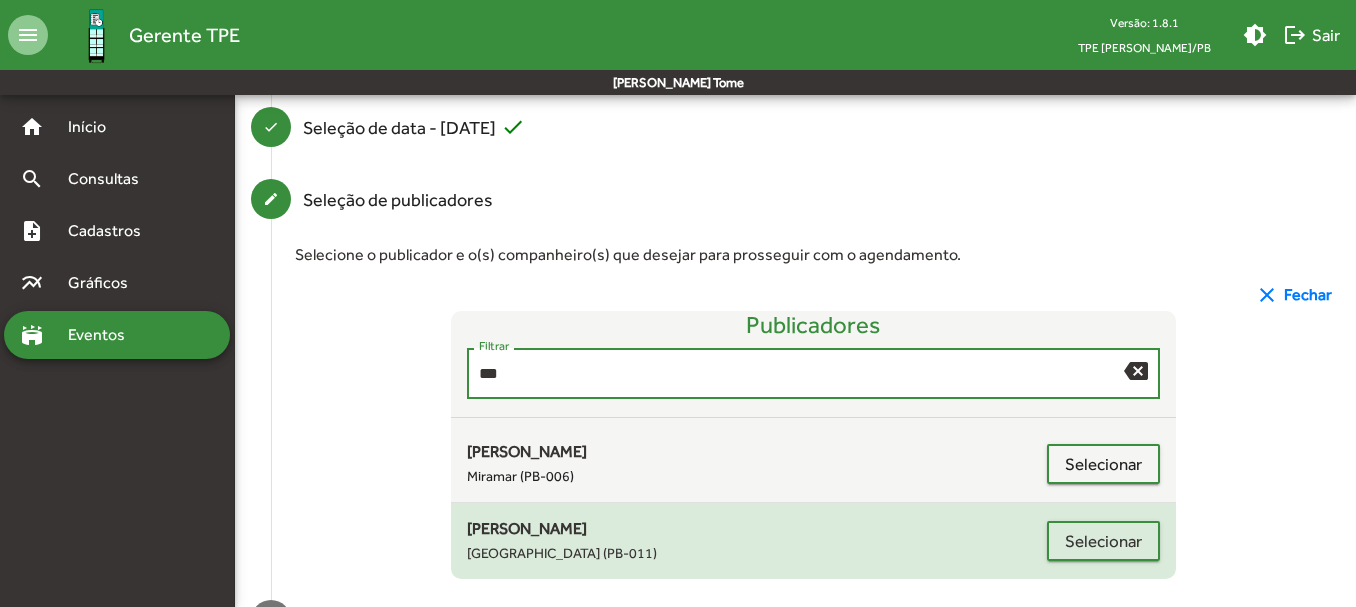 scroll, scrollTop: 407, scrollLeft: 0, axis: vertical 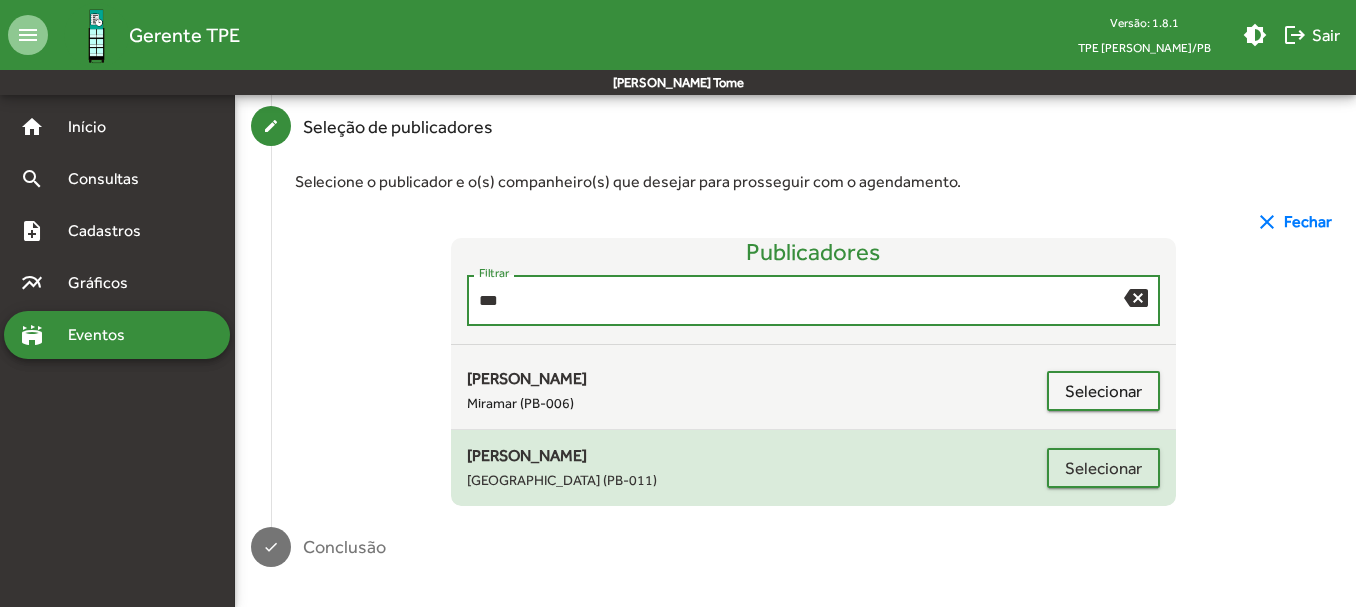 type on "***" 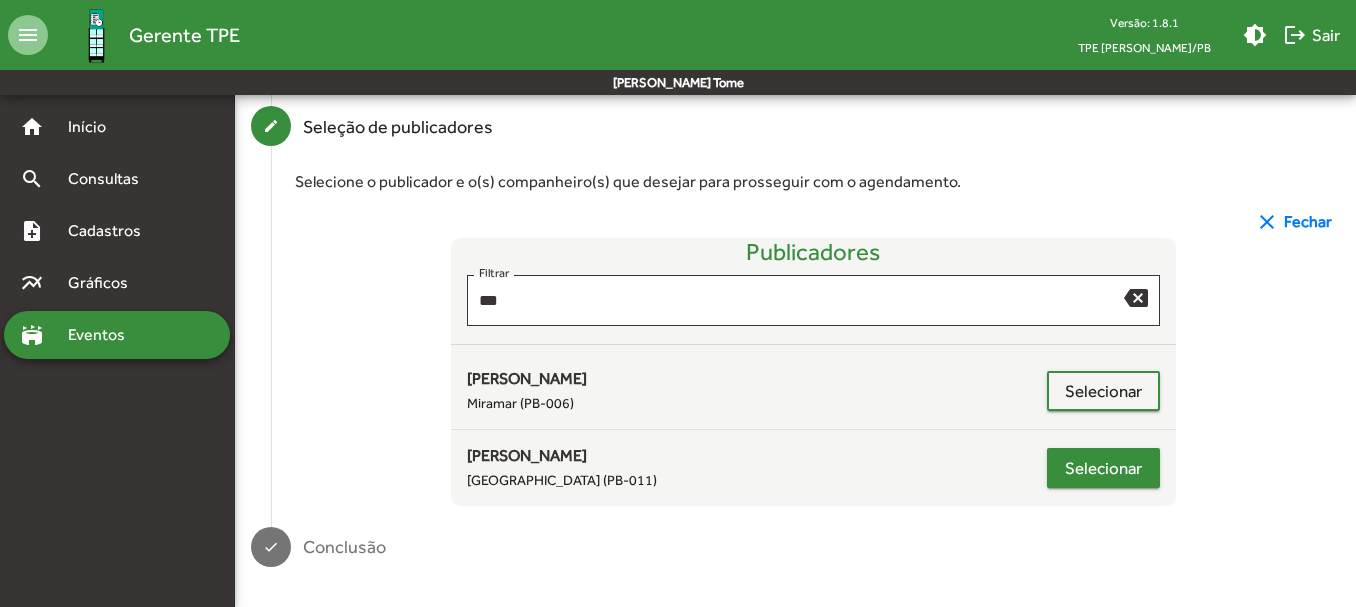 click on "Selecionar" 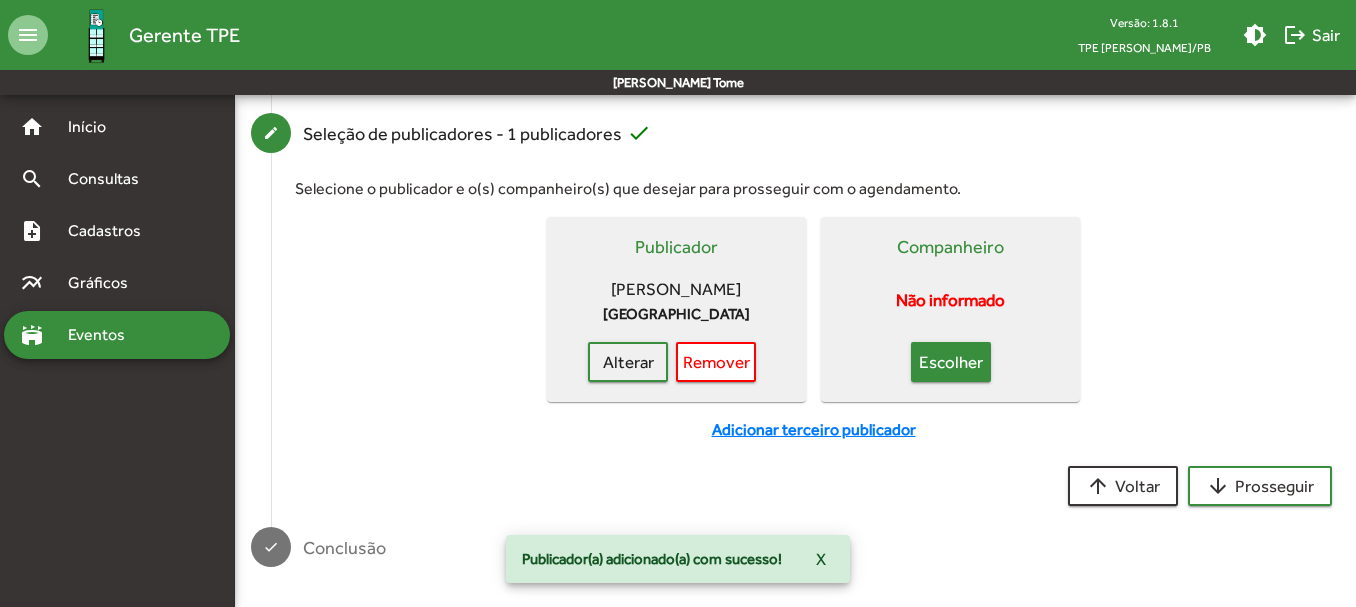 click on "Escolher" 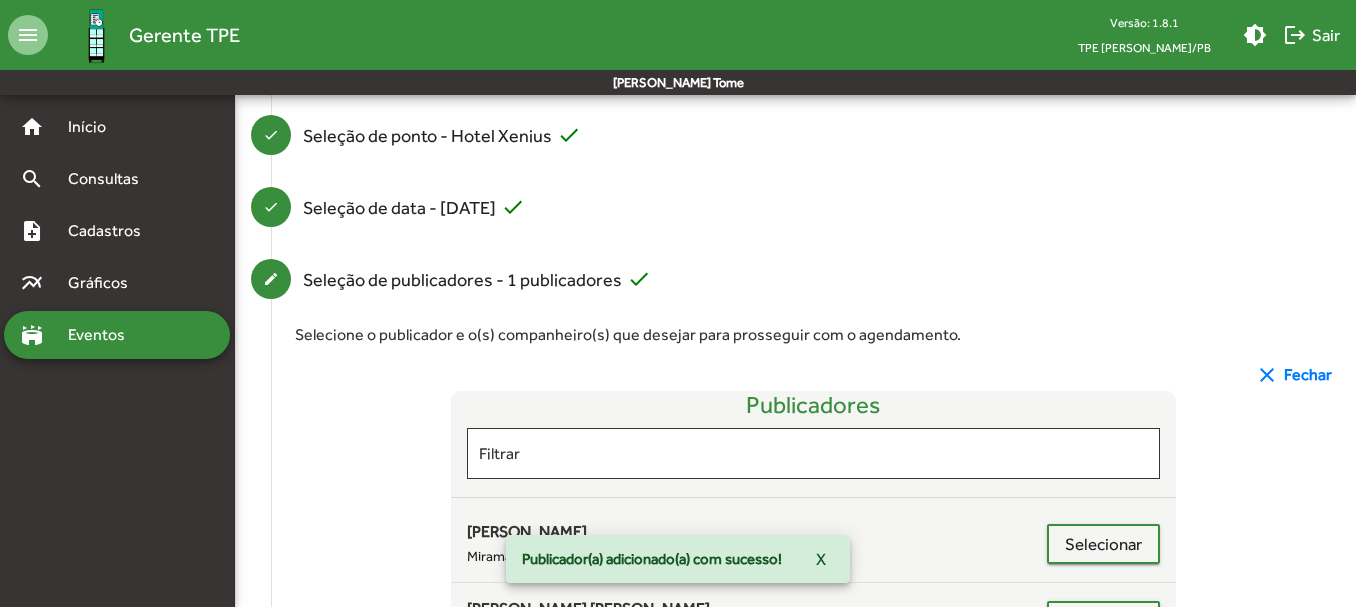 scroll, scrollTop: 423, scrollLeft: 0, axis: vertical 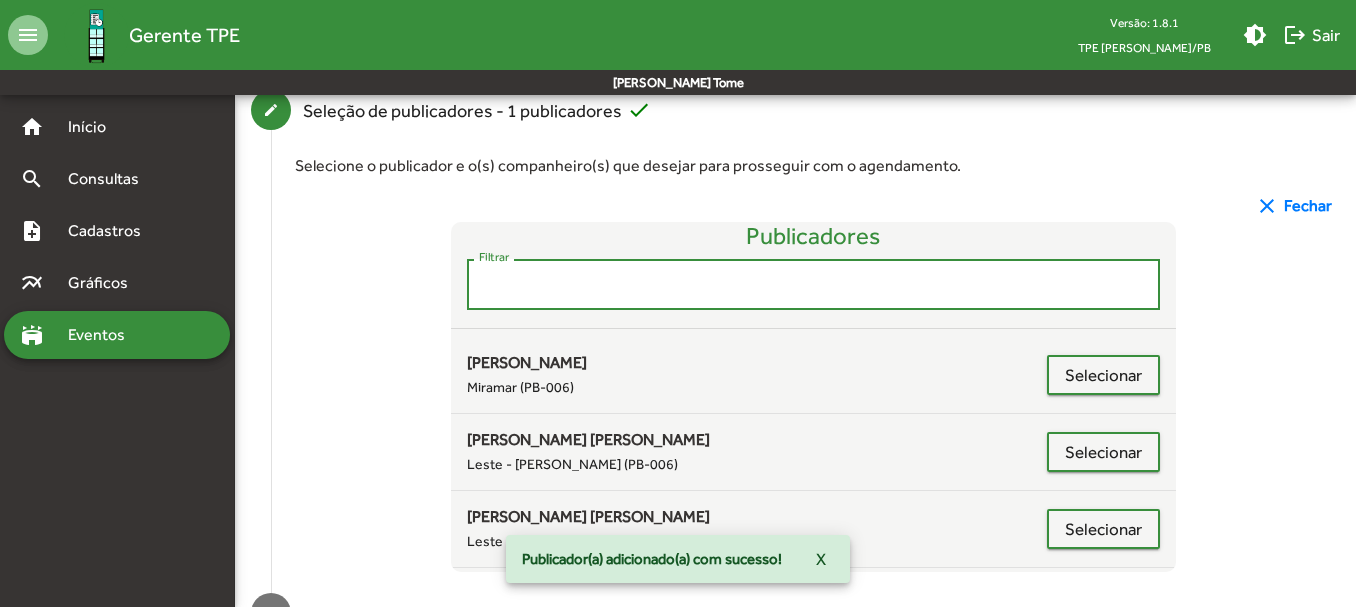 click on "Filtrar" at bounding box center [814, 285] 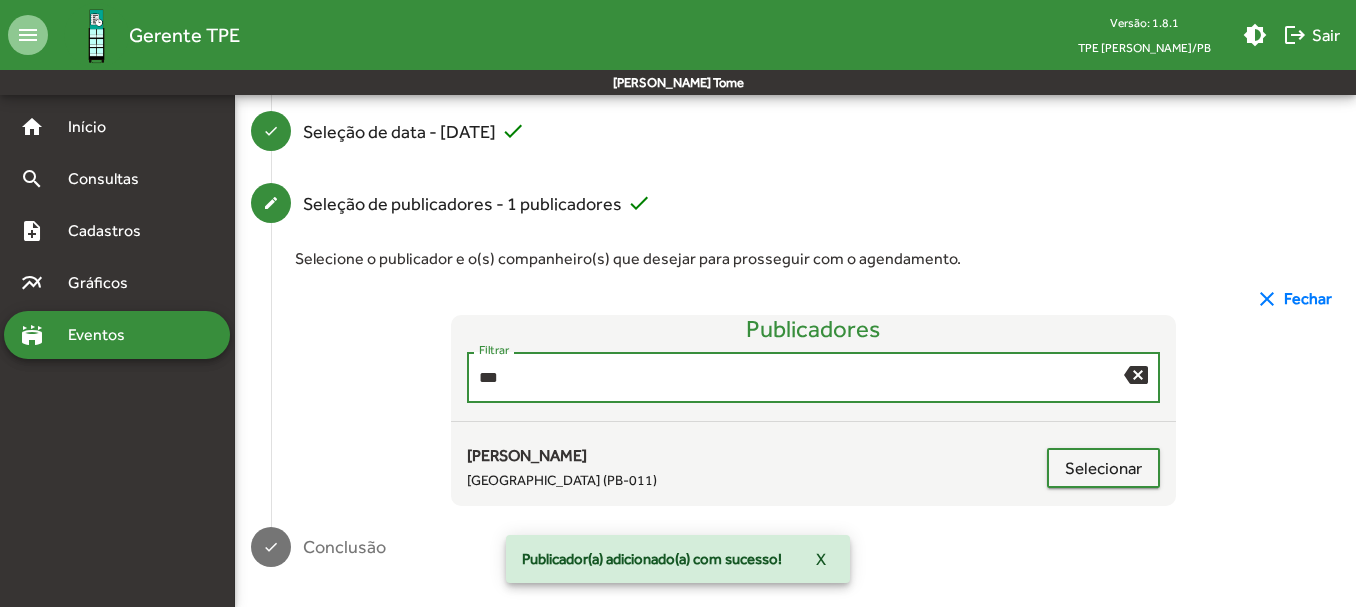 scroll, scrollTop: 330, scrollLeft: 0, axis: vertical 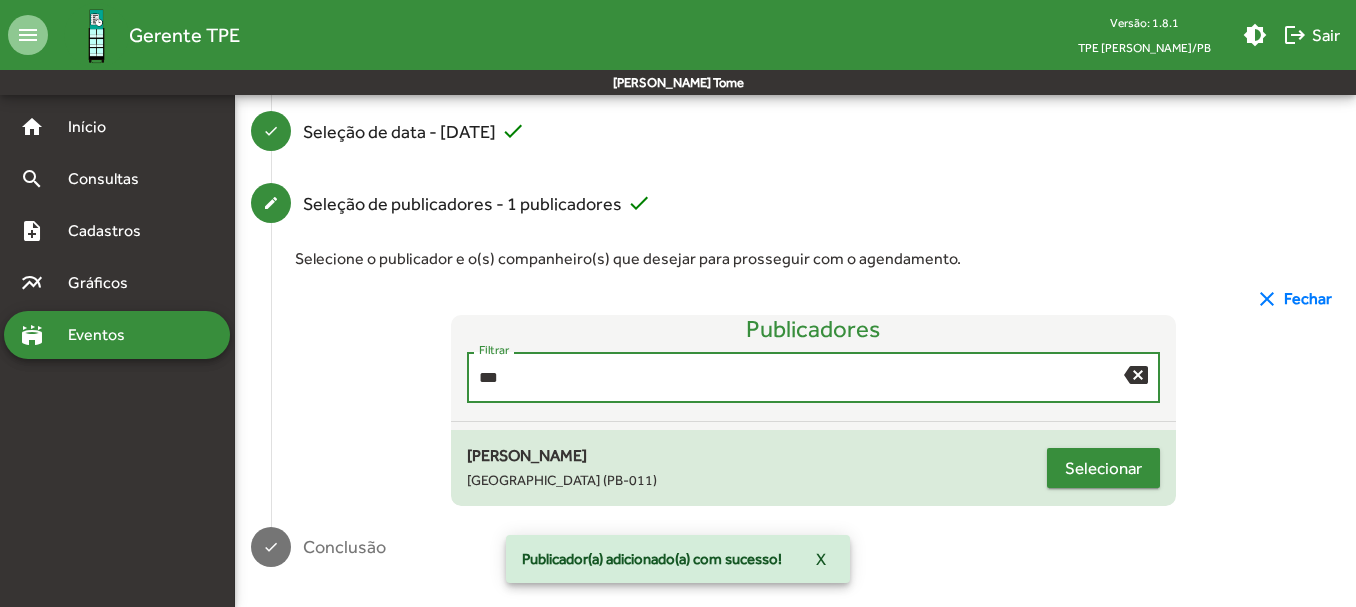 type on "***" 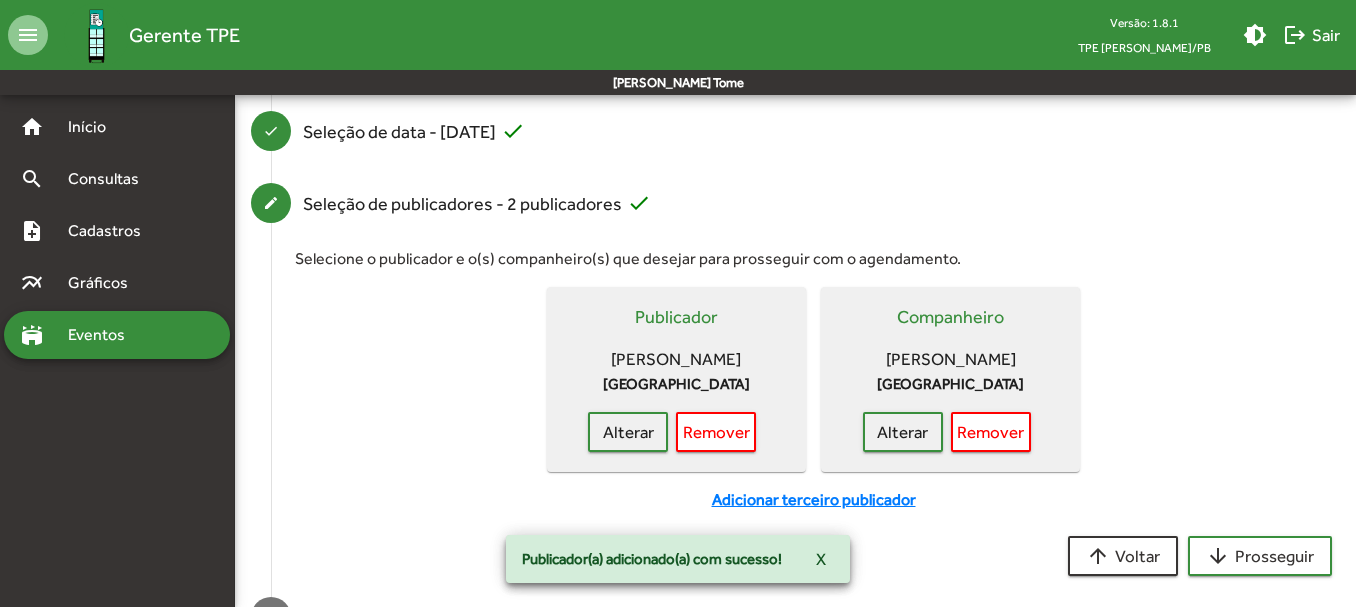 scroll, scrollTop: 423, scrollLeft: 0, axis: vertical 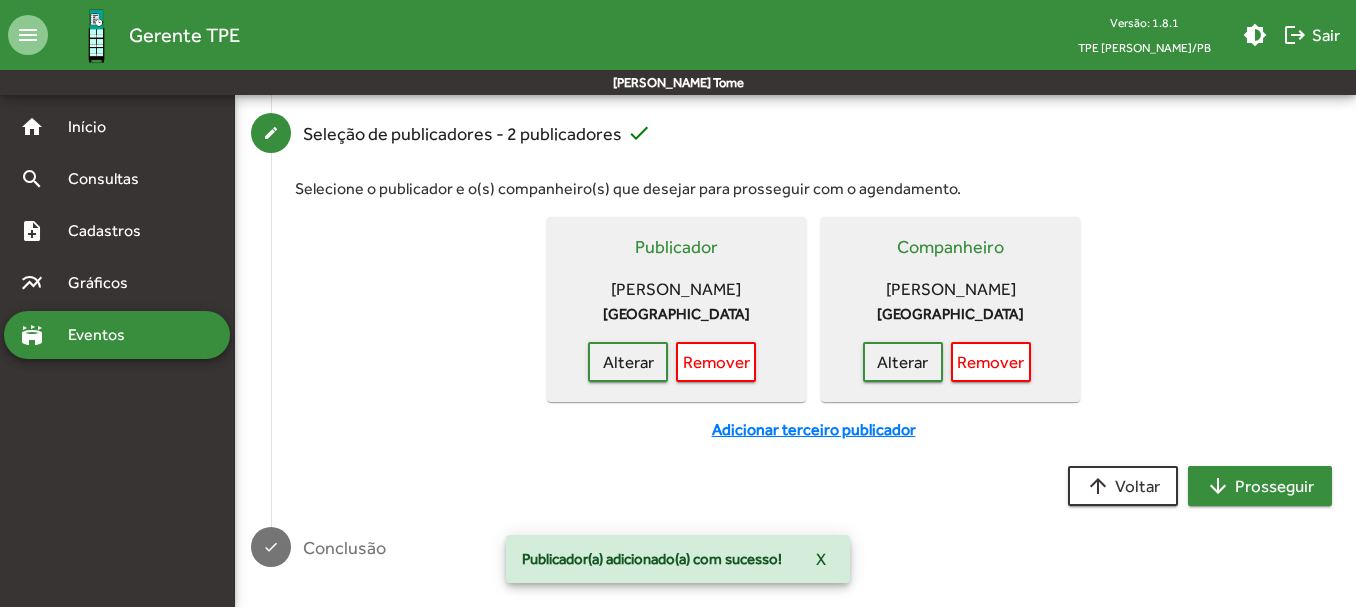 click on "arrow_downward" at bounding box center [1218, 486] 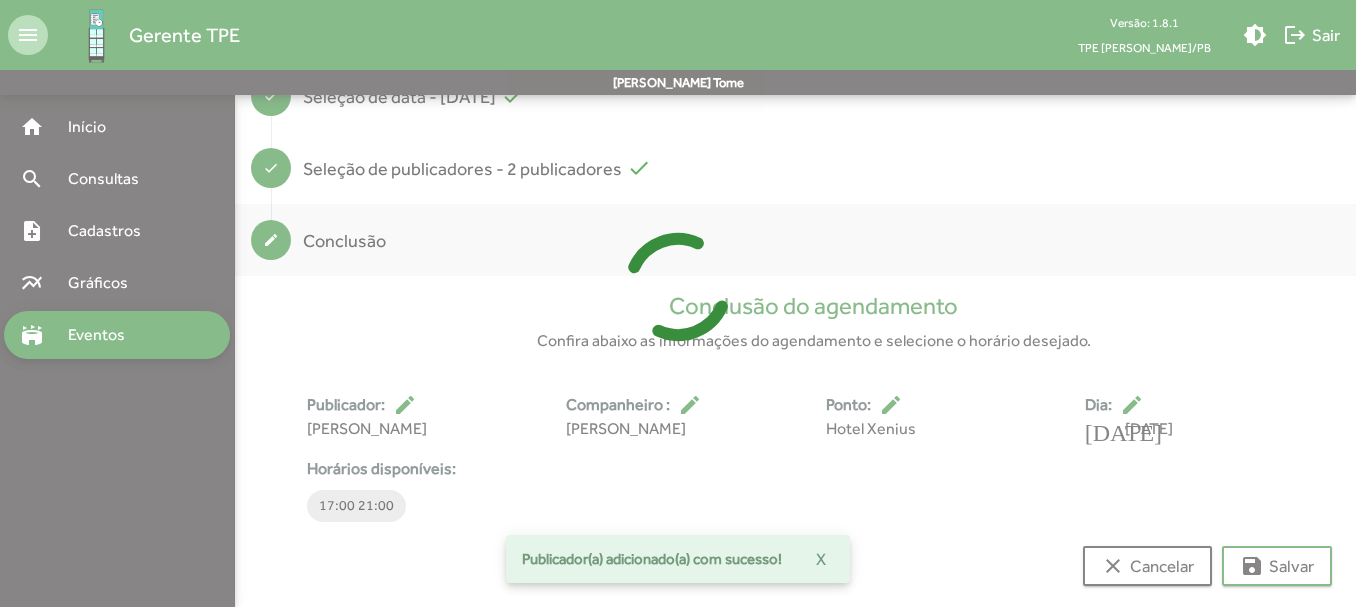 scroll, scrollTop: 397, scrollLeft: 0, axis: vertical 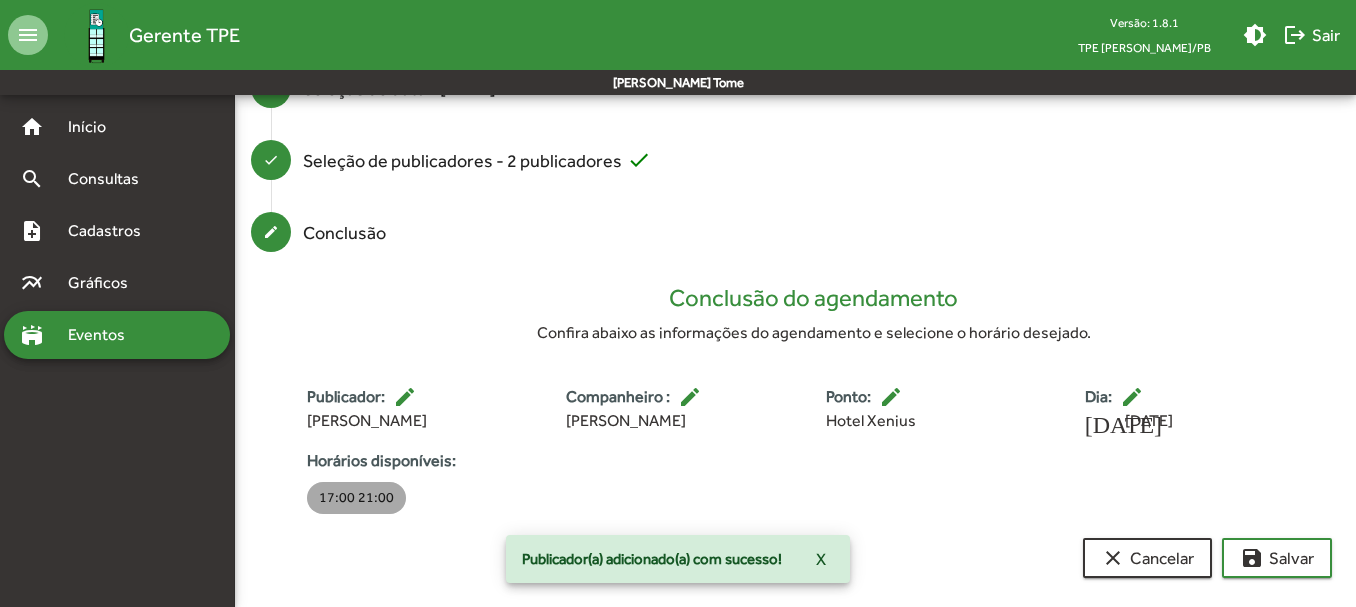 click on "17:00 21:00" at bounding box center (356, 498) 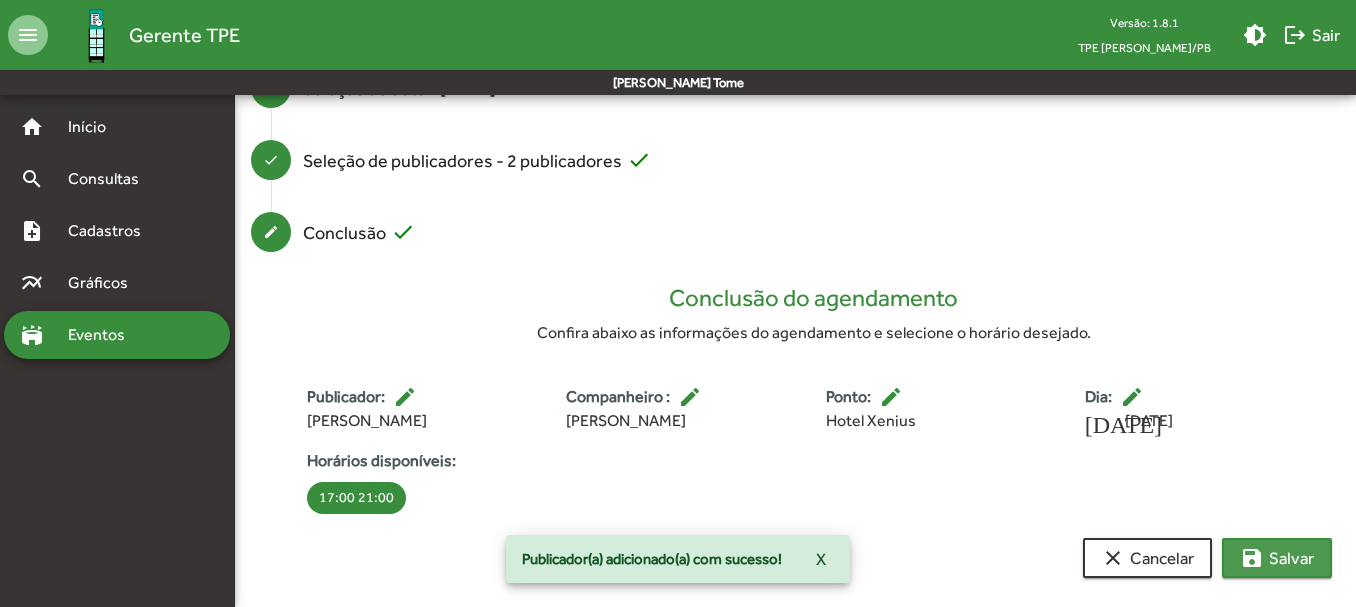 click on "save  [PERSON_NAME]" at bounding box center [1277, 558] 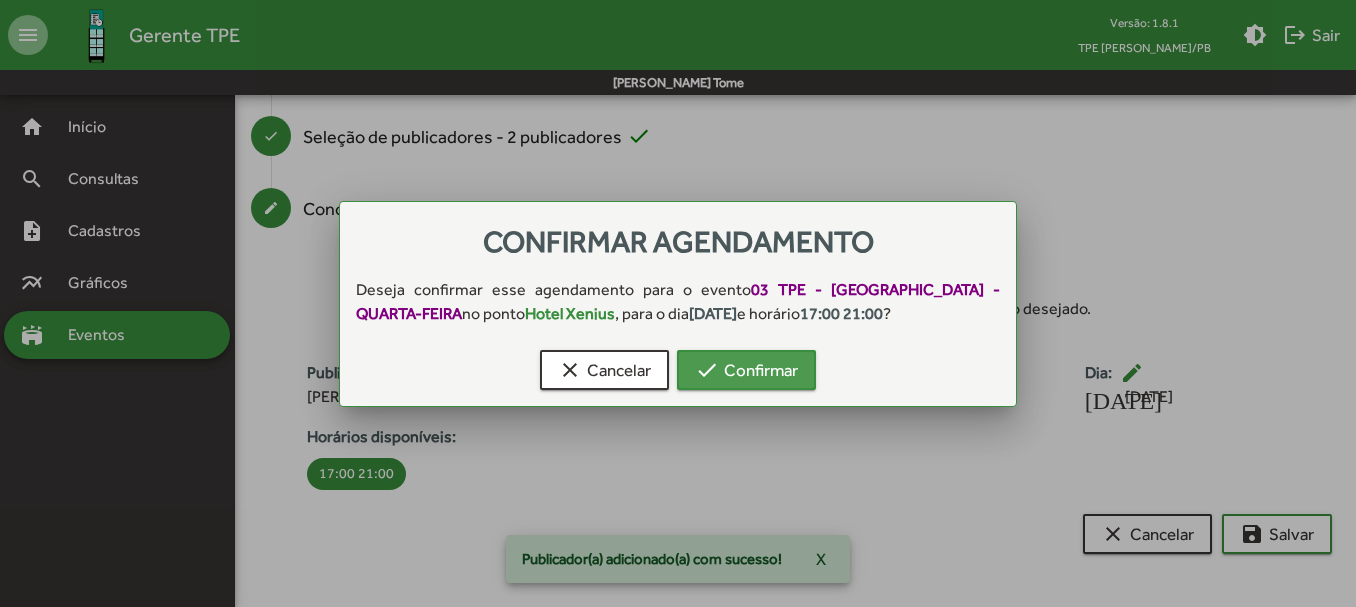 click on "check  Confirmar" at bounding box center (746, 370) 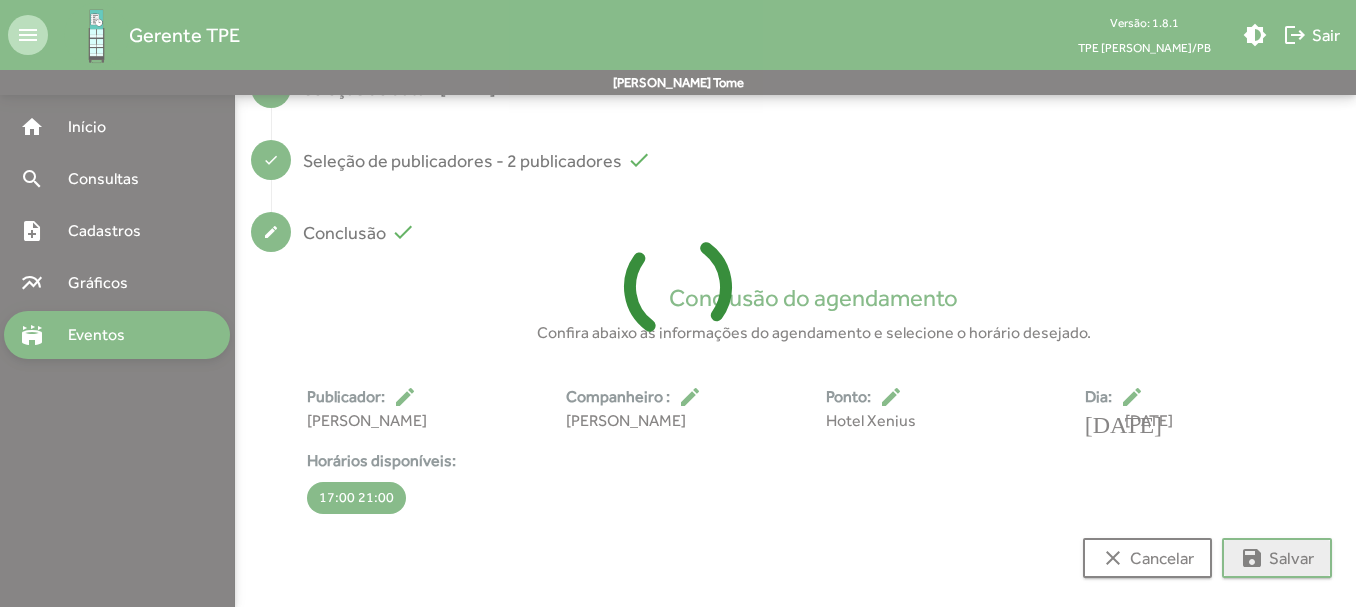 scroll, scrollTop: 14, scrollLeft: 0, axis: vertical 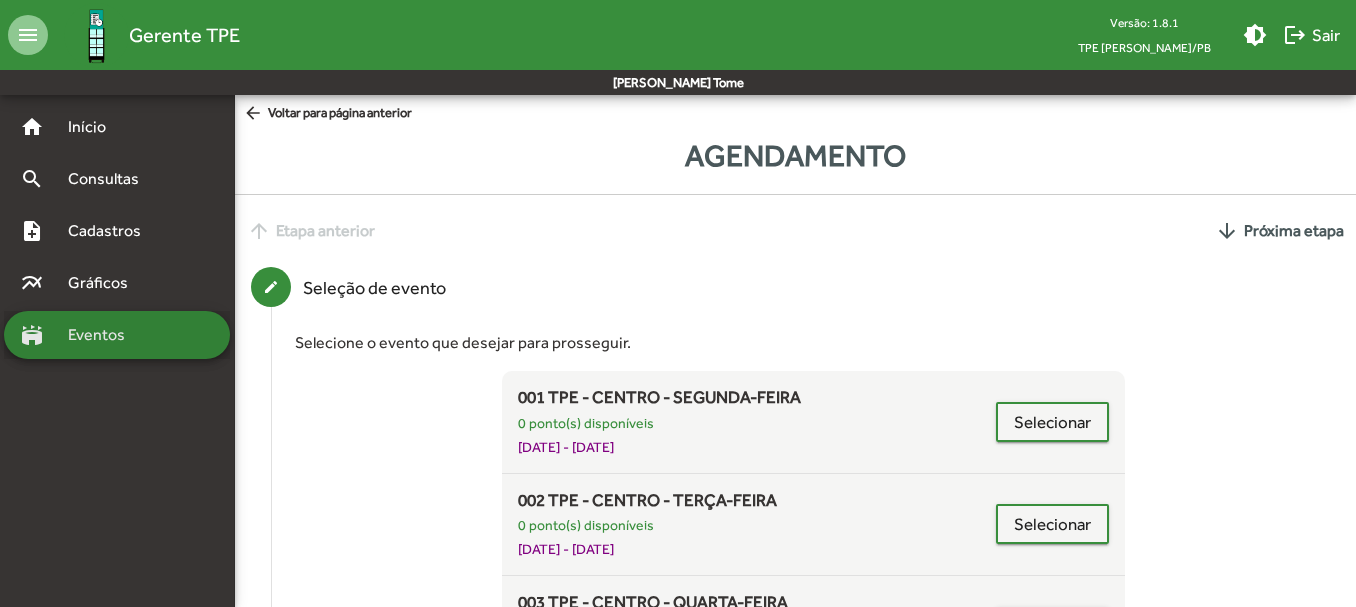 click on "Eventos" at bounding box center [104, 335] 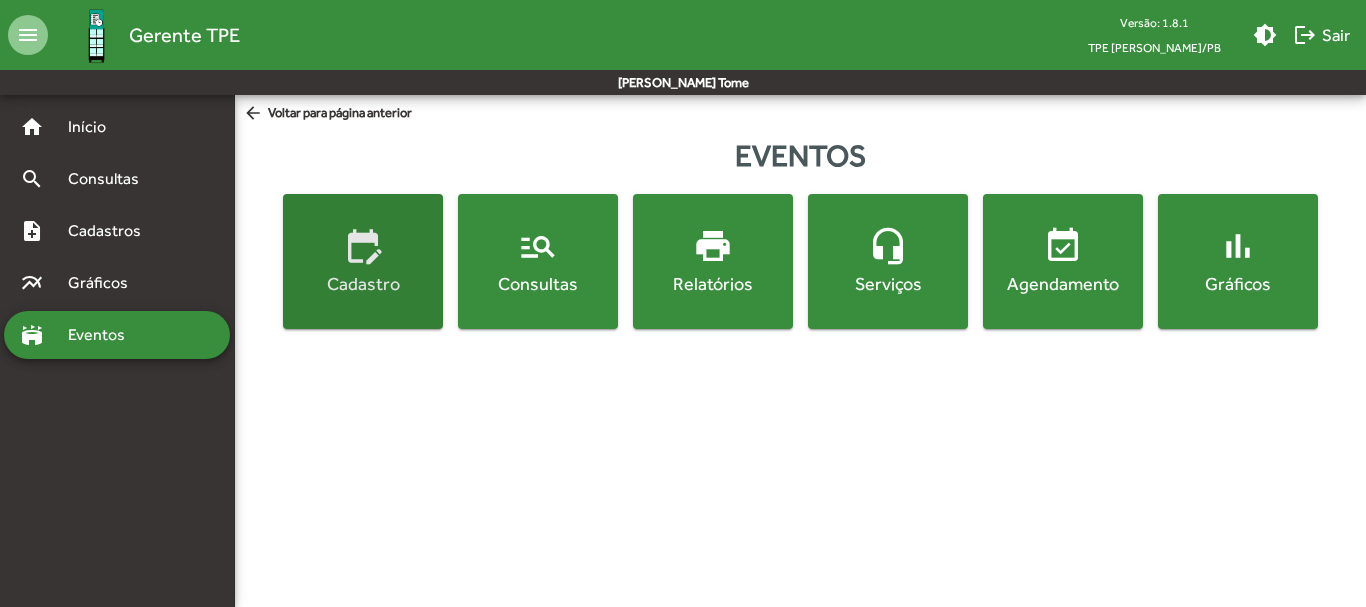 click on "Cadastro" 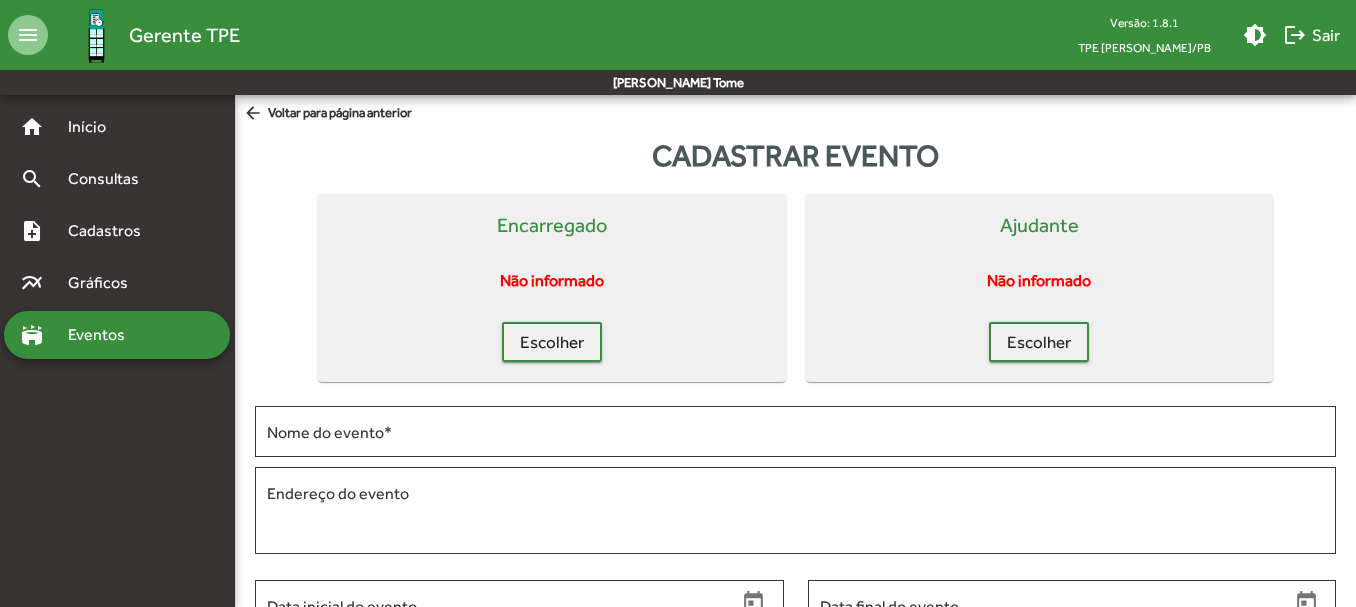 click on "stadium Eventos" at bounding box center (117, 335) 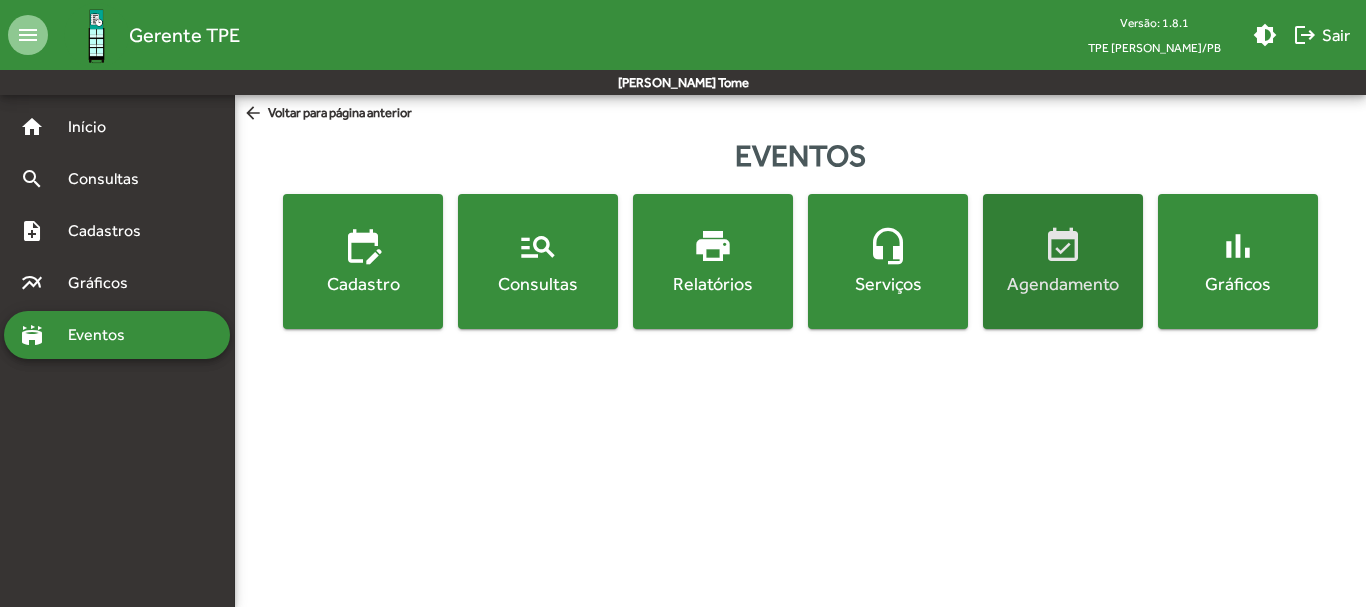 click on "Agendamento" 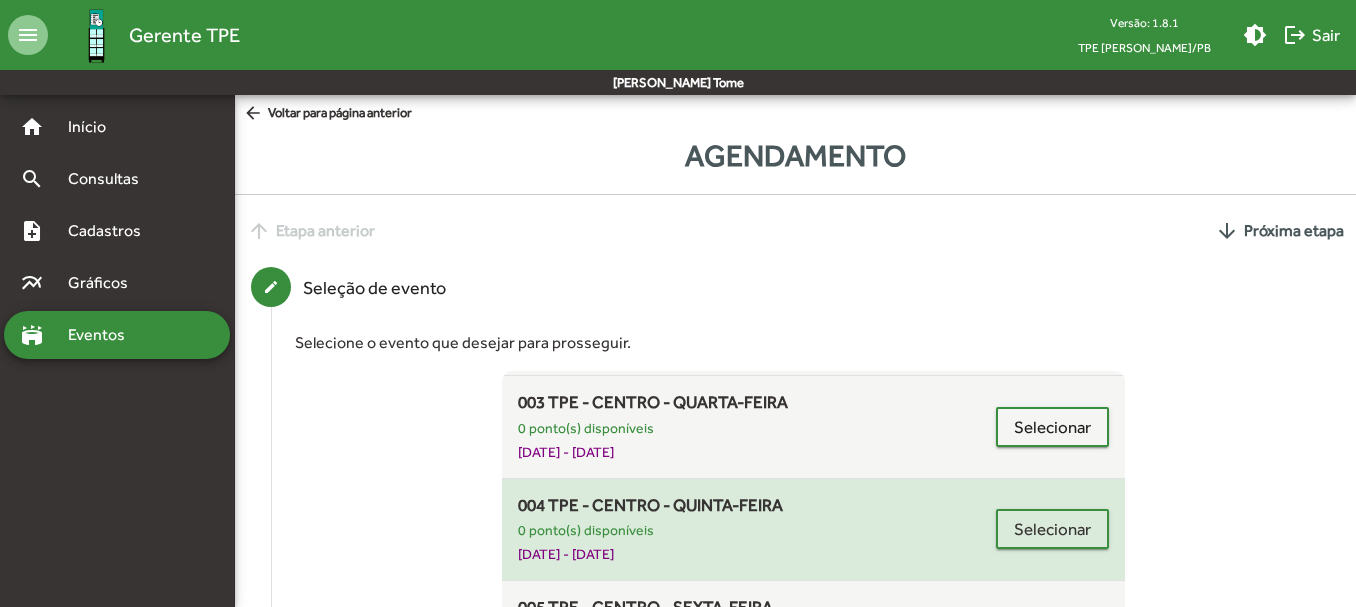 scroll, scrollTop: 700, scrollLeft: 0, axis: vertical 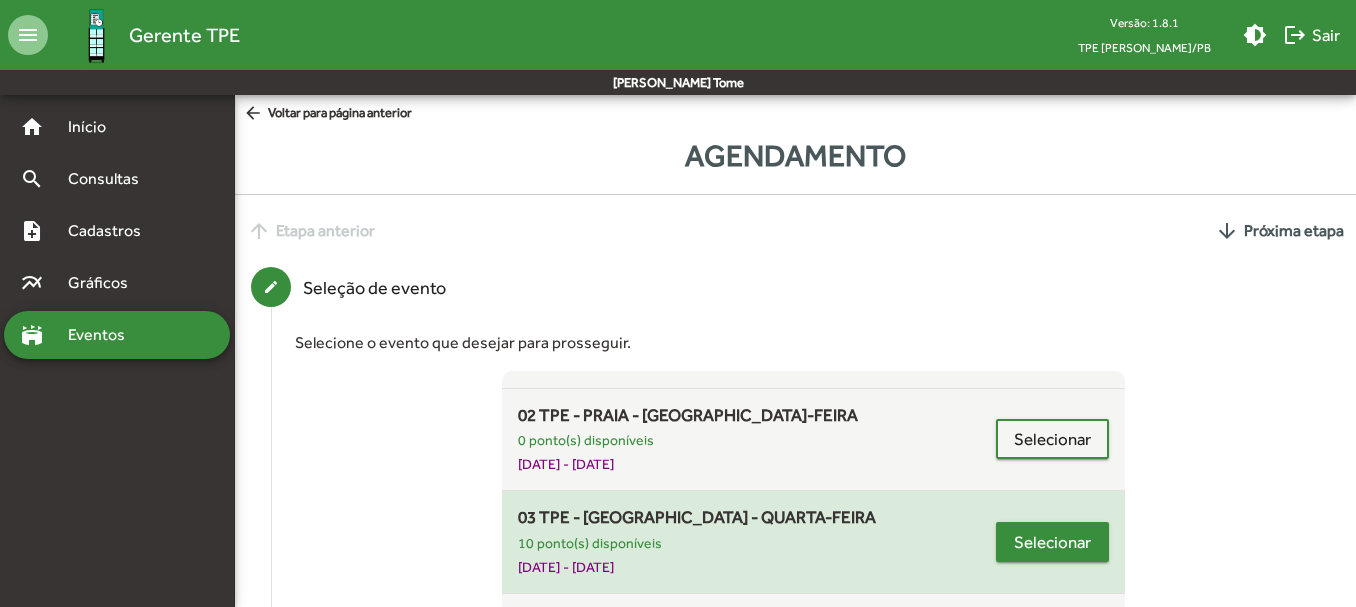 click on "Selecionar" at bounding box center (1052, 542) 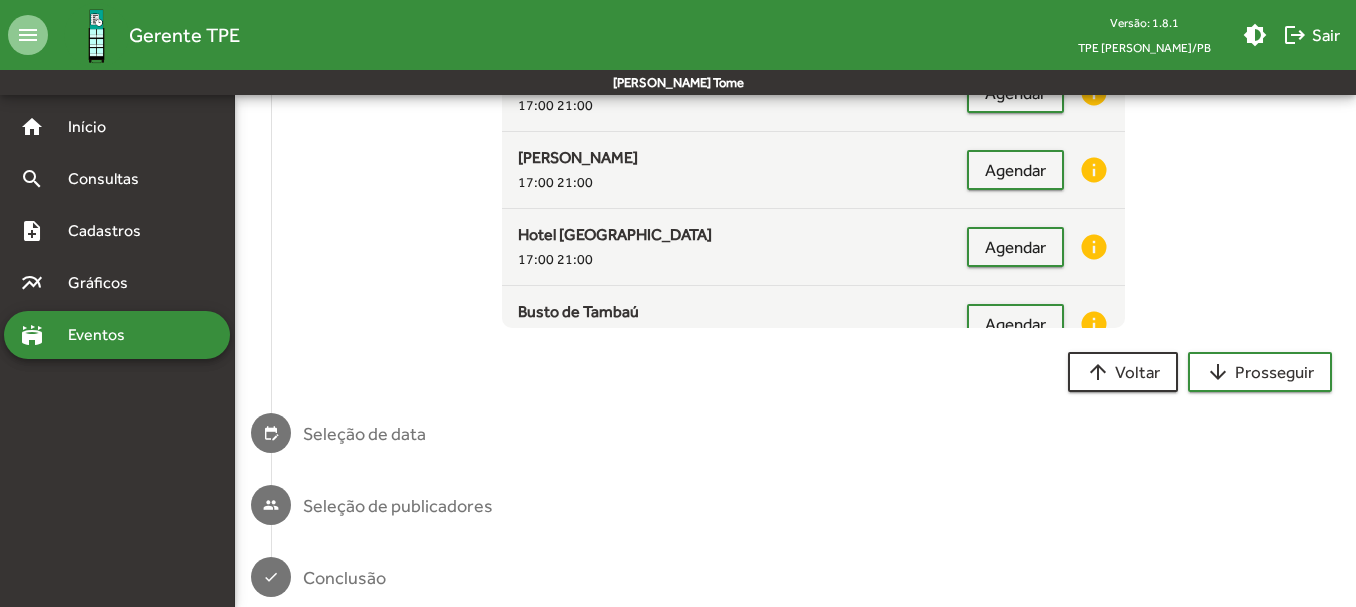 scroll, scrollTop: 295, scrollLeft: 0, axis: vertical 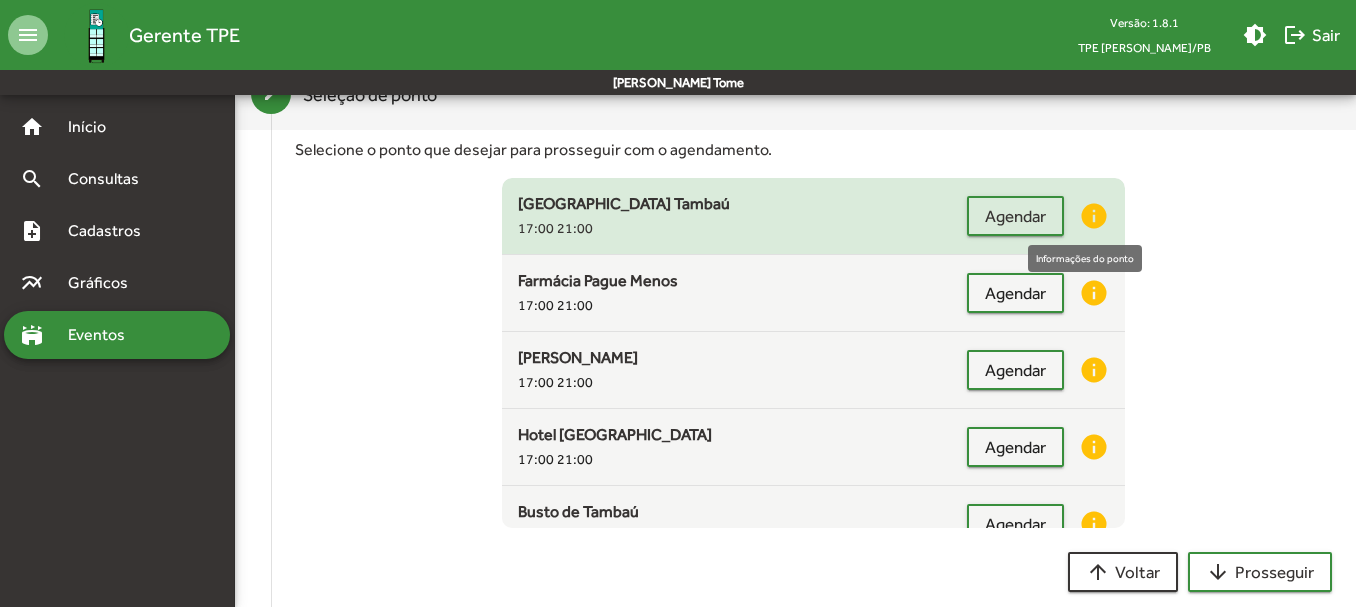 click on "info" at bounding box center (1094, 216) 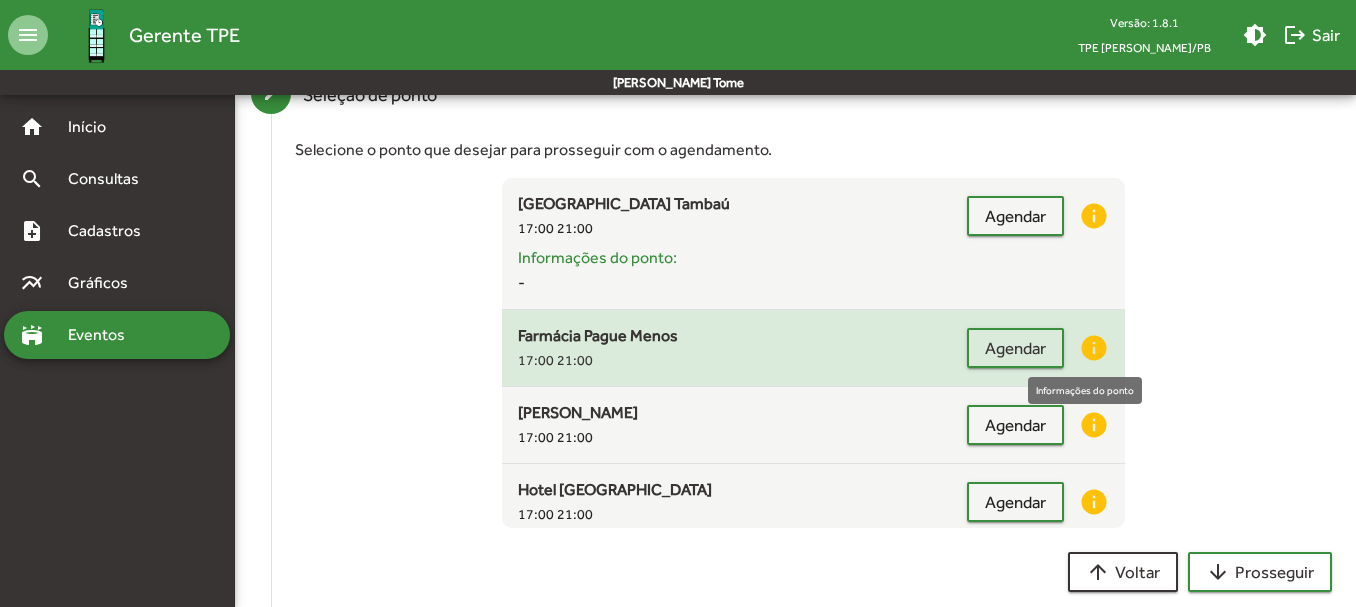 click on "info" at bounding box center [1094, 348] 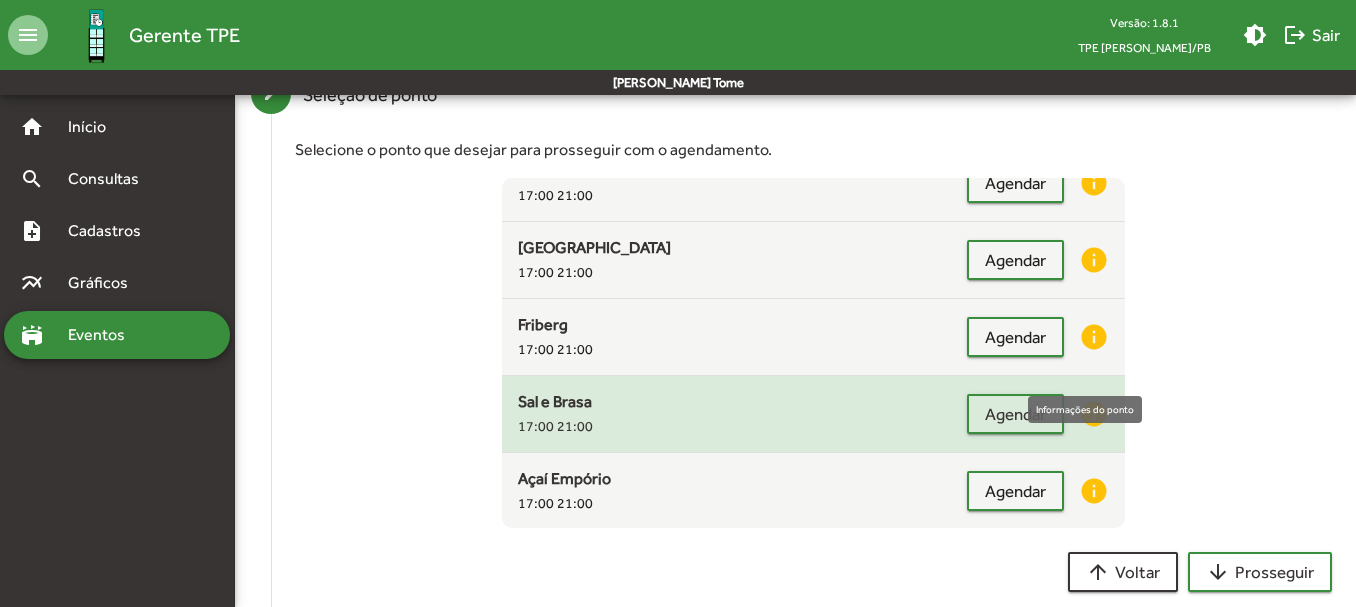 scroll, scrollTop: 529, scrollLeft: 0, axis: vertical 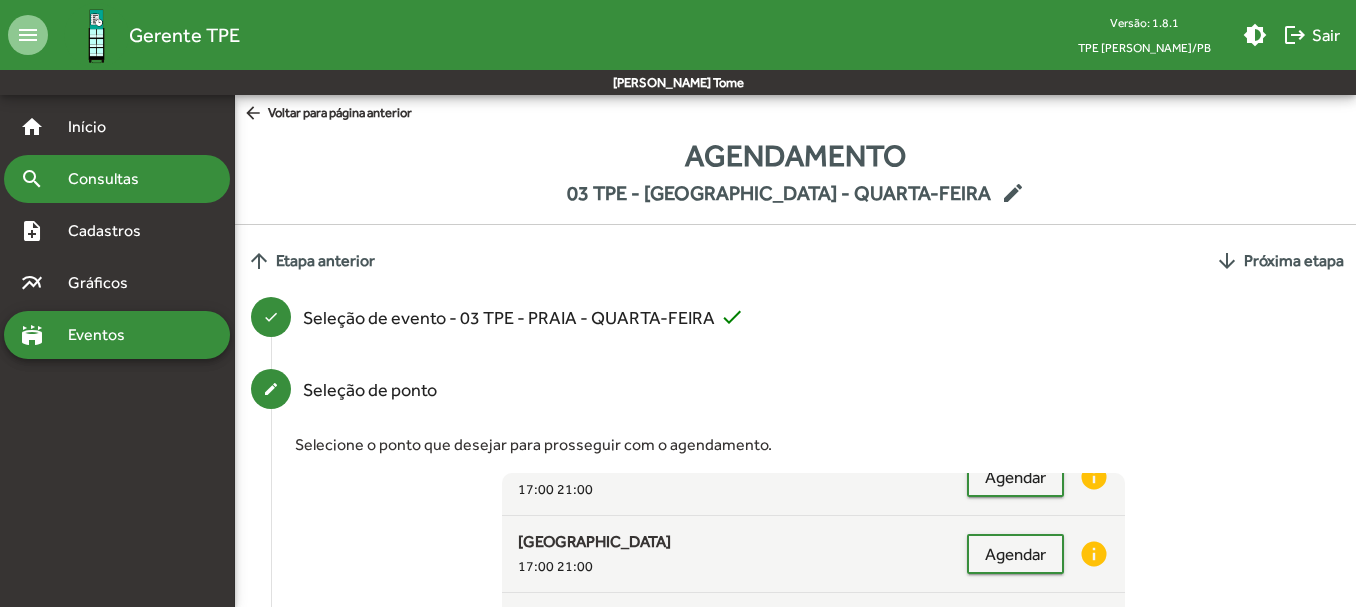 click on "Consultas" at bounding box center (110, 179) 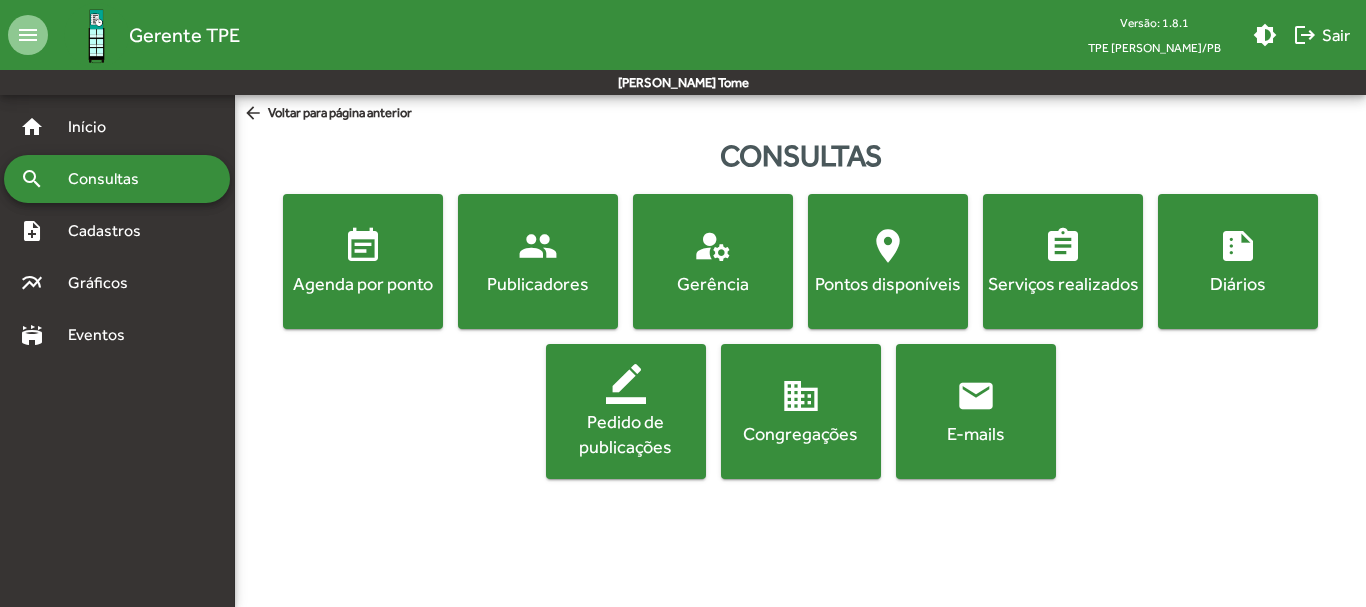 click on "event_note" 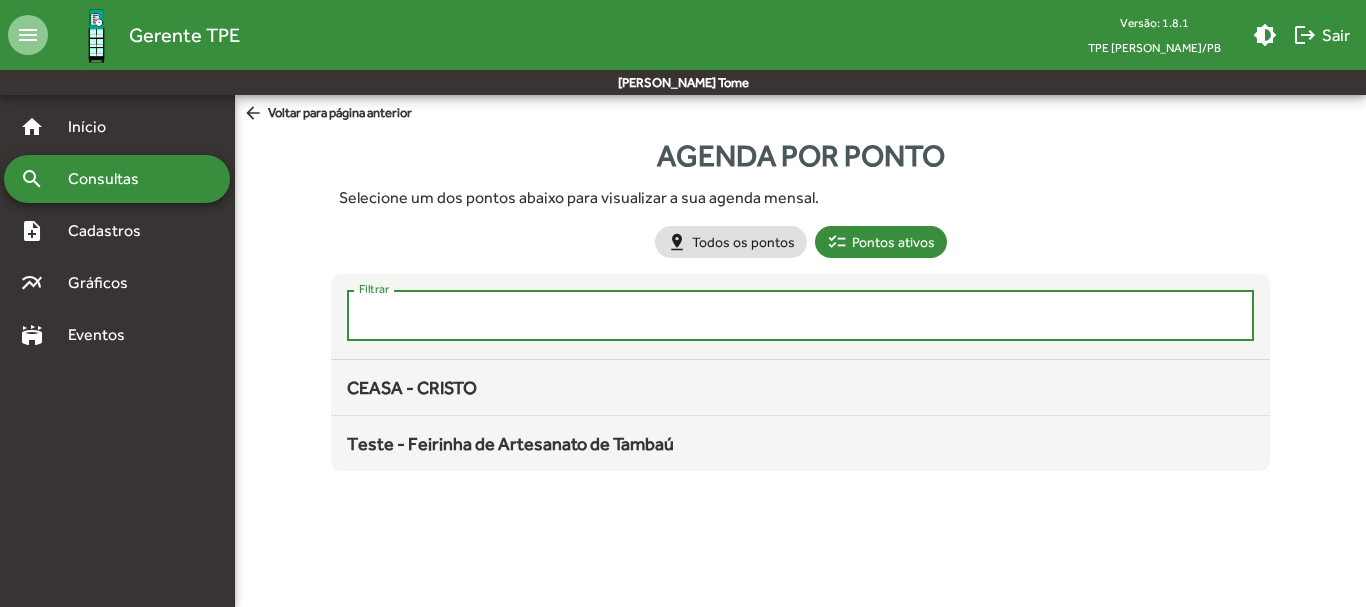 click on "Filtrar" at bounding box center (800, 316) 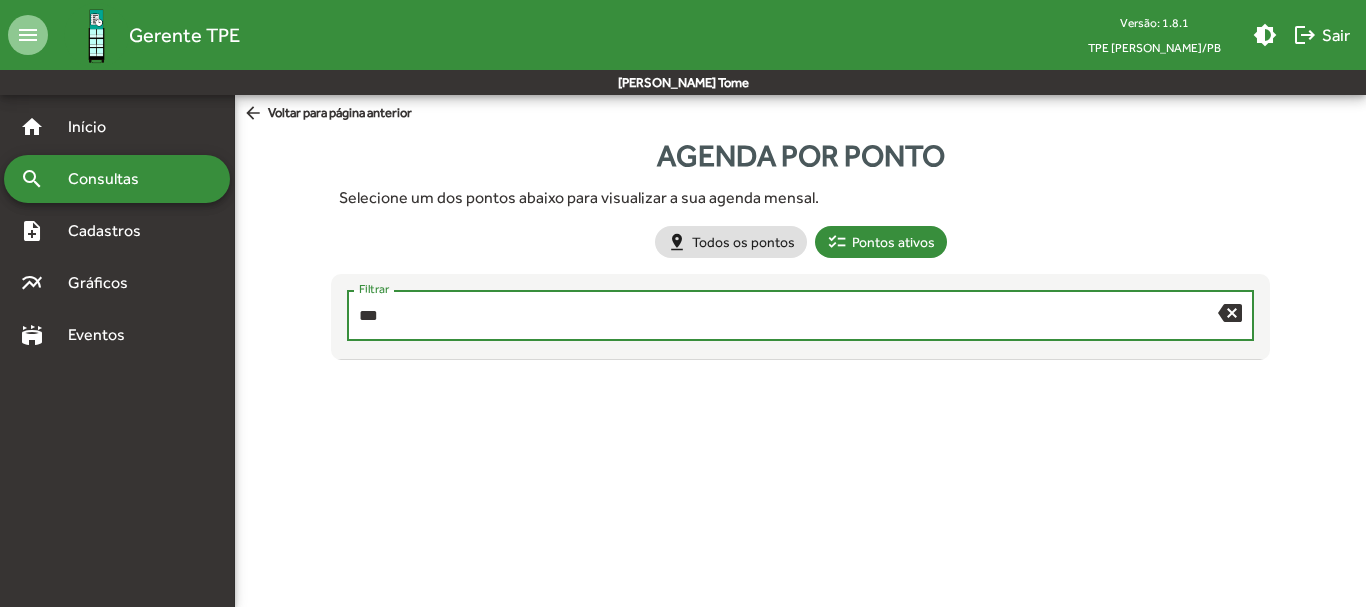 type on "***" 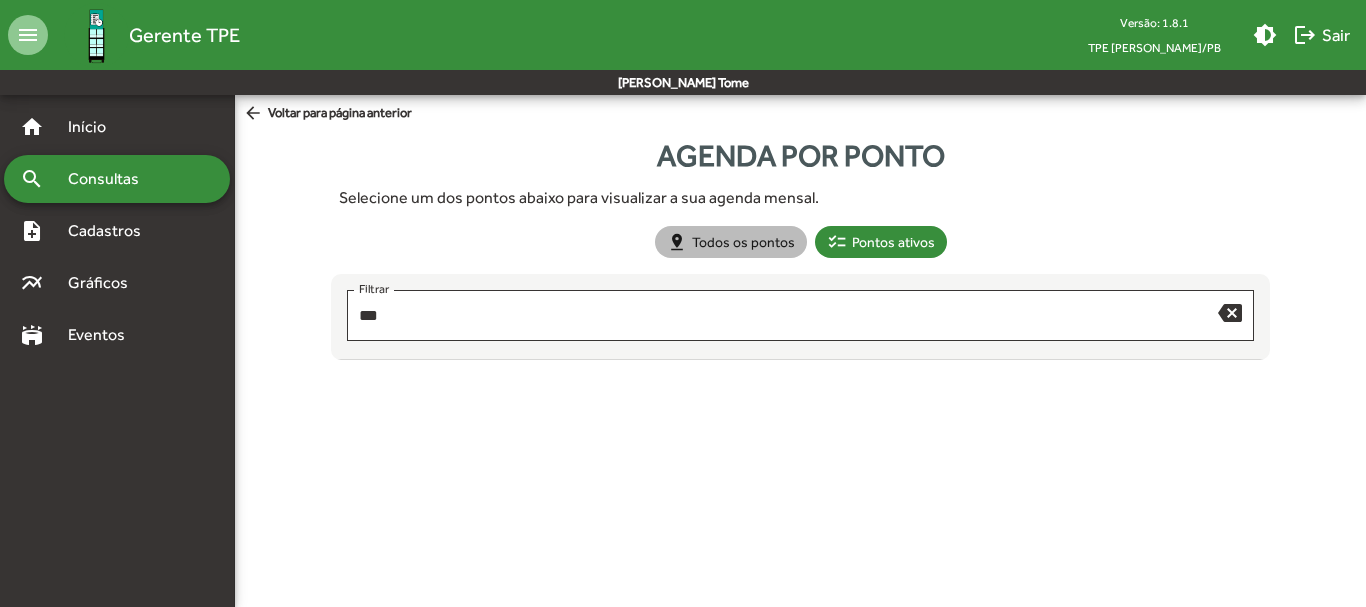 click on "pin_drop  Todos os pontos  checklist  Pontos ativos" at bounding box center (800, 242) 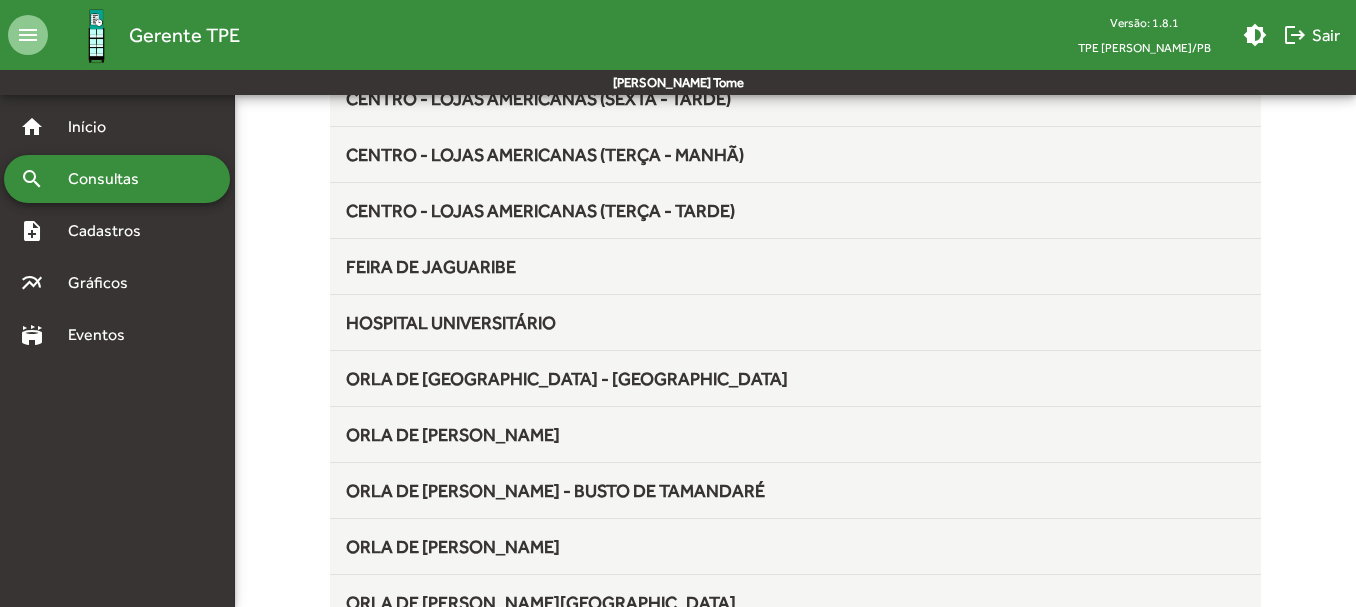scroll, scrollTop: 6048, scrollLeft: 0, axis: vertical 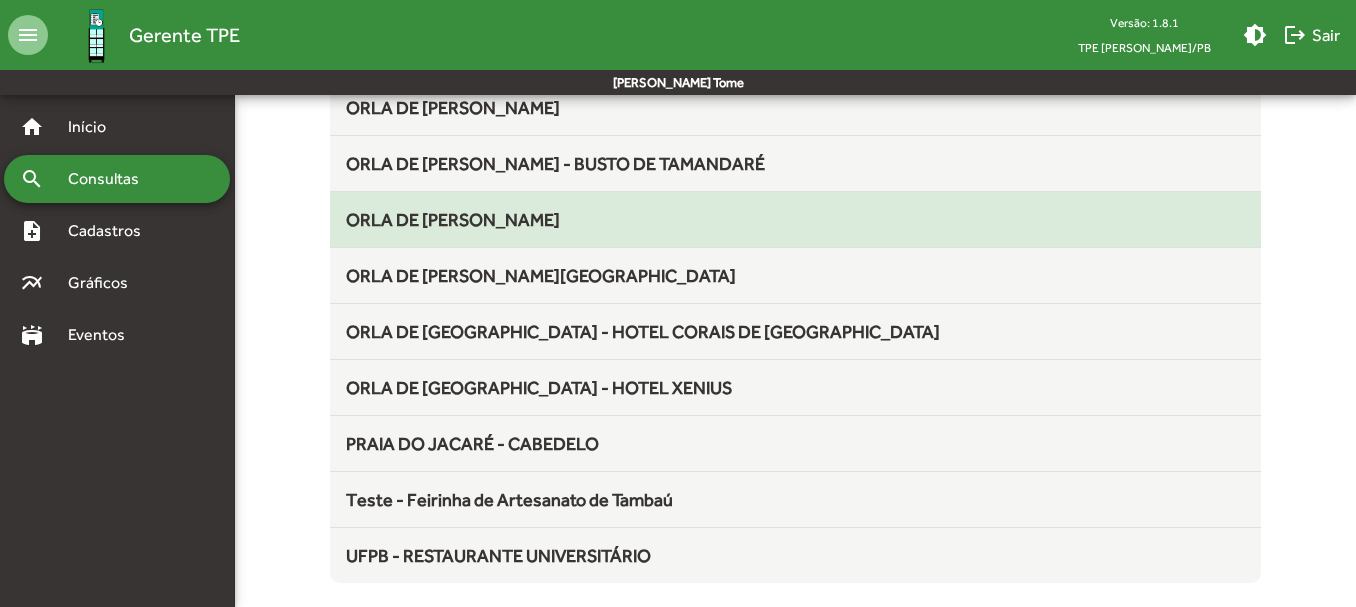 click on "ORLA DE [PERSON_NAME]" 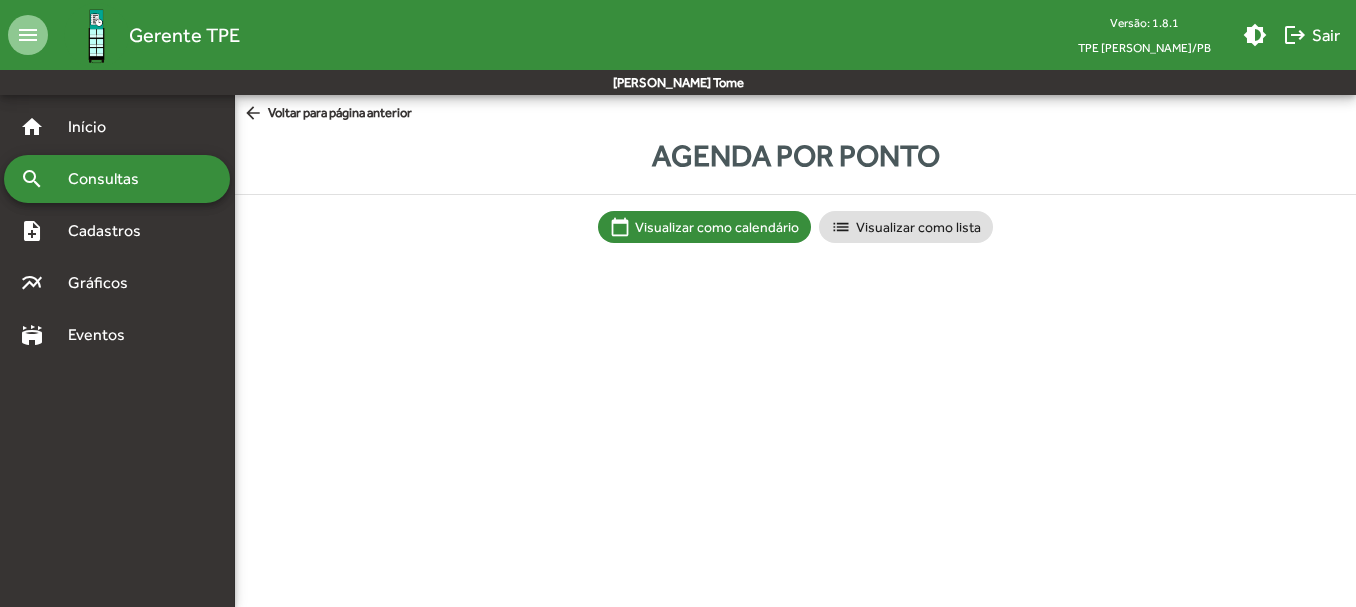 scroll, scrollTop: 0, scrollLeft: 0, axis: both 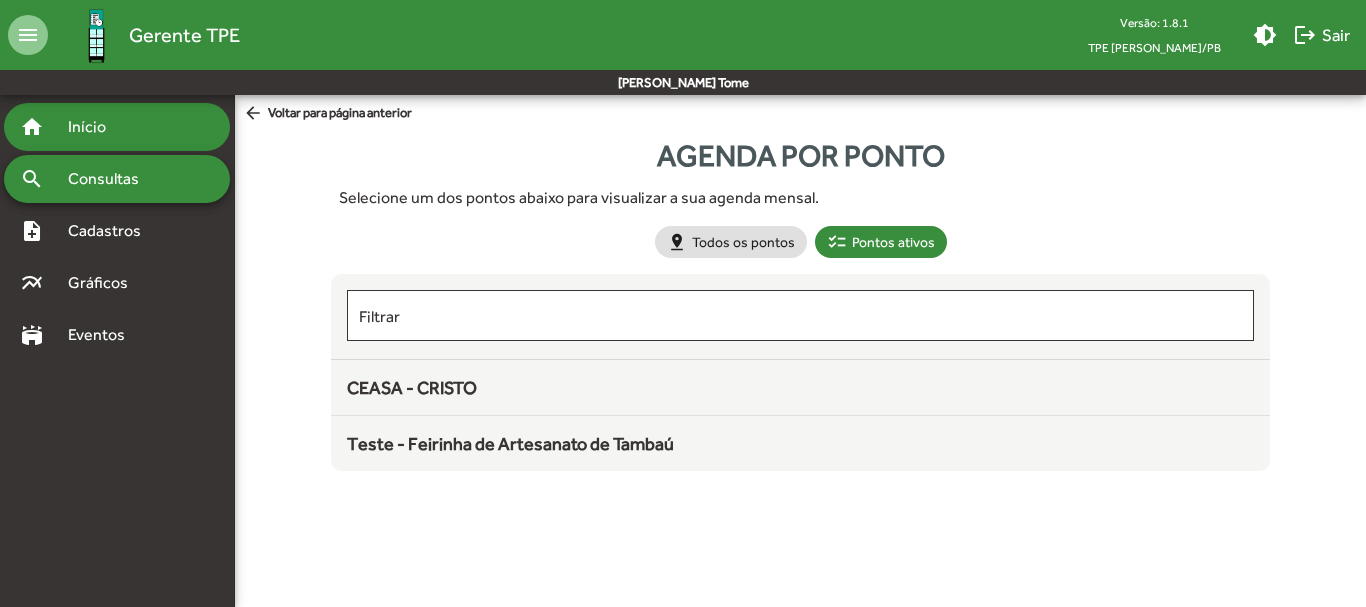 click on "Início" at bounding box center (95, 127) 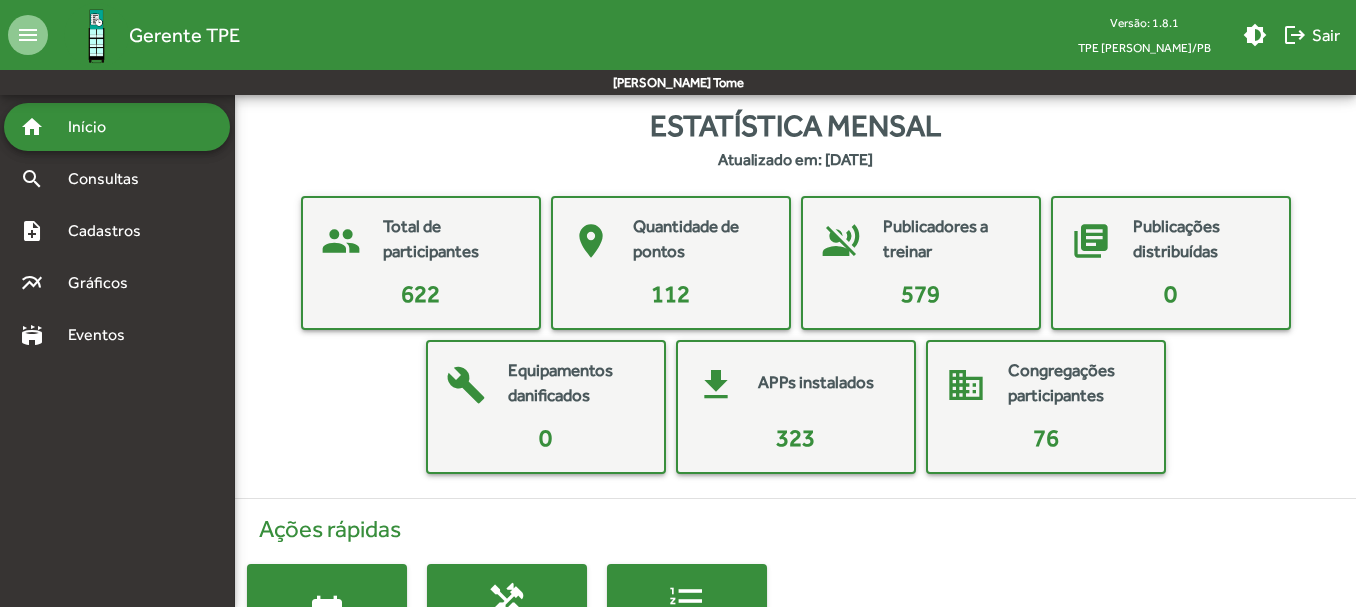 click on "Equipamentos danificados" 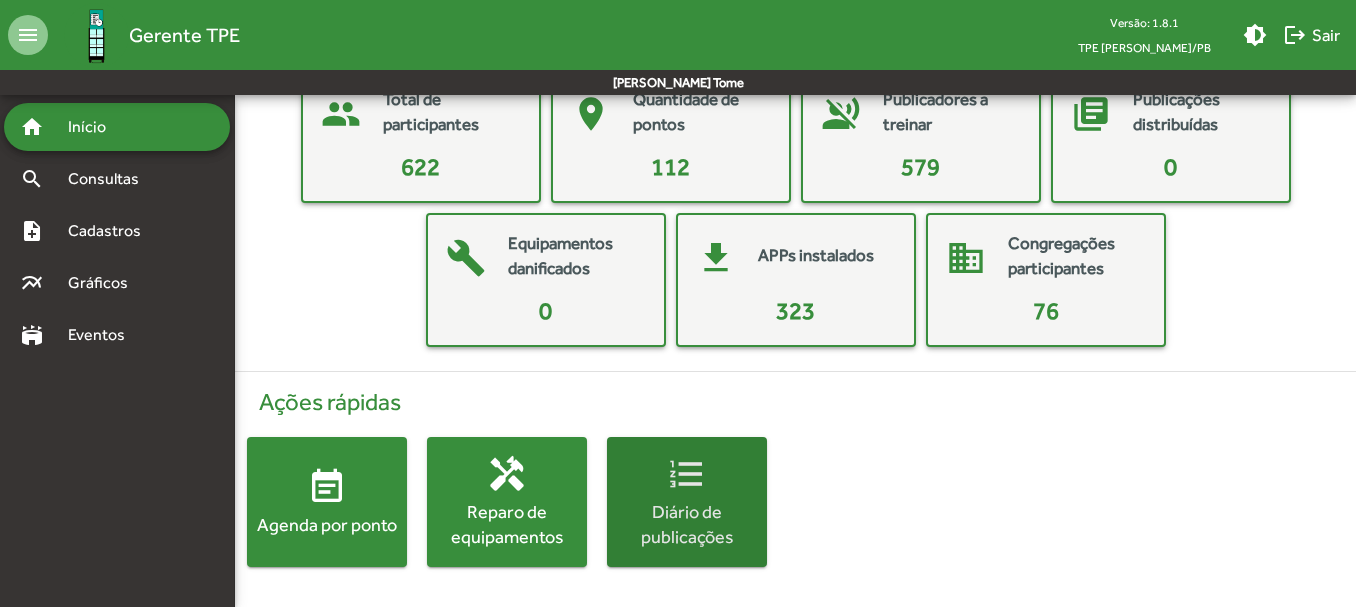 click on "format_list_numbered" 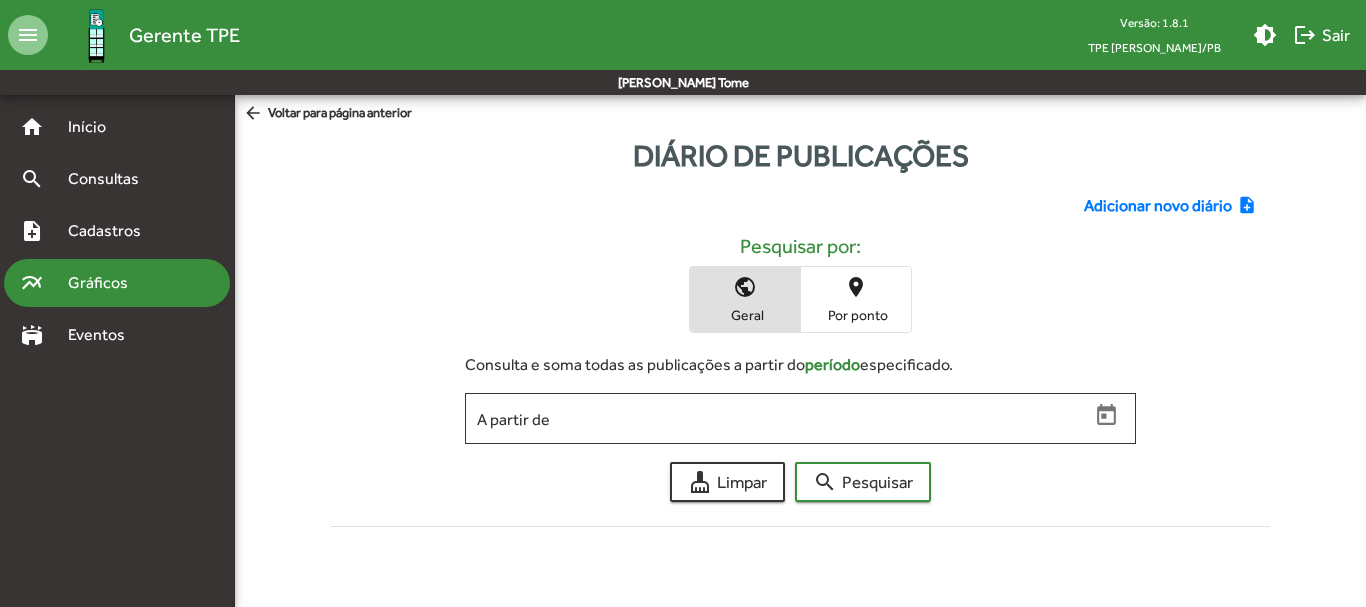 click on "multiline_chart" at bounding box center (32, 283) 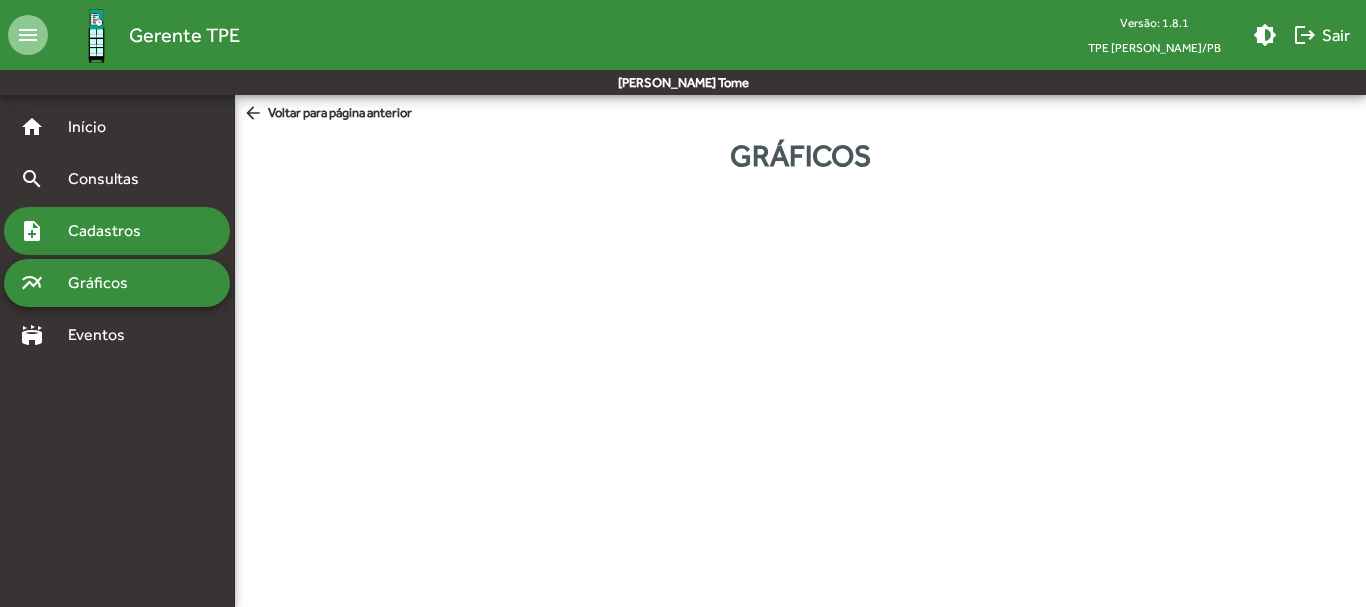click on "note_add Cadastros" at bounding box center (117, 231) 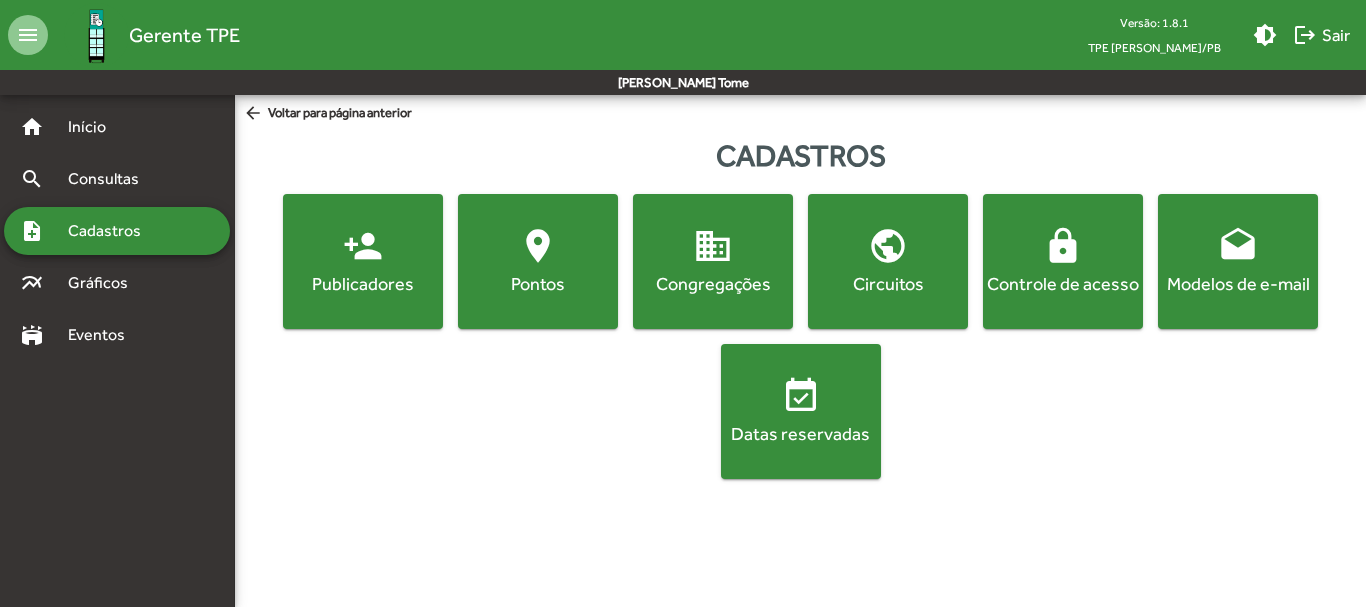 click on "person_add" 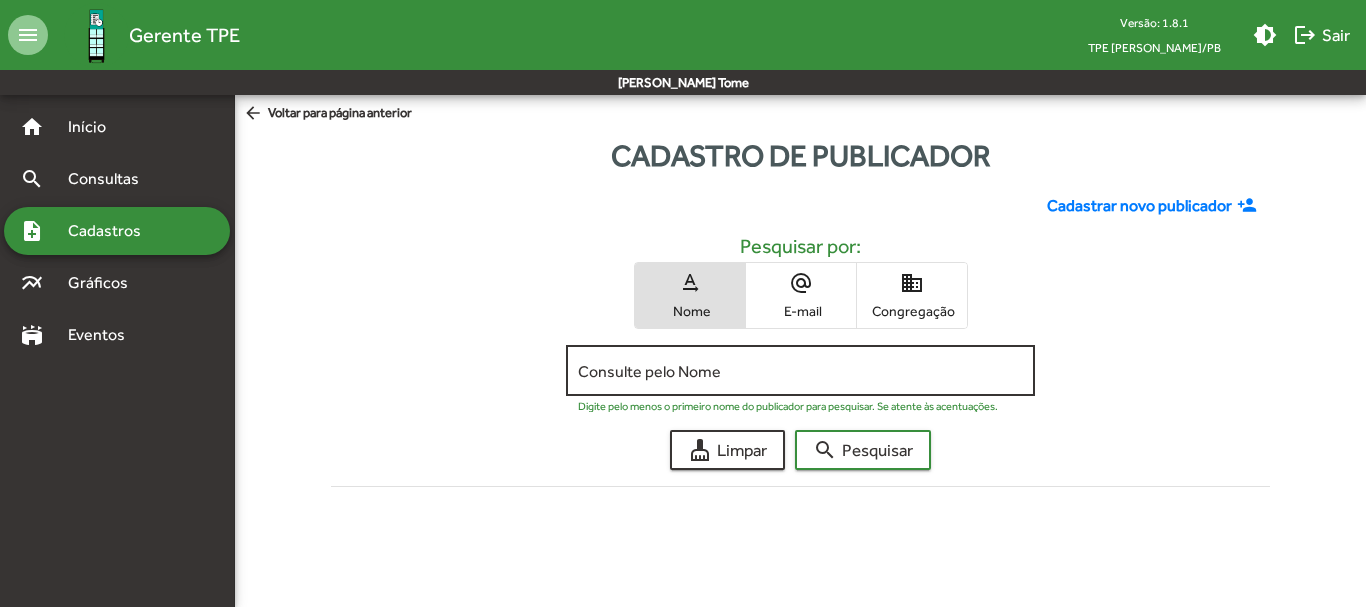 click on "Consulte pelo Nome" at bounding box center (800, 371) 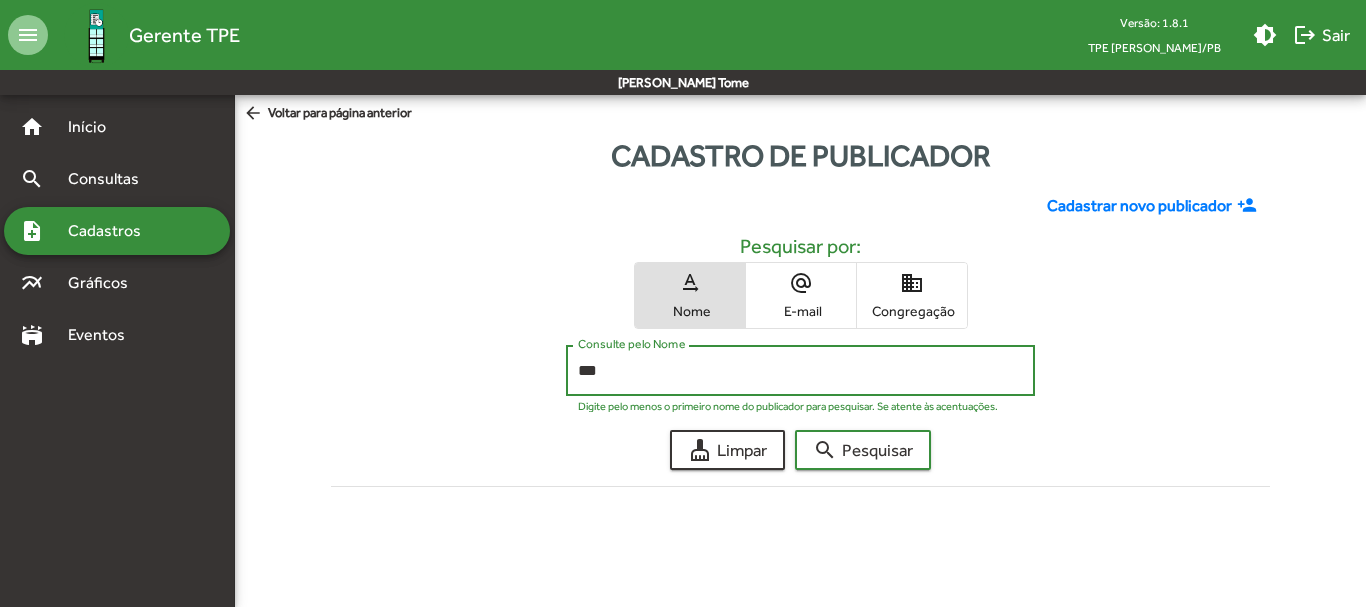 type on "***" 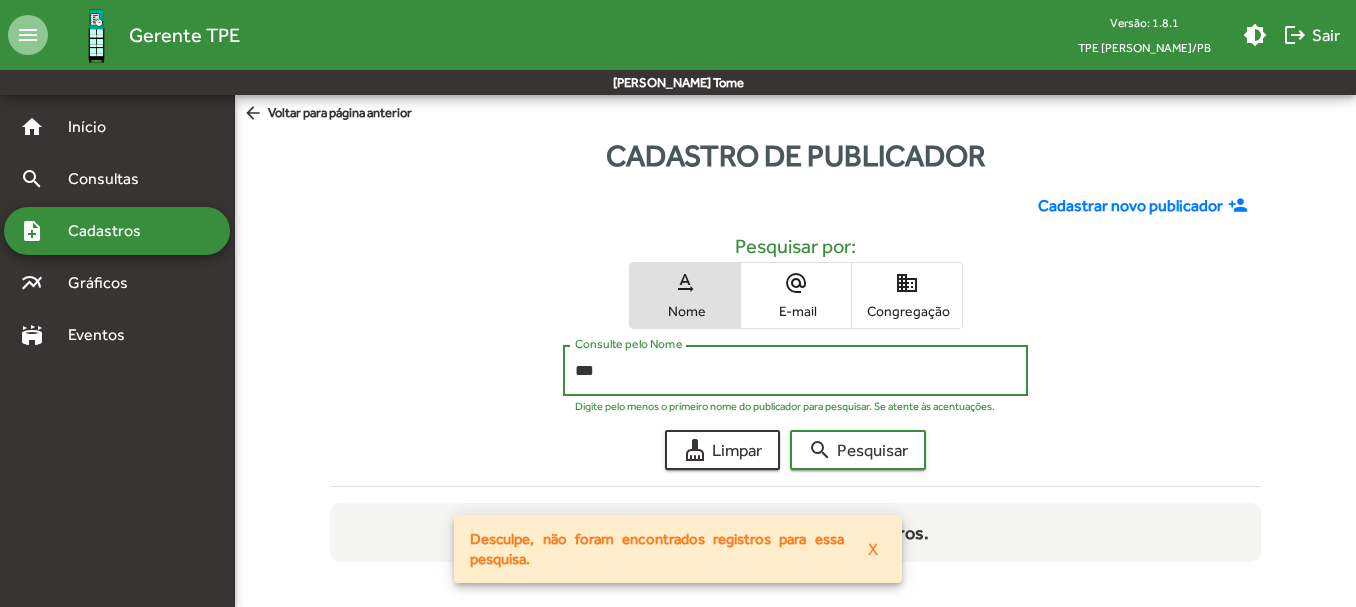 click on "Cadastros" at bounding box center [111, 231] 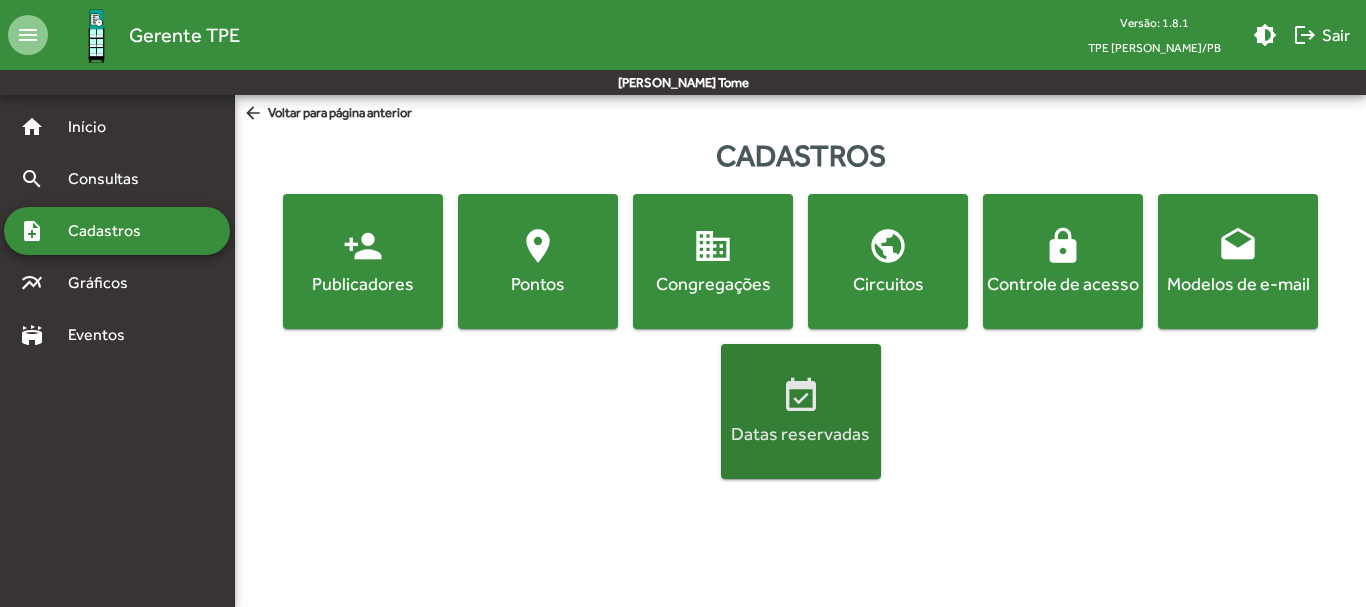 click on "event_available  Datas reservadas" 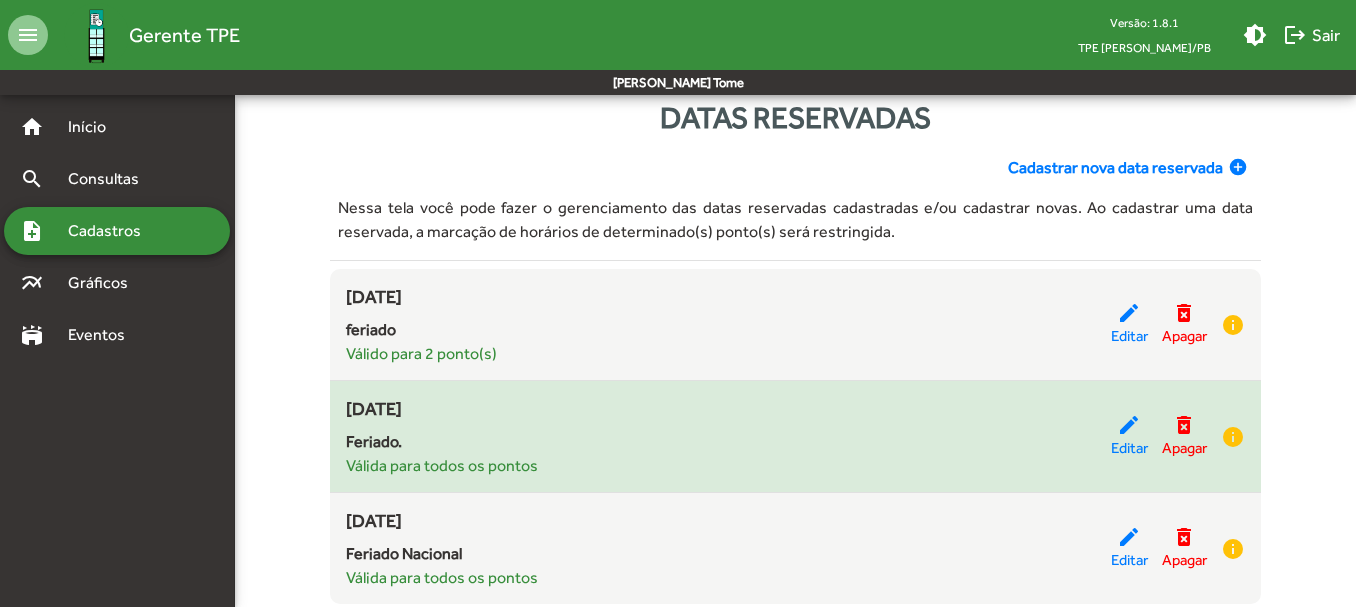 scroll, scrollTop: 75, scrollLeft: 0, axis: vertical 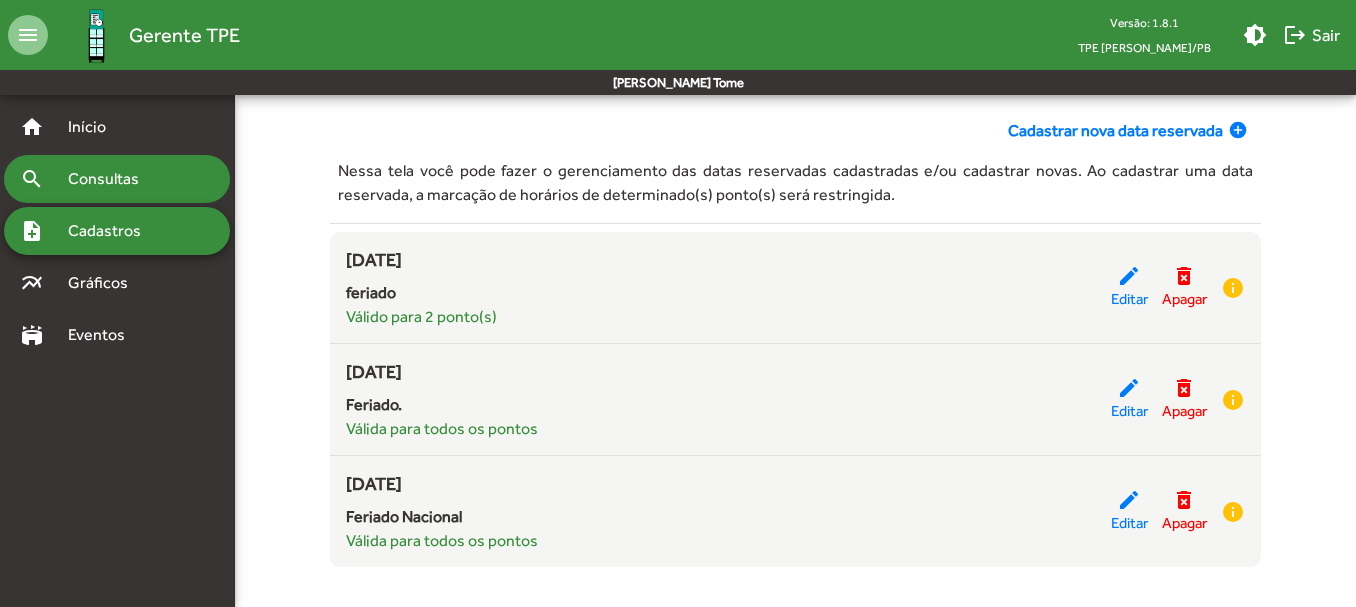 click on "Consultas" at bounding box center [110, 179] 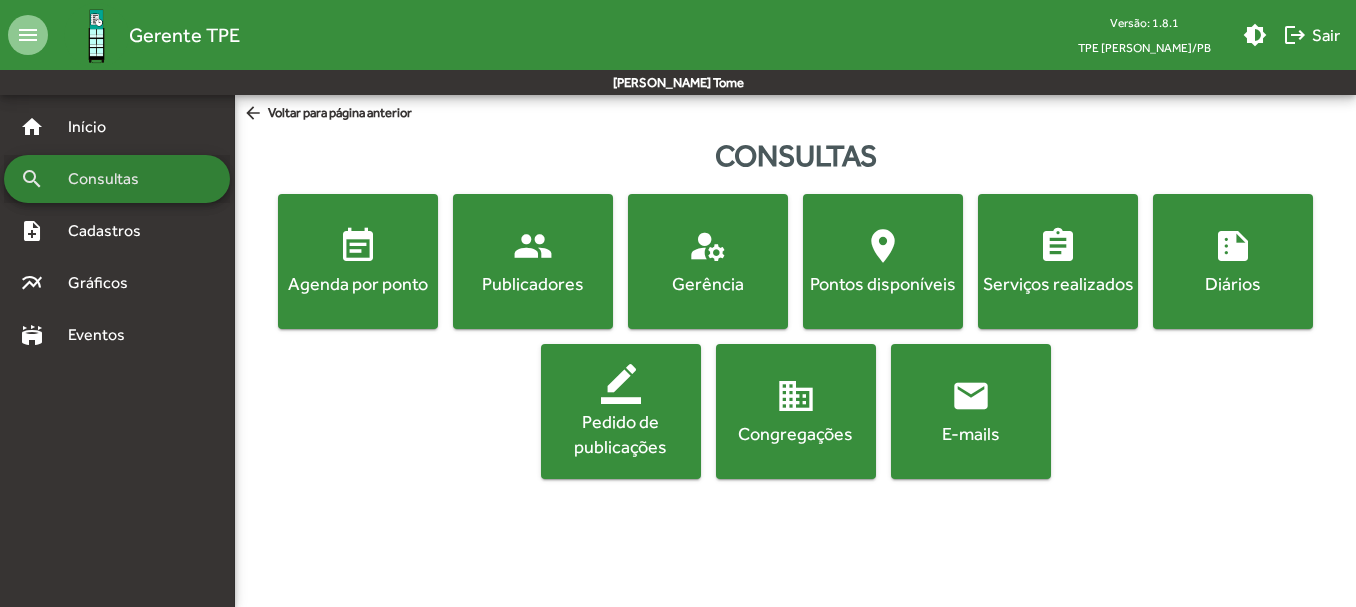 scroll, scrollTop: 0, scrollLeft: 0, axis: both 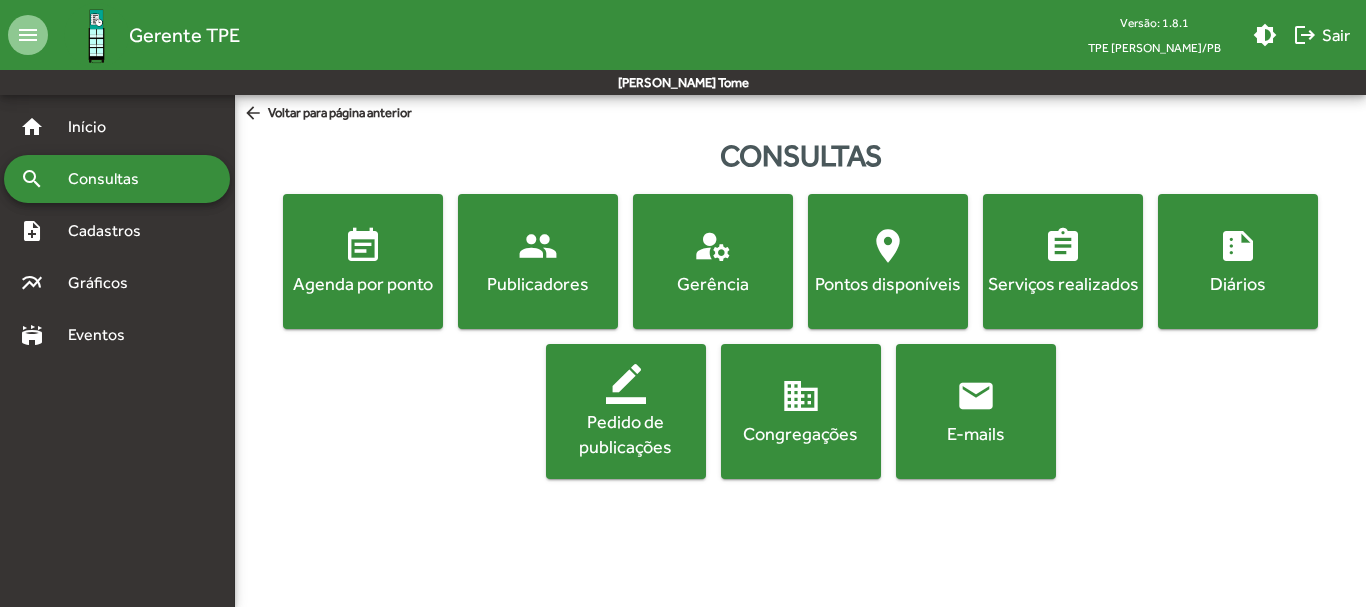 click on "event_note  Agenda por ponto" 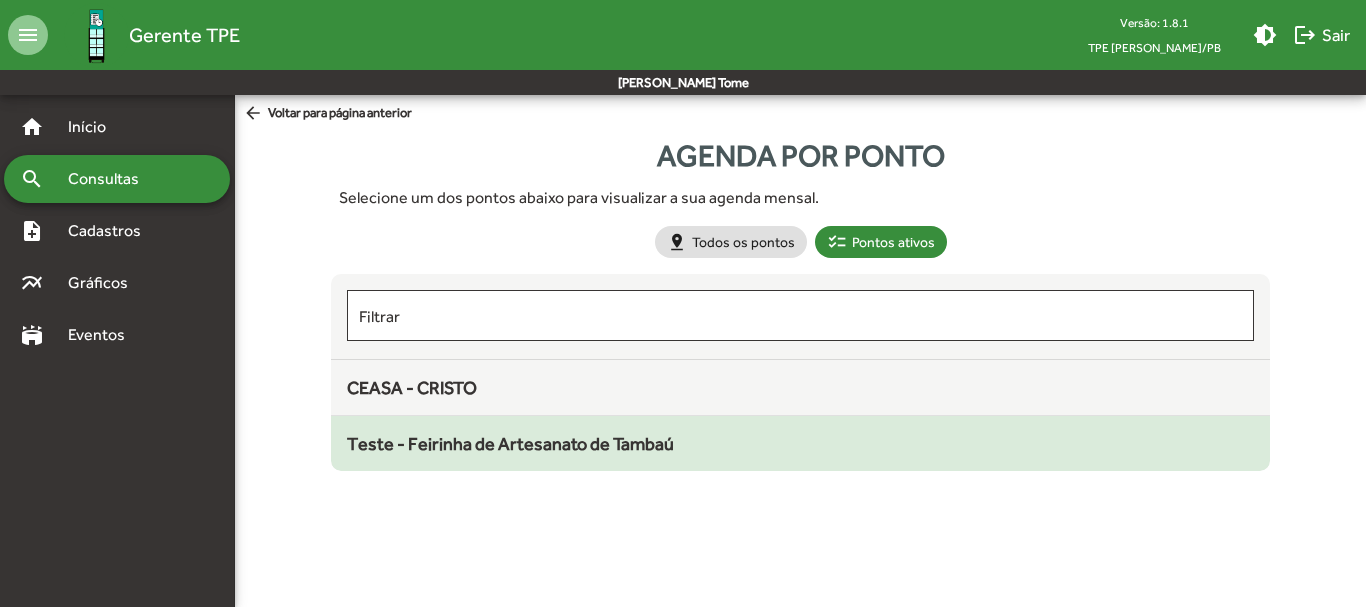 click on "Teste - Feirinha de Artesanato de Tambaú" 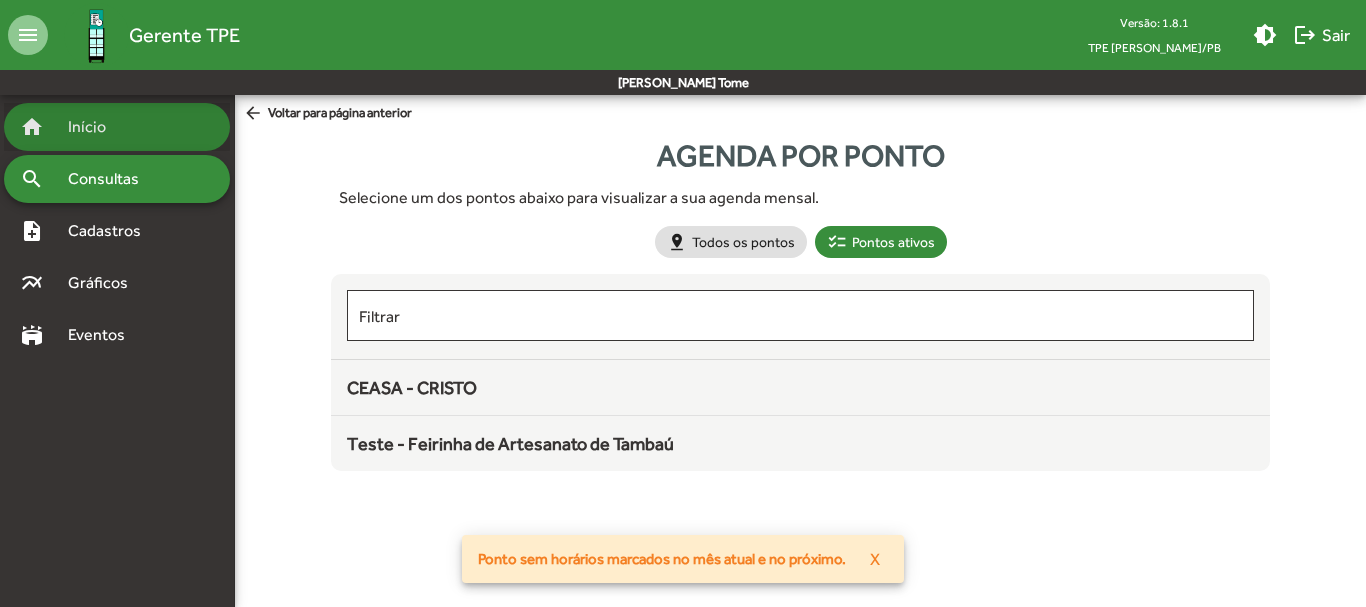 click on "Início" at bounding box center (95, 127) 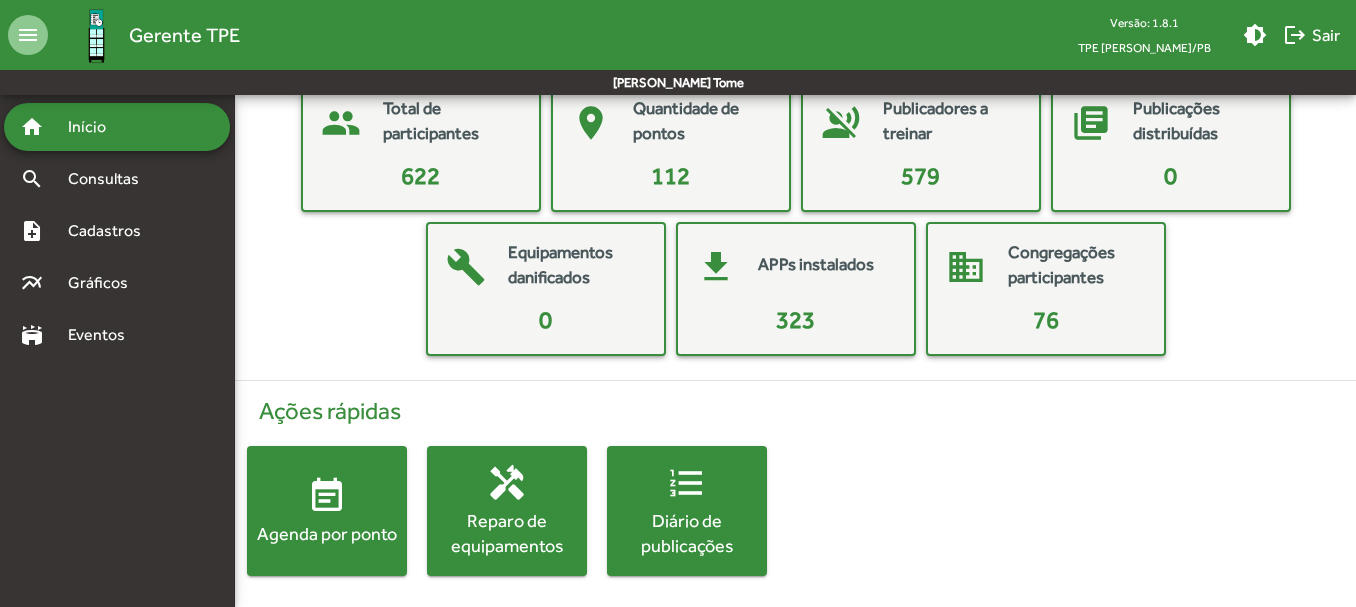 scroll, scrollTop: 127, scrollLeft: 0, axis: vertical 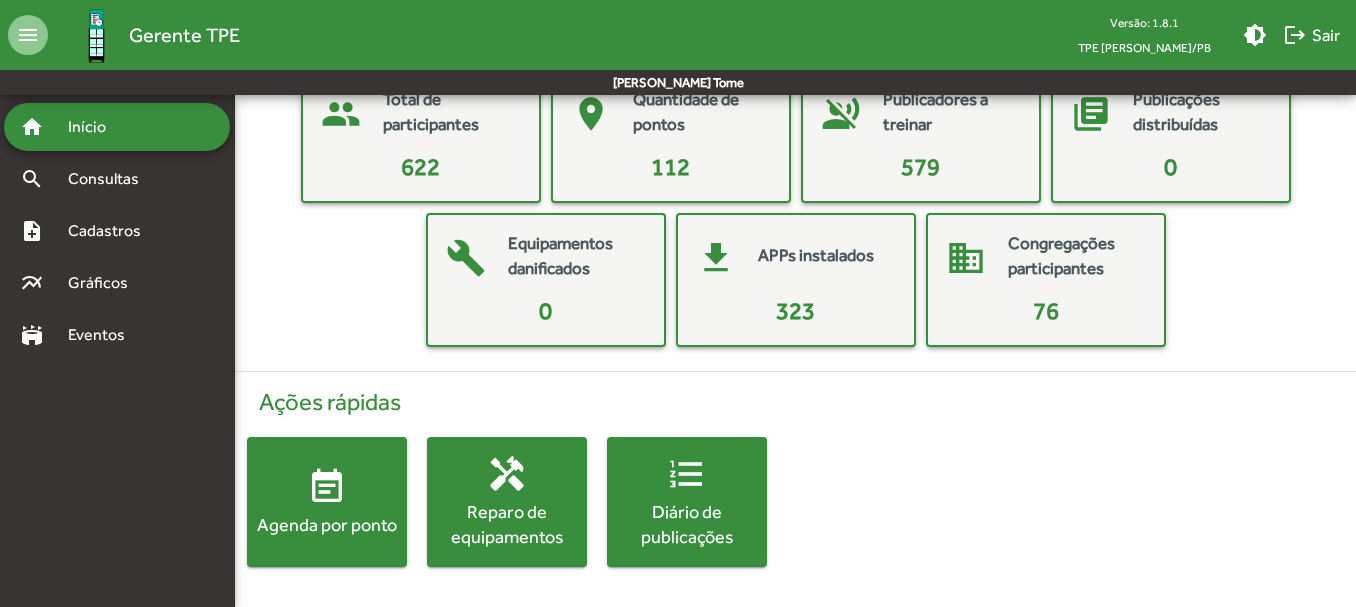 click on "Agenda por ponto" 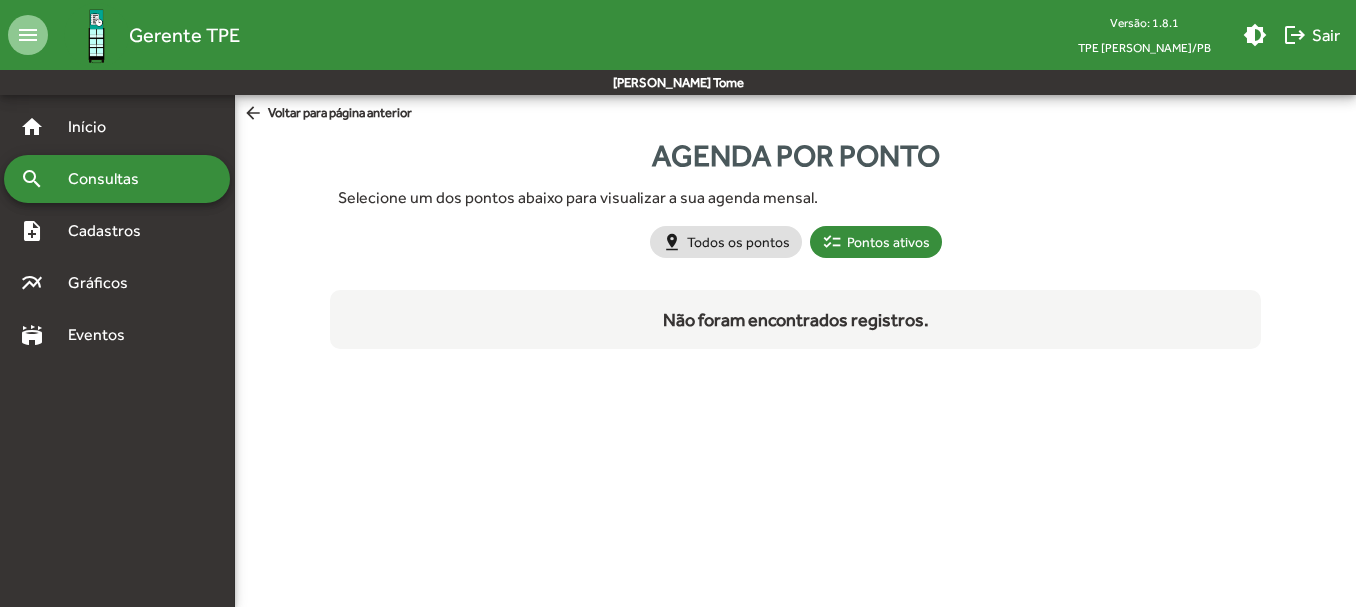 scroll, scrollTop: 0, scrollLeft: 0, axis: both 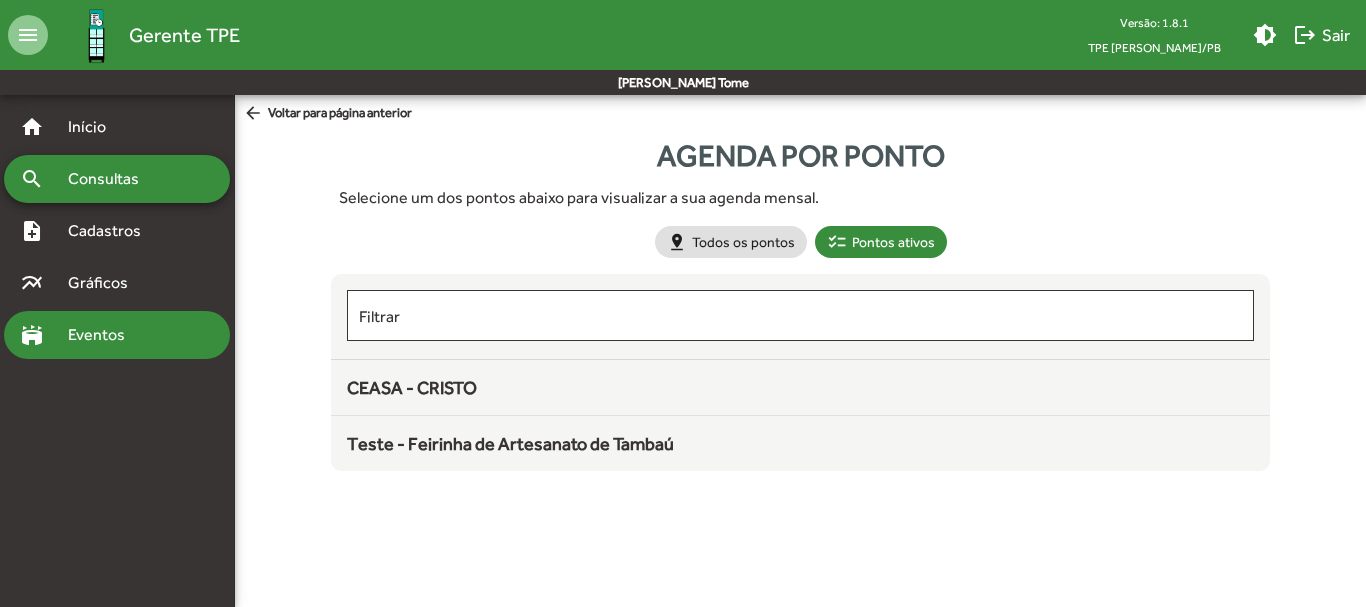 click on "stadium Eventos" at bounding box center (117, 335) 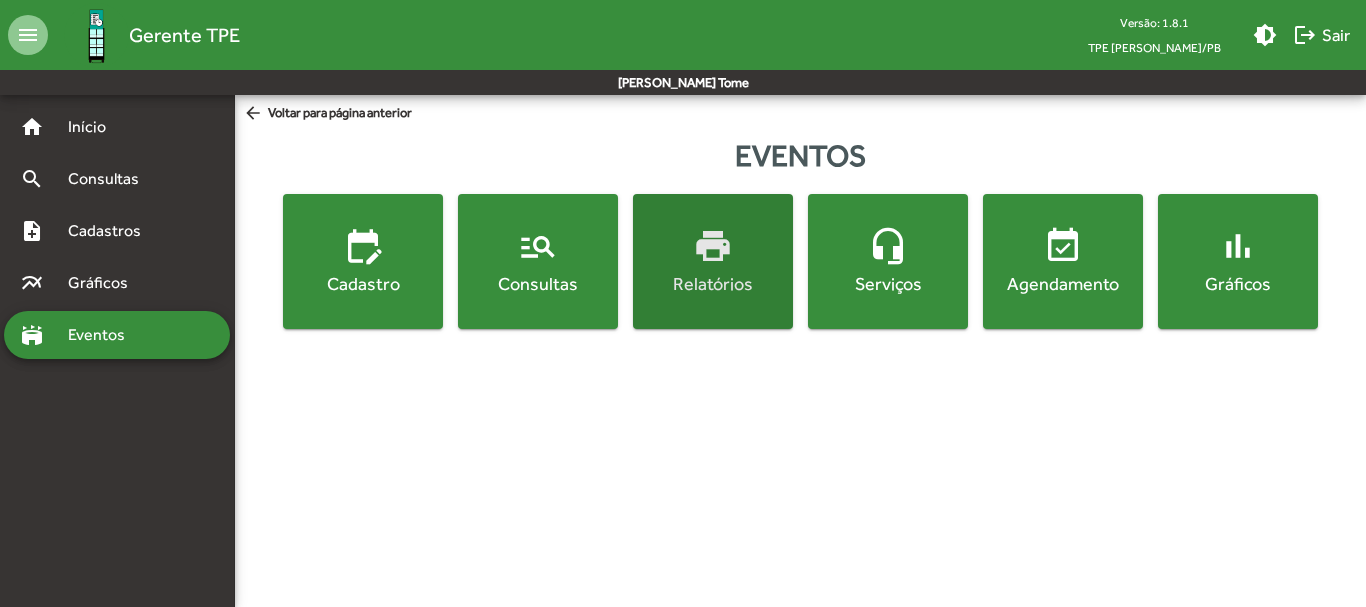click on "Relatórios" 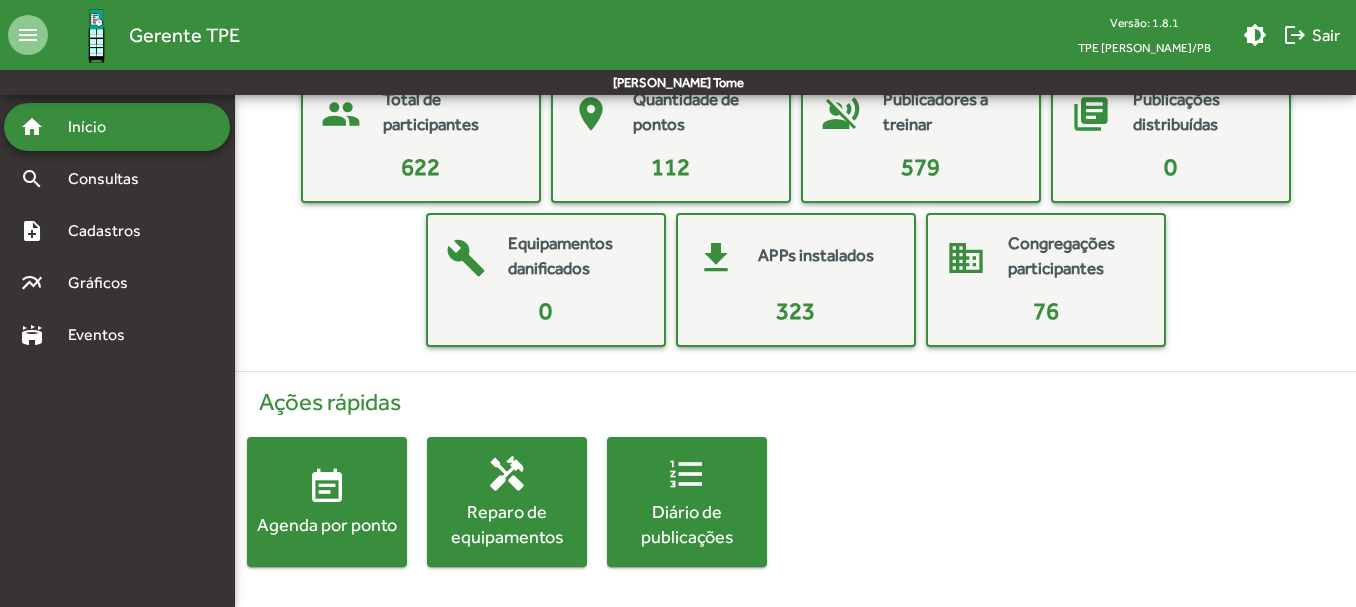 scroll, scrollTop: 0, scrollLeft: 0, axis: both 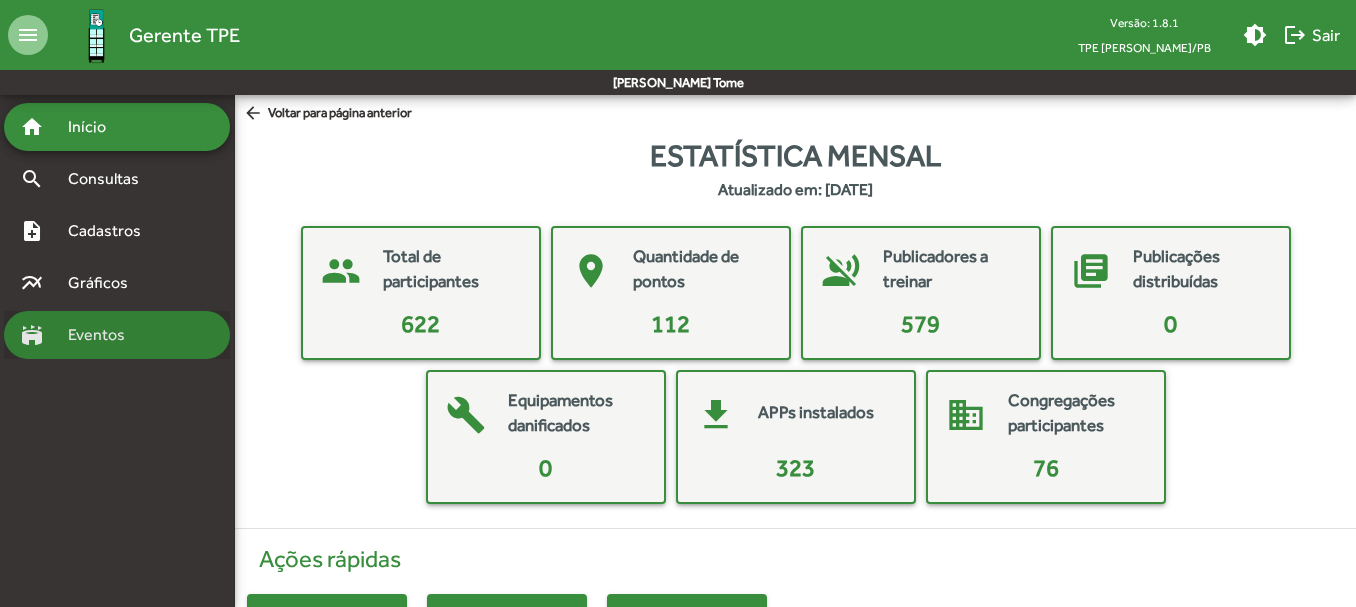 click on "stadium Eventos" at bounding box center [117, 335] 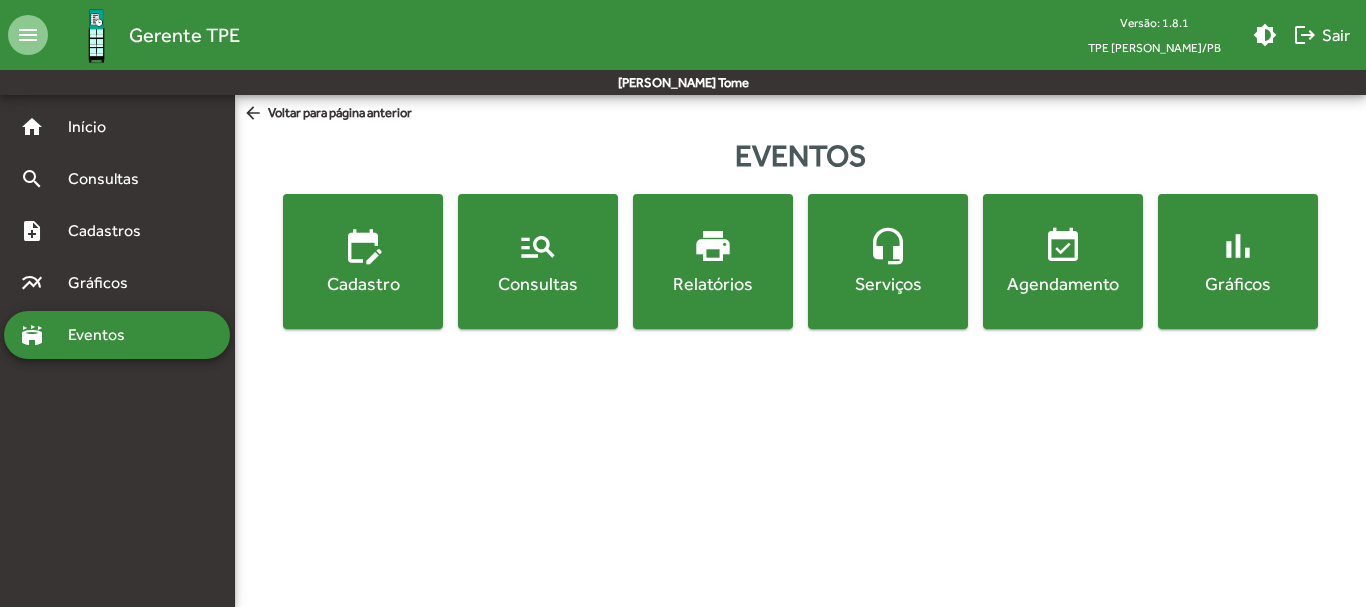 click on "bar_chart  Gráficos" 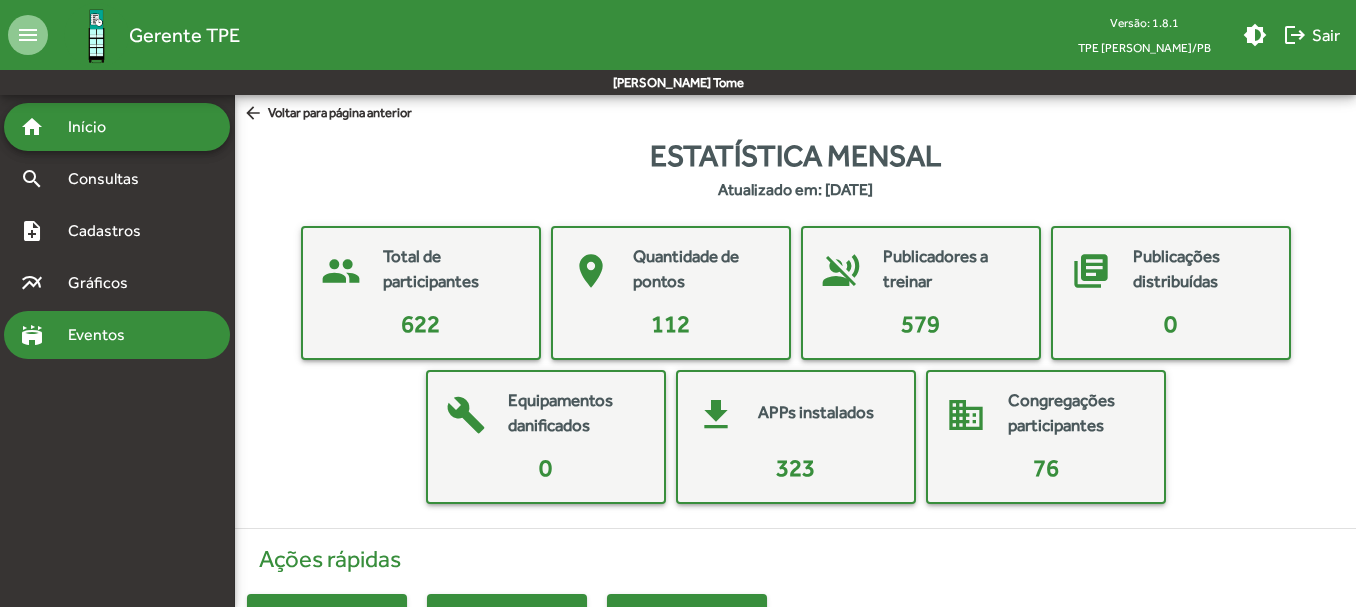 click on "stadium Eventos" at bounding box center (117, 335) 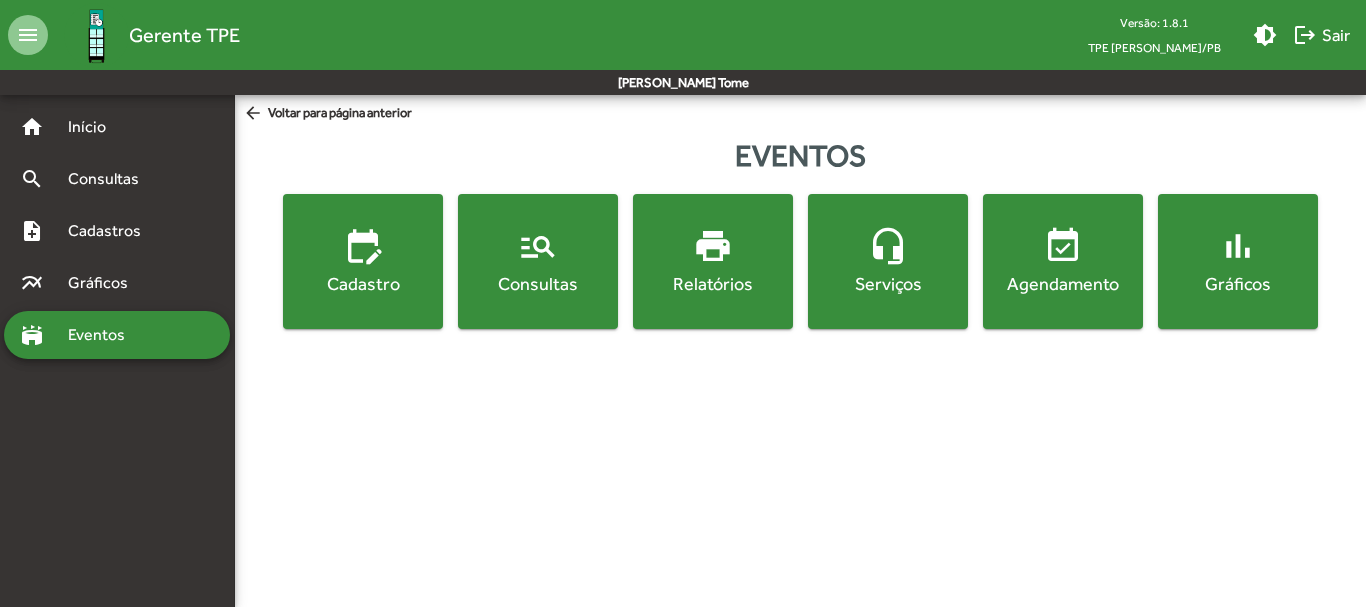click on "Consultas" 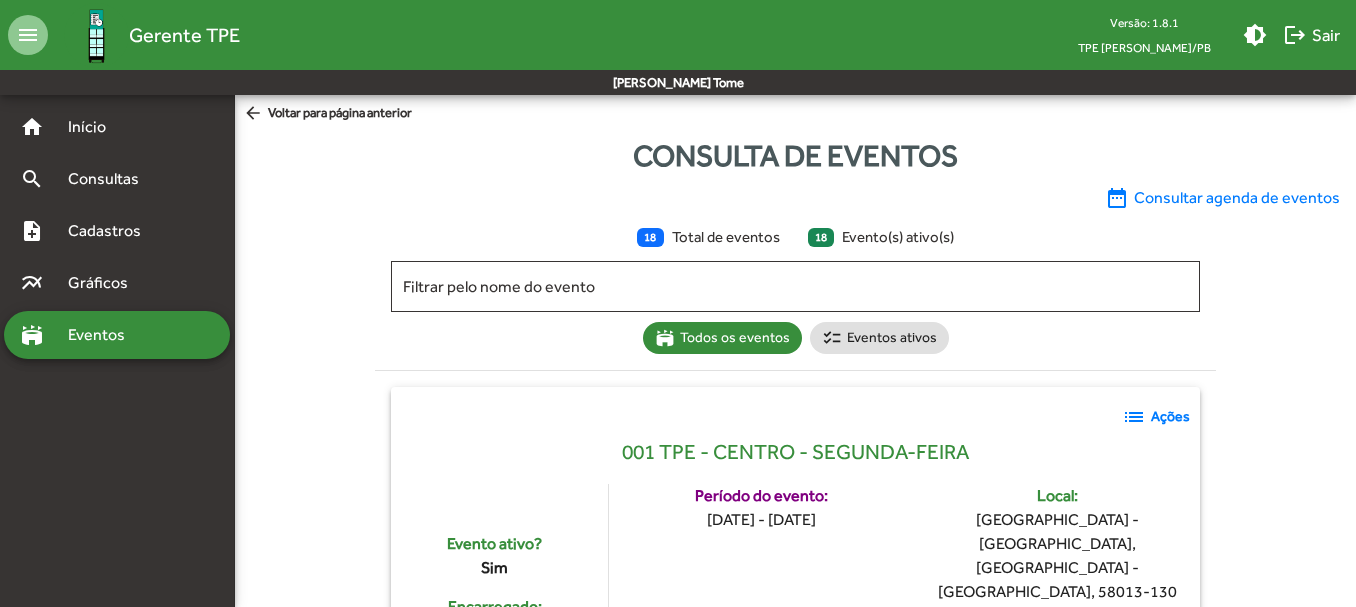 scroll, scrollTop: 300, scrollLeft: 0, axis: vertical 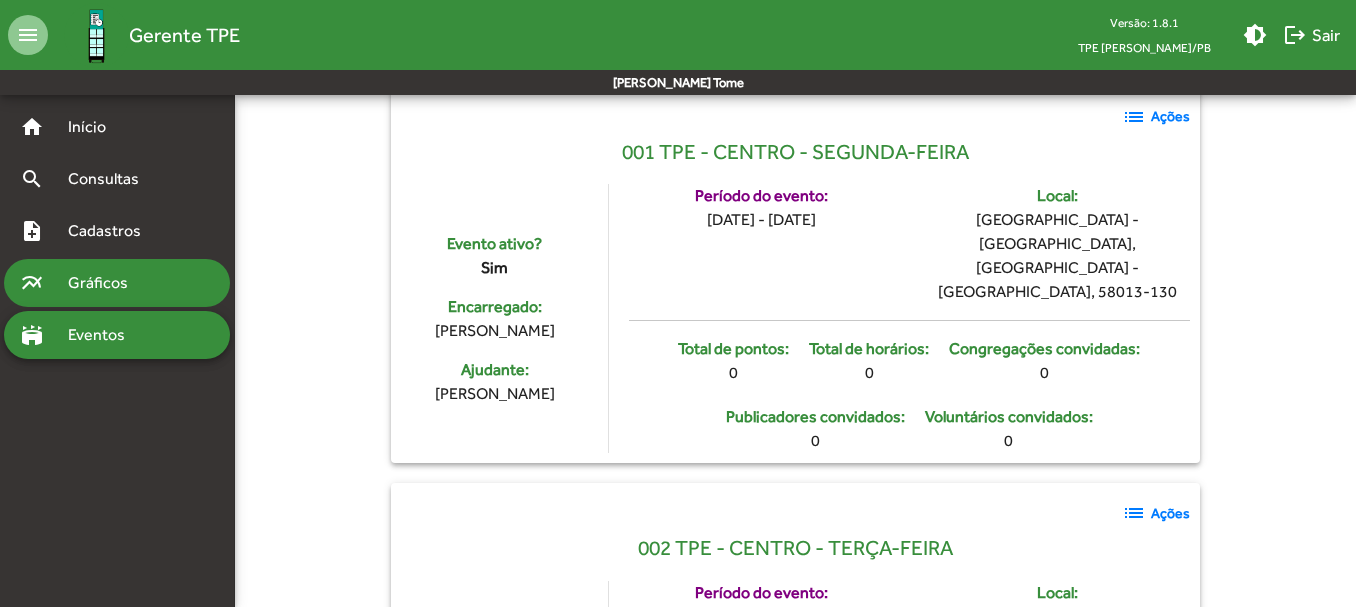 click on "Gráficos" at bounding box center [105, 283] 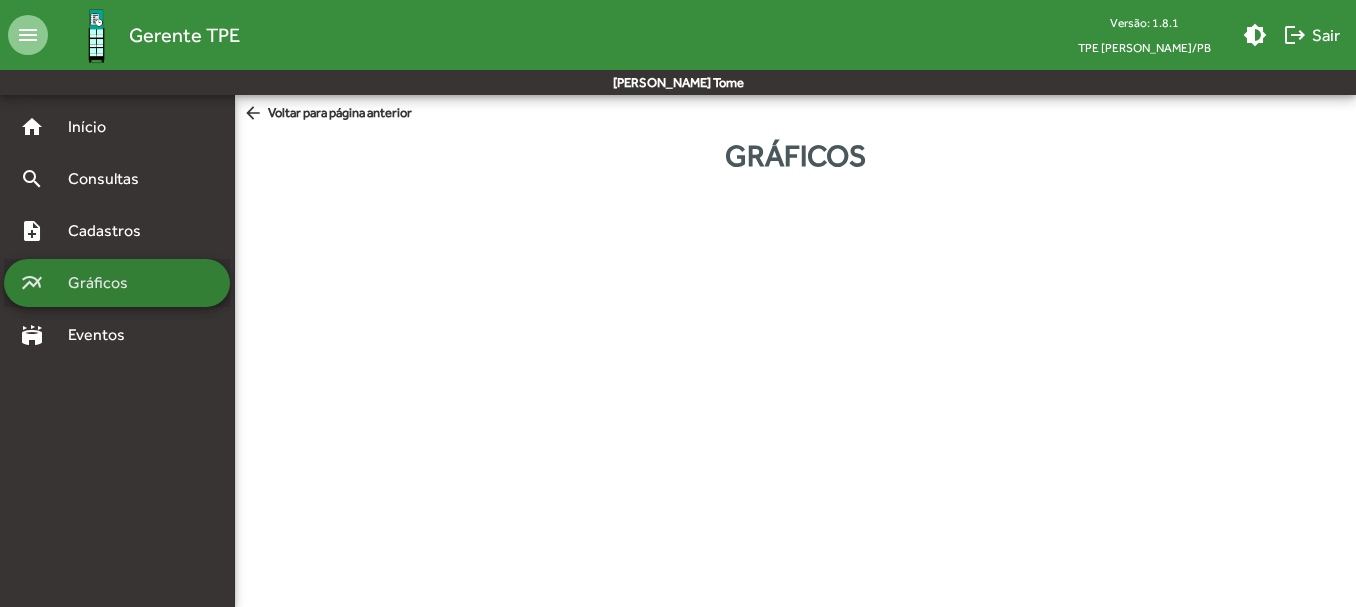 scroll, scrollTop: 0, scrollLeft: 0, axis: both 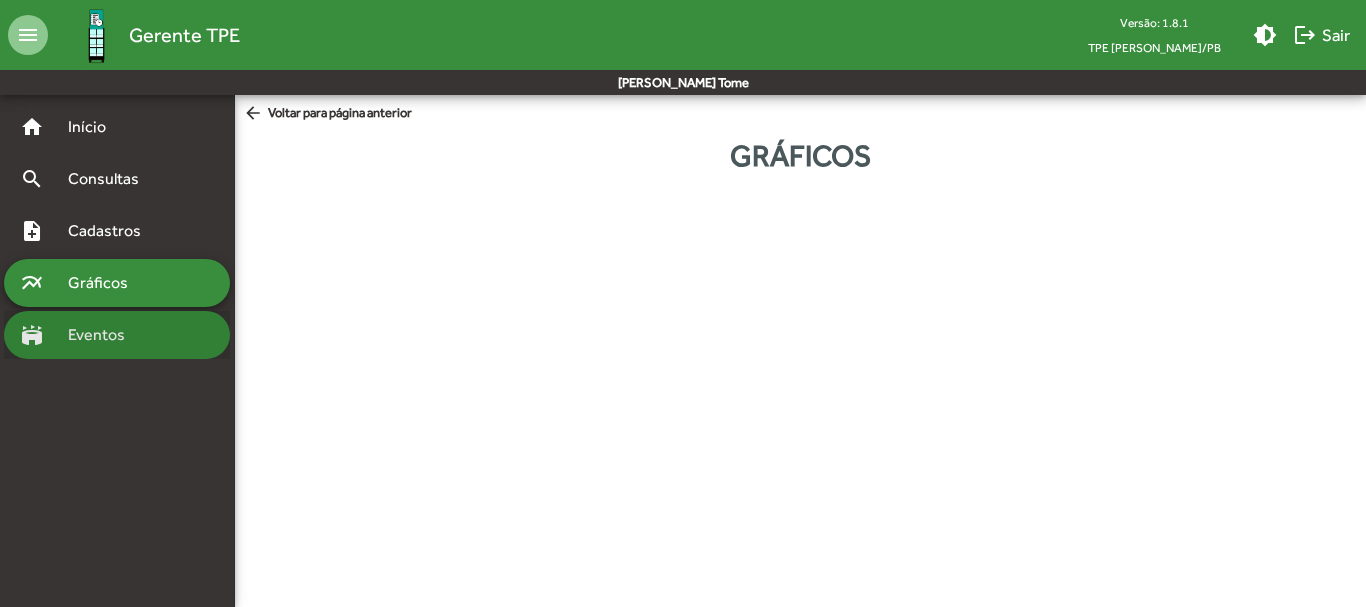 click on "Eventos" at bounding box center [104, 335] 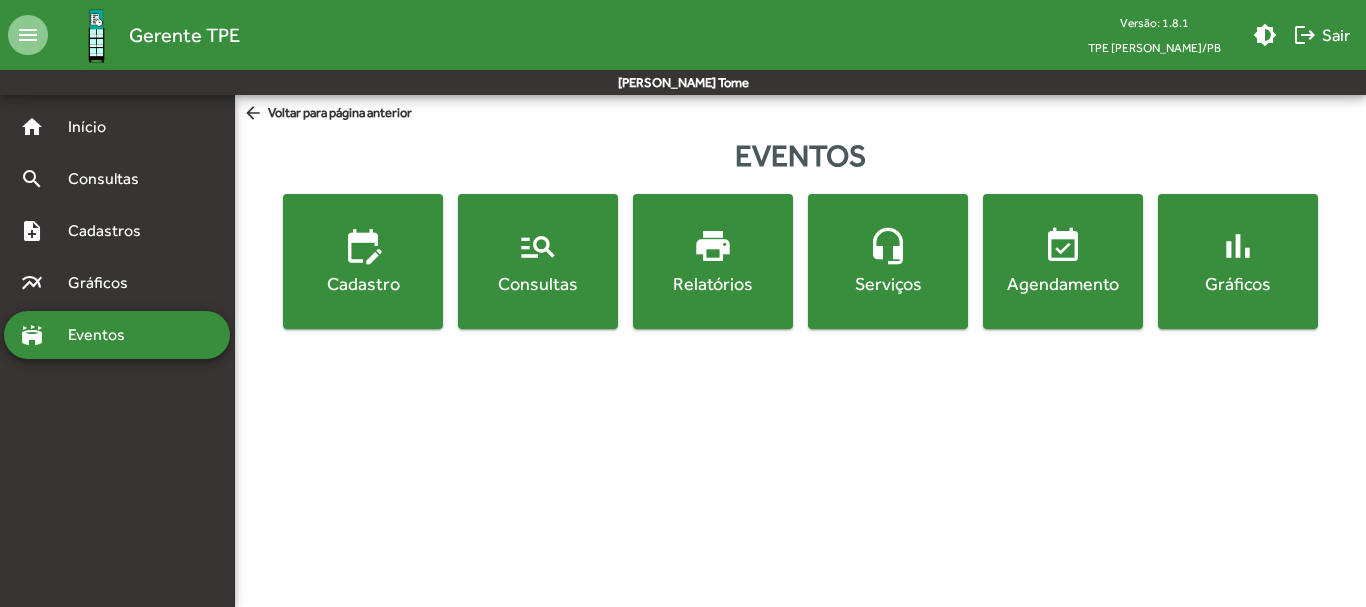 click on "Agendamento" 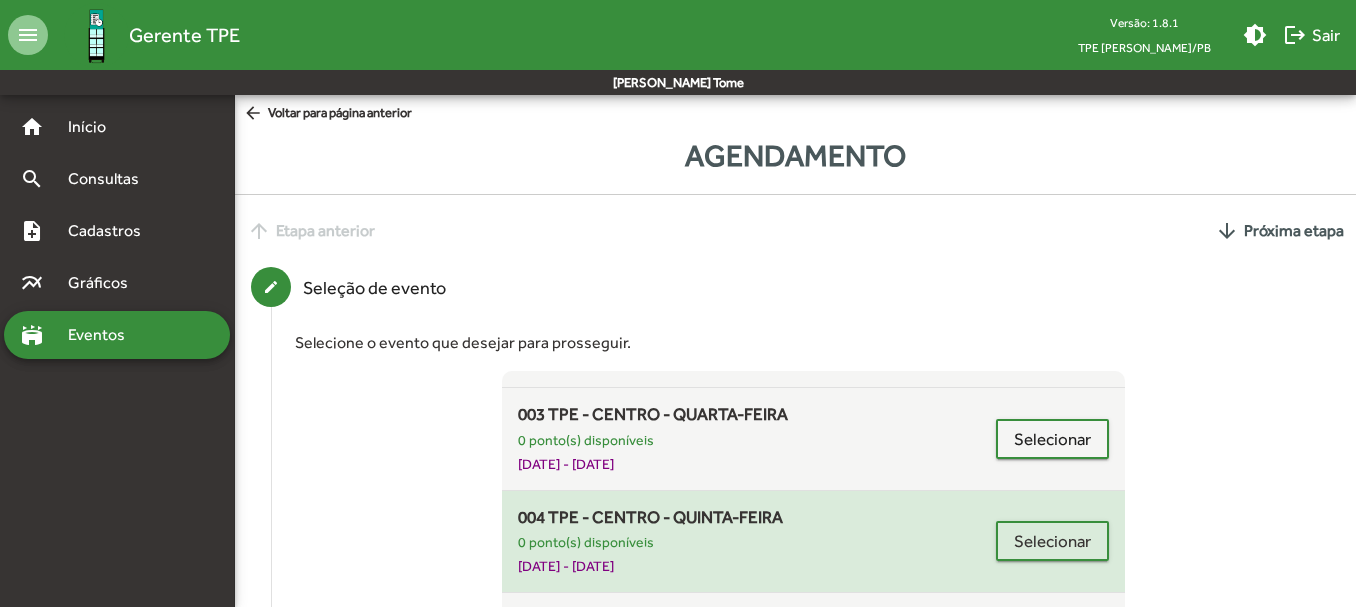 scroll, scrollTop: 200, scrollLeft: 0, axis: vertical 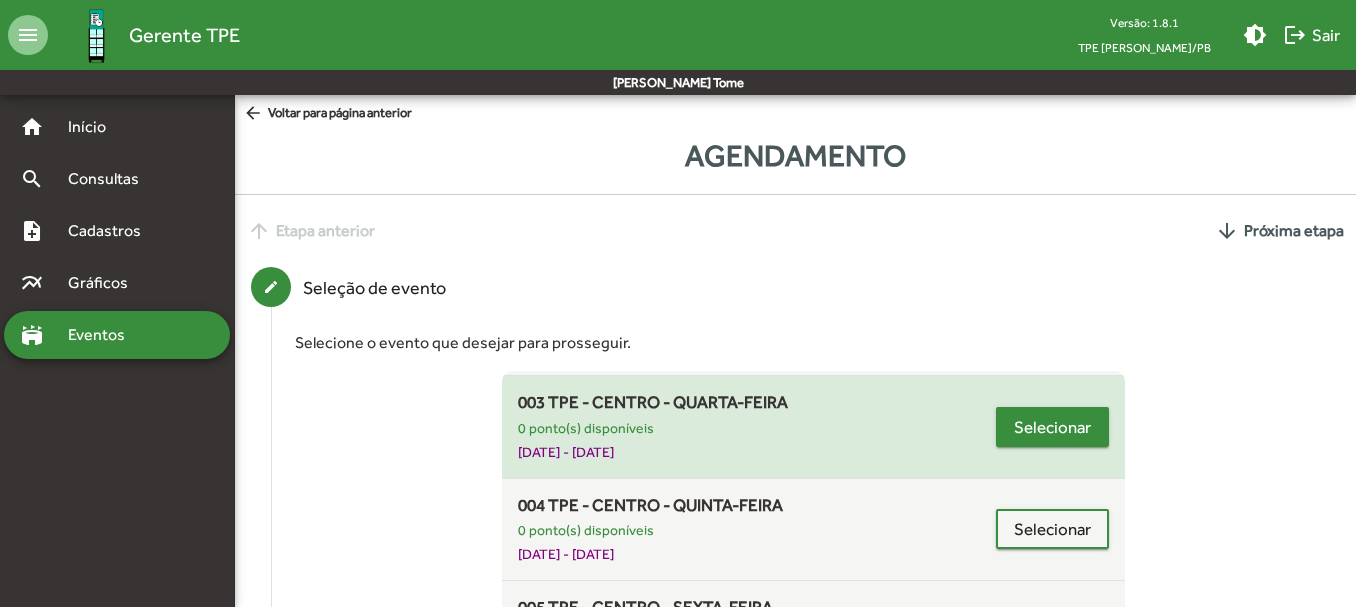 click on "Selecionar" at bounding box center [1052, 427] 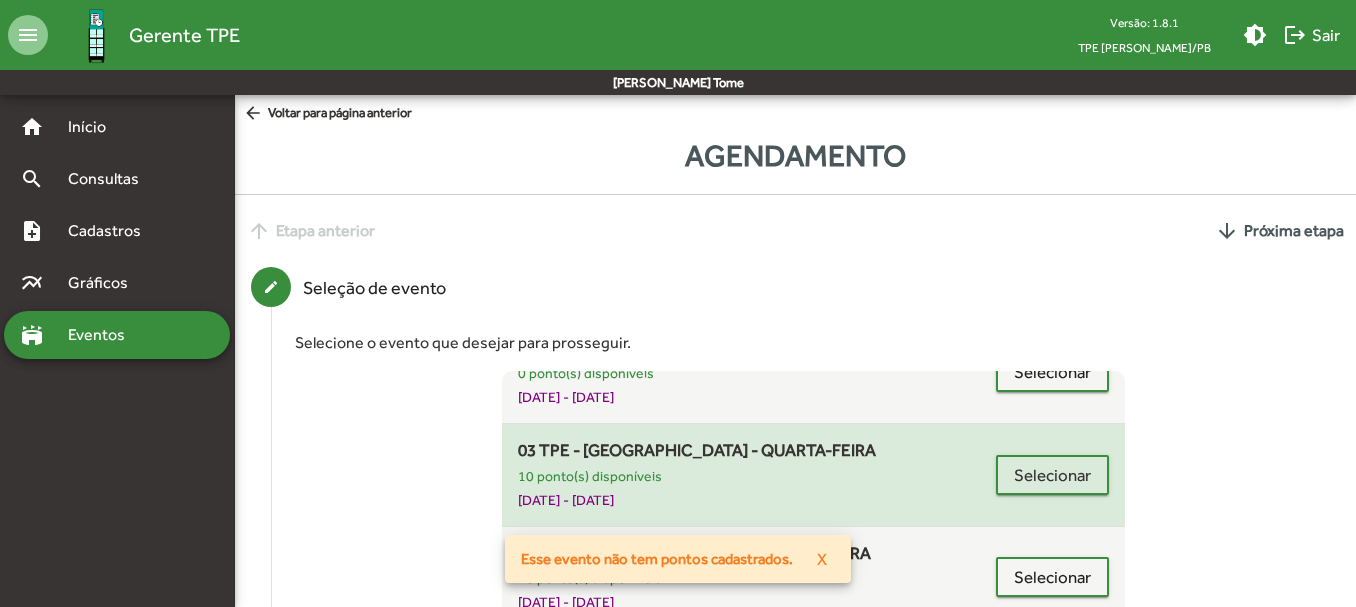 scroll, scrollTop: 800, scrollLeft: 0, axis: vertical 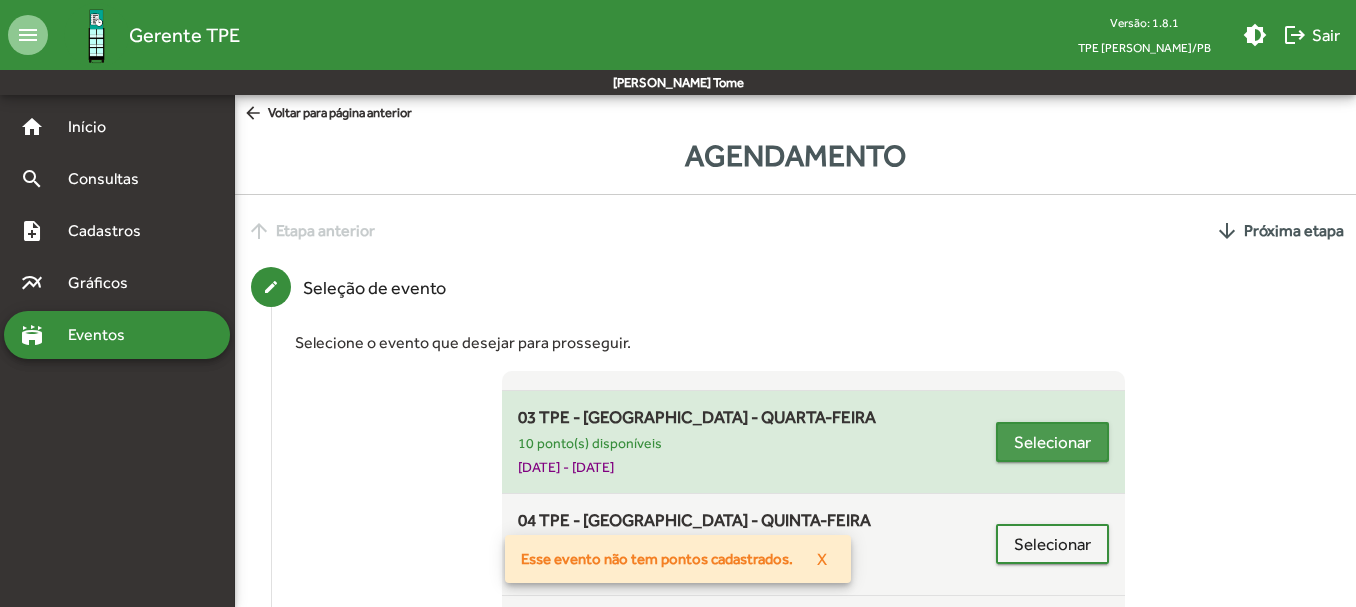 click on "Selecionar" at bounding box center [1052, 442] 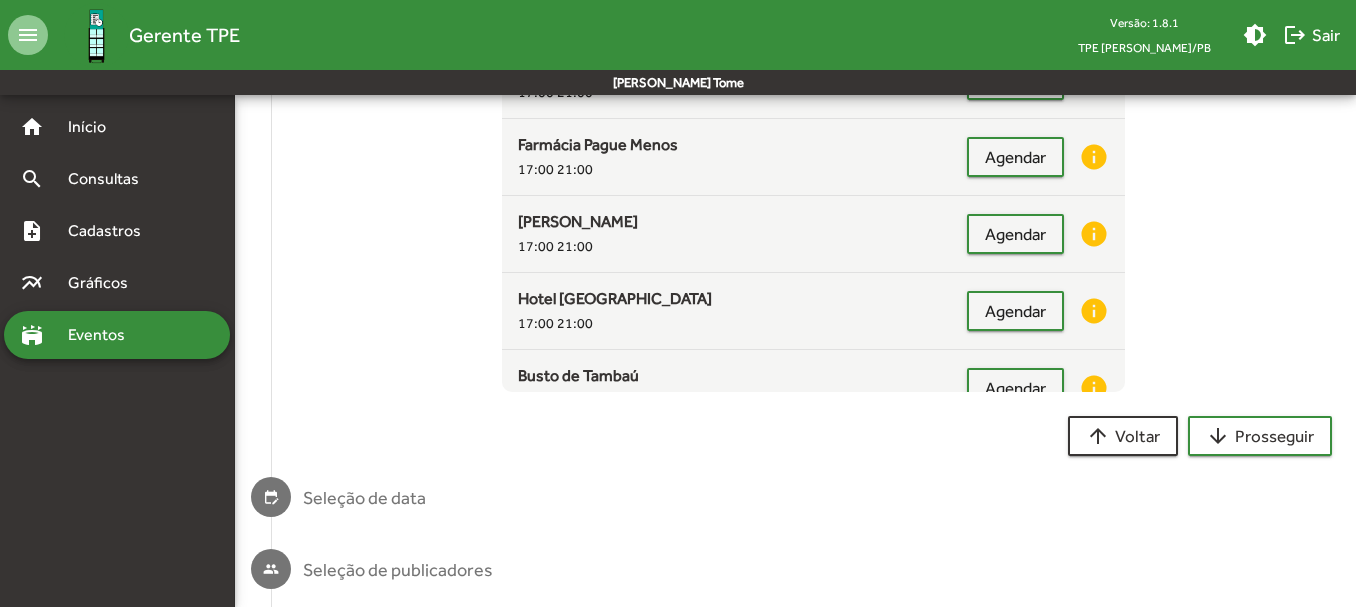 scroll, scrollTop: 395, scrollLeft: 0, axis: vertical 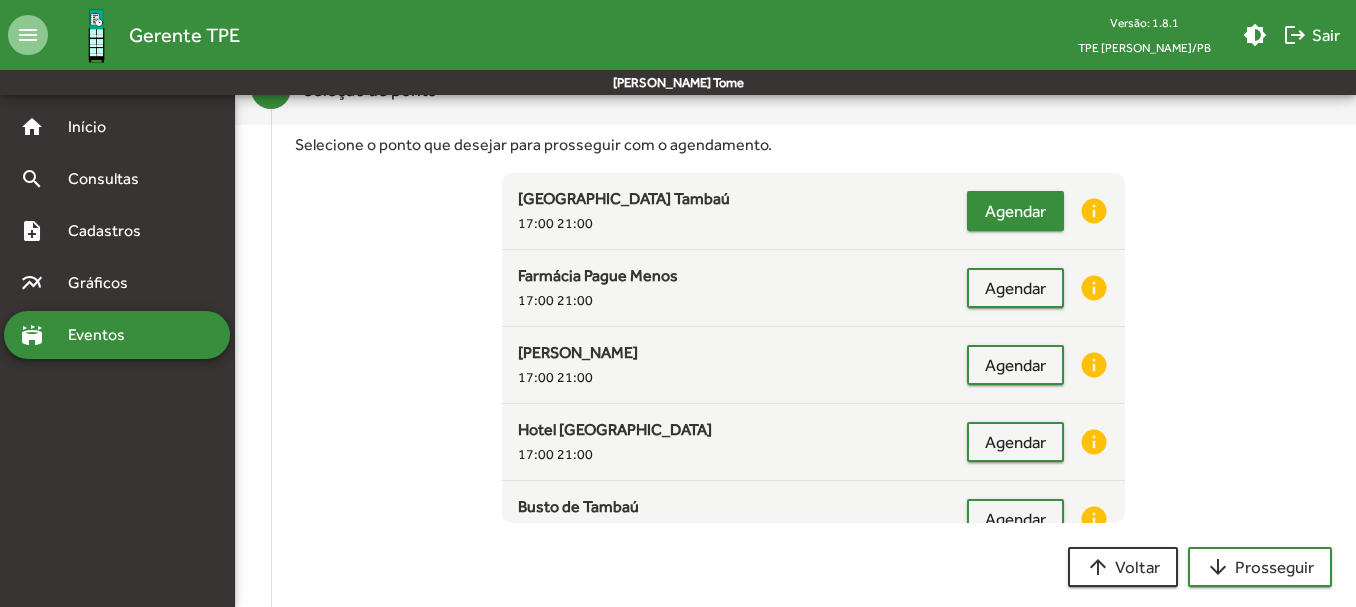 click on "Agendar" at bounding box center (1015, 211) 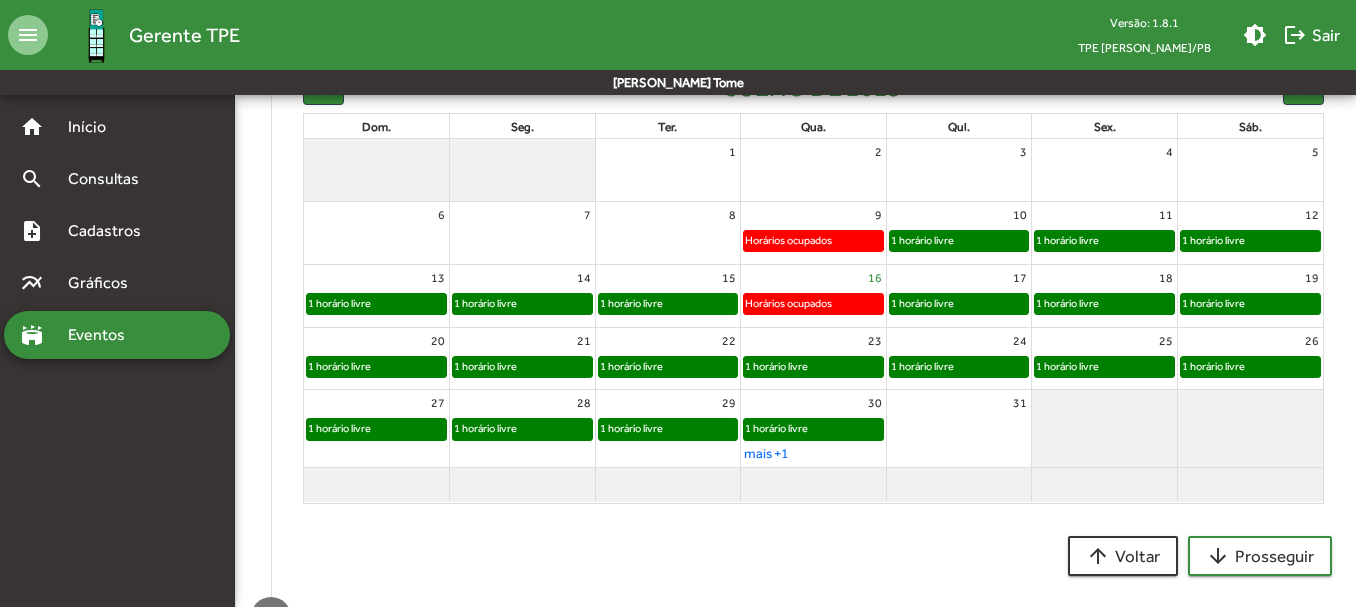 scroll, scrollTop: 557, scrollLeft: 0, axis: vertical 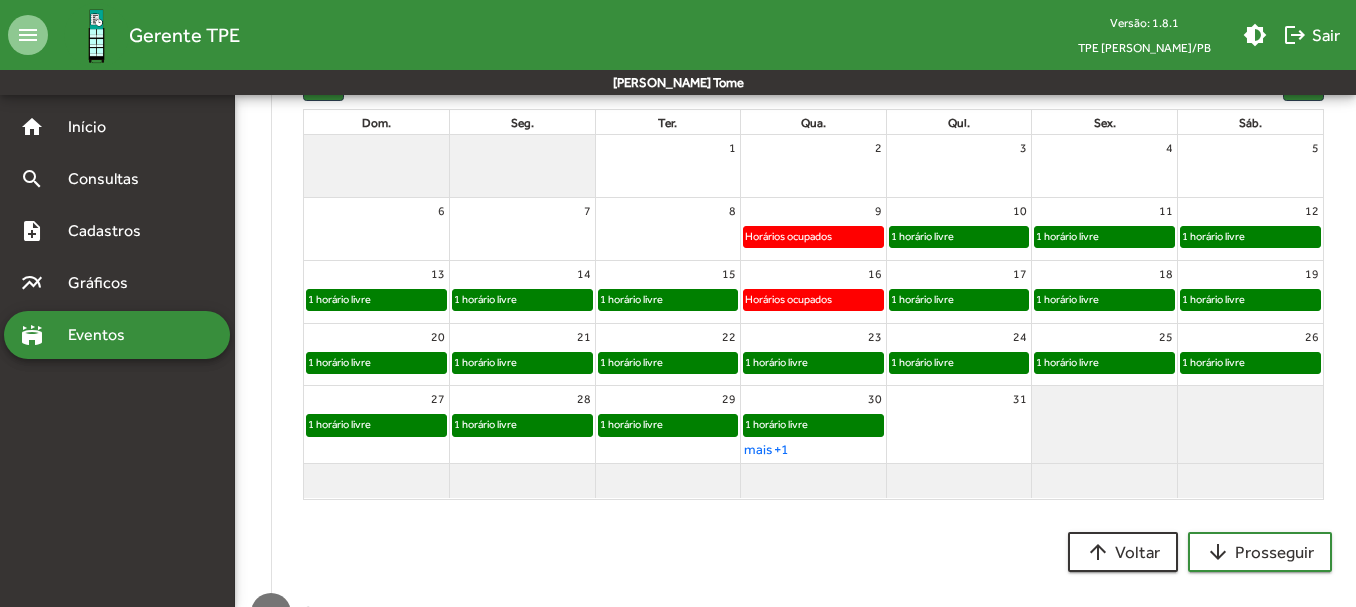 click on "1 horário livre" at bounding box center (776, 362) 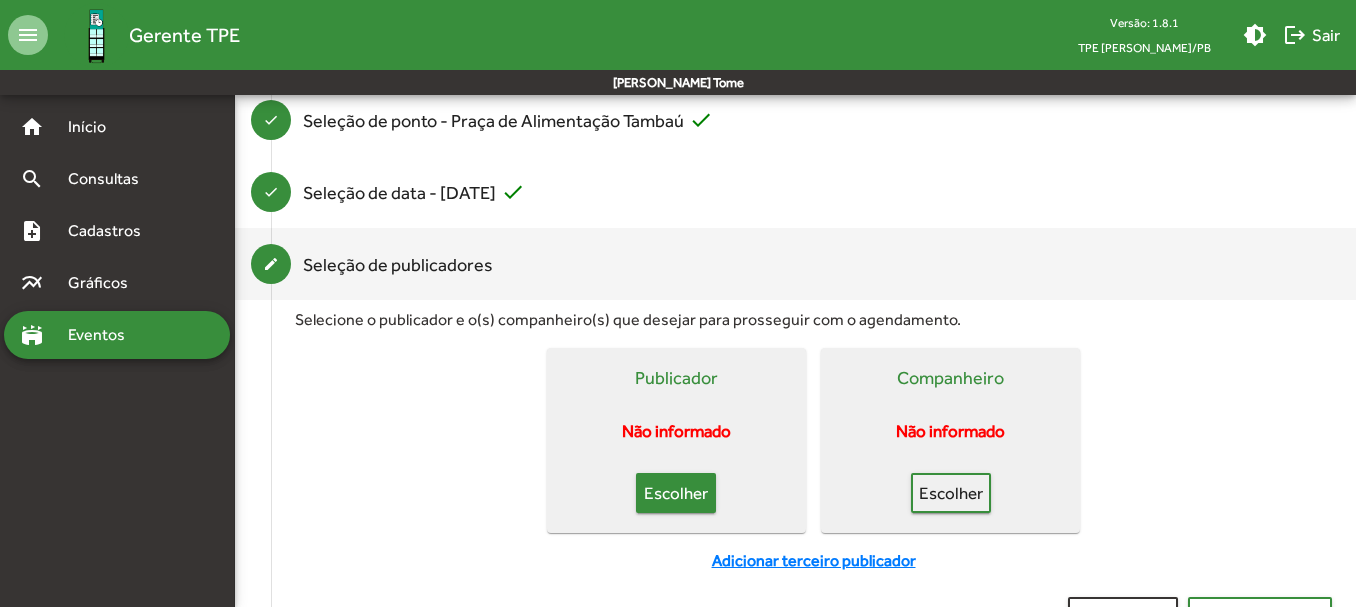 click on "Escolher" 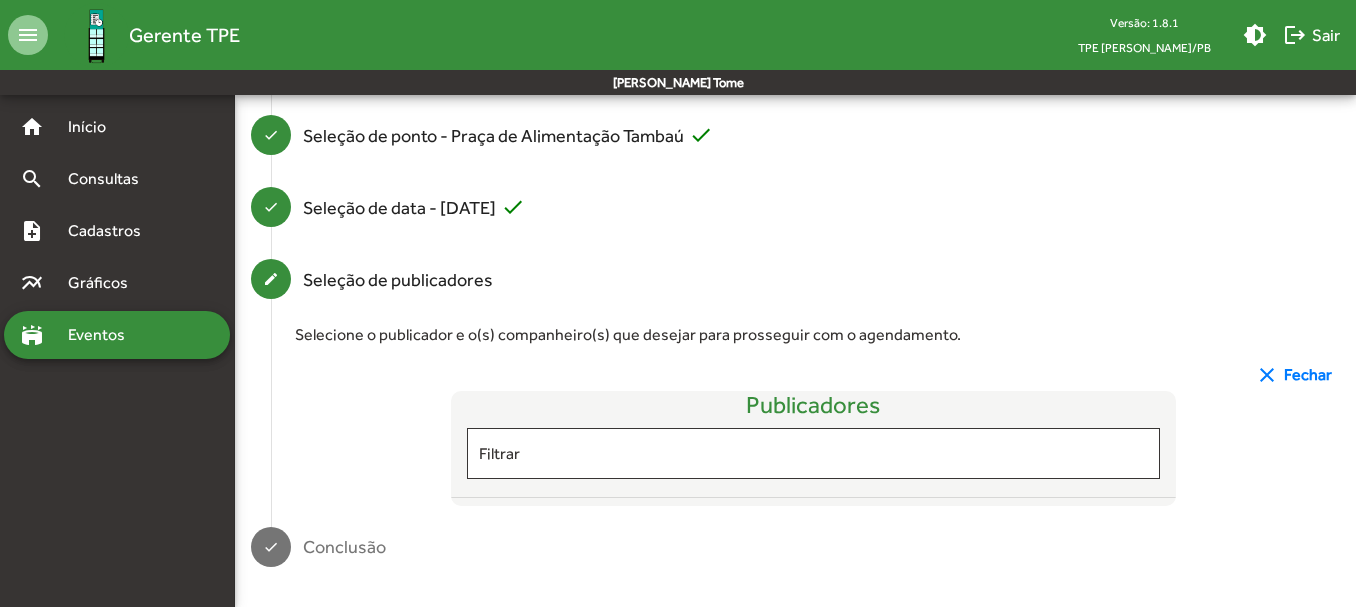 scroll, scrollTop: 269, scrollLeft: 0, axis: vertical 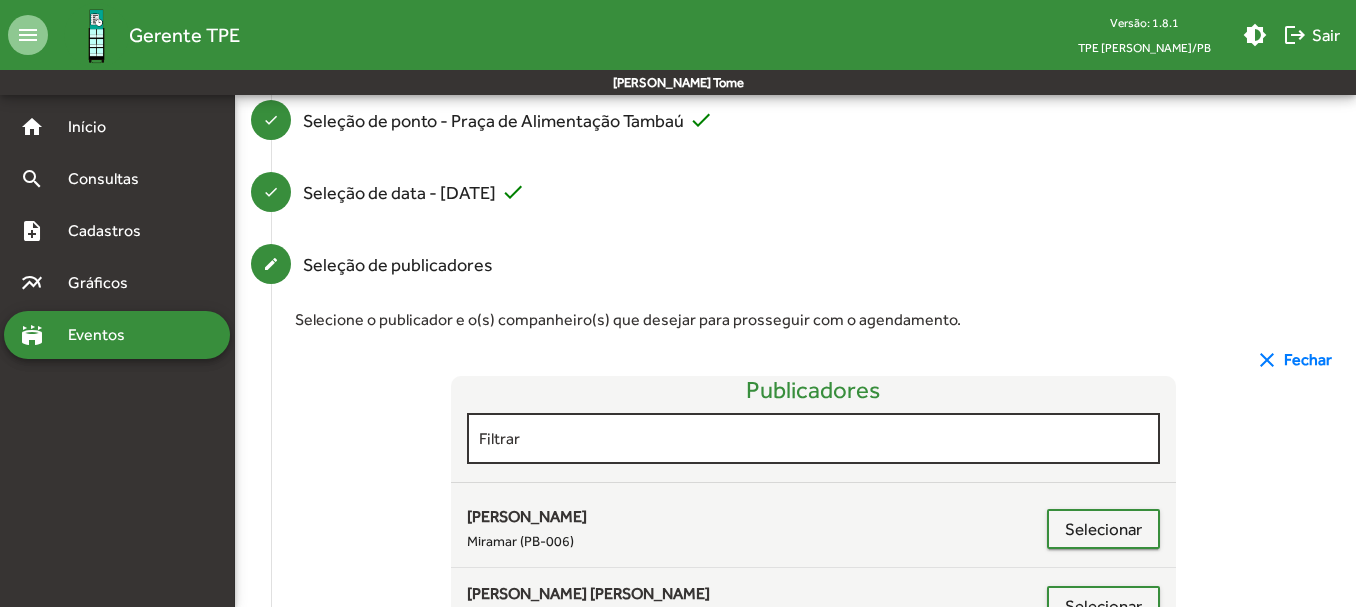 click on "Filtrar" at bounding box center [814, 436] 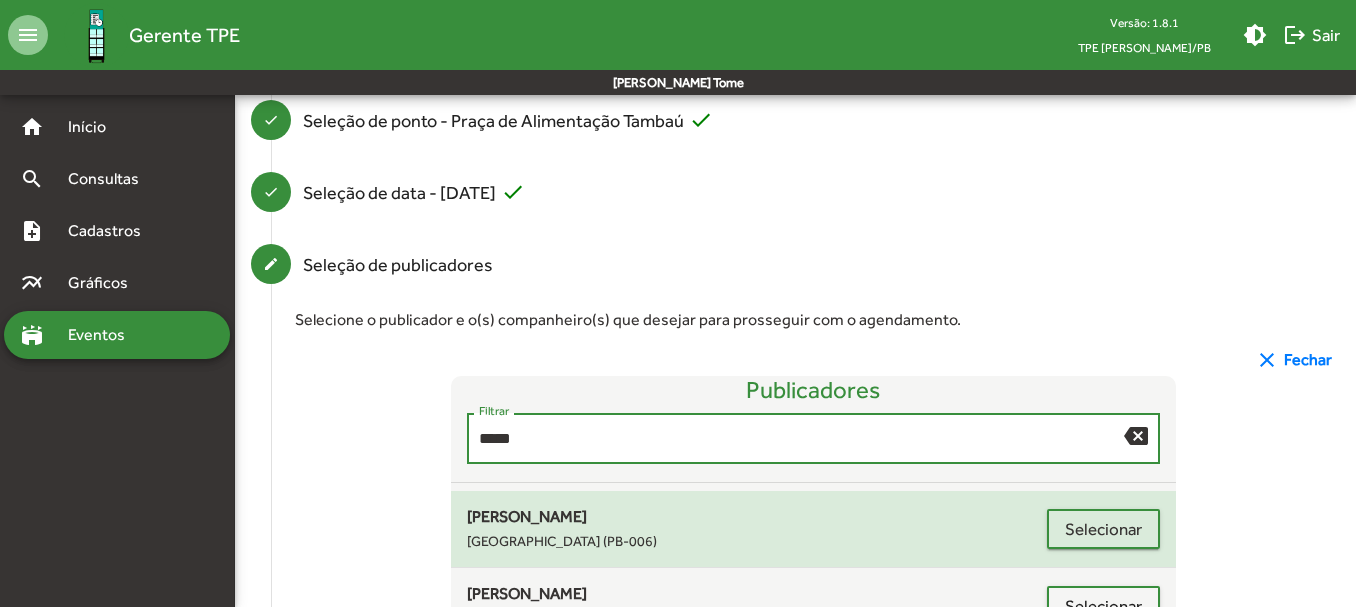 type on "*****" 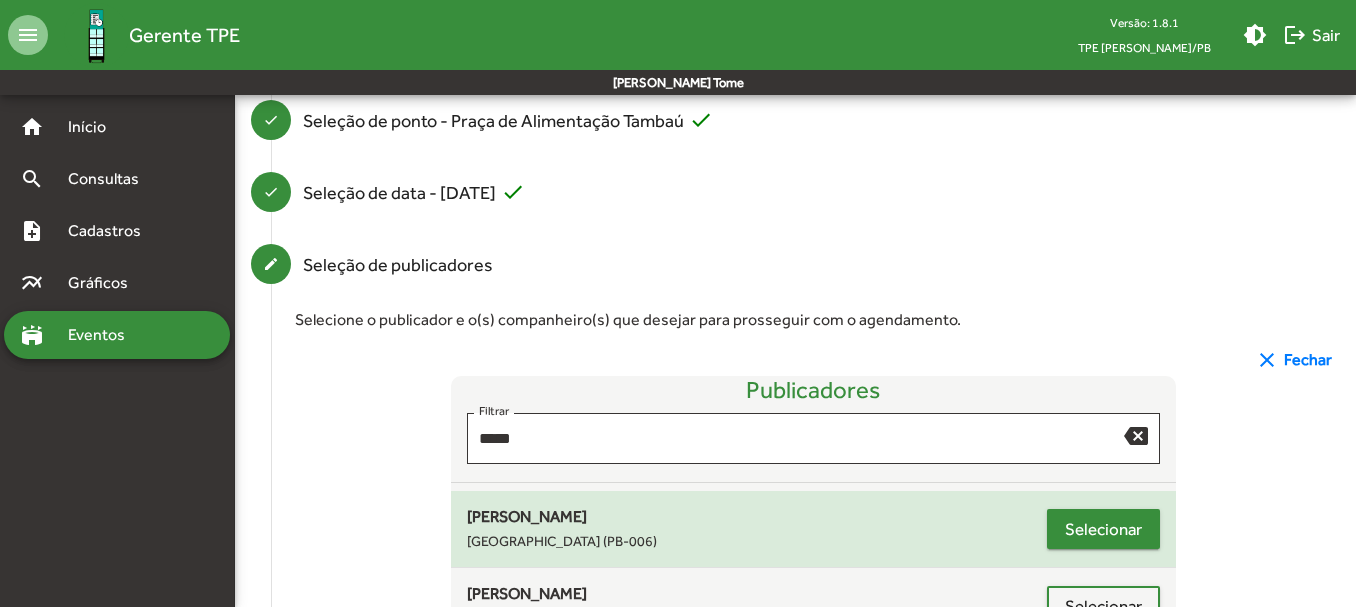 click on "Selecionar" at bounding box center [1103, 606] 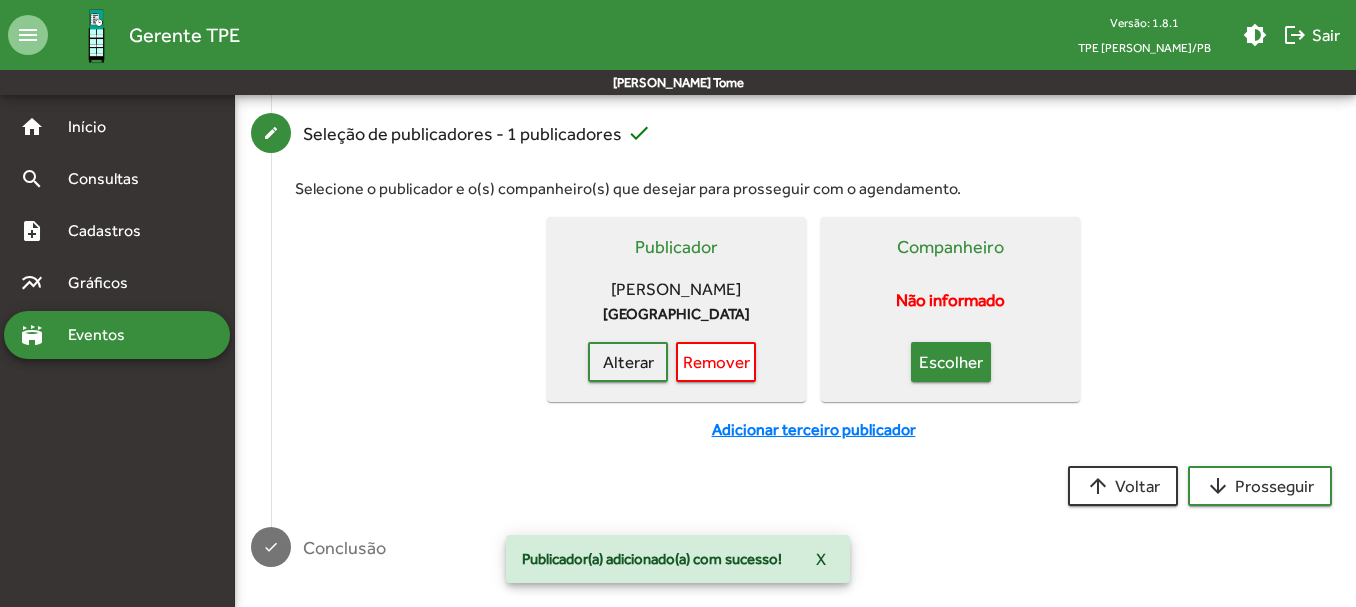 click on "Escolher" 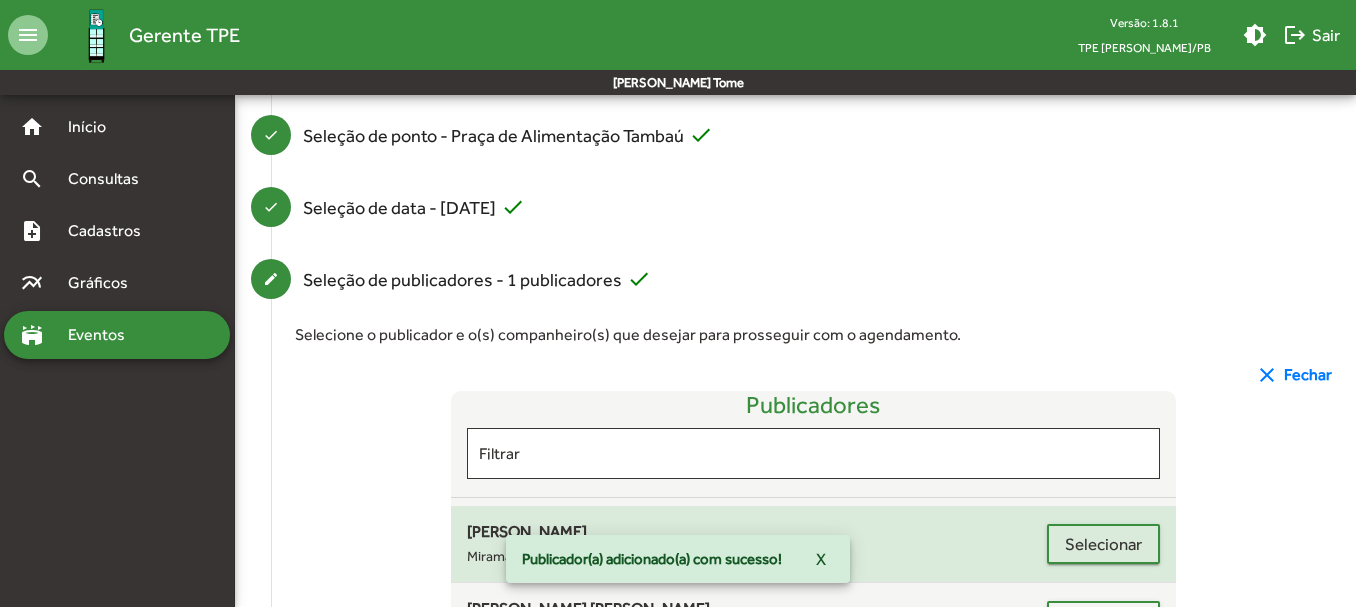 scroll, scrollTop: 400, scrollLeft: 0, axis: vertical 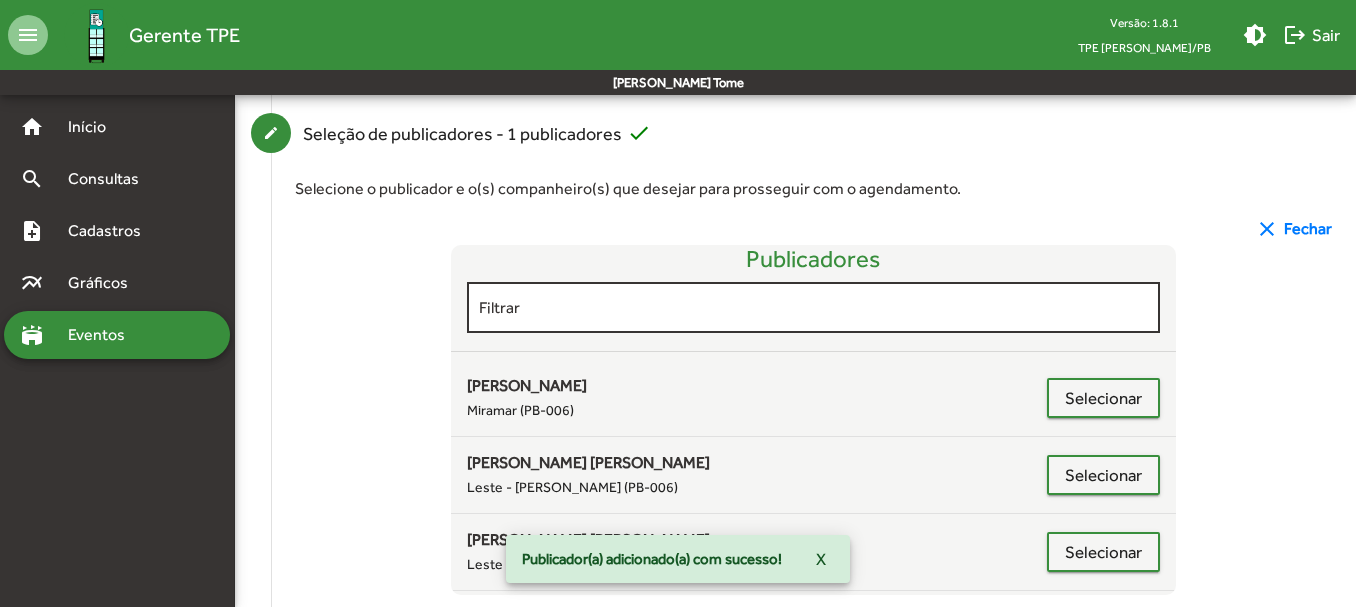 click on "Filtrar" at bounding box center [814, 308] 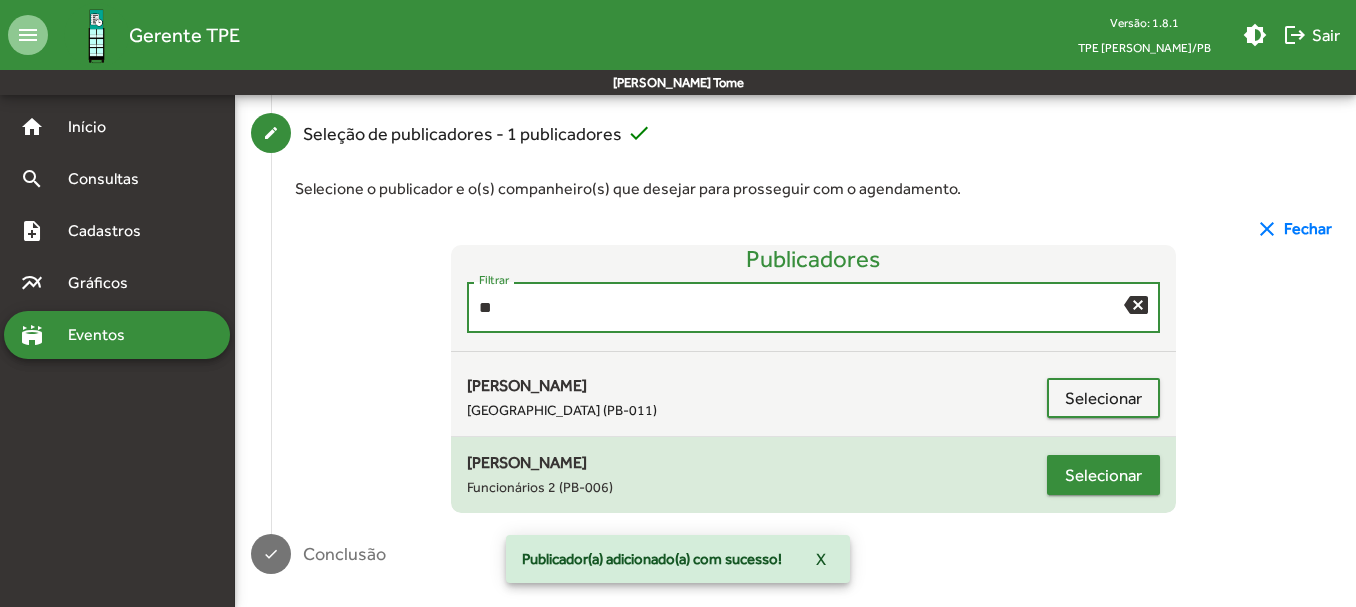 type on "**" 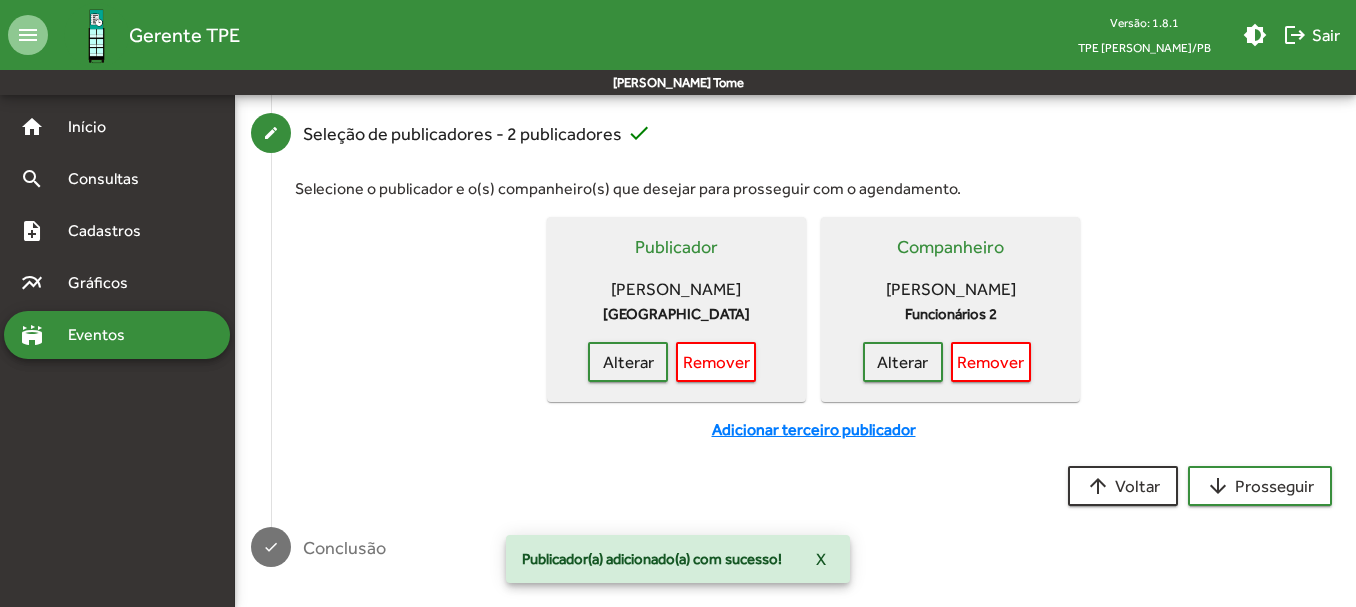 scroll, scrollTop: 423, scrollLeft: 0, axis: vertical 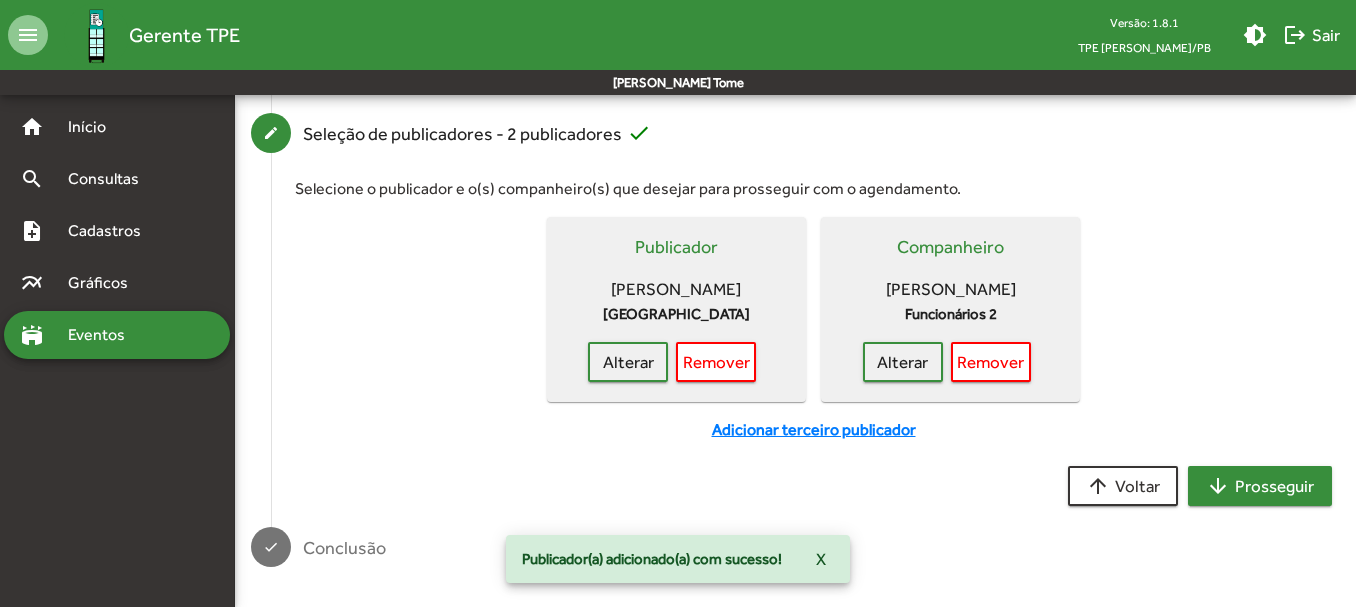 click on "arrow_downward  Prosseguir" at bounding box center [1260, 486] 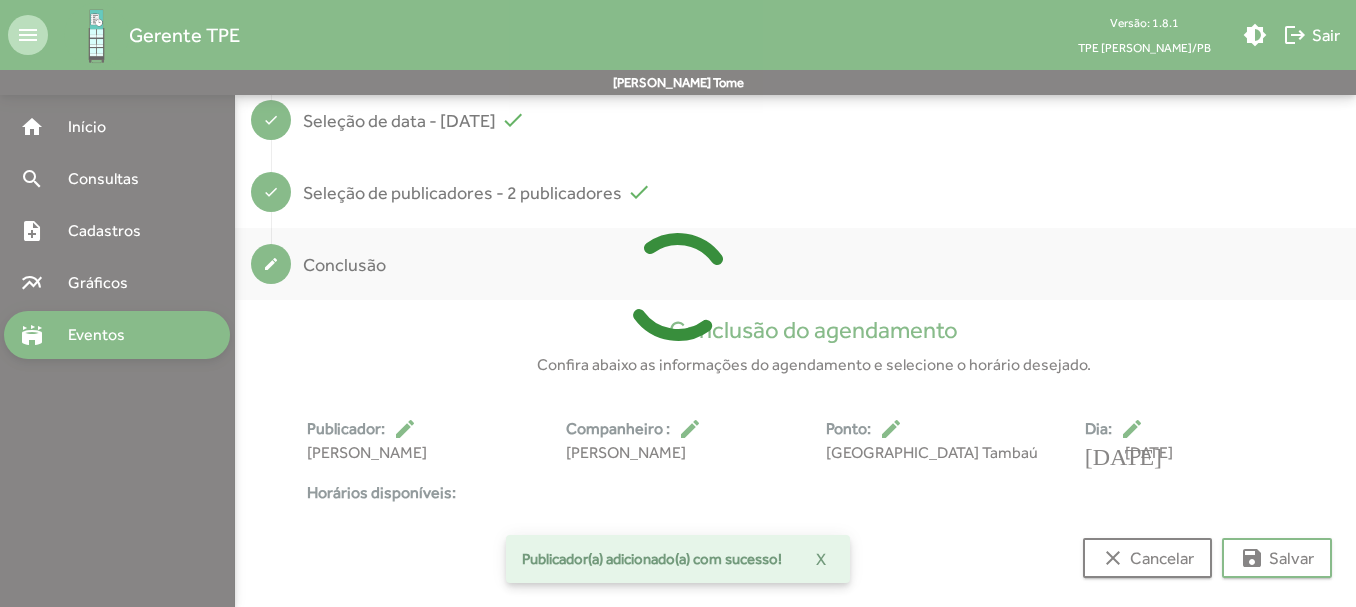 scroll, scrollTop: 373, scrollLeft: 0, axis: vertical 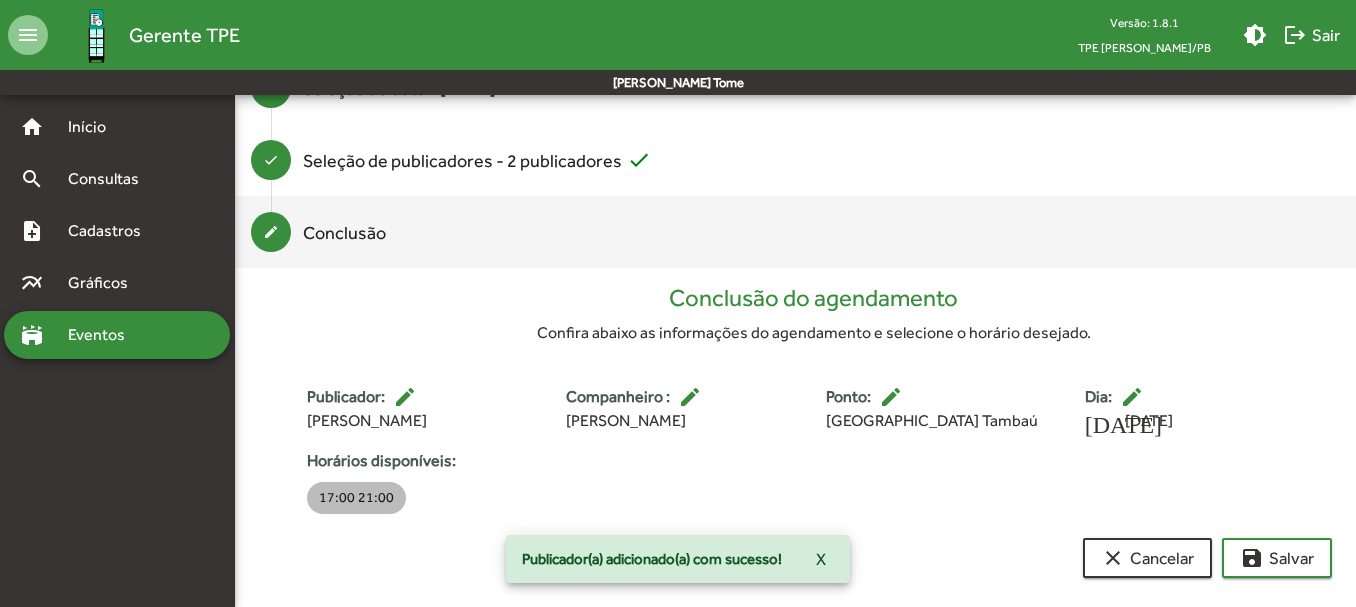 click on "17:00 21:00" at bounding box center [356, 498] 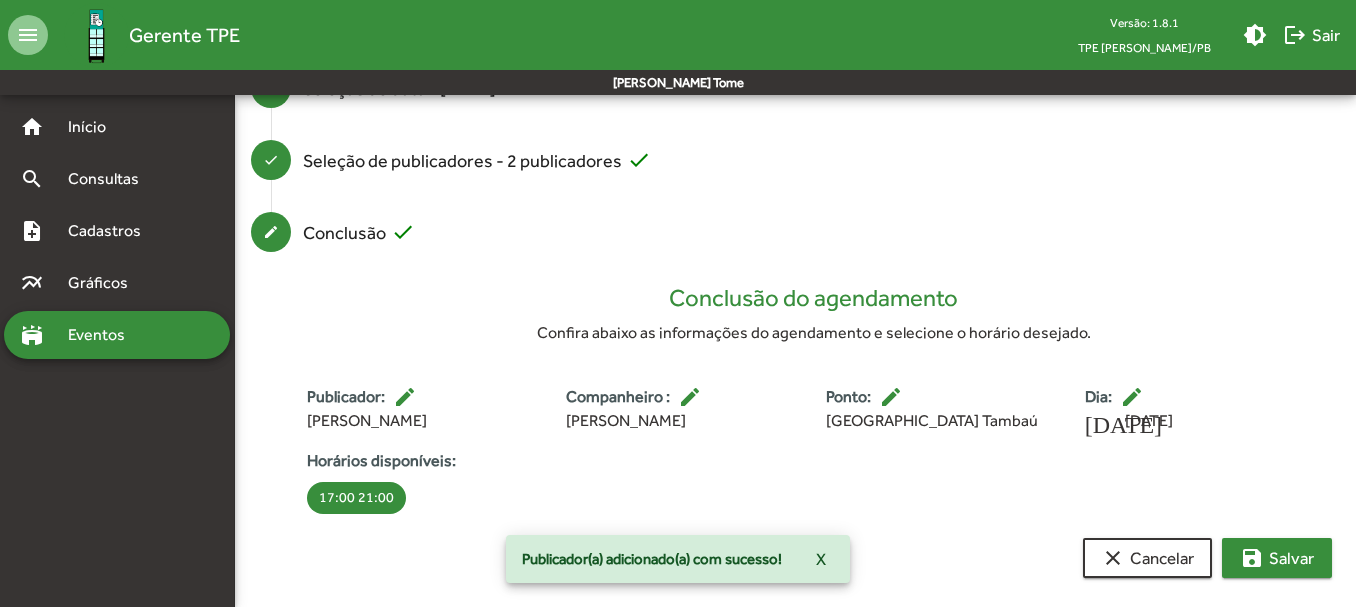 click on "save  [PERSON_NAME]" at bounding box center [1277, 558] 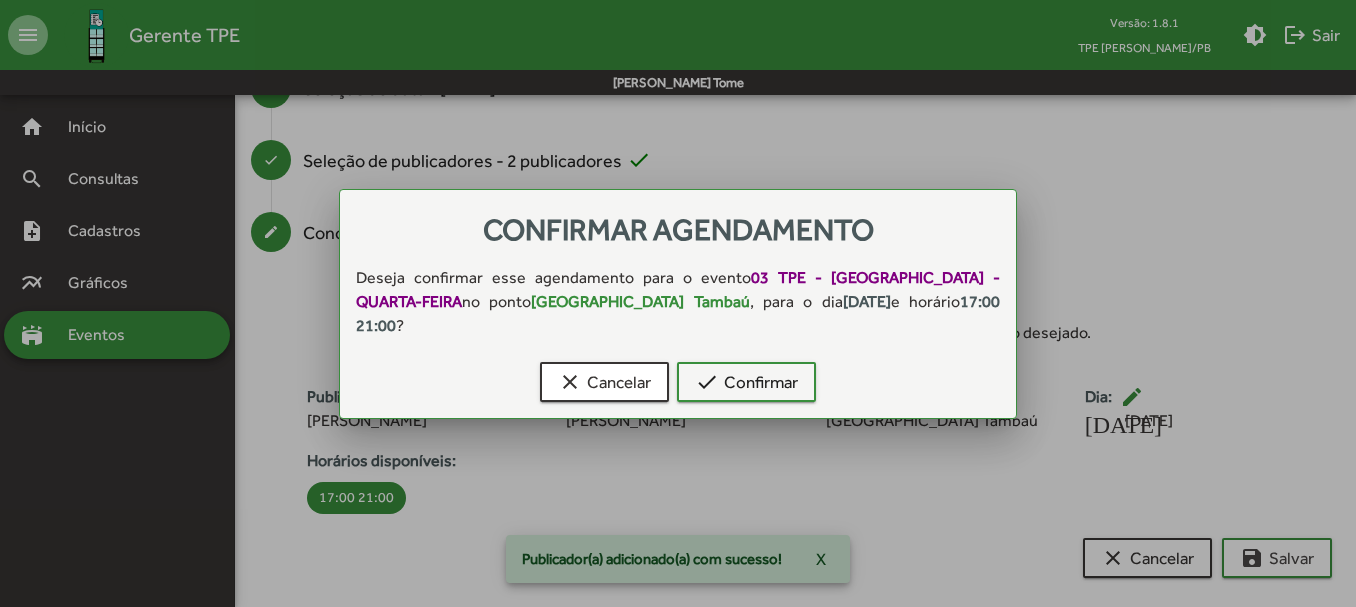 scroll, scrollTop: 0, scrollLeft: 0, axis: both 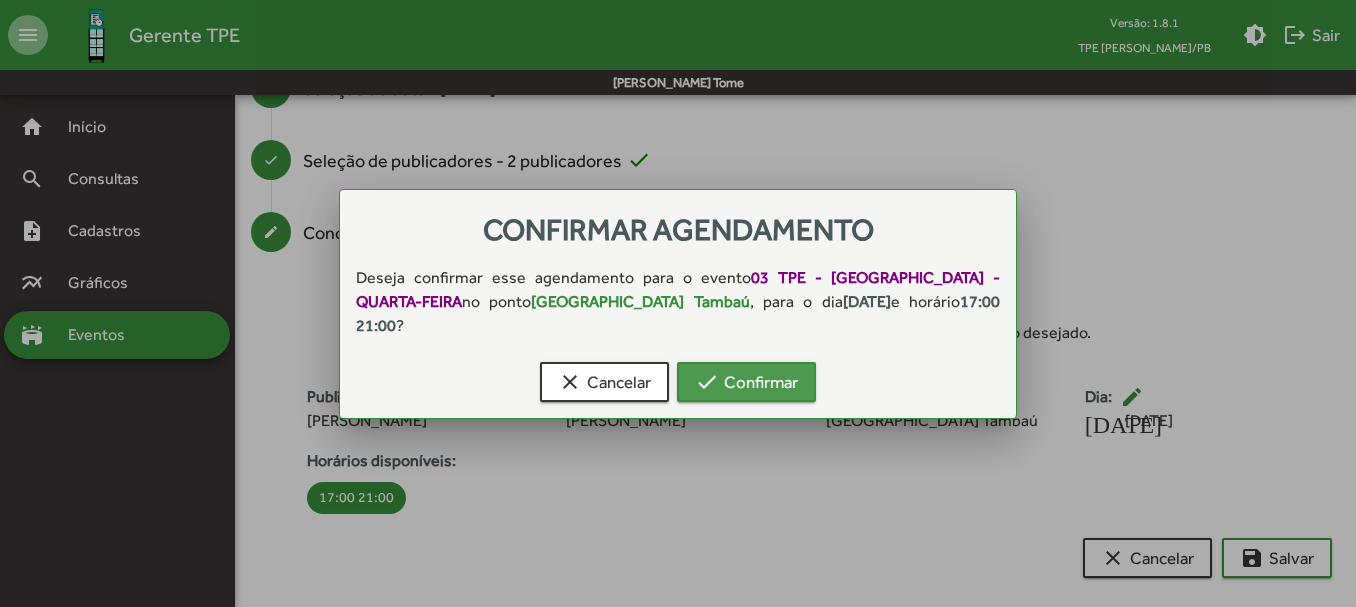 click on "check  Confirmar" at bounding box center (746, 382) 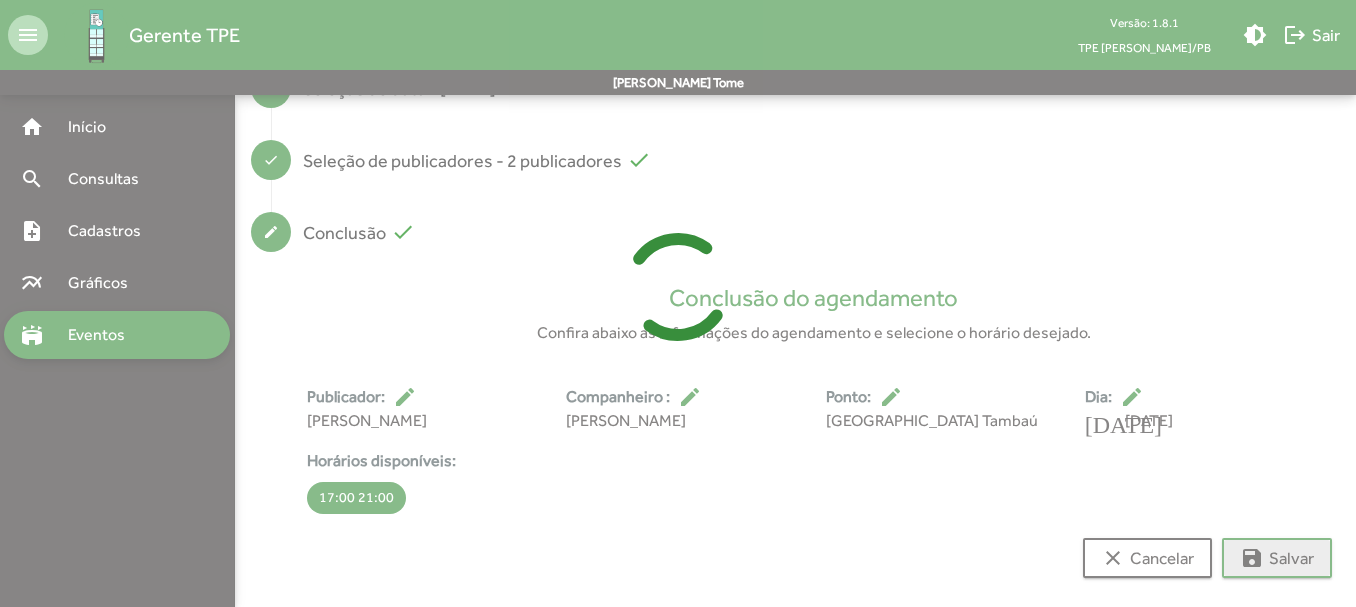 scroll, scrollTop: 14, scrollLeft: 0, axis: vertical 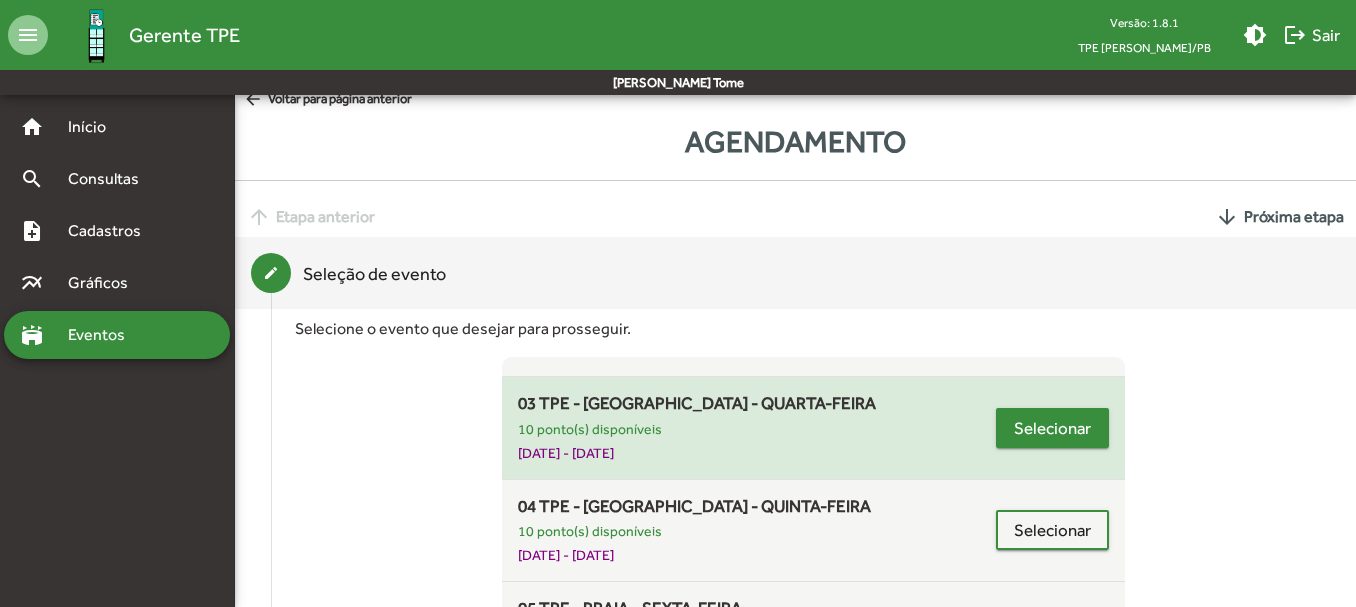 click on "Selecionar" at bounding box center (1052, 428) 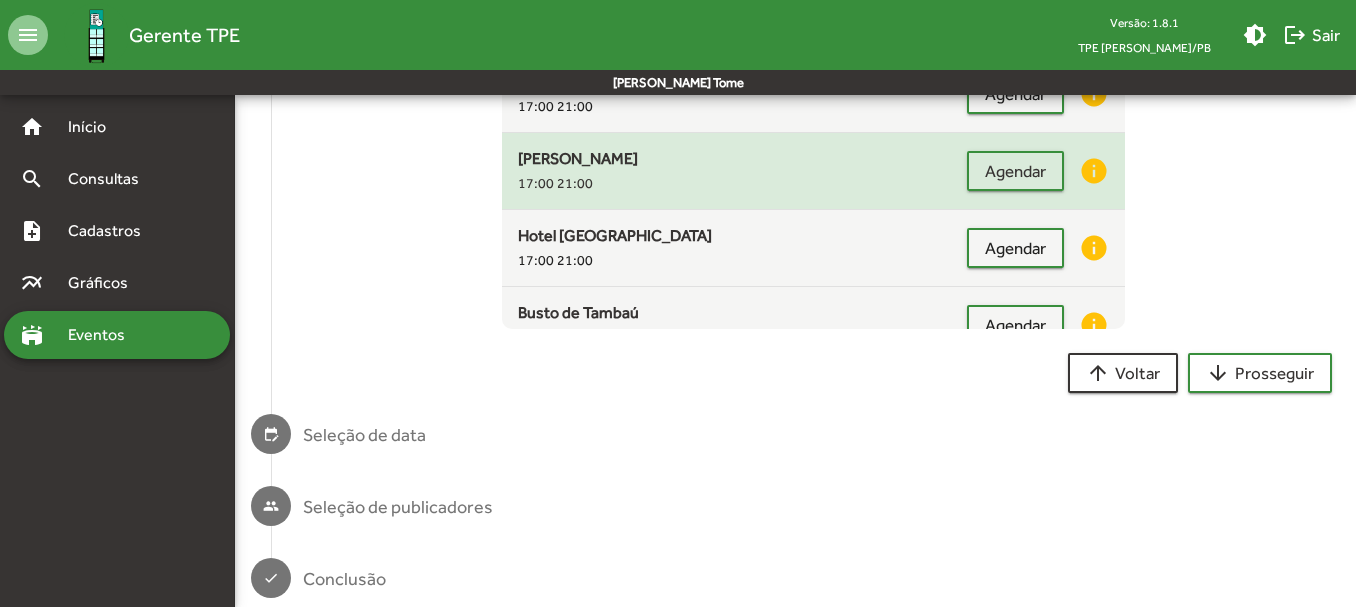 scroll, scrollTop: 495, scrollLeft: 0, axis: vertical 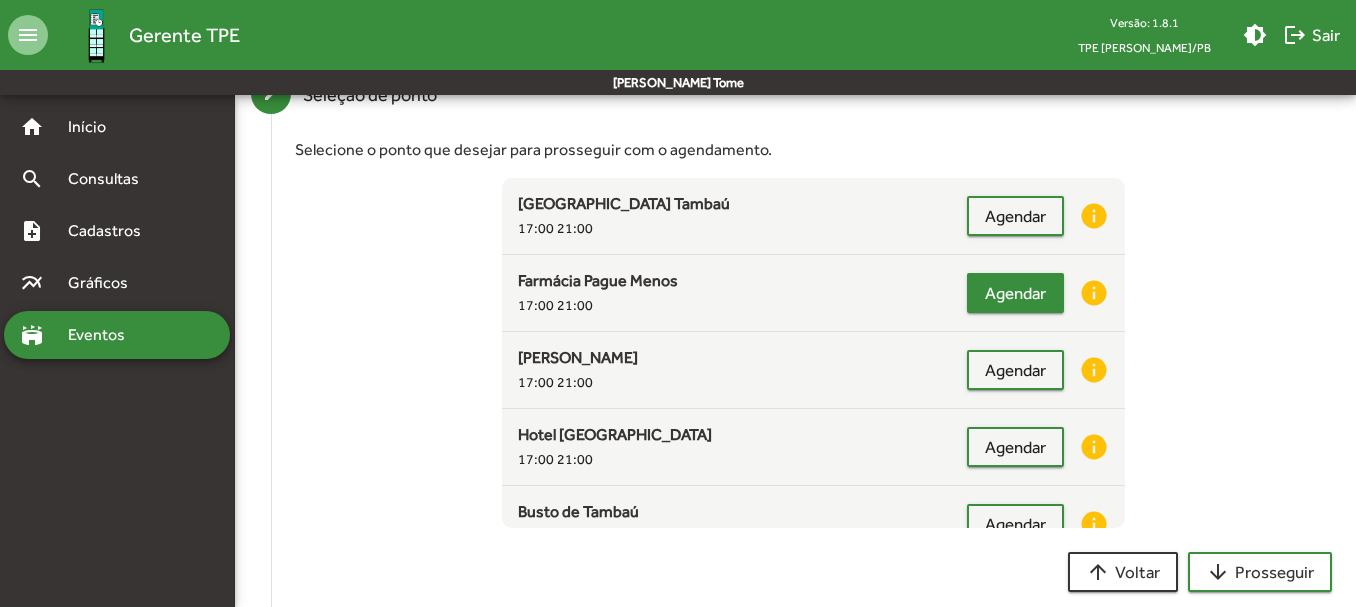 click on "Agendar" at bounding box center [1015, 293] 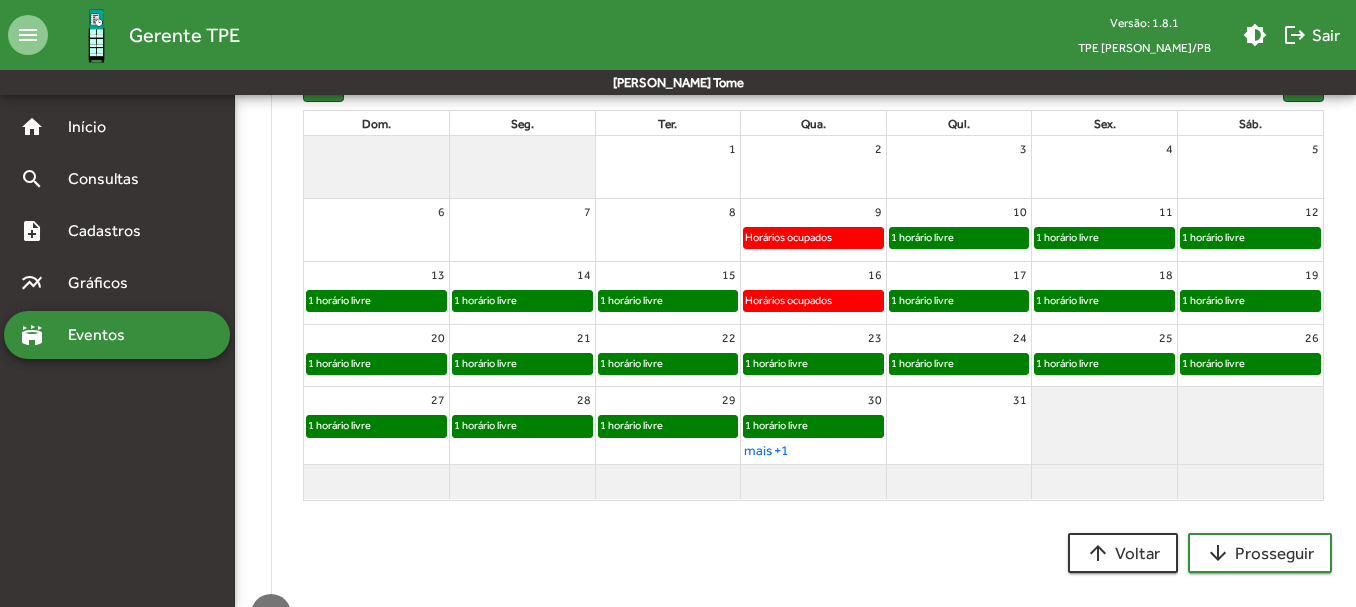 scroll, scrollTop: 557, scrollLeft: 0, axis: vertical 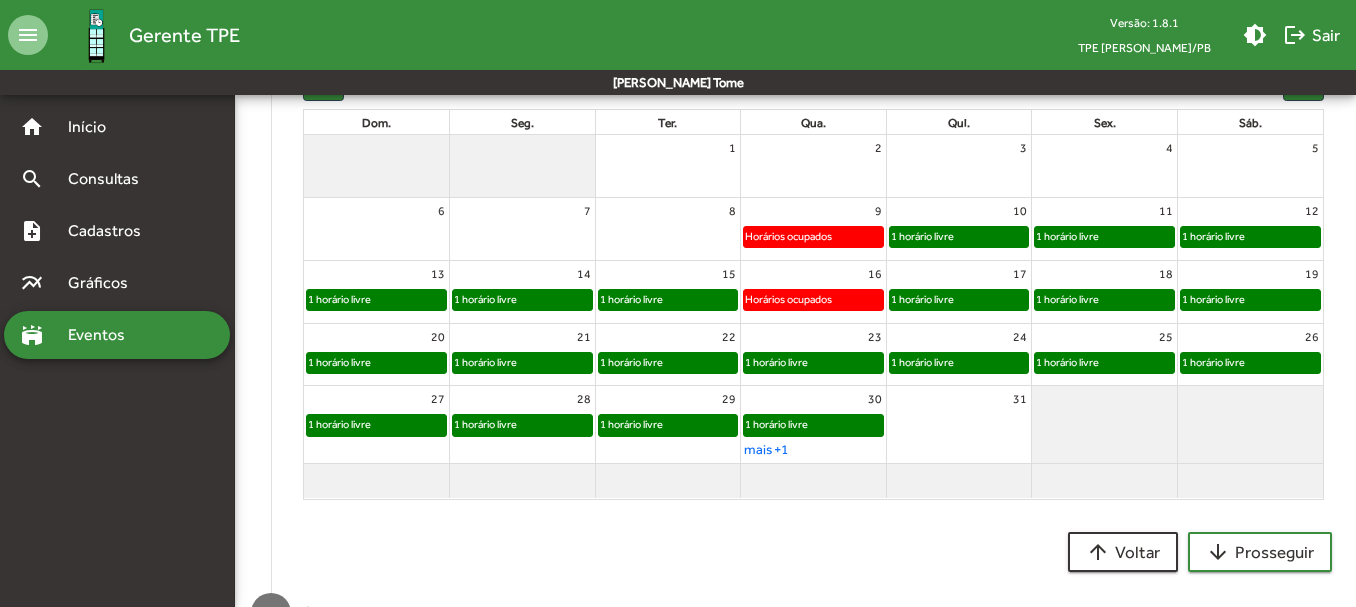 click on "1 horário livre" at bounding box center [776, 362] 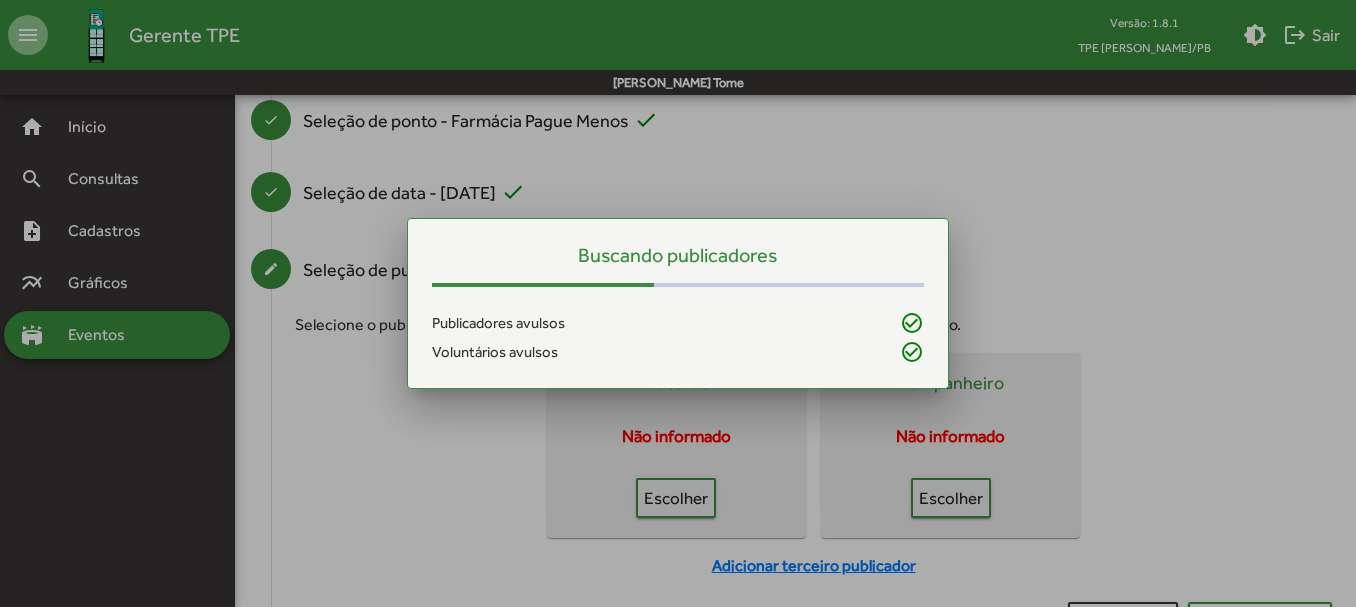scroll, scrollTop: 0, scrollLeft: 0, axis: both 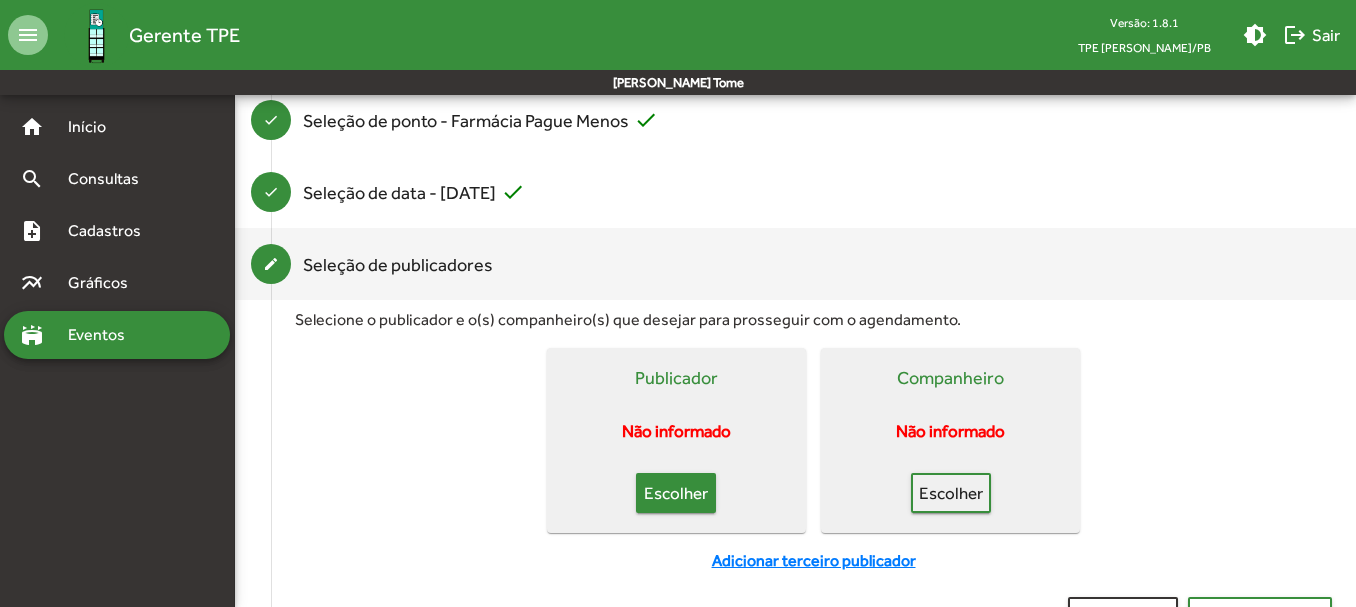 click on "Escolher" 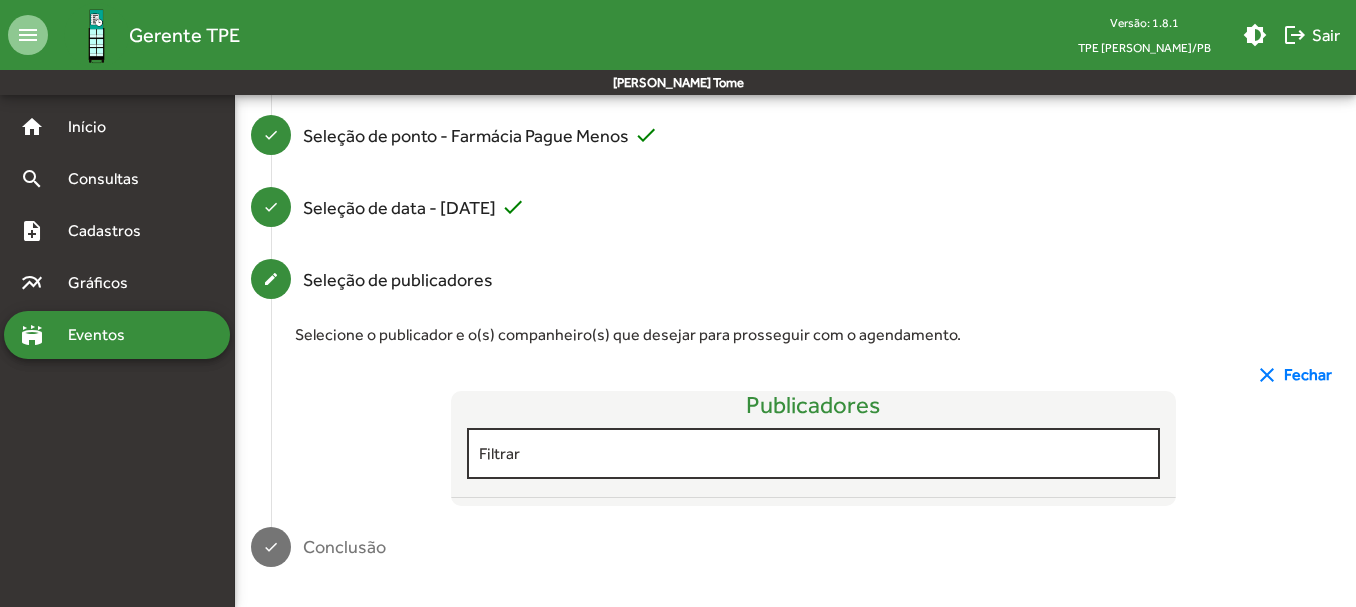 scroll, scrollTop: 269, scrollLeft: 0, axis: vertical 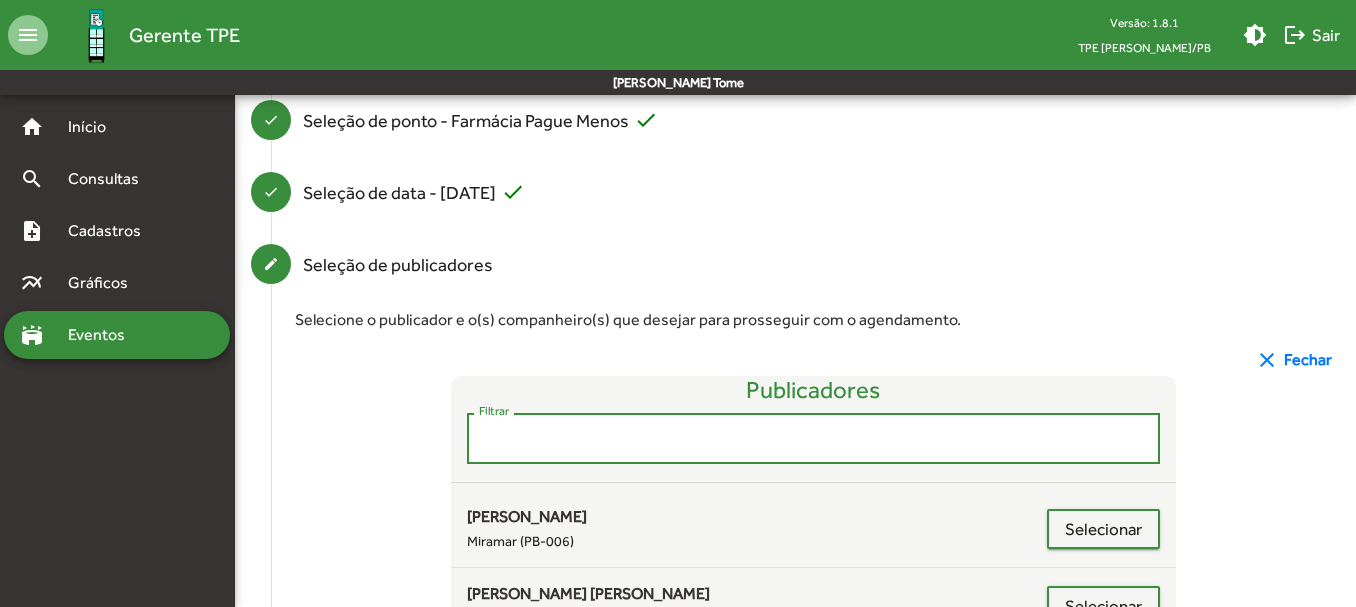 click on "Filtrar" at bounding box center (814, 439) 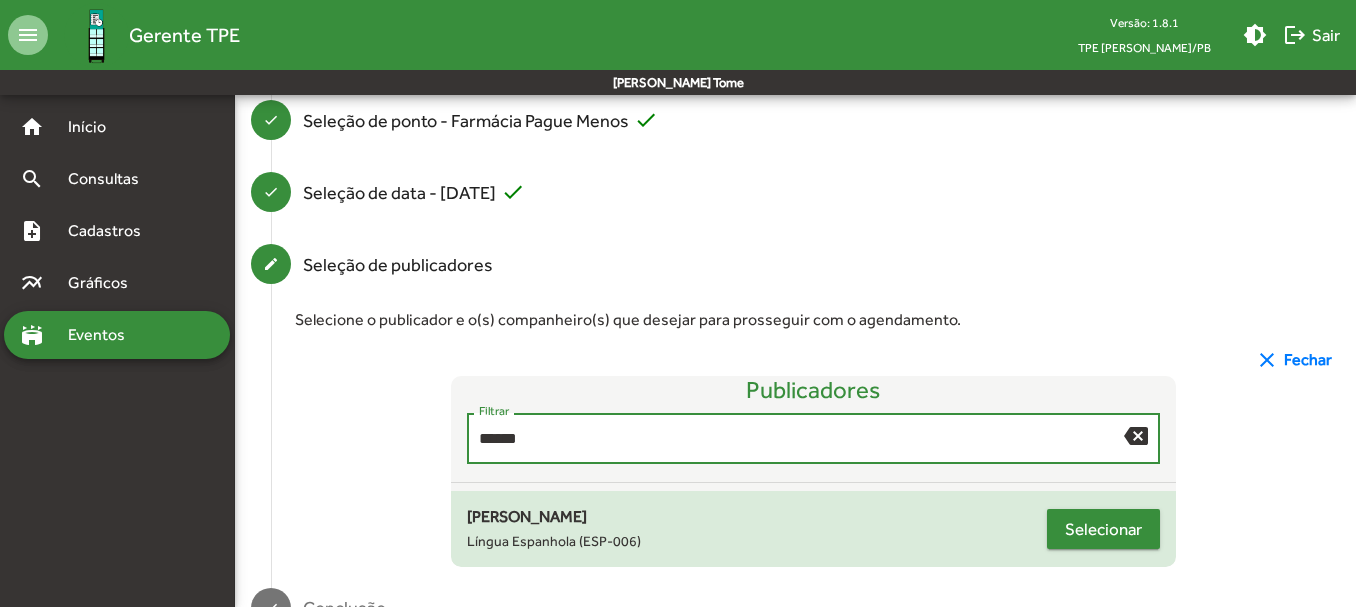 type on "******" 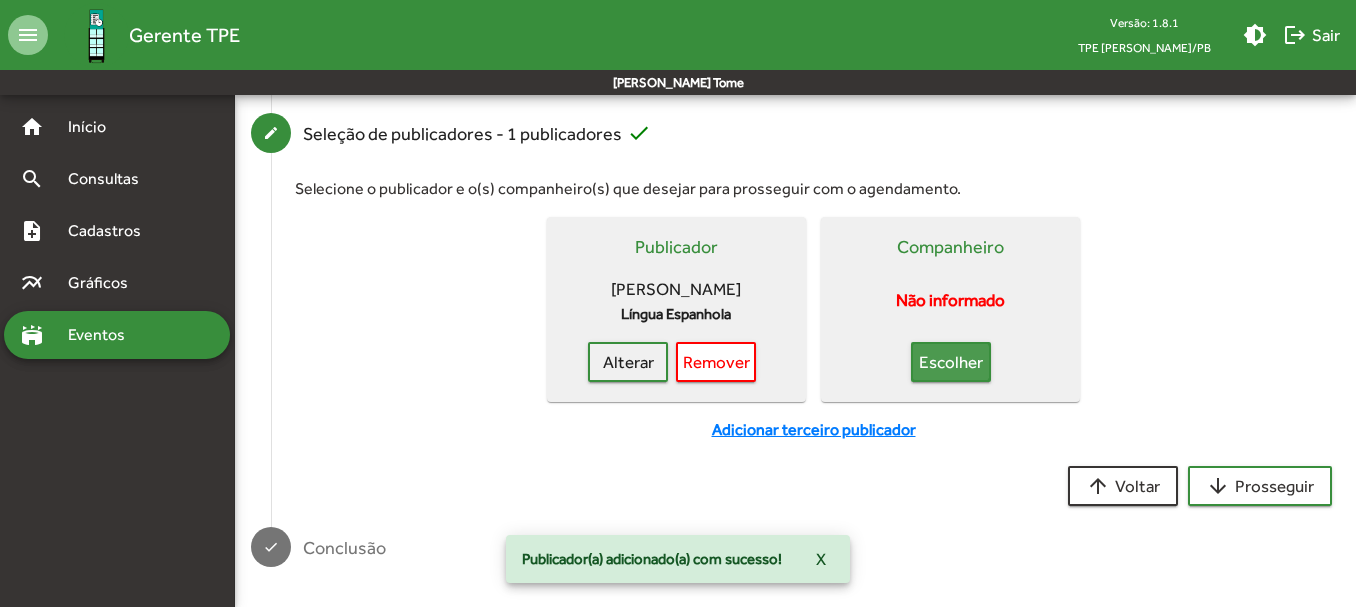 click on "Escolher" 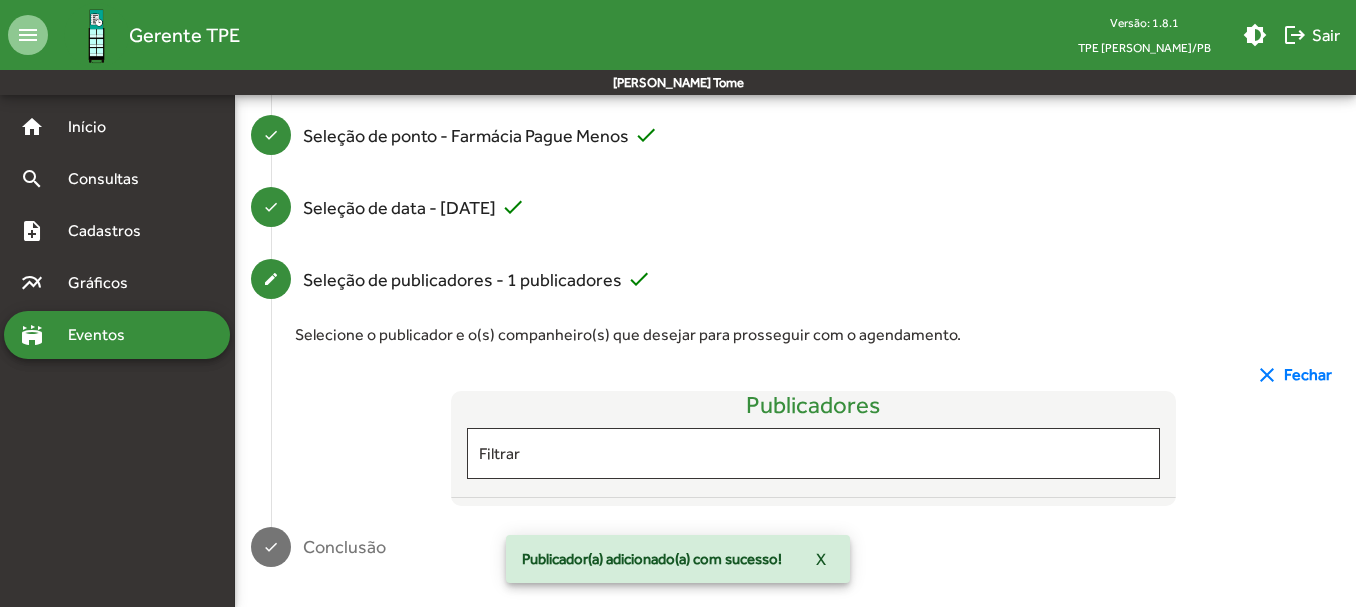 scroll, scrollTop: 400, scrollLeft: 0, axis: vertical 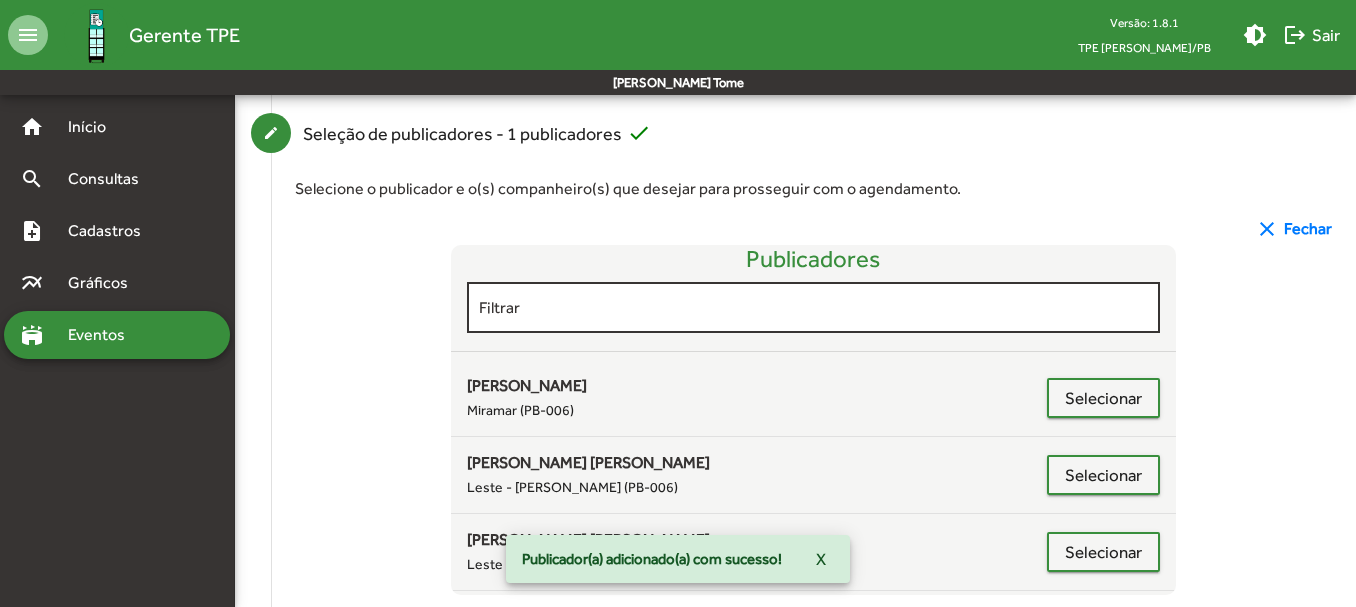 click on "Filtrar" at bounding box center [814, 305] 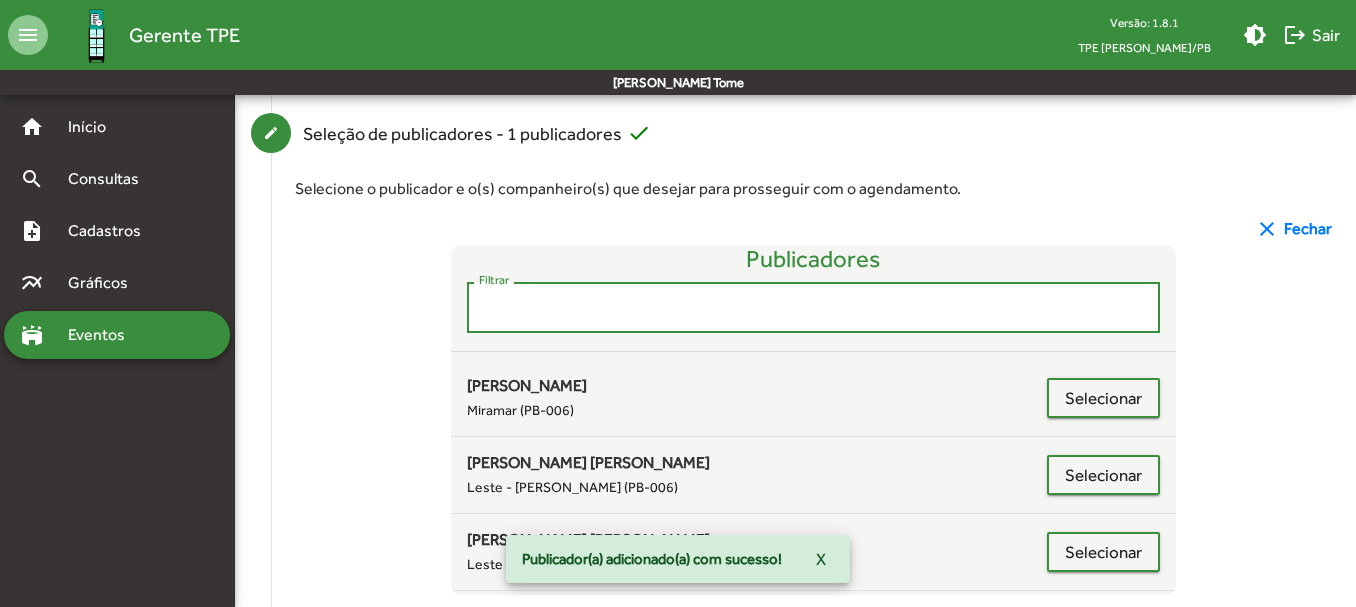 type on "*" 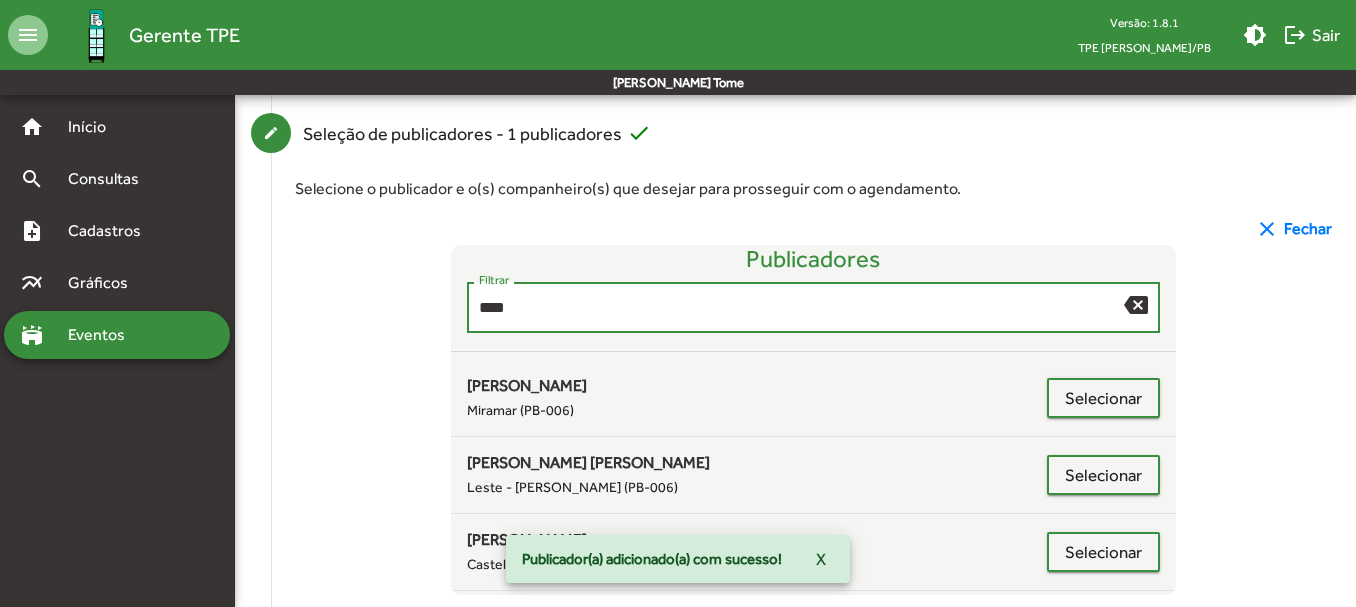 scroll, scrollTop: 254, scrollLeft: 0, axis: vertical 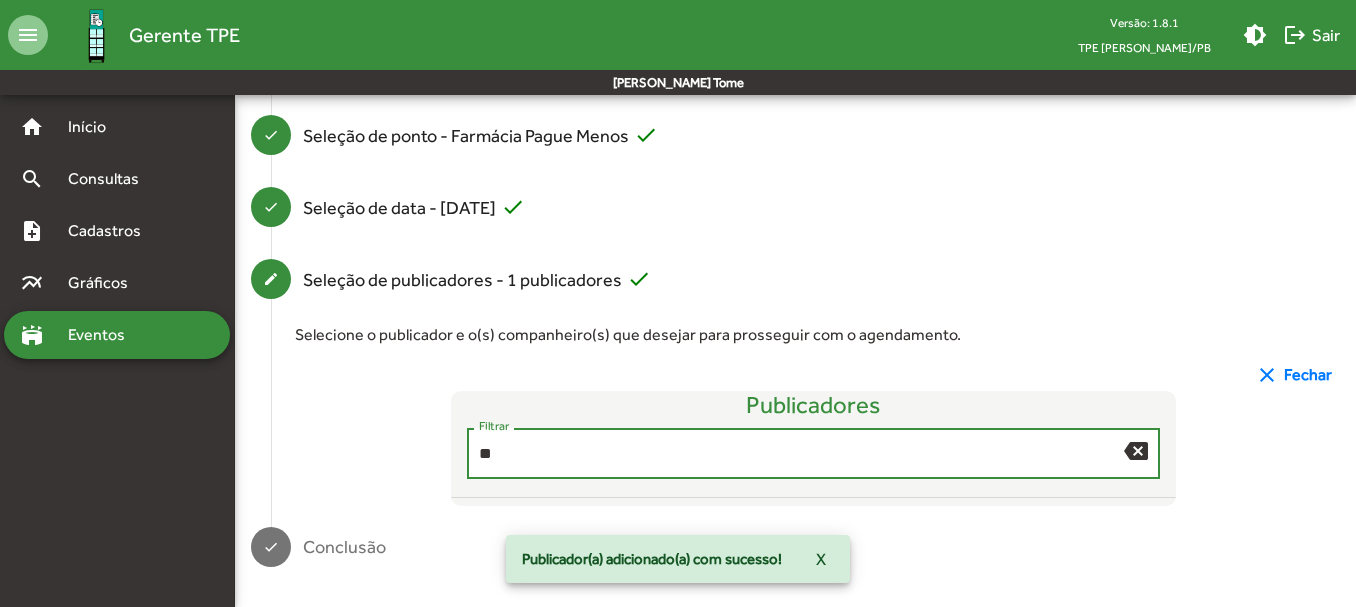 type on "*" 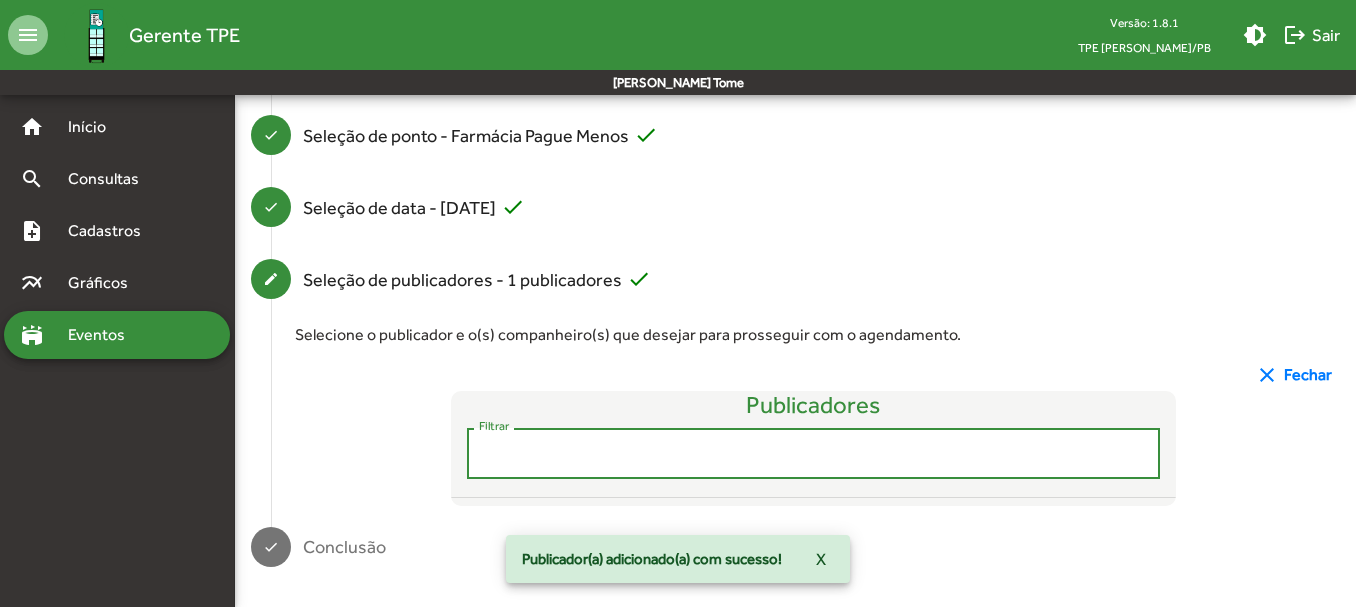 scroll, scrollTop: 400, scrollLeft: 0, axis: vertical 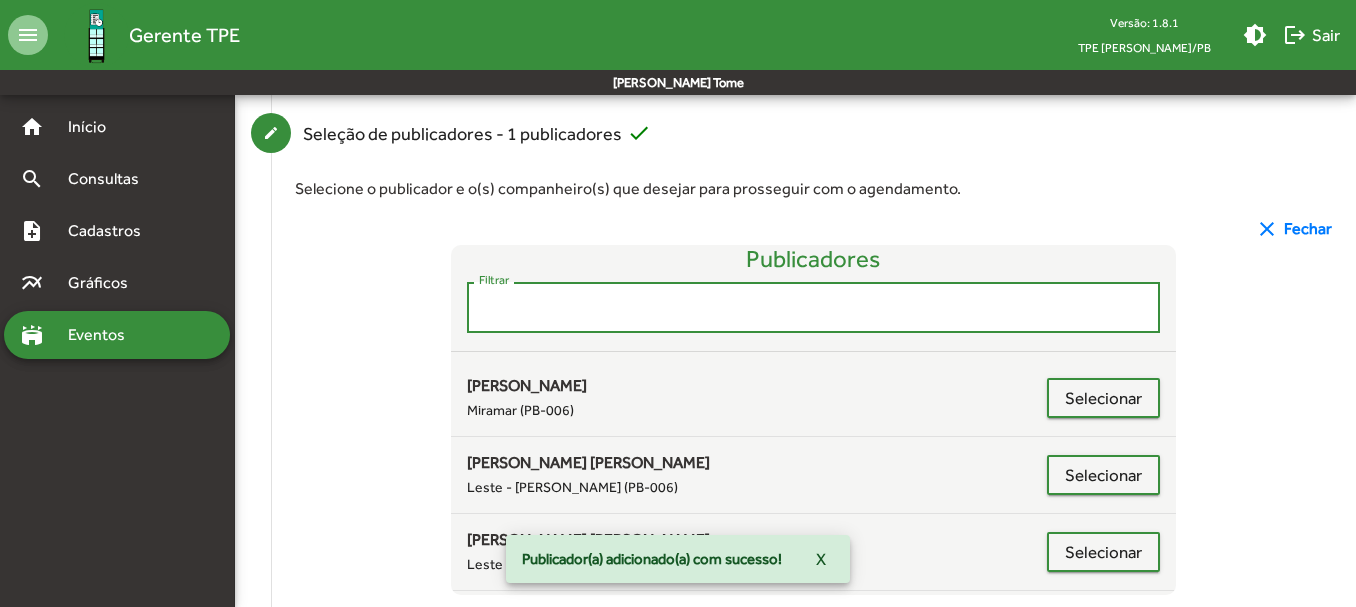 type on "*" 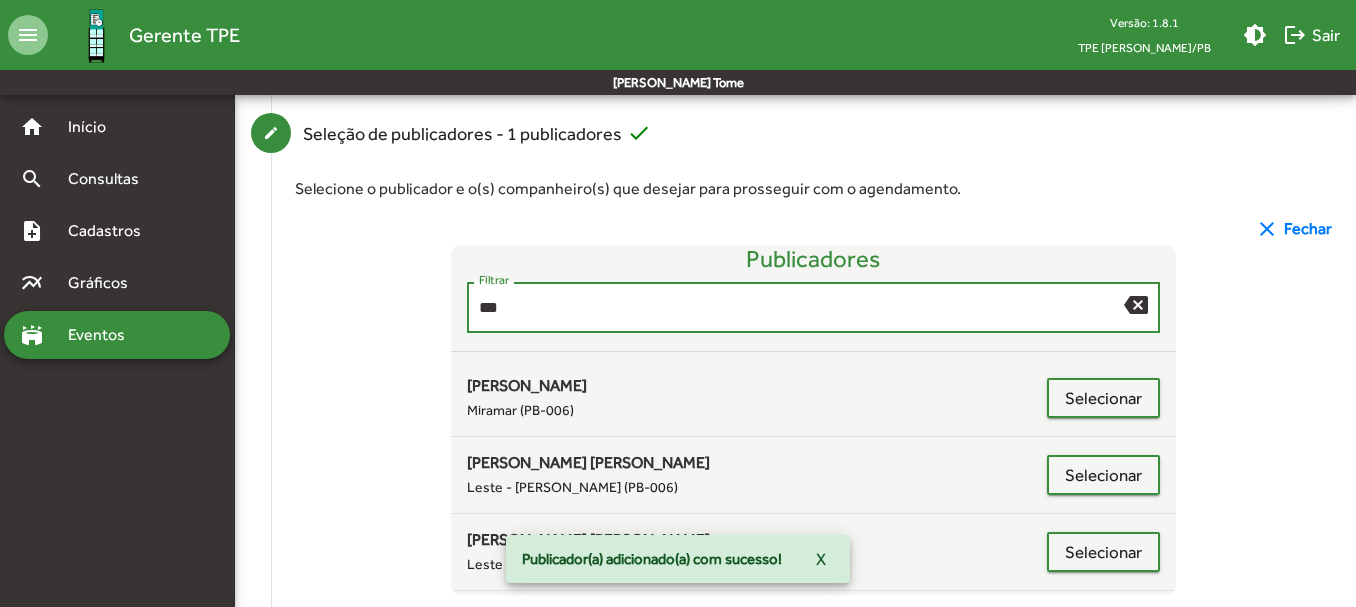 scroll, scrollTop: 330, scrollLeft: 0, axis: vertical 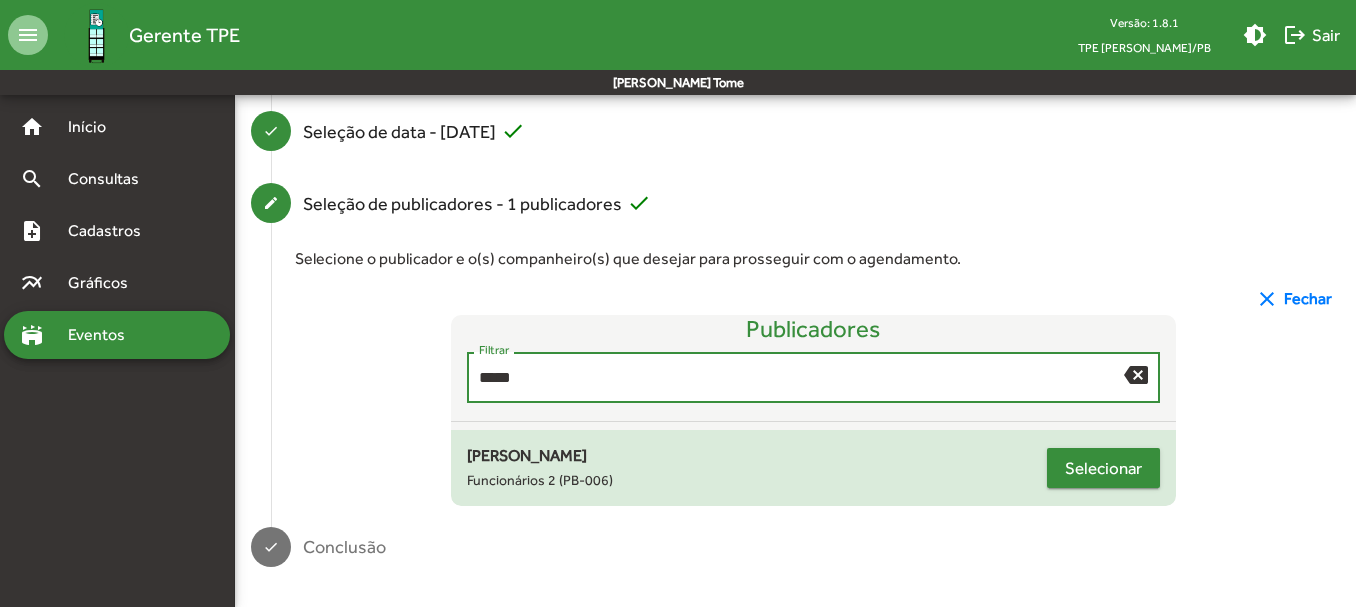 type on "*****" 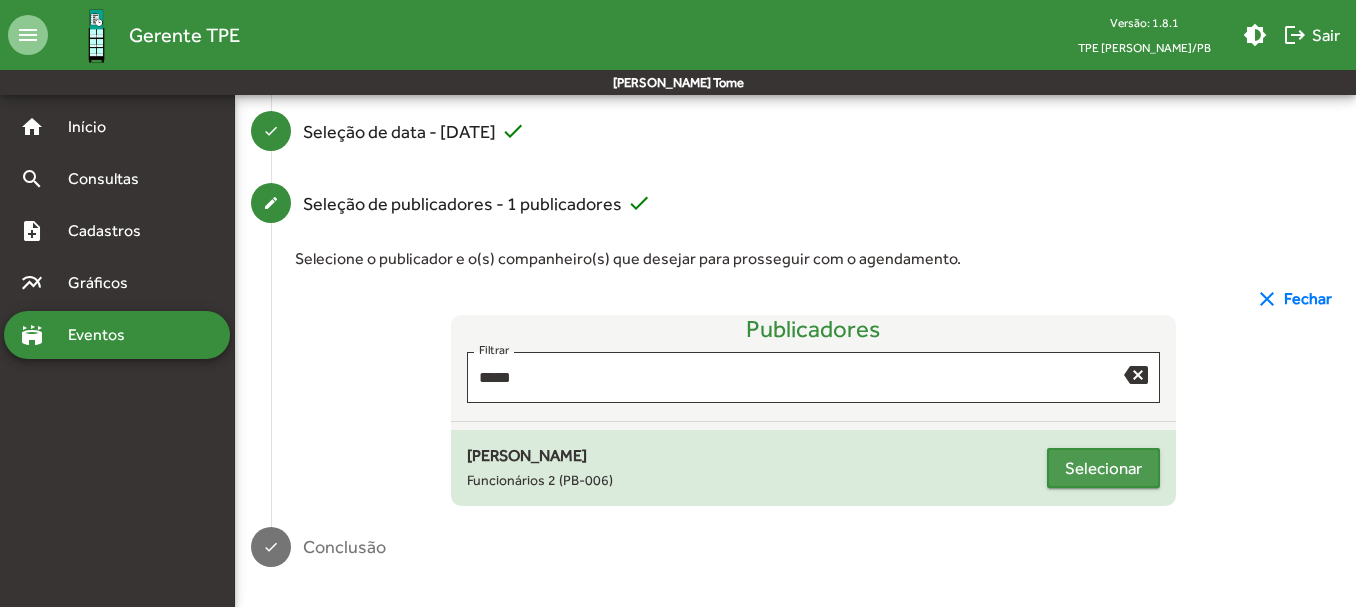 click on "Selecionar" 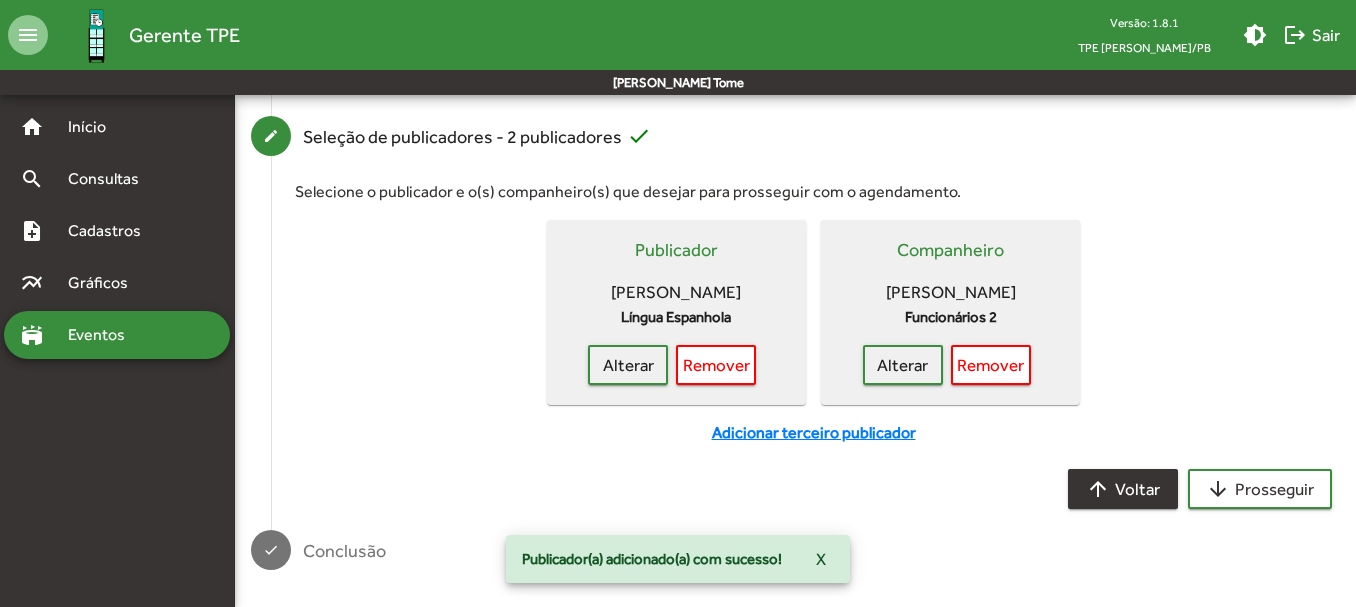 scroll, scrollTop: 400, scrollLeft: 0, axis: vertical 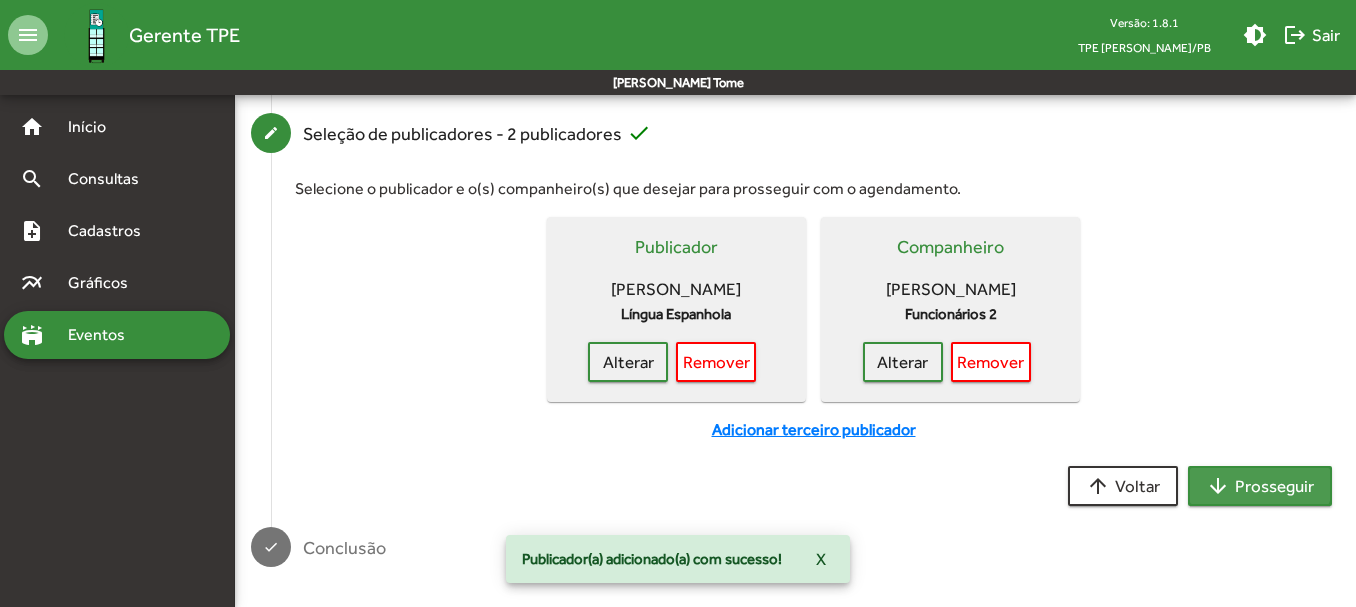 click on "arrow_downward  Prosseguir" at bounding box center [1260, 486] 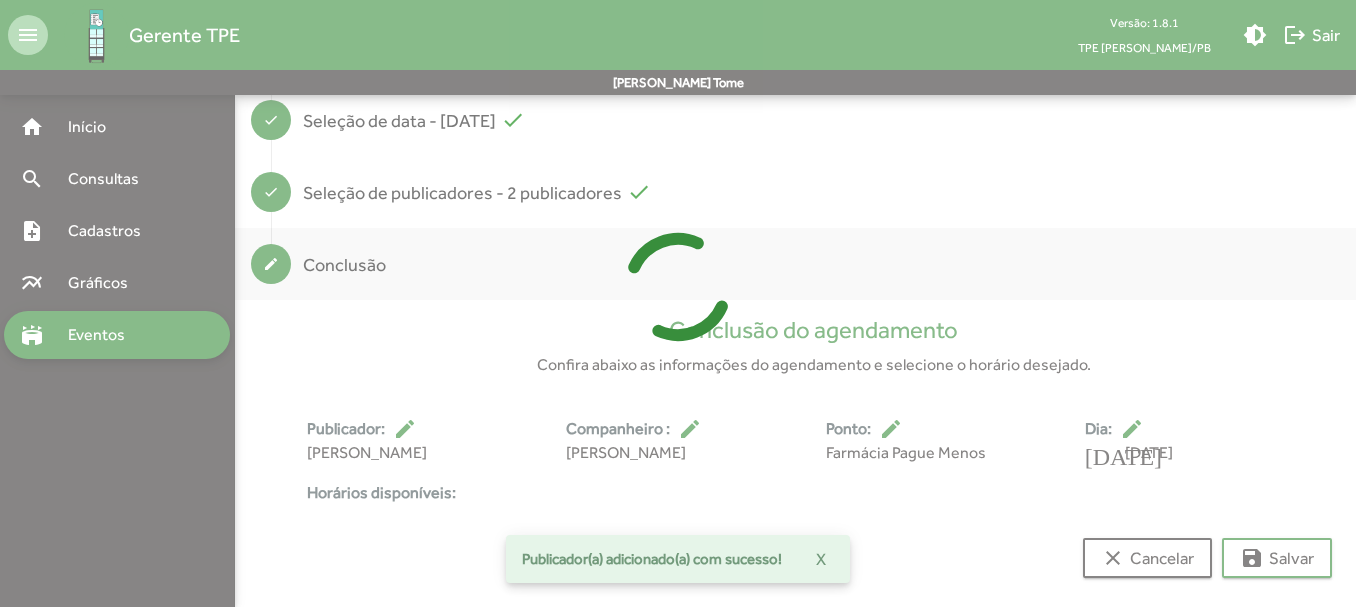 scroll, scrollTop: 373, scrollLeft: 0, axis: vertical 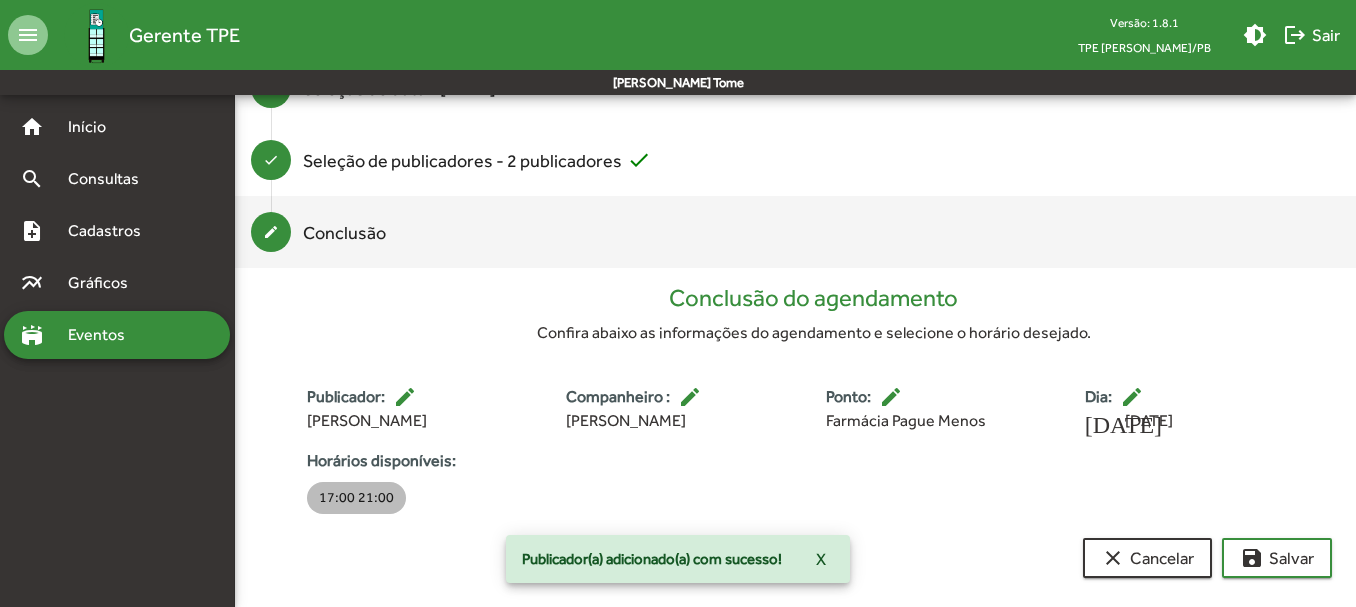 click on "17:00 21:00" at bounding box center (356, 498) 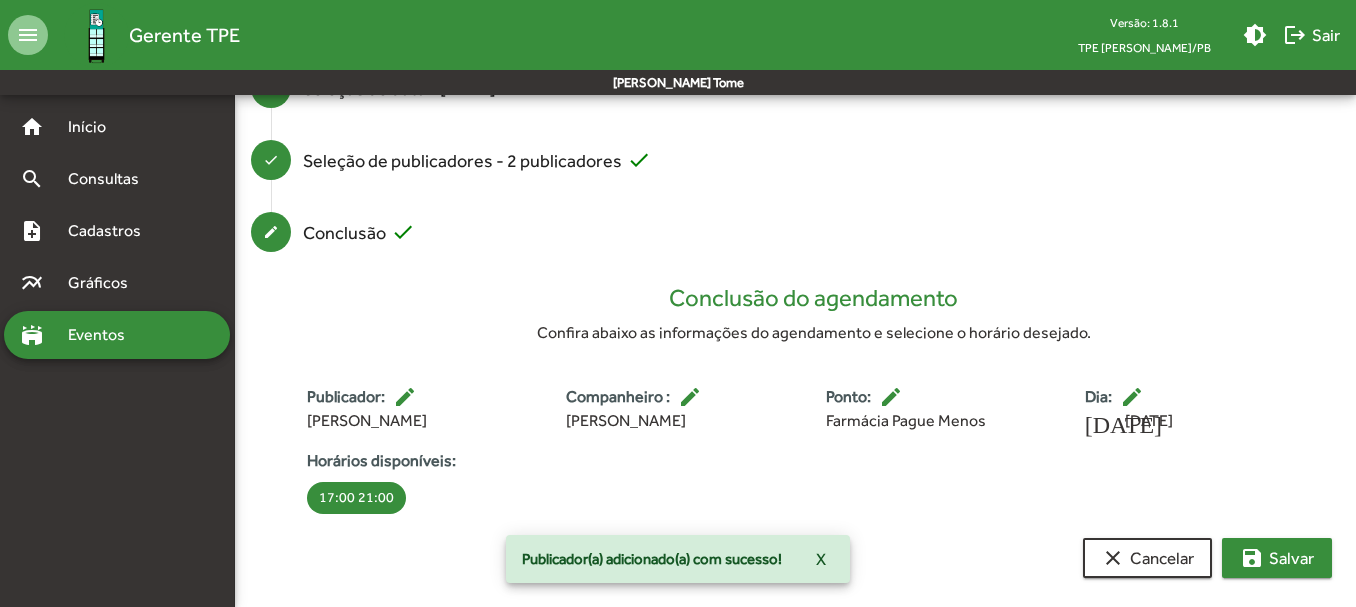 click on "save  [PERSON_NAME]" at bounding box center [1277, 558] 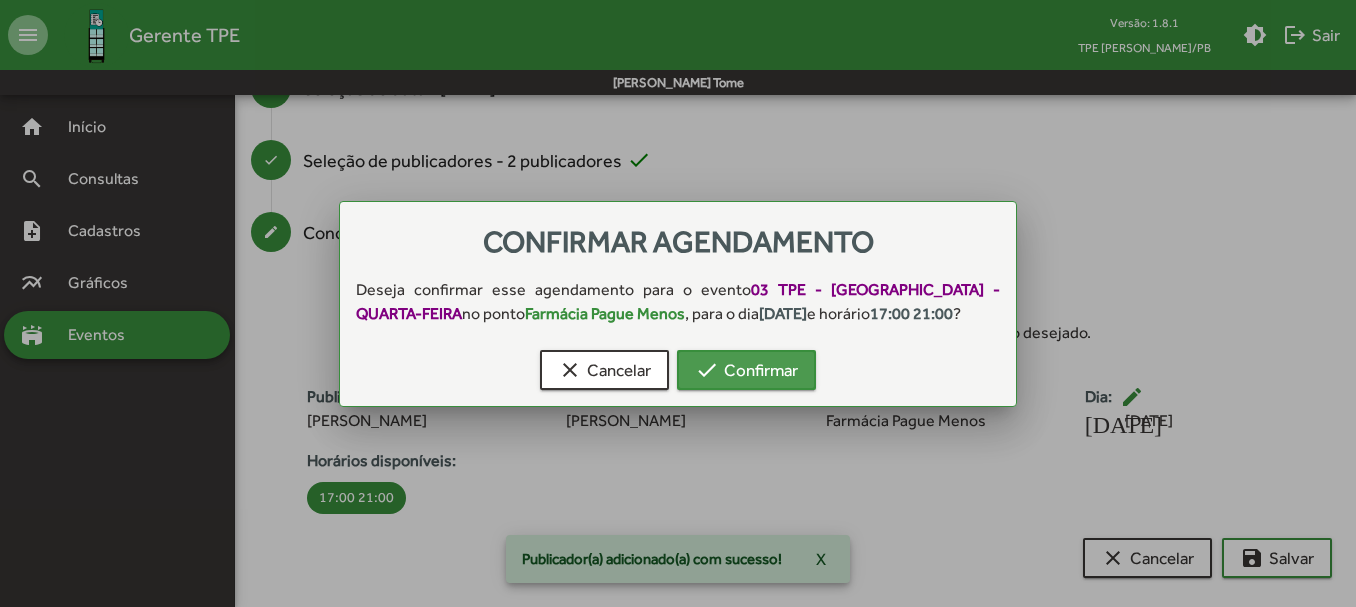 click on "check  Confirmar" at bounding box center (746, 370) 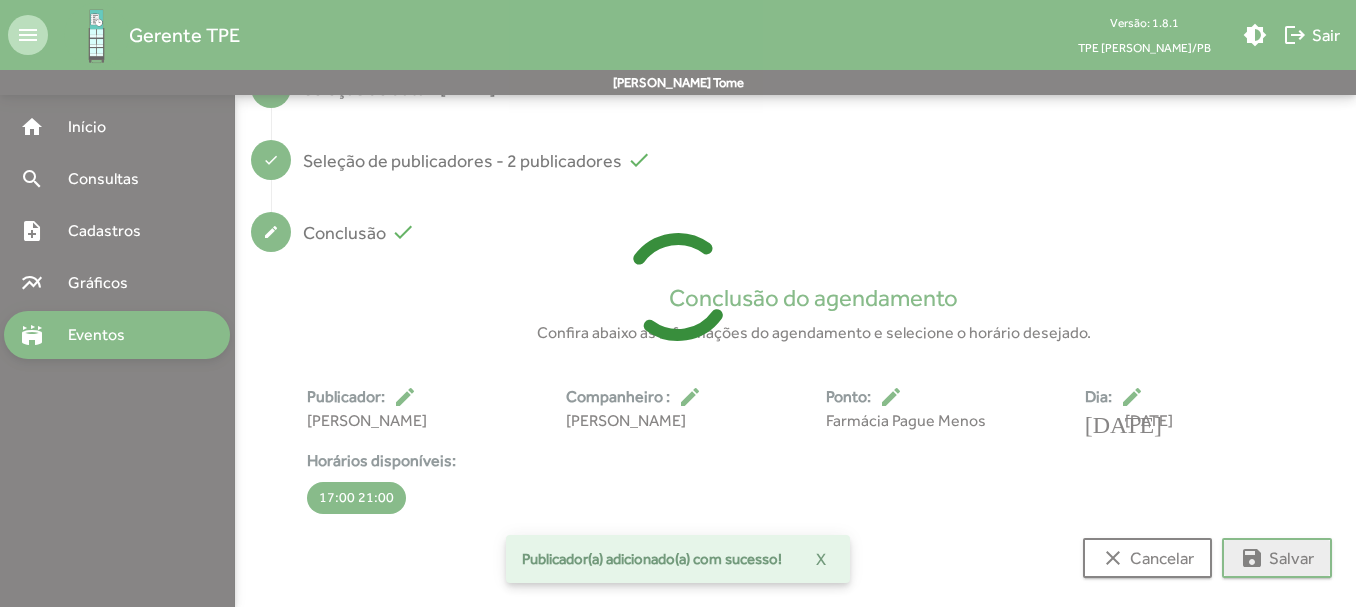 scroll, scrollTop: 14, scrollLeft: 0, axis: vertical 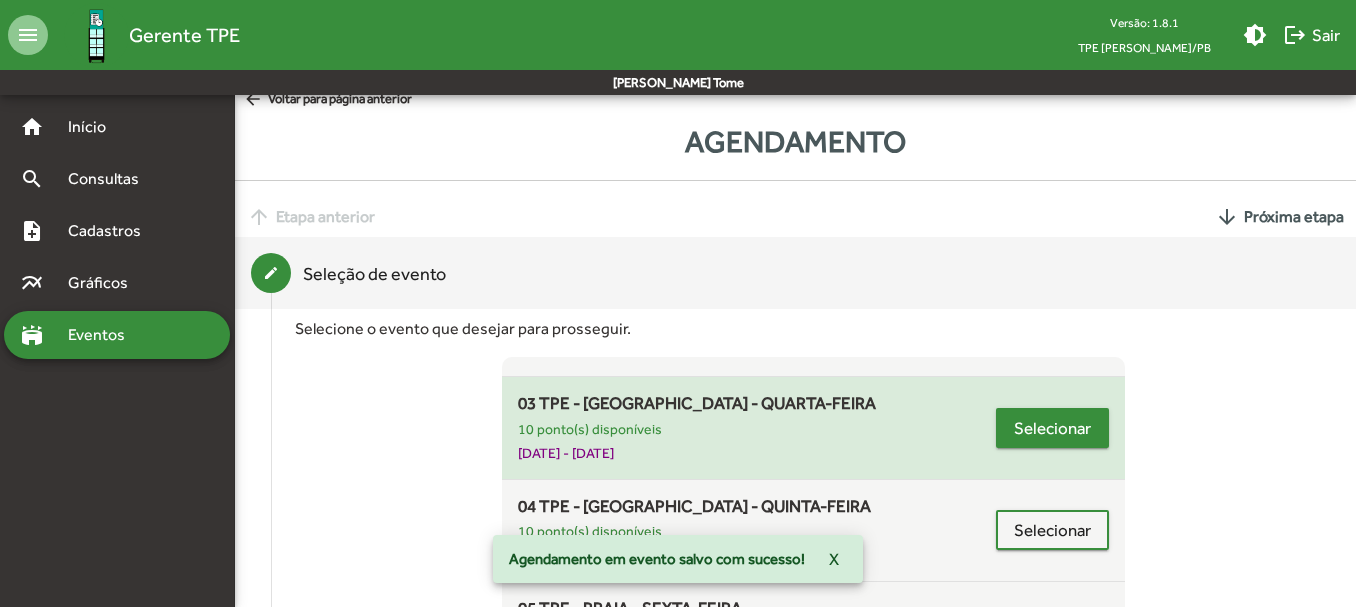 click on "Selecionar" at bounding box center [1052, 428] 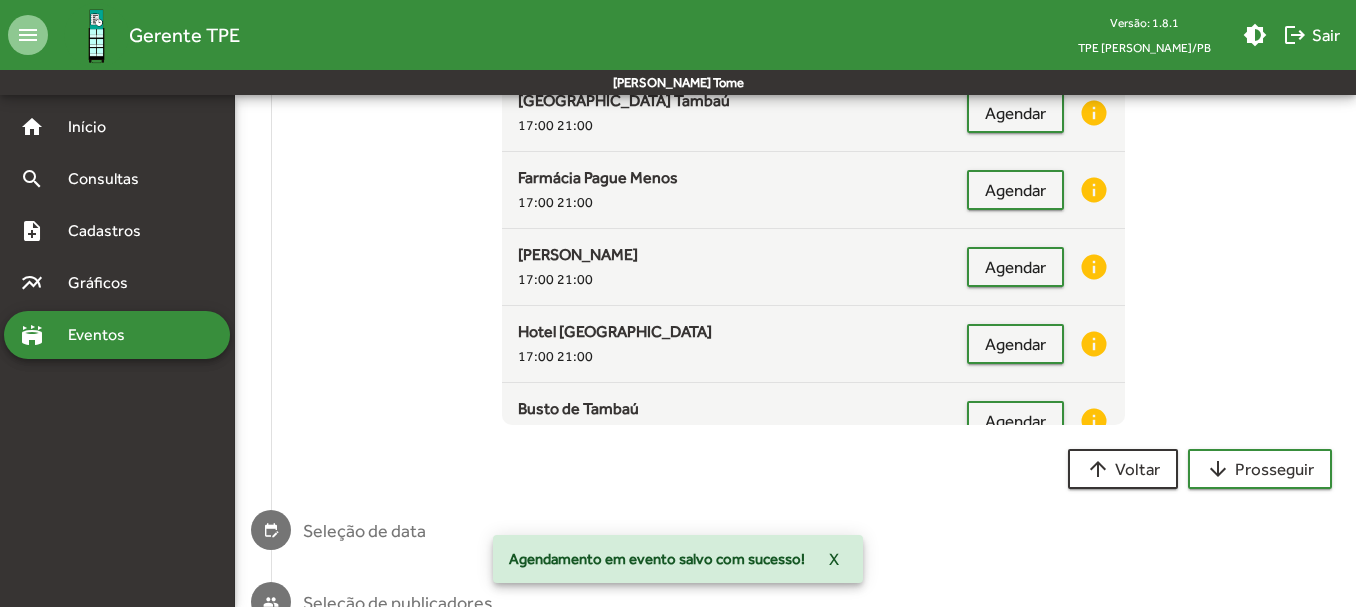 scroll, scrollTop: 495, scrollLeft: 0, axis: vertical 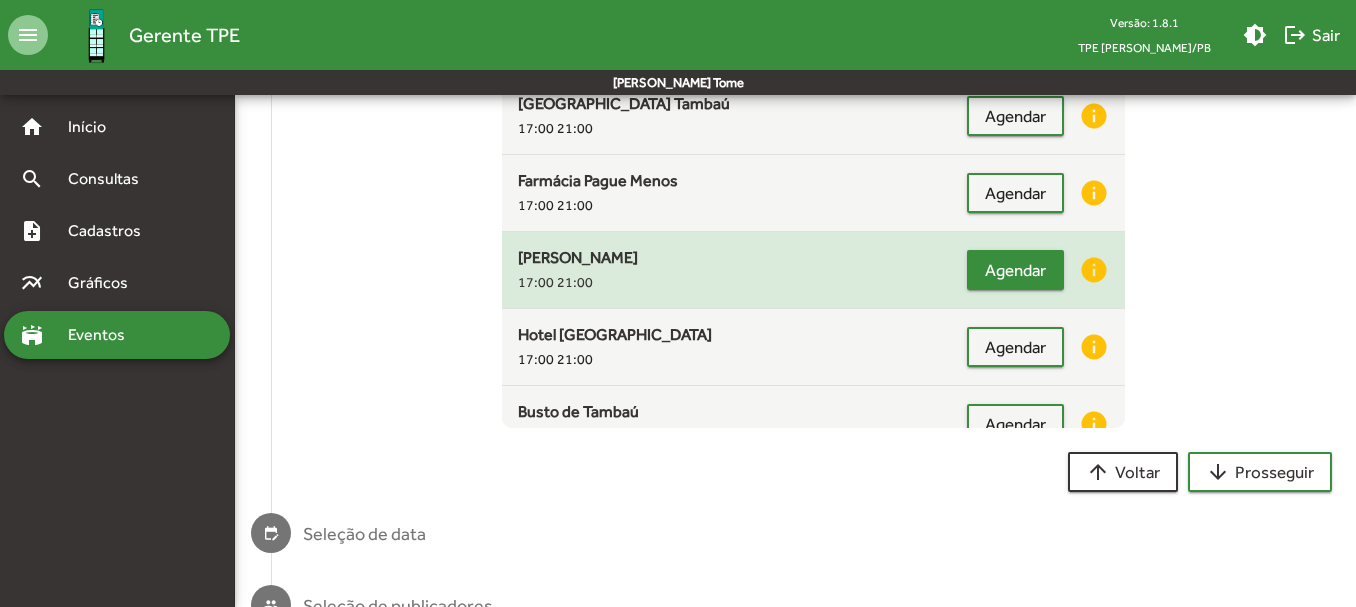 click on "Agendar" at bounding box center (1015, 270) 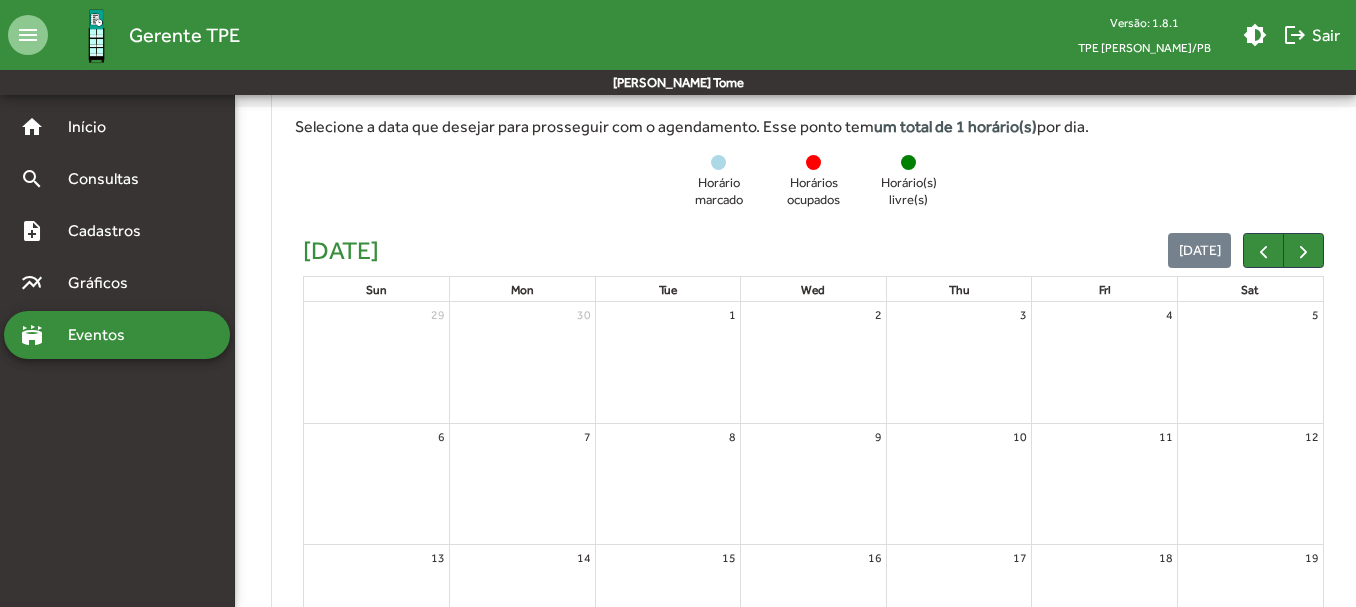 scroll, scrollTop: 395, scrollLeft: 0, axis: vertical 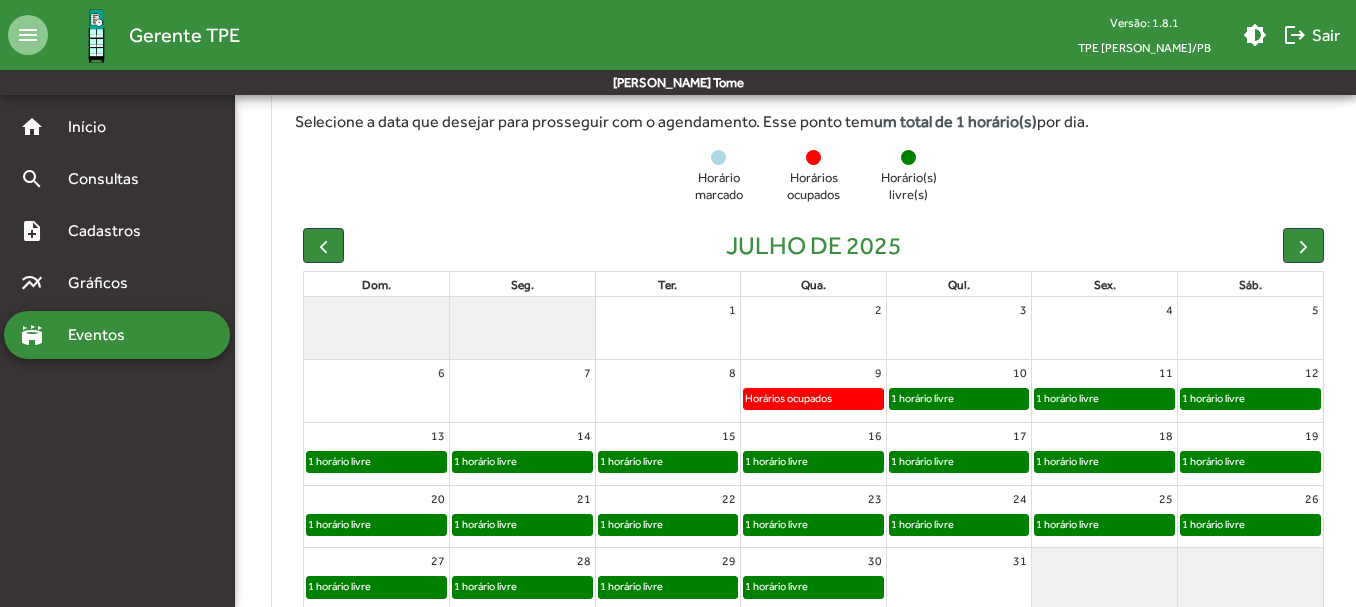 click on "1 horário livre" 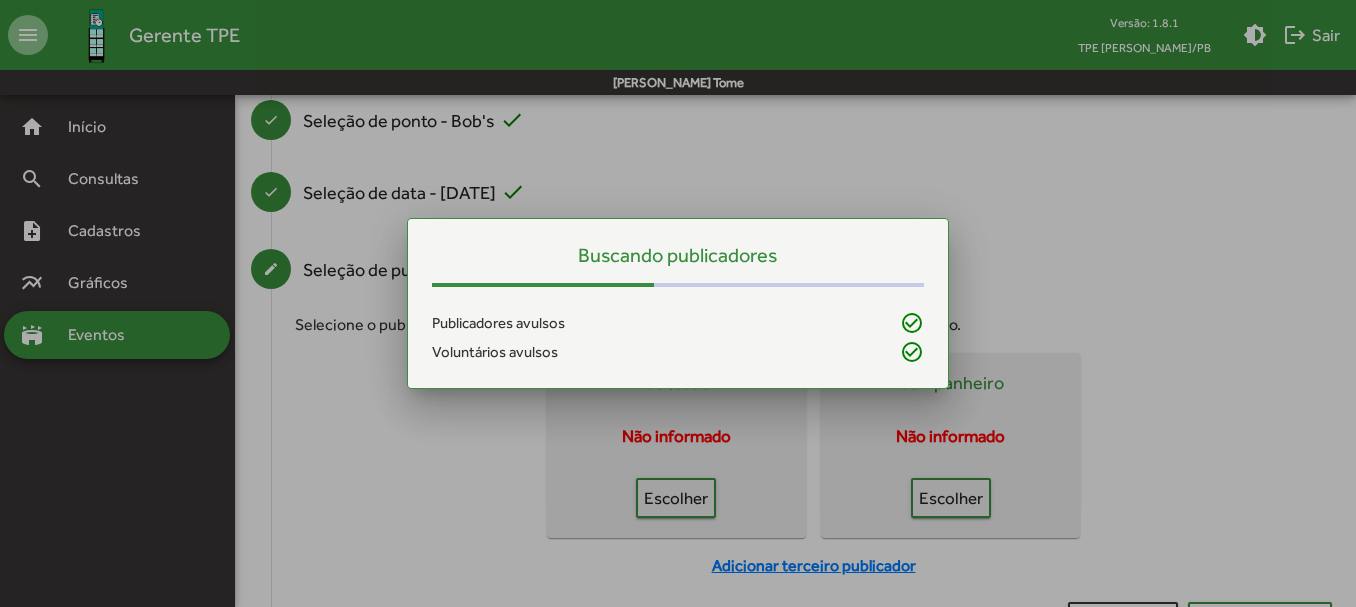 scroll, scrollTop: 0, scrollLeft: 0, axis: both 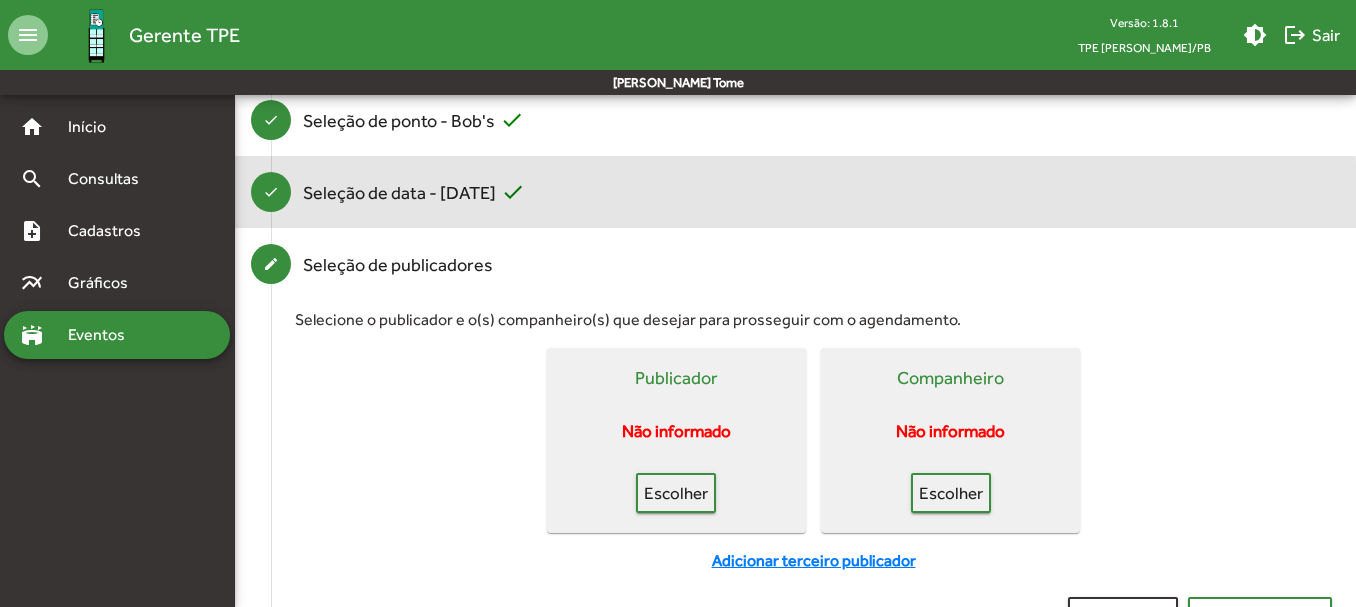 click on "Seleção de data - [DATE]  check" at bounding box center (414, 192) 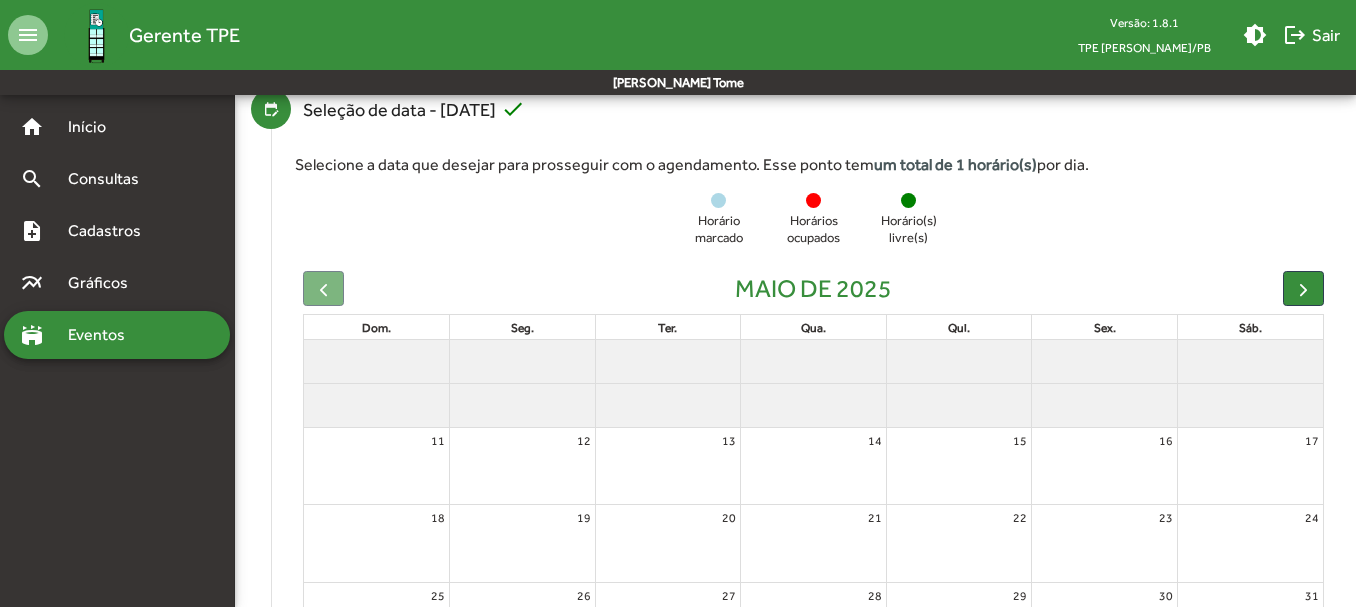 scroll, scrollTop: 469, scrollLeft: 0, axis: vertical 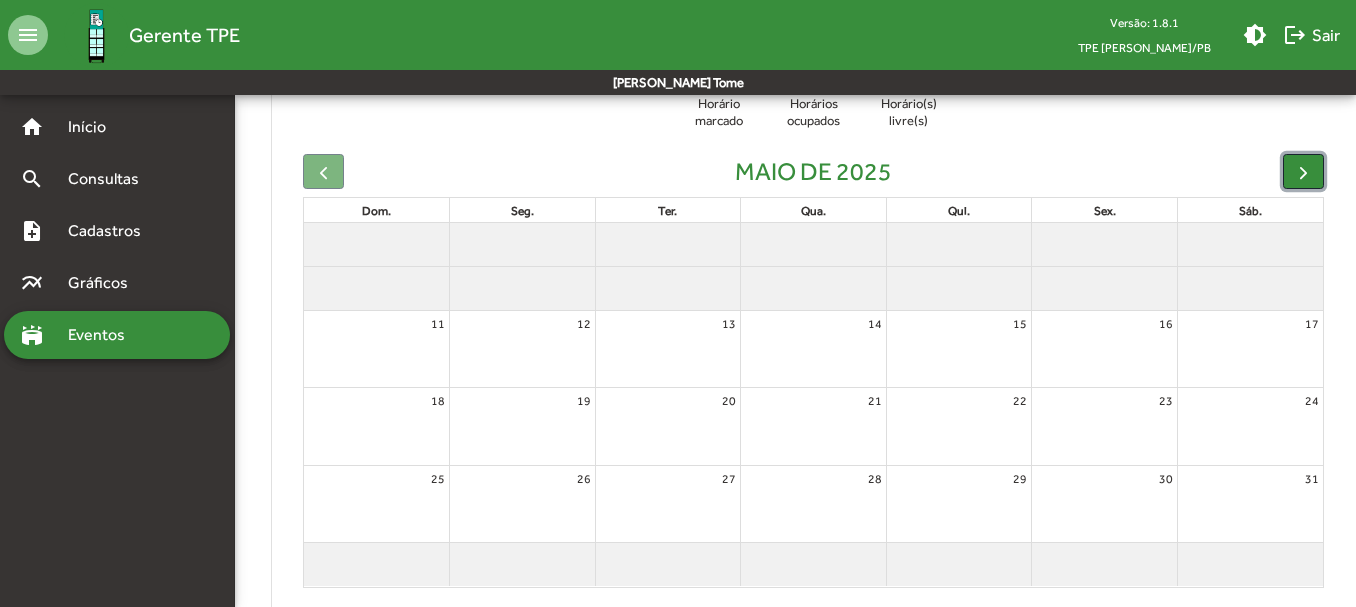 click at bounding box center [1303, 172] 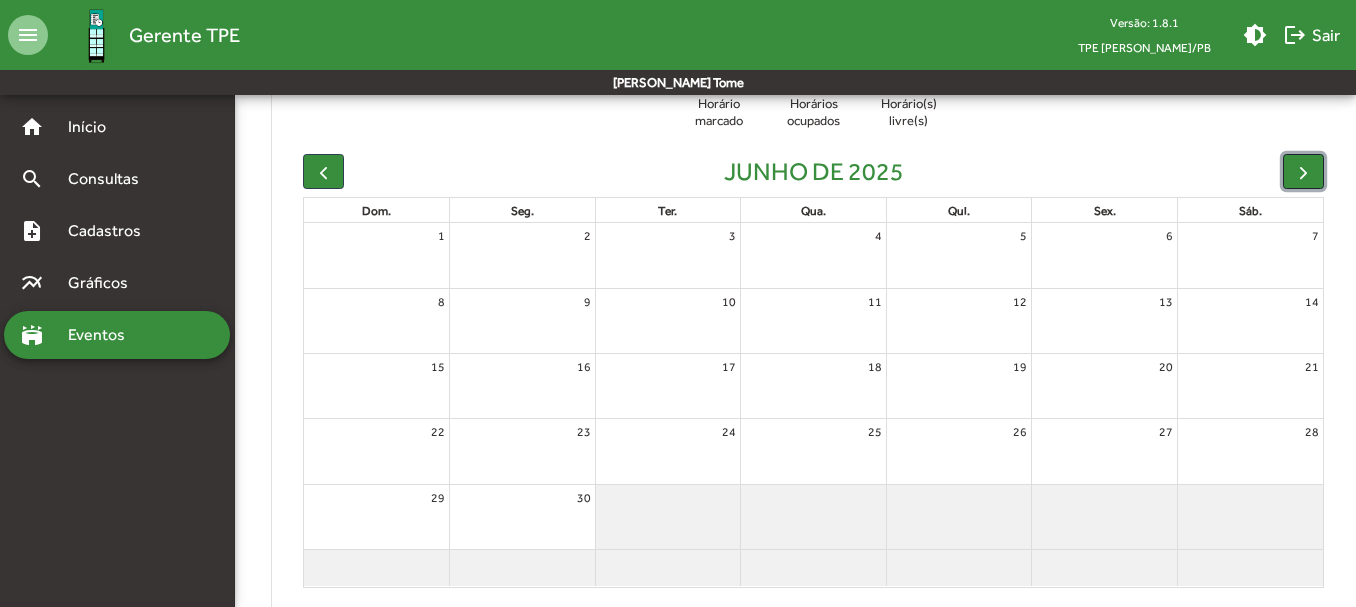 click at bounding box center [1303, 172] 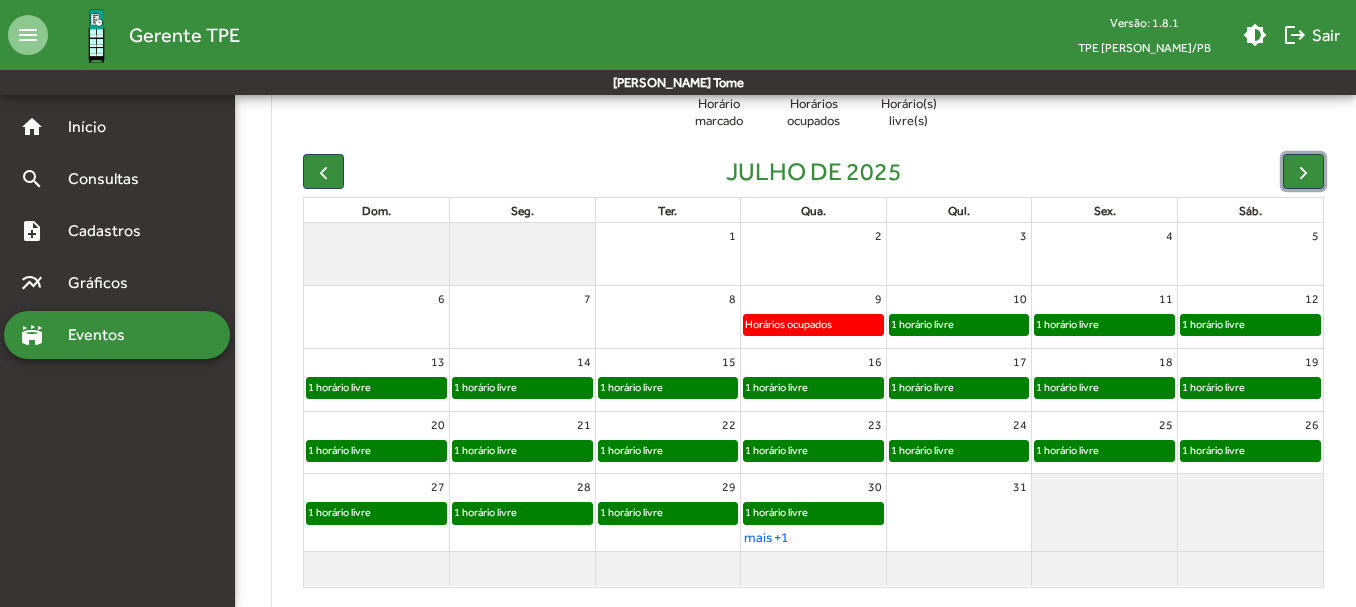 click on "1 horário livre" at bounding box center (776, 450) 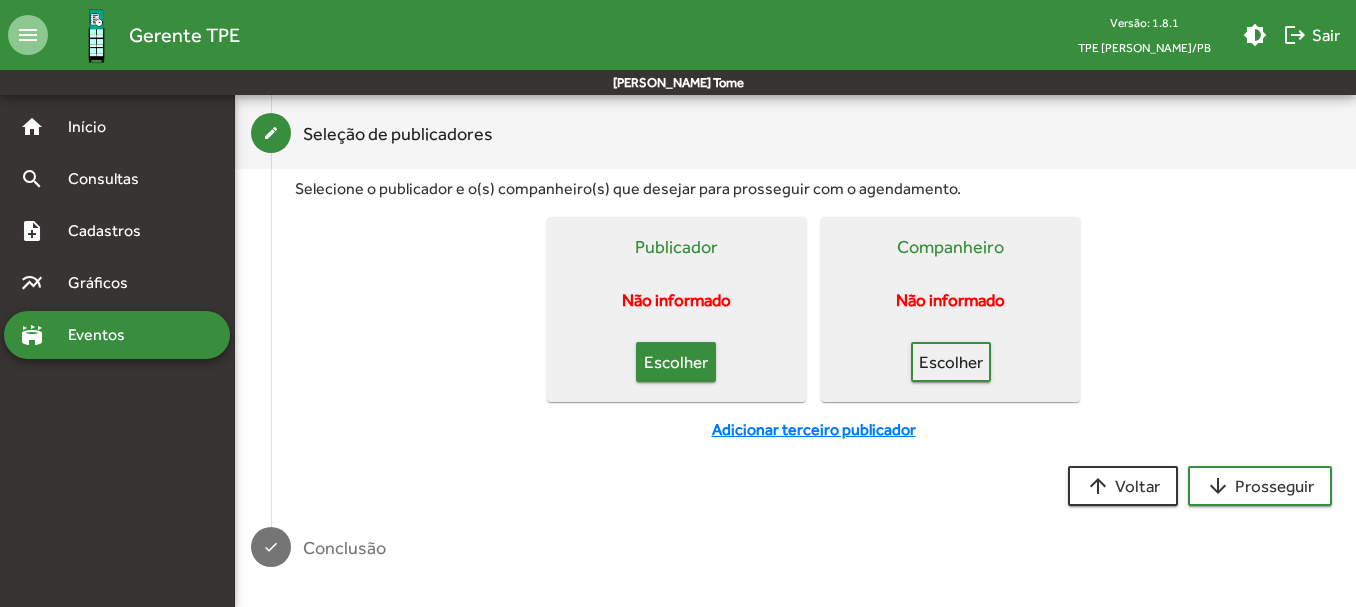 scroll, scrollTop: 300, scrollLeft: 0, axis: vertical 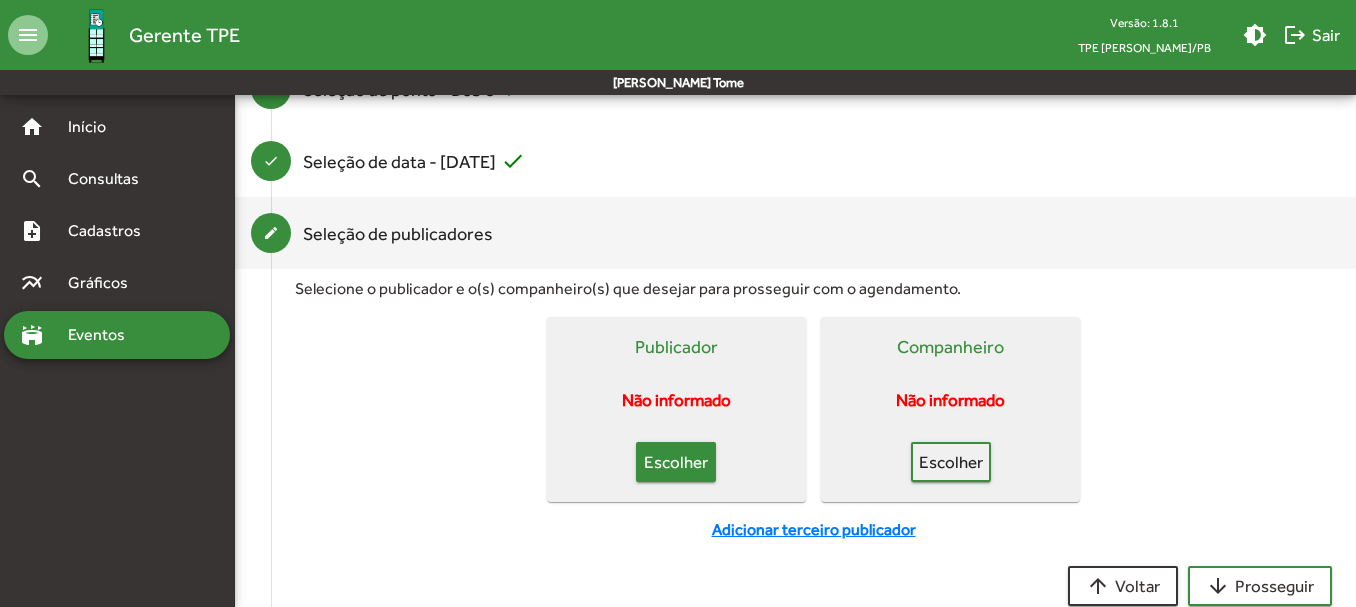 click on "Escolher" 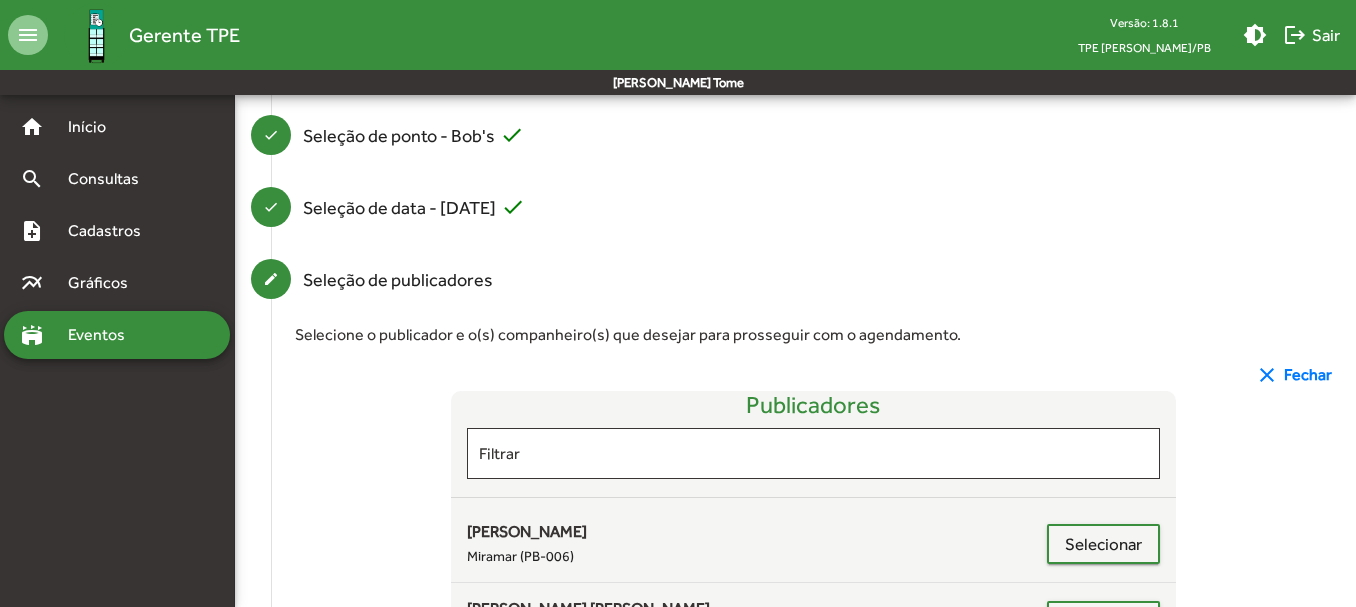 scroll, scrollTop: 300, scrollLeft: 0, axis: vertical 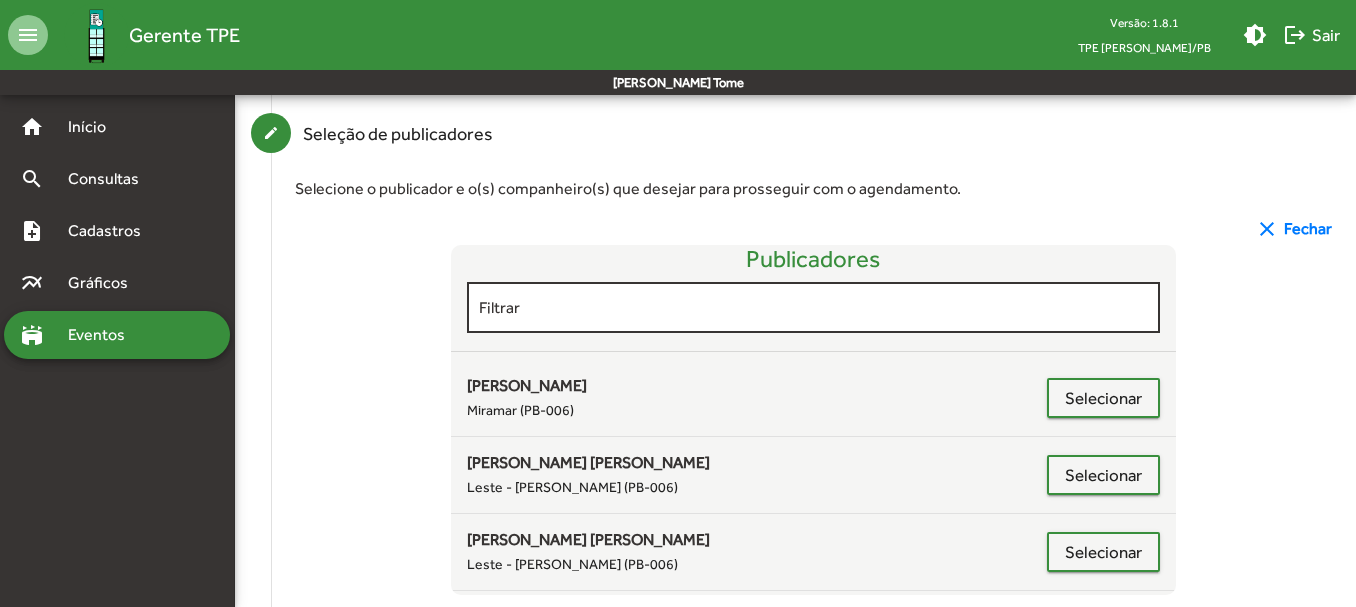 click on "Filtrar" at bounding box center [814, 308] 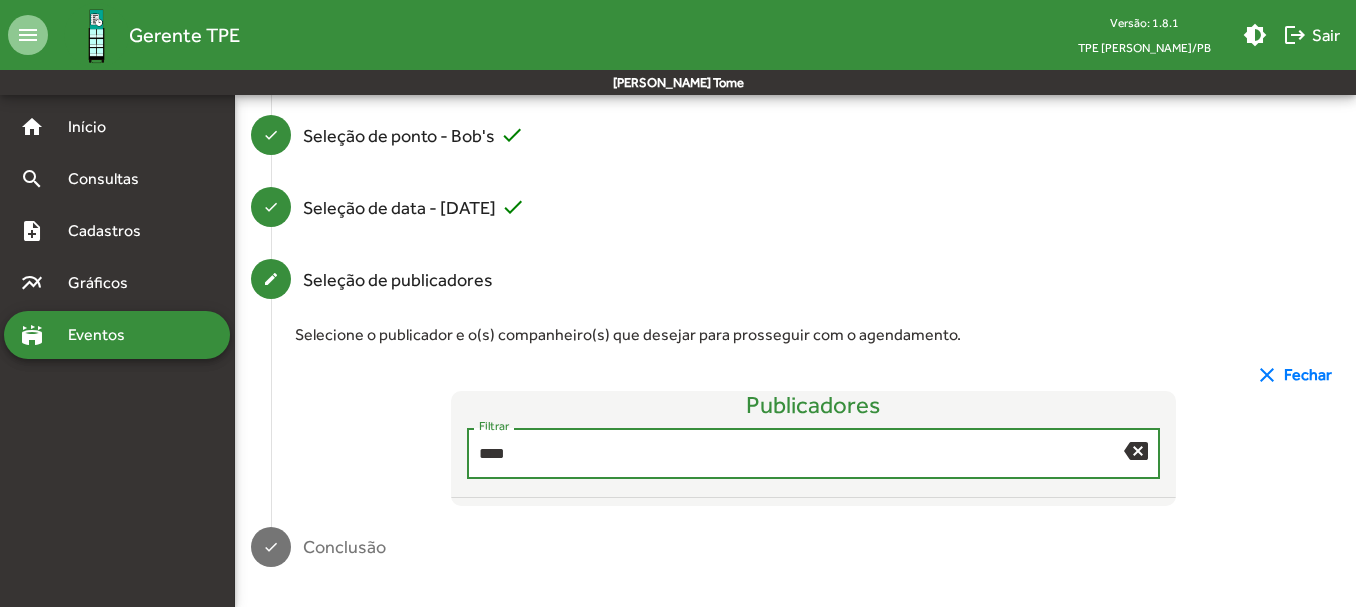 scroll, scrollTop: 254, scrollLeft: 0, axis: vertical 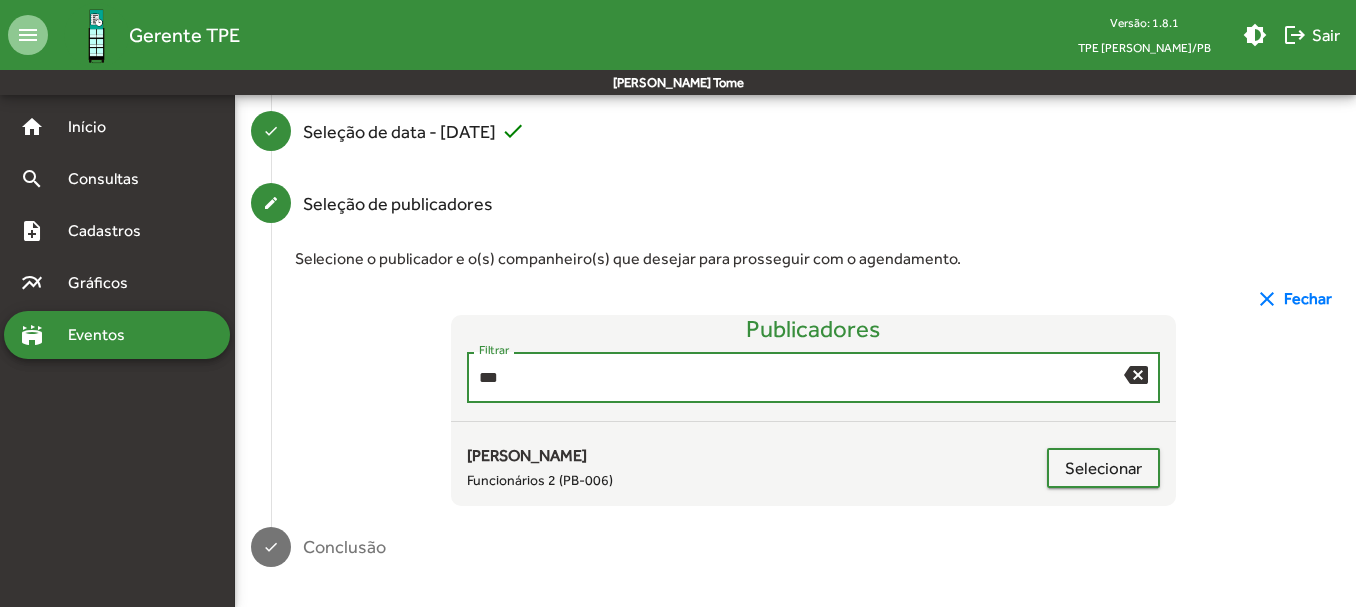type on "***" 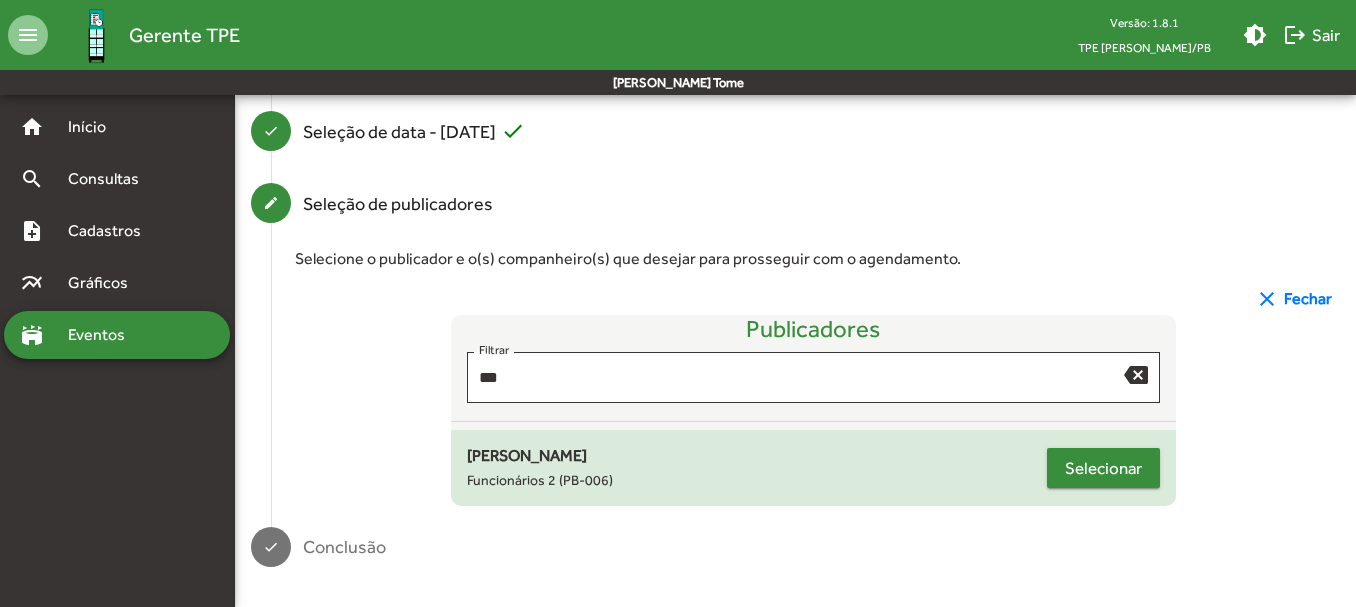 click on "Selecionar" 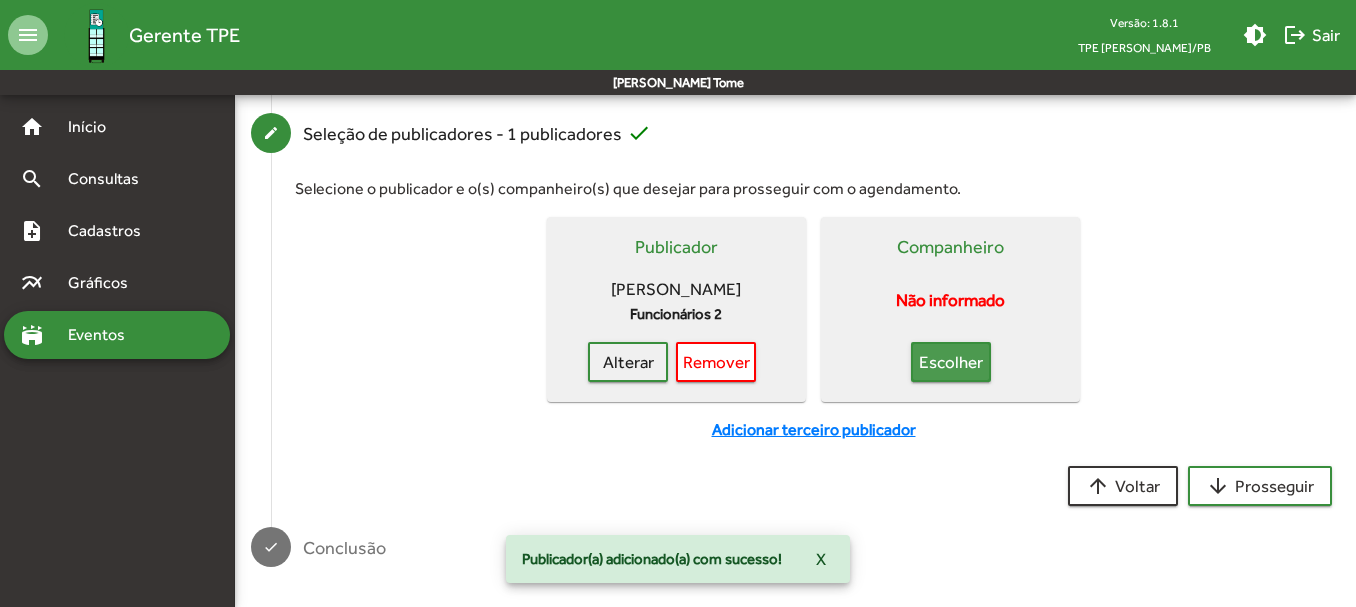 click on "Escolher" 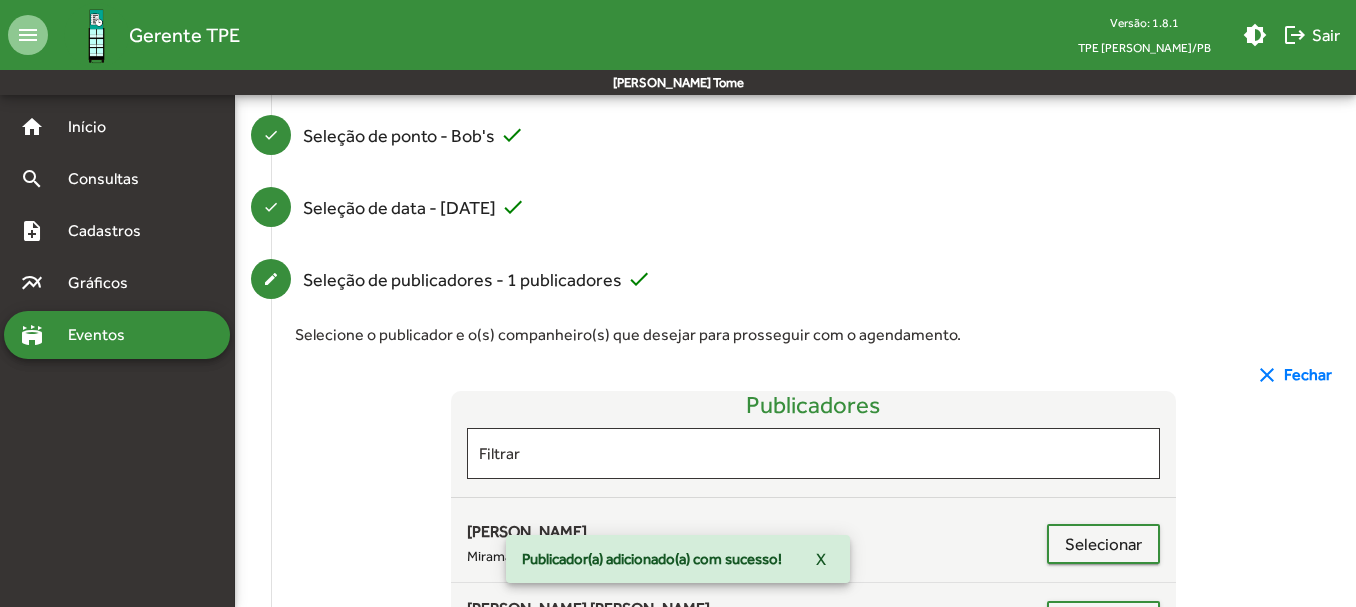 scroll, scrollTop: 400, scrollLeft: 0, axis: vertical 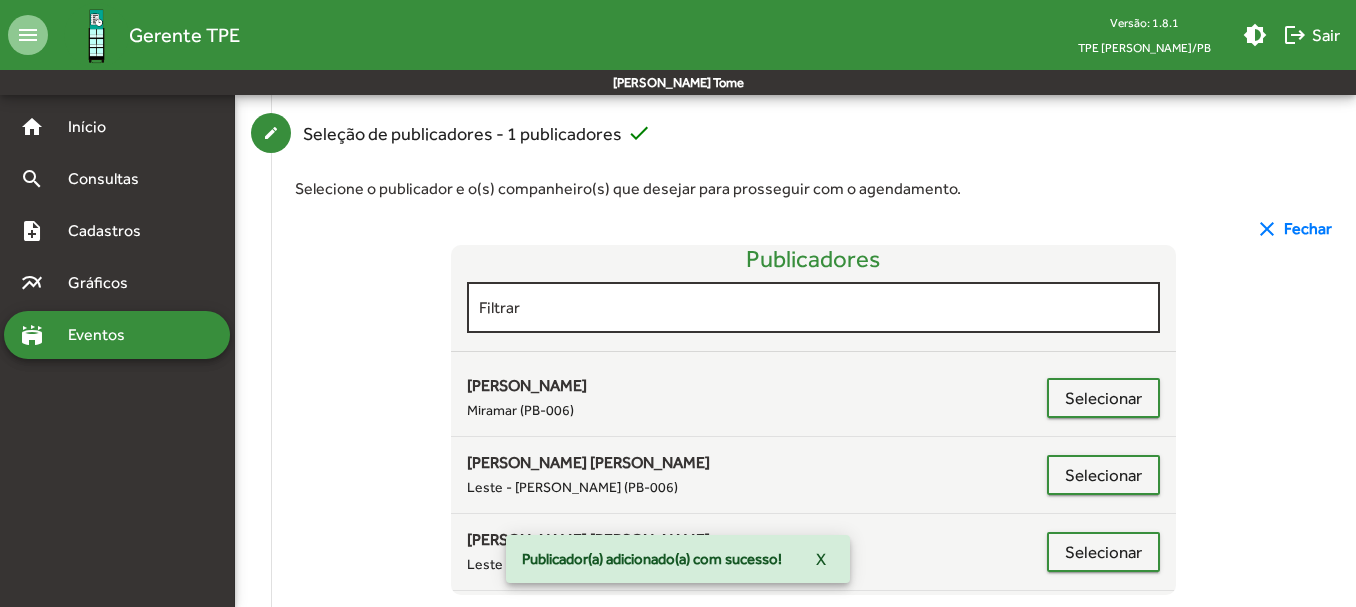 click on "Filtrar" at bounding box center [814, 308] 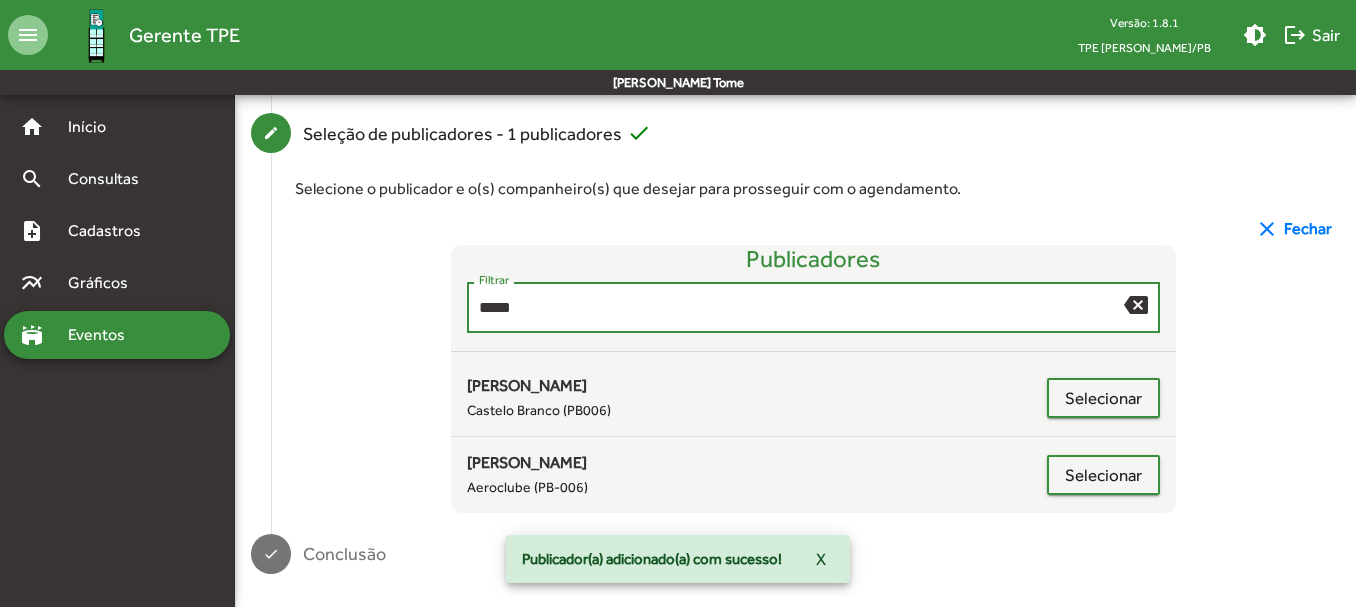 scroll, scrollTop: 330, scrollLeft: 0, axis: vertical 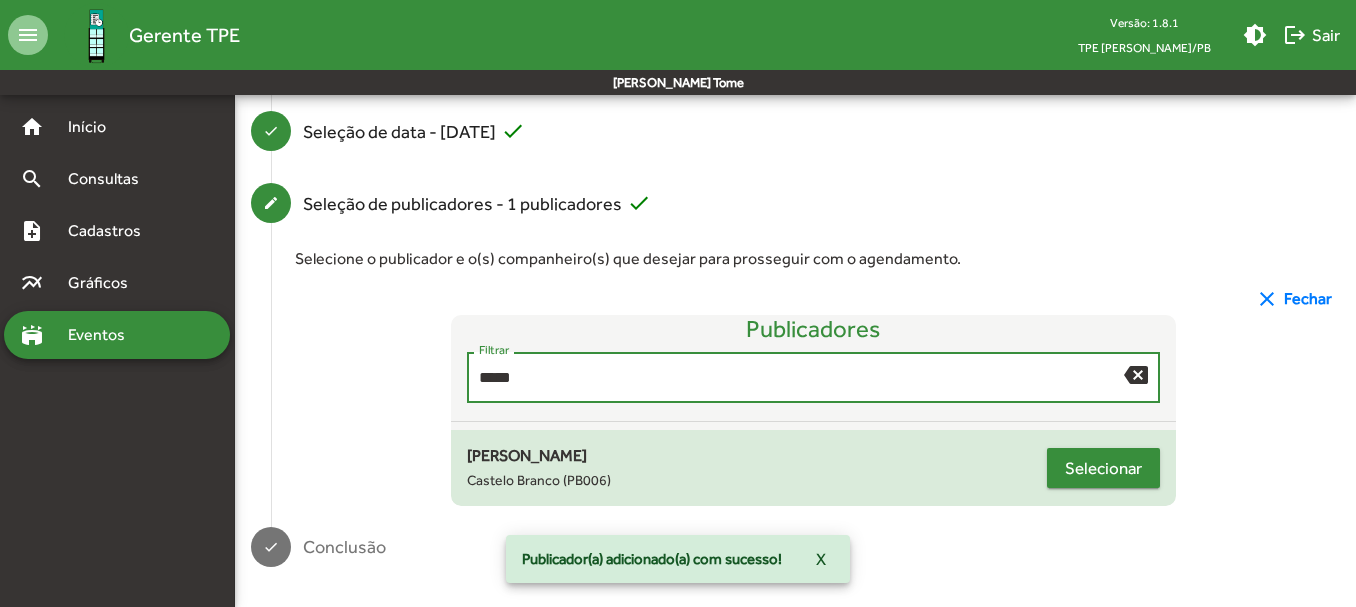 type on "*****" 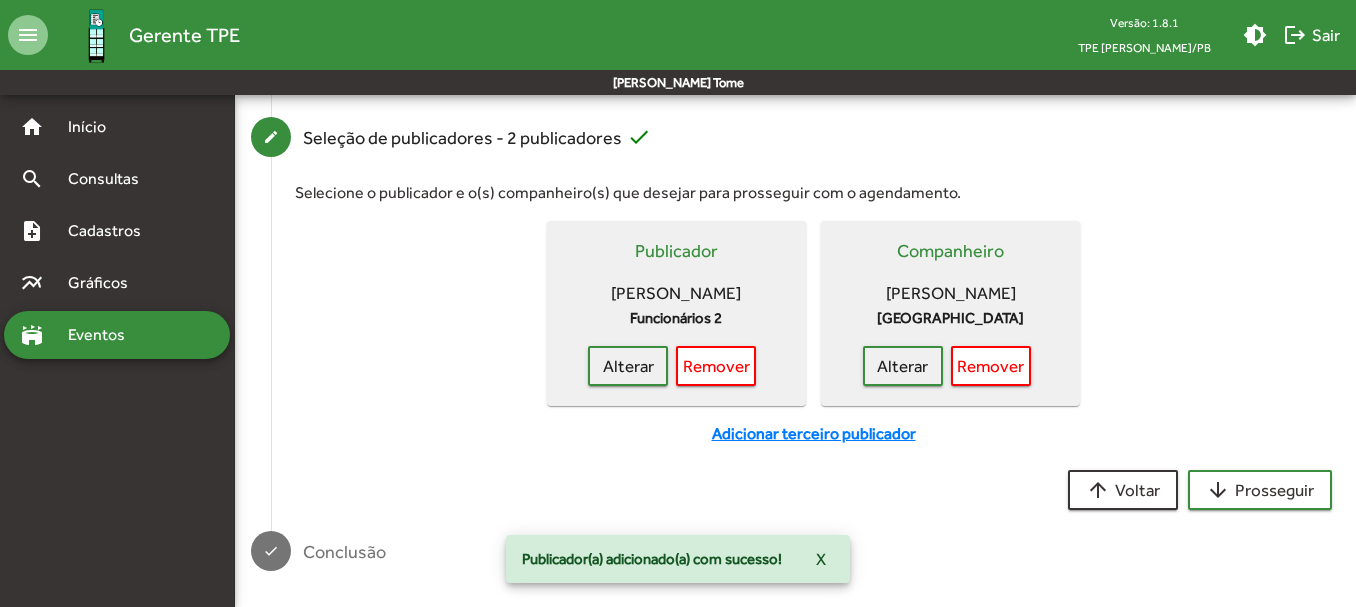 scroll, scrollTop: 400, scrollLeft: 0, axis: vertical 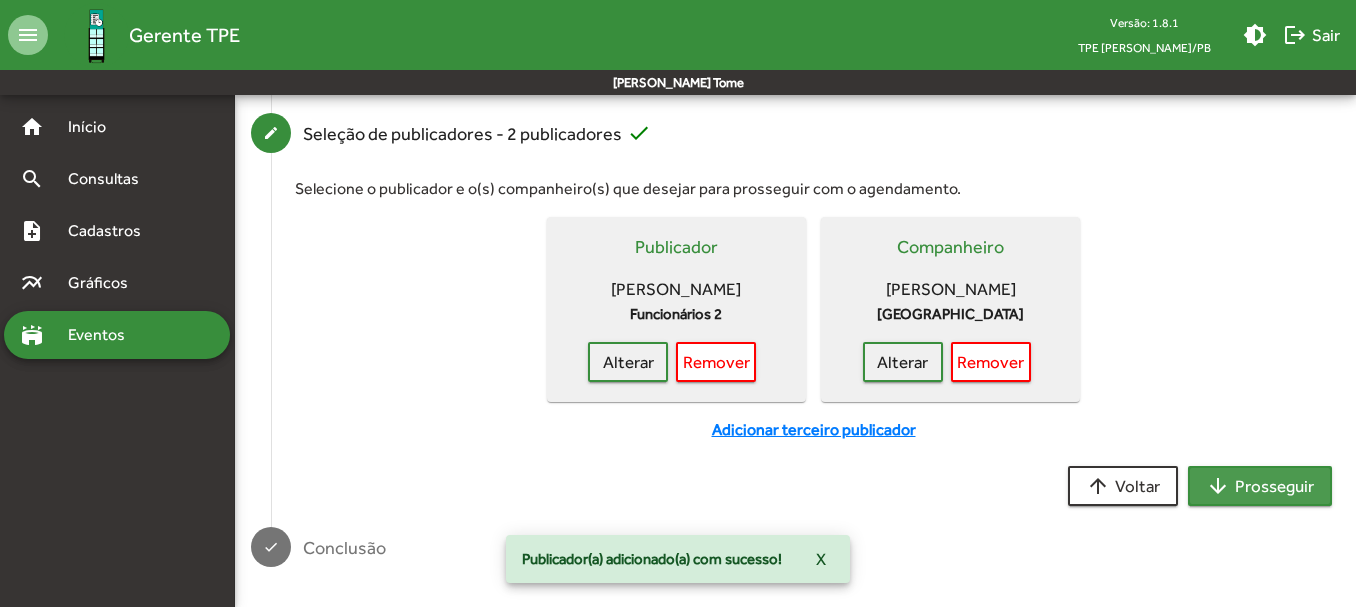 click on "arrow_downward  Prosseguir" at bounding box center [1260, 486] 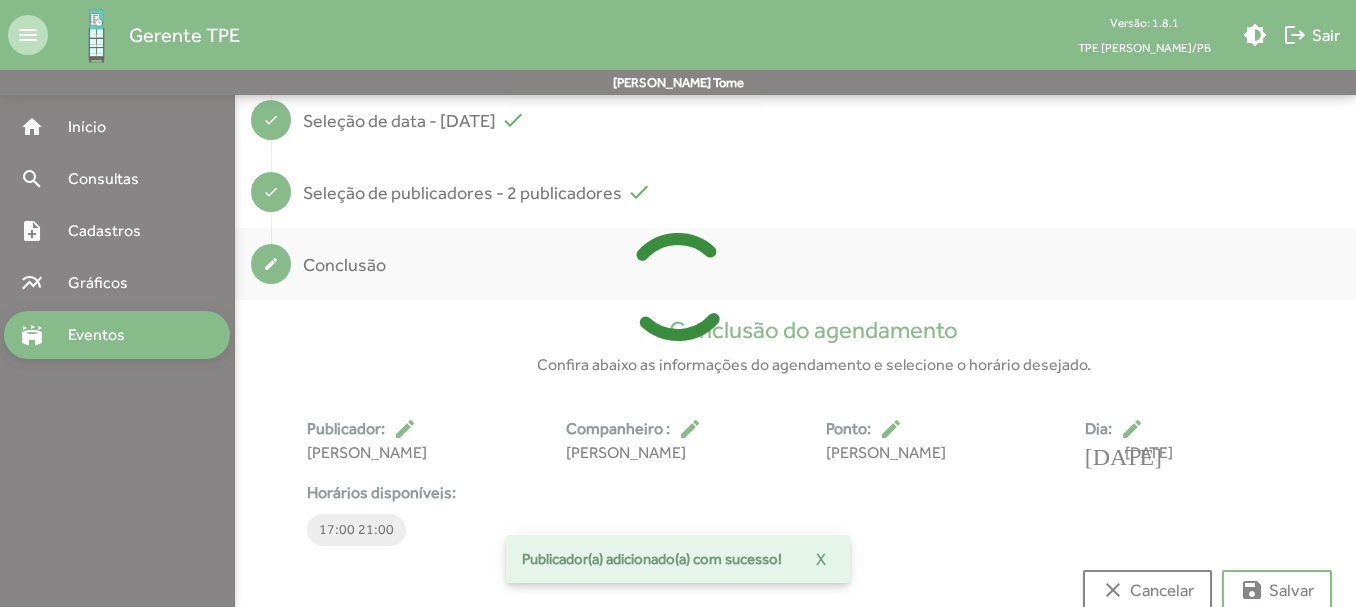 scroll, scrollTop: 373, scrollLeft: 0, axis: vertical 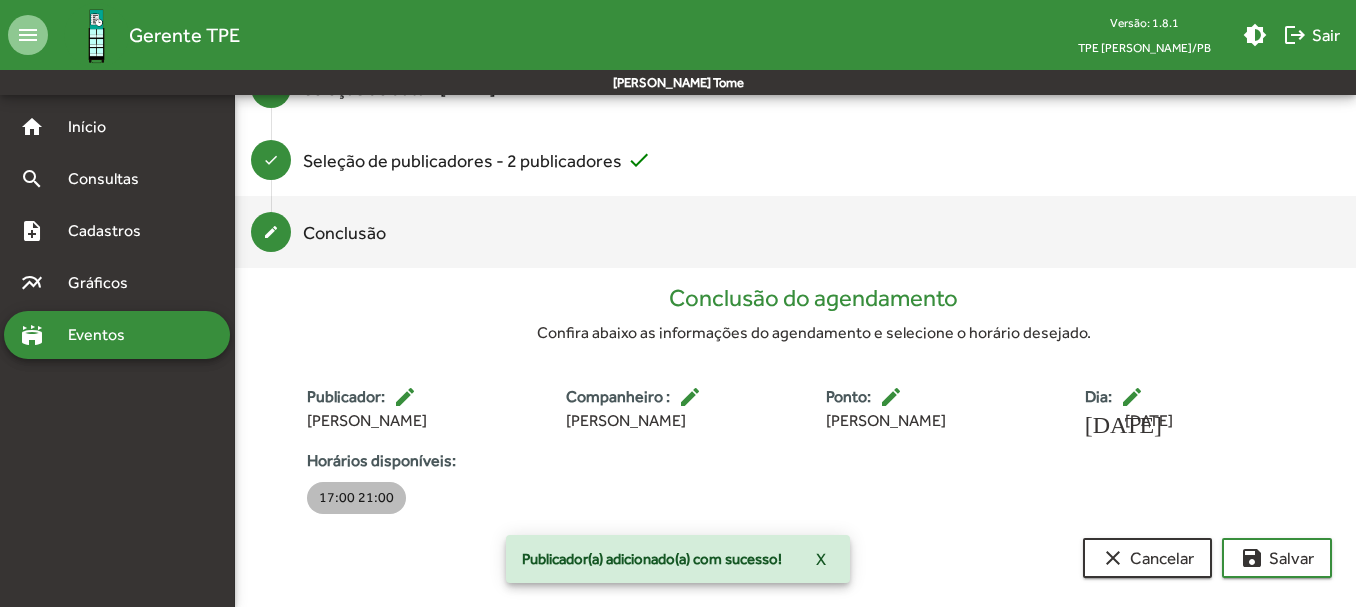 click on "17:00 21:00" at bounding box center (356, 498) 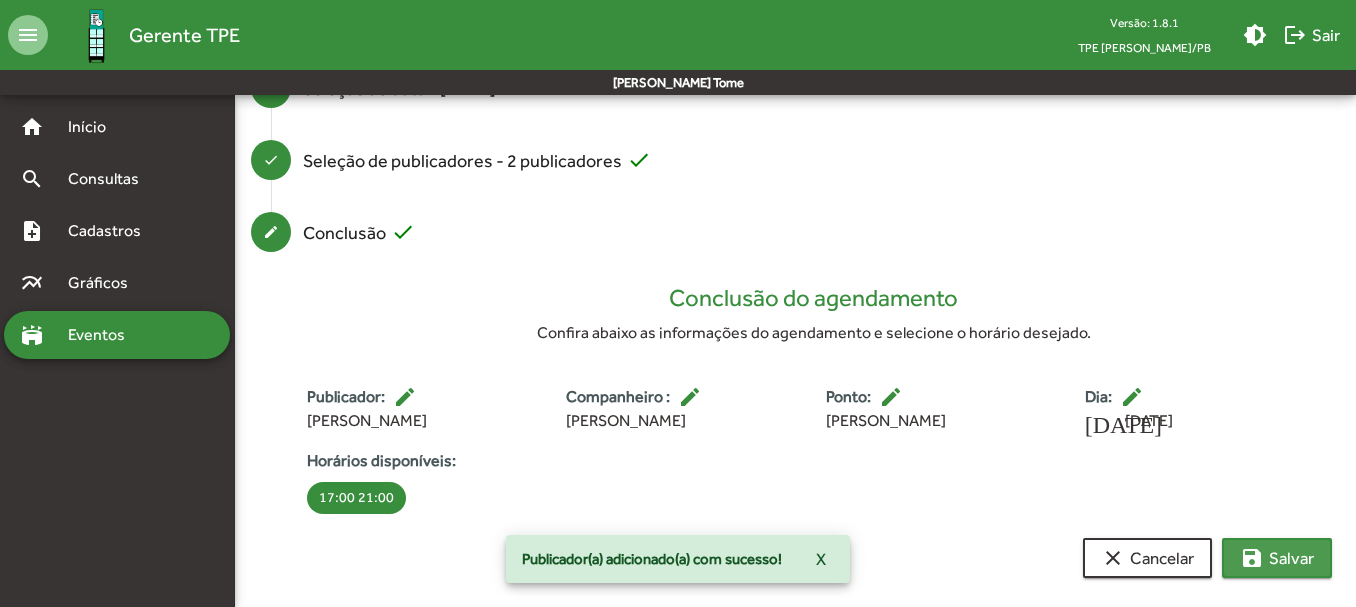 click on "save  [PERSON_NAME]" at bounding box center (1277, 558) 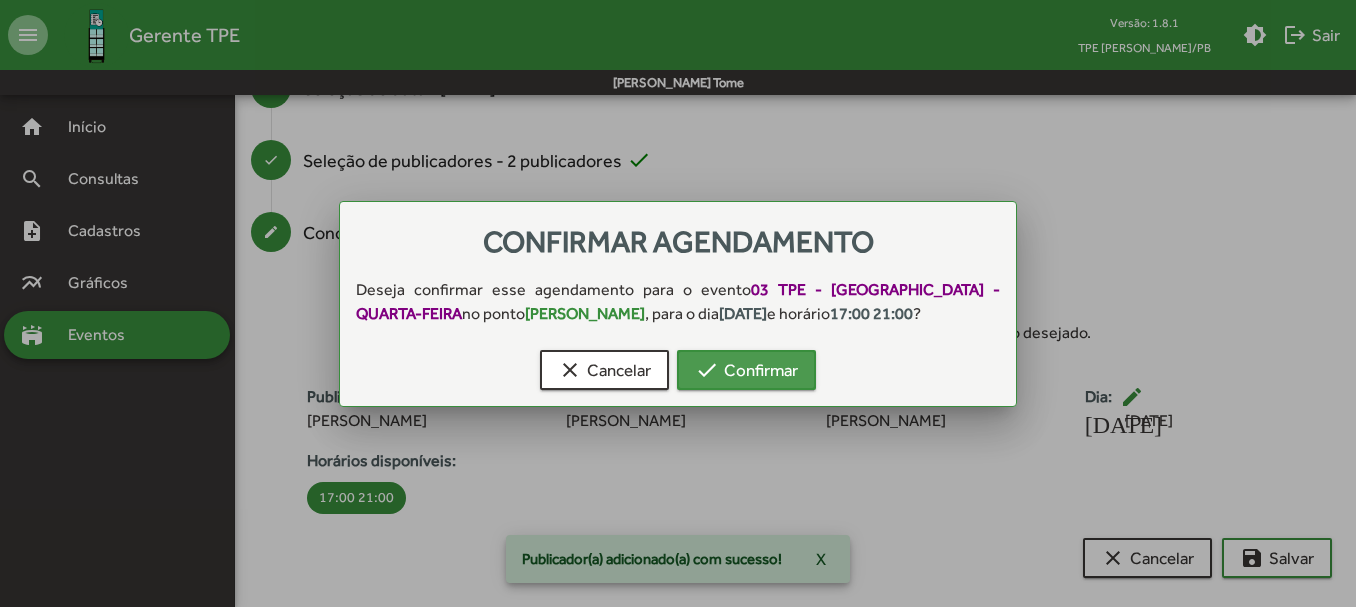 click on "check  Confirmar" at bounding box center (746, 370) 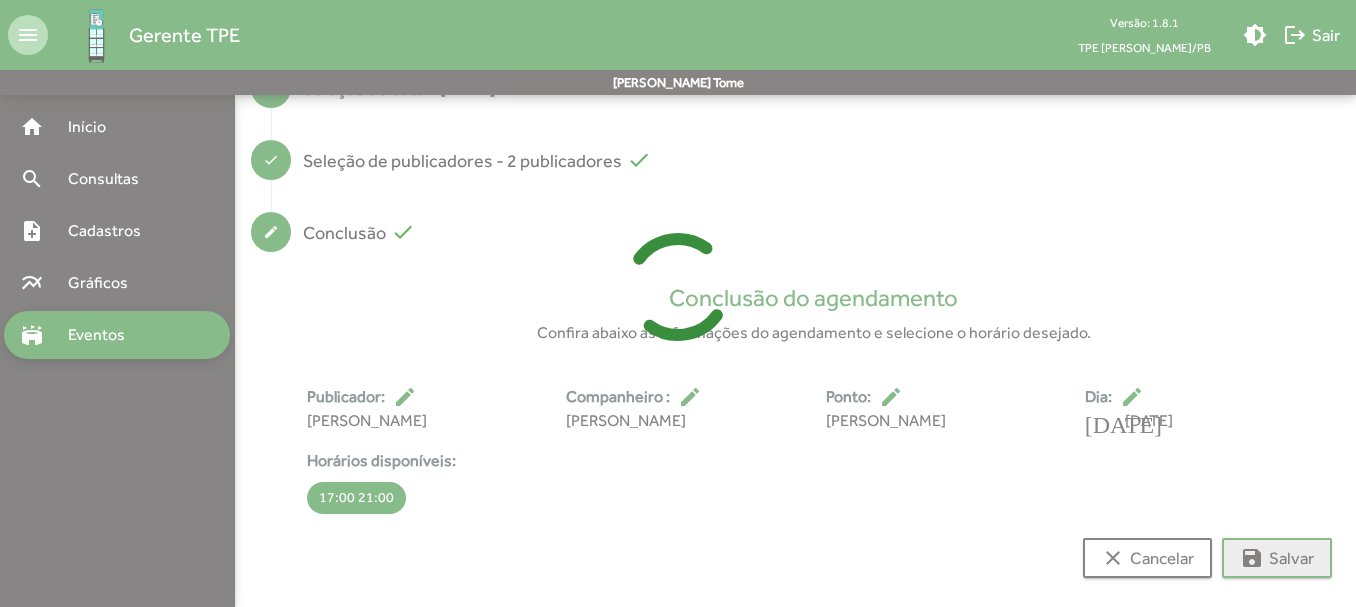 scroll, scrollTop: 14, scrollLeft: 0, axis: vertical 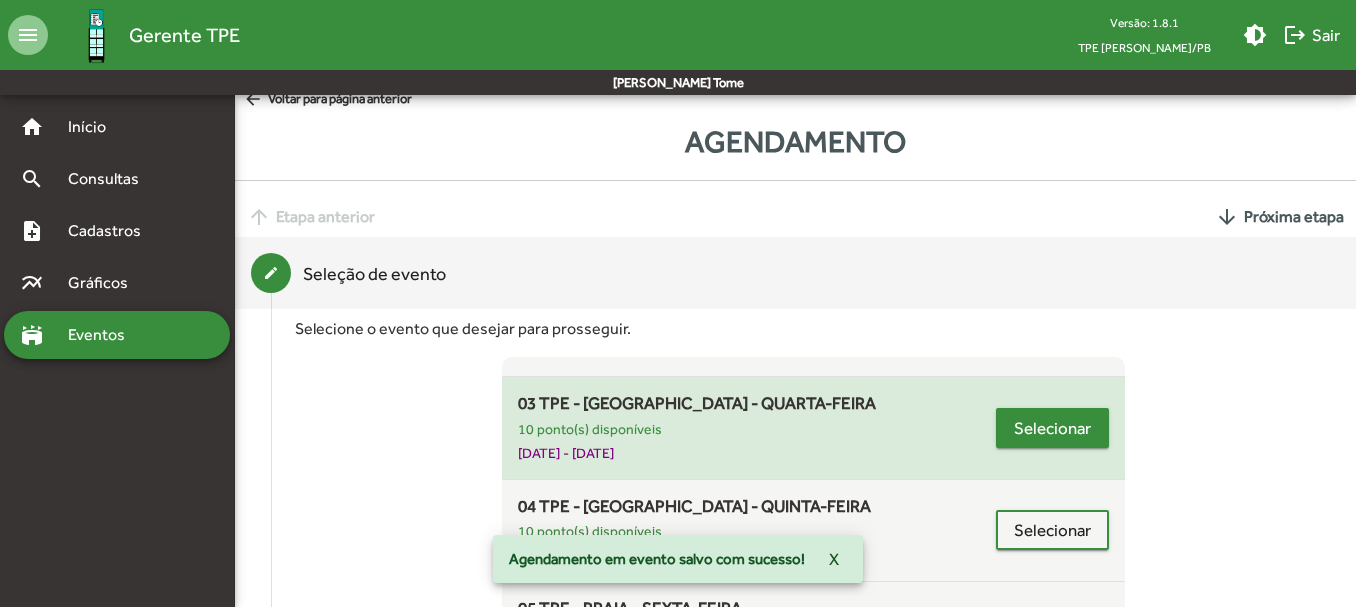 click on "Selecionar" at bounding box center [1052, 428] 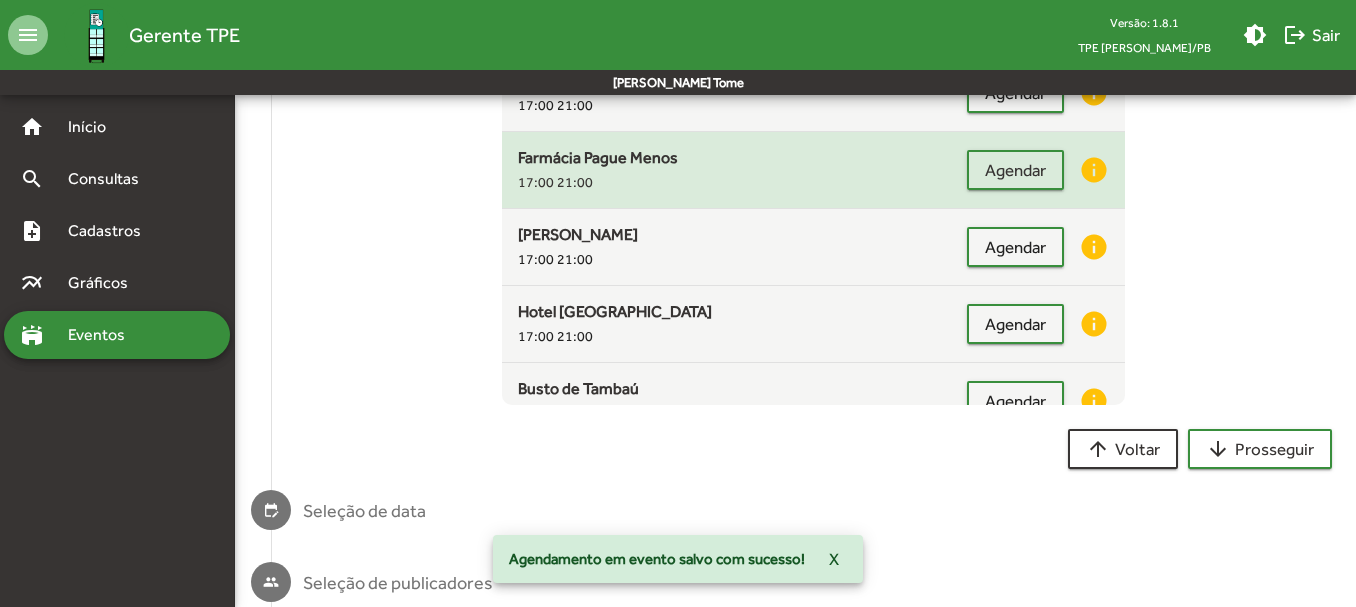 scroll, scrollTop: 295, scrollLeft: 0, axis: vertical 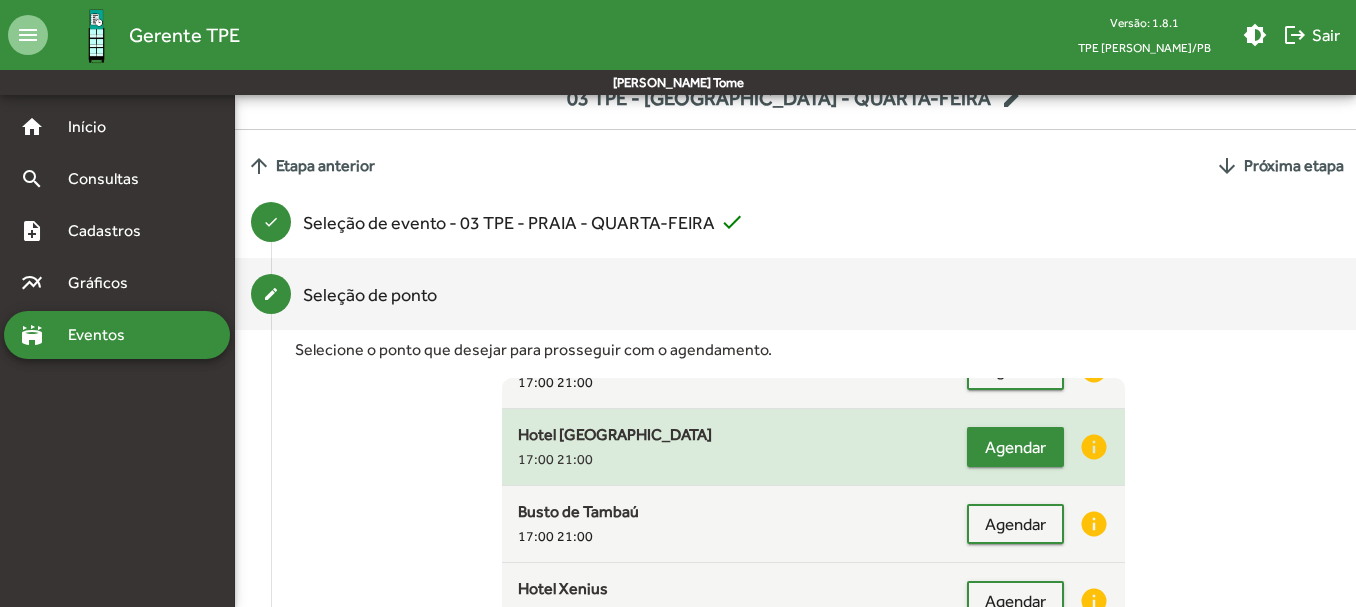 click on "Agendar" at bounding box center (1015, 447) 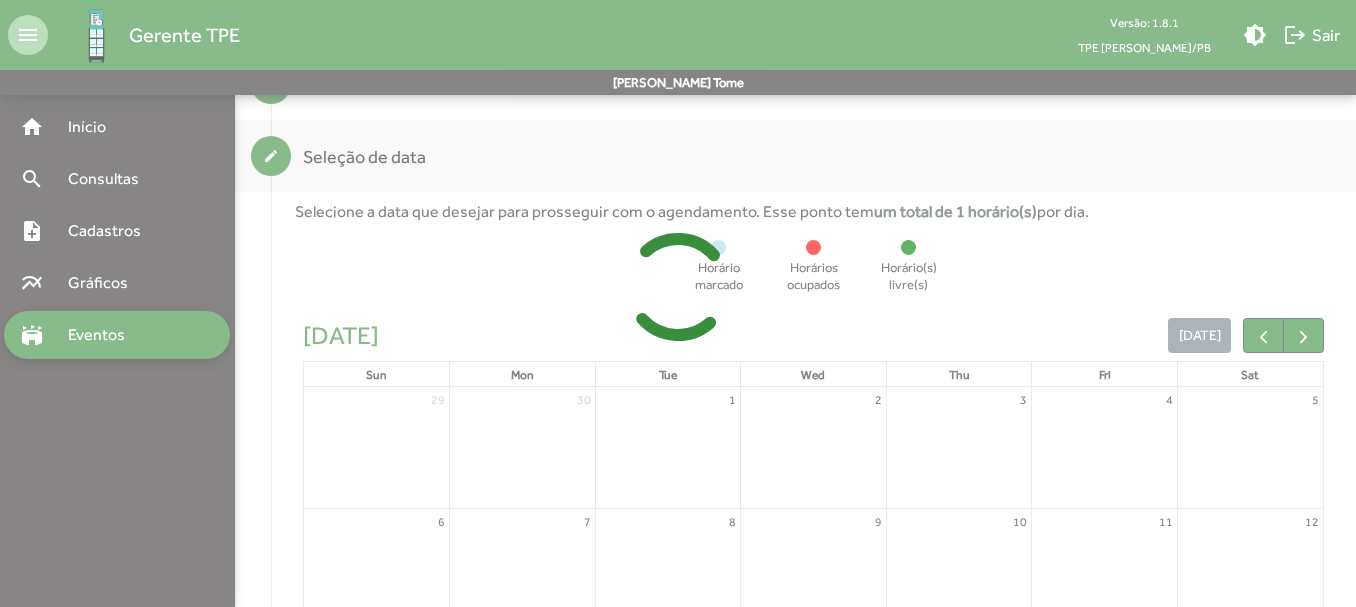 scroll, scrollTop: 525, scrollLeft: 0, axis: vertical 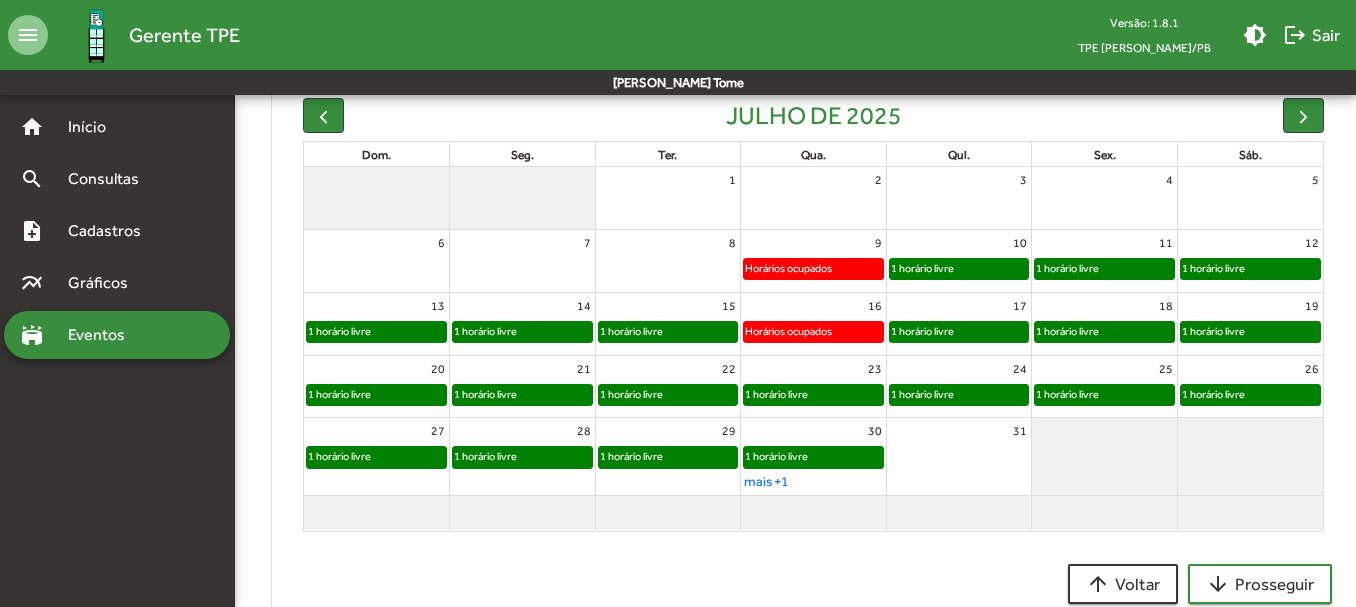 click on "1 horário livre" 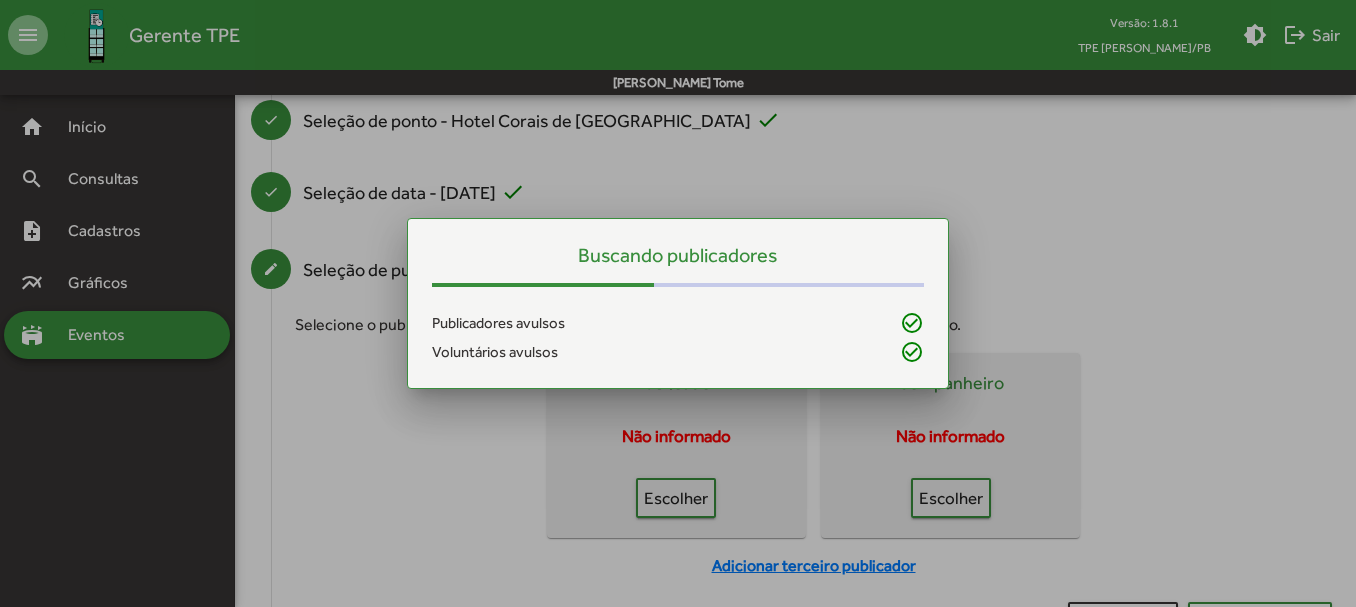 scroll, scrollTop: 0, scrollLeft: 0, axis: both 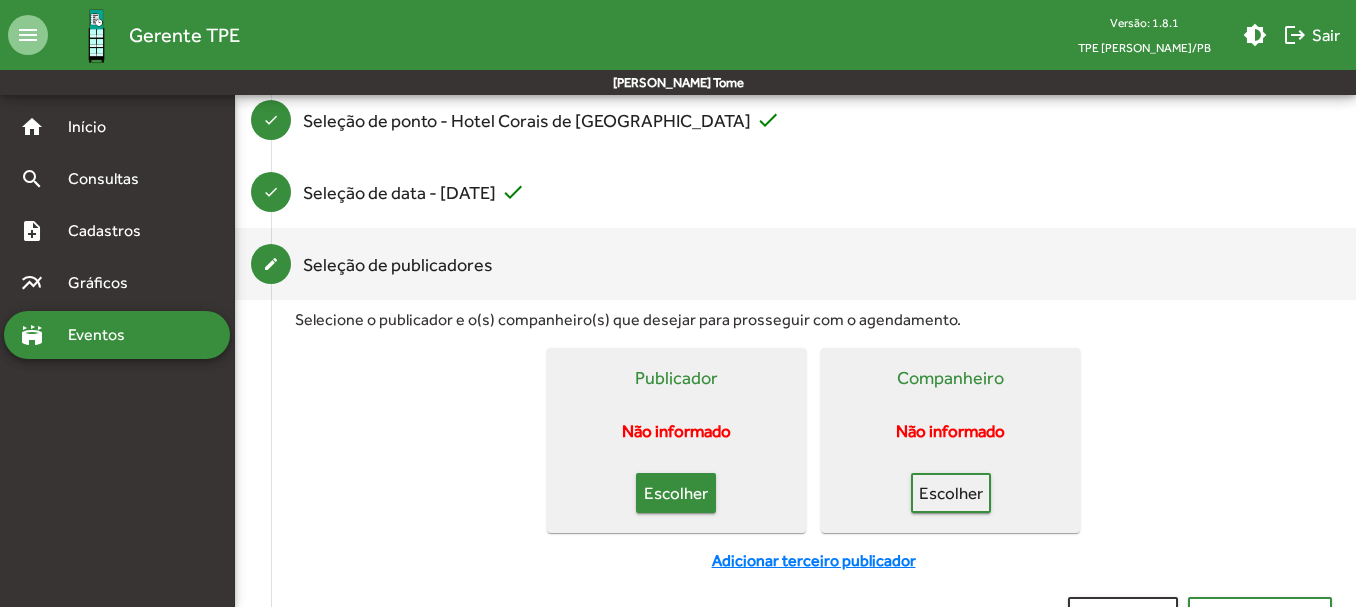 click on "Escolher" 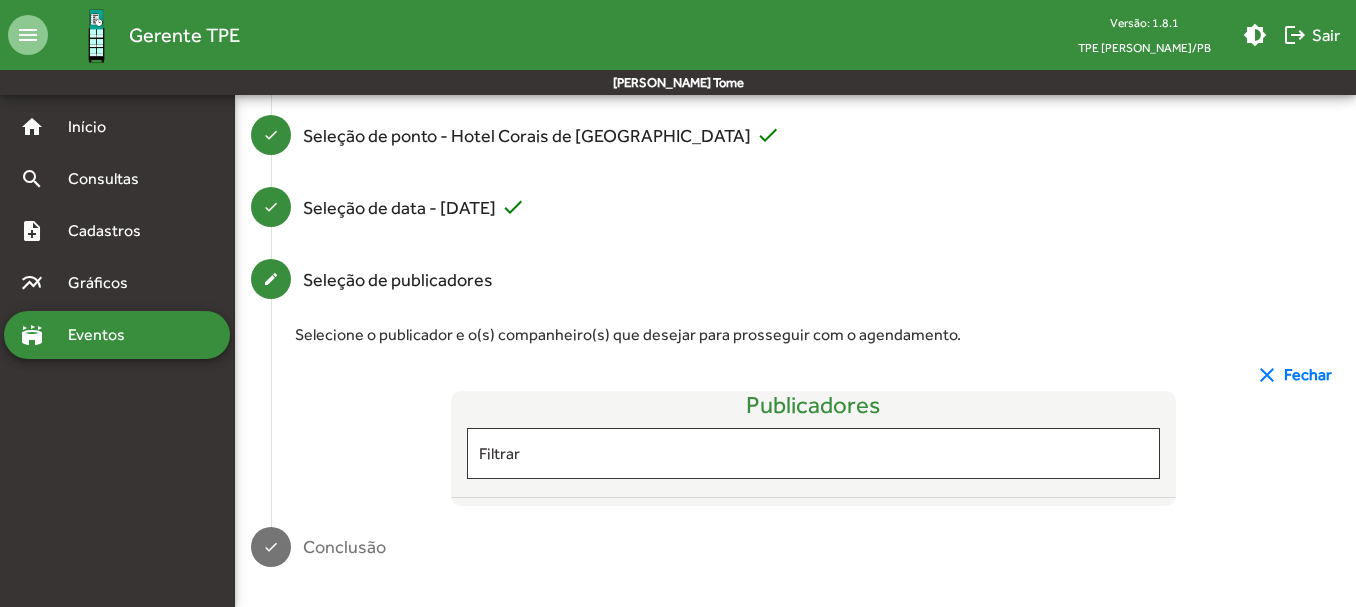 scroll, scrollTop: 269, scrollLeft: 0, axis: vertical 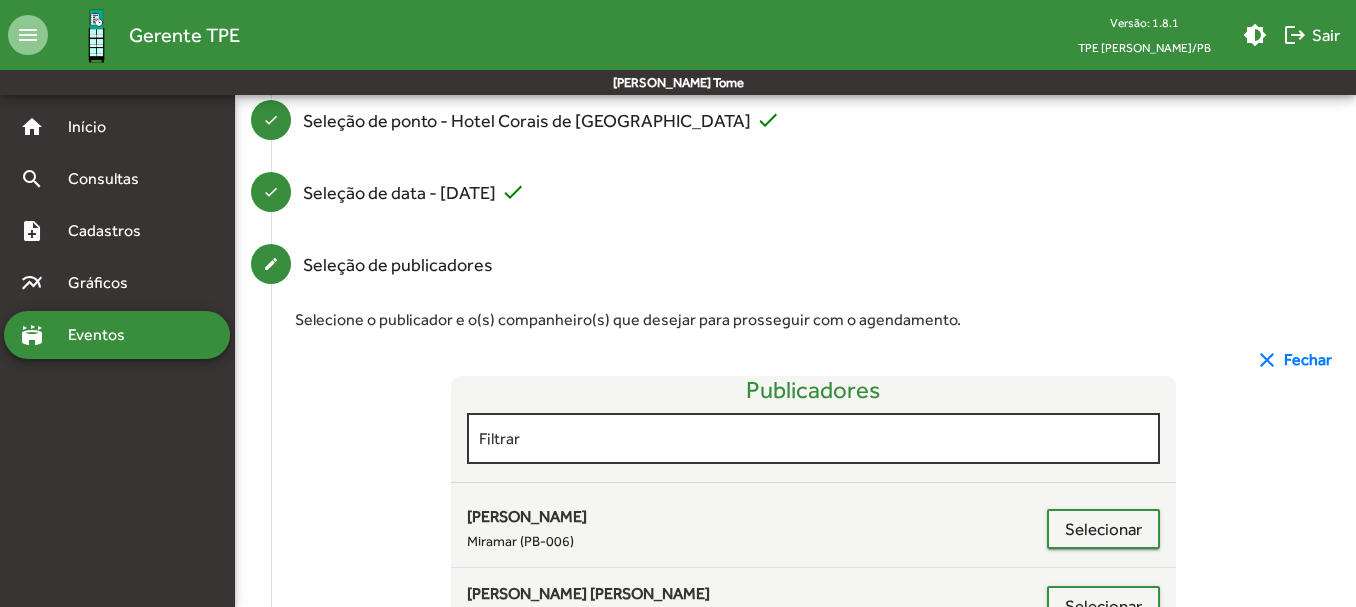click on "Filtrar" at bounding box center (814, 439) 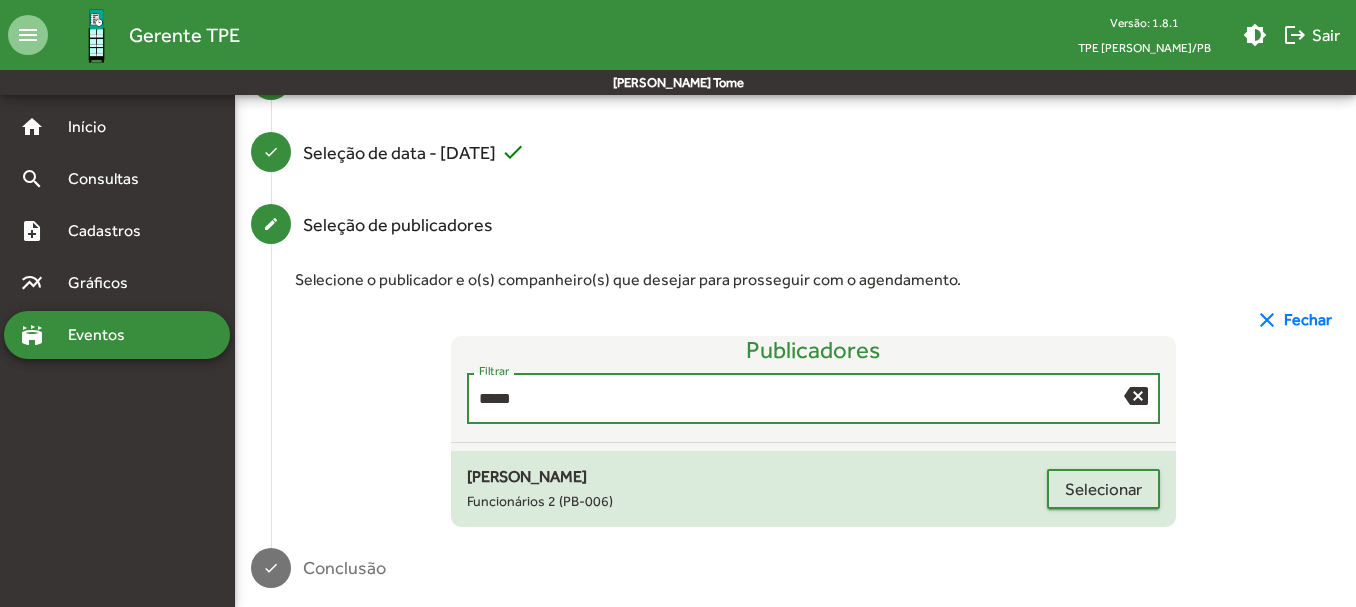 scroll, scrollTop: 330, scrollLeft: 0, axis: vertical 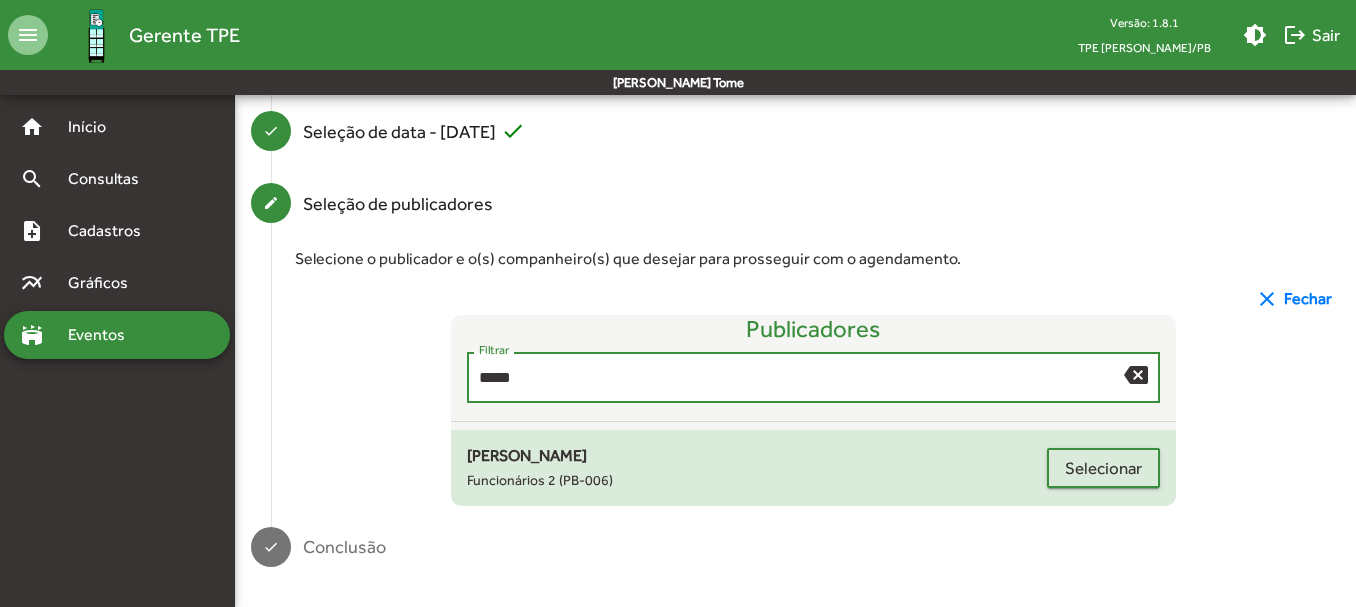 type on "*****" 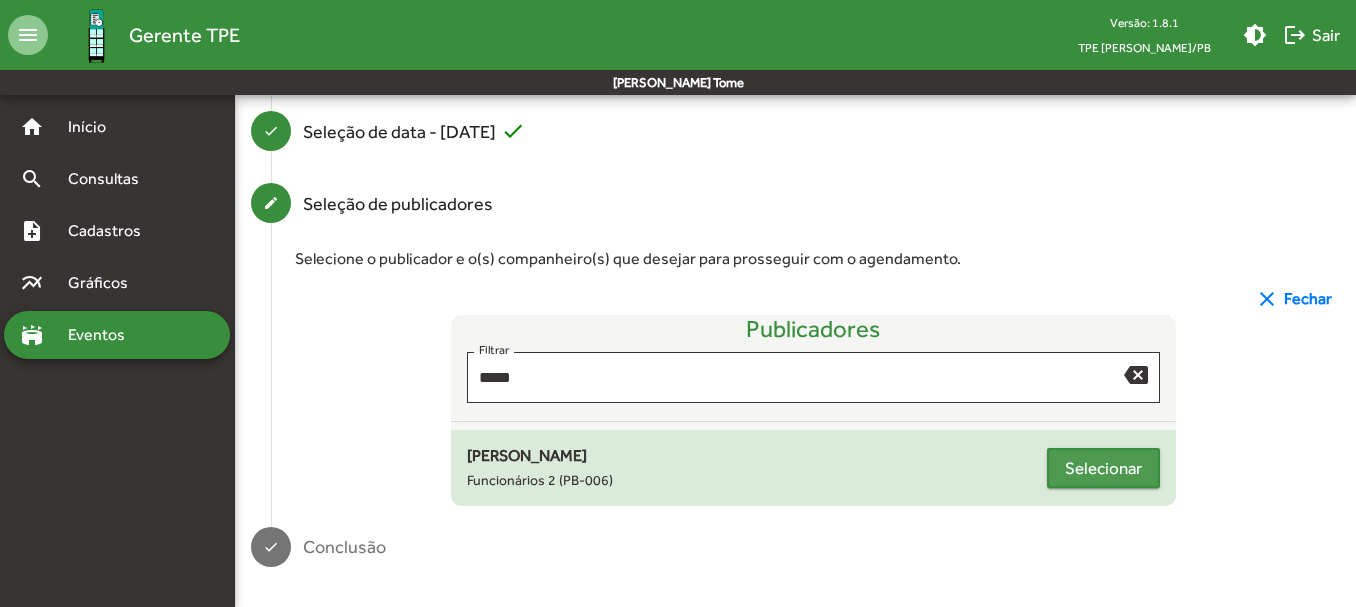 click on "Selecionar" 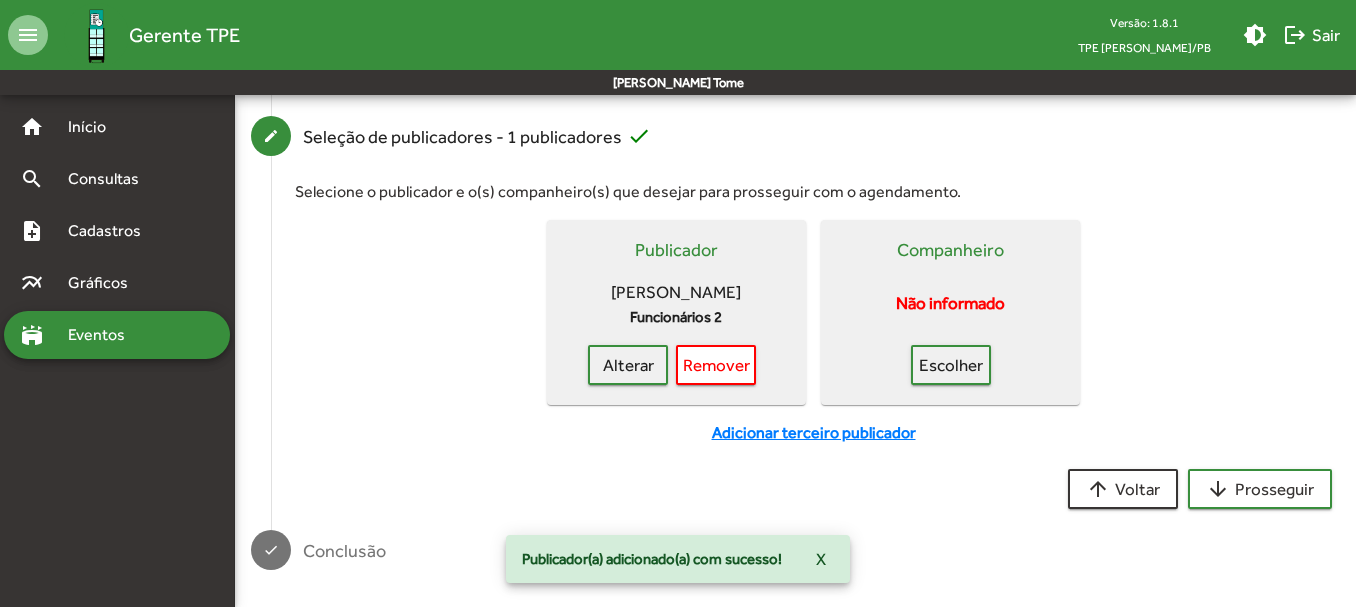 scroll, scrollTop: 400, scrollLeft: 0, axis: vertical 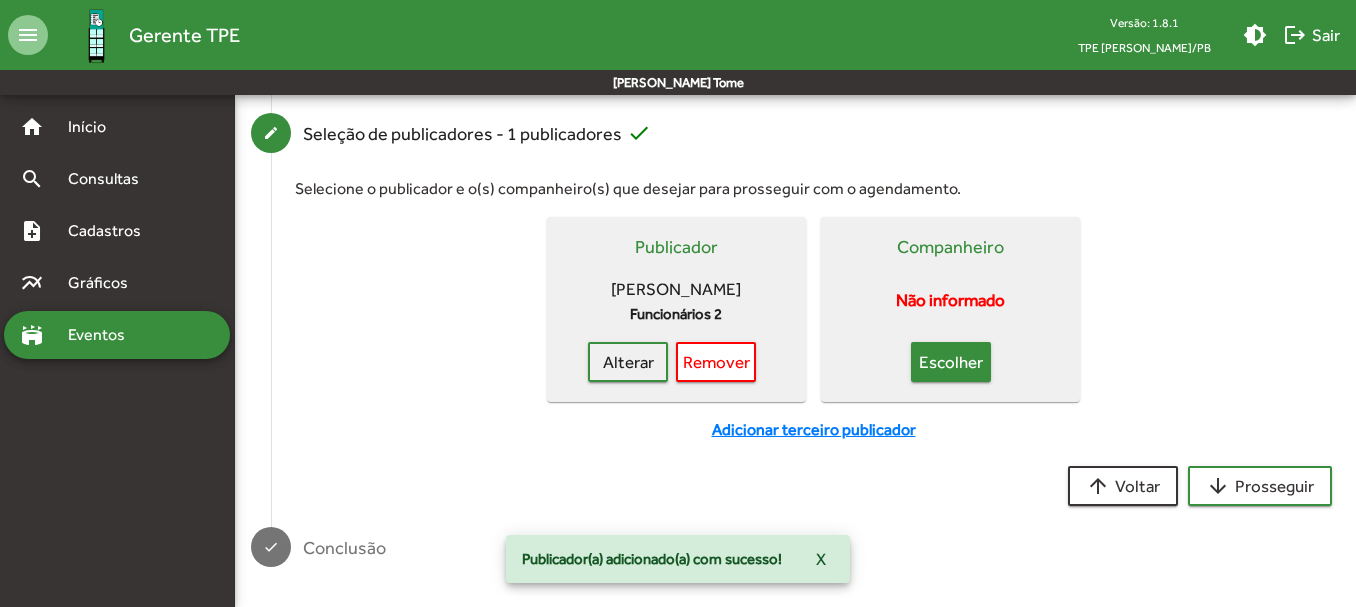 click on "Escolher" 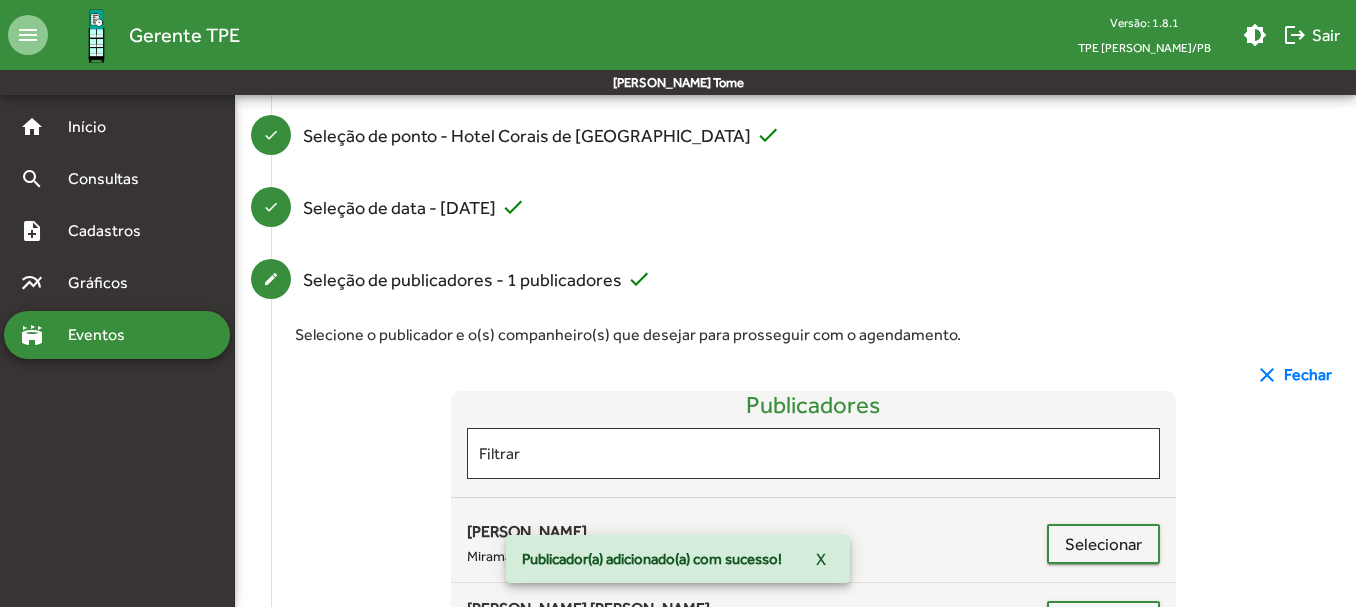 scroll, scrollTop: 400, scrollLeft: 0, axis: vertical 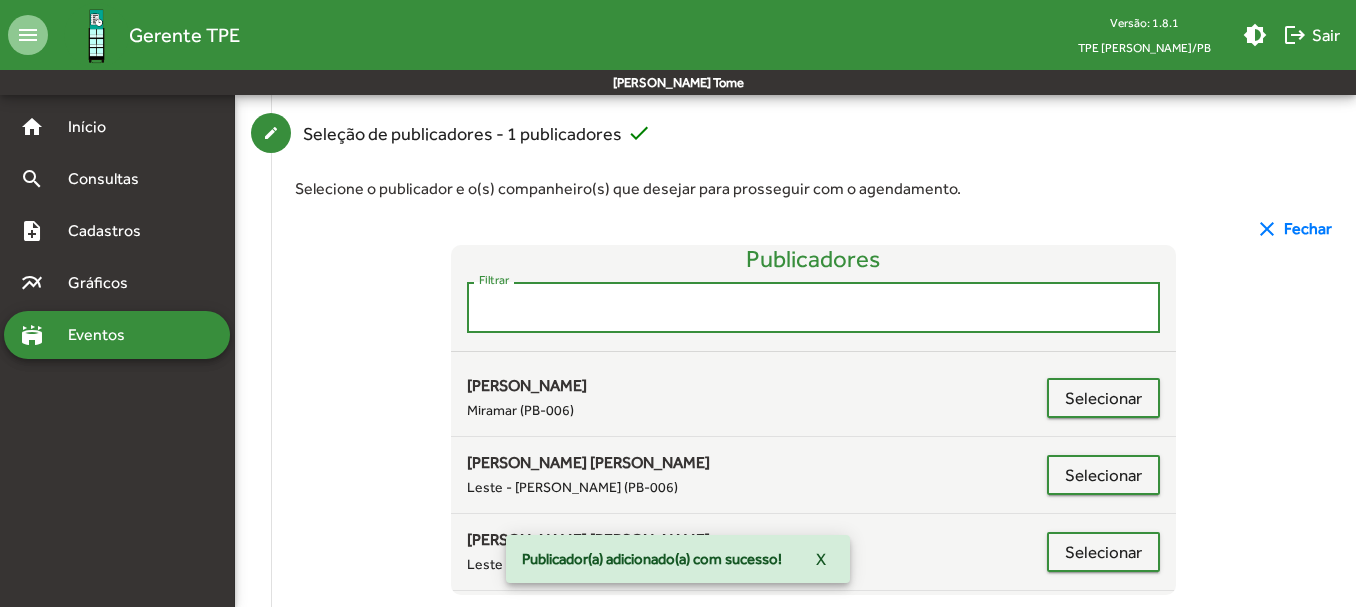 click on "Filtrar" at bounding box center (814, 308) 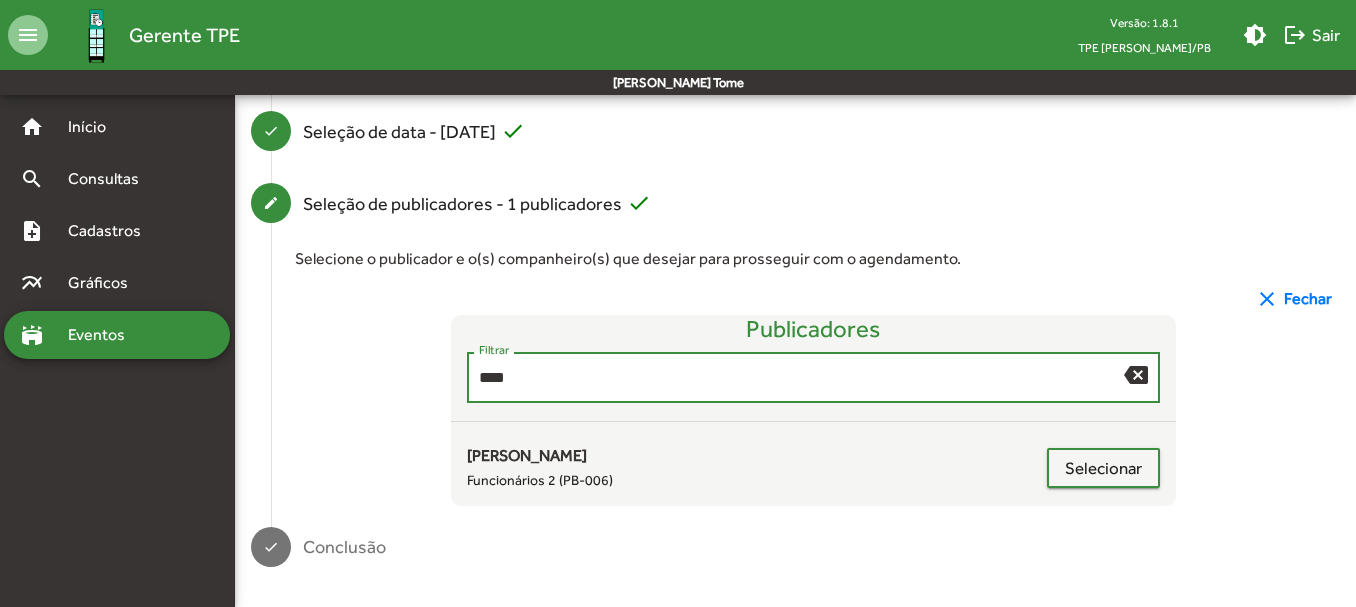 scroll, scrollTop: 330, scrollLeft: 0, axis: vertical 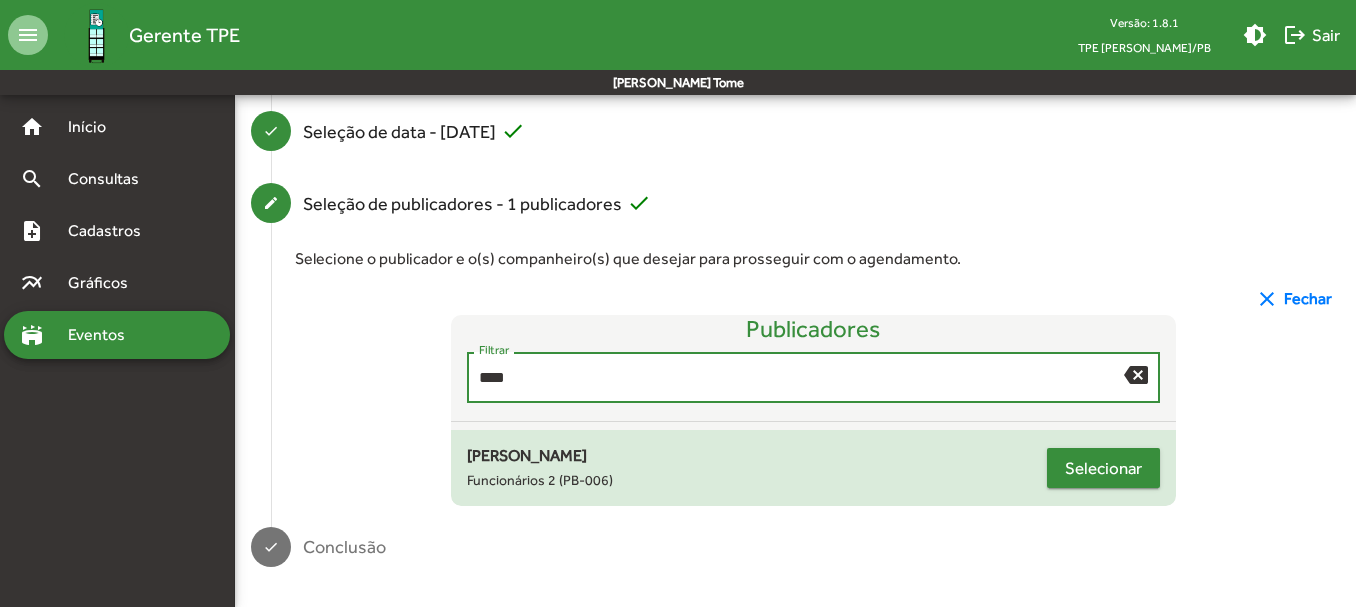 type on "****" 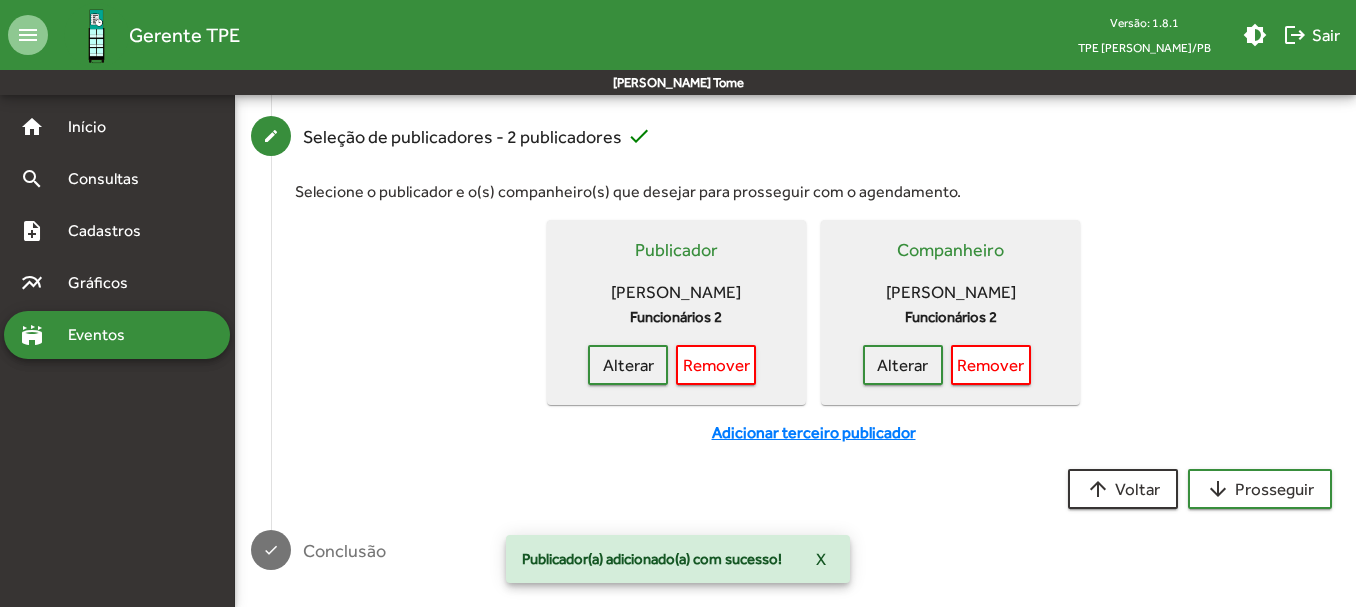 scroll, scrollTop: 400, scrollLeft: 0, axis: vertical 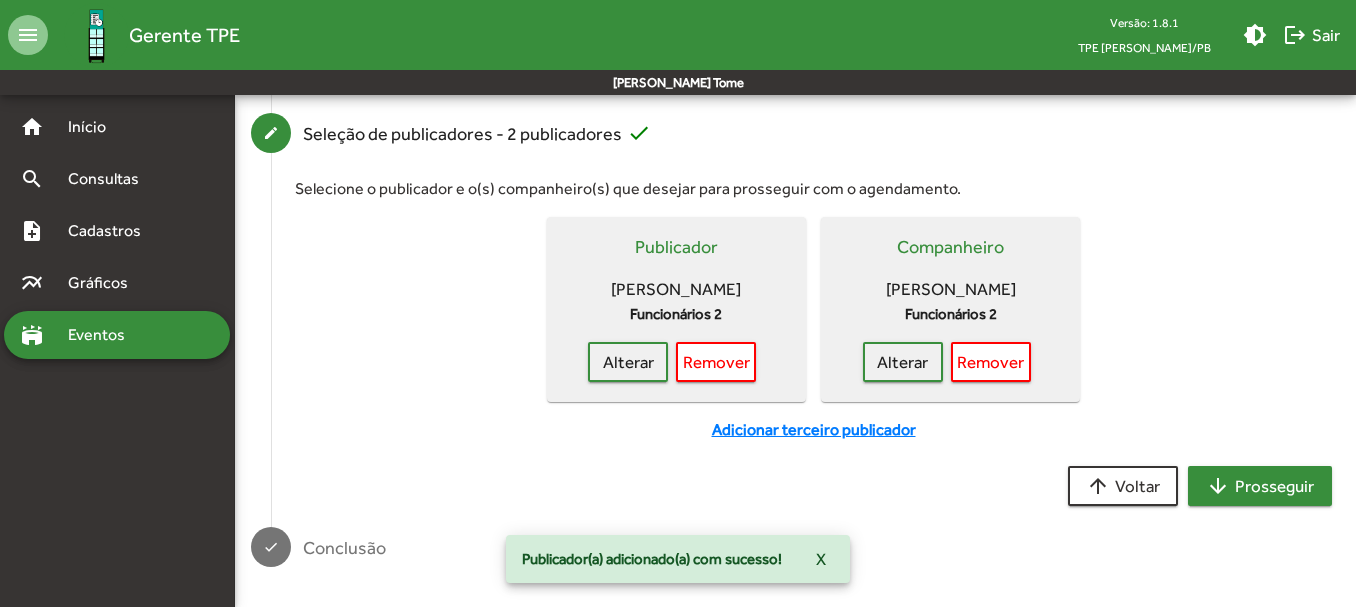click on "arrow_downward  Prosseguir" at bounding box center (1260, 486) 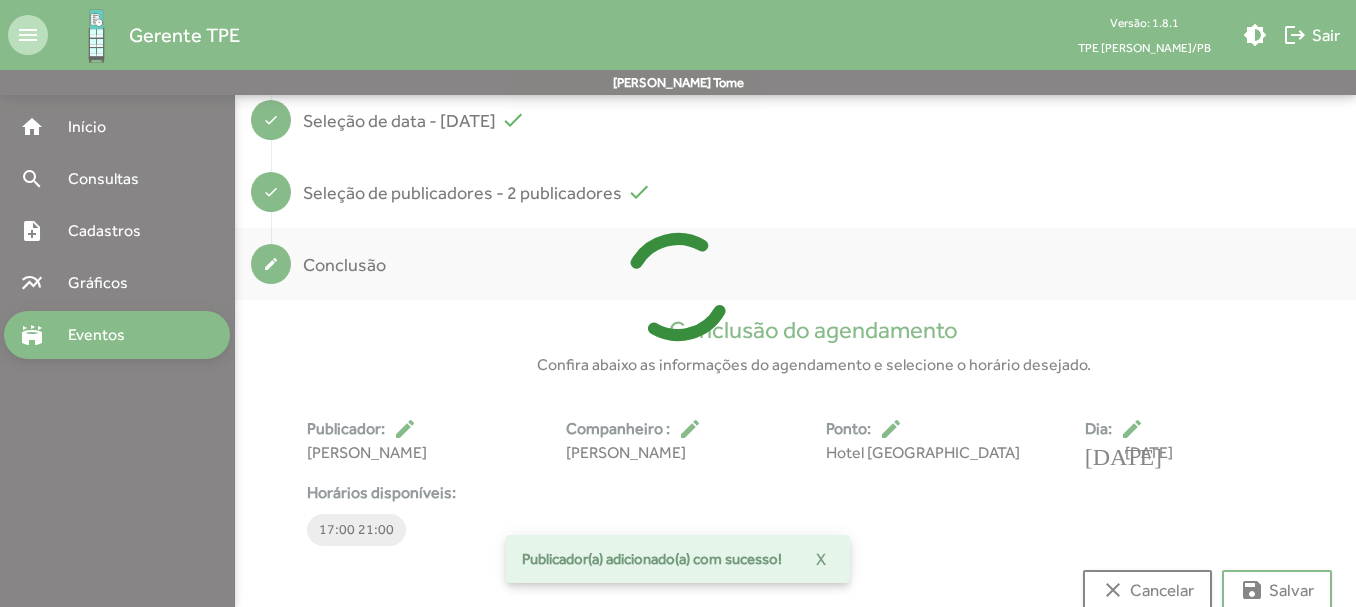scroll, scrollTop: 373, scrollLeft: 0, axis: vertical 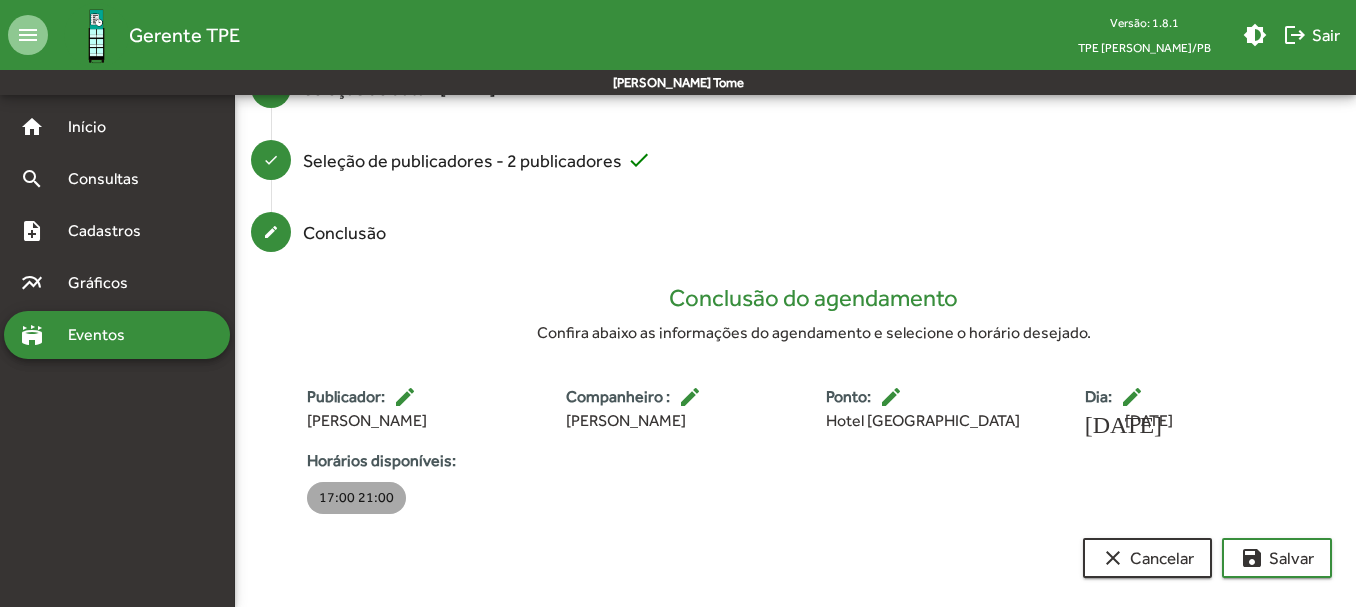 drag, startPoint x: 377, startPoint y: 498, endPoint x: 428, endPoint y: 496, distance: 51.0392 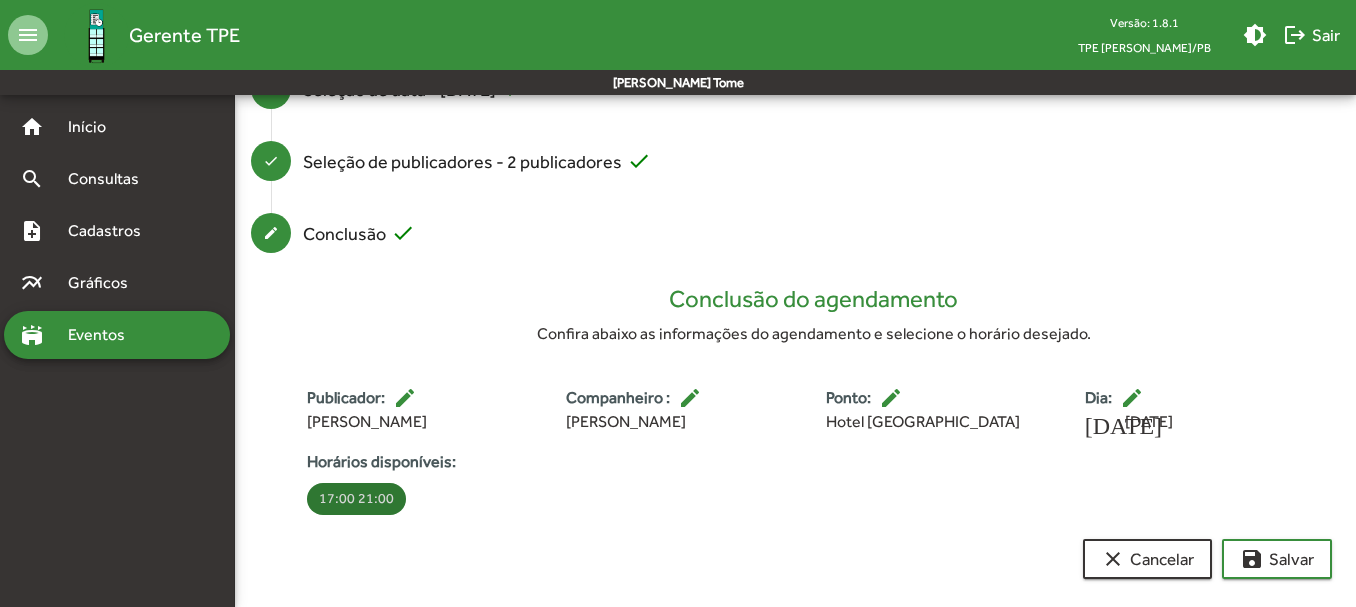 scroll, scrollTop: 373, scrollLeft: 0, axis: vertical 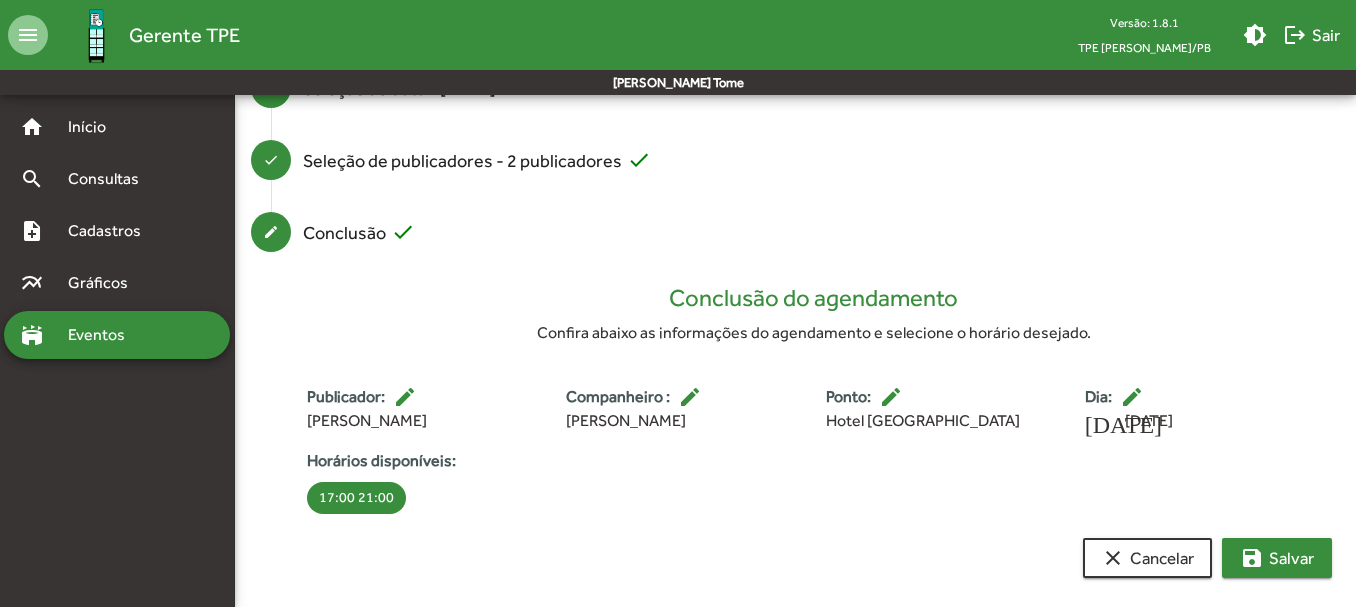 click on "save" at bounding box center [1252, 558] 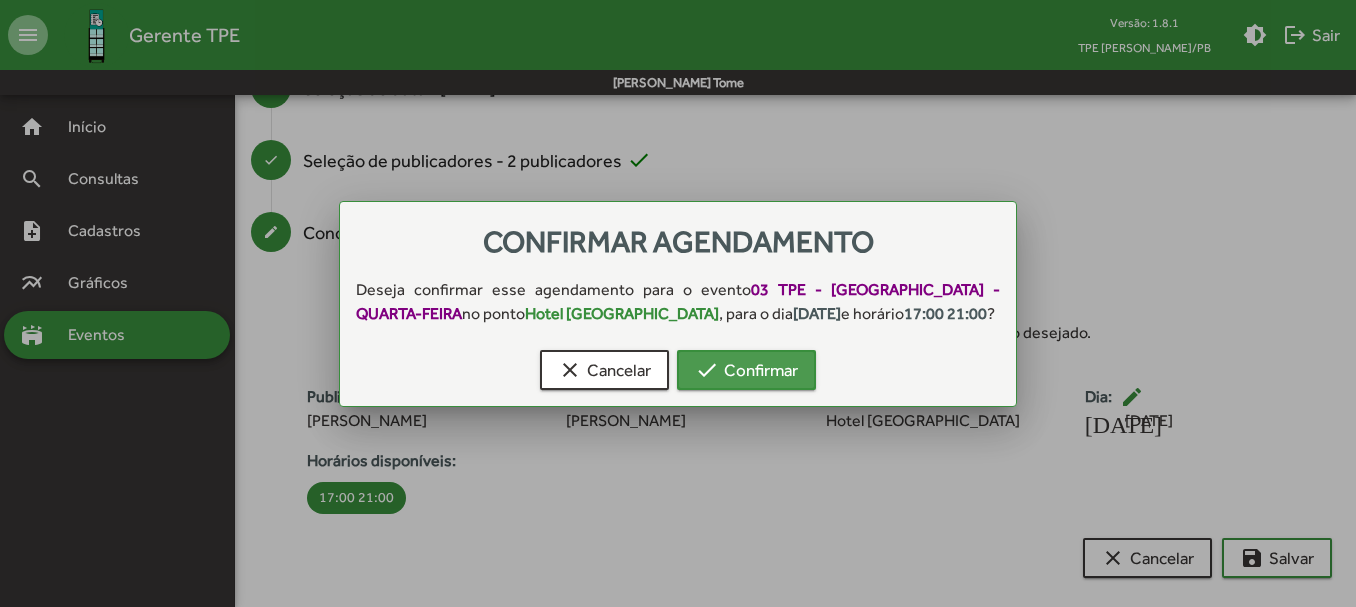 click on "check  Confirmar" at bounding box center (746, 370) 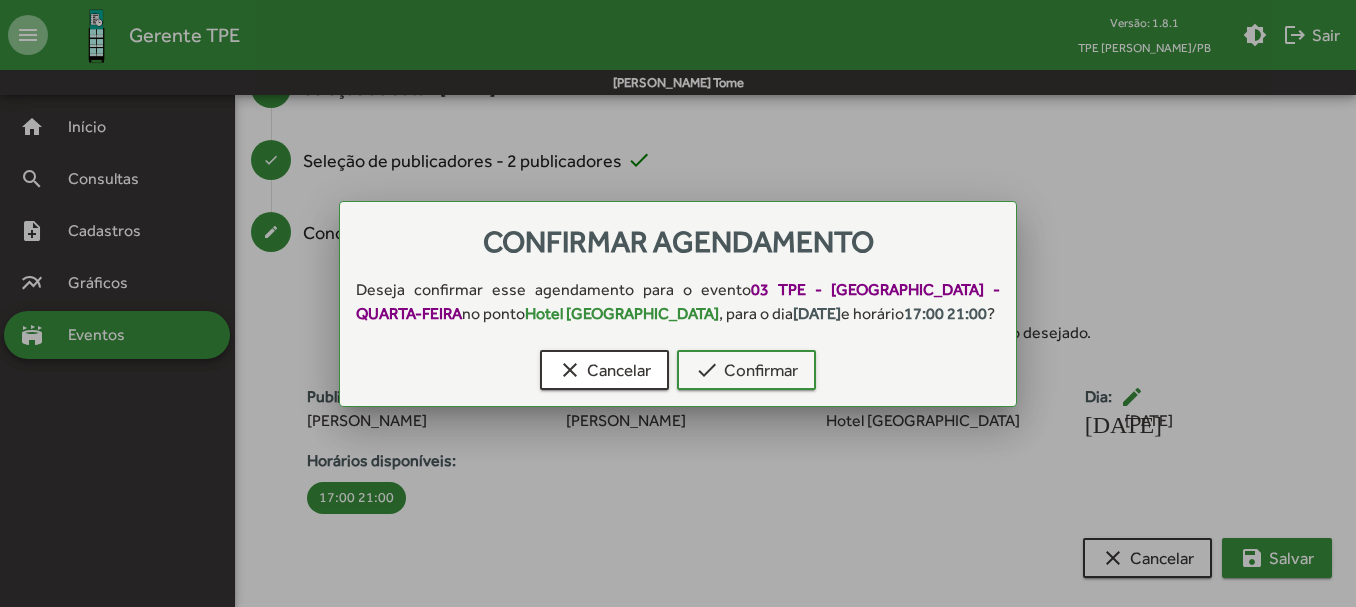 scroll, scrollTop: 373, scrollLeft: 0, axis: vertical 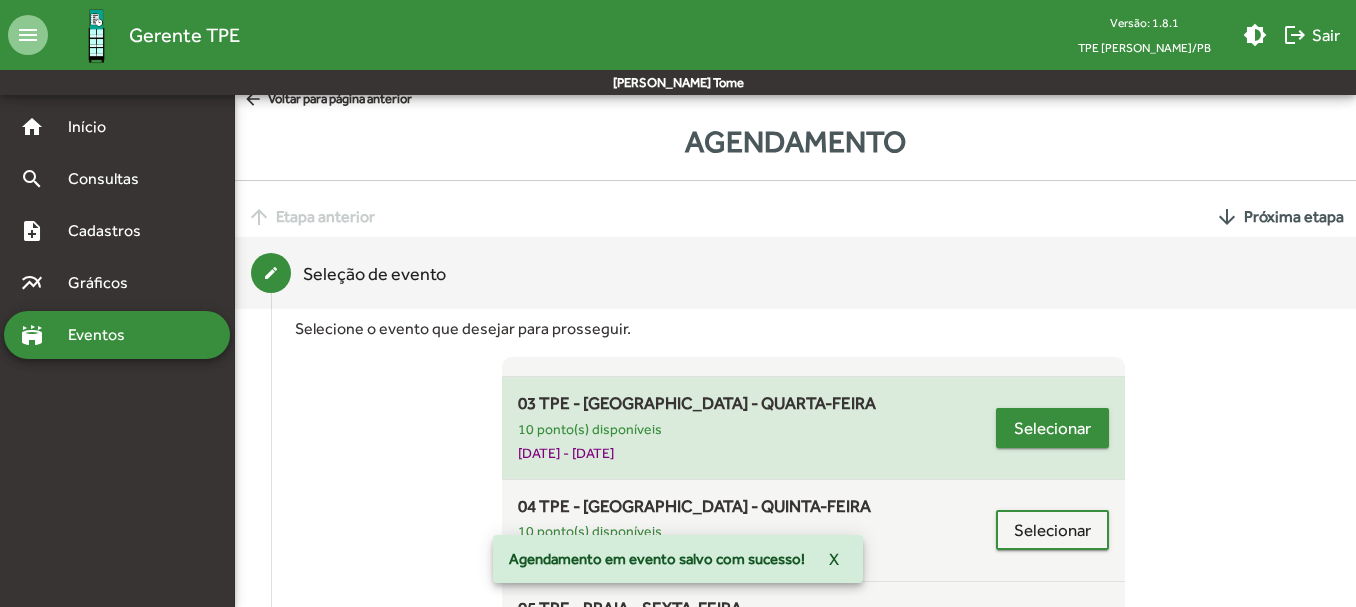 click on "Selecionar" at bounding box center [1052, 428] 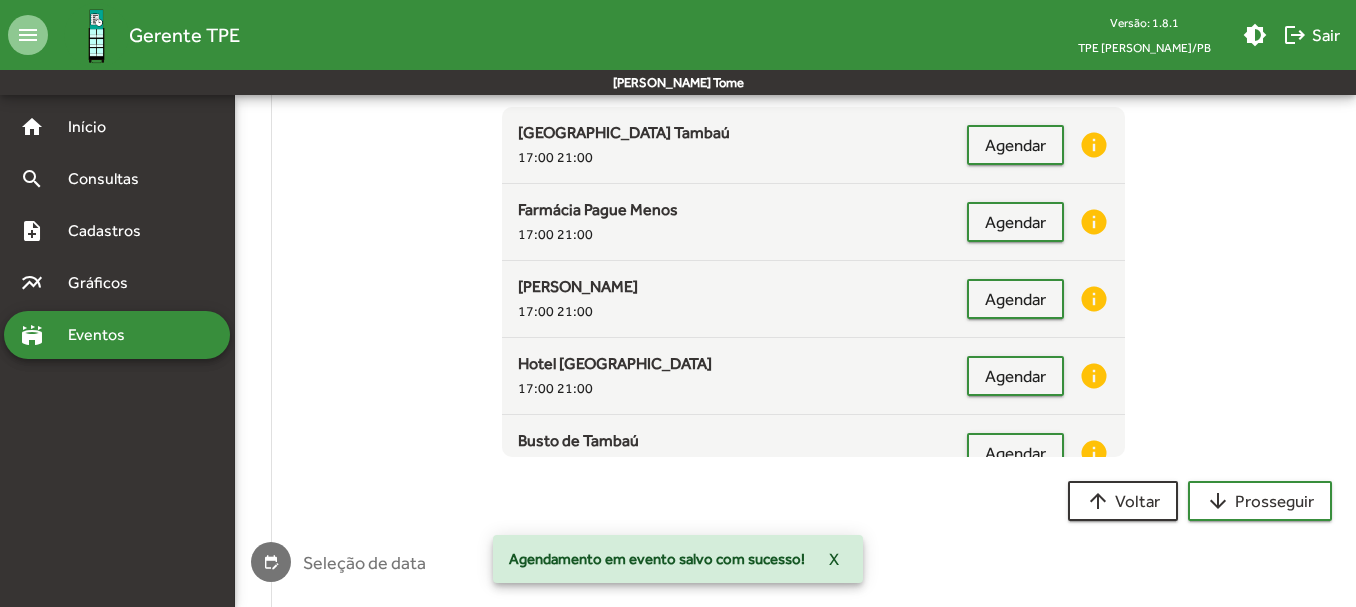 scroll, scrollTop: 495, scrollLeft: 0, axis: vertical 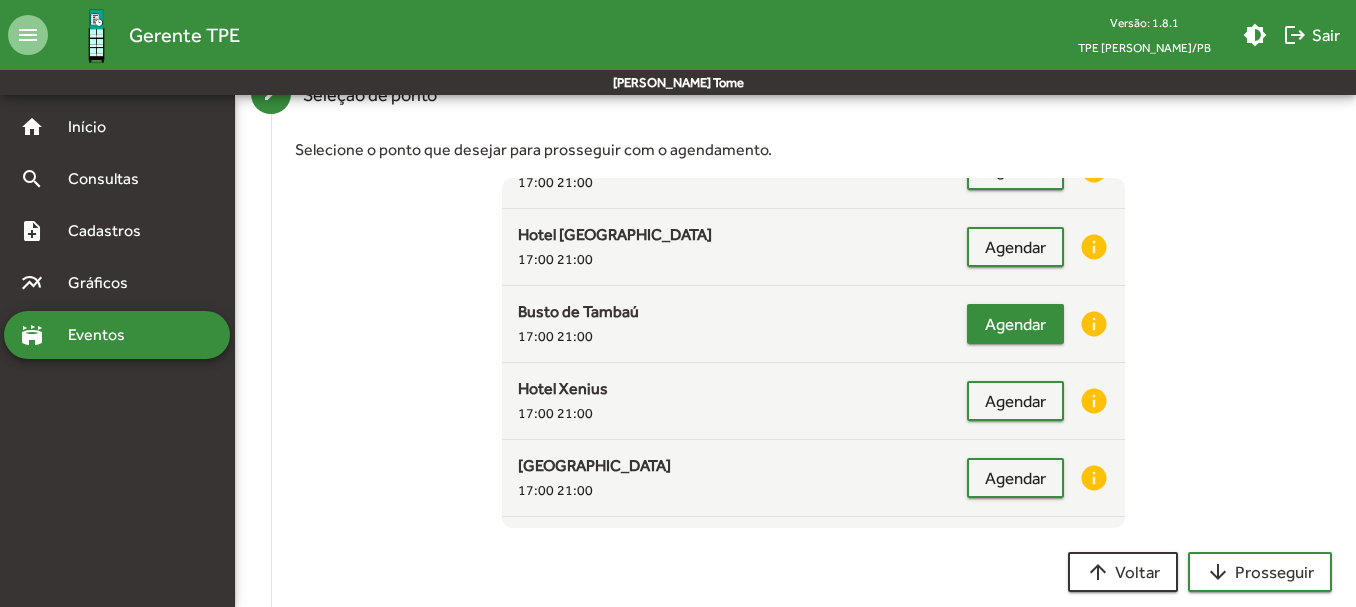 click on "Agendar" at bounding box center [1015, 324] 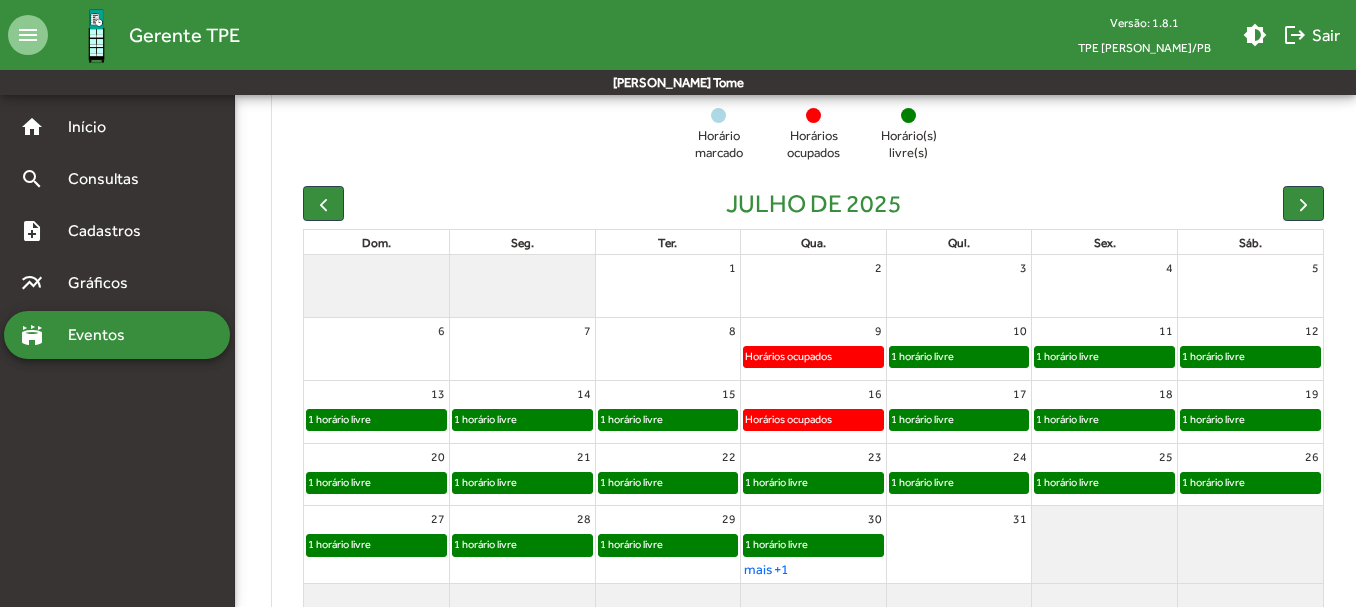 scroll, scrollTop: 557, scrollLeft: 0, axis: vertical 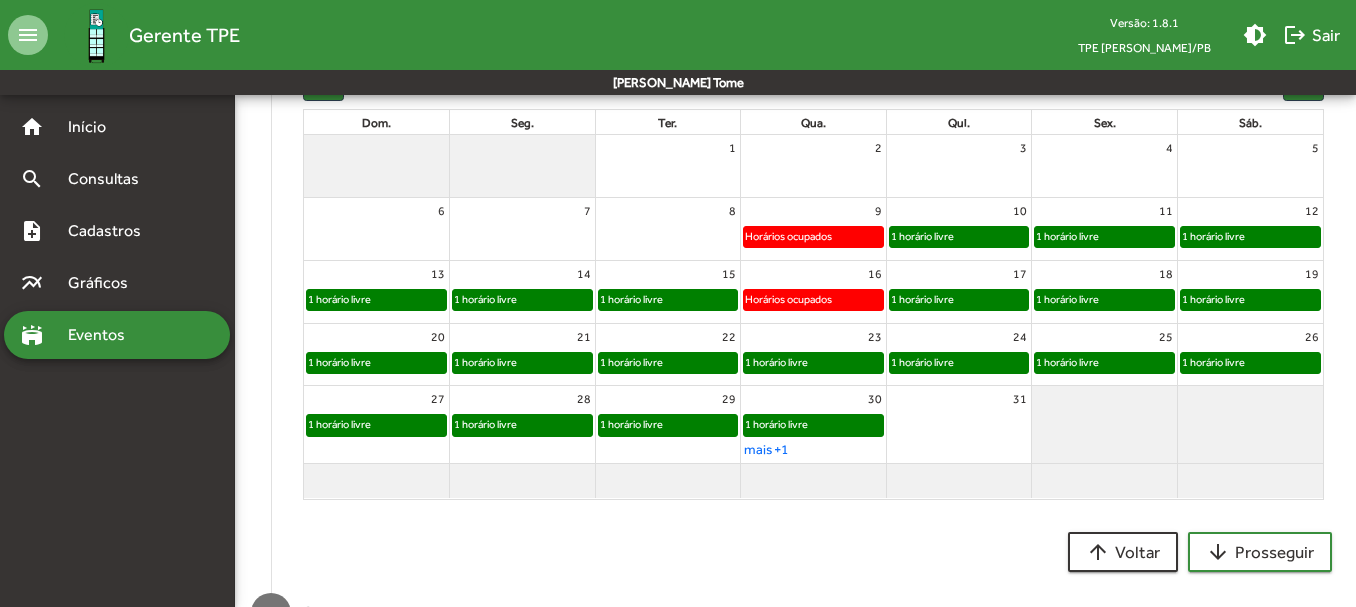 click on "1 horário livre" 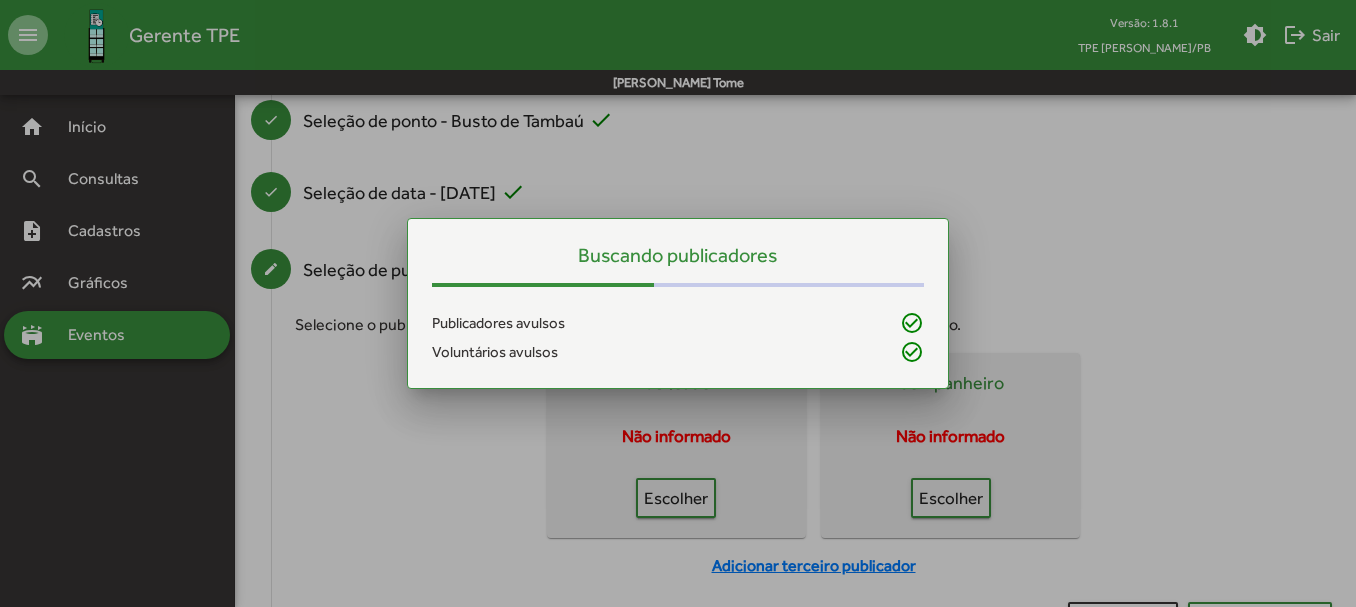 scroll, scrollTop: 0, scrollLeft: 0, axis: both 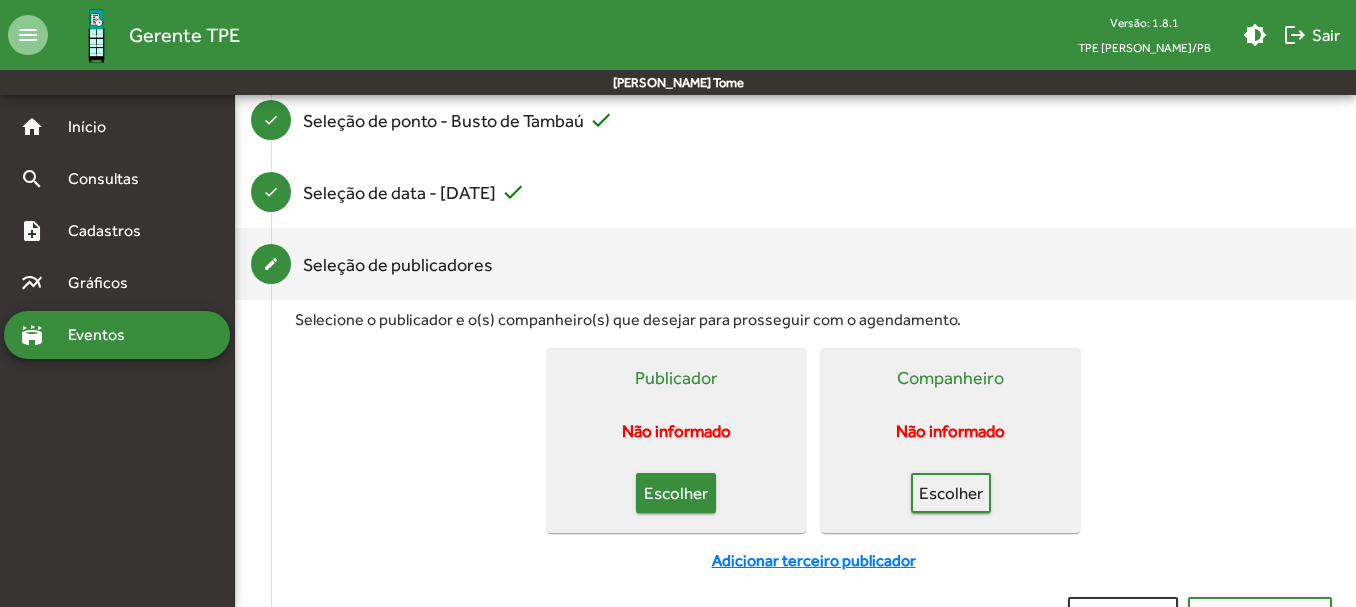 click on "Escolher" 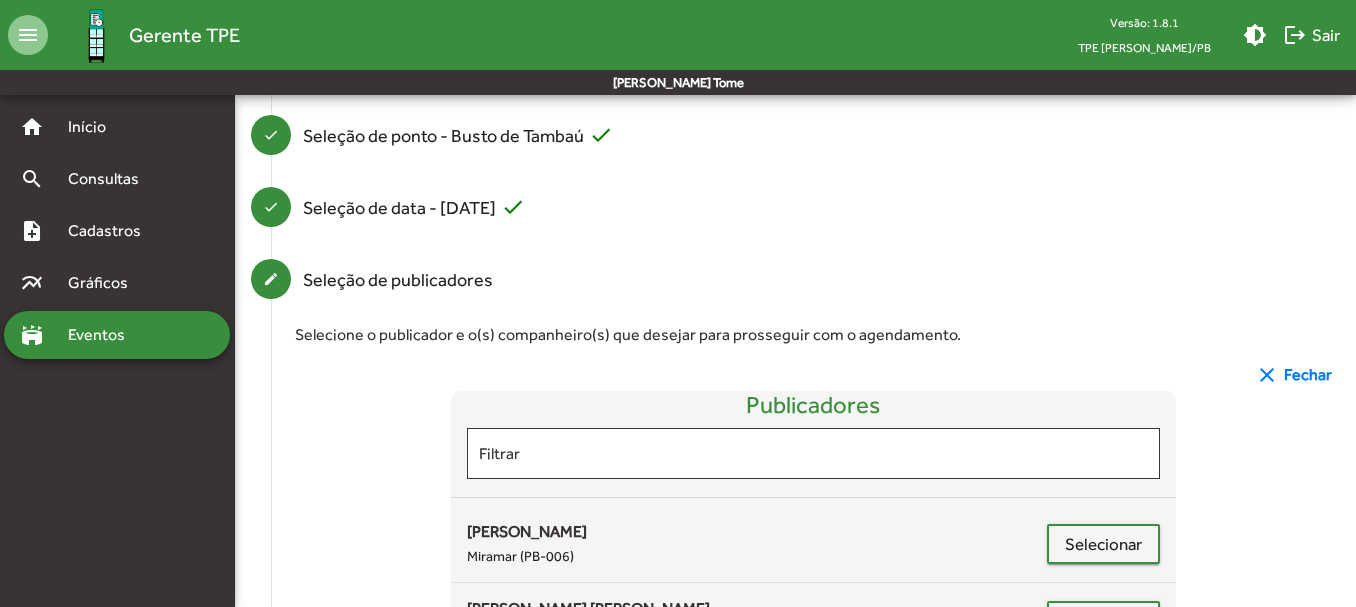 scroll, scrollTop: 269, scrollLeft: 0, axis: vertical 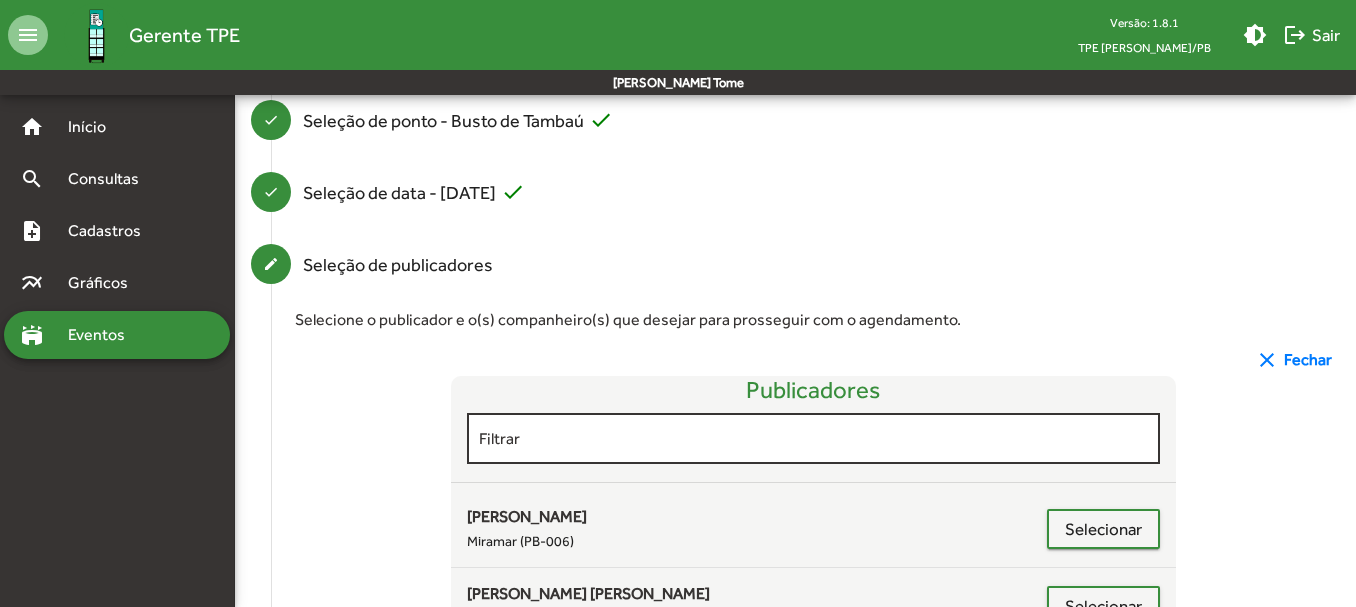 click on "Filtrar" at bounding box center [814, 439] 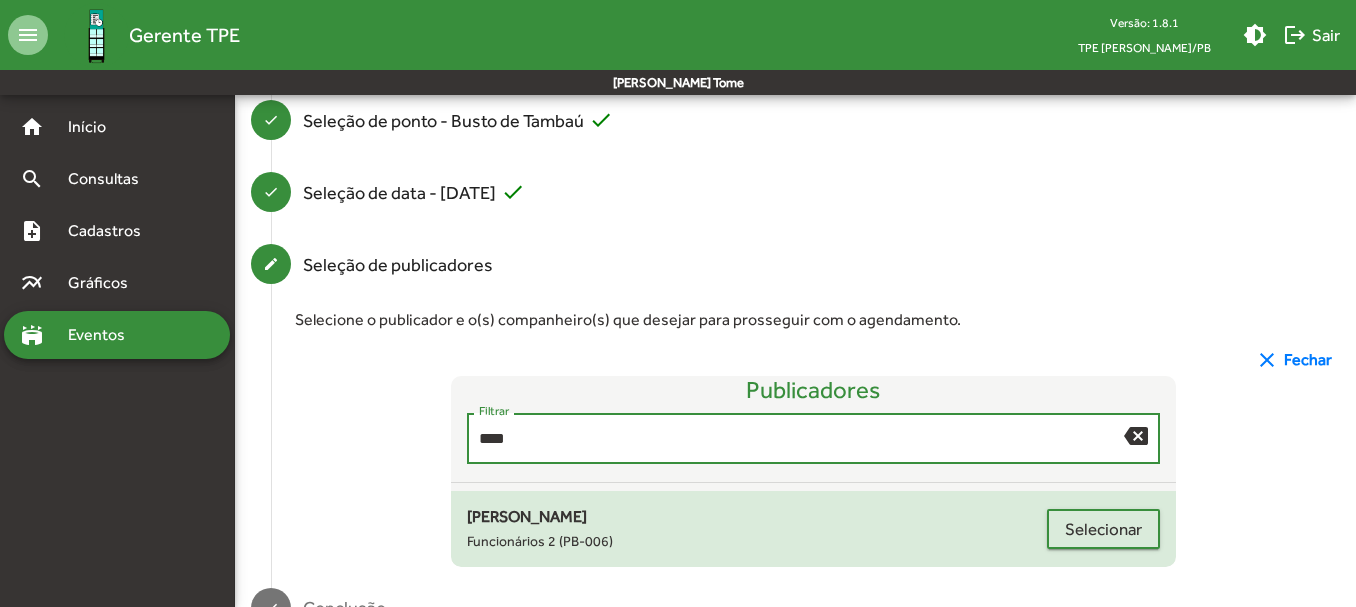 type on "****" 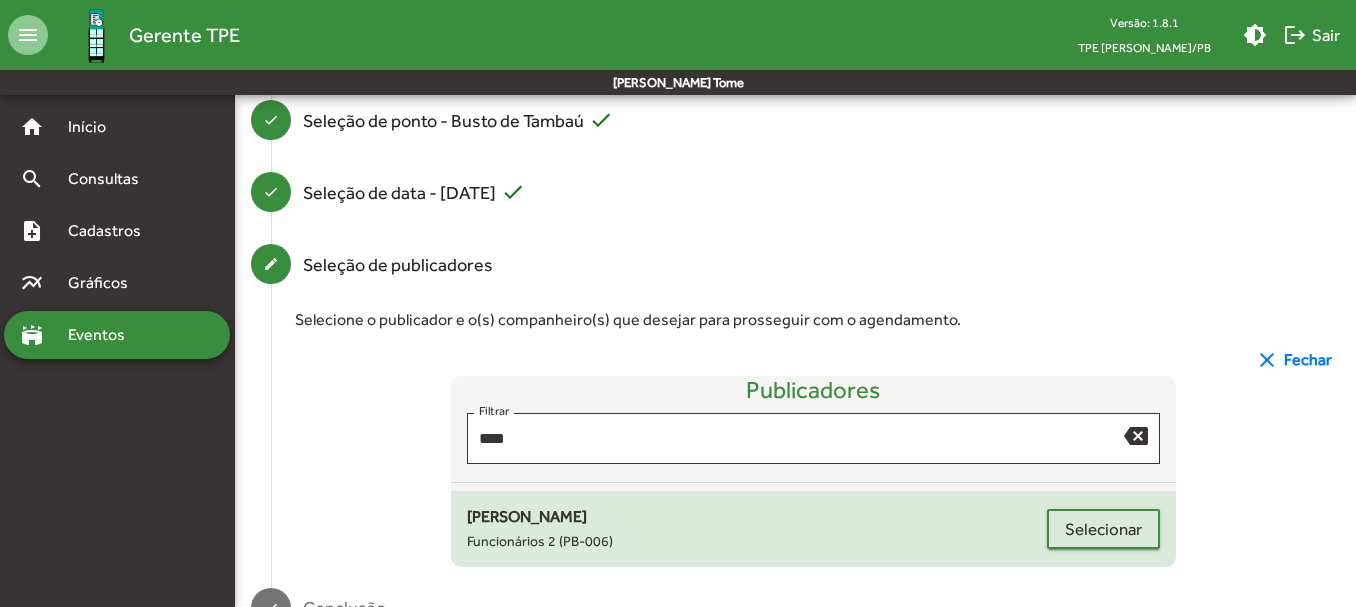 click on "[PERSON_NAME] Funcionários 2 (PB-006)" 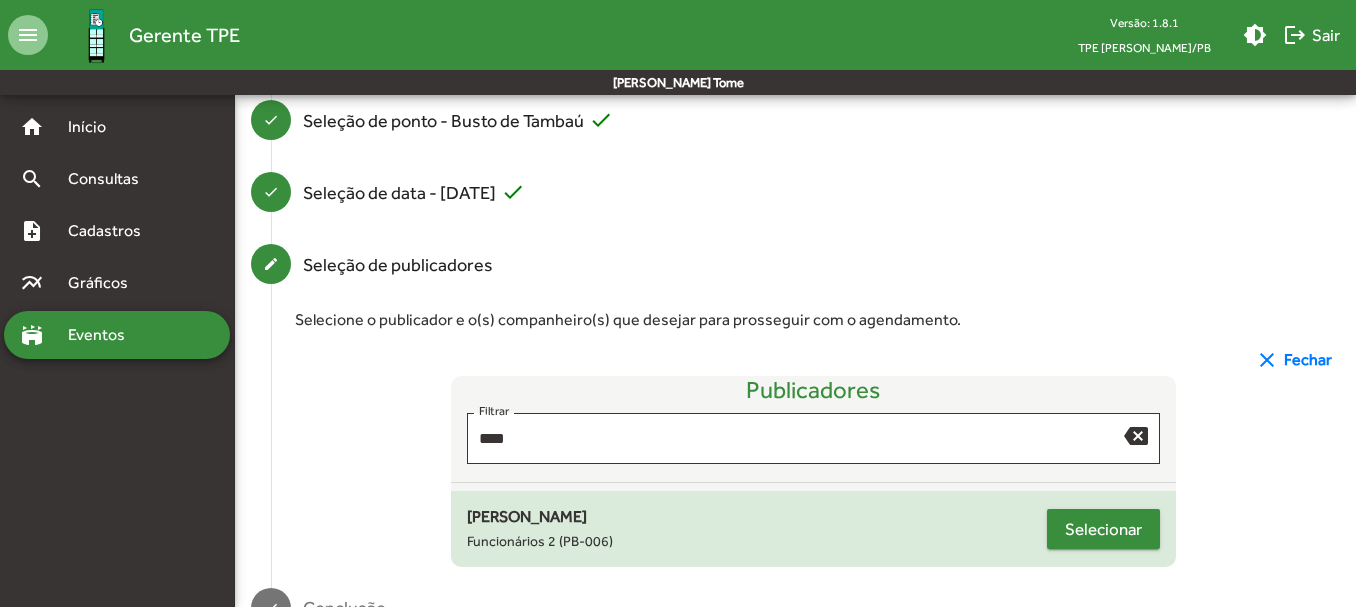 click on "Selecionar" 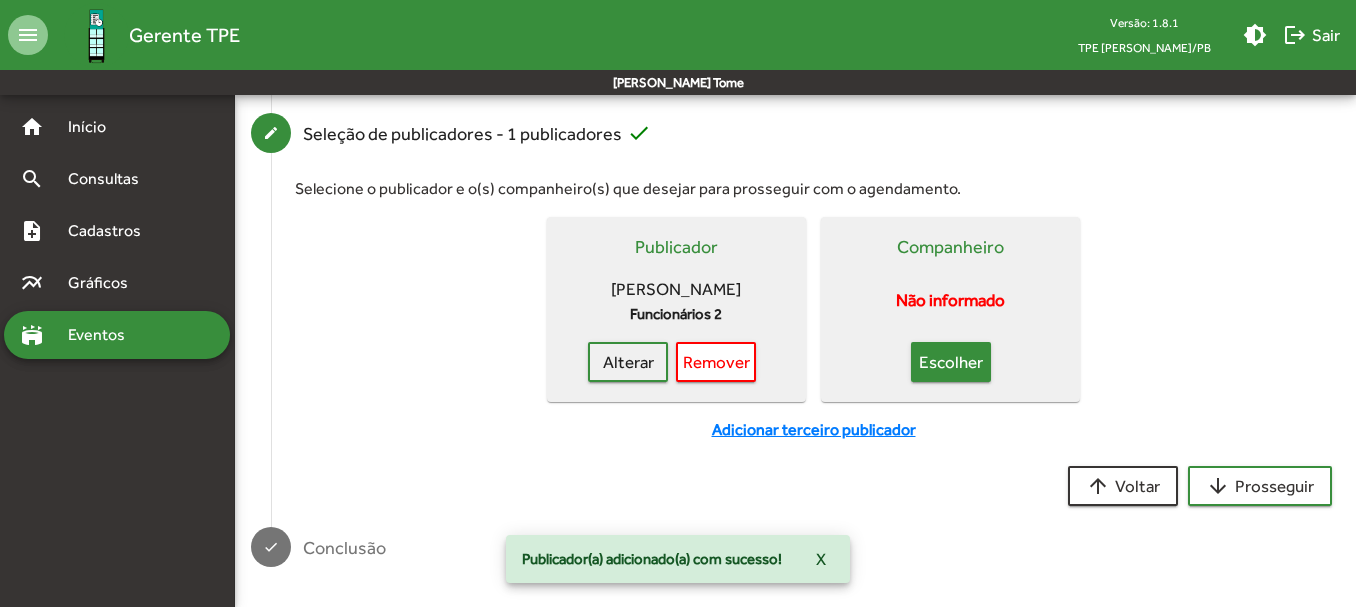 click on "Escolher" 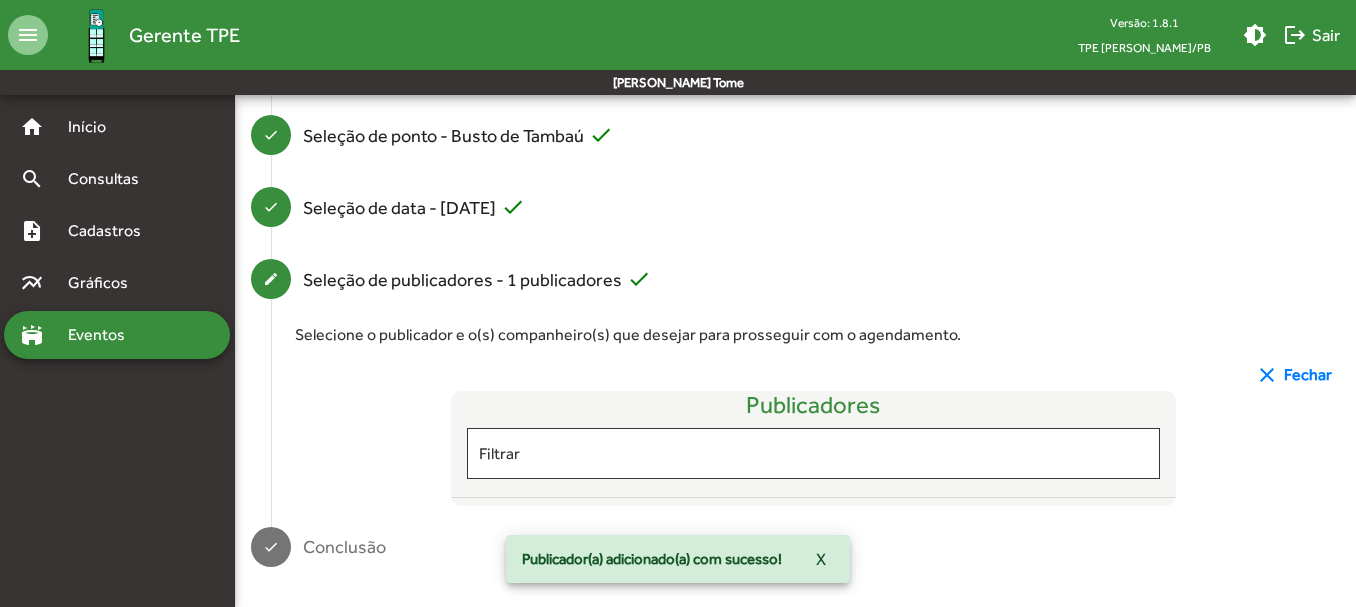 scroll, scrollTop: 400, scrollLeft: 0, axis: vertical 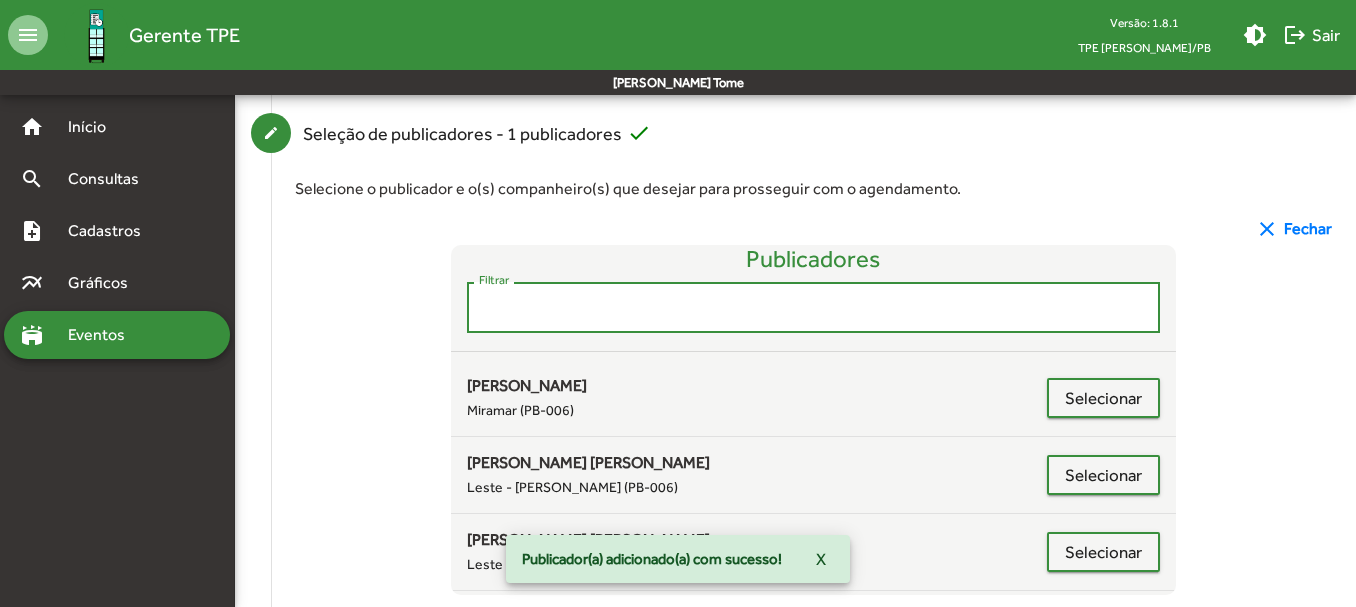 click on "Filtrar" at bounding box center (814, 308) 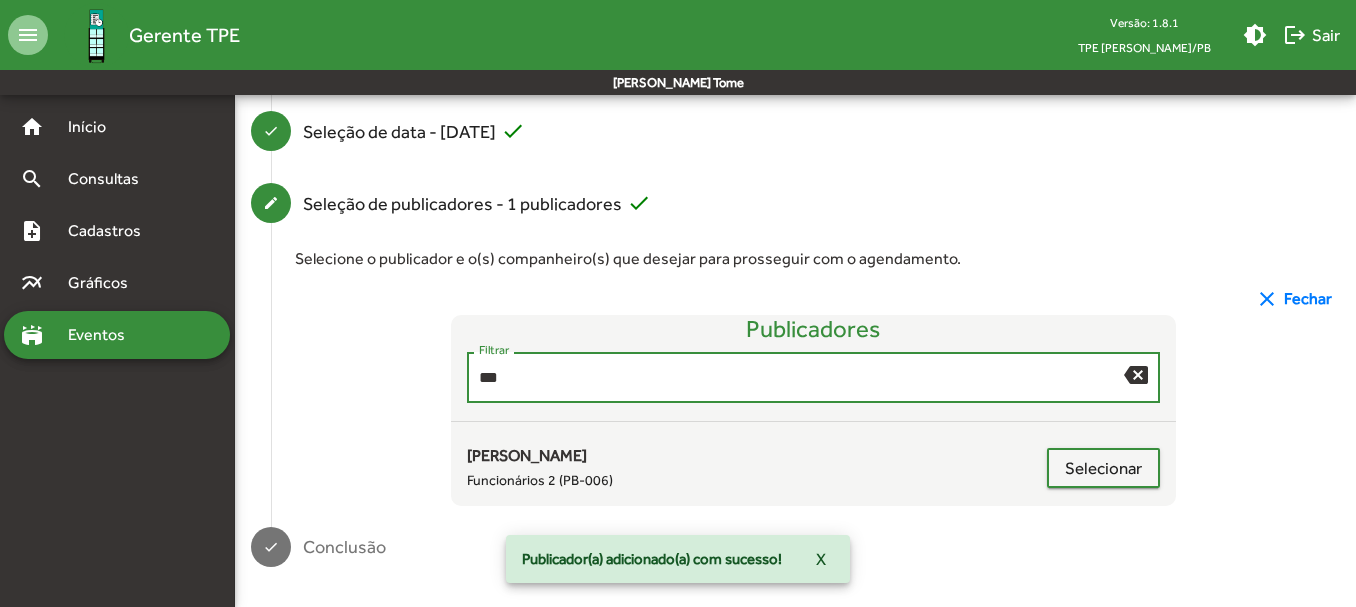 scroll, scrollTop: 330, scrollLeft: 0, axis: vertical 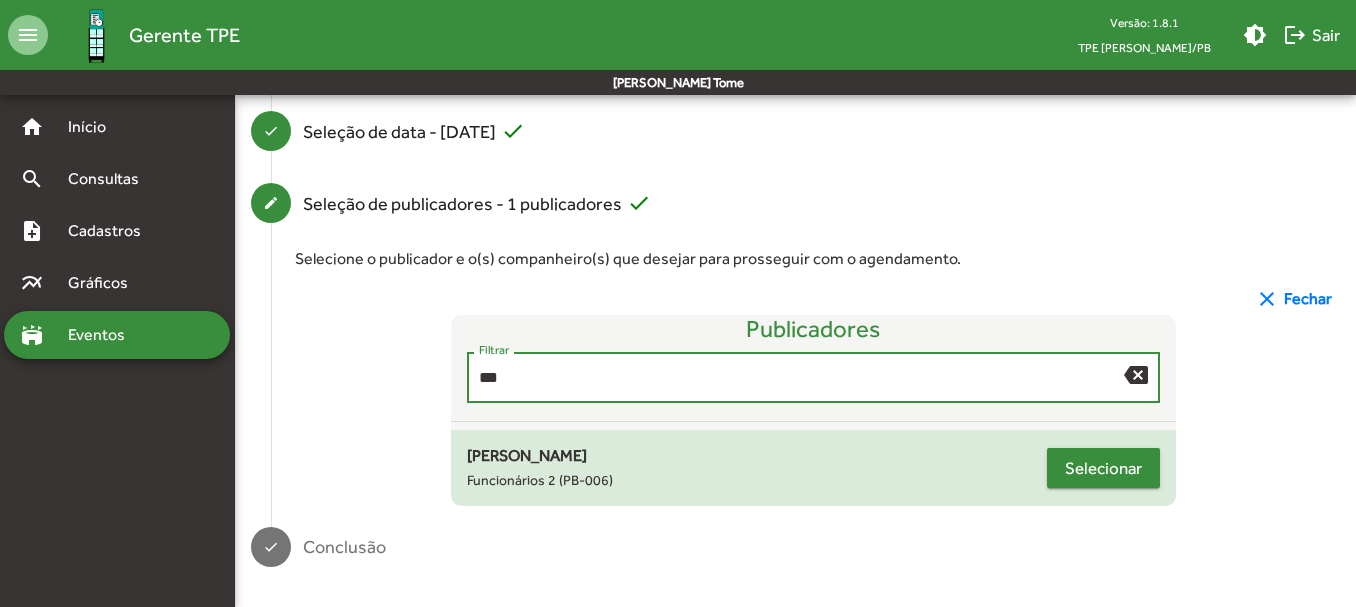 type on "***" 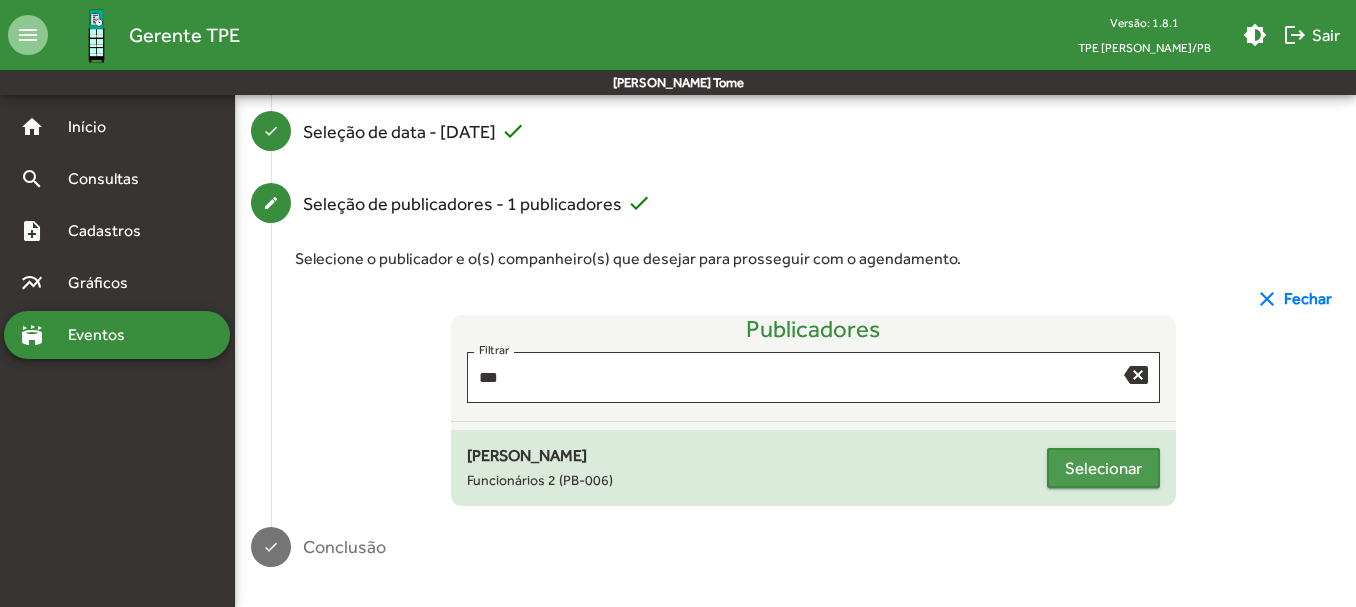 click on "Selecionar" 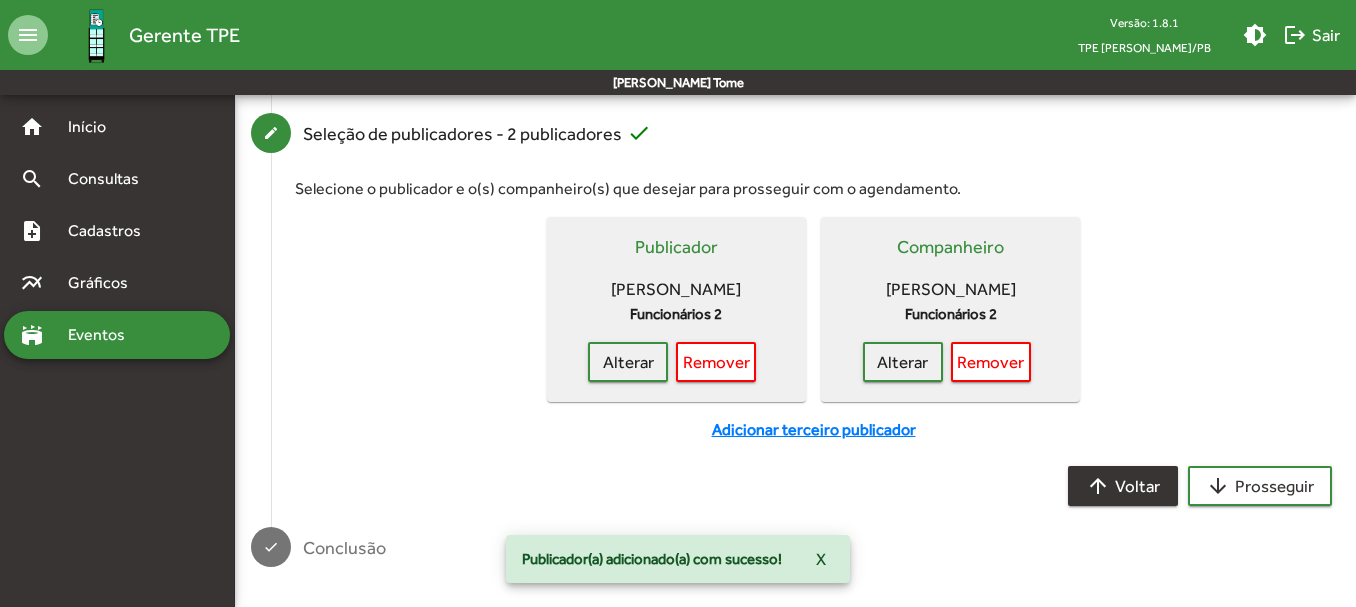 scroll, scrollTop: 423, scrollLeft: 0, axis: vertical 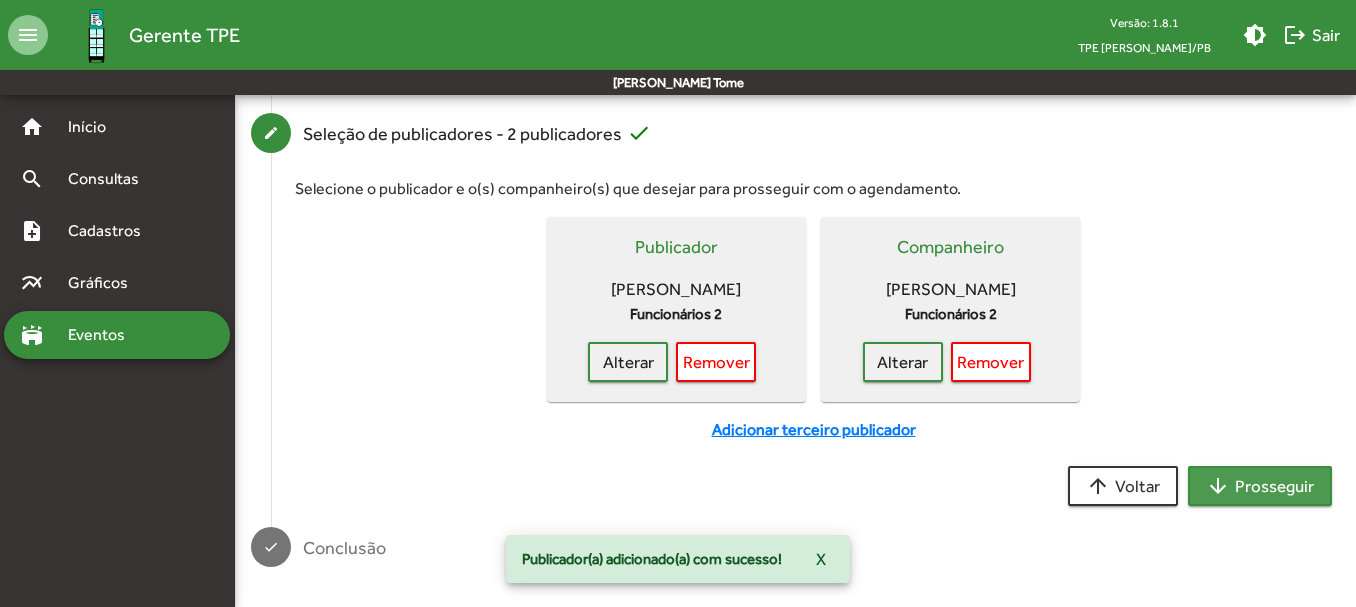 click on "arrow_downward  Prosseguir" at bounding box center [1260, 486] 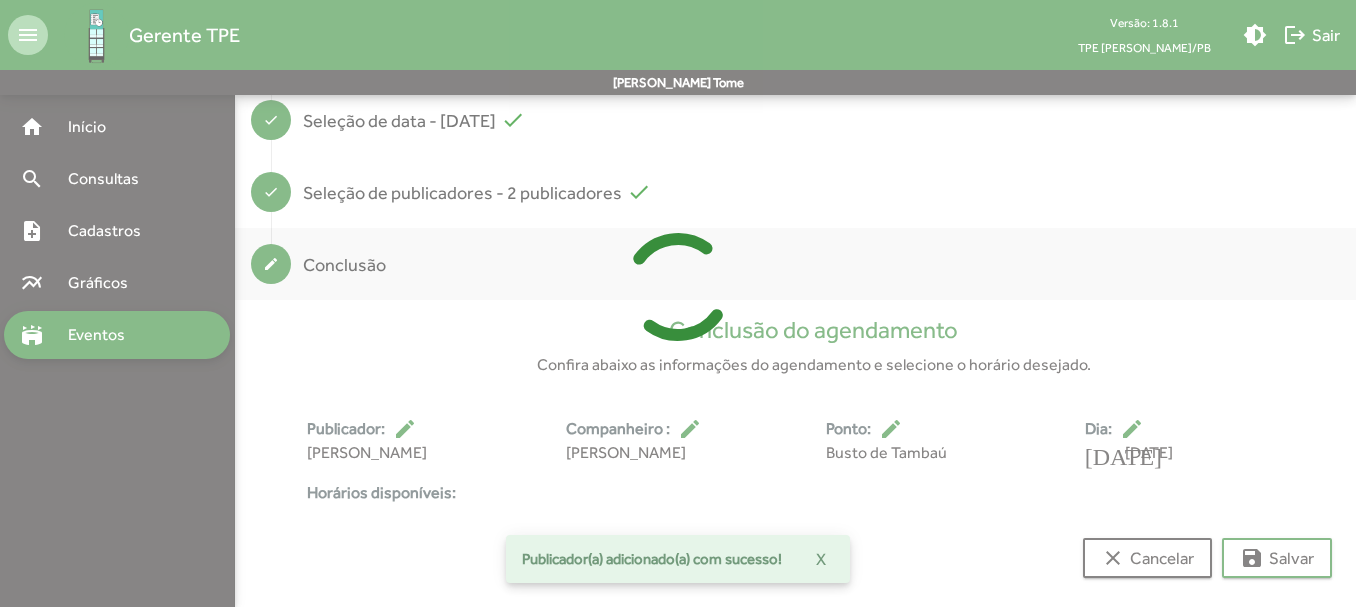 scroll, scrollTop: 397, scrollLeft: 0, axis: vertical 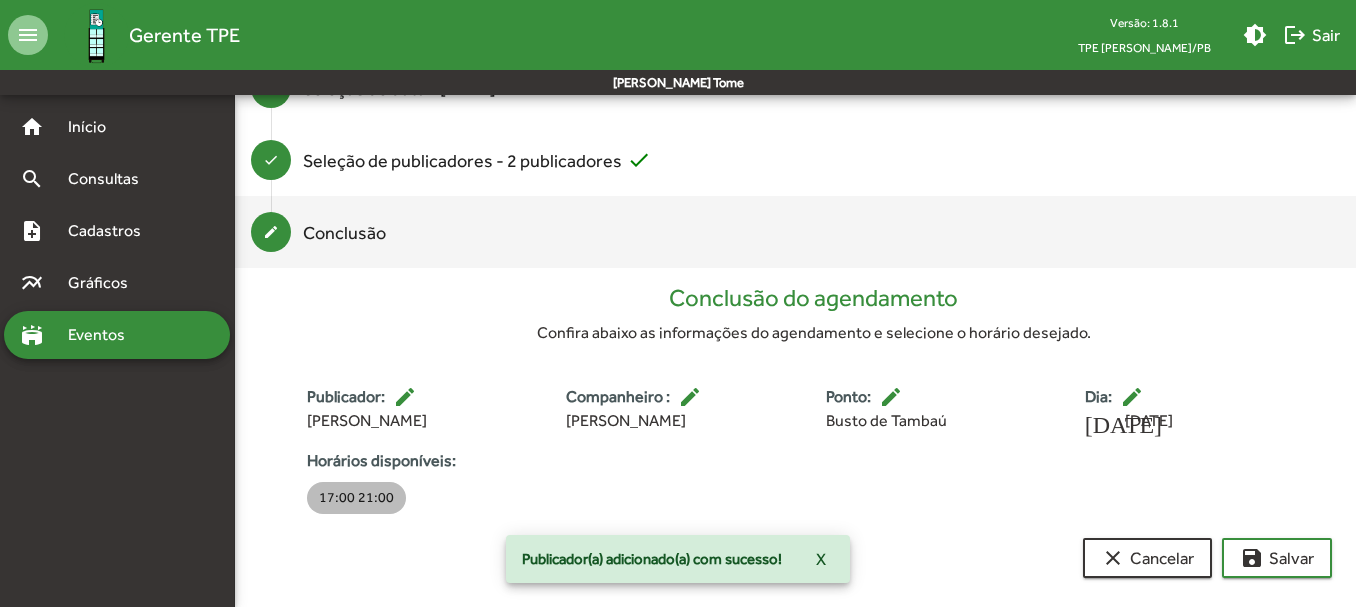 click on "17:00 21:00" at bounding box center [356, 498] 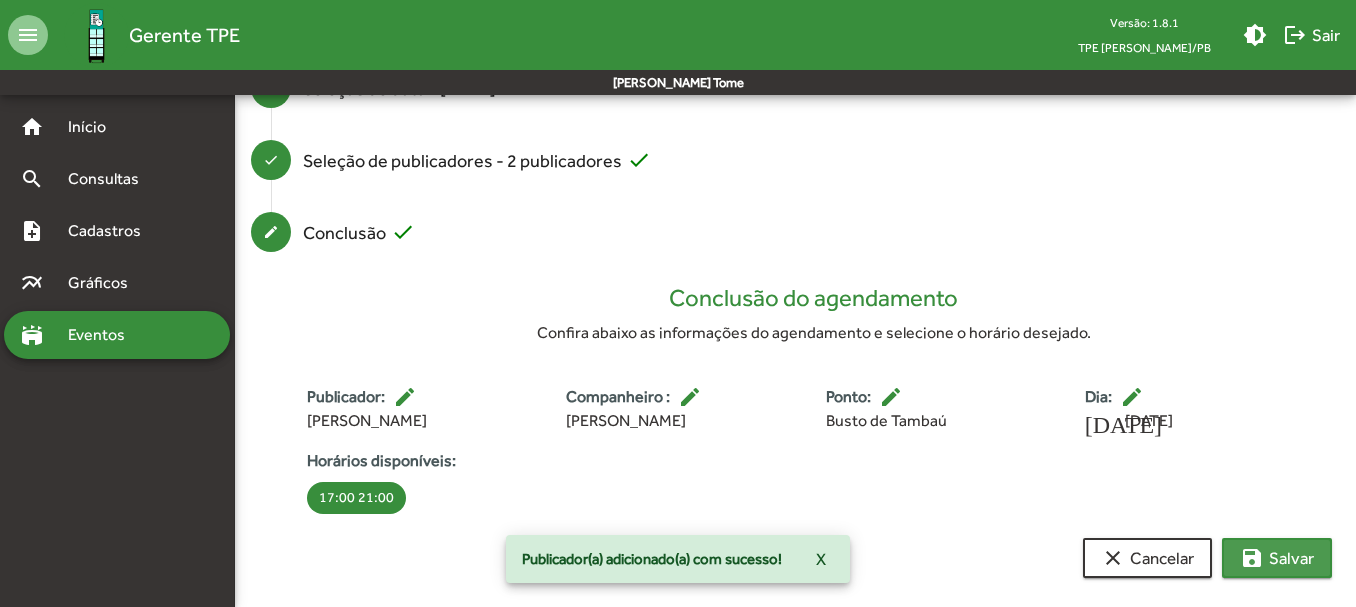click on "save  [PERSON_NAME]" at bounding box center (1277, 558) 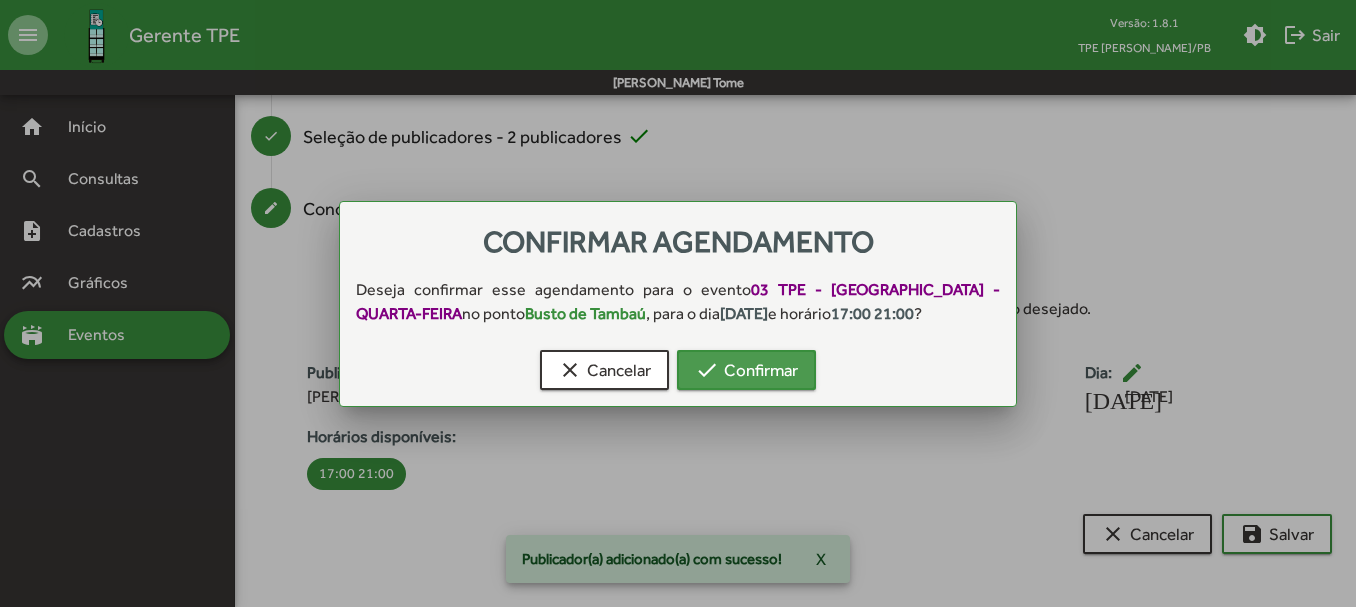 click on "check  Confirmar" at bounding box center [746, 370] 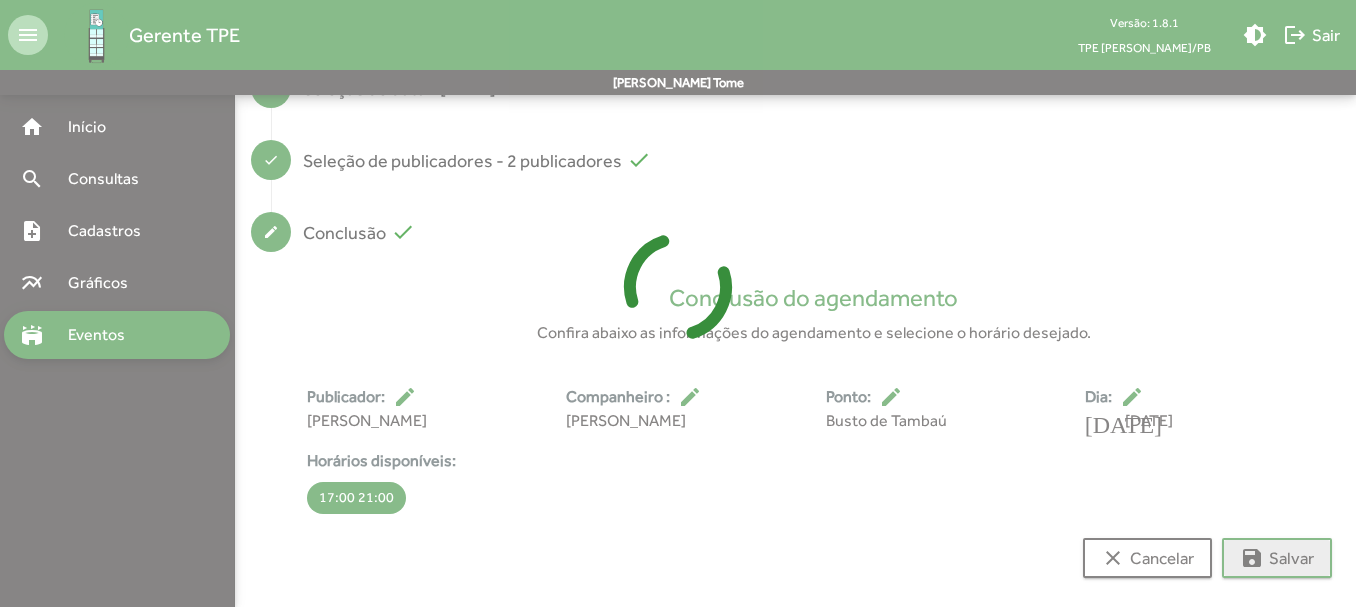 scroll, scrollTop: 14, scrollLeft: 0, axis: vertical 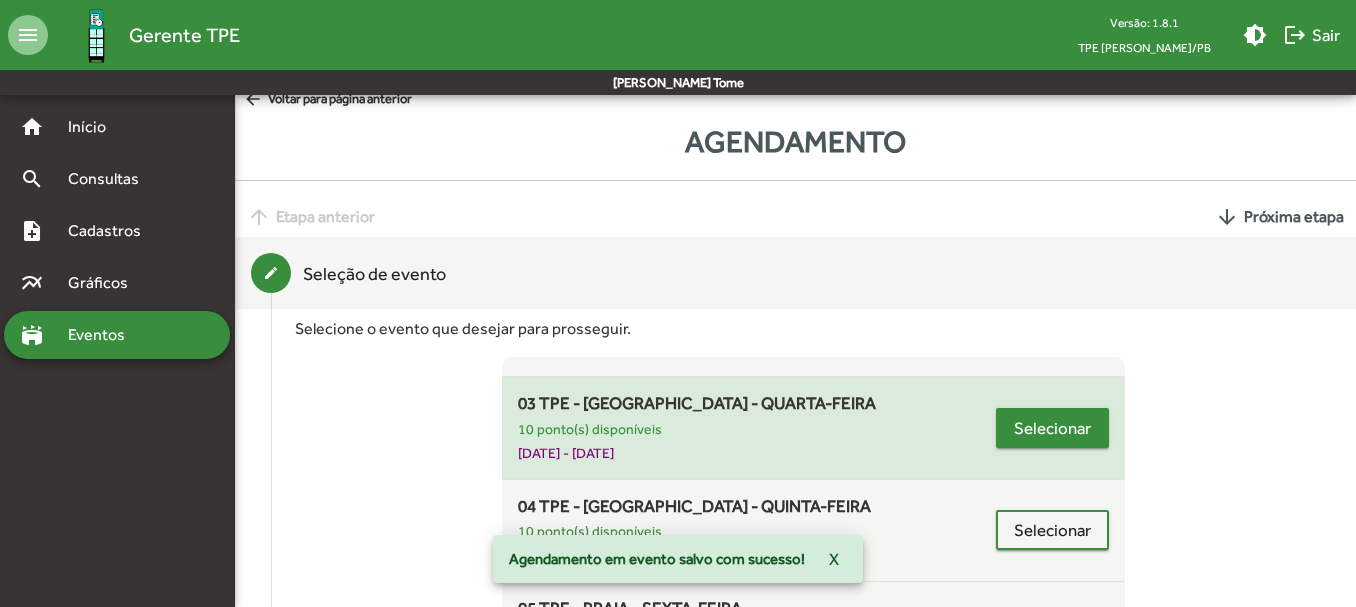 click on "Selecionar" at bounding box center [1052, 428] 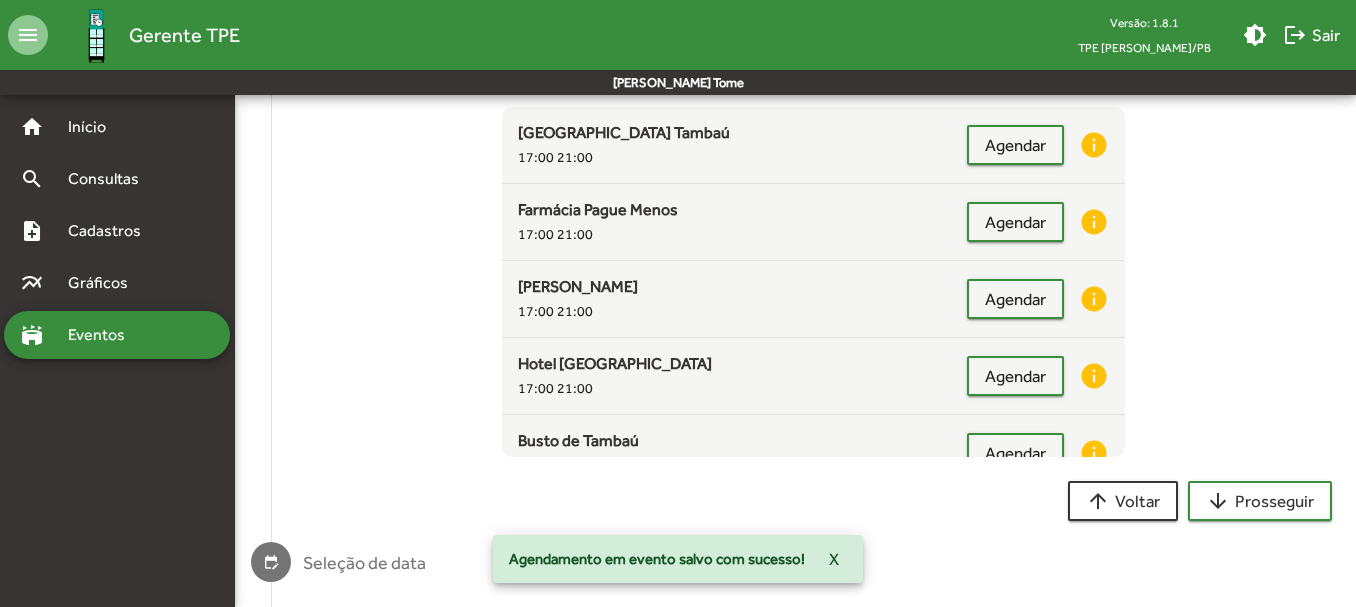 scroll, scrollTop: 495, scrollLeft: 0, axis: vertical 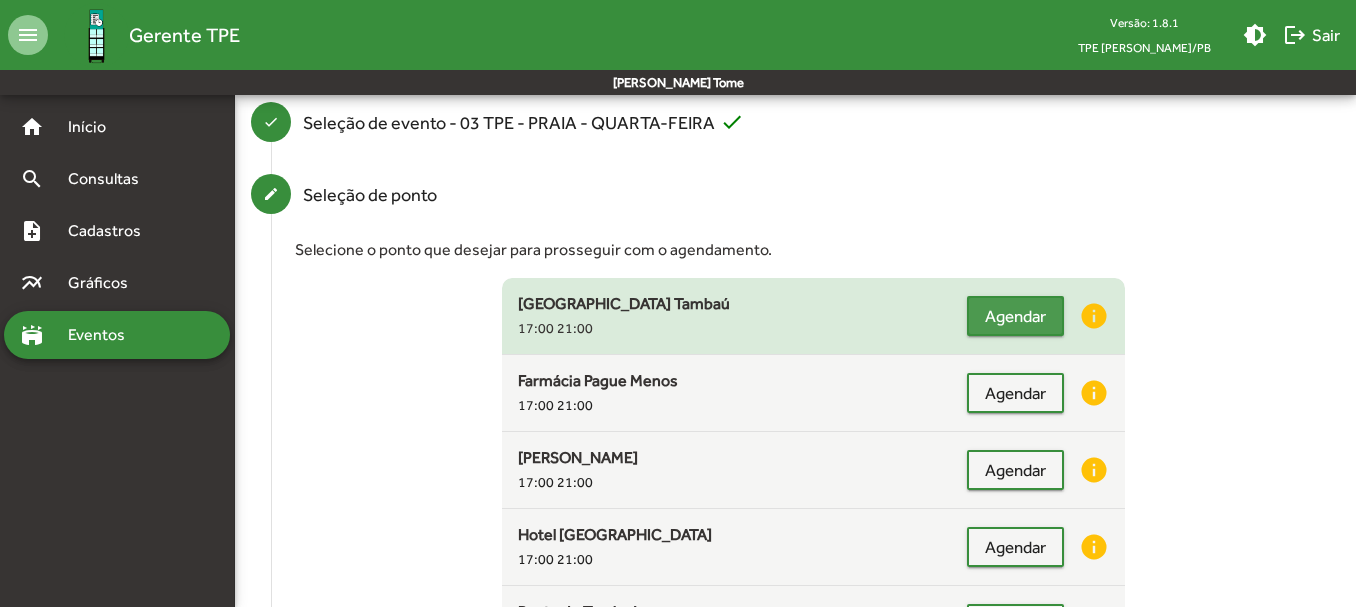 click on "Agendar" at bounding box center (1015, 316) 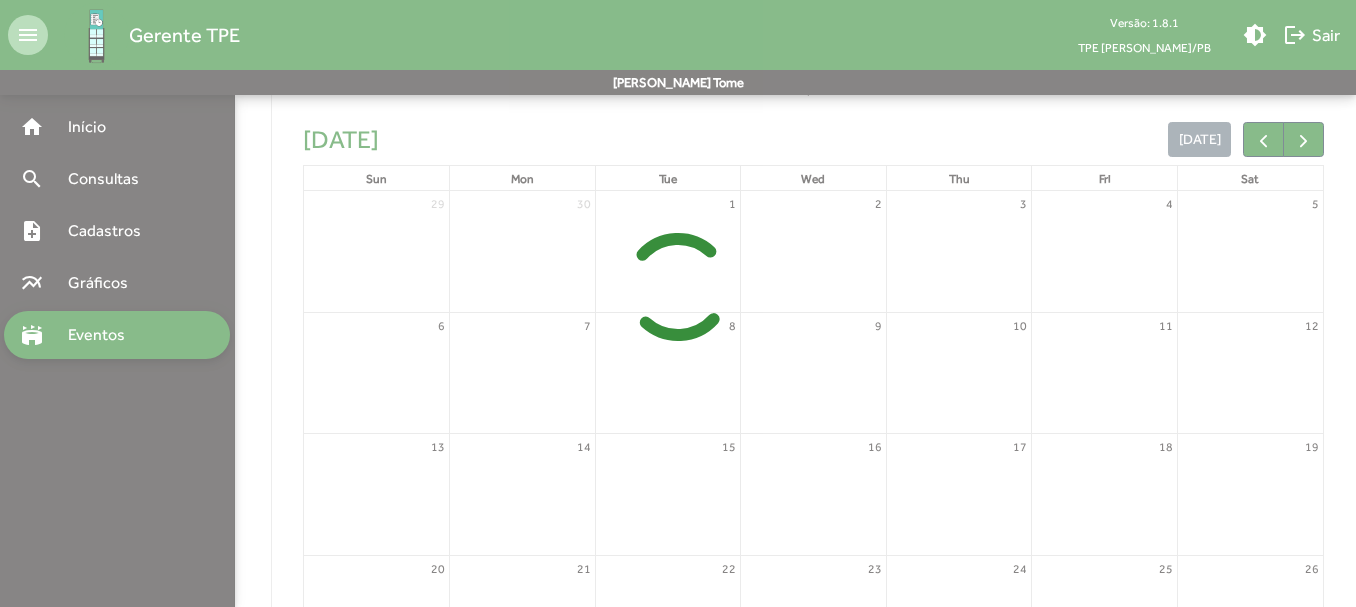 scroll, scrollTop: 525, scrollLeft: 0, axis: vertical 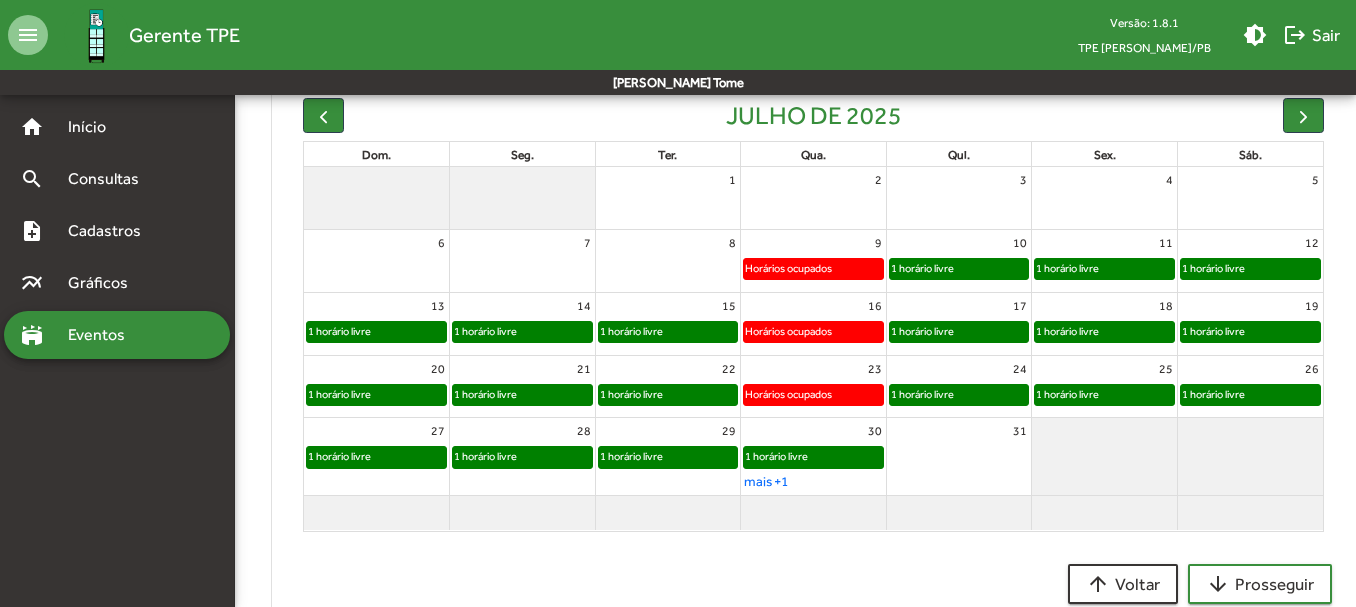 click on "1 horário livre" 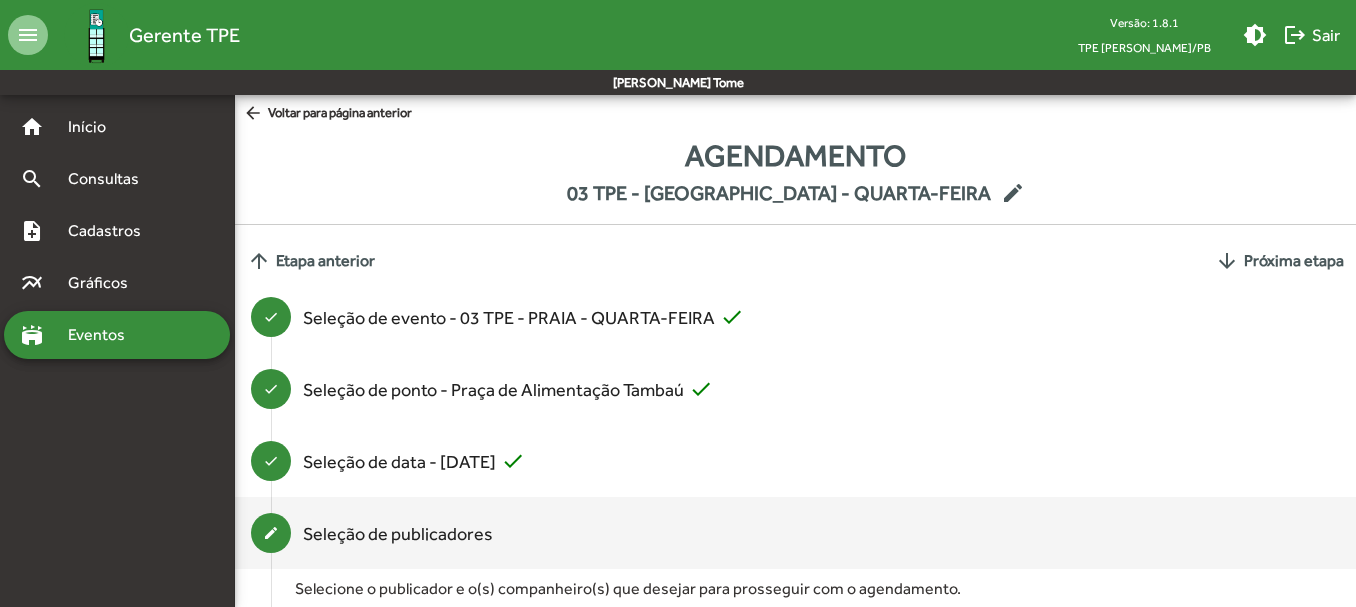 scroll, scrollTop: 269, scrollLeft: 0, axis: vertical 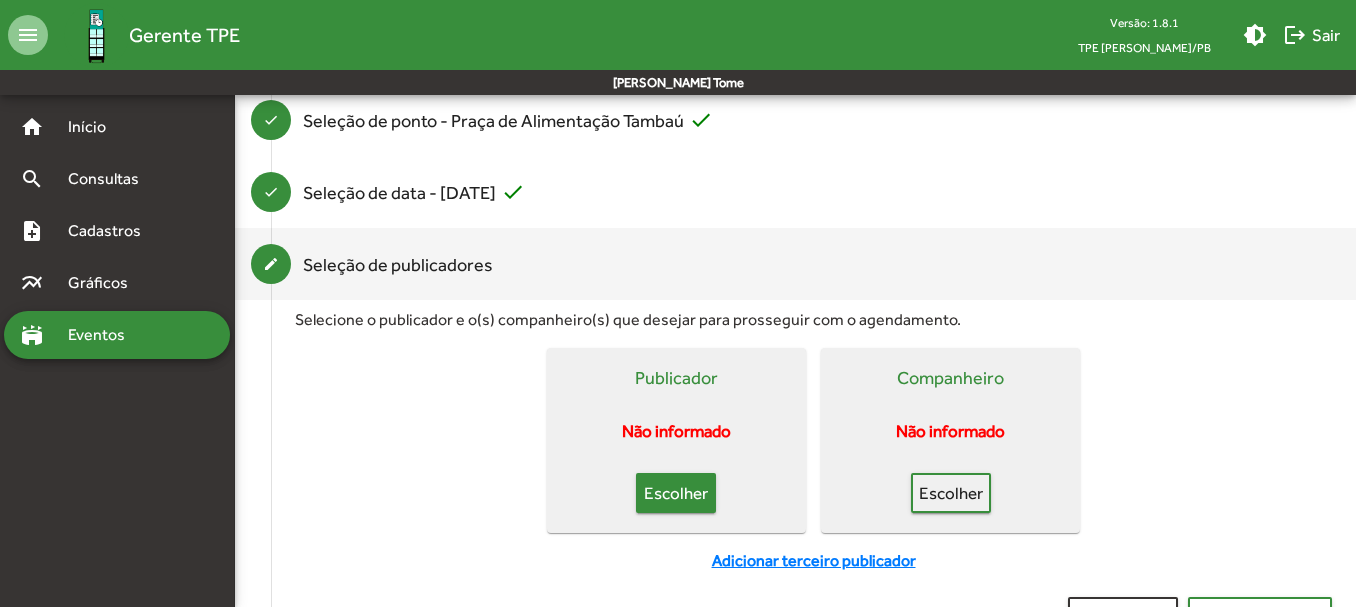 click on "Escolher" 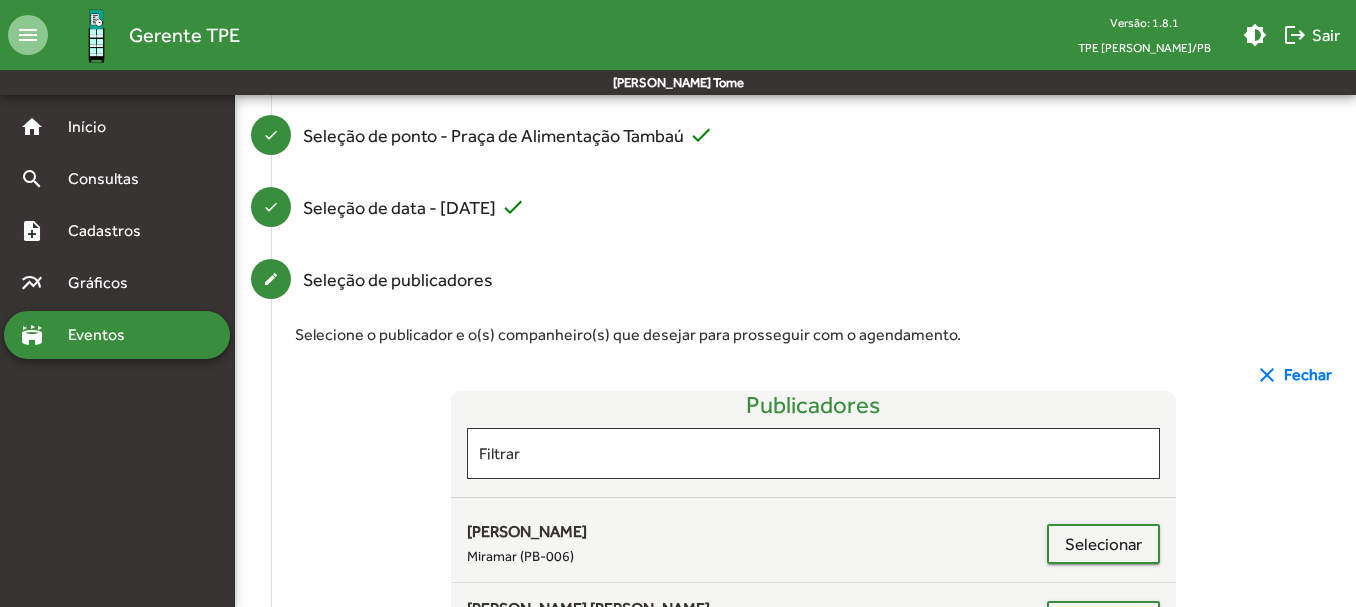 scroll, scrollTop: 269, scrollLeft: 0, axis: vertical 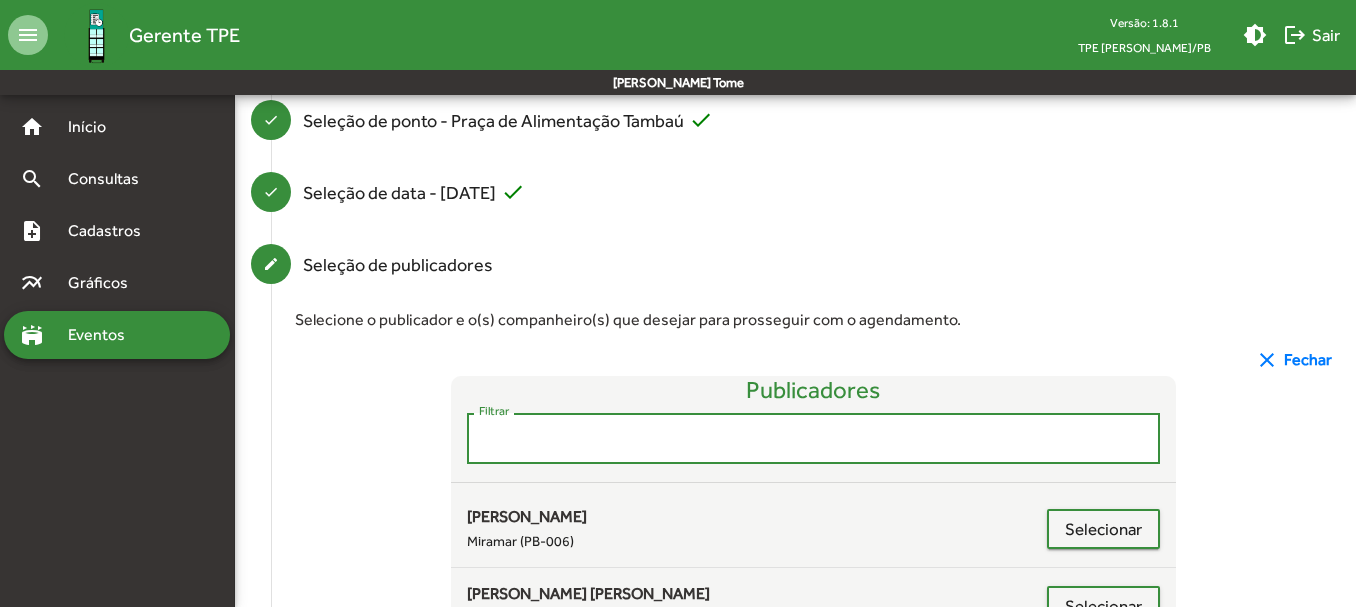 click on "Filtrar" at bounding box center [814, 439] 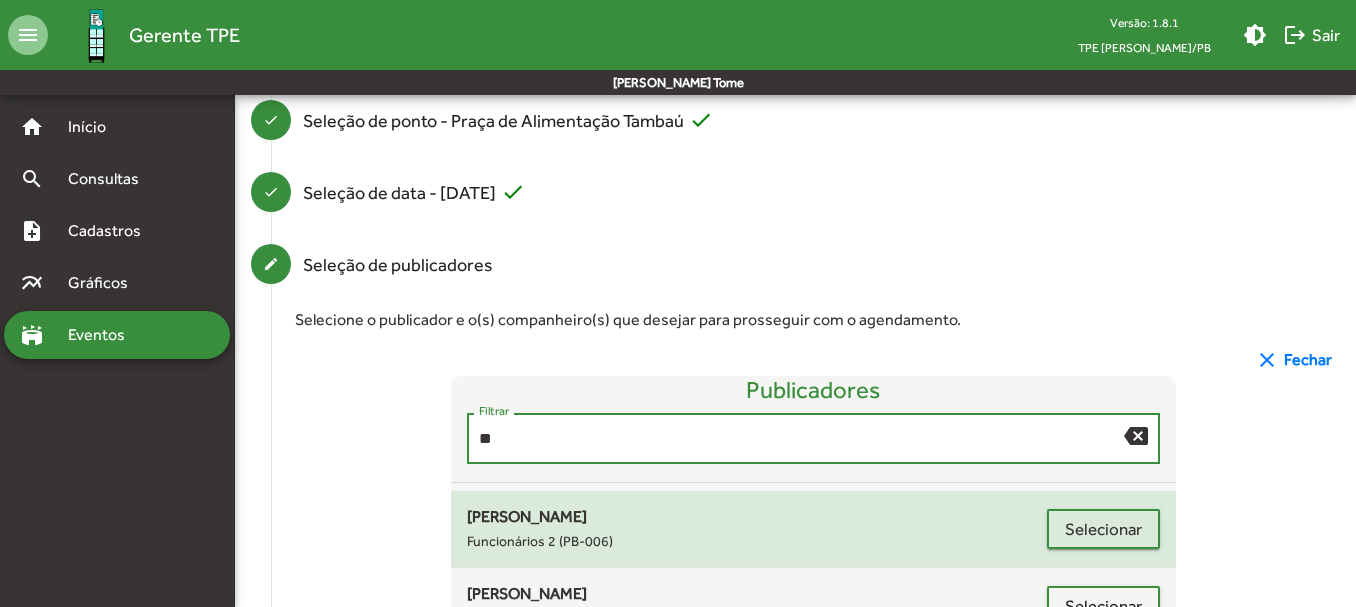 type on "**" 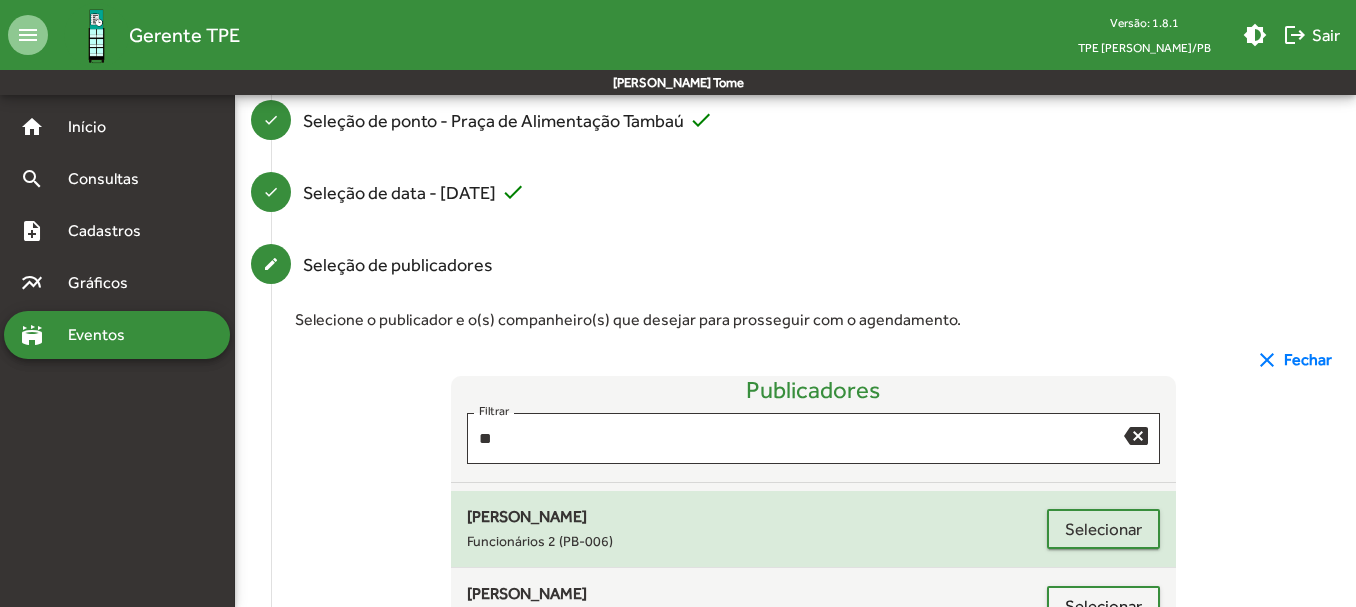 click on "[PERSON_NAME] Funcionários 2 (PB-006)" at bounding box center (757, 606) 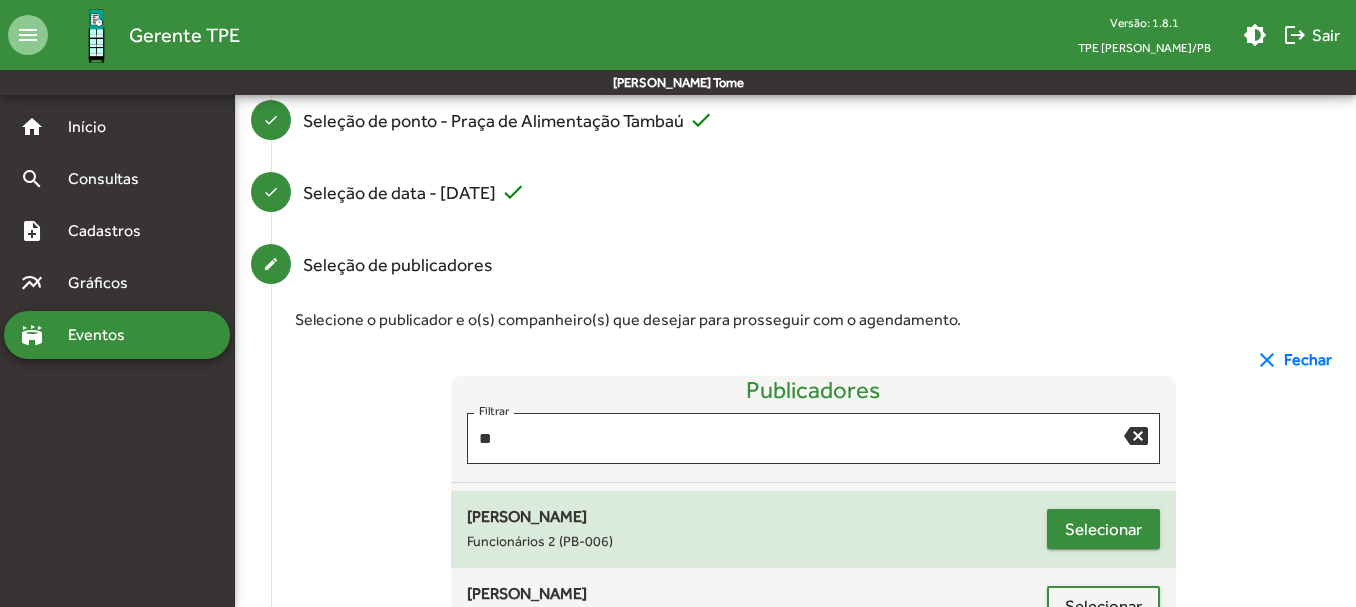 click on "Selecionar" at bounding box center (1103, 606) 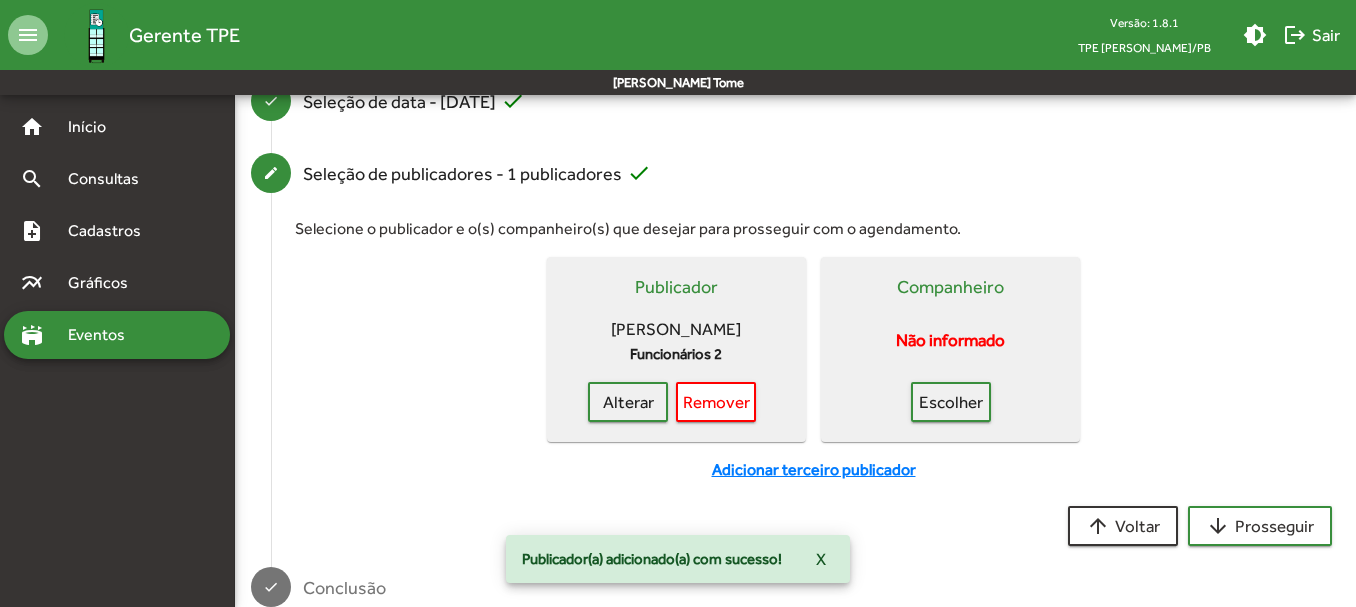 scroll, scrollTop: 400, scrollLeft: 0, axis: vertical 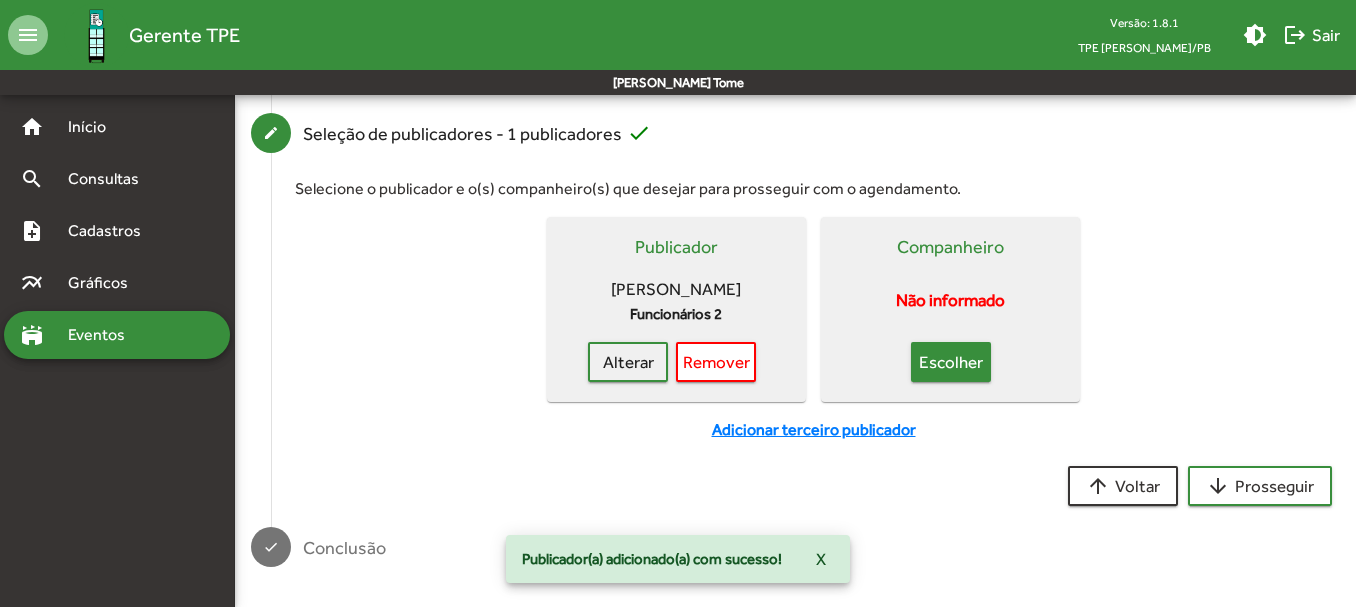 click on "Escolher" 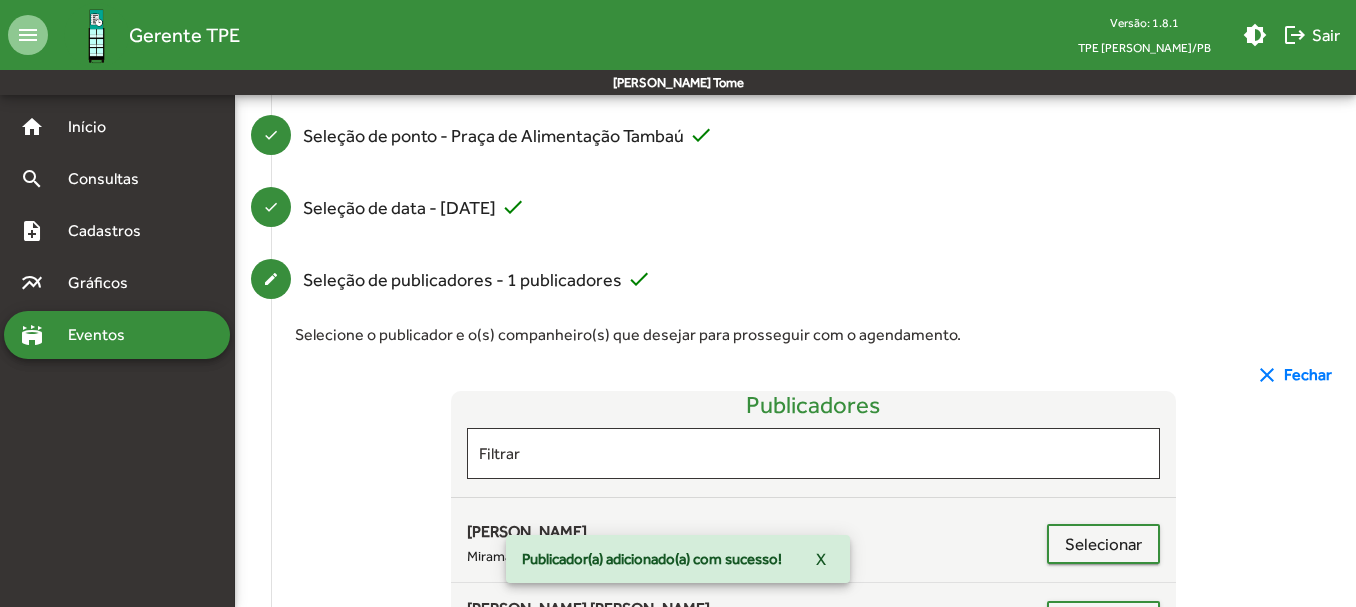scroll, scrollTop: 400, scrollLeft: 0, axis: vertical 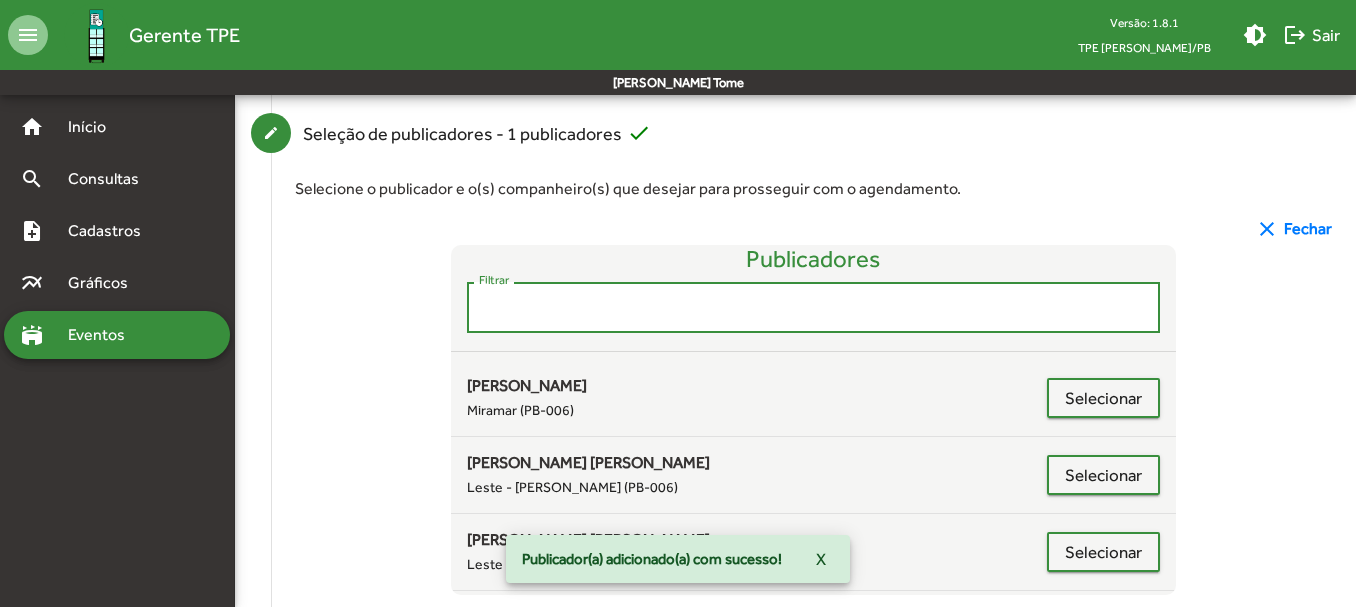 click on "Filtrar" at bounding box center [814, 308] 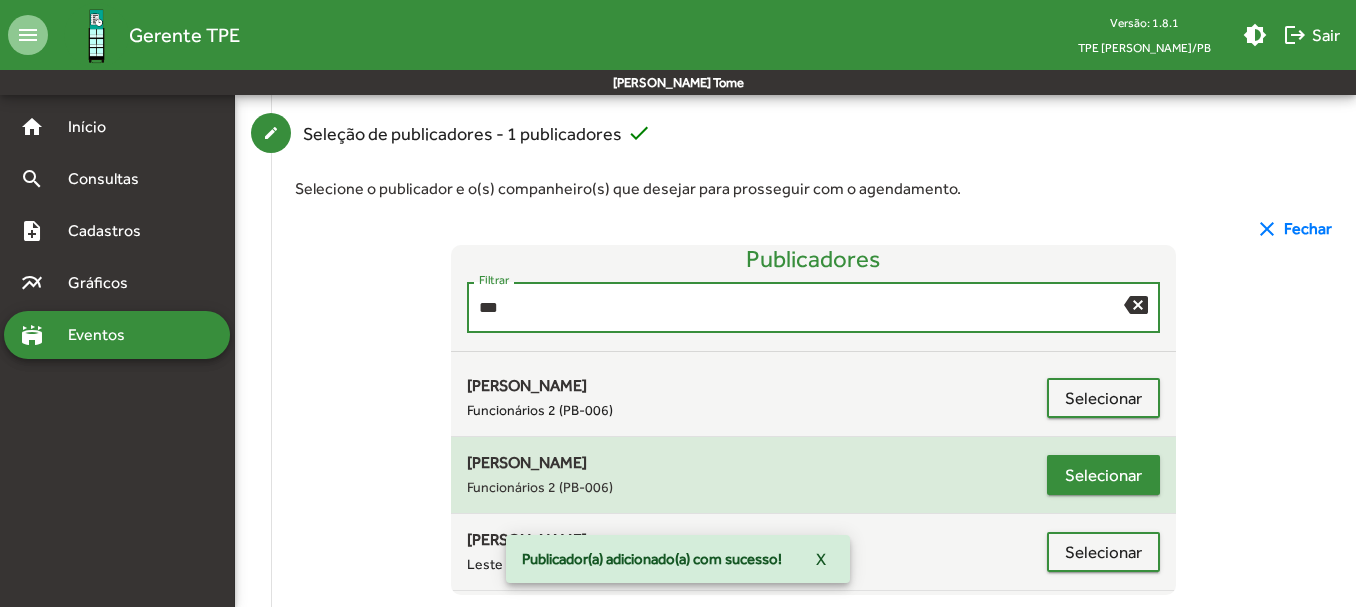 type on "***" 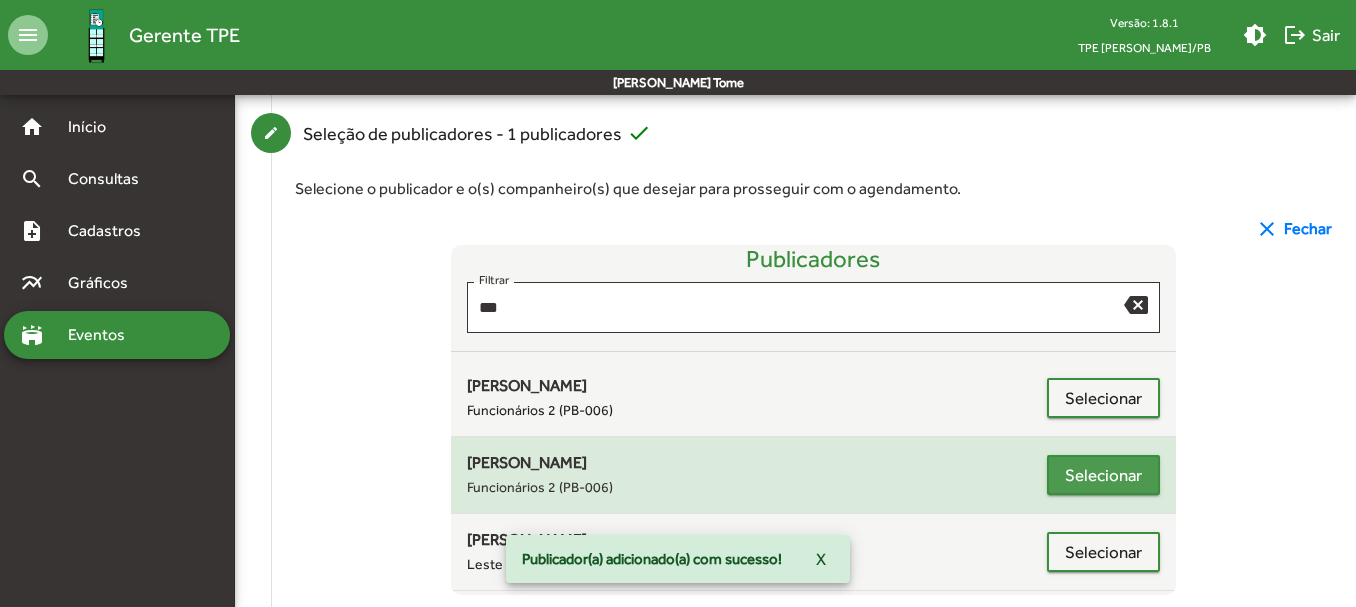 click on "Selecionar" 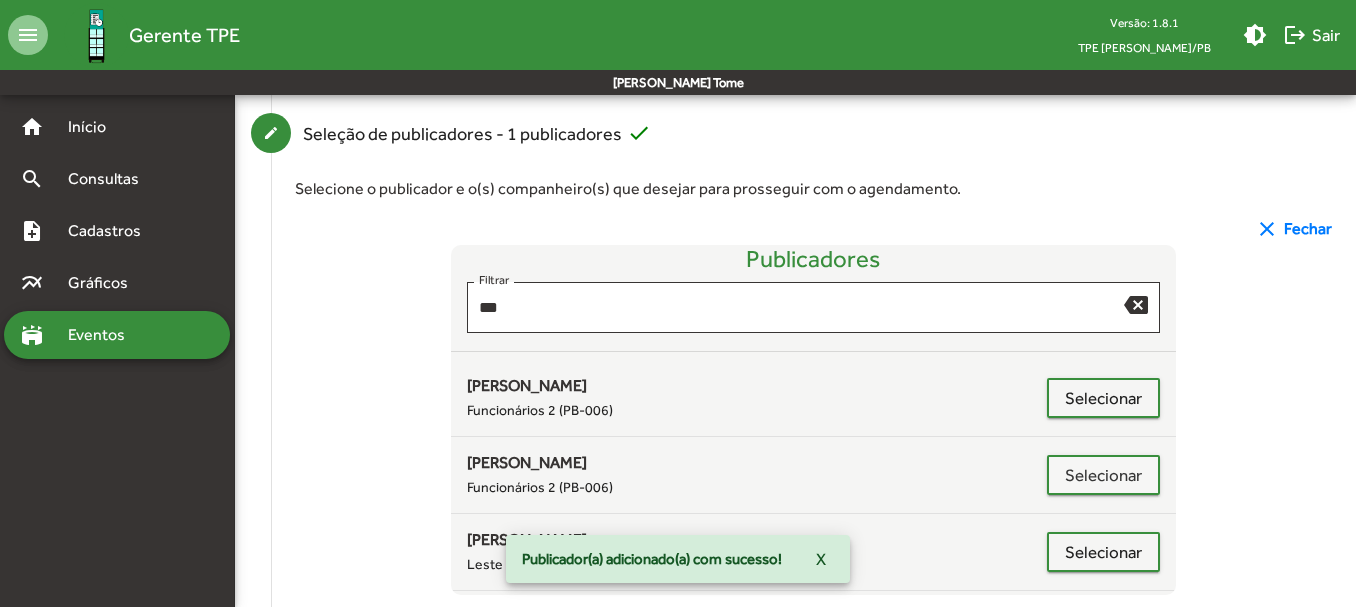 scroll, scrollTop: 423, scrollLeft: 0, axis: vertical 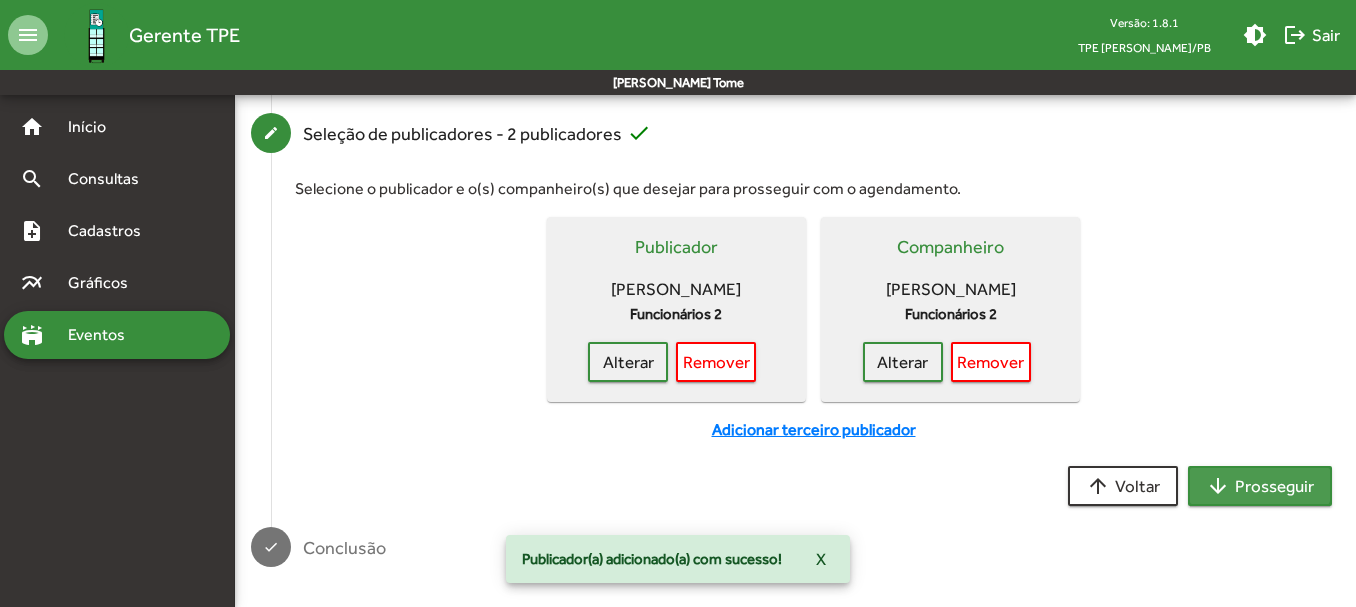 click on "arrow_downward  Prosseguir" at bounding box center [1260, 486] 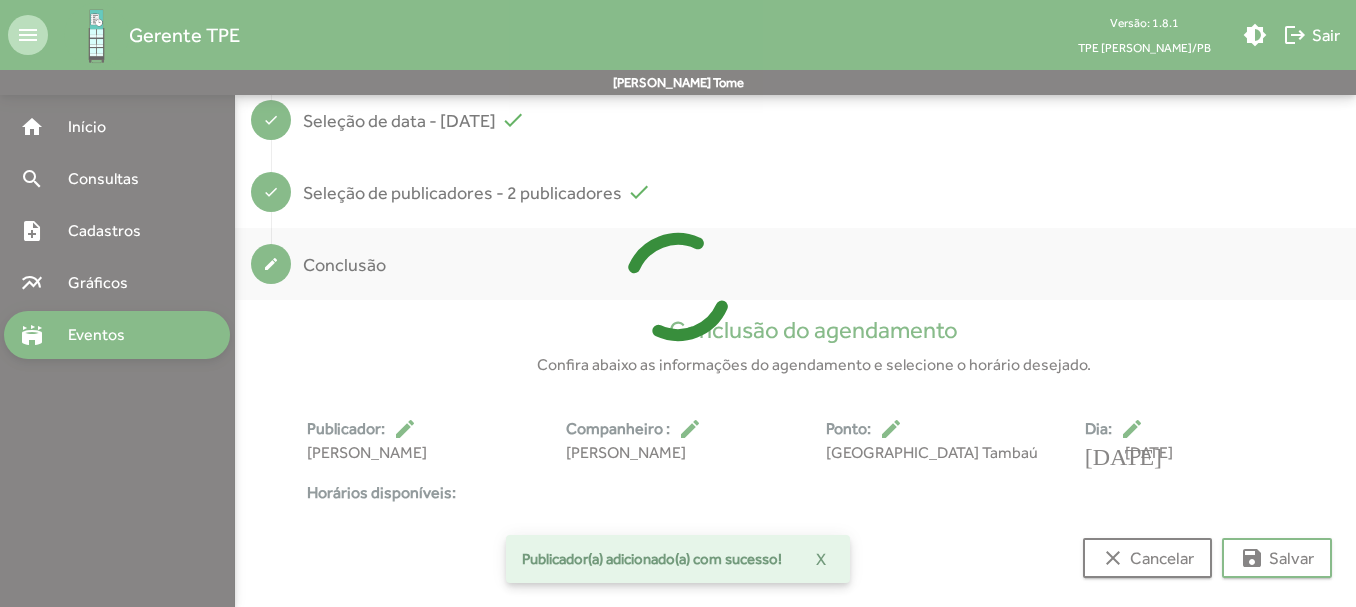 scroll, scrollTop: 373, scrollLeft: 0, axis: vertical 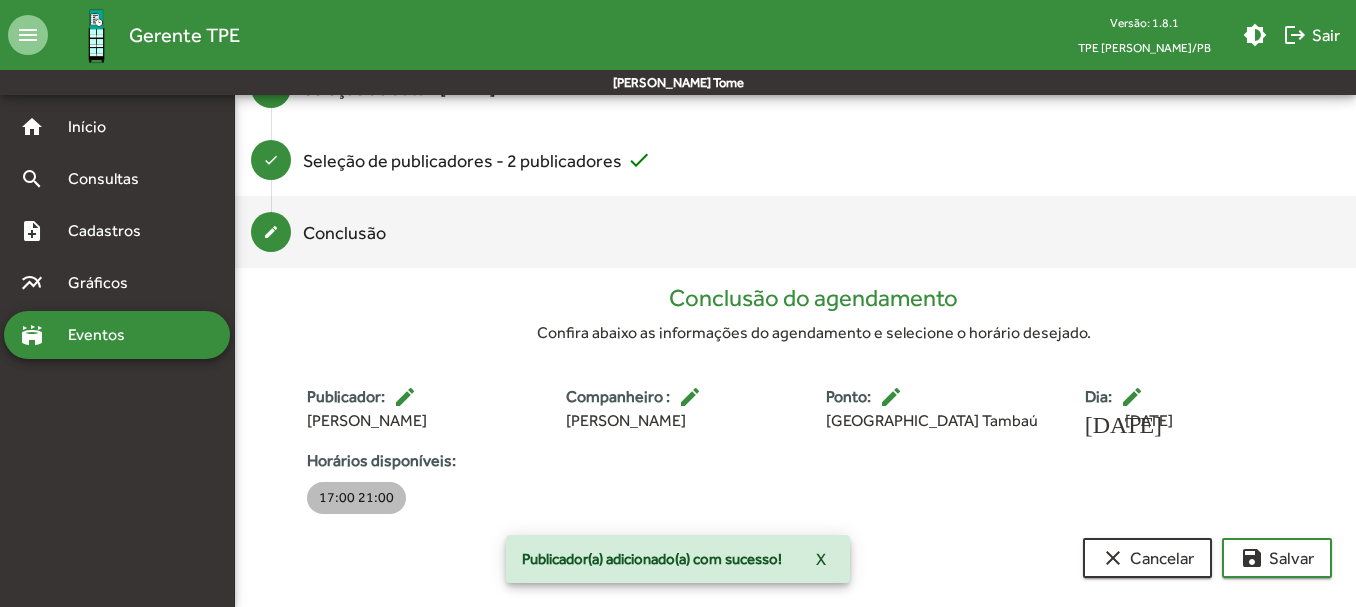 click on "17:00 21:00" at bounding box center (356, 498) 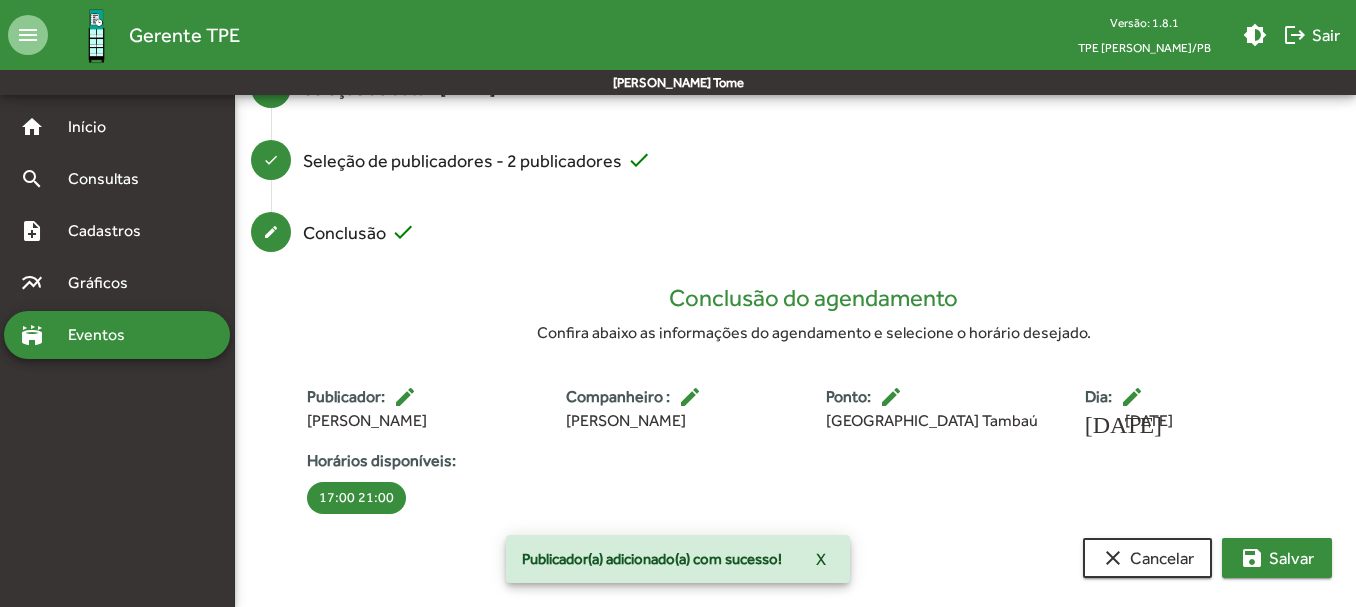 click on "save" at bounding box center [1252, 558] 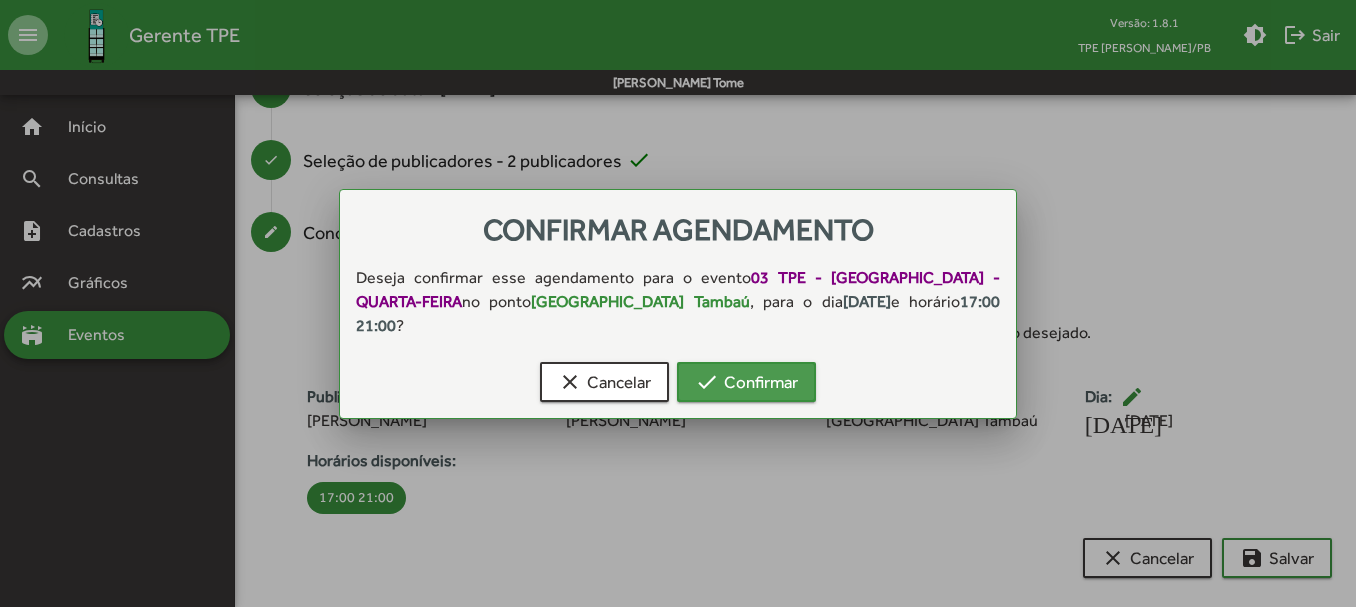 click on "check  Confirmar" at bounding box center [746, 382] 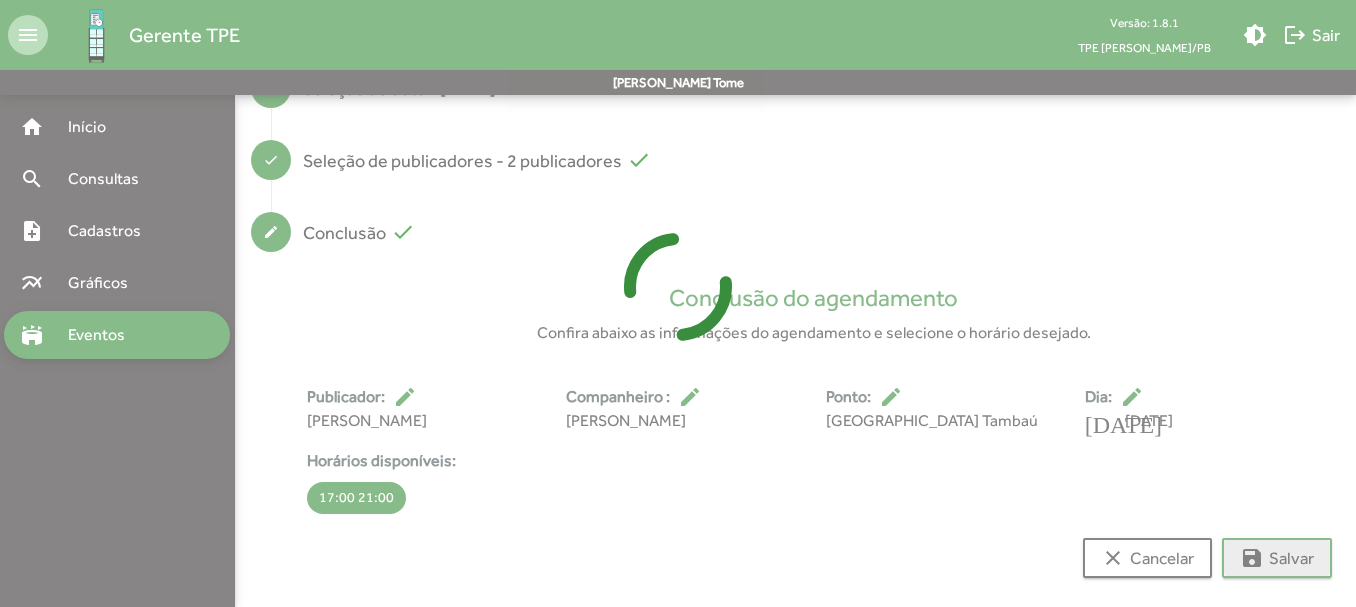 scroll, scrollTop: 14, scrollLeft: 0, axis: vertical 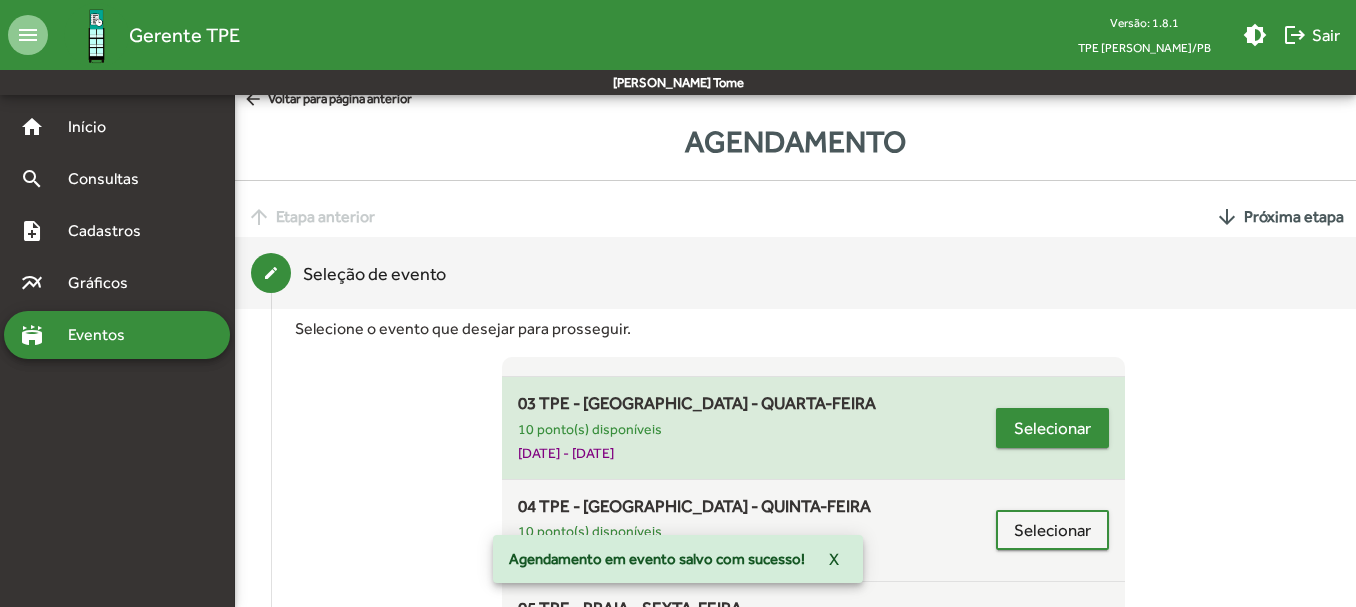 click on "Selecionar" at bounding box center (1052, 428) 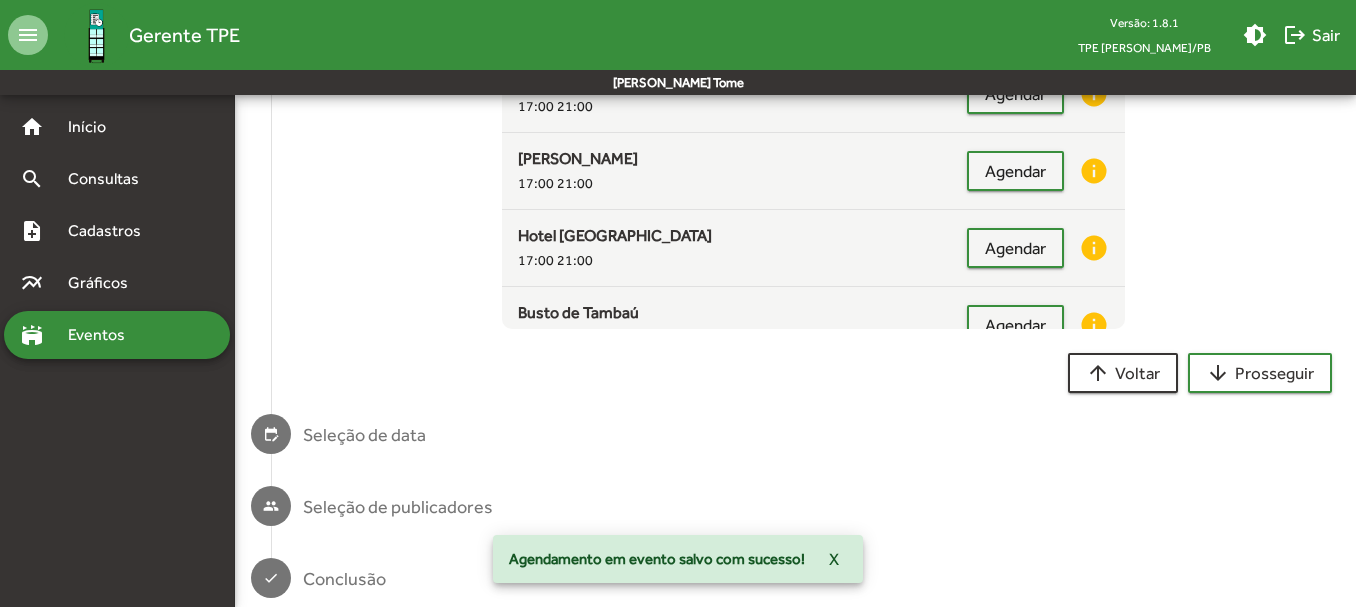 scroll, scrollTop: 495, scrollLeft: 0, axis: vertical 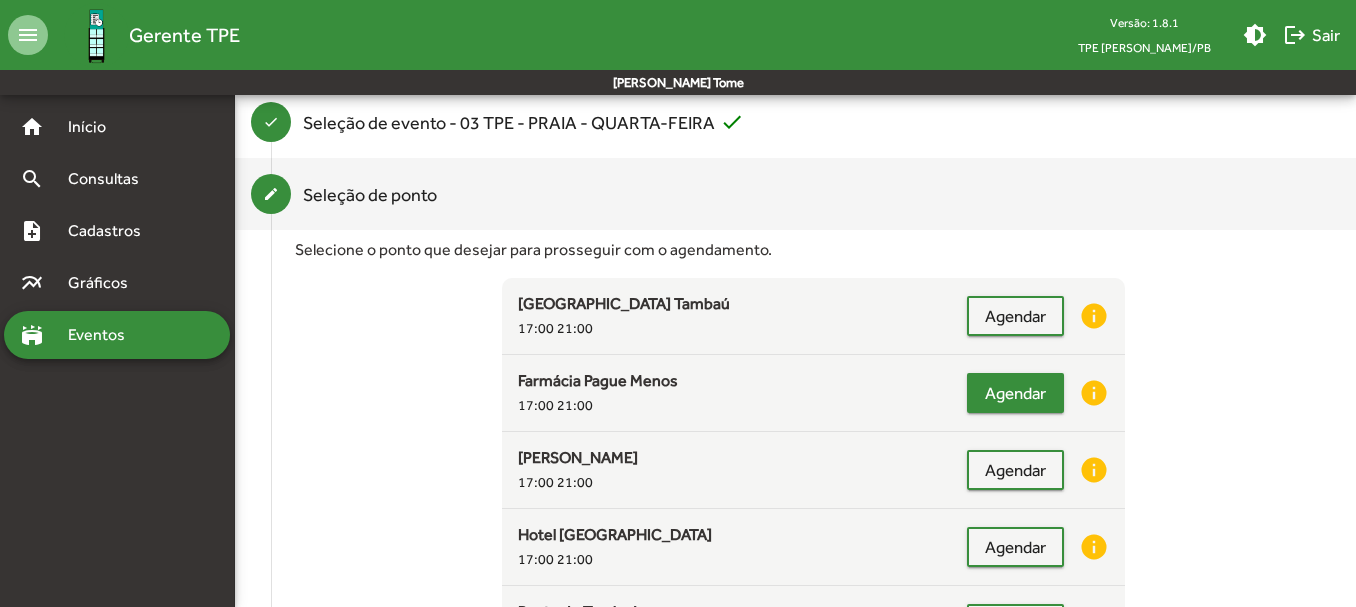 click on "Agendar" at bounding box center [1015, 393] 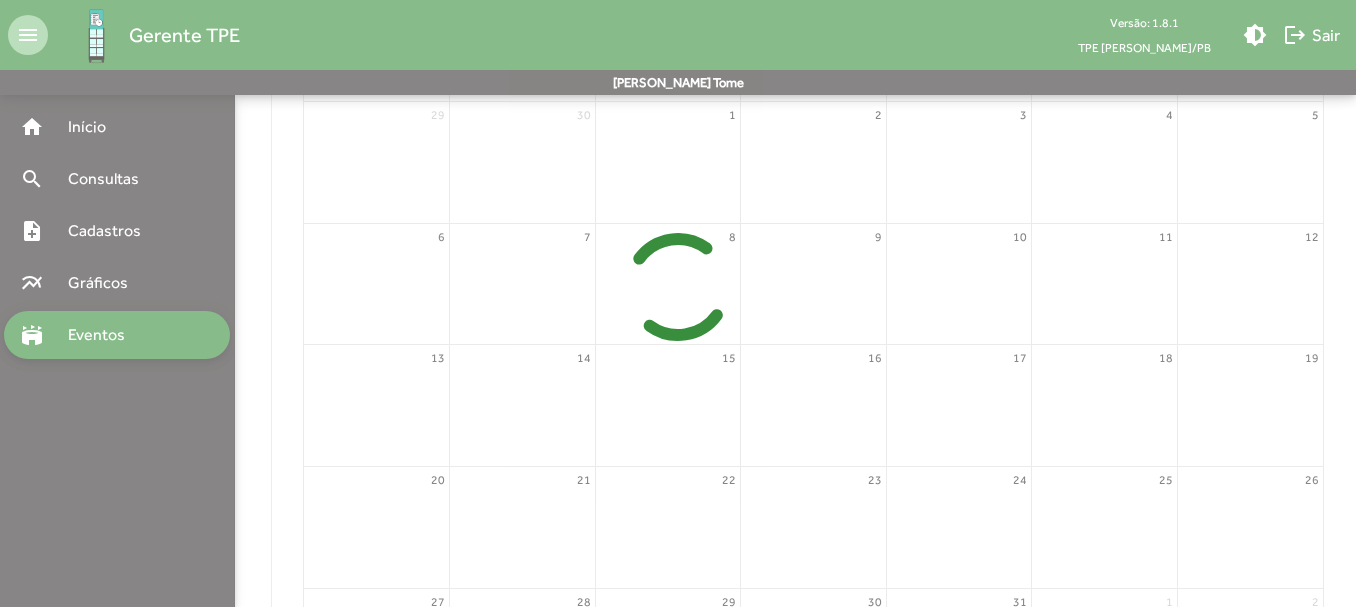 scroll, scrollTop: 625, scrollLeft: 0, axis: vertical 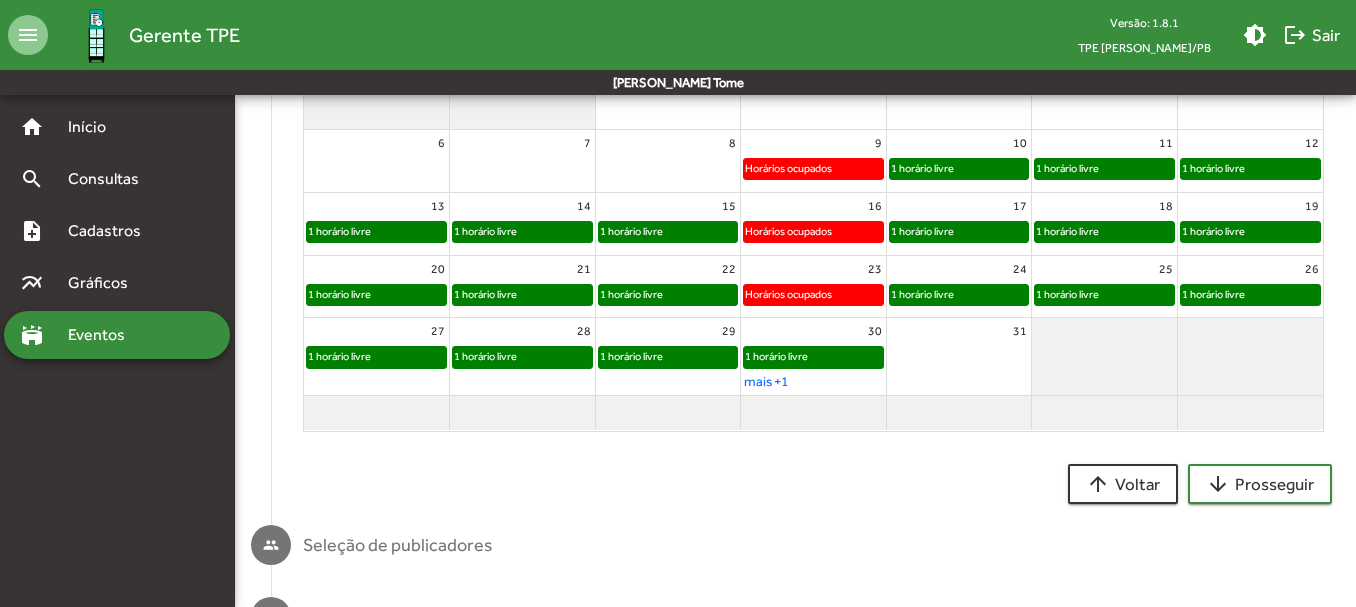 click on "1 horário livre" 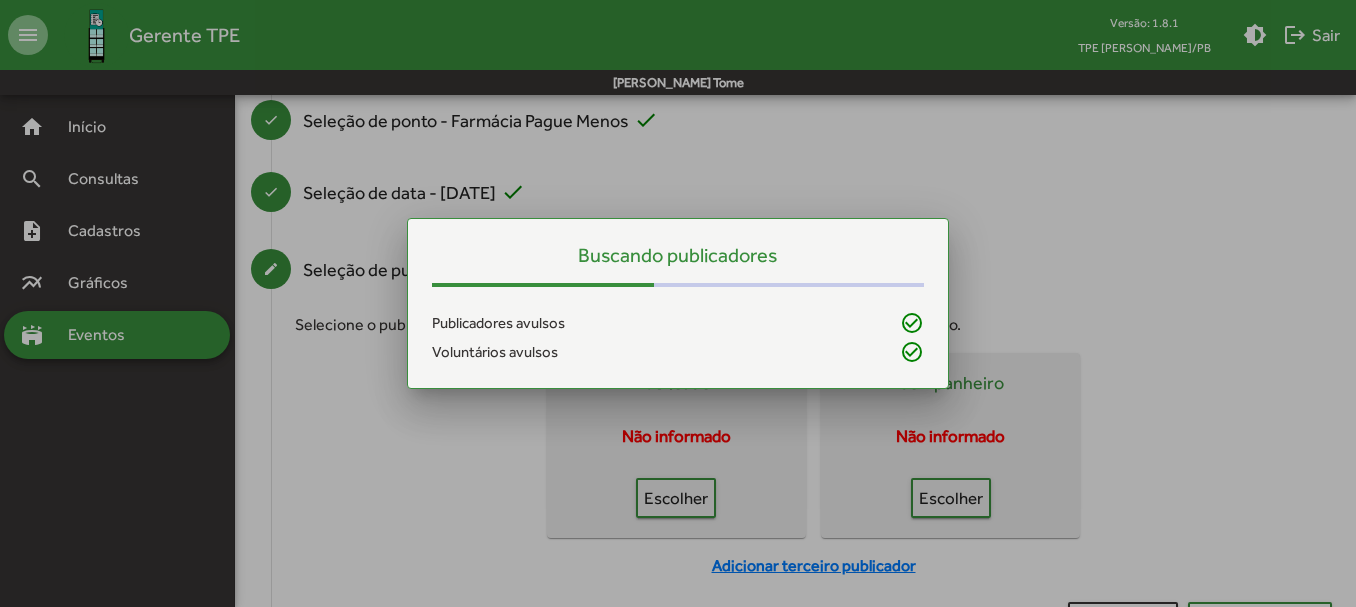 scroll, scrollTop: 0, scrollLeft: 0, axis: both 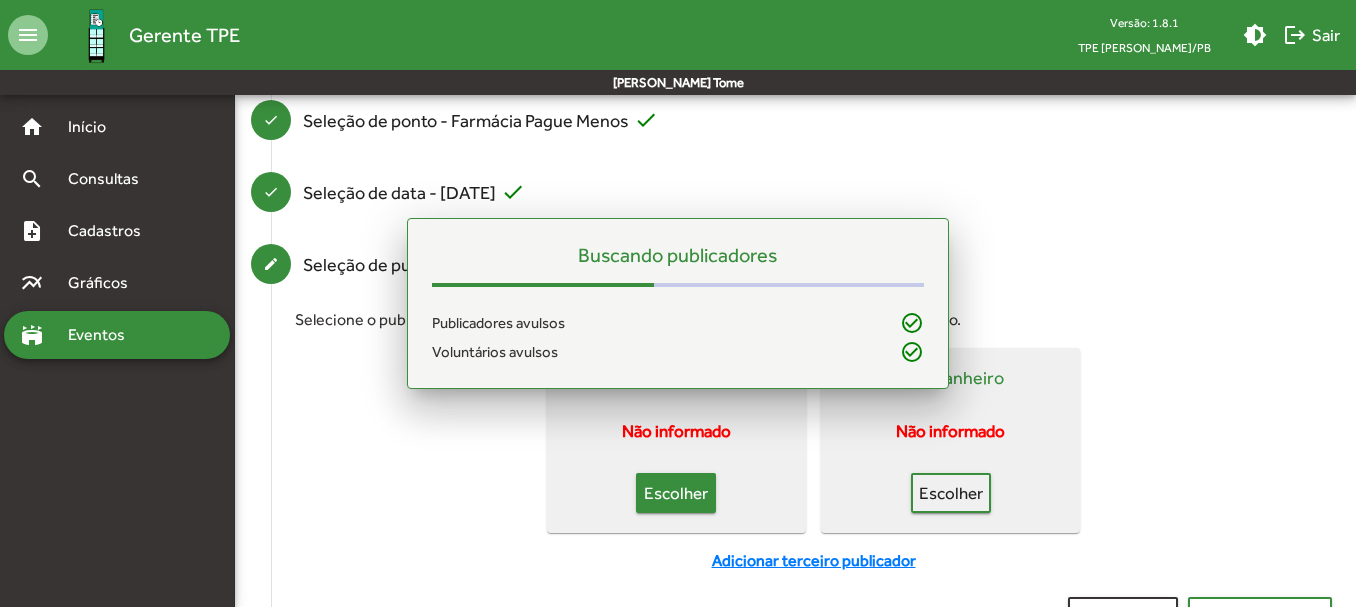 click on "Escolher" 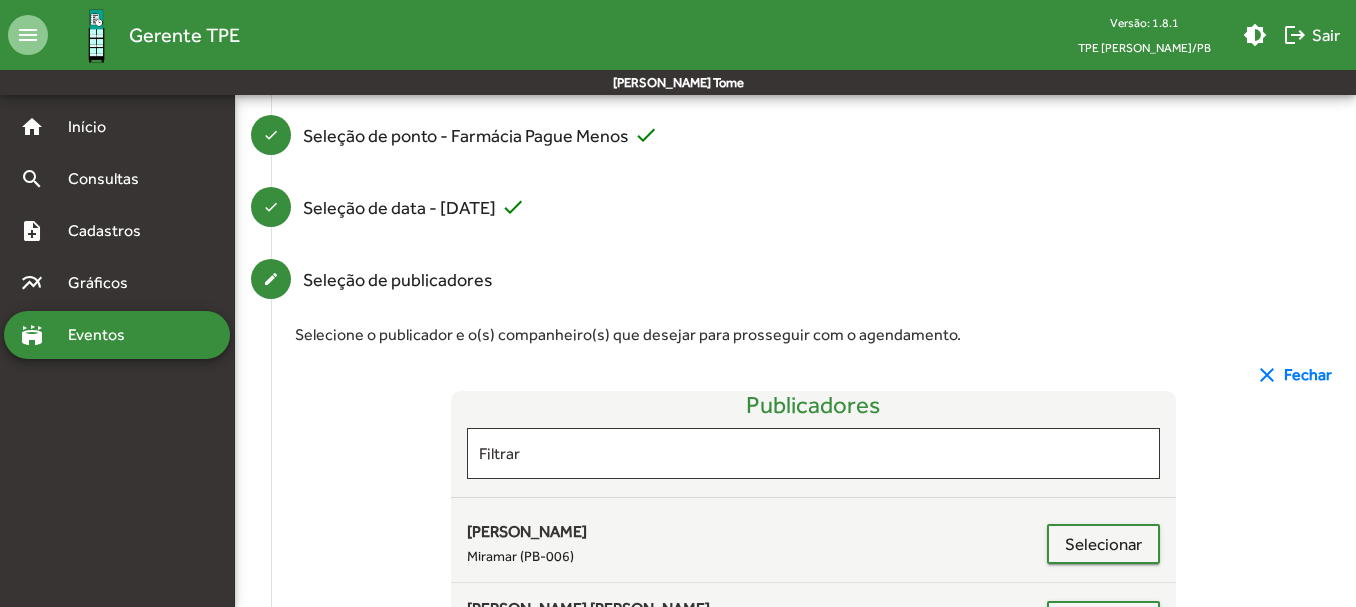 scroll, scrollTop: 269, scrollLeft: 0, axis: vertical 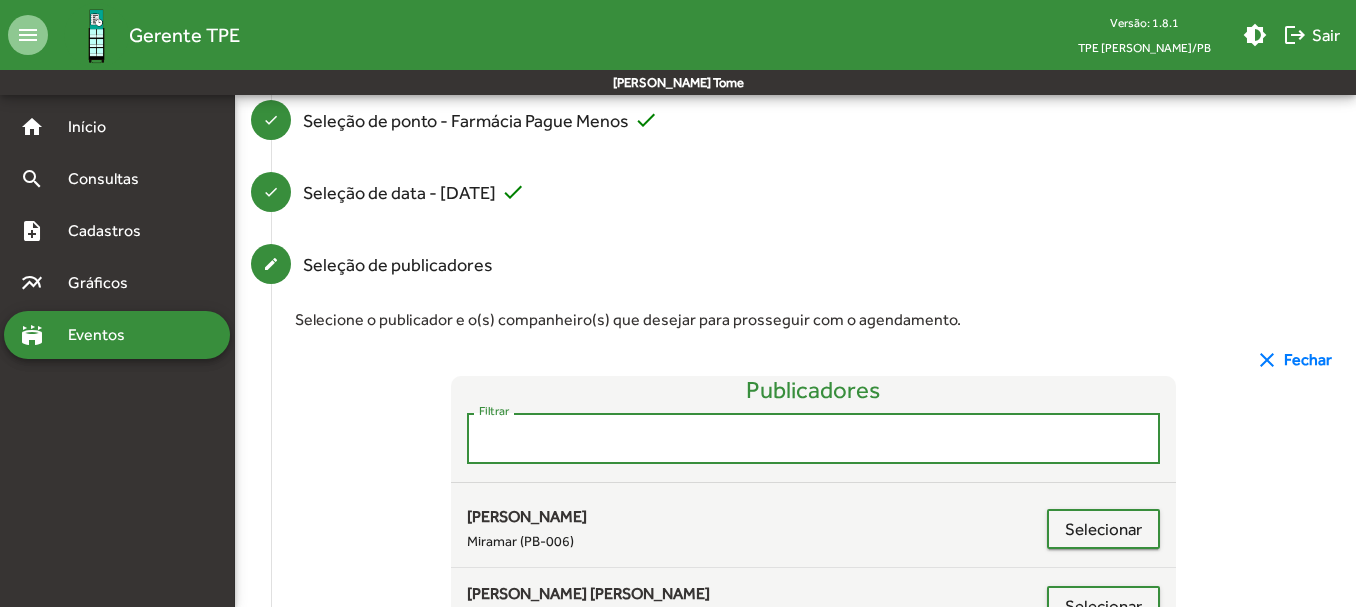 click on "Filtrar" at bounding box center (814, 439) 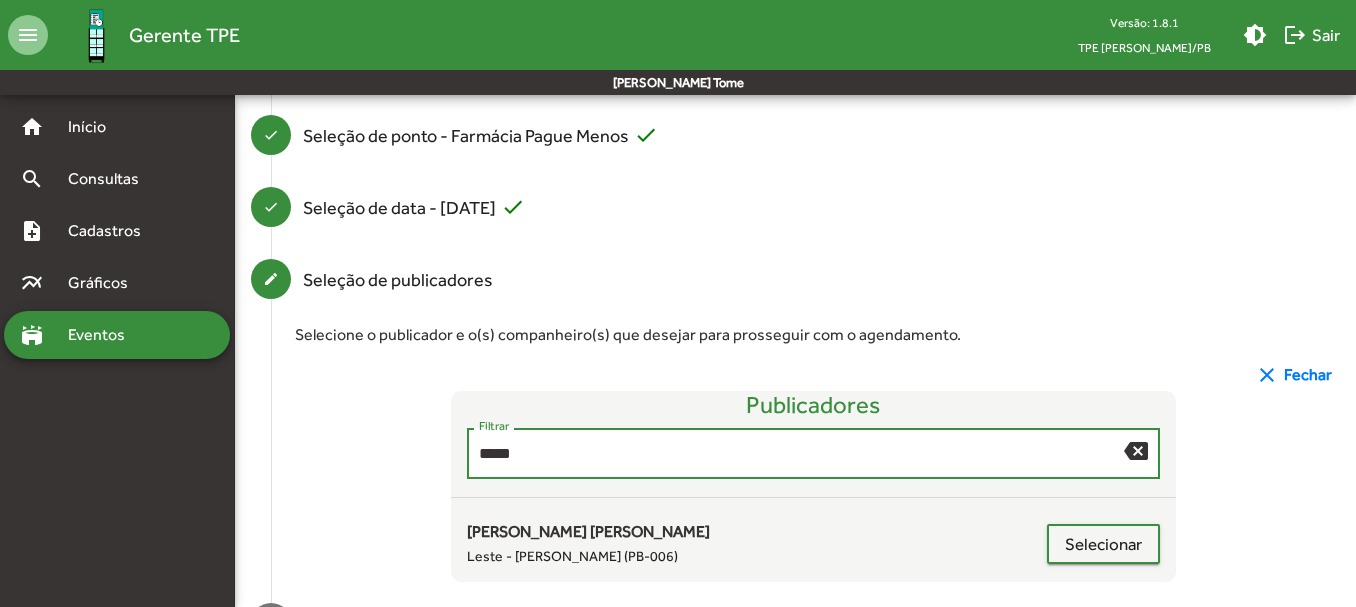 scroll, scrollTop: 269, scrollLeft: 0, axis: vertical 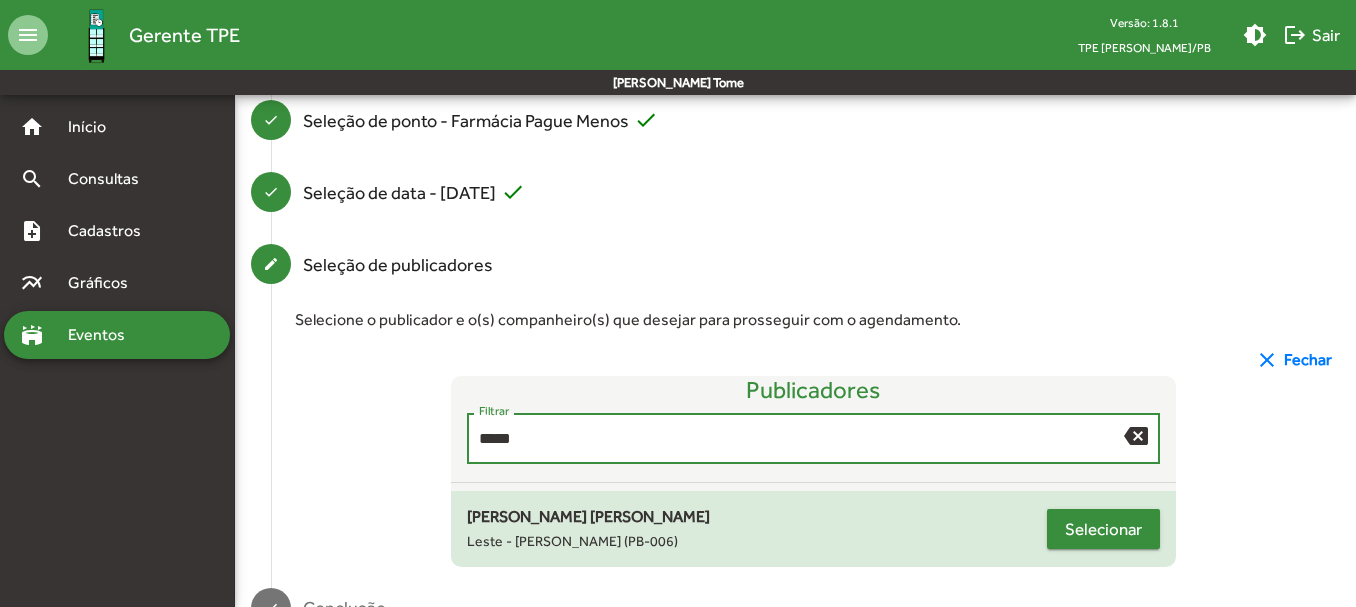 type on "*****" 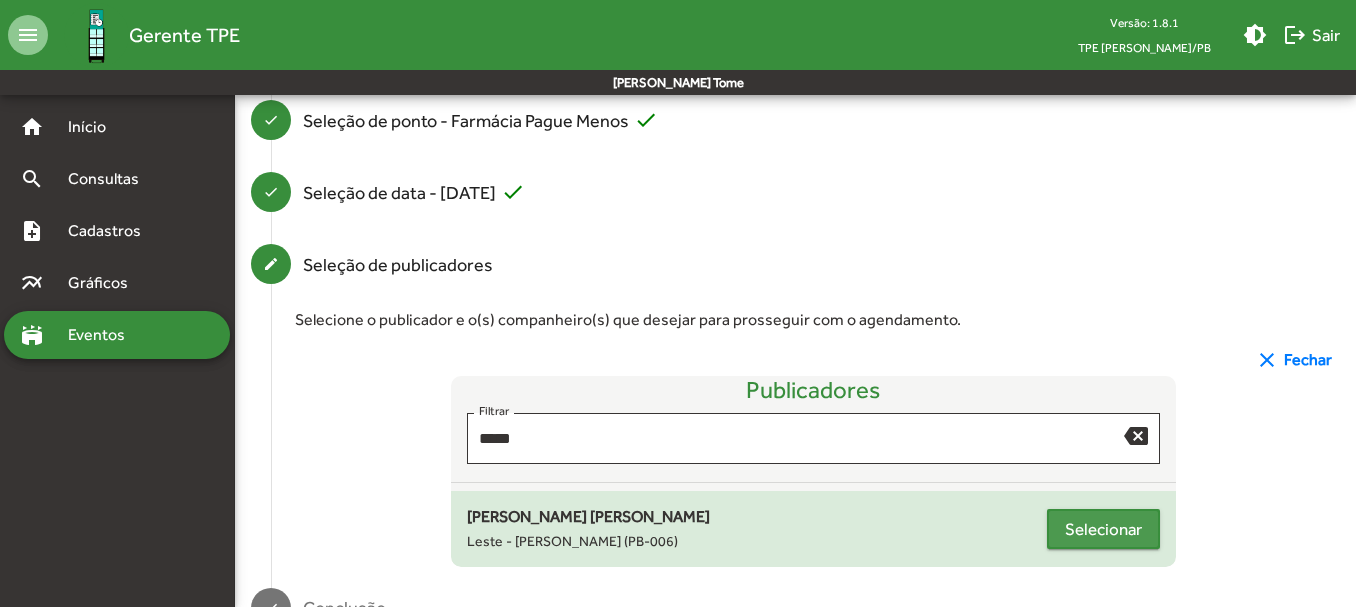 click on "Selecionar" 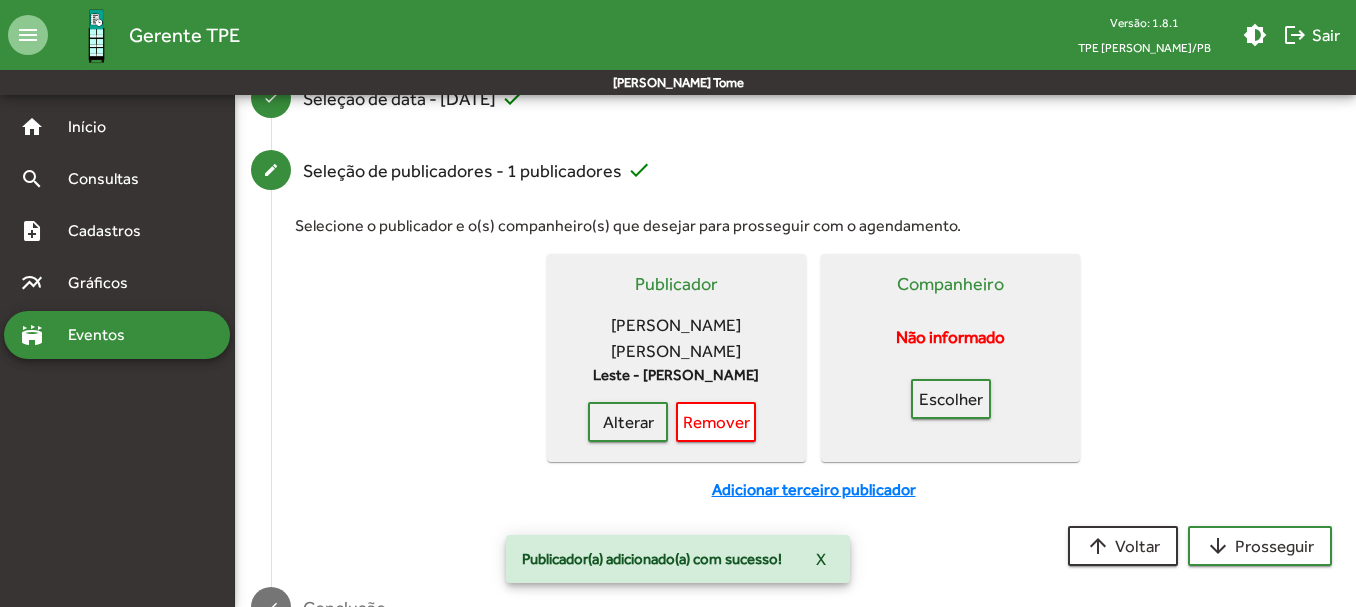 scroll, scrollTop: 423, scrollLeft: 0, axis: vertical 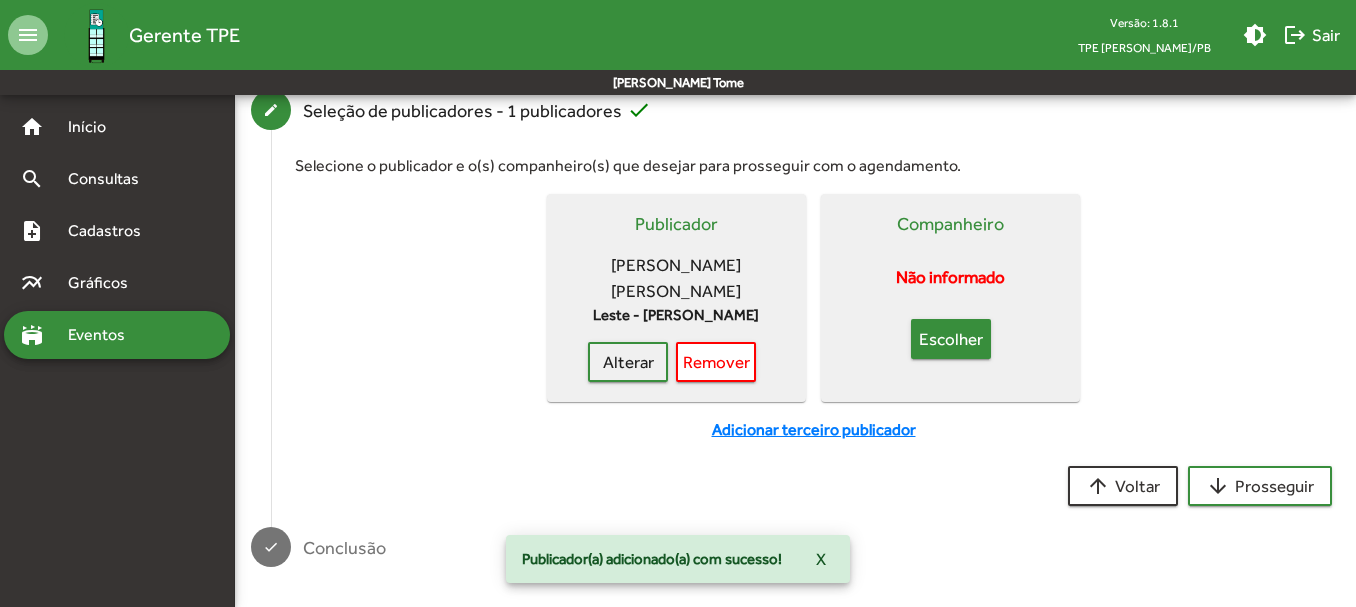 click on "Escolher" 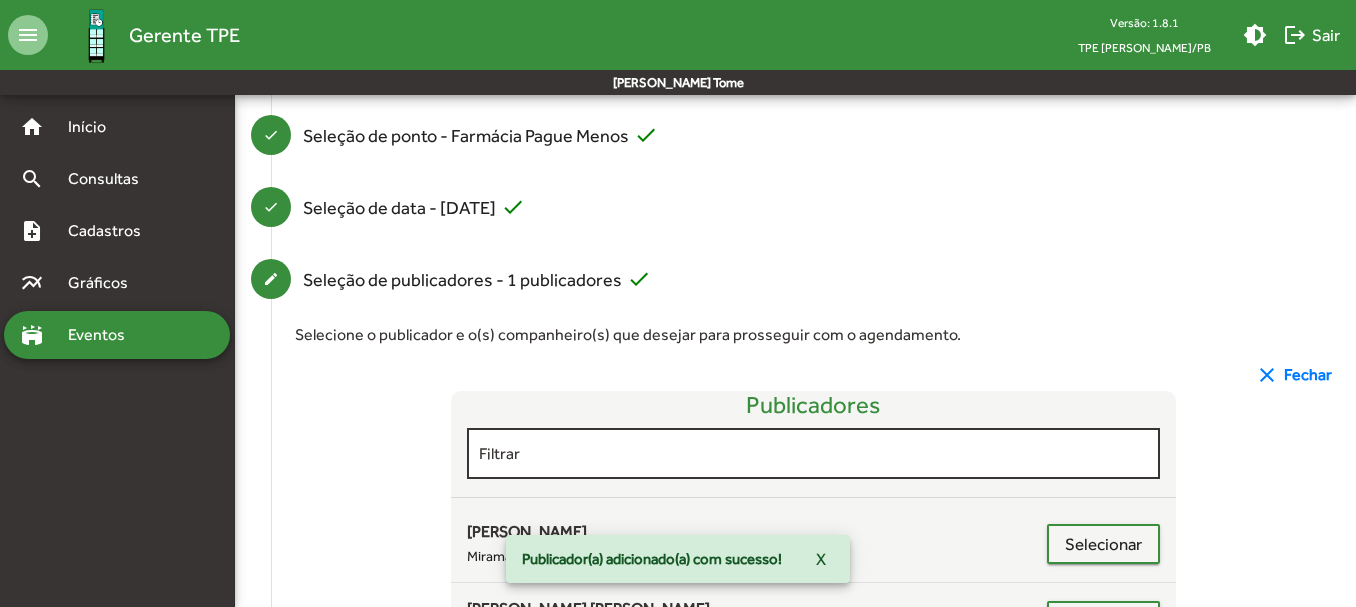scroll, scrollTop: 423, scrollLeft: 0, axis: vertical 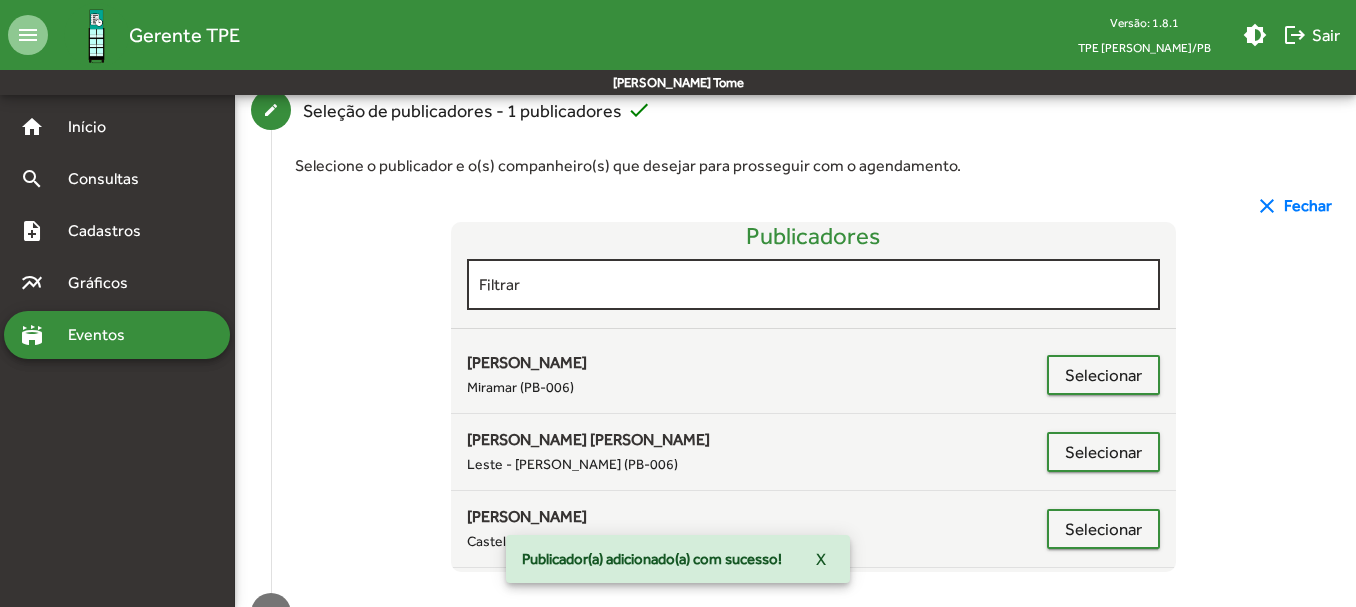 click on "Filtrar" at bounding box center [814, 285] 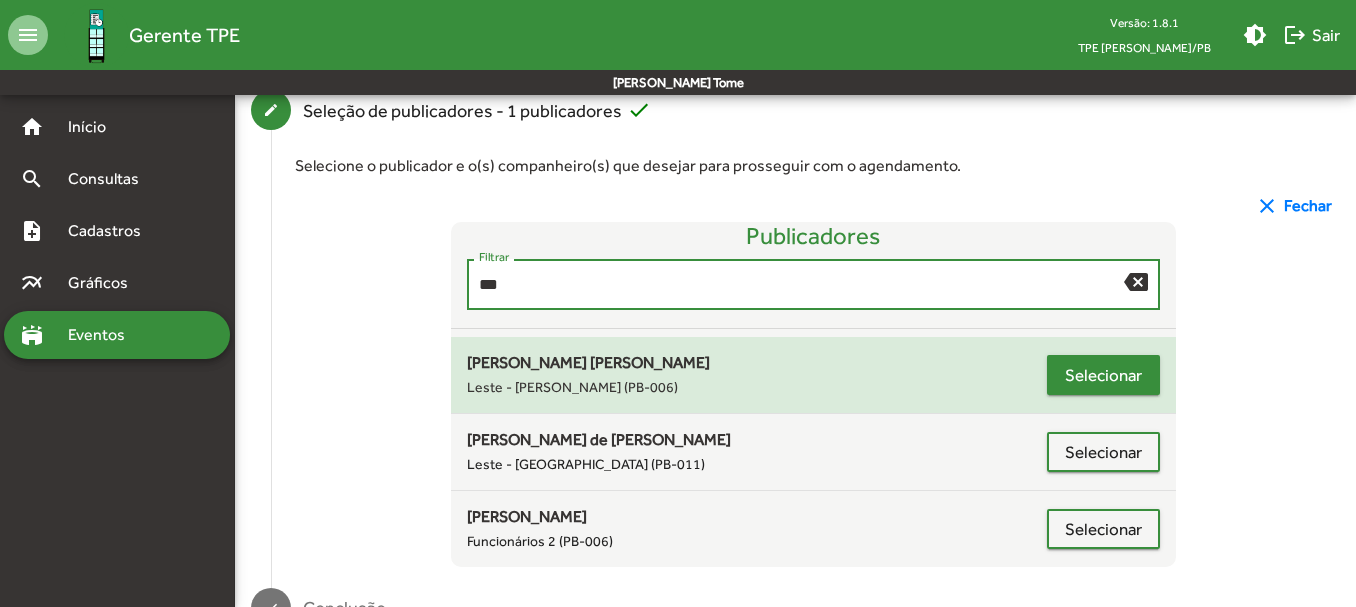 type on "***" 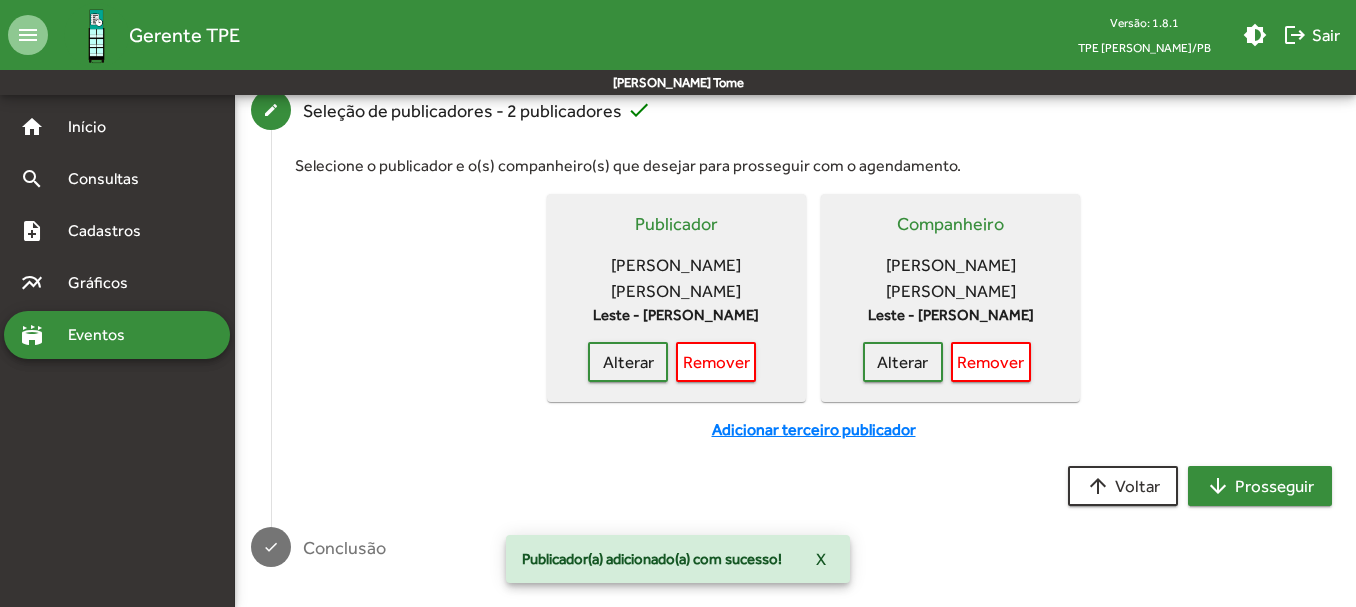 click on "arrow_downward  Prosseguir" at bounding box center (1260, 486) 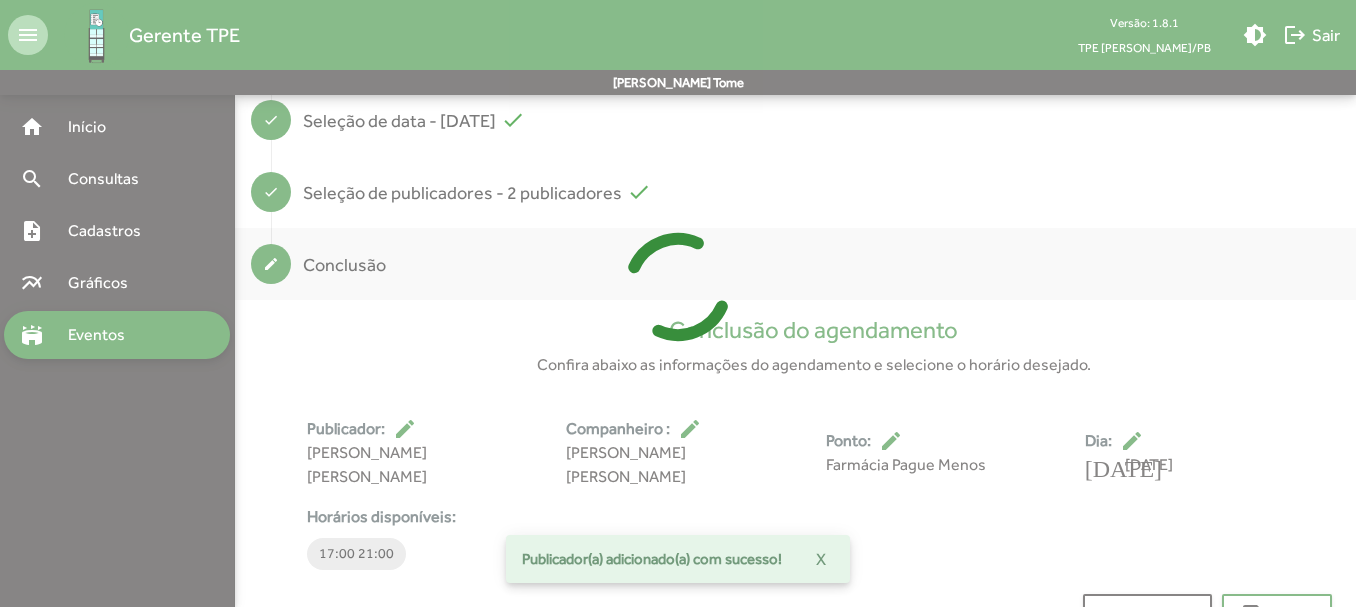 scroll, scrollTop: 373, scrollLeft: 0, axis: vertical 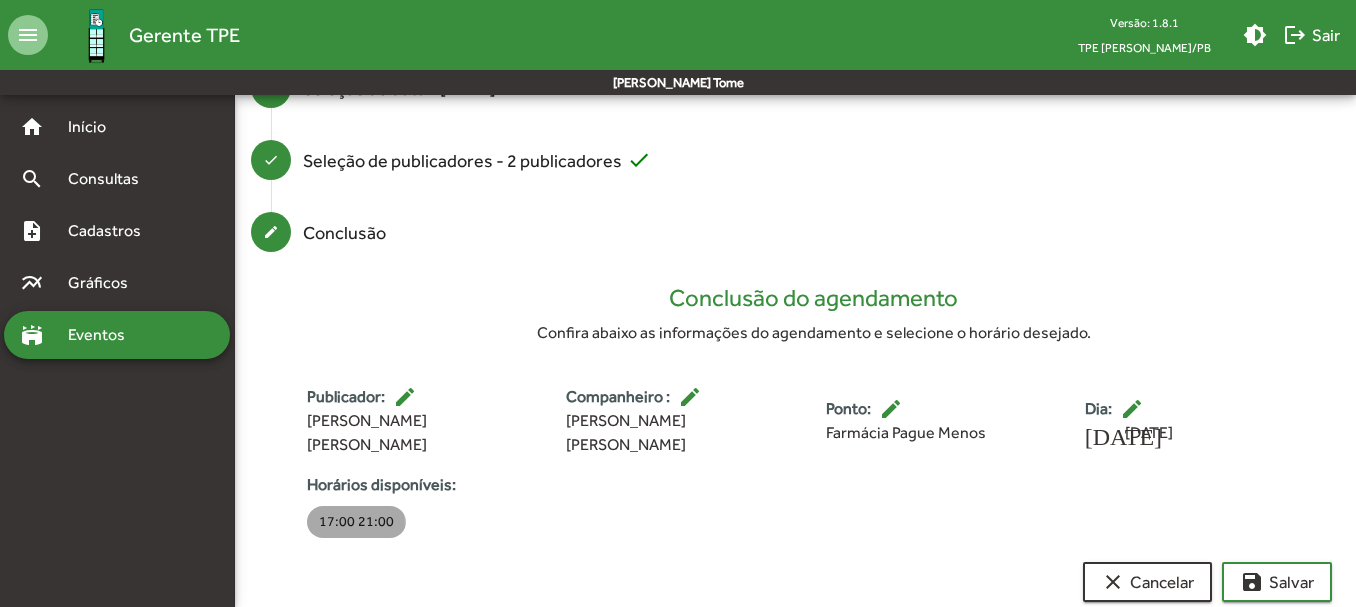 click on "17:00 21:00" at bounding box center (356, 522) 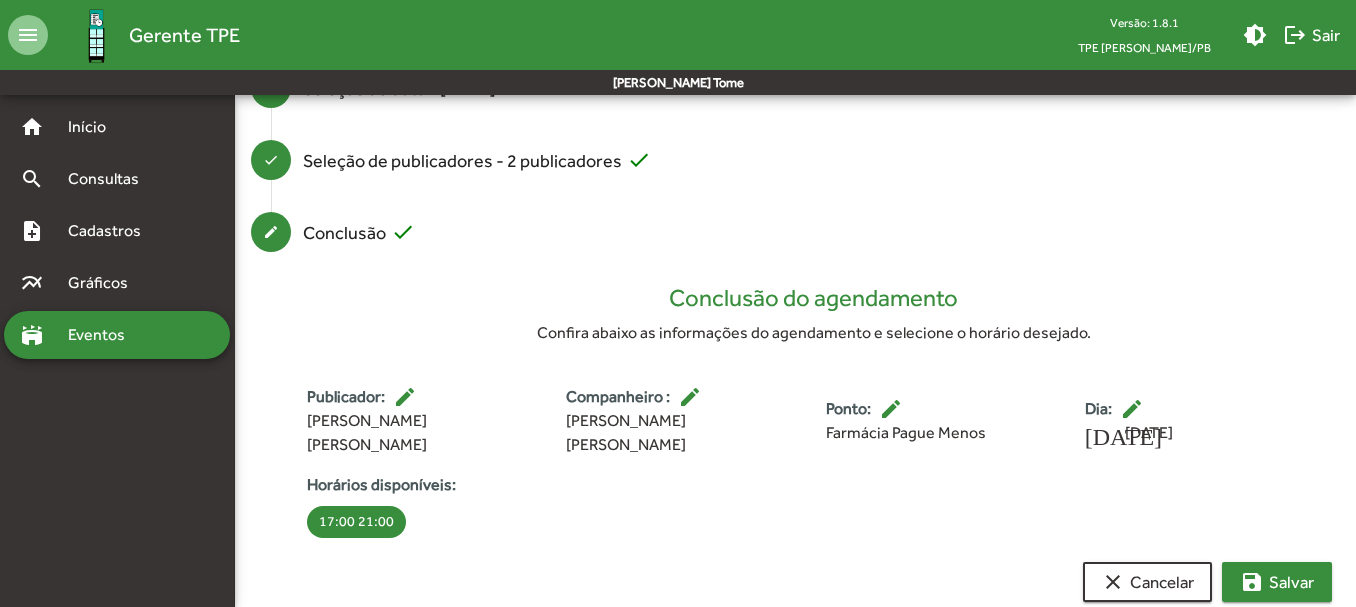 click on "save  [PERSON_NAME]" at bounding box center [1277, 582] 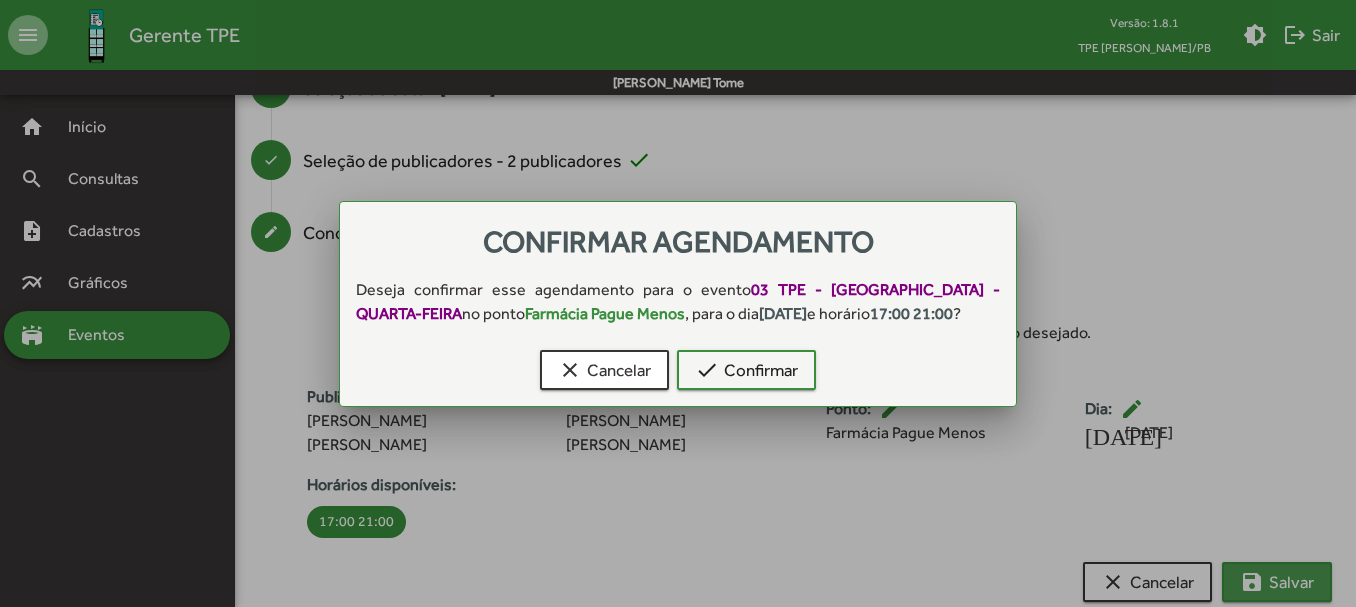 scroll, scrollTop: 0, scrollLeft: 0, axis: both 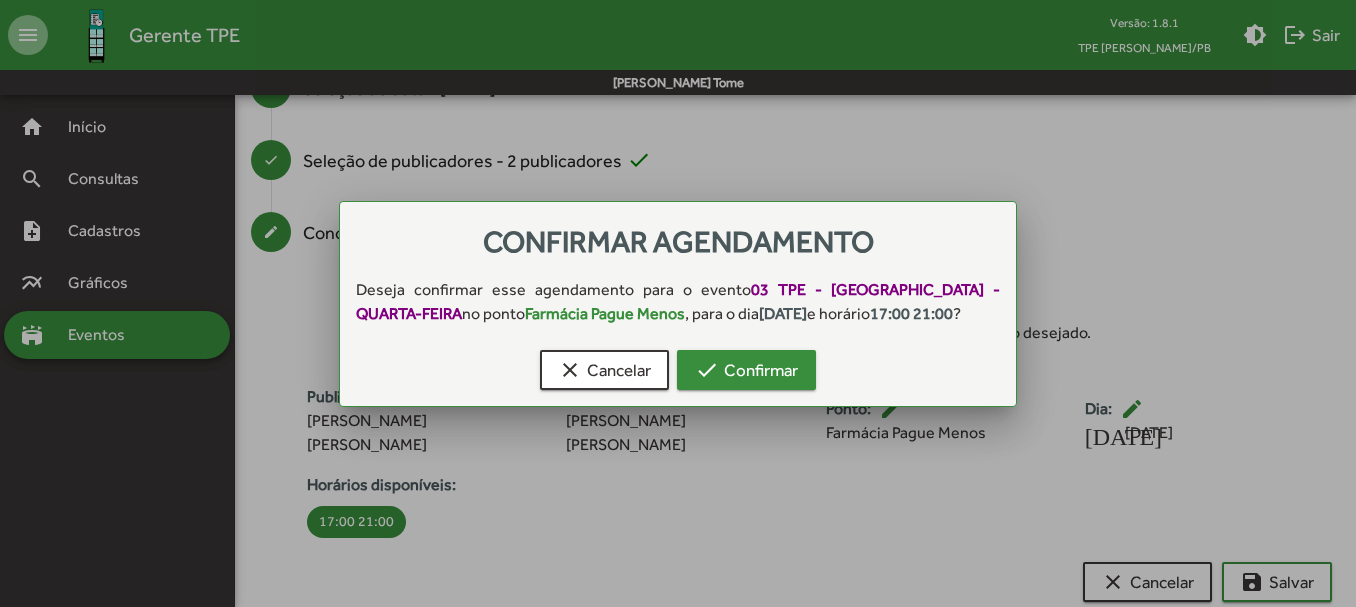 click on "check  Confirmar" at bounding box center (746, 370) 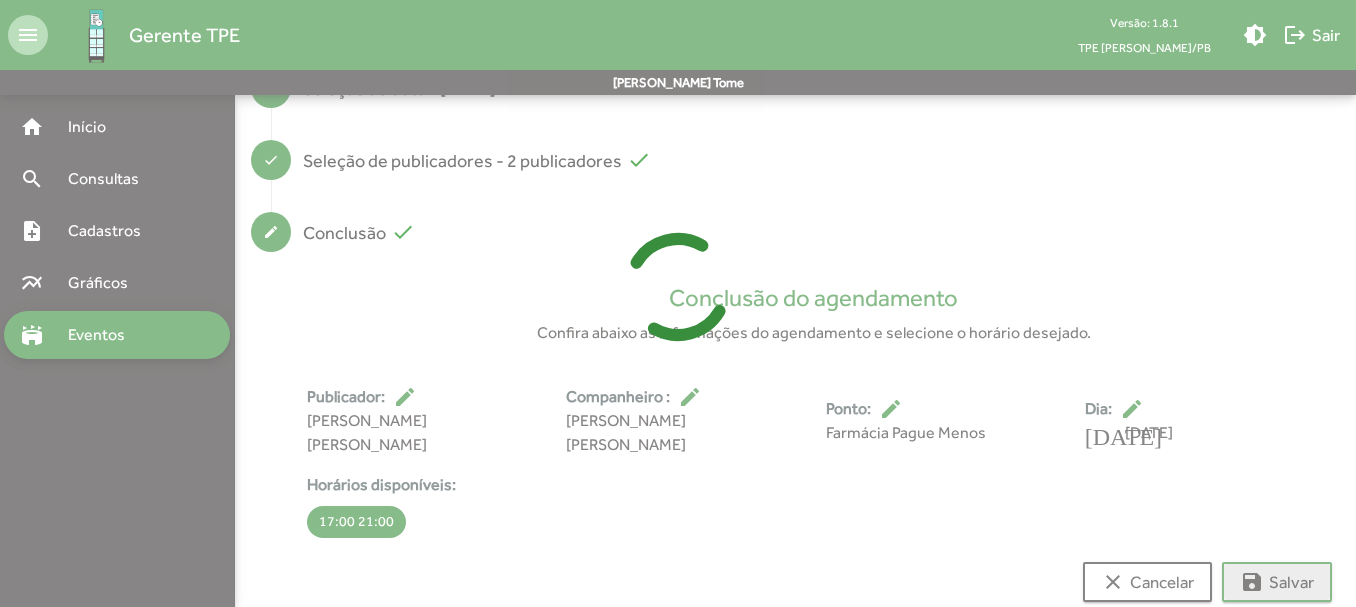 scroll, scrollTop: 14, scrollLeft: 0, axis: vertical 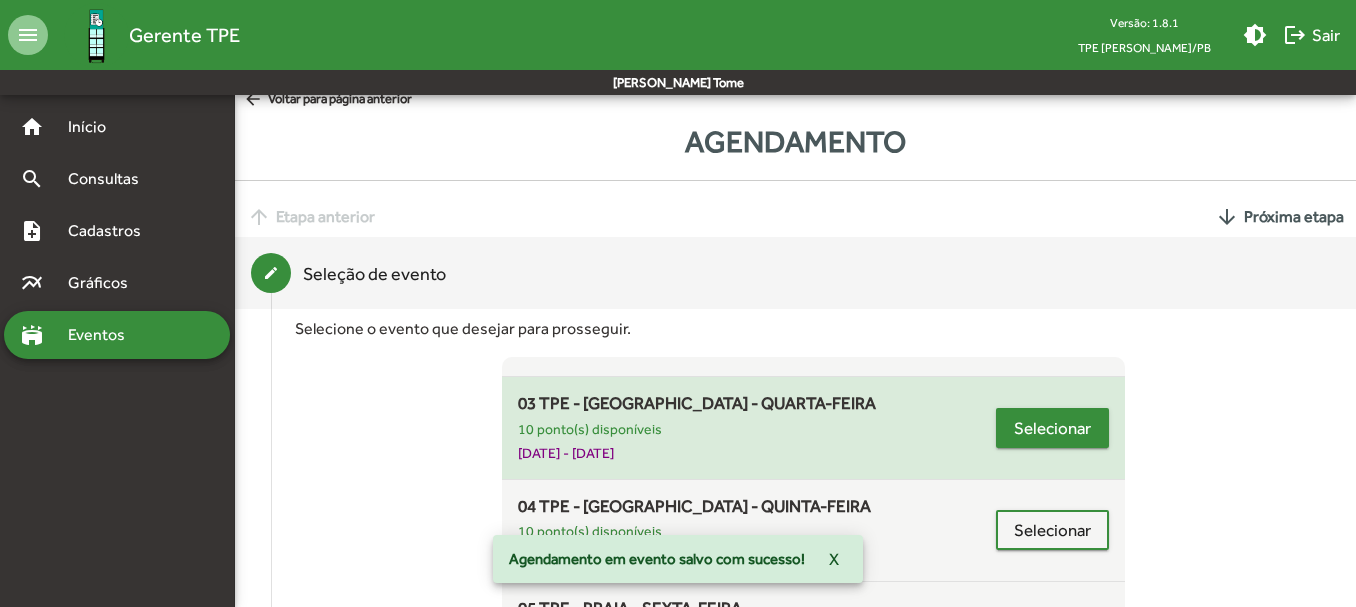 click on "Selecionar" at bounding box center (1052, 428) 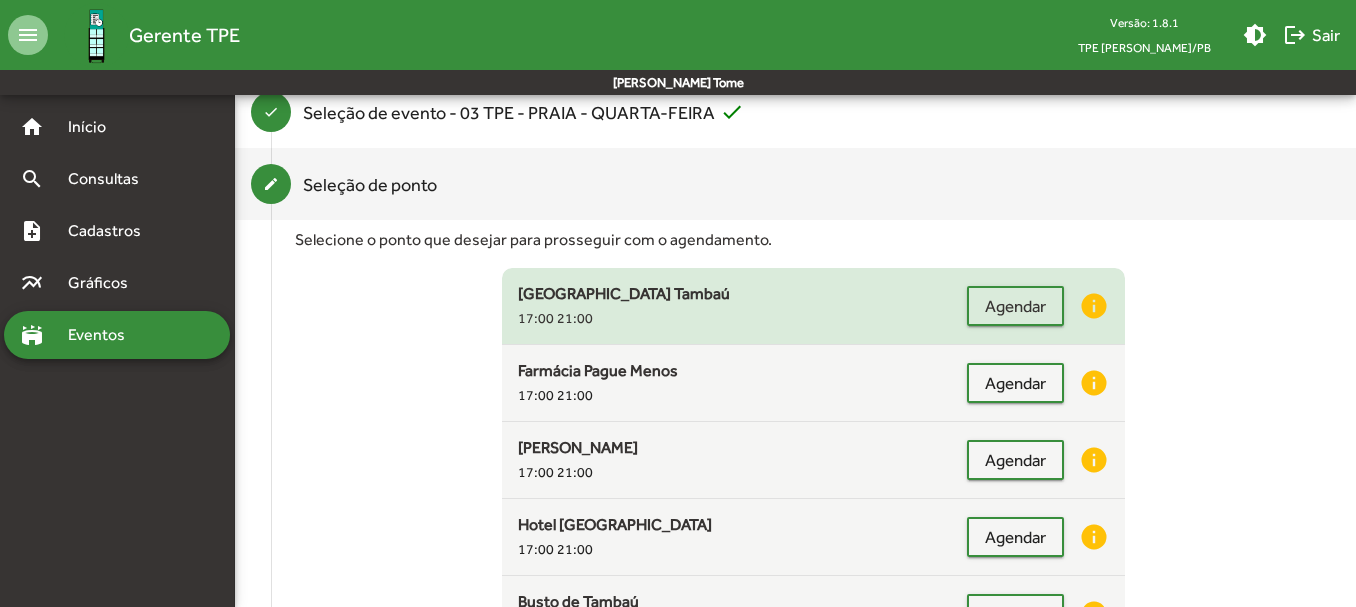 scroll, scrollTop: 195, scrollLeft: 0, axis: vertical 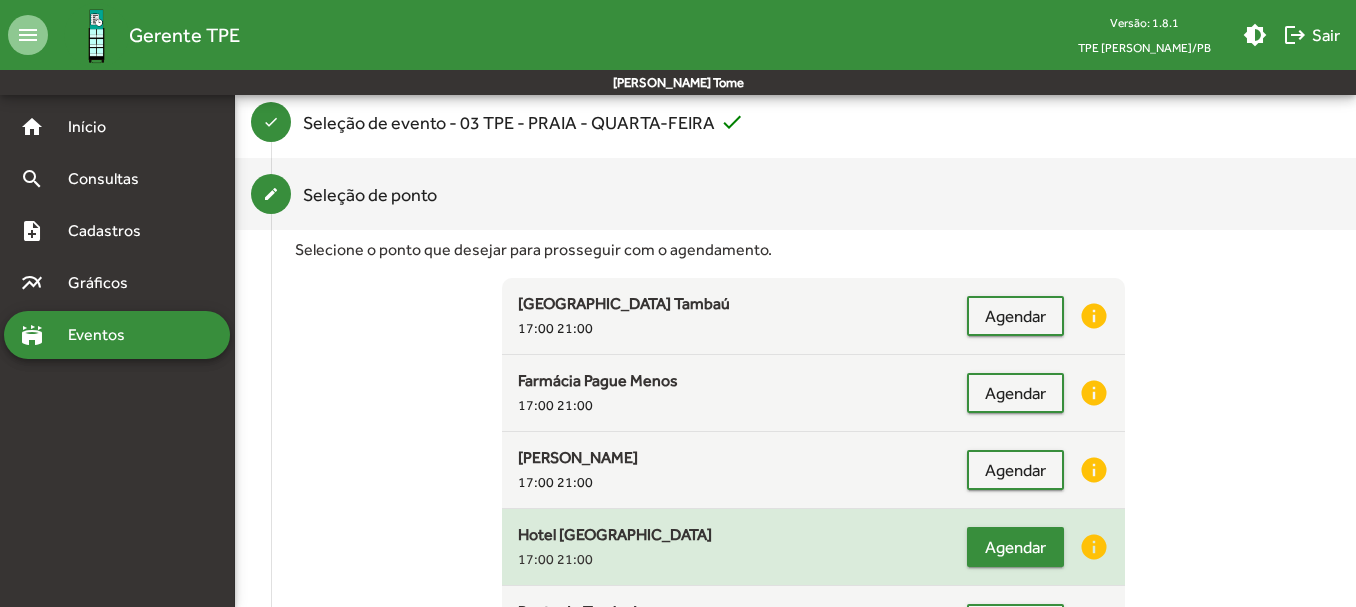 click on "Agendar" at bounding box center [1015, 547] 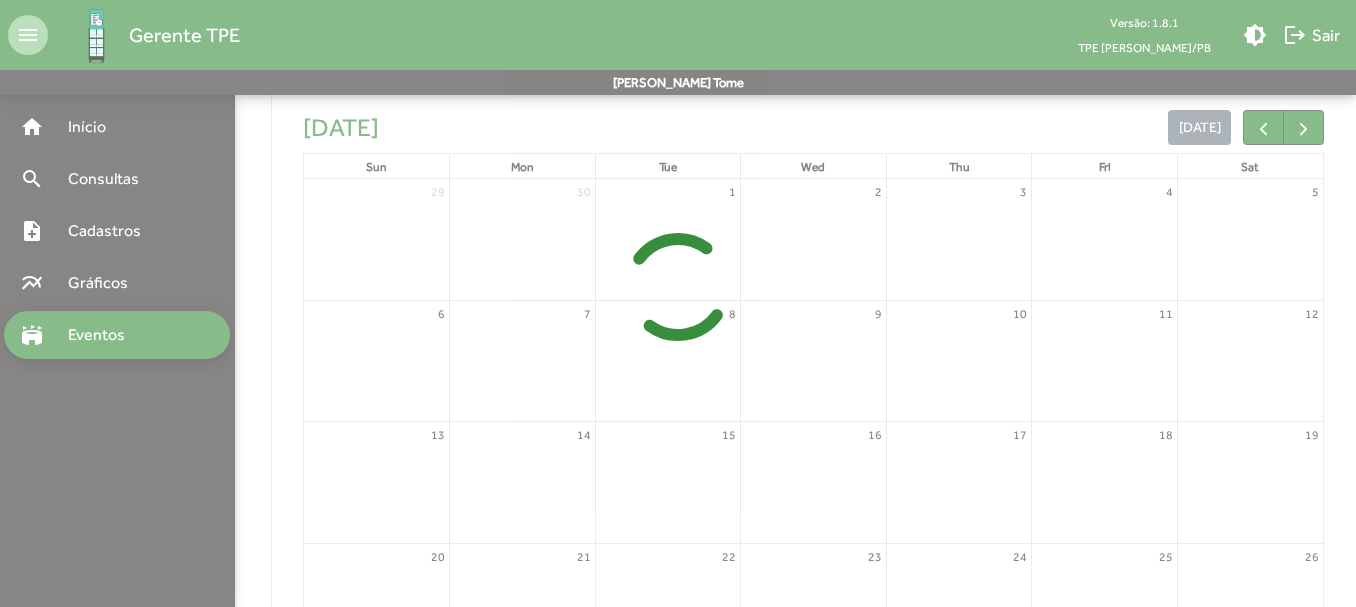 scroll, scrollTop: 525, scrollLeft: 0, axis: vertical 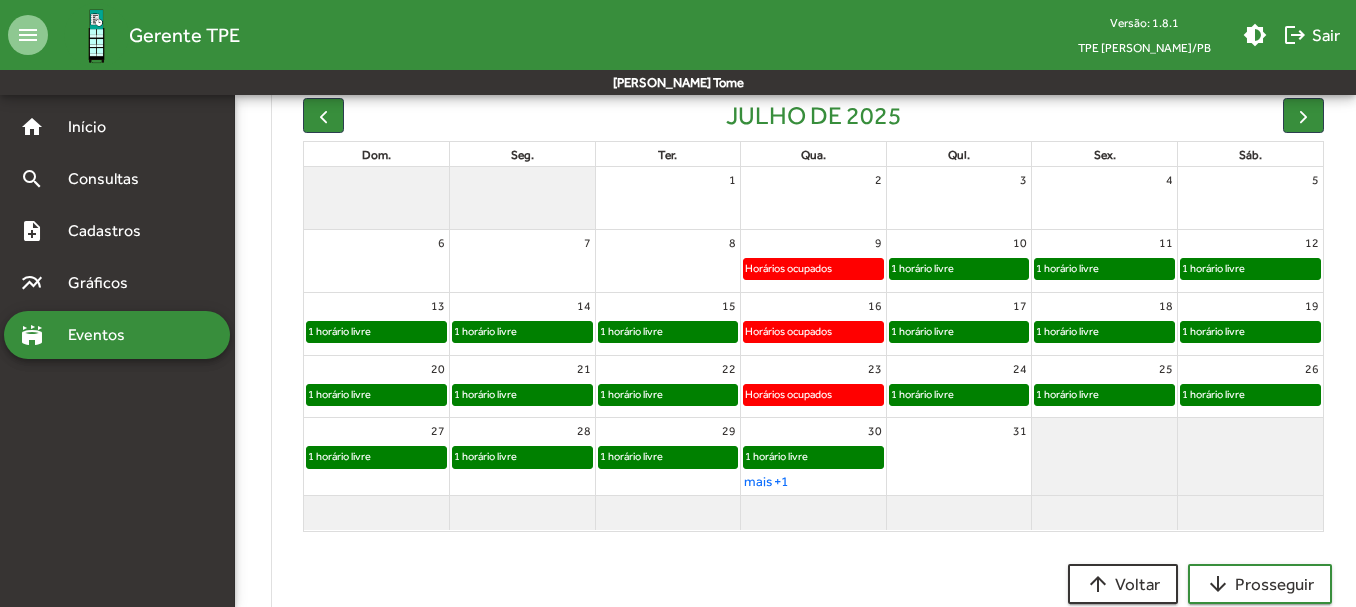 click on "1 horário livre" at bounding box center (776, 456) 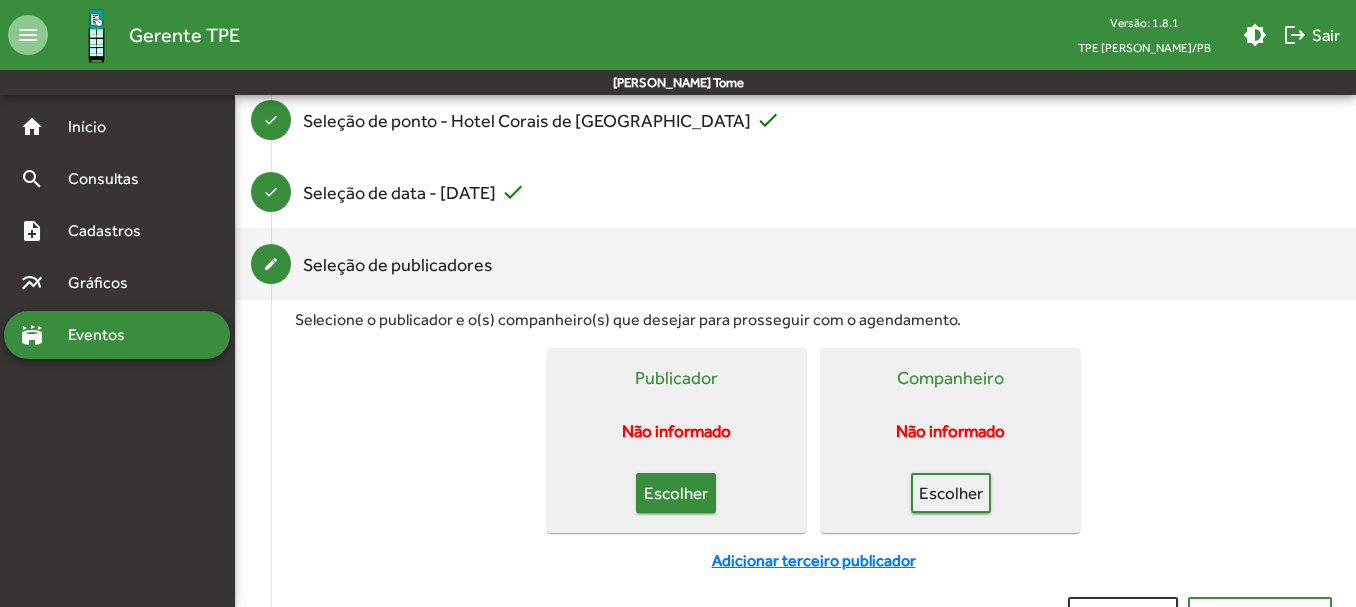 click on "Escolher" 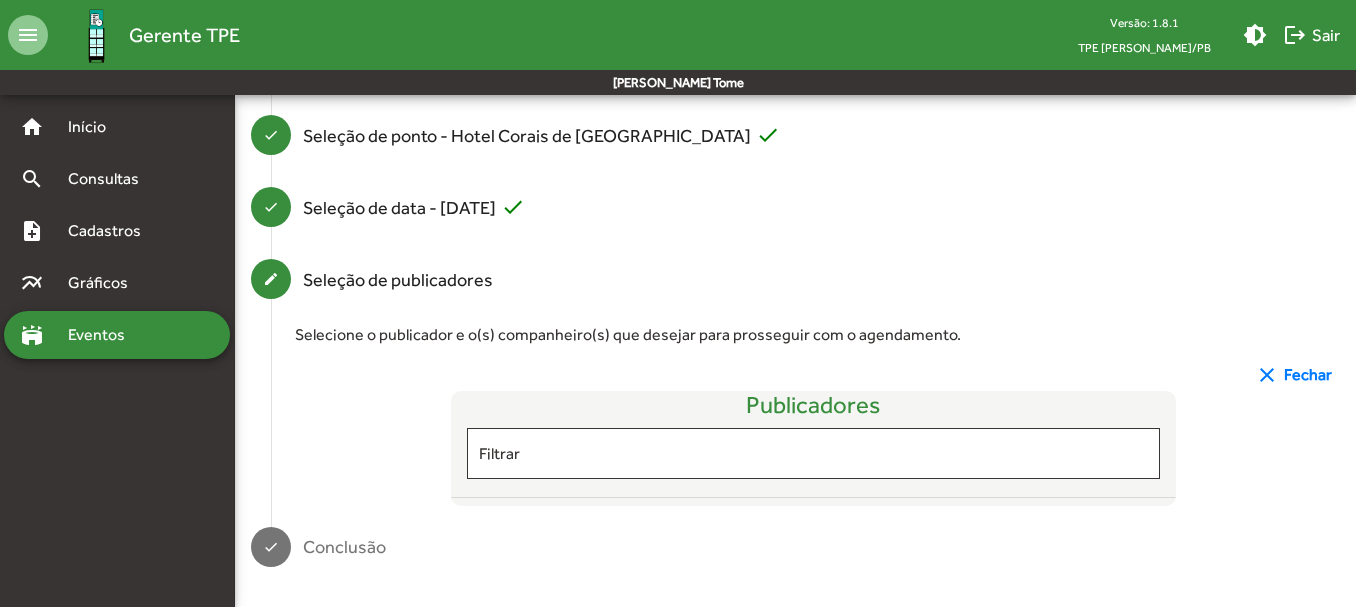 scroll, scrollTop: 269, scrollLeft: 0, axis: vertical 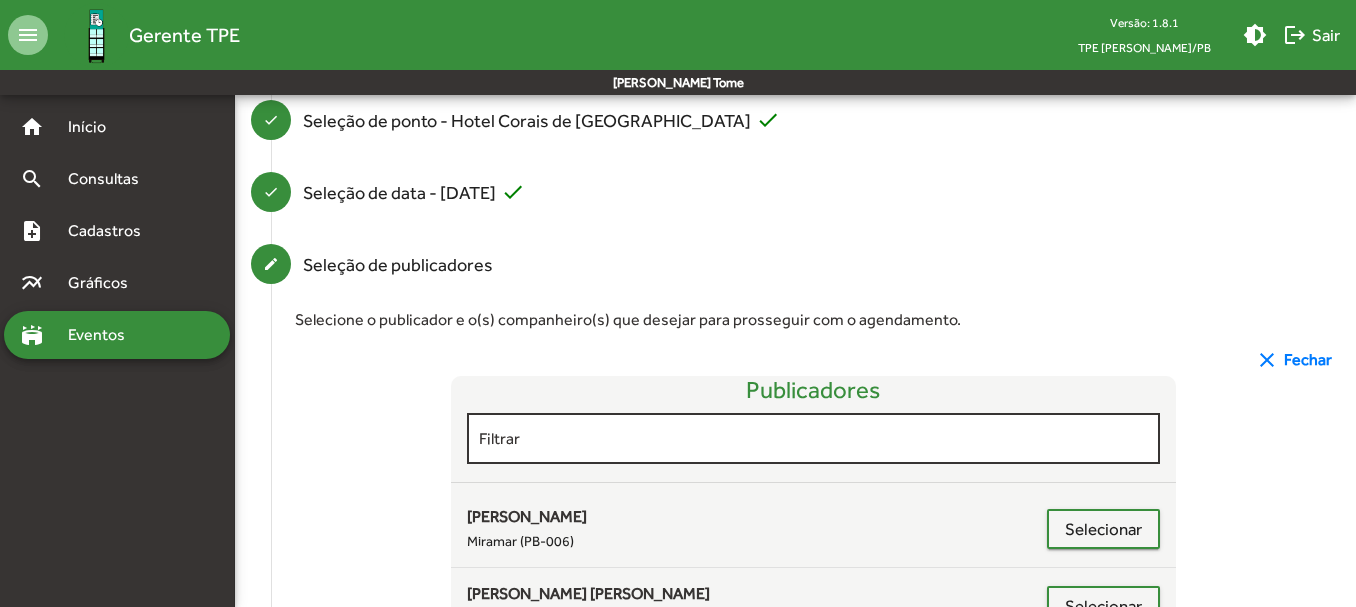 click on "Filtrar" at bounding box center [814, 439] 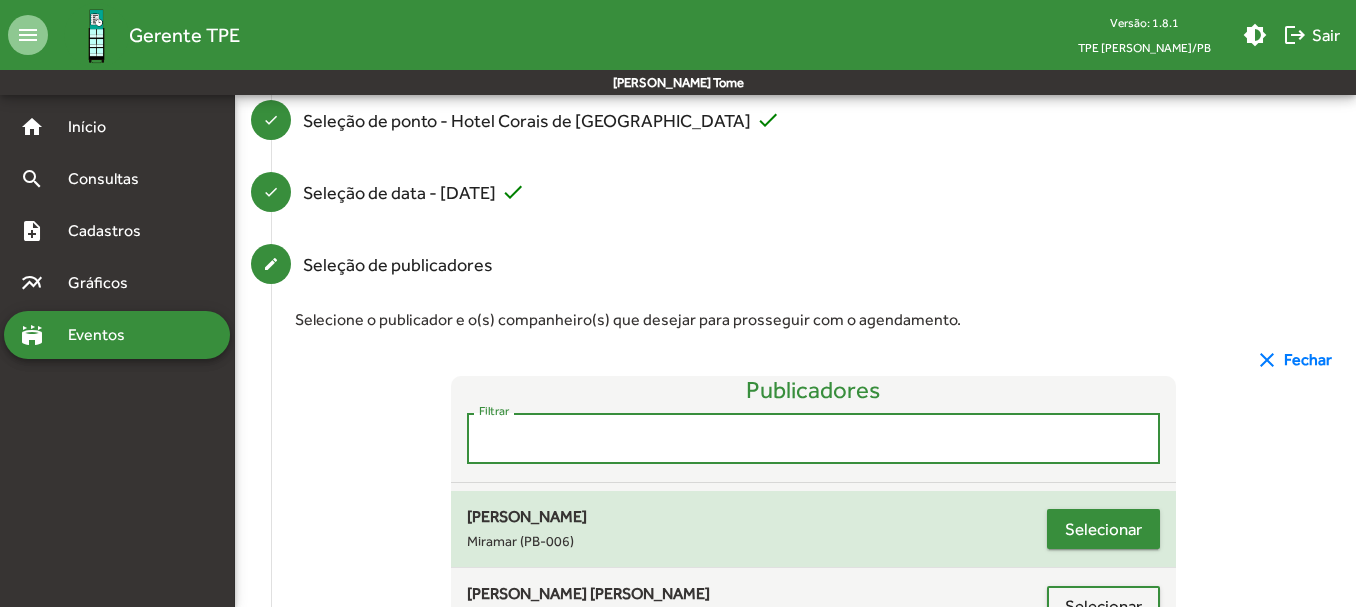 click on "Selecionar" at bounding box center (1103, 606) 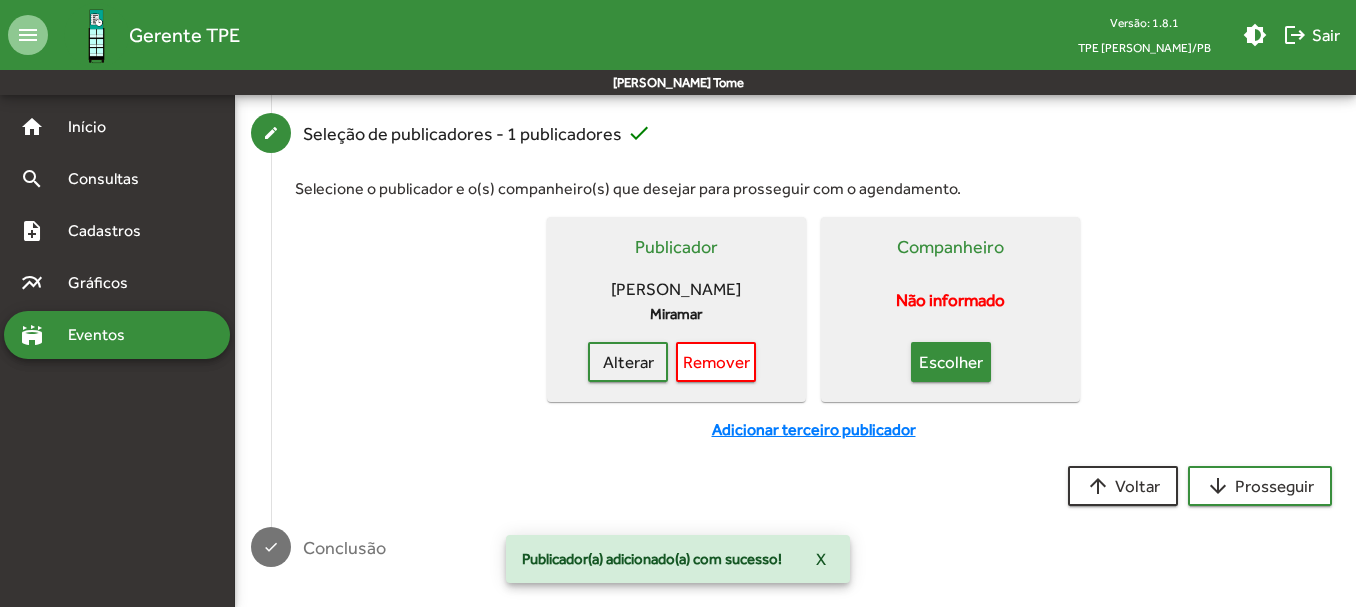 click on "Escolher" 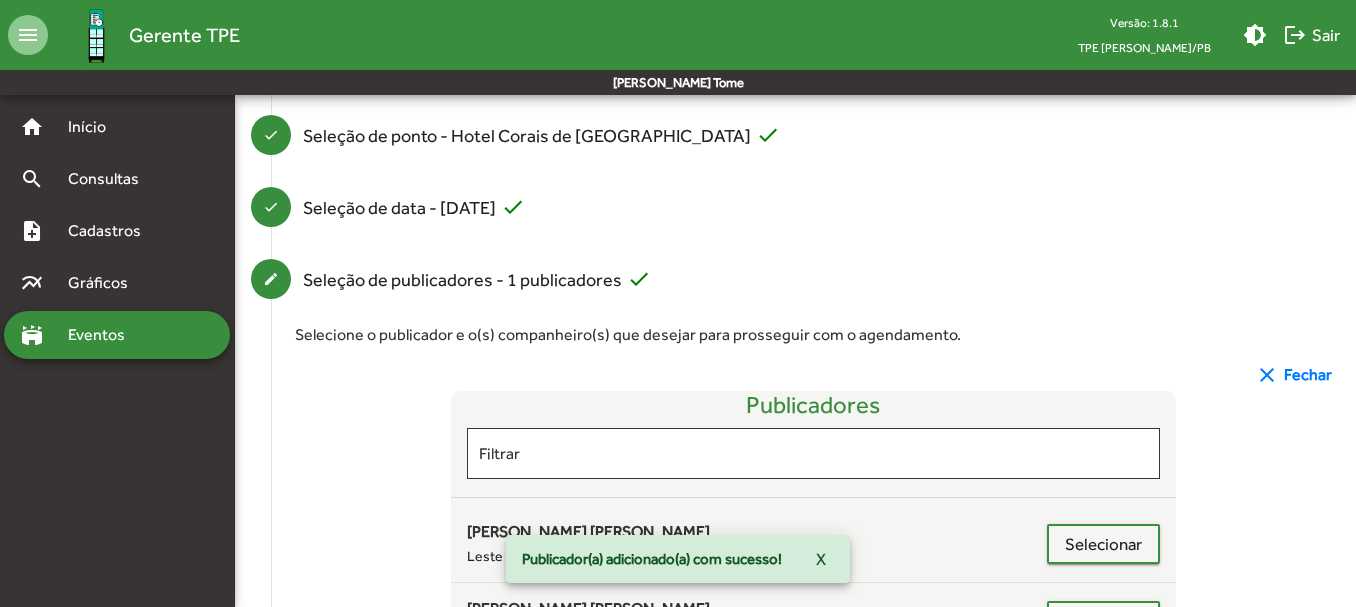 scroll, scrollTop: 400, scrollLeft: 0, axis: vertical 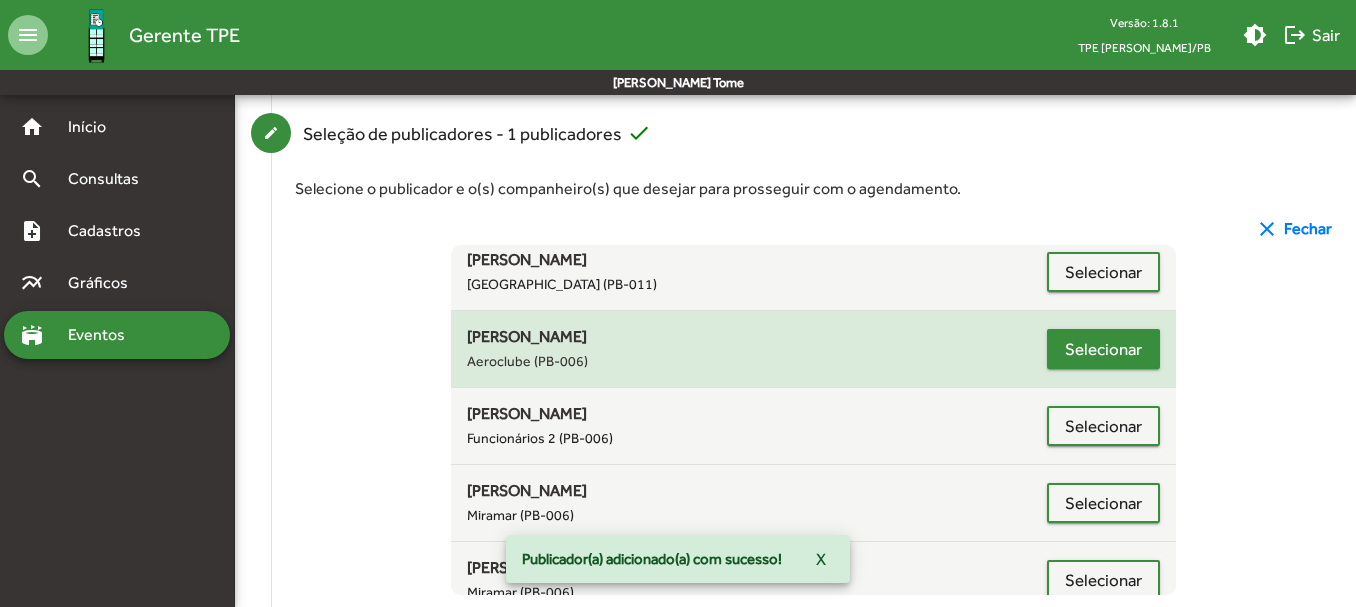 click on "Selecionar" at bounding box center (1103, 426) 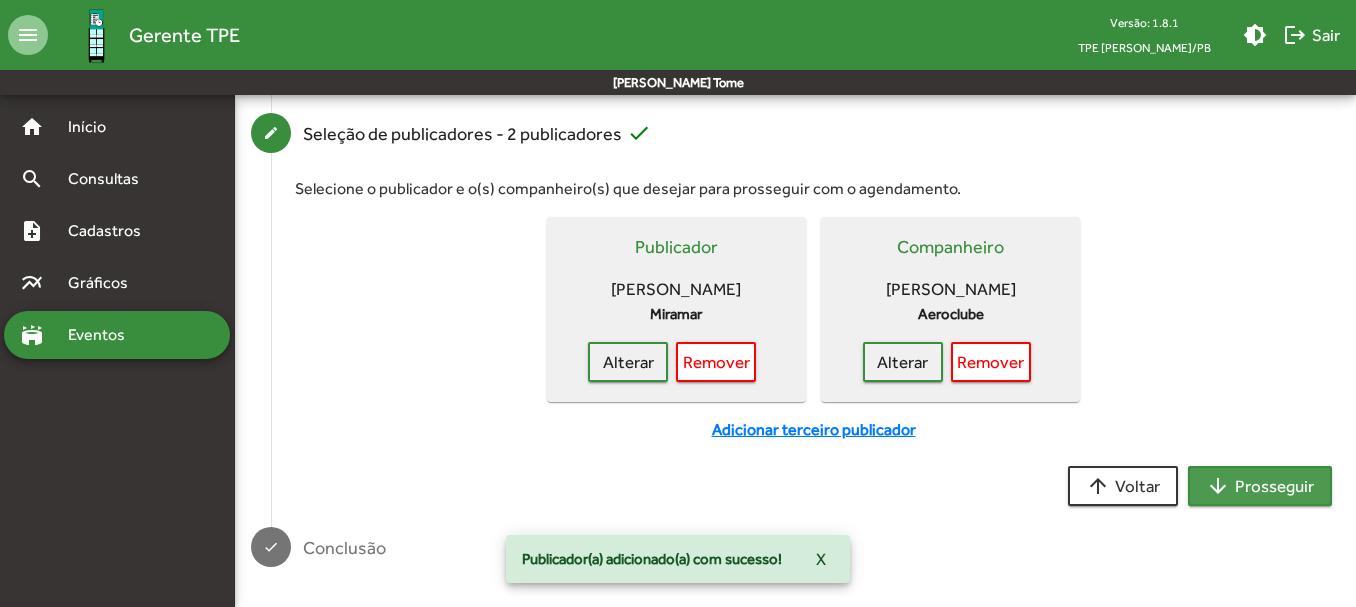 click on "arrow_downward  Prosseguir" at bounding box center [1260, 486] 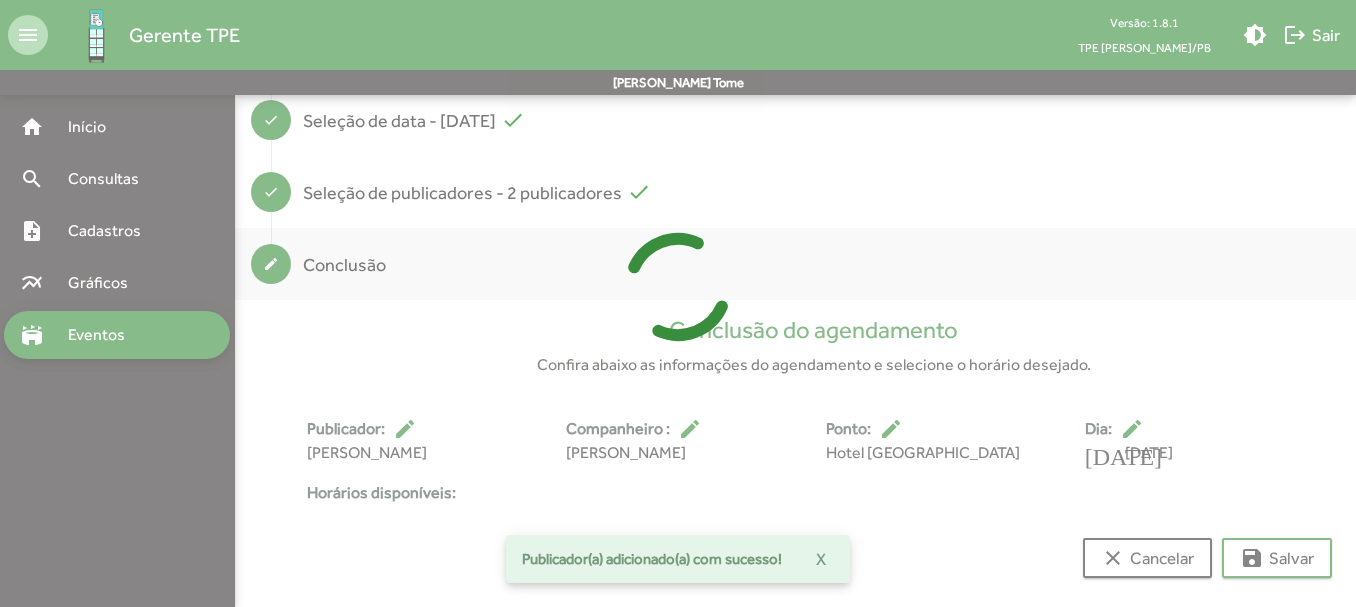 scroll, scrollTop: 373, scrollLeft: 0, axis: vertical 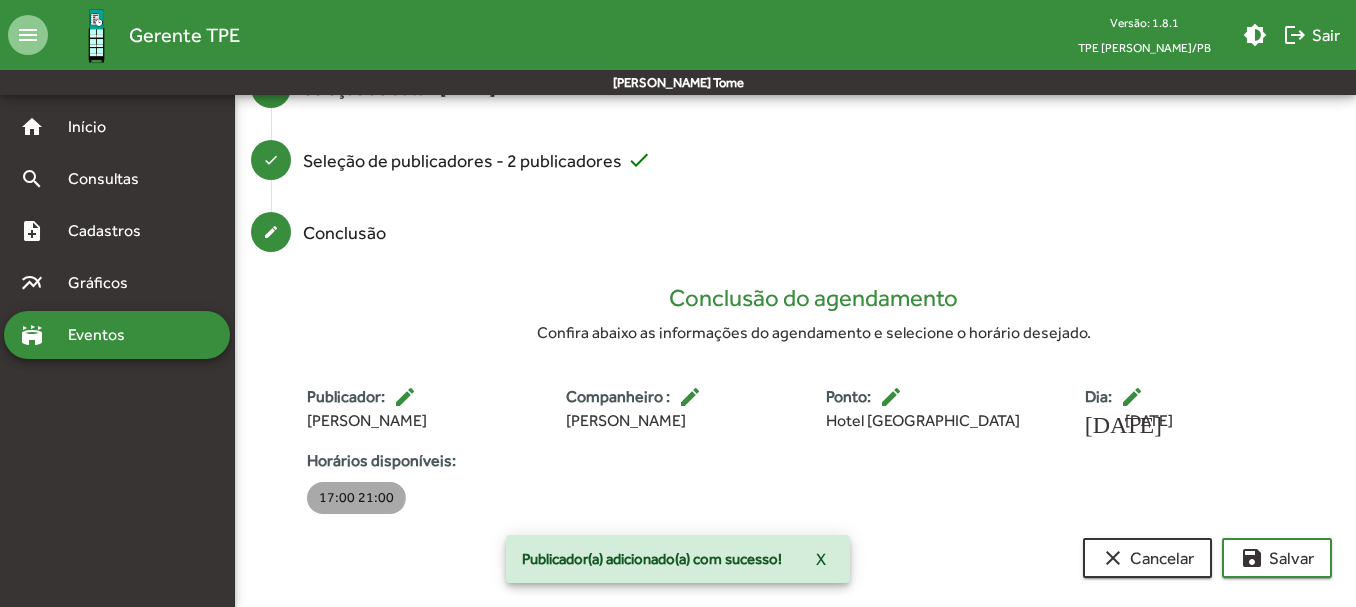click on "17:00 21:00" at bounding box center [356, 498] 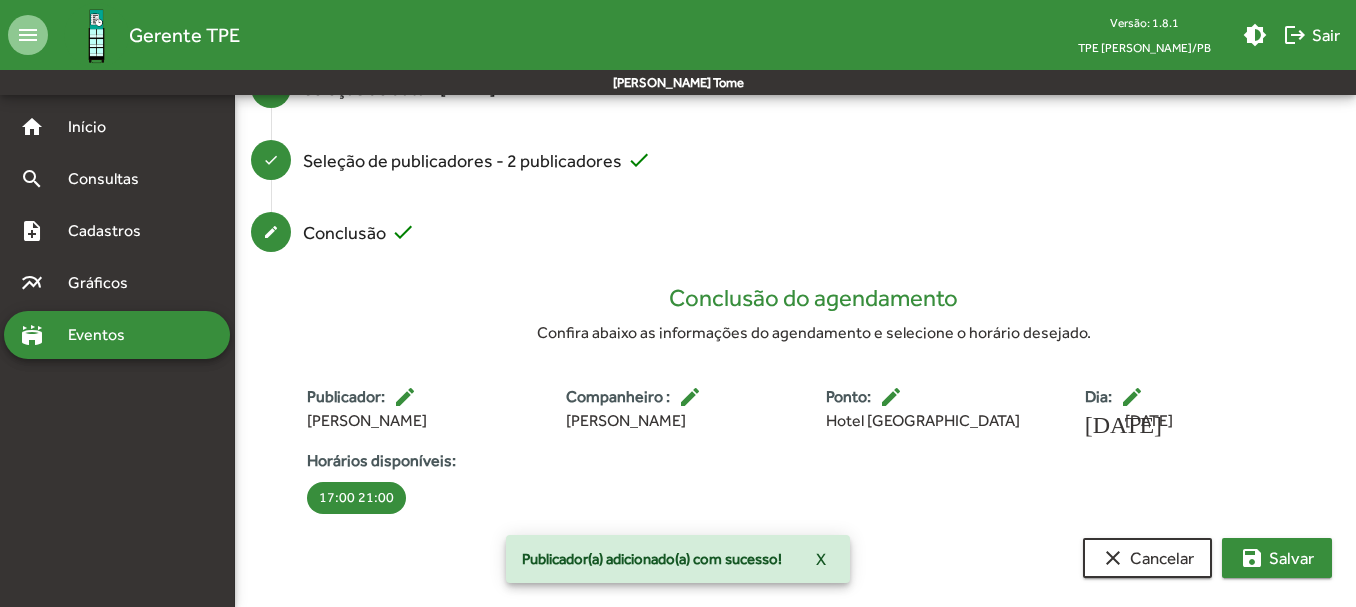 click on "save  [PERSON_NAME]" at bounding box center (1277, 558) 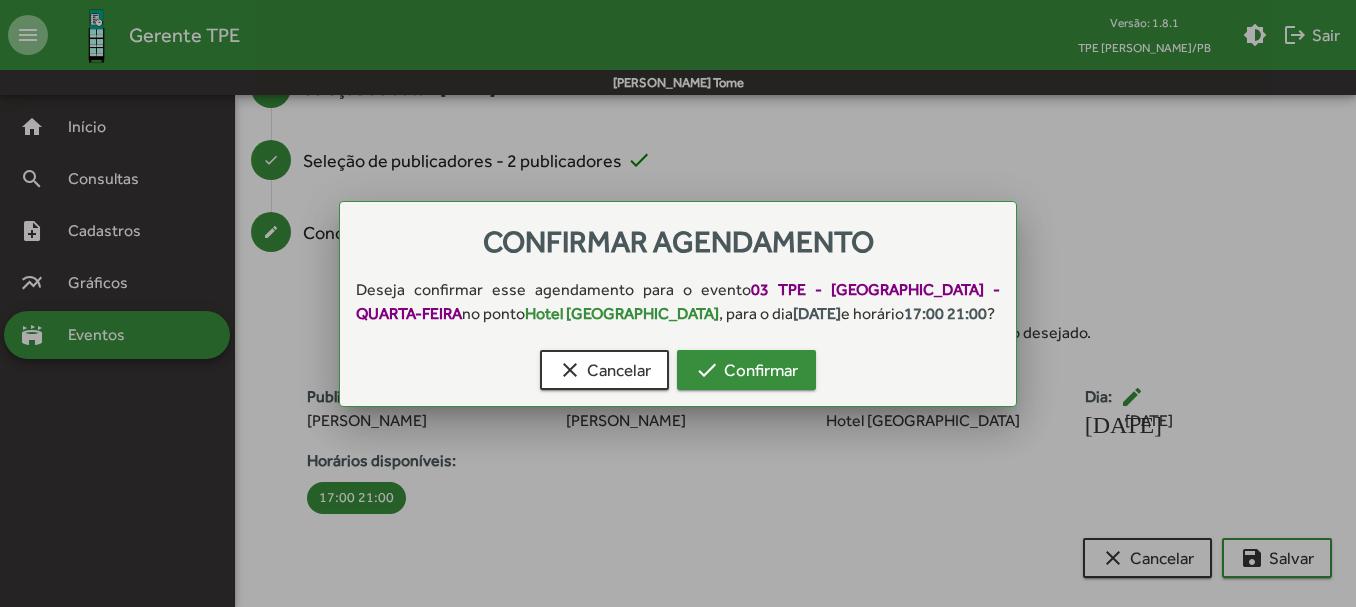 click on "check  Confirmar" at bounding box center [746, 370] 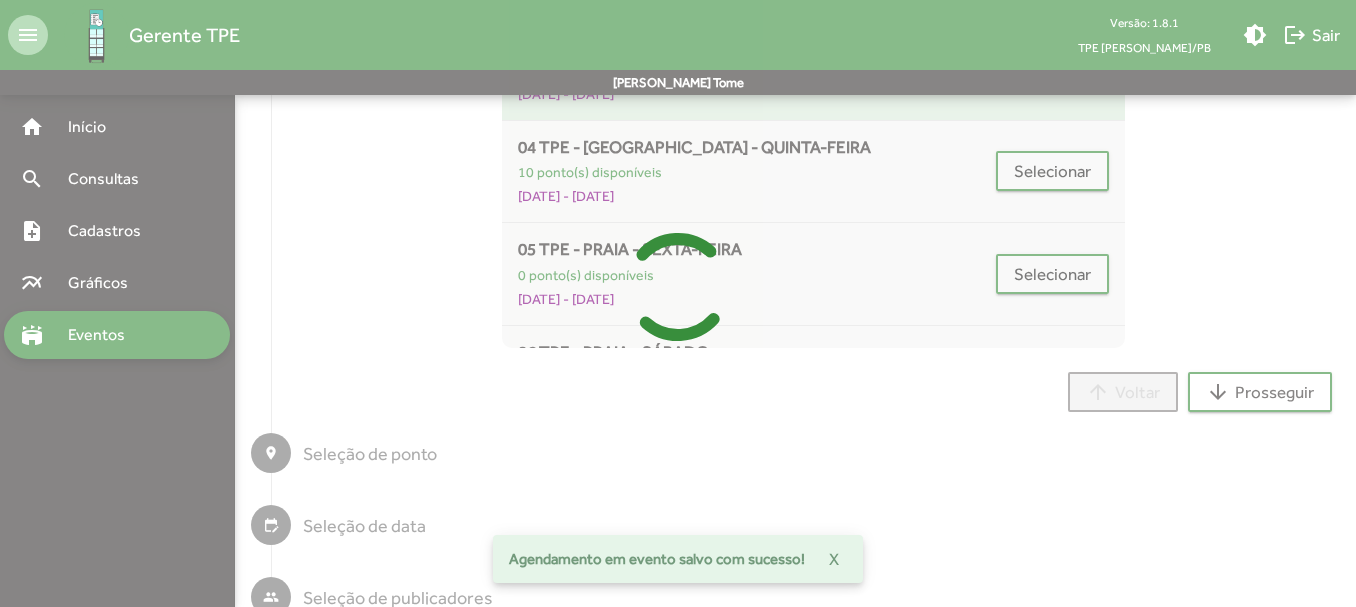 scroll, scrollTop: 14, scrollLeft: 0, axis: vertical 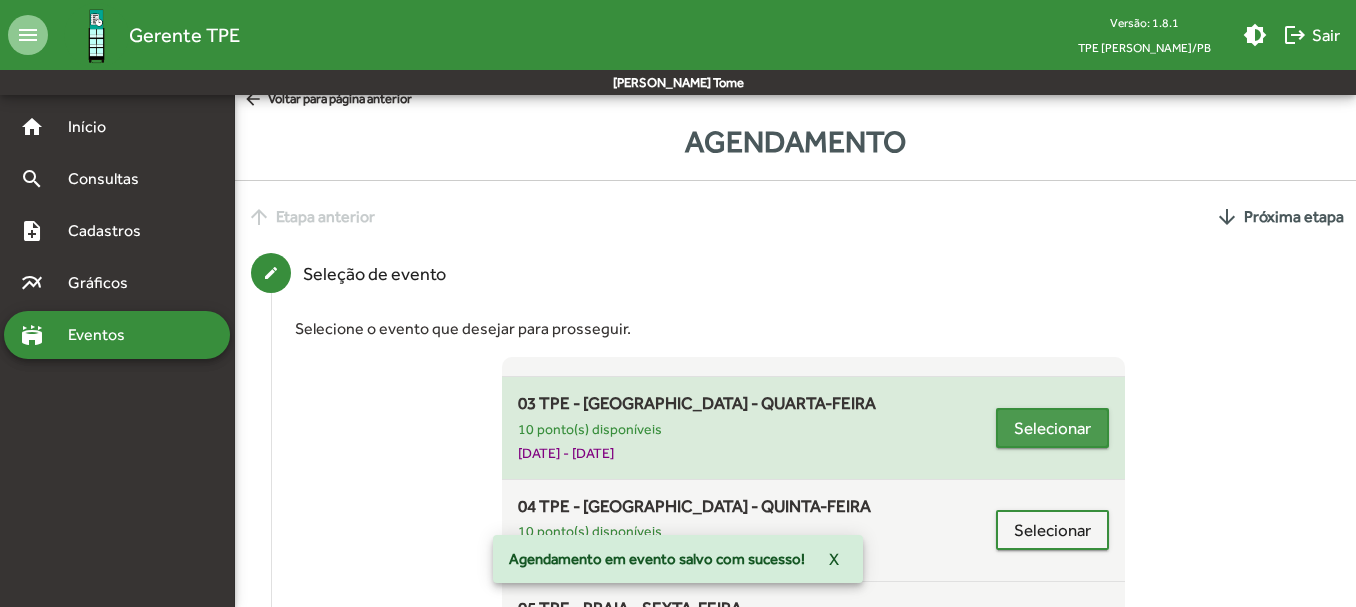 click on "Selecionar" at bounding box center (1052, 428) 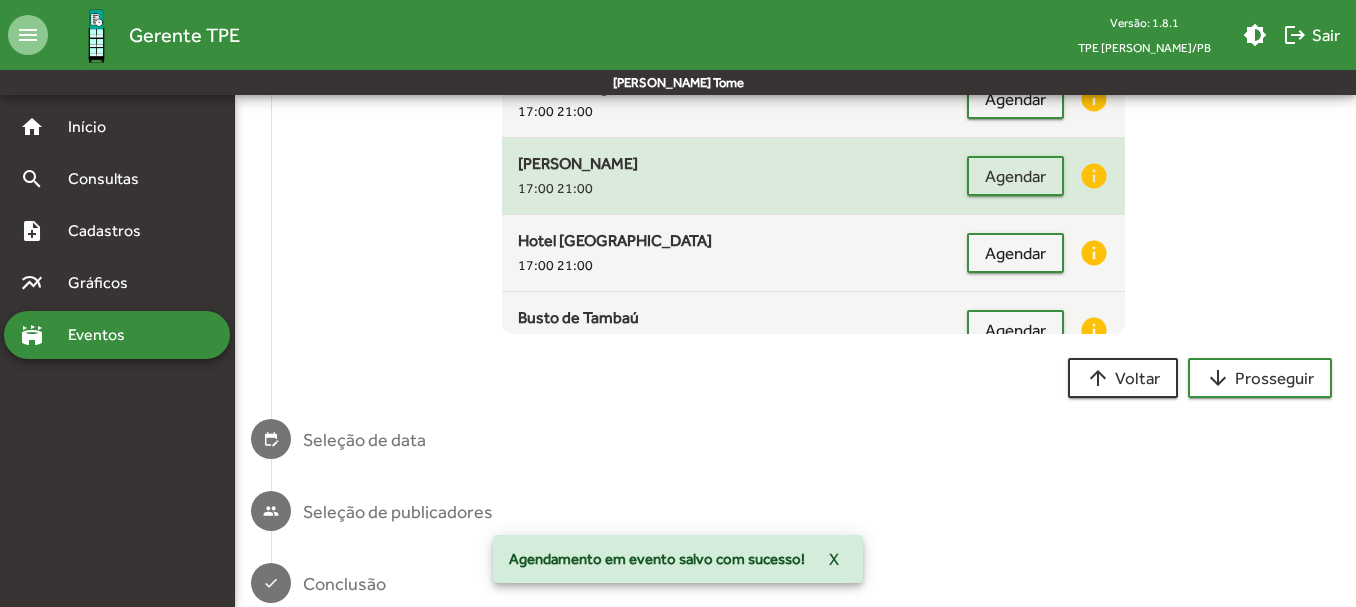 scroll, scrollTop: 295, scrollLeft: 0, axis: vertical 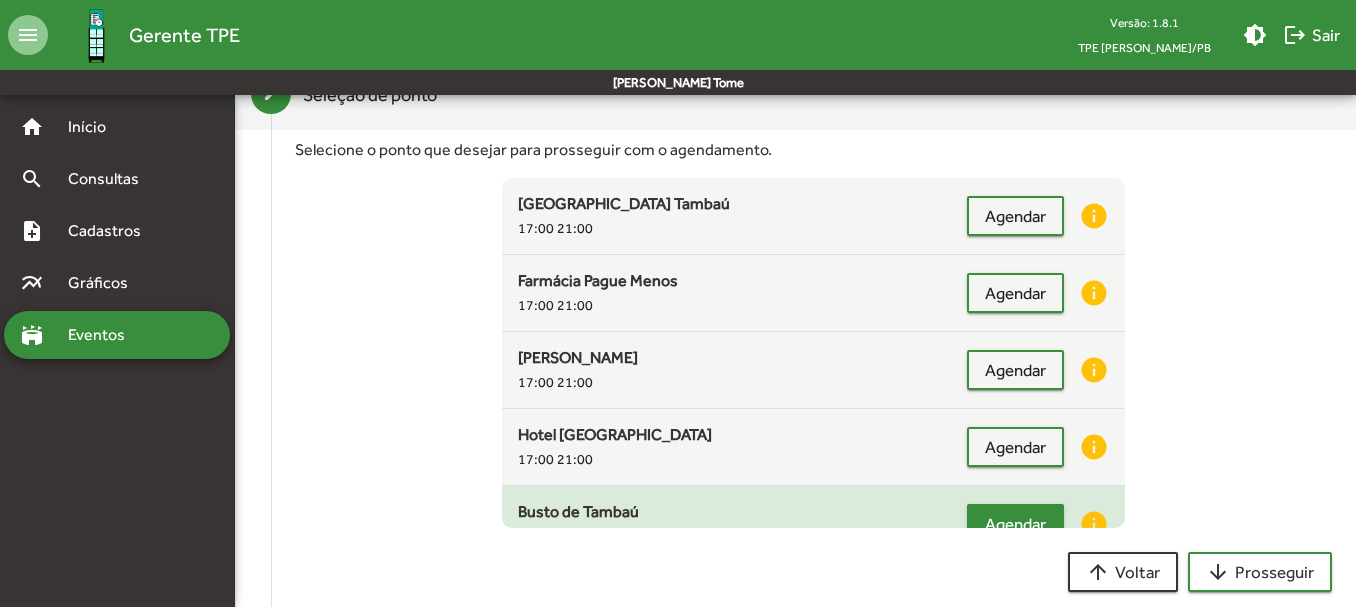 click on "Agendar" at bounding box center [1015, 524] 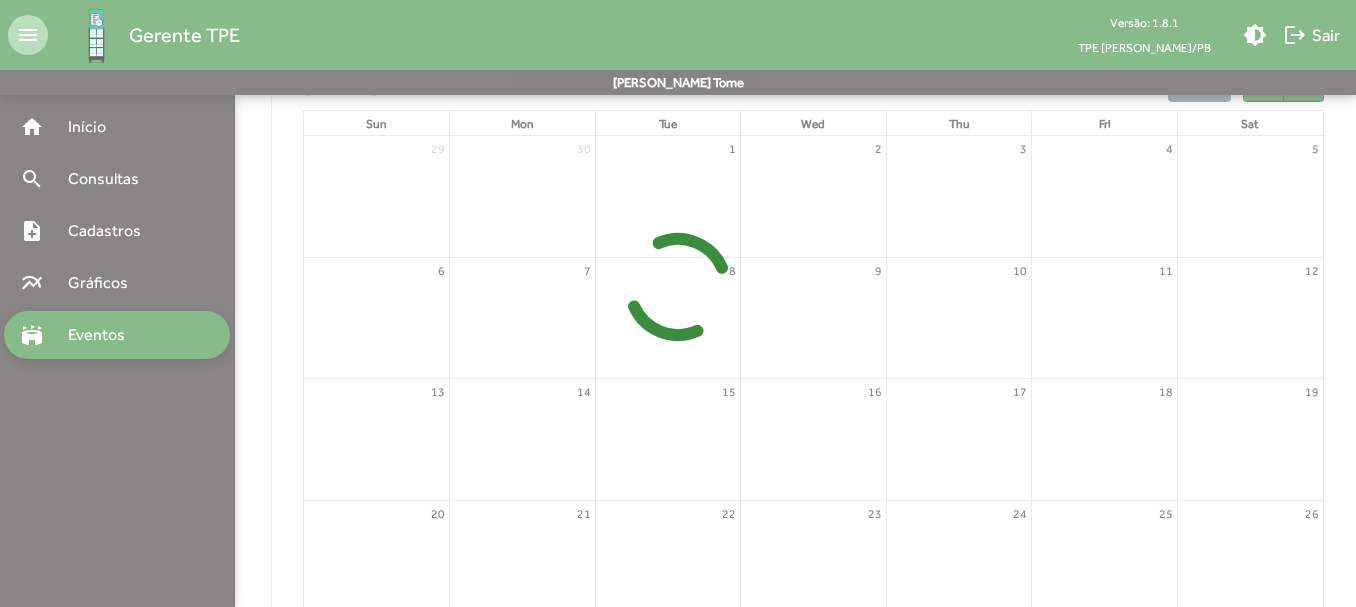 scroll, scrollTop: 557, scrollLeft: 0, axis: vertical 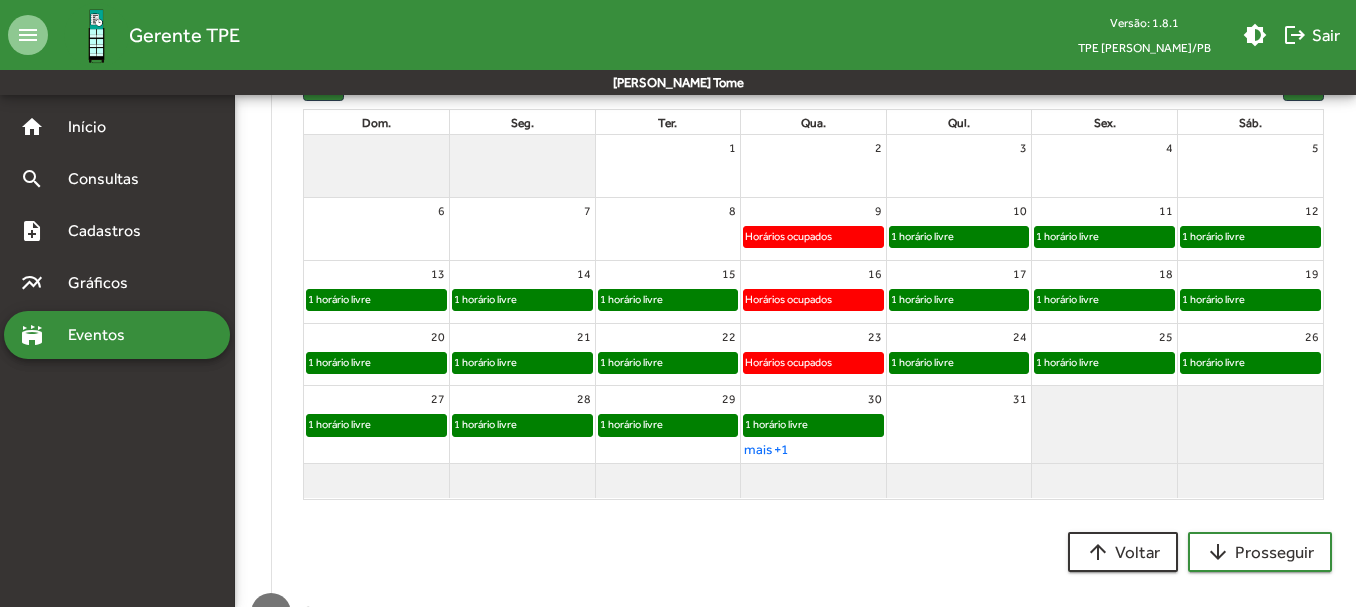 click on "1 horário livre" at bounding box center [776, 424] 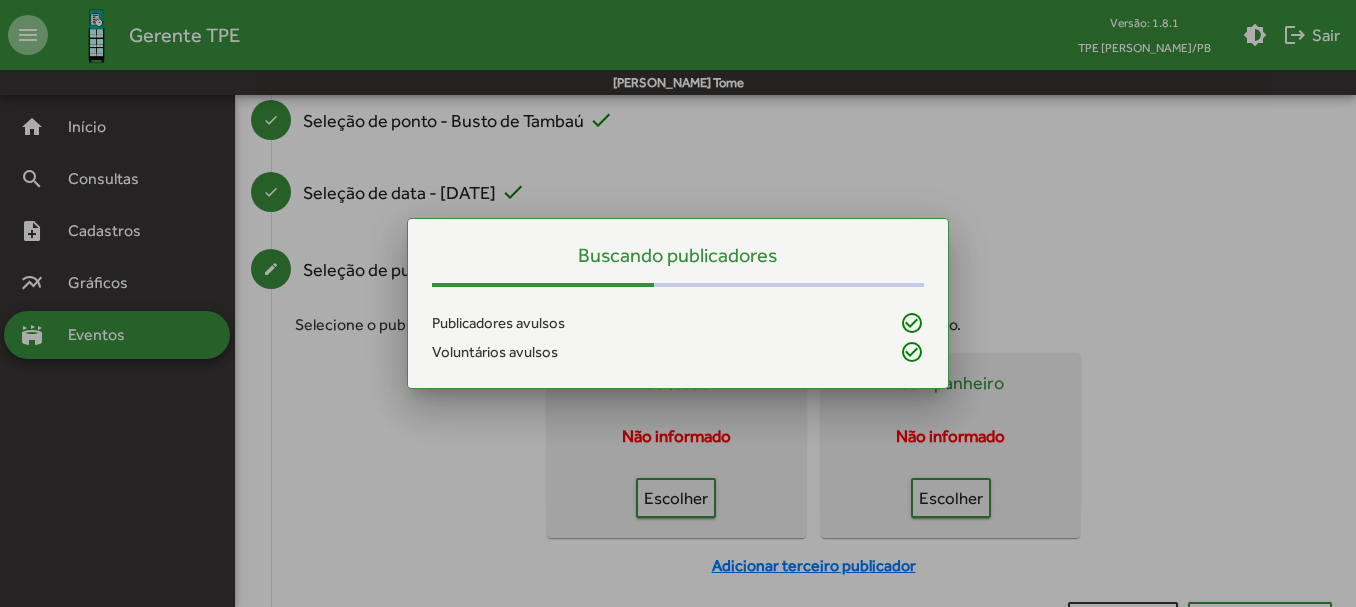scroll, scrollTop: 0, scrollLeft: 0, axis: both 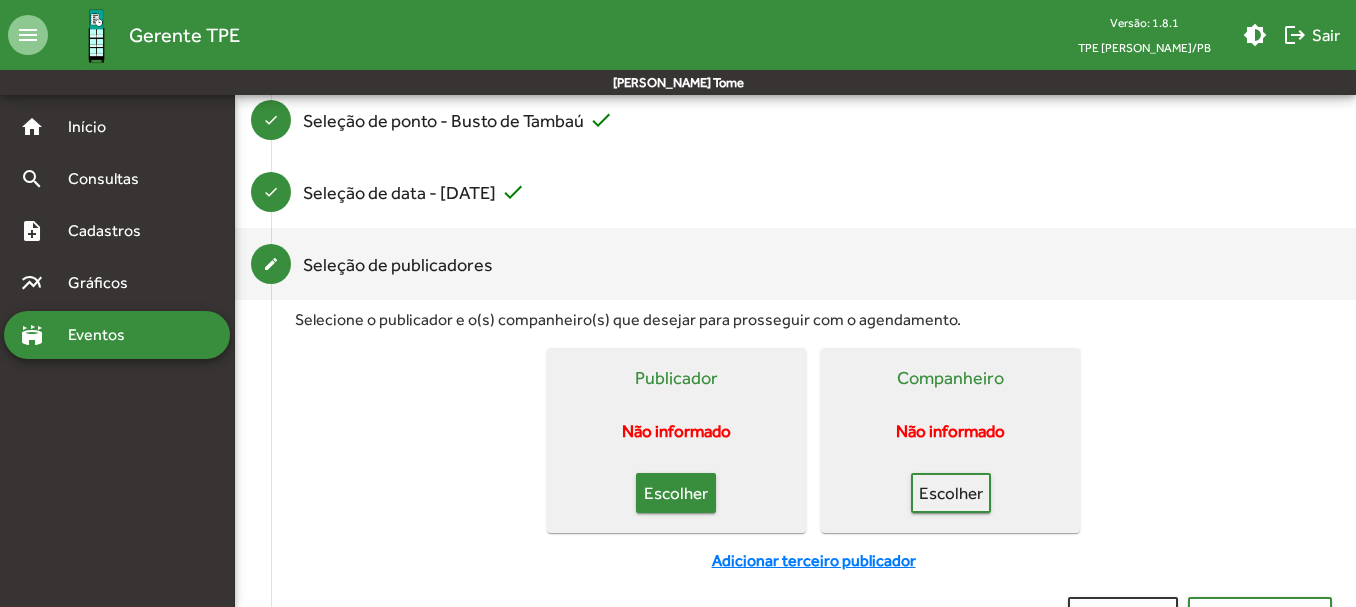 click on "Escolher" 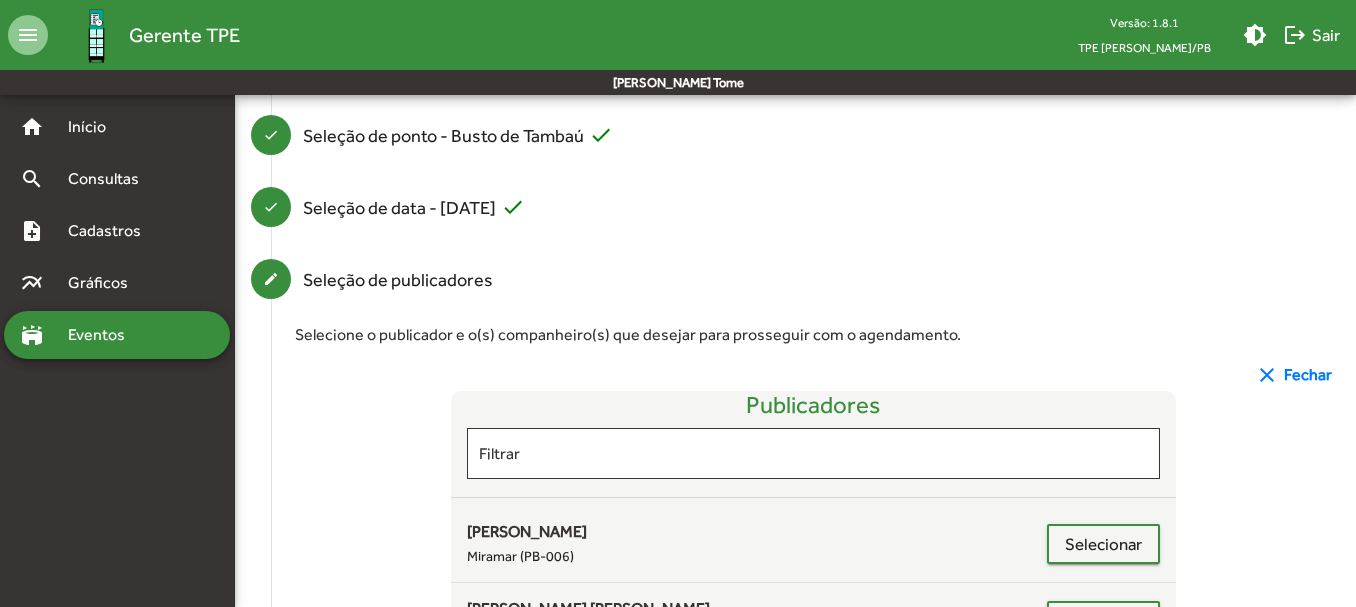 scroll, scrollTop: 269, scrollLeft: 0, axis: vertical 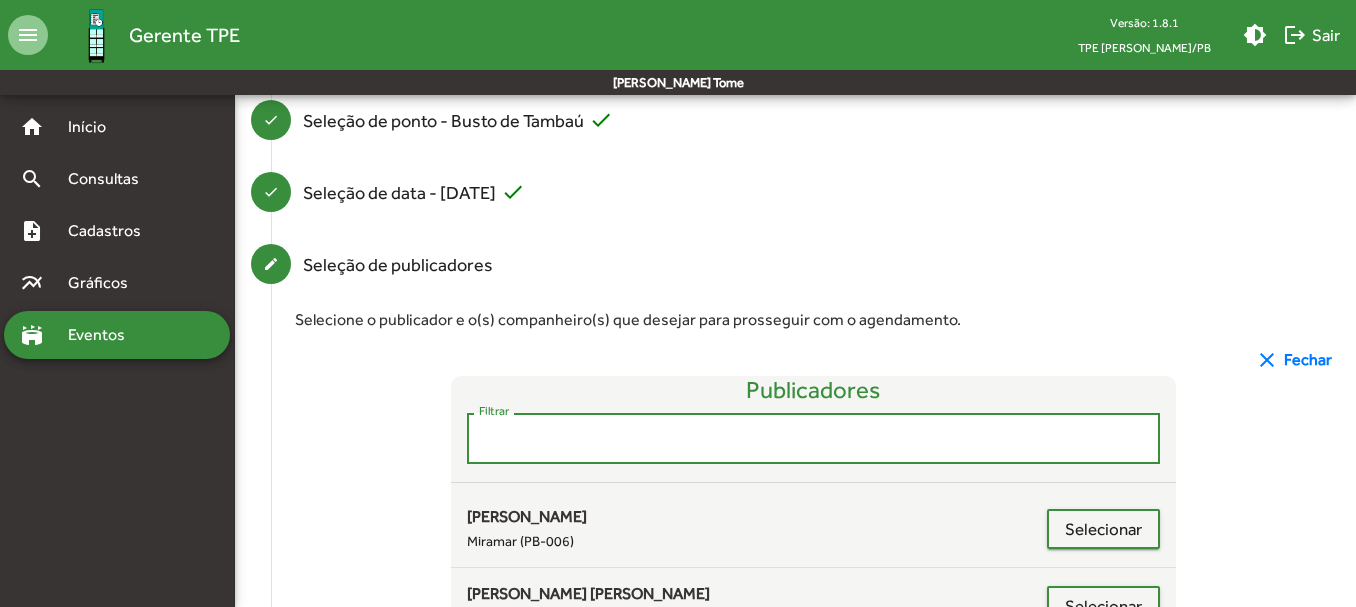 click on "Filtrar" at bounding box center (814, 439) 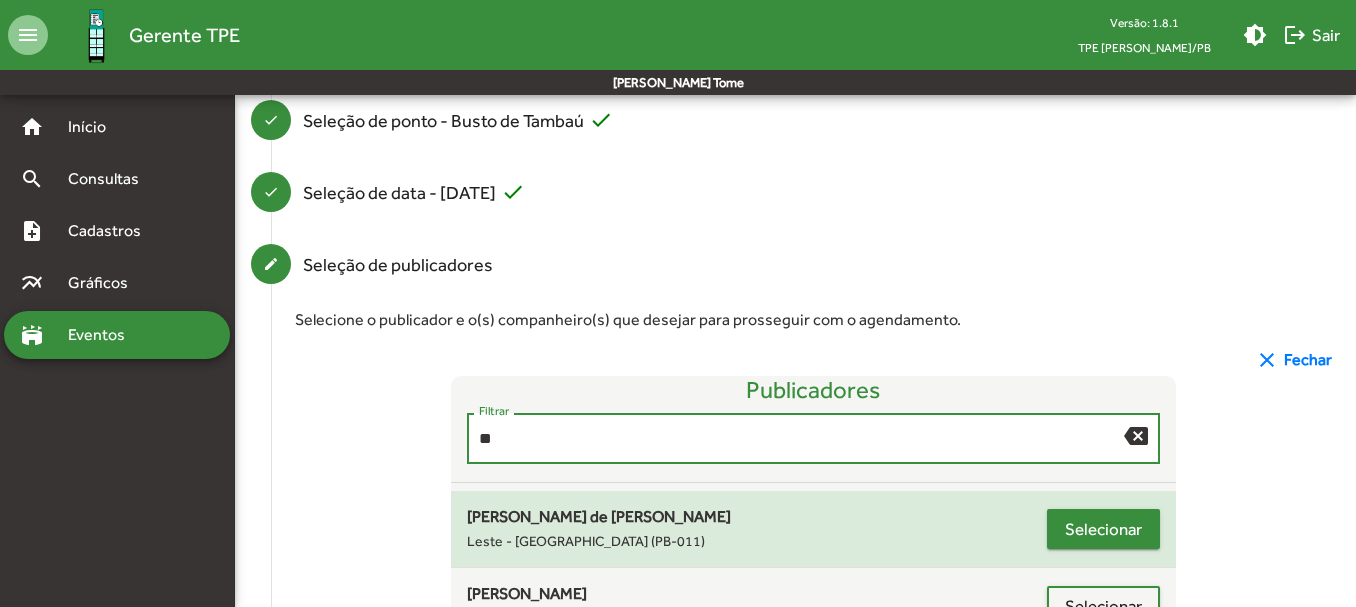 type on "**" 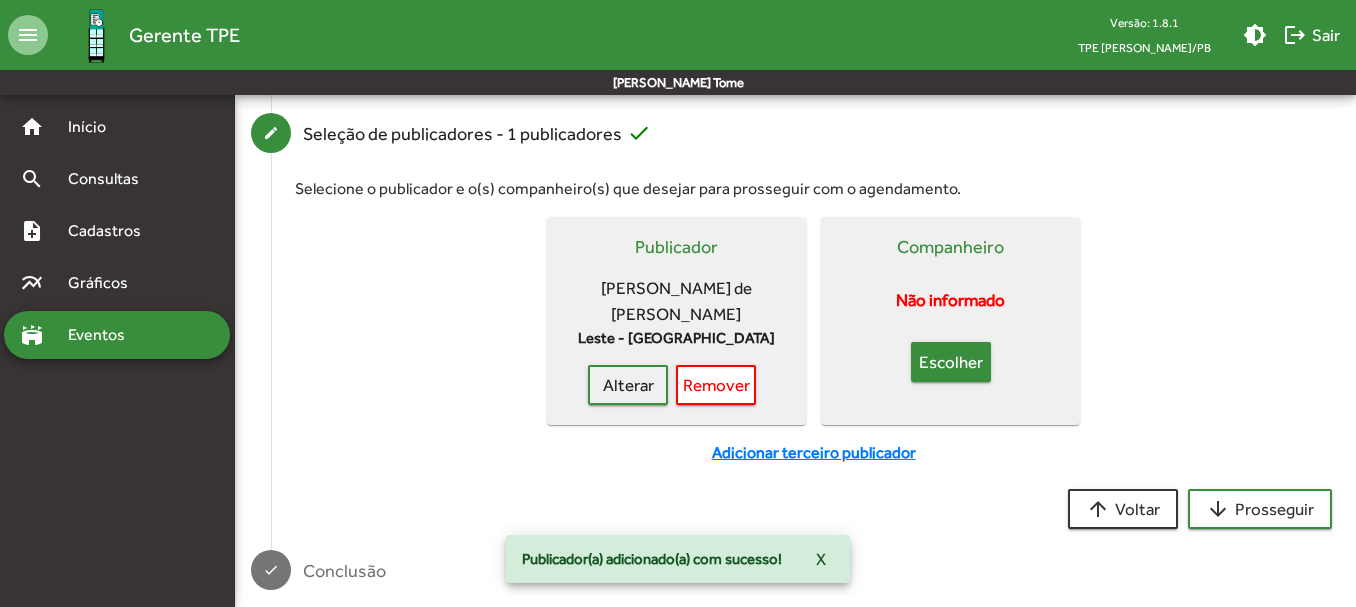 click on "Escolher" 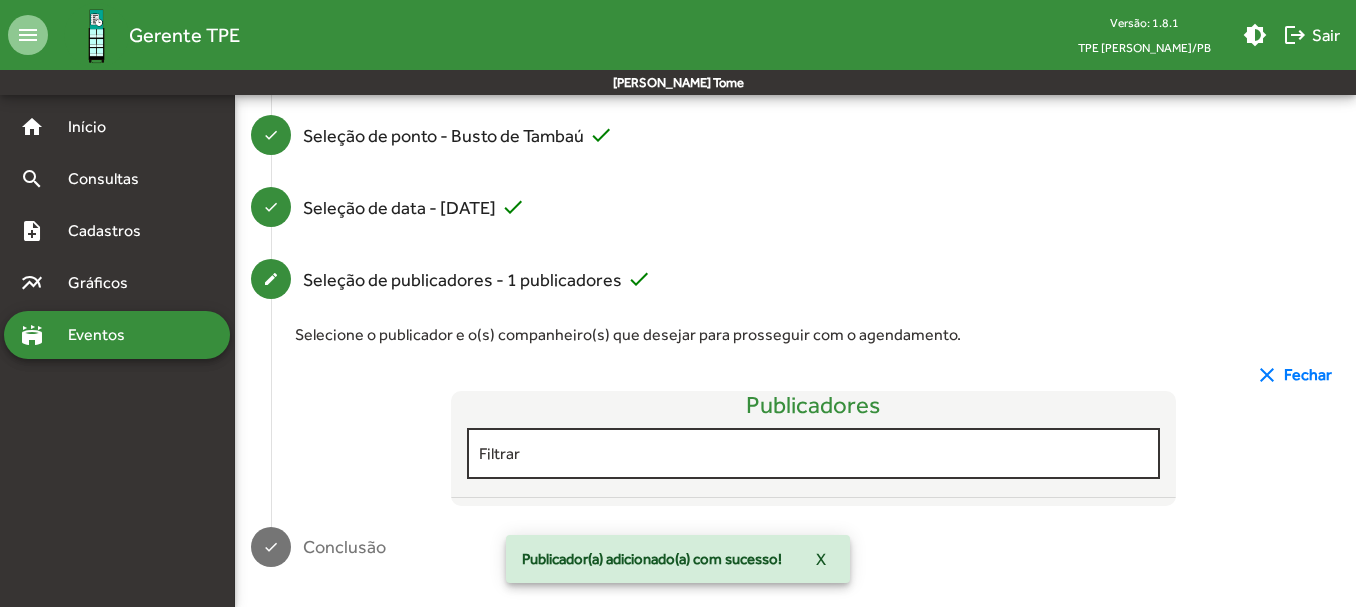scroll, scrollTop: 400, scrollLeft: 0, axis: vertical 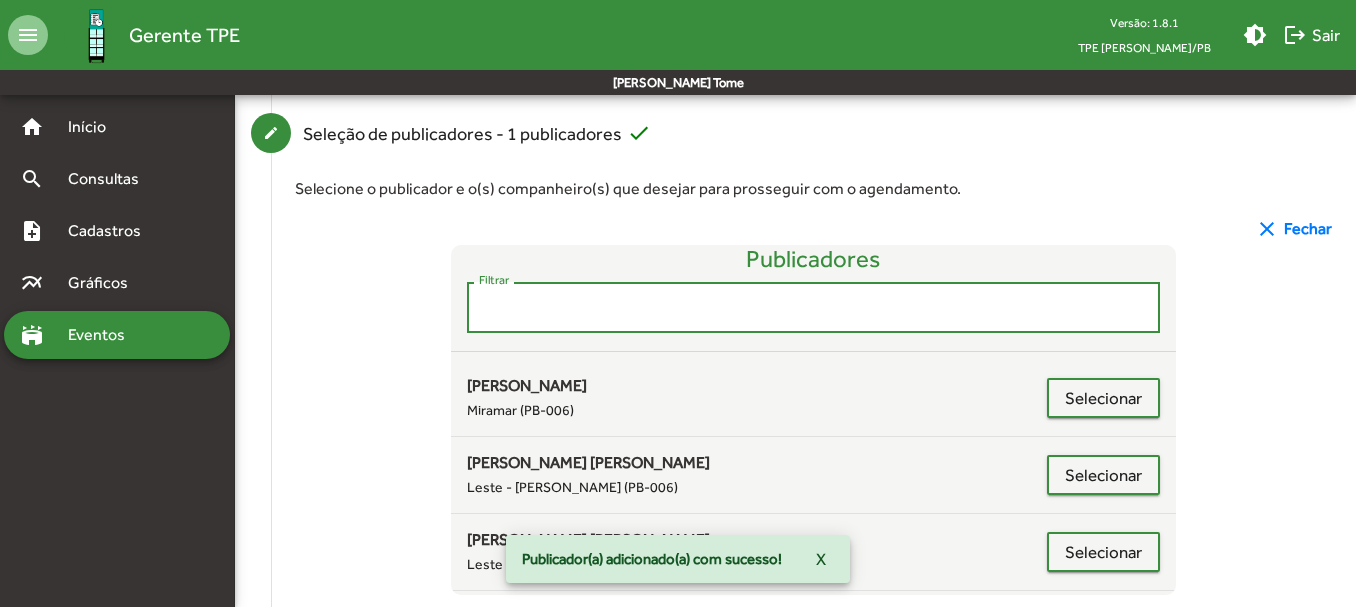 click on "Filtrar" at bounding box center (814, 308) 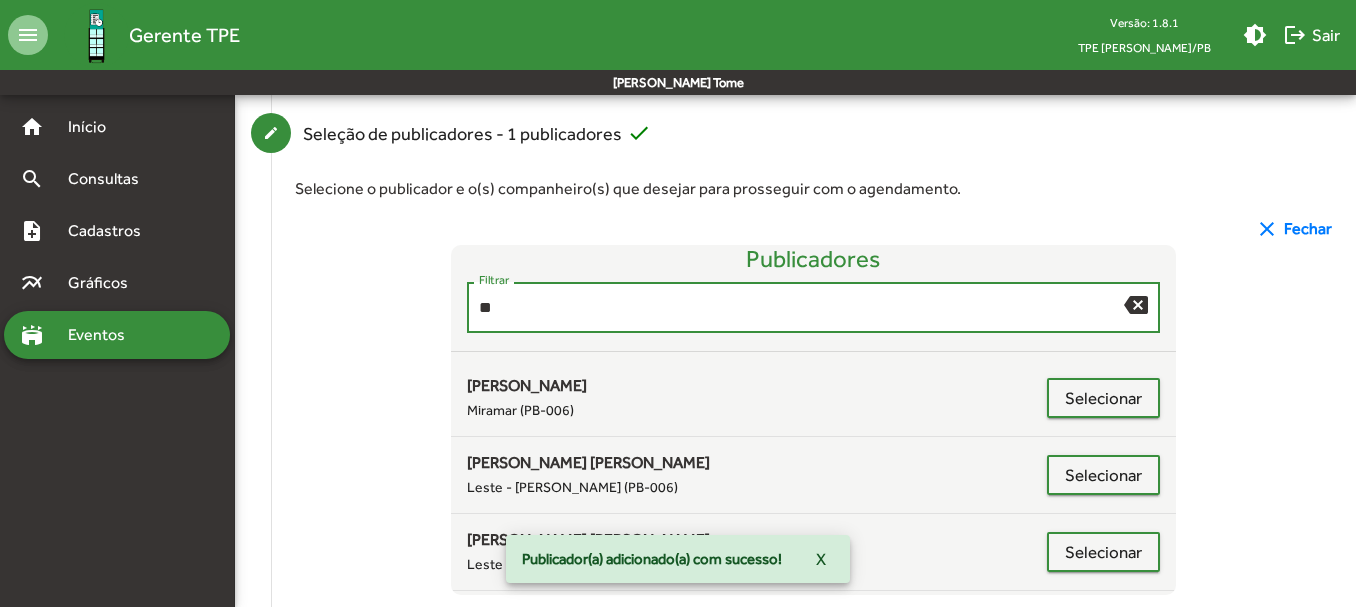 scroll, scrollTop: 330, scrollLeft: 0, axis: vertical 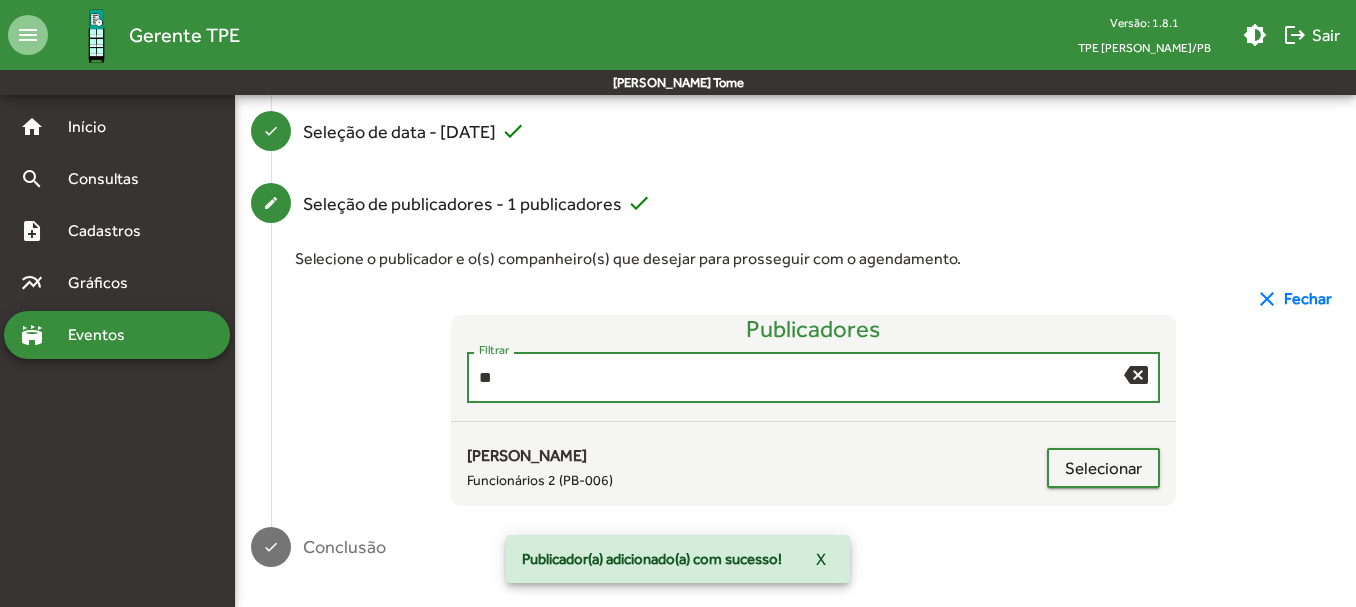 type on "*" 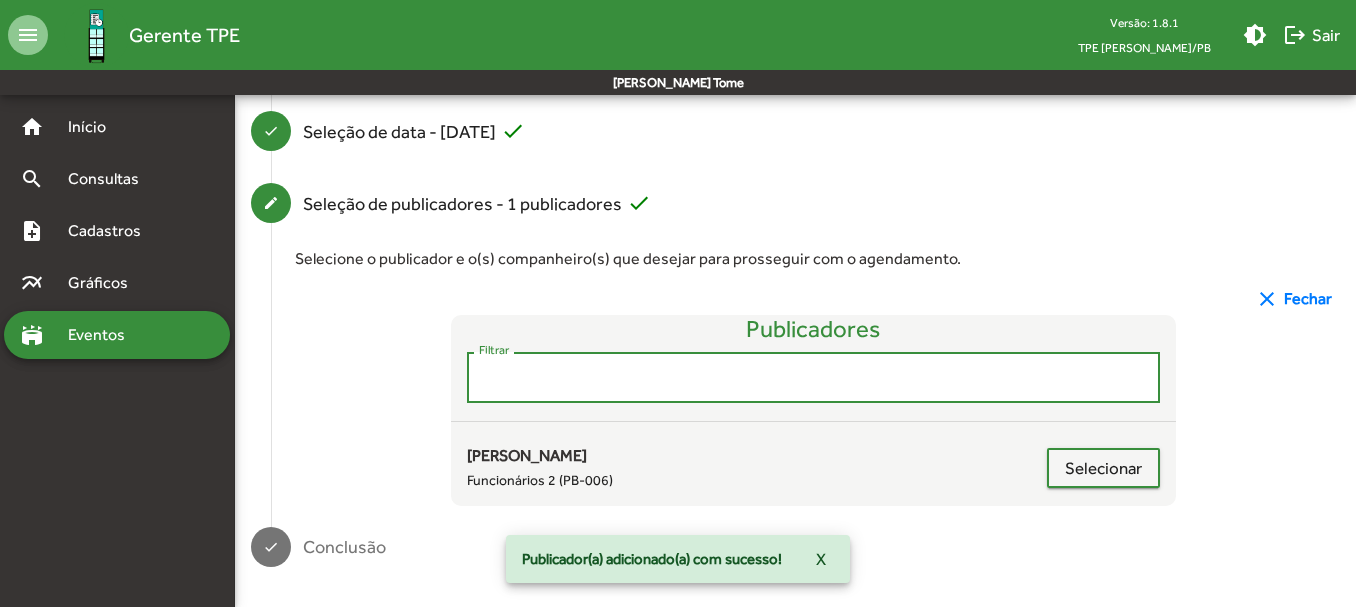 scroll, scrollTop: 400, scrollLeft: 0, axis: vertical 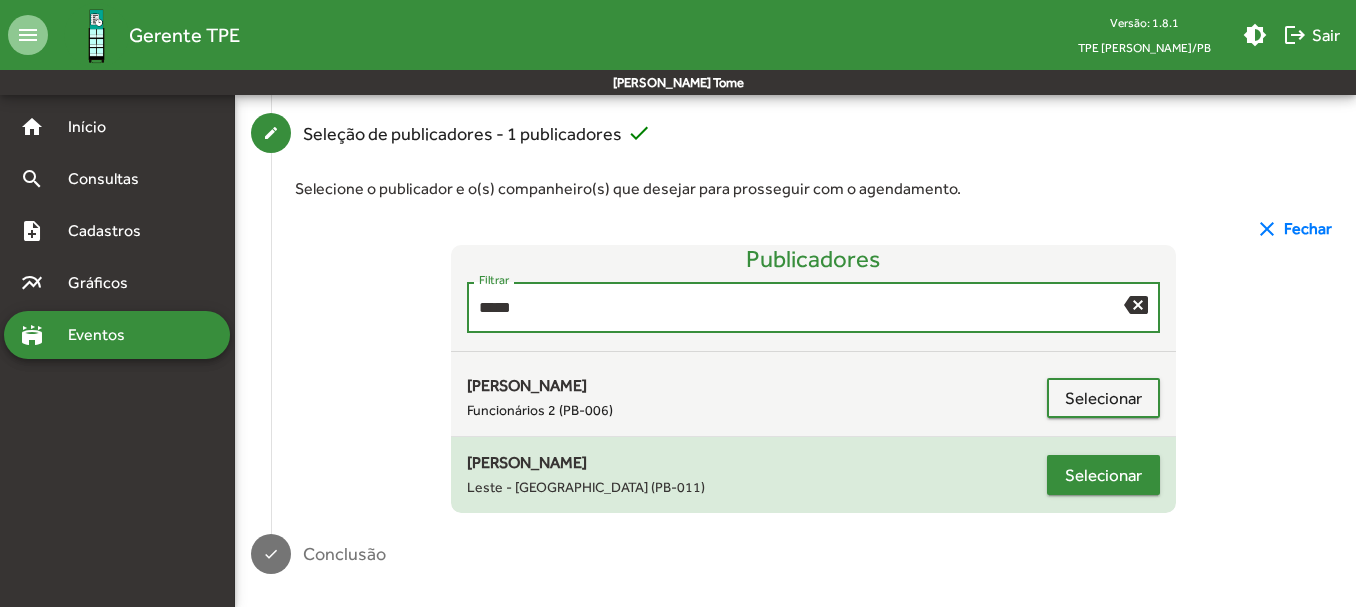 type on "*****" 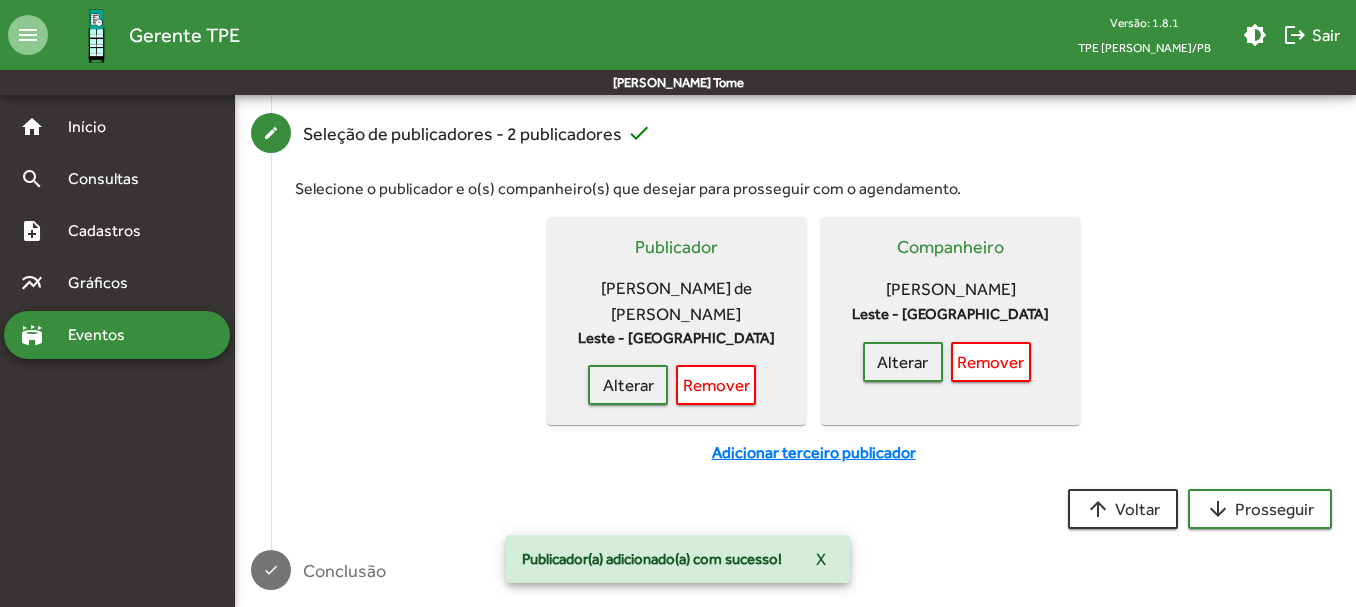 scroll, scrollTop: 423, scrollLeft: 0, axis: vertical 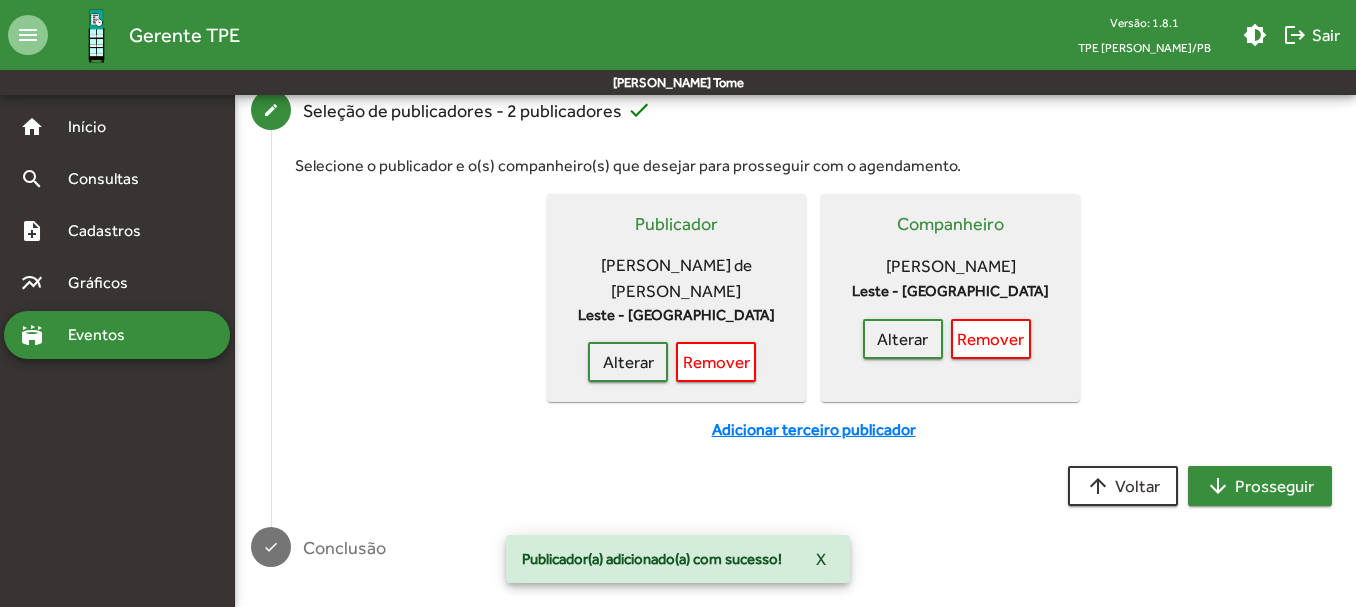 click on "arrow_downward  Prosseguir" at bounding box center (1260, 486) 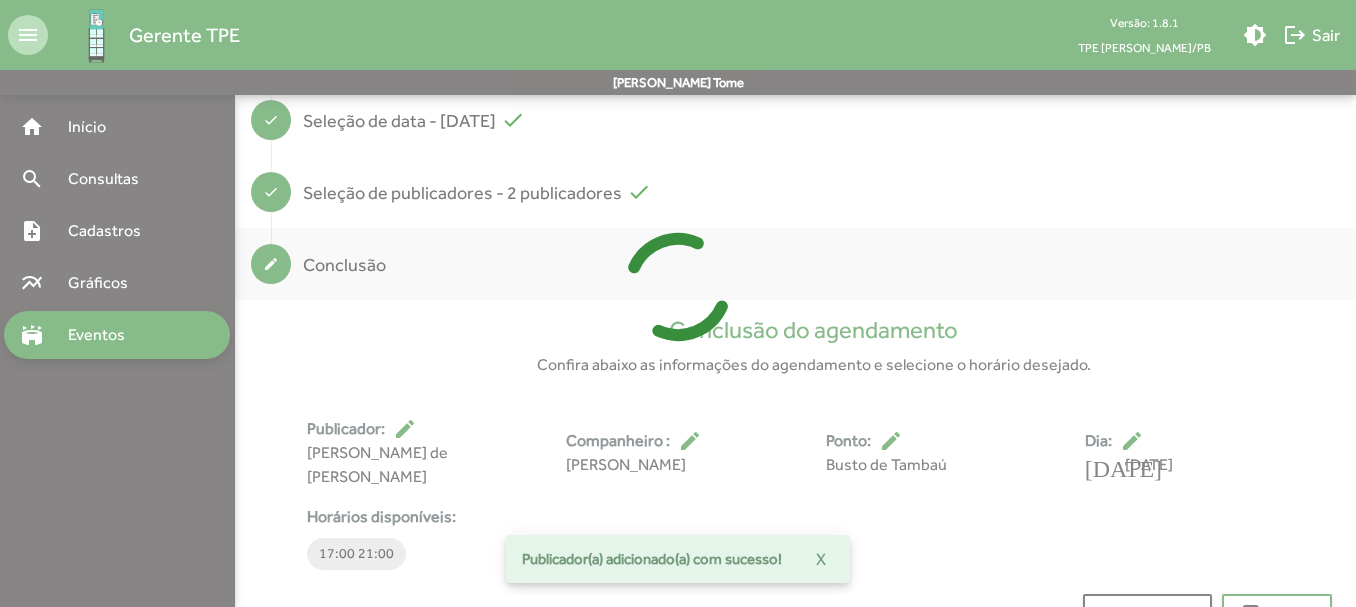 scroll, scrollTop: 373, scrollLeft: 0, axis: vertical 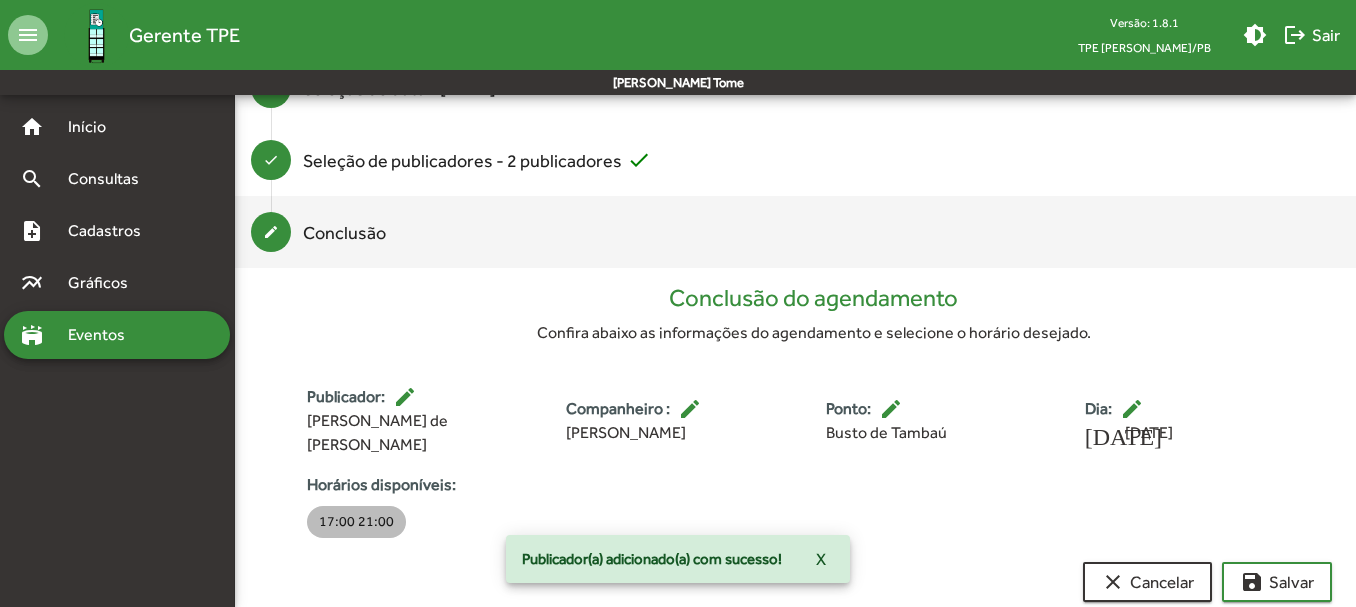 click on "17:00 21:00" at bounding box center [356, 522] 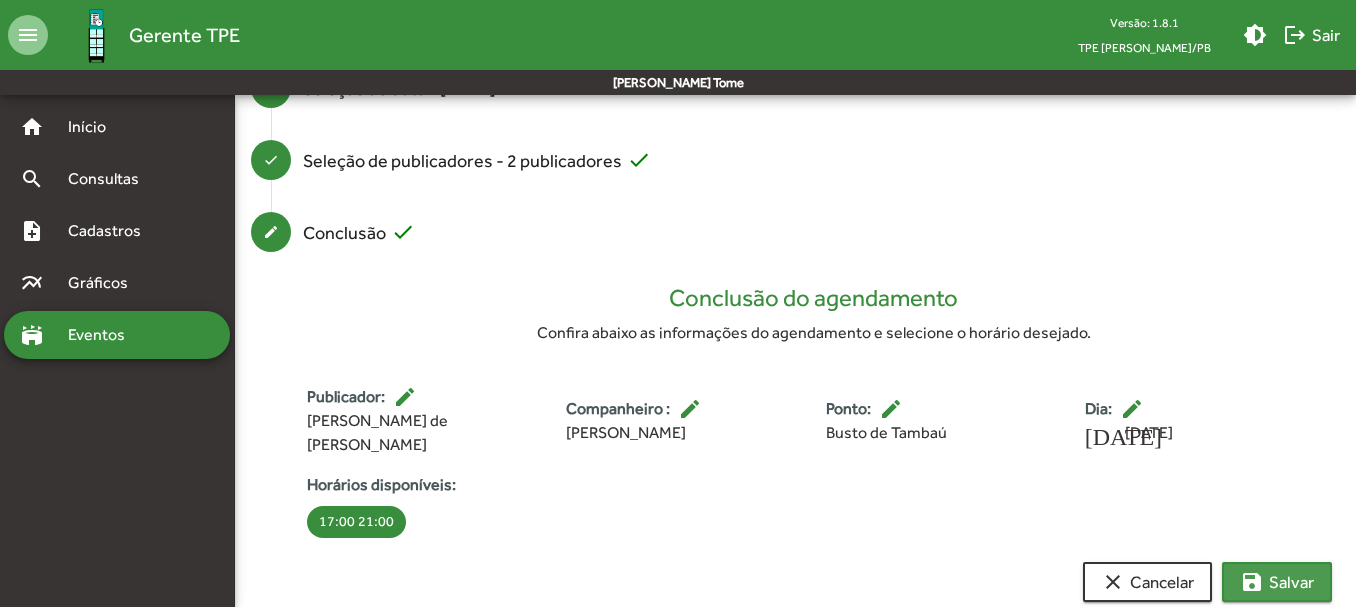 click on "save  [PERSON_NAME]" at bounding box center (1277, 582) 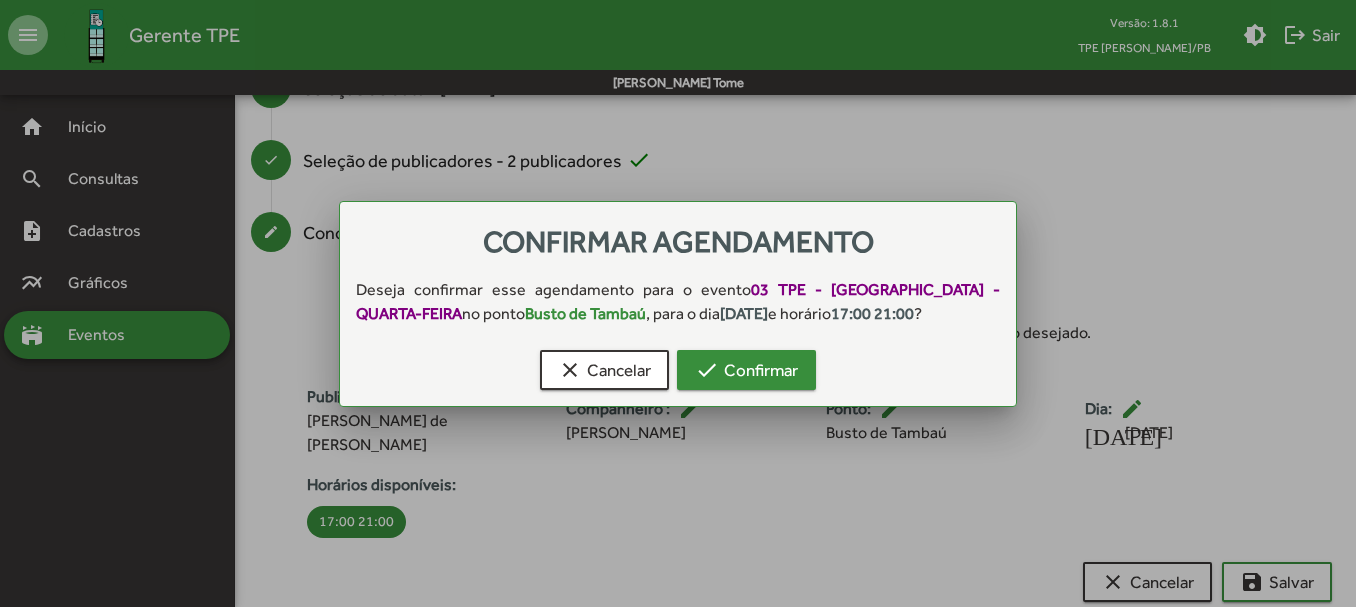 click on "check  Confirmar" at bounding box center [746, 370] 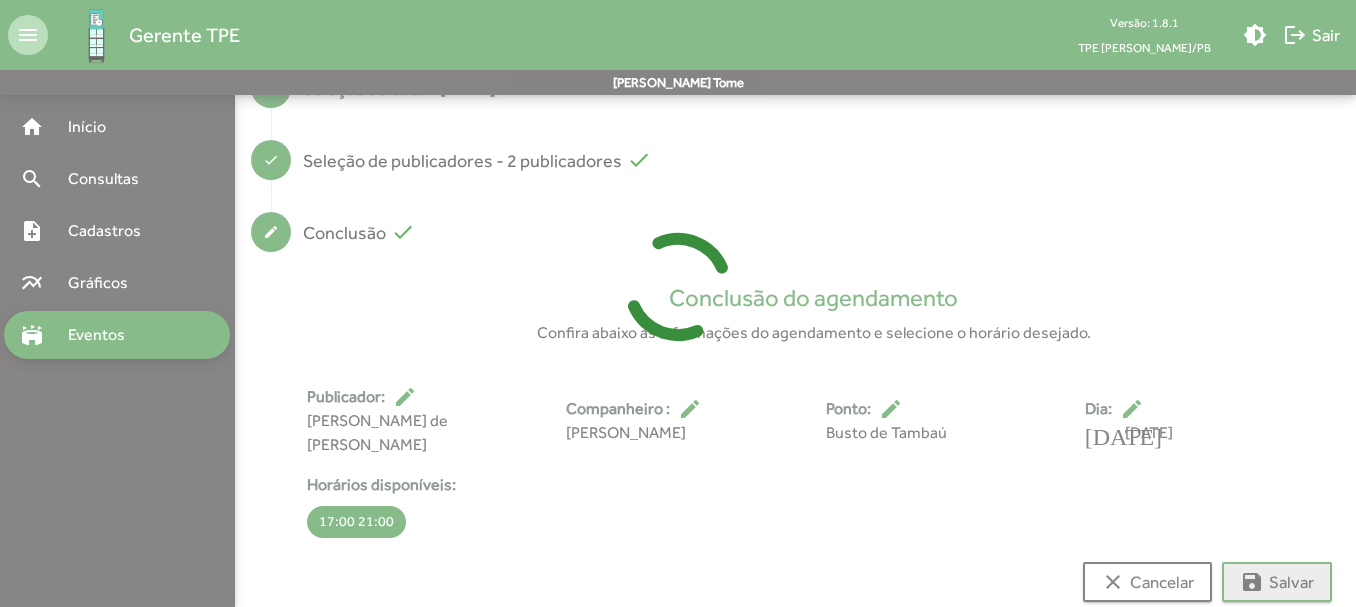 scroll, scrollTop: 14, scrollLeft: 0, axis: vertical 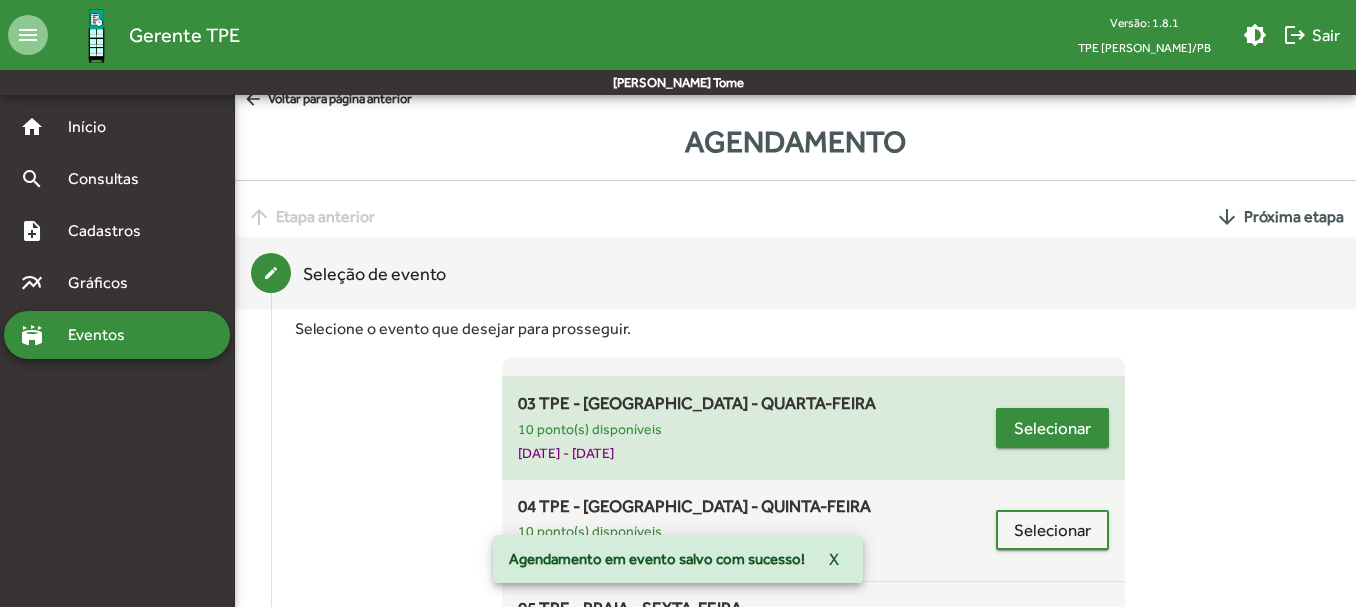 click on "Selecionar" at bounding box center [1052, 428] 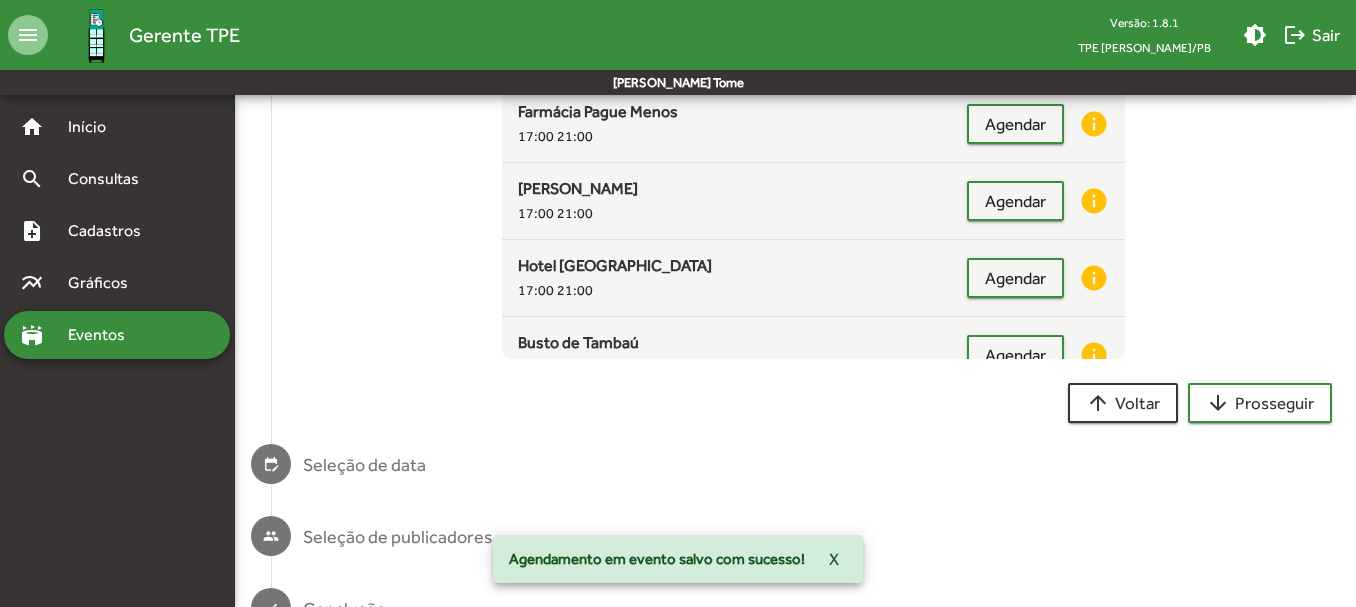 scroll, scrollTop: 495, scrollLeft: 0, axis: vertical 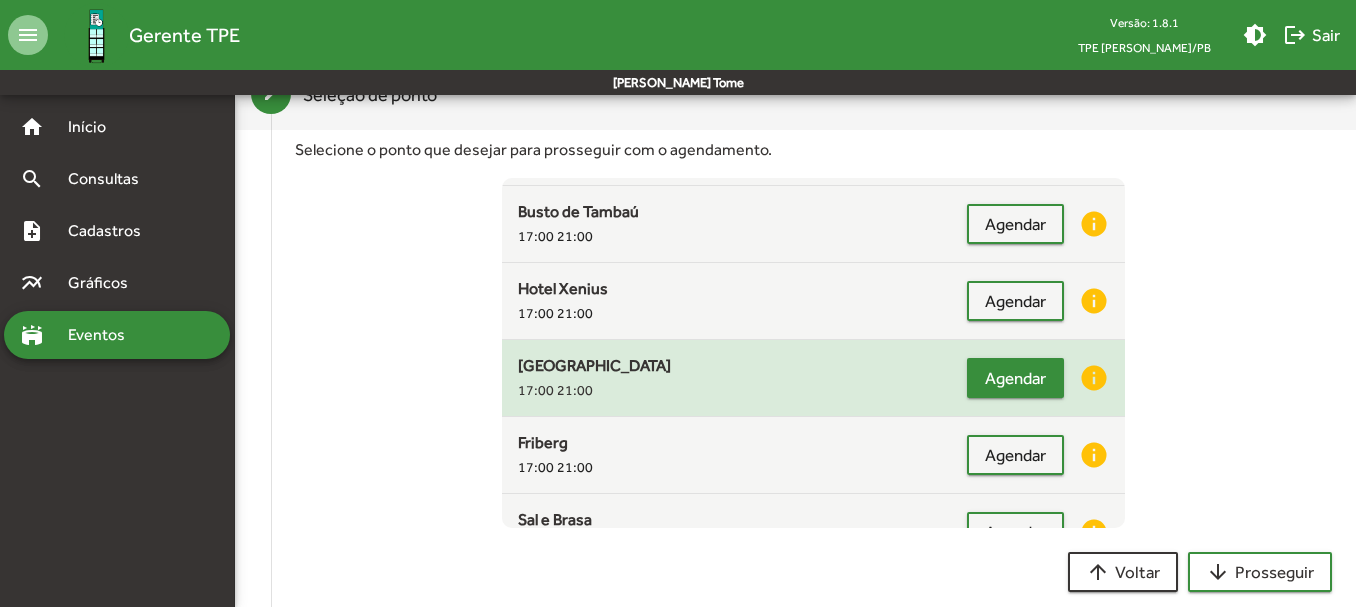 click on "Agendar" at bounding box center [1015, 378] 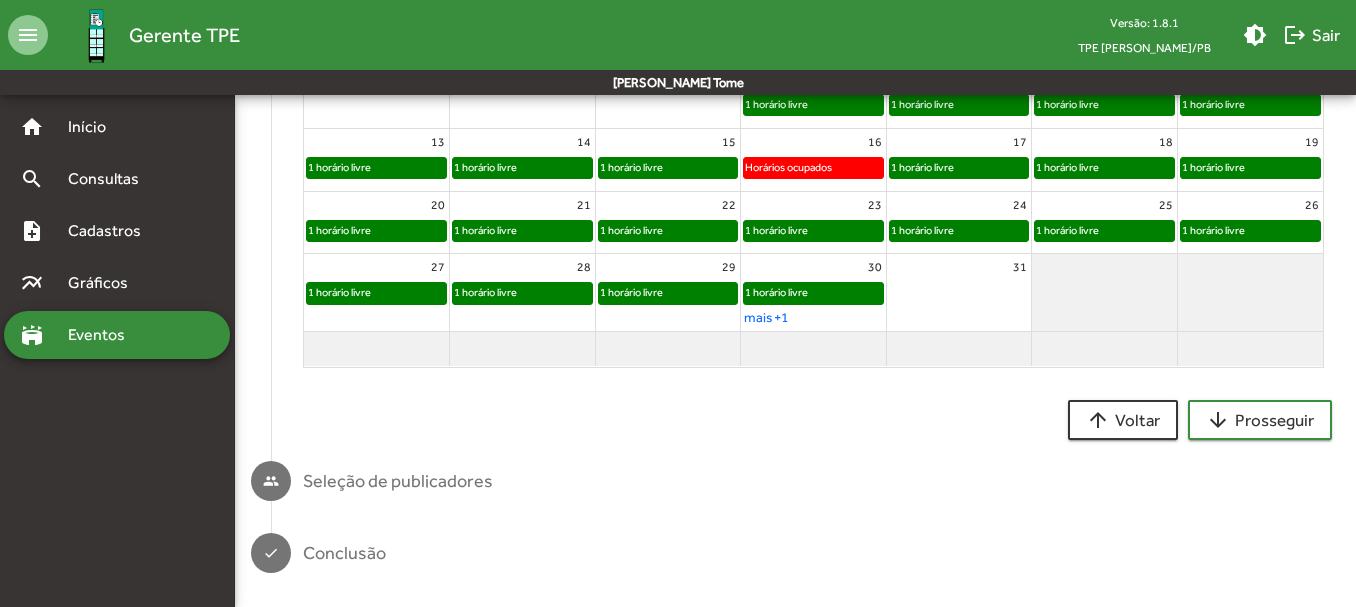scroll, scrollTop: 695, scrollLeft: 0, axis: vertical 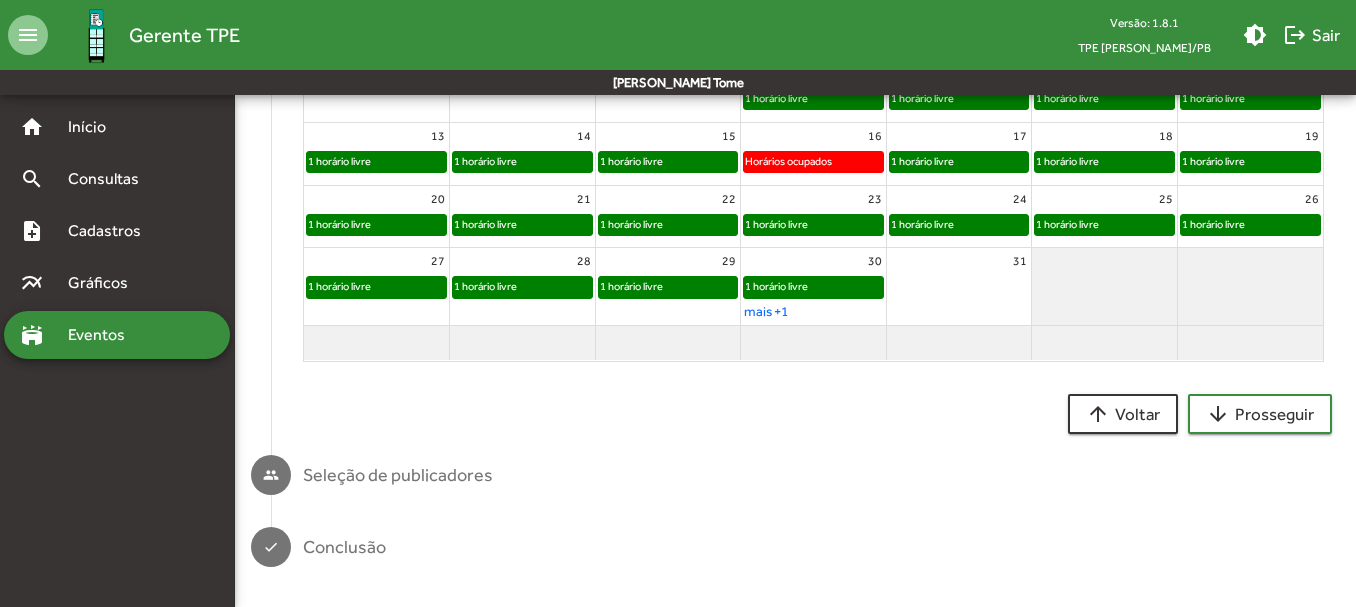 click on "1 horário livre" at bounding box center (776, 286) 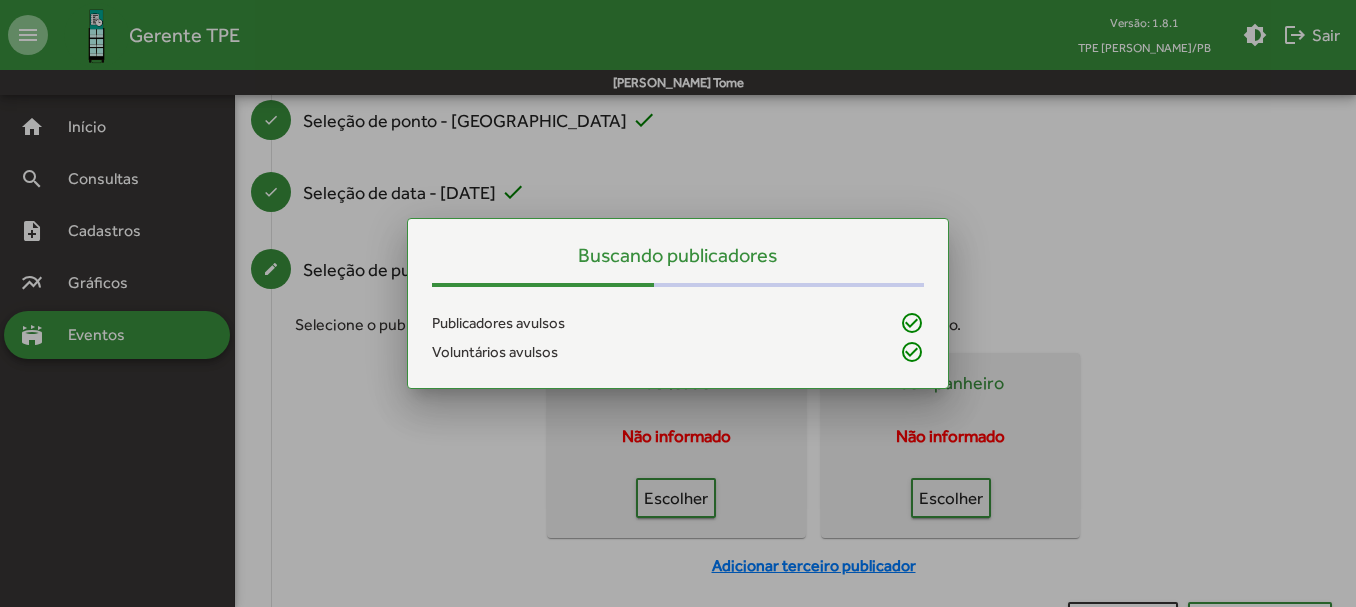 scroll, scrollTop: 0, scrollLeft: 0, axis: both 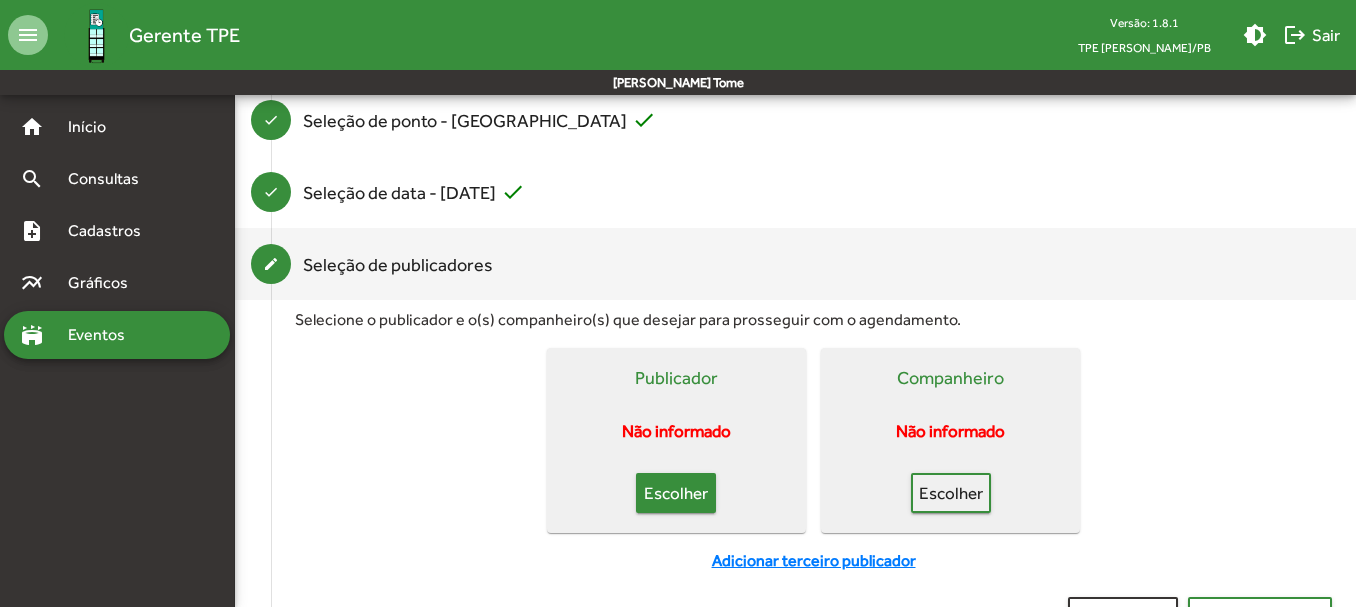 click on "Escolher" 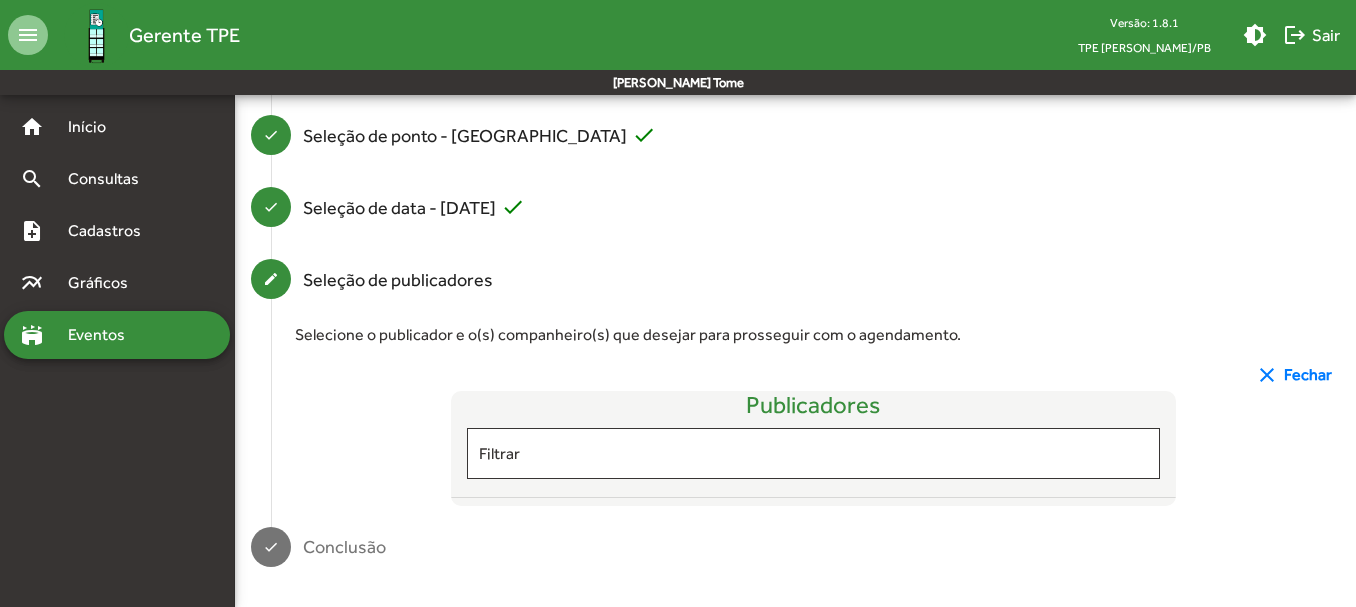 scroll, scrollTop: 269, scrollLeft: 0, axis: vertical 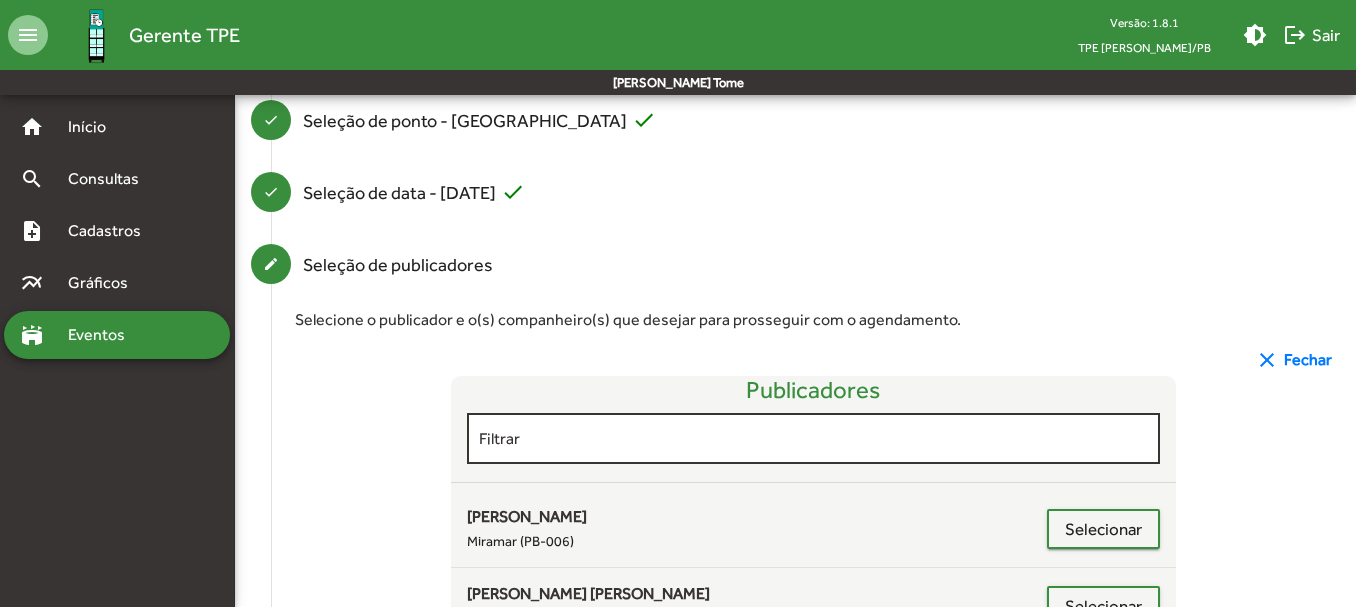 click on "Filtrar" at bounding box center [814, 436] 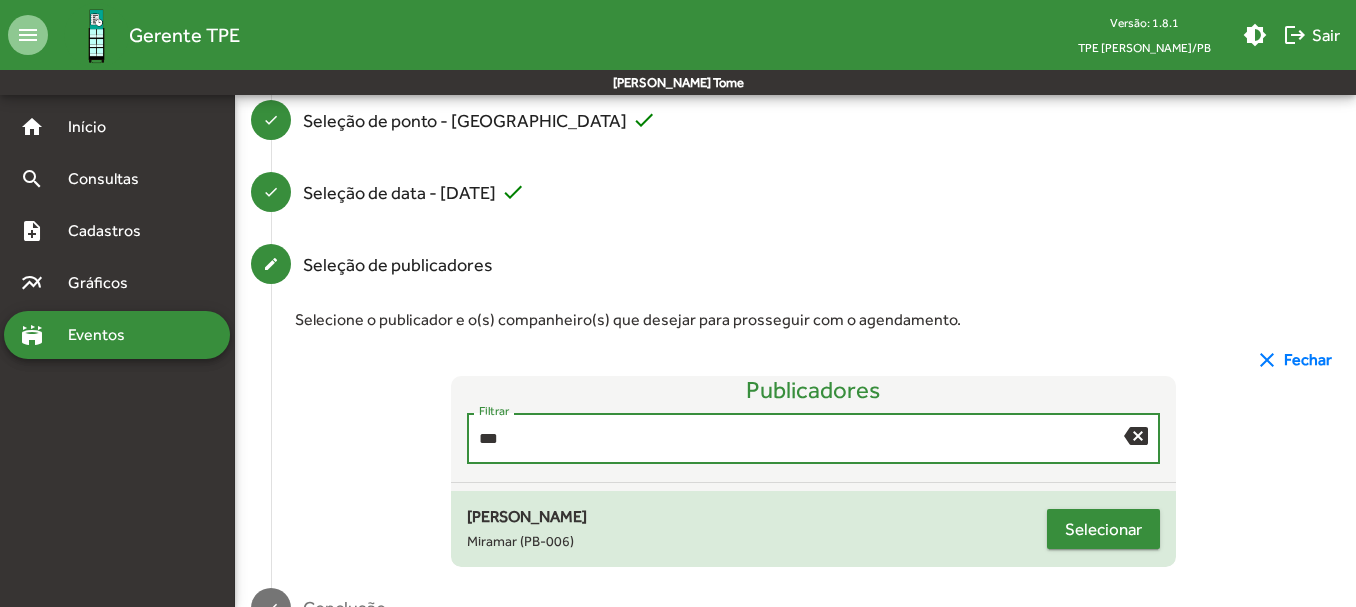 type on "***" 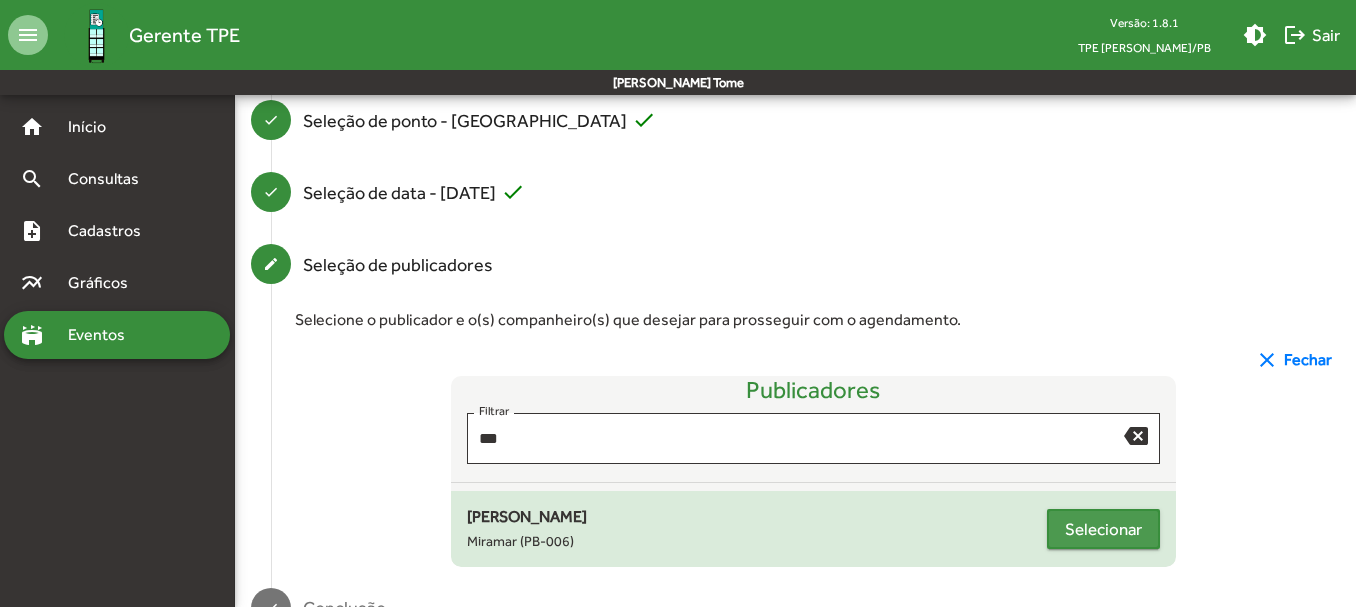 click on "Selecionar" 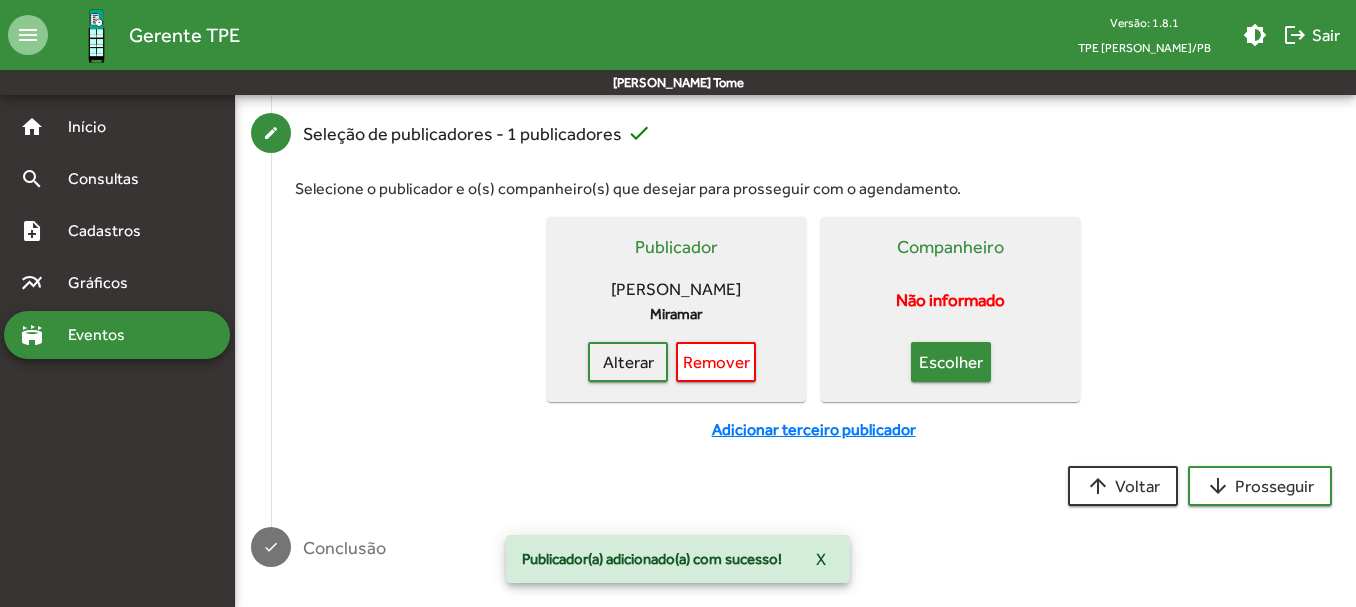click on "Escolher" 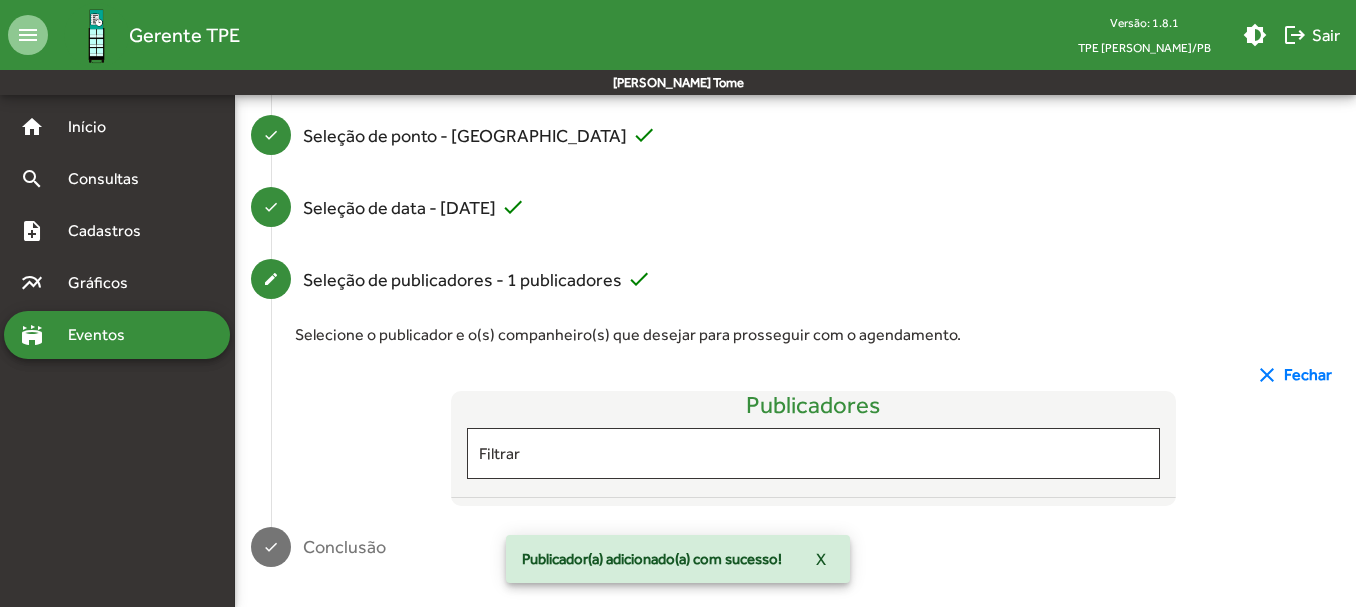 scroll, scrollTop: 400, scrollLeft: 0, axis: vertical 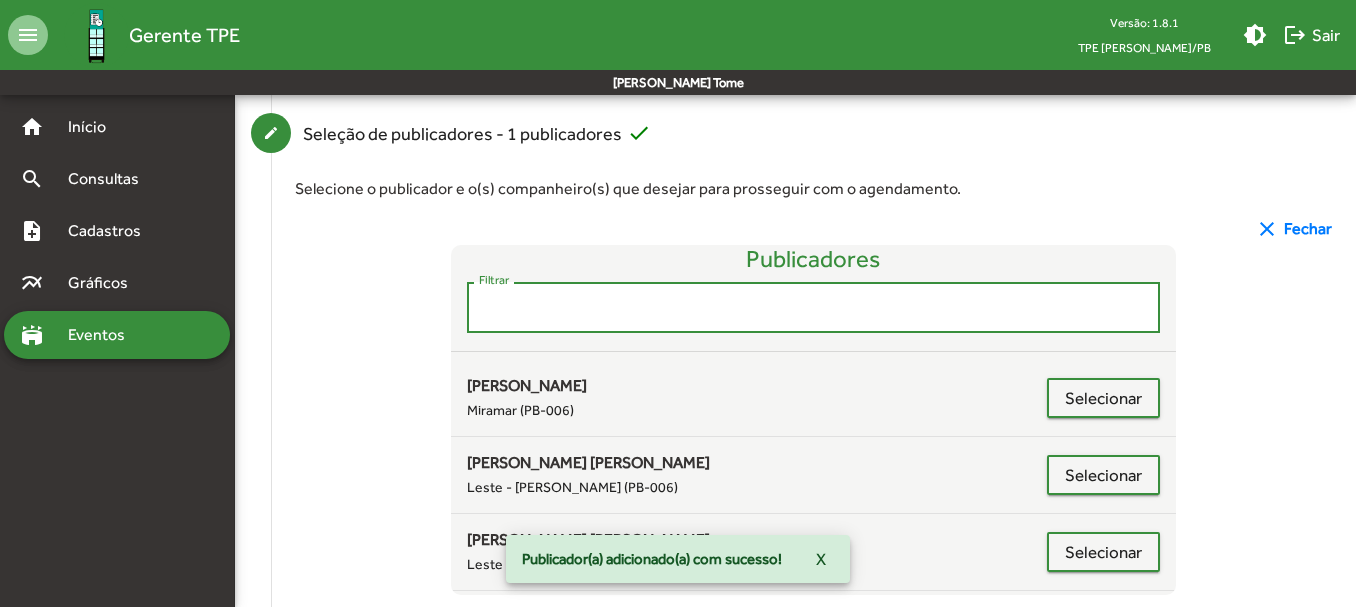 click on "Filtrar" at bounding box center (814, 308) 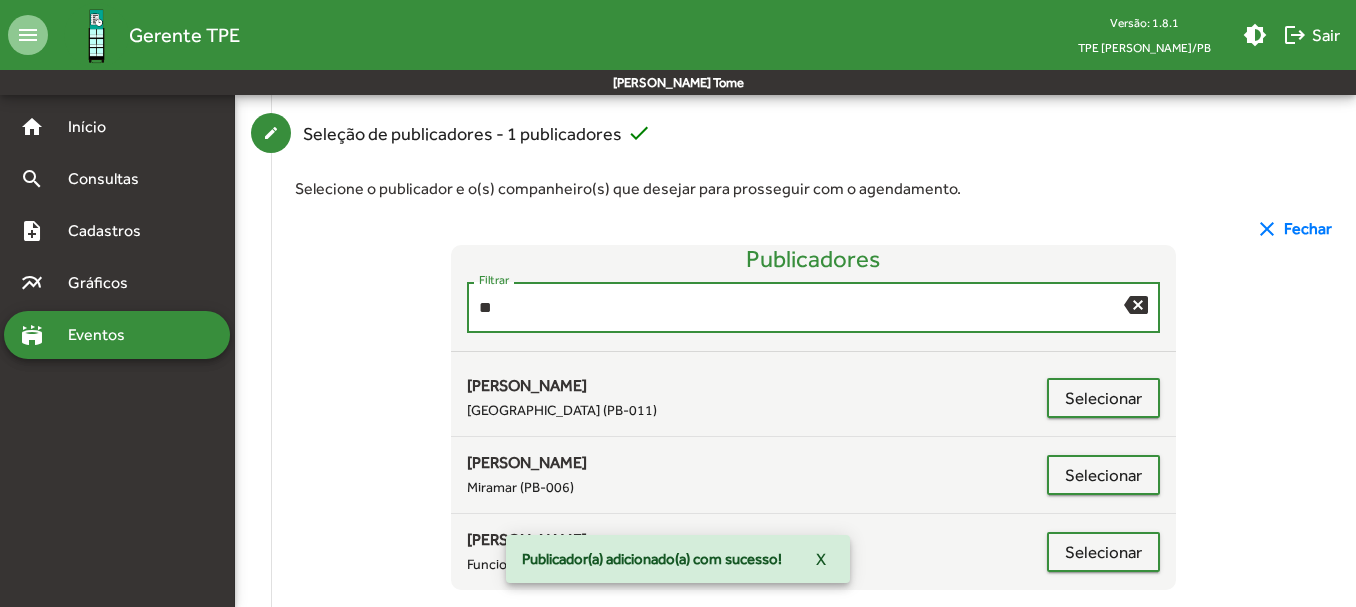 scroll, scrollTop: 330, scrollLeft: 0, axis: vertical 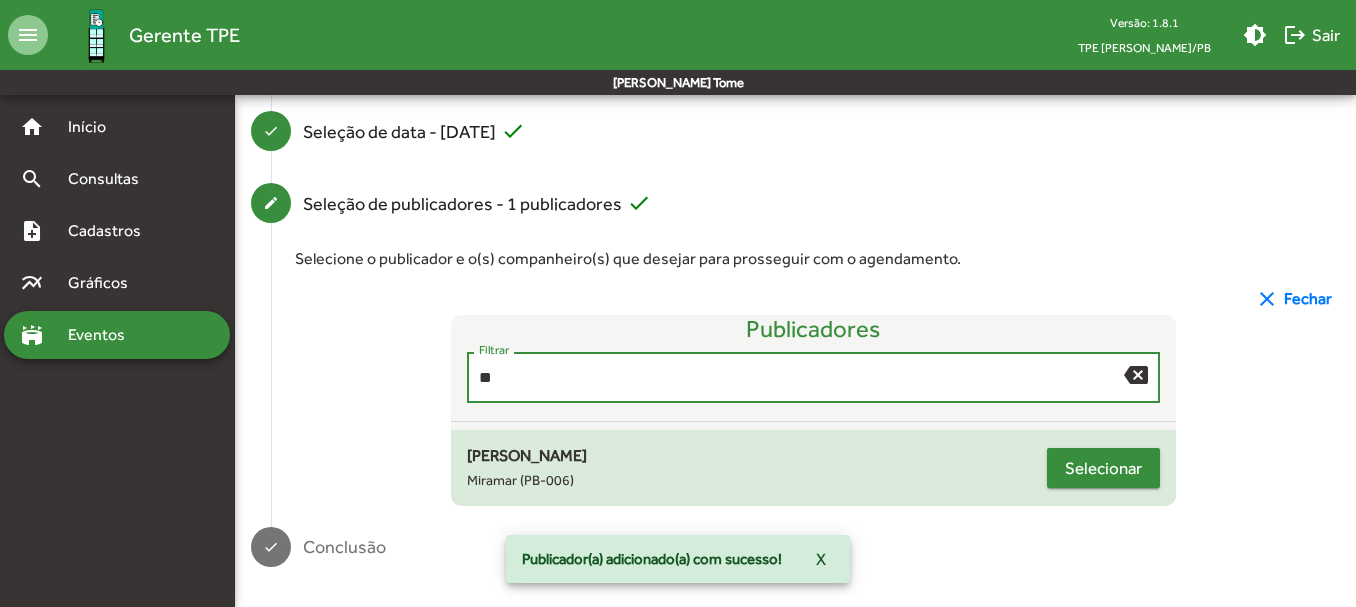 type on "**" 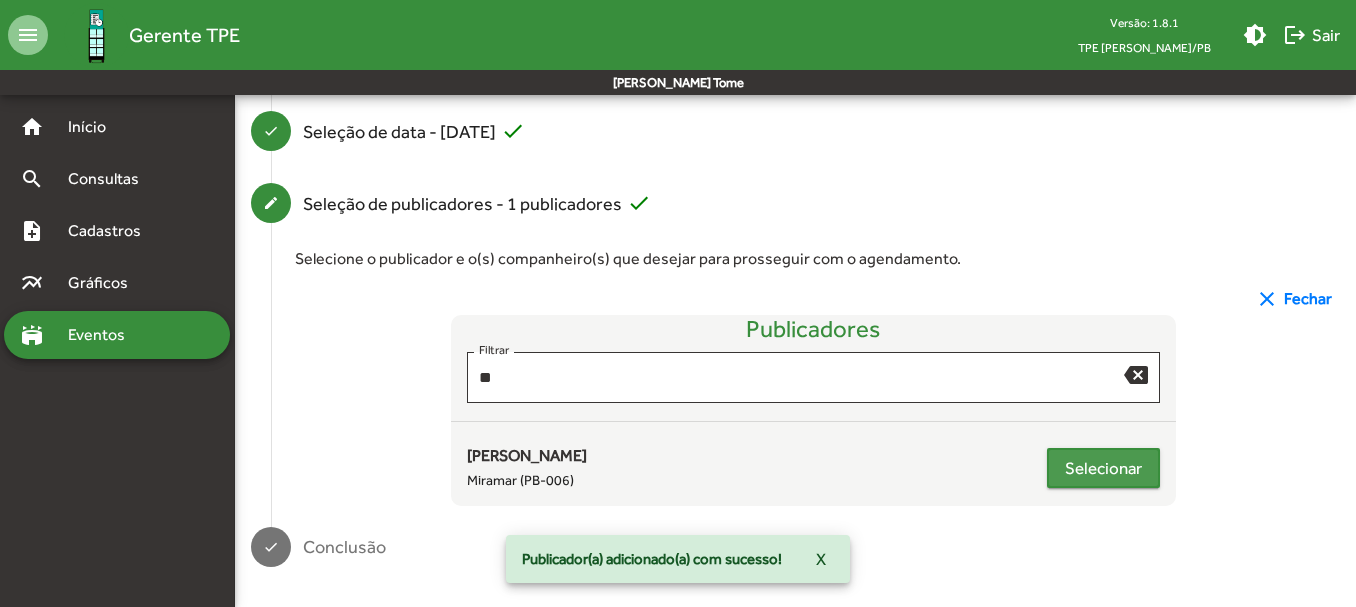 click on "Selecionar" 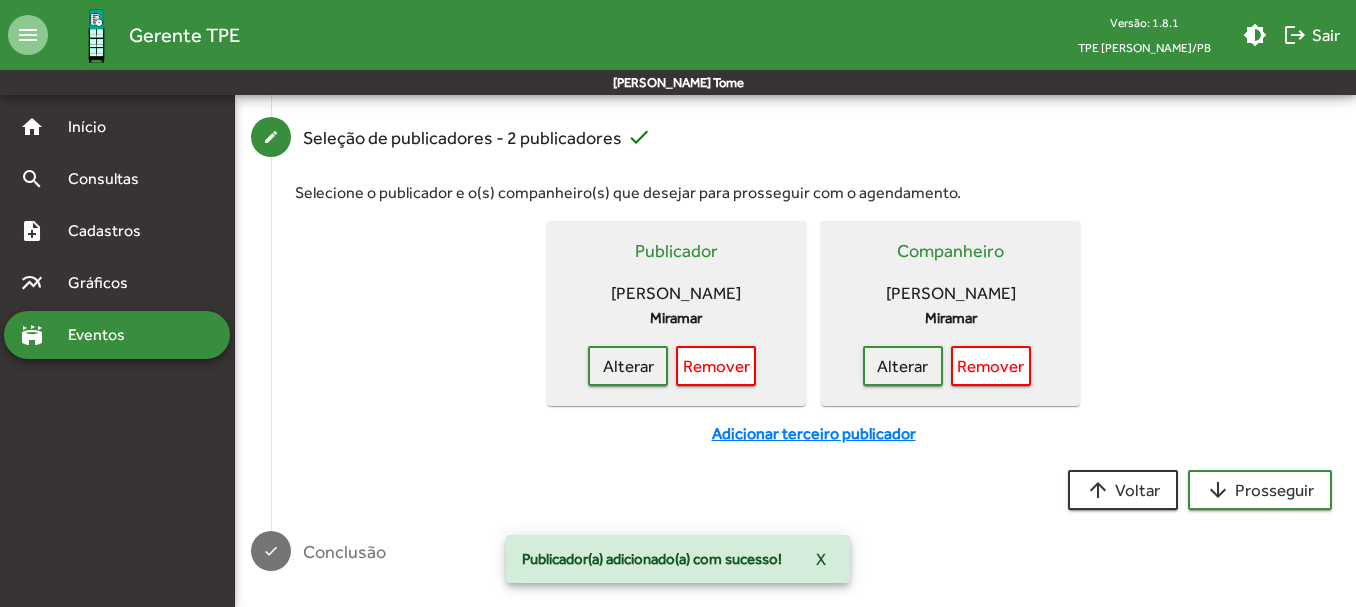 scroll, scrollTop: 400, scrollLeft: 0, axis: vertical 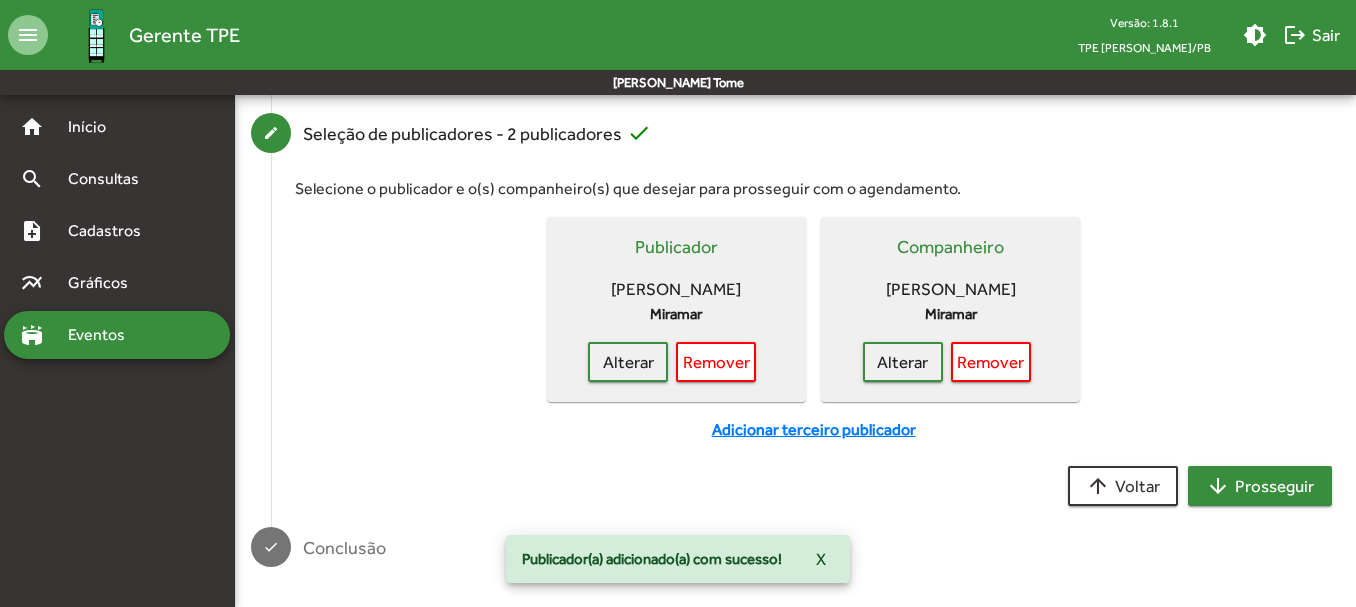 click on "arrow_downward  Prosseguir" at bounding box center (1260, 486) 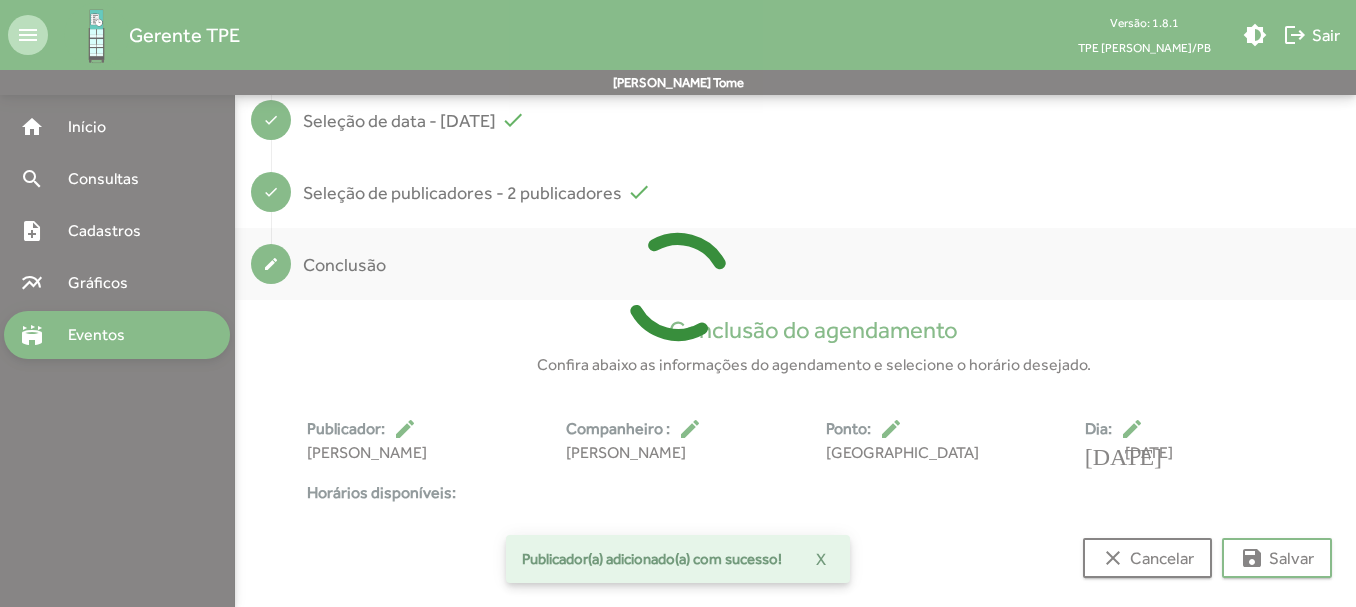 scroll, scrollTop: 373, scrollLeft: 0, axis: vertical 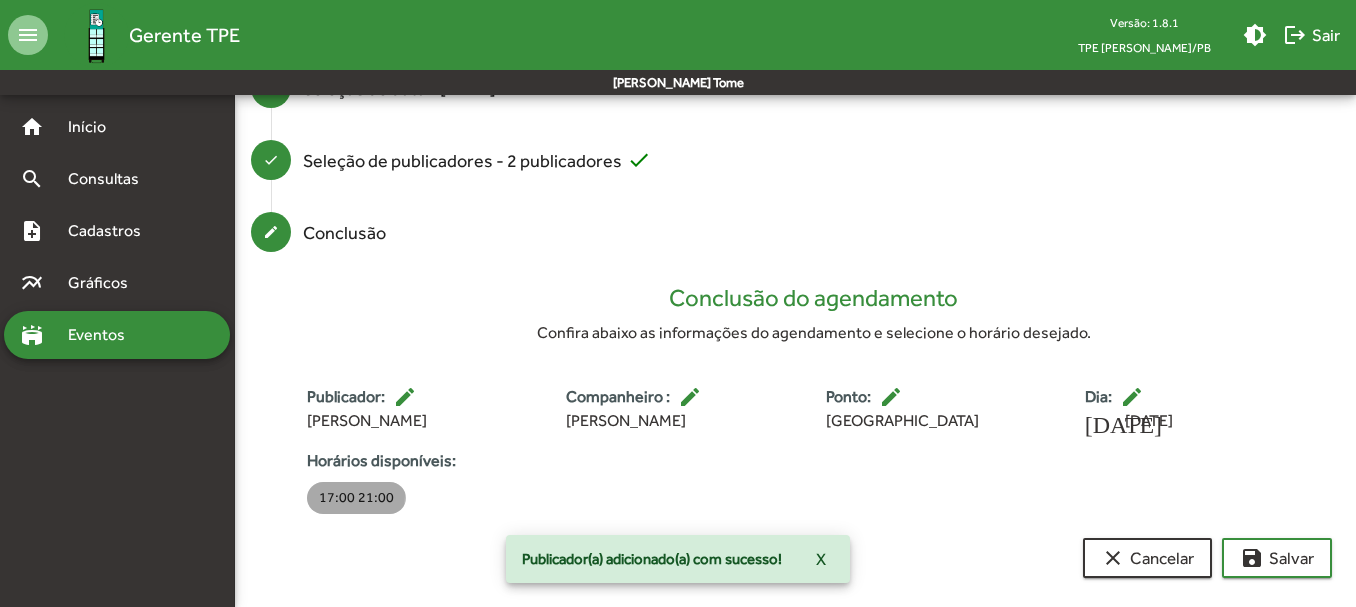 click on "17:00 21:00" at bounding box center [356, 498] 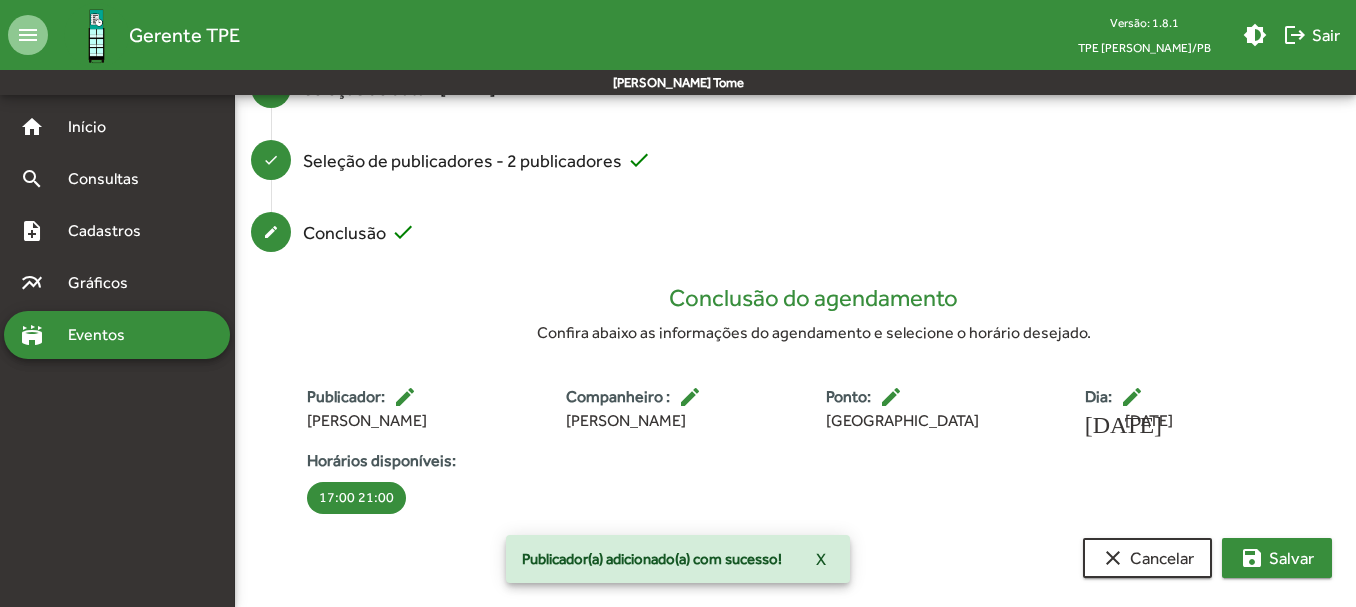 click on "save" at bounding box center (1252, 558) 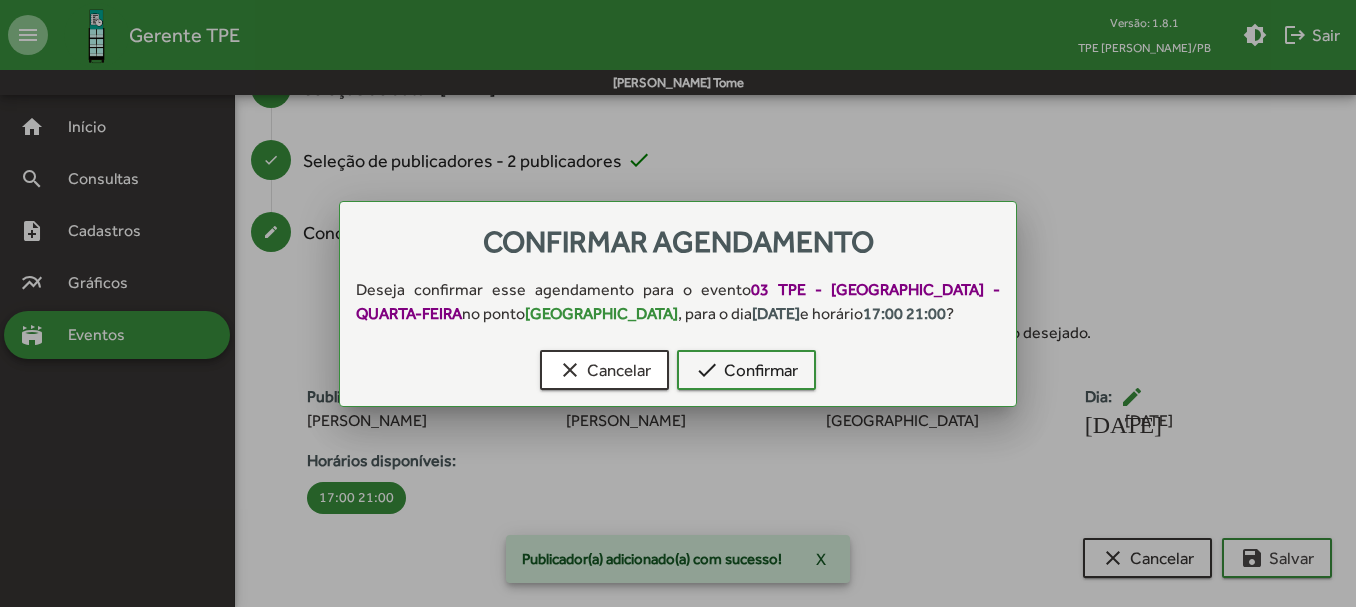 scroll, scrollTop: 0, scrollLeft: 0, axis: both 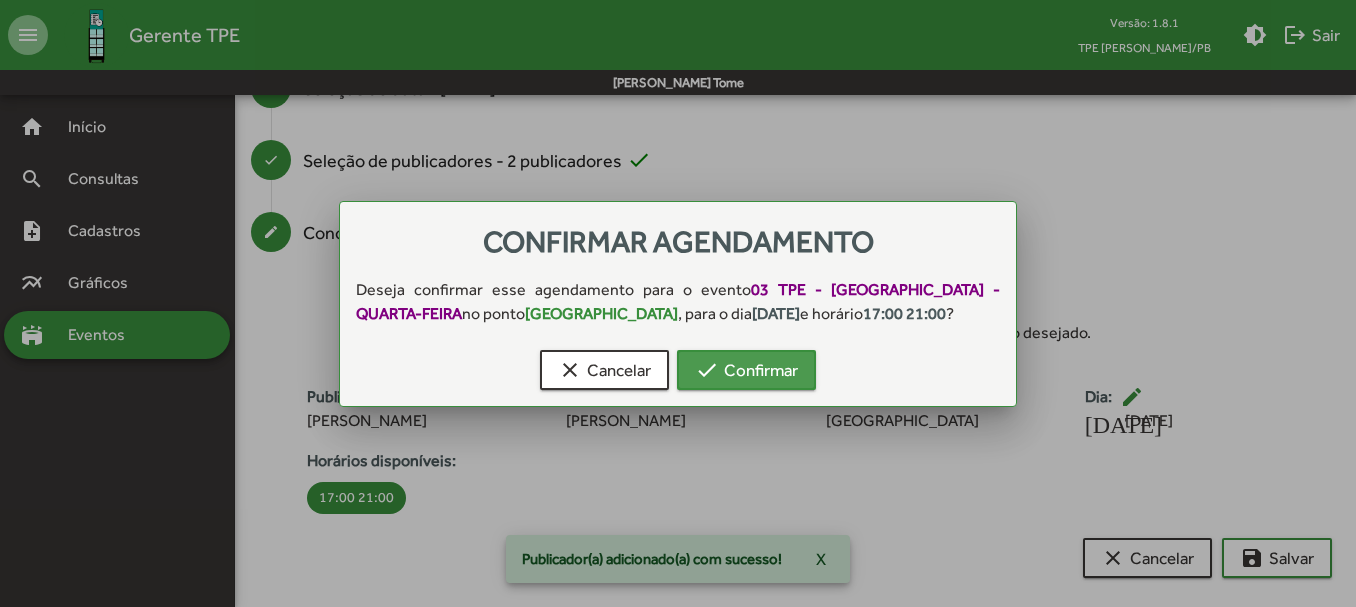 click on "check  Confirmar" at bounding box center [746, 370] 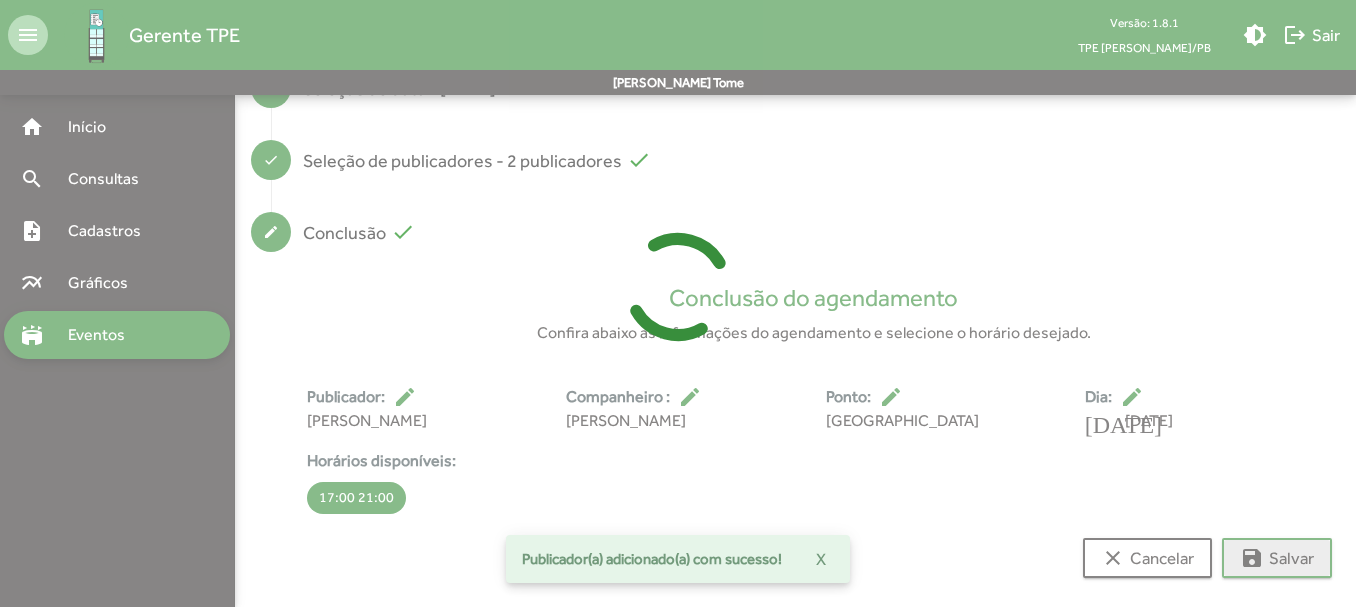 scroll, scrollTop: 14, scrollLeft: 0, axis: vertical 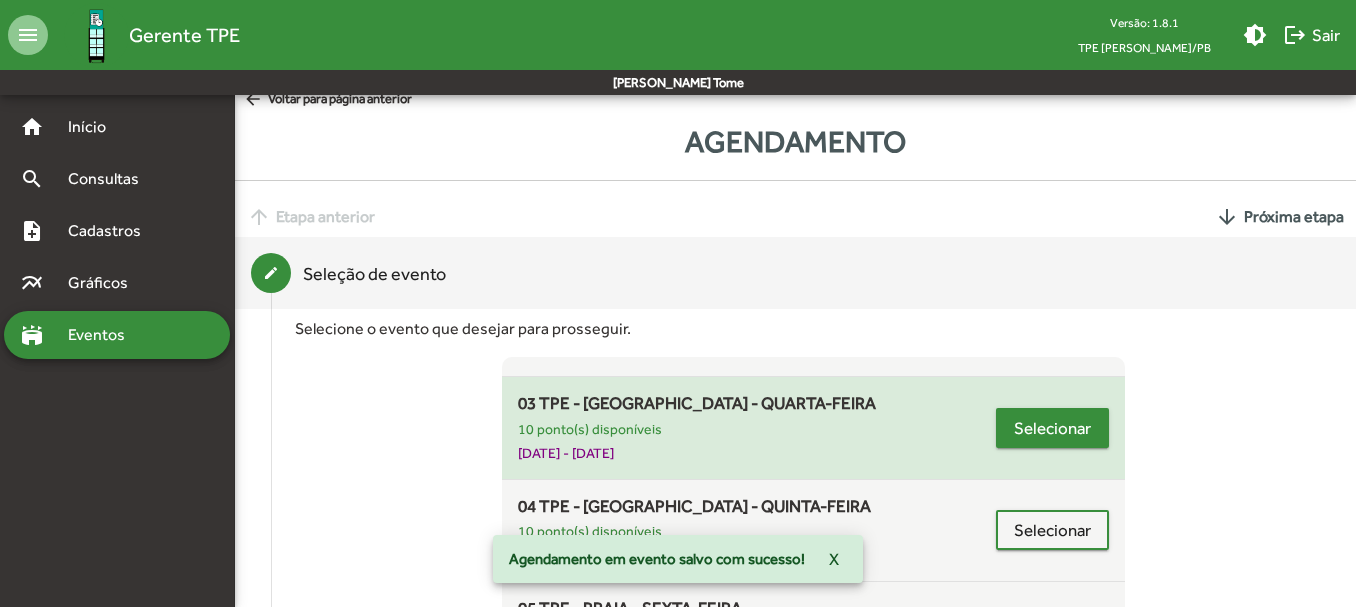 click on "Selecionar" at bounding box center (1052, 428) 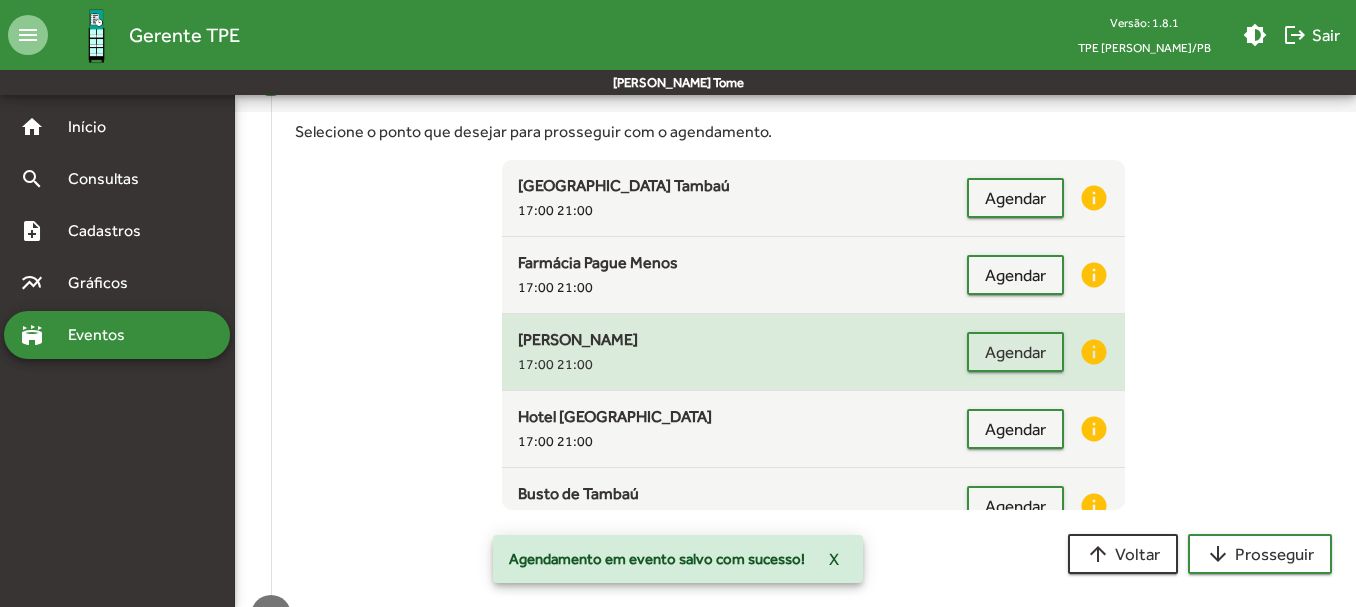 scroll, scrollTop: 295, scrollLeft: 0, axis: vertical 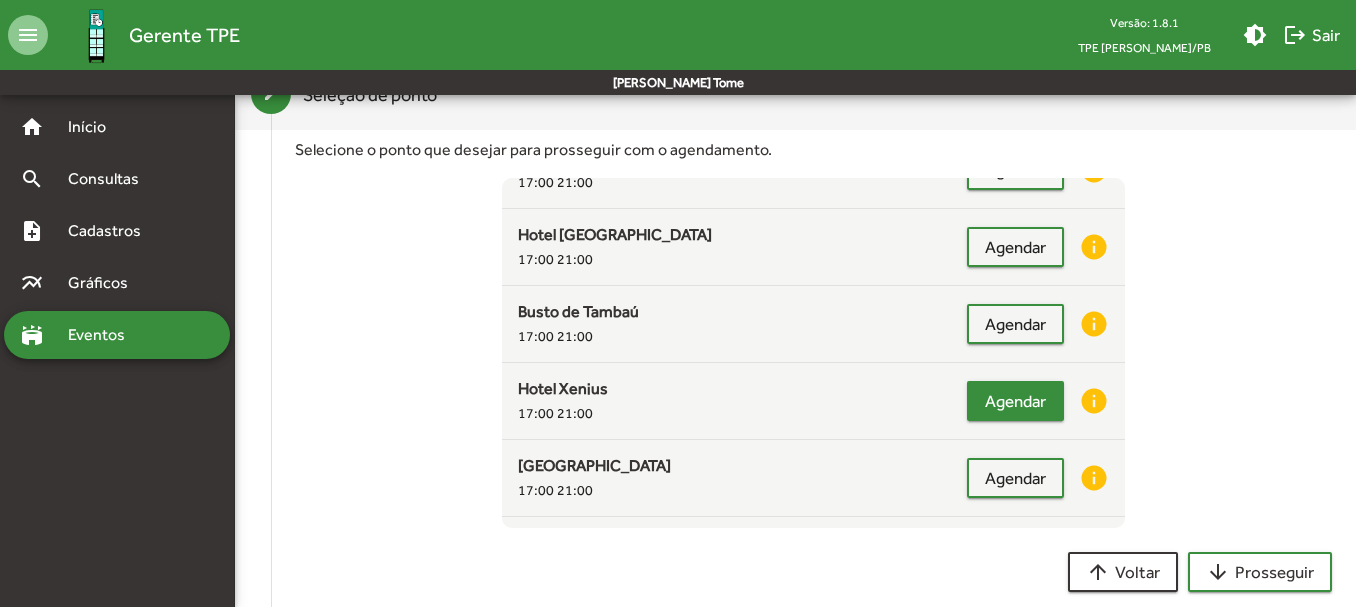click on "Agendar" at bounding box center [1015, 401] 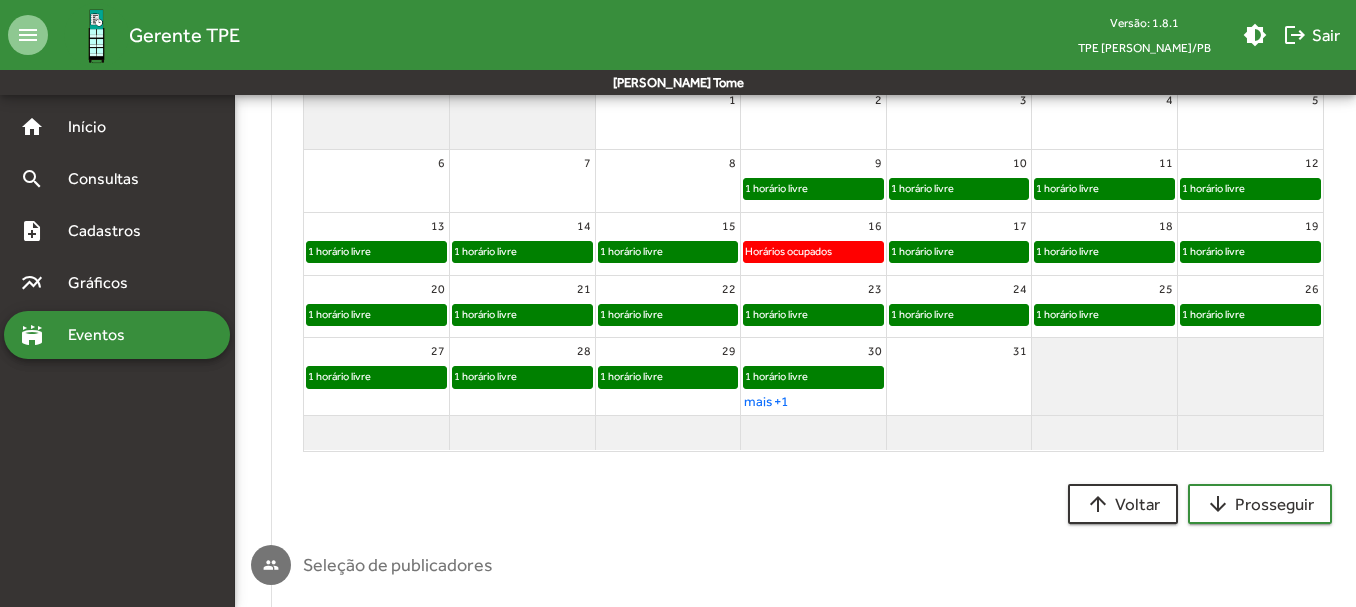 scroll, scrollTop: 657, scrollLeft: 0, axis: vertical 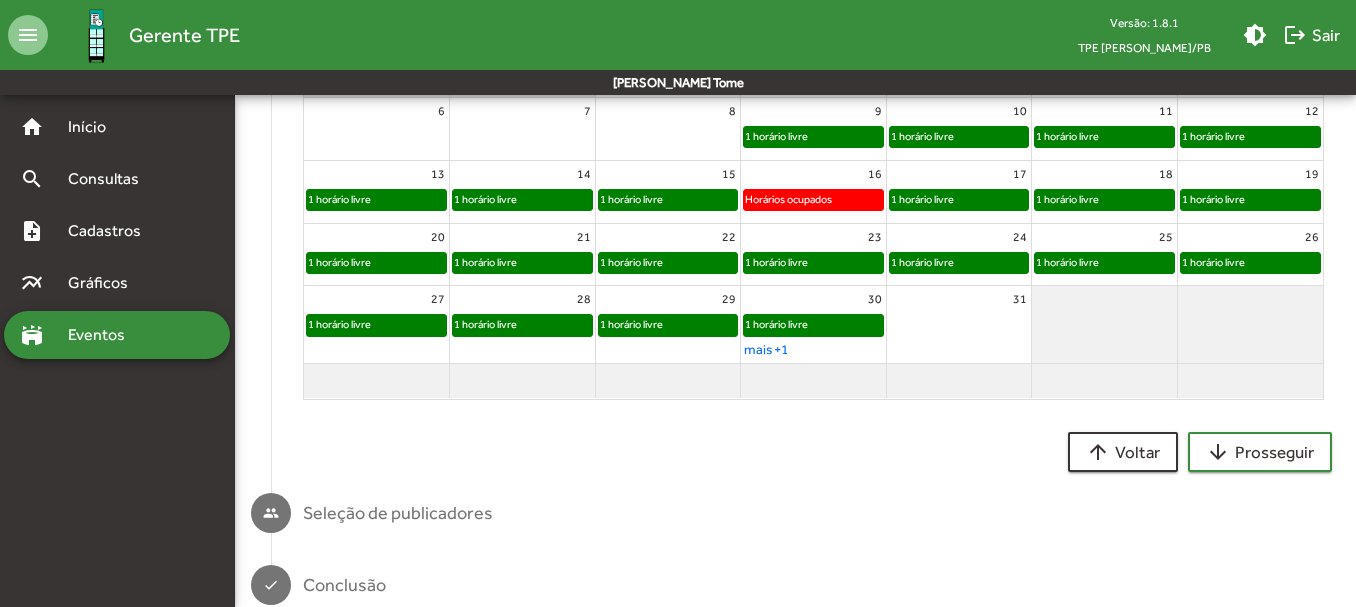 click on "1 horário livre" 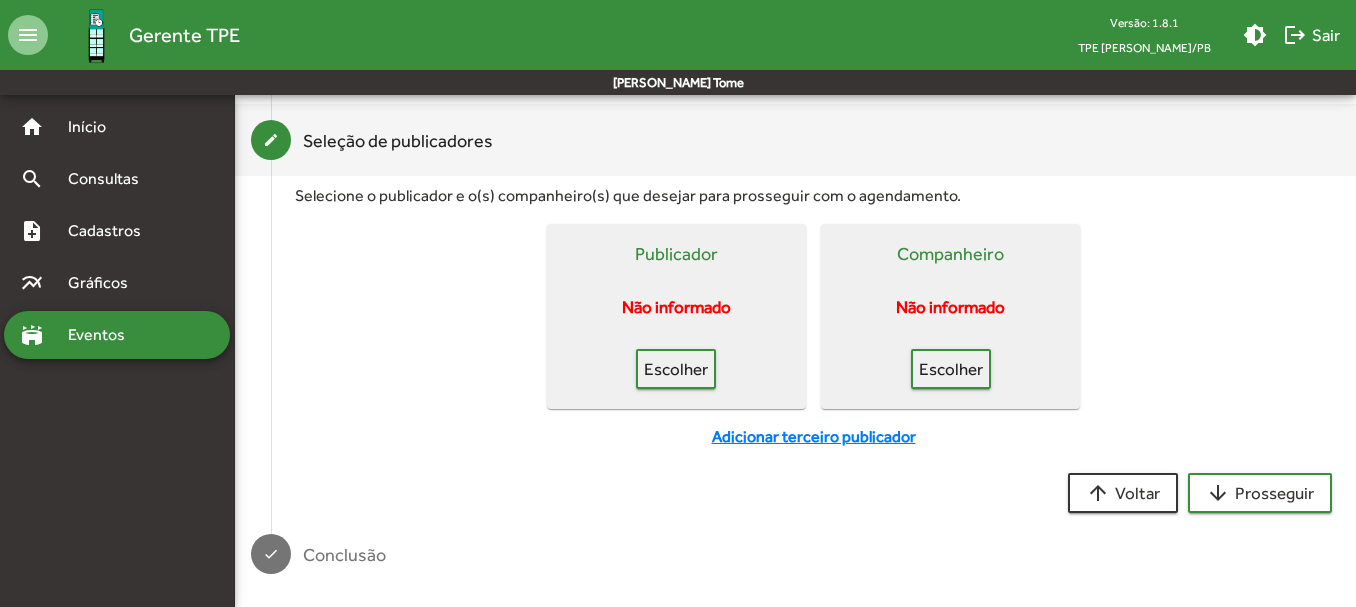 scroll, scrollTop: 400, scrollLeft: 0, axis: vertical 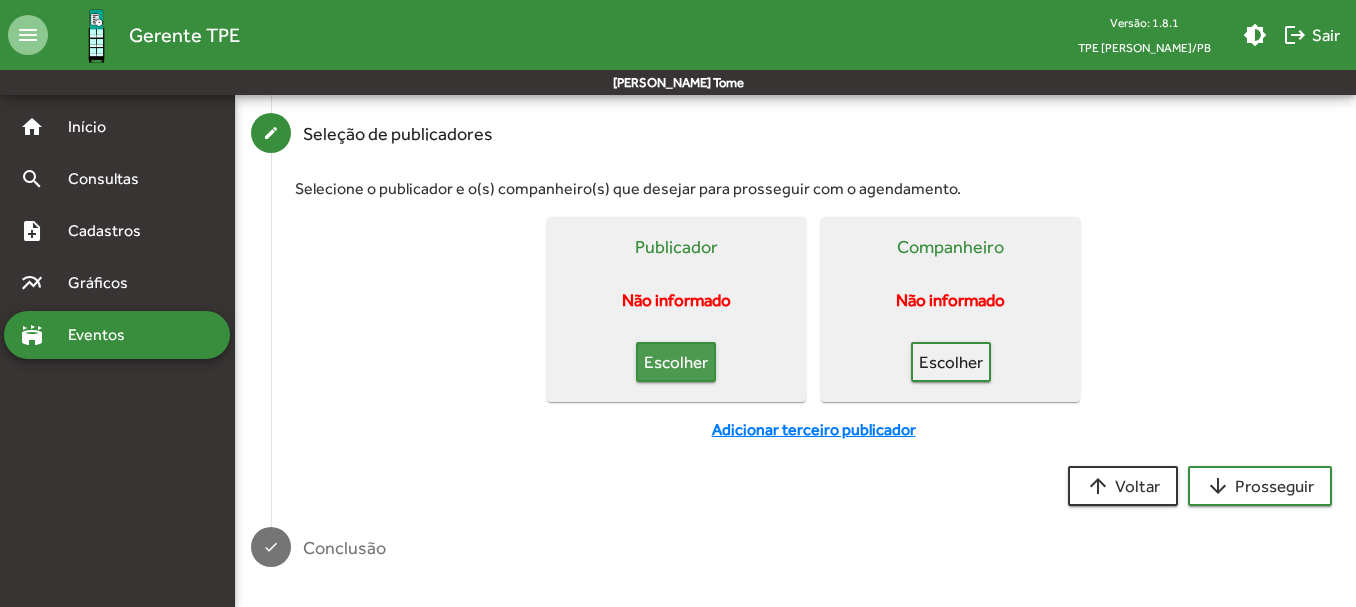 click on "Escolher" 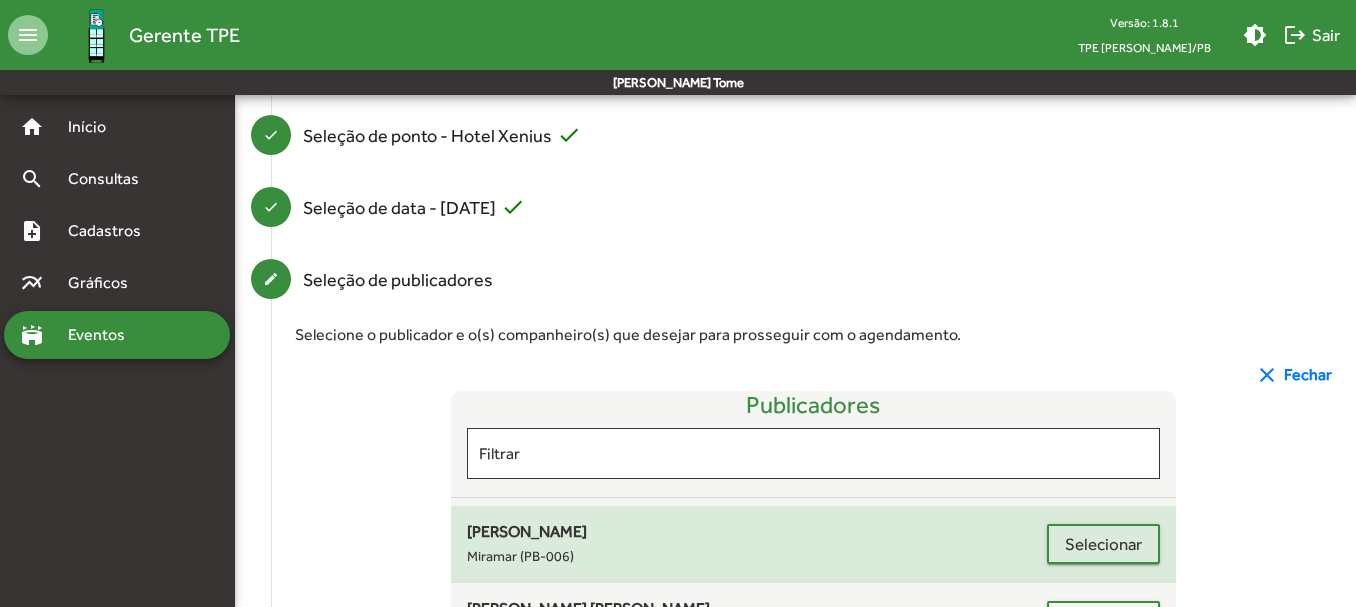scroll, scrollTop: 400, scrollLeft: 0, axis: vertical 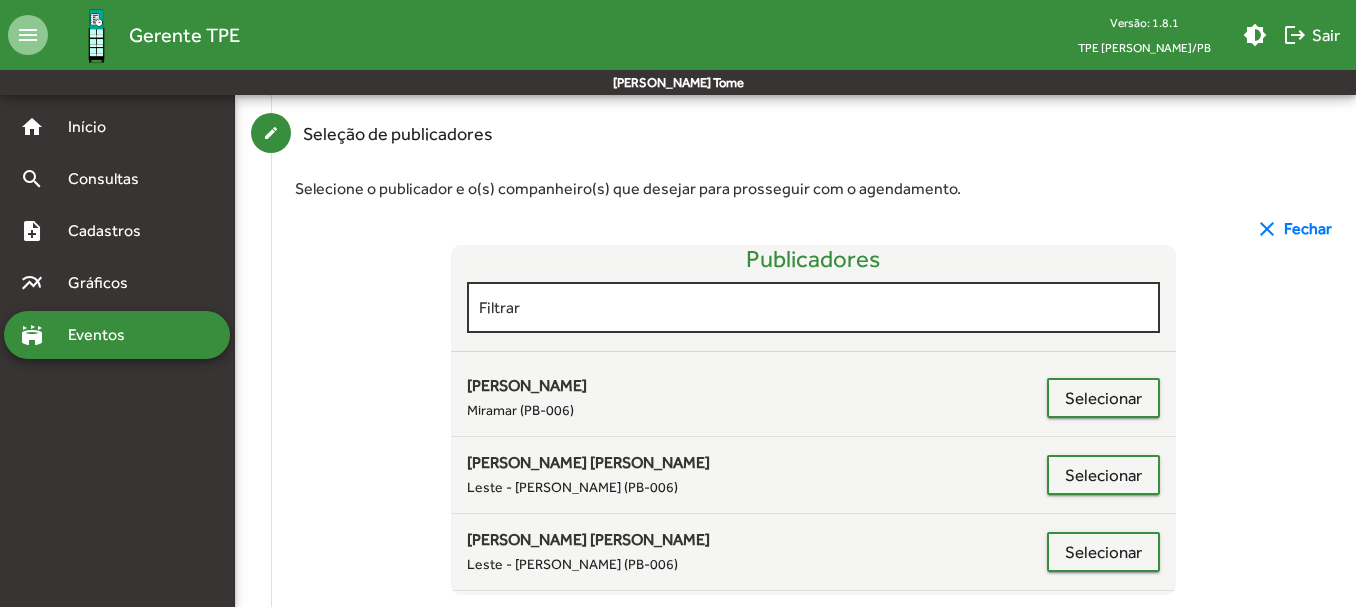 click on "Filtrar" at bounding box center [814, 308] 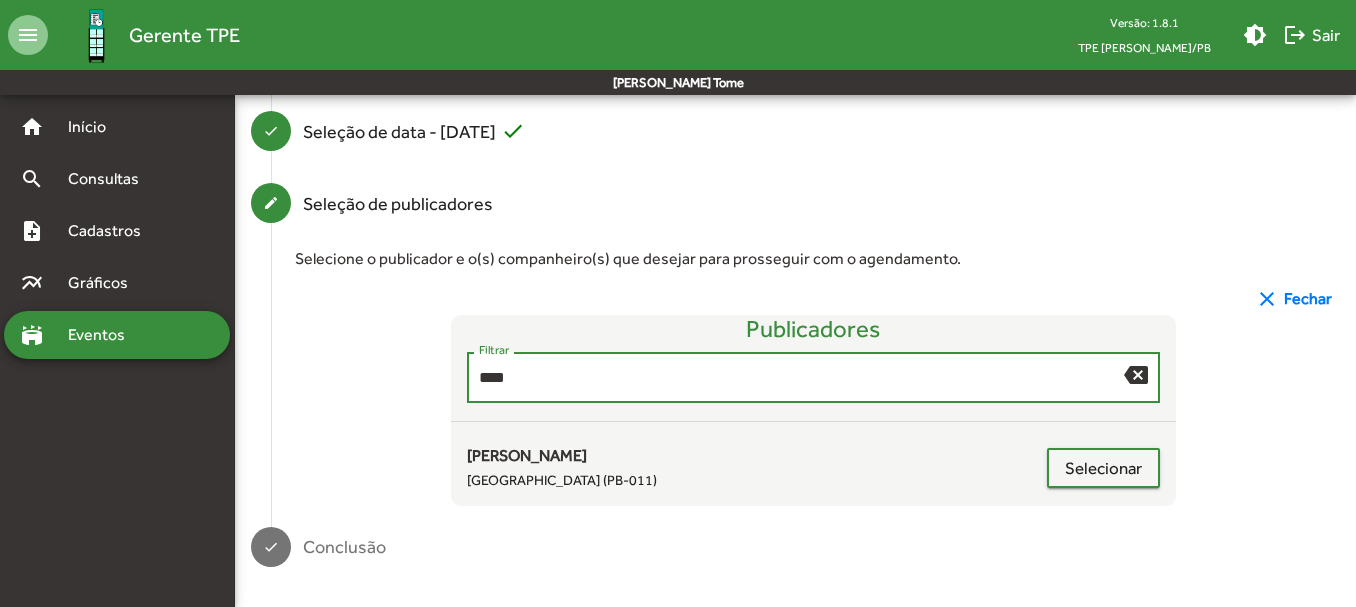 scroll, scrollTop: 330, scrollLeft: 0, axis: vertical 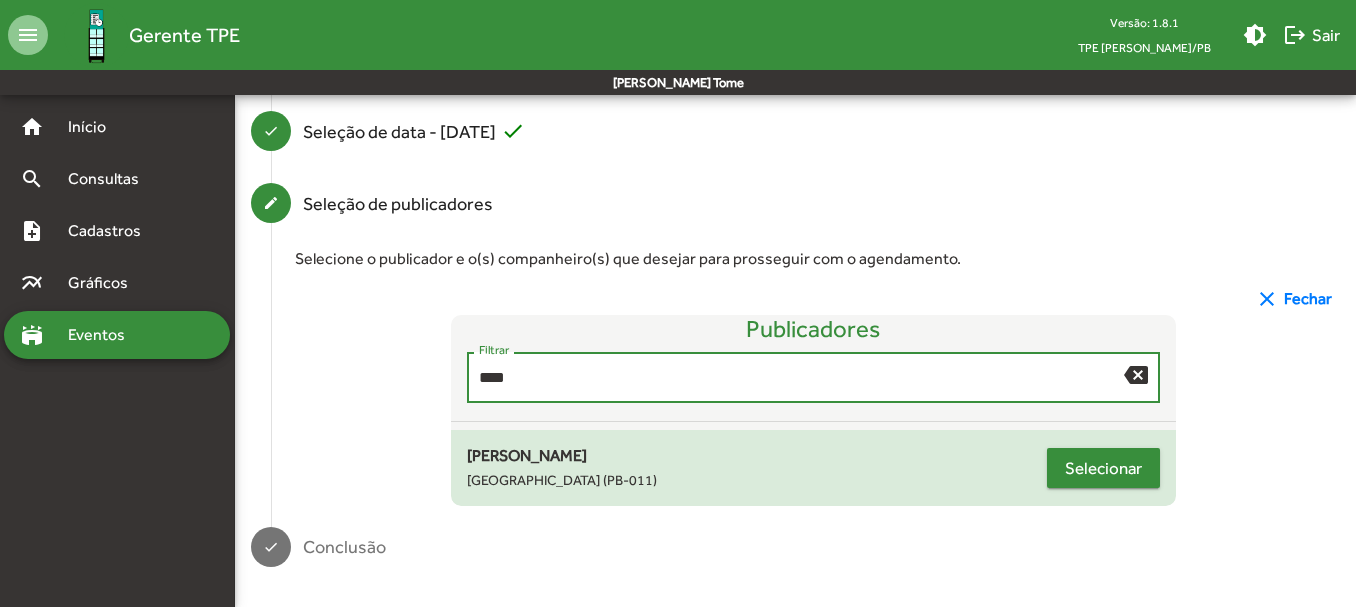 type on "****" 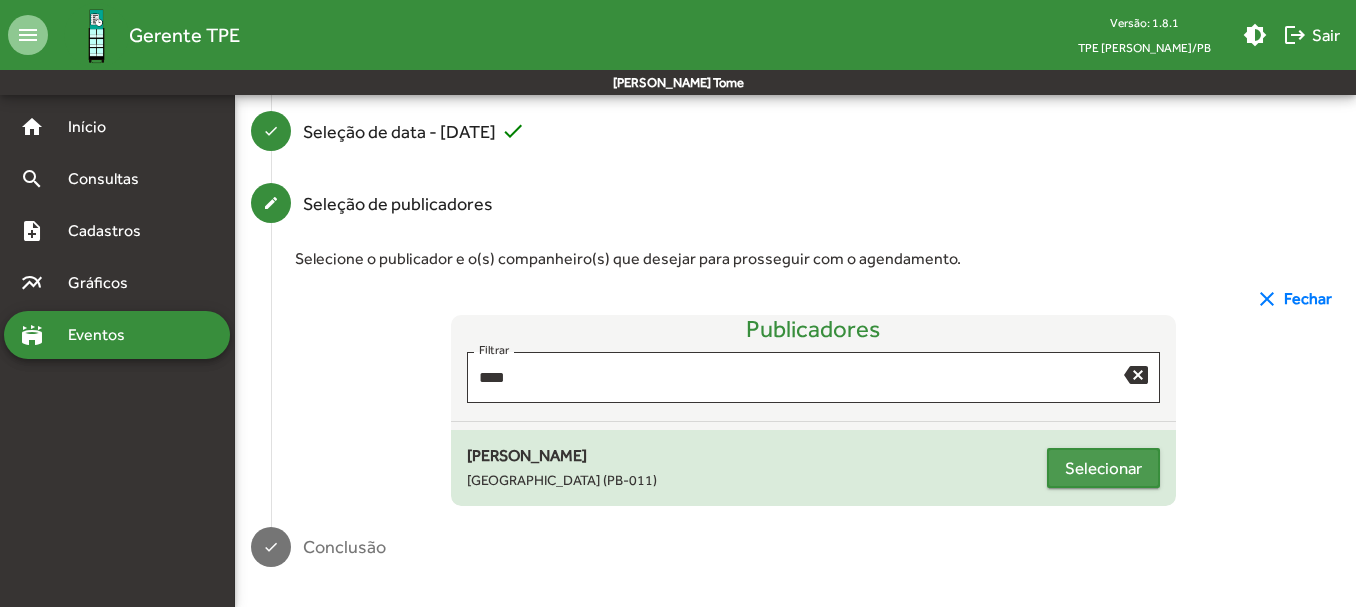 click on "Selecionar" 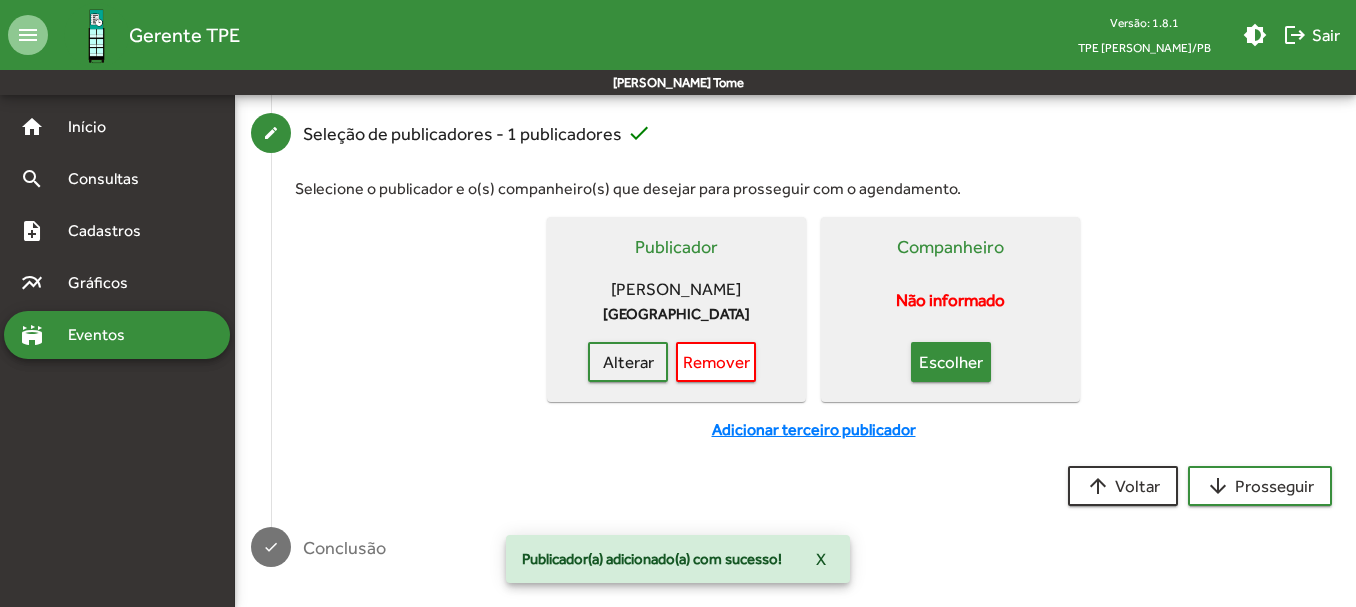 click on "Escolher" 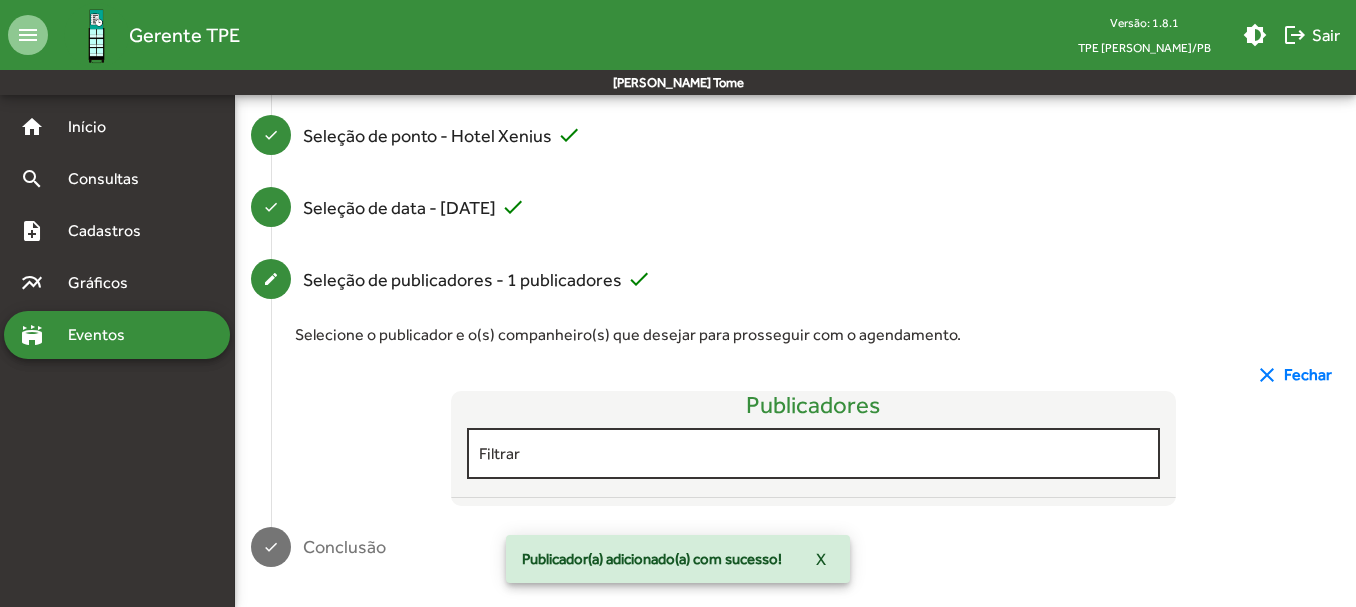 scroll, scrollTop: 423, scrollLeft: 0, axis: vertical 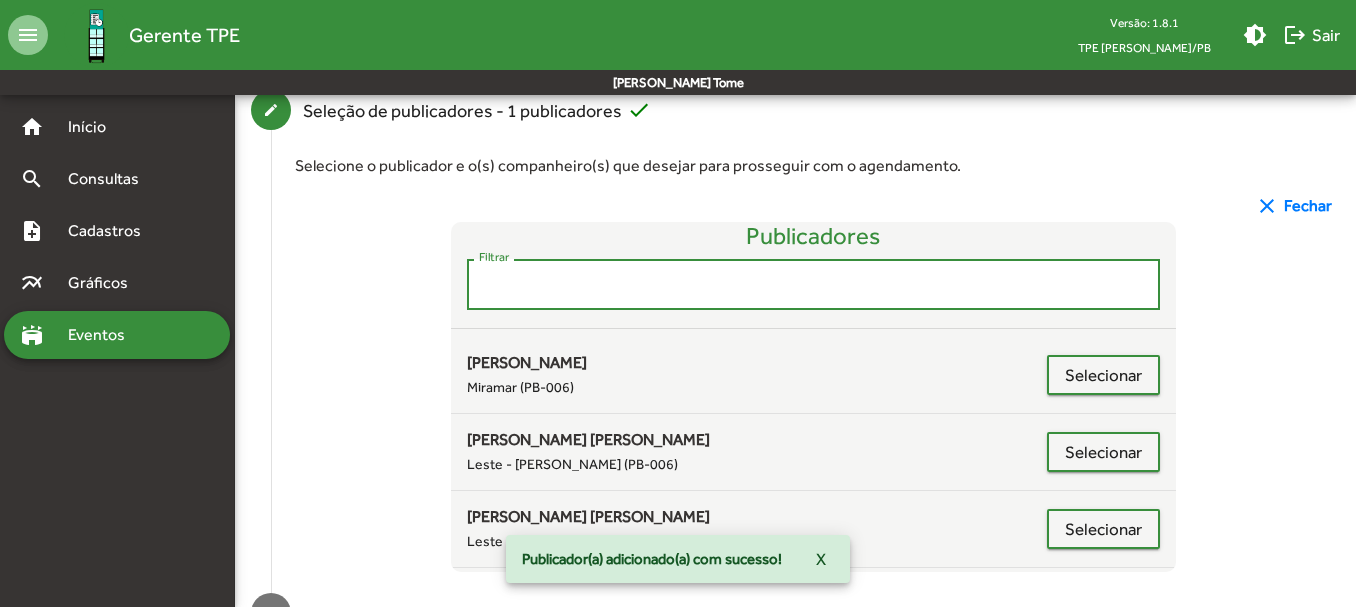 click on "Filtrar" at bounding box center (814, 285) 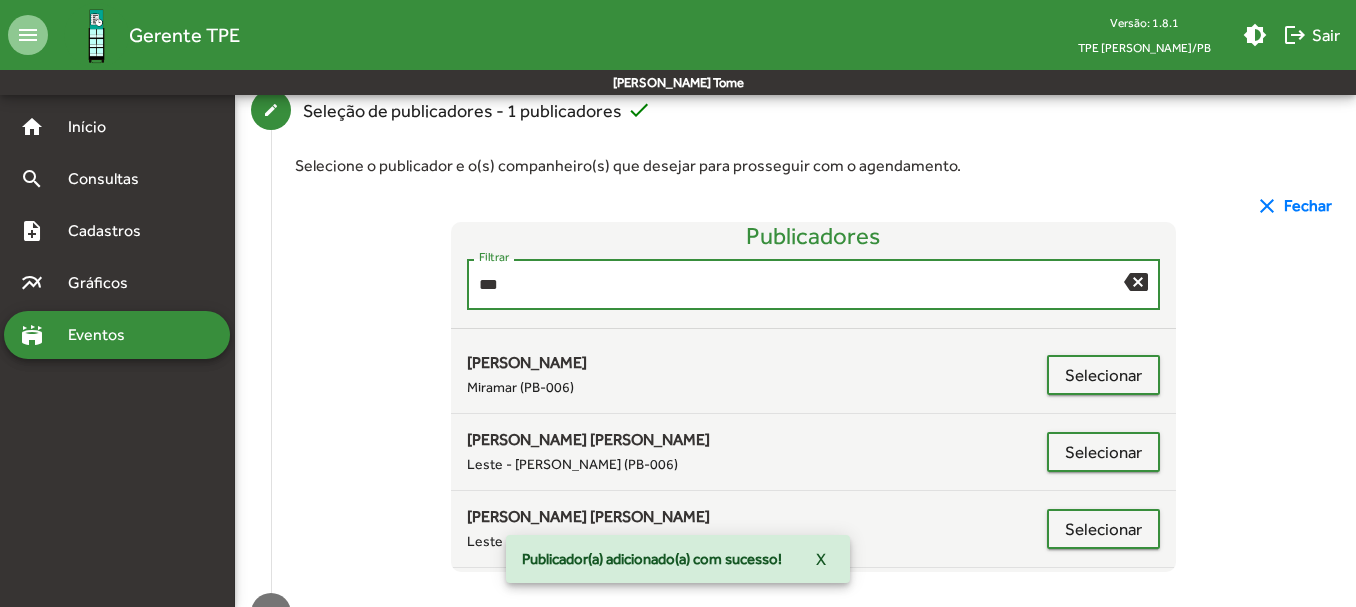 scroll, scrollTop: 330, scrollLeft: 0, axis: vertical 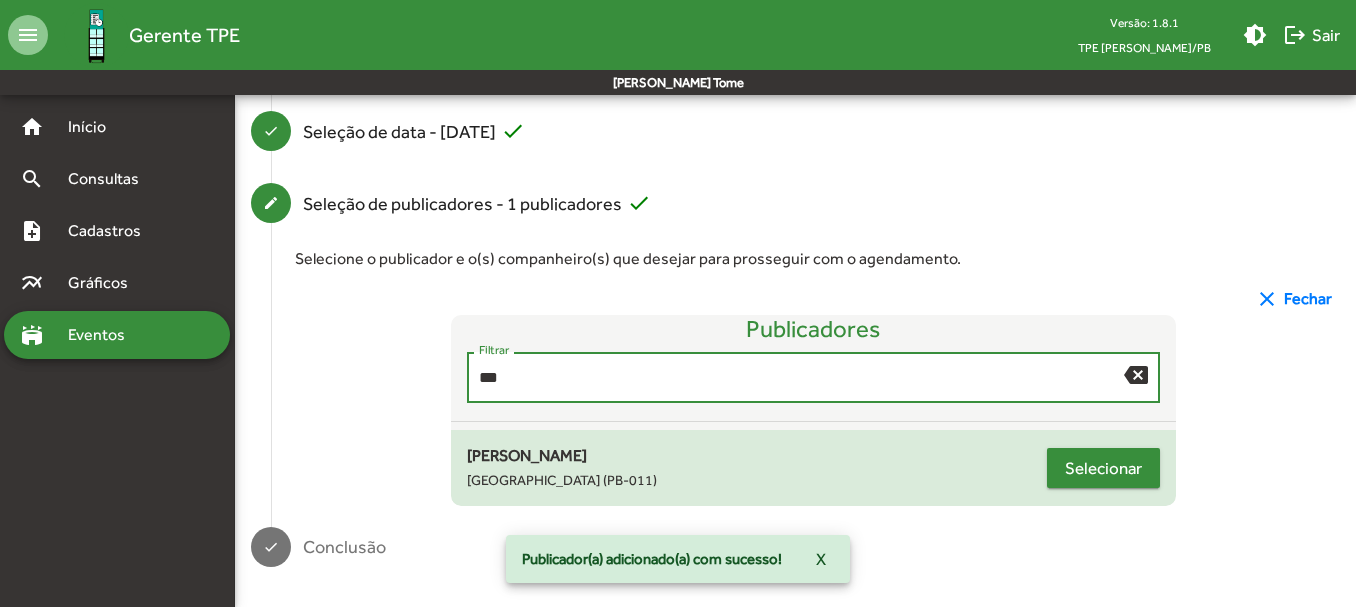 type on "***" 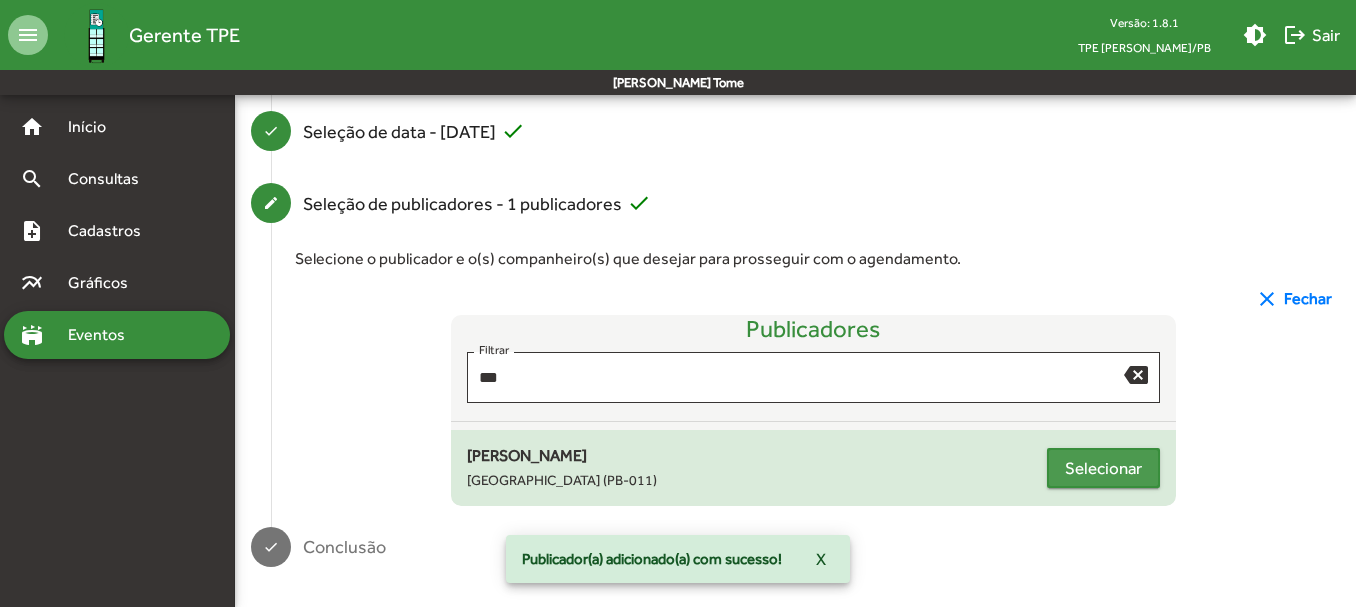 click on "Selecionar" 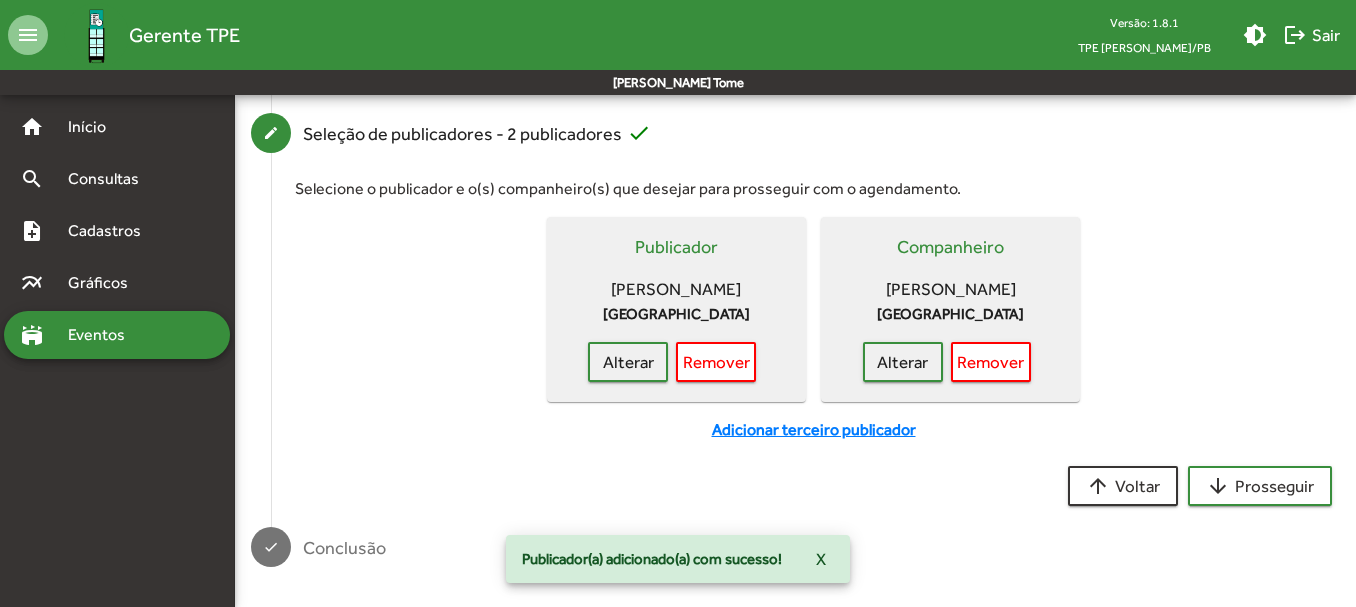 scroll, scrollTop: 423, scrollLeft: 0, axis: vertical 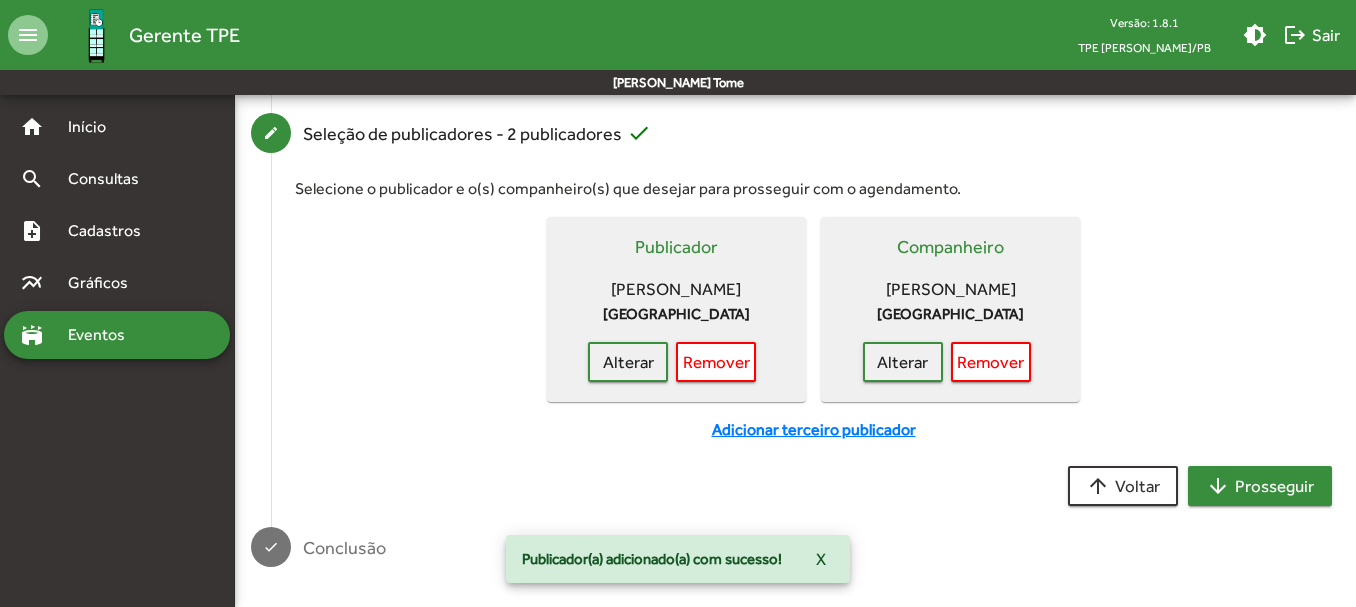 click on "arrow_downward  Prosseguir" at bounding box center (1260, 486) 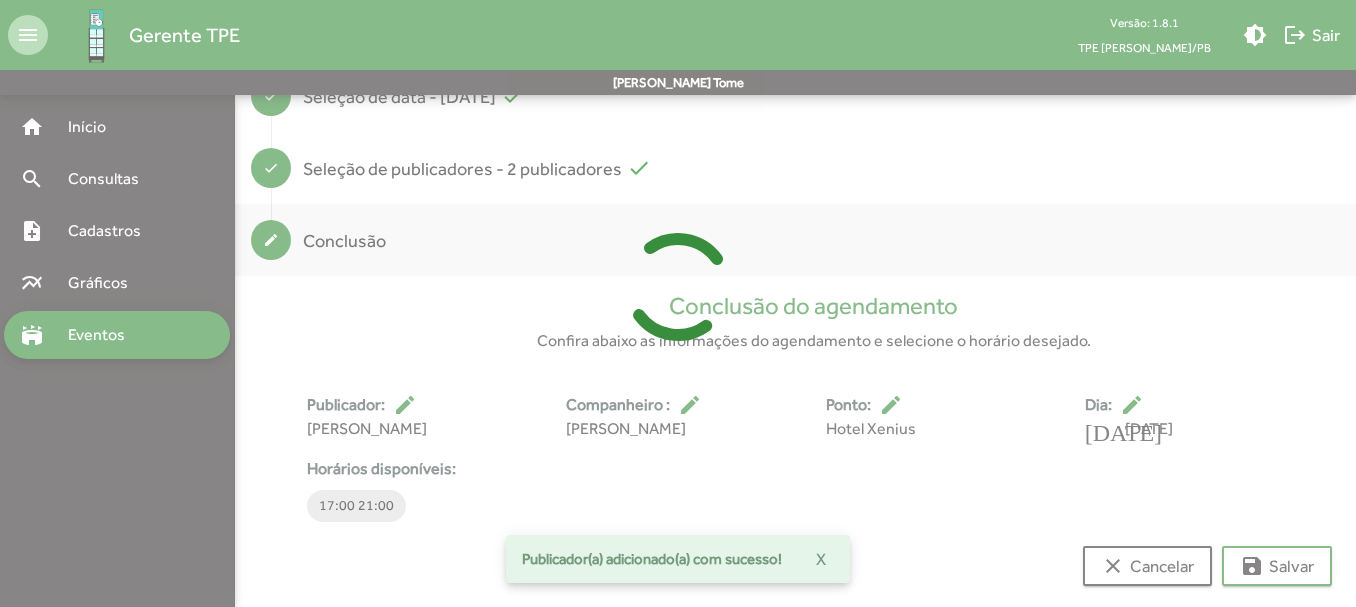 scroll, scrollTop: 397, scrollLeft: 0, axis: vertical 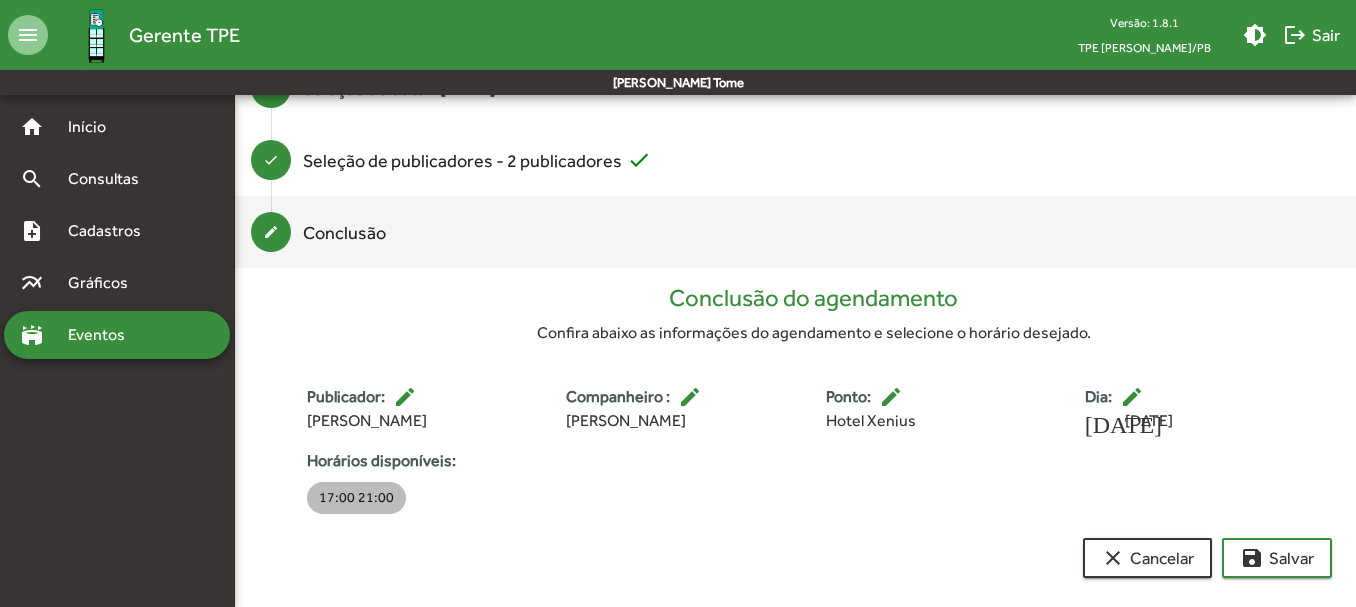 click on "17:00 21:00" at bounding box center (356, 498) 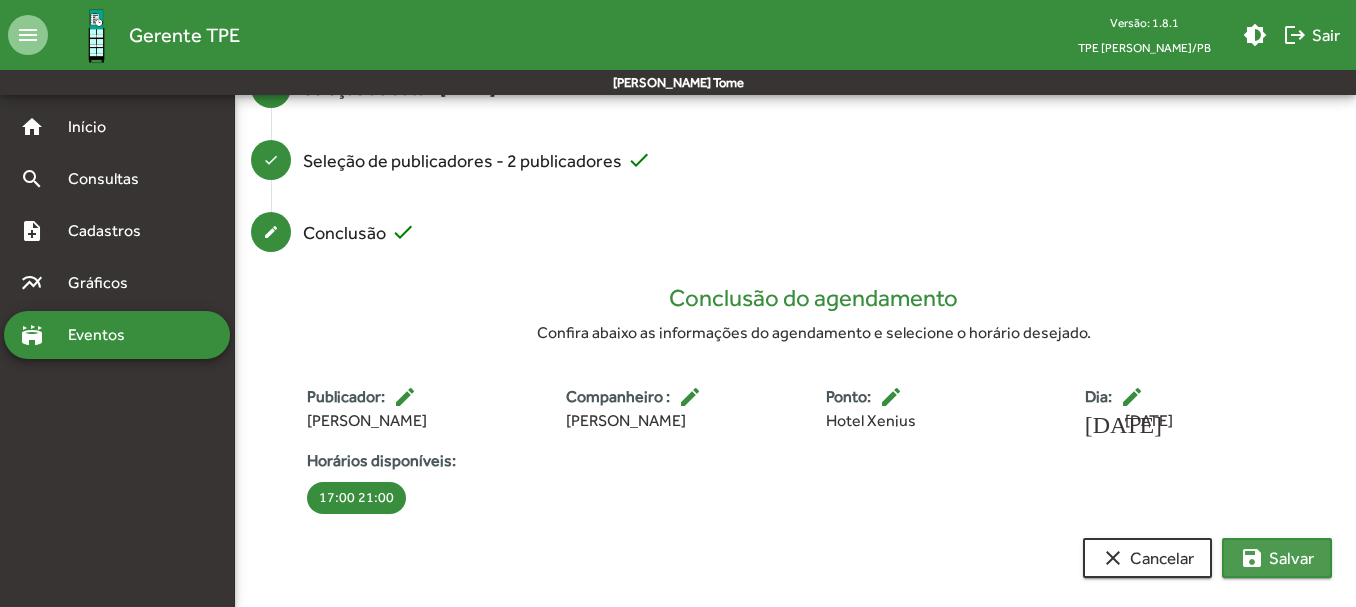 click on "save  [PERSON_NAME]" at bounding box center (1277, 558) 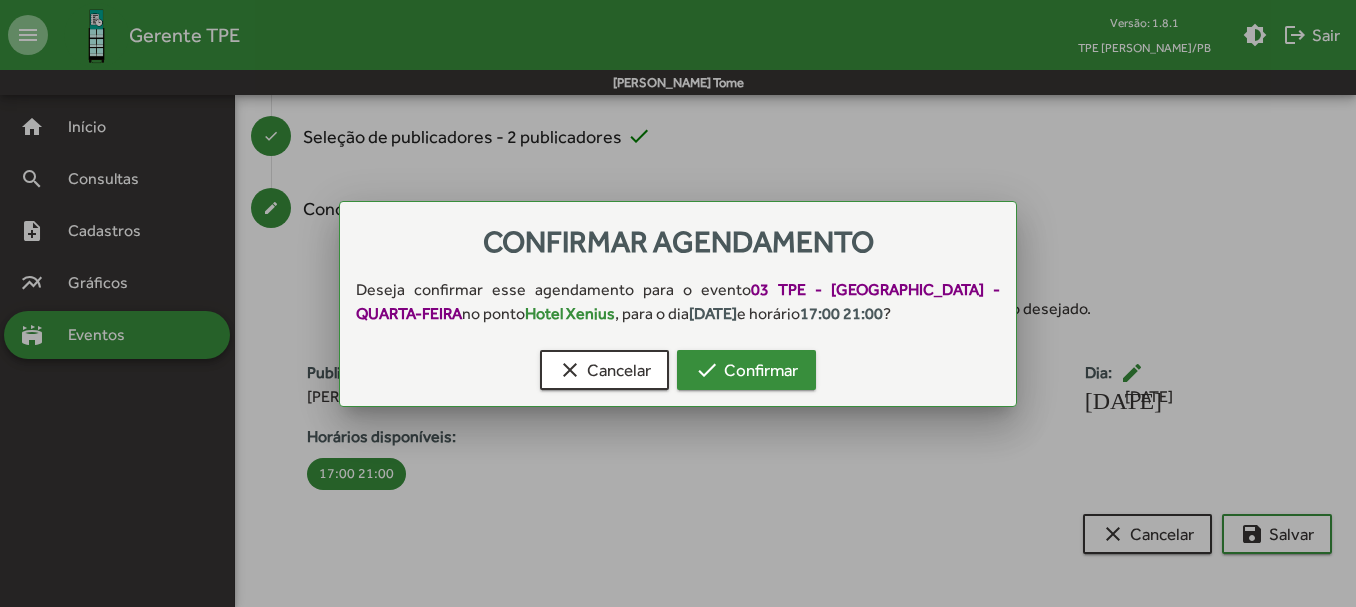 click on "check  Confirmar" at bounding box center [746, 370] 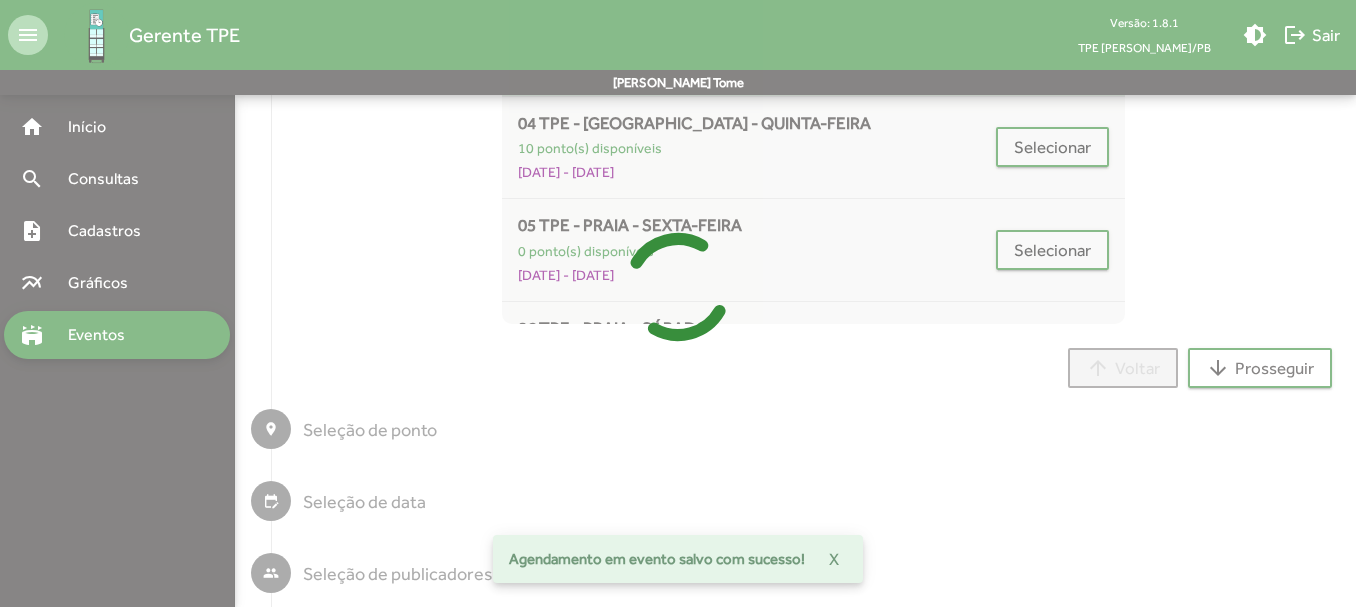 scroll, scrollTop: 14, scrollLeft: 0, axis: vertical 